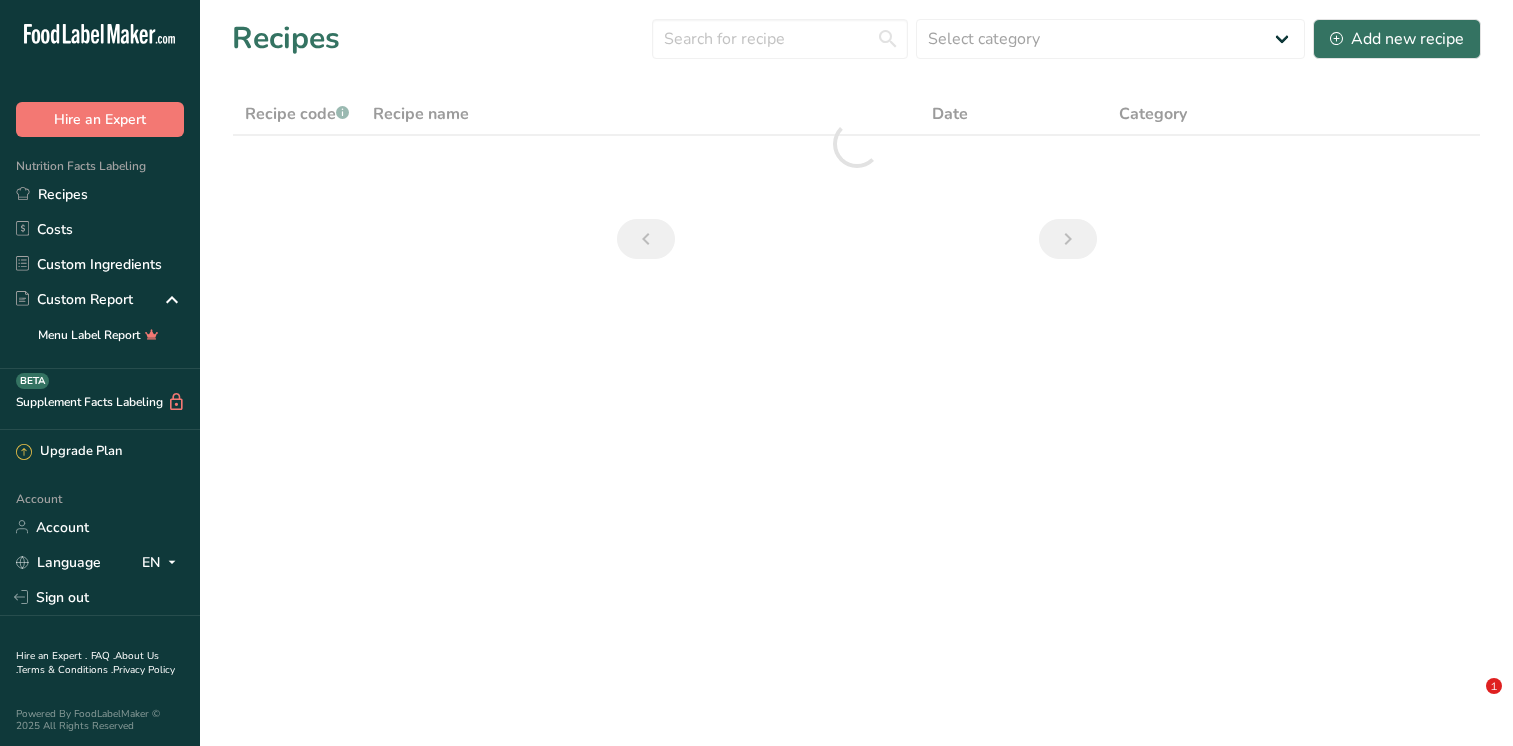 scroll, scrollTop: 0, scrollLeft: 0, axis: both 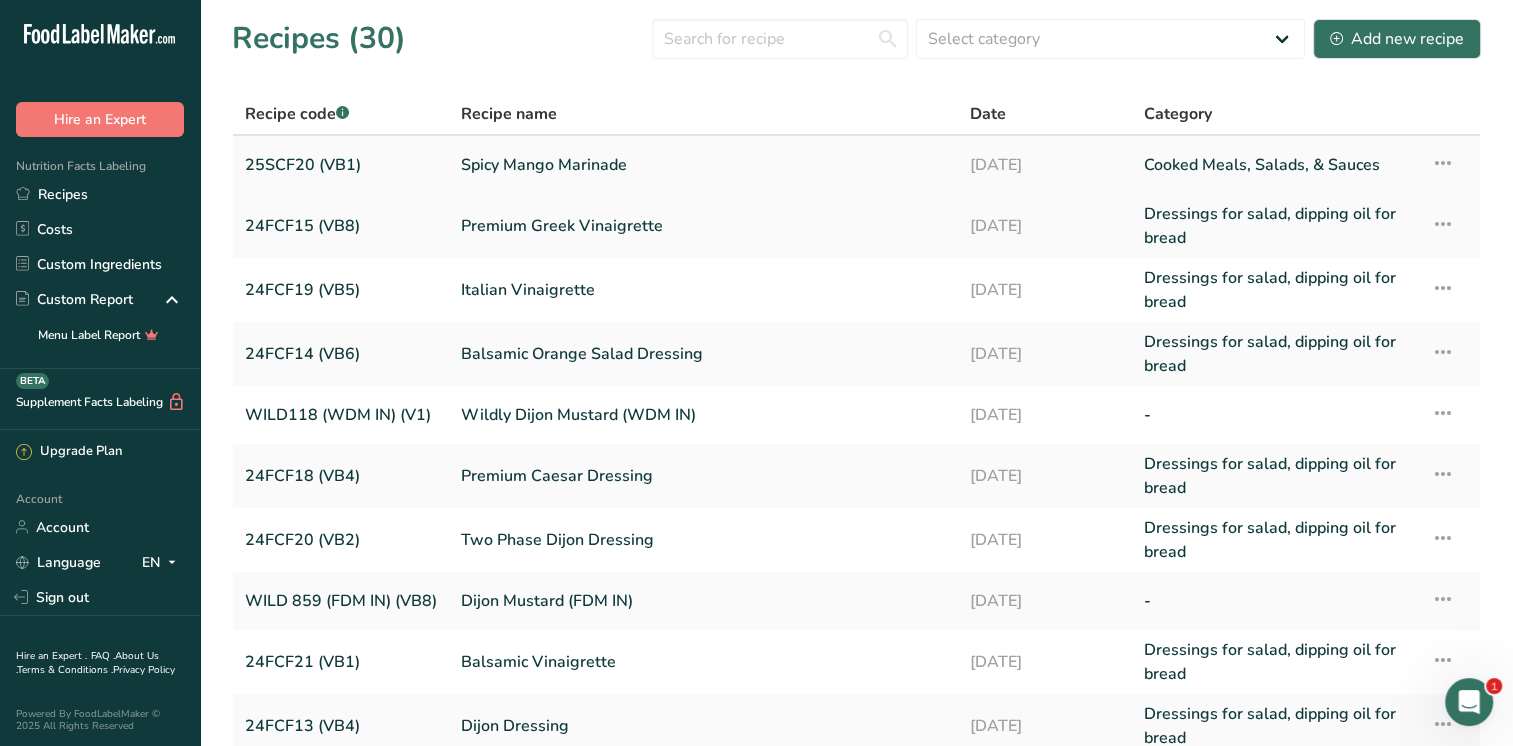 click on "Spicy Mango Marinade" at bounding box center (703, 165) 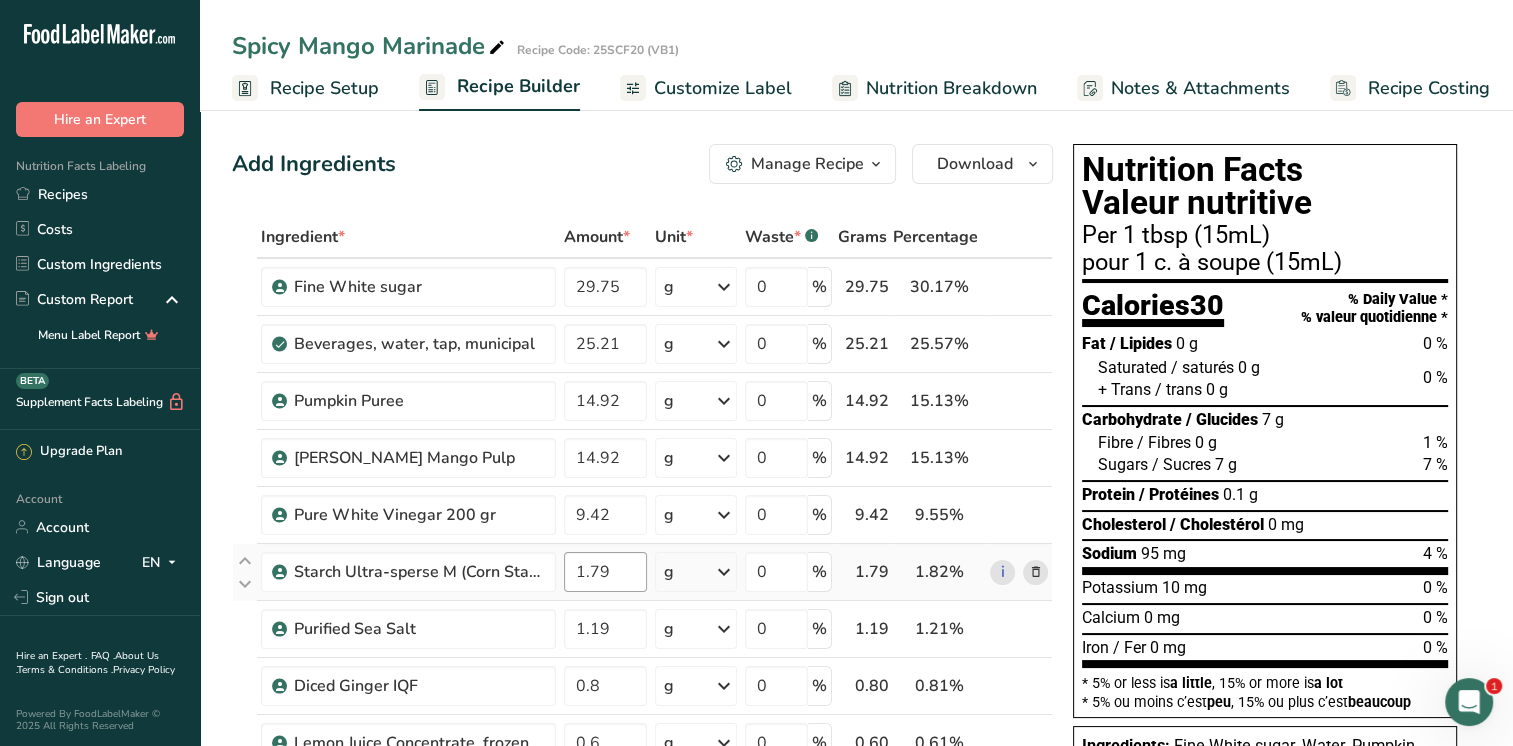scroll, scrollTop: 400, scrollLeft: 0, axis: vertical 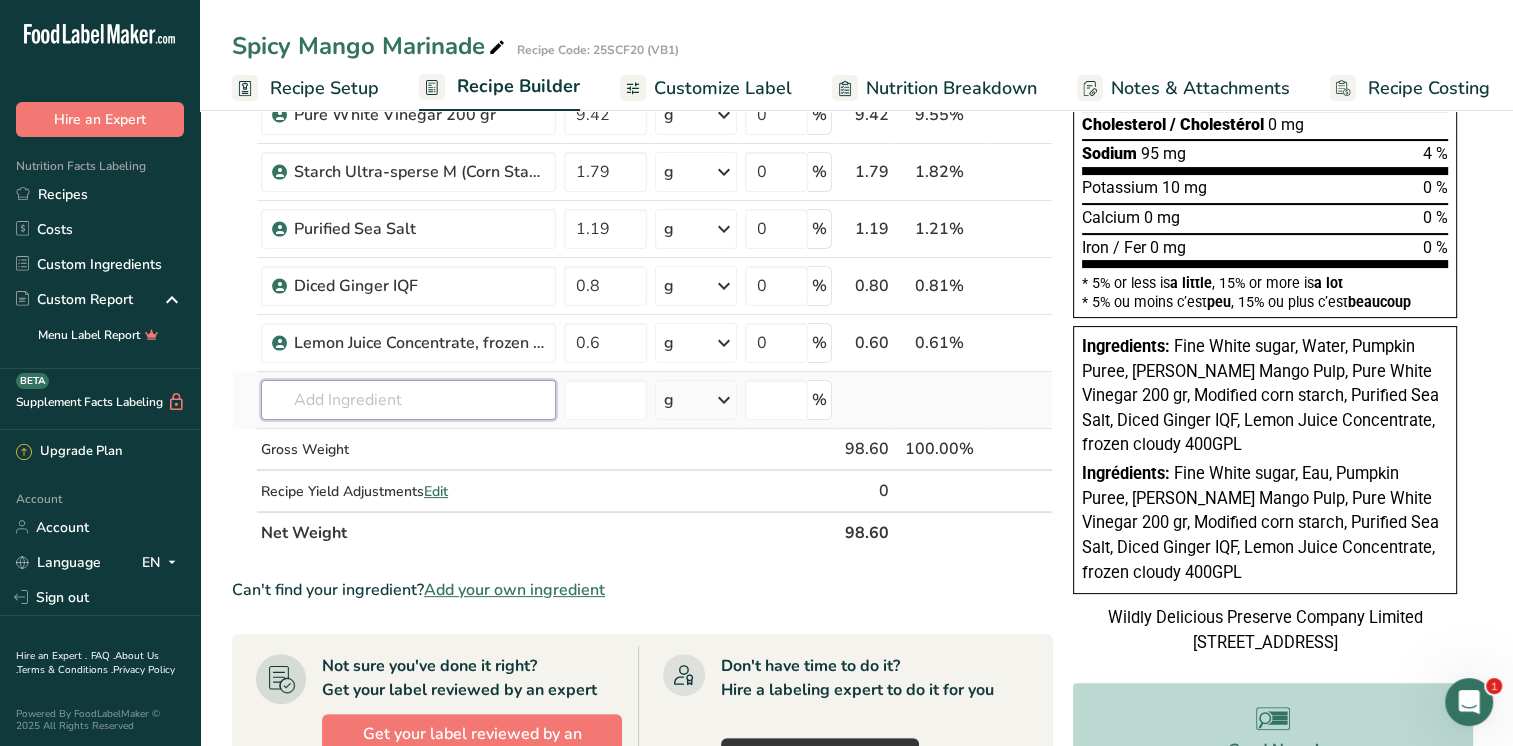 click at bounding box center [408, 400] 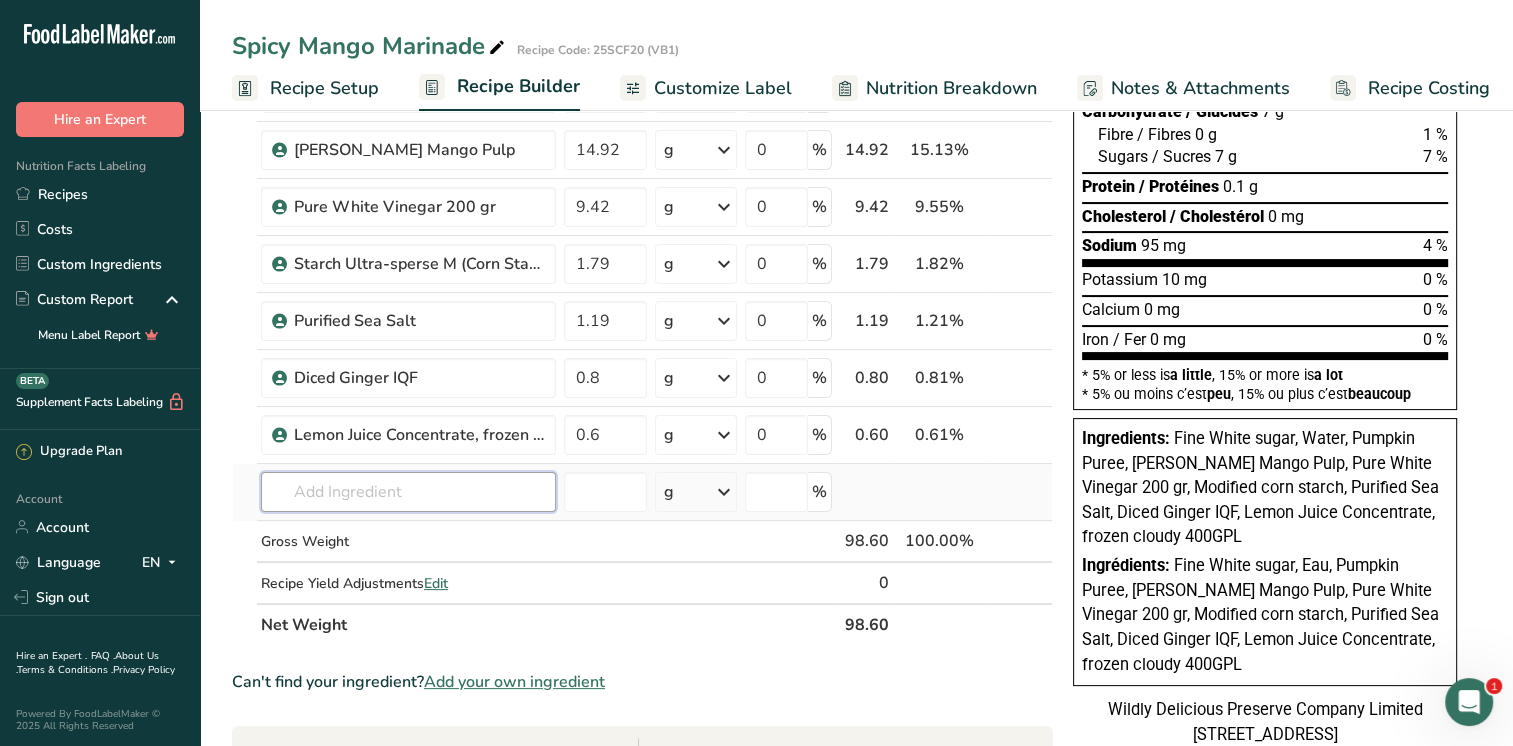 scroll, scrollTop: 600, scrollLeft: 0, axis: vertical 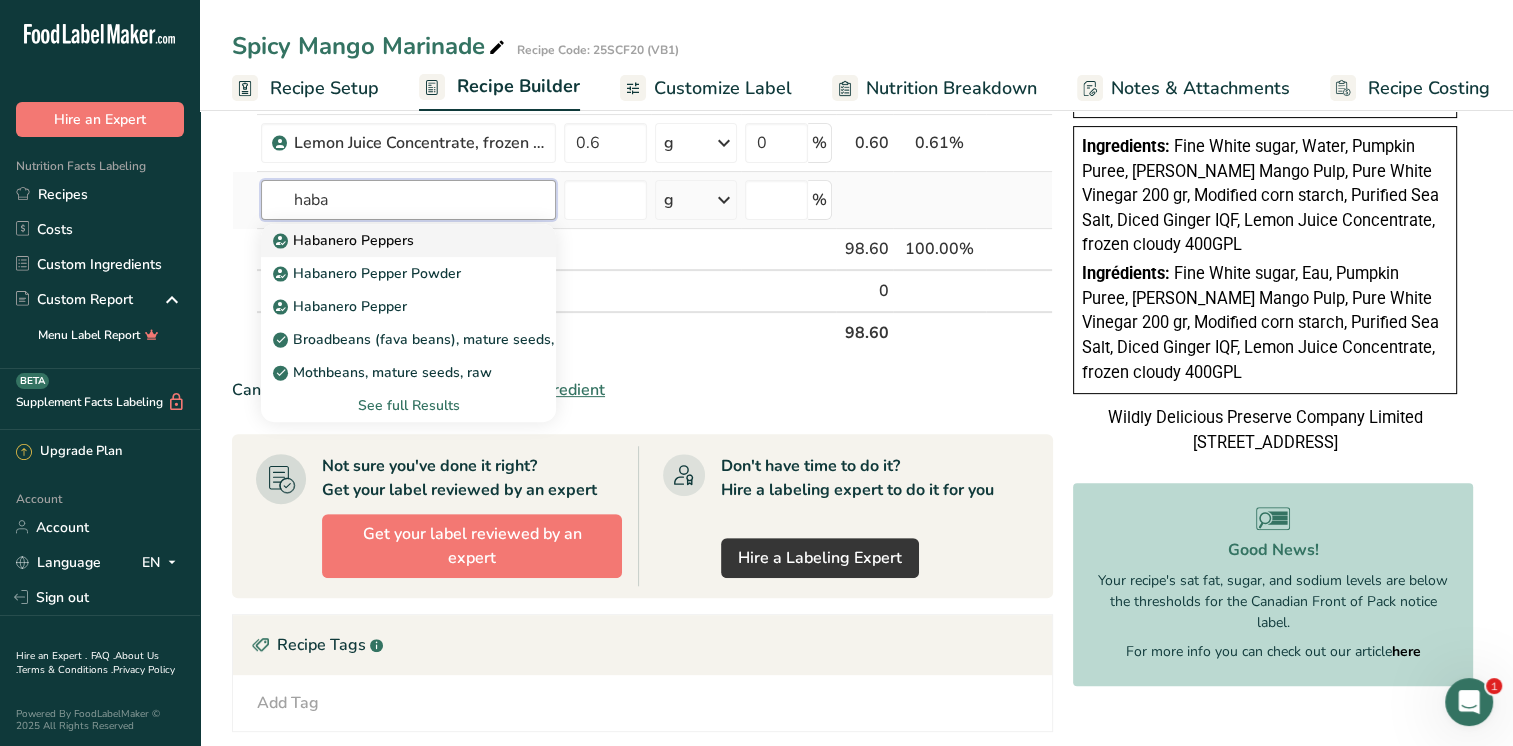 type on "haba" 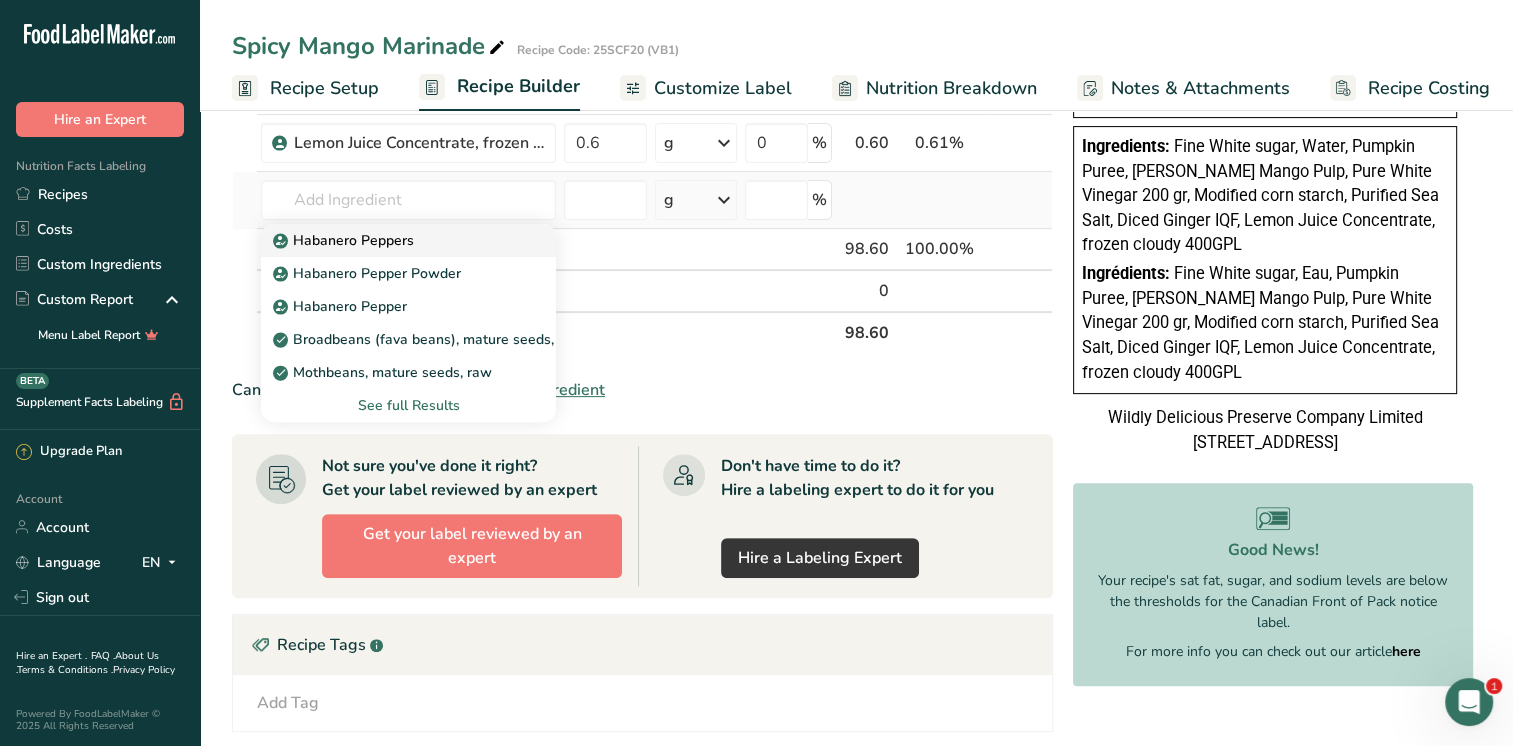 click on "Habanero Peppers" at bounding box center [345, 240] 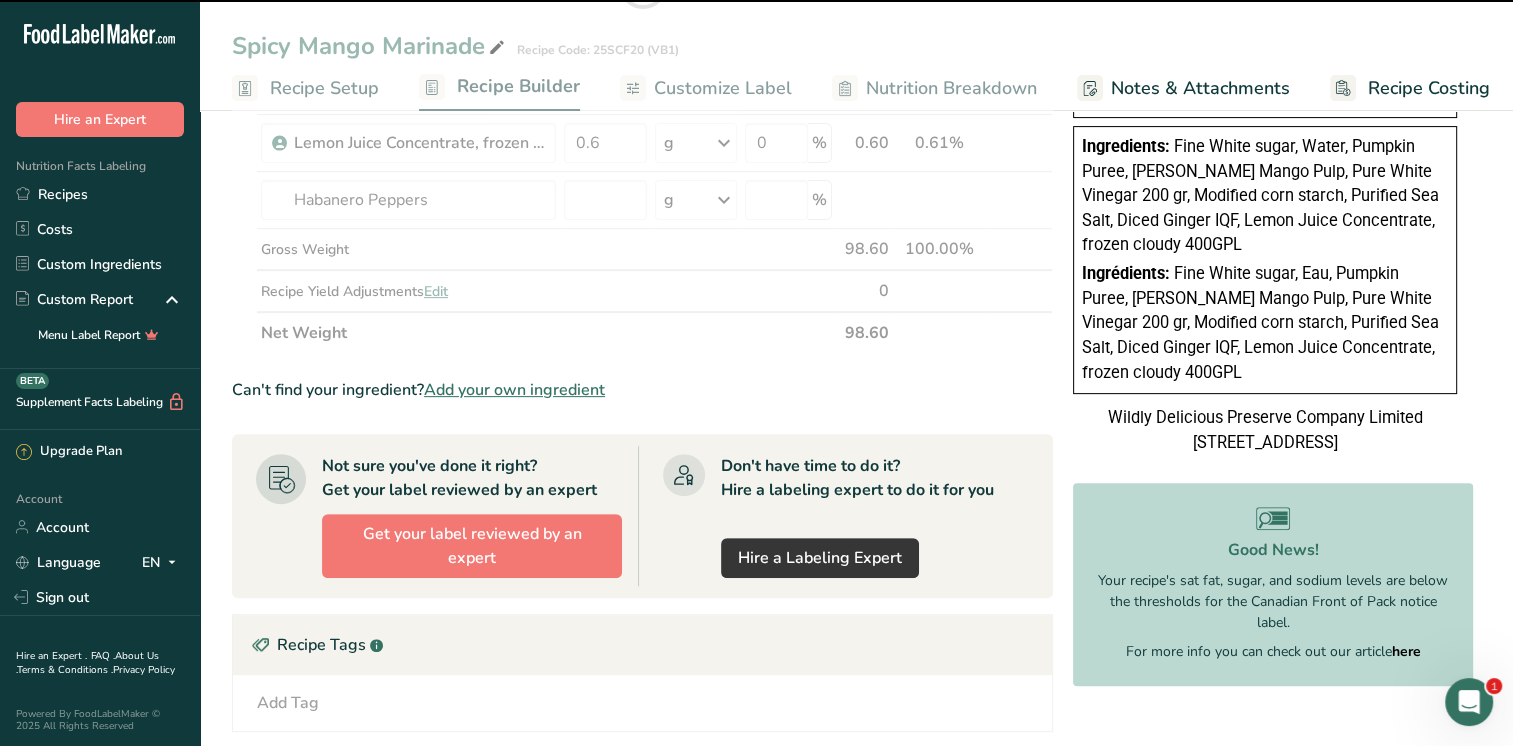 type on "0" 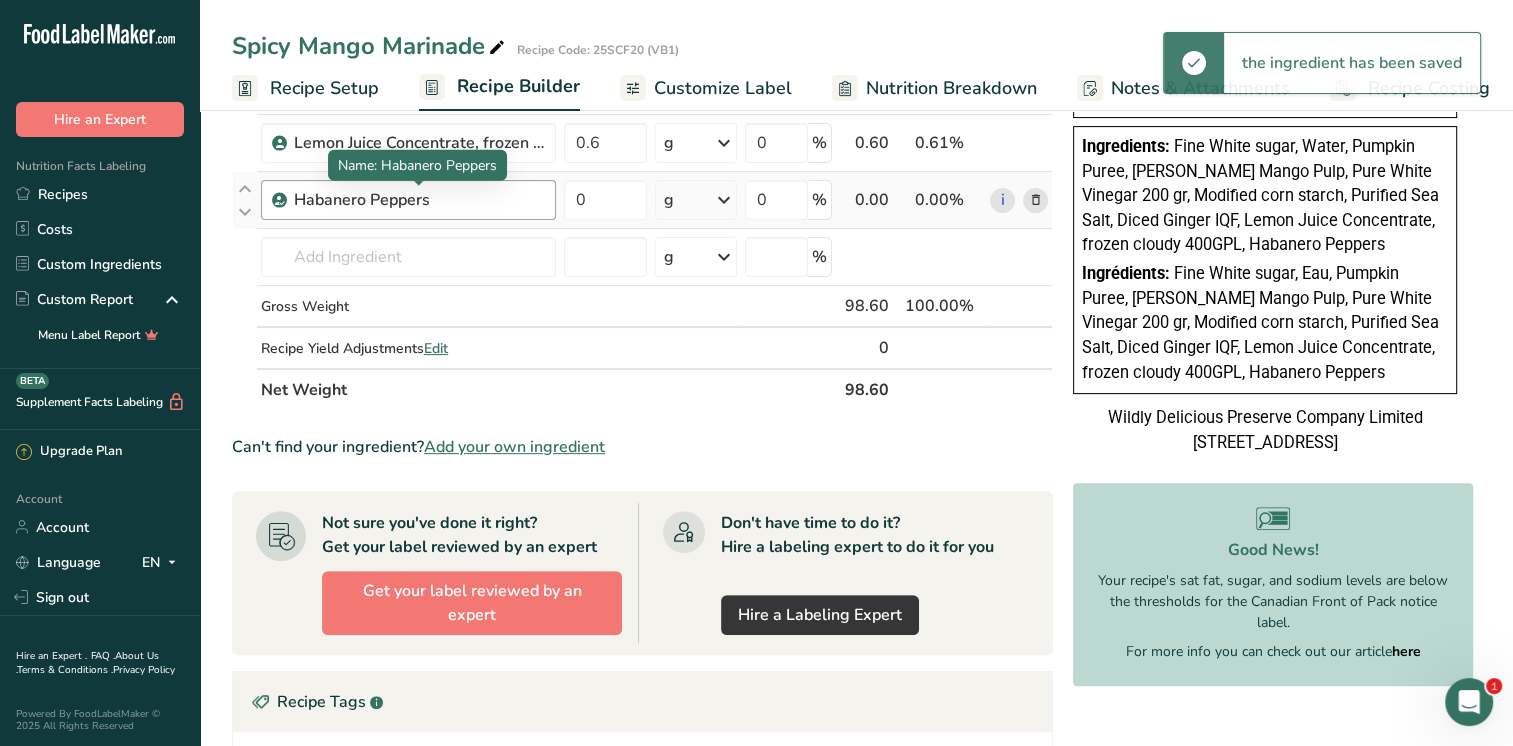 click on "Habanero Peppers" at bounding box center (419, 200) 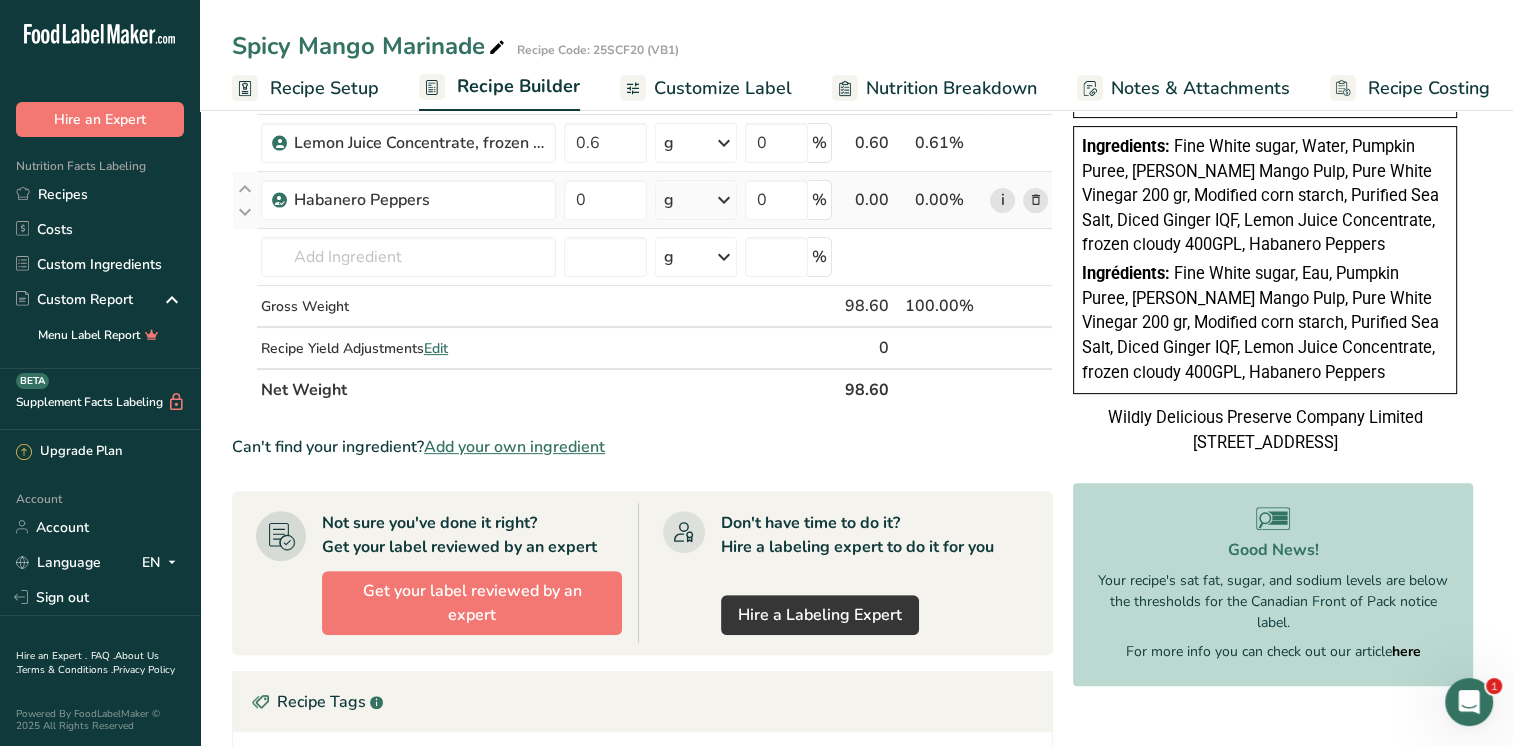 click on "i" at bounding box center [1002, 200] 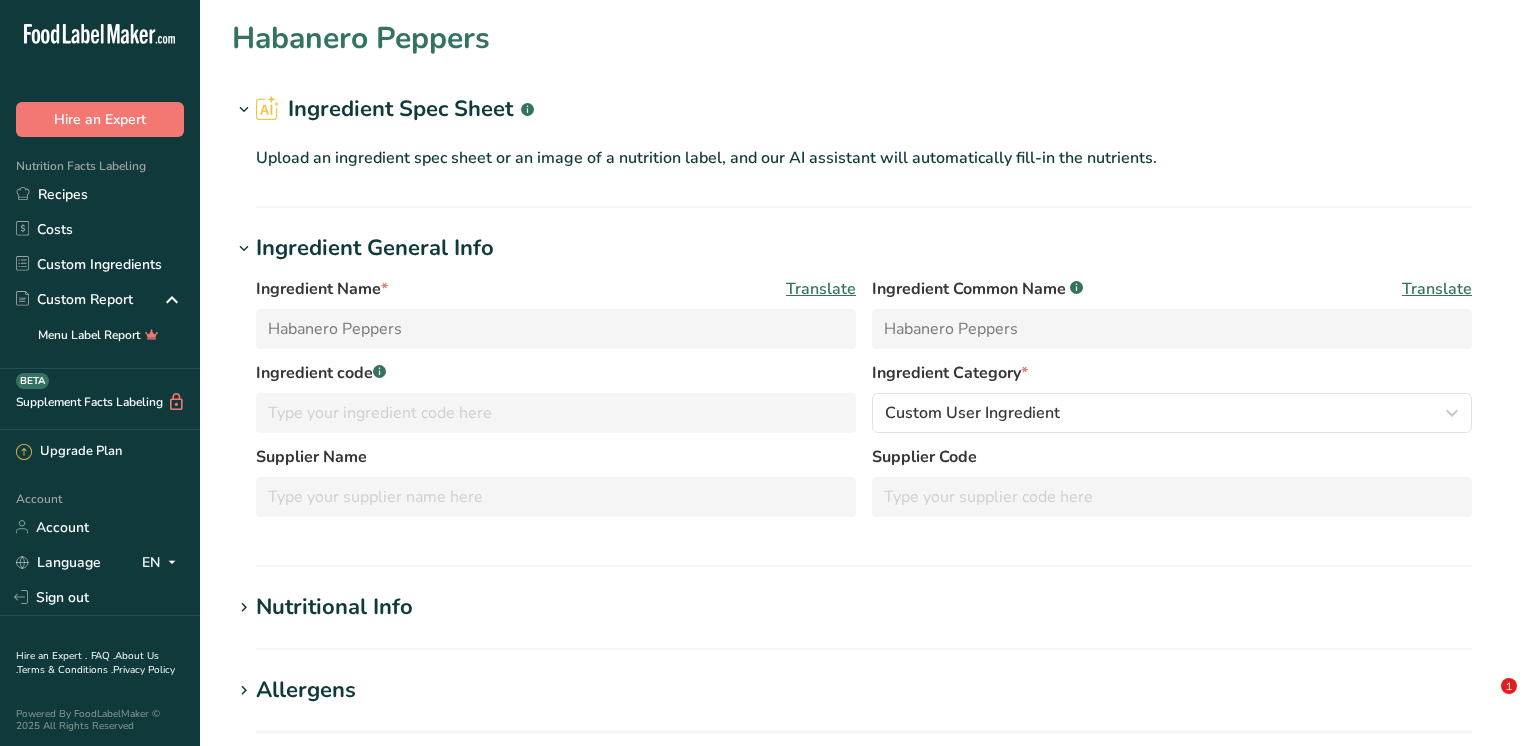scroll, scrollTop: 0, scrollLeft: 0, axis: both 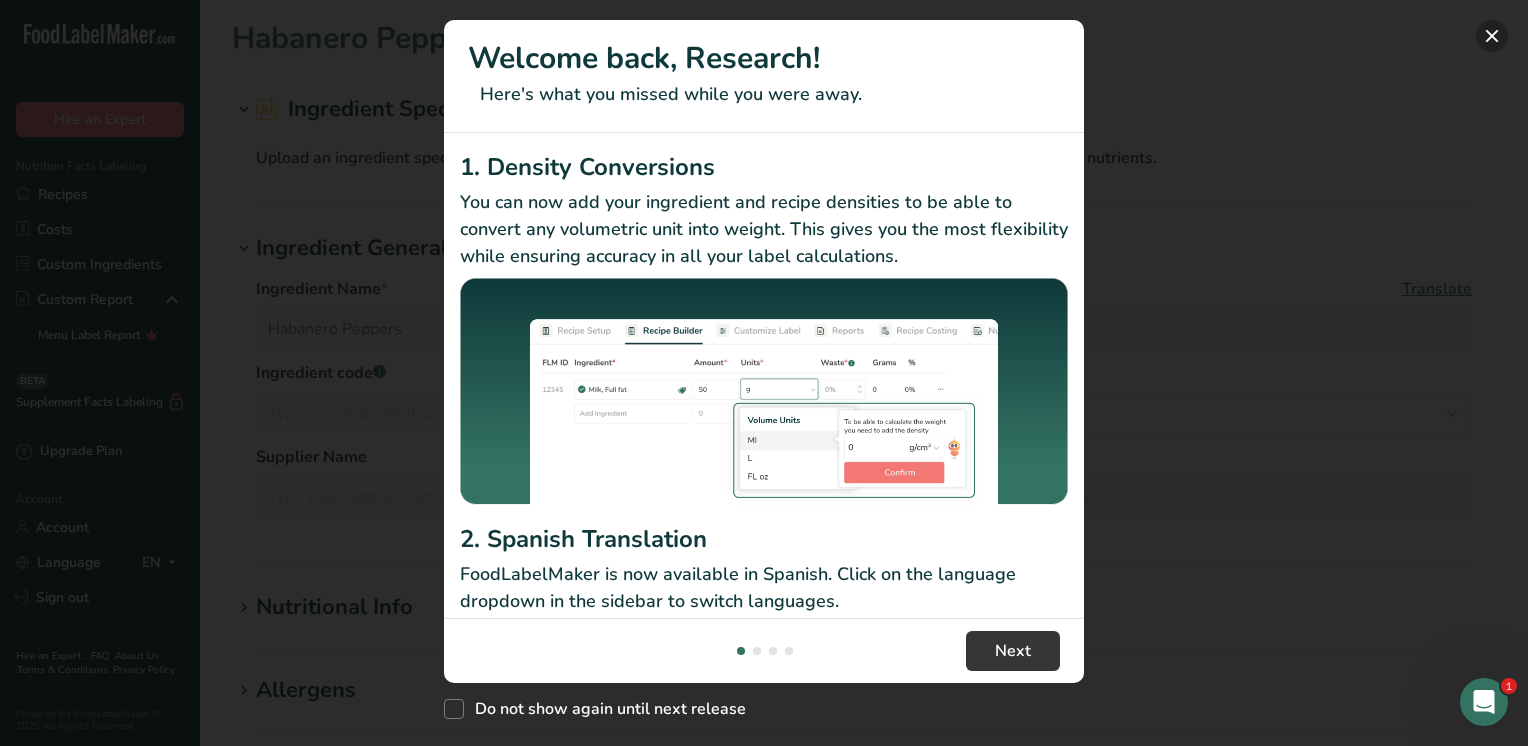 click at bounding box center [1492, 36] 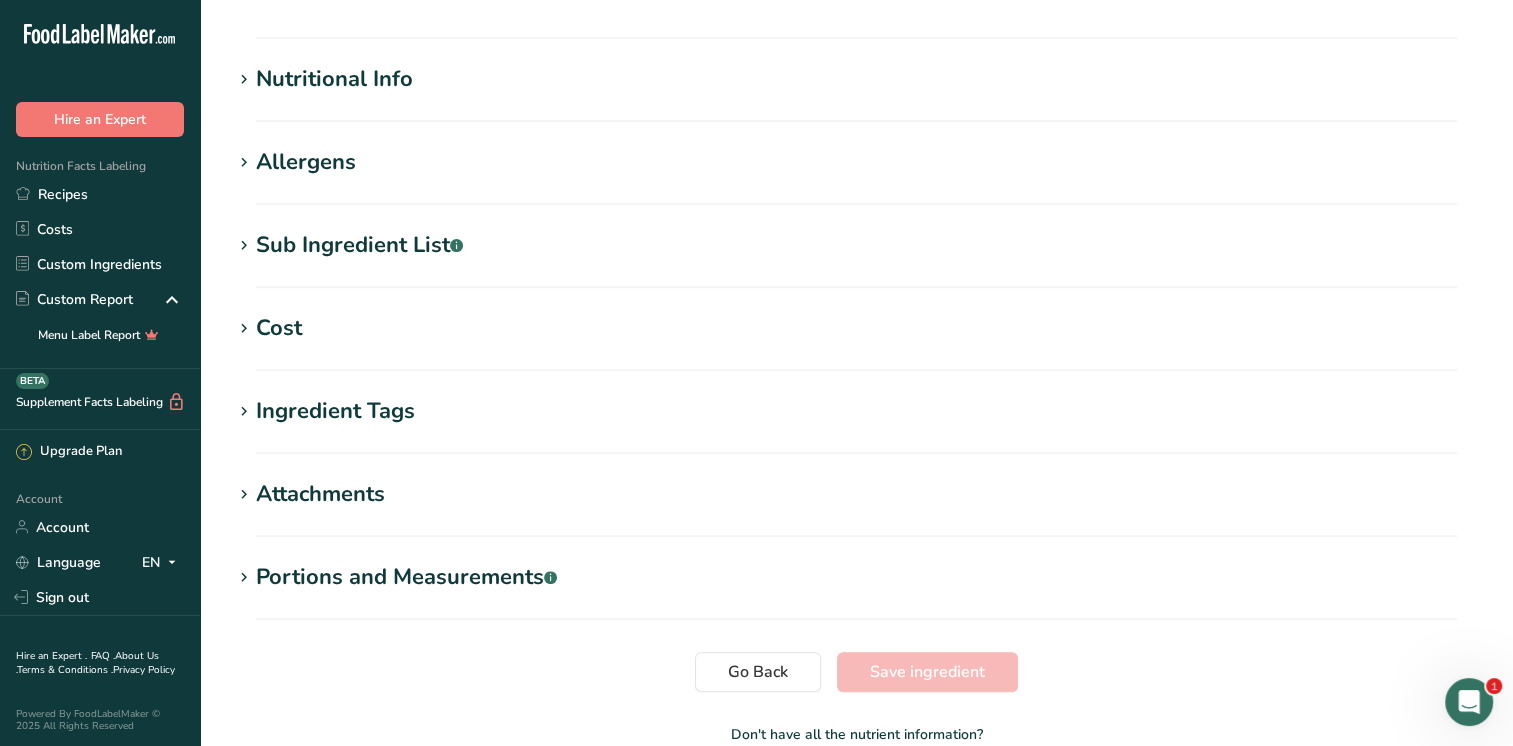 scroll, scrollTop: 500, scrollLeft: 0, axis: vertical 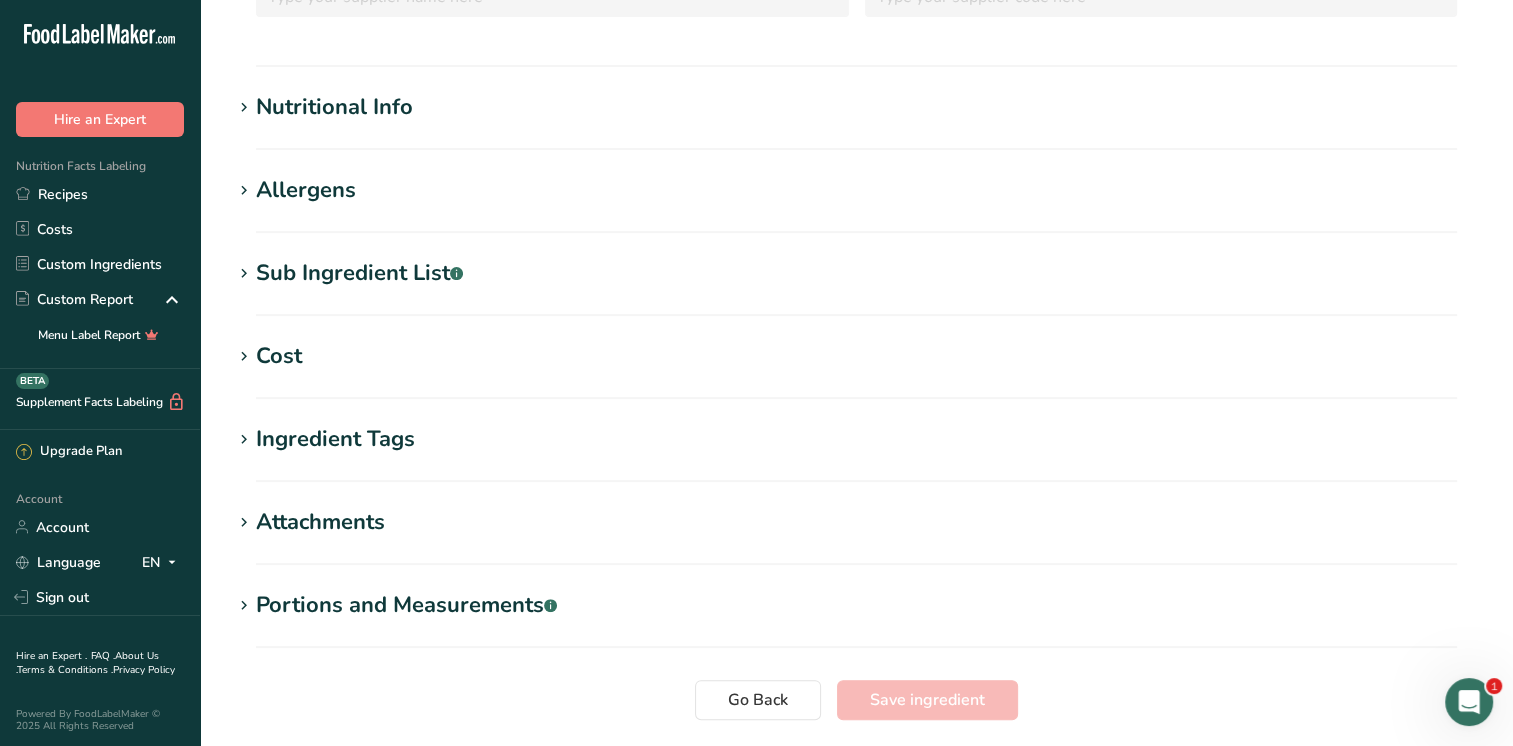 click on "Nutritional Info" at bounding box center (334, 107) 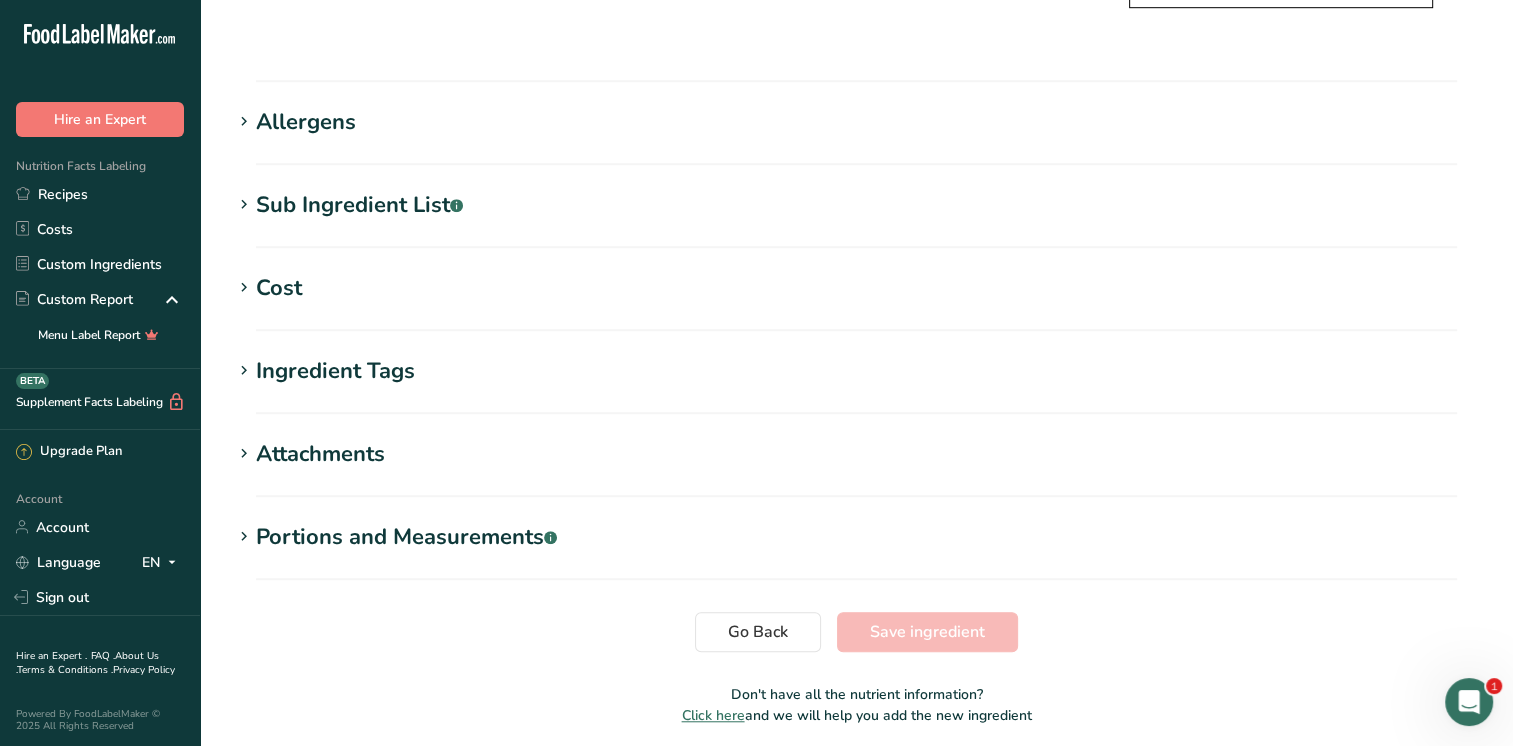 scroll, scrollTop: 1428, scrollLeft: 0, axis: vertical 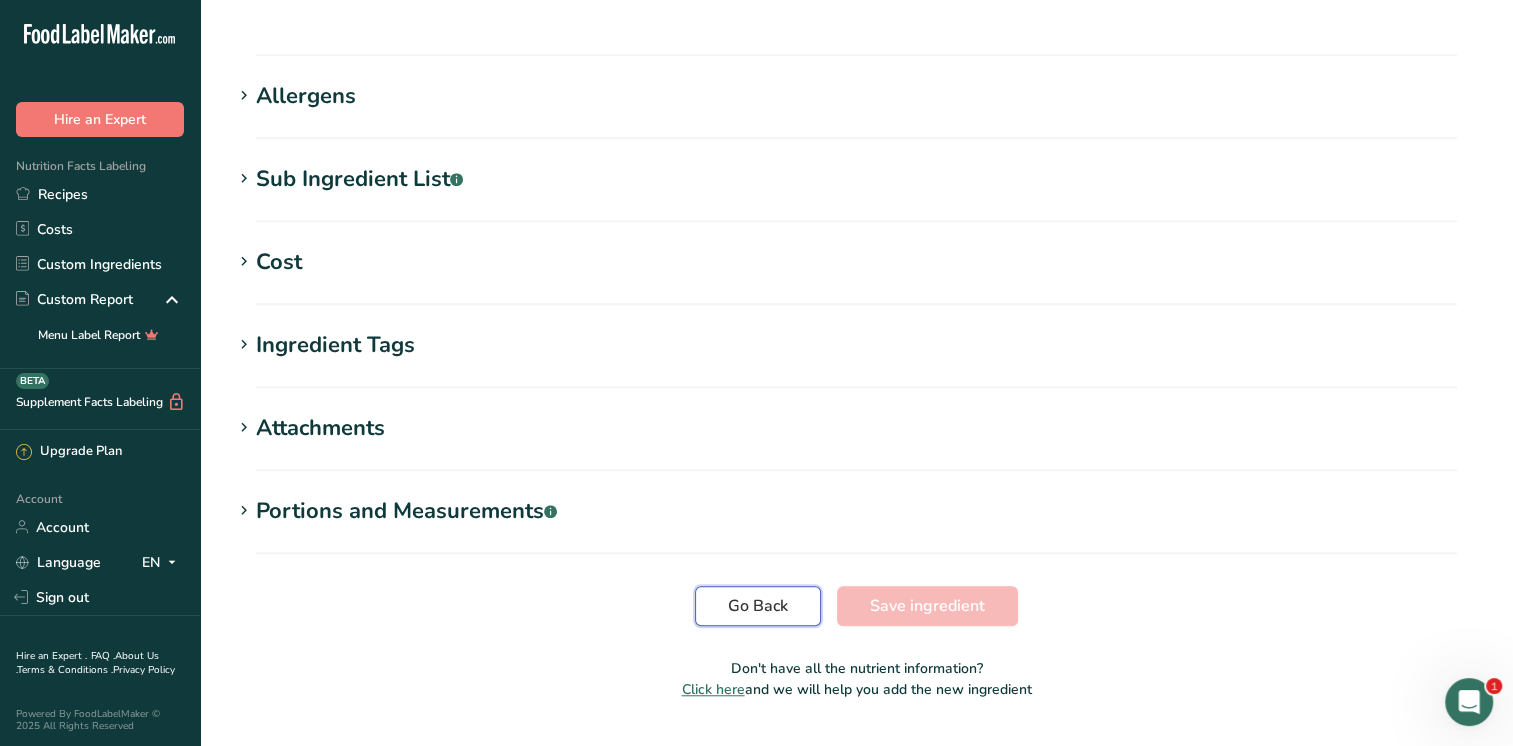 click on "Go Back" at bounding box center [758, 606] 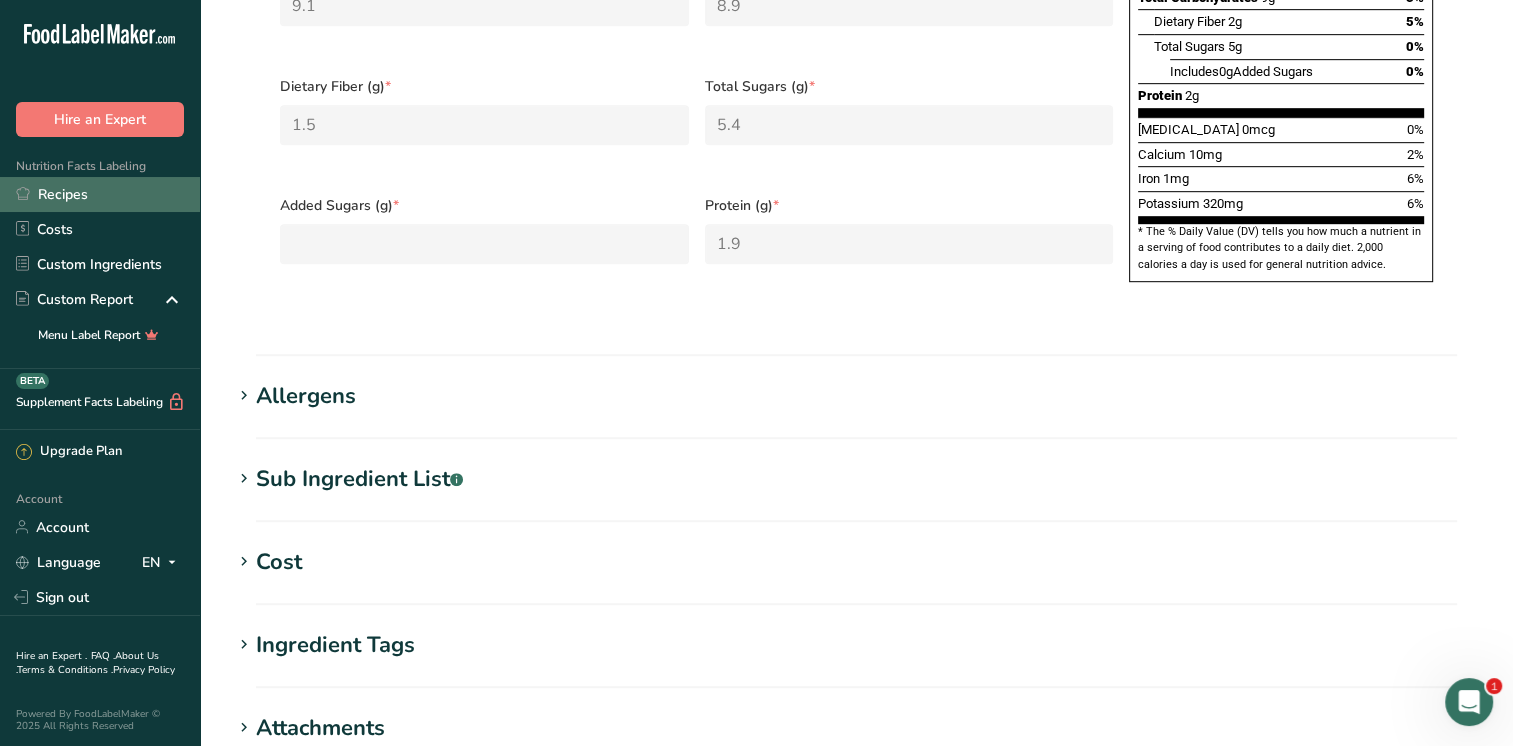 drag, startPoint x: 34, startPoint y: 190, endPoint x: 43, endPoint y: 195, distance: 10.29563 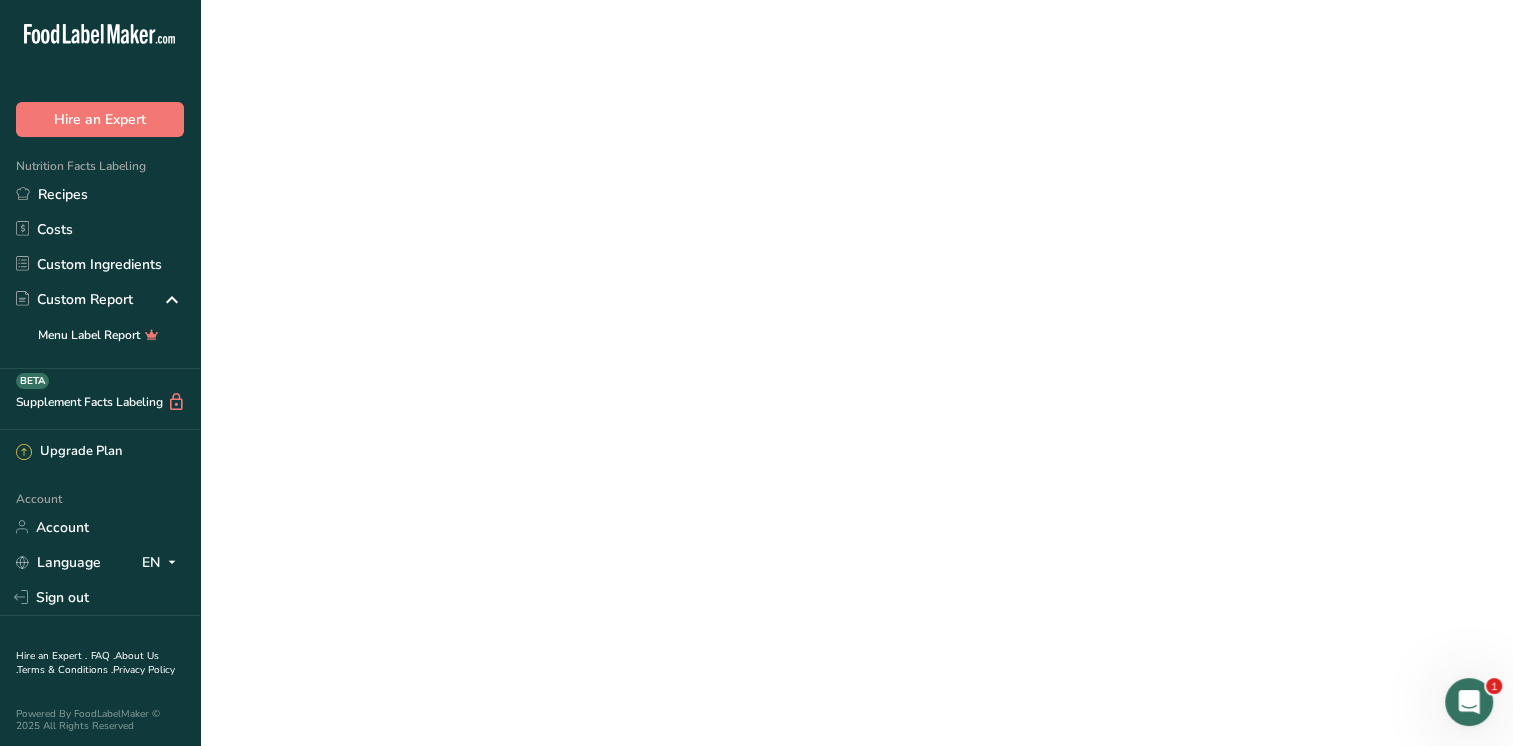 scroll, scrollTop: 0, scrollLeft: 0, axis: both 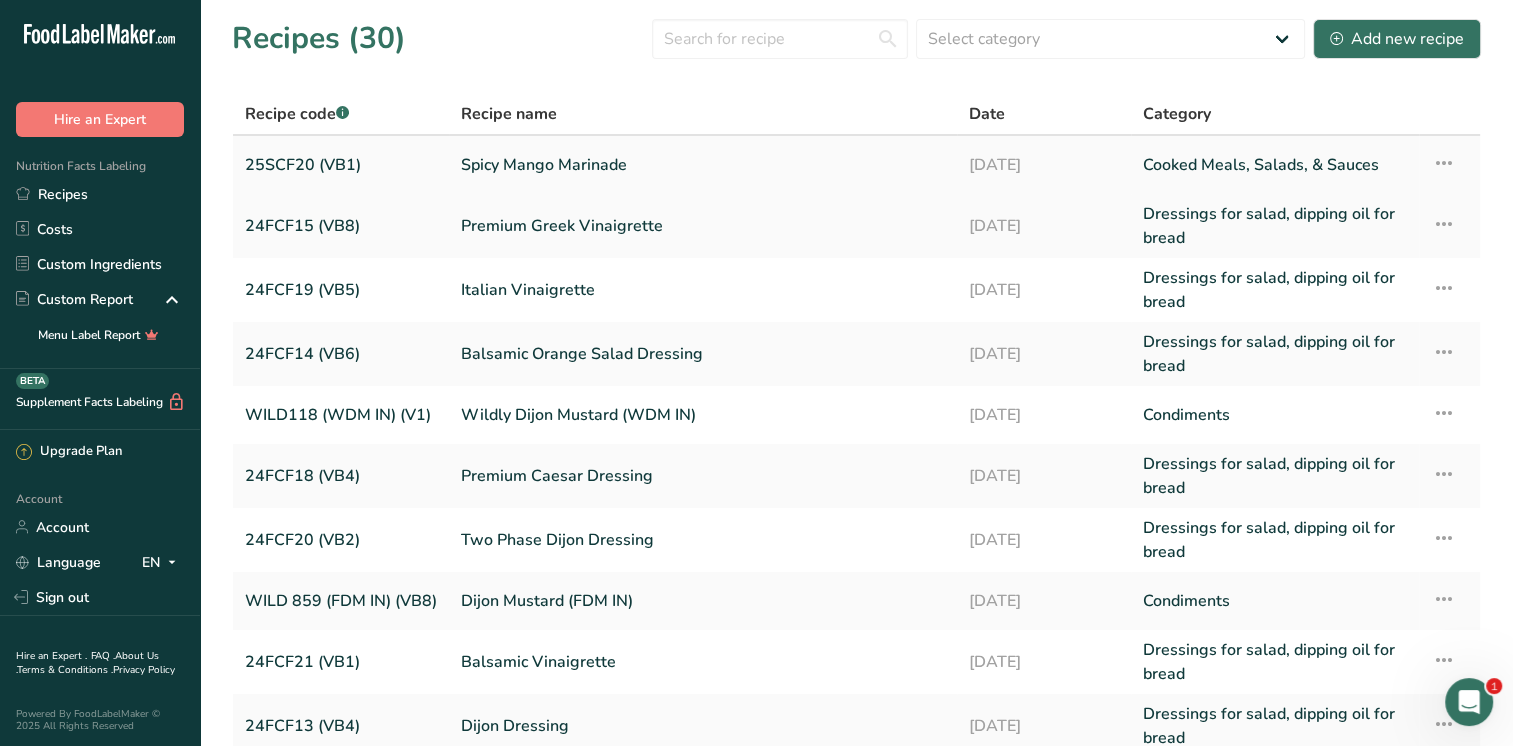 click on "Spicy Mango Marinade" at bounding box center (703, 165) 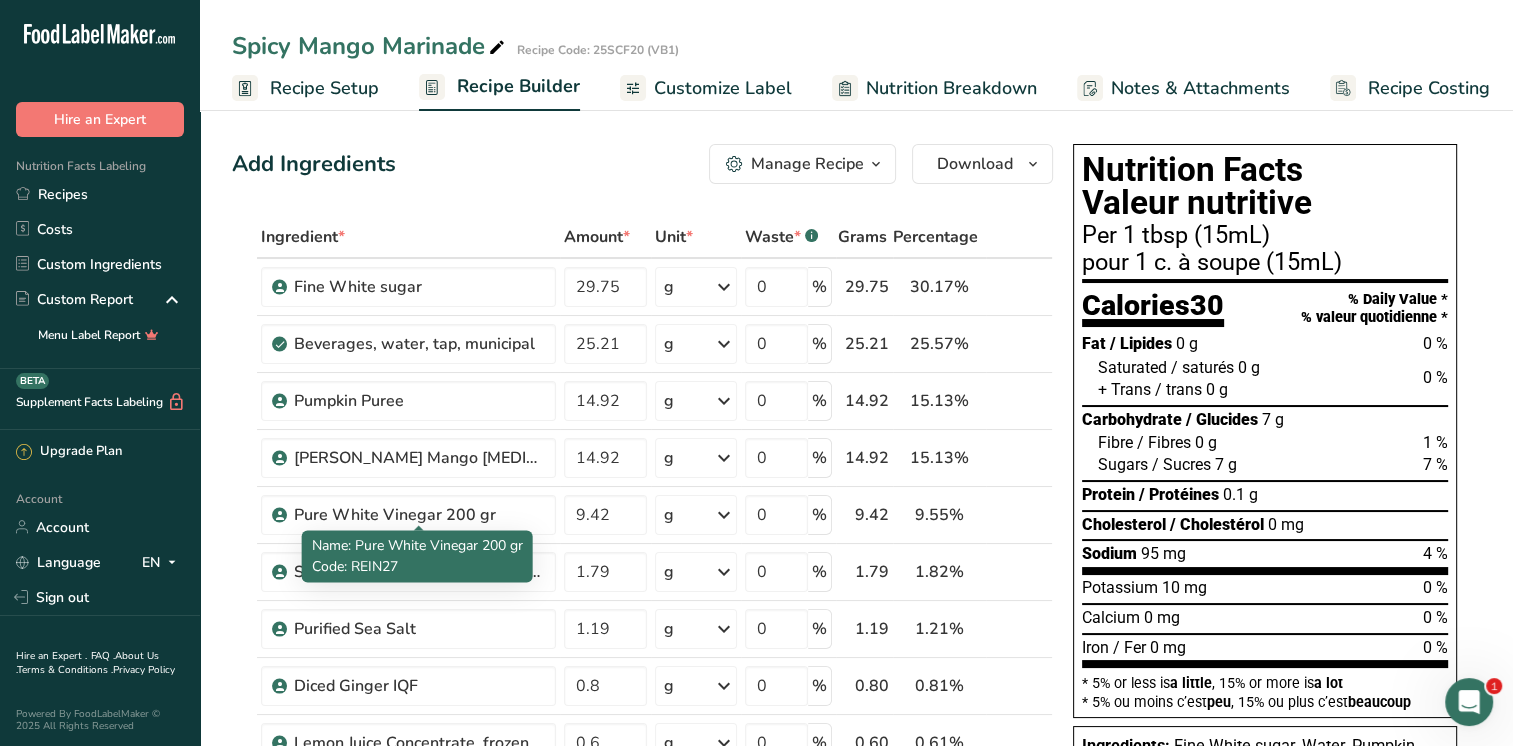scroll, scrollTop: 700, scrollLeft: 0, axis: vertical 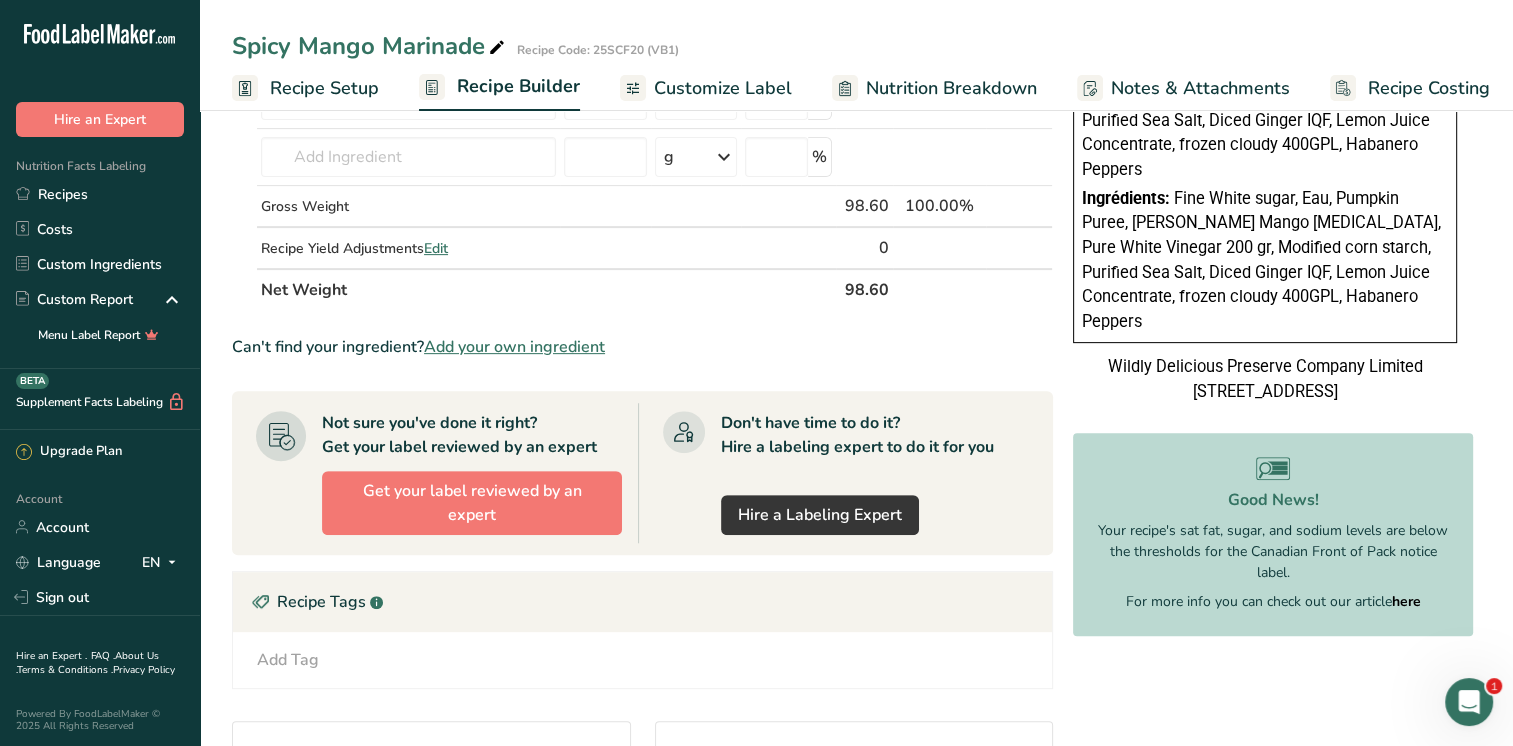 click on "Add your own ingredient" at bounding box center (514, 347) 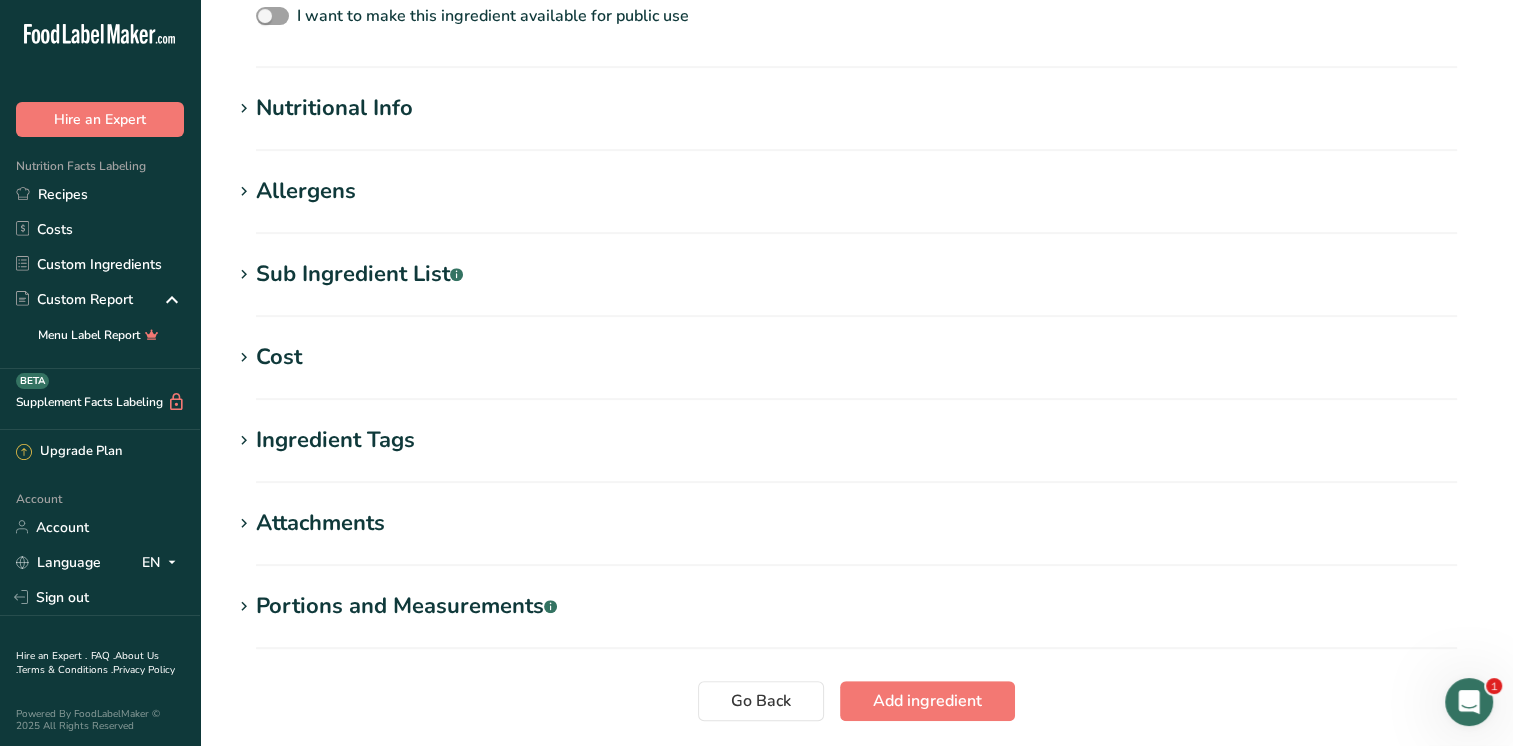 scroll, scrollTop: 0, scrollLeft: 0, axis: both 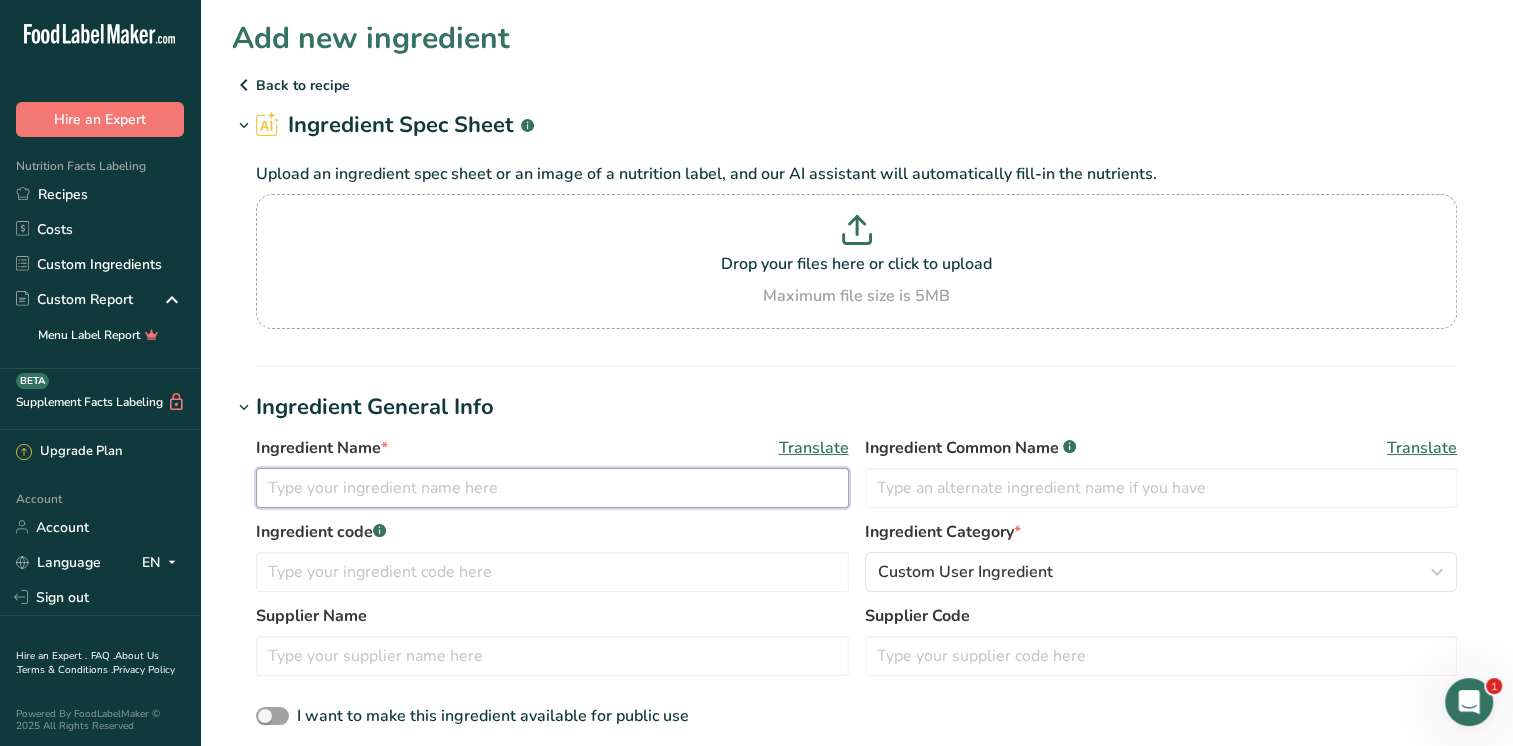 click at bounding box center [552, 488] 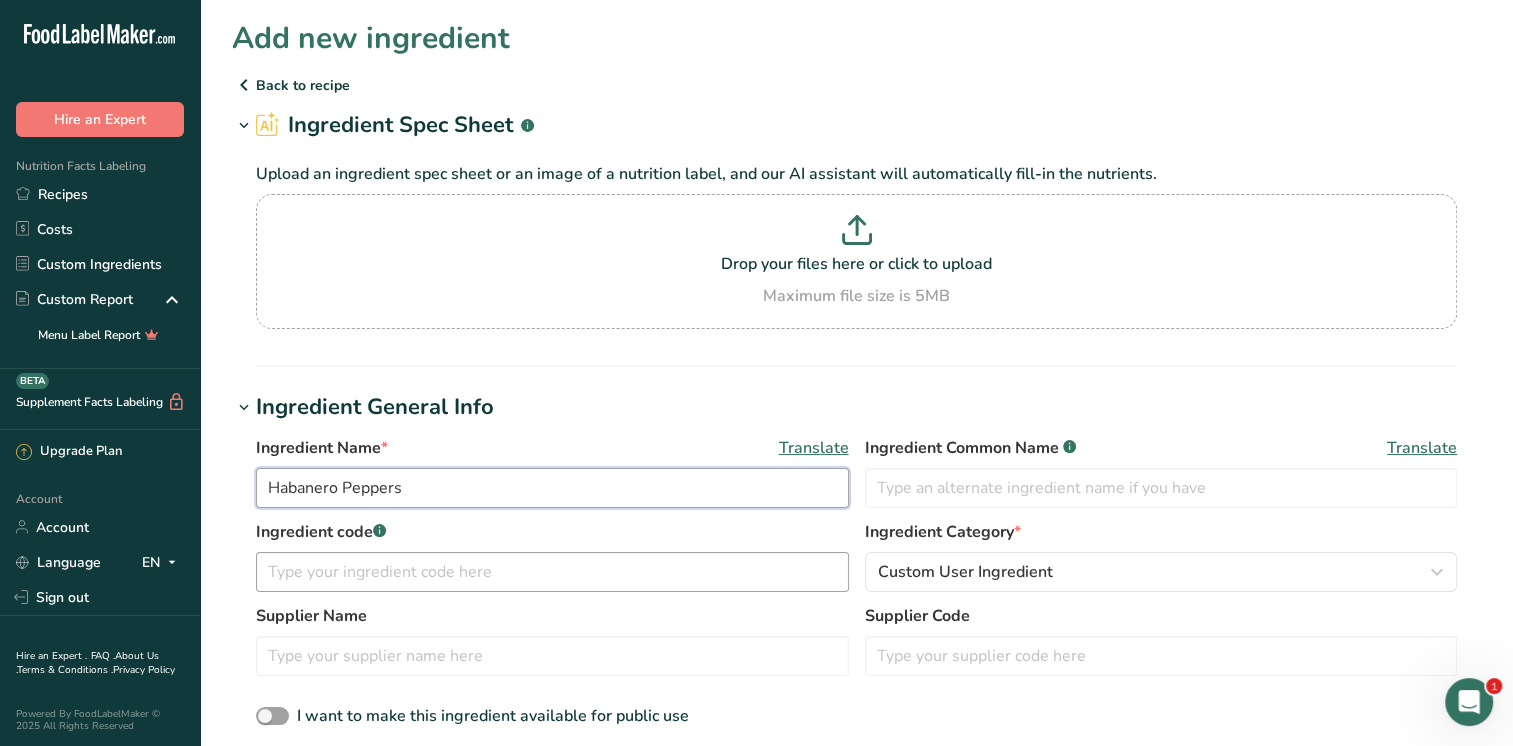 type on "Habanero Peppers" 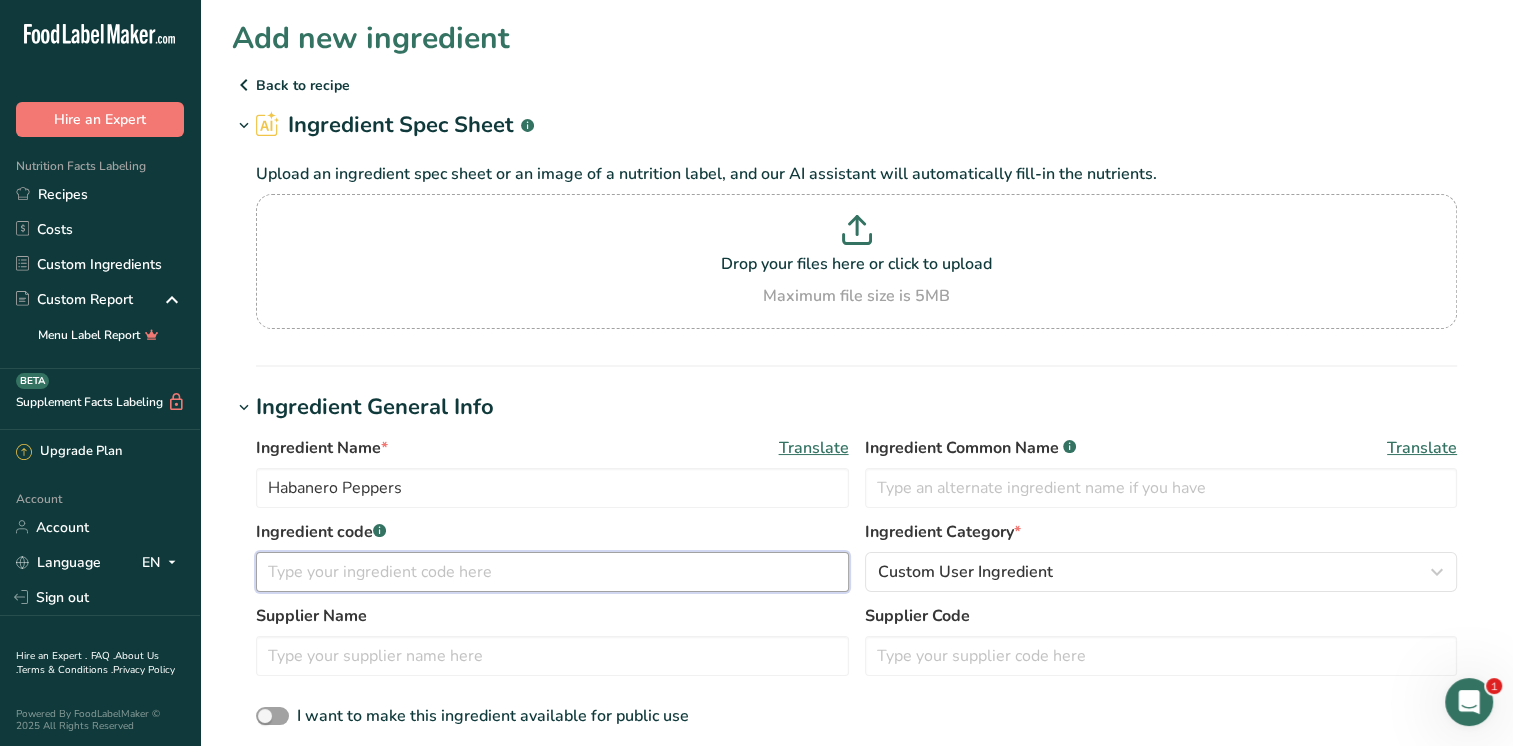 click at bounding box center (552, 572) 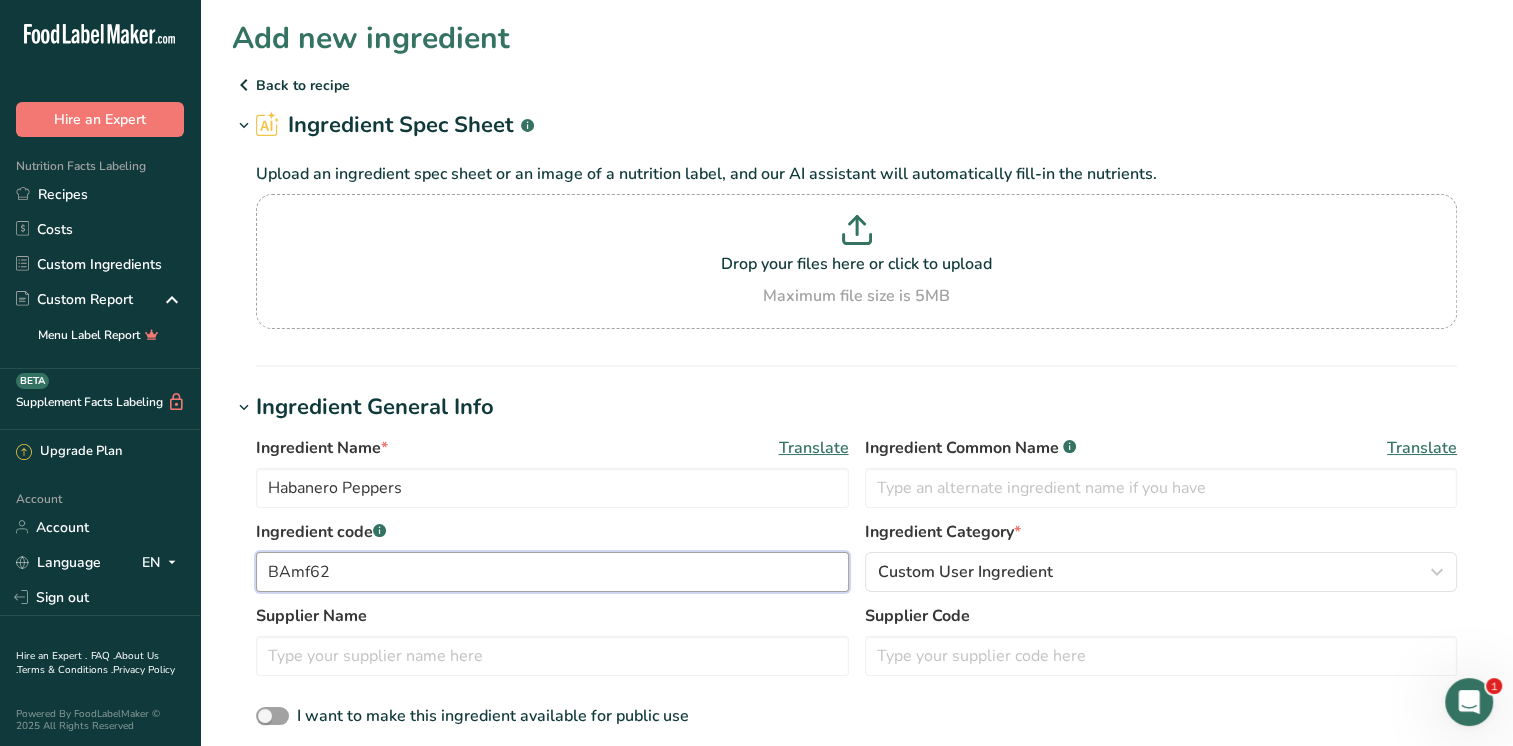 drag, startPoint x: 292, startPoint y: 573, endPoint x: 314, endPoint y: 573, distance: 22 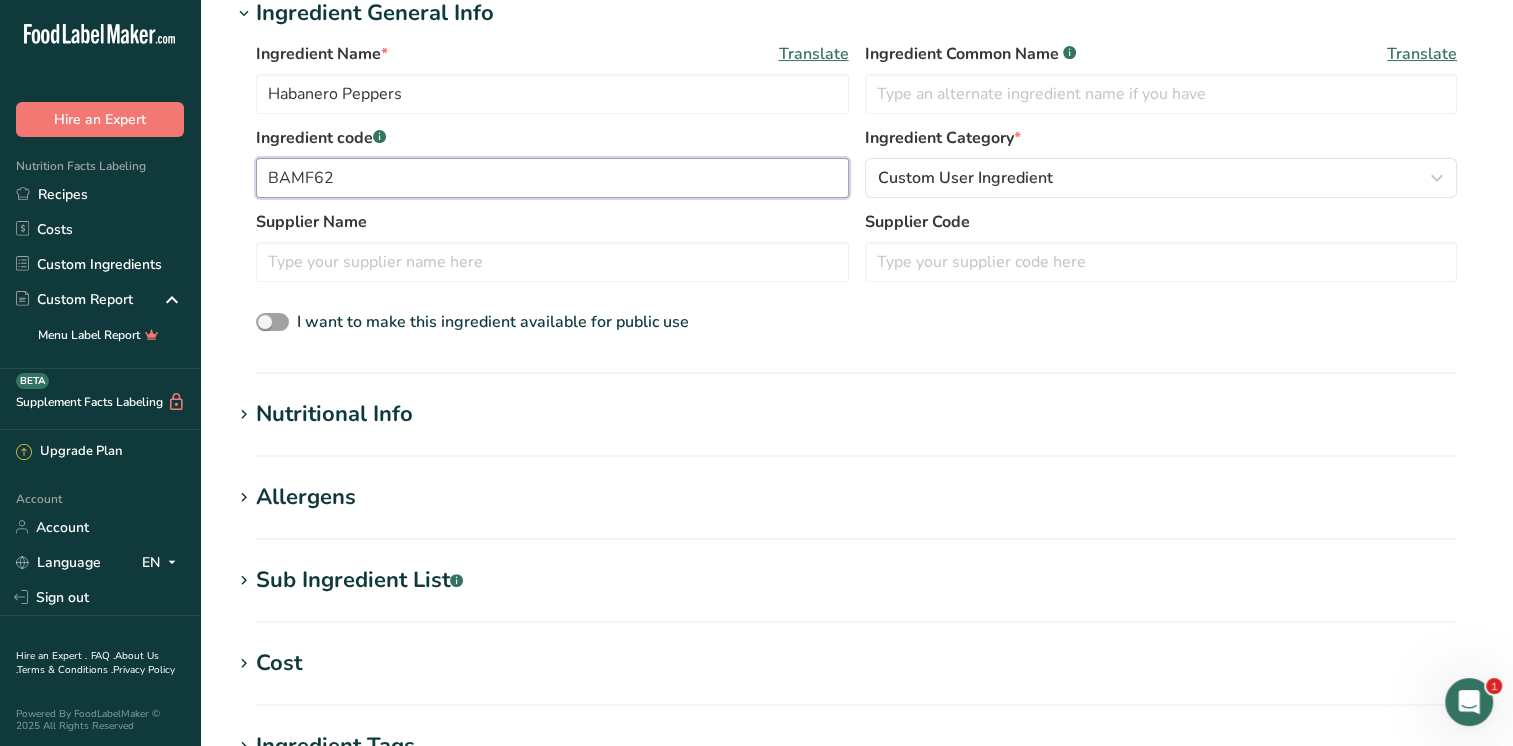 scroll, scrollTop: 400, scrollLeft: 0, axis: vertical 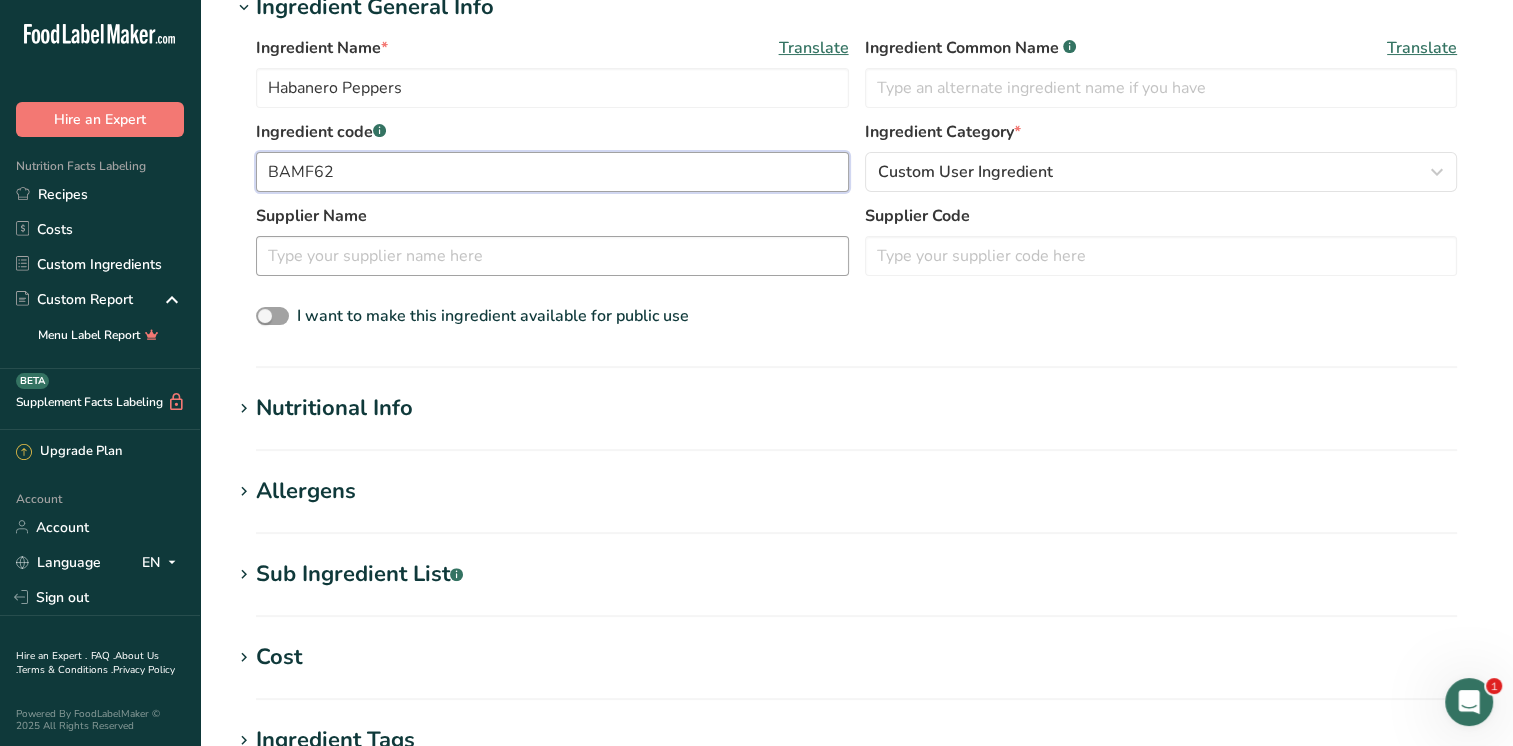 type on "BAMF62" 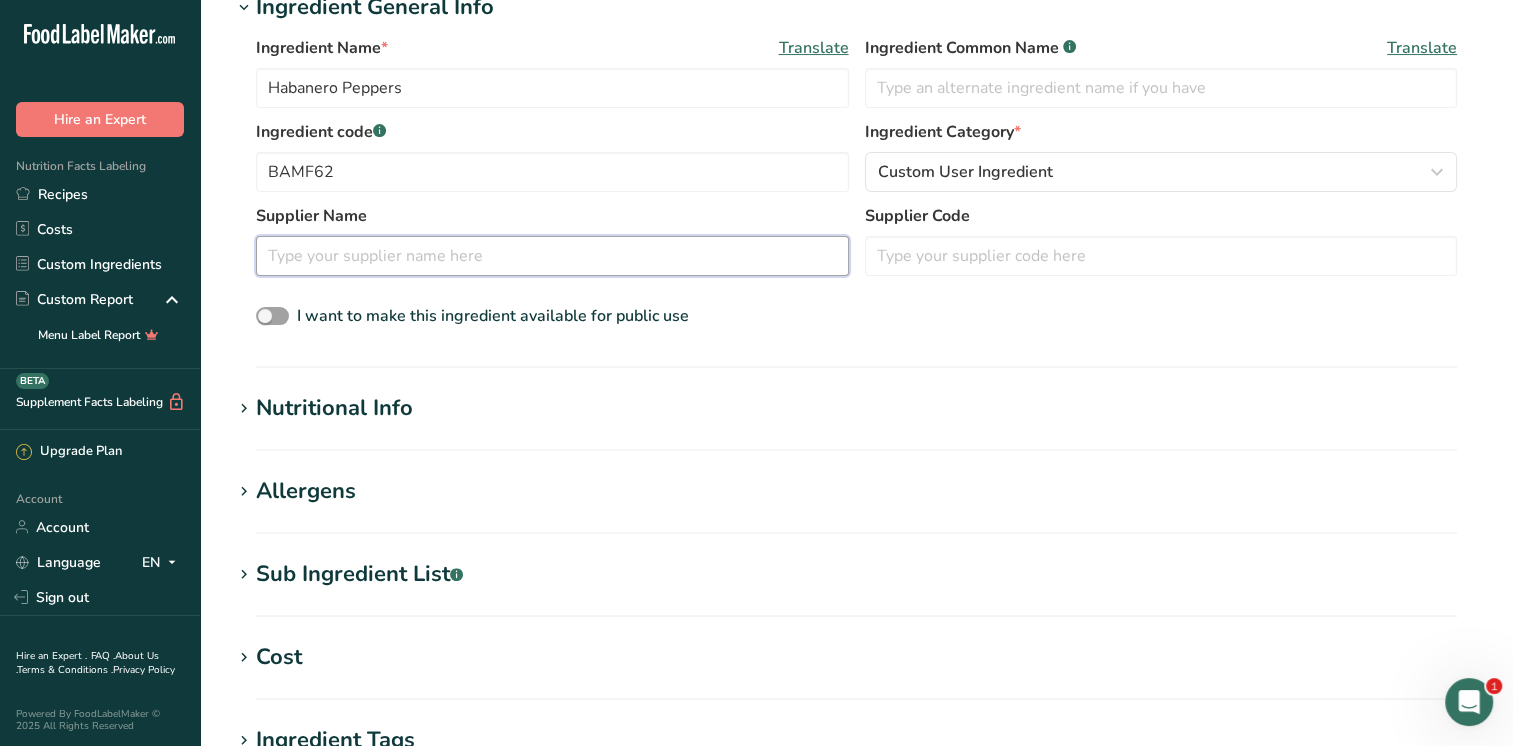 click at bounding box center [552, 256] 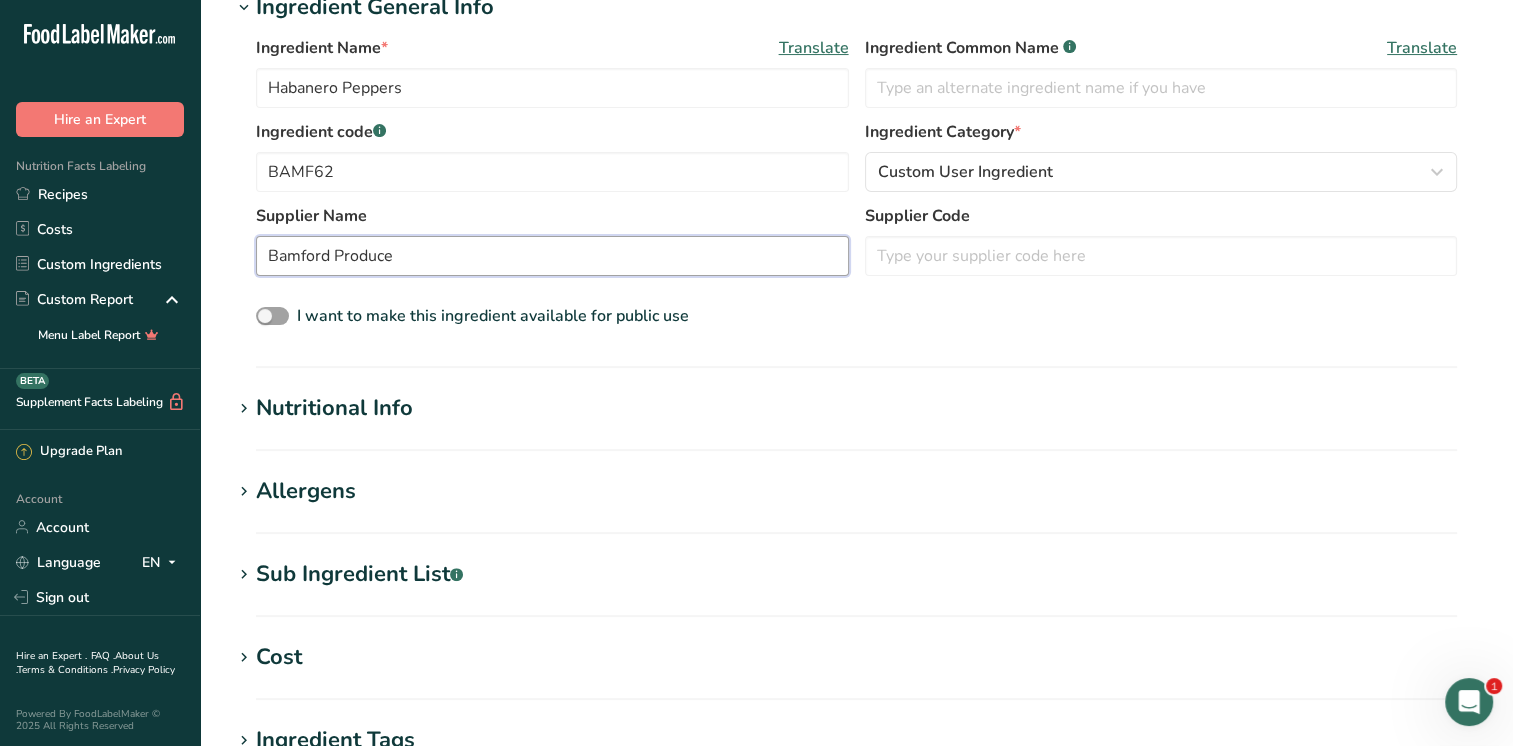 type on "Bamford Produce" 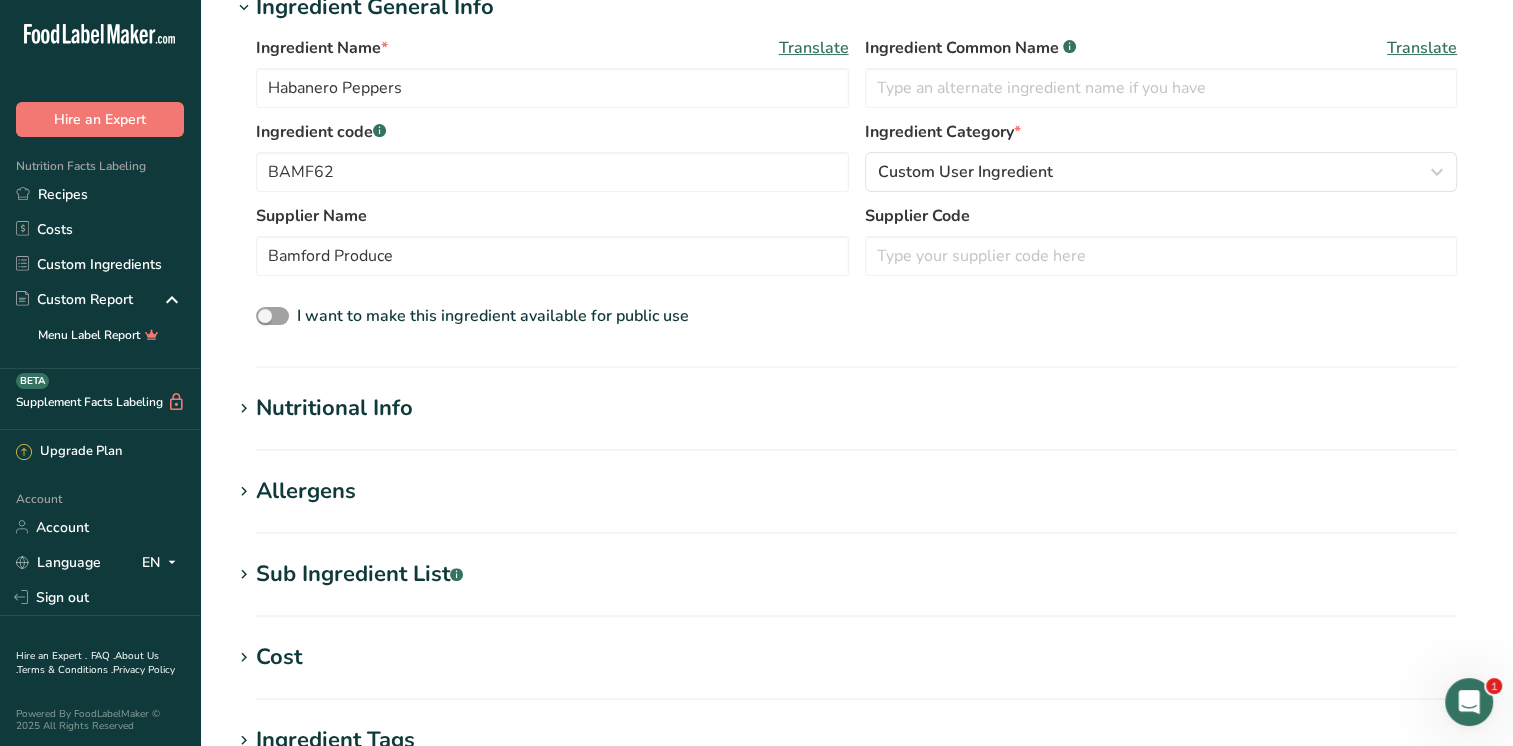 click on "Nutritional Info" at bounding box center (334, 408) 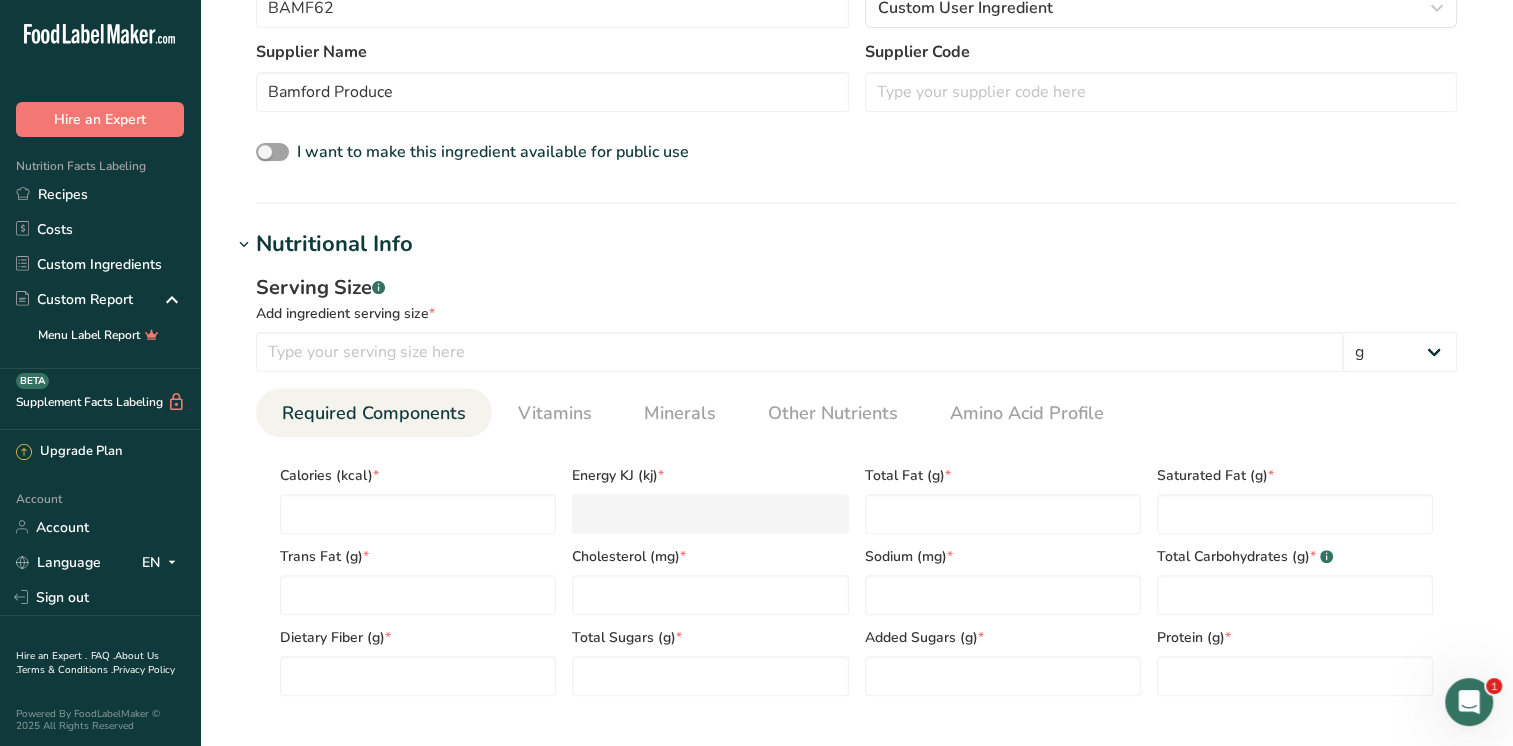 scroll, scrollTop: 700, scrollLeft: 0, axis: vertical 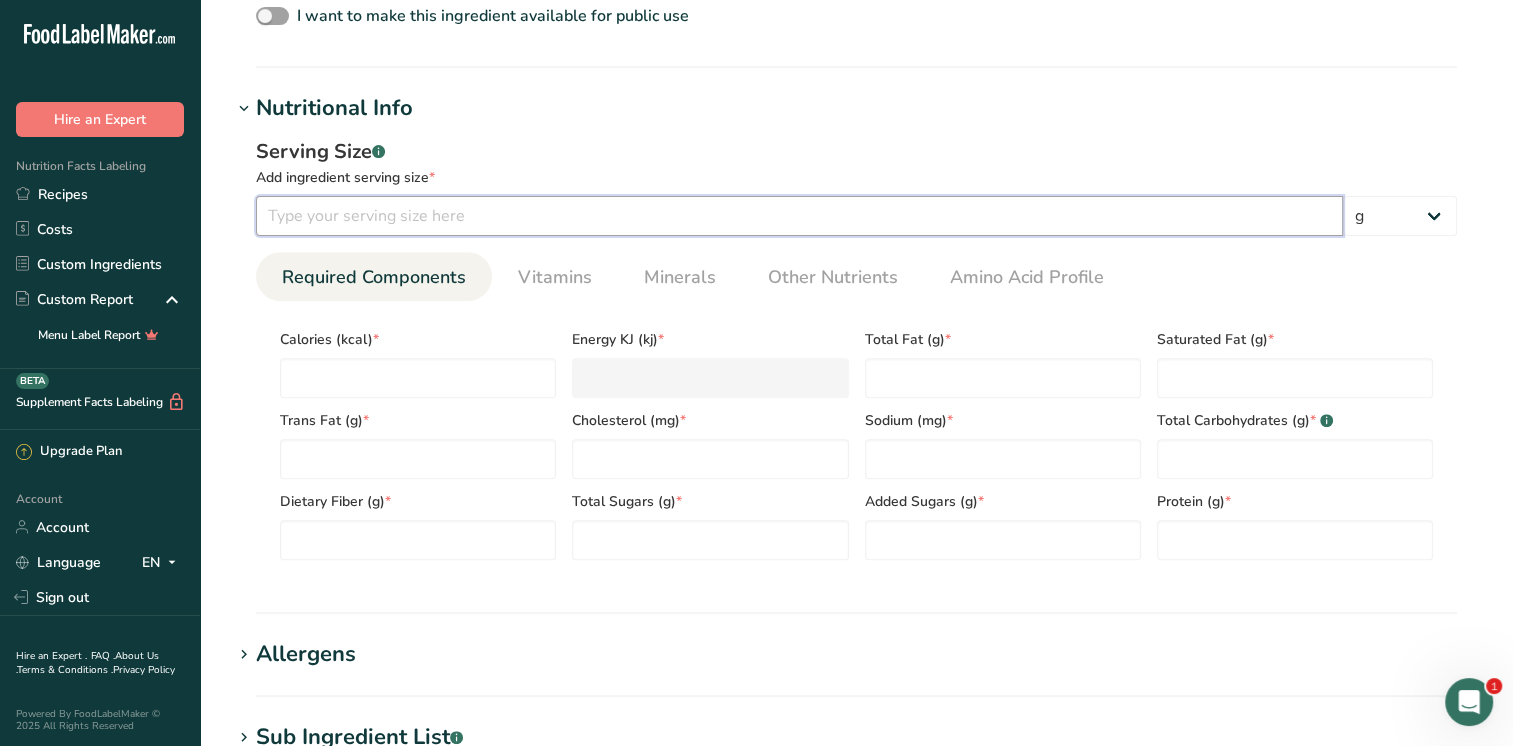 click at bounding box center [799, 216] 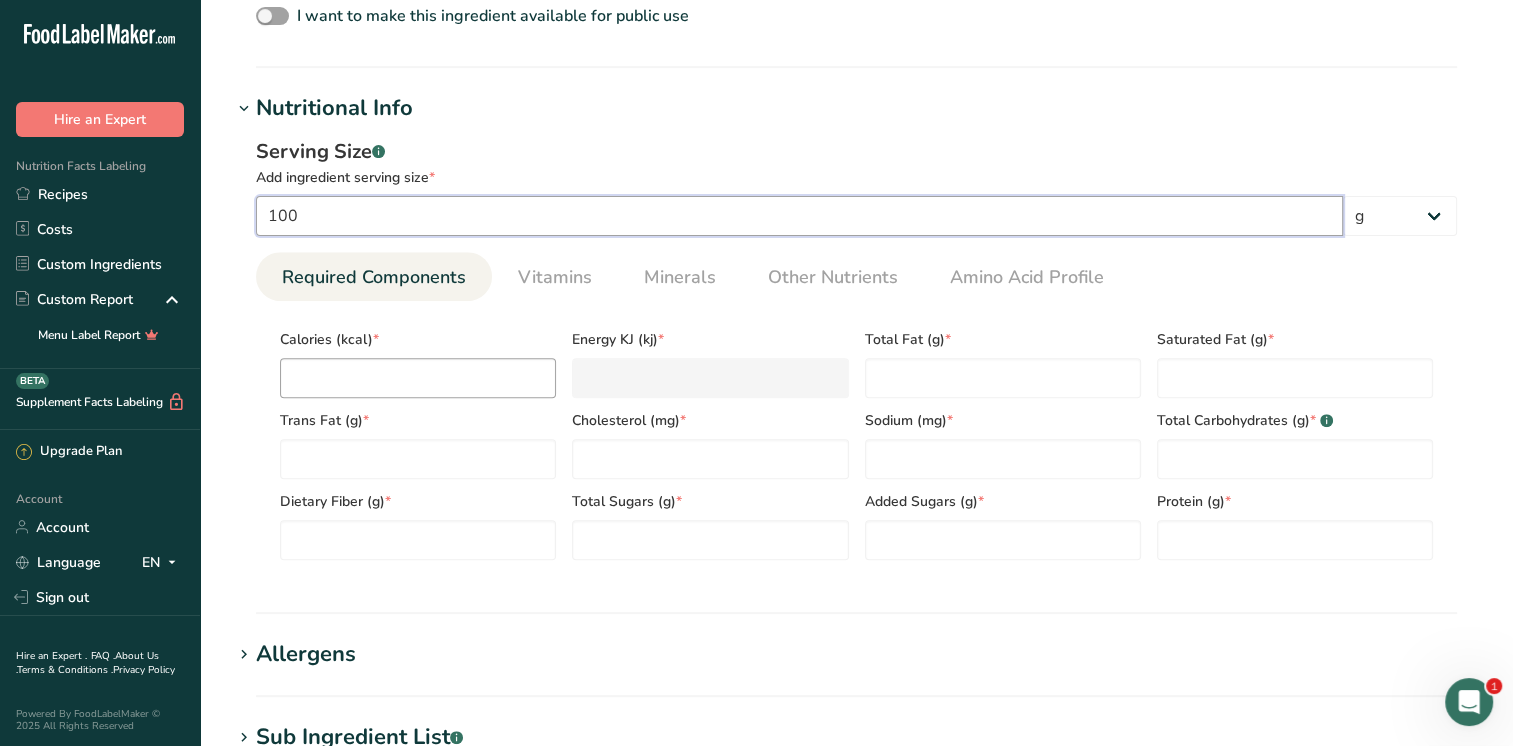 type on "100" 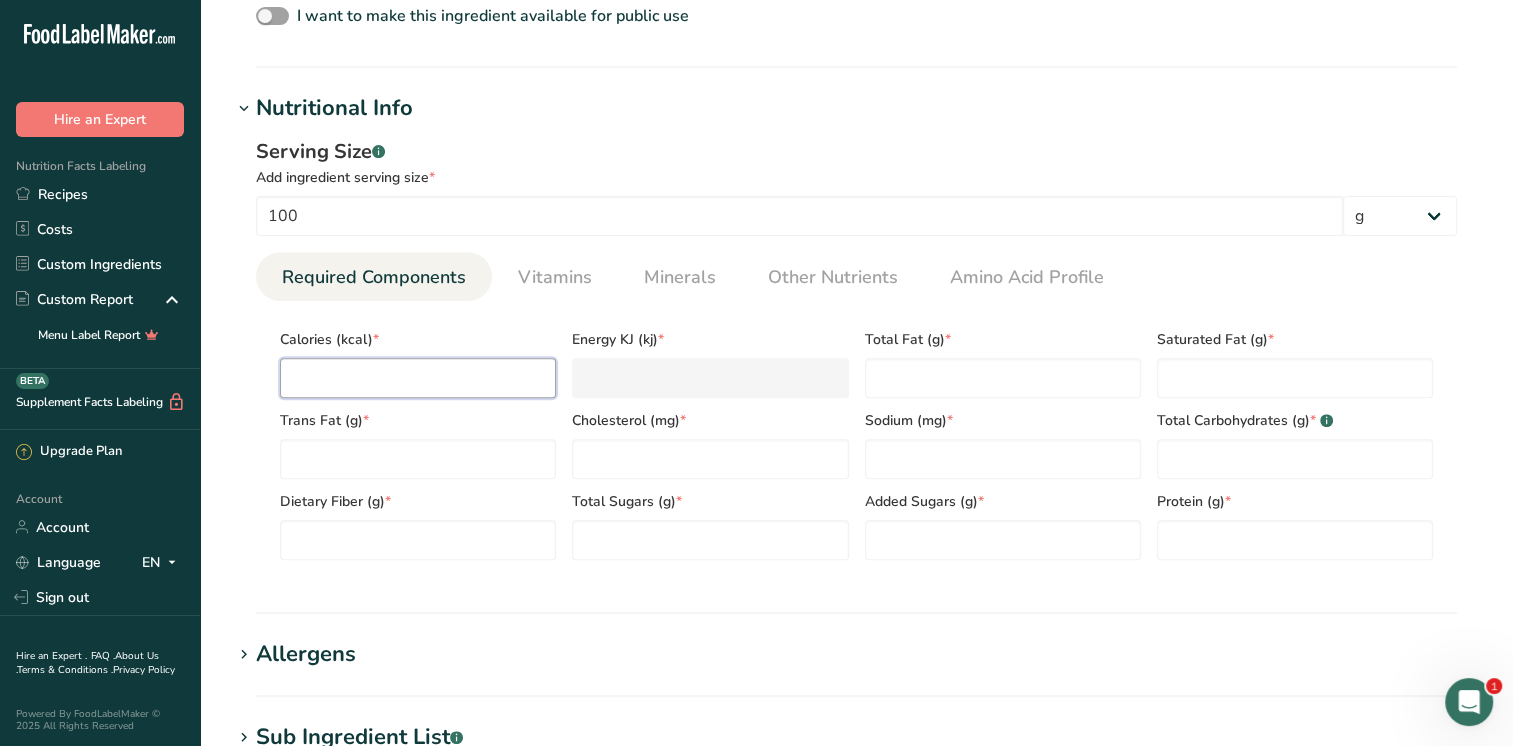click at bounding box center (418, 378) 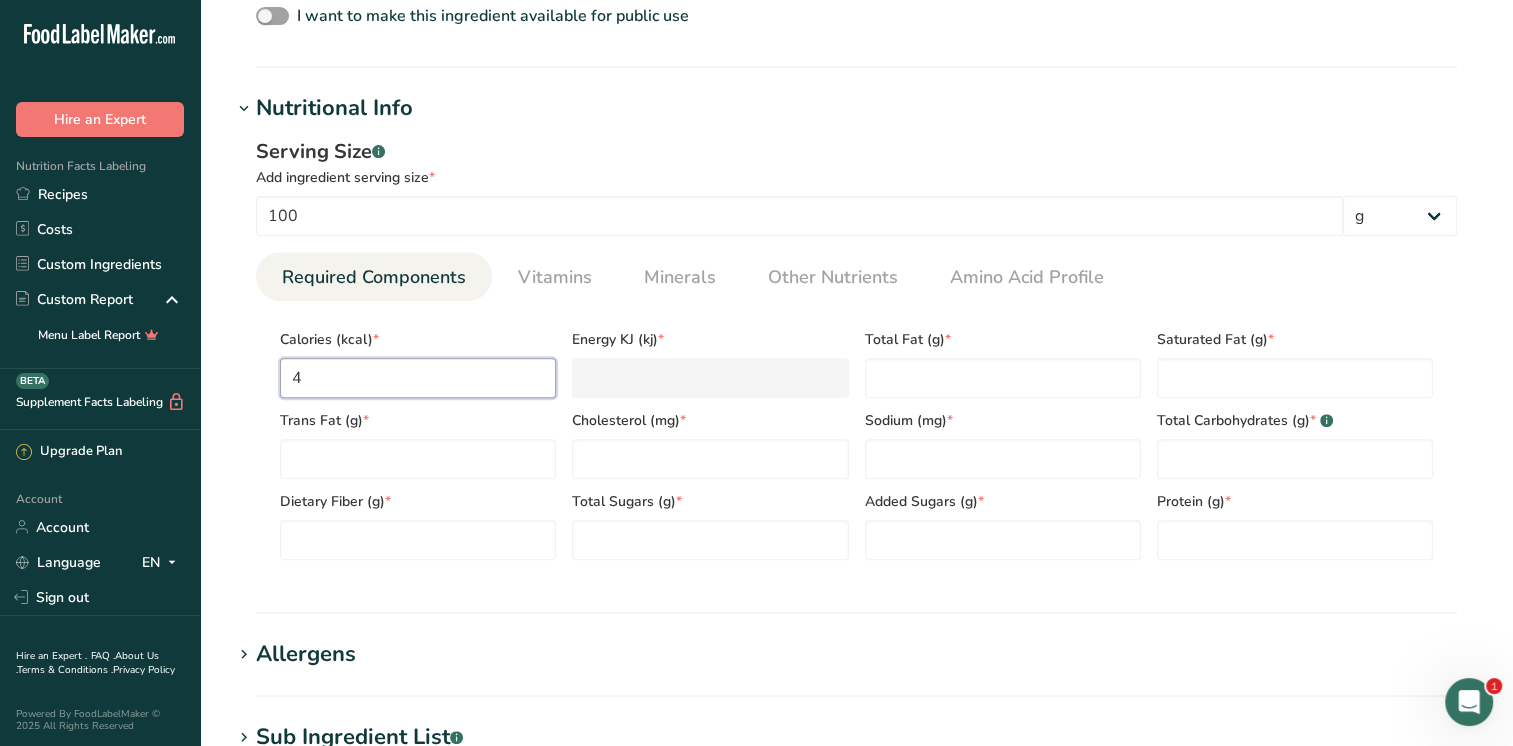 type on "16.7" 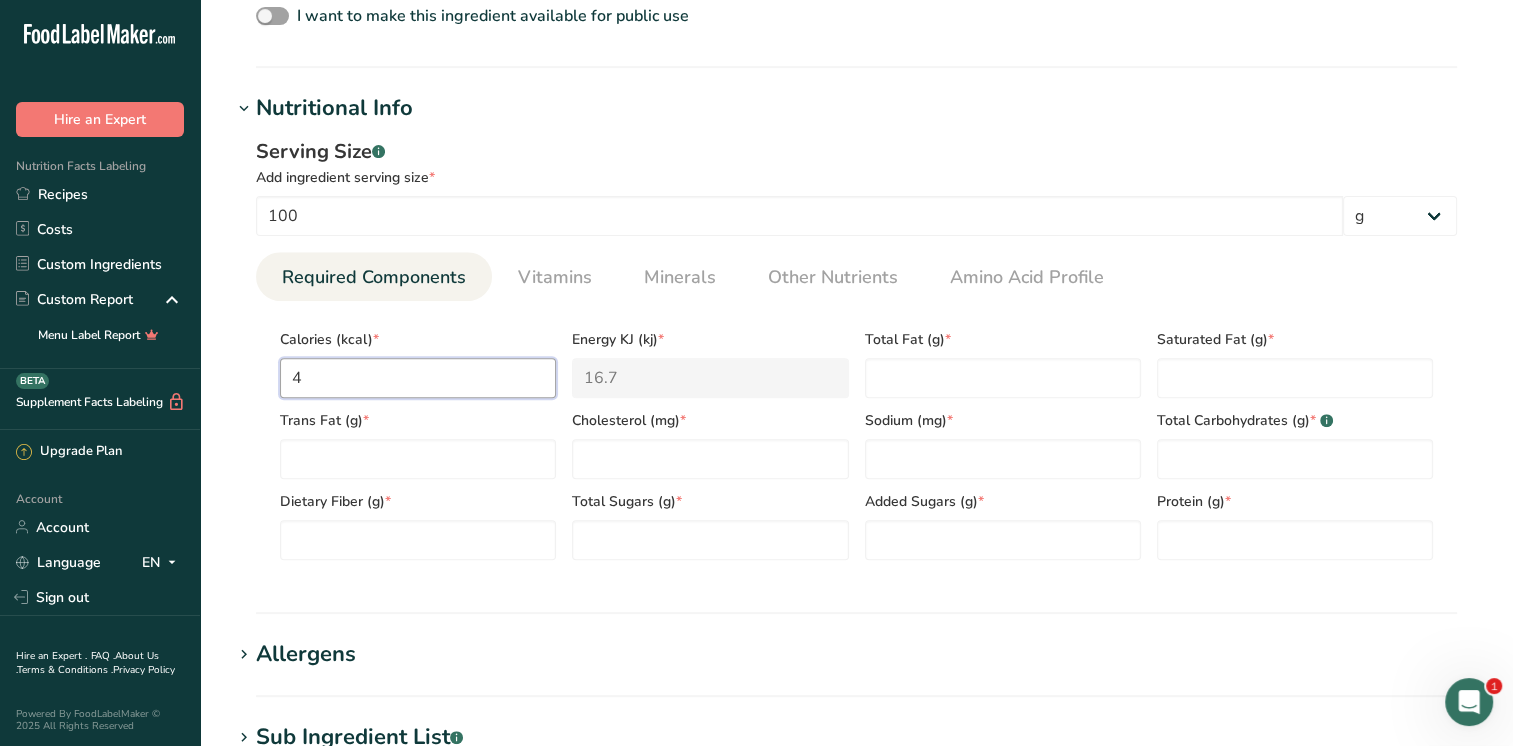 type on "40" 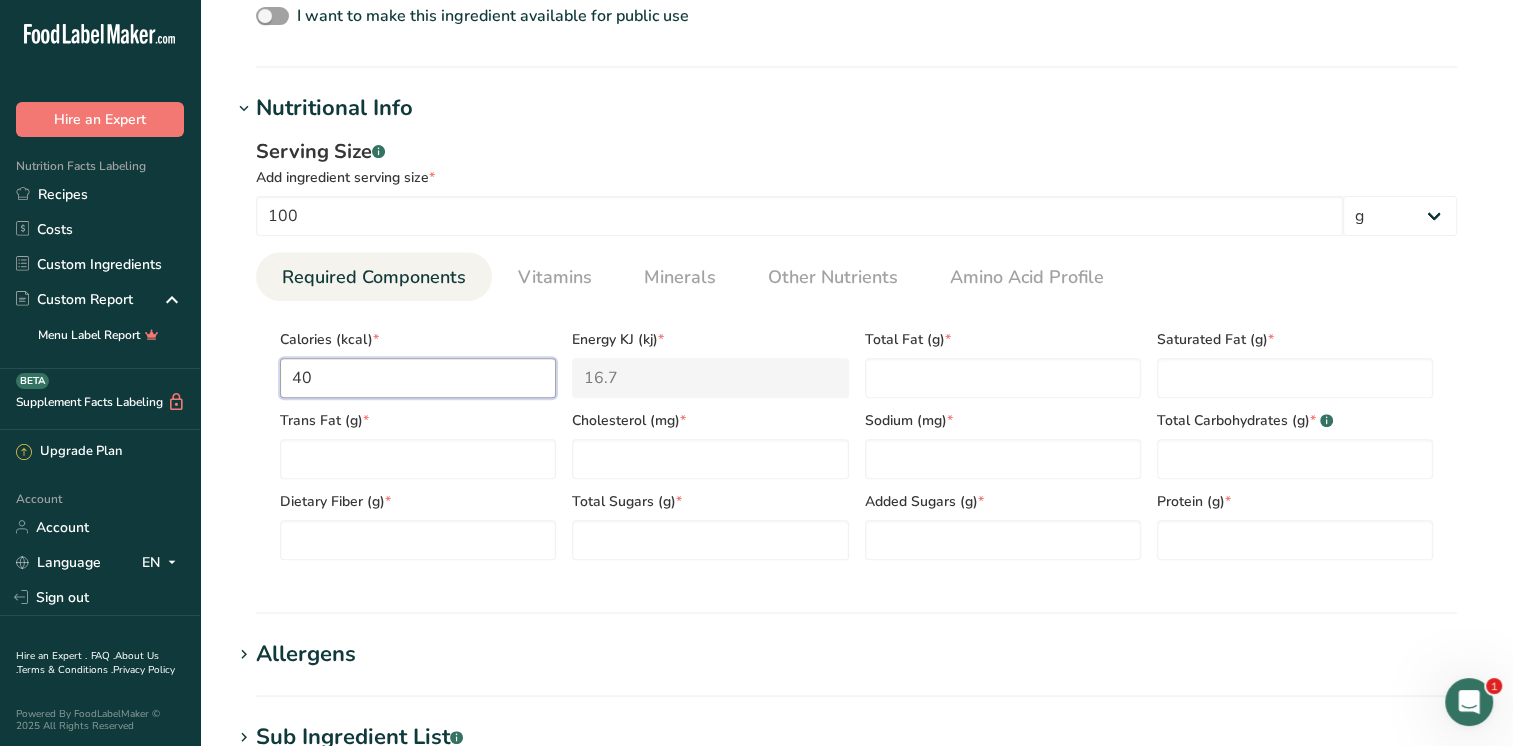 type on "167.4" 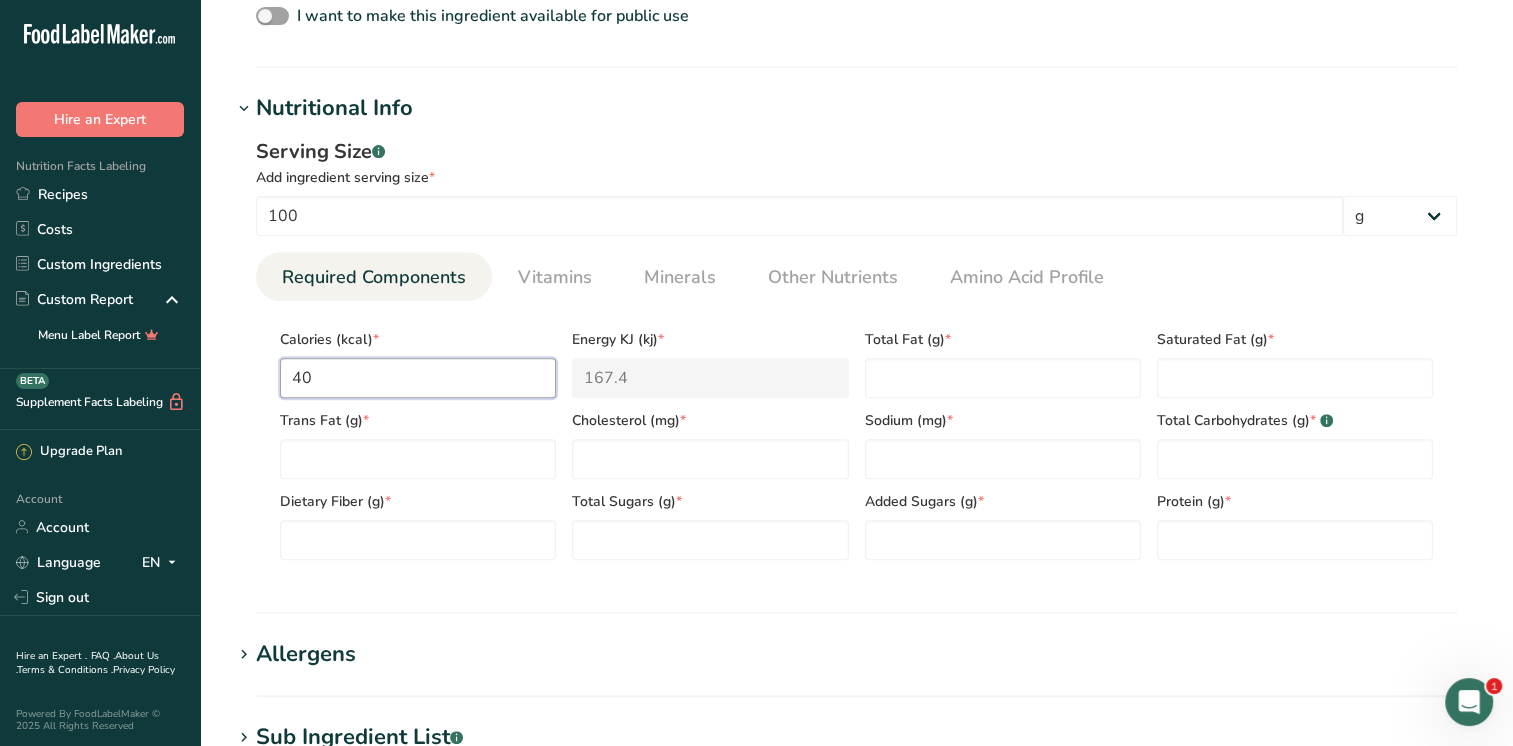 type on "40" 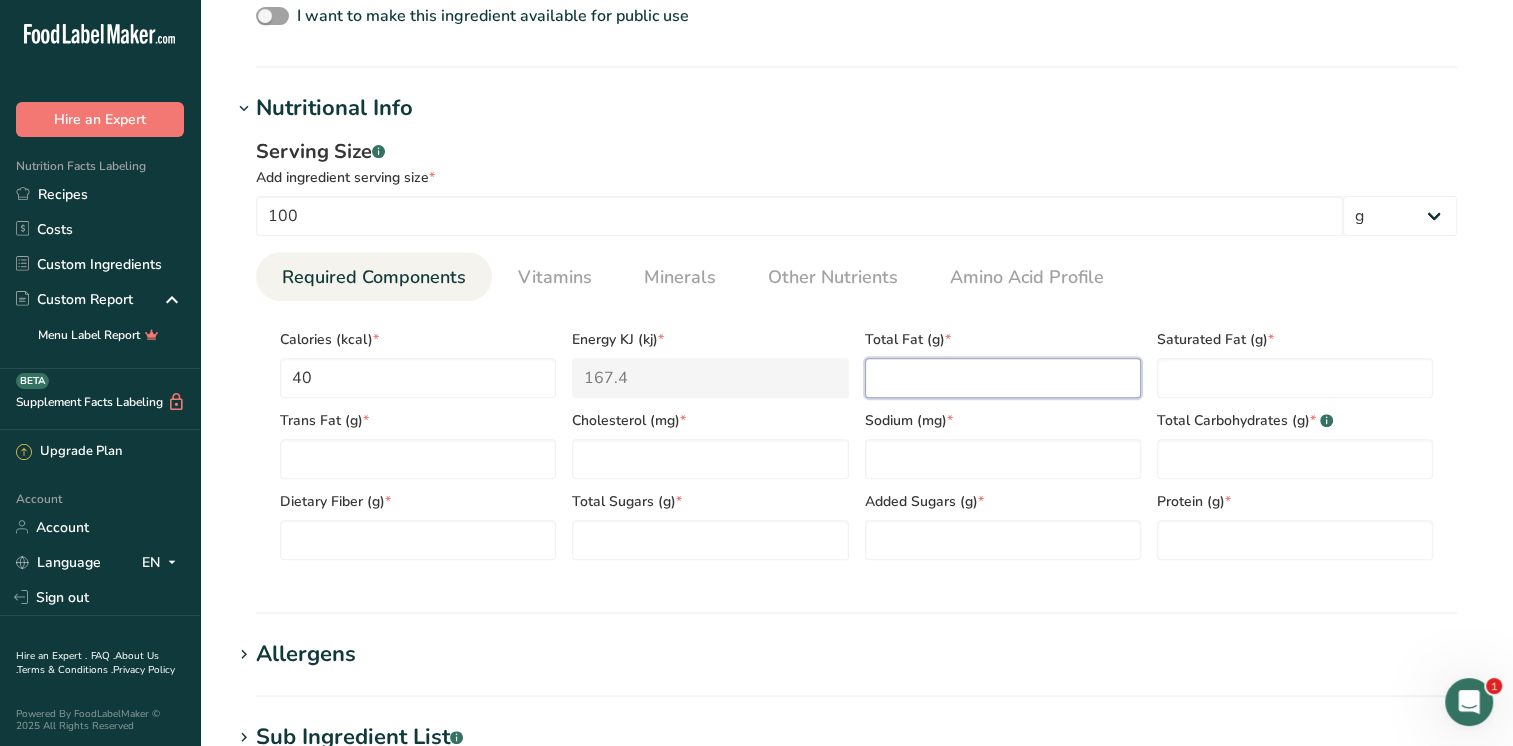 click at bounding box center [1003, 378] 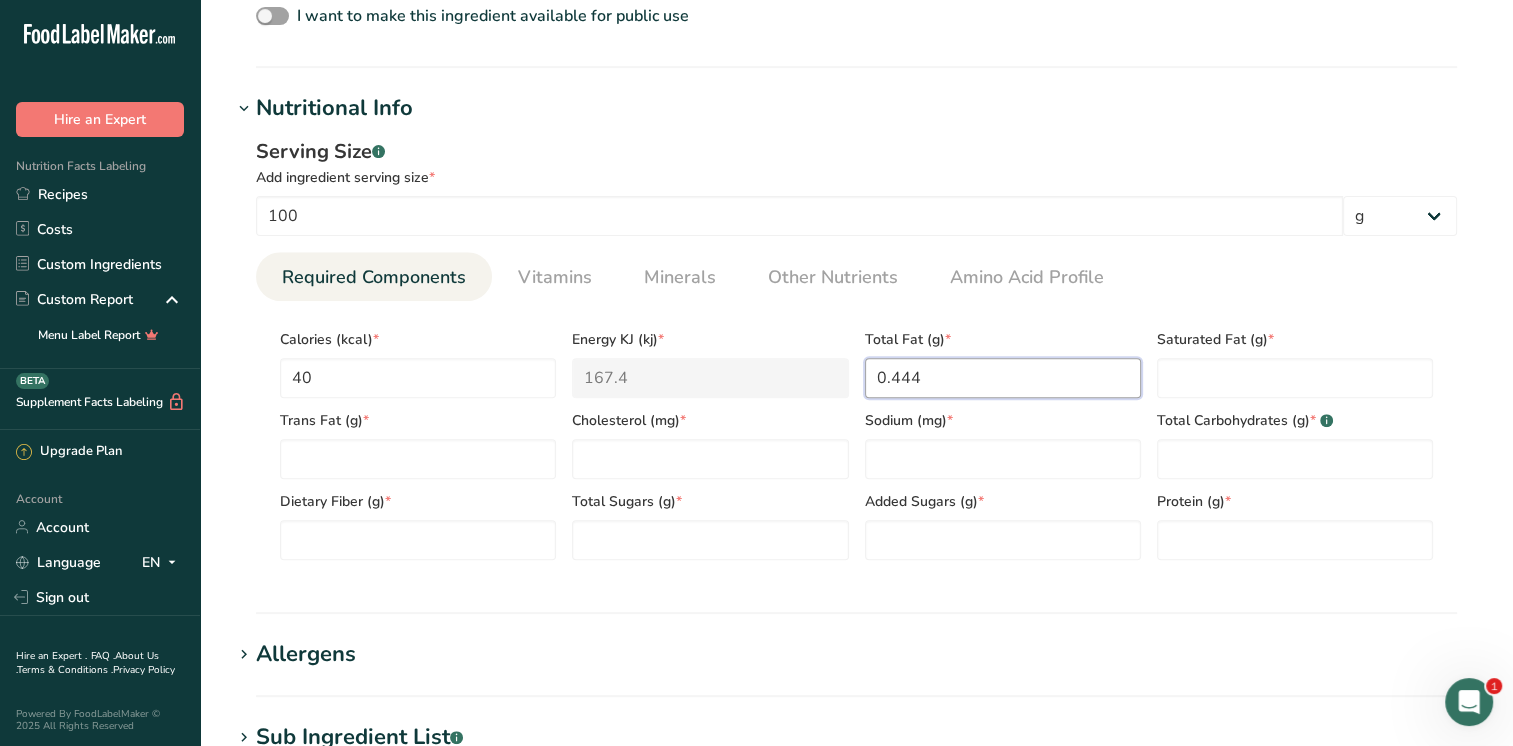 type on "0.444" 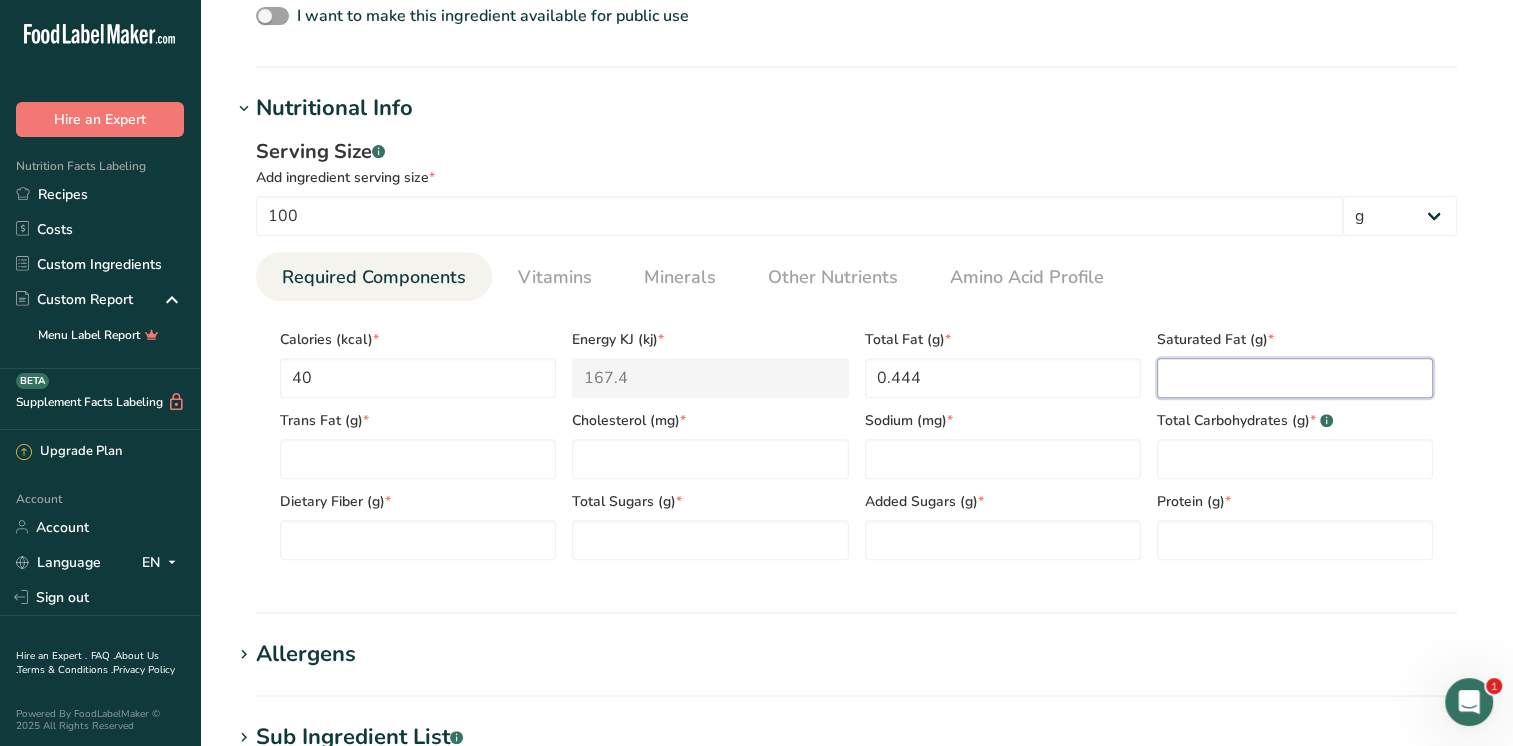 click at bounding box center (1295, 378) 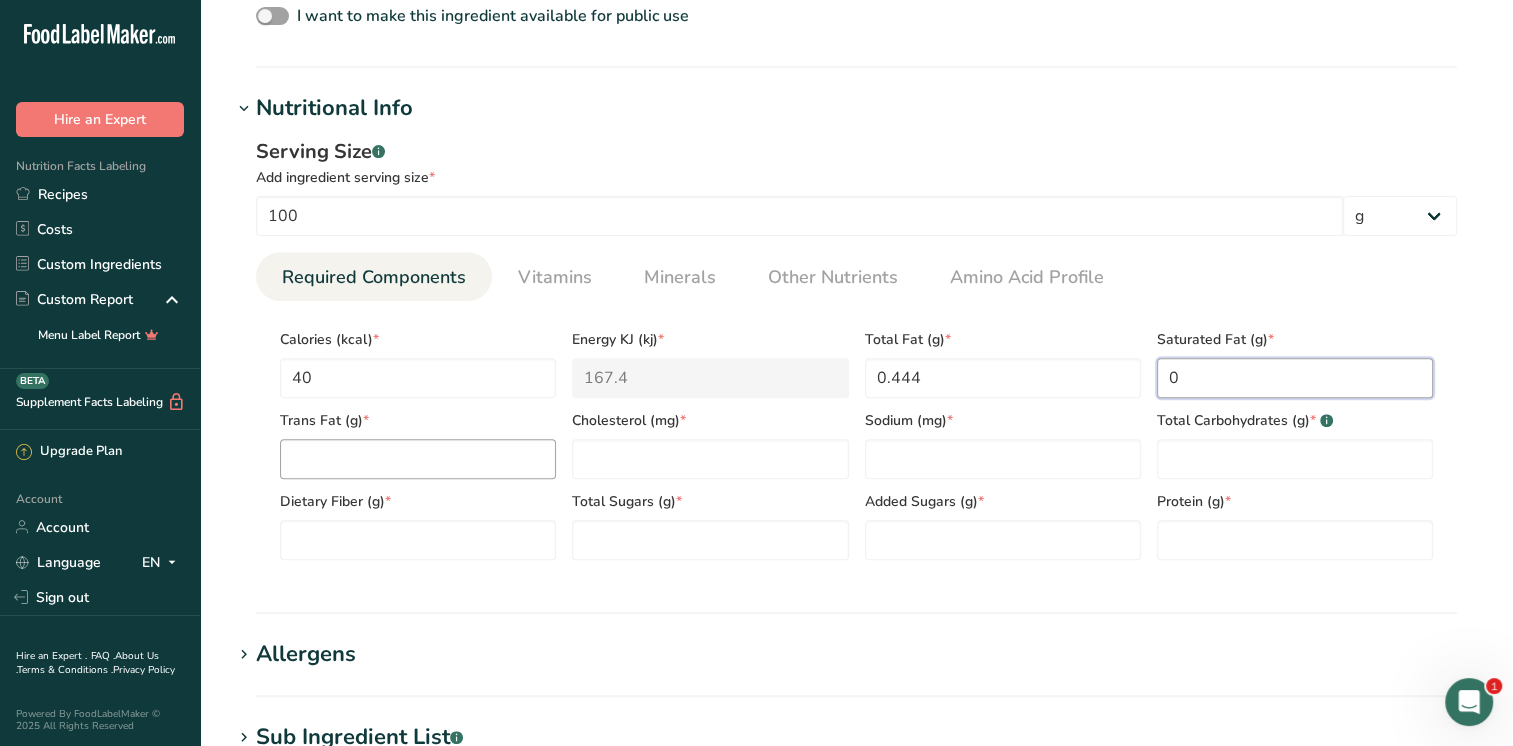 type on "0" 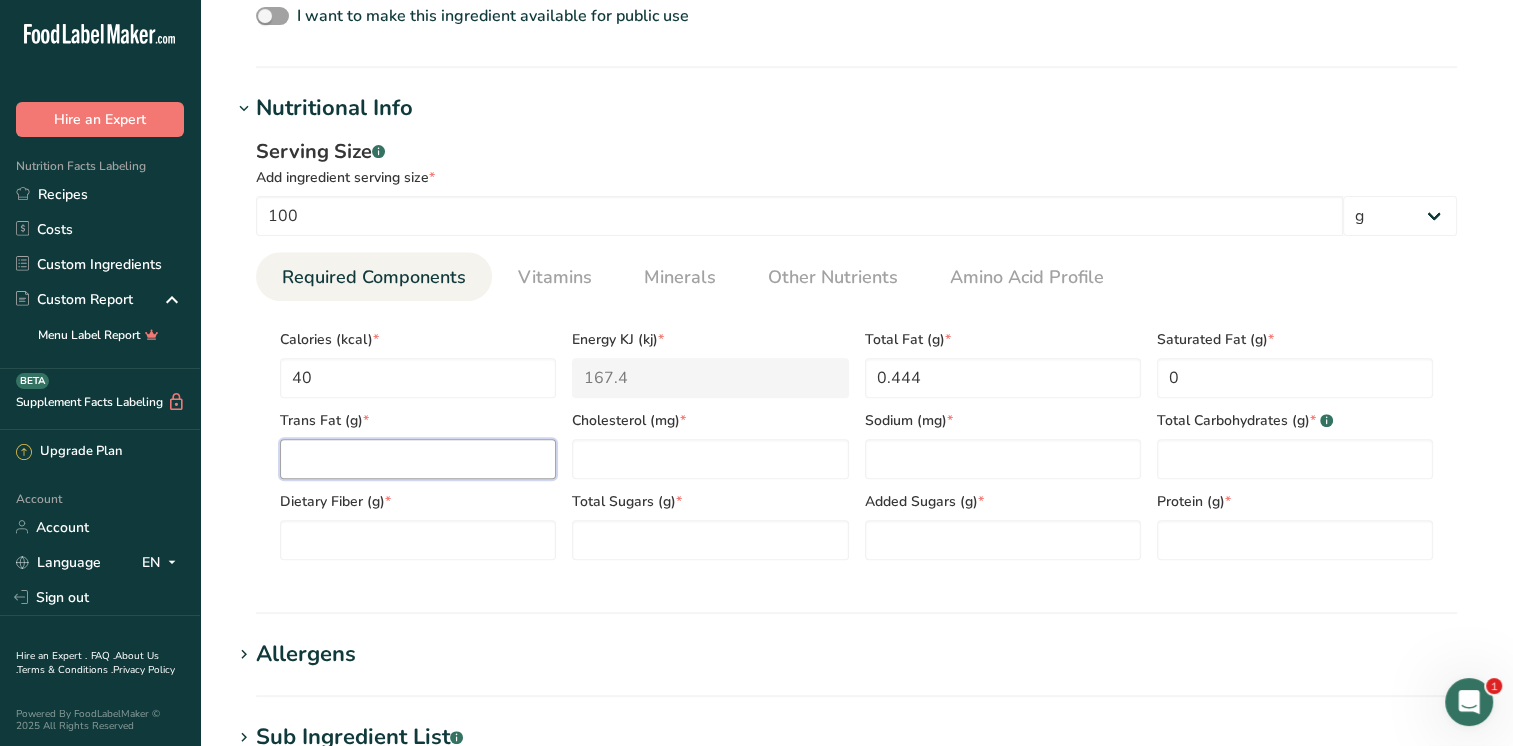 click at bounding box center [418, 459] 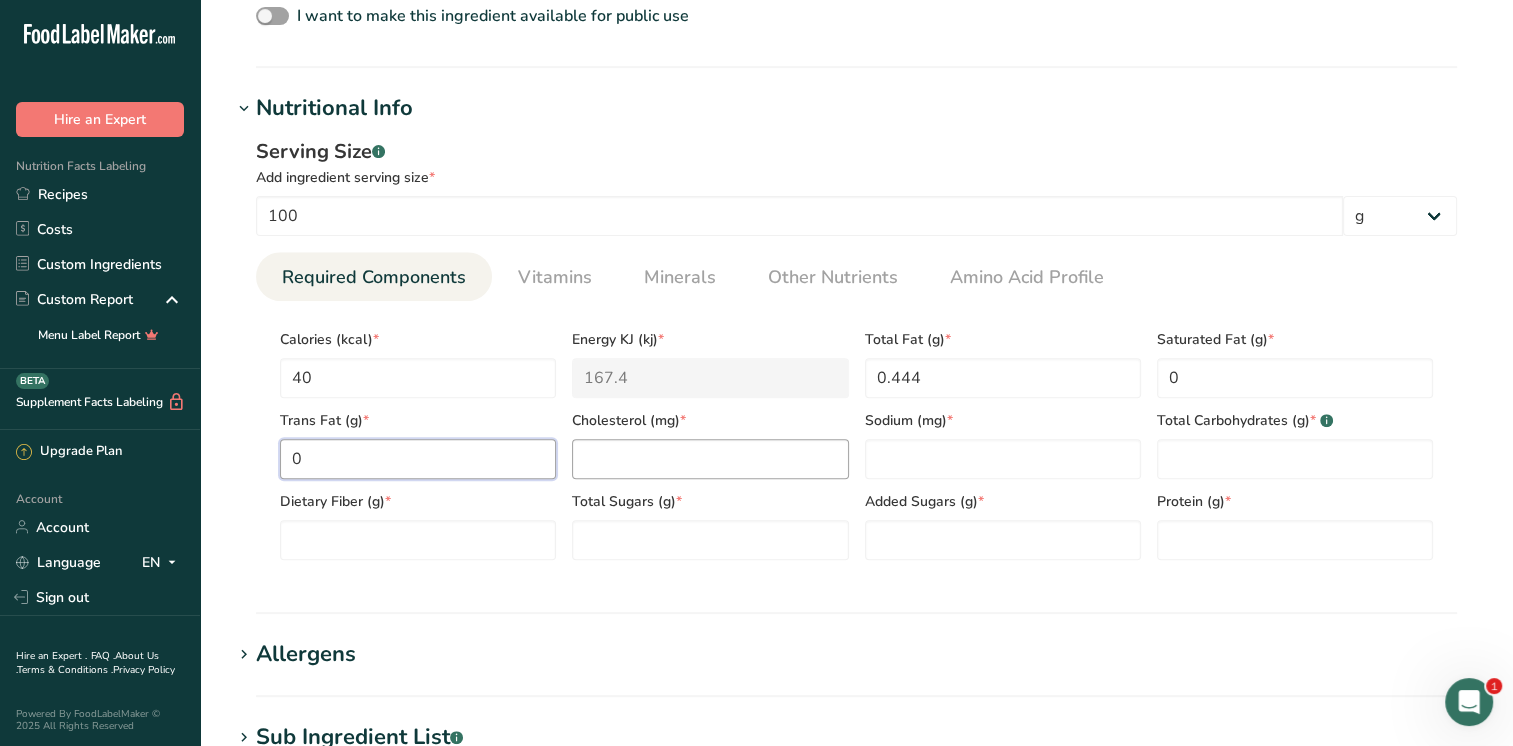 type on "0" 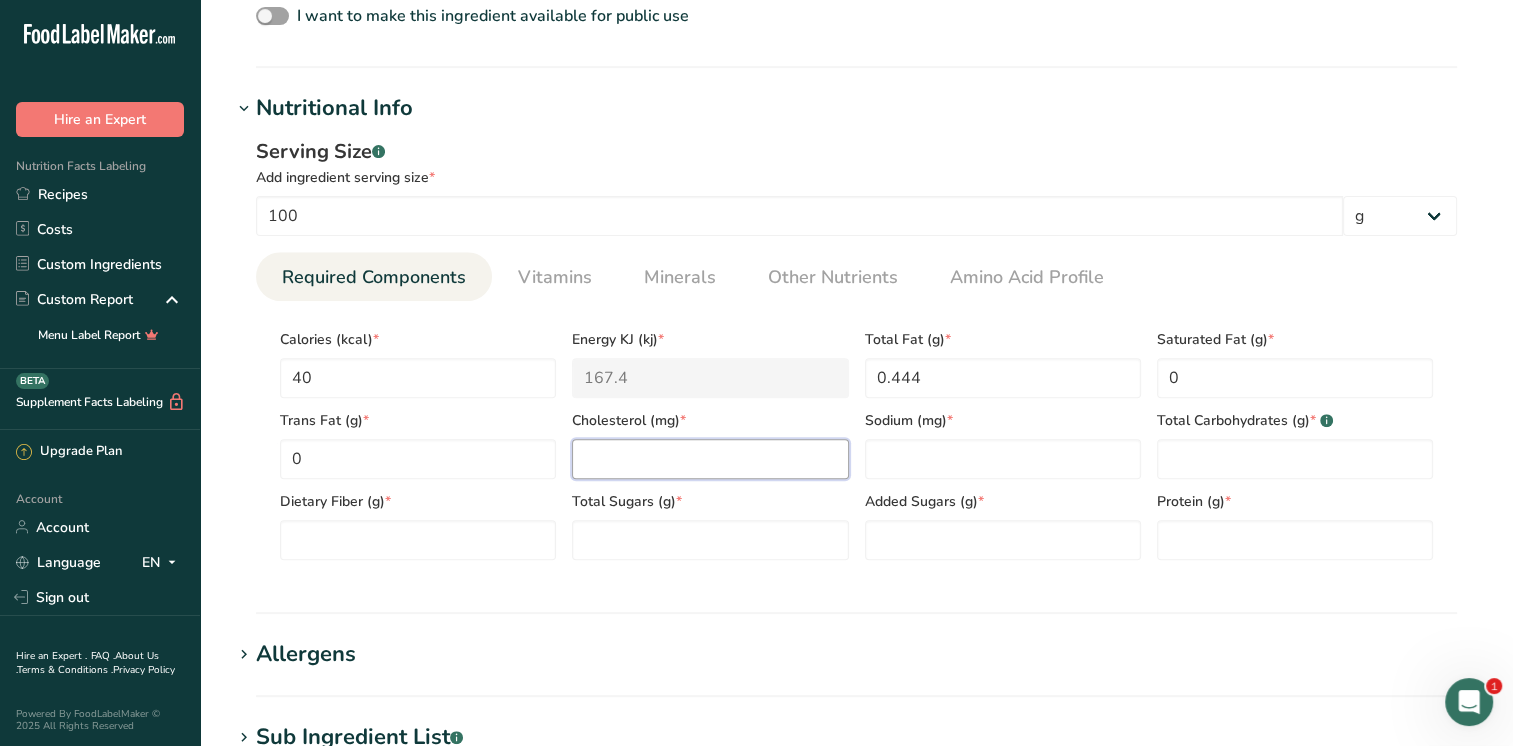 click at bounding box center [710, 459] 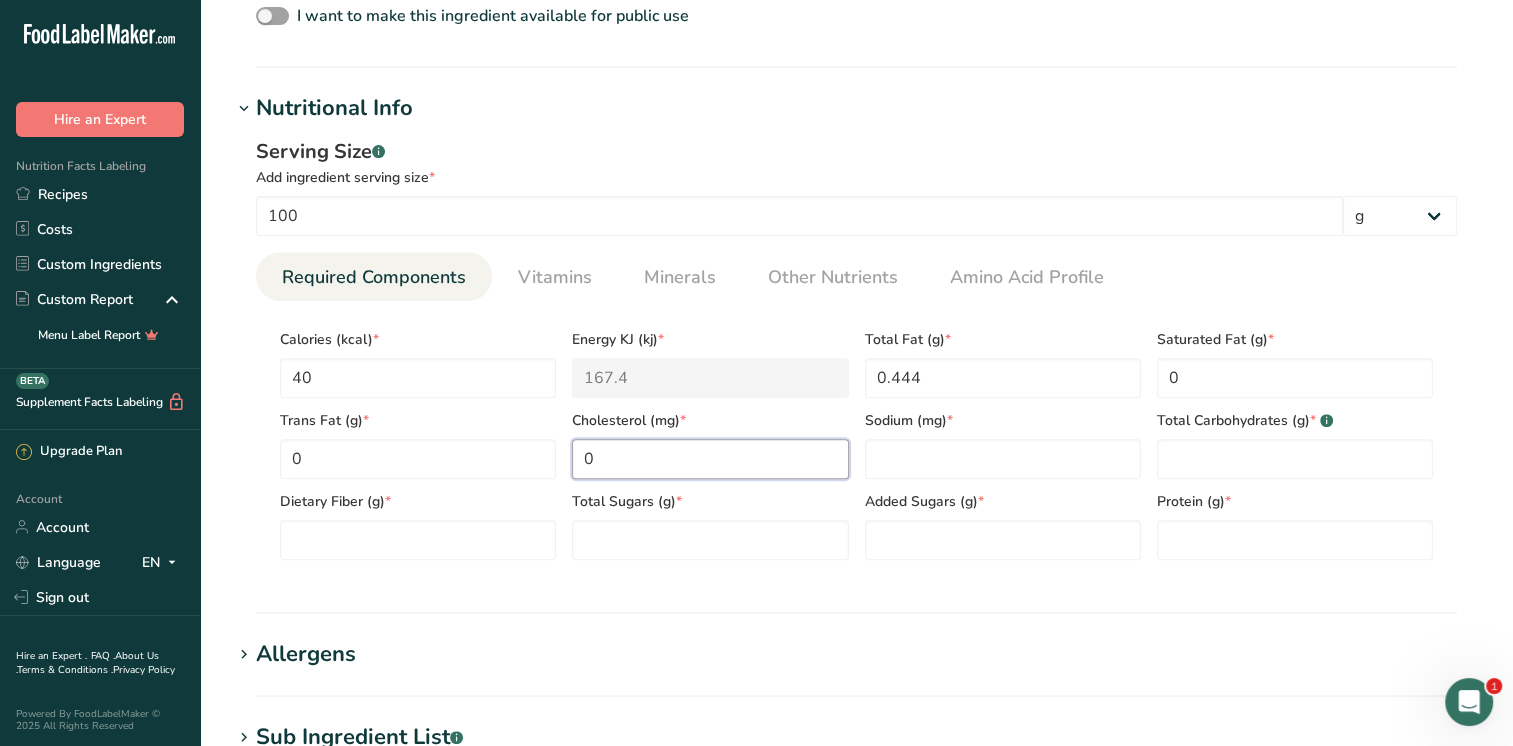 type on "0" 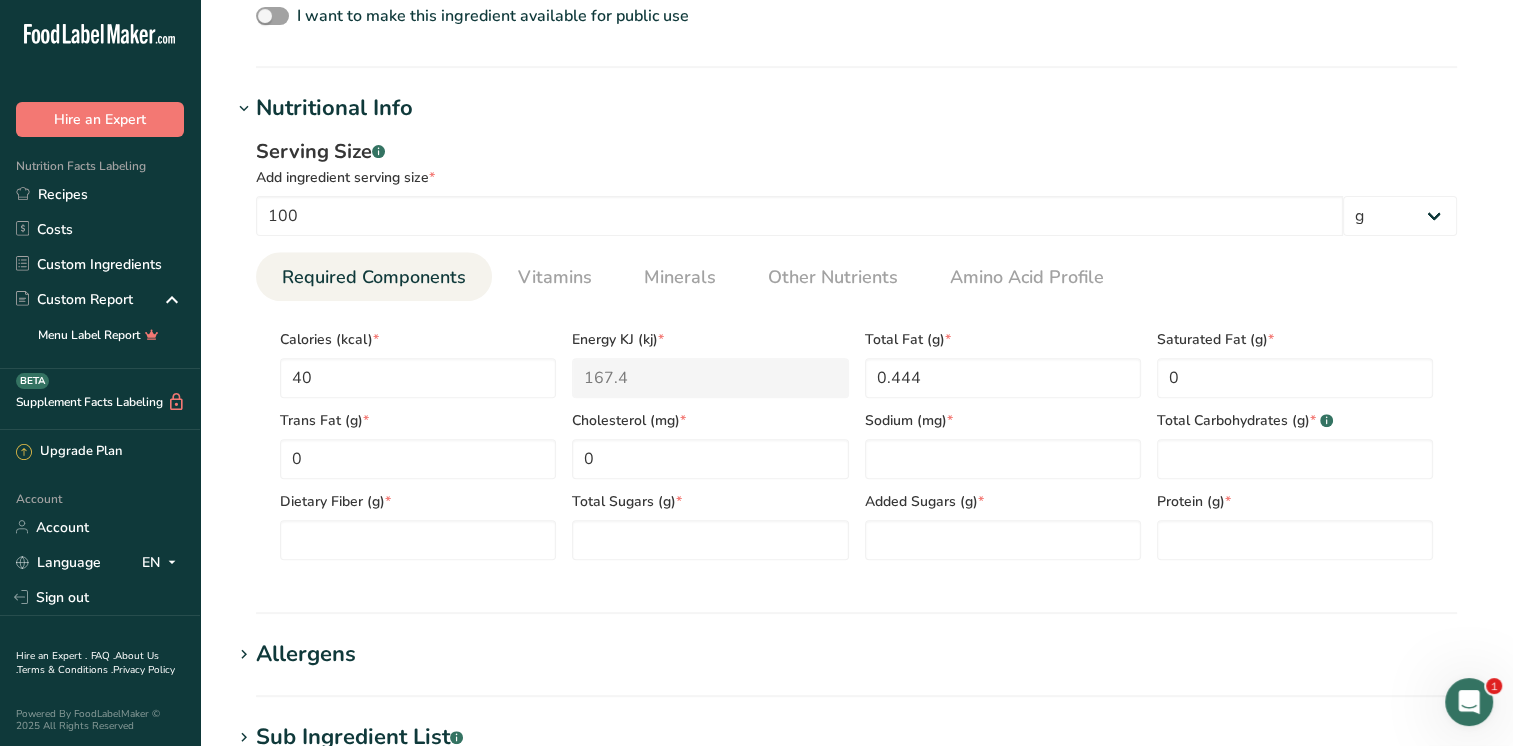 click on "Protein
(g) *" at bounding box center [1295, 519] 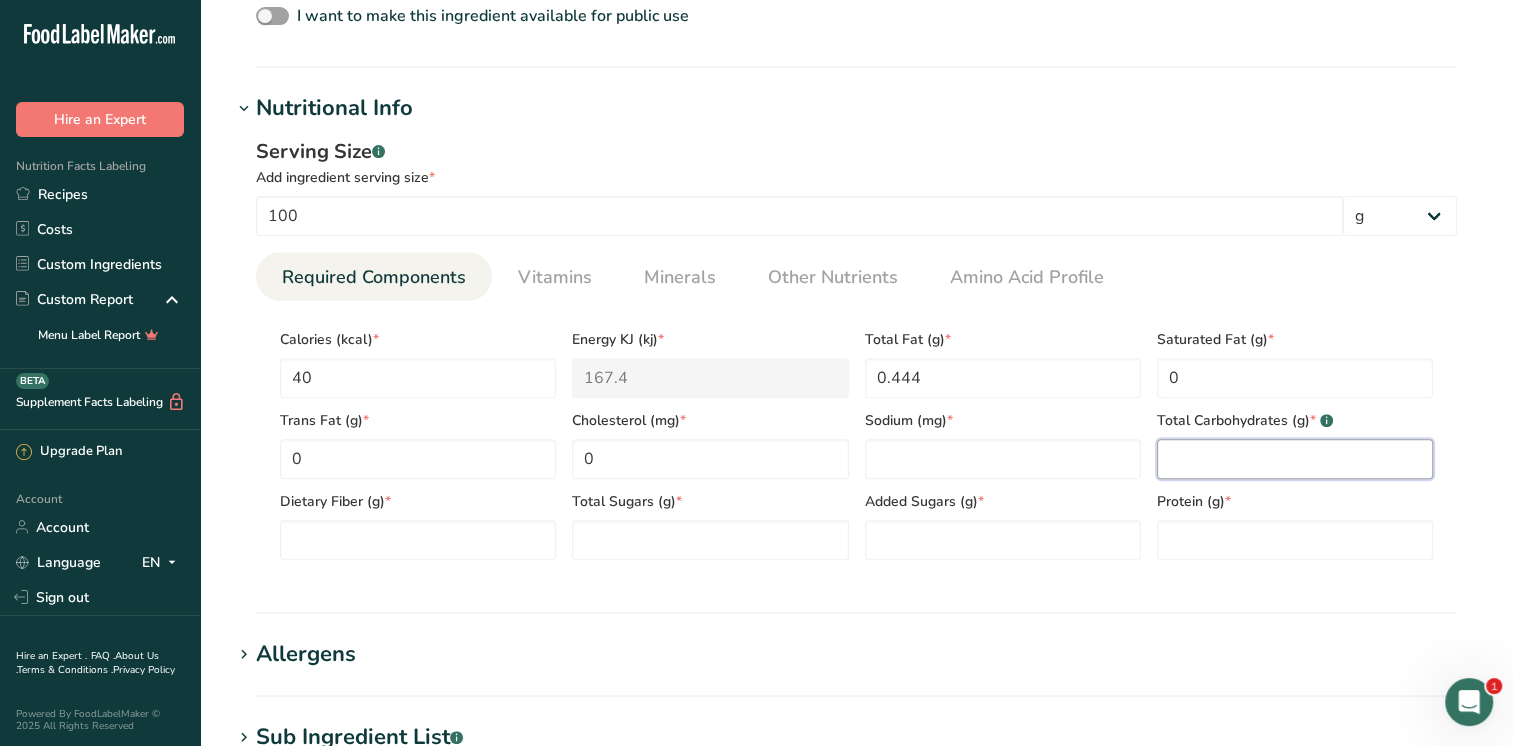 click at bounding box center (1295, 459) 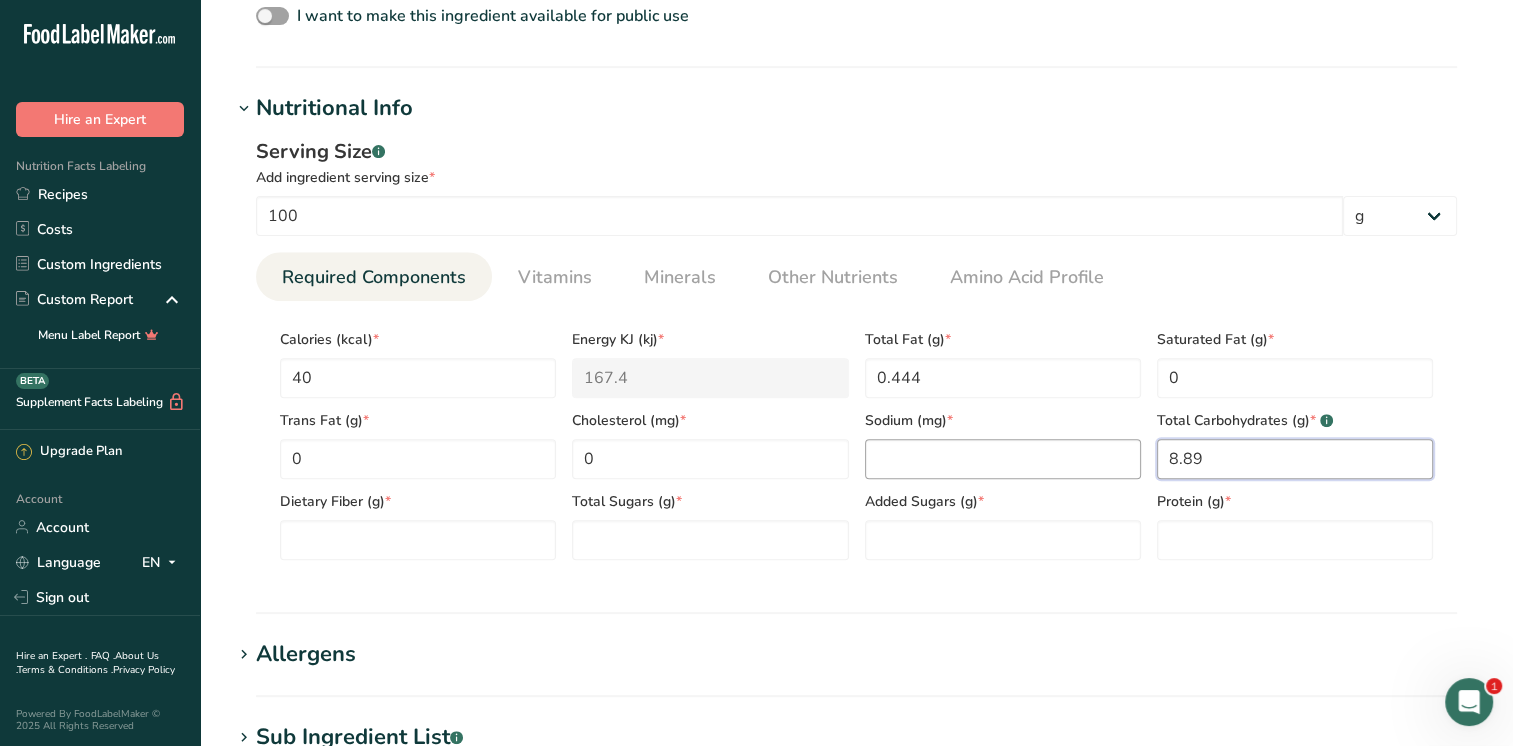 type on "8.89" 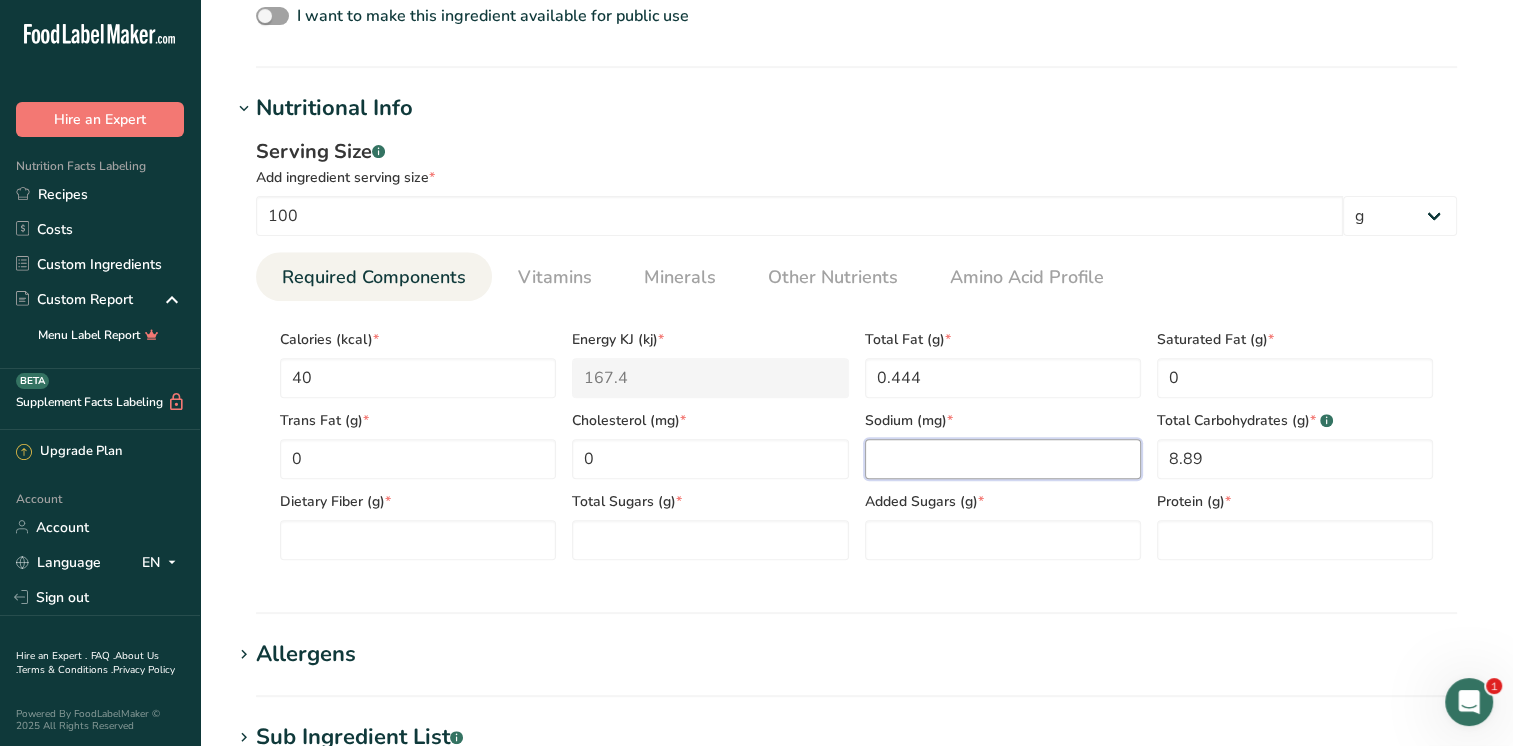 click at bounding box center (1003, 459) 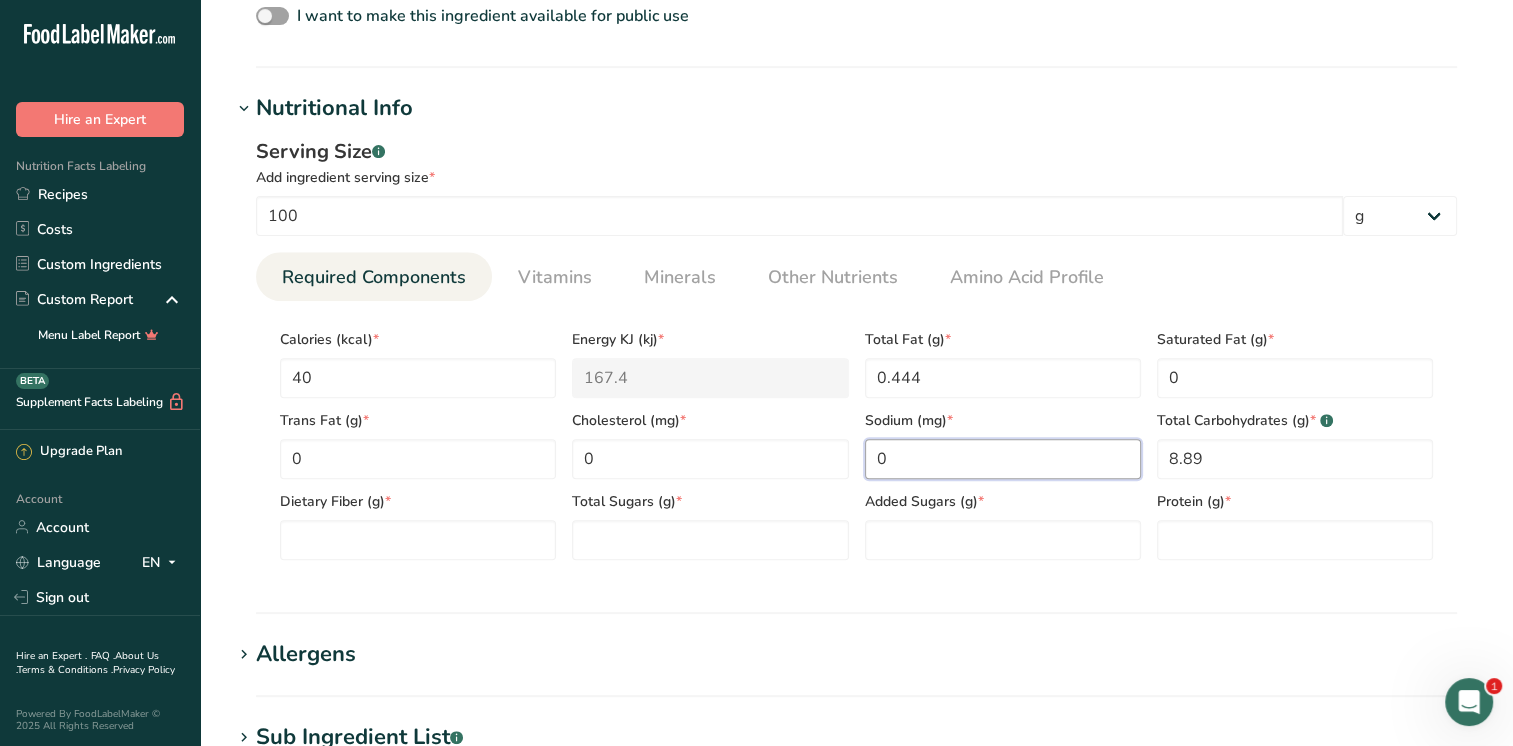 type on "0" 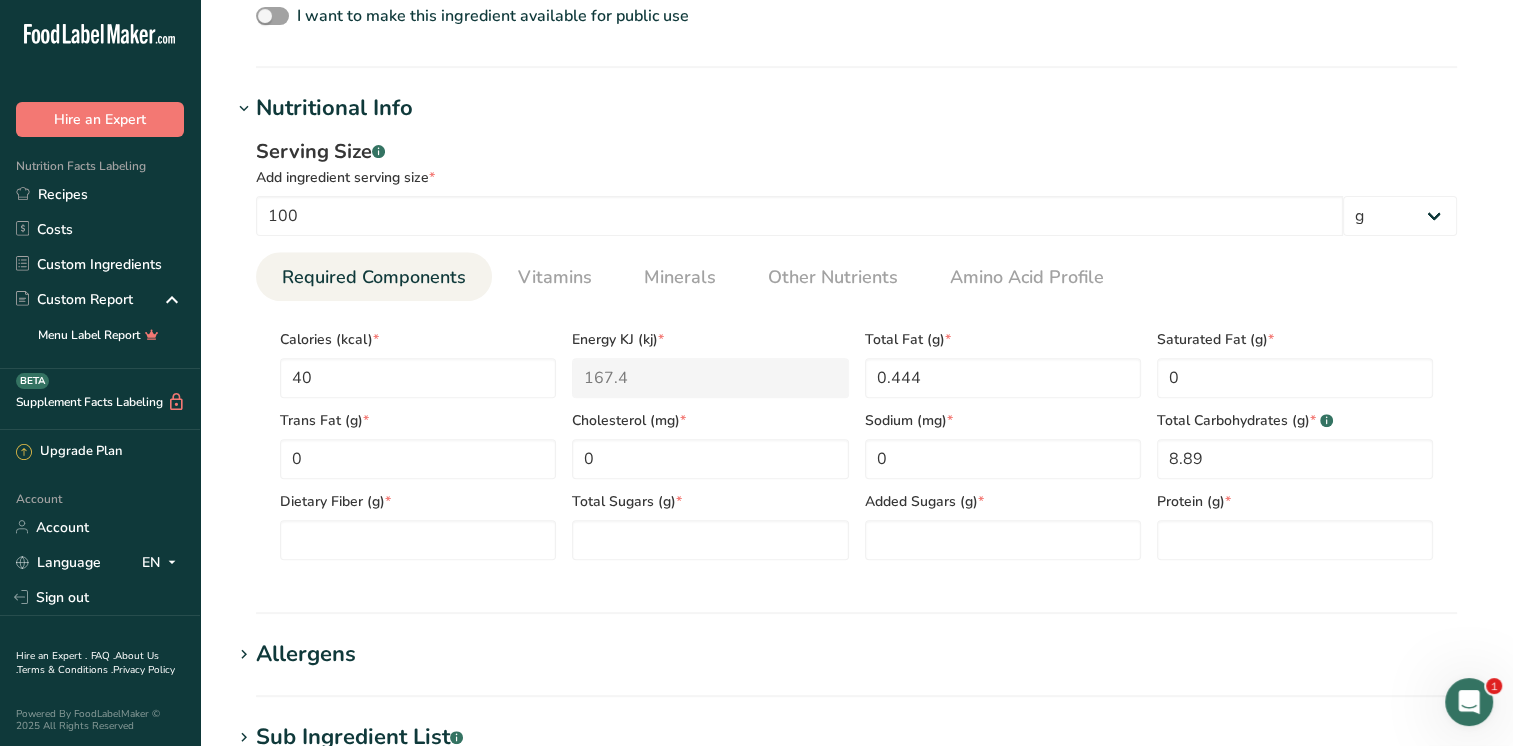 click on "Calories
(kcal) *     40
Energy KJ
(kj) *     167.4
Total Fat
(g) *     0.444
Saturated Fat
(g) *     0
Trans Fat
(g) *     0
[MEDICAL_DATA]
(mg) *     0
Sodium
(mg) *     0
Total Carbohydrates
(g) *   .a-a{fill:#347362;}.b-a{fill:#fff;}           8.89
Dietary Fiber
(g) *
Total Sugars
(g) *
Added Sugars
(g) *
Protein
(g) *
[MEDICAL_DATA]
(mcg)
Vitamin A, RAE
(mcg)
Vitamin C
(mg)
[MEDICAL_DATA]
(mg)" at bounding box center [856, 438] 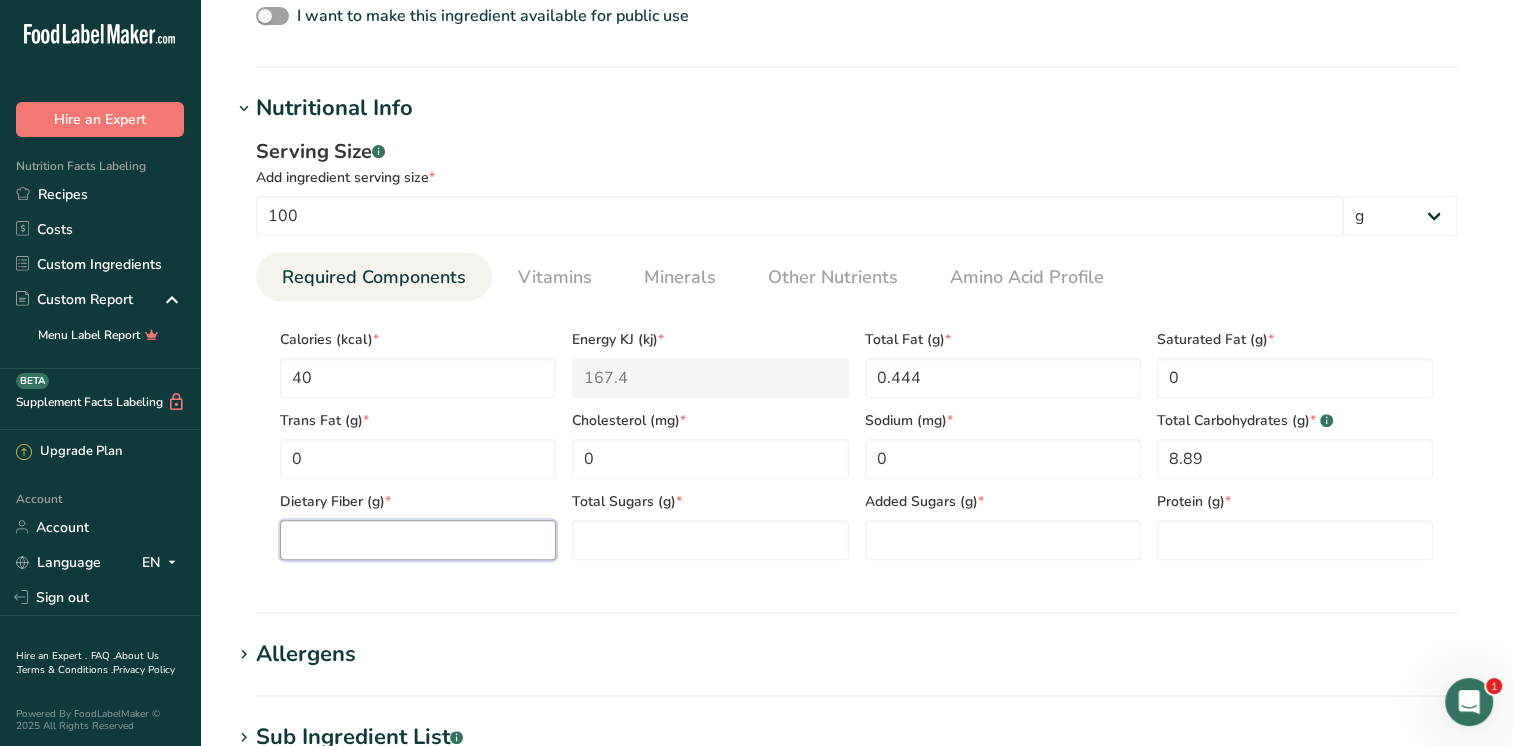 click at bounding box center (418, 540) 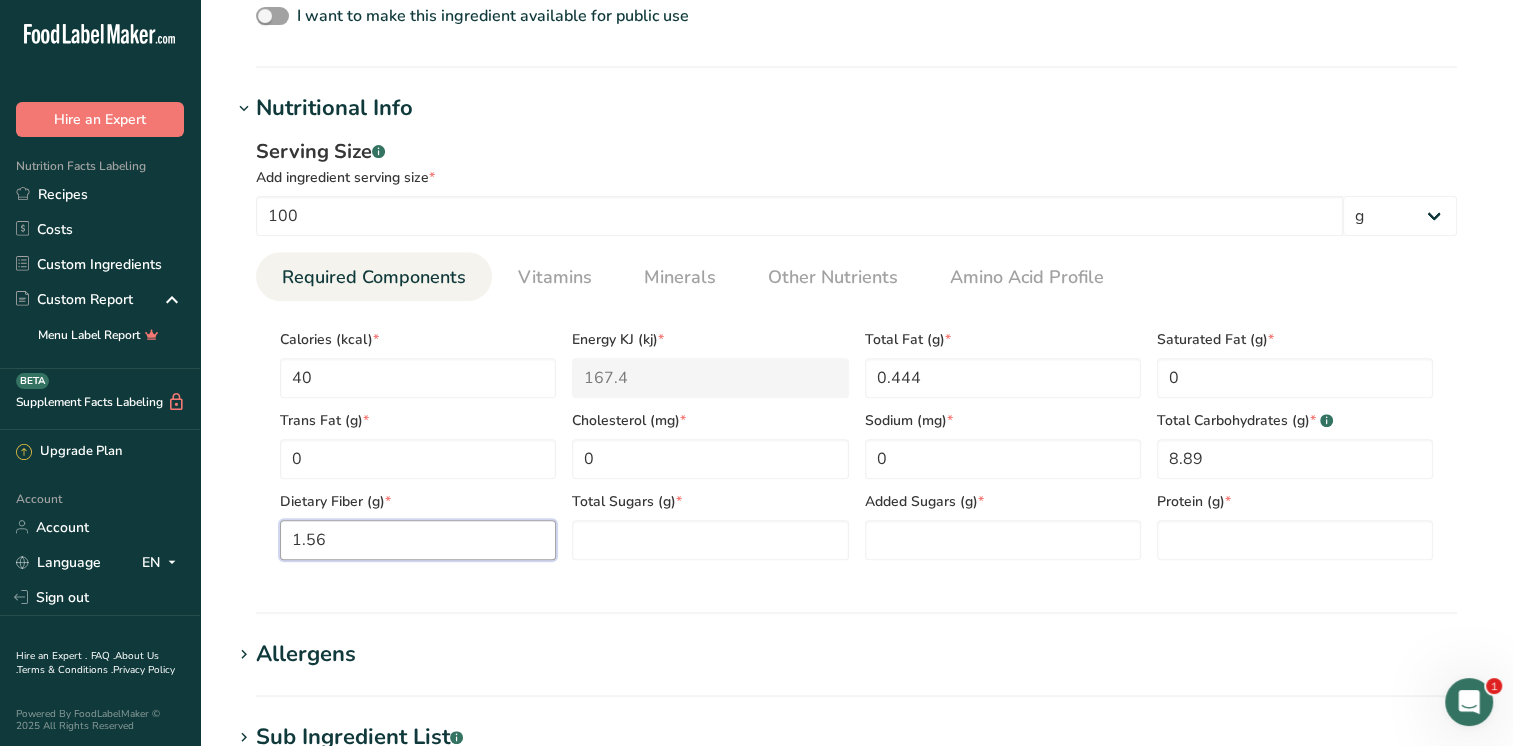 type on "1.56" 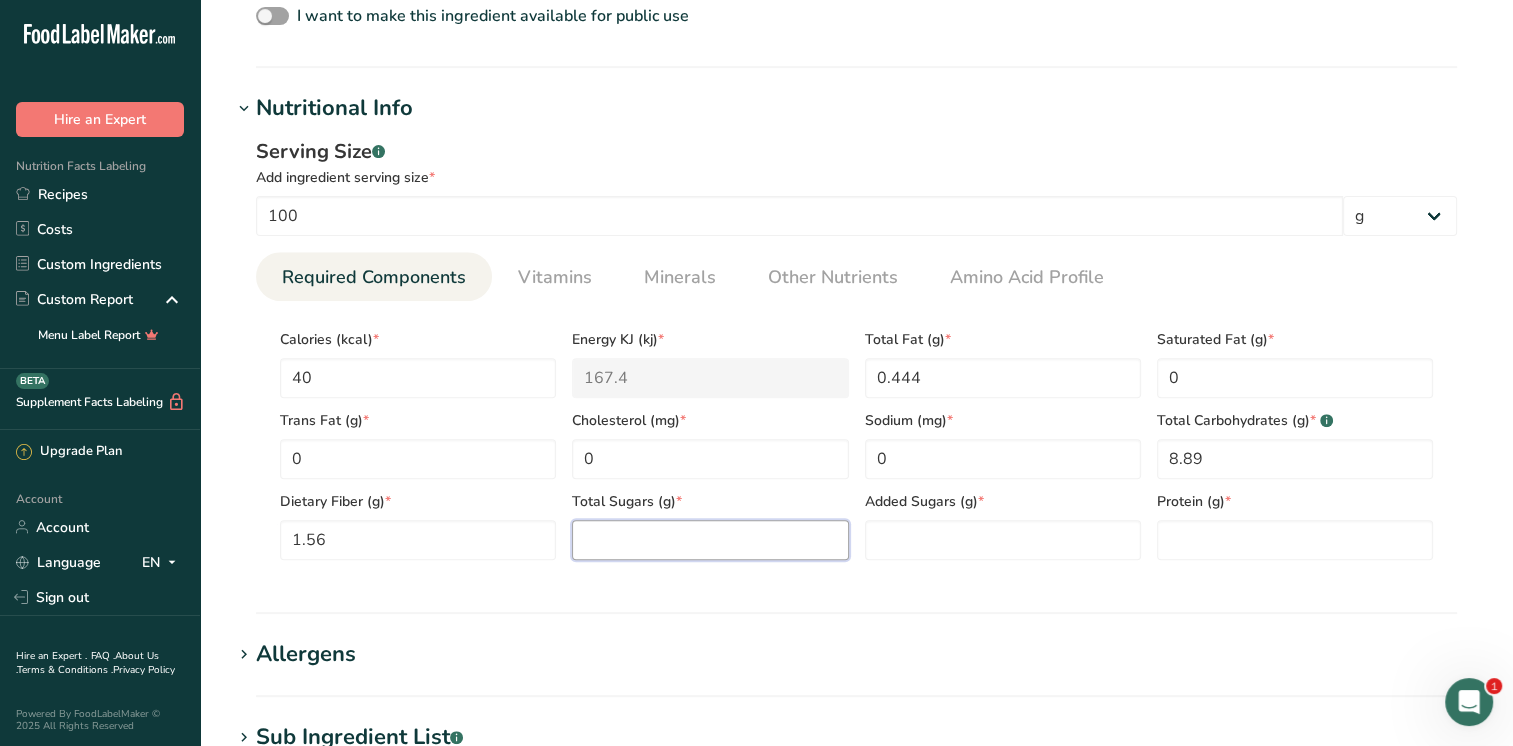 click at bounding box center (710, 540) 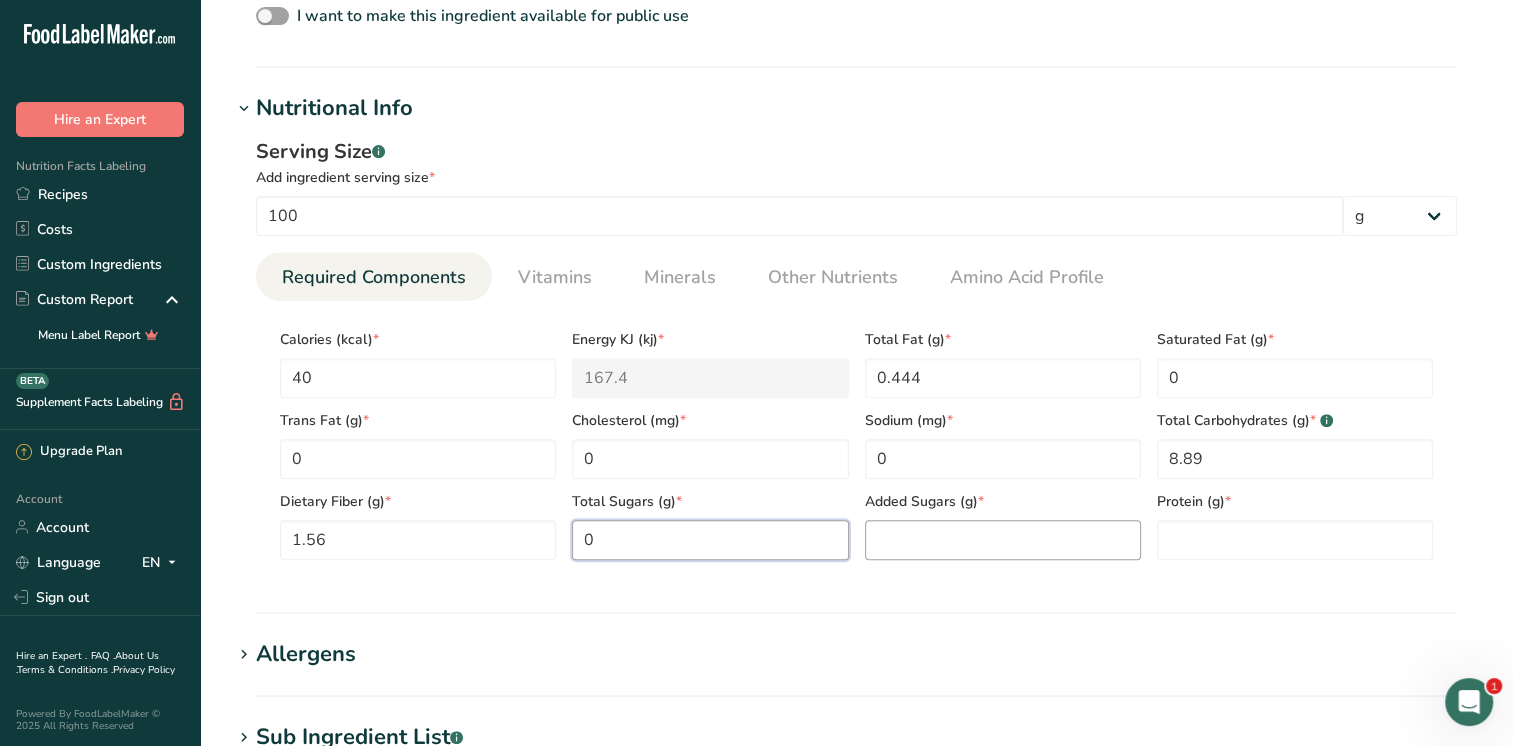 type on "0" 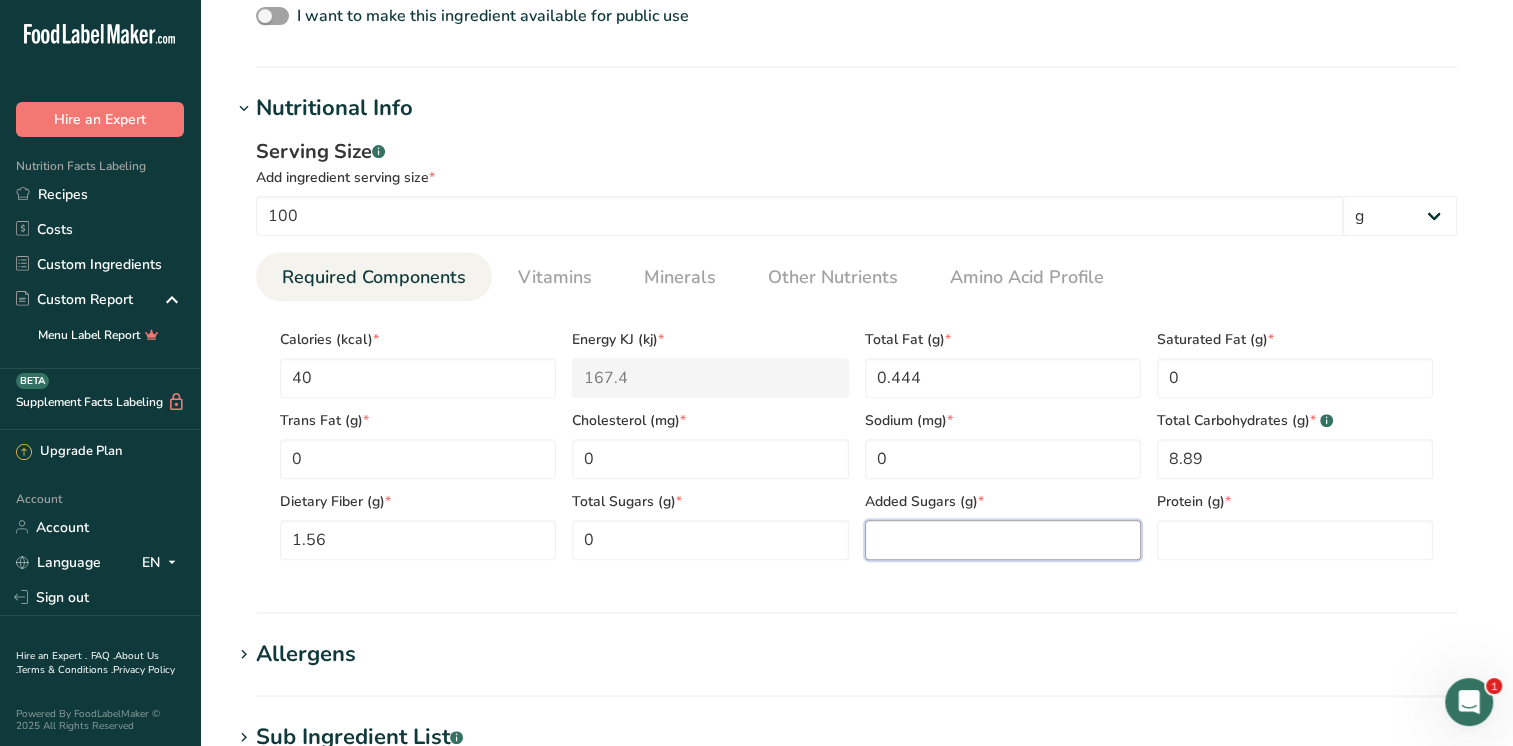 click at bounding box center (1003, 540) 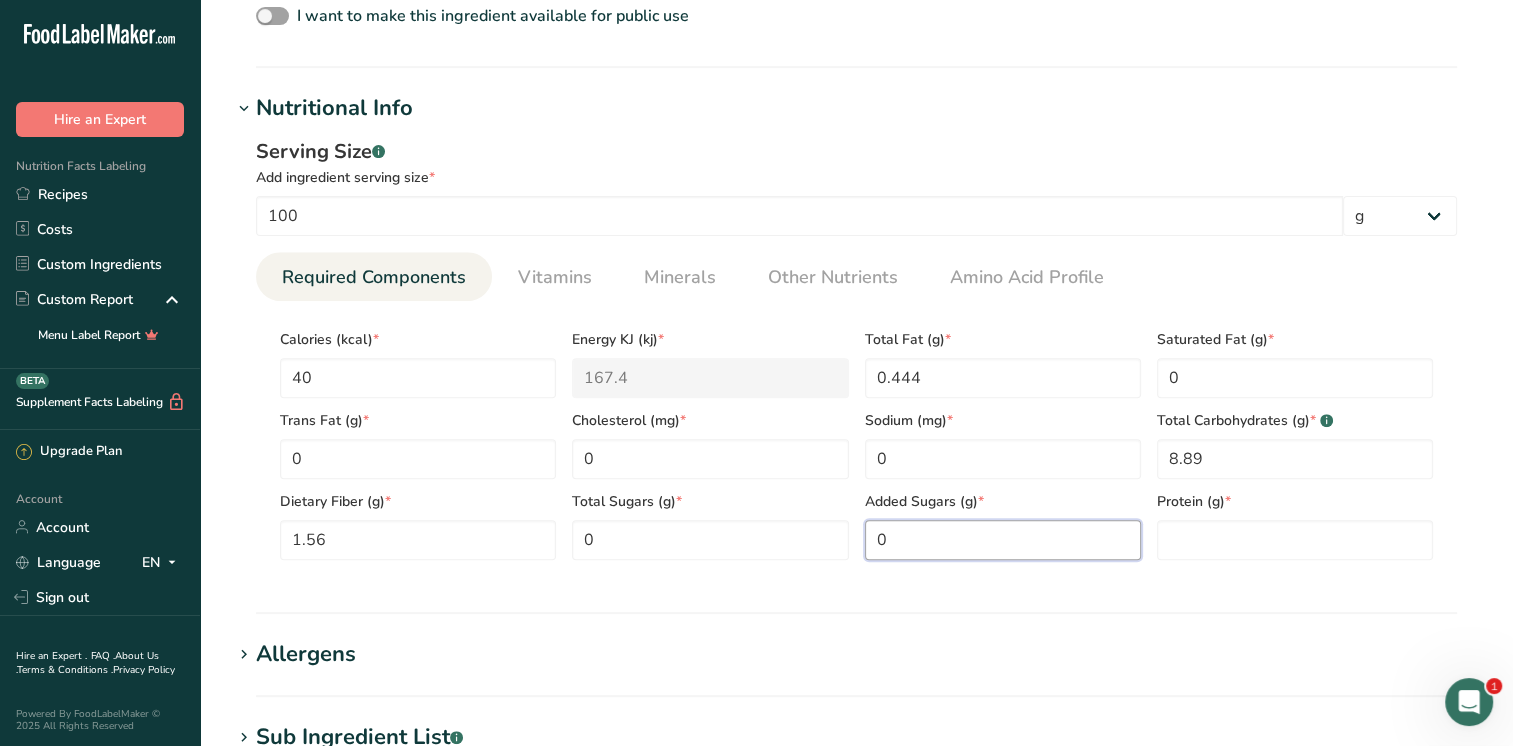 type on "0" 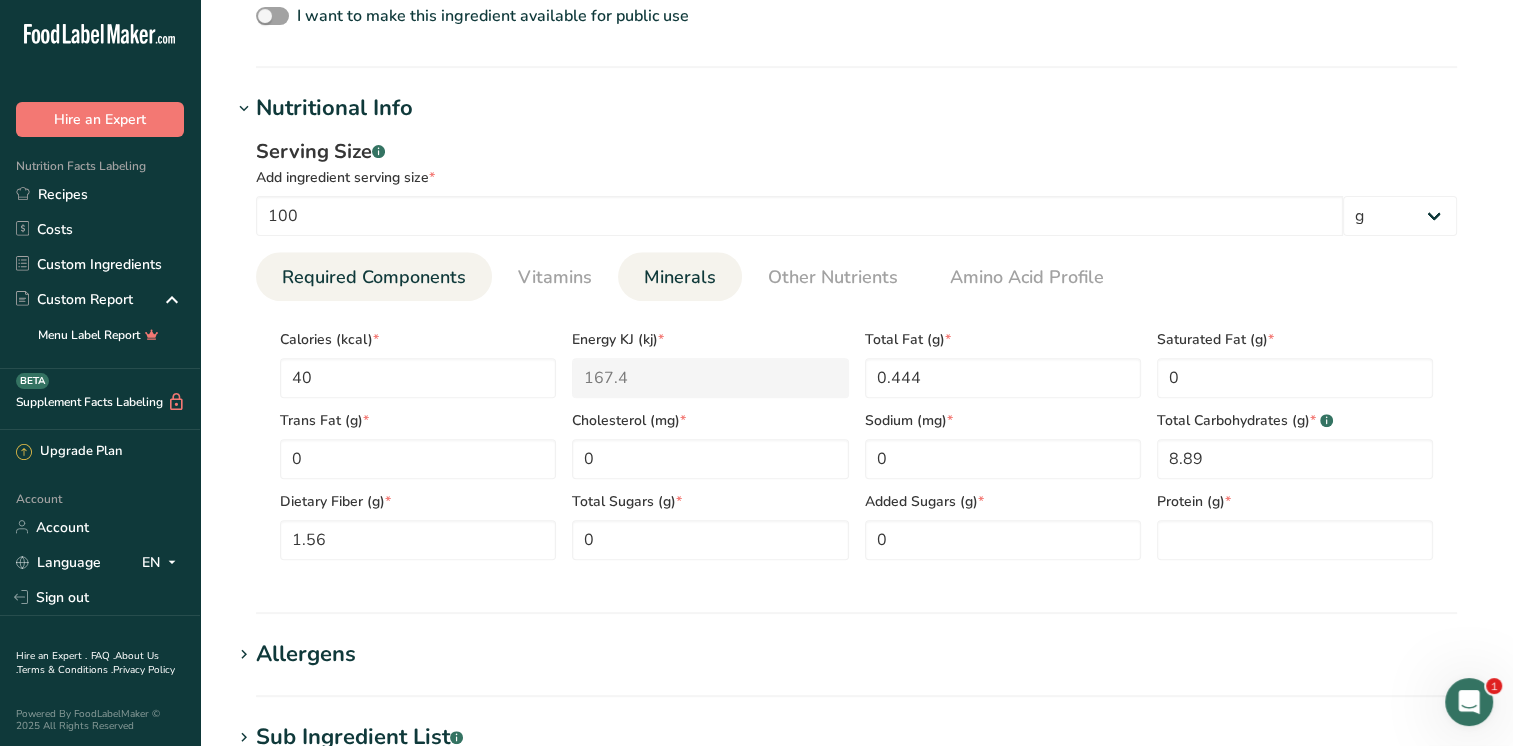 click on "Minerals" at bounding box center (680, 277) 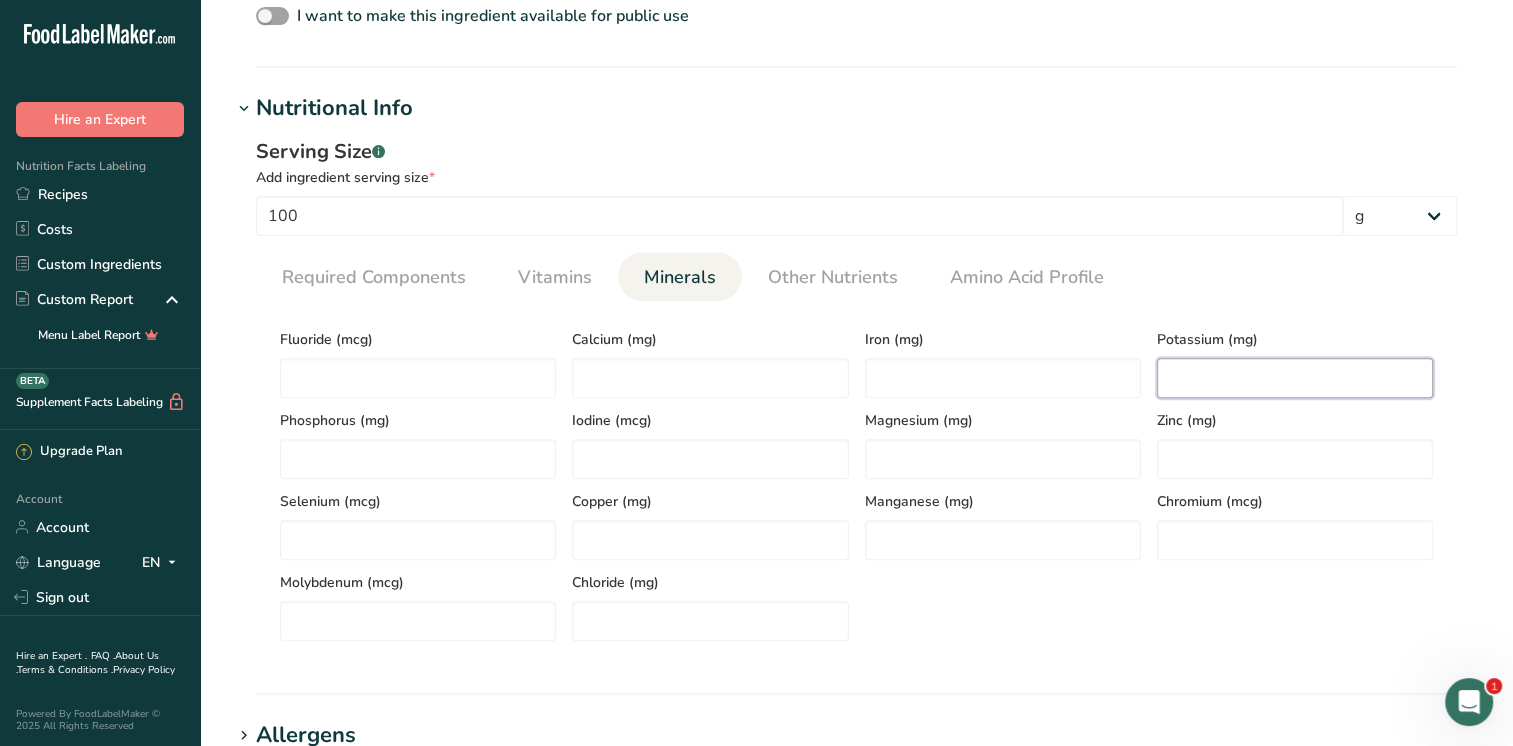 click at bounding box center [1295, 378] 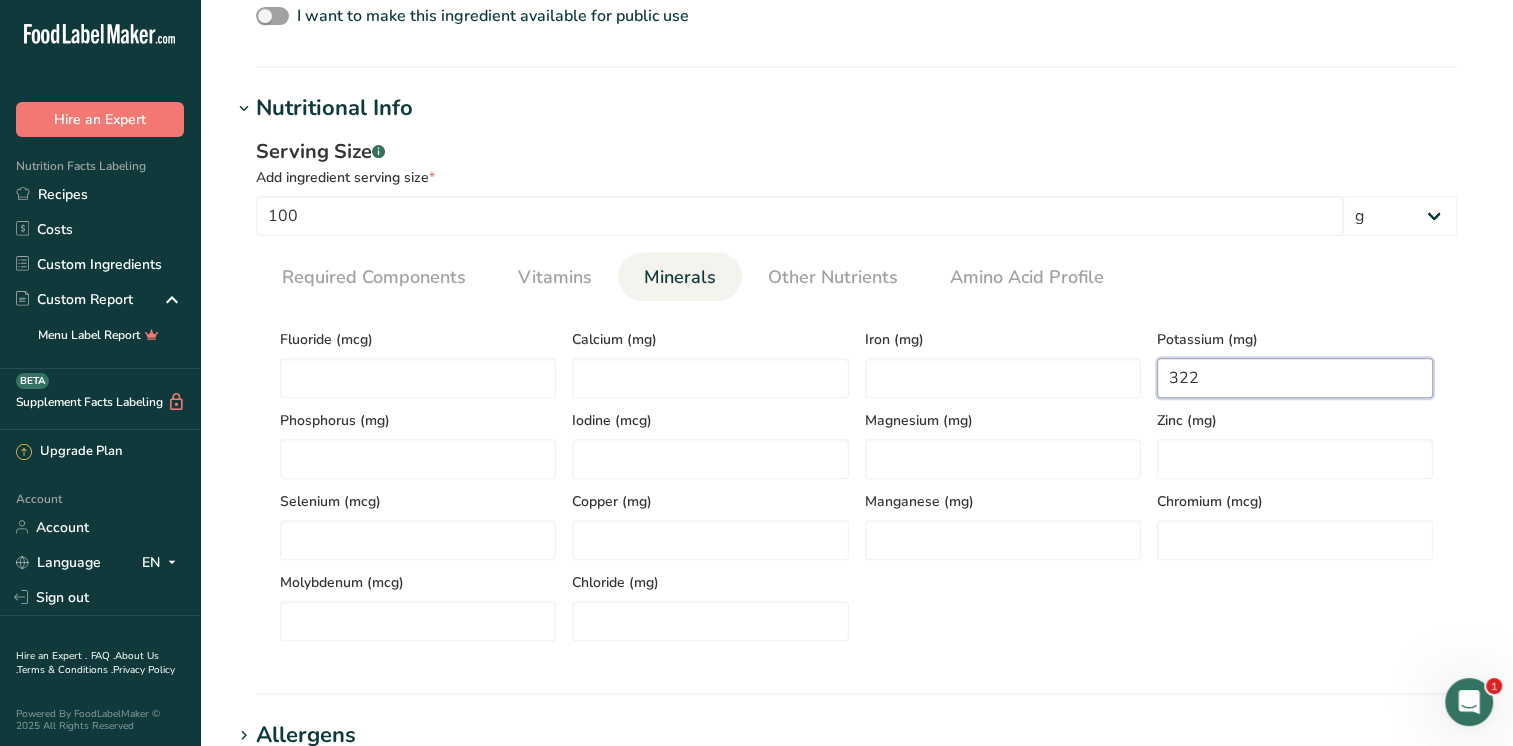 type on "322" 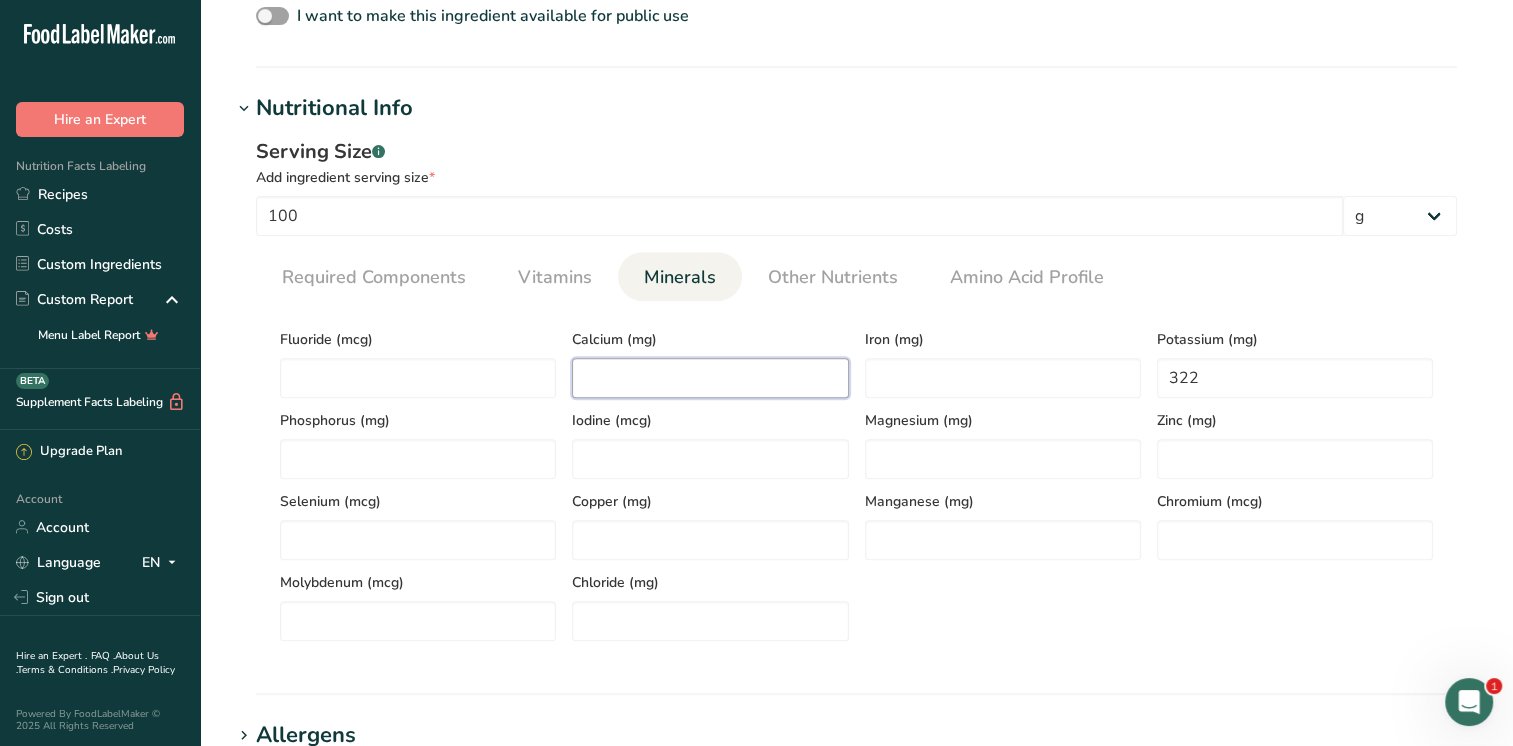 click at bounding box center (710, 378) 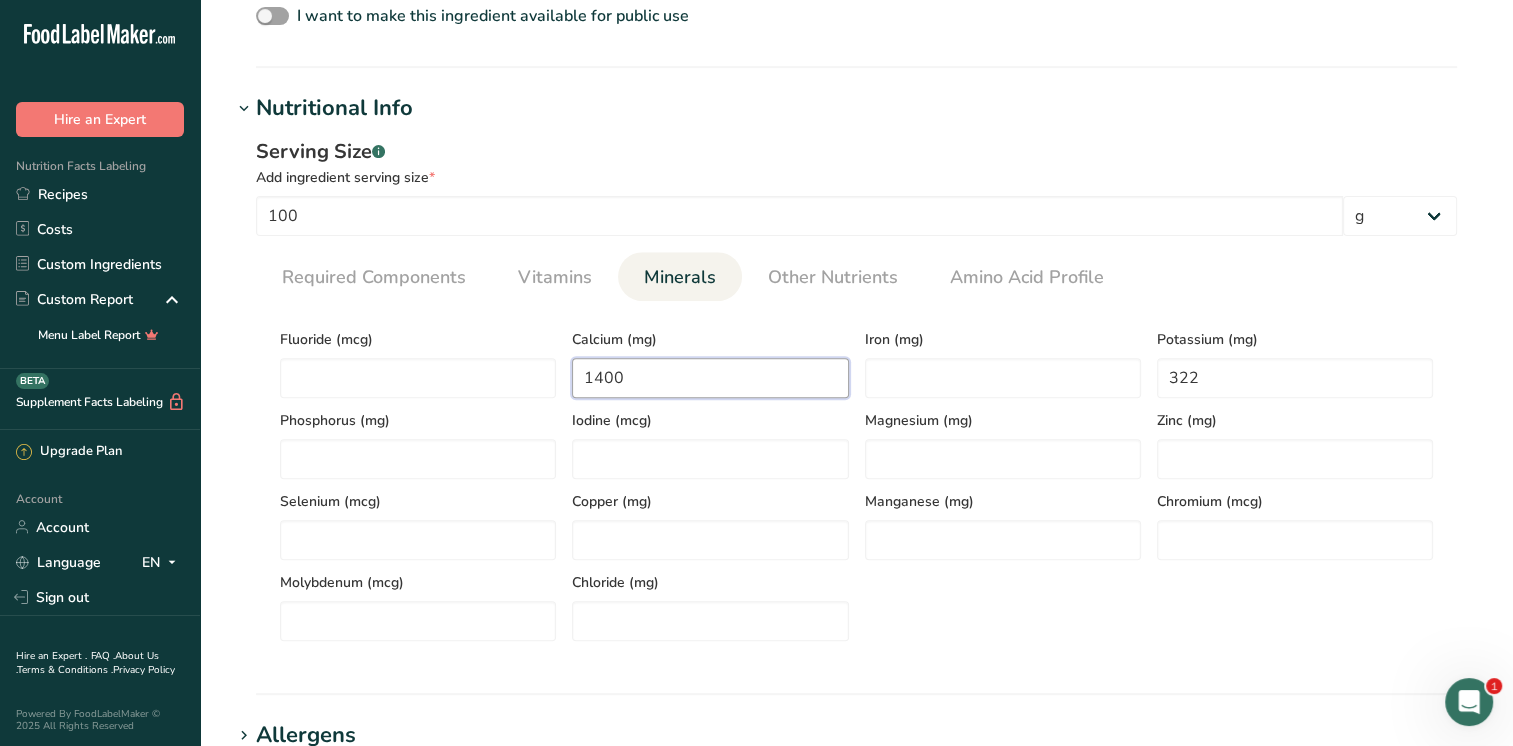 type on "1400" 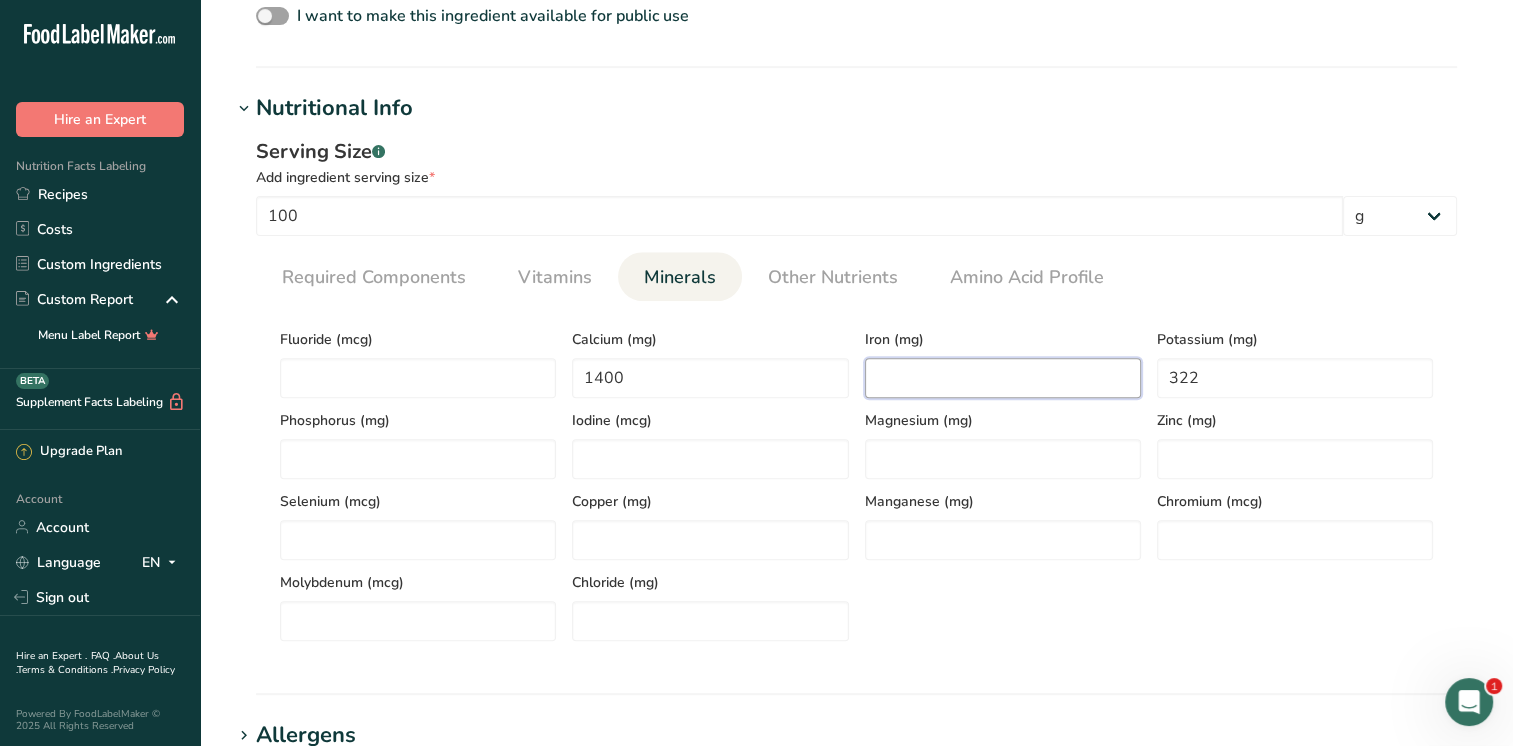 click at bounding box center [1003, 378] 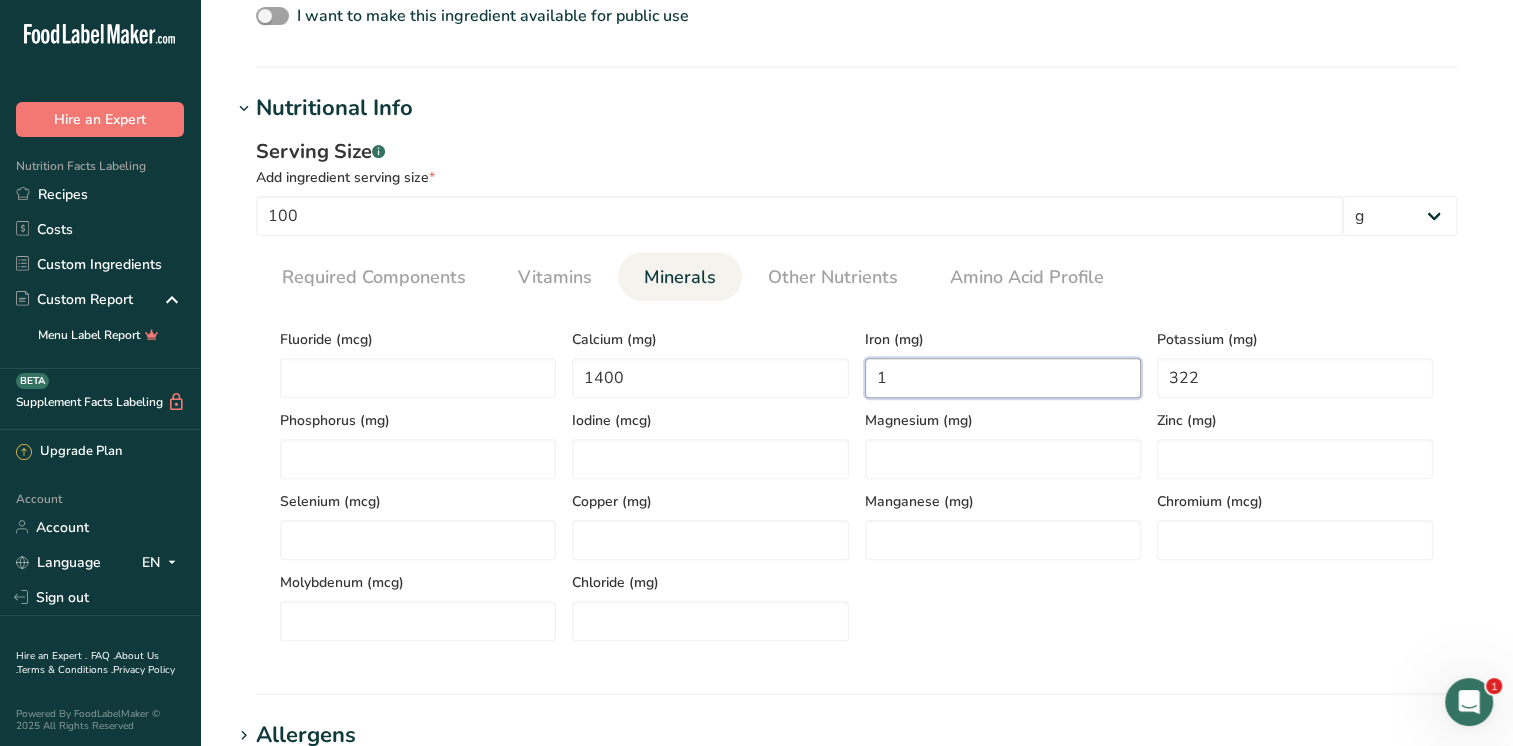 type on "1" 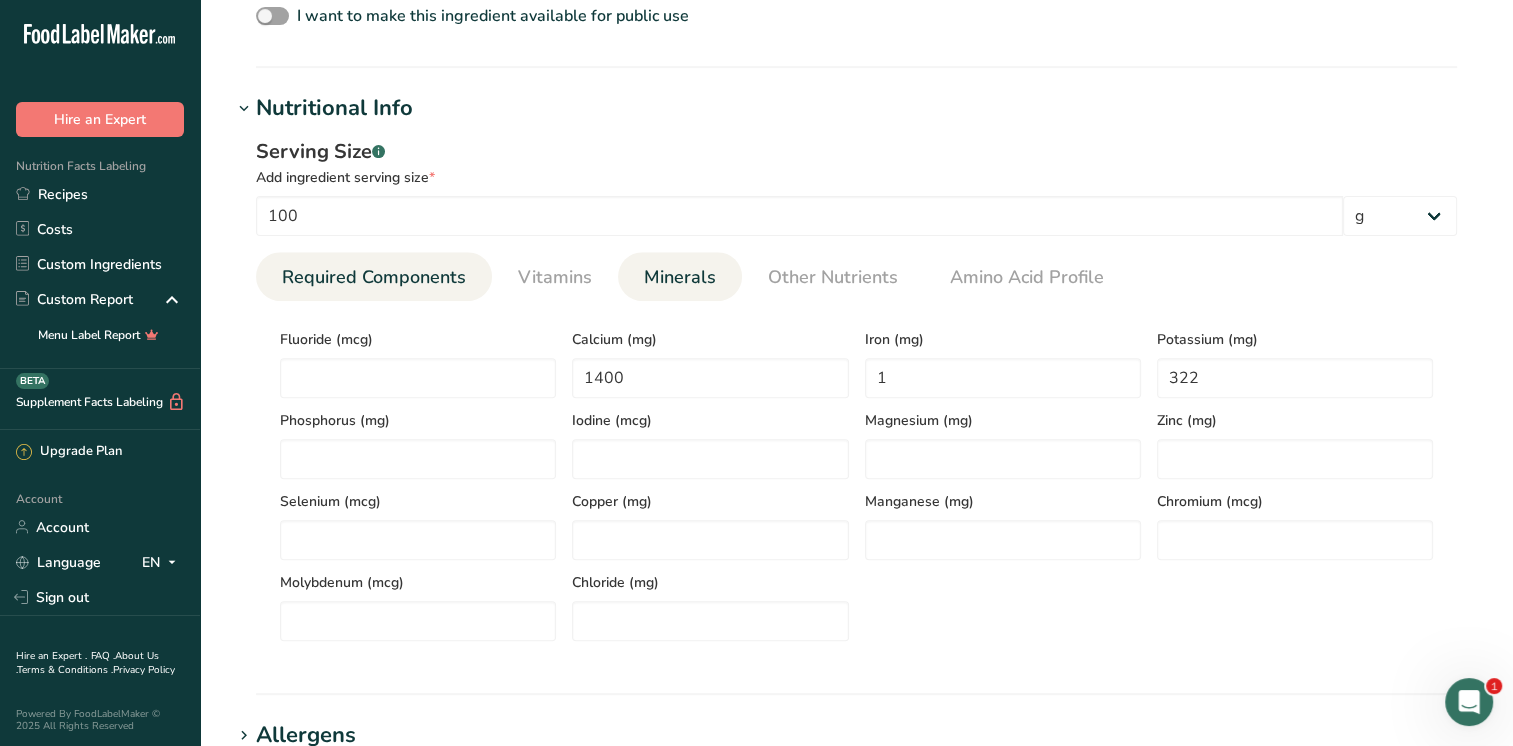 click on "Required Components" at bounding box center (374, 277) 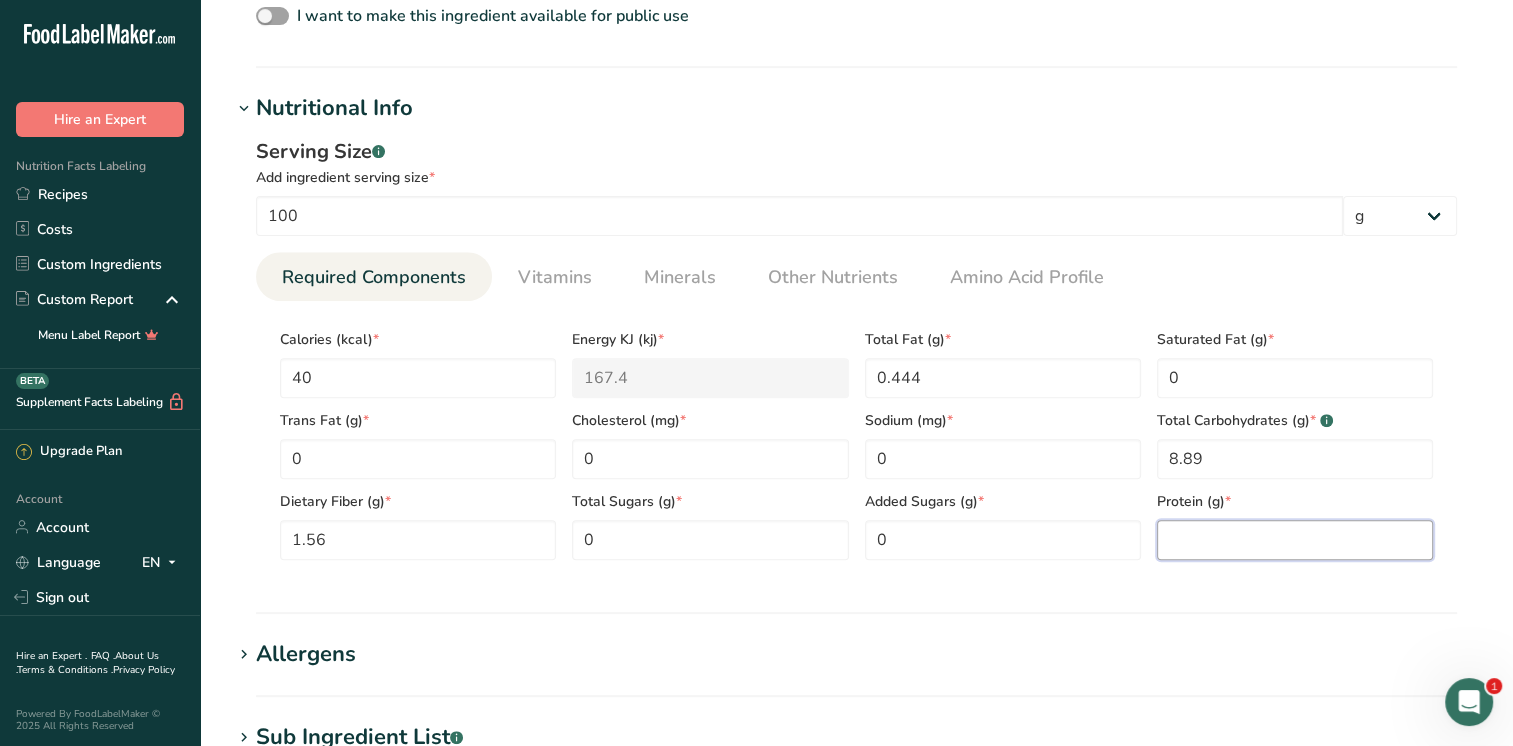 drag, startPoint x: 1164, startPoint y: 536, endPoint x: 1152, endPoint y: 525, distance: 16.27882 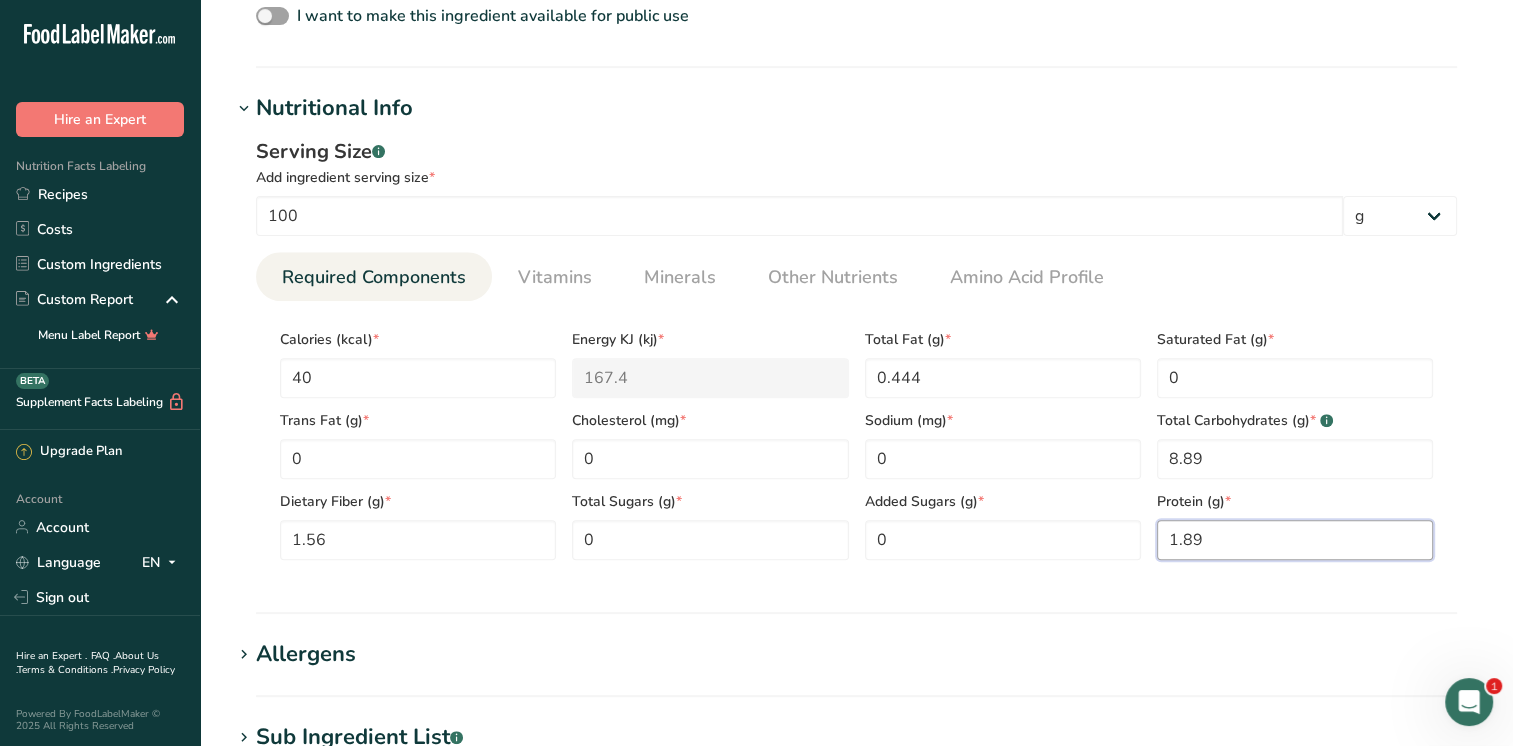 type on "1.89" 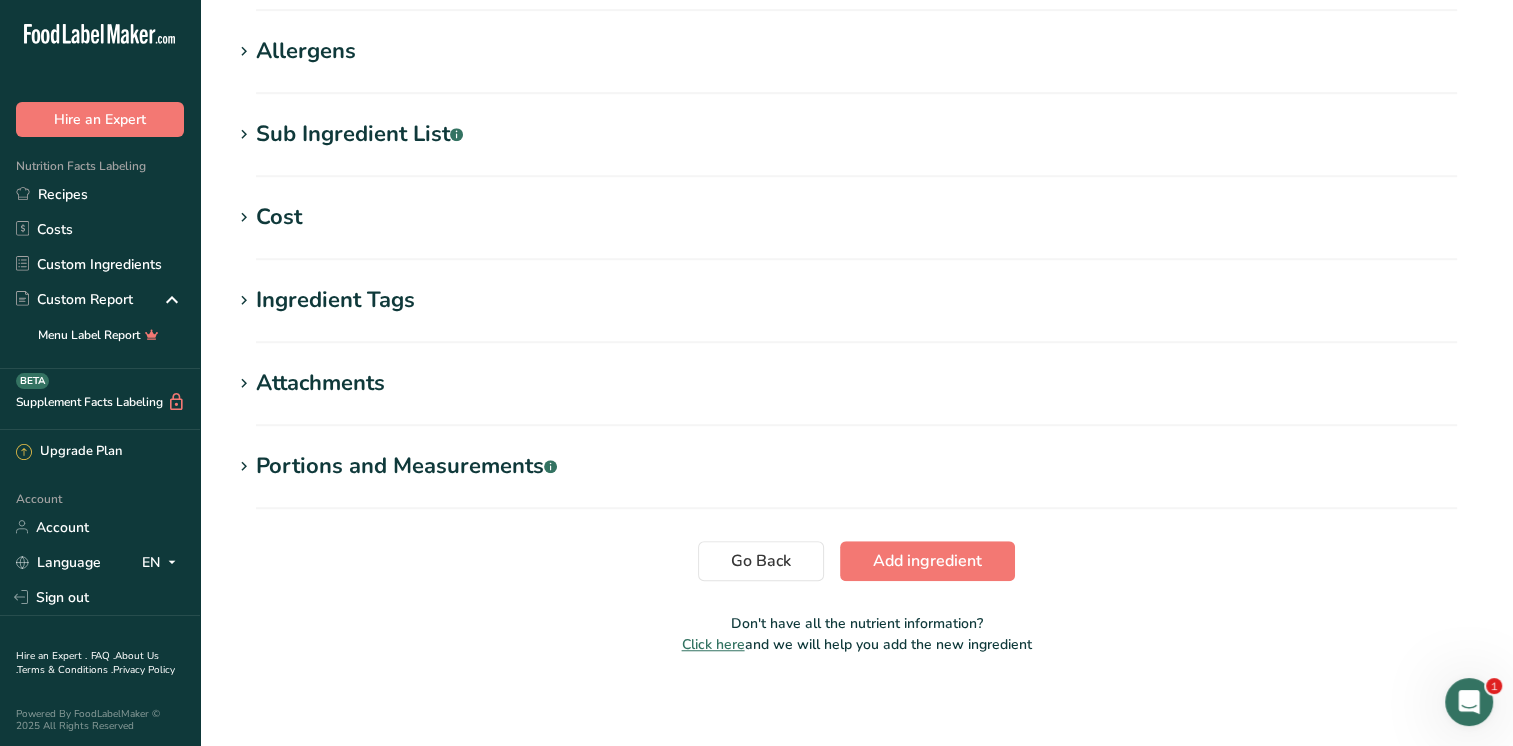 scroll, scrollTop: 1308, scrollLeft: 0, axis: vertical 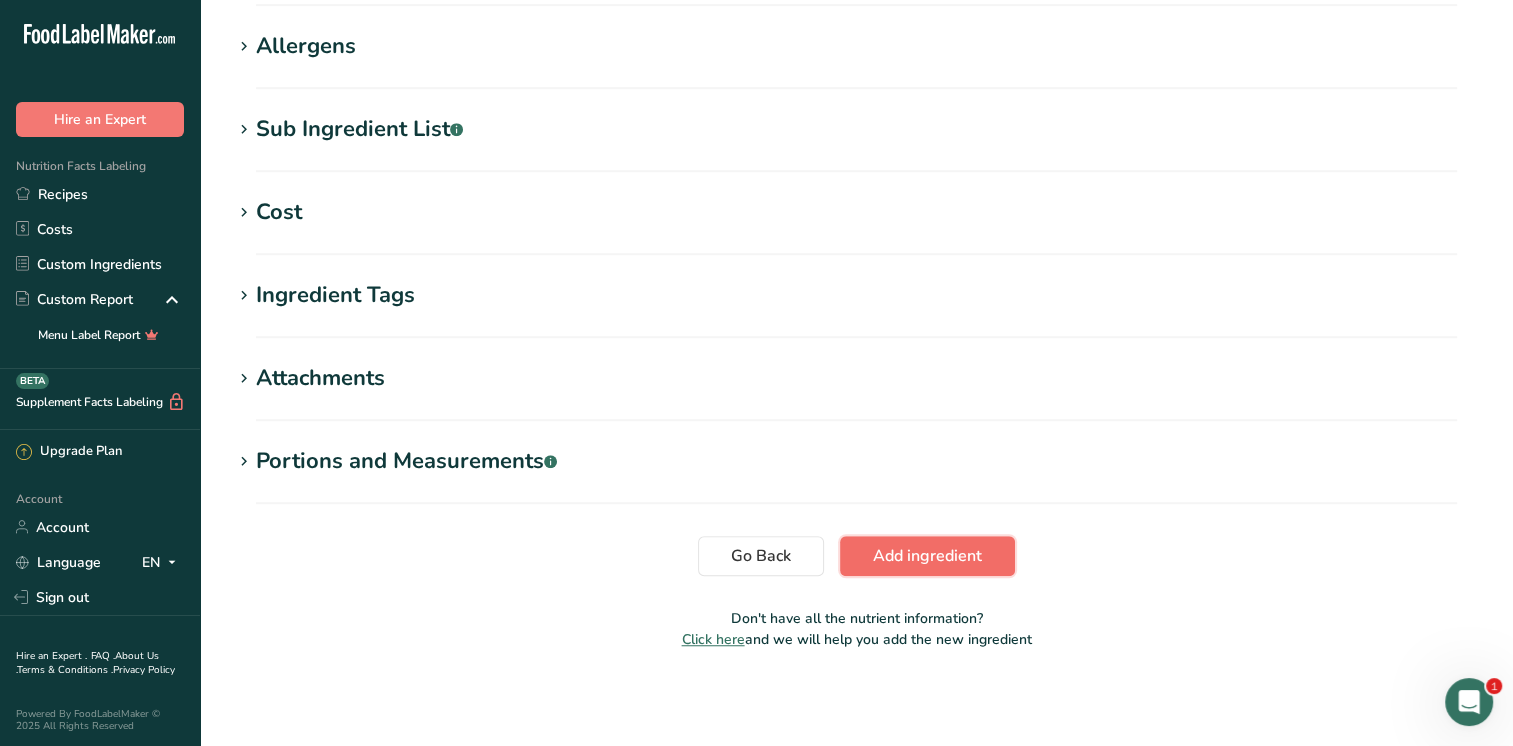 click on "Add ingredient" at bounding box center (927, 556) 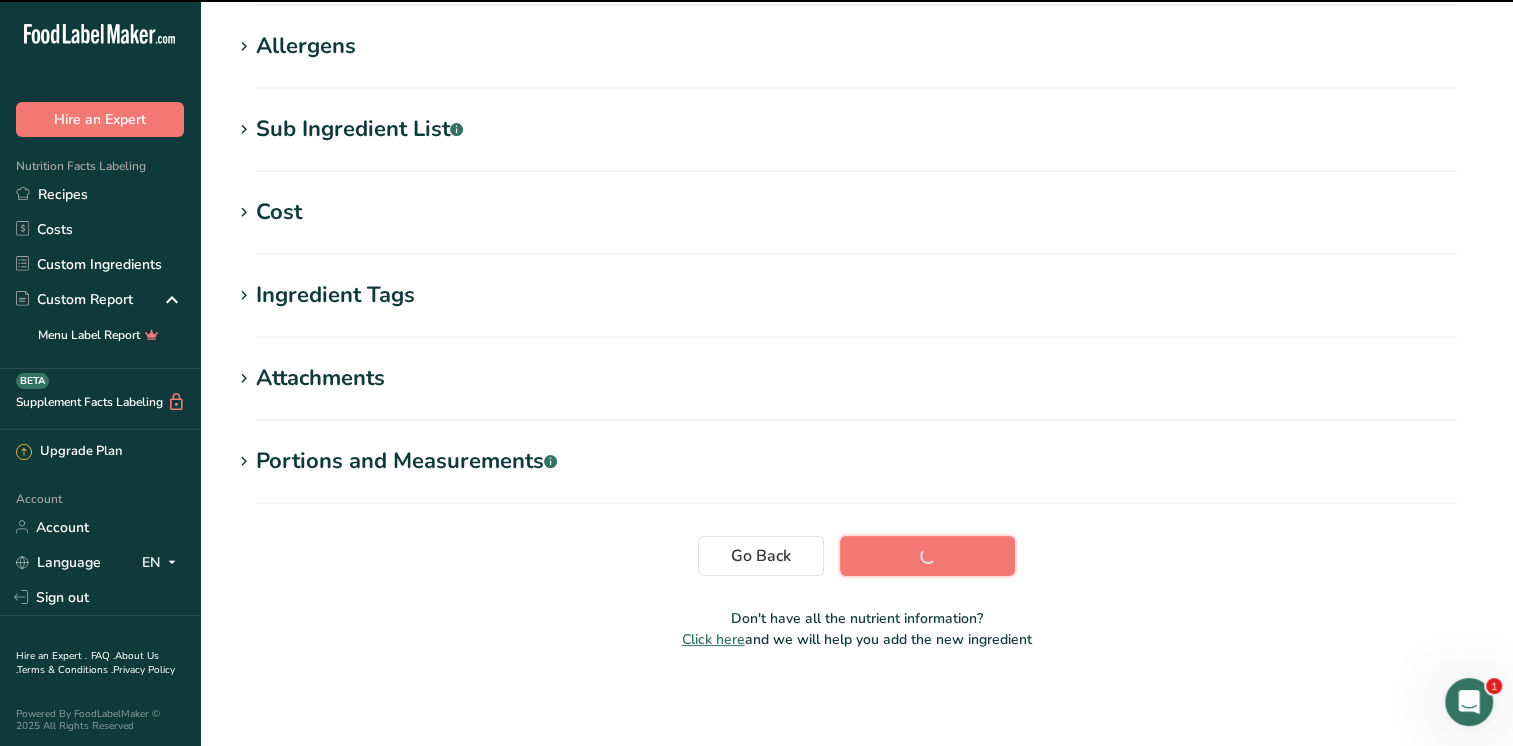 scroll, scrollTop: 328, scrollLeft: 0, axis: vertical 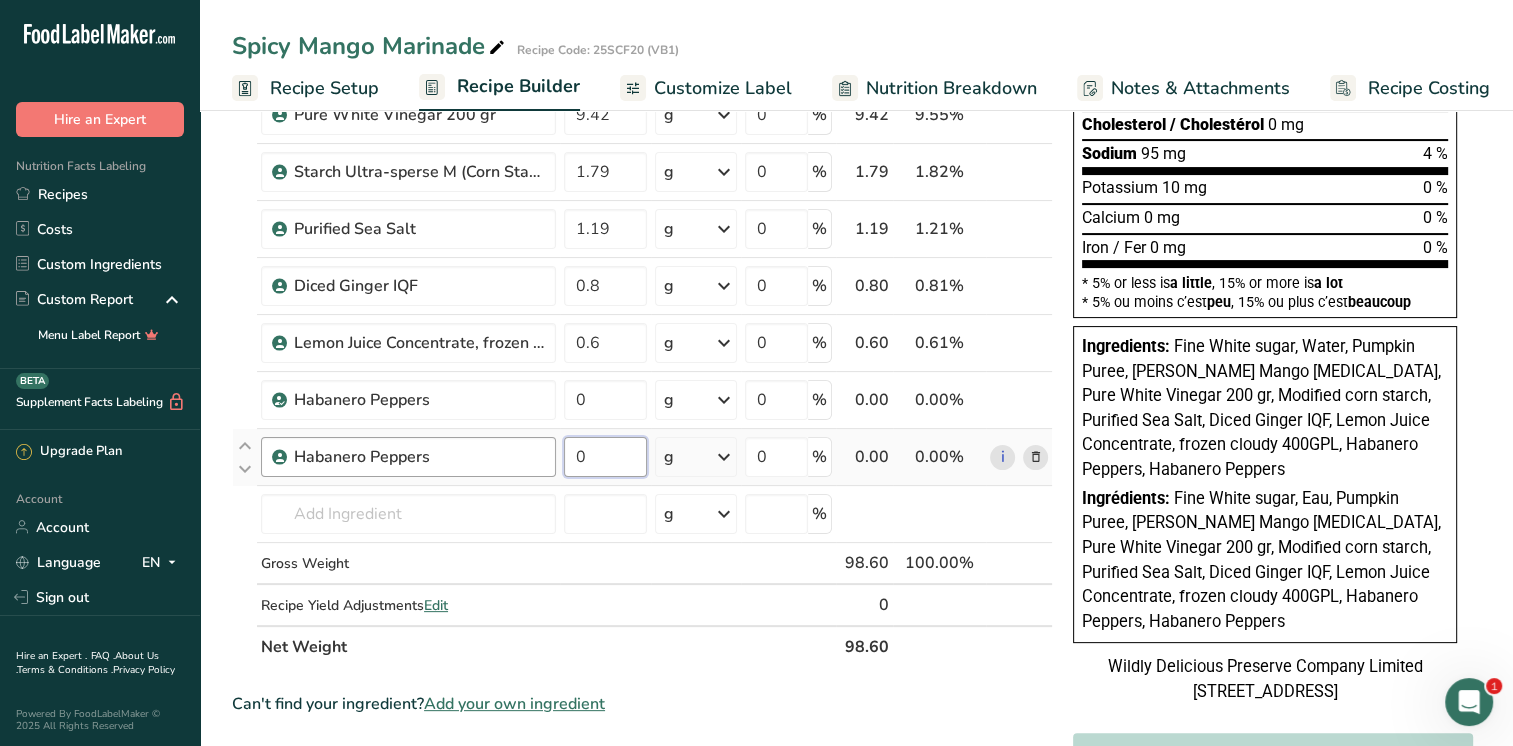 drag, startPoint x: 601, startPoint y: 457, endPoint x: 552, endPoint y: 458, distance: 49.010204 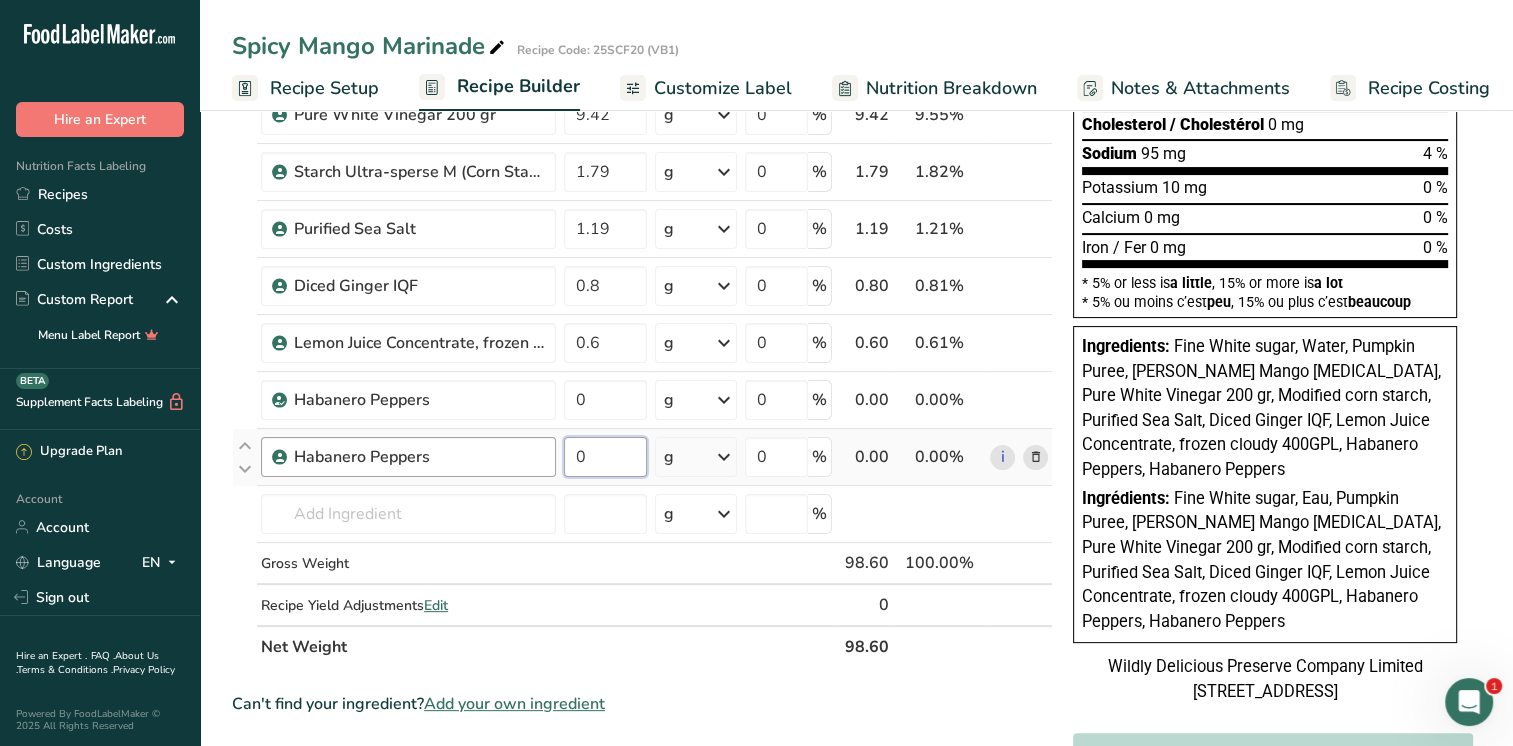 click on "Habanero Peppers
0
g
Weight Units
g
kg
mg
See more
Volume Units
l
mL
fl oz
See more
0
%
0.00
0.00%
i" at bounding box center [642, 457] 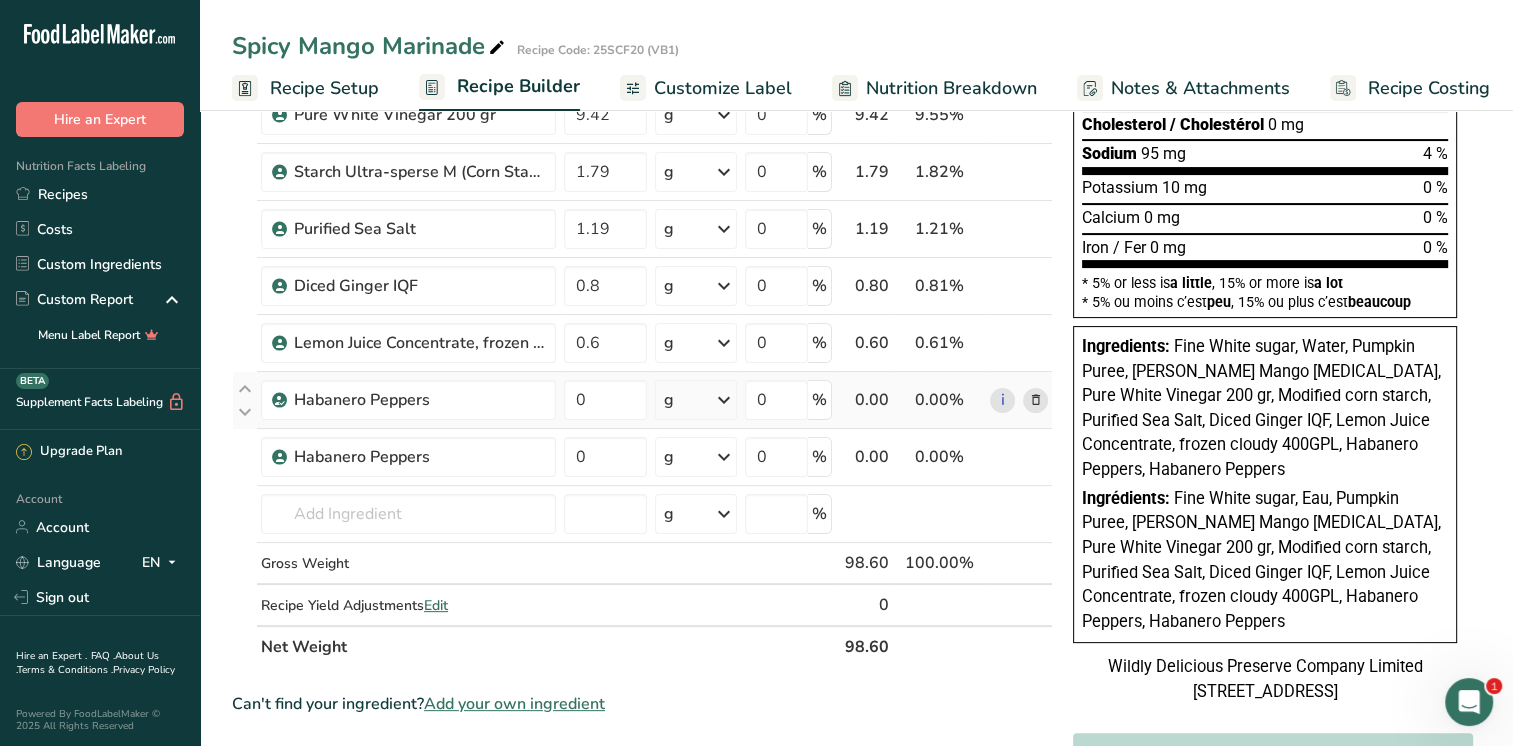 click on "Ingredient *
Amount *
Unit *
Waste *   .a-a{fill:#347362;}.b-a{fill:#fff;}          Grams
Percentage
Fine White sugar
29.75
g
Weight Units
g
kg
mg
See more
Volume Units
l
mL
fl oz
See more
0
%
29.75
30.17%
i
[GEOGRAPHIC_DATA], water, tap, municipal
25.21
g
Portions
1 fl oz
1 bottle 8 fl oz
1 liter
See more
Weight Units
g
kg
mg
See more
Volume Units
l
lb/ft3" at bounding box center (642, 242) 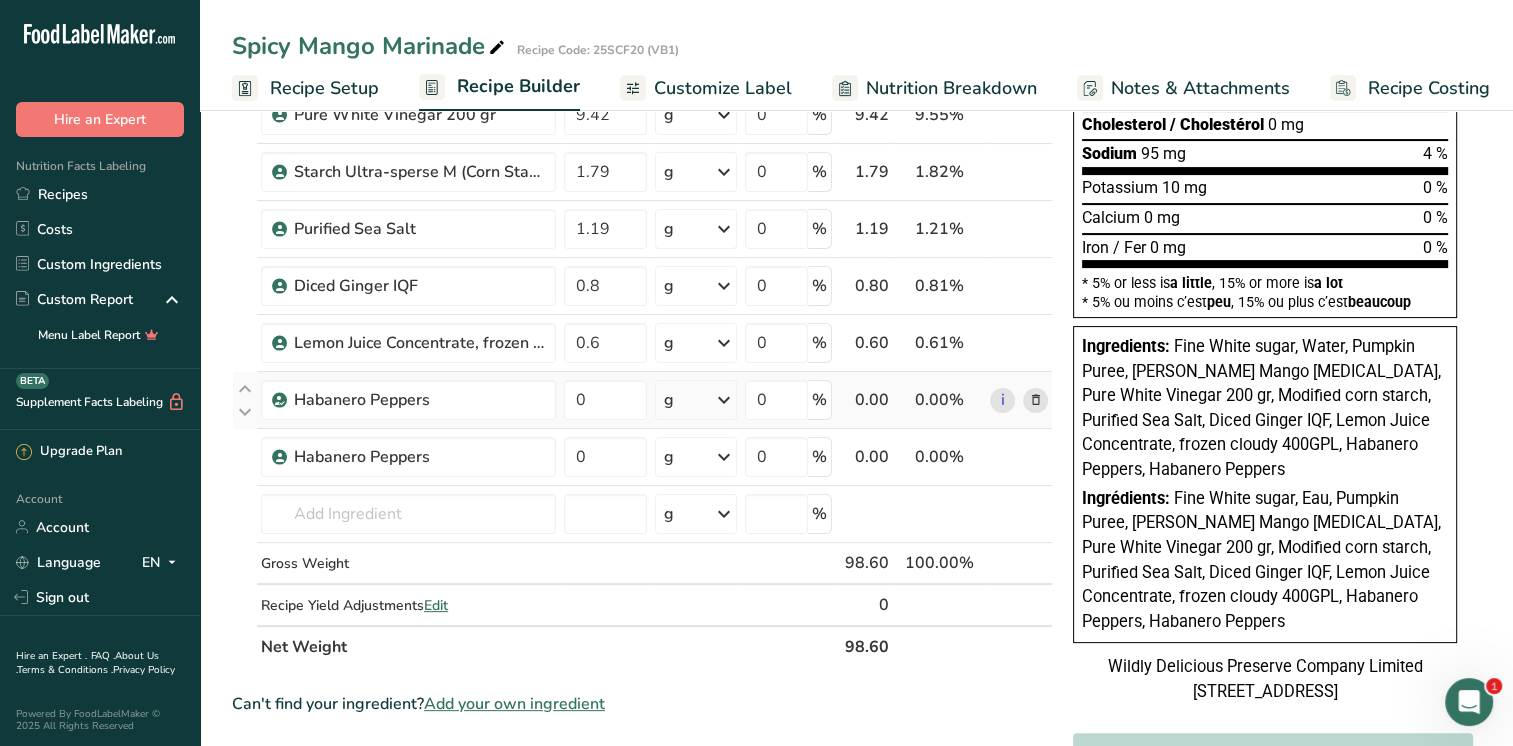 click on "Ingredient *
Amount *
Unit *
Waste *   .a-a{fill:#347362;}.b-a{fill:#fff;}          Grams
Percentage
Fine White sugar
29.75
g
Weight Units
g
kg
mg
See more
Volume Units
l
mL
fl oz
See more
0
%
29.75
30.17%
i
[GEOGRAPHIC_DATA], water, tap, municipal
25.21
g
Portions
1 fl oz
1 bottle 8 fl oz
1 liter
See more
Weight Units
g
kg
mg
See more
Volume Units
l
lb/ft3" at bounding box center (642, 242) 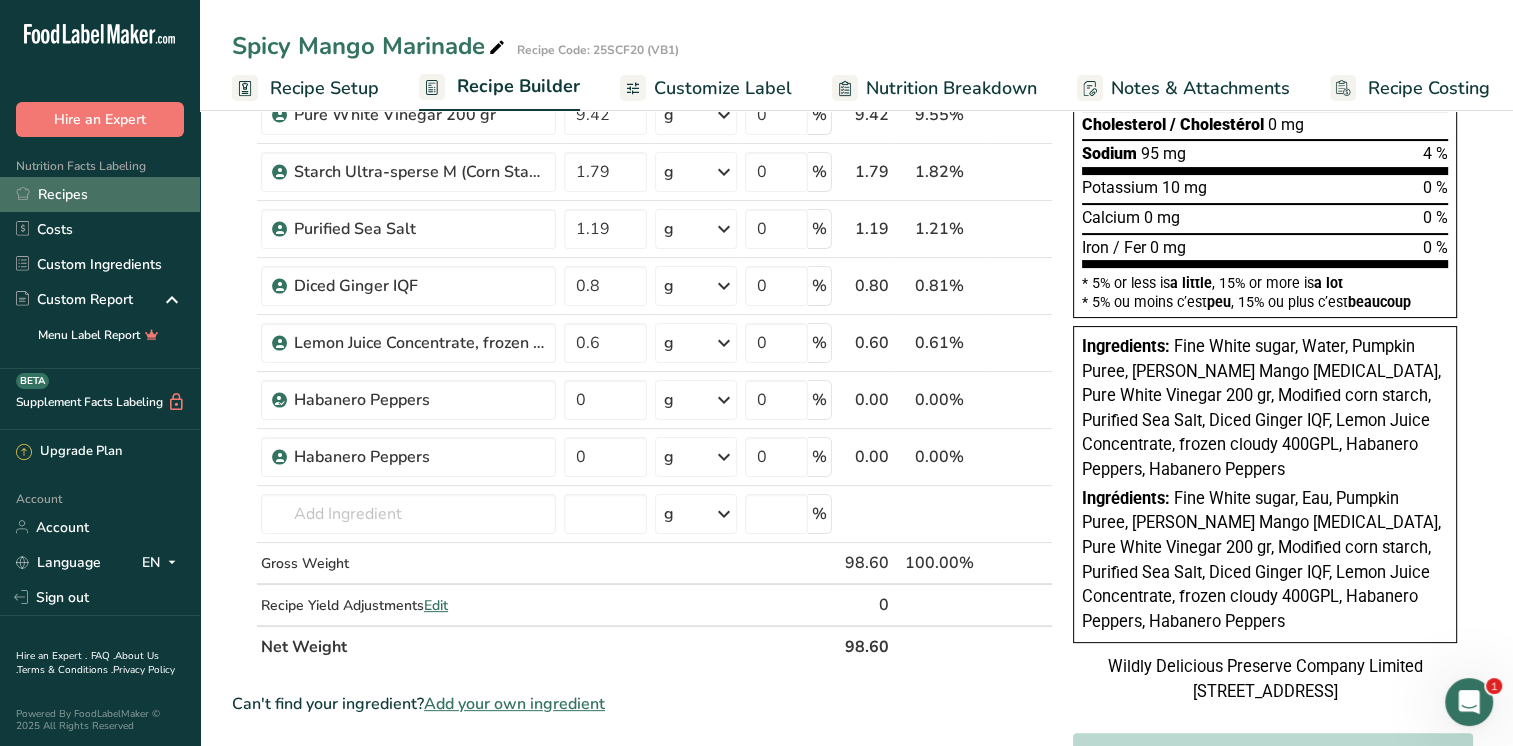 click on "Recipes" at bounding box center [100, 194] 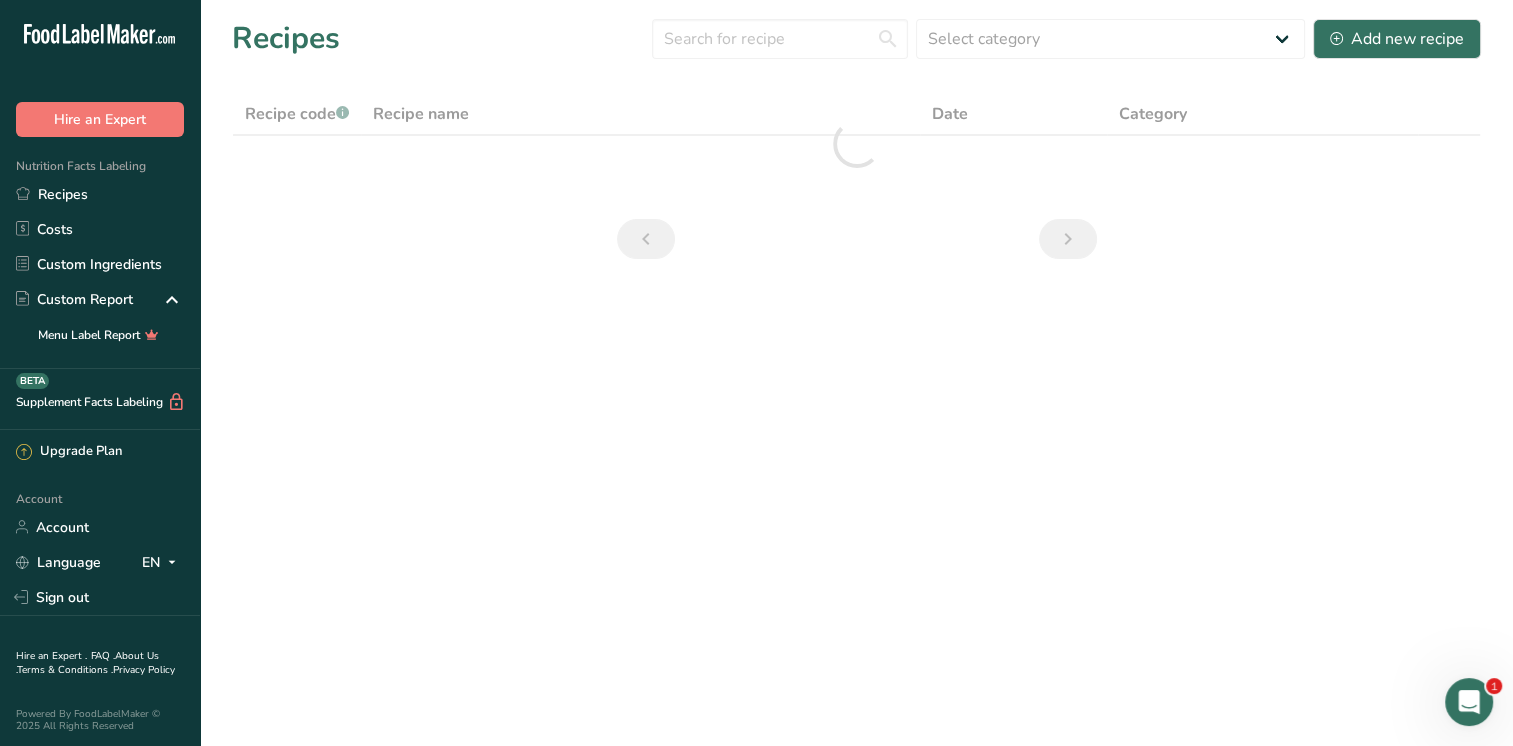 scroll, scrollTop: 0, scrollLeft: 0, axis: both 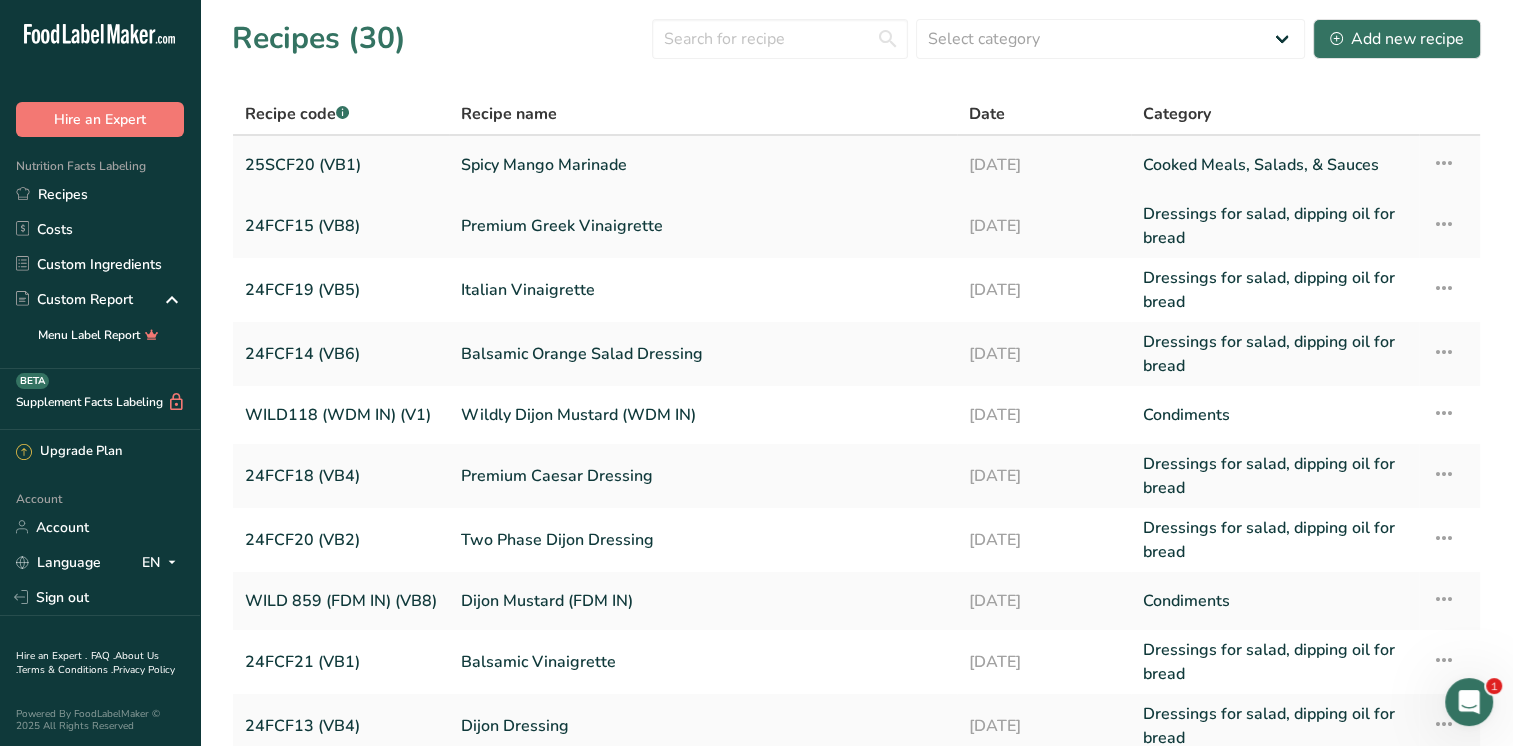 click on "Spicy Mango Marinade" at bounding box center [703, 165] 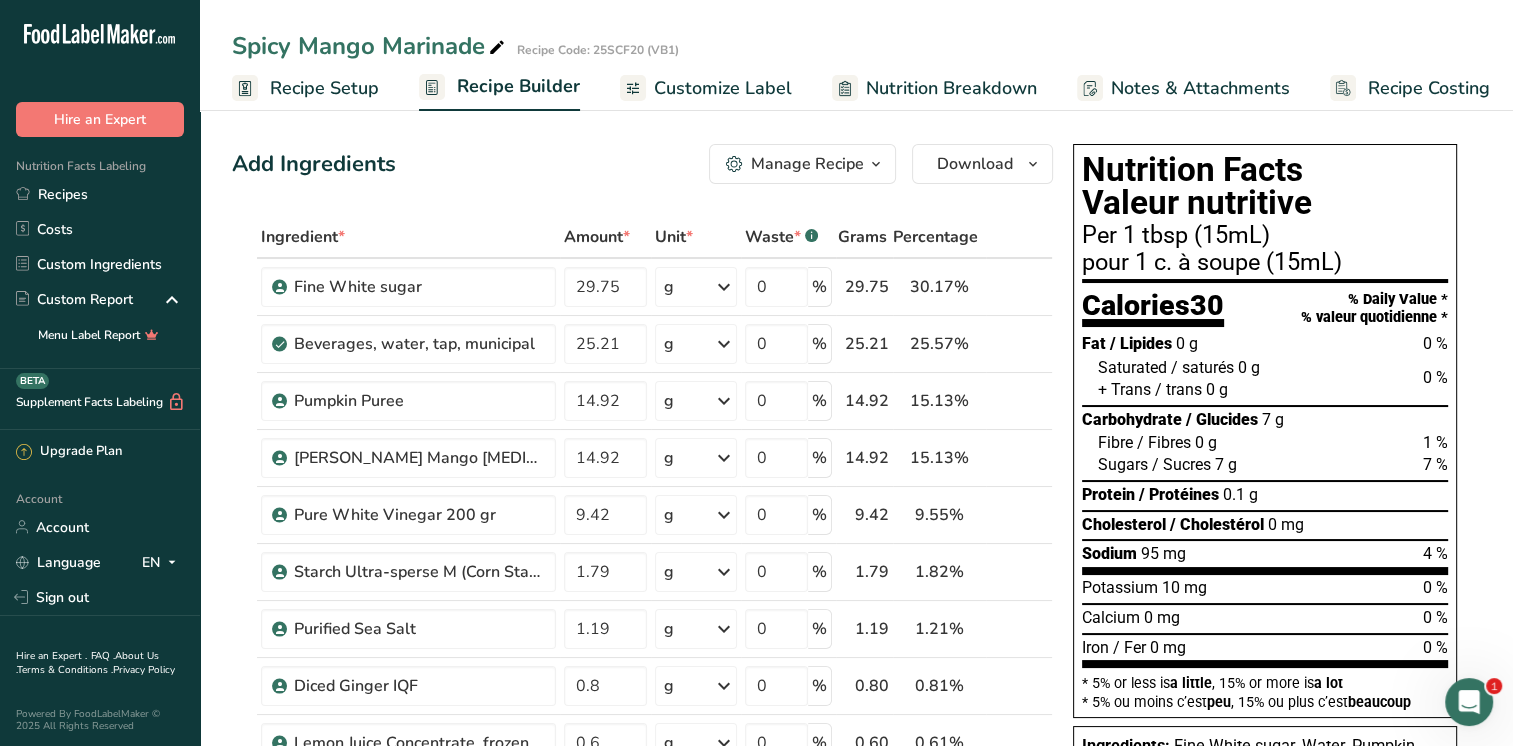 scroll, scrollTop: 500, scrollLeft: 0, axis: vertical 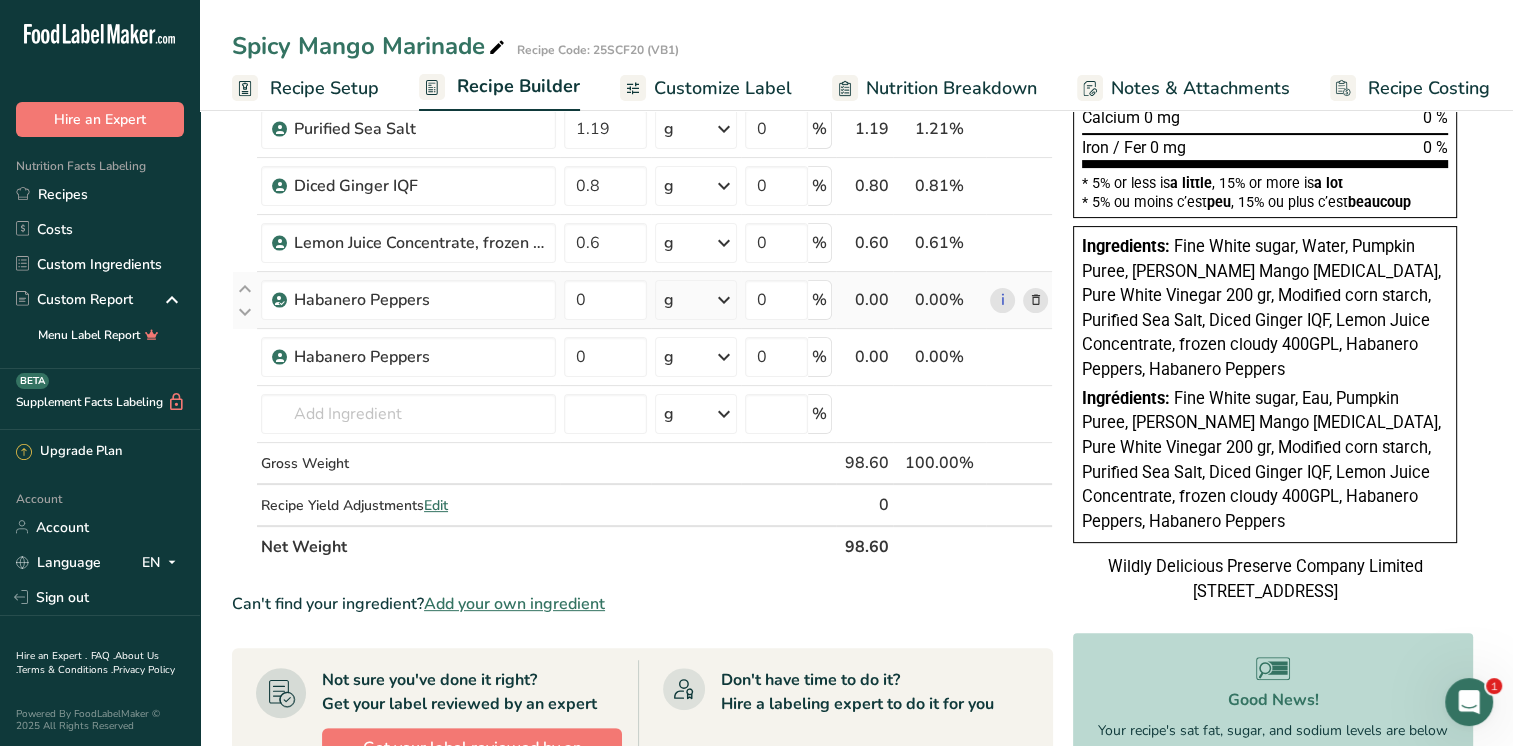 click at bounding box center (1035, 300) 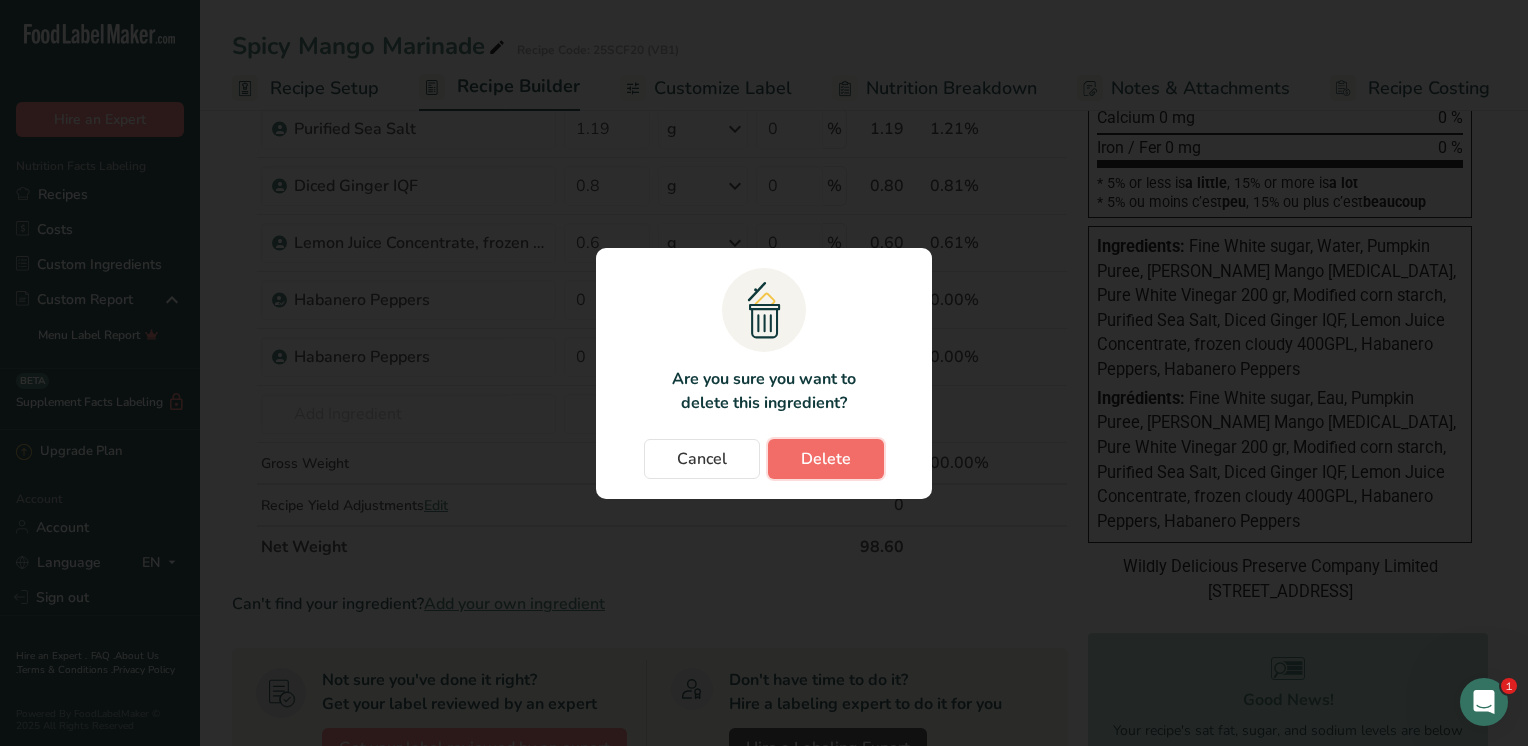 click on "Delete" at bounding box center [826, 459] 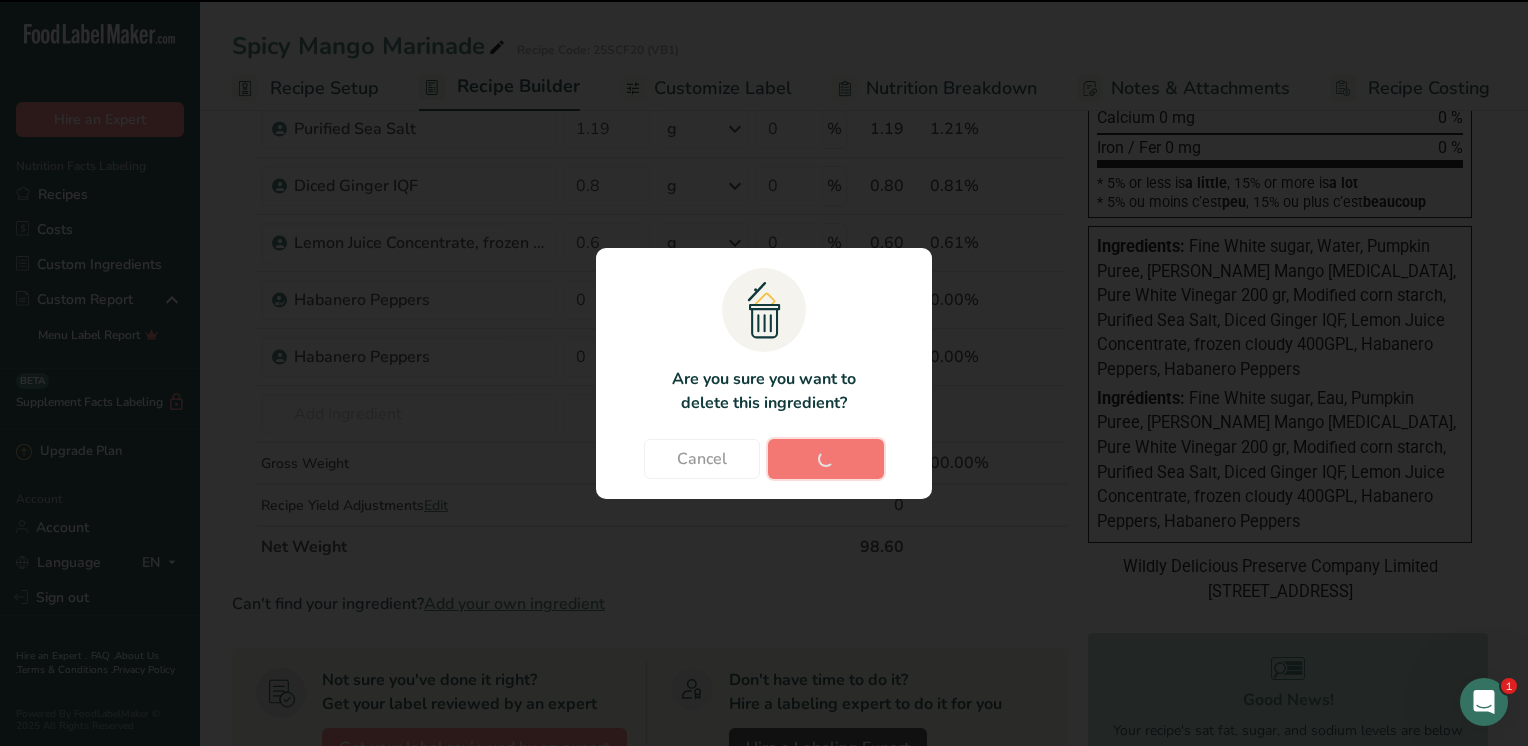 type 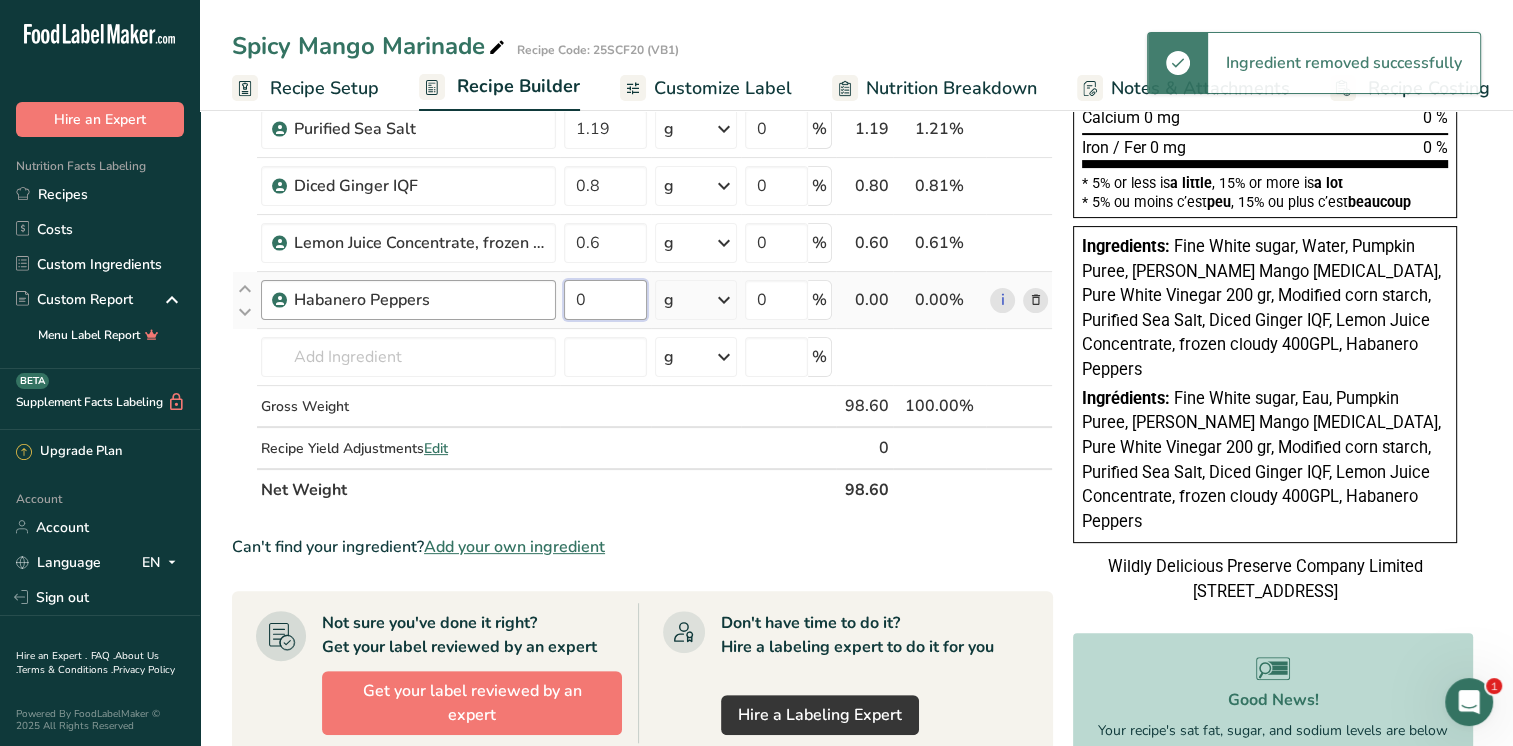drag, startPoint x: 579, startPoint y: 299, endPoint x: 550, endPoint y: 300, distance: 29.017237 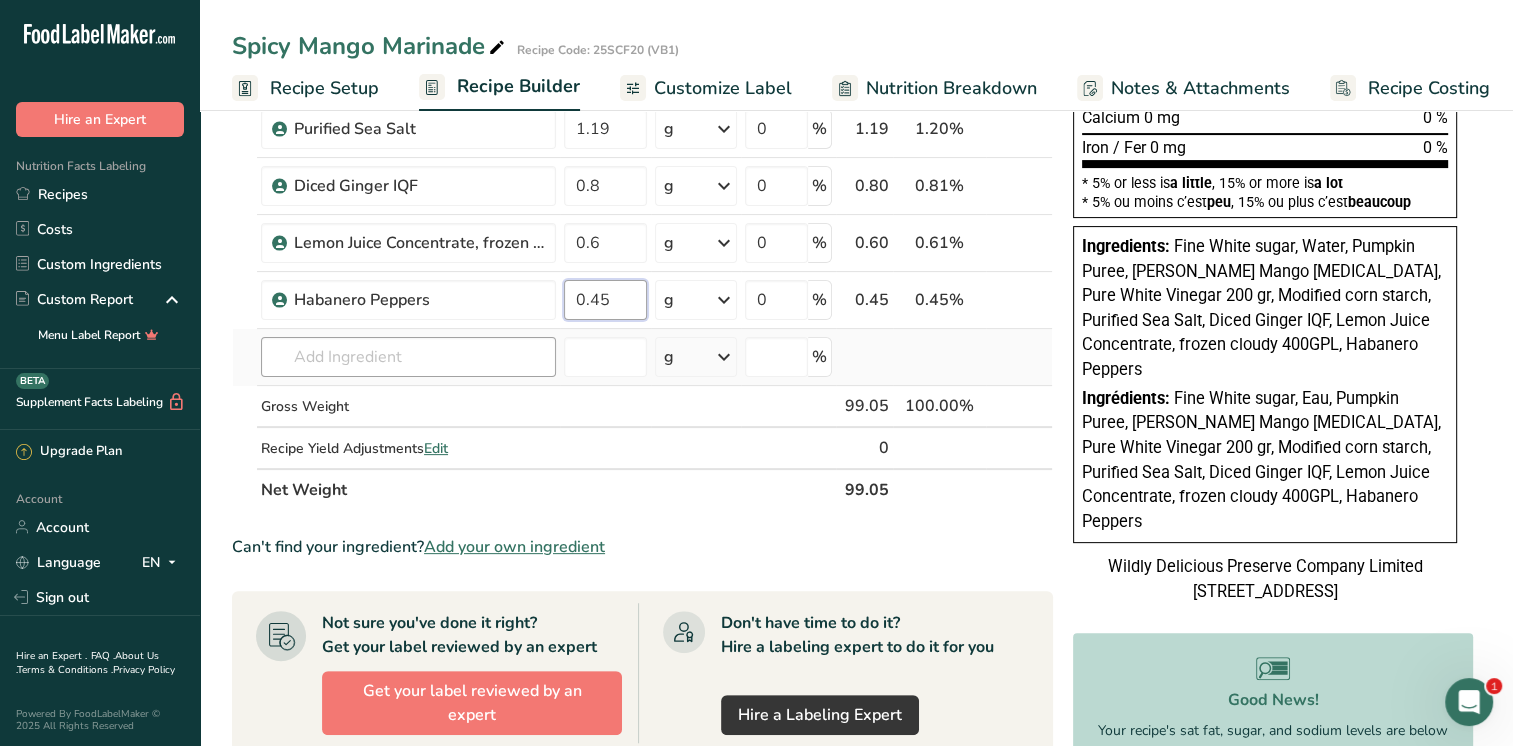 type on "0.45" 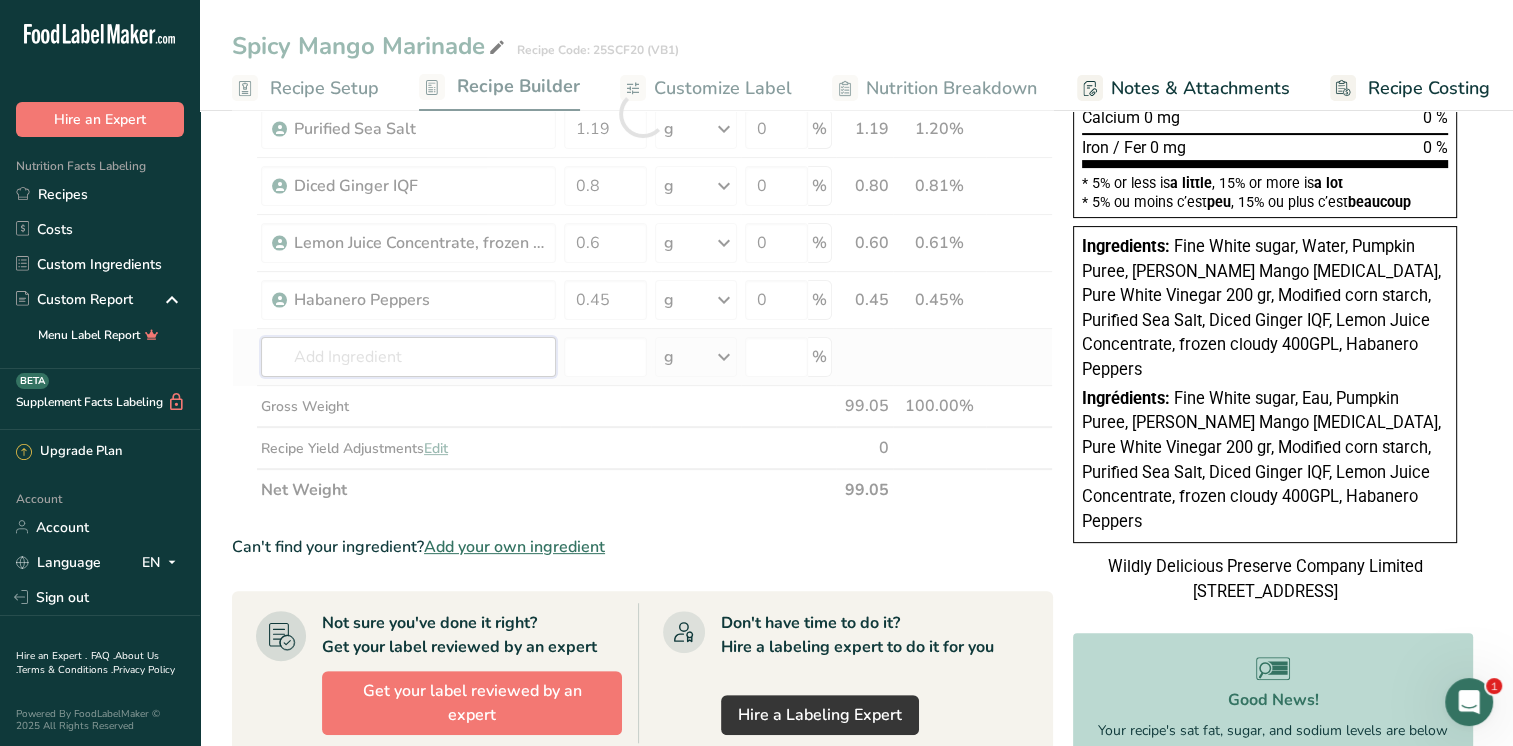 click on "Ingredient *
Amount *
Unit *
Waste *   .a-a{fill:#347362;}.b-a{fill:#fff;}          Grams
Percentage
Fine White sugar
29.75
g
Weight Units
g
kg
mg
See more
Volume Units
l
mL
fl oz
See more
0
%
29.75
30.04%
i
[GEOGRAPHIC_DATA], water, tap, municipal
25.21
g
Portions
1 fl oz
1 bottle 8 fl oz
1 liter
See more
Weight Units
g
kg
mg
See more
Volume Units
l
lb/ft3" at bounding box center [642, 113] 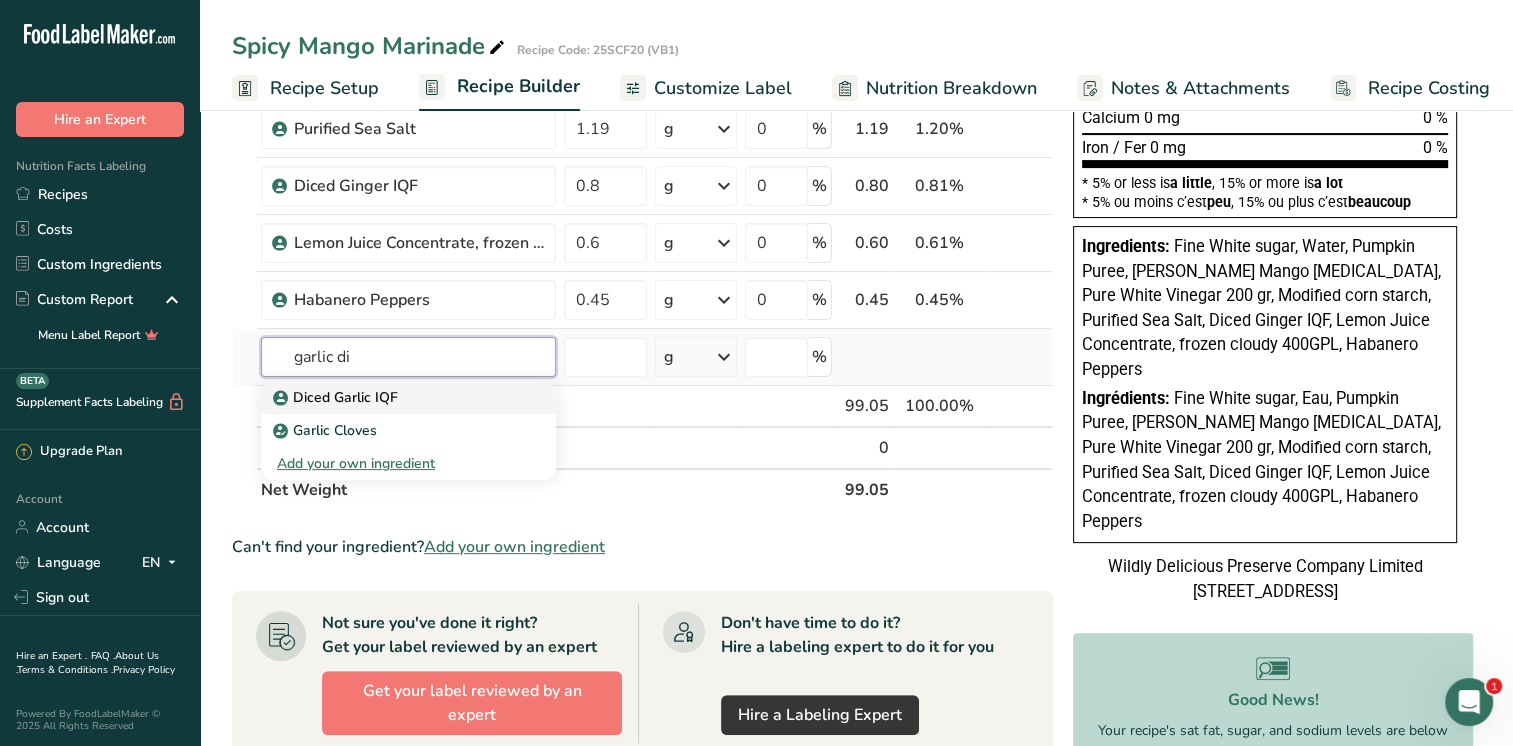 type on "garlic di" 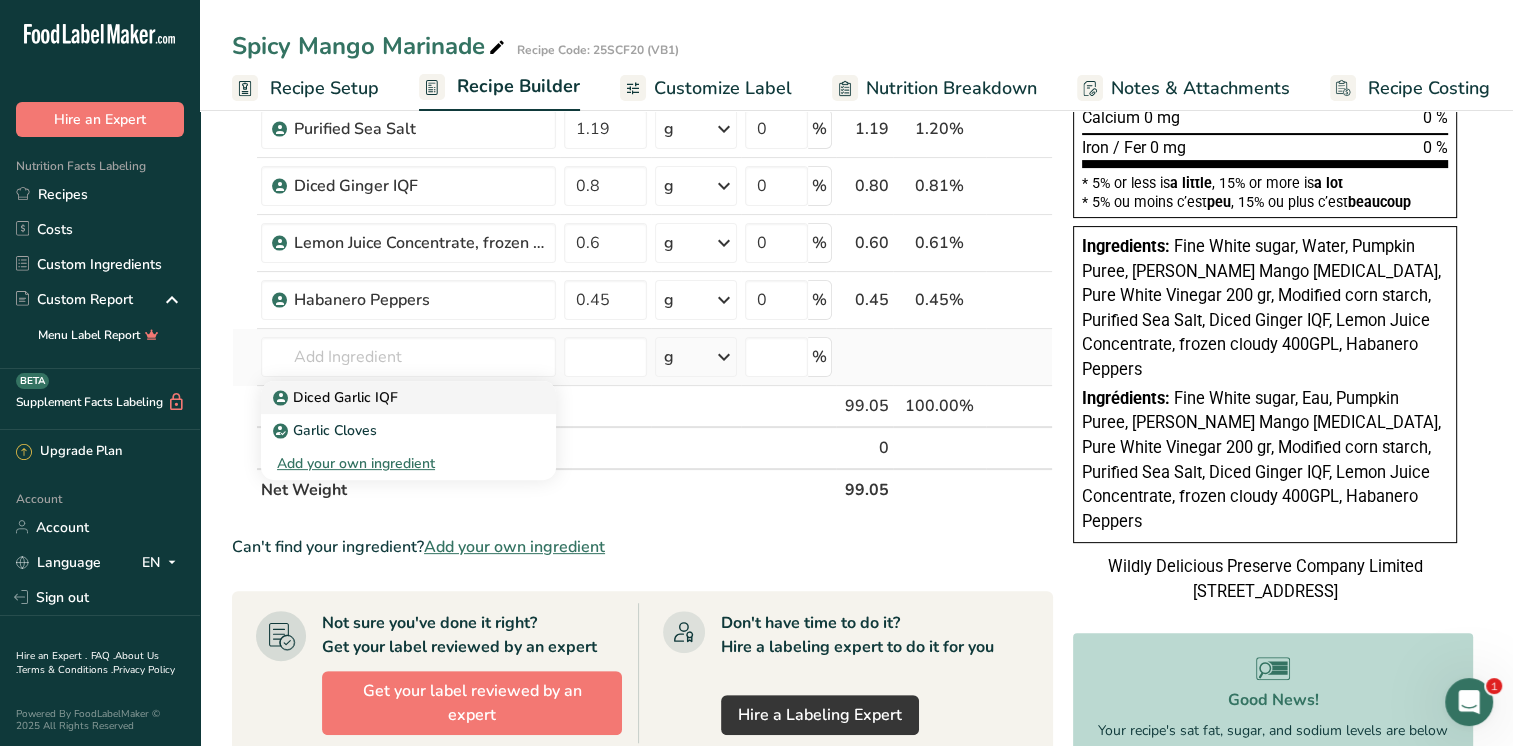 click on "Diced Garlic IQF" at bounding box center (337, 397) 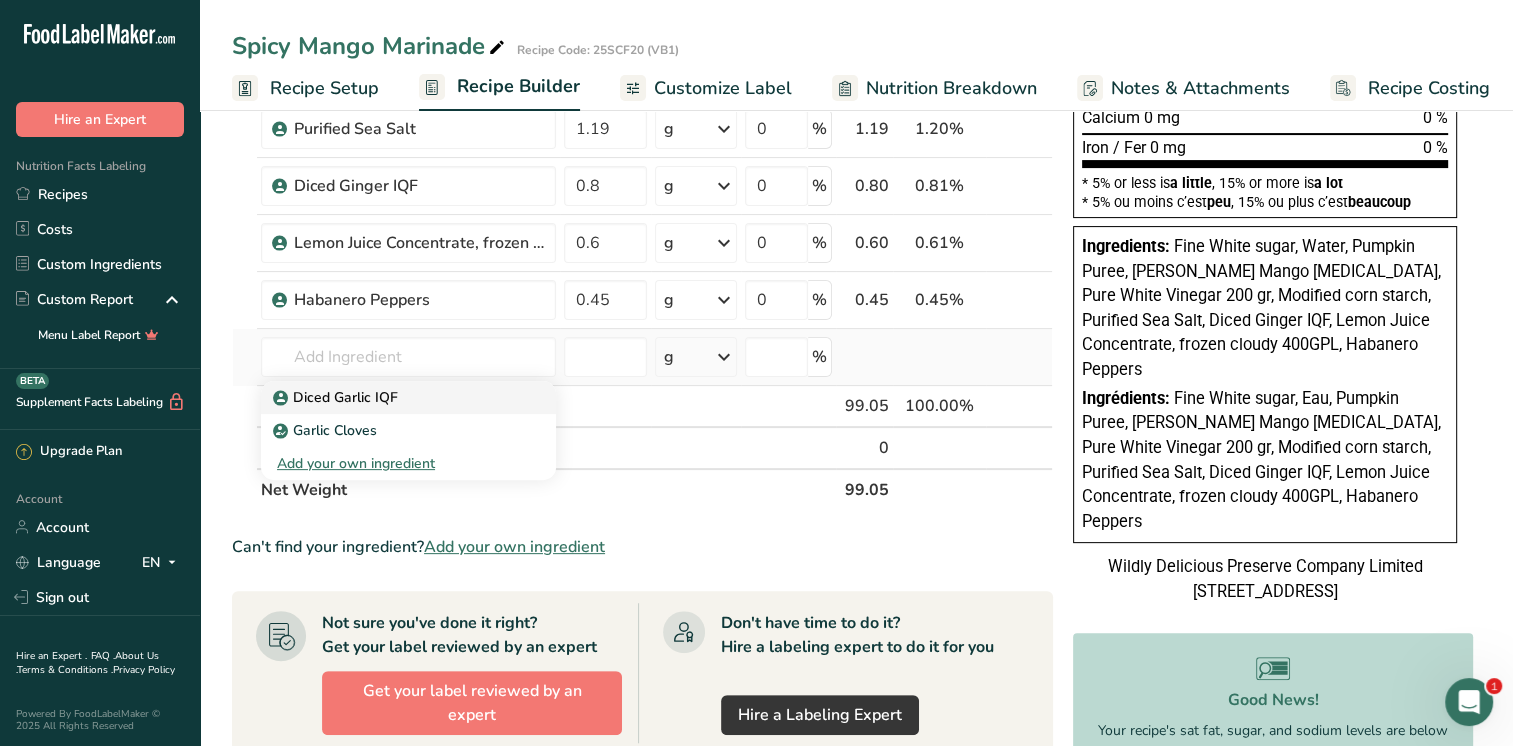 type on "Diced Garlic IQF" 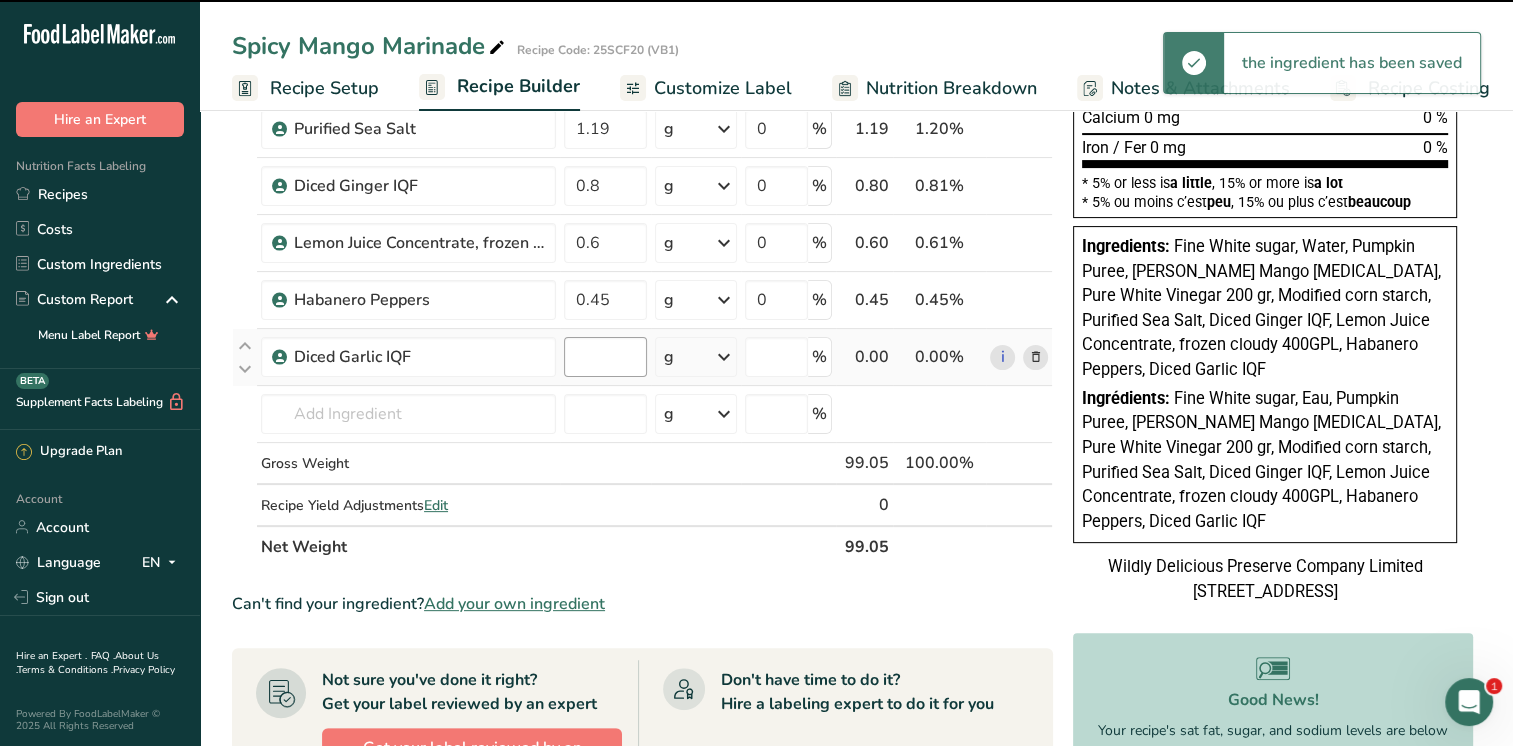 type on "0" 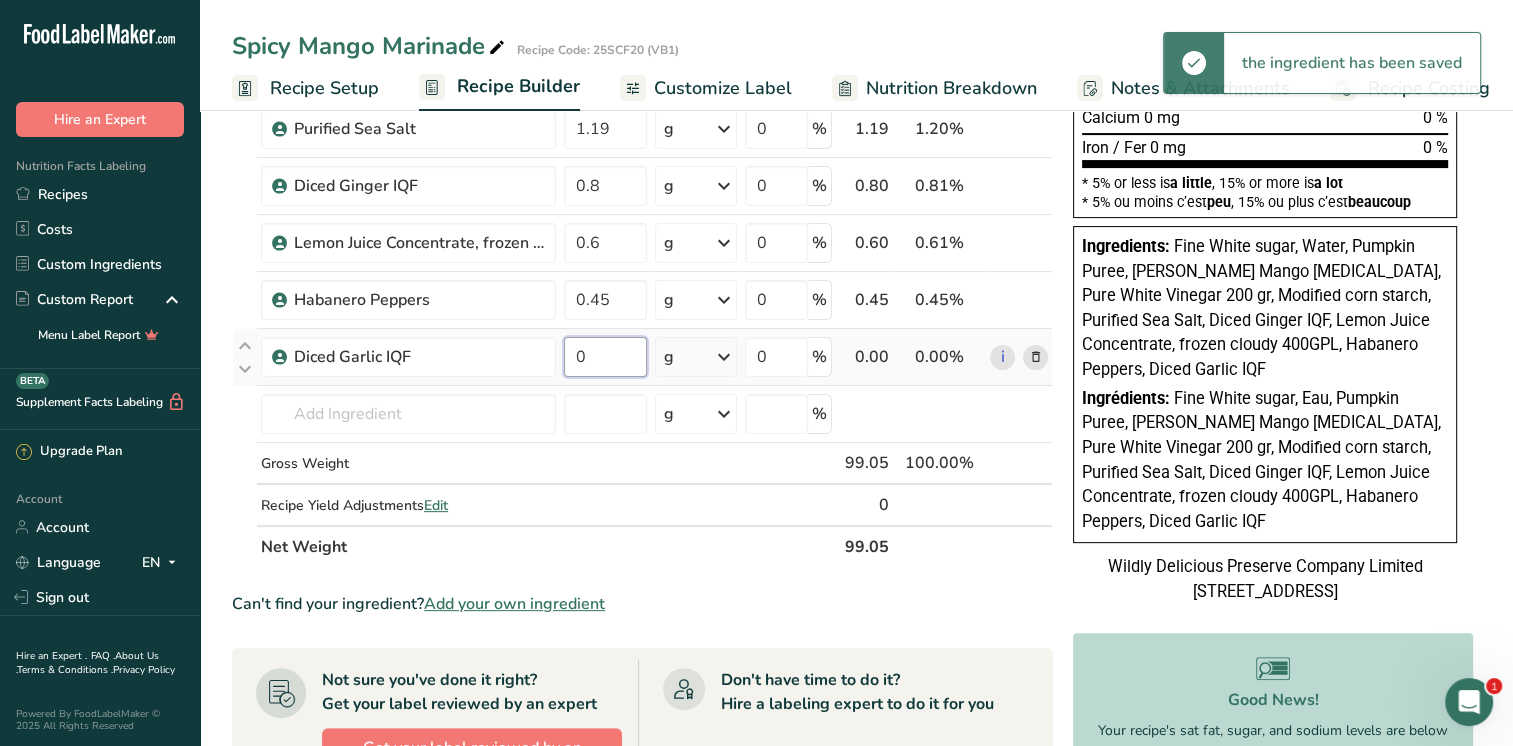drag, startPoint x: 615, startPoint y: 360, endPoint x: 569, endPoint y: 354, distance: 46.389652 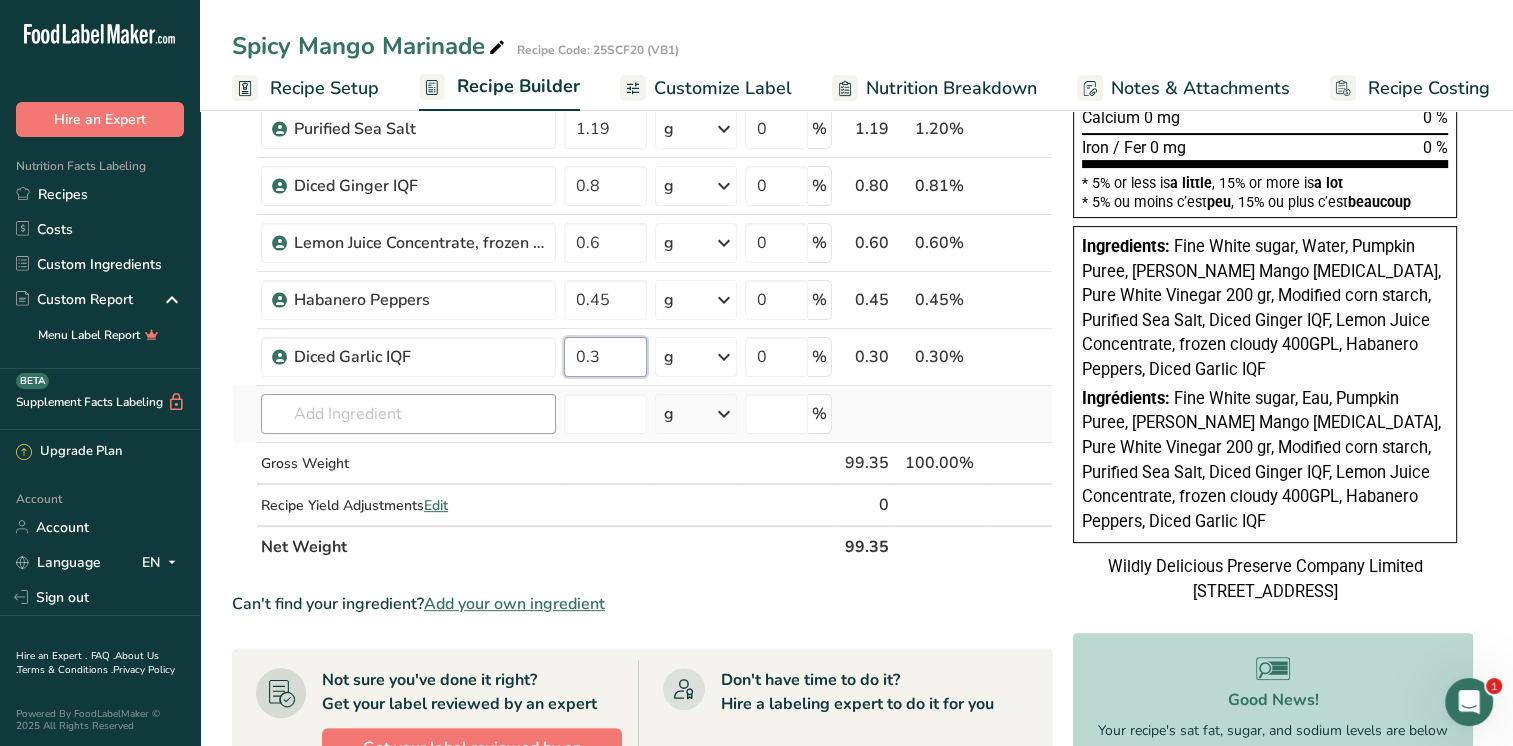 type on "0.3" 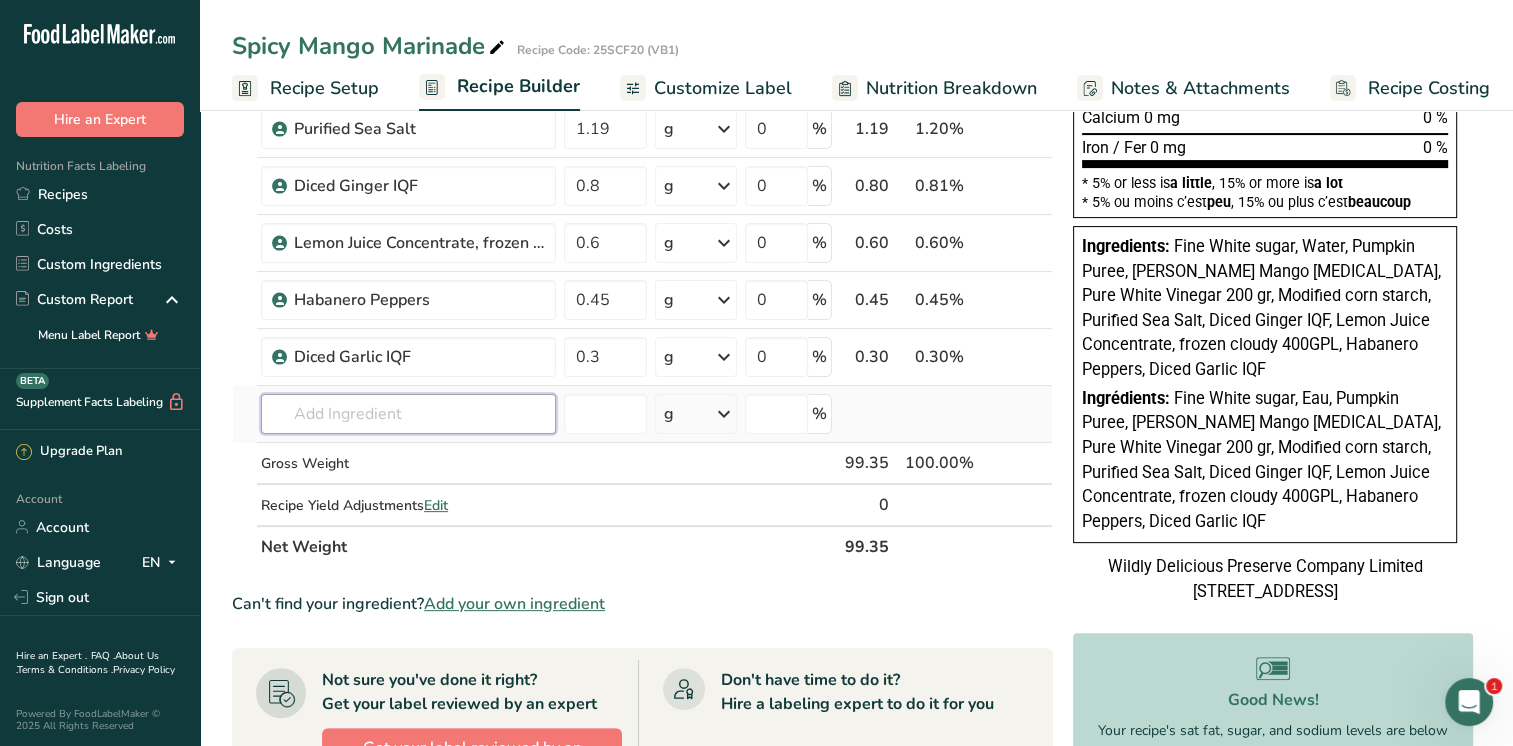 click on "Ingredient *
Amount *
Unit *
Waste *   .a-a{fill:#347362;}.b-a{fill:#fff;}          Grams
Percentage
Fine White sugar
29.75
g
Weight Units
g
kg
mg
See more
Volume Units
l
mL
fl oz
See more
0
%
29.75
29.94%
i
[GEOGRAPHIC_DATA], water, tap, municipal
25.21
g
Portions
1 fl oz
1 bottle 8 fl oz
1 liter
See more
Weight Units
g
kg
mg
See more
Volume Units
l
lb/ft3" at bounding box center (642, 142) 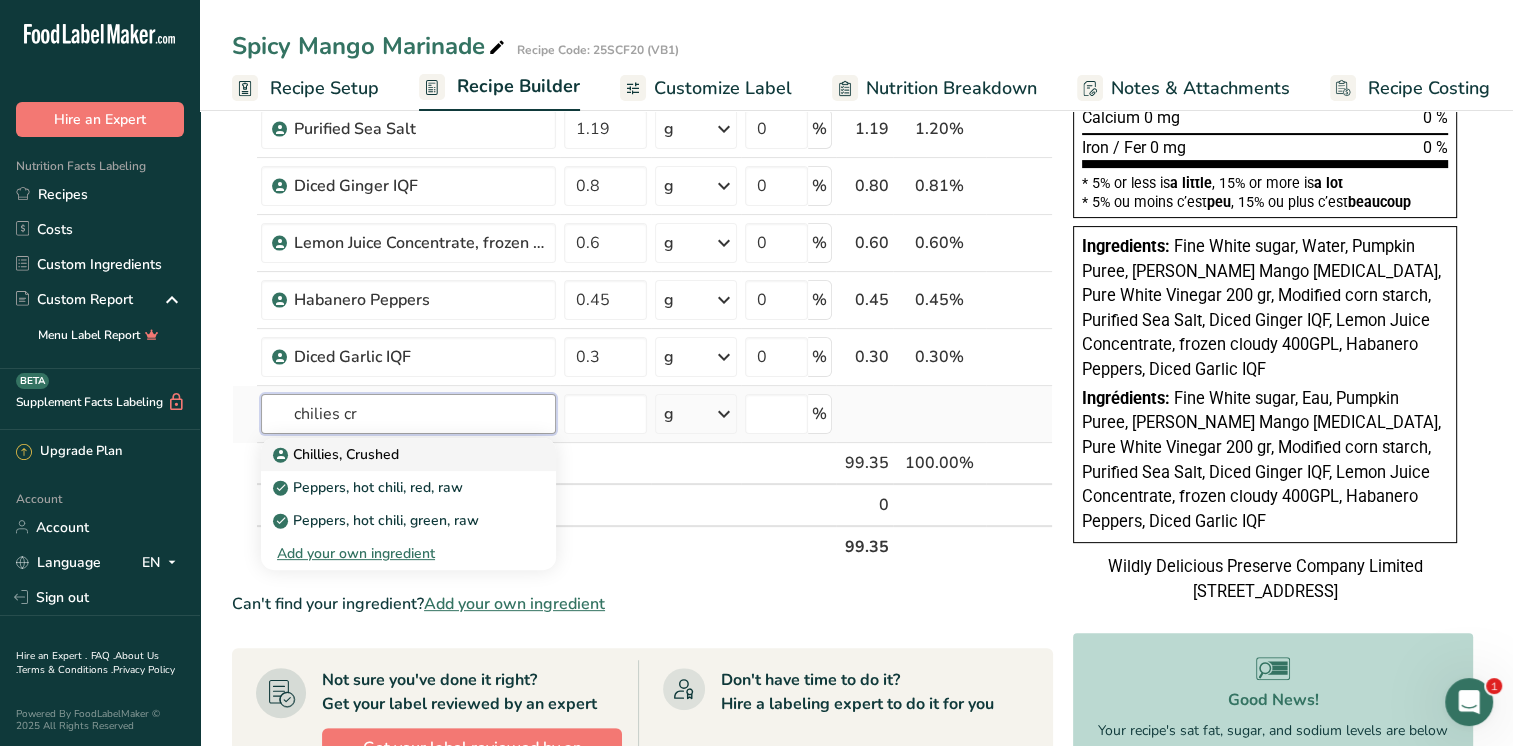 type on "chilies cr" 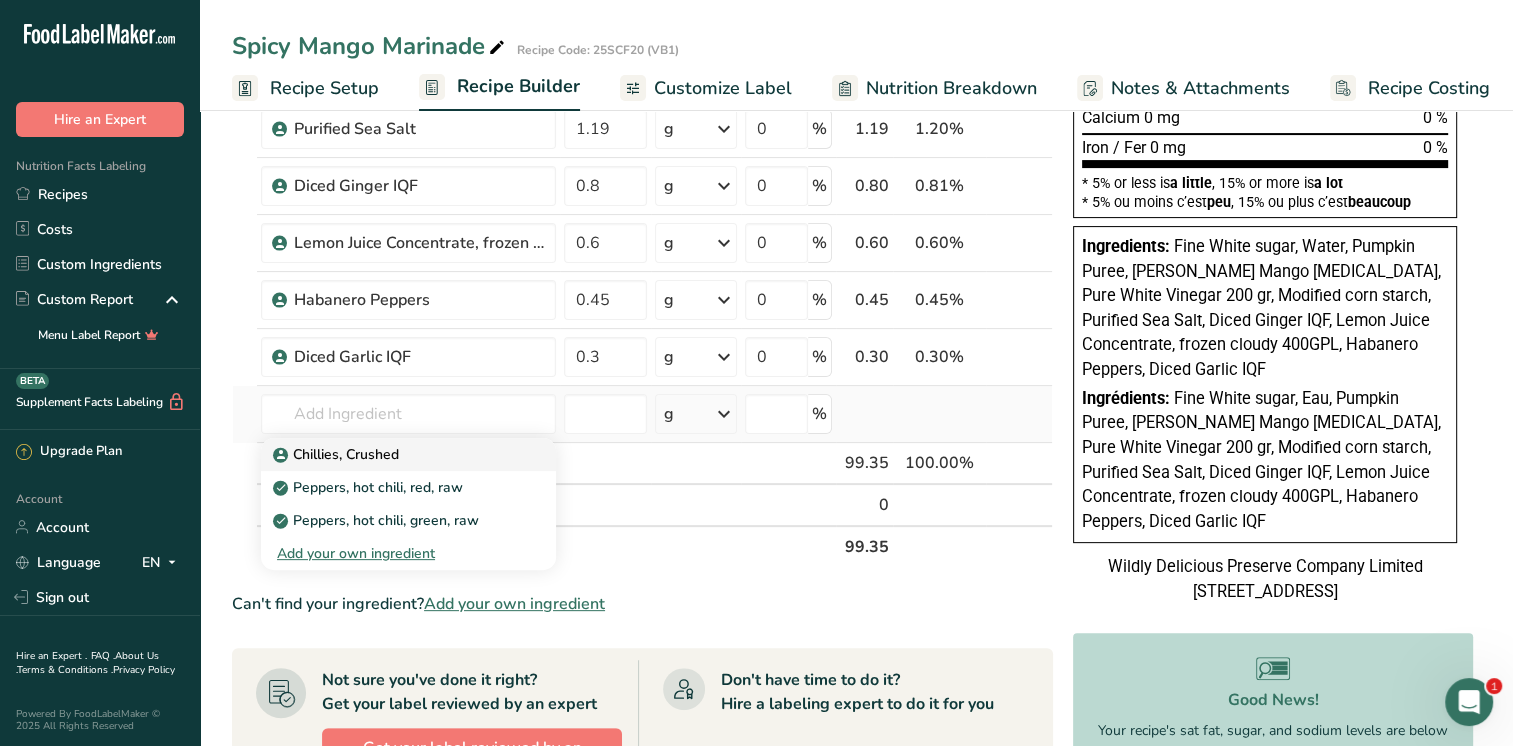 click on "Chillies, Crushed" at bounding box center (338, 454) 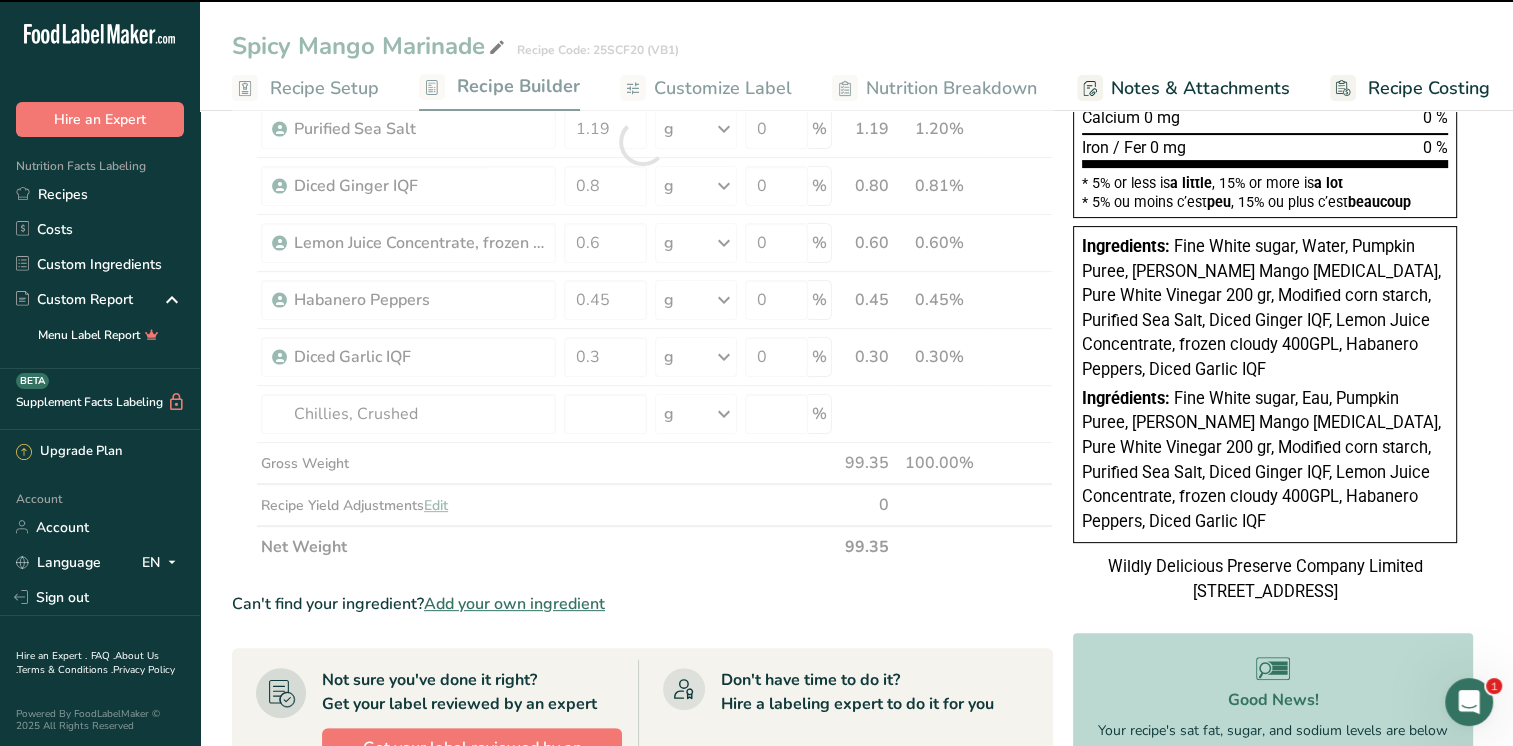 type on "0" 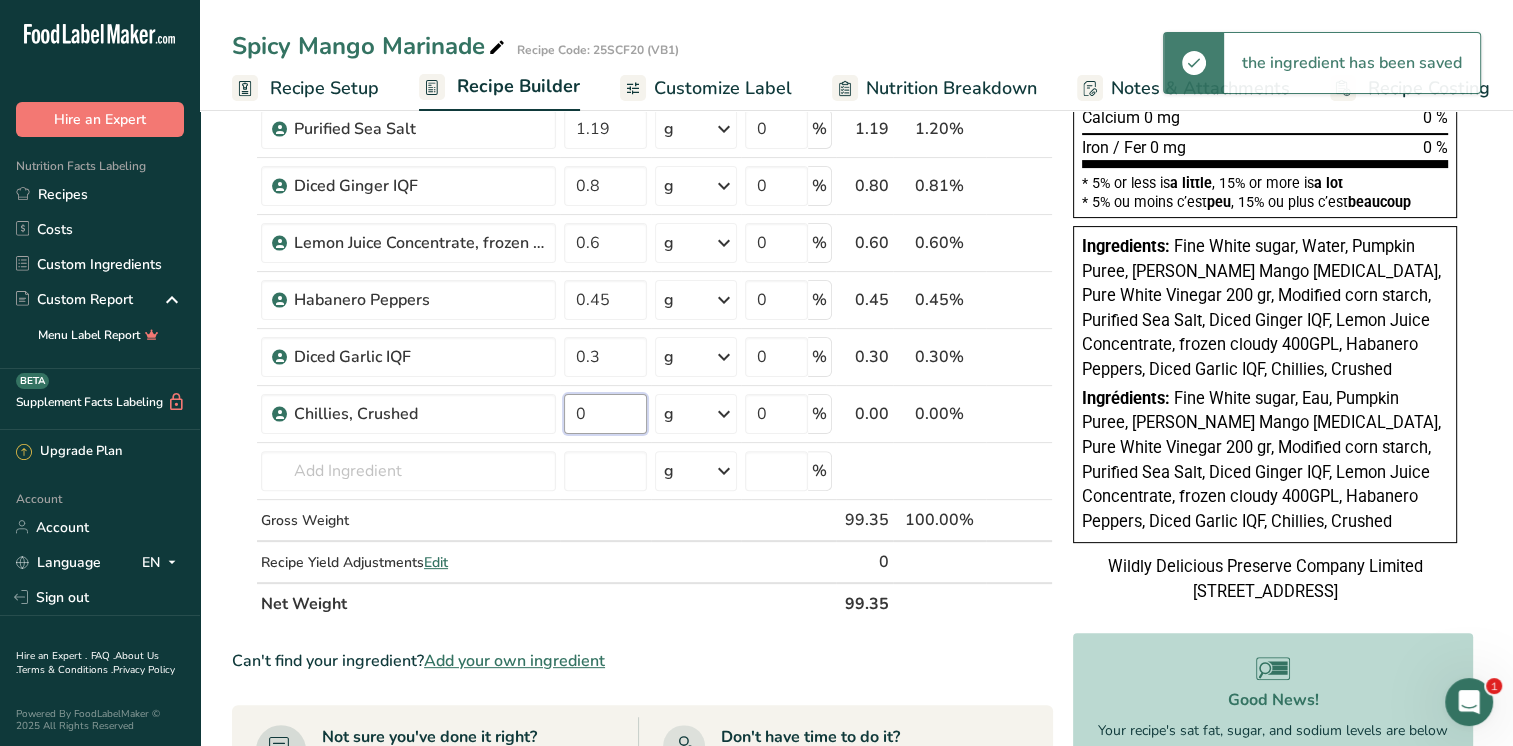 click on "0" at bounding box center (605, 414) 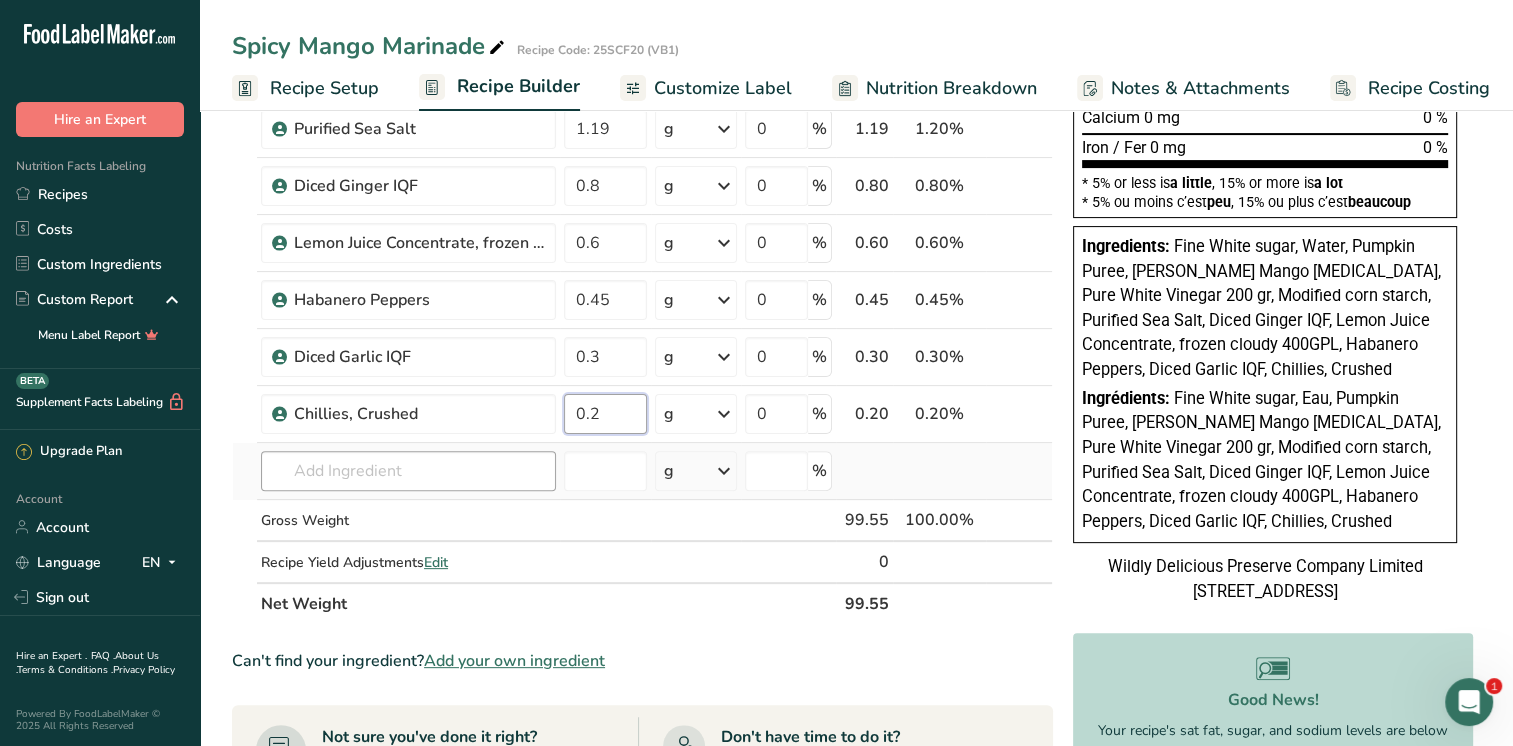 type on "0.2" 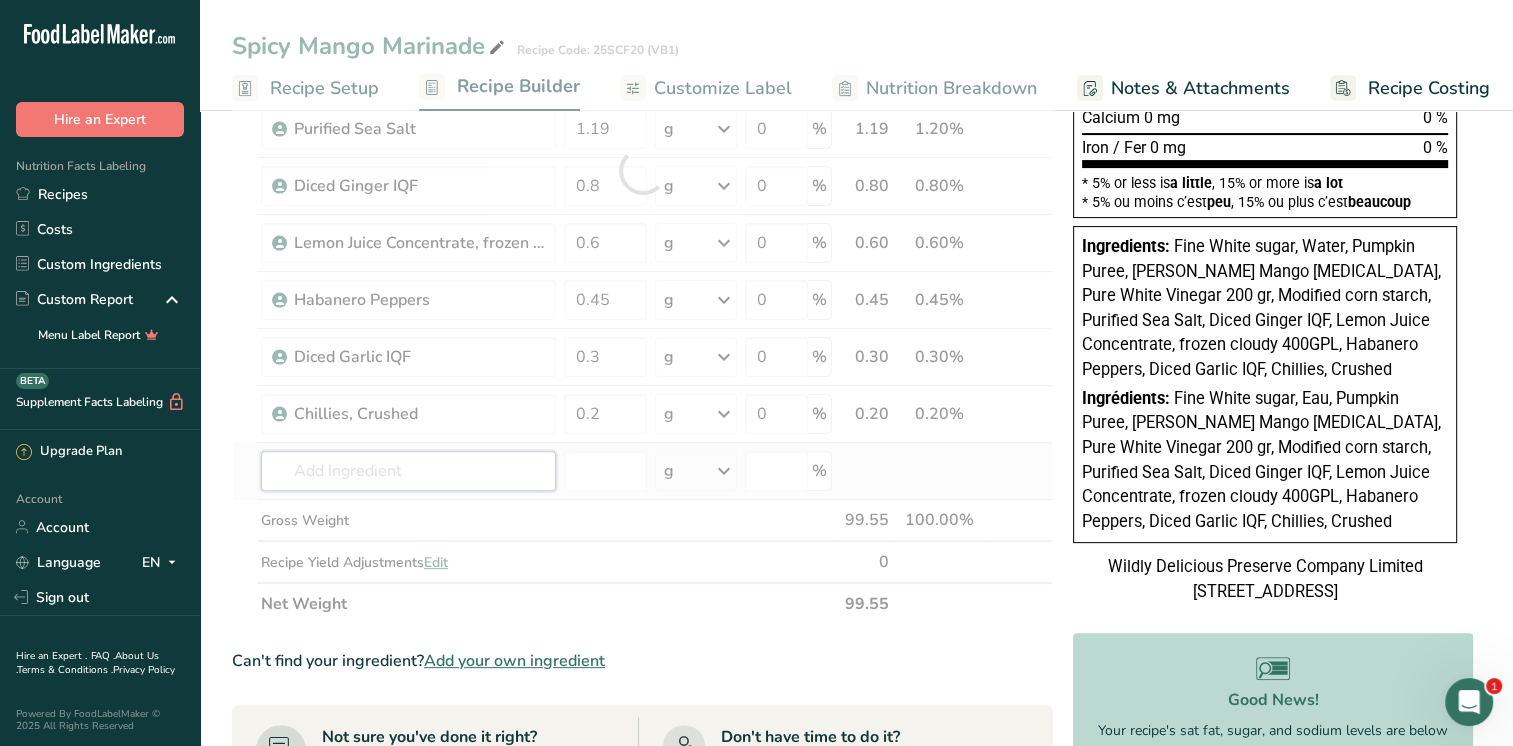 click on "Ingredient *
Amount *
Unit *
Waste *   .a-a{fill:#347362;}.b-a{fill:#fff;}          Grams
Percentage
Fine White sugar
29.75
g
Weight Units
g
kg
mg
See more
Volume Units
l
mL
fl oz
See more
0
%
29.75
29.88%
i
[GEOGRAPHIC_DATA], water, tap, municipal
25.21
g
Portions
1 fl oz
1 bottle 8 fl oz
1 liter
See more
Weight Units
g
kg
mg
See more
Volume Units
l
lb/ft3" at bounding box center (642, 170) 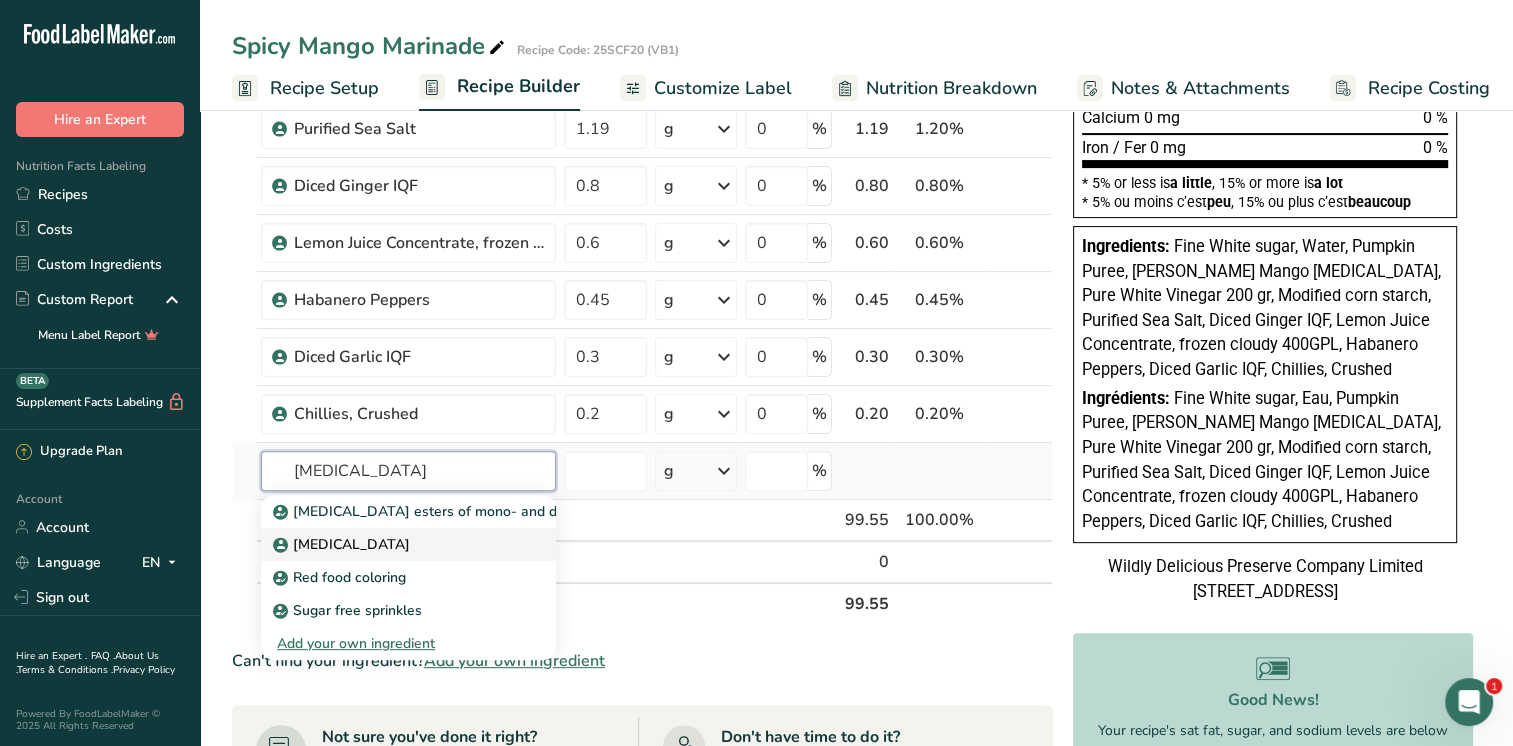type on "[MEDICAL_DATA]" 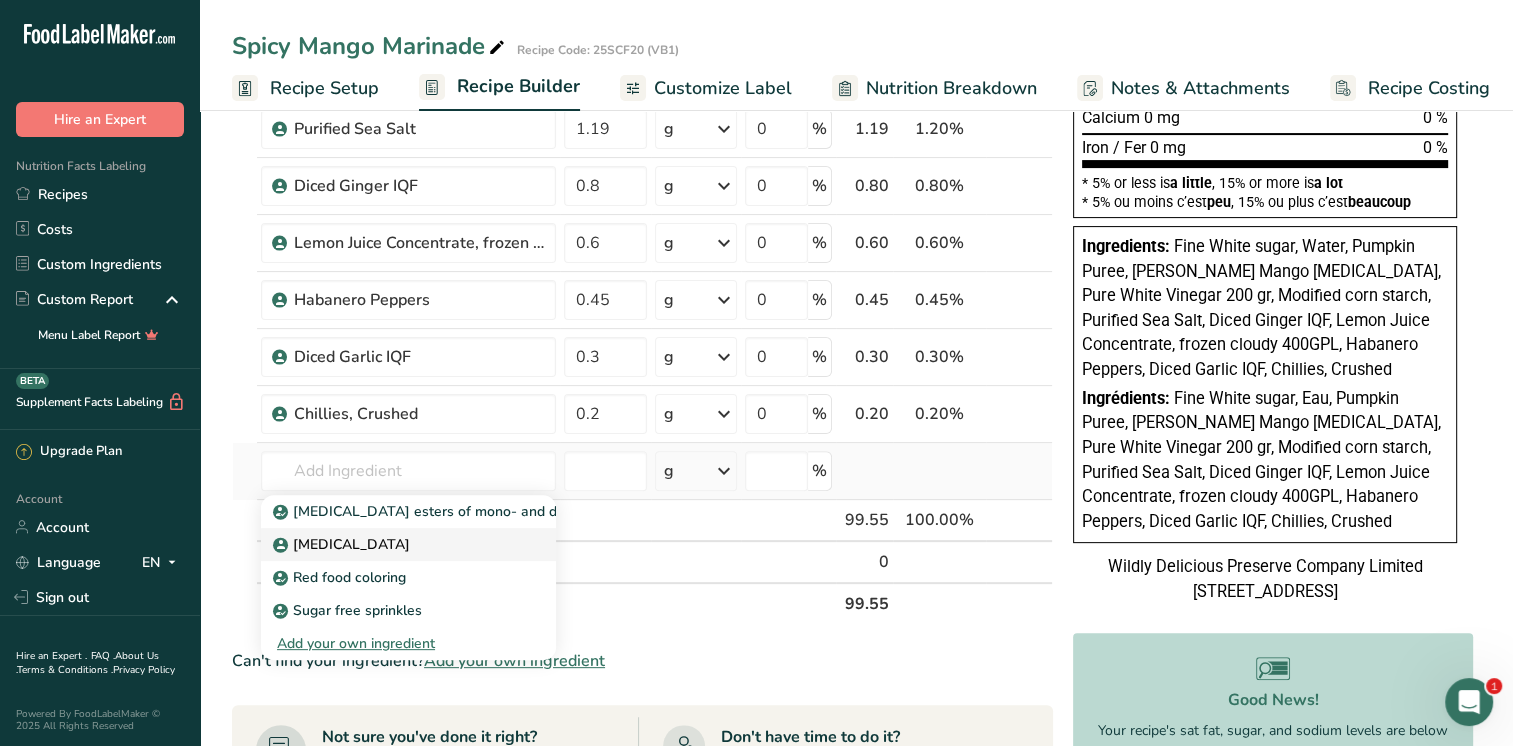 click on "[MEDICAL_DATA]" at bounding box center [392, 544] 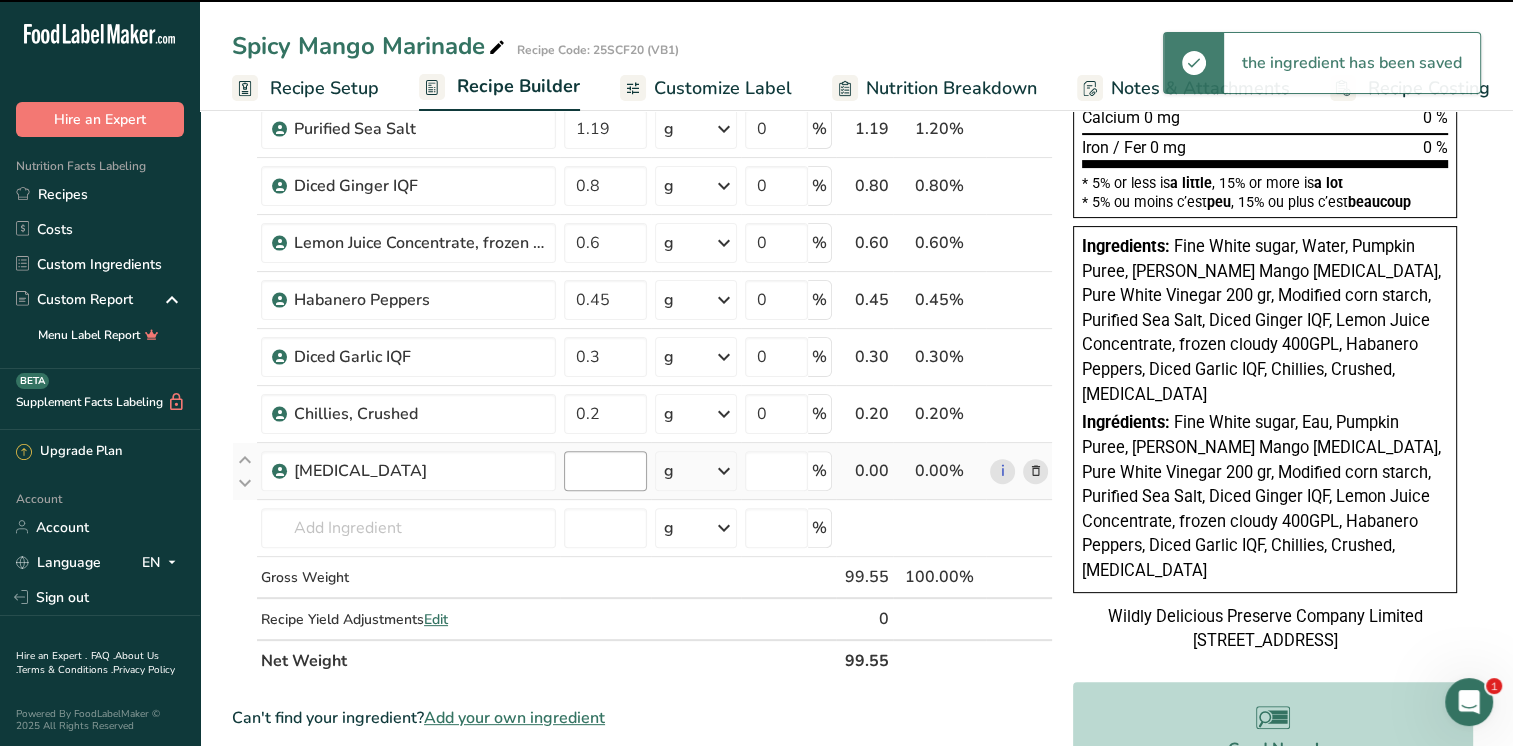 type on "0" 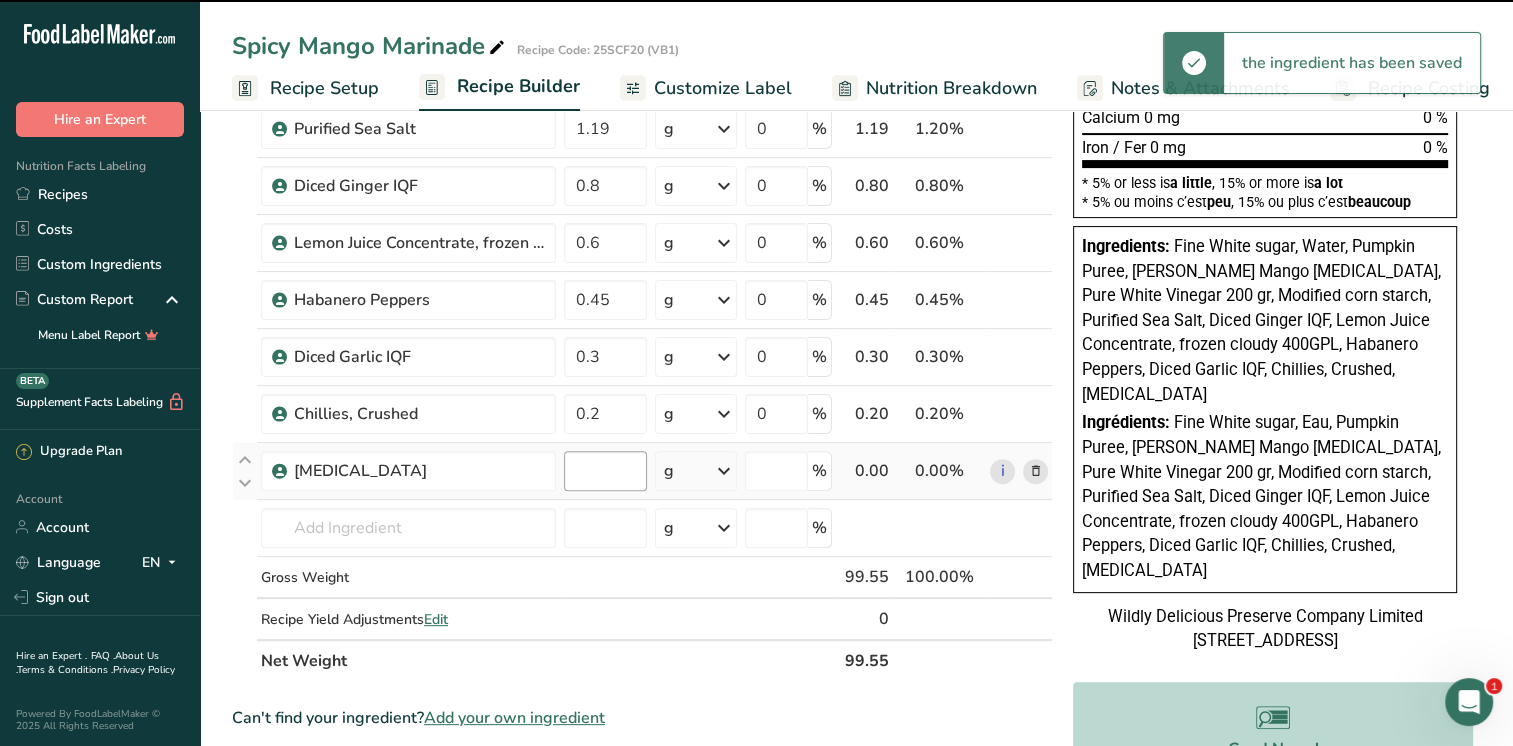 type on "0" 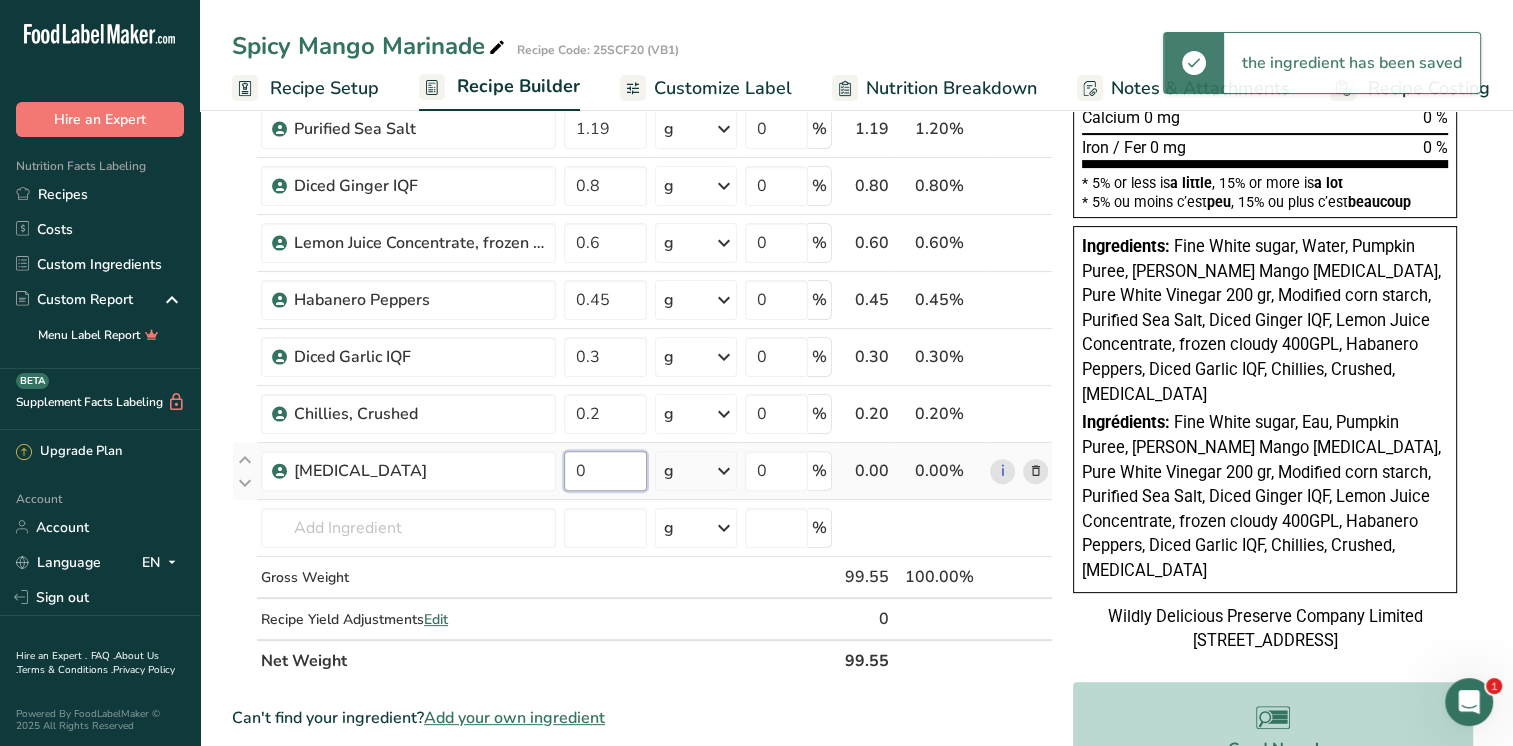 click on "0" at bounding box center (605, 471) 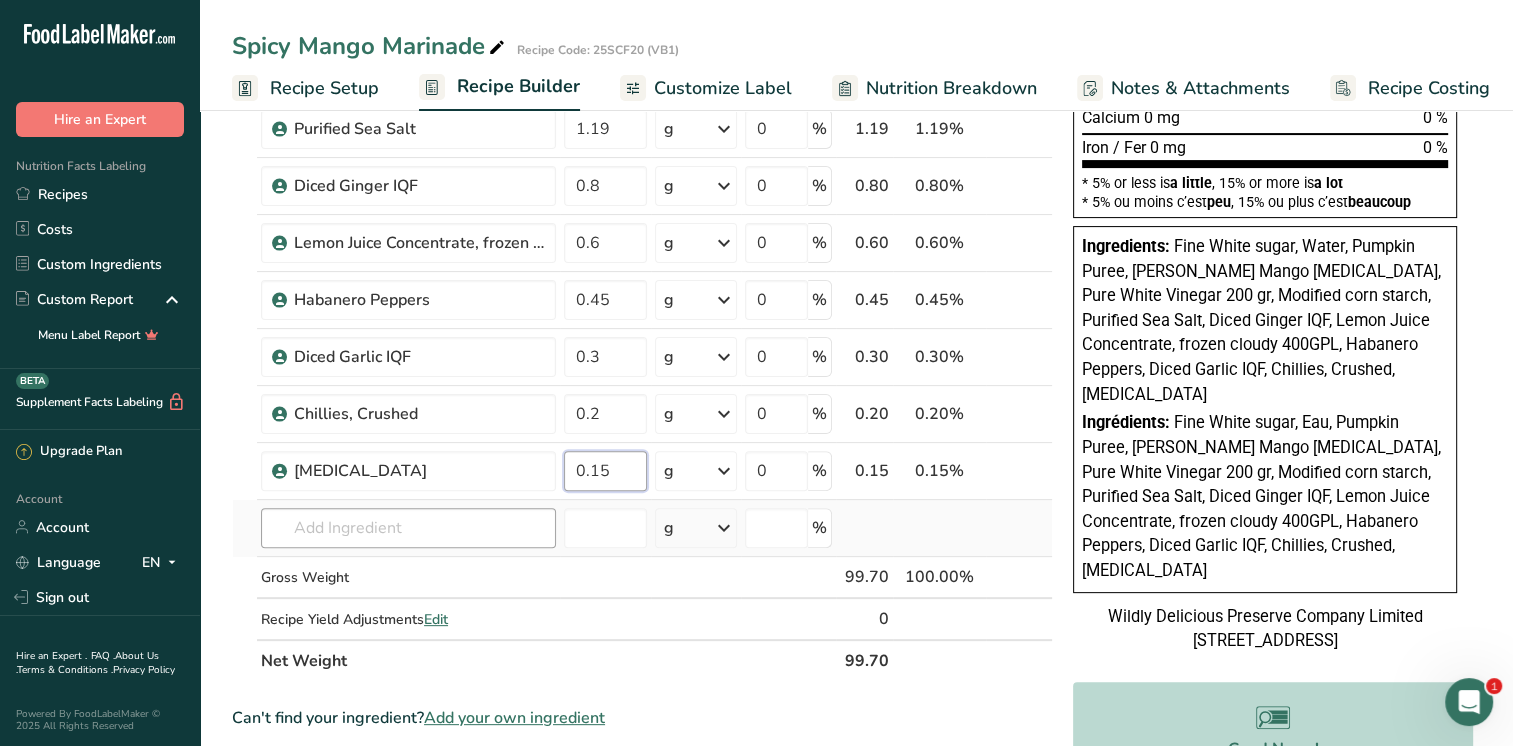 type on "0.15" 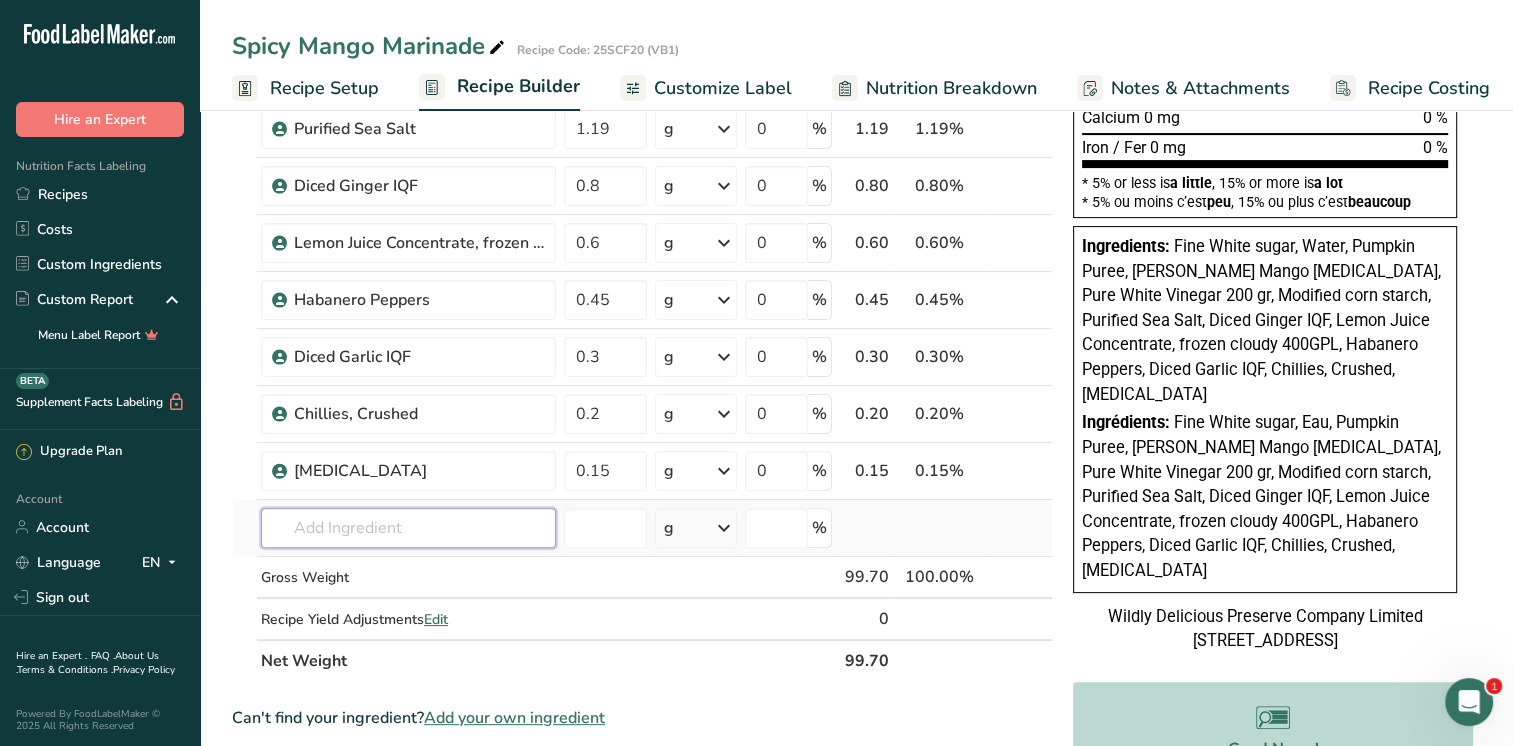 click on "Ingredient *
Amount *
Unit *
Waste *   .a-a{fill:#347362;}.b-a{fill:#fff;}          Grams
Percentage
Fine White sugar
29.75
g
Weight Units
g
kg
mg
See more
Volume Units
l
mL
fl oz
See more
0
%
29.75
29.84%
i
[GEOGRAPHIC_DATA], water, tap, municipal
25.21
g
Portions
1 fl oz
1 bottle 8 fl oz
1 liter
See more
Weight Units
g
kg
mg
See more
Volume Units
l
lb/ft3" at bounding box center (642, 199) 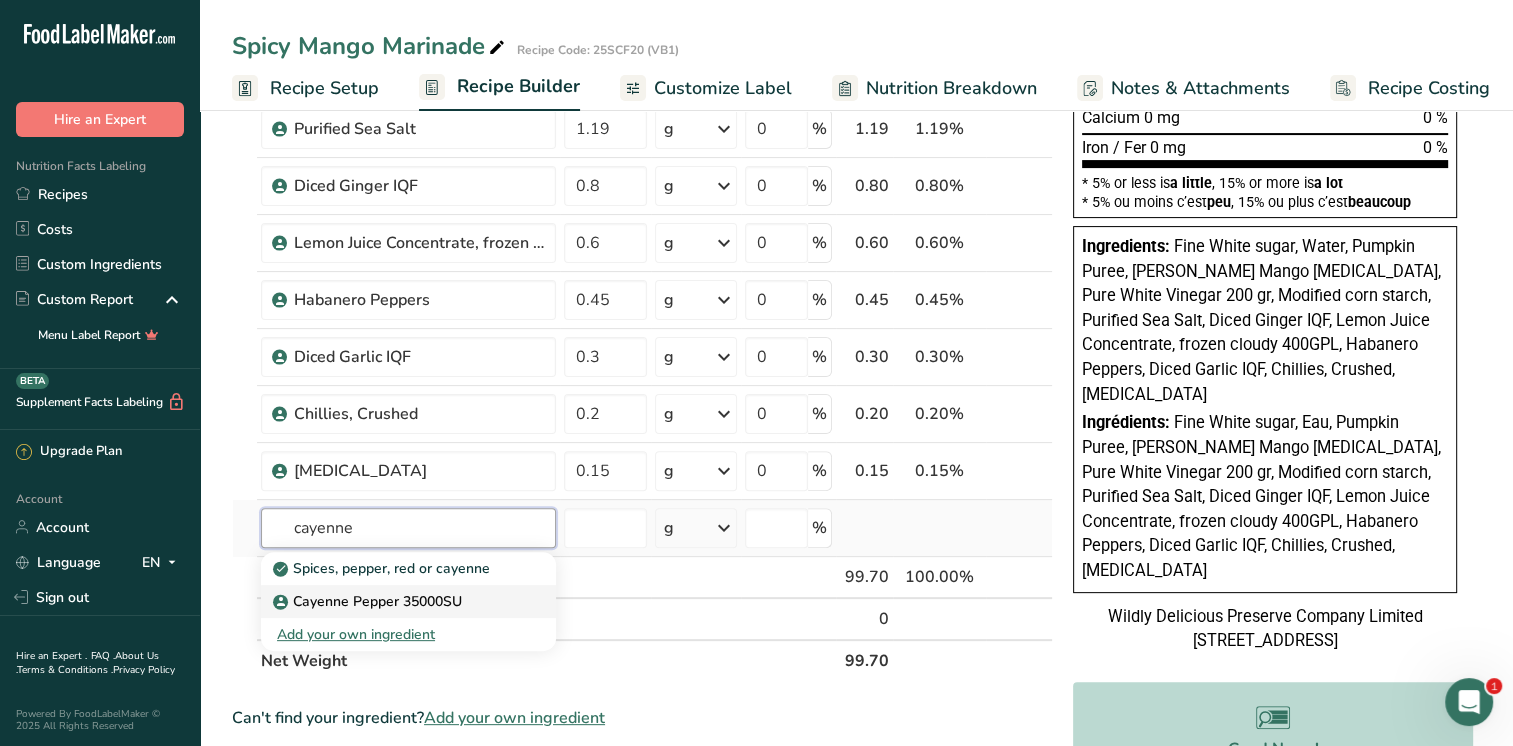 type on "cayenne" 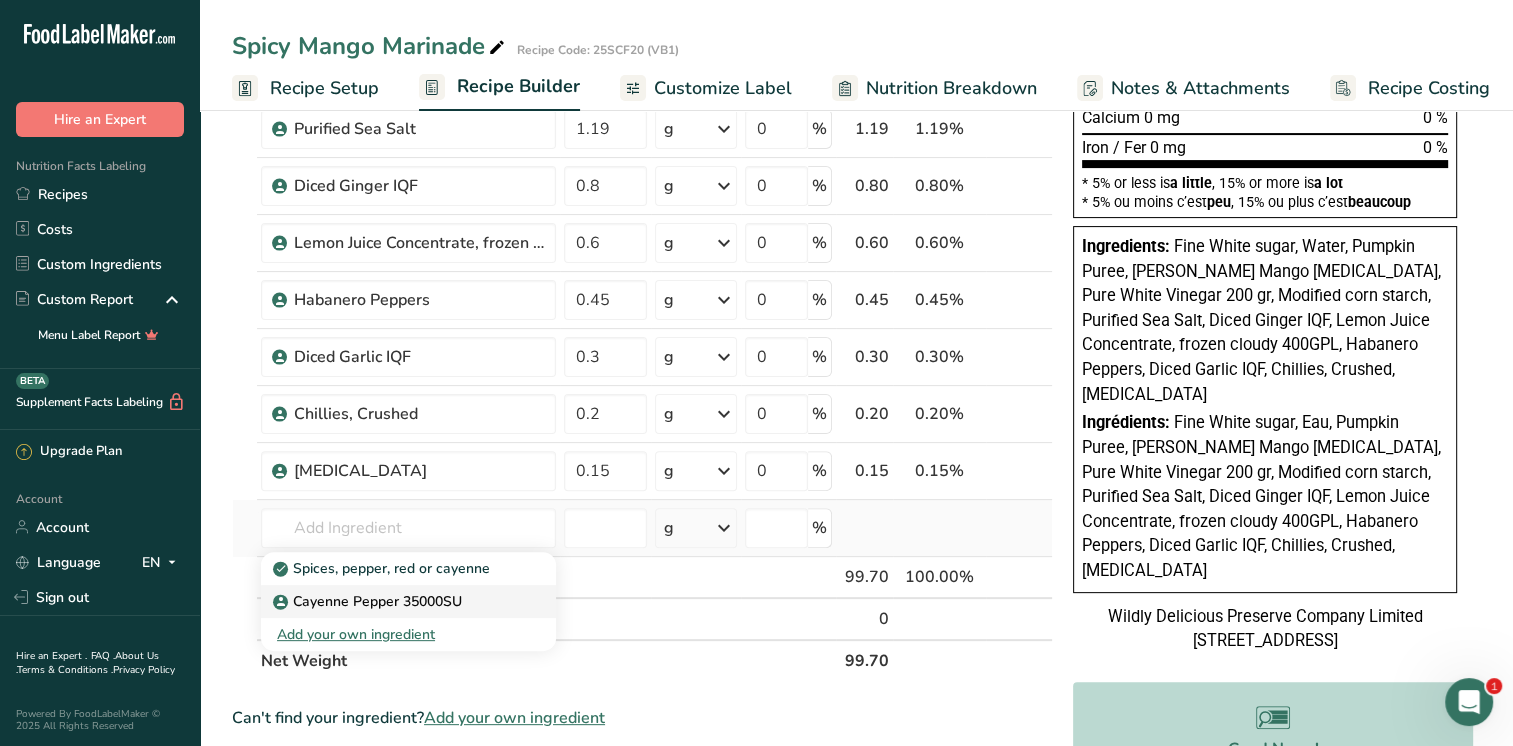 click on "Cayenne Pepper 35000SU" at bounding box center [369, 601] 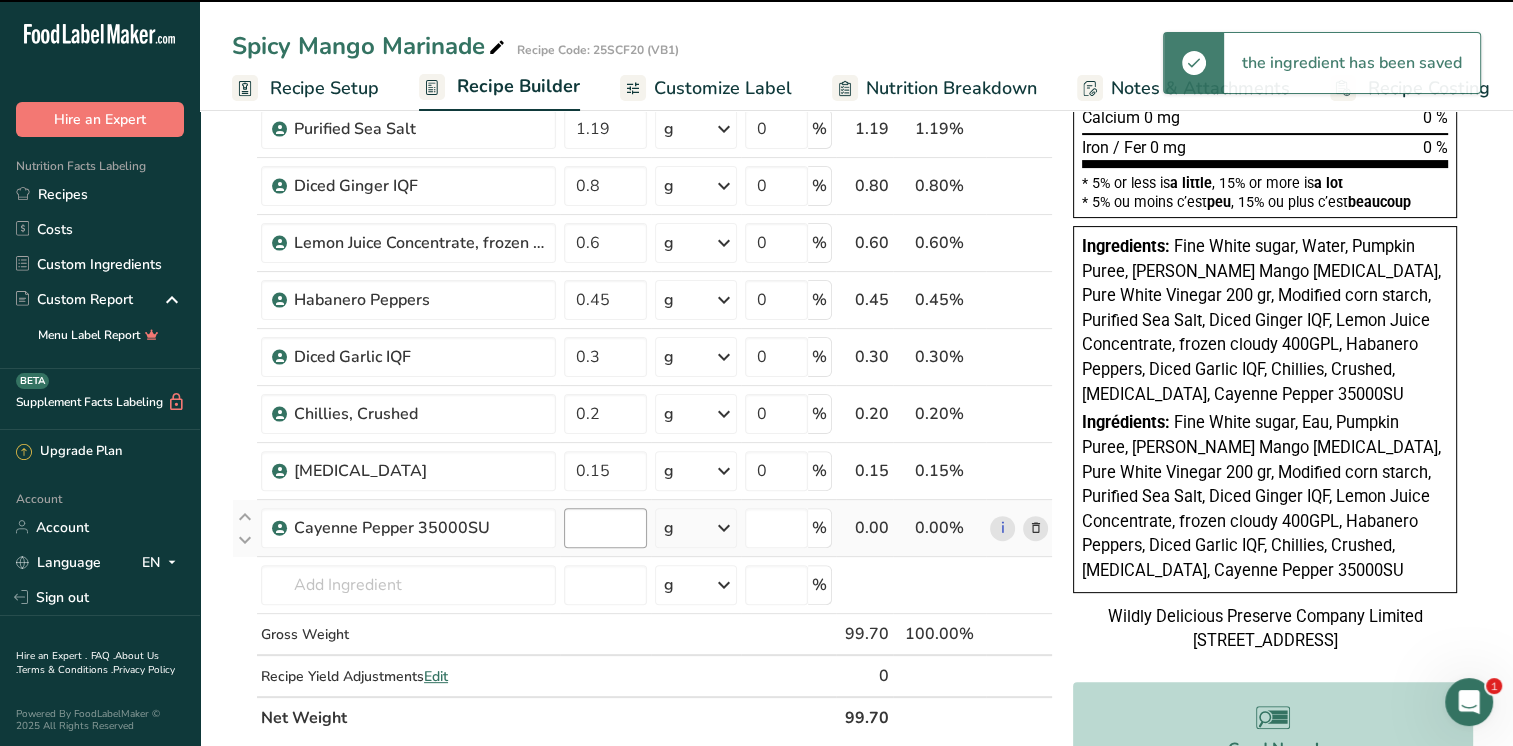 type on "0" 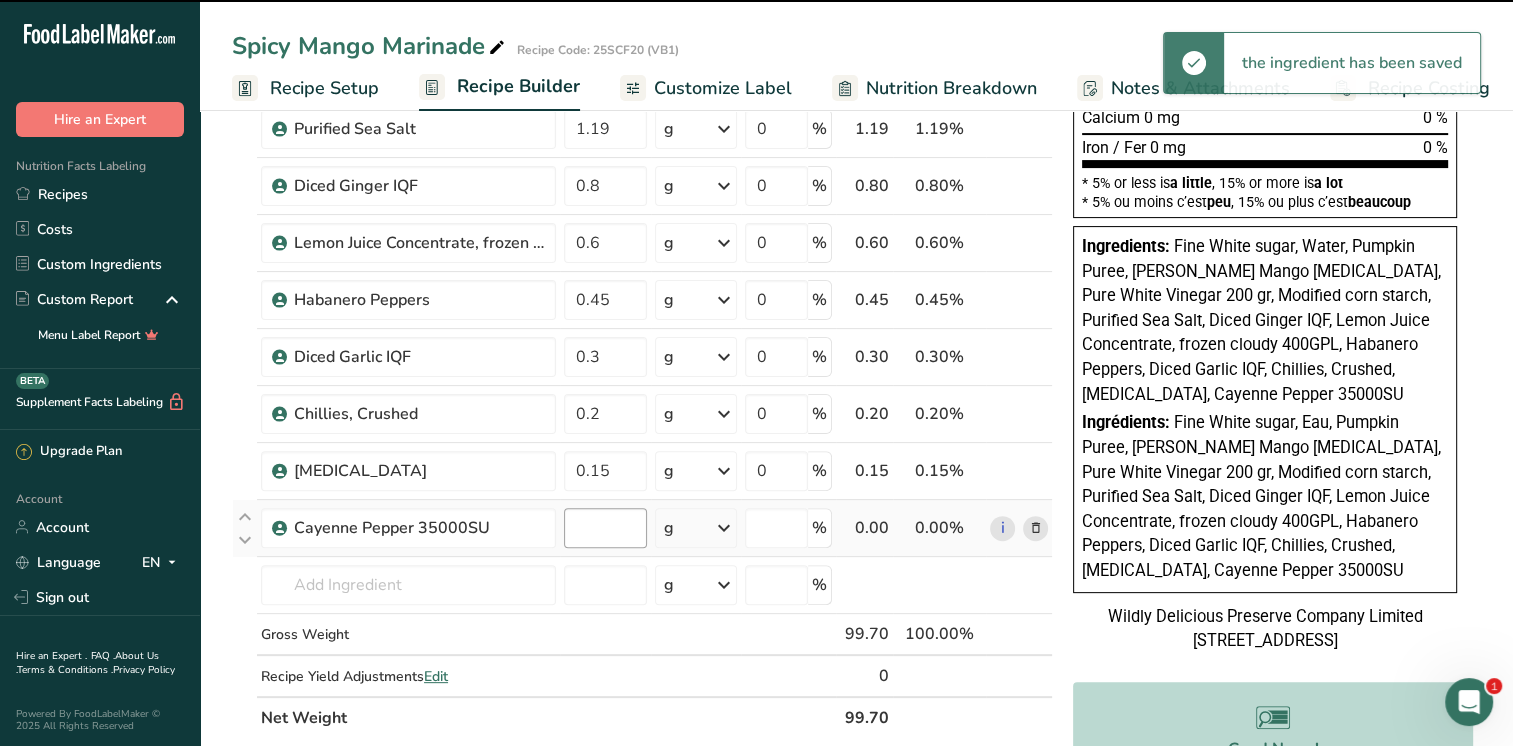 type on "0" 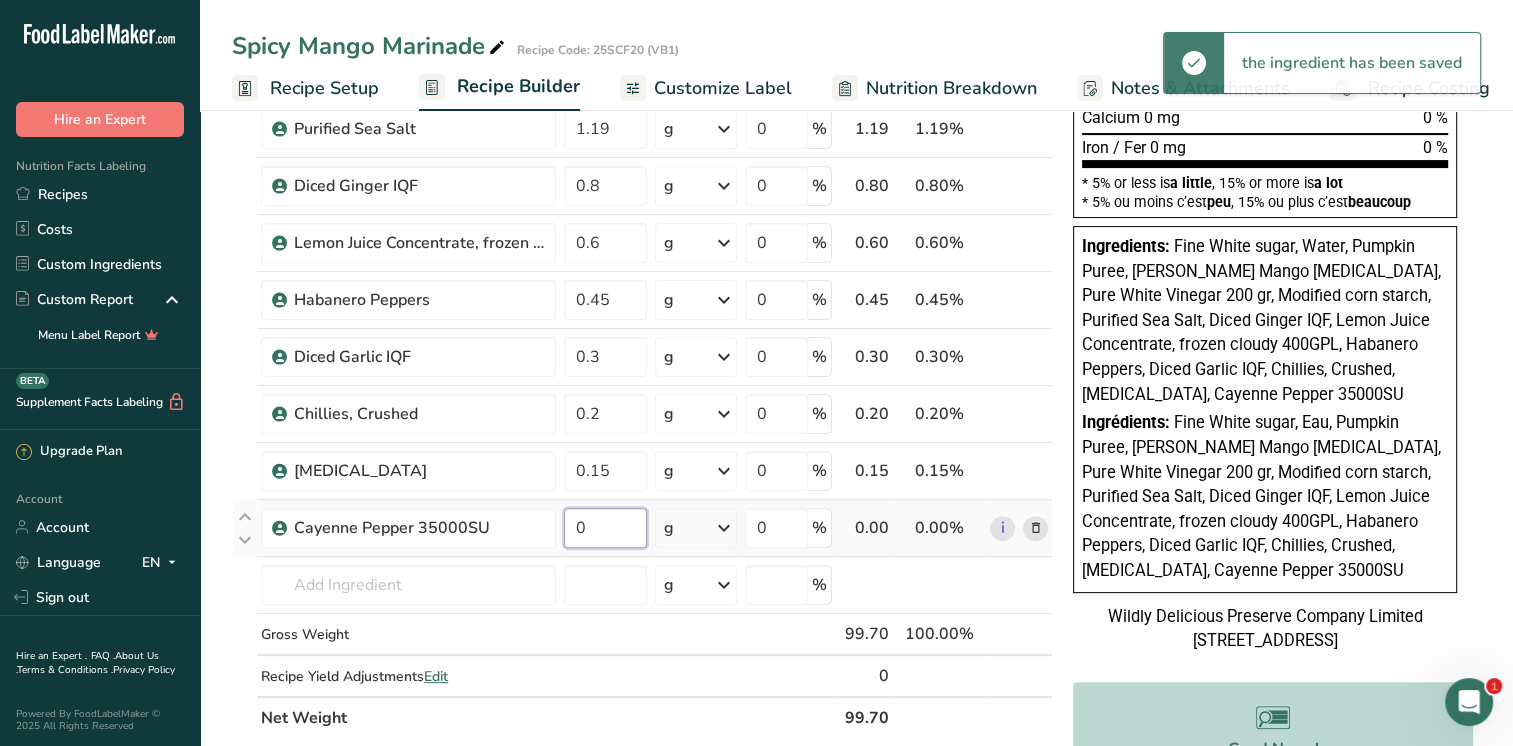 click on "0" at bounding box center (605, 528) 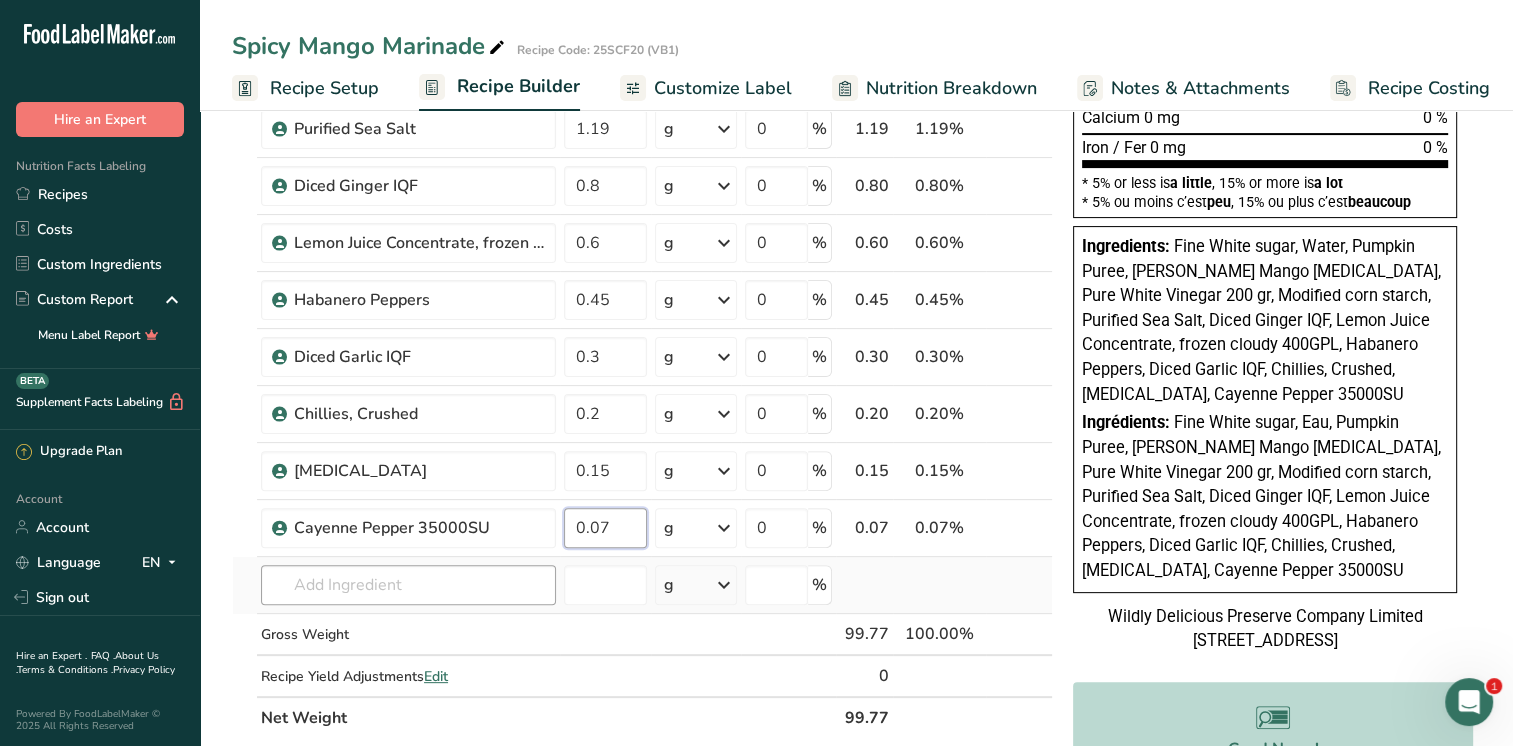 type on "0.07" 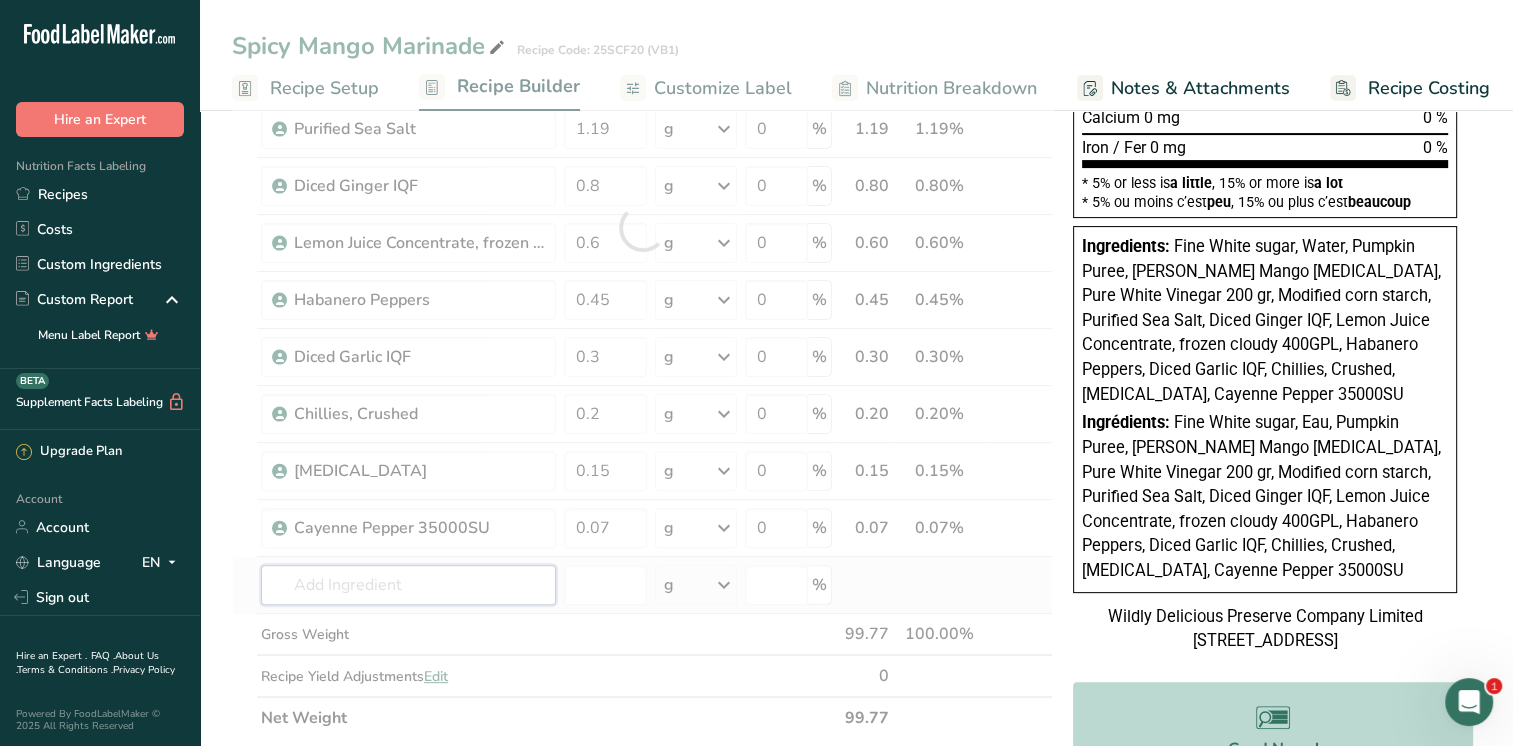 click on "Ingredient *
Amount *
Unit *
Waste *   .a-a{fill:#347362;}.b-a{fill:#fff;}          Grams
Percentage
Fine White sugar
29.75
g
Weight Units
g
kg
mg
See more
Volume Units
l
mL
fl oz
See more
0
%
29.75
29.82%
i
[GEOGRAPHIC_DATA], water, tap, municipal
25.21
g
Portions
1 fl oz
1 bottle 8 fl oz
1 liter
See more
Weight Units
g
kg
mg
See more
Volume Units
l
lb/ft3" at bounding box center [642, 227] 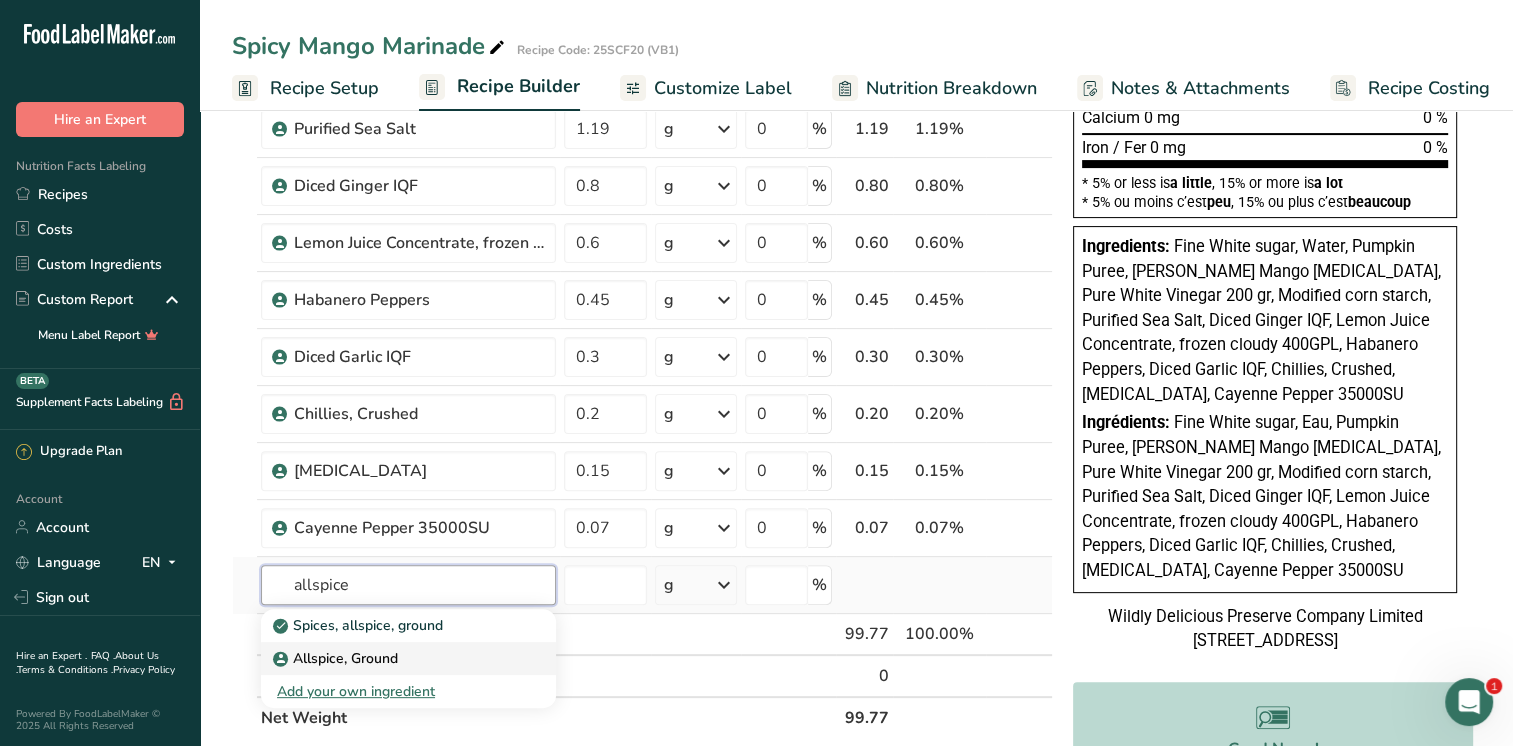 type on "allspice" 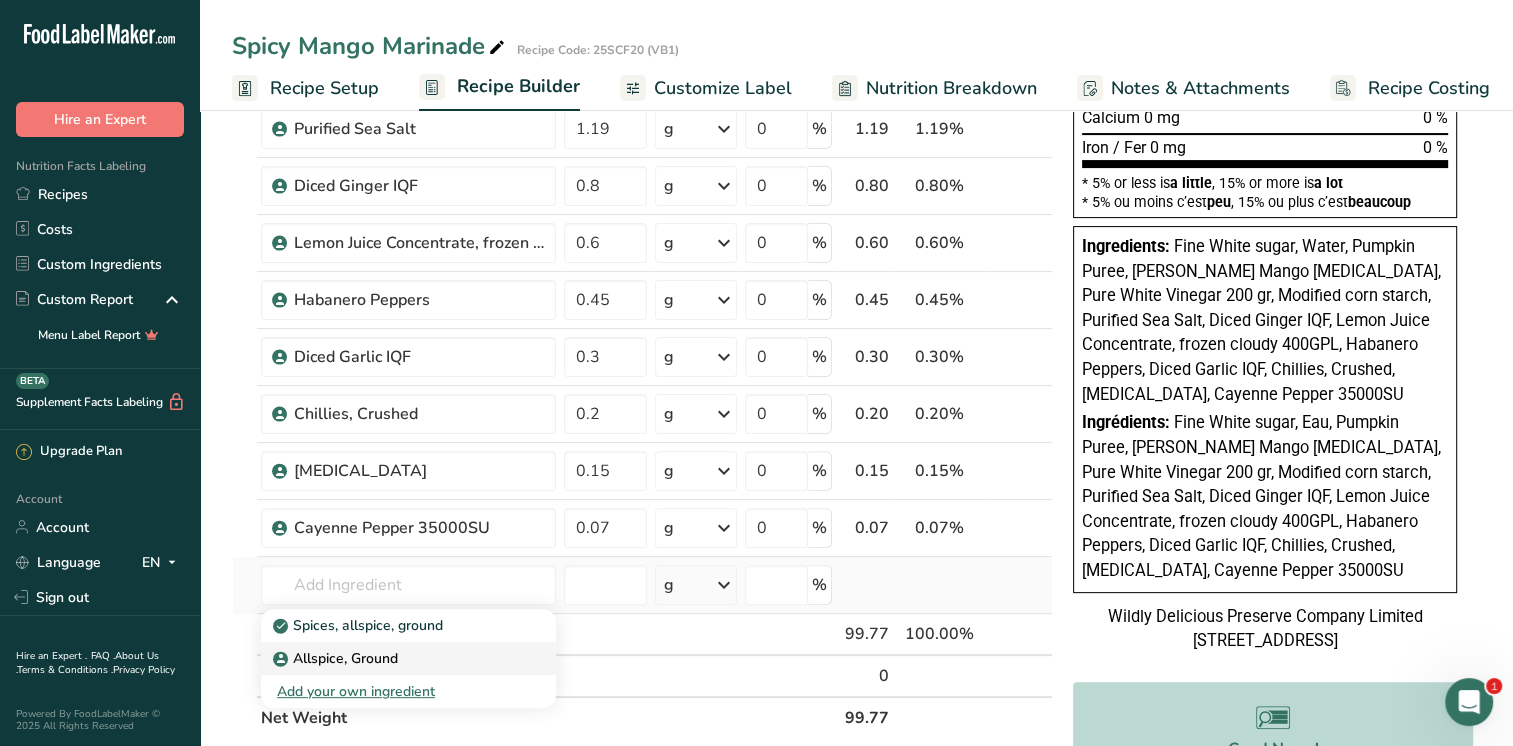 click on "Allspice, Ground" at bounding box center [392, 658] 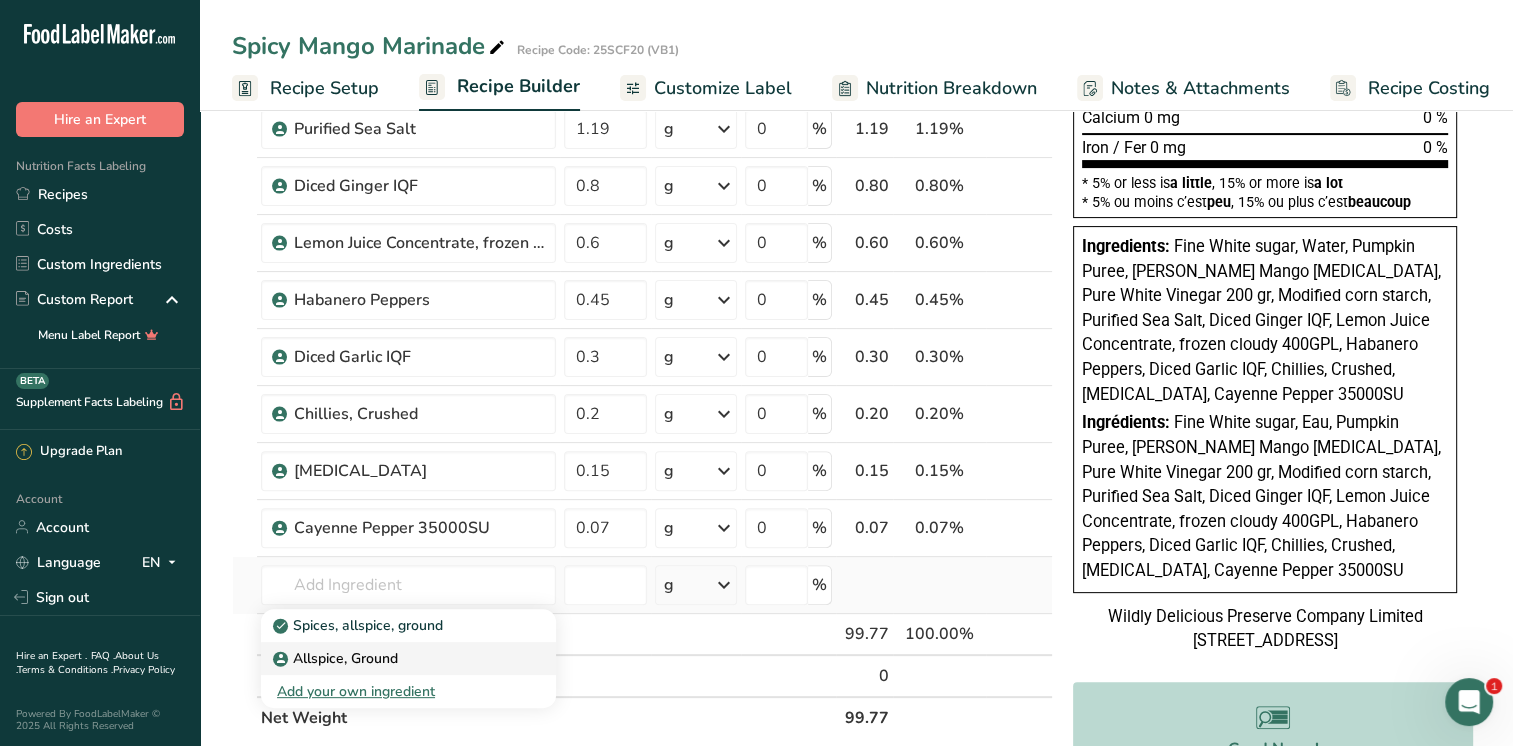 type on "Allspice, Ground" 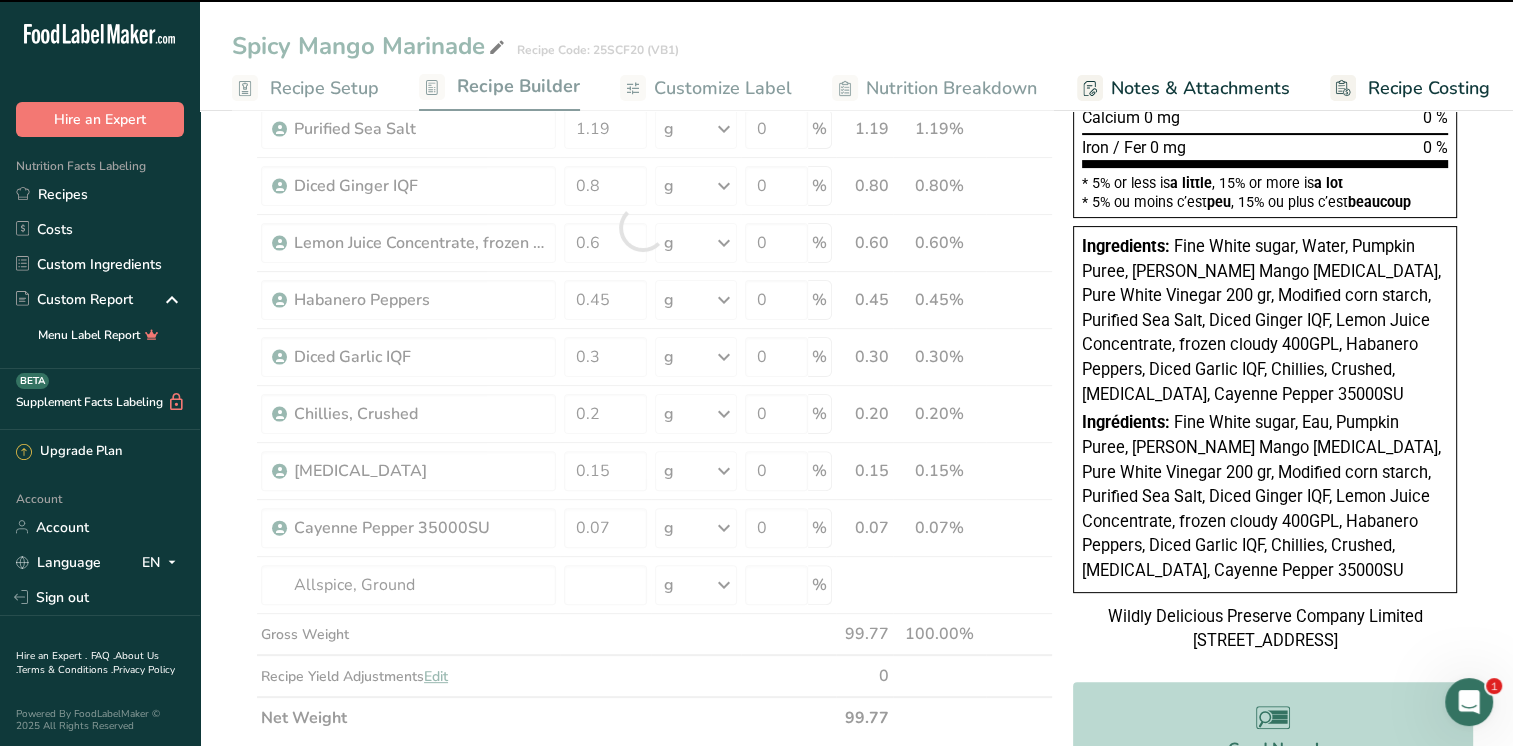 type on "0" 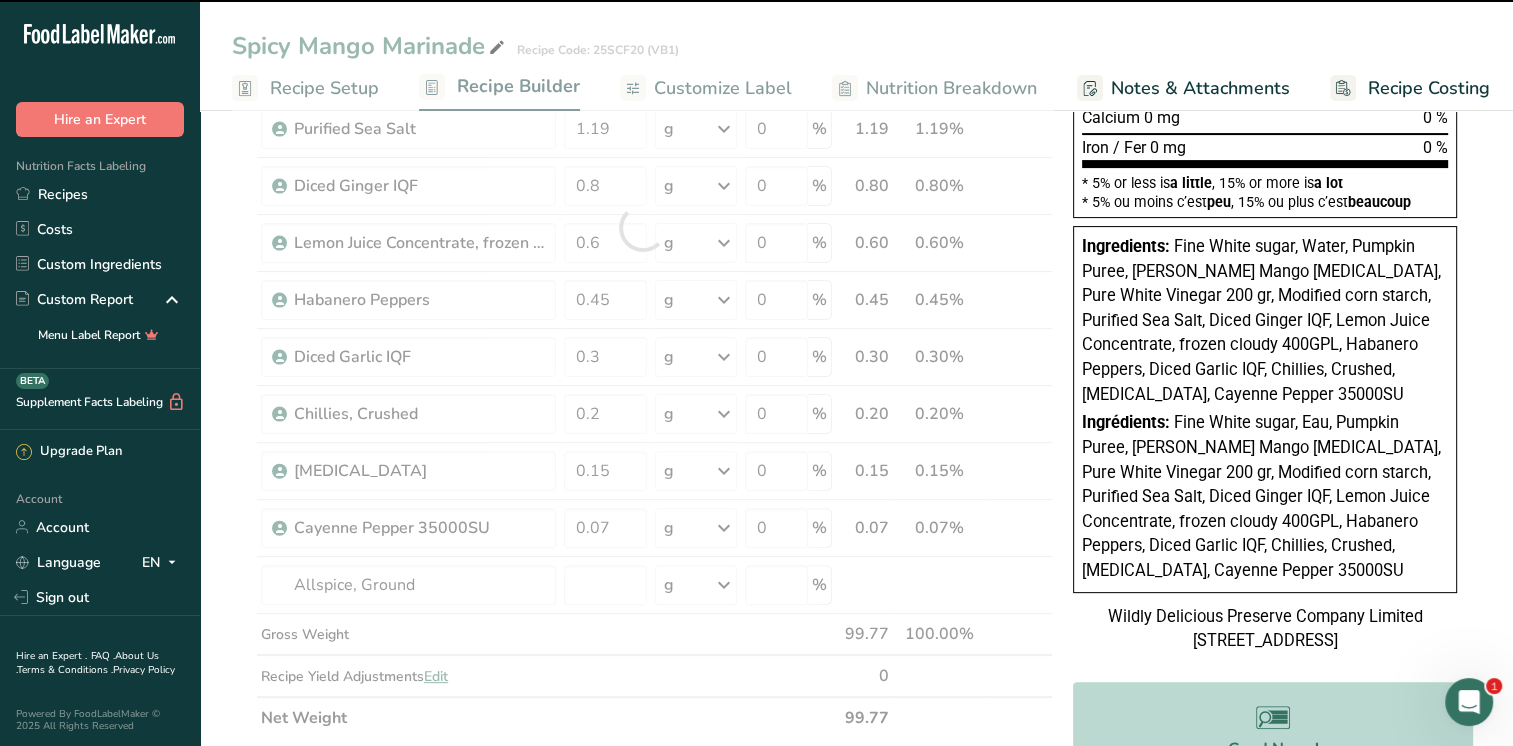 type on "0" 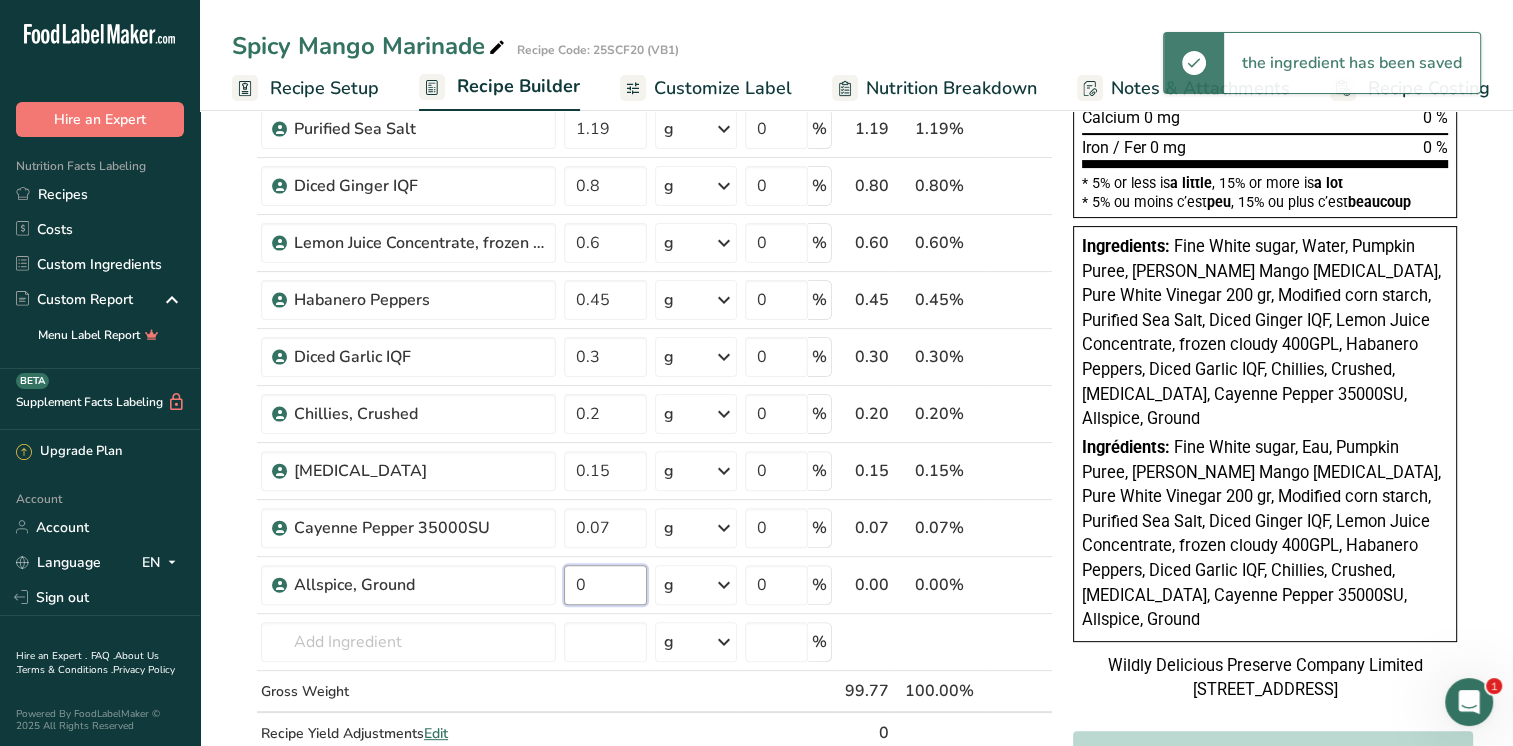 click on "0" at bounding box center (605, 585) 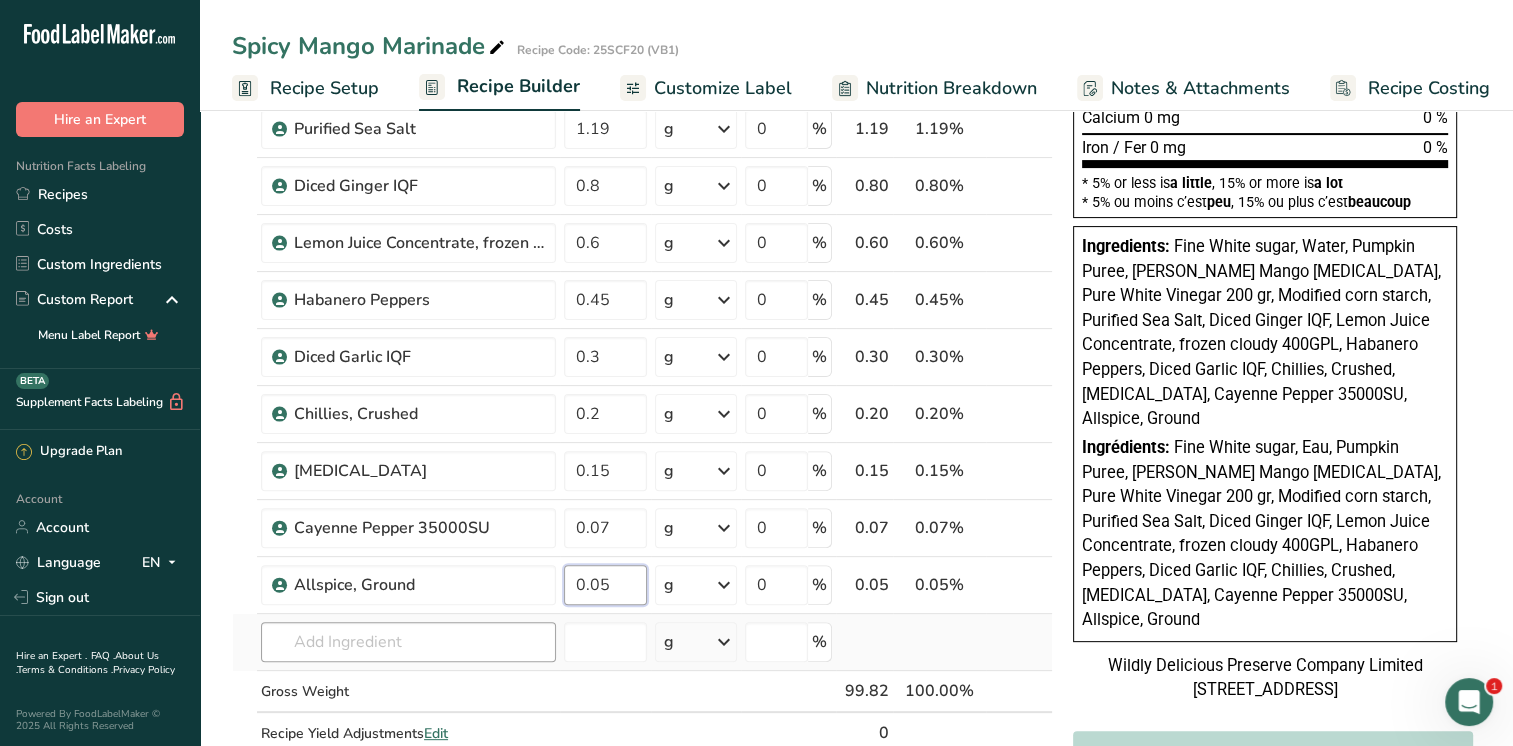 type on "0.05" 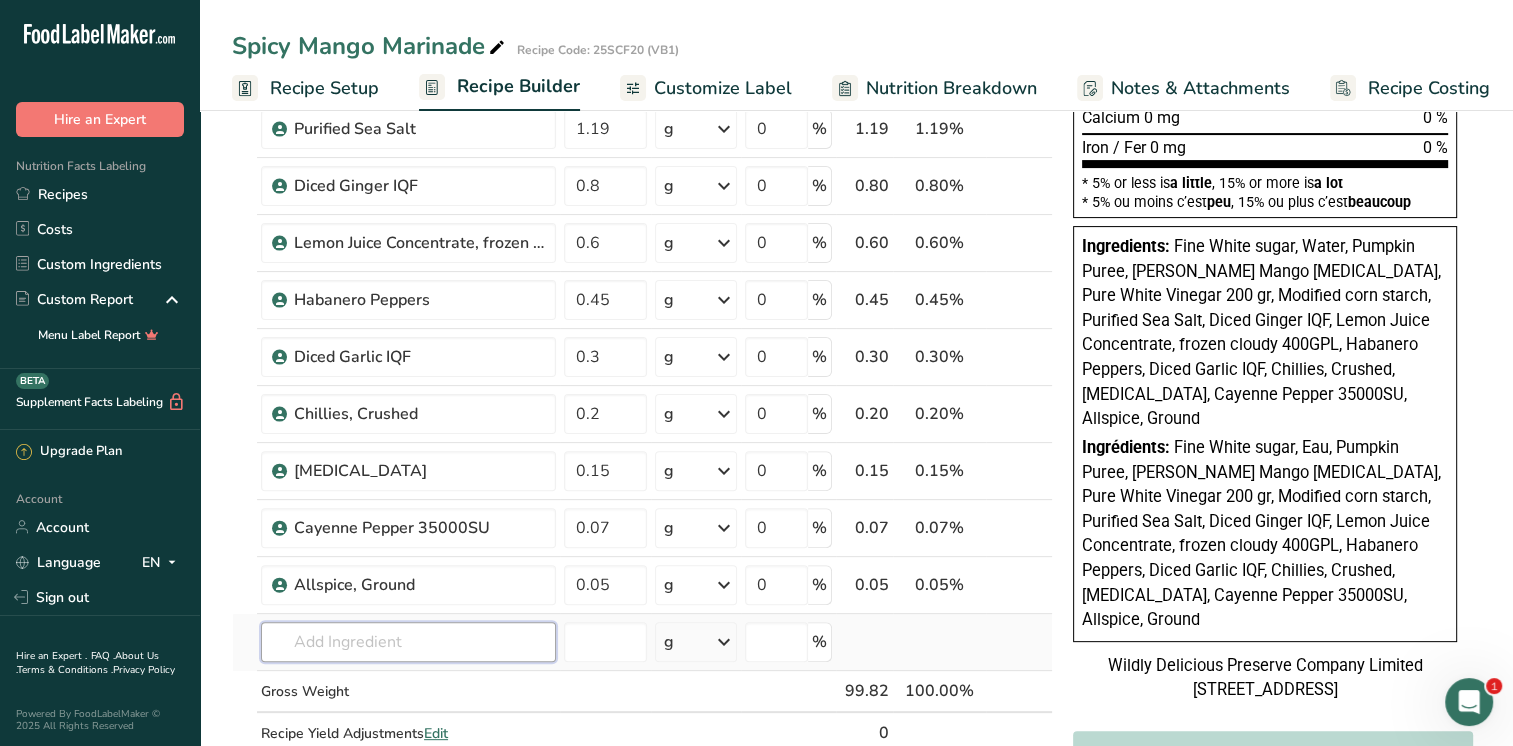 click on "Ingredient *
Amount *
Unit *
Waste *   .a-a{fill:#347362;}.b-a{fill:#fff;}          Grams
Percentage
Fine White sugar
29.75
g
Weight Units
g
kg
mg
See more
Volume Units
l
mL
fl oz
See more
0
%
29.75
29.80%
i
[GEOGRAPHIC_DATA], water, tap, municipal
25.21
g
Portions
1 fl oz
1 bottle 8 fl oz
1 liter
See more
Weight Units
g
kg
mg
See more
Volume Units
l
lb/ft3" at bounding box center (642, 256) 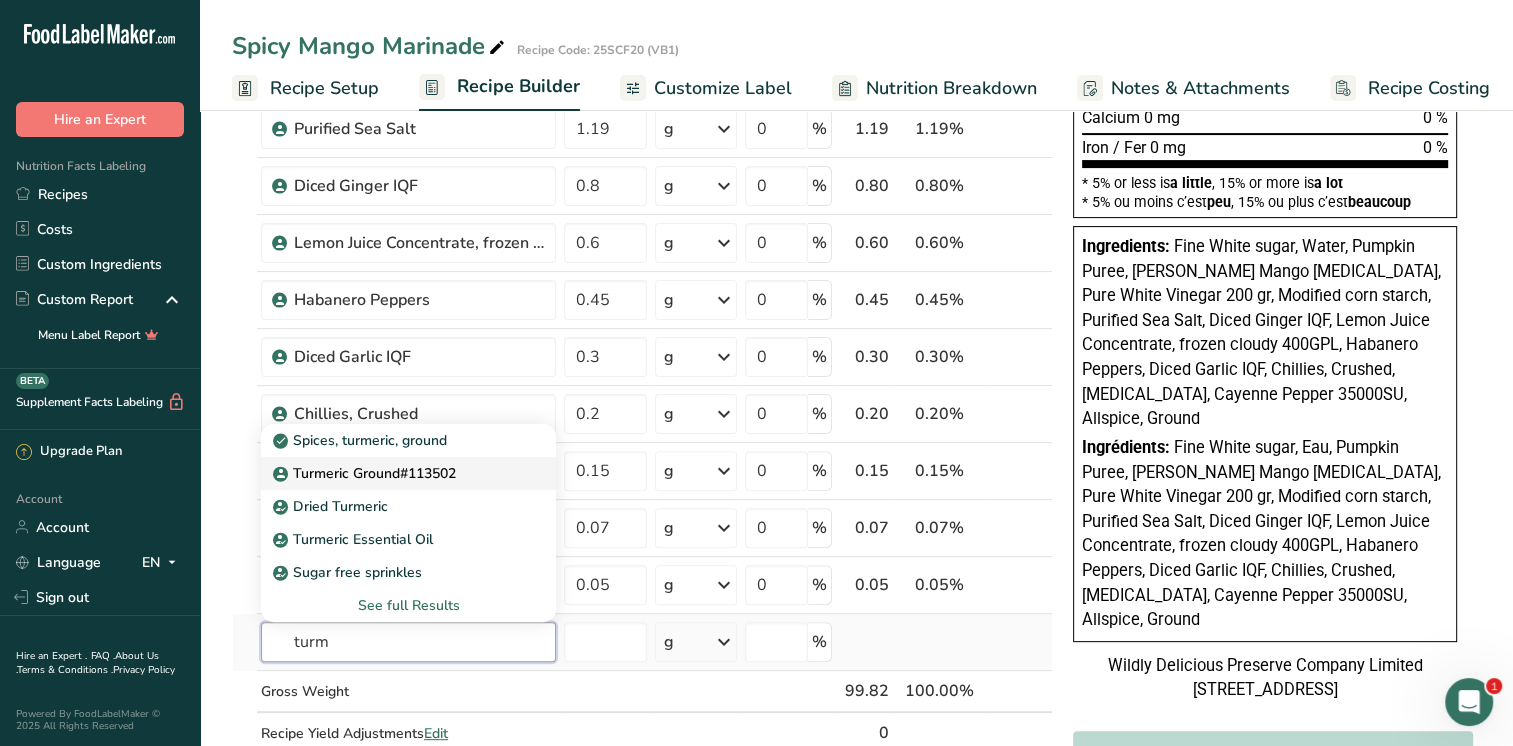 type on "turm" 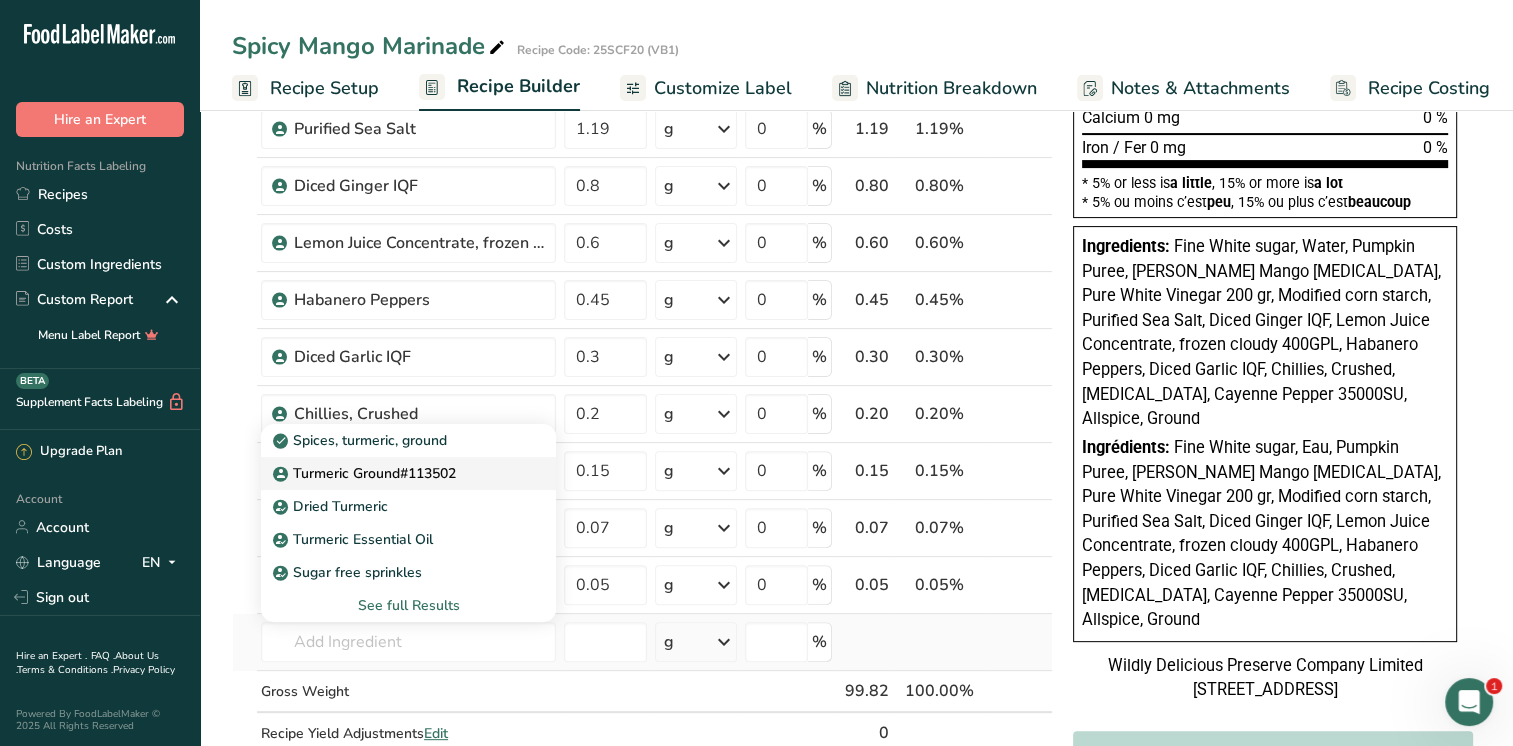 click on "Turmeric Ground#113502" at bounding box center [366, 473] 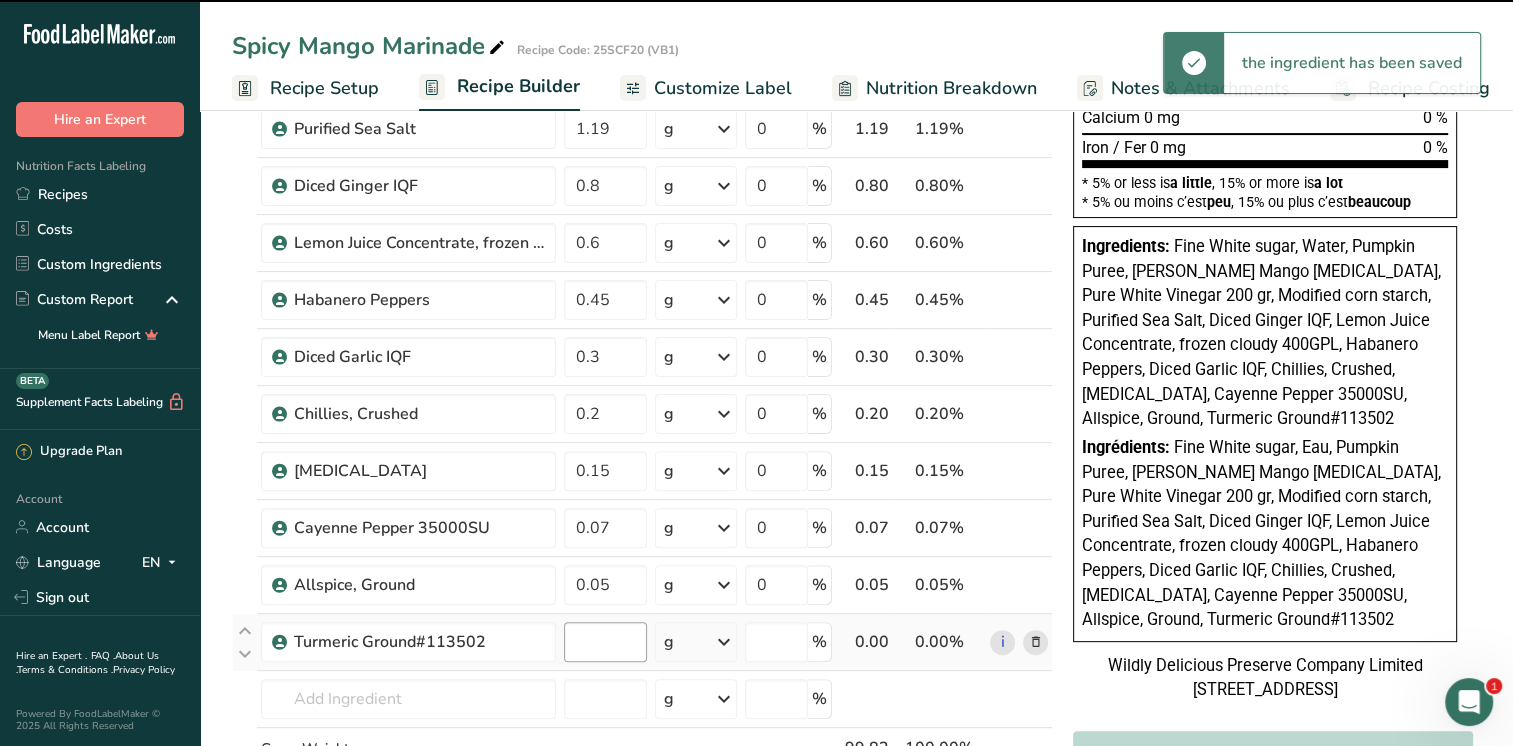 type on "0" 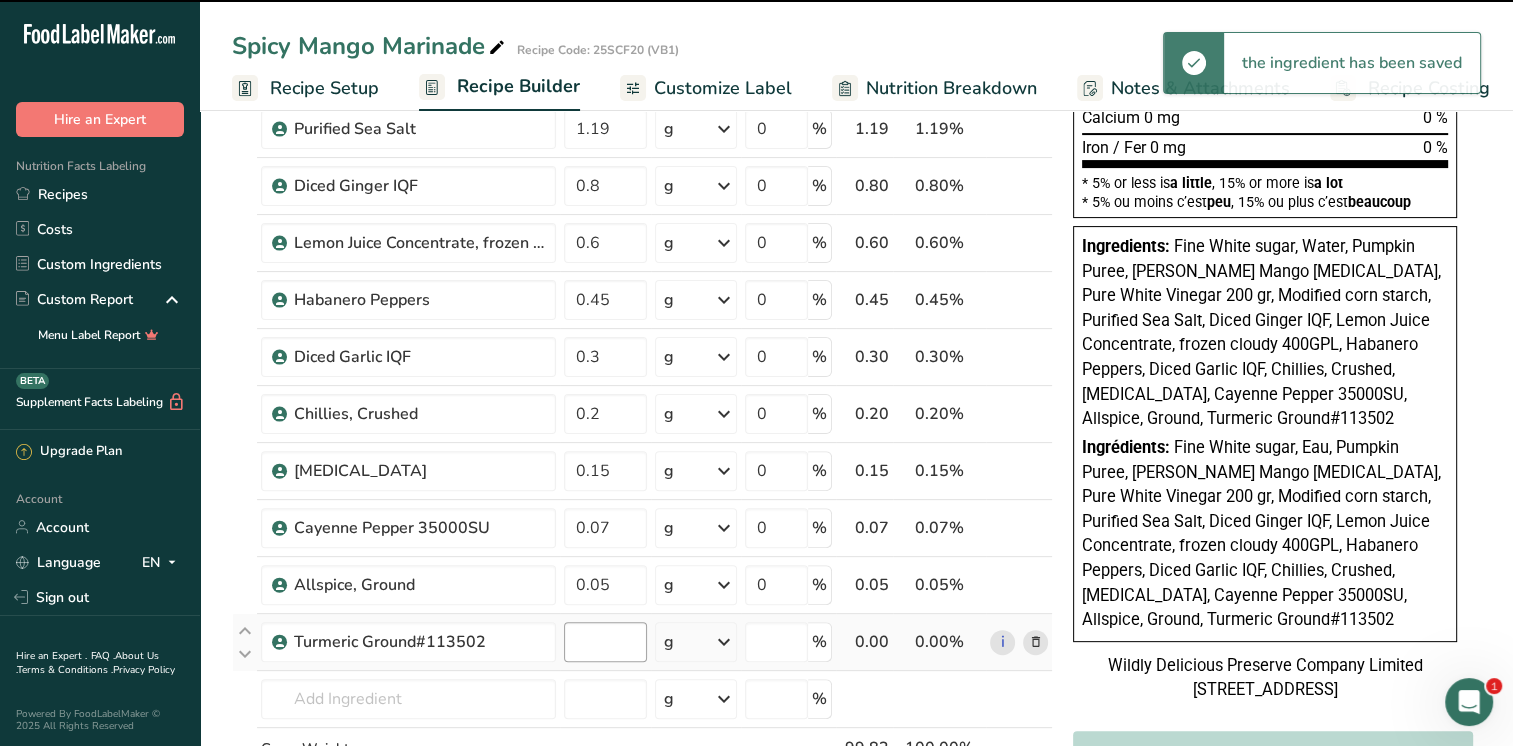 type on "0" 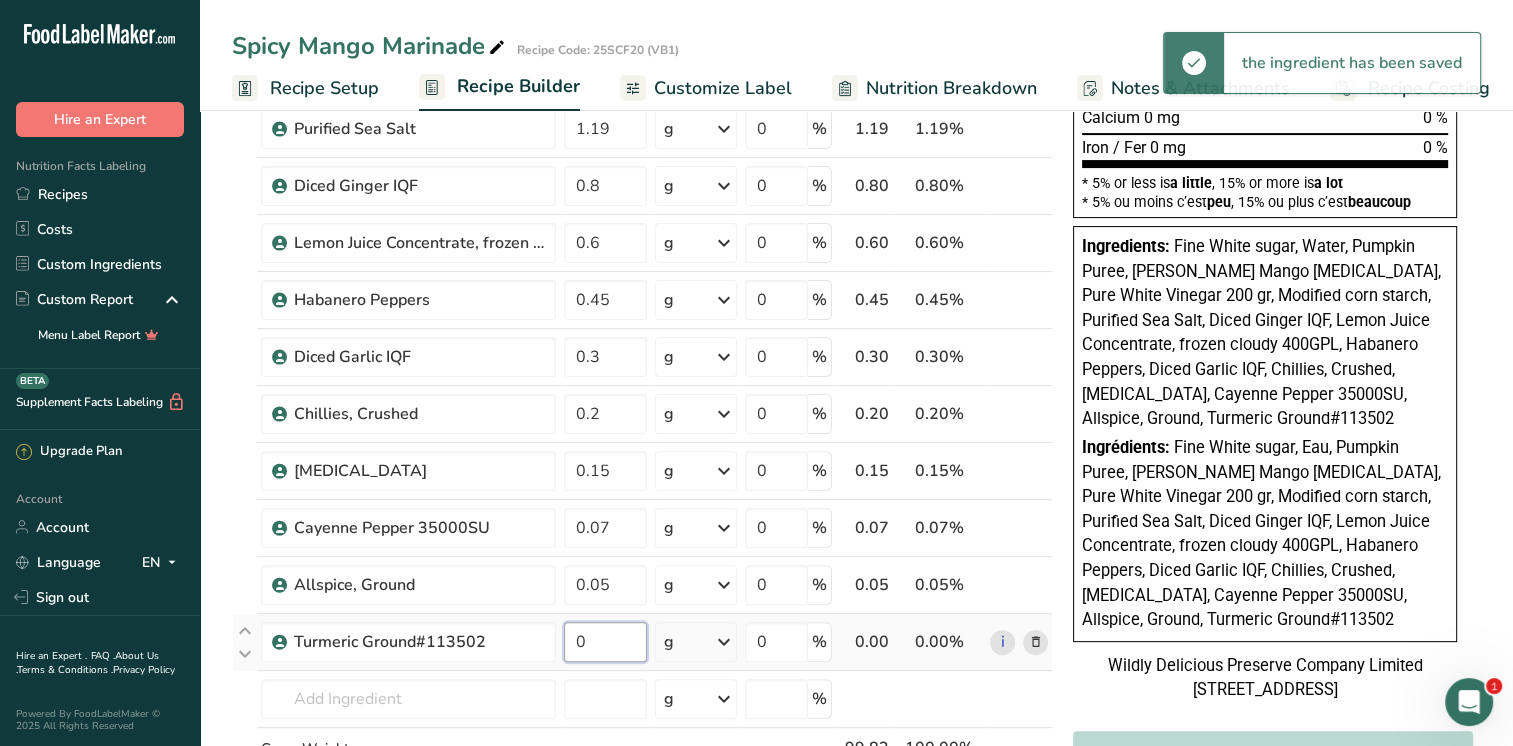 click on "0" at bounding box center [605, 642] 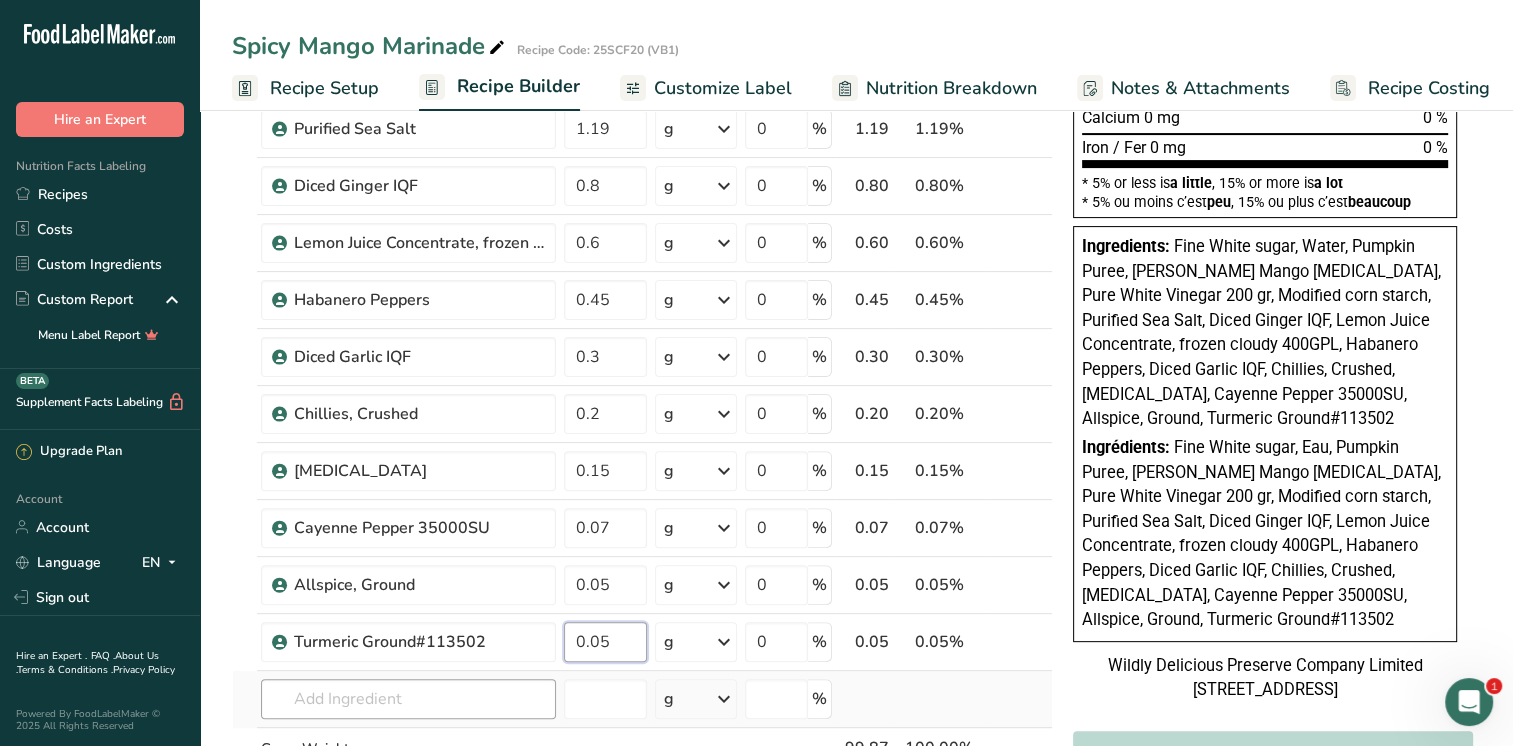 type on "0.05" 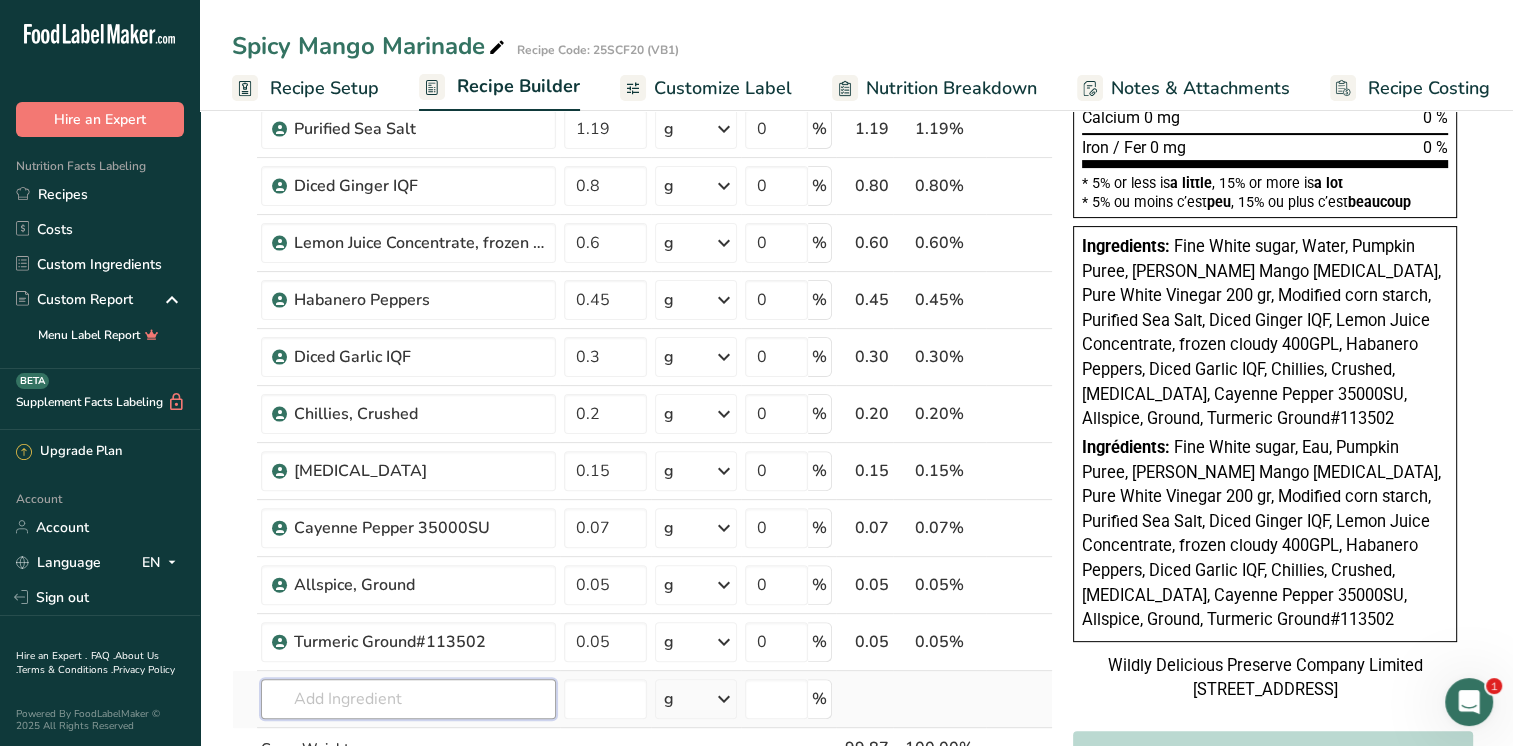 click on "Ingredient *
Amount *
Unit *
Waste *   .a-a{fill:#347362;}.b-a{fill:#fff;}          Grams
Percentage
Fine White sugar
29.75
g
Weight Units
g
kg
mg
See more
Volume Units
l
mL
fl oz
See more
0
%
29.75
29.79%
i
[GEOGRAPHIC_DATA], water, tap, municipal
25.21
g
Portions
1 fl oz
1 bottle 8 fl oz
1 liter
See more
Weight Units
g
kg
mg
See more
Volume Units
l
lb/ft3" at bounding box center (642, 284) 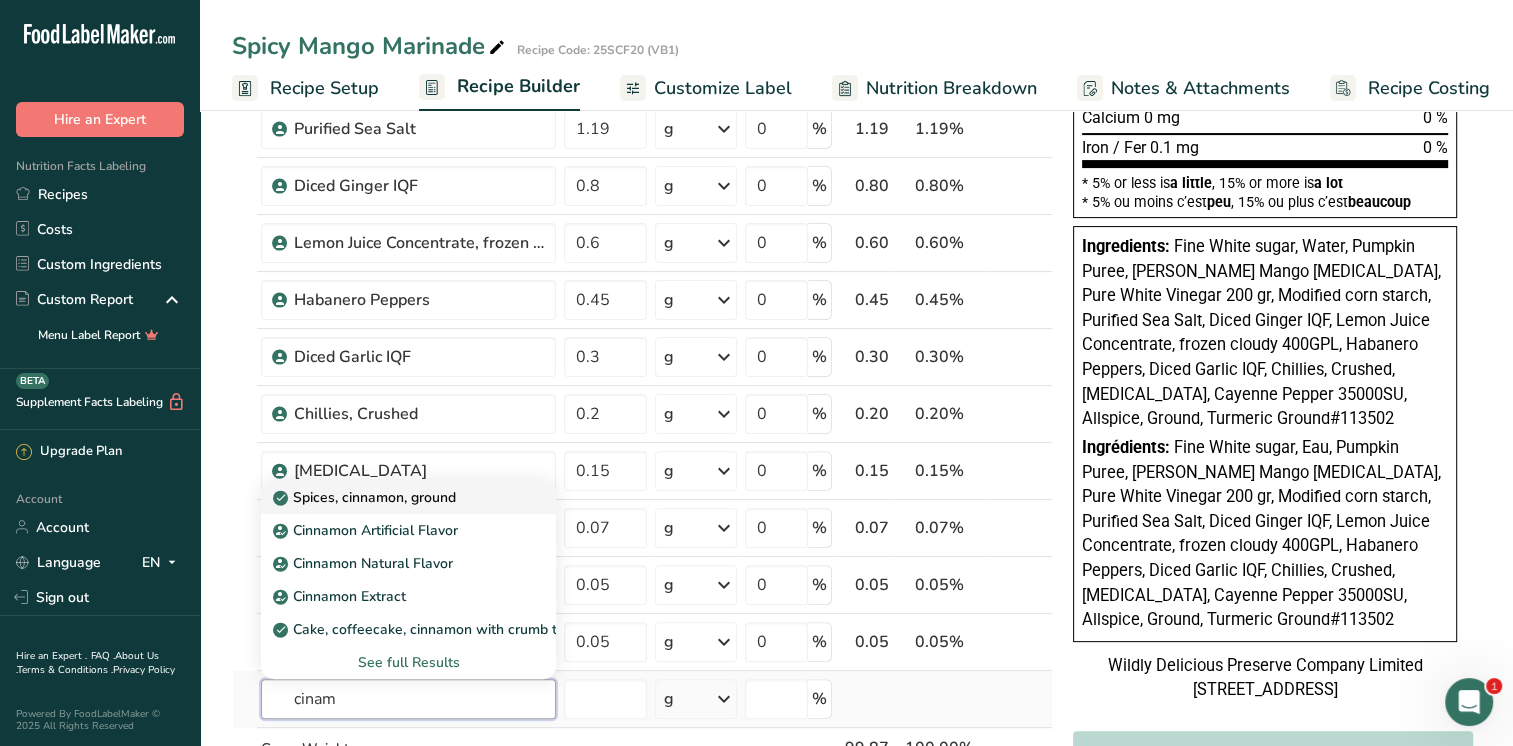 type on "cinam" 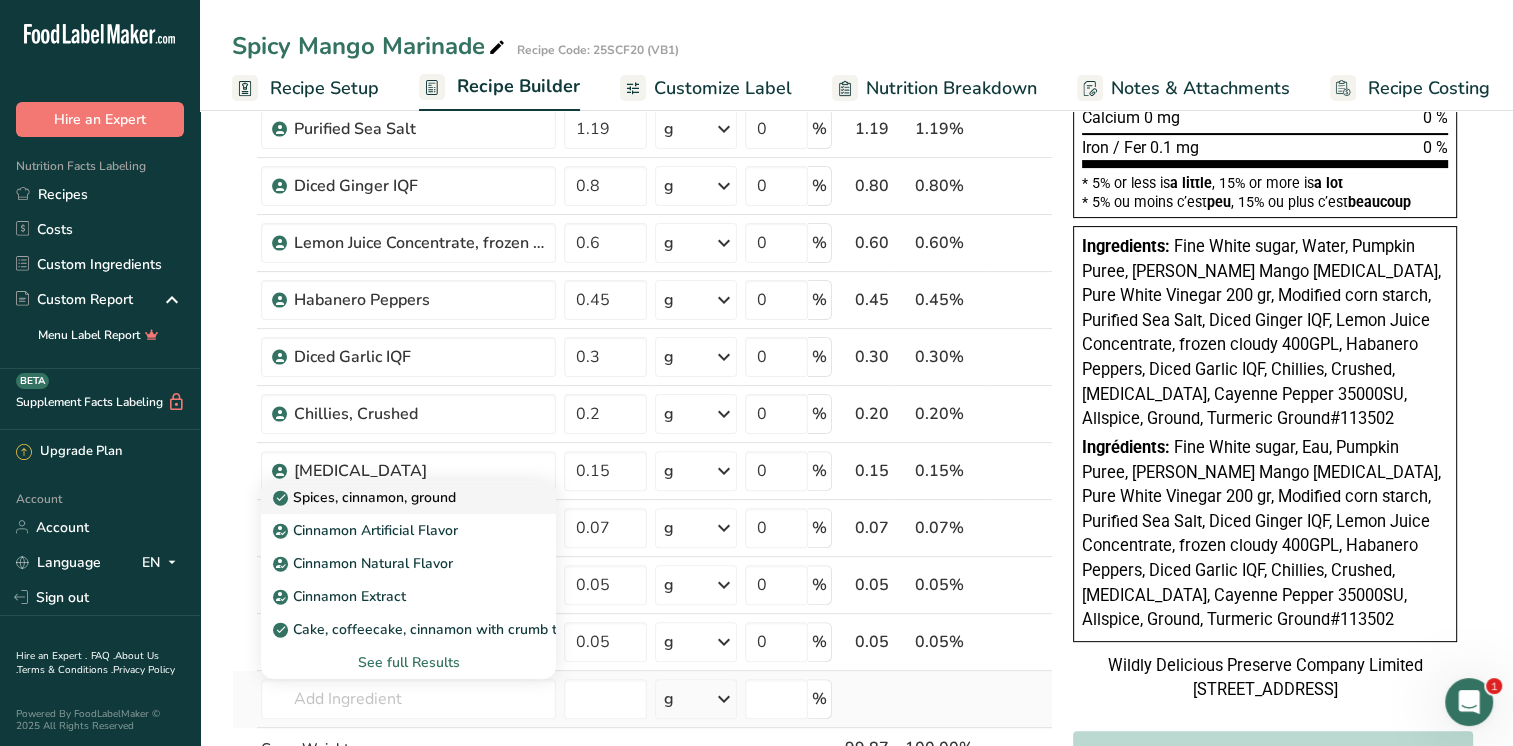 click on "Spices, cinnamon, ground" at bounding box center [366, 497] 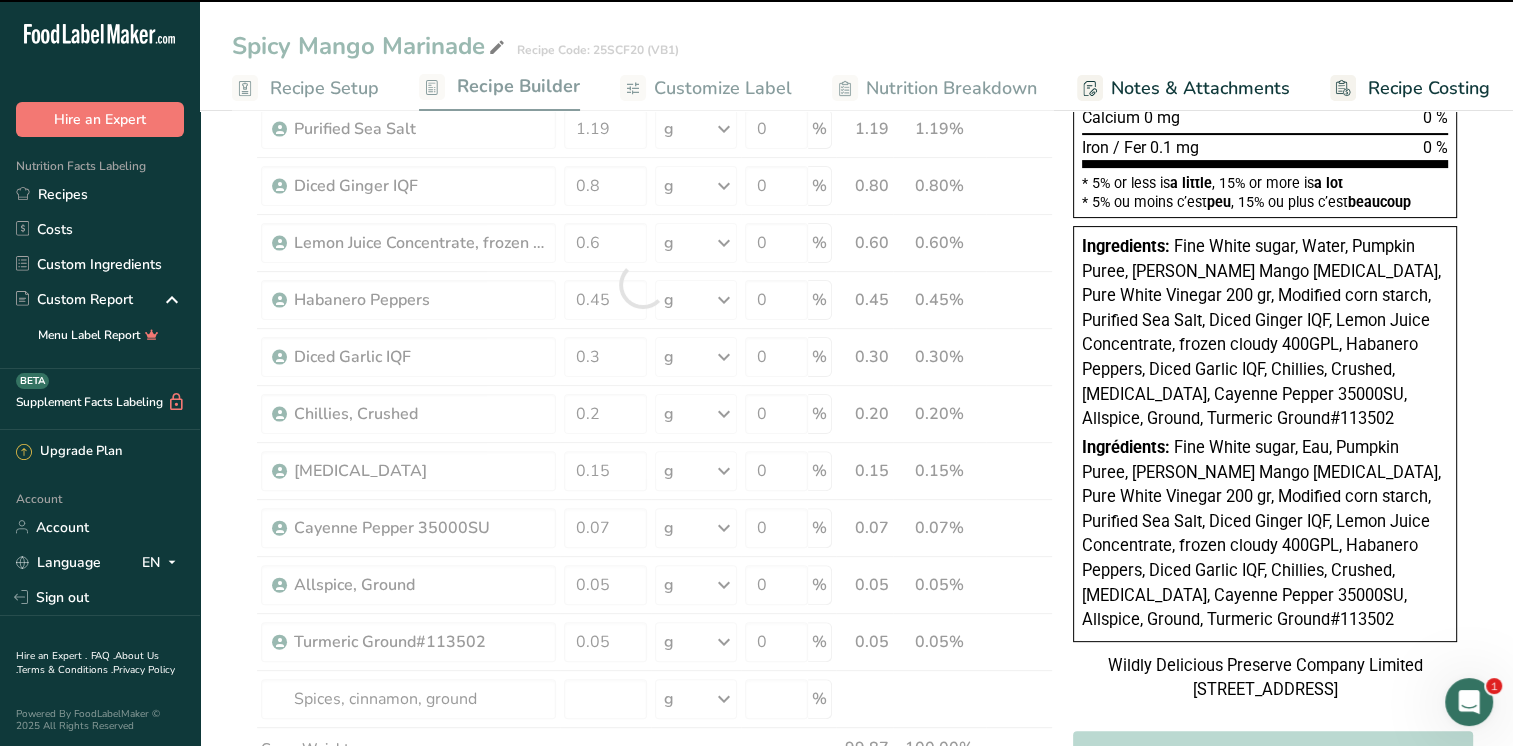 type on "0" 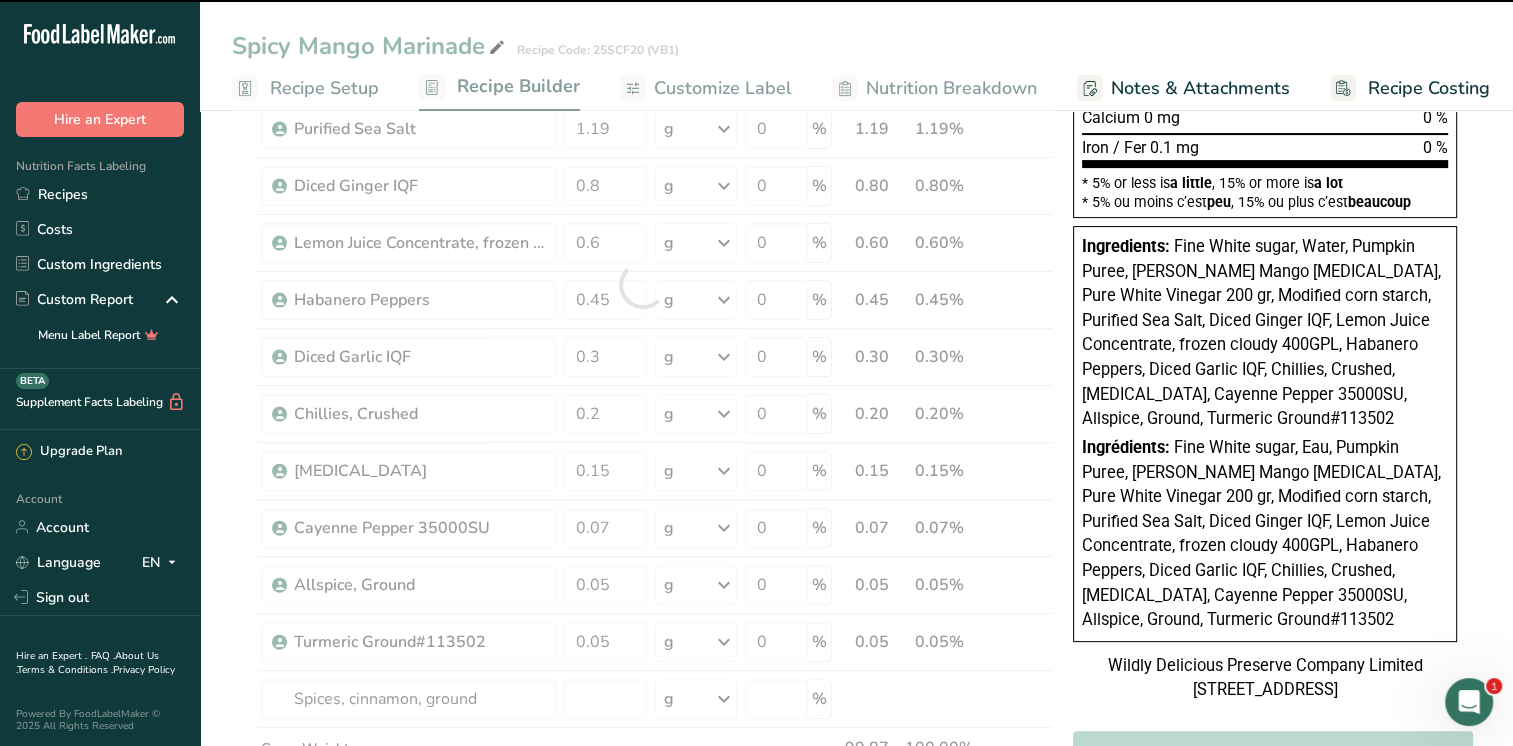 type on "0" 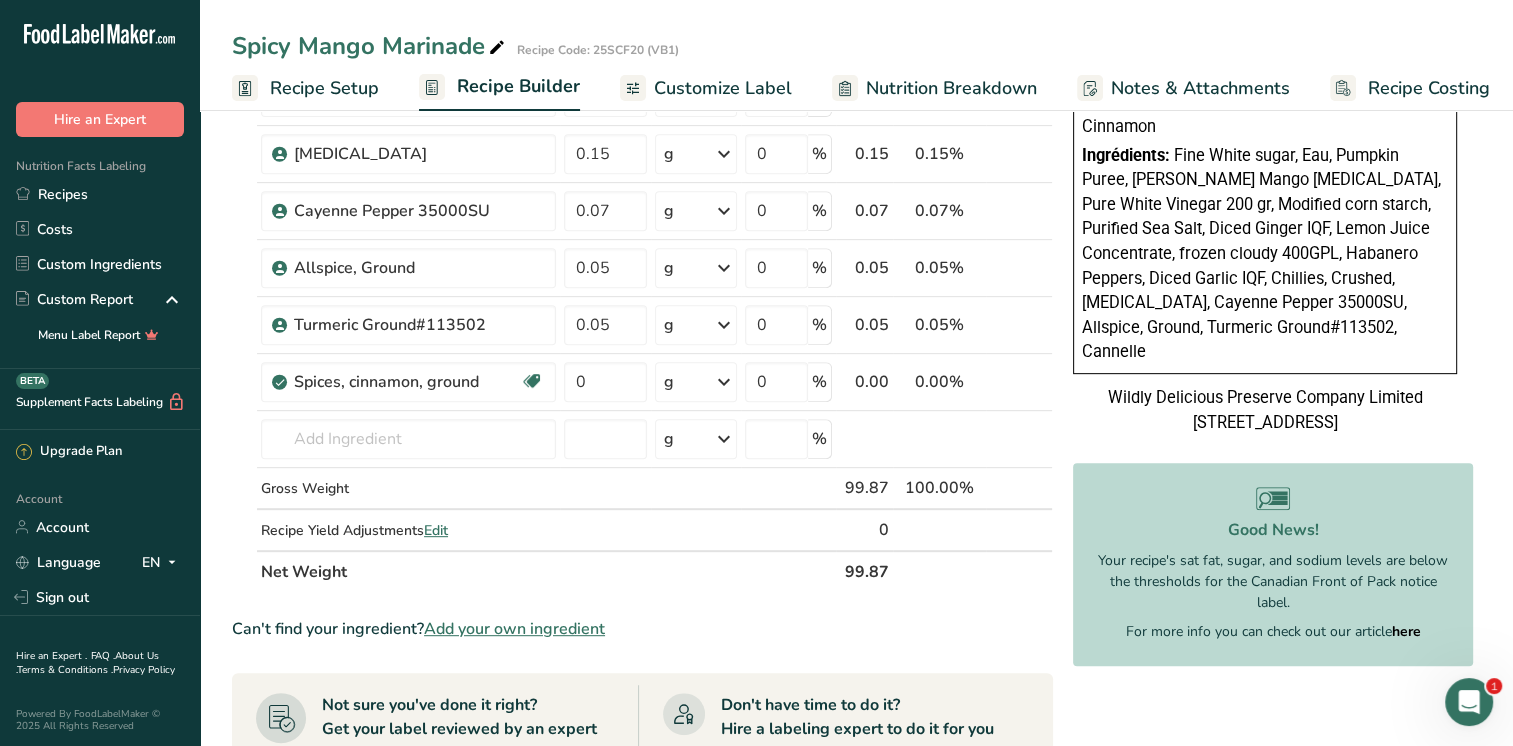 scroll, scrollTop: 900, scrollLeft: 0, axis: vertical 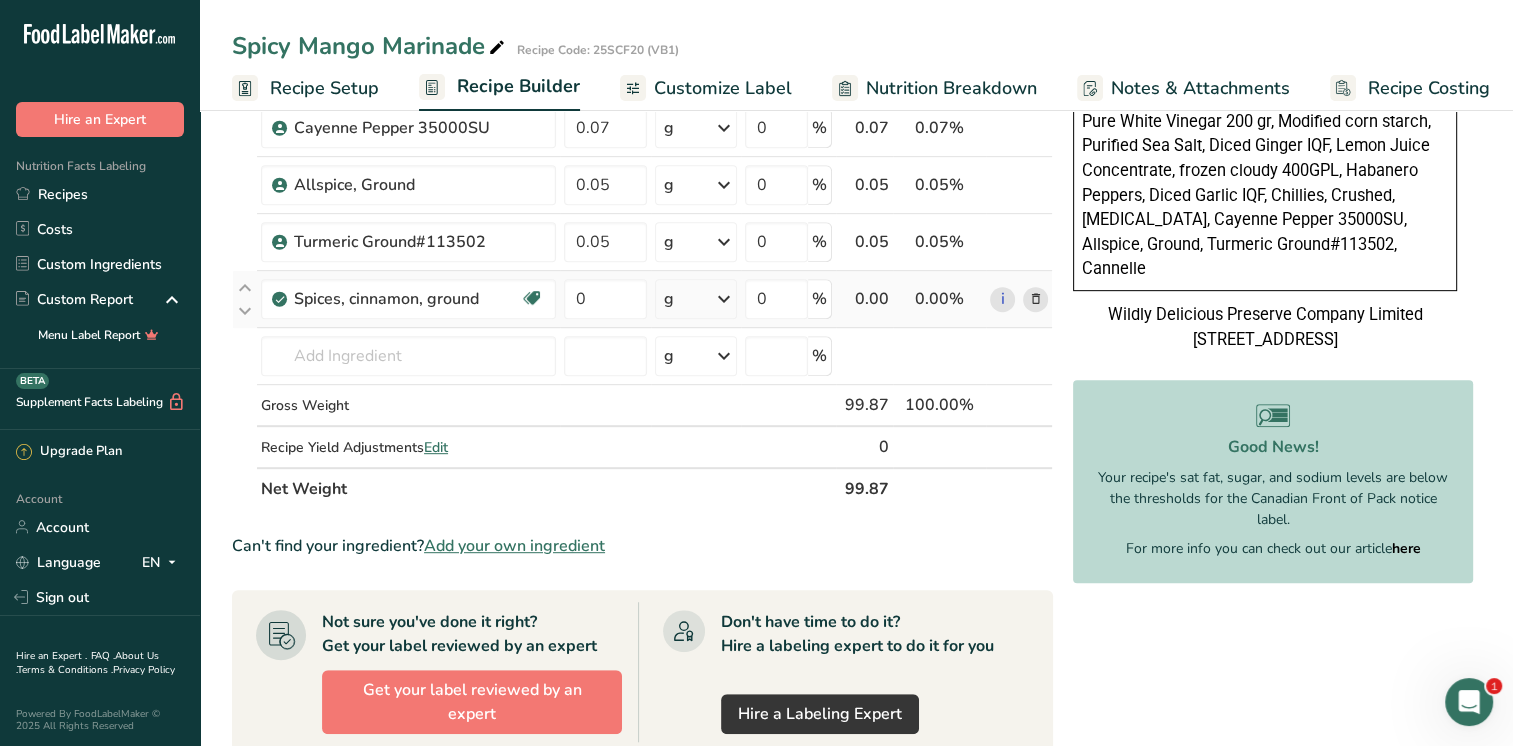 click at bounding box center (1035, 299) 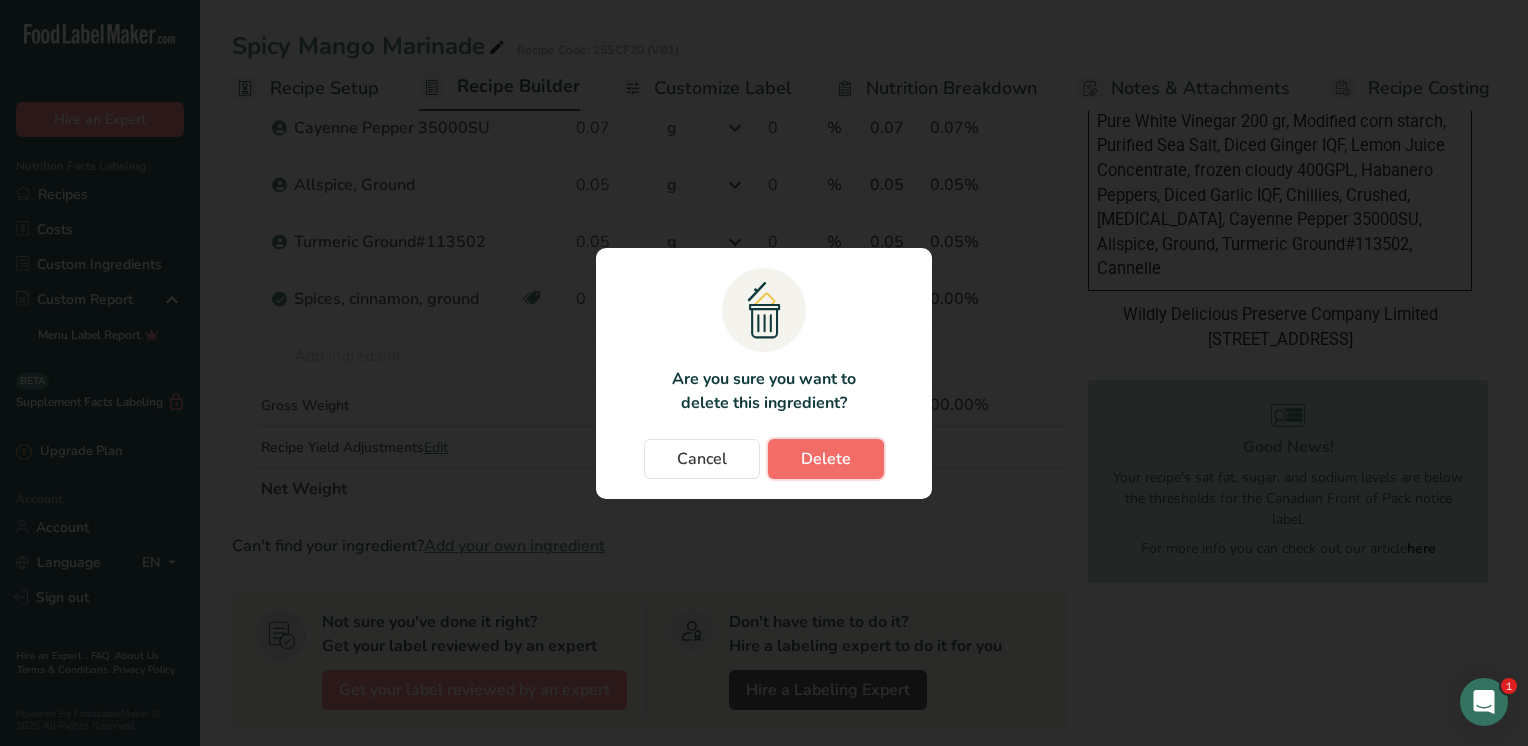 click on "Delete" at bounding box center (826, 459) 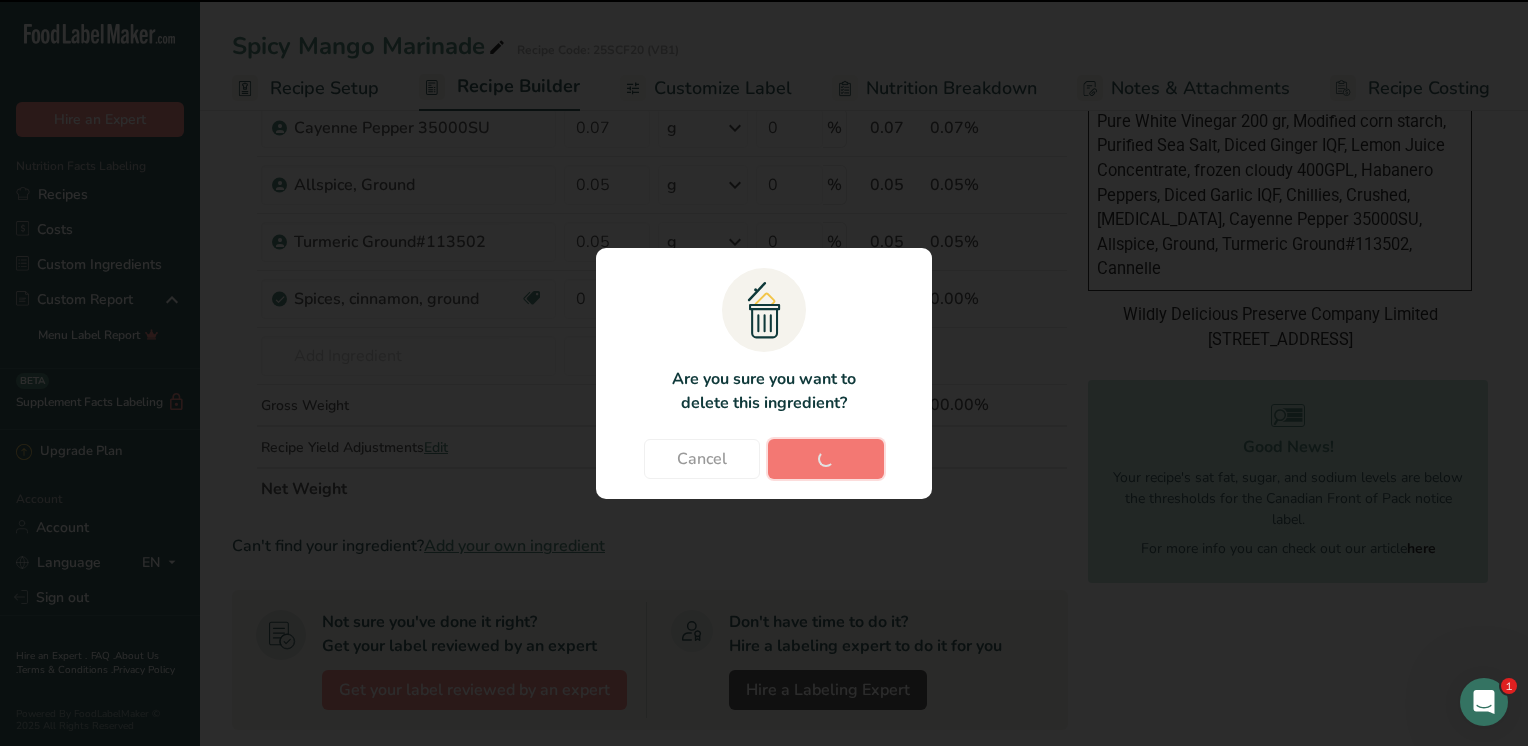 type 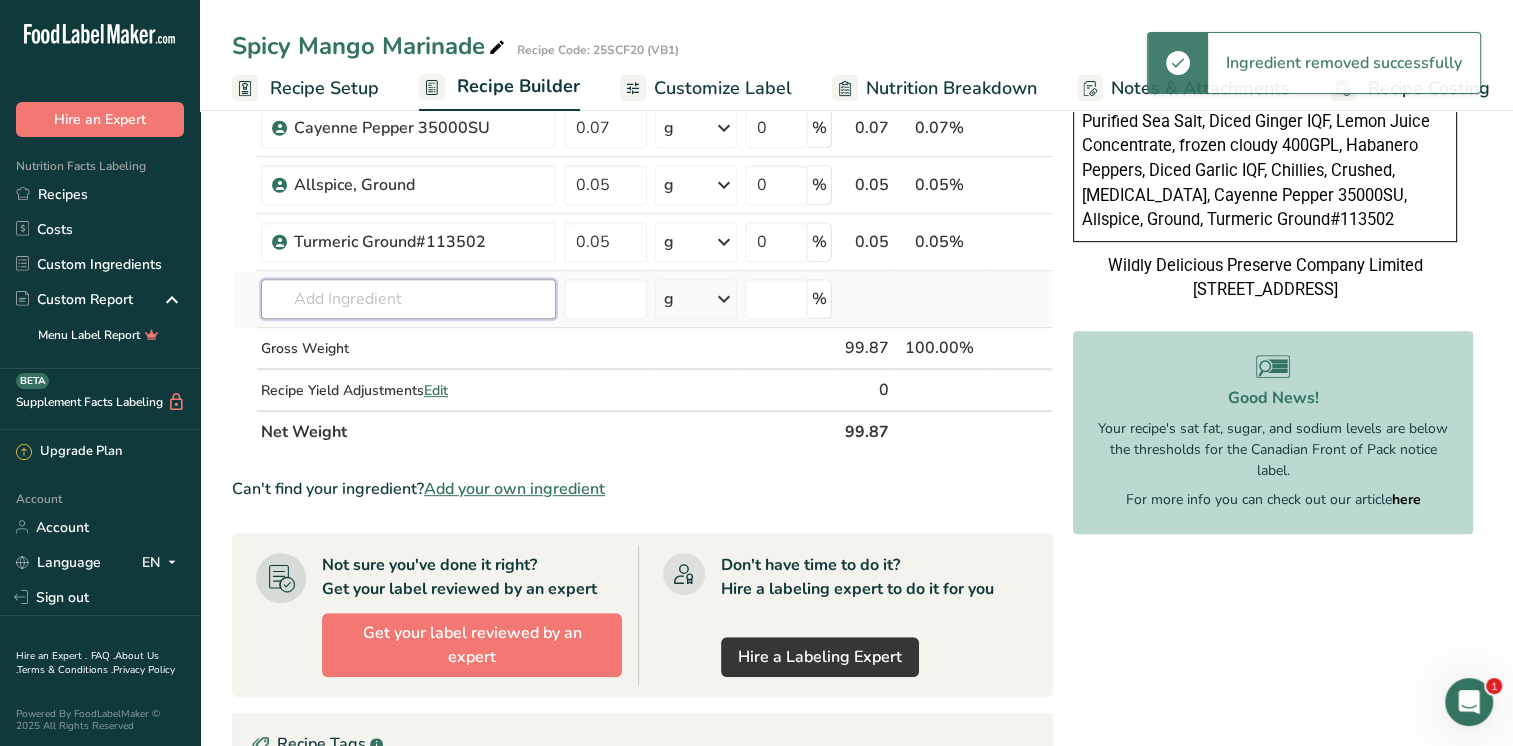 click at bounding box center (408, 299) 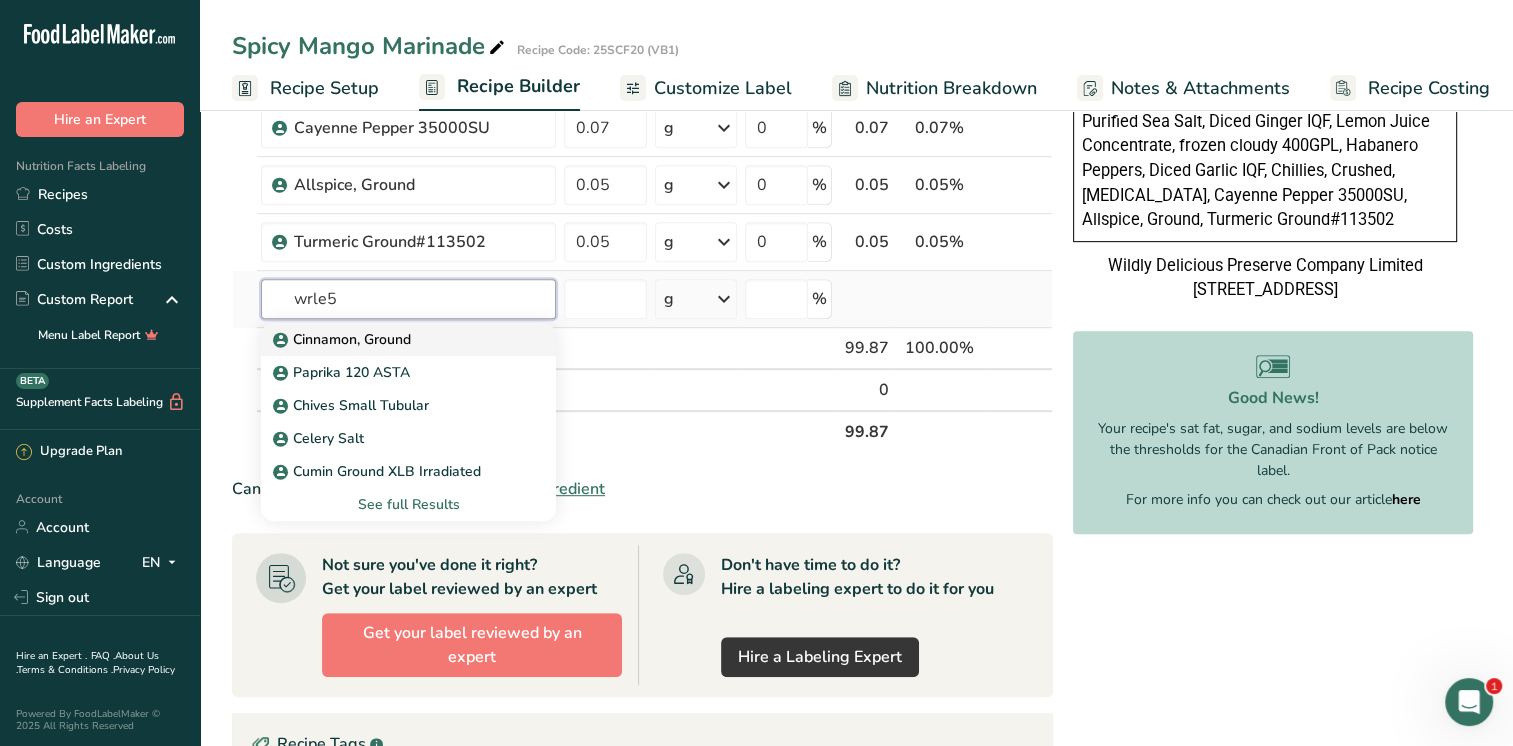 type on "wrle5" 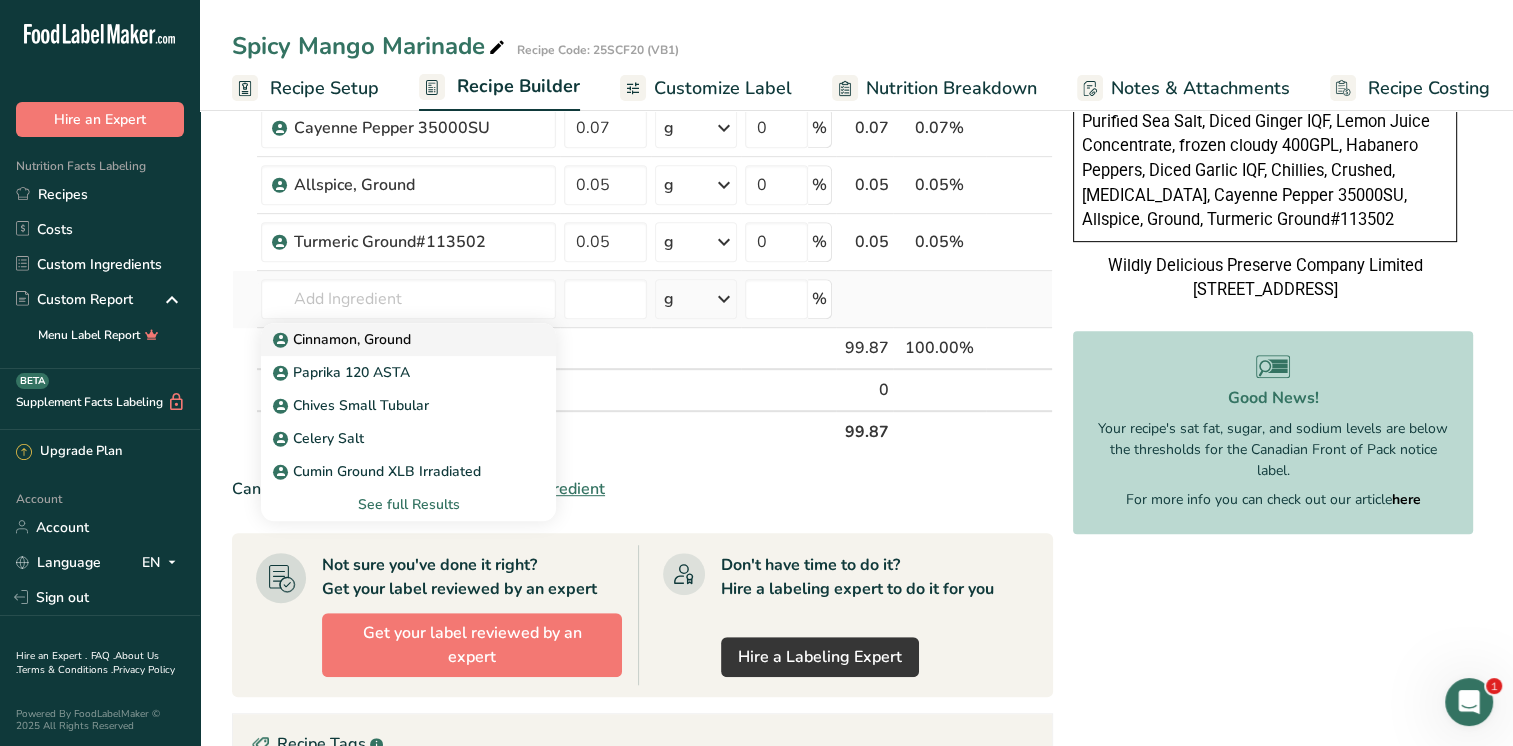 click on "Cinnamon, Ground" at bounding box center (344, 339) 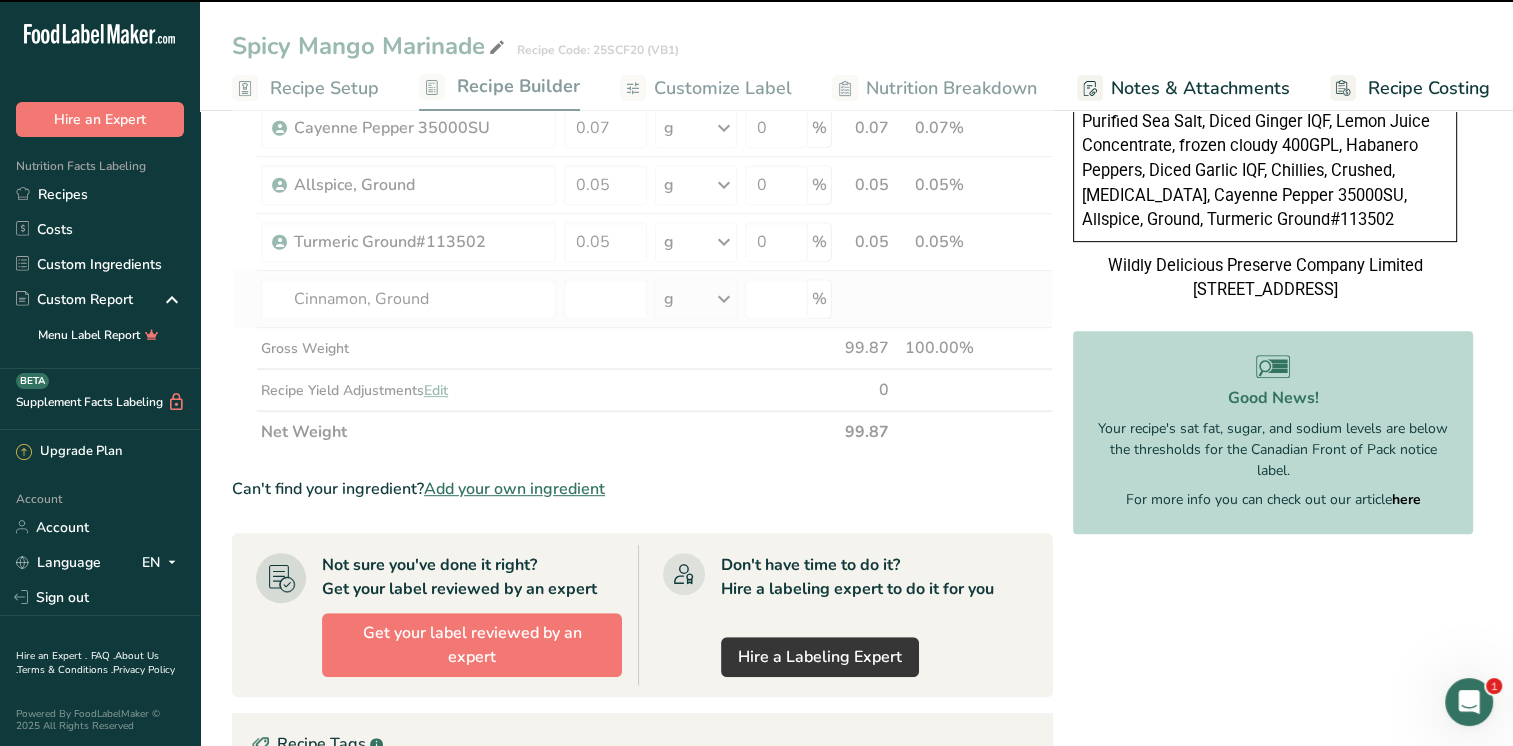 type on "0" 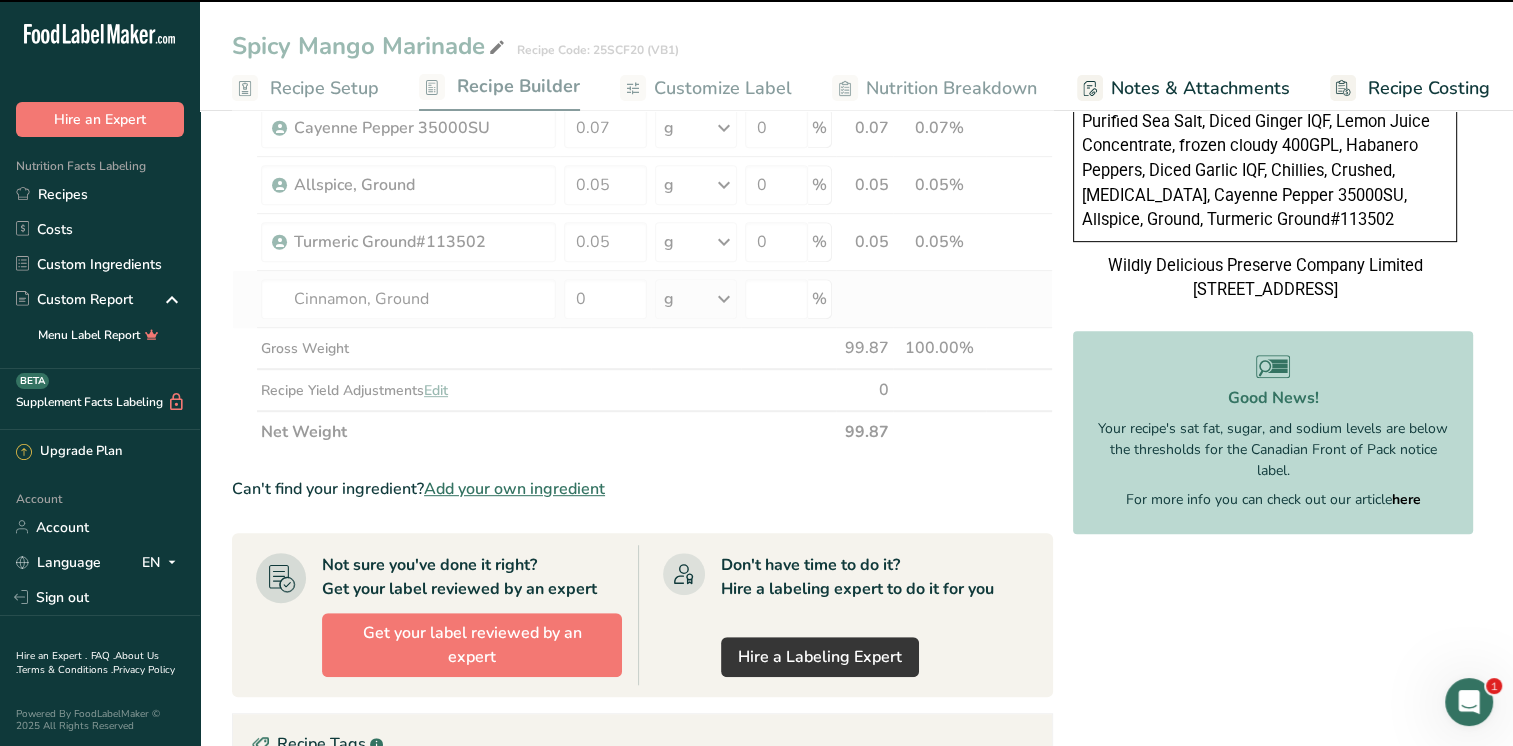 type on "0" 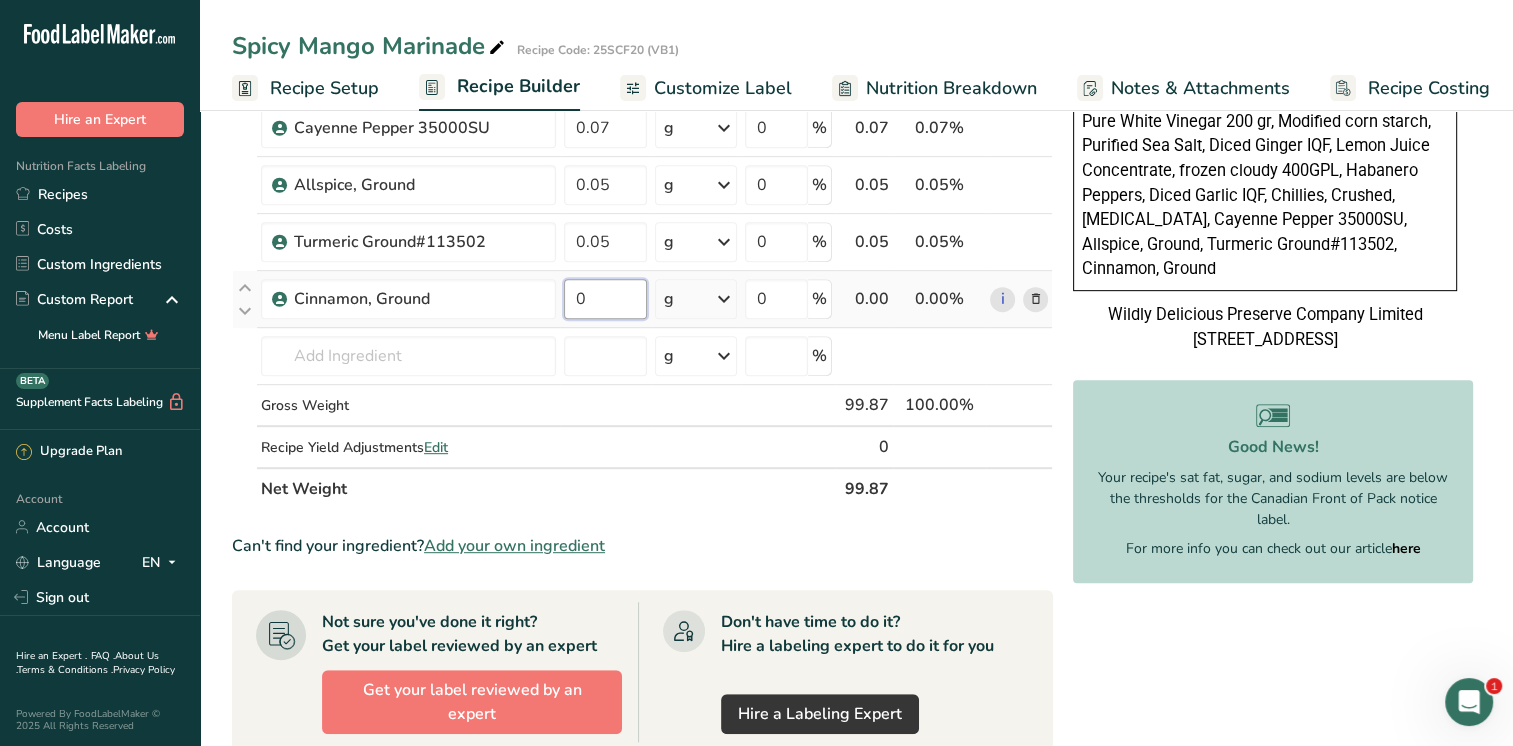 click on "0" at bounding box center (605, 299) 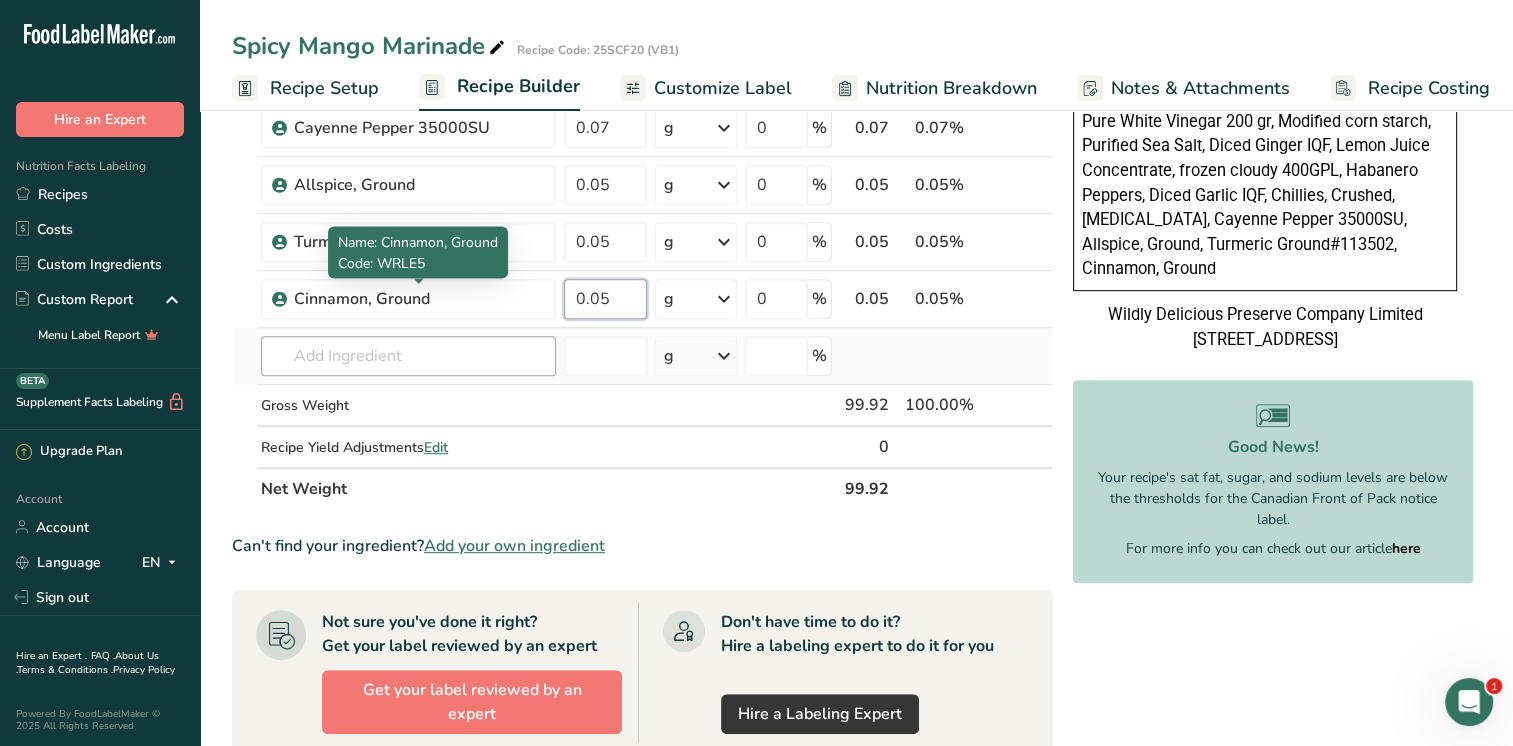 type on "0.05" 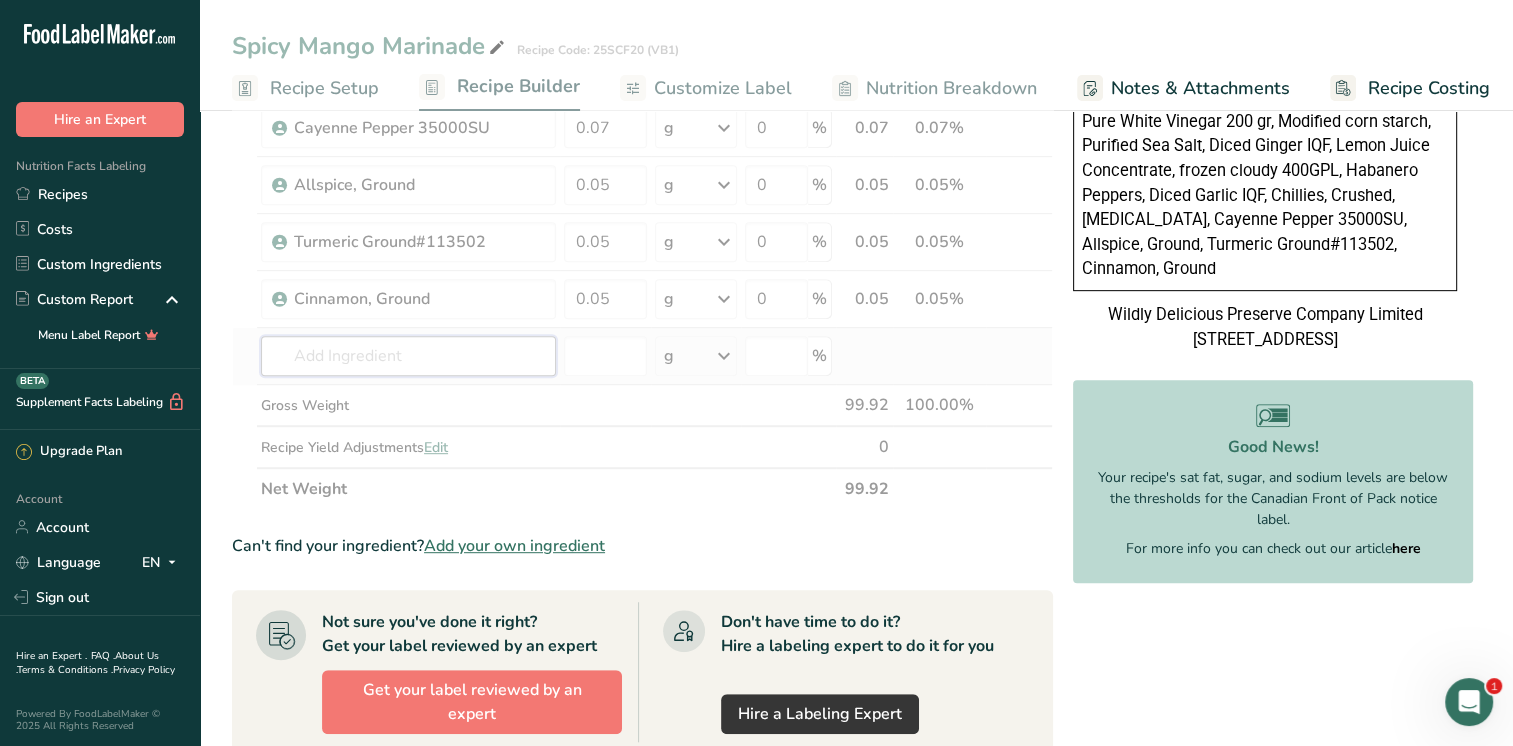 click on "Ingredient *
Amount *
Unit *
Waste *   .a-a{fill:#347362;}.b-a{fill:#fff;}          Grams
Percentage
Fine White sugar
29.75
g
Weight Units
g
kg
mg
See more
Volume Units
l
mL
fl oz
See more
0
%
29.75
29.77%
i
[GEOGRAPHIC_DATA], water, tap, municipal
25.21
g
Portions
1 fl oz
1 bottle 8 fl oz
1 liter
See more
Weight Units
g
kg
mg
See more
Volume Units
l
lb/ft3" at bounding box center [642, -87] 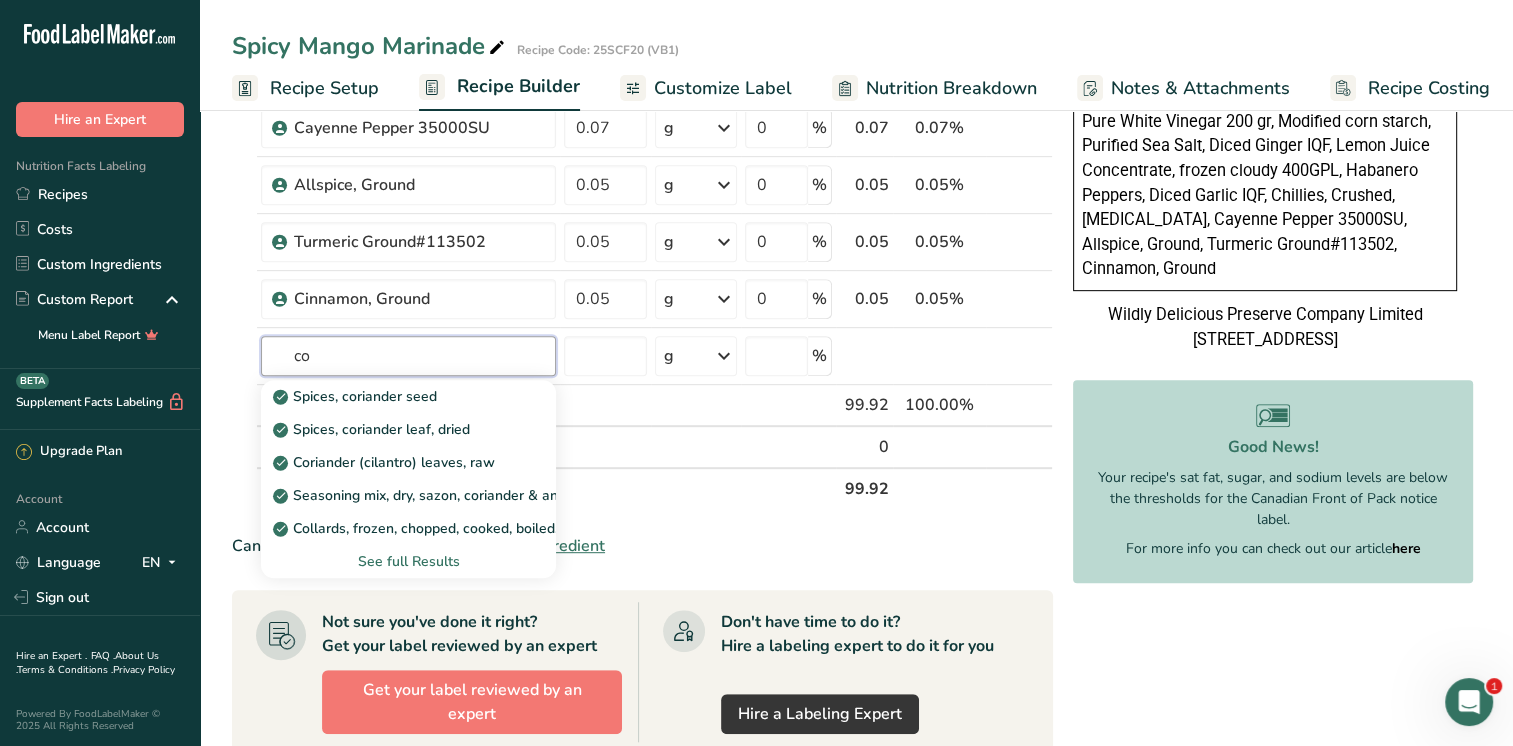 type on "c" 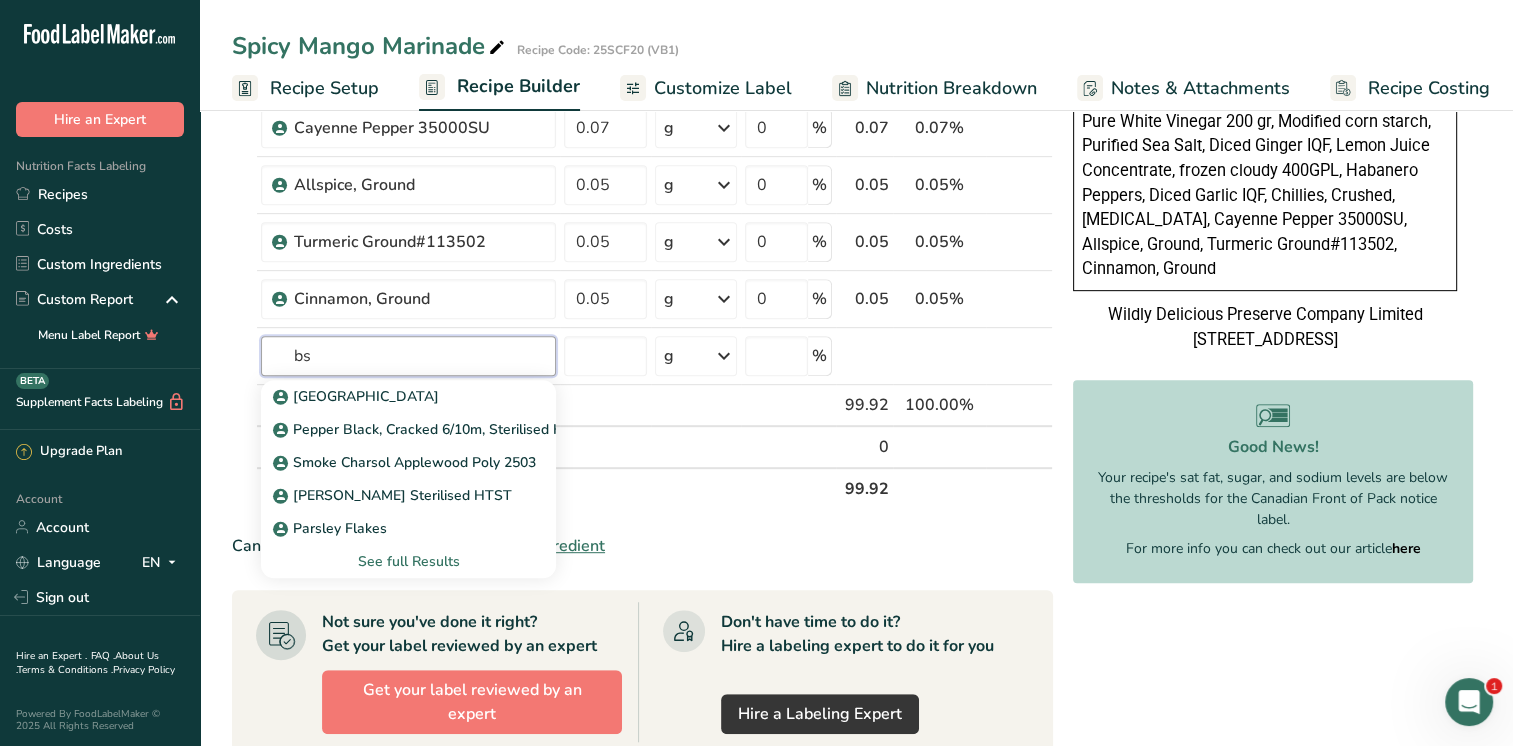 type on "b" 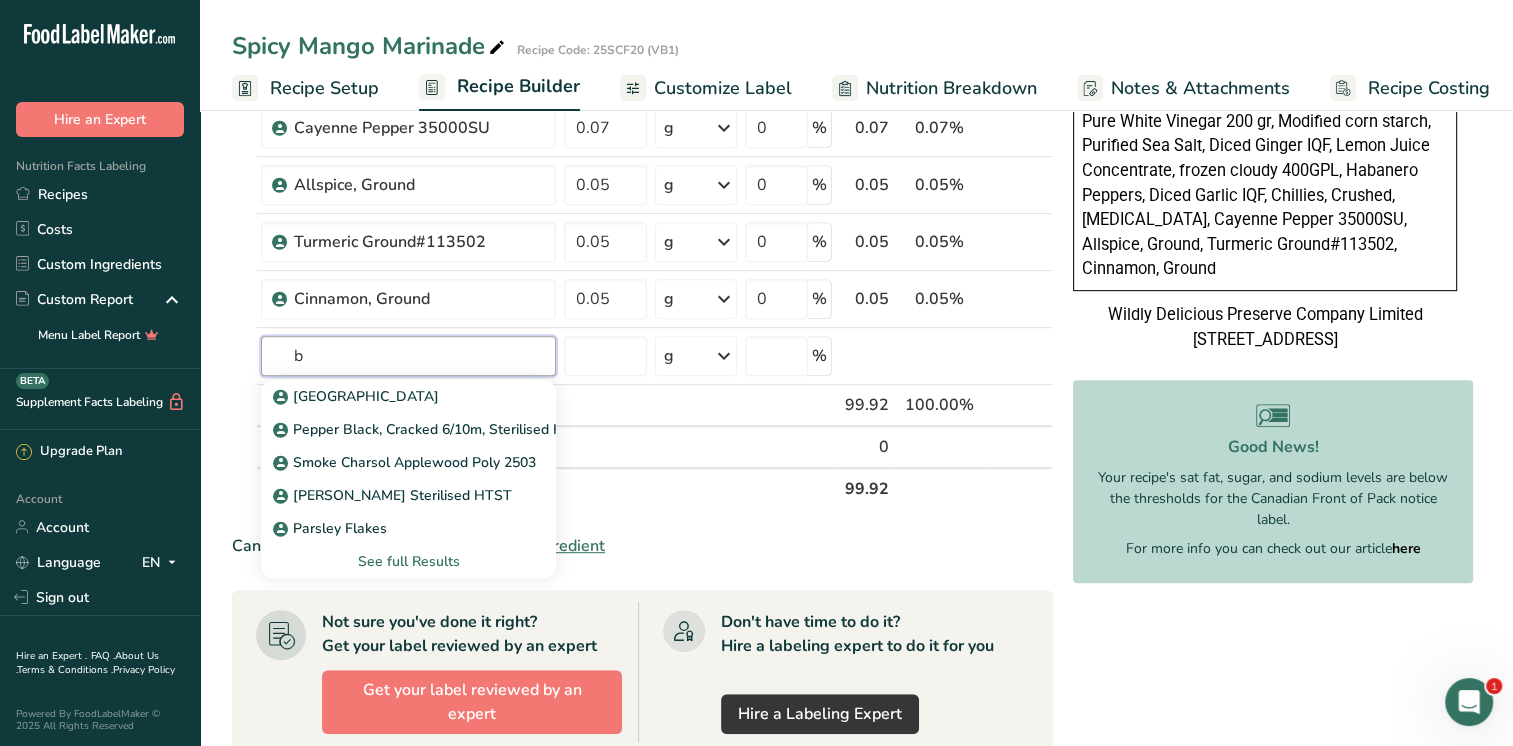 type 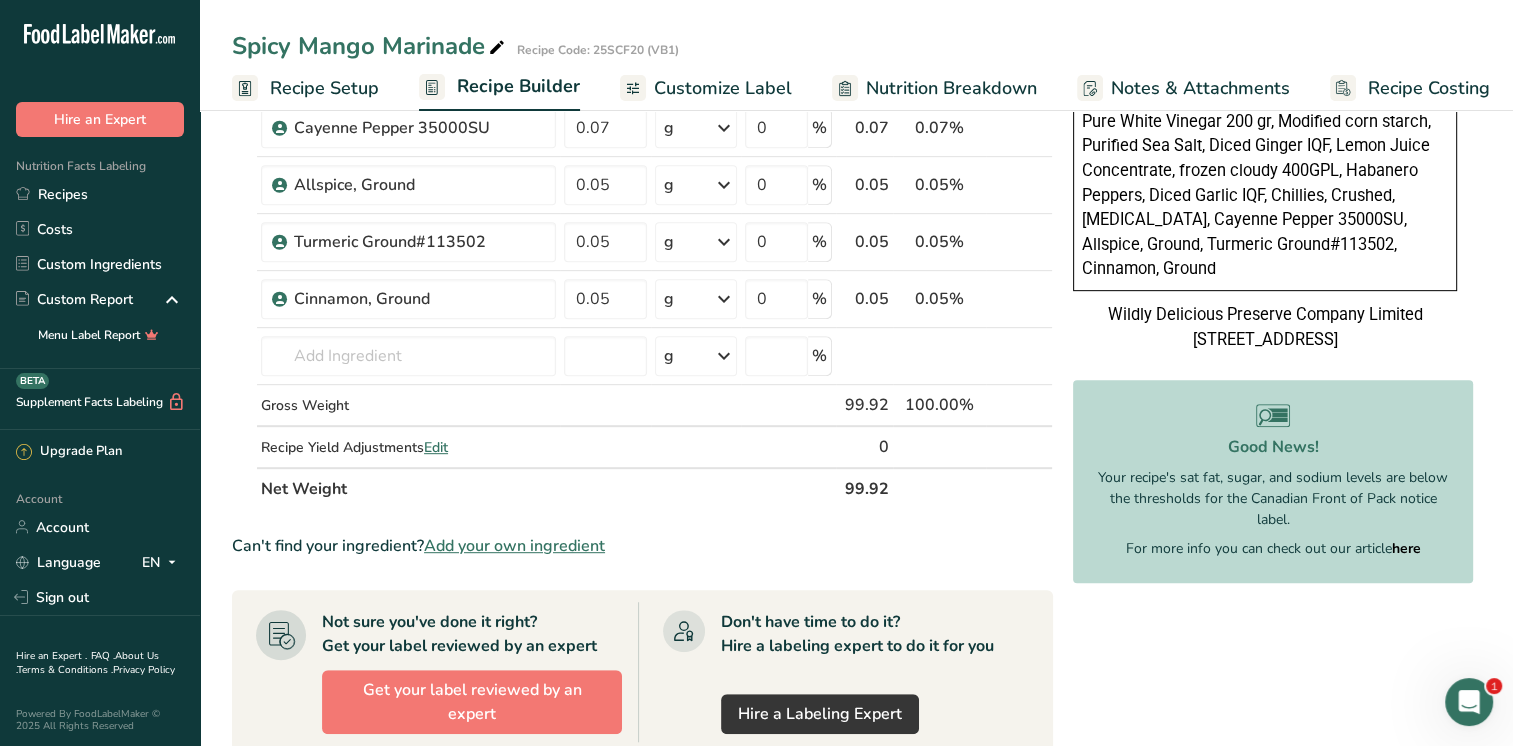 click on "Add your own ingredient" at bounding box center [514, 546] 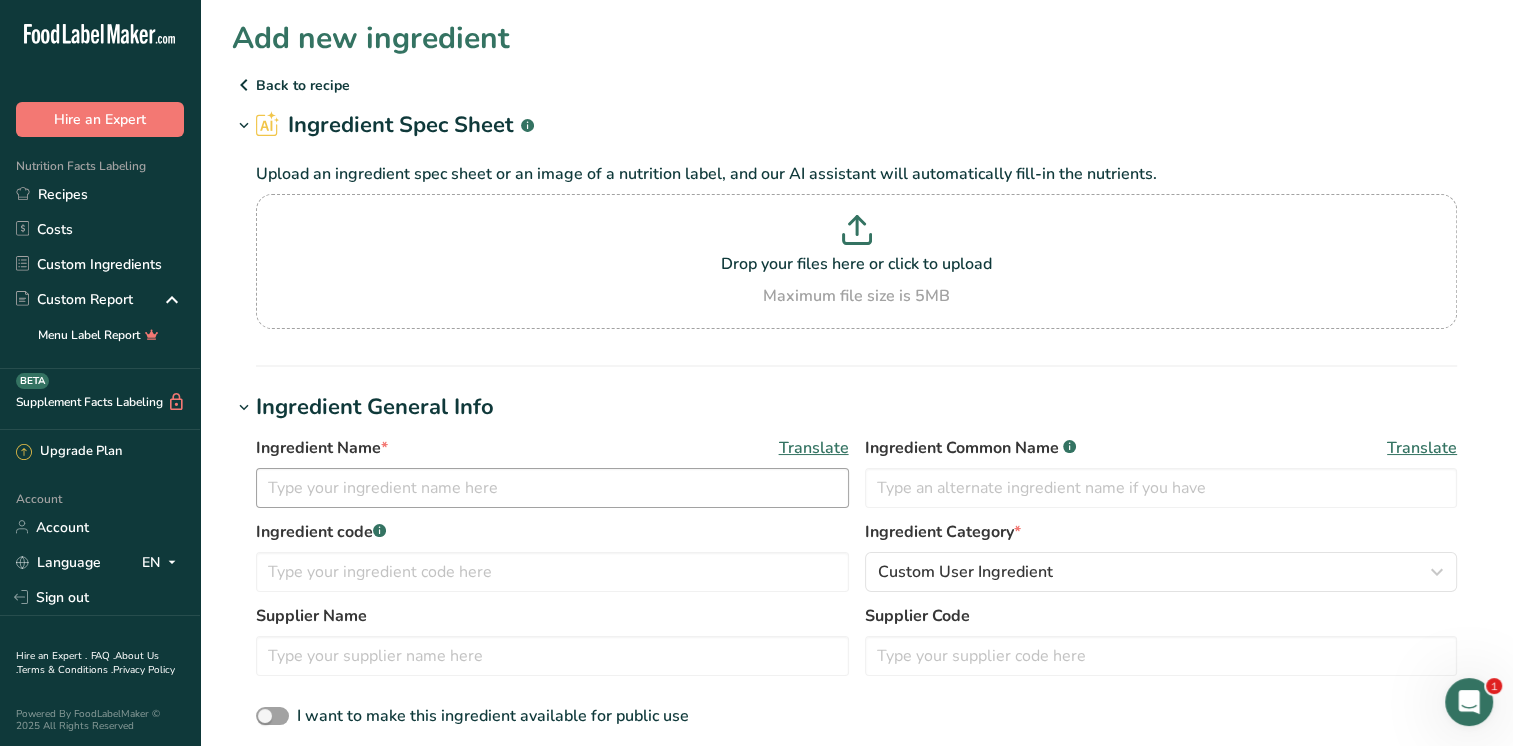 scroll, scrollTop: 100, scrollLeft: 0, axis: vertical 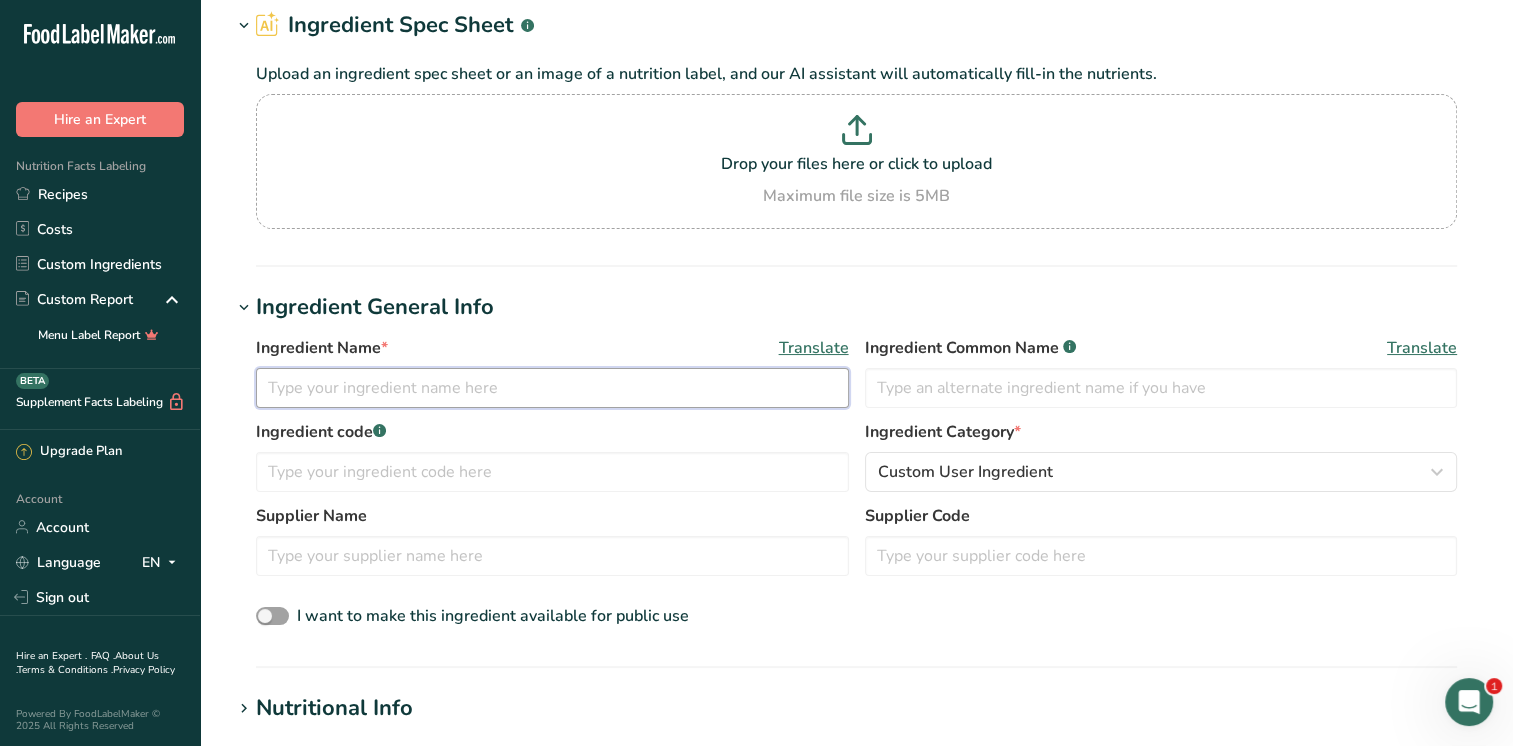 click at bounding box center [552, 388] 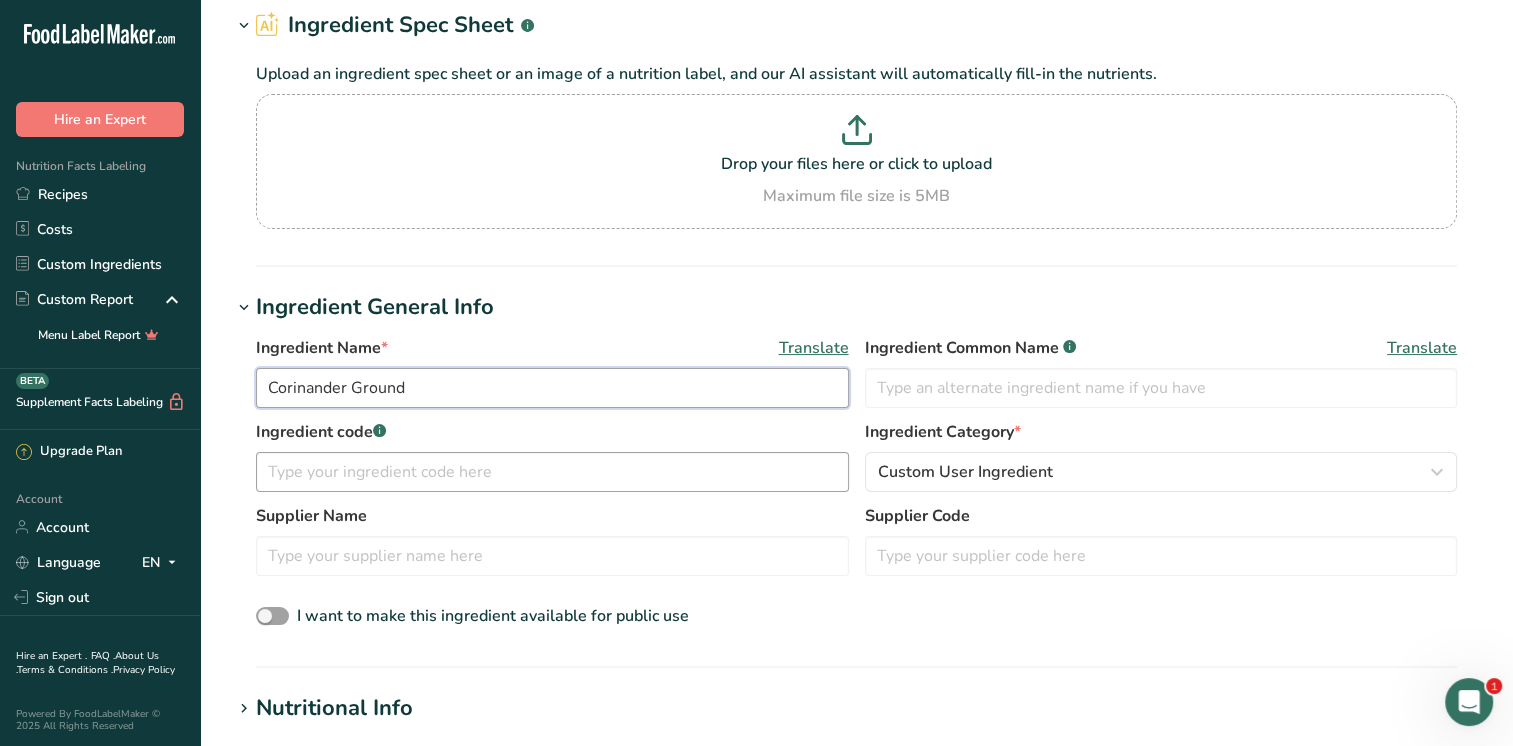 type on "Corinander Ground" 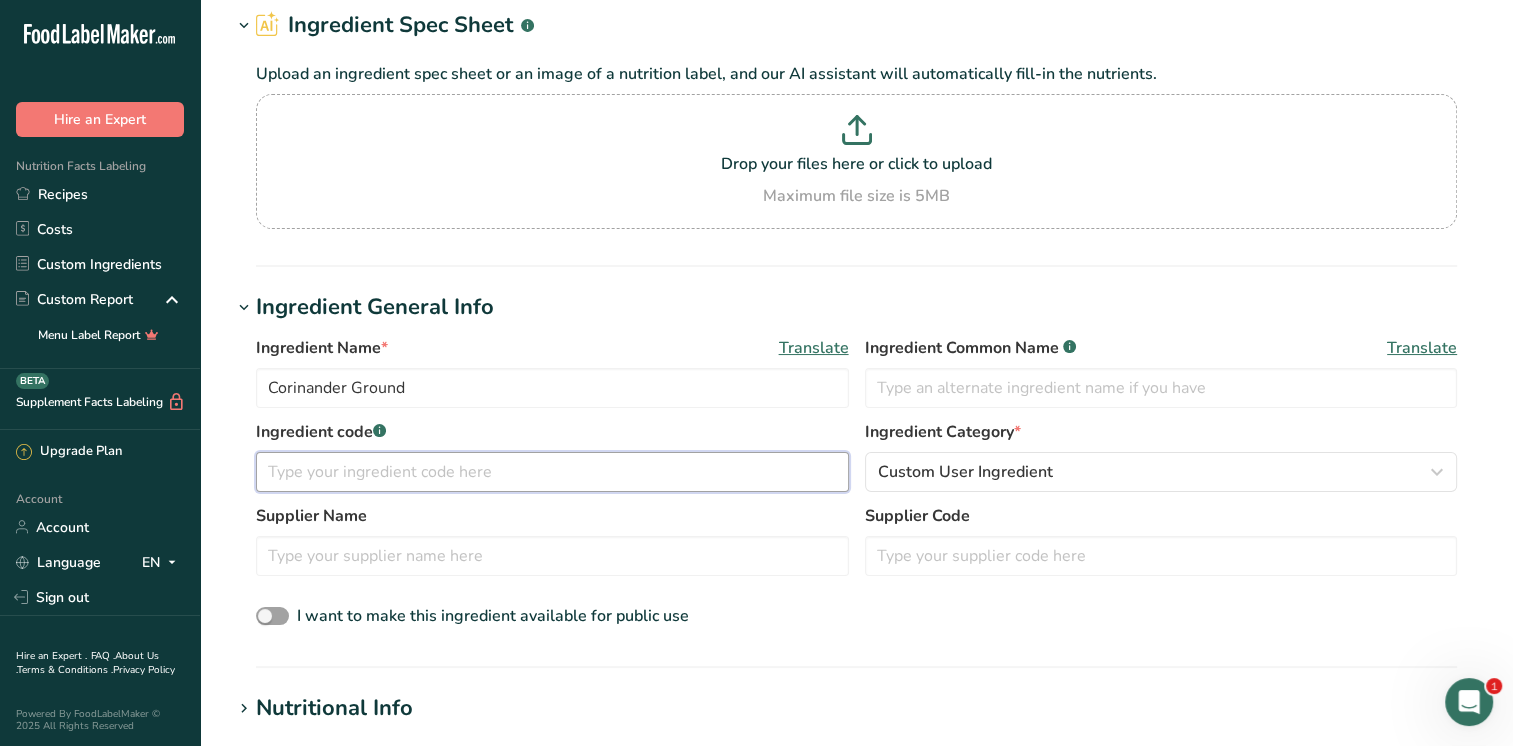 click at bounding box center (552, 472) 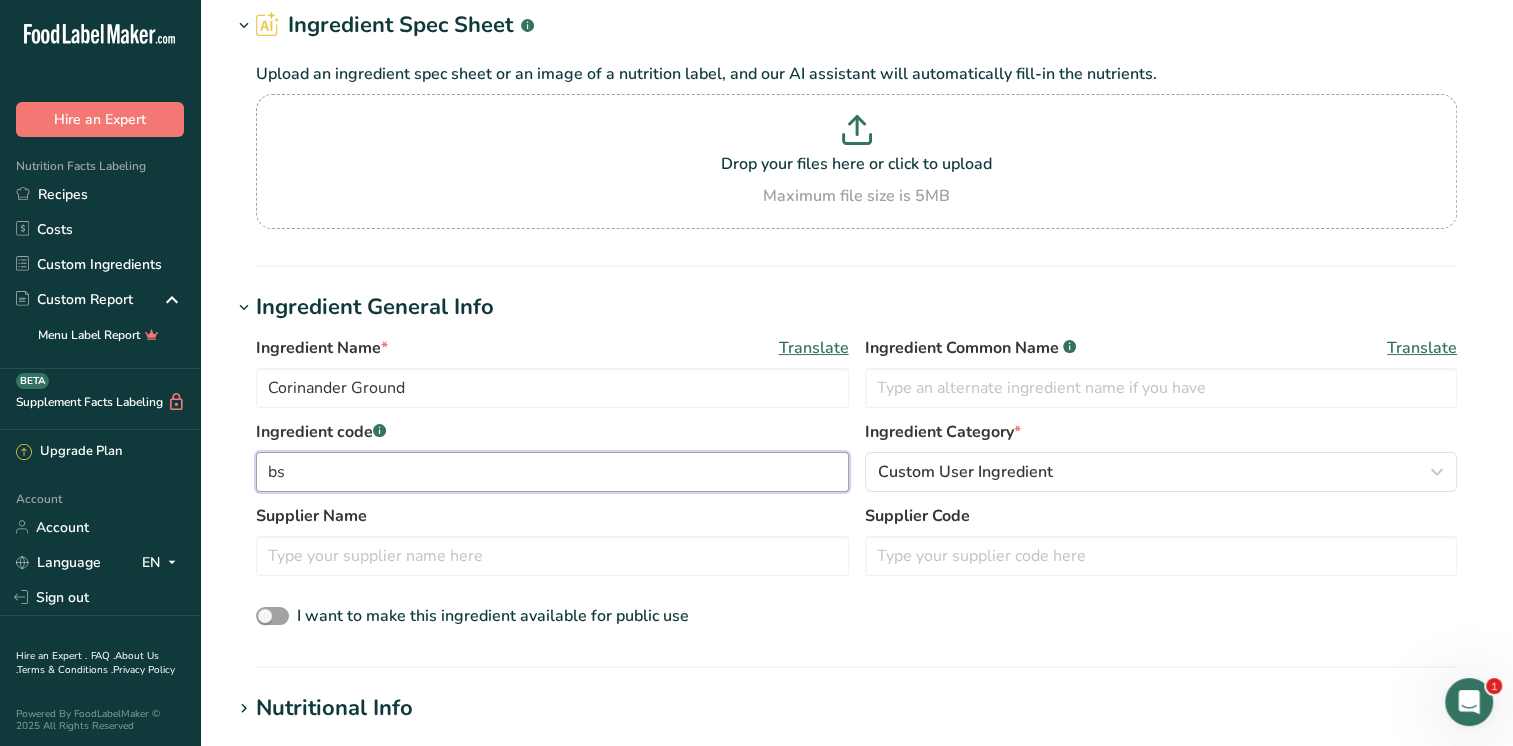 type on "b" 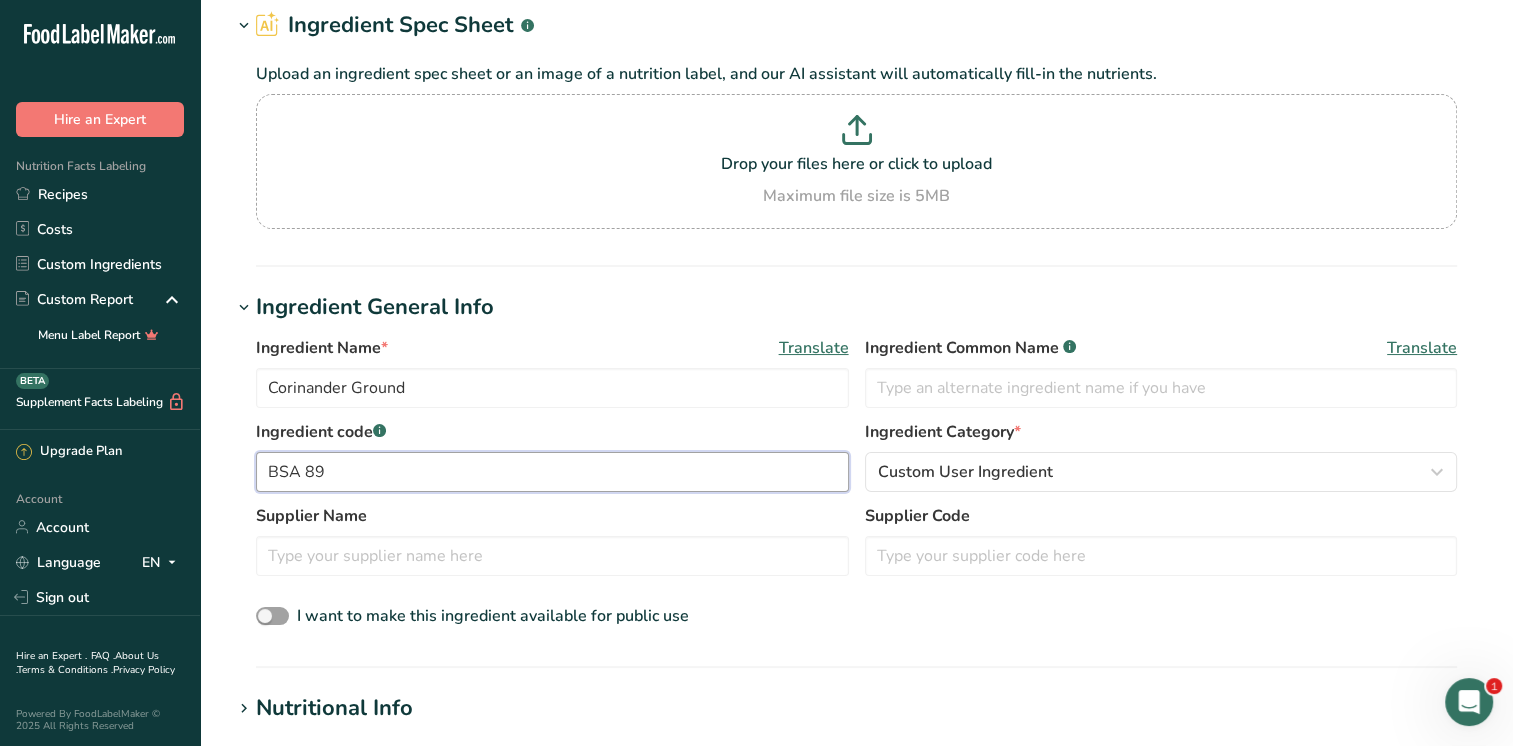 click on "BSA 89" at bounding box center [552, 472] 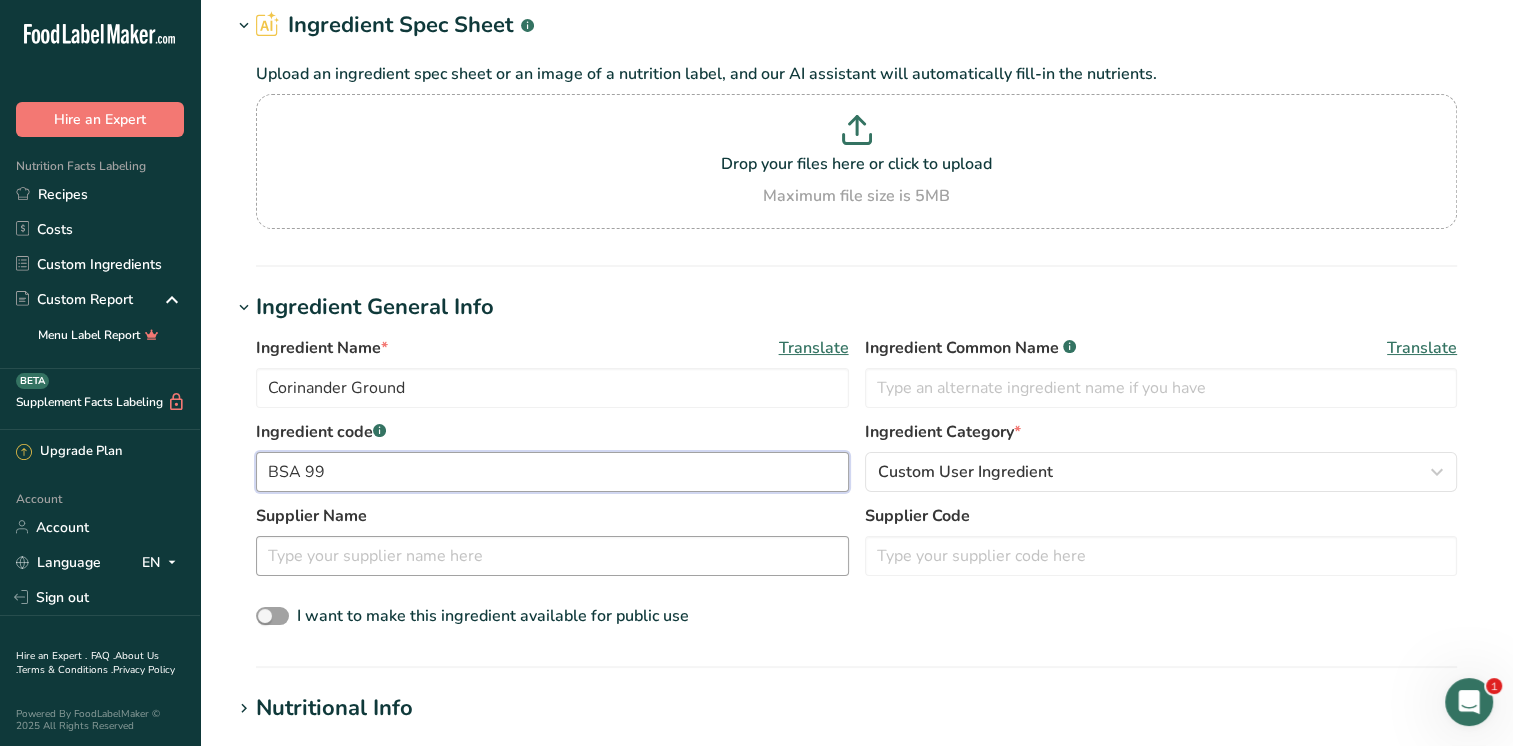 type on "BSA 99" 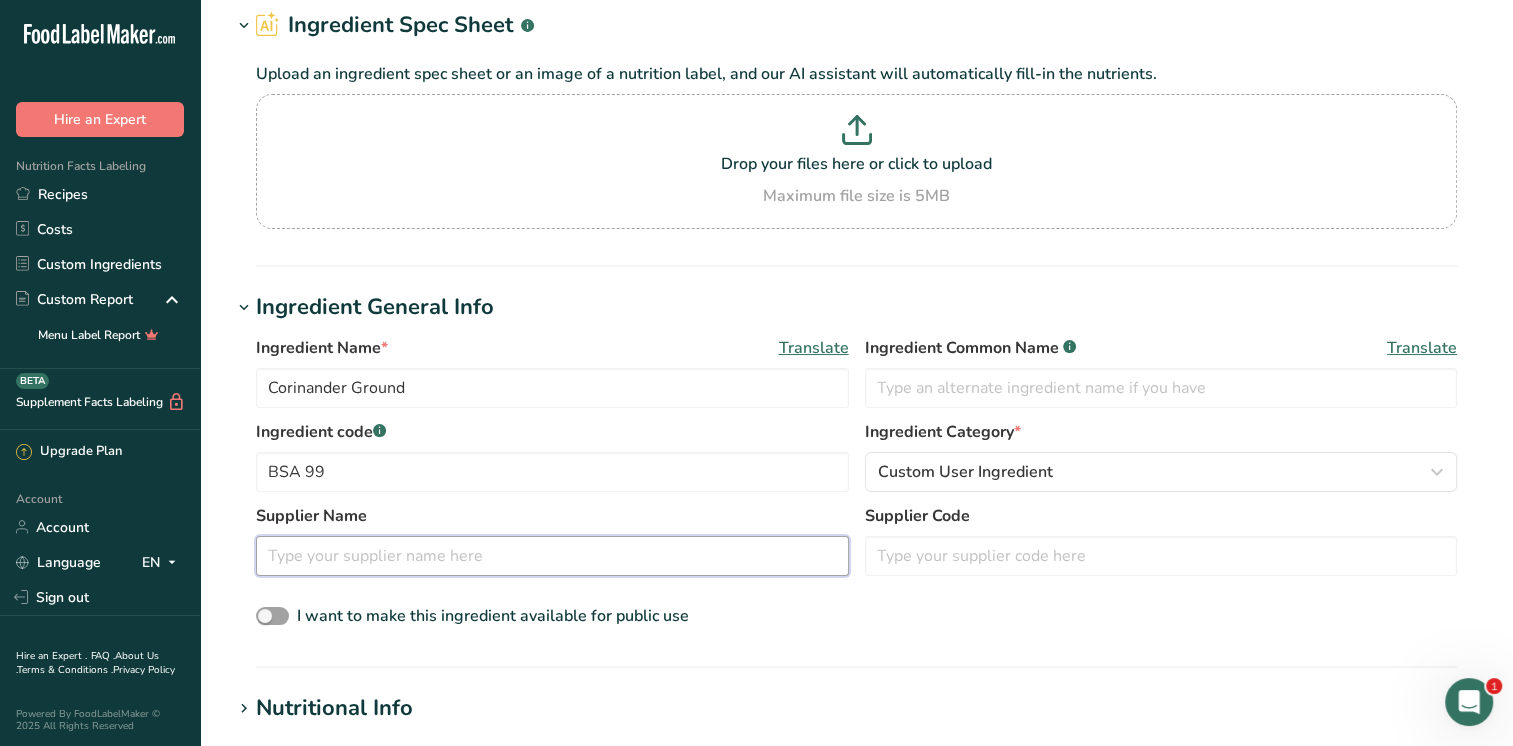 click at bounding box center (552, 556) 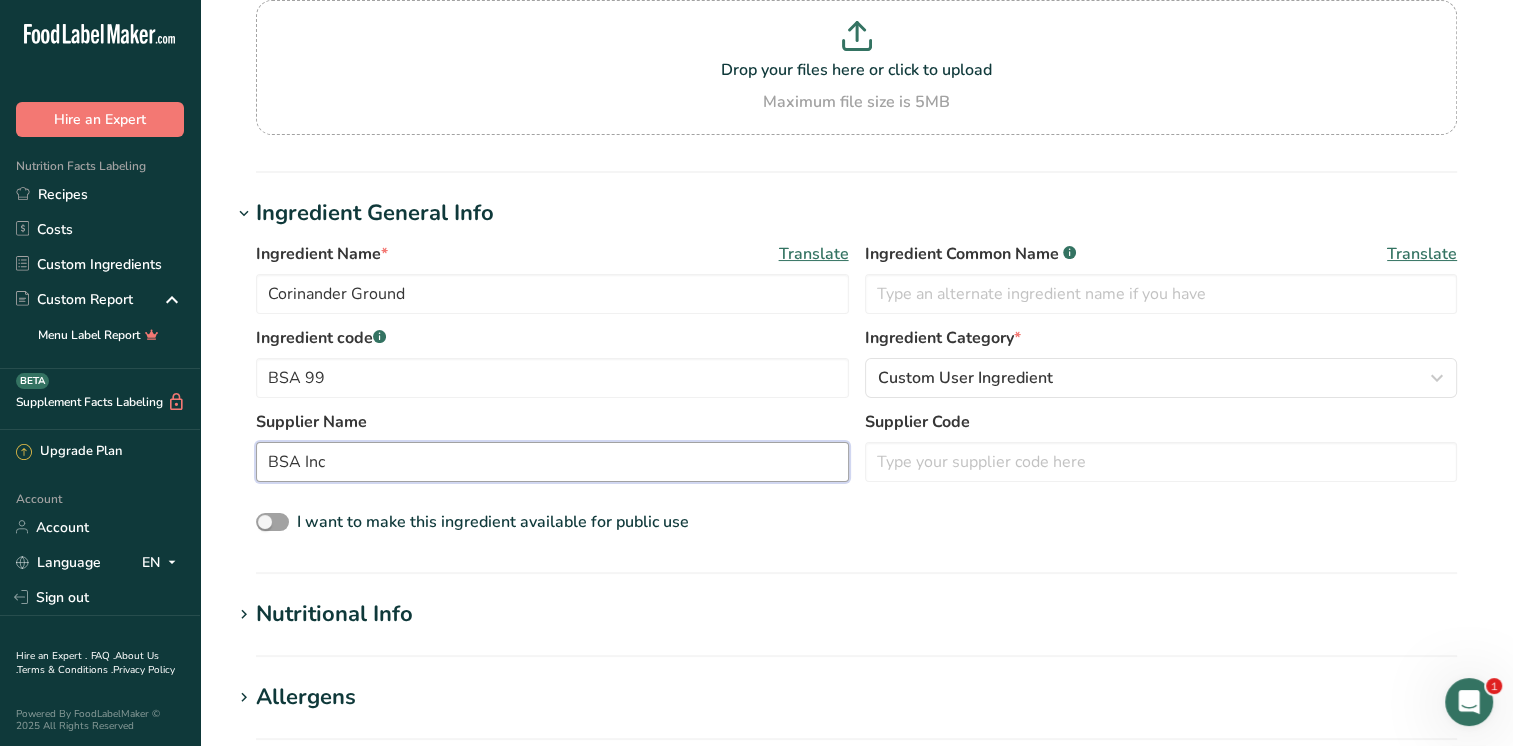 scroll, scrollTop: 300, scrollLeft: 0, axis: vertical 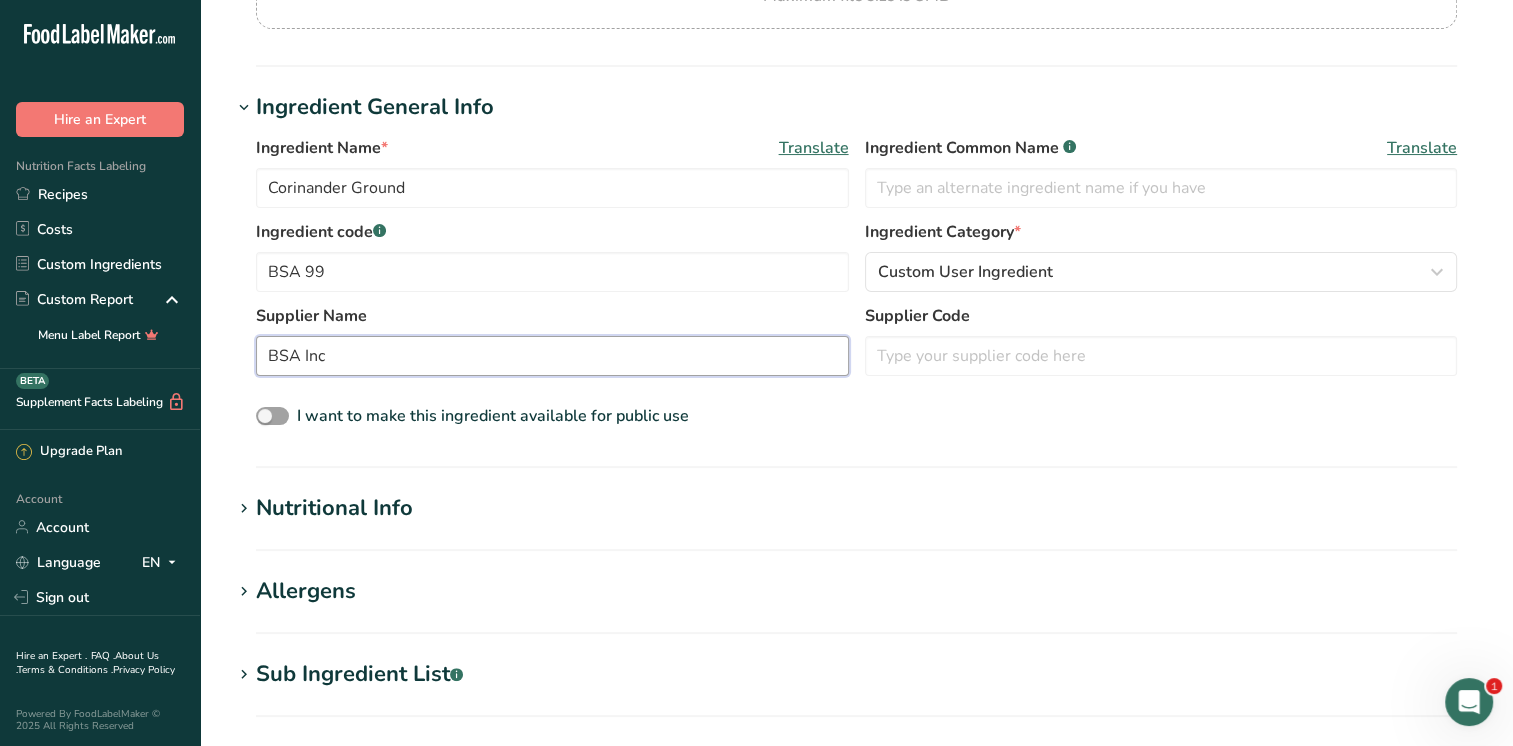 type on "BSA Inc" 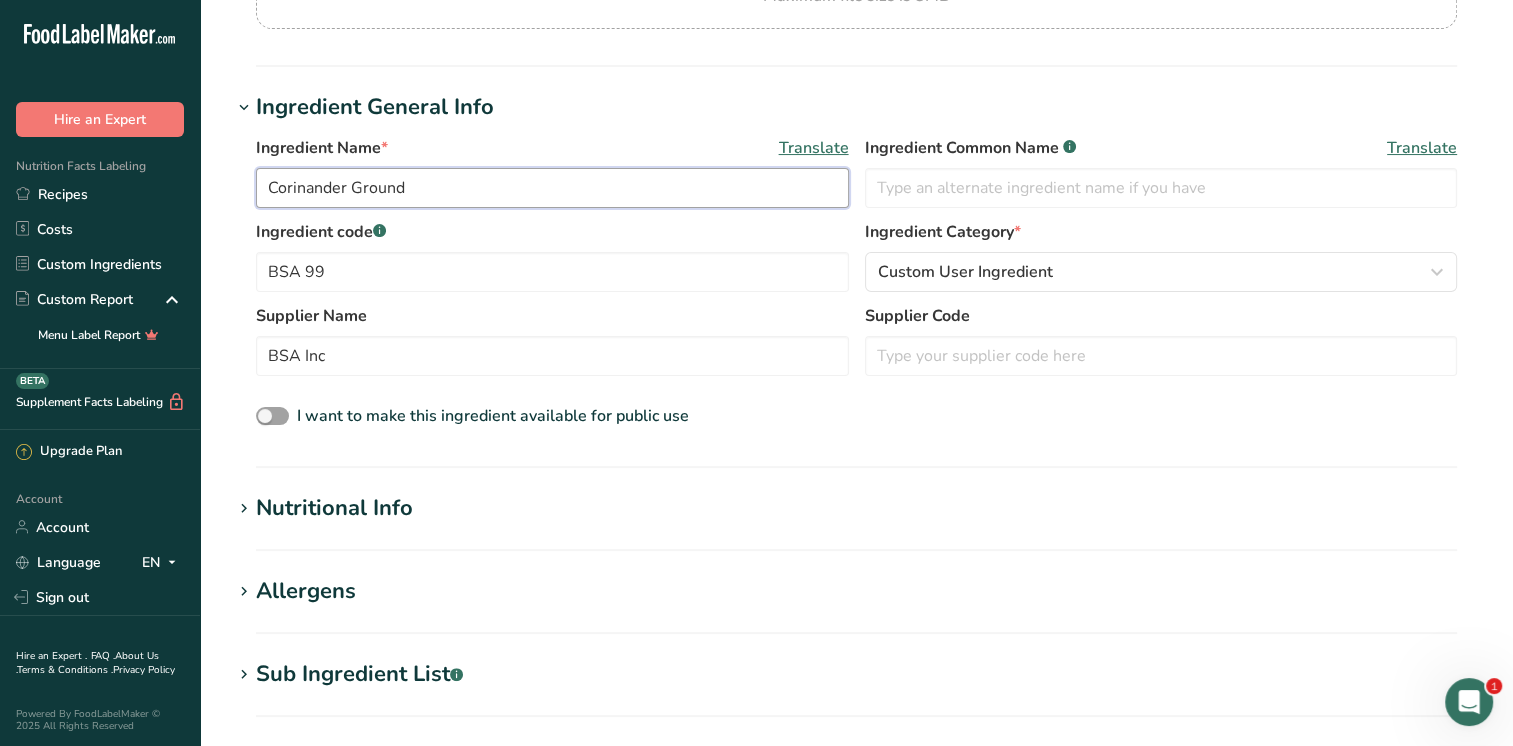 click on "Corinander Ground" at bounding box center [552, 188] 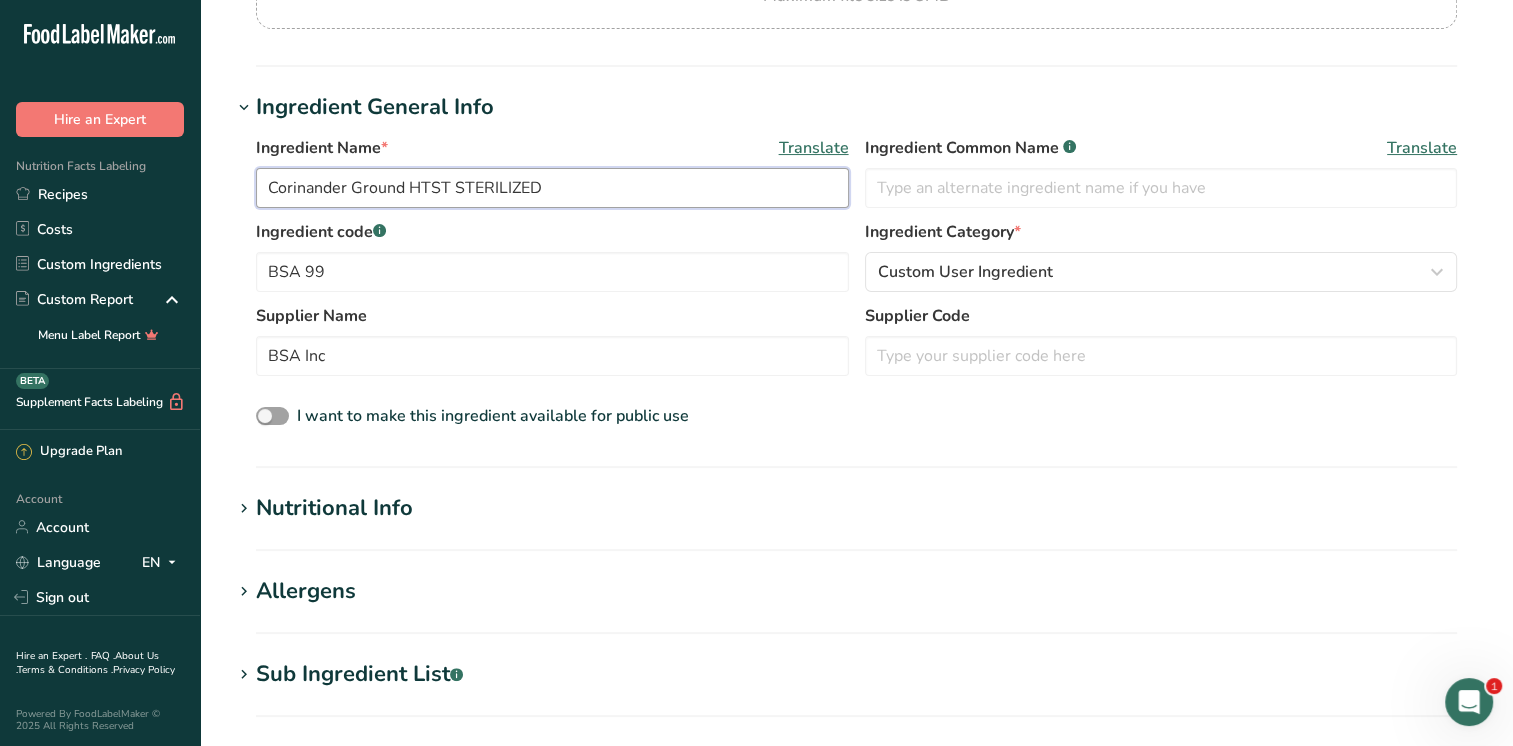 click on "Corinander Ground HTST STERILIZED" at bounding box center (552, 188) 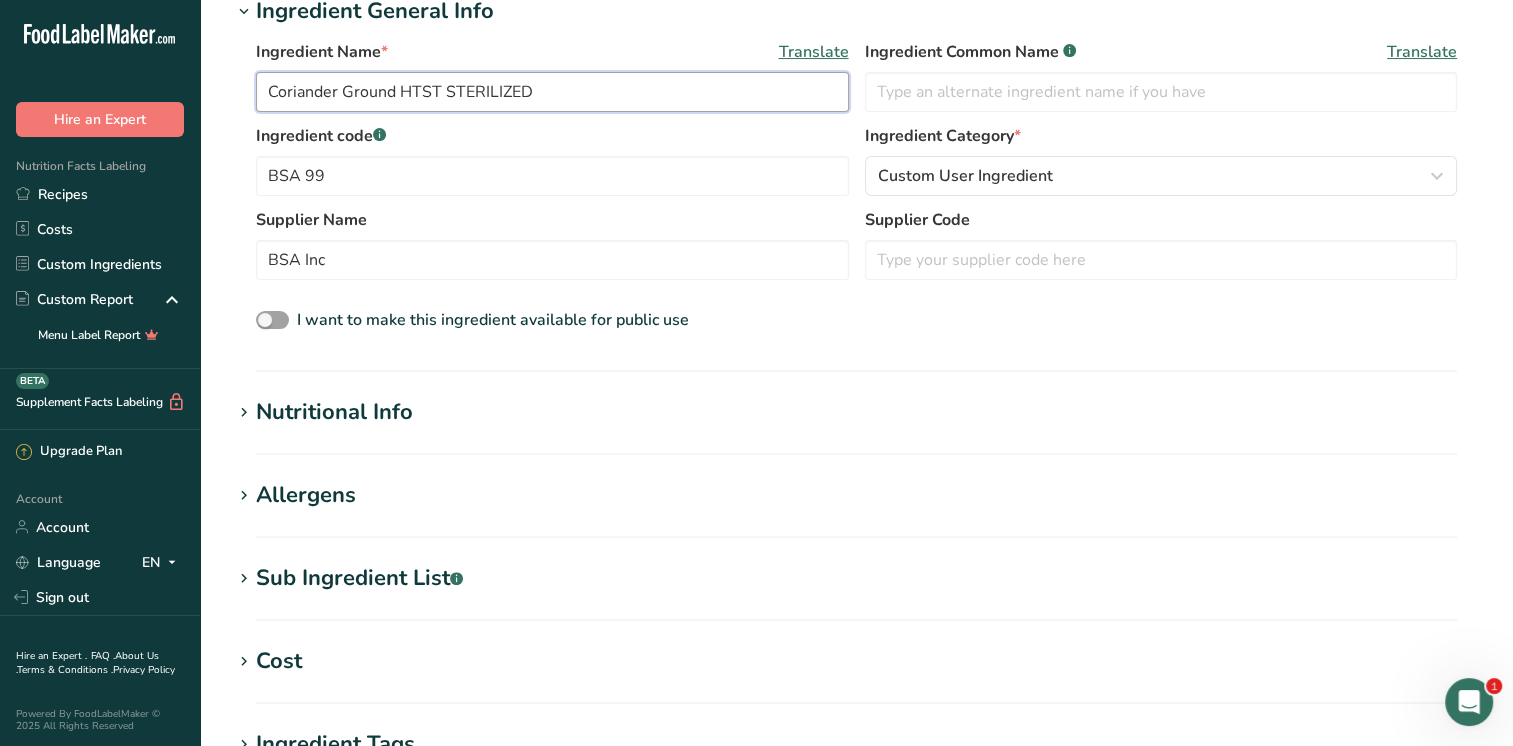 scroll, scrollTop: 500, scrollLeft: 0, axis: vertical 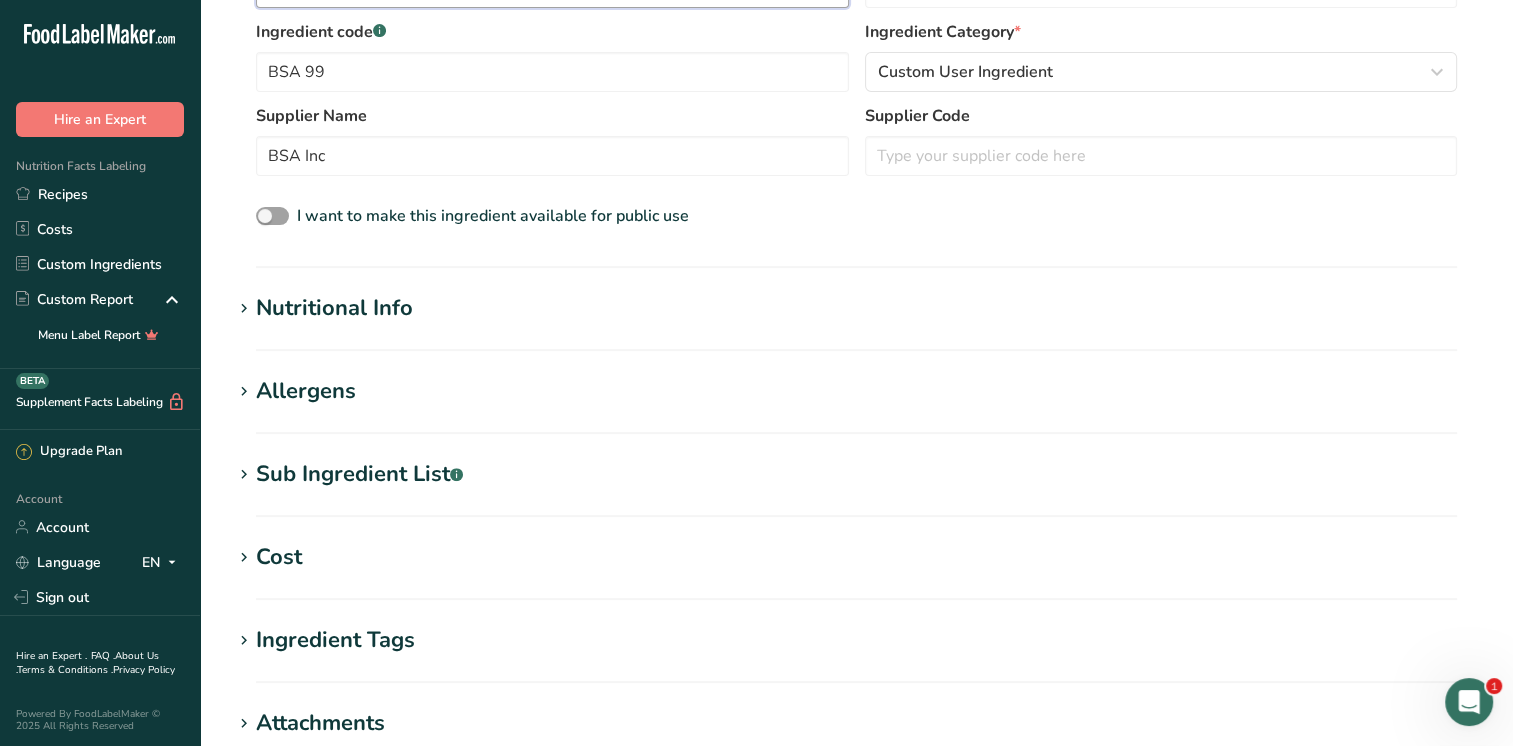 type on "Coriander Ground HTST STERILIZED" 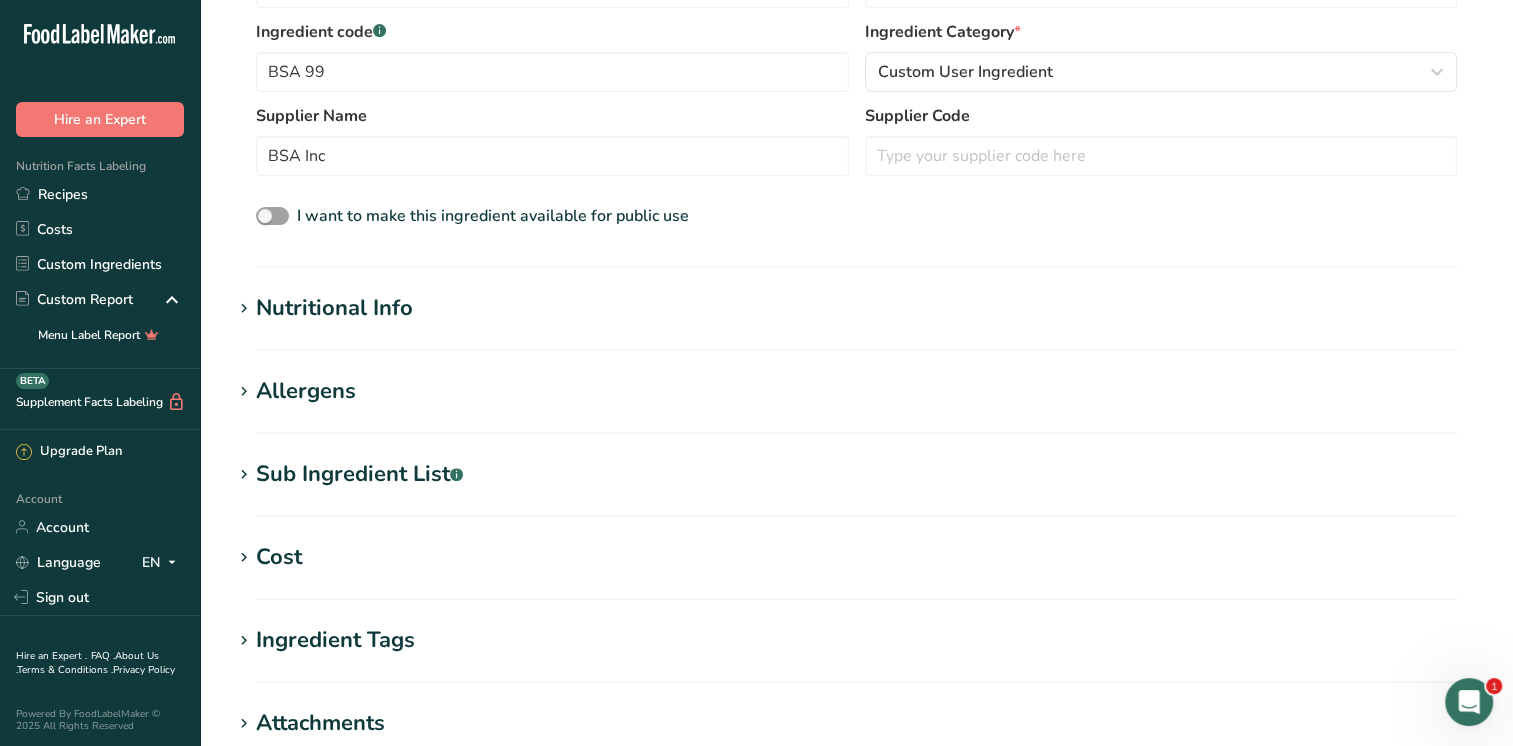click on "Nutritional Info" at bounding box center (334, 308) 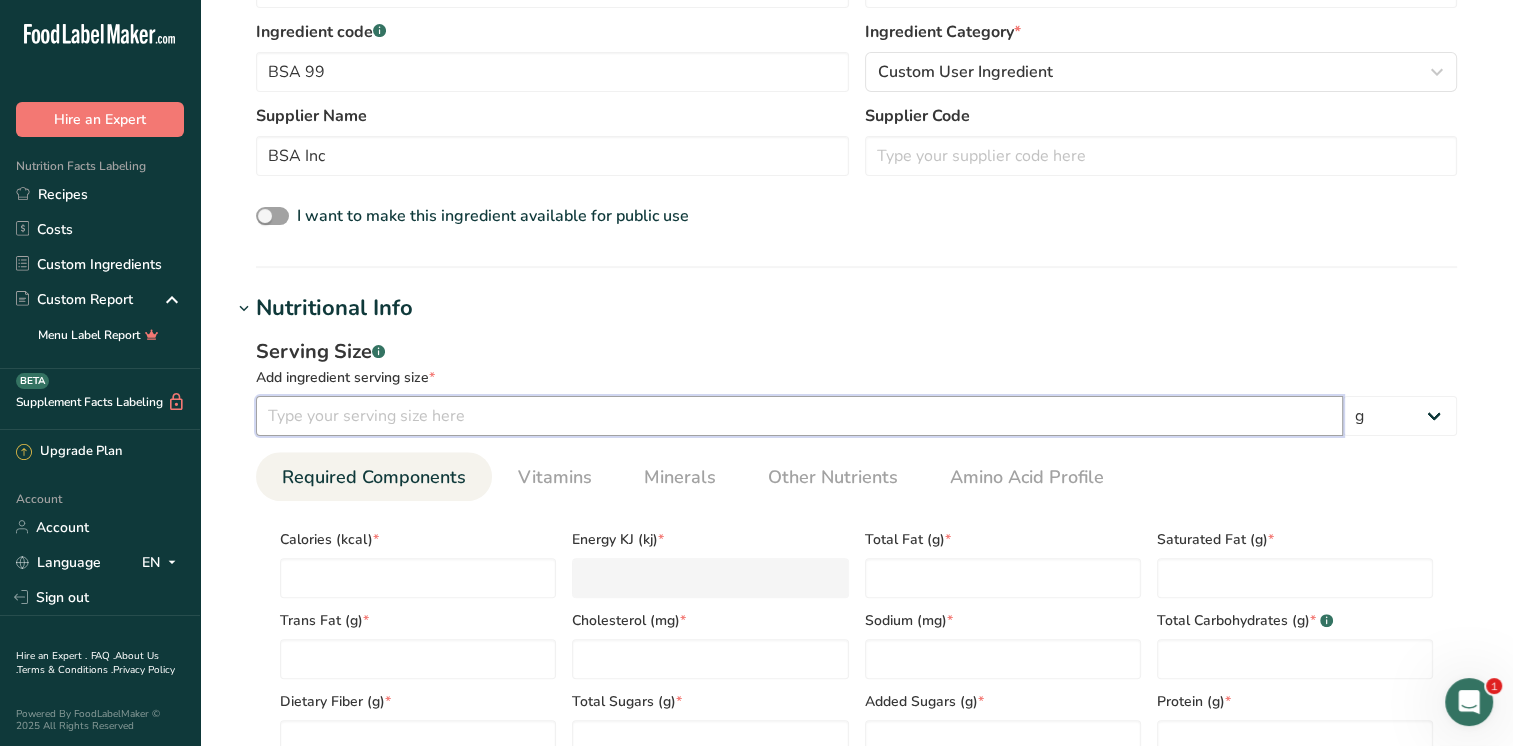 click at bounding box center [799, 416] 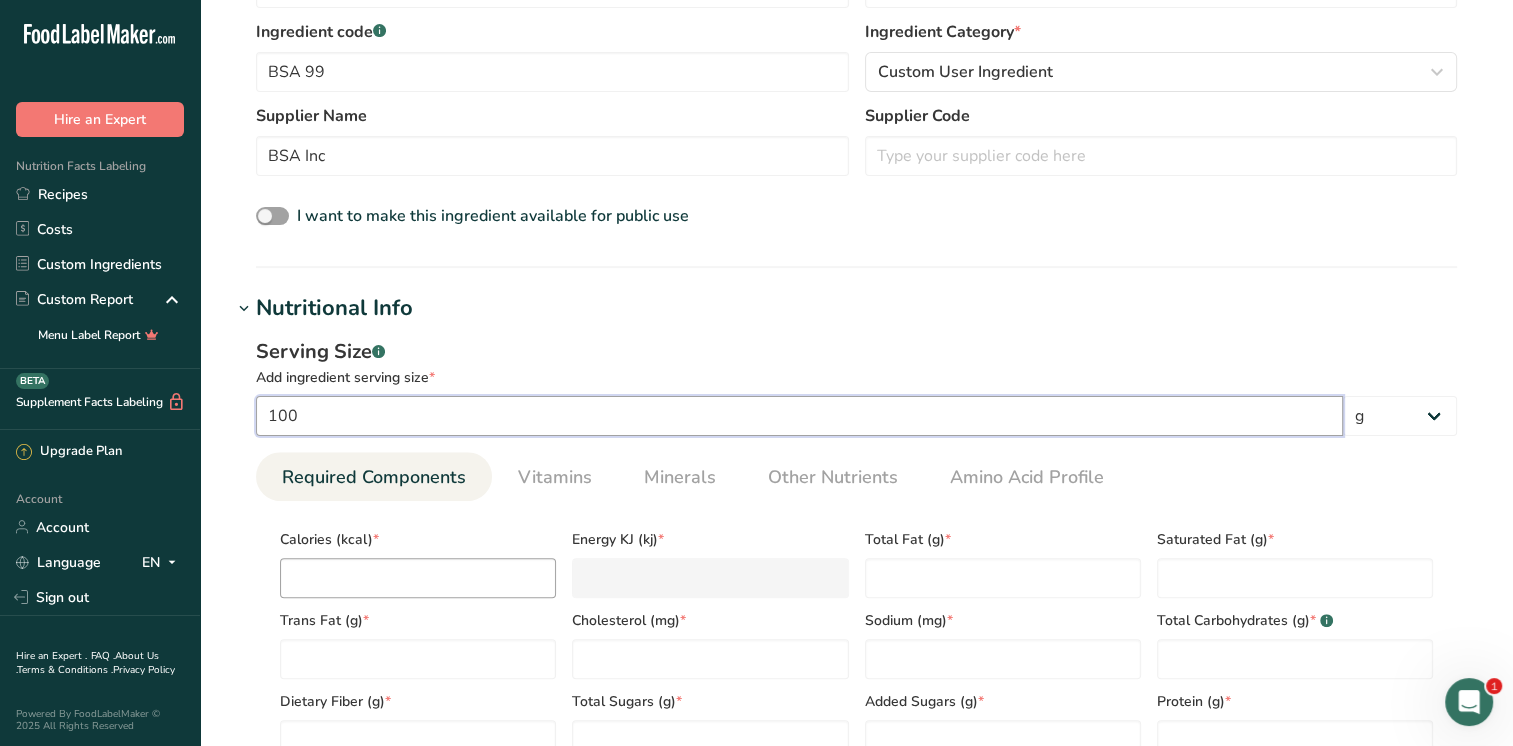 type on "100" 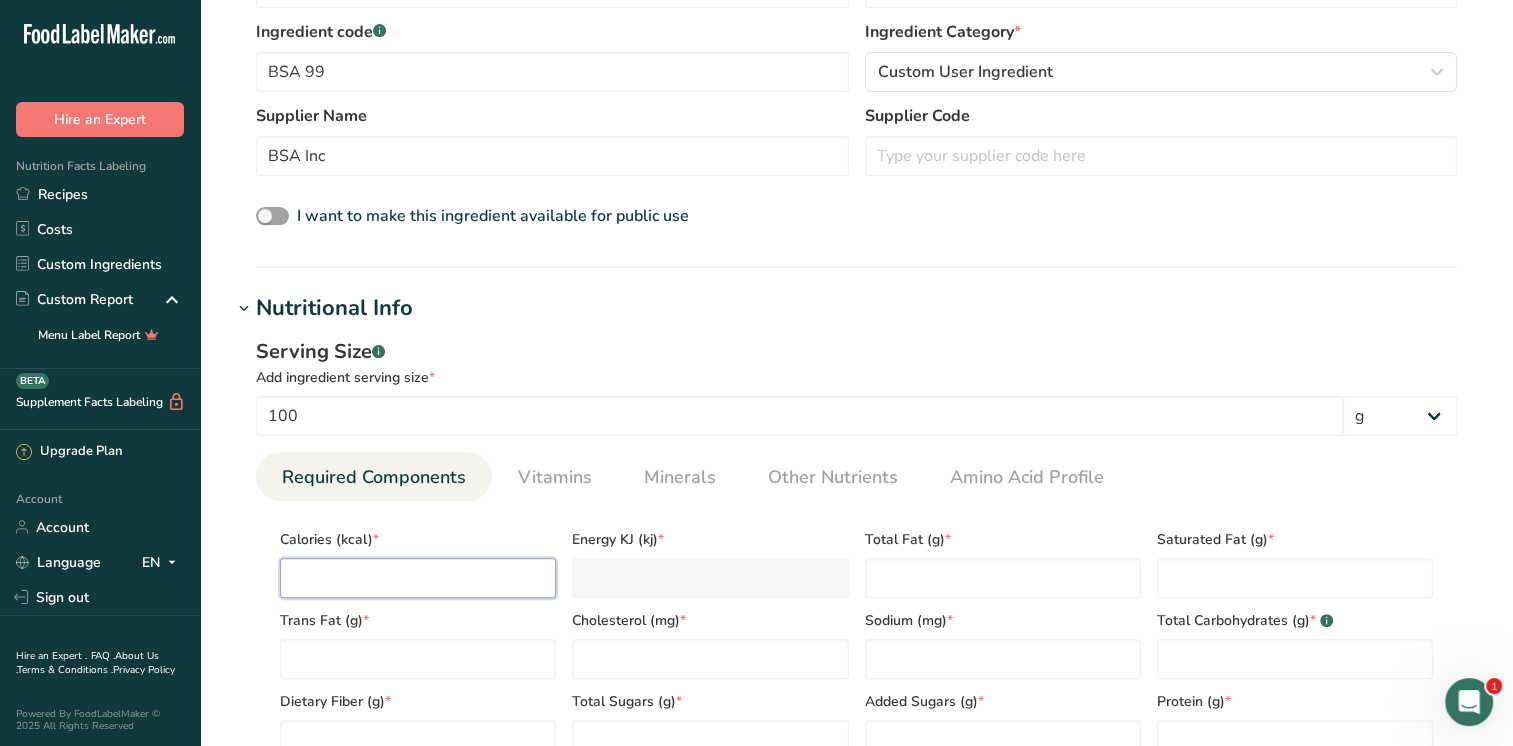 click at bounding box center [418, 578] 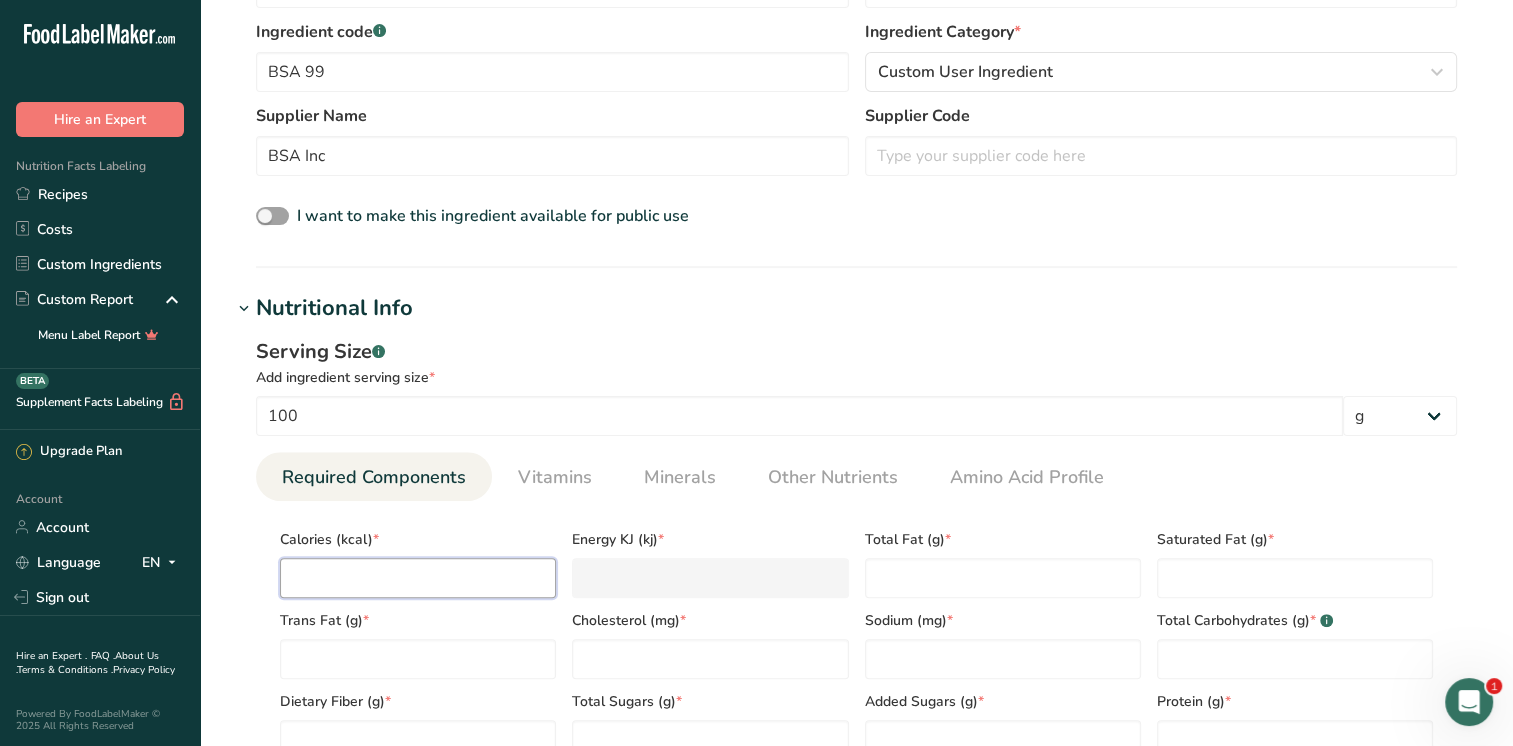type on "2" 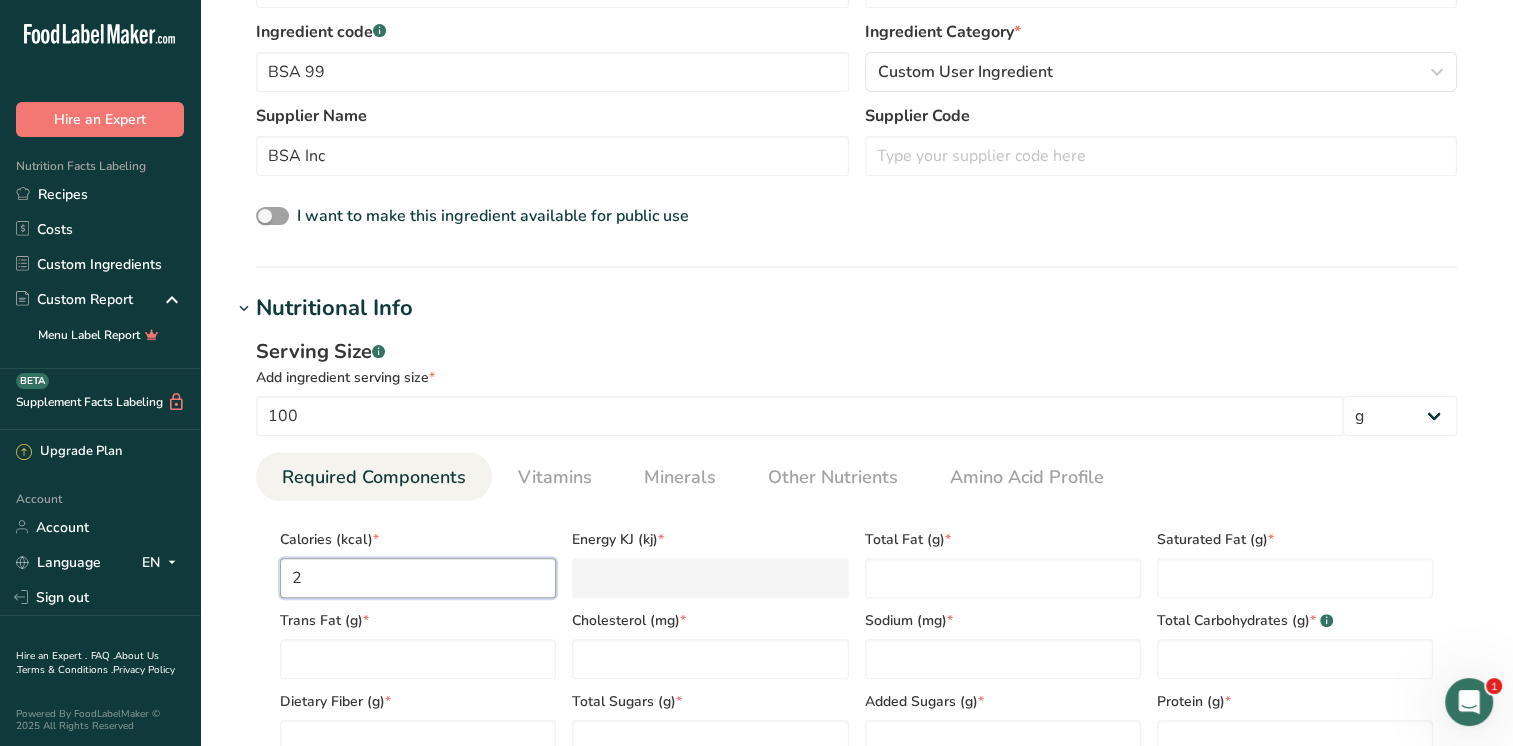 type on "8.4" 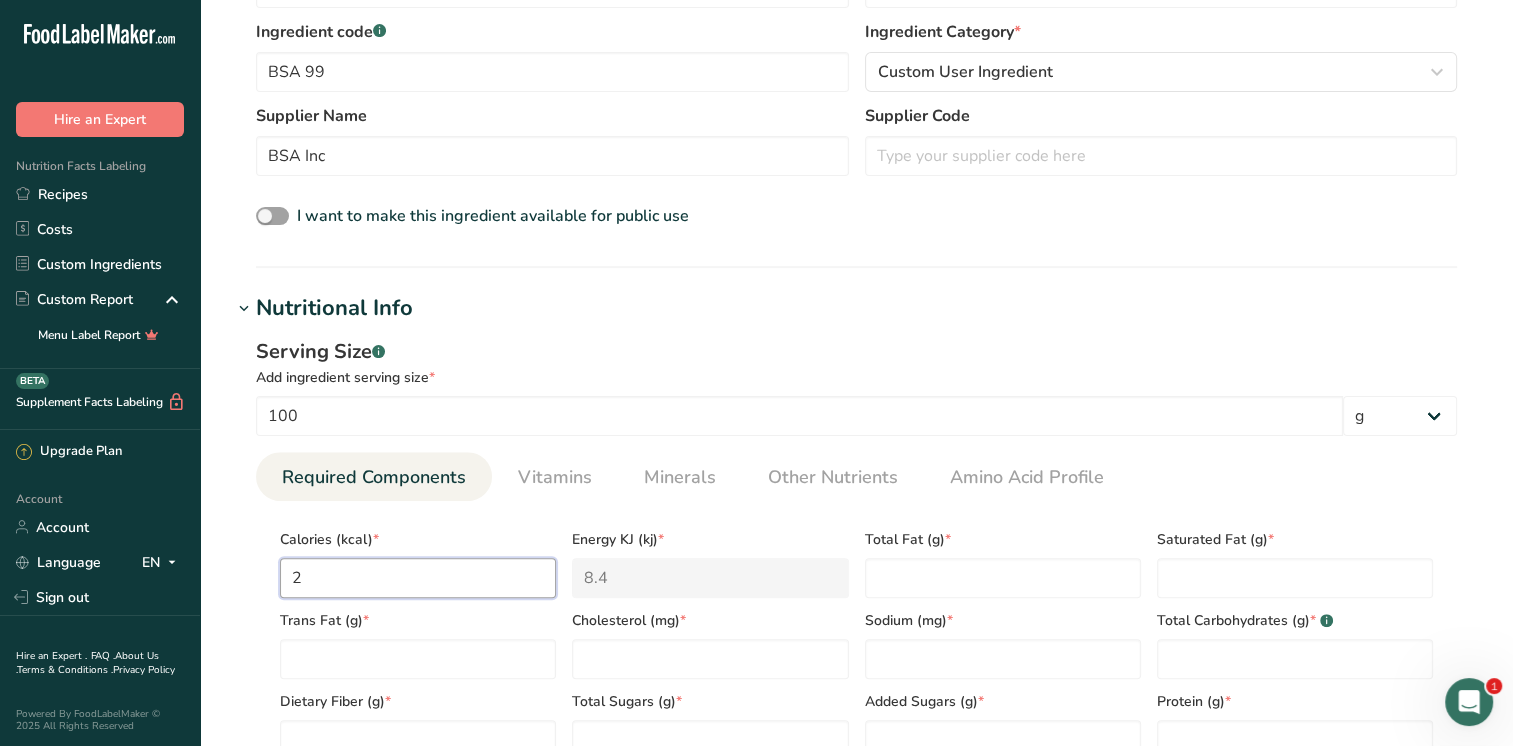 type on "29" 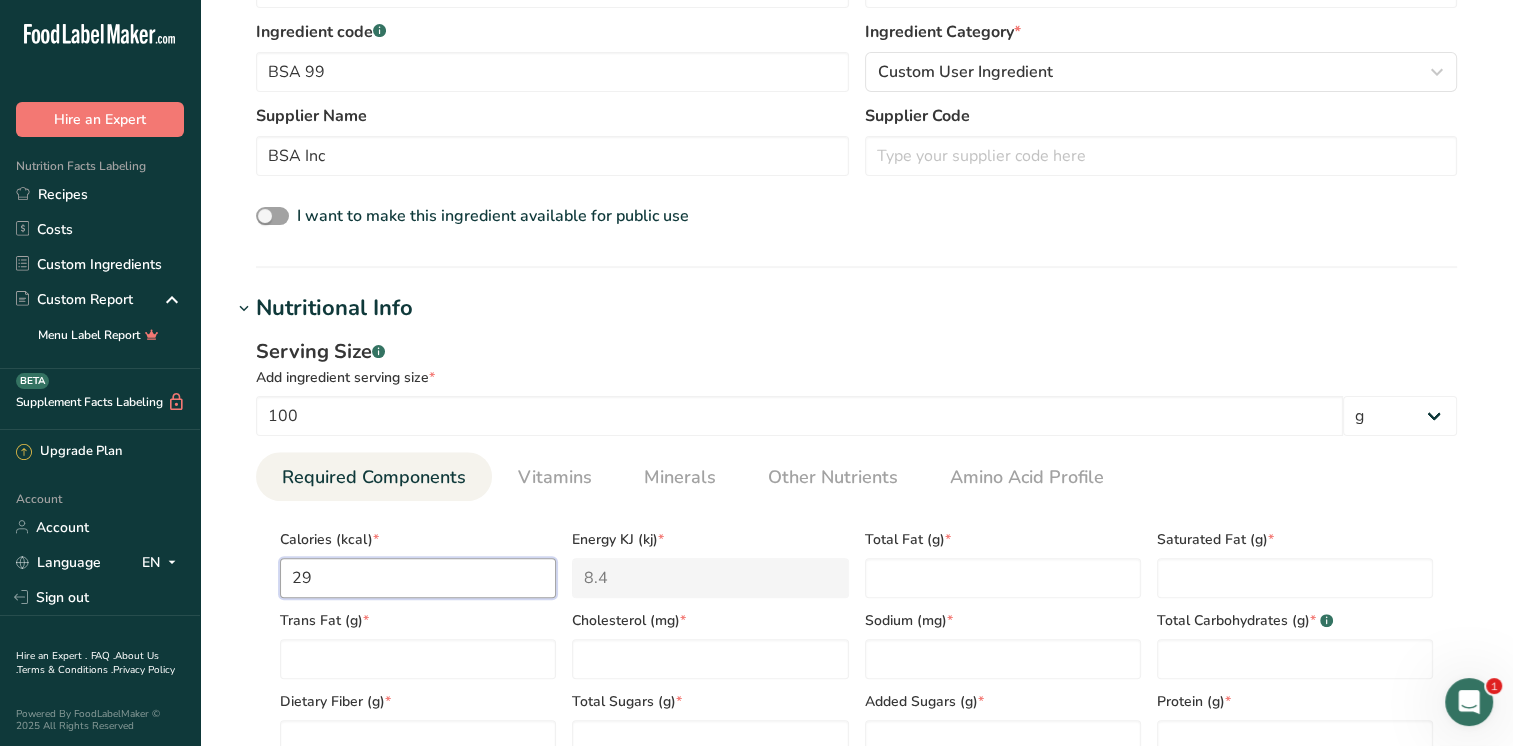 type on "121.3" 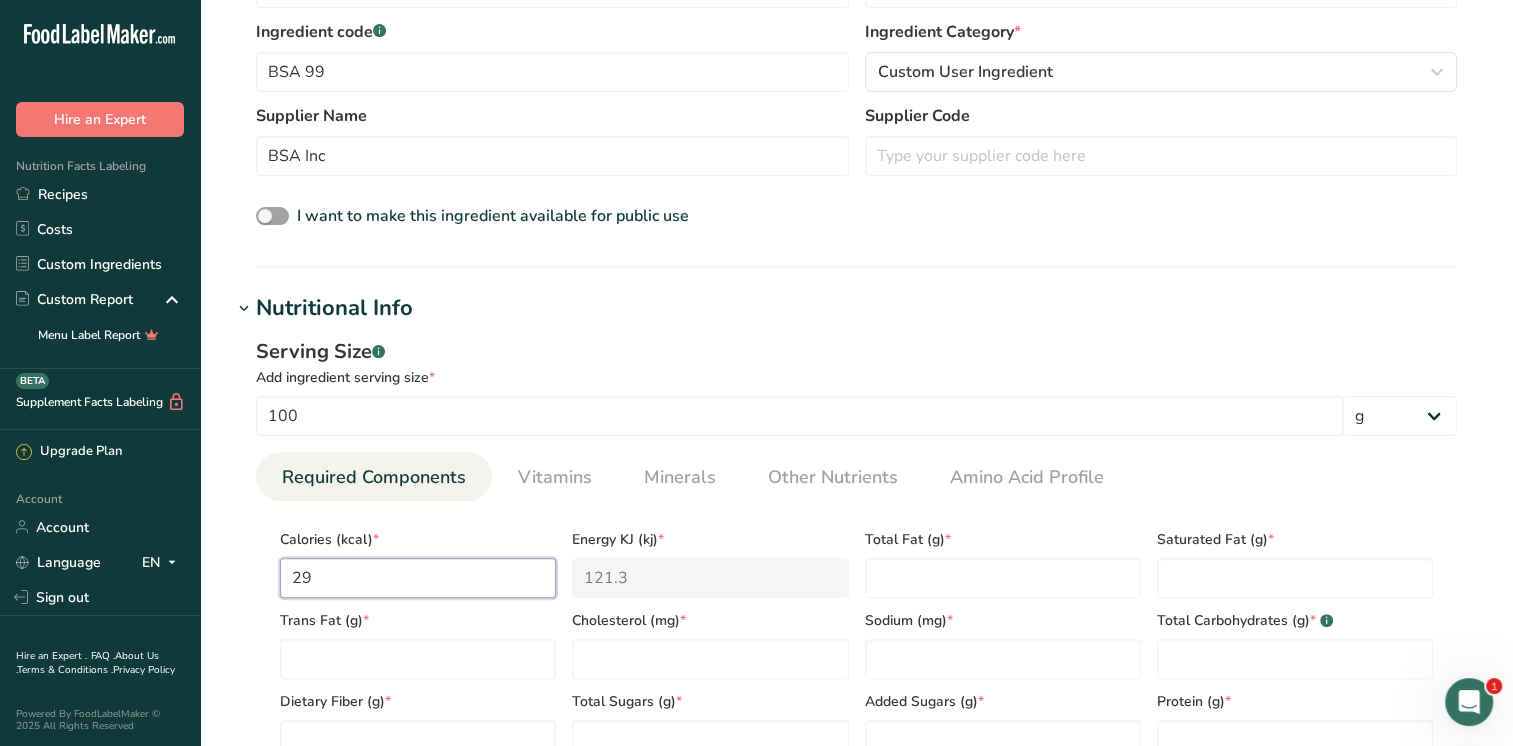 type on "298" 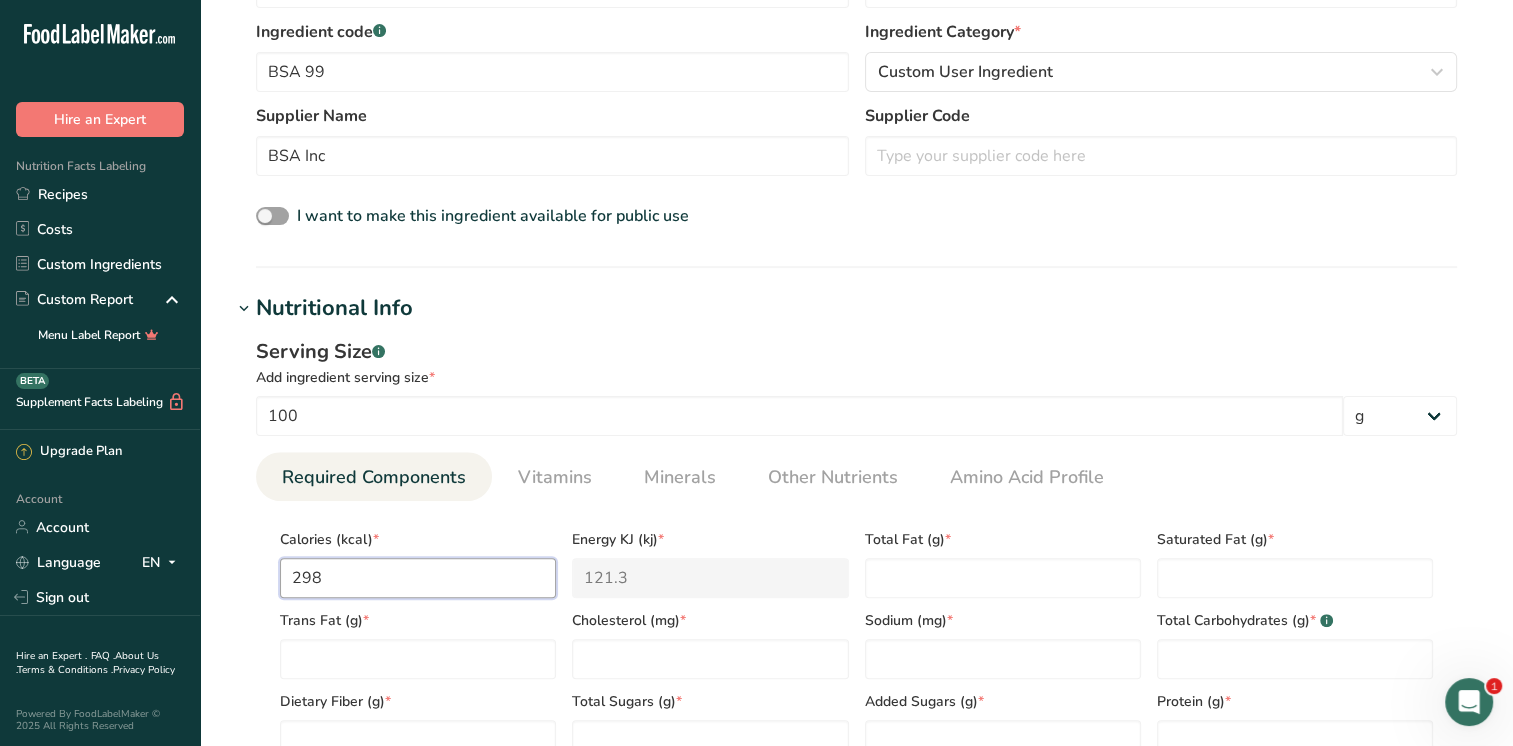 type on "1246.8" 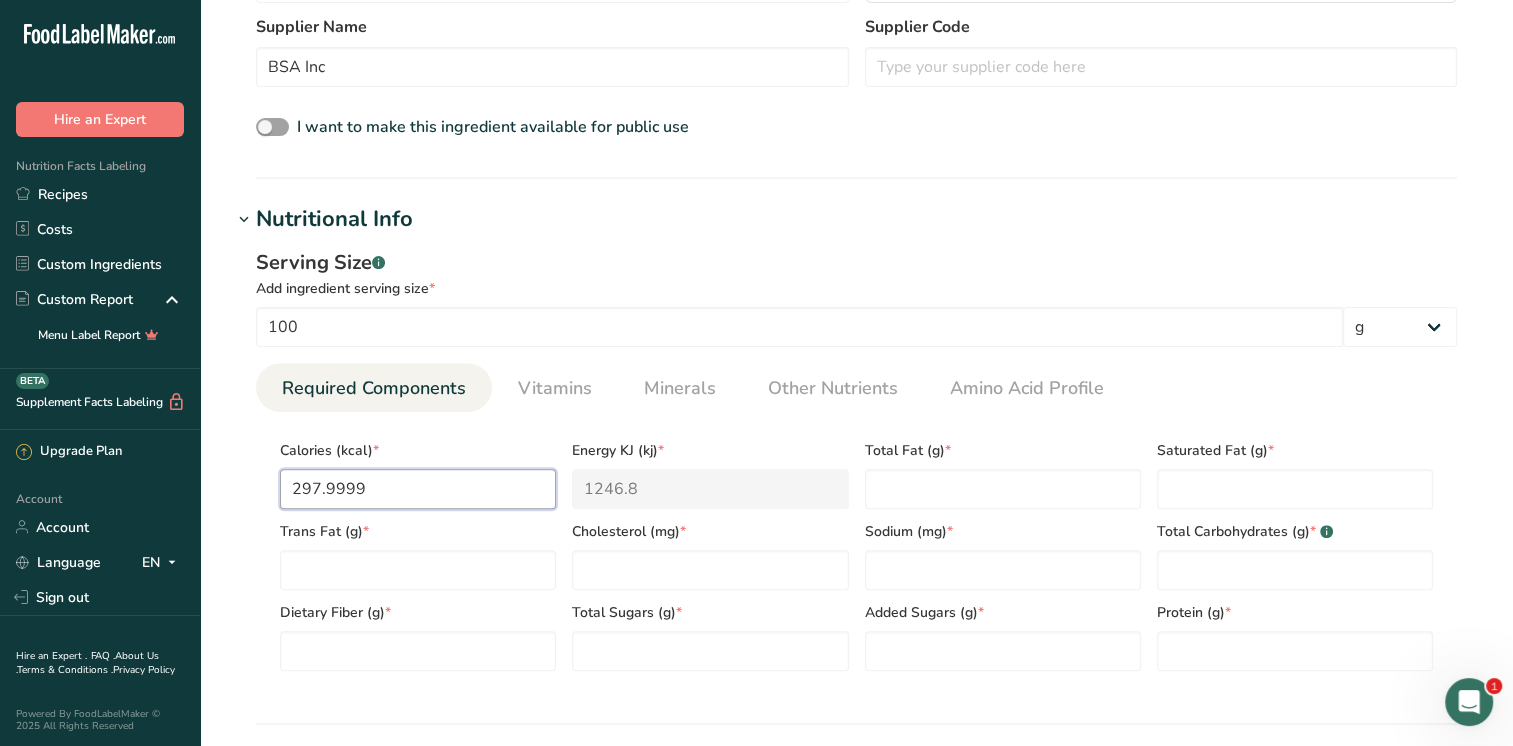 scroll, scrollTop: 700, scrollLeft: 0, axis: vertical 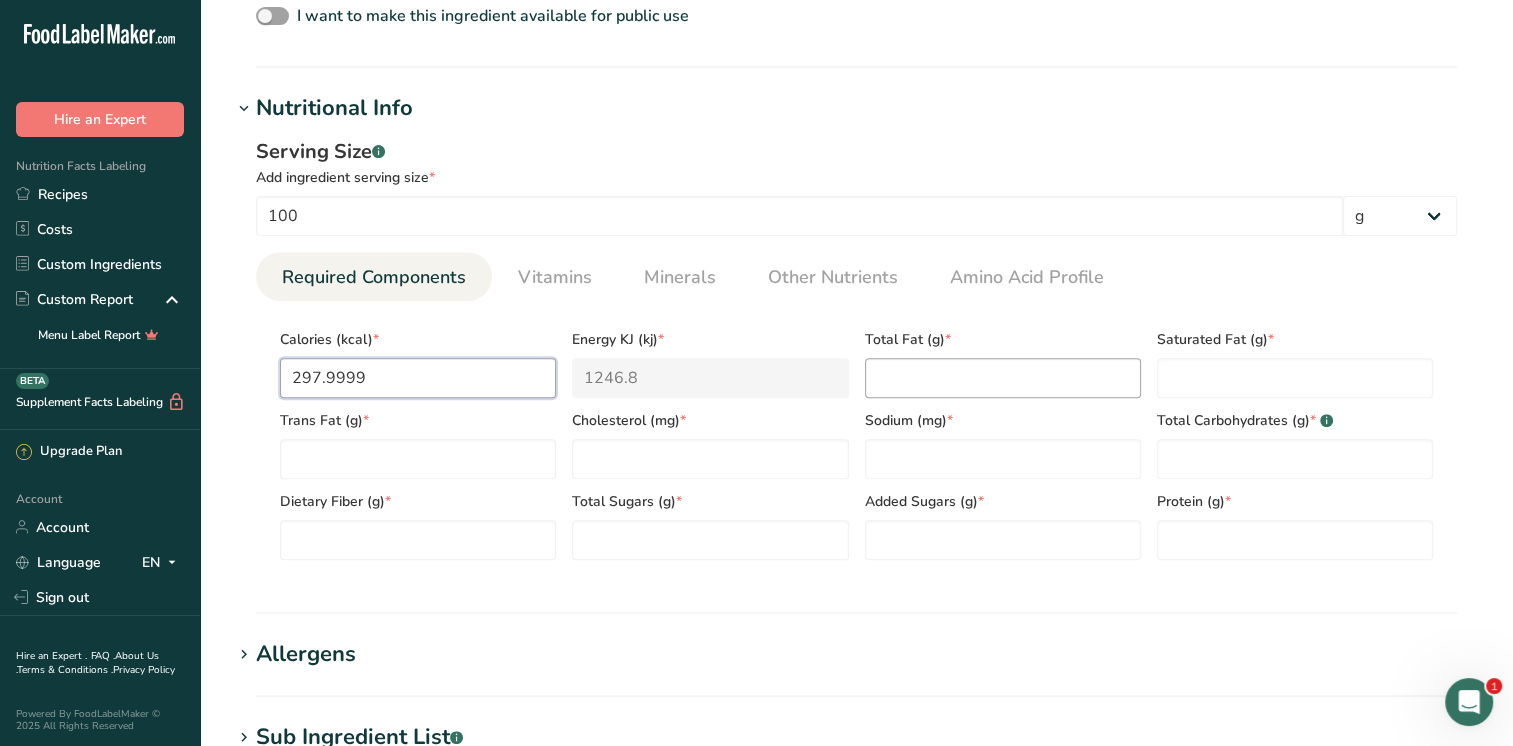 type on "297.9999" 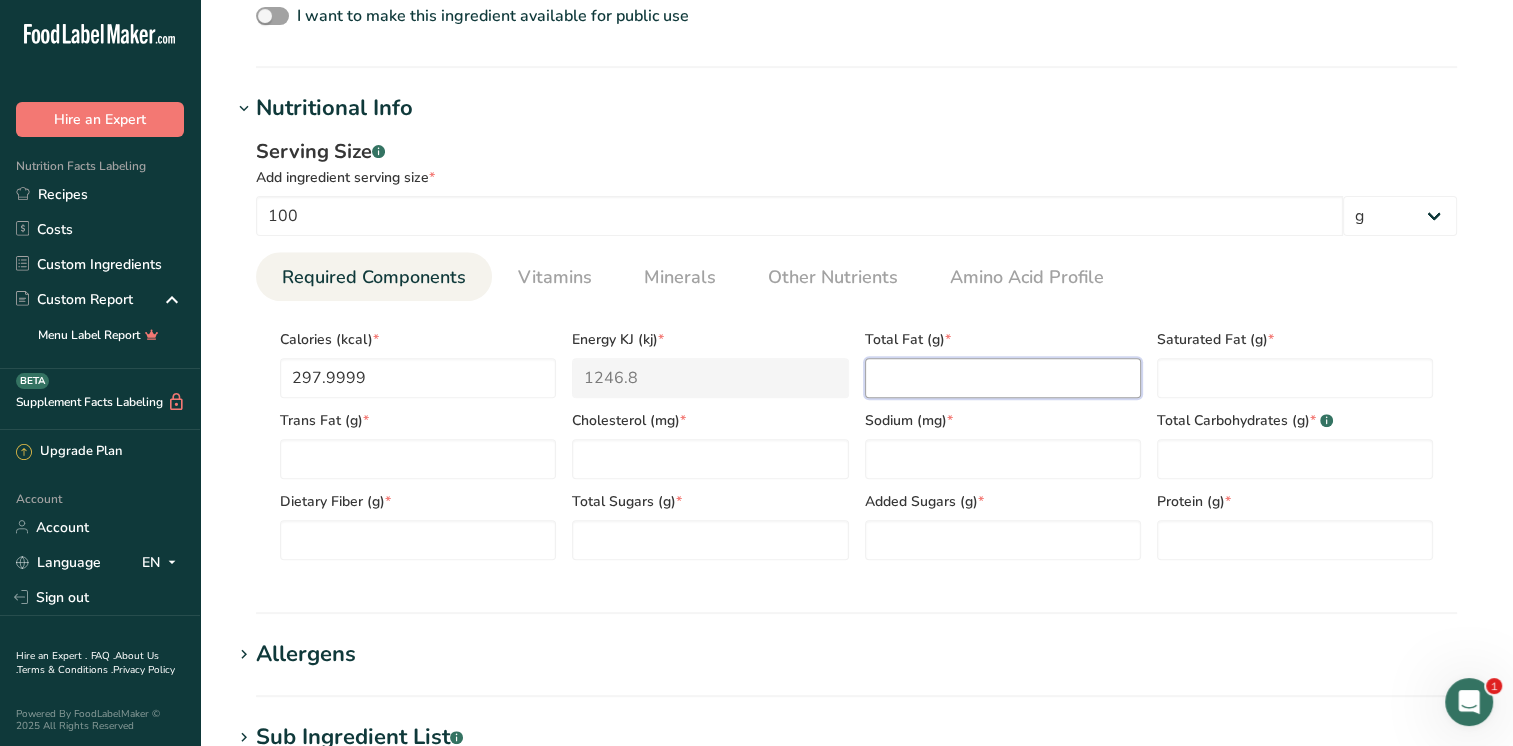 click at bounding box center [1003, 378] 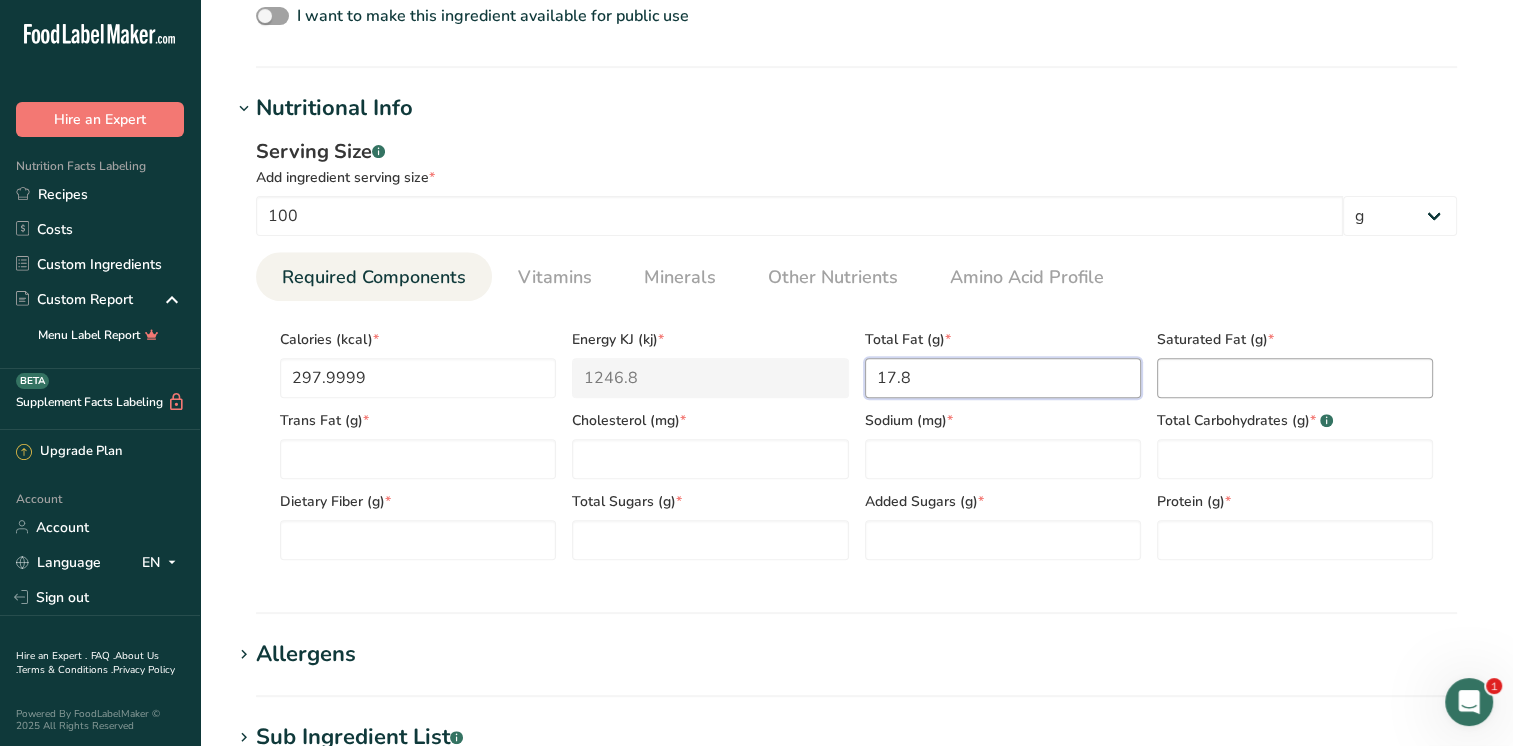 type on "17.8" 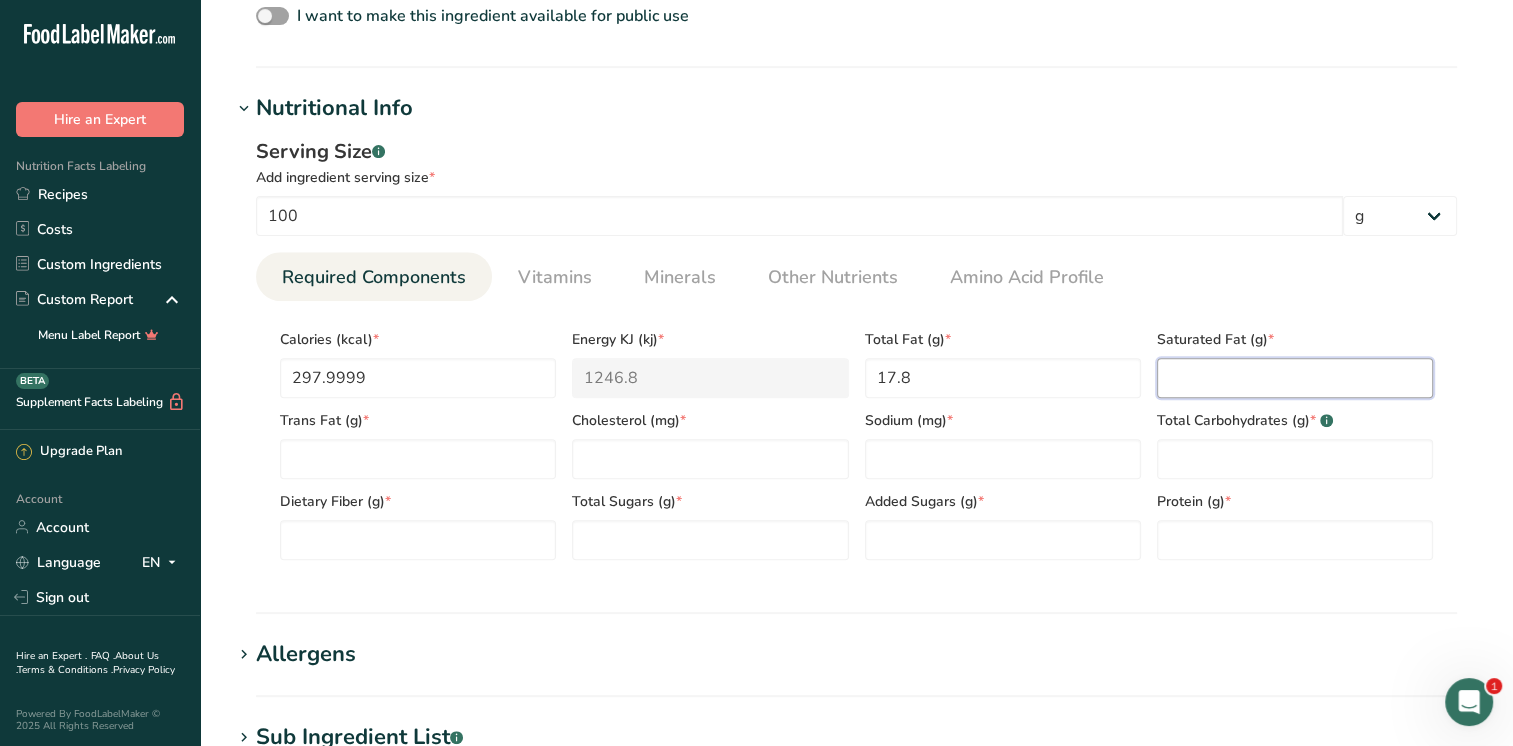 click at bounding box center (1295, 378) 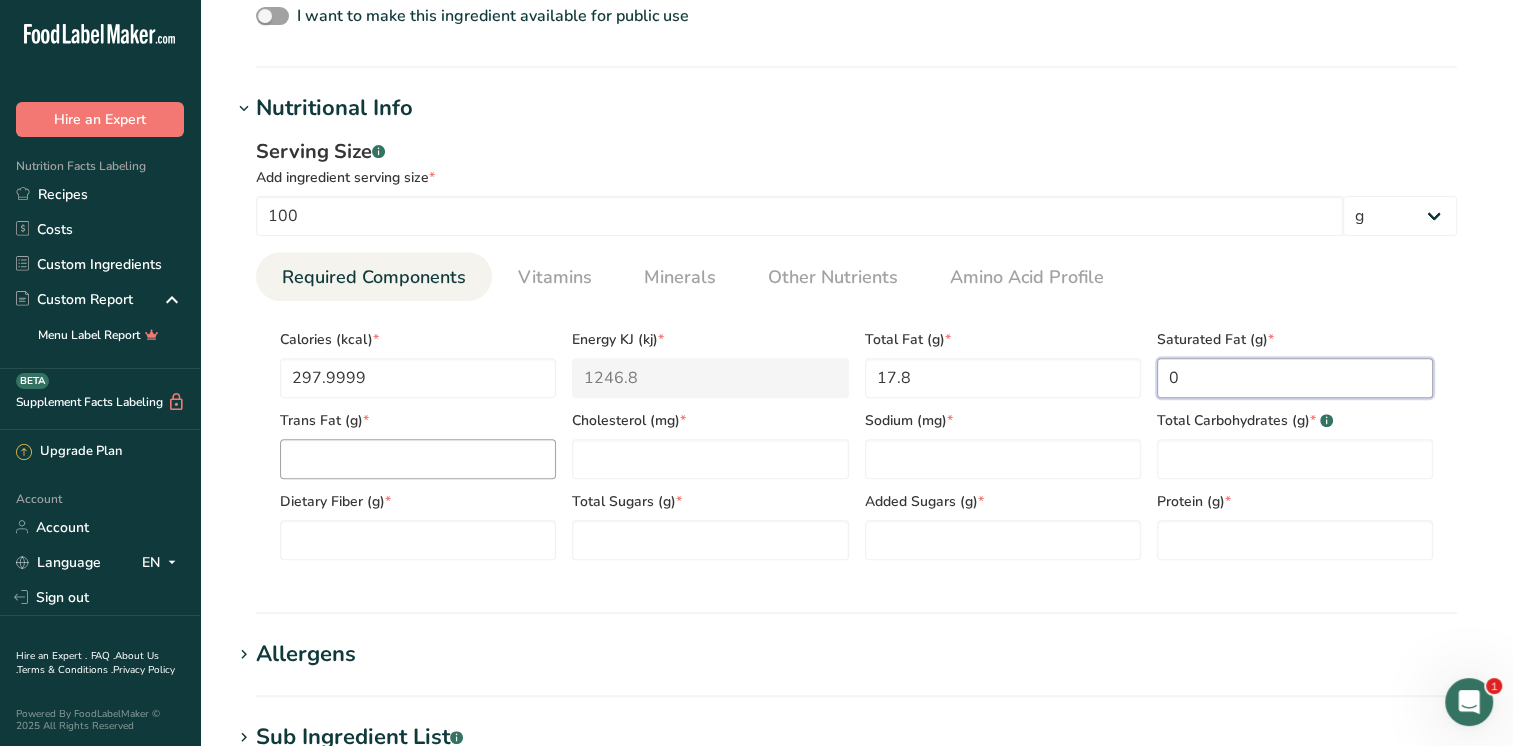 type on "0" 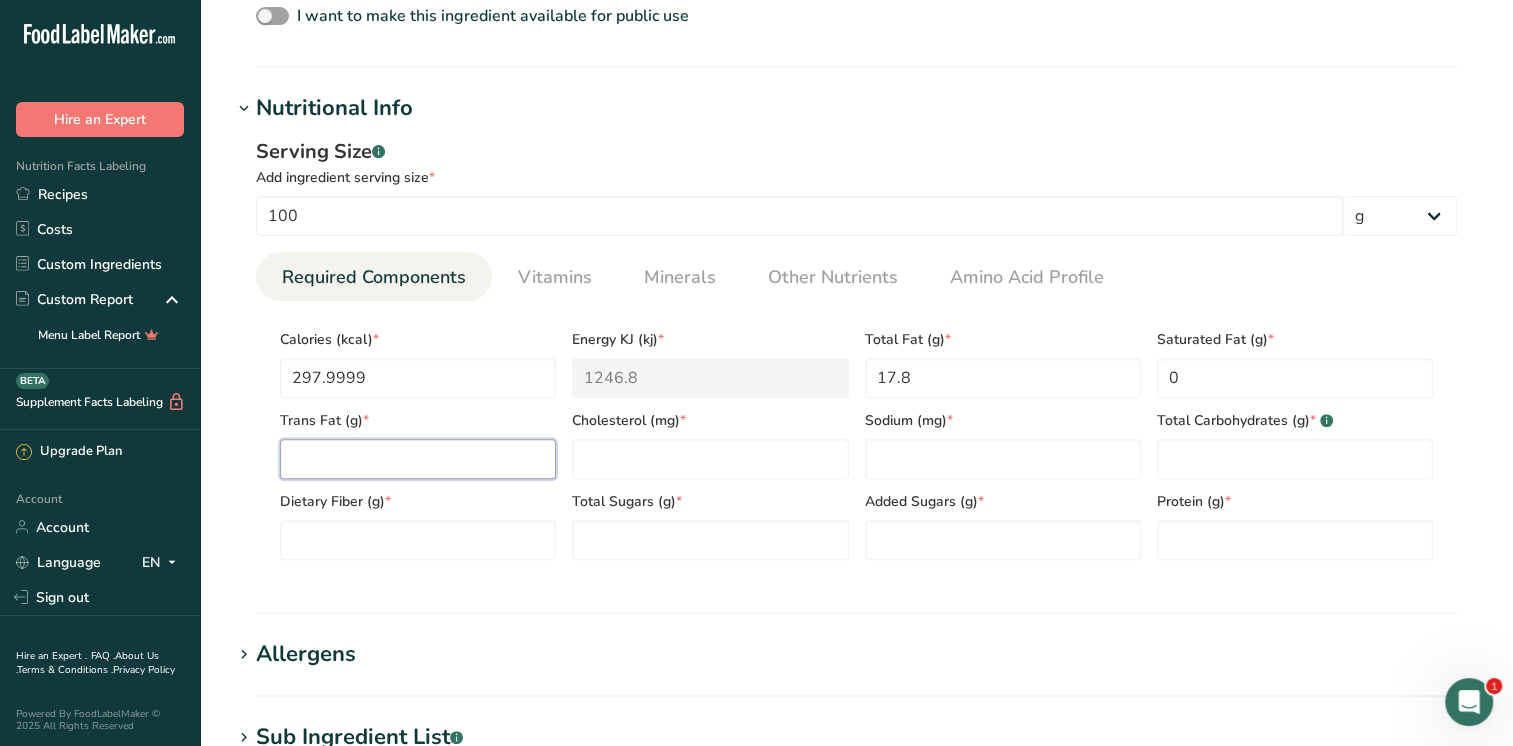 click at bounding box center (418, 459) 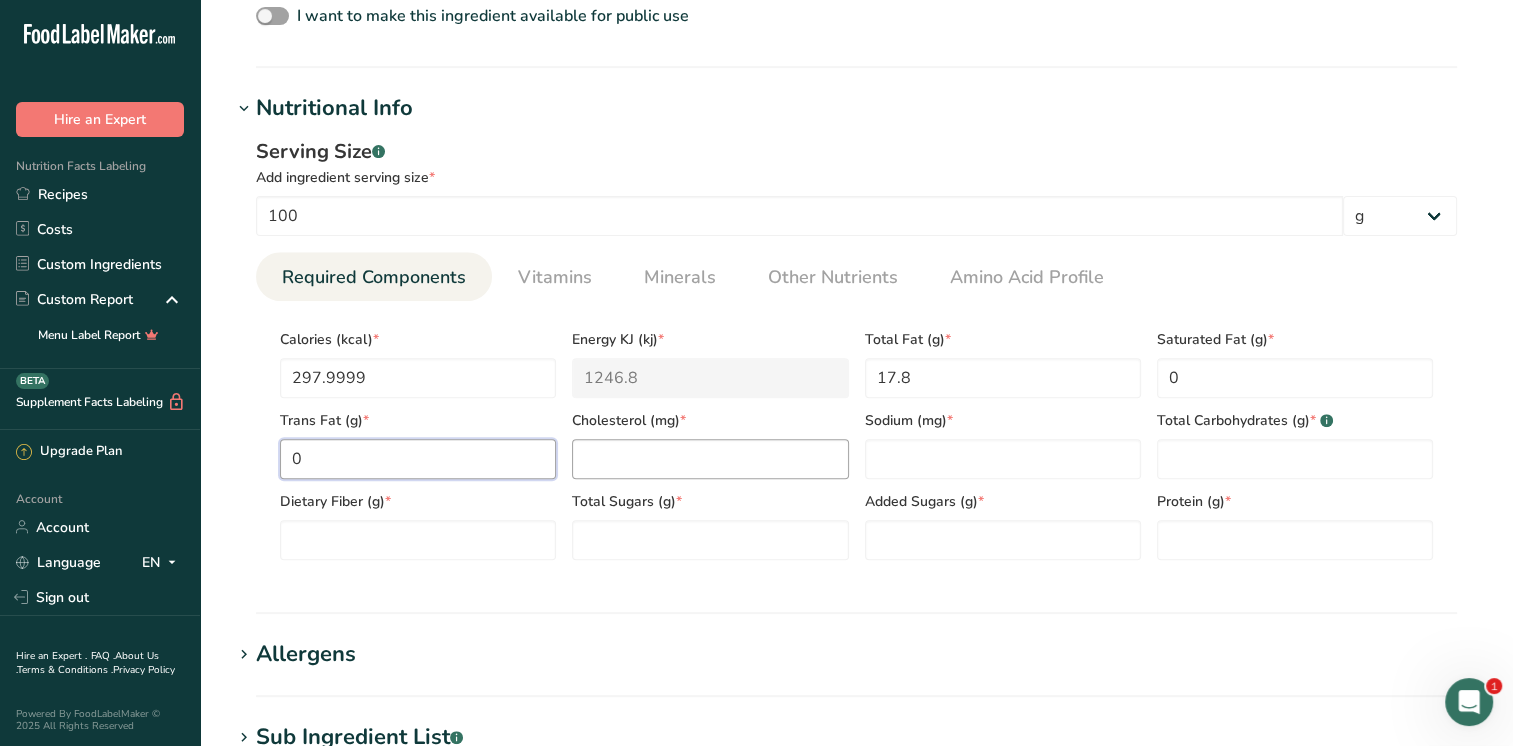 type on "0" 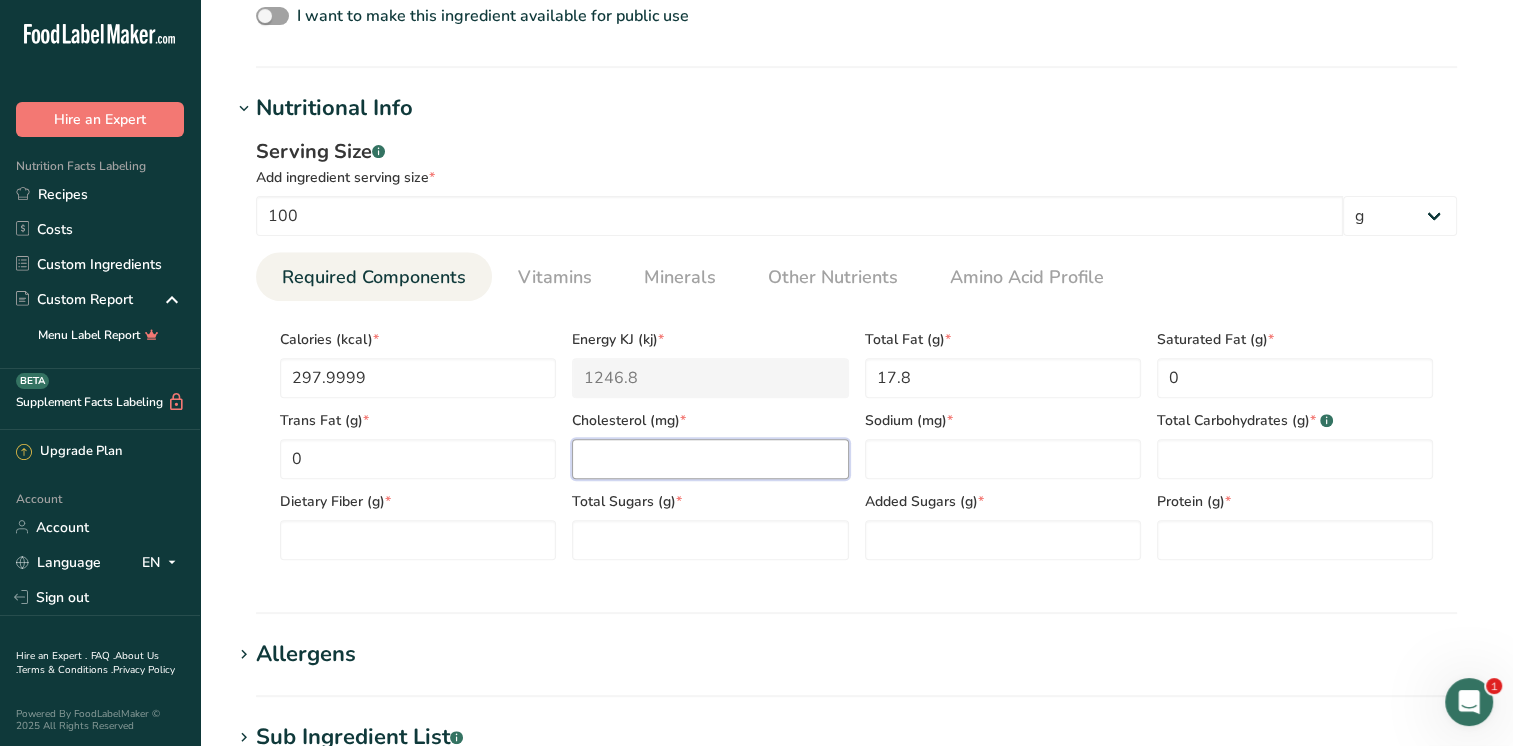 click at bounding box center [710, 459] 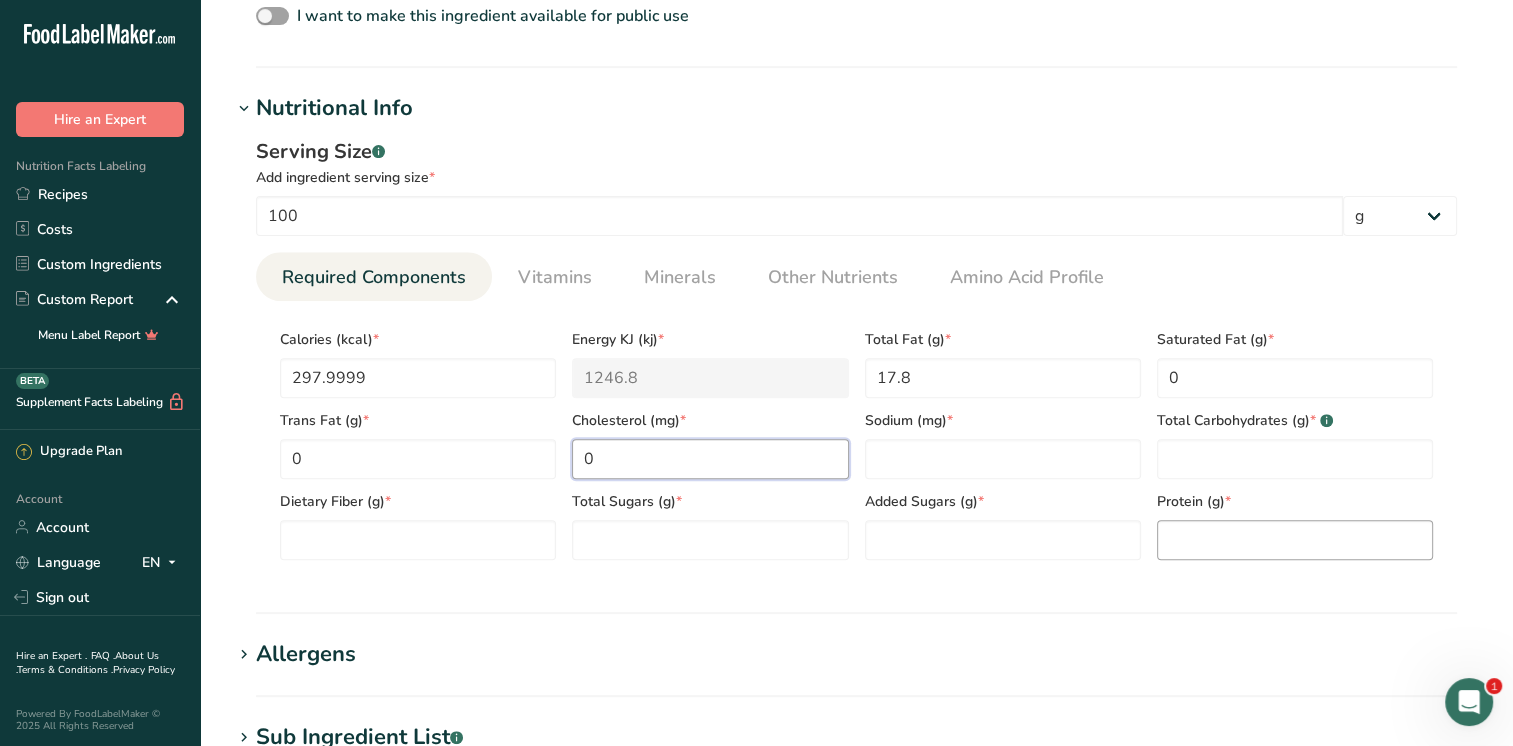 type on "0" 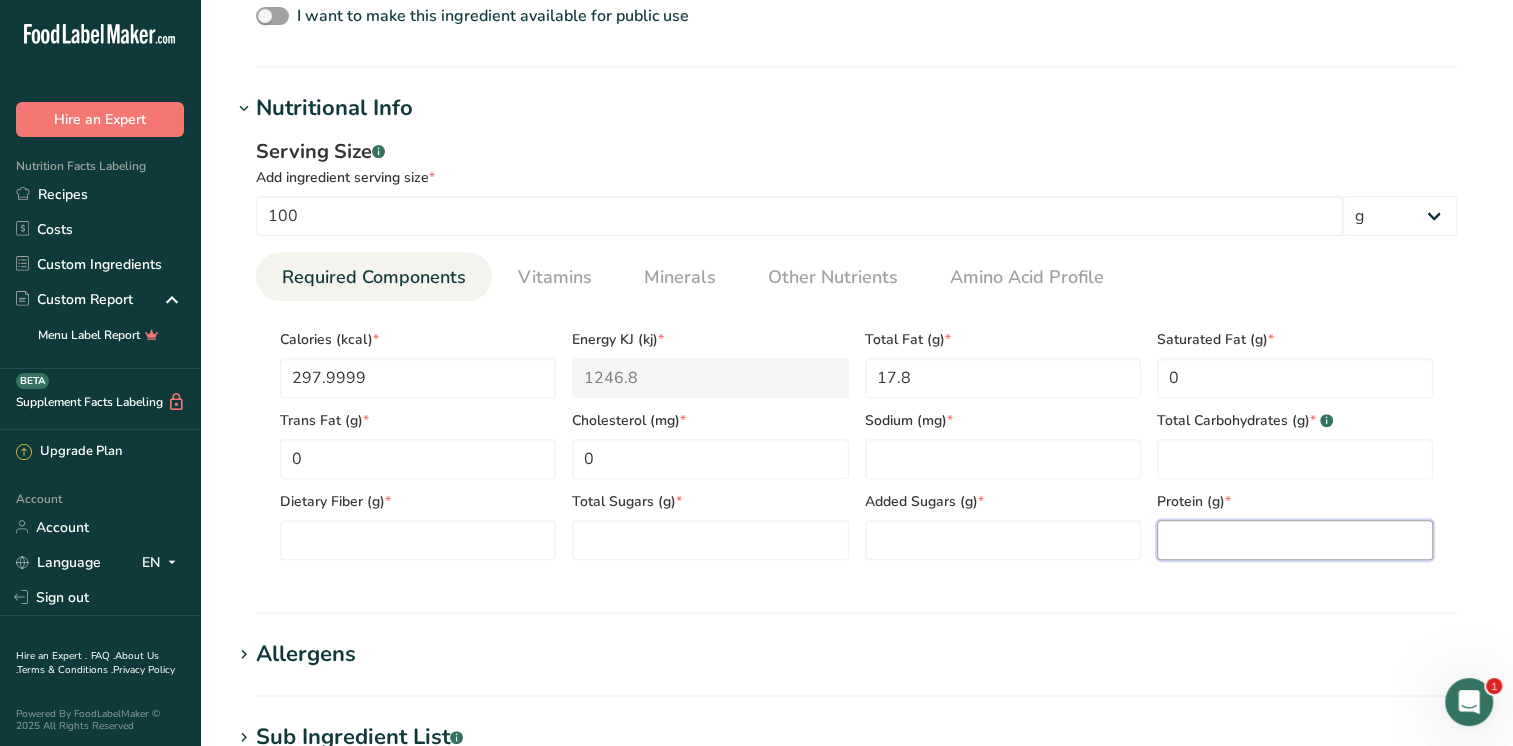 click at bounding box center [1295, 540] 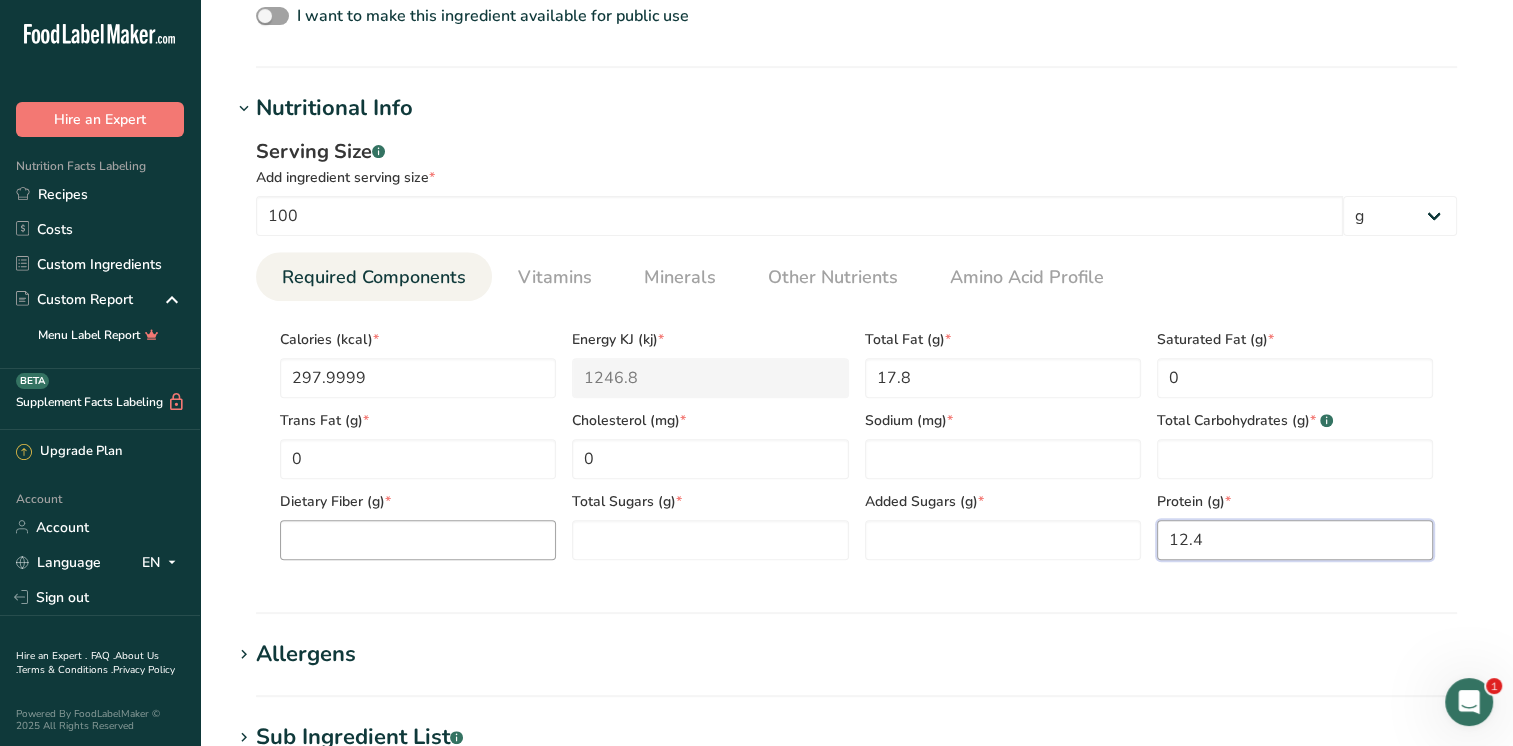 type on "12.4" 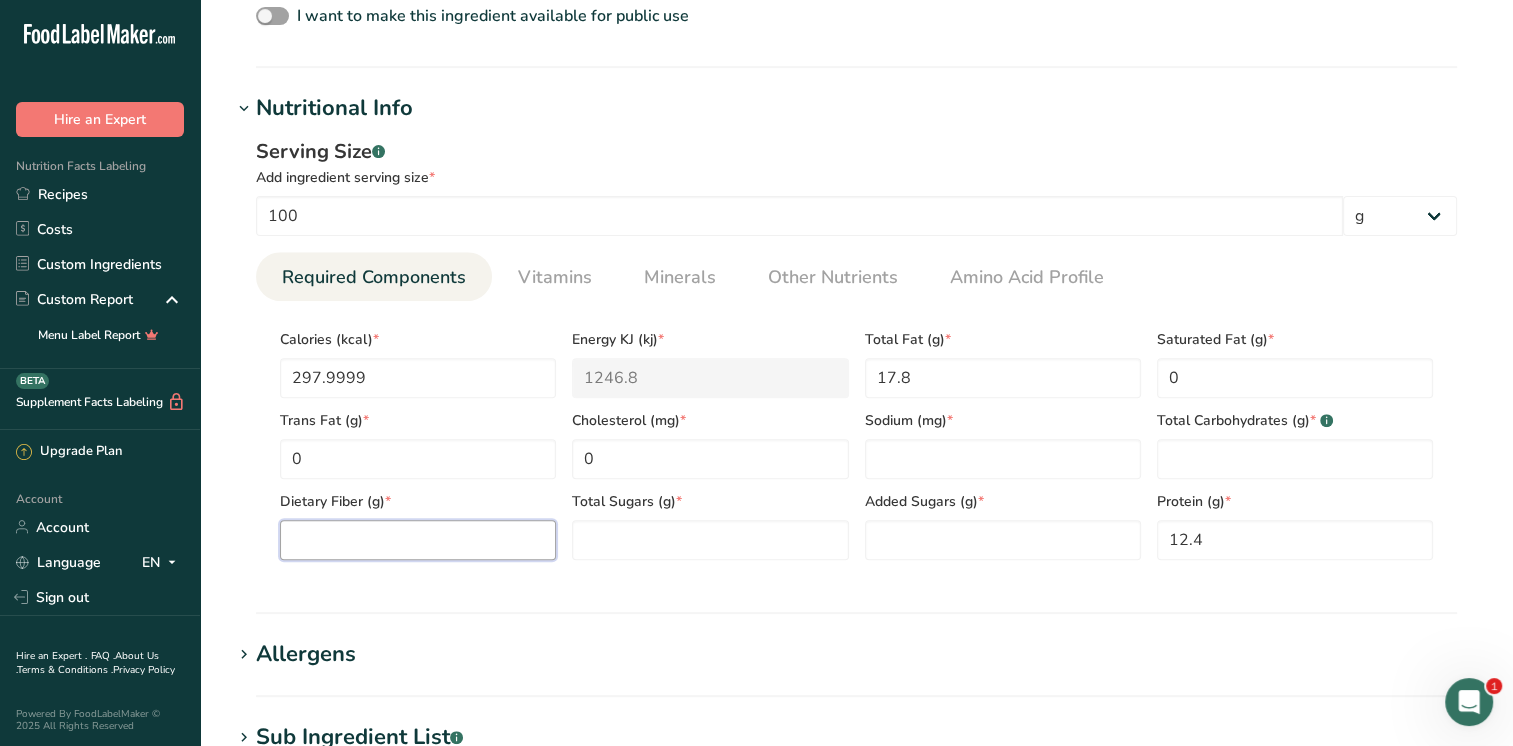 click at bounding box center [418, 540] 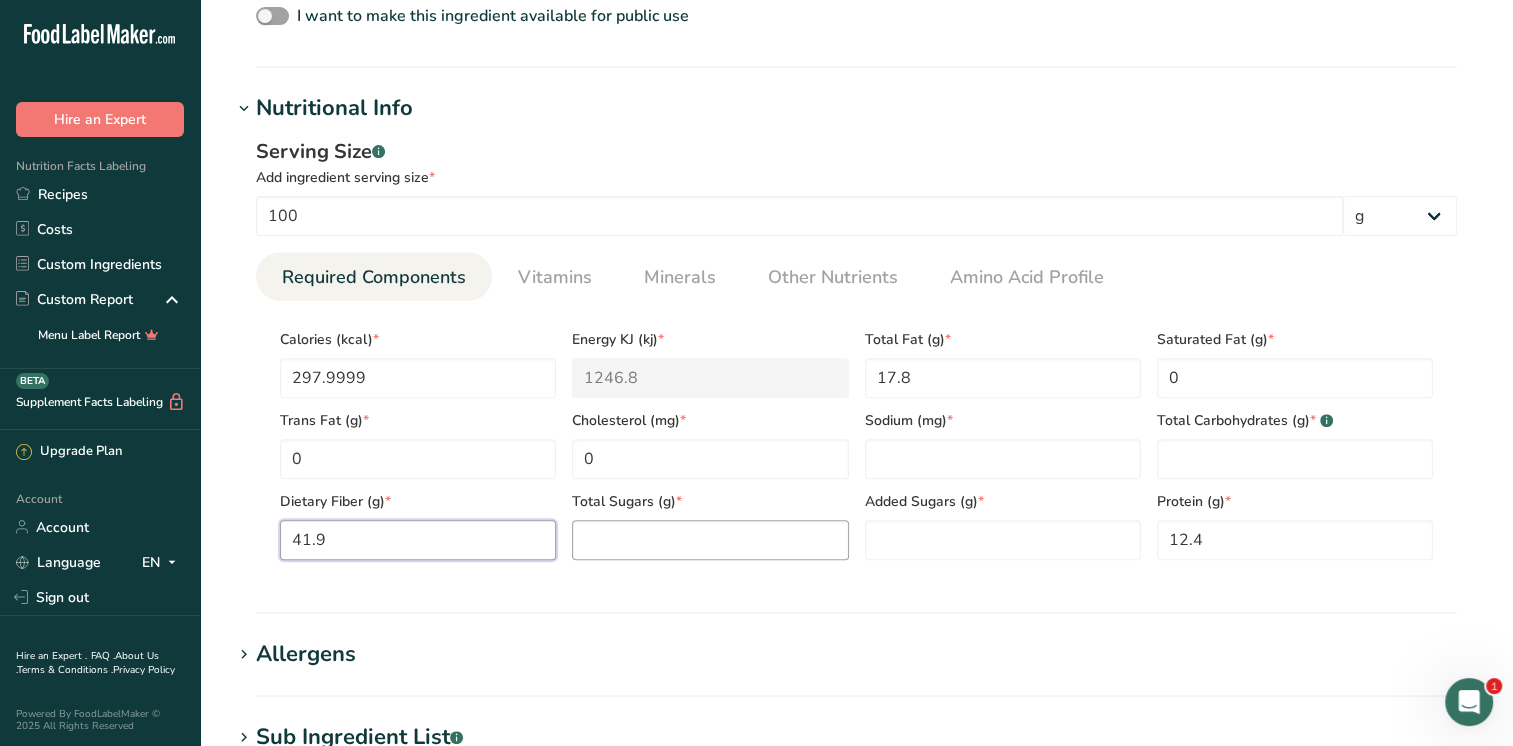 type on "41.9" 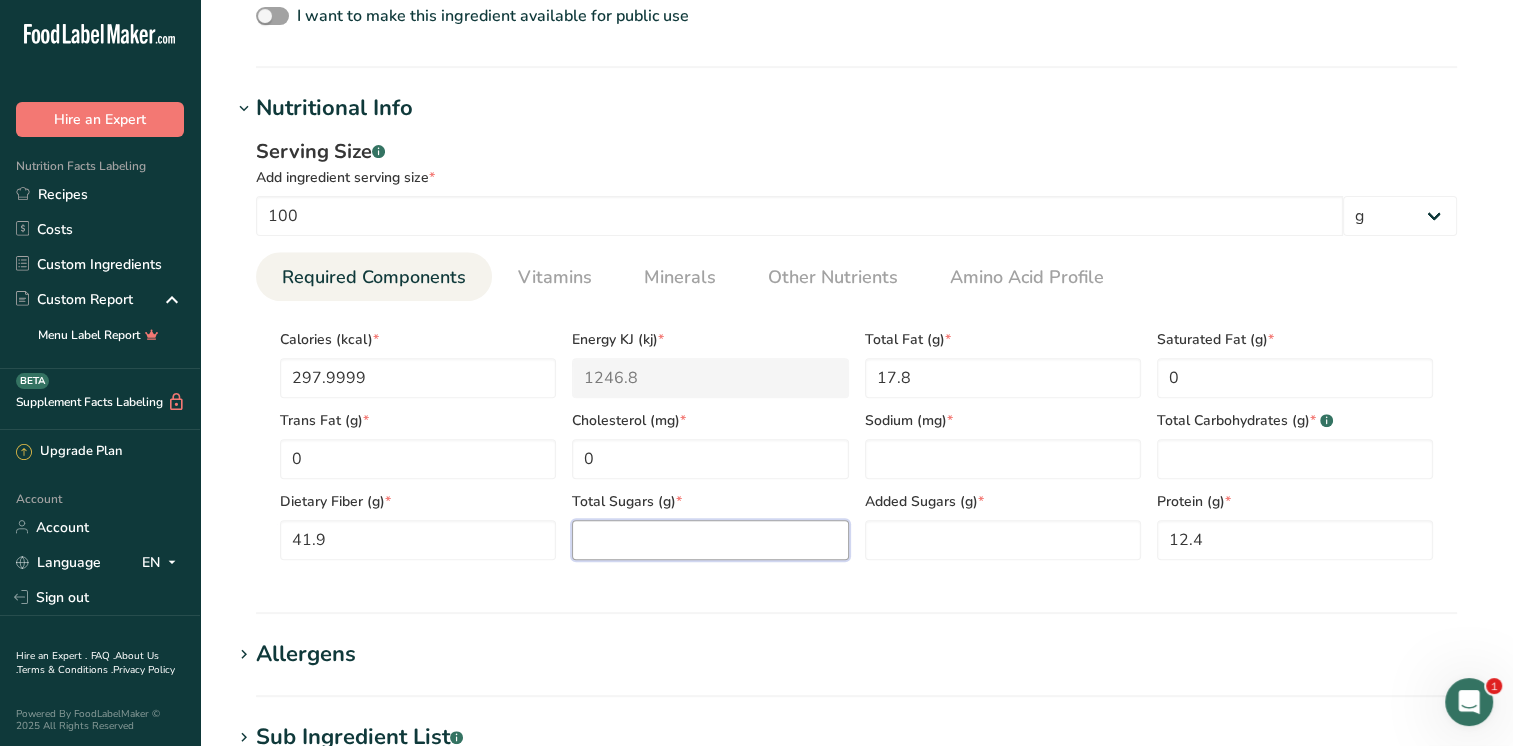 click at bounding box center [710, 540] 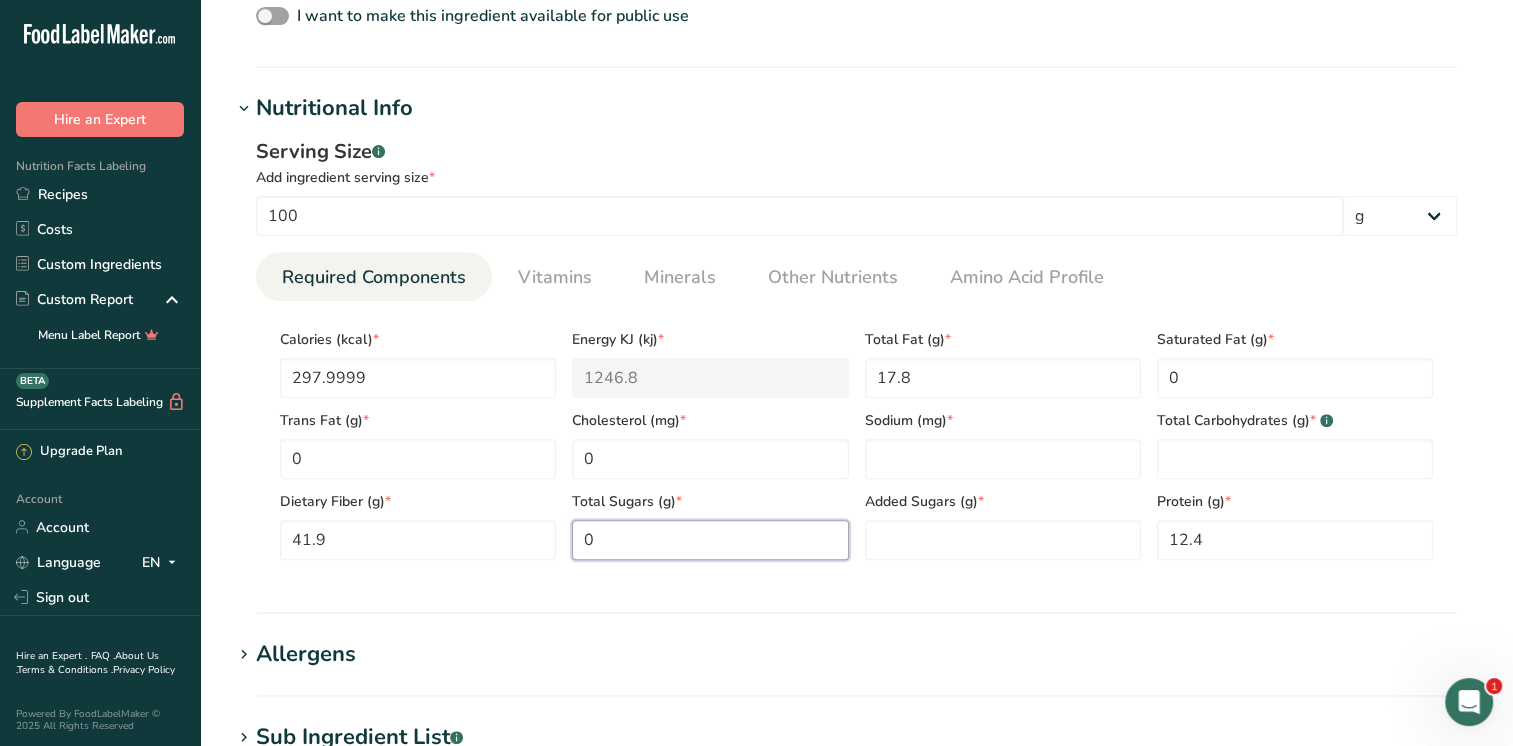 type on "0" 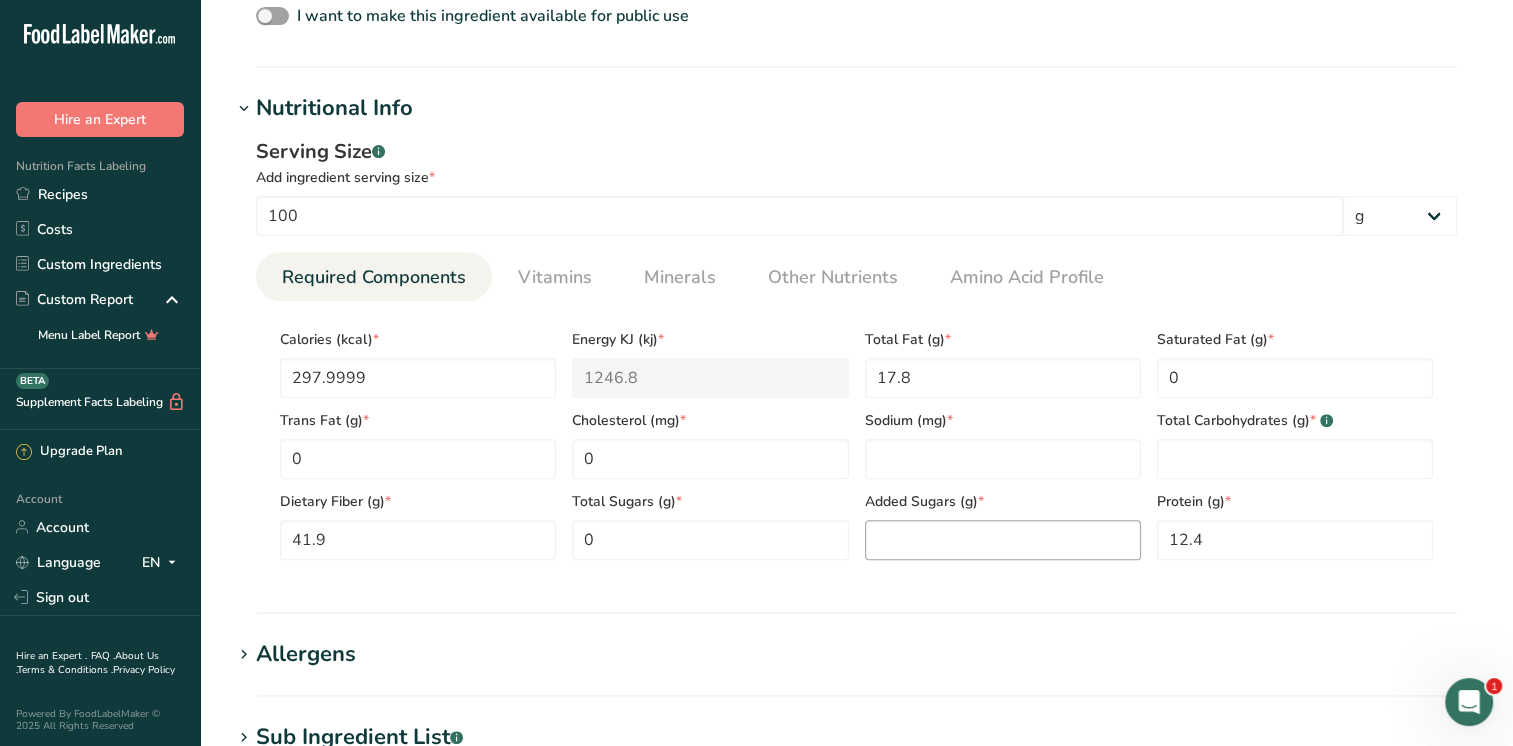 drag, startPoint x: 924, startPoint y: 567, endPoint x: 919, endPoint y: 551, distance: 16.763054 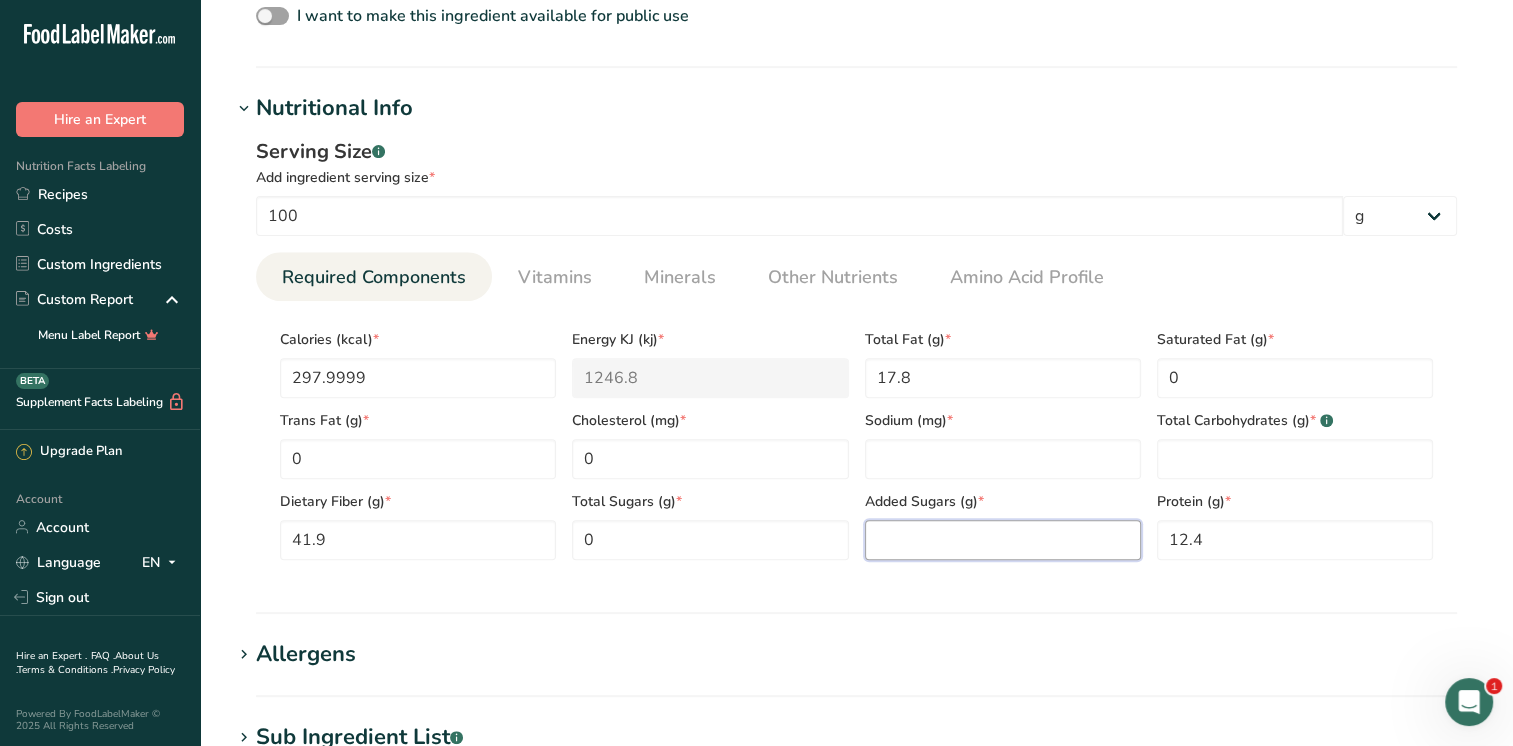 click at bounding box center [1003, 540] 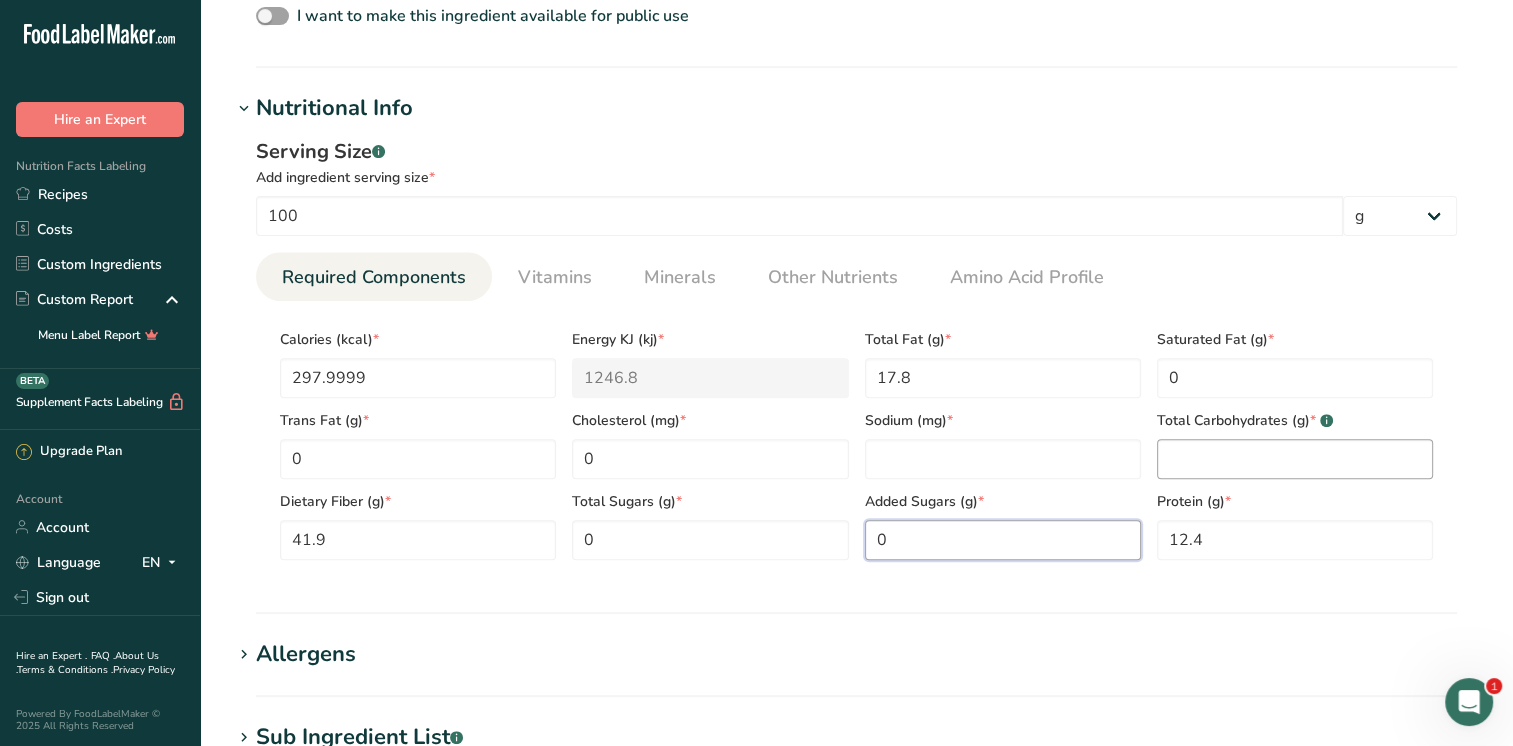 type on "0" 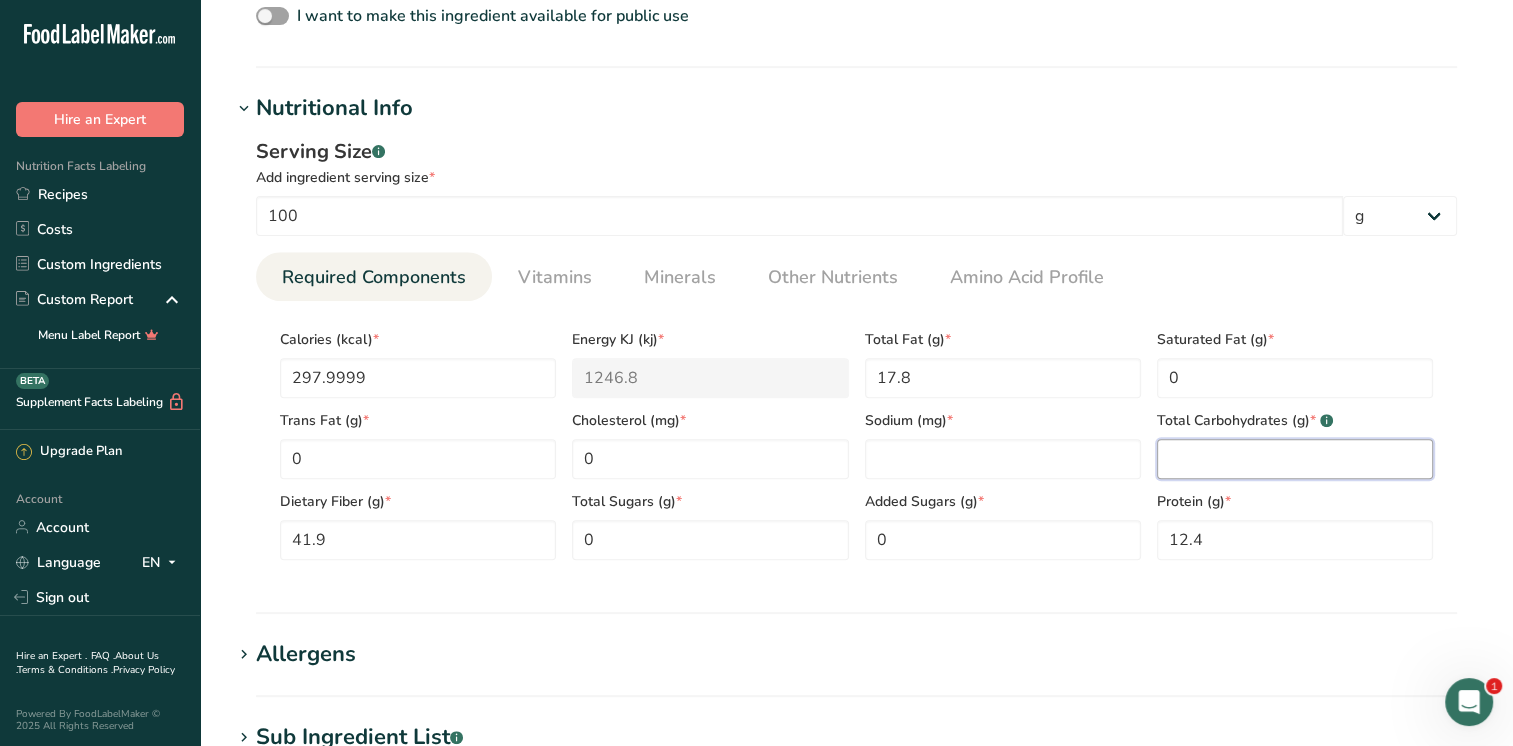click at bounding box center [1295, 459] 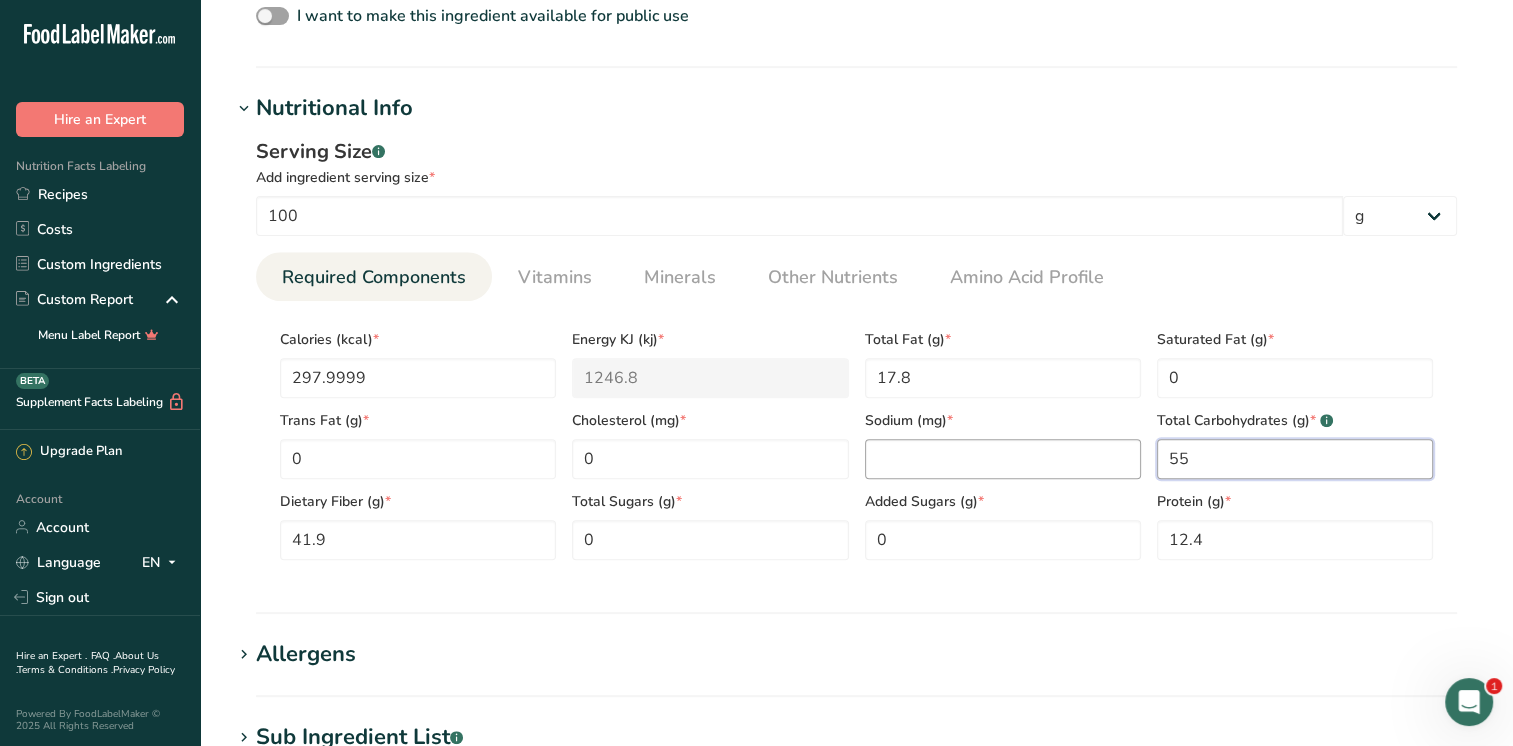 type on "55" 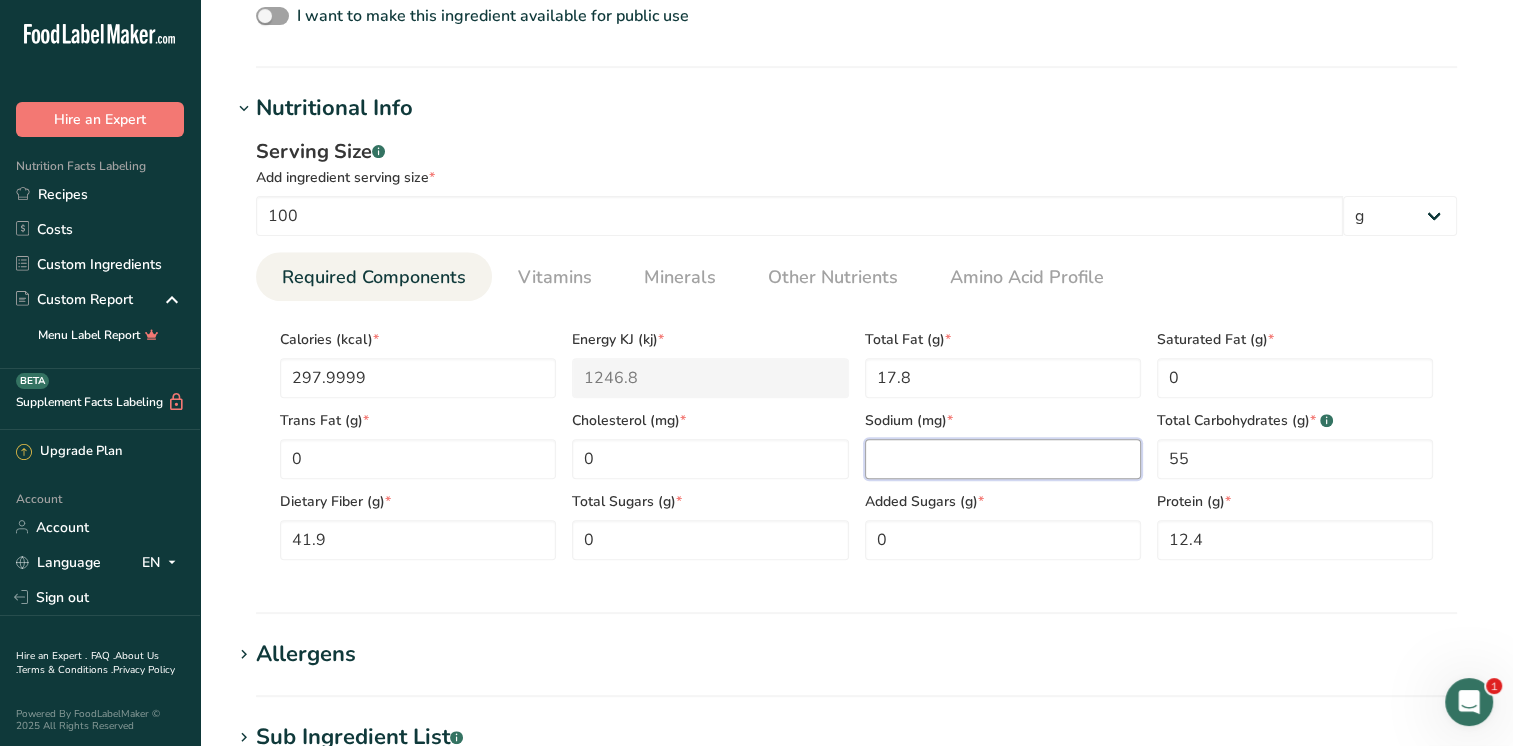 click at bounding box center [1003, 459] 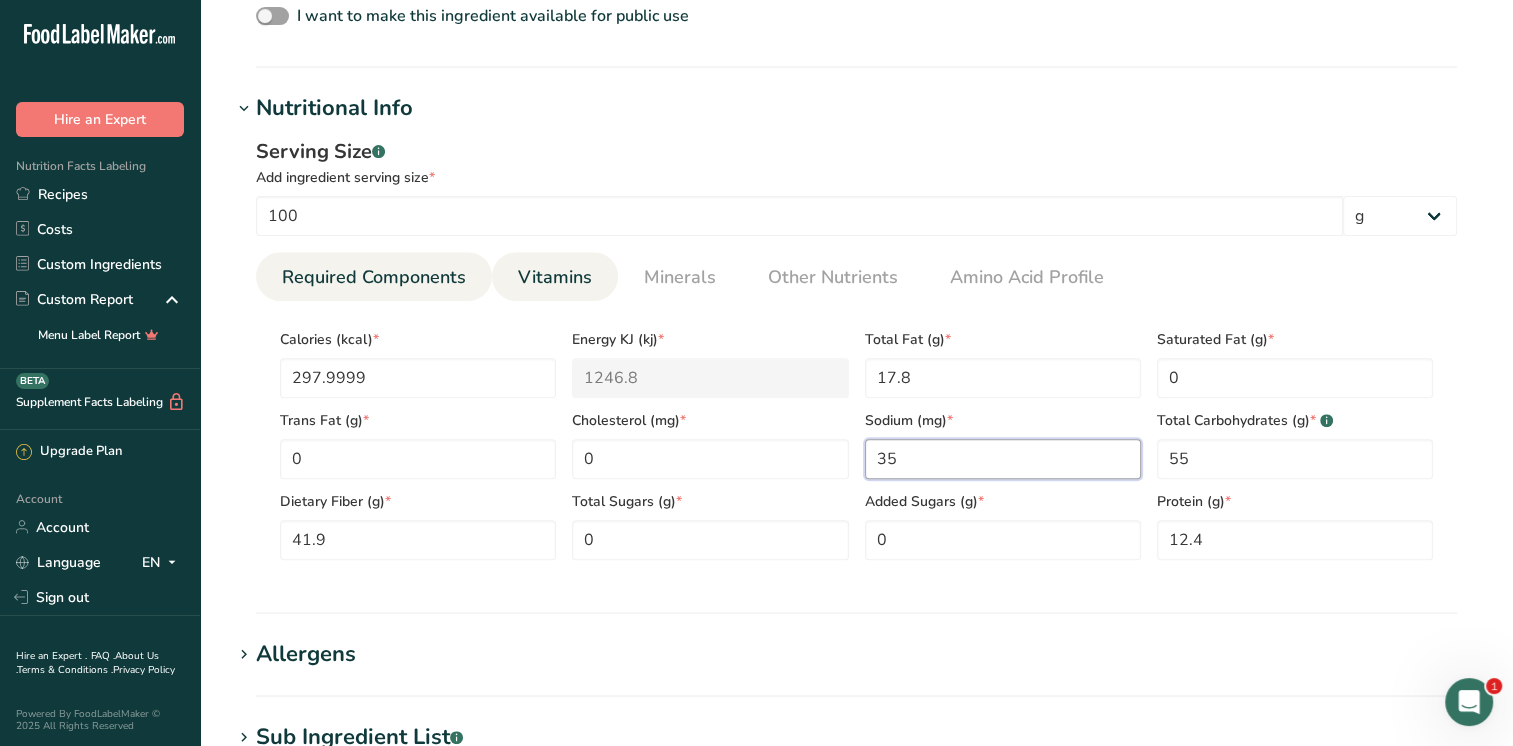 type on "35" 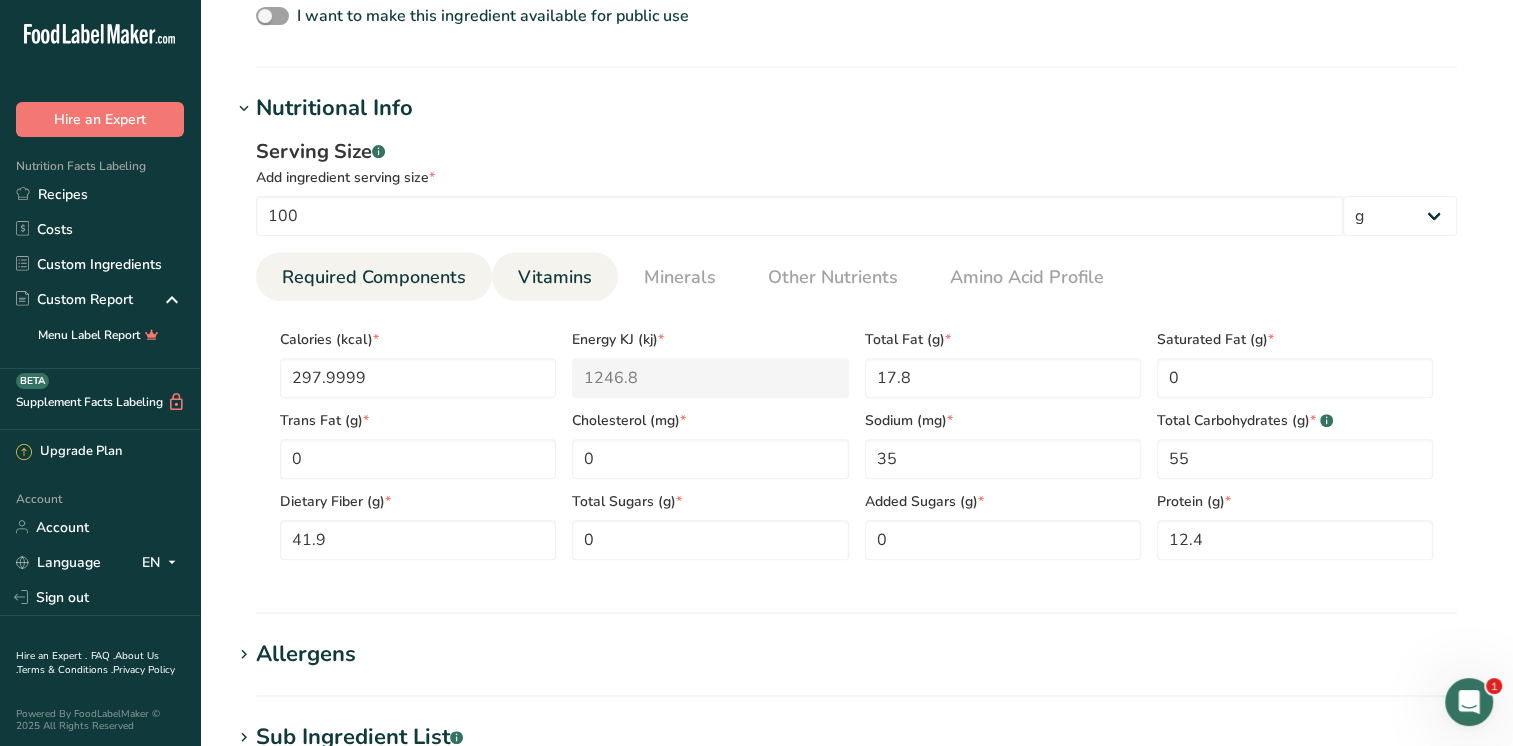 click on "Vitamins" at bounding box center (555, 277) 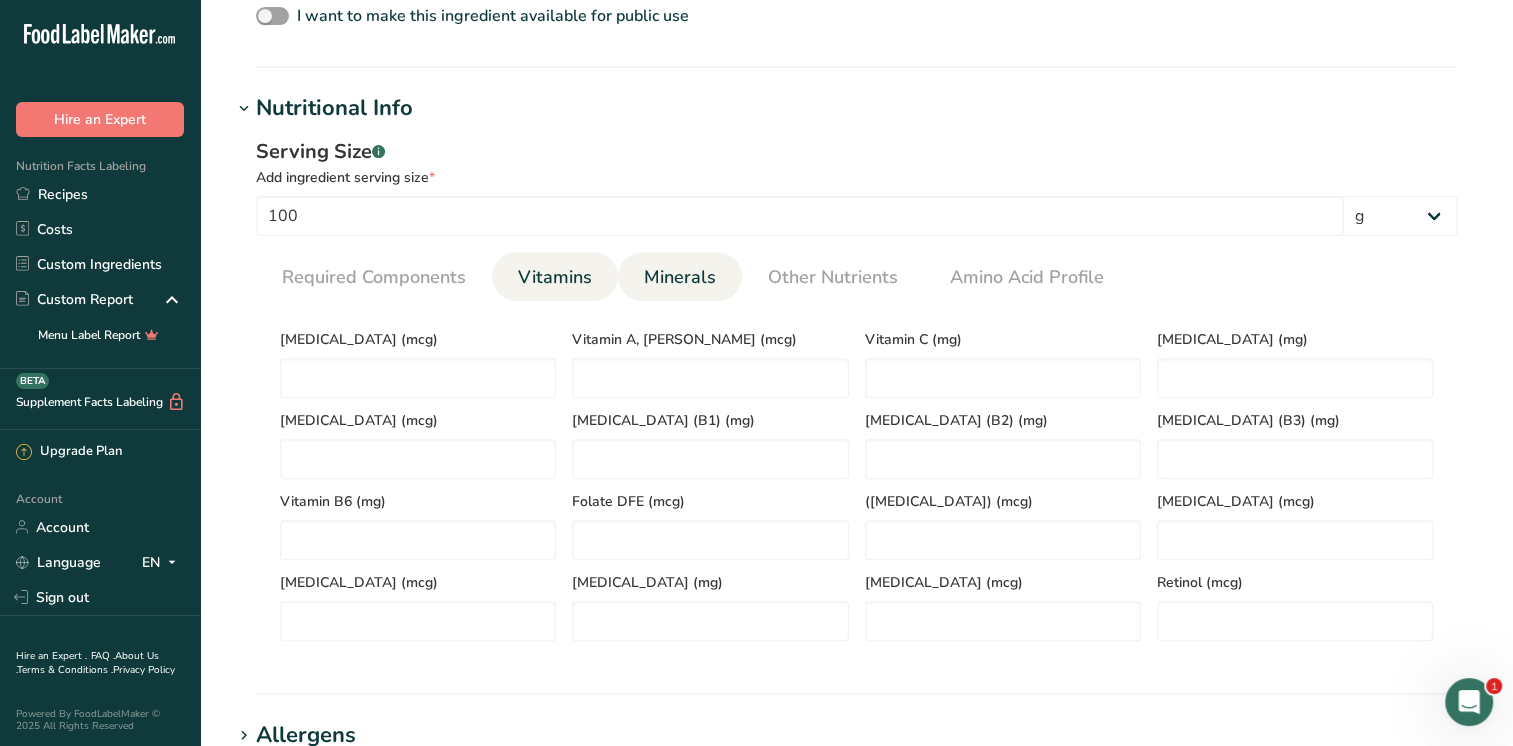 click on "Minerals" at bounding box center [680, 277] 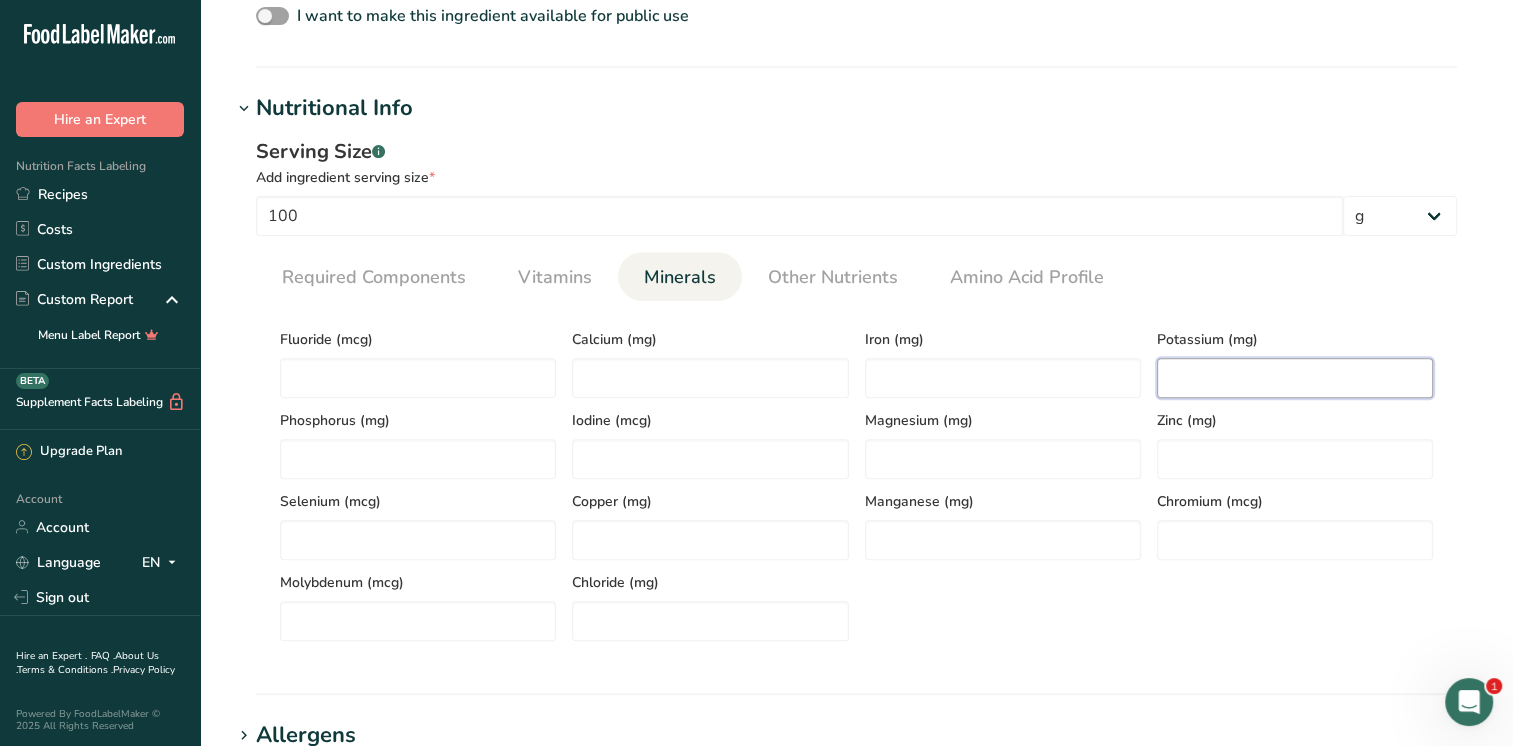 click at bounding box center (1295, 378) 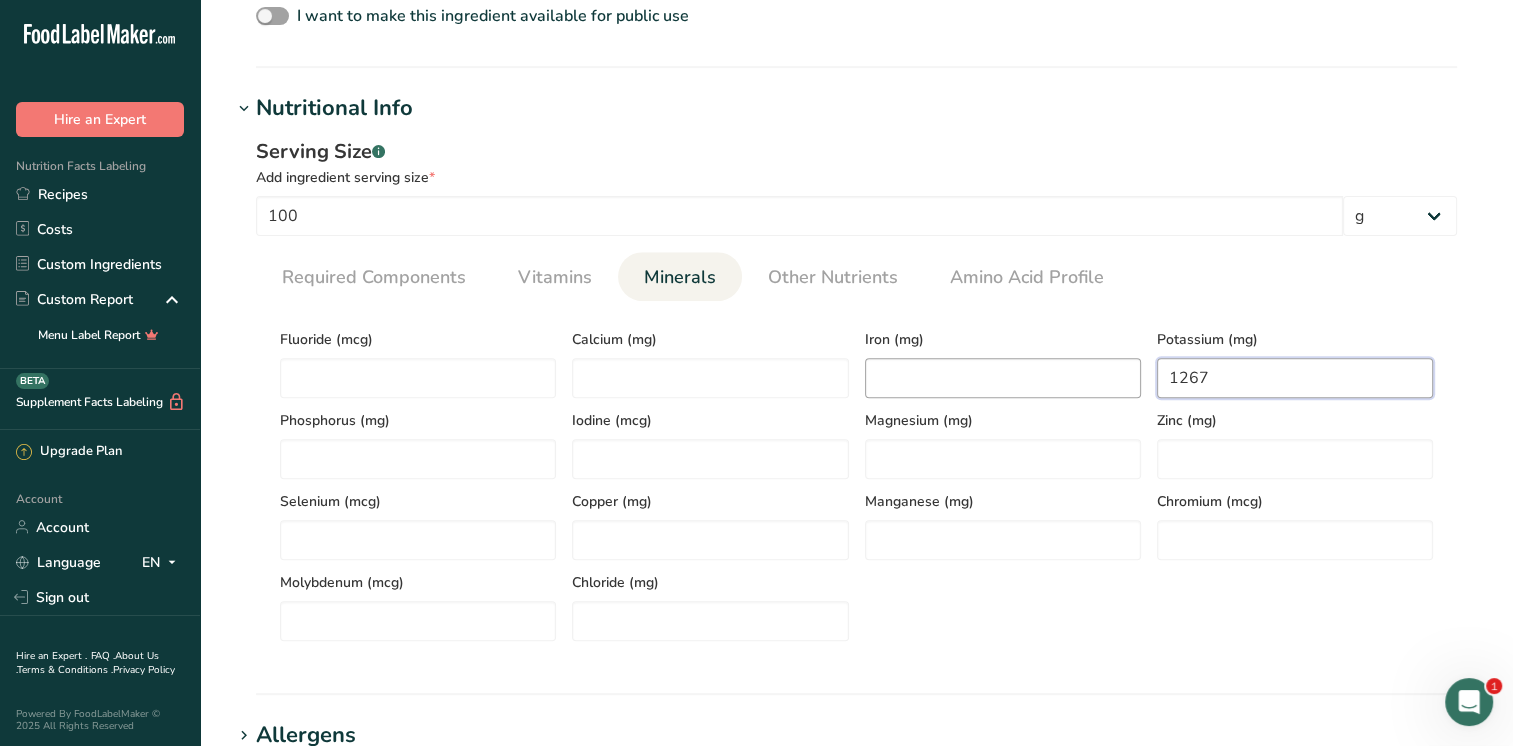 type on "1267" 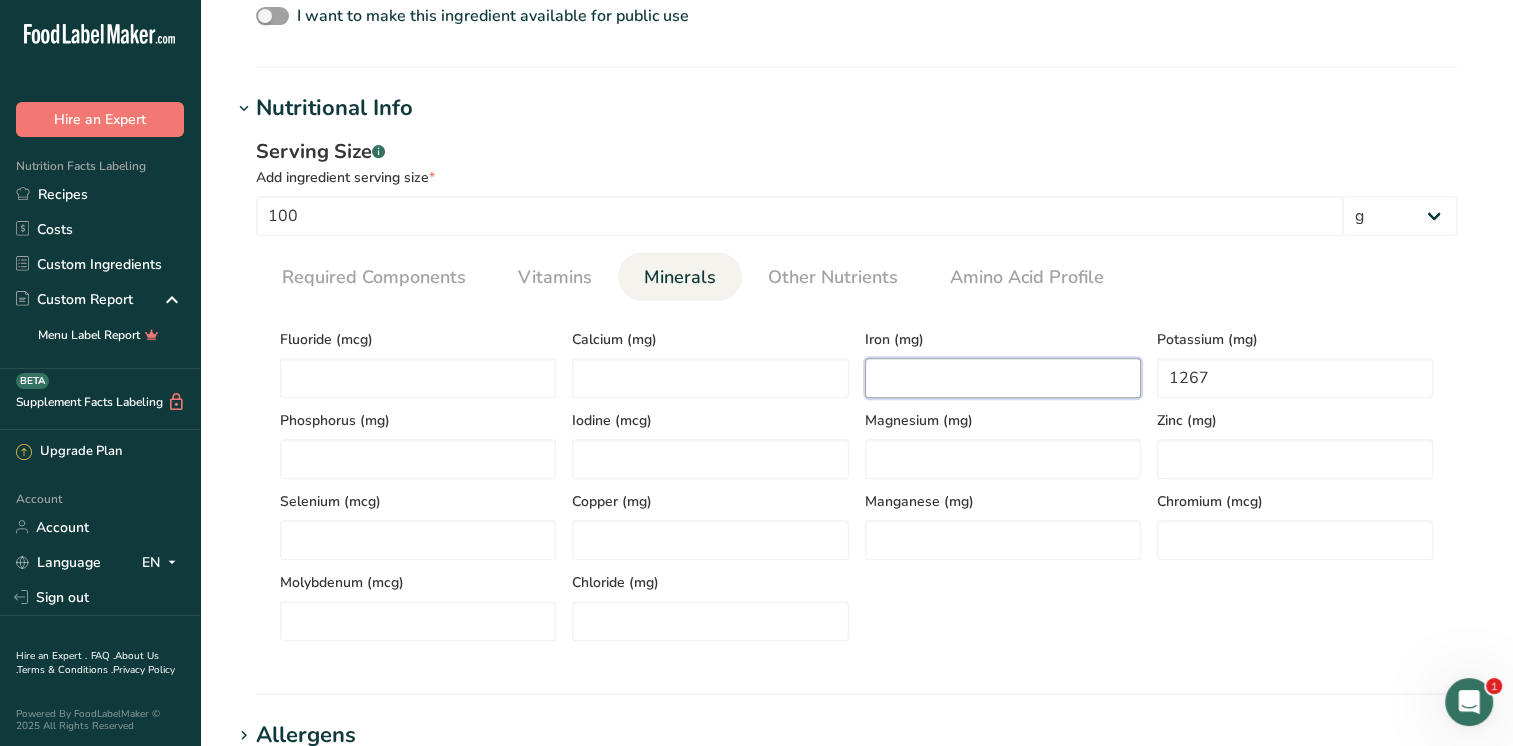 click at bounding box center (1003, 378) 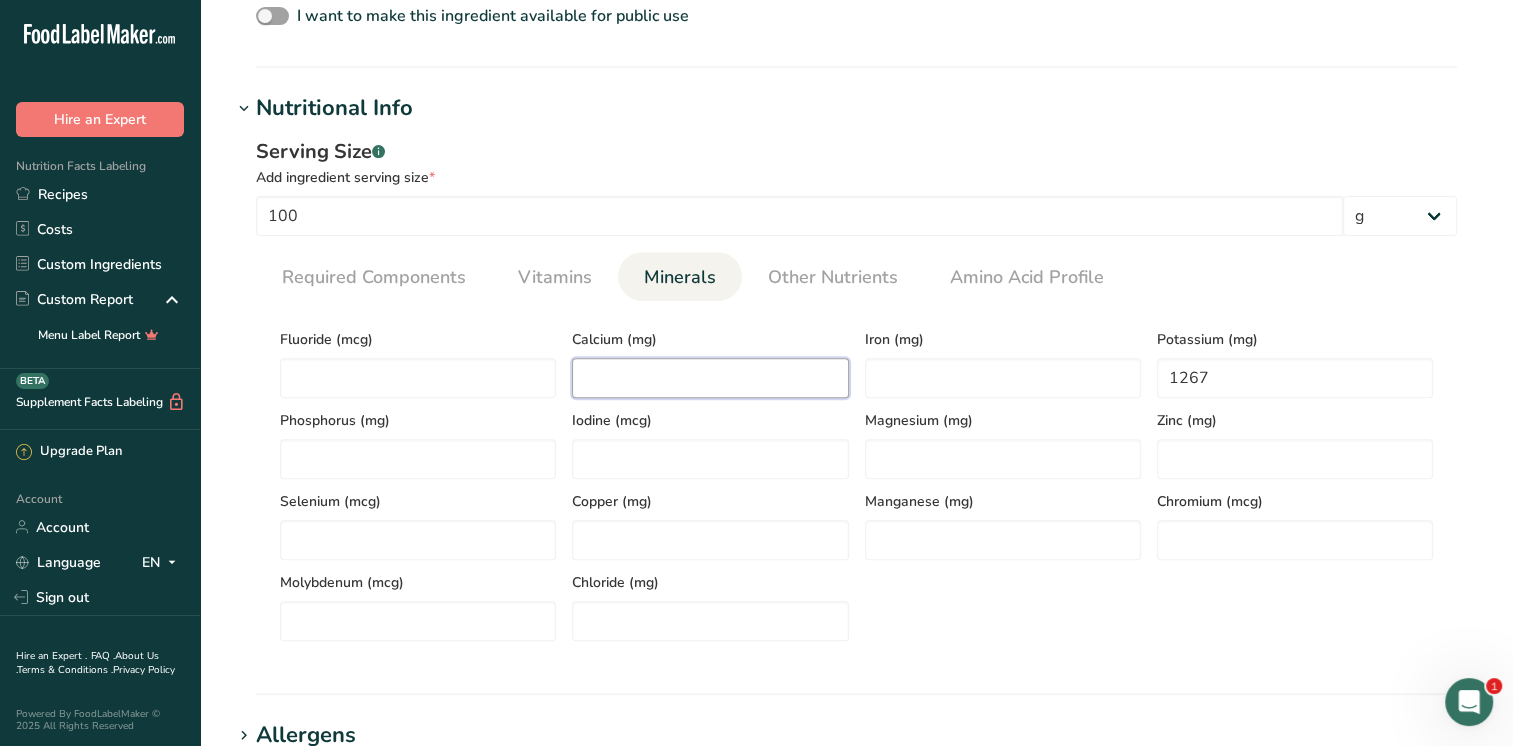 click at bounding box center [710, 378] 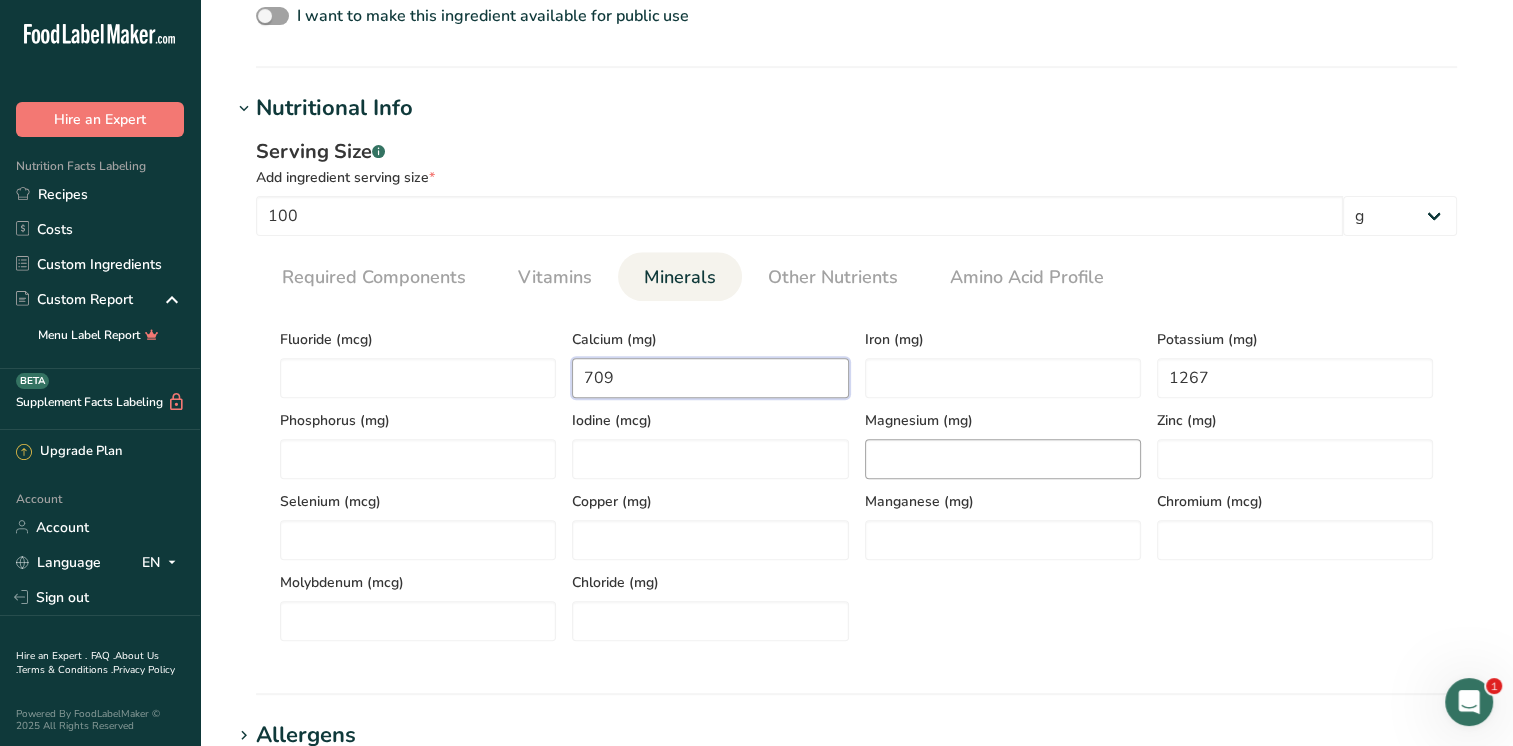 type on "709" 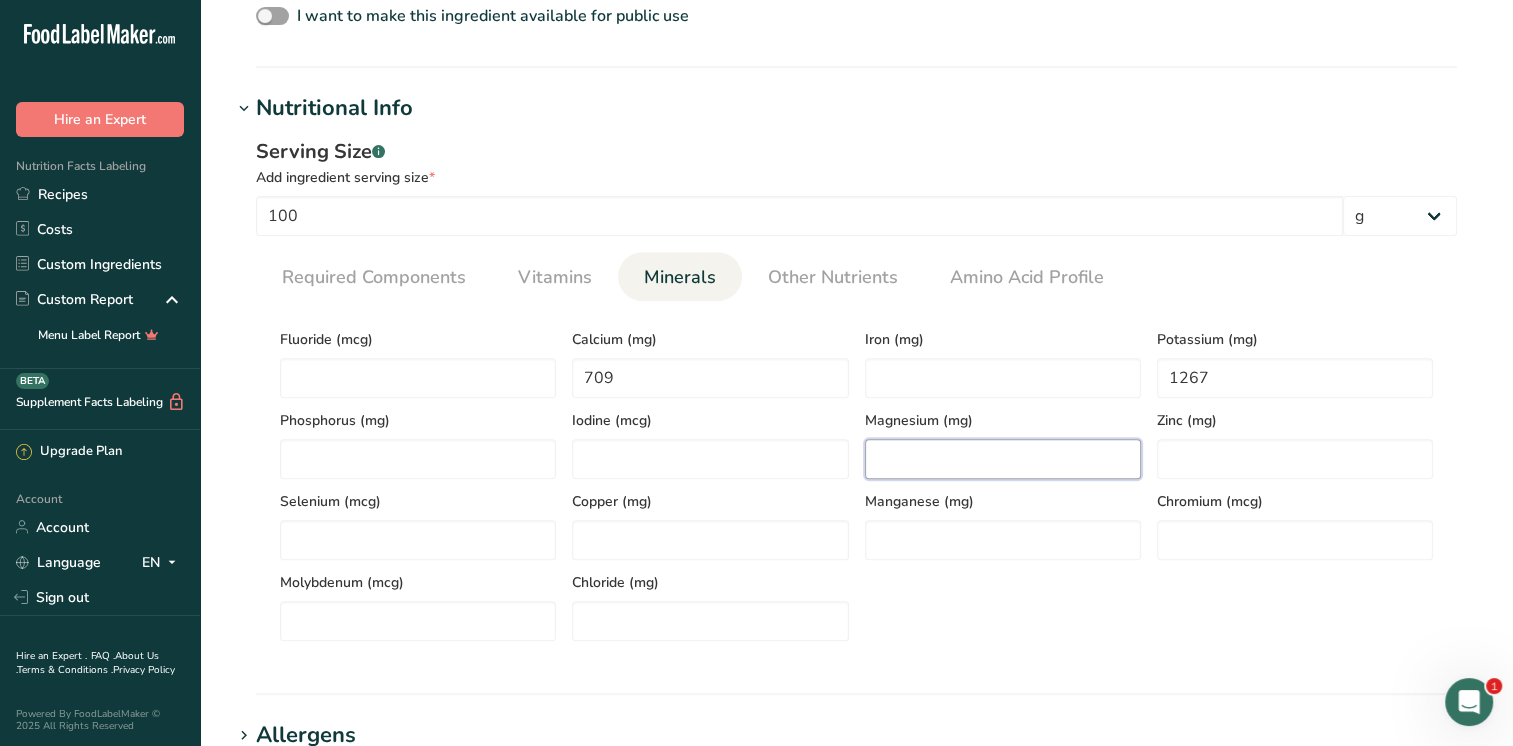 click at bounding box center [1003, 459] 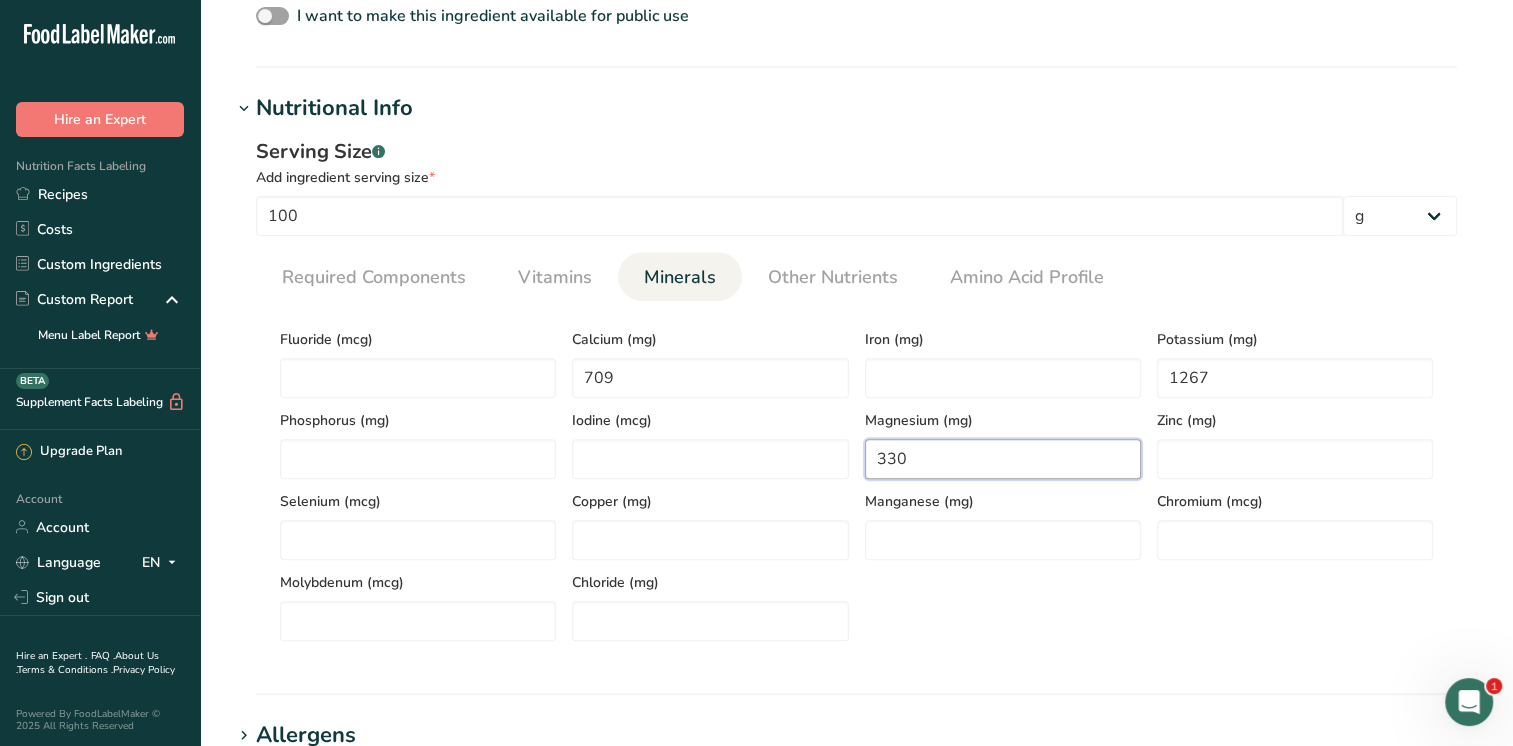 type on "330" 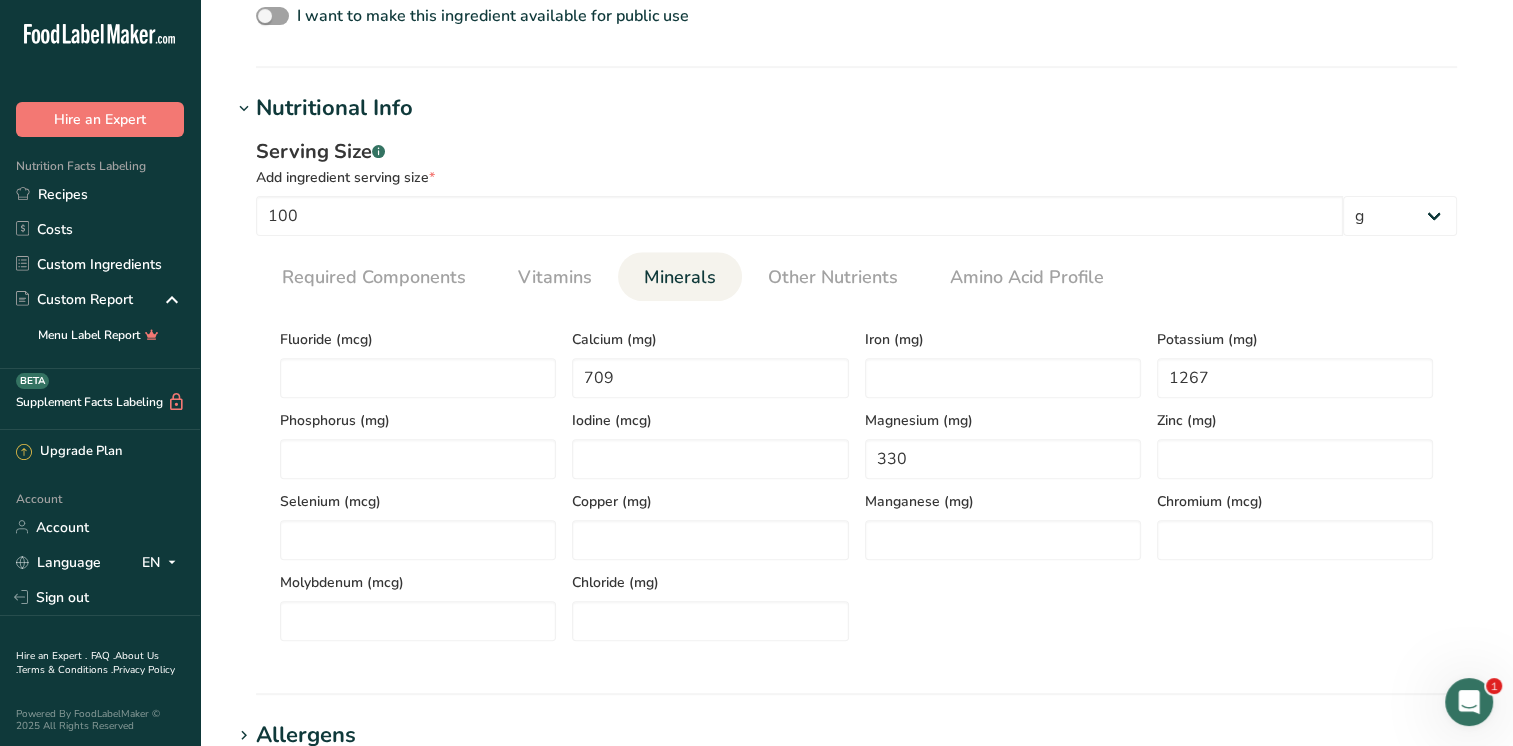 click on "Iron
(mg)" at bounding box center [1003, 357] 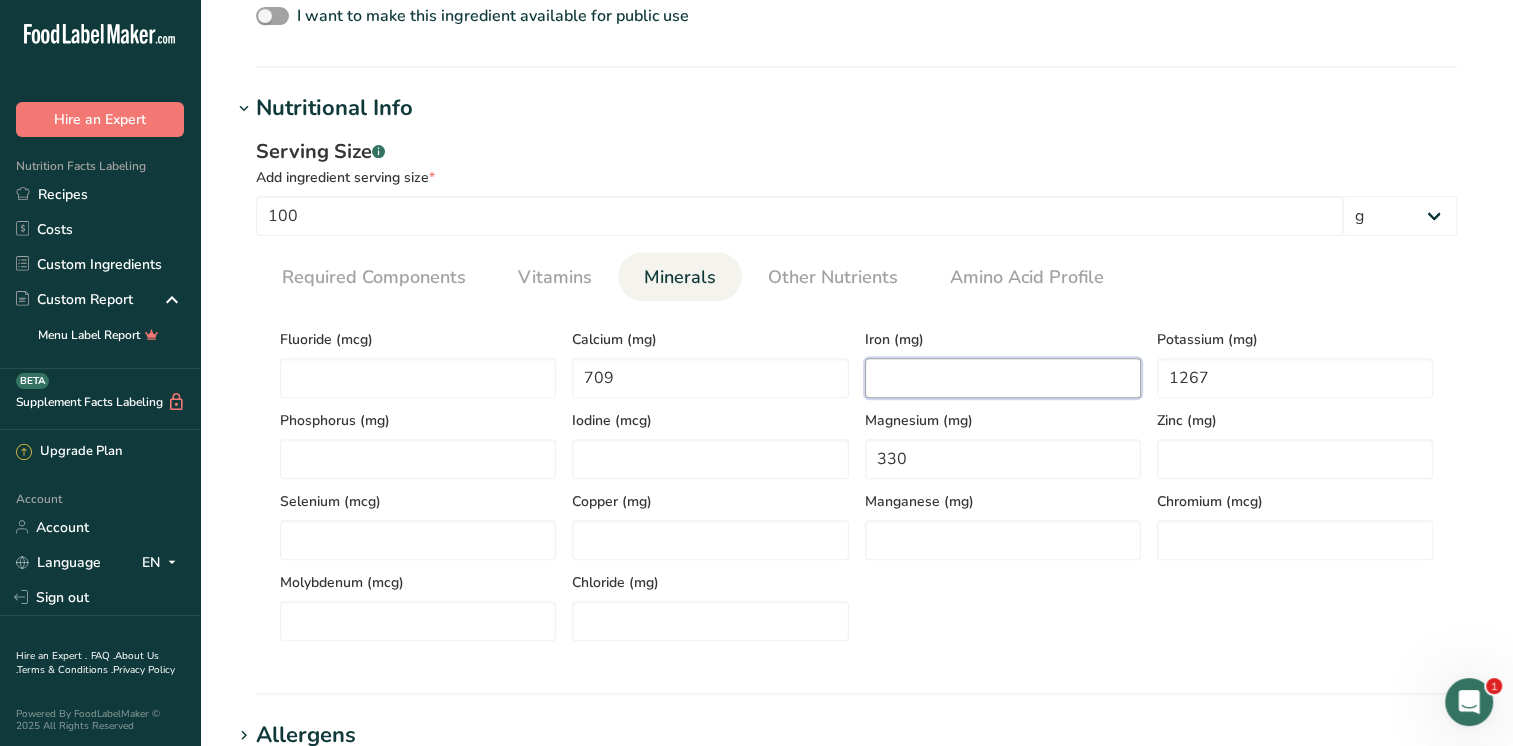 click at bounding box center (1003, 378) 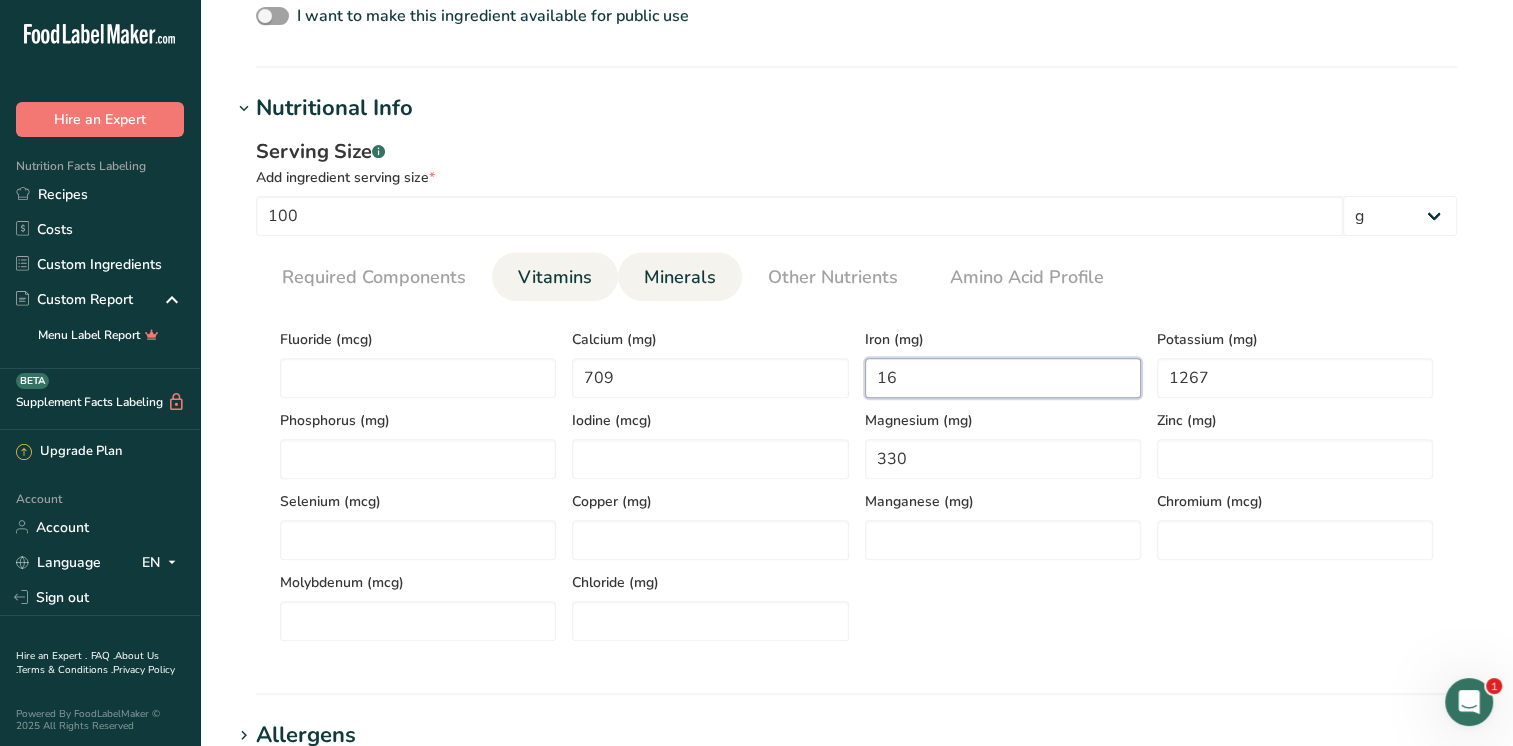 type on "16" 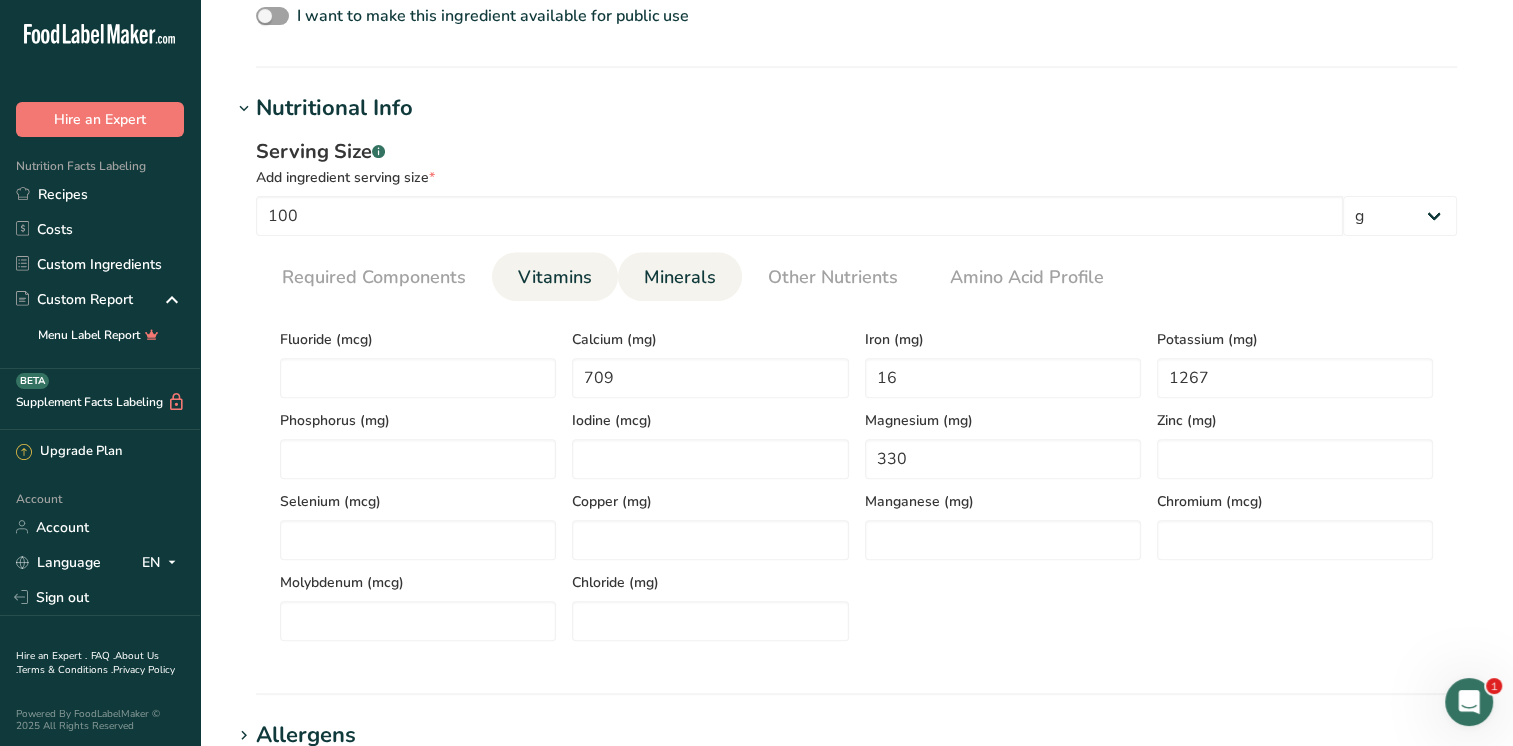 click on "Vitamins" at bounding box center [555, 277] 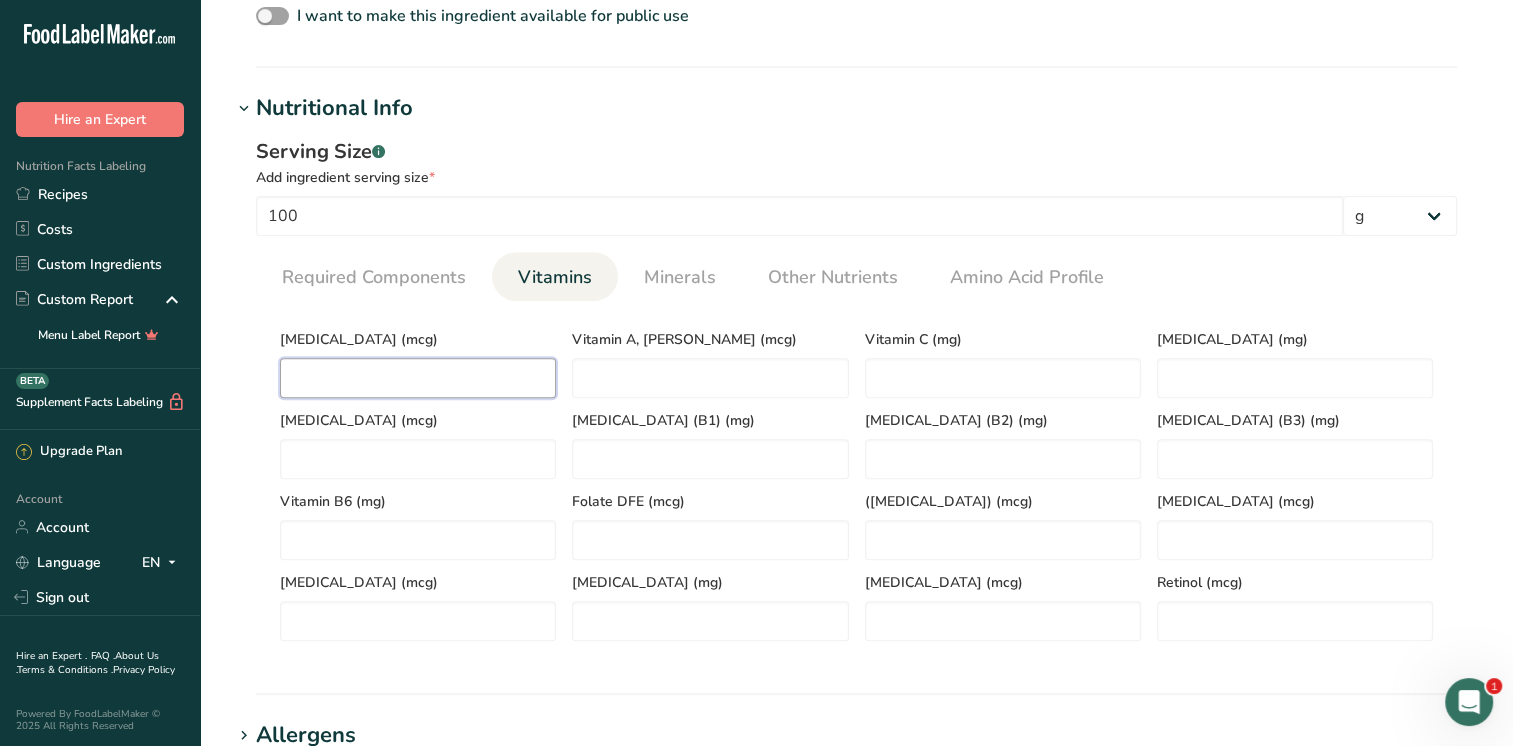 click at bounding box center (418, 378) 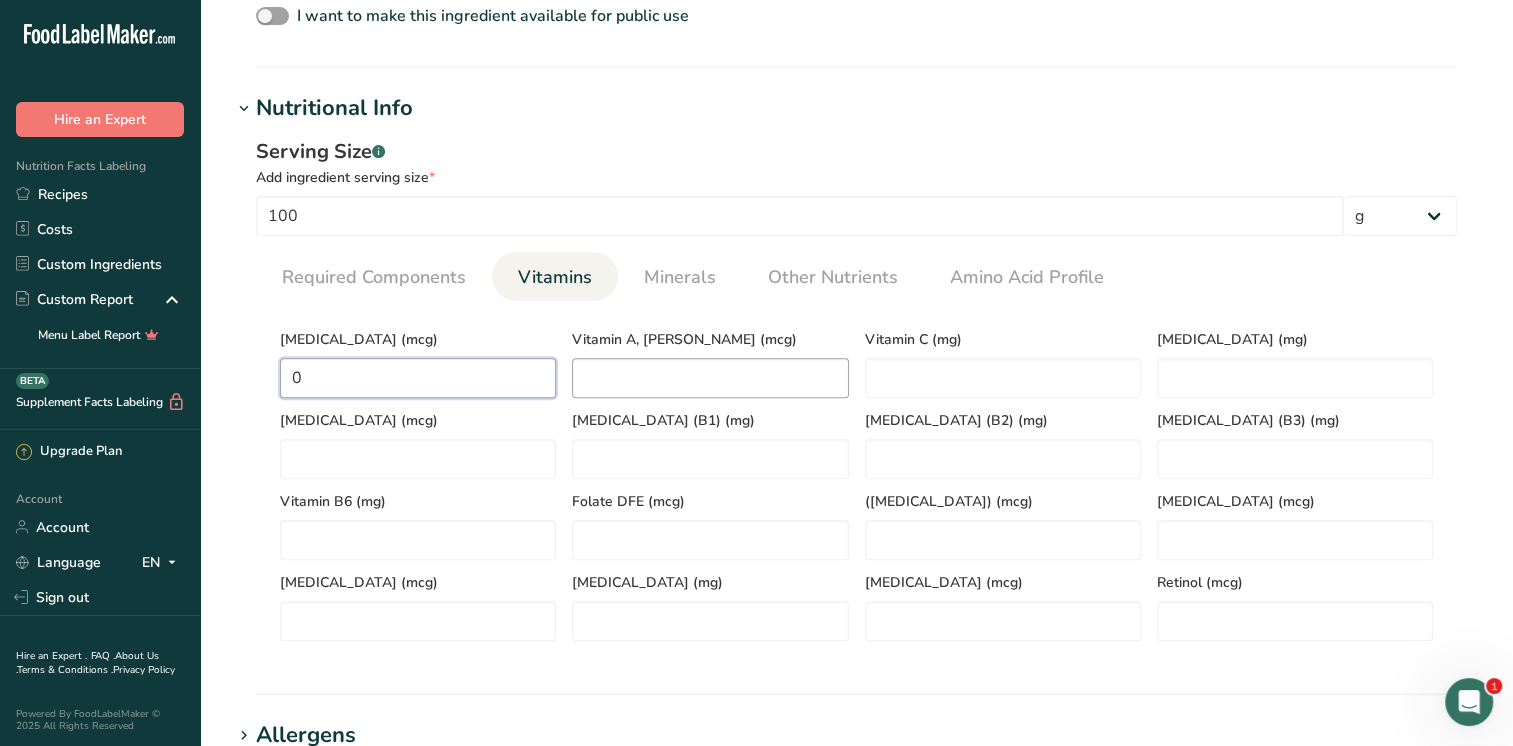 type on "0" 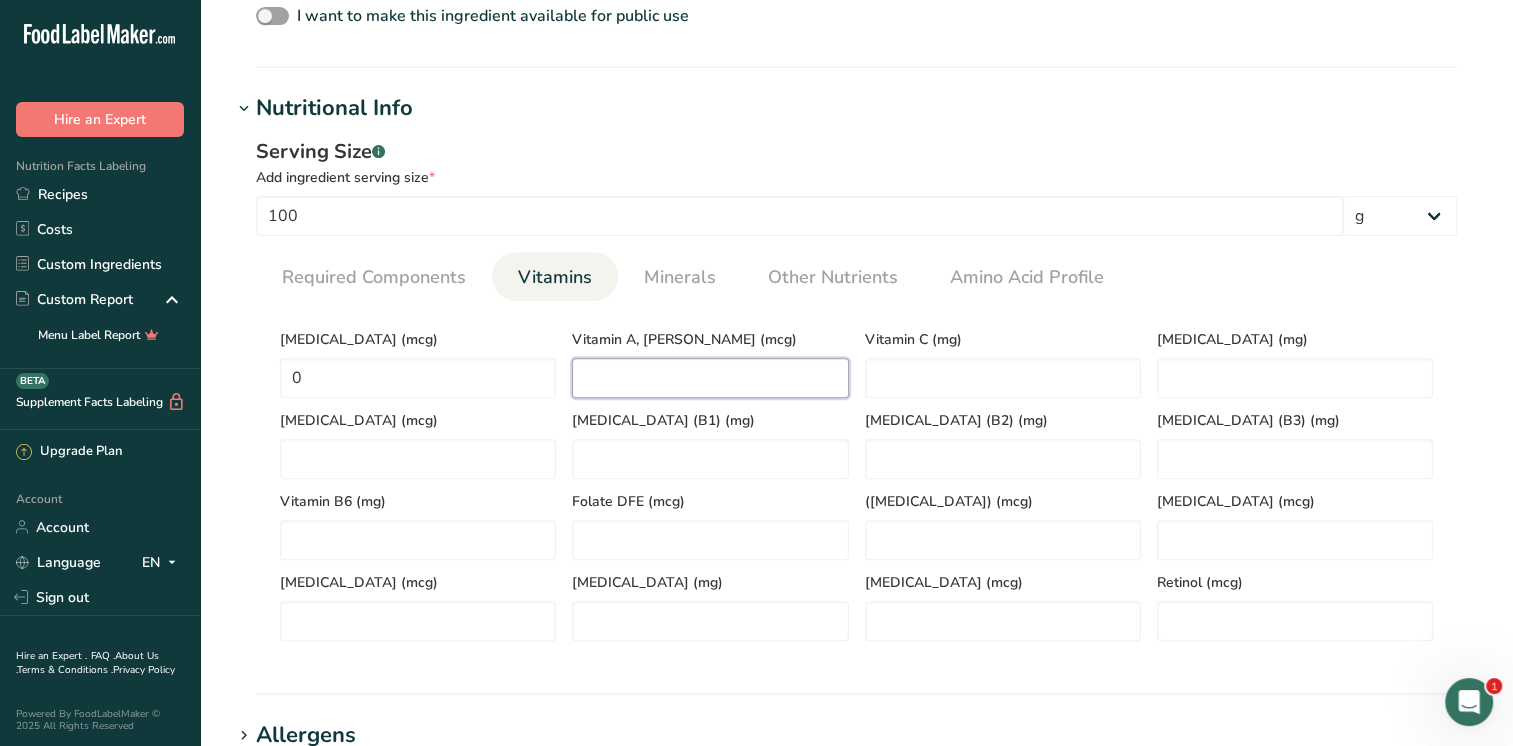 click at bounding box center [710, 378] 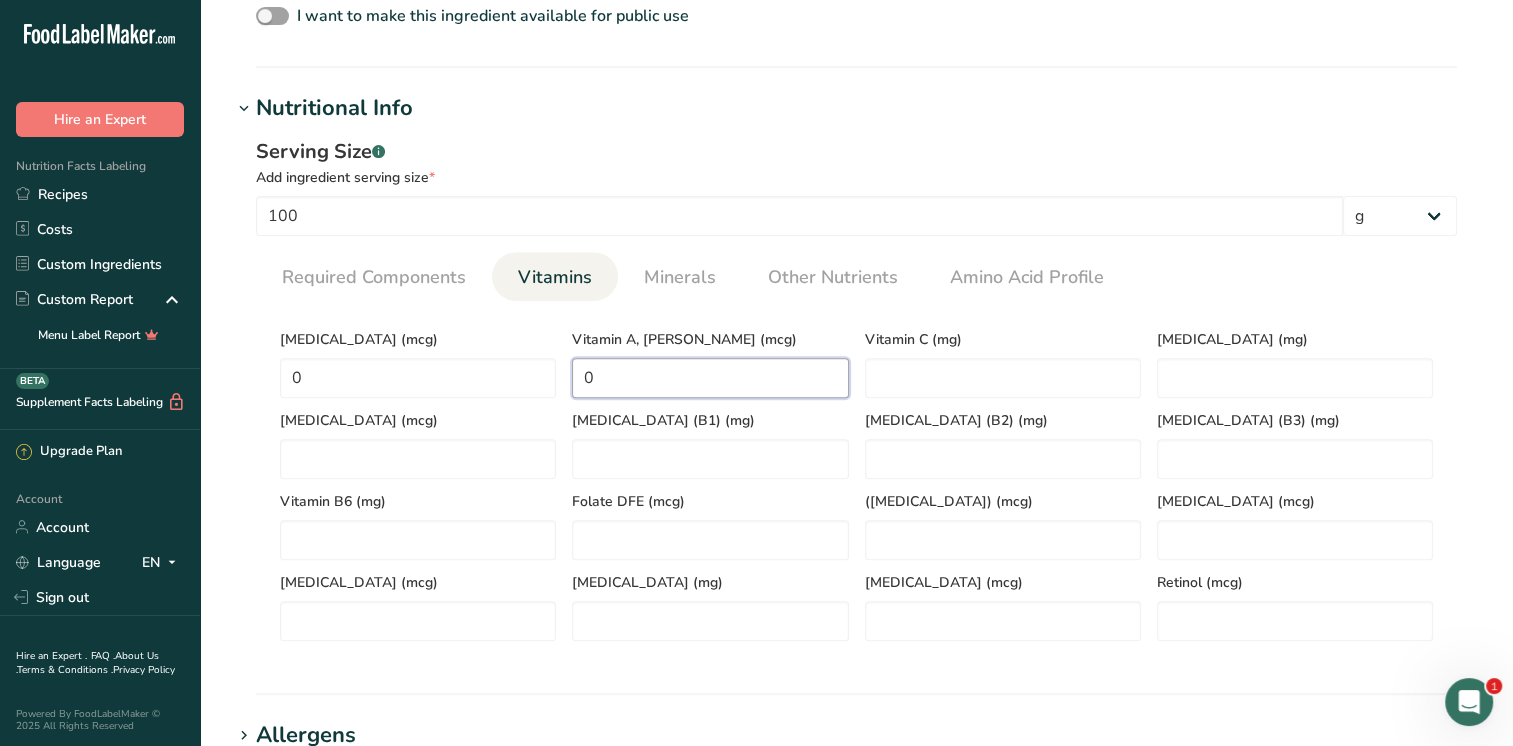 type on "0" 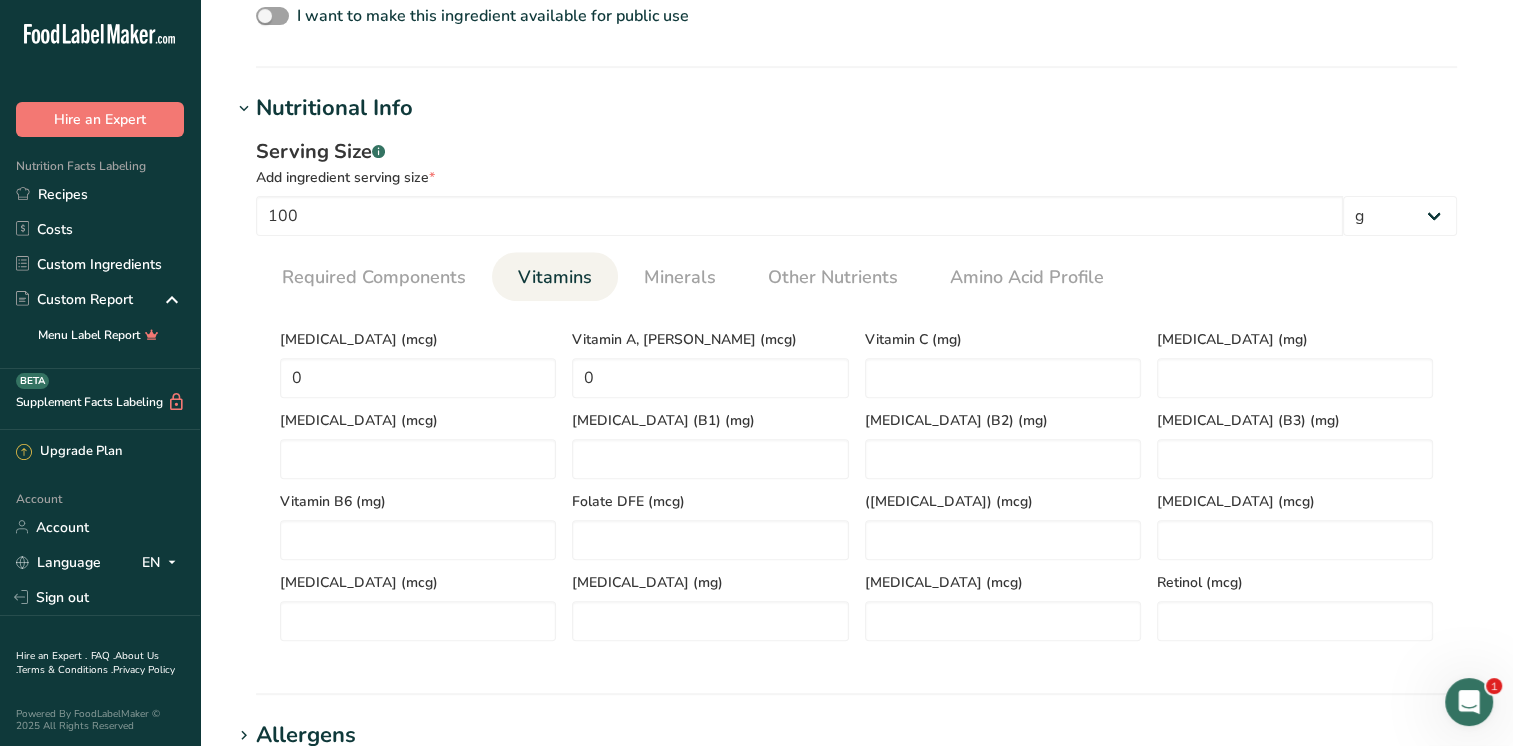click on "Vitamin C
(mg)" at bounding box center (1003, 357) 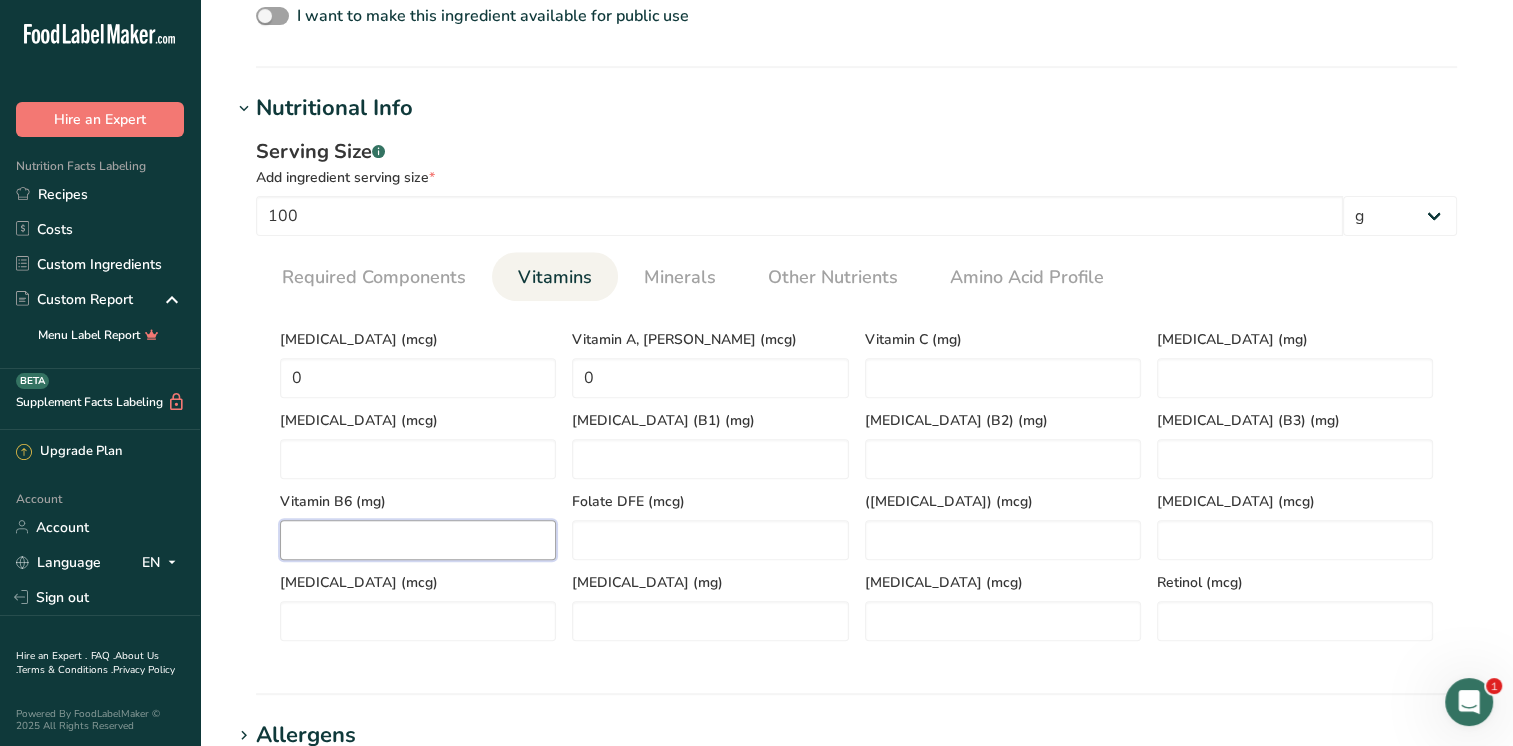 click at bounding box center (418, 540) 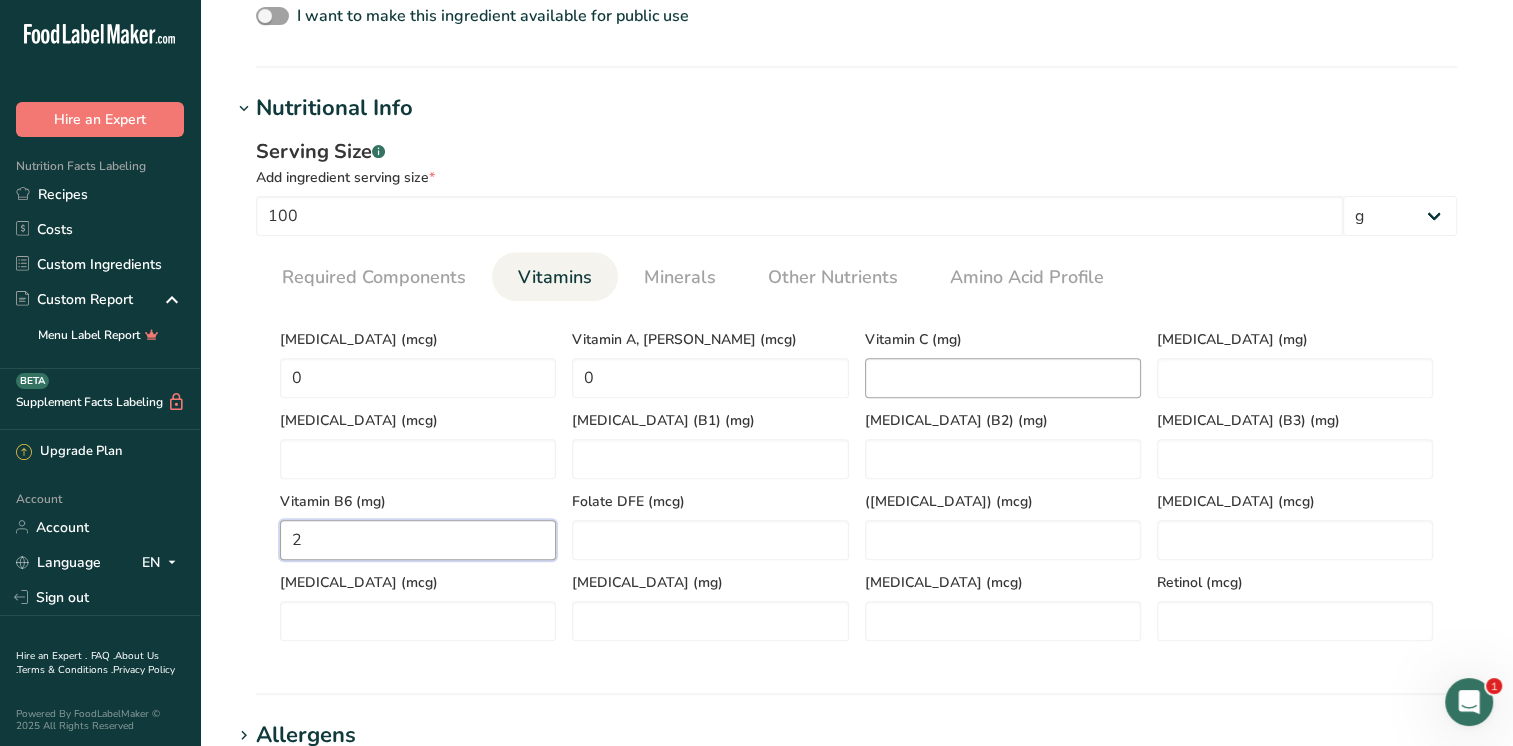 type on "2" 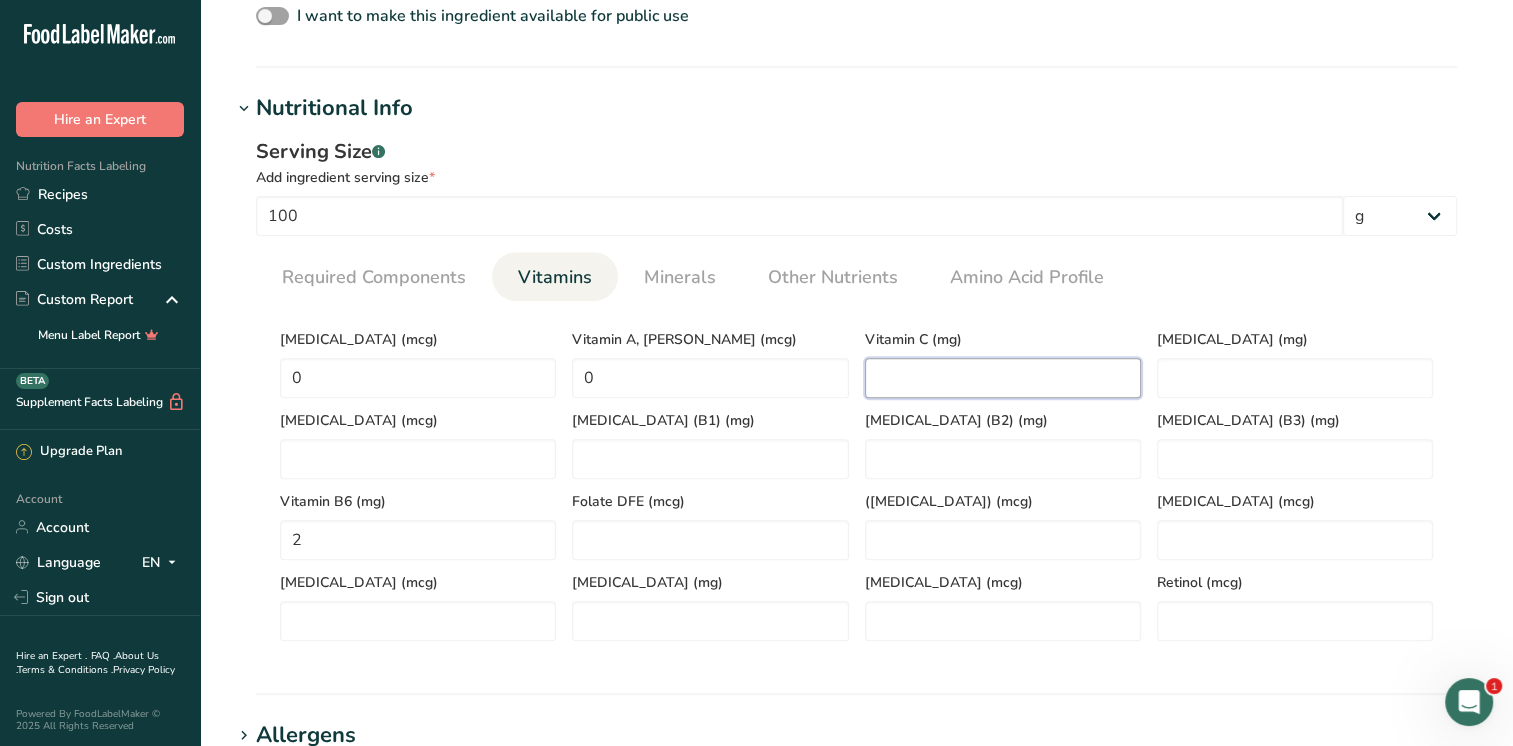 click at bounding box center (1003, 378) 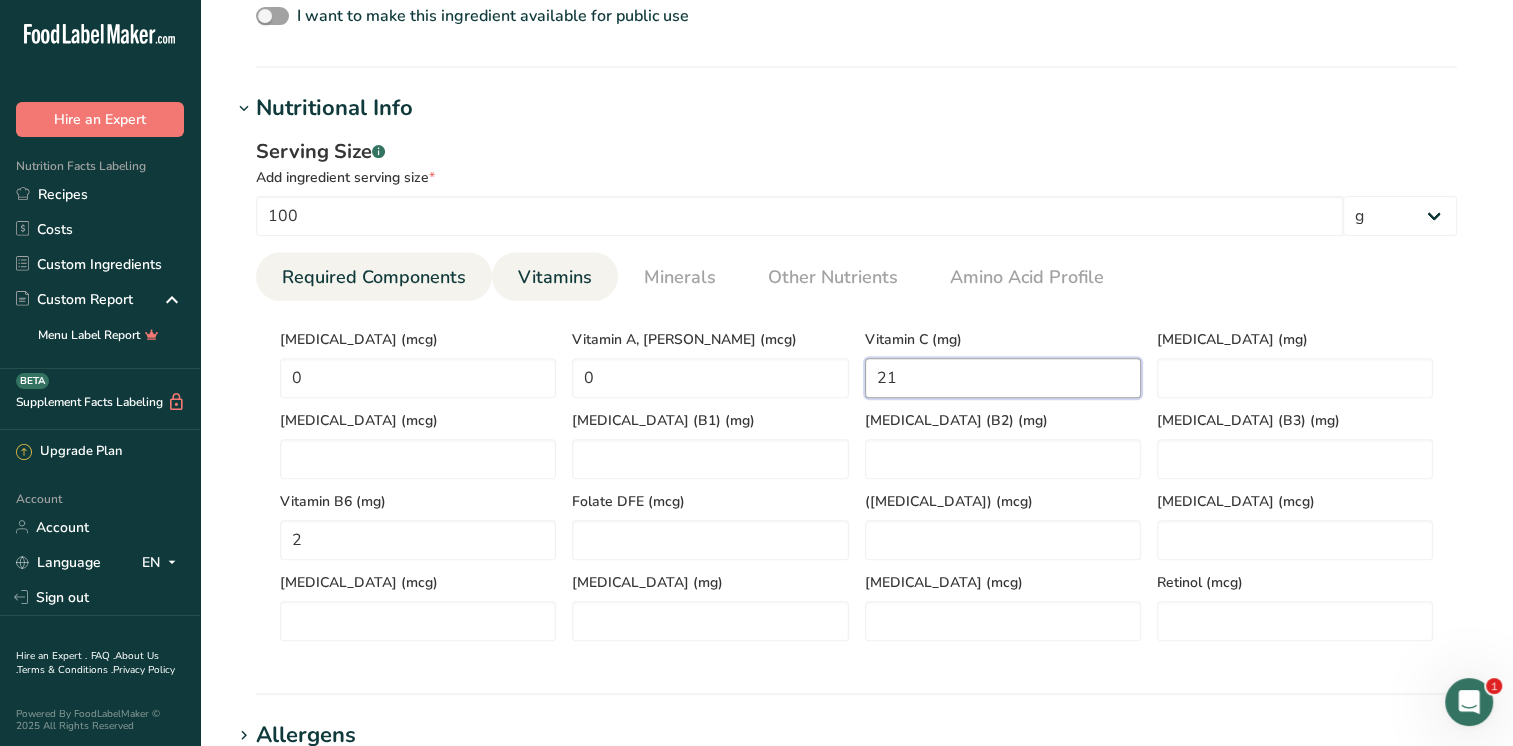 type on "21" 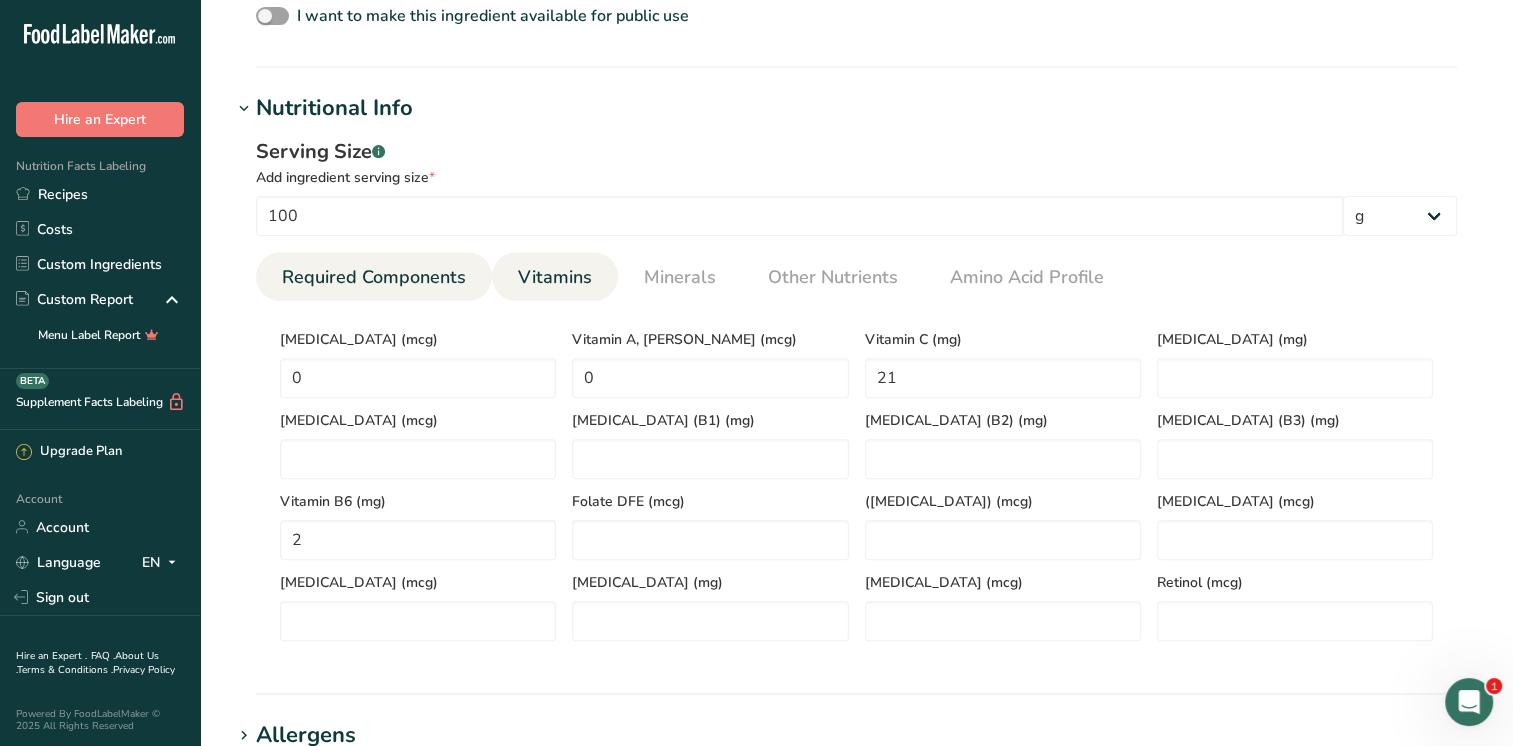 click on "Required Components" at bounding box center (374, 277) 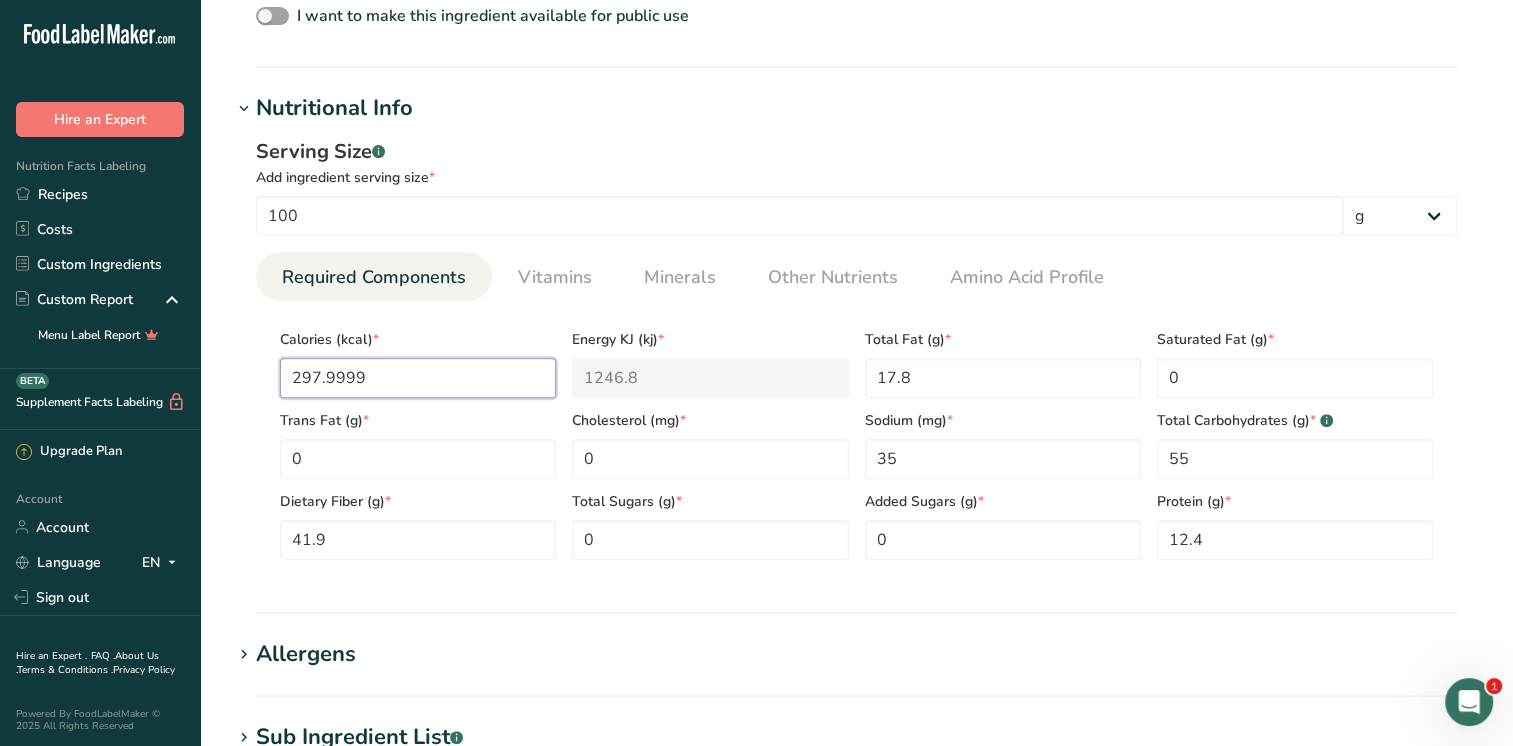 drag, startPoint x: 411, startPoint y: 380, endPoint x: 252, endPoint y: 378, distance: 159.01257 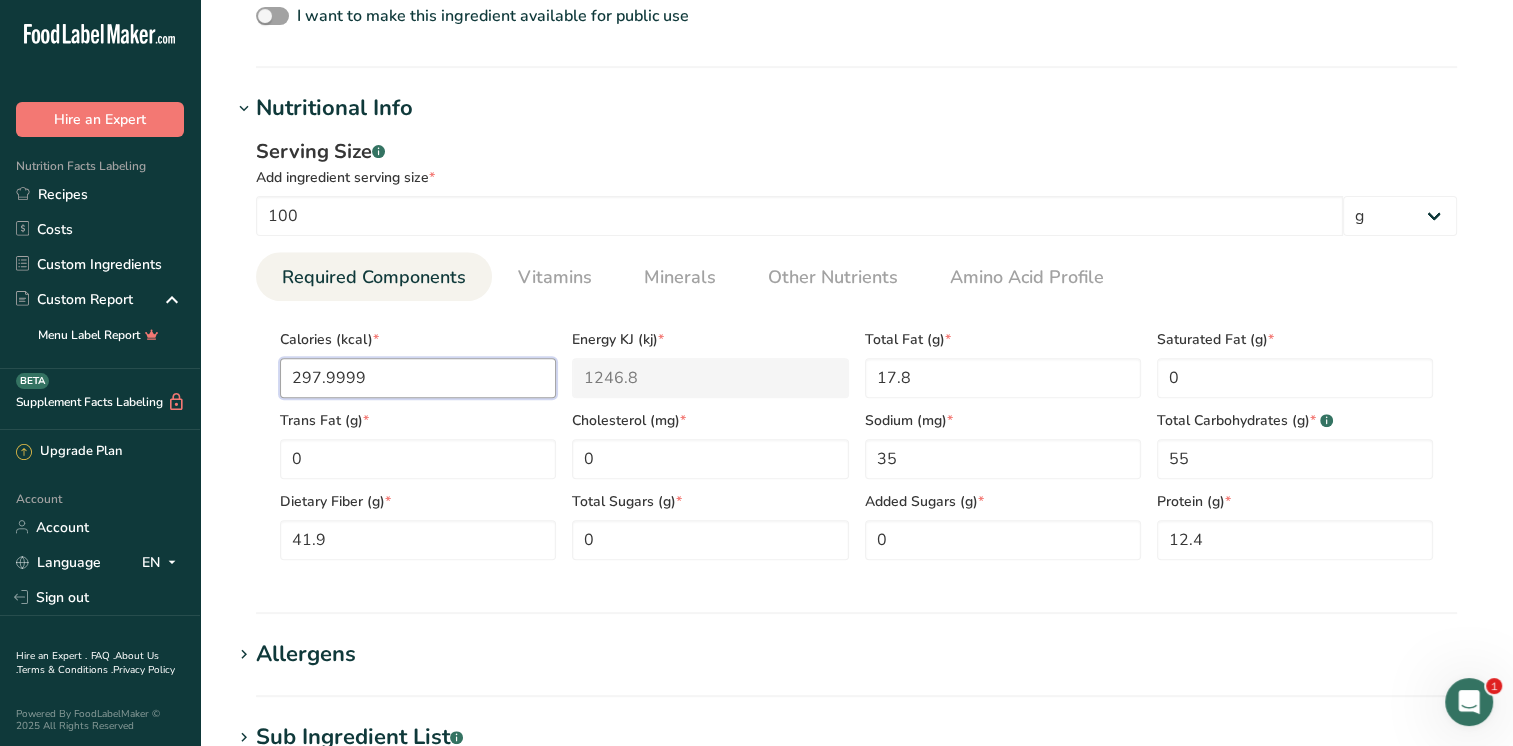 type on "2" 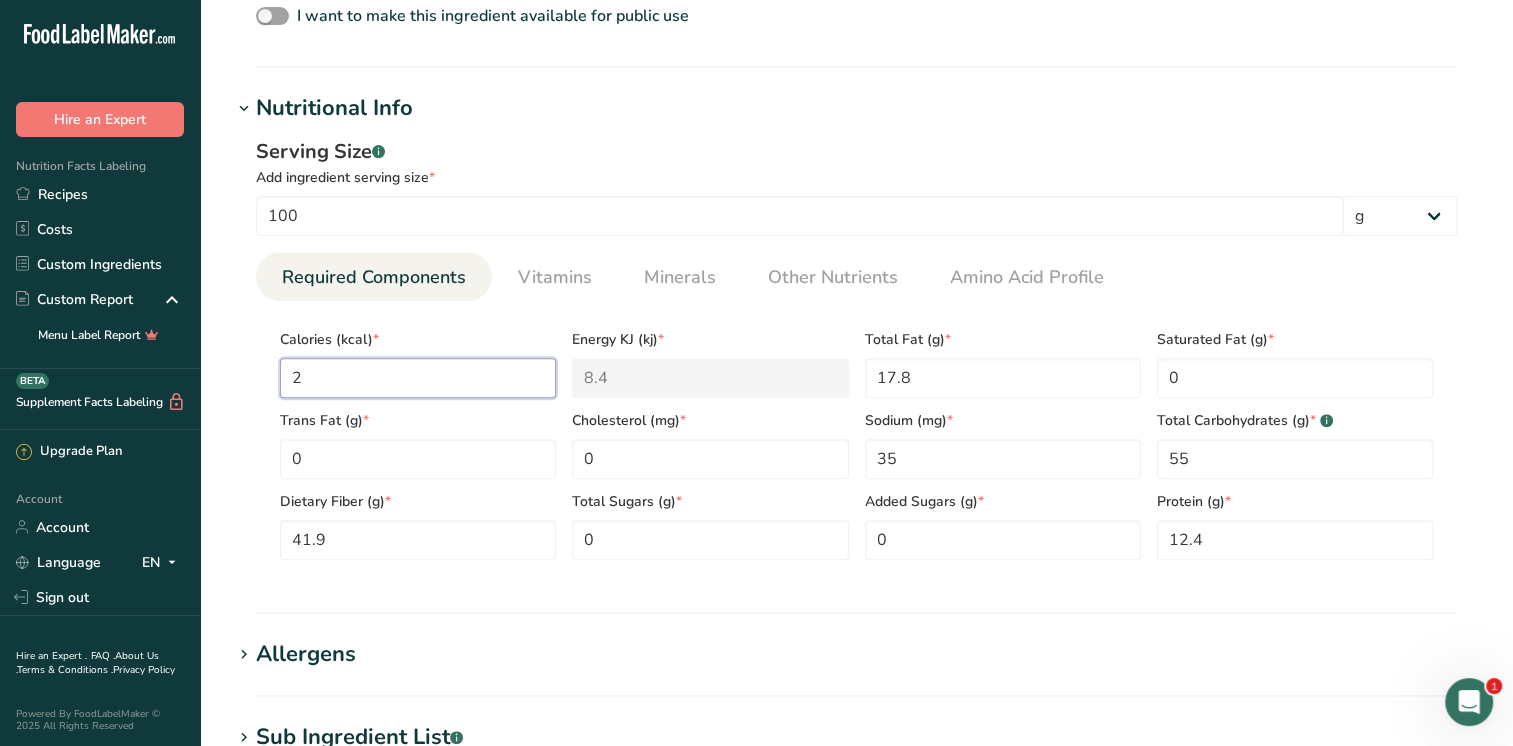 type on "29" 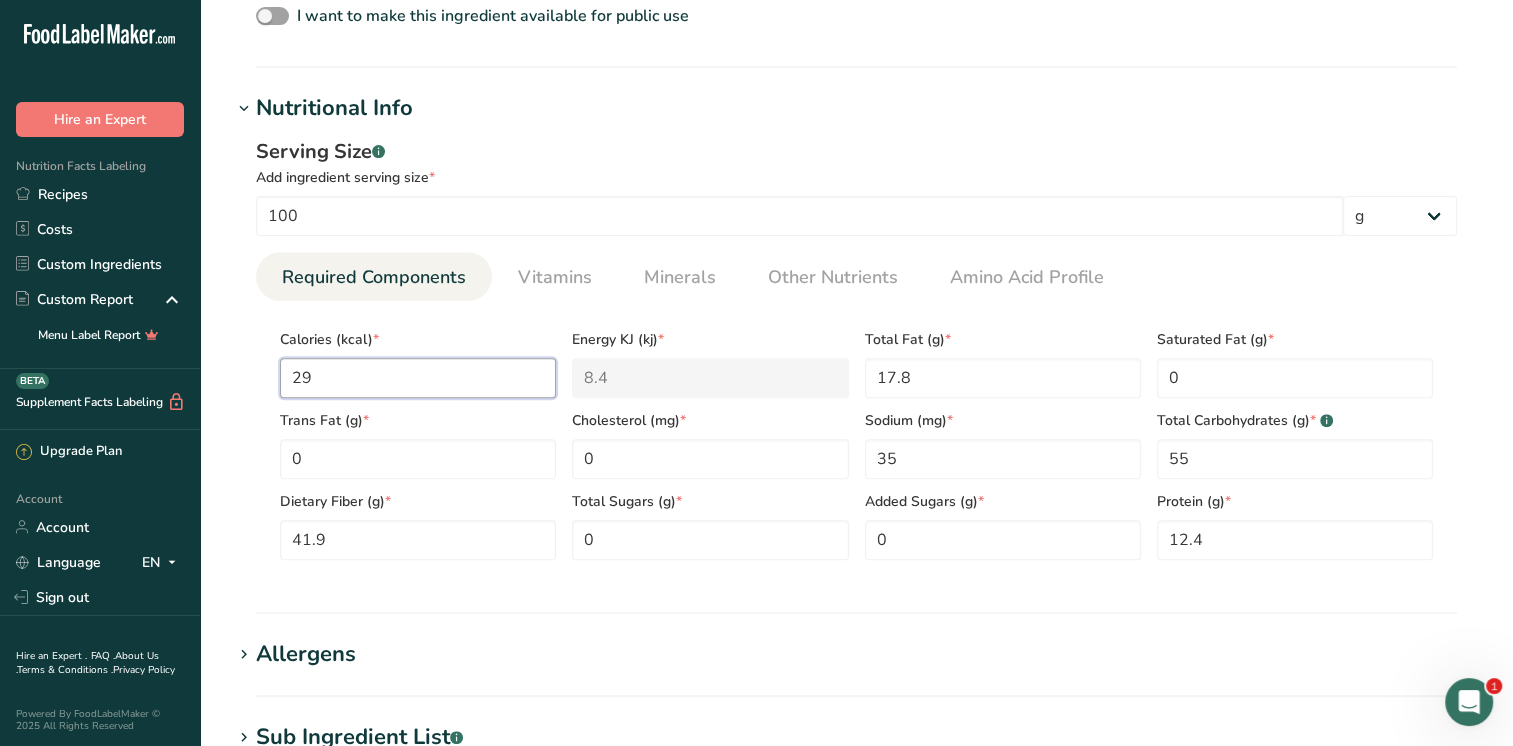 type on "121.3" 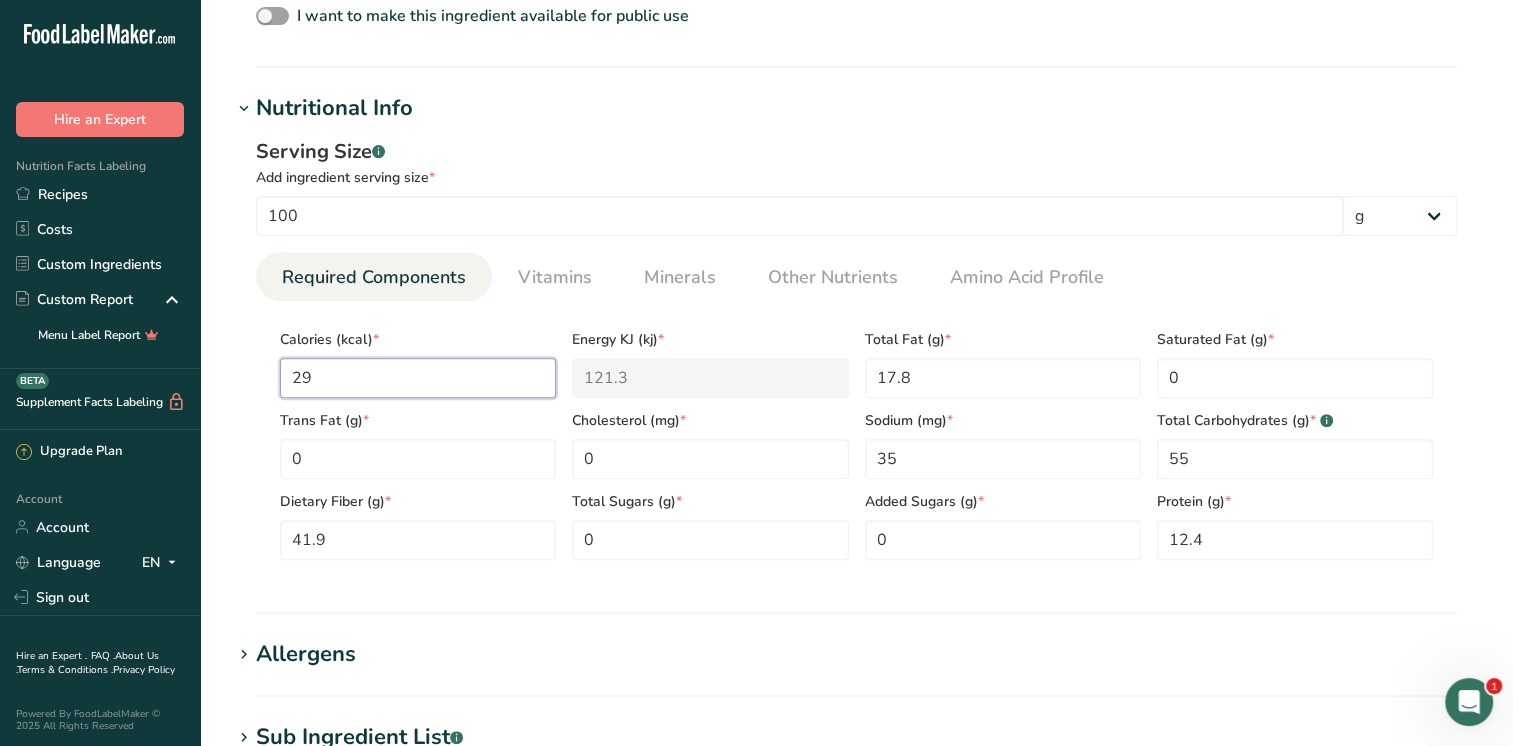 type on "298" 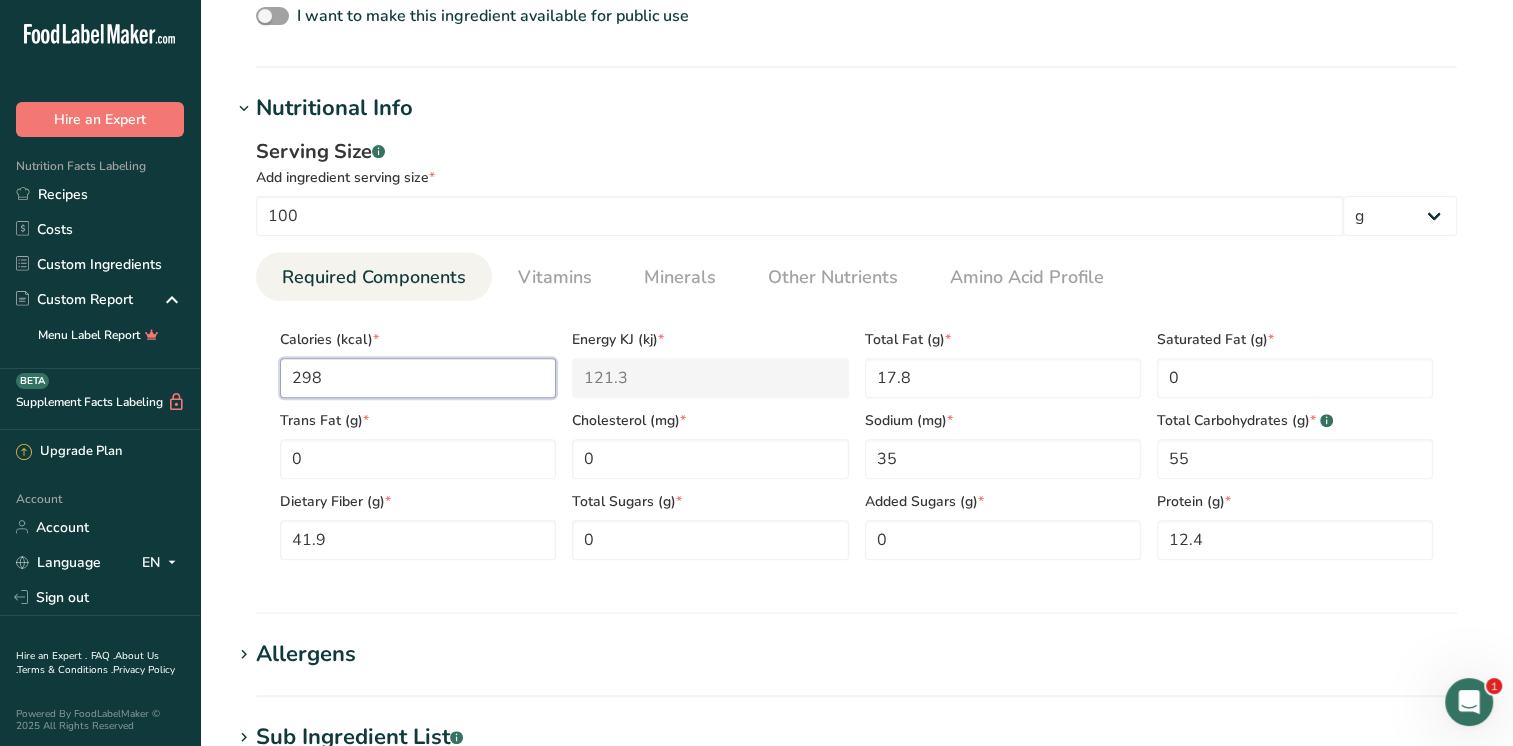type on "1246.8" 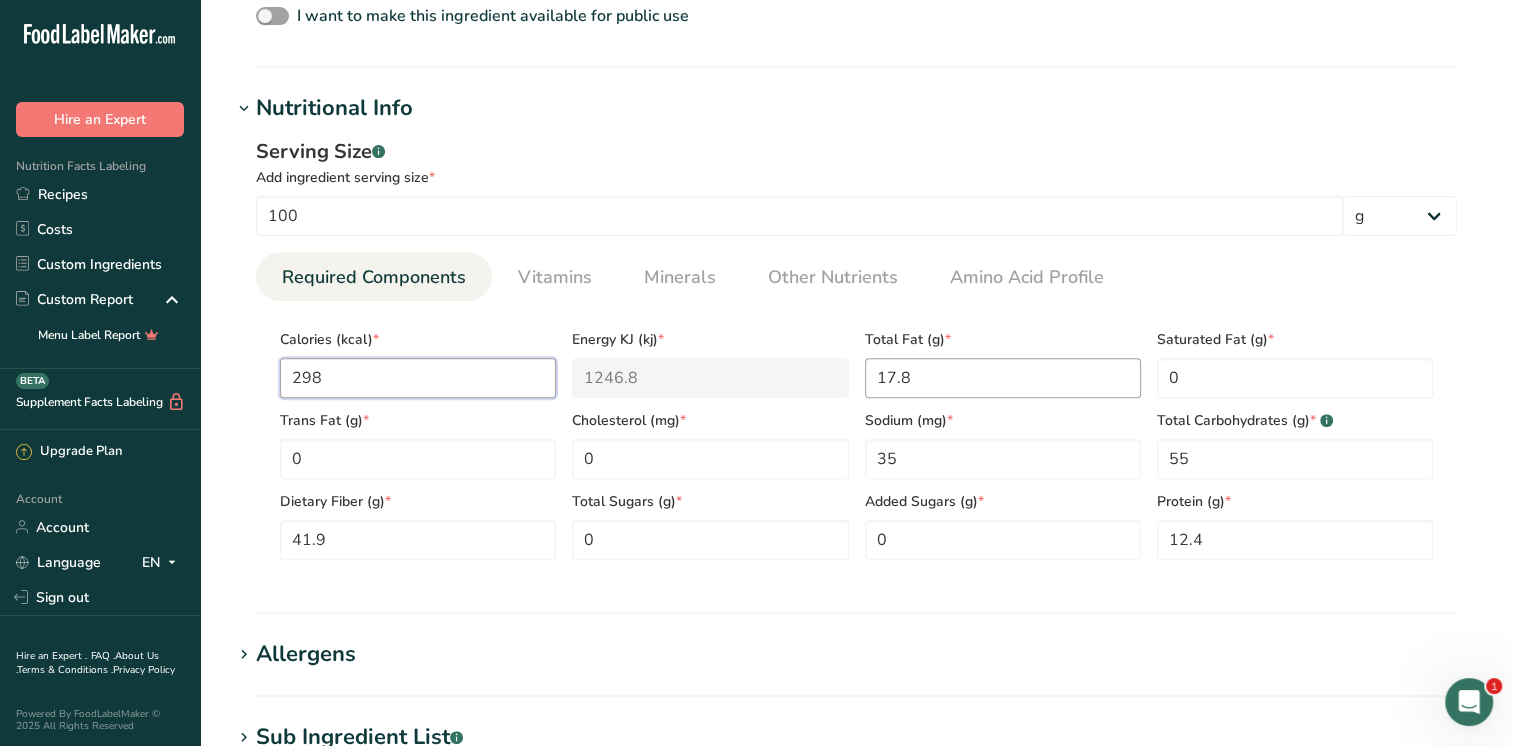 type on "298" 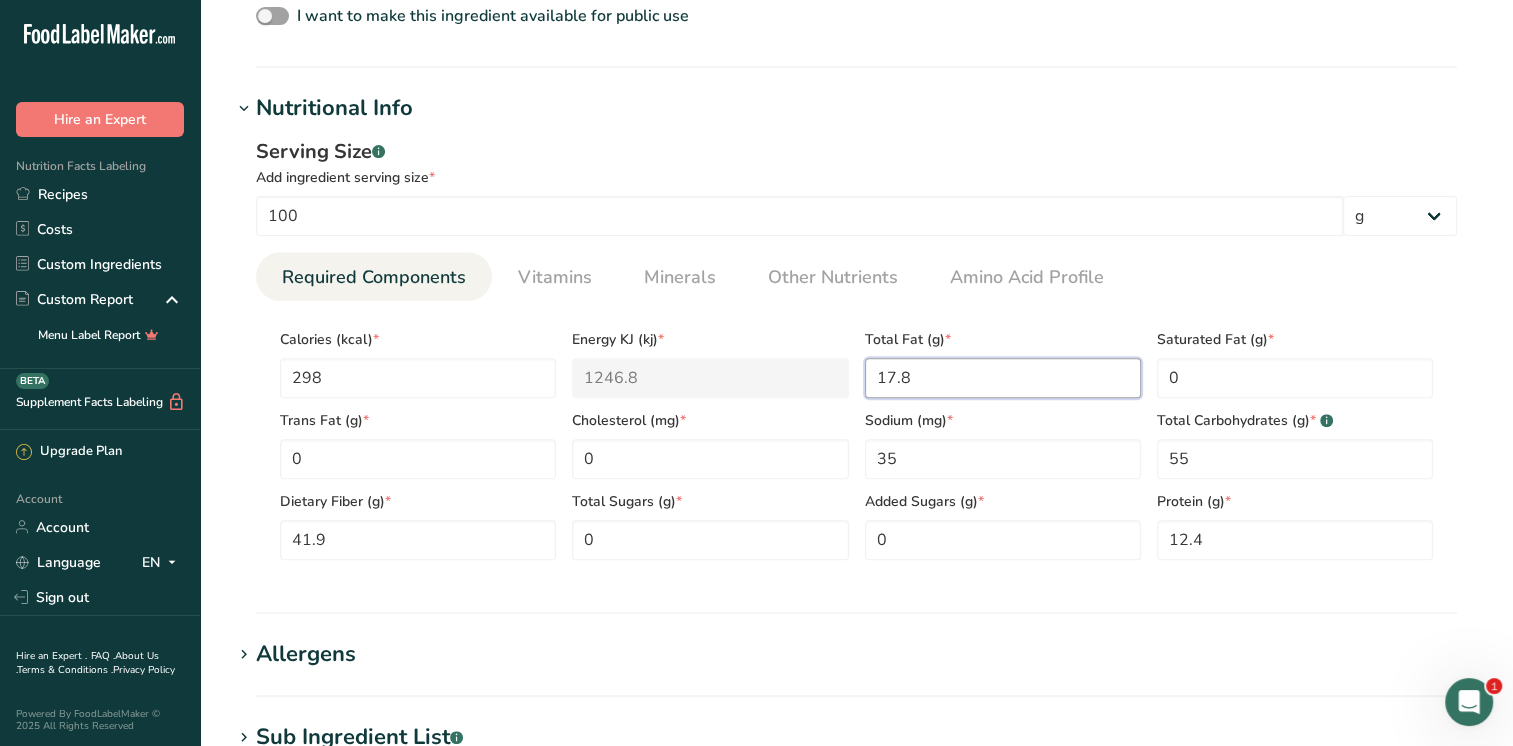 click on "17.8" at bounding box center (1003, 378) 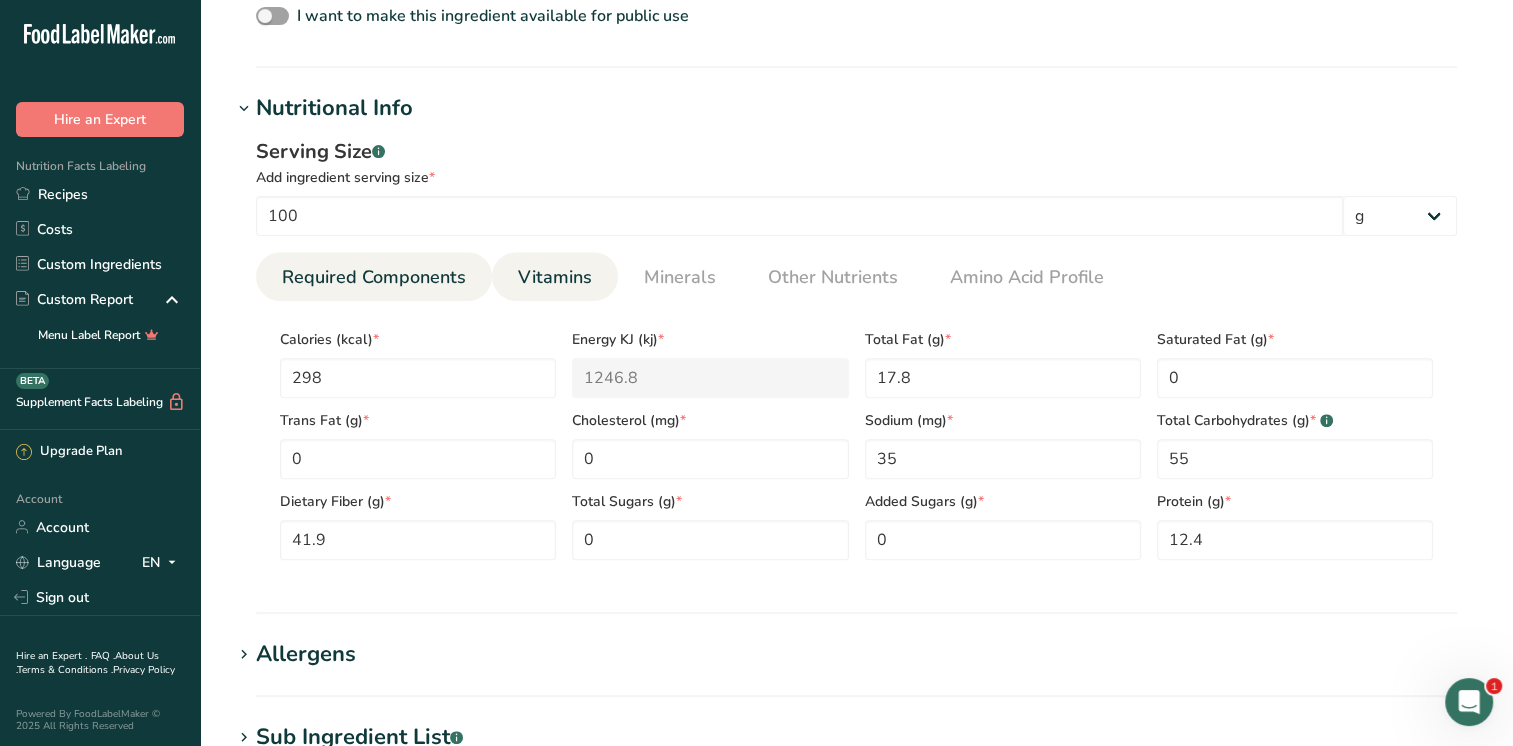 click on "Vitamins" at bounding box center (555, 277) 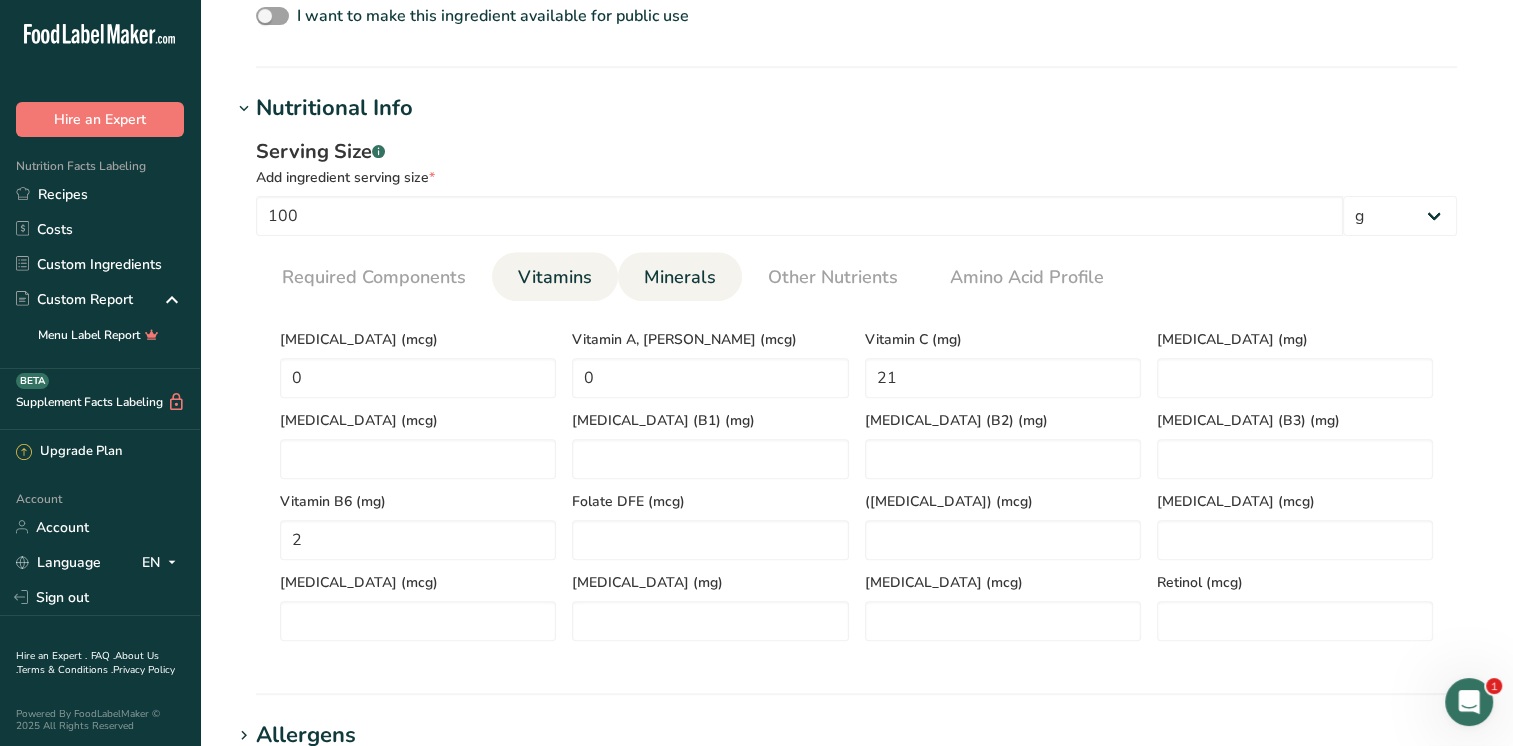 click on "Minerals" at bounding box center (680, 277) 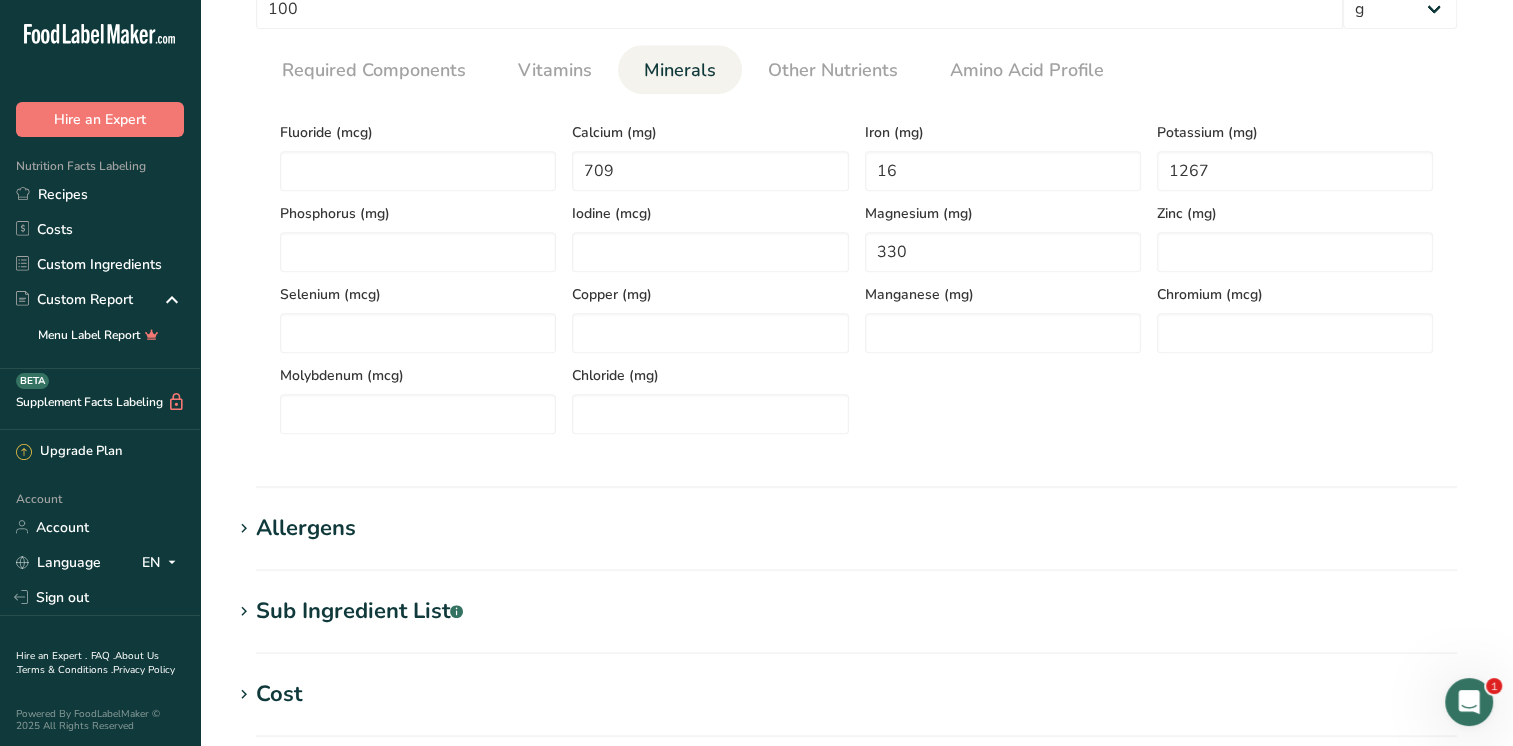 scroll, scrollTop: 1388, scrollLeft: 0, axis: vertical 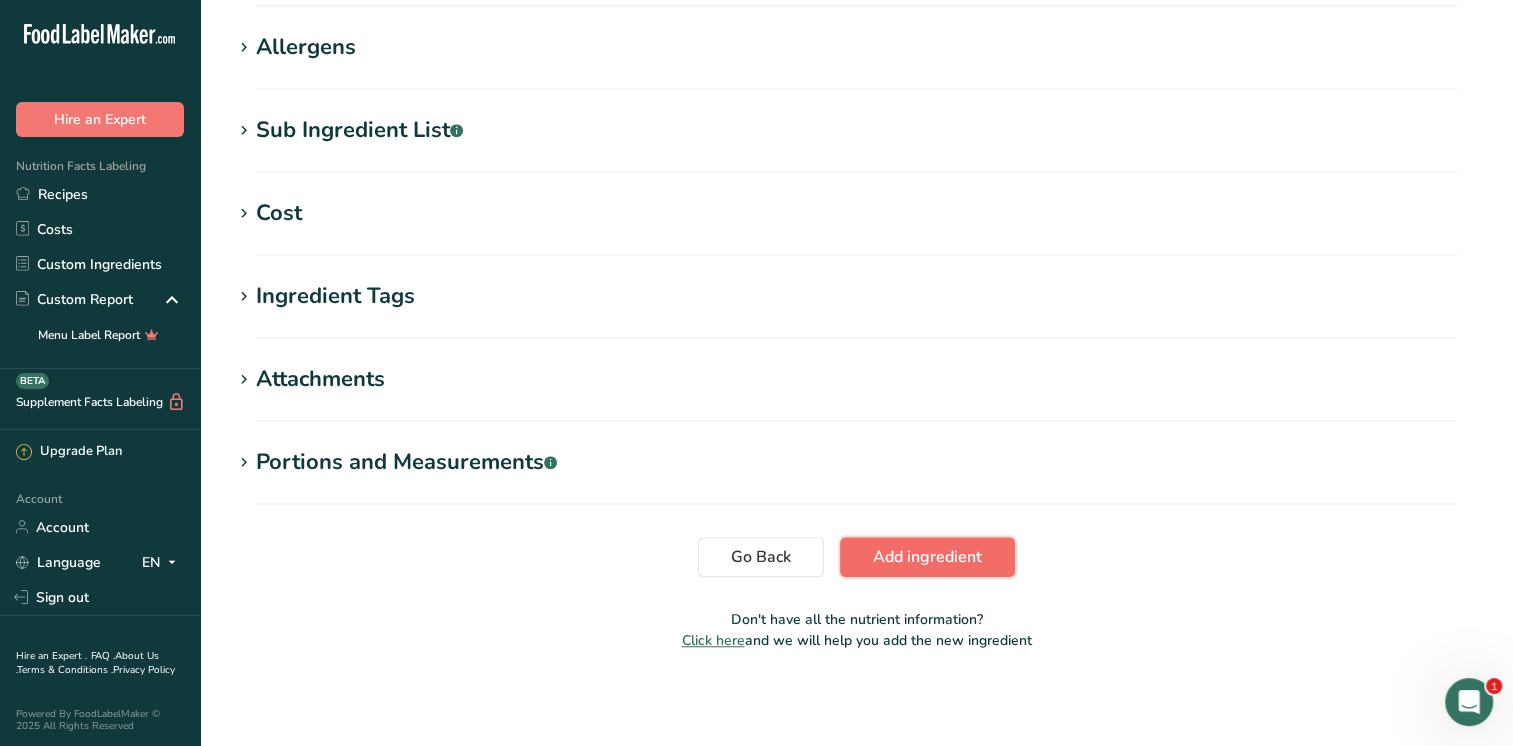 click on "Add ingredient" at bounding box center (927, 557) 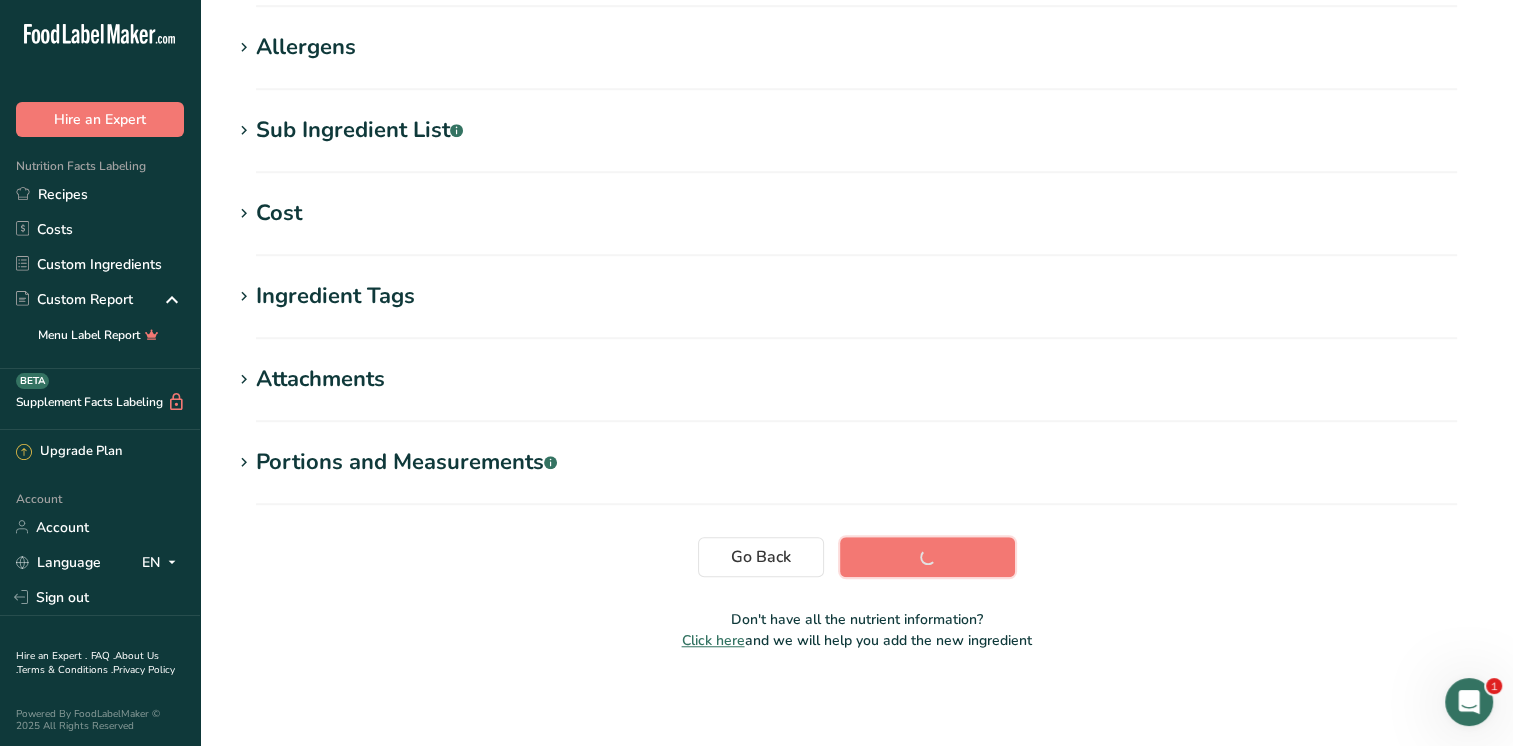 scroll, scrollTop: 328, scrollLeft: 0, axis: vertical 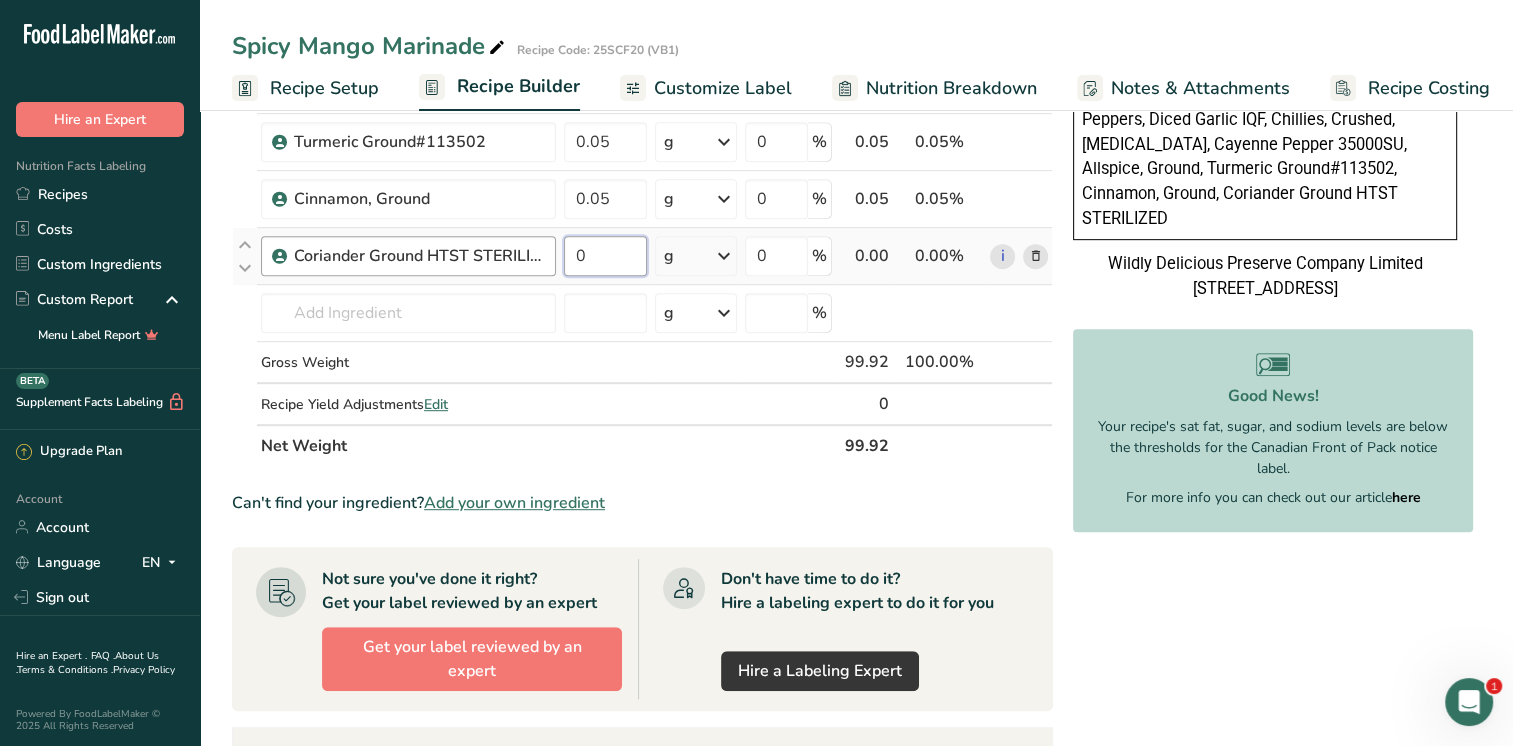 drag, startPoint x: 600, startPoint y: 250, endPoint x: 539, endPoint y: 235, distance: 62.817196 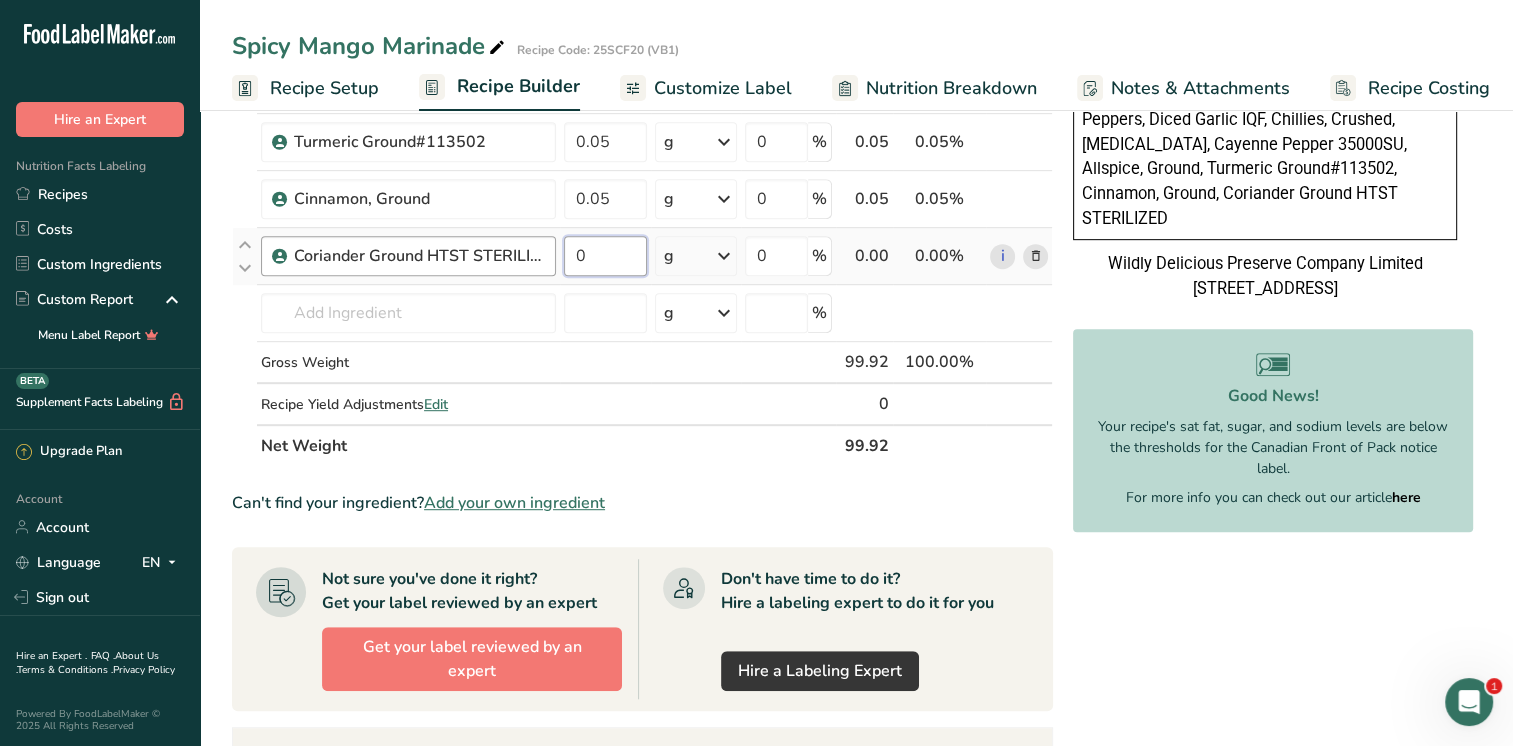 click on "Coriander Ground HTST STERILIZED
0
g
Weight Units
g
kg
mg
See more
Volume Units
l
mL
fl oz
See more
0
%
0.00
0.00%
i" at bounding box center (642, 256) 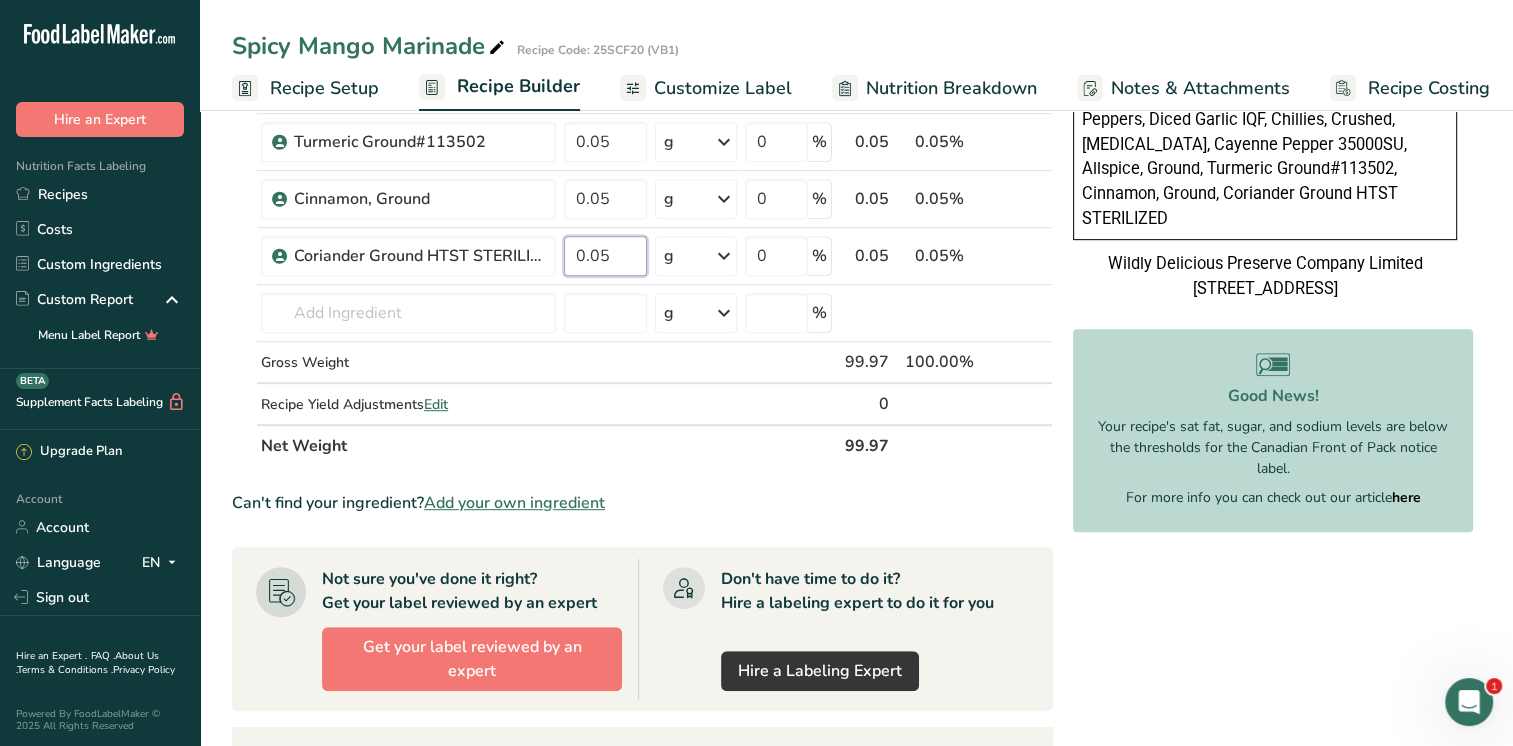 type on "0.05" 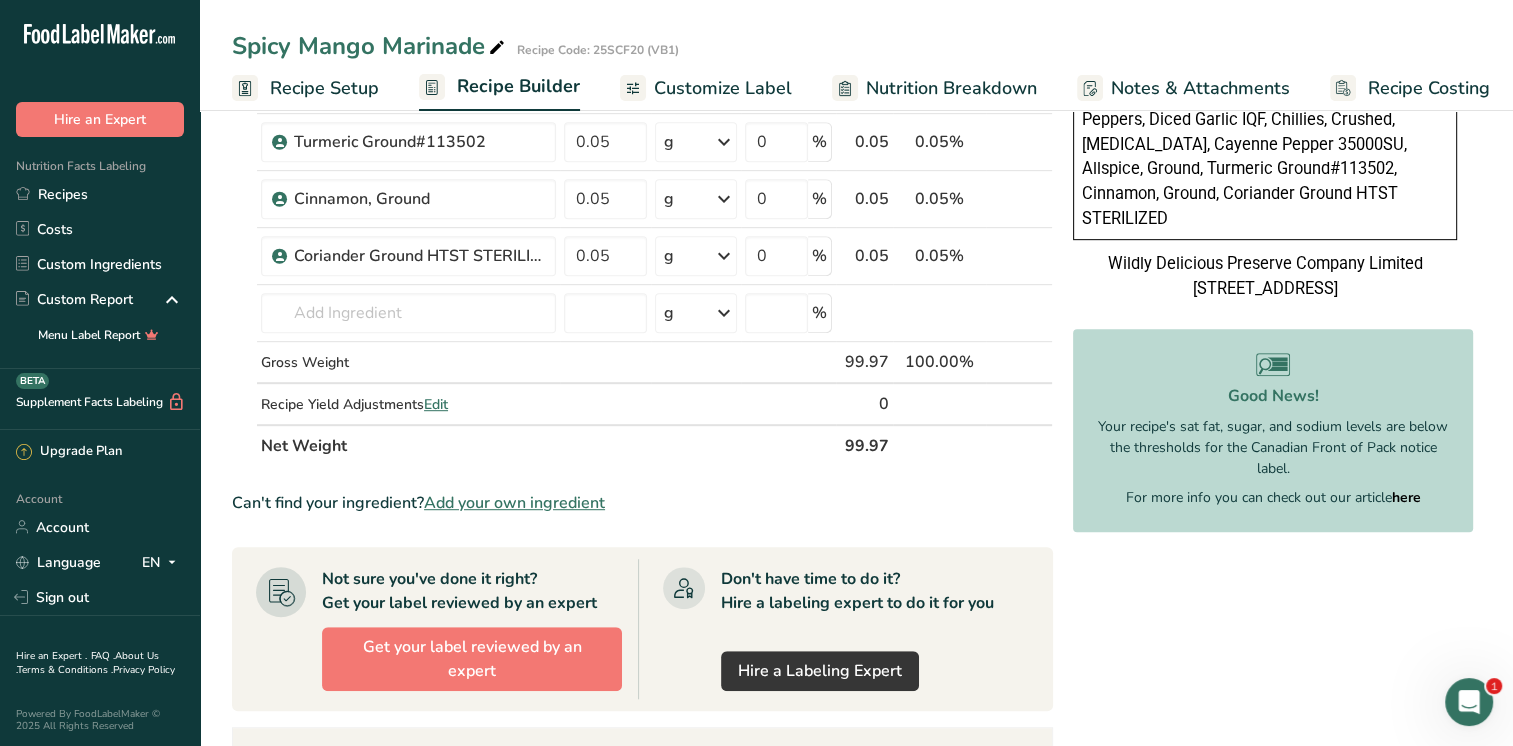click on "Nutrition Facts
Valeur nutritive
Per 1 tbsp (15mL)
pour 1 c. à soupe (15mL)
Calories
30
% Daily Value *
% valeur quotidienne *
Fat
/ Lipides
0 g
0
%
Saturated
/ saturés
0 g
0
%
+ Trans
/ trans
0 g
Carbohydrate
/ Glucides
7 g
Fibre
/ Fibres
0 g" at bounding box center (1273, 131) 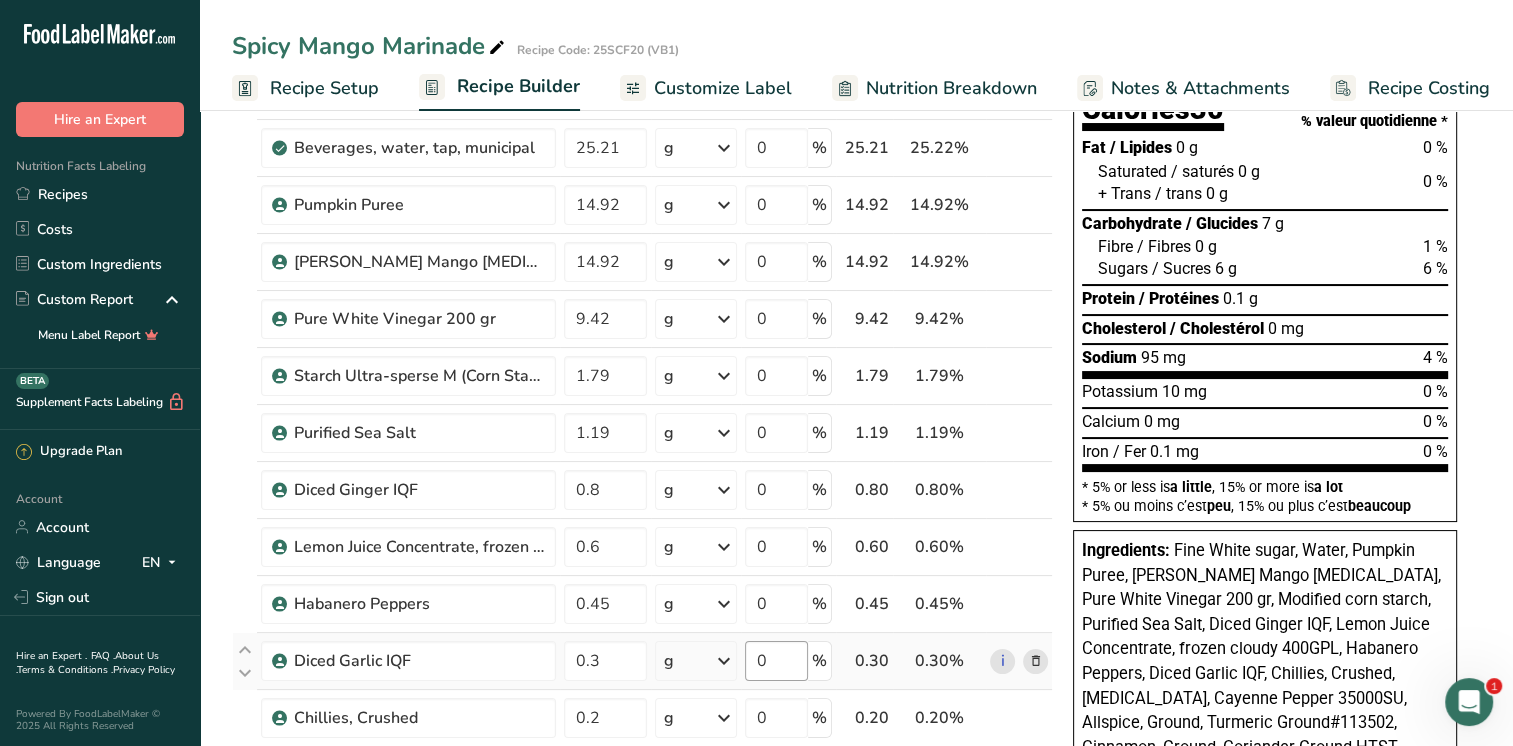 scroll, scrollTop: 100, scrollLeft: 0, axis: vertical 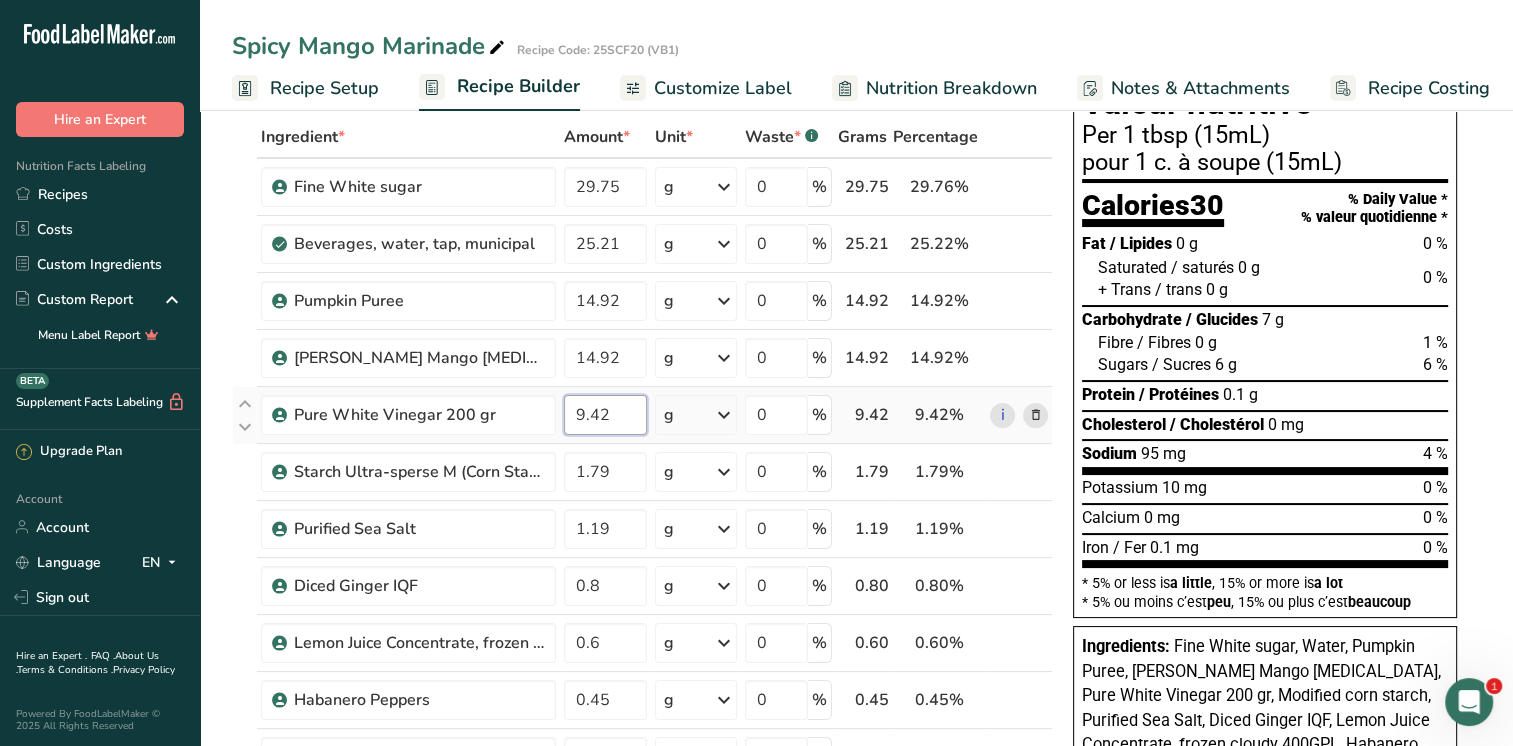 click on "9.42" at bounding box center (605, 415) 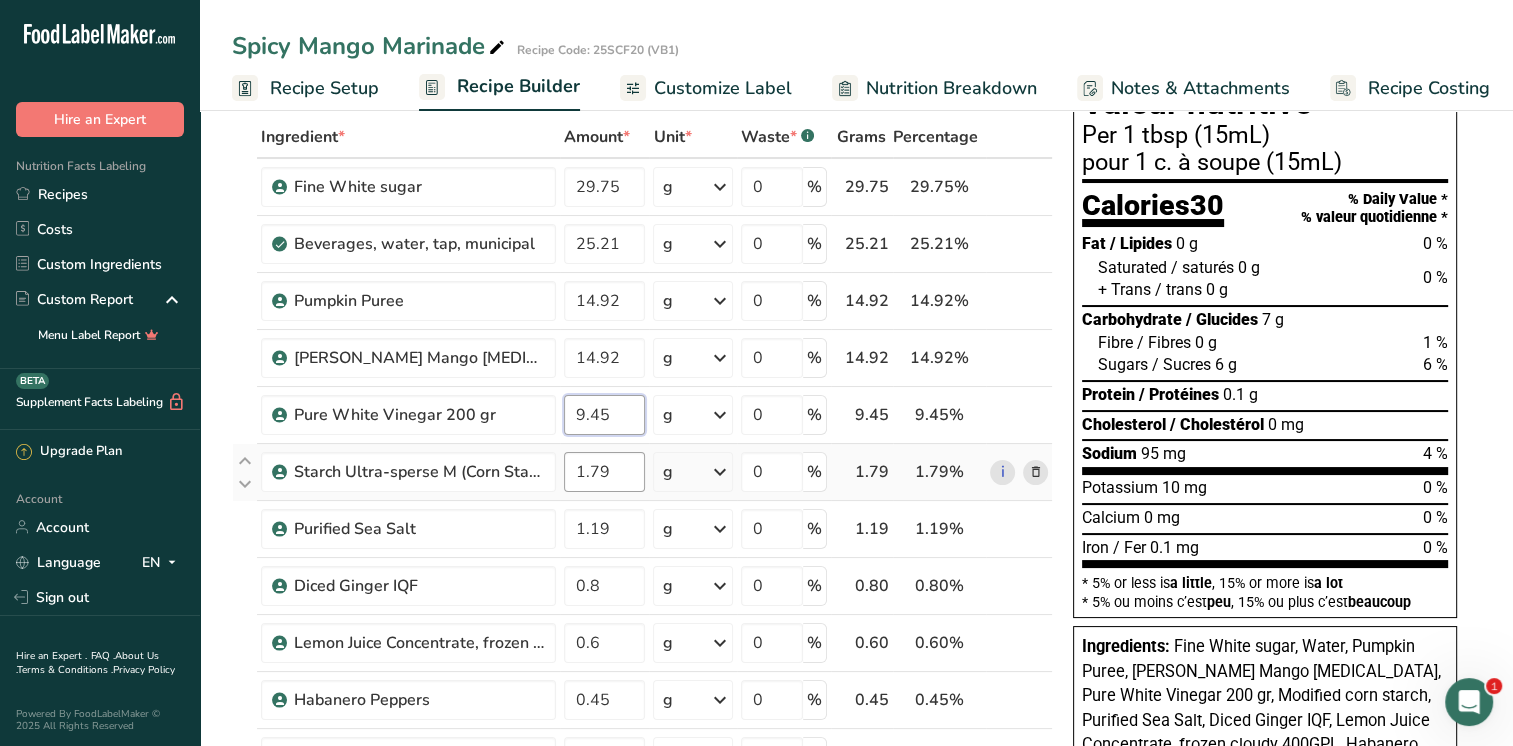 type on "9.45" 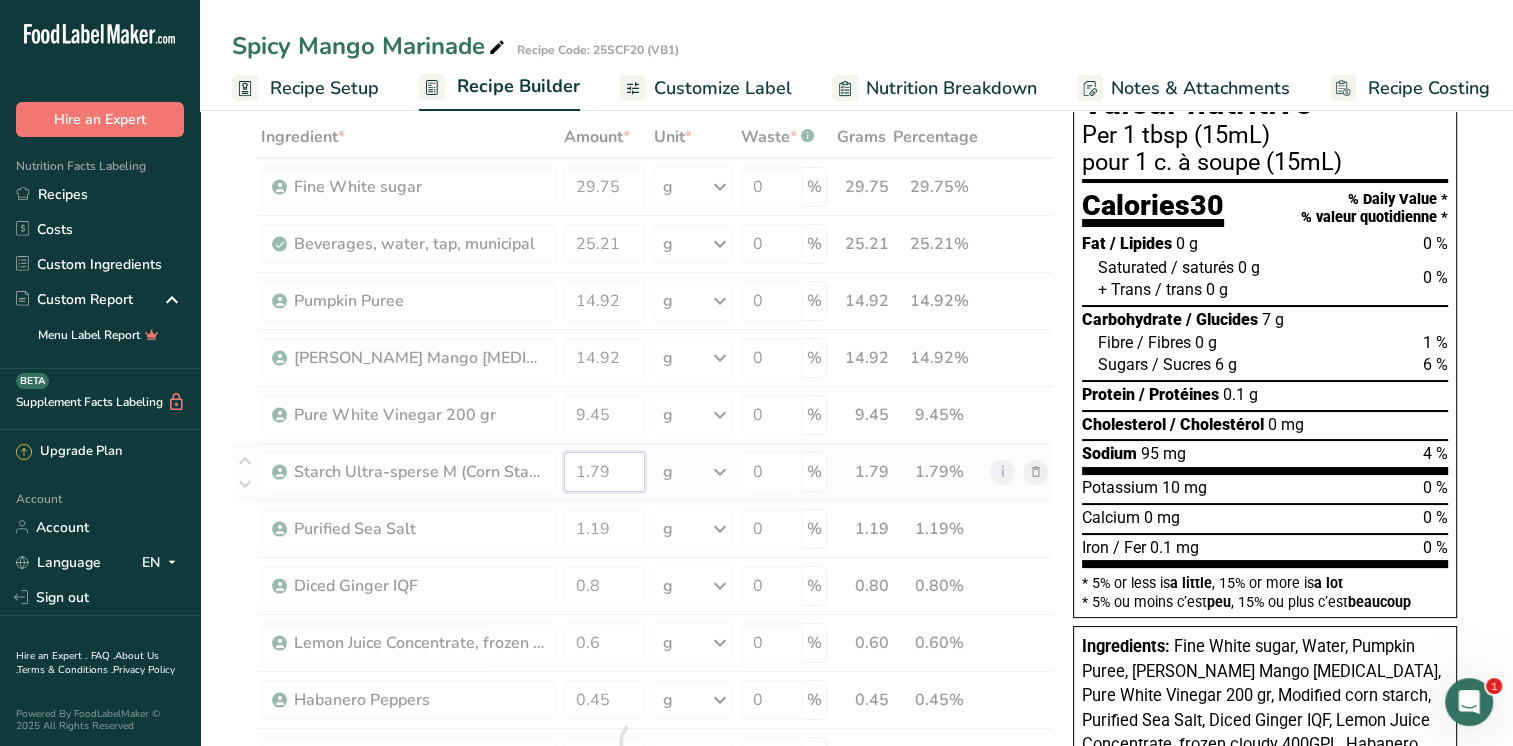 click on "Ingredient *
Amount *
Unit *
Waste *   .a-a{fill:#347362;}.b-a{fill:#fff;}          Grams
Percentage
Fine White sugar
29.75
g
Weight Units
g
kg
mg
See more
Volume Units
l
mL
fl oz
See more
0
%
29.75
29.75%
i
[GEOGRAPHIC_DATA], water, tap, municipal
25.21
g
Portions
1 fl oz
1 bottle 8 fl oz
1 liter
See more
Weight Units
g
kg
mg
See more
Volume Units
l
lb/ft3" at bounding box center (642, 741) 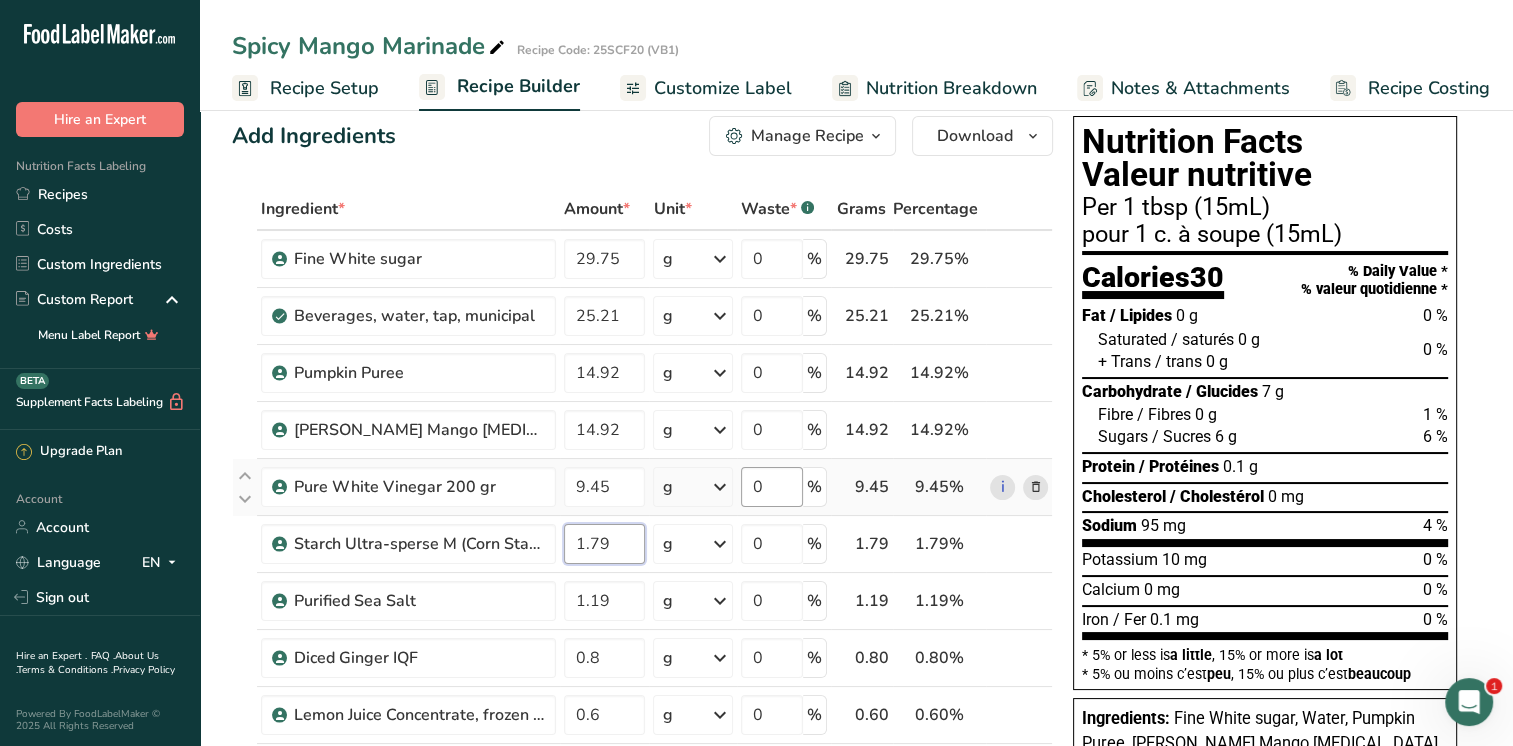 scroll, scrollTop: 0, scrollLeft: 0, axis: both 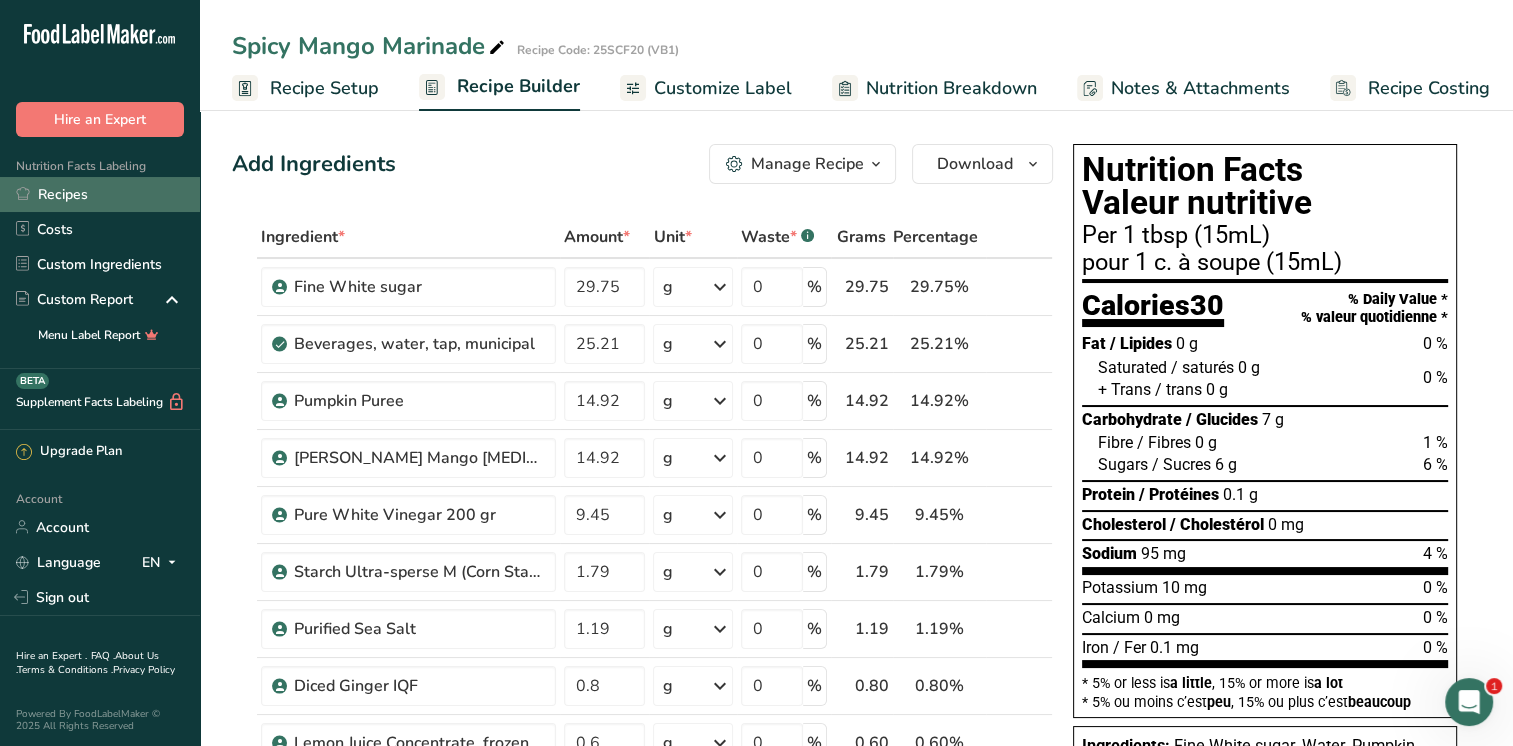 click on "Recipes" at bounding box center [100, 194] 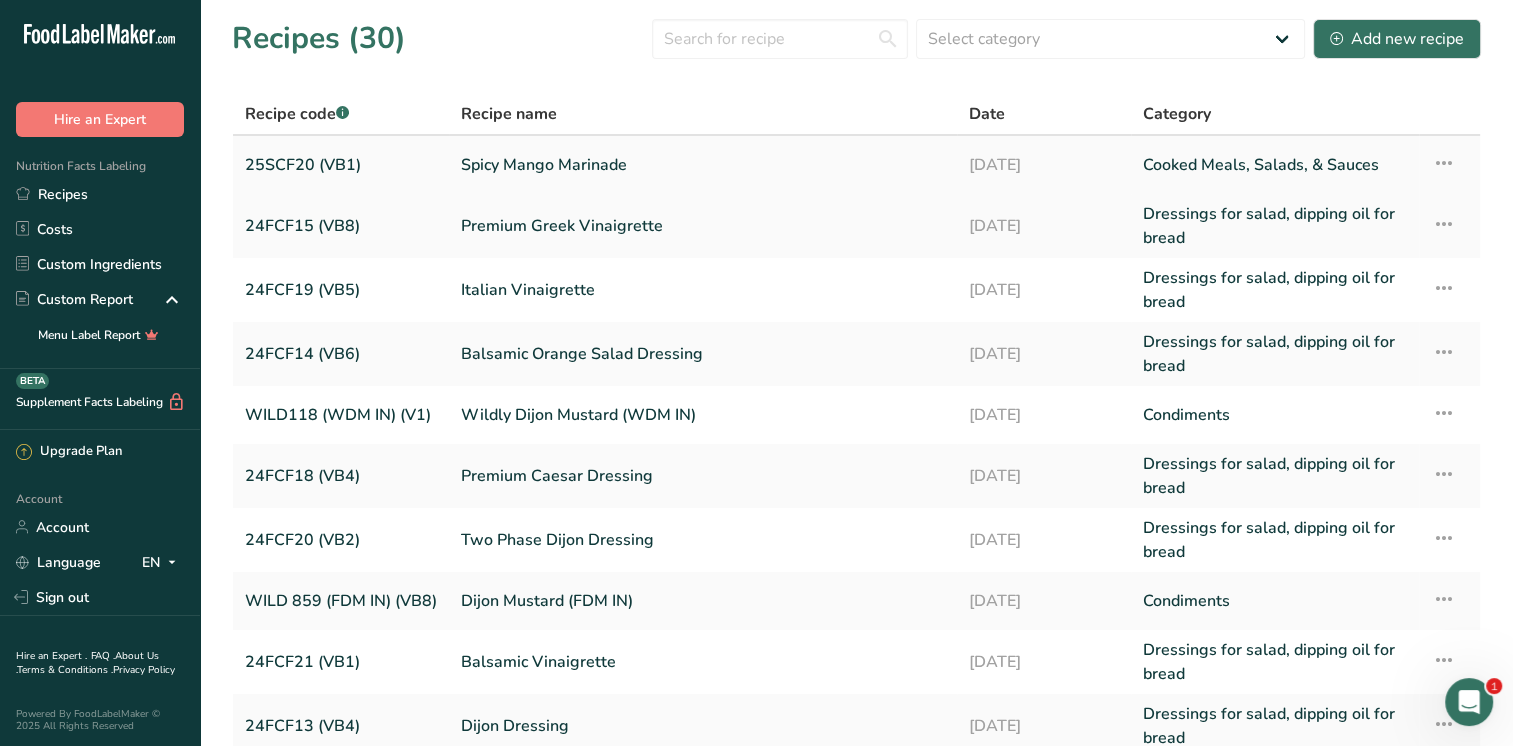 click on "Spicy Mango Marinade" at bounding box center (703, 165) 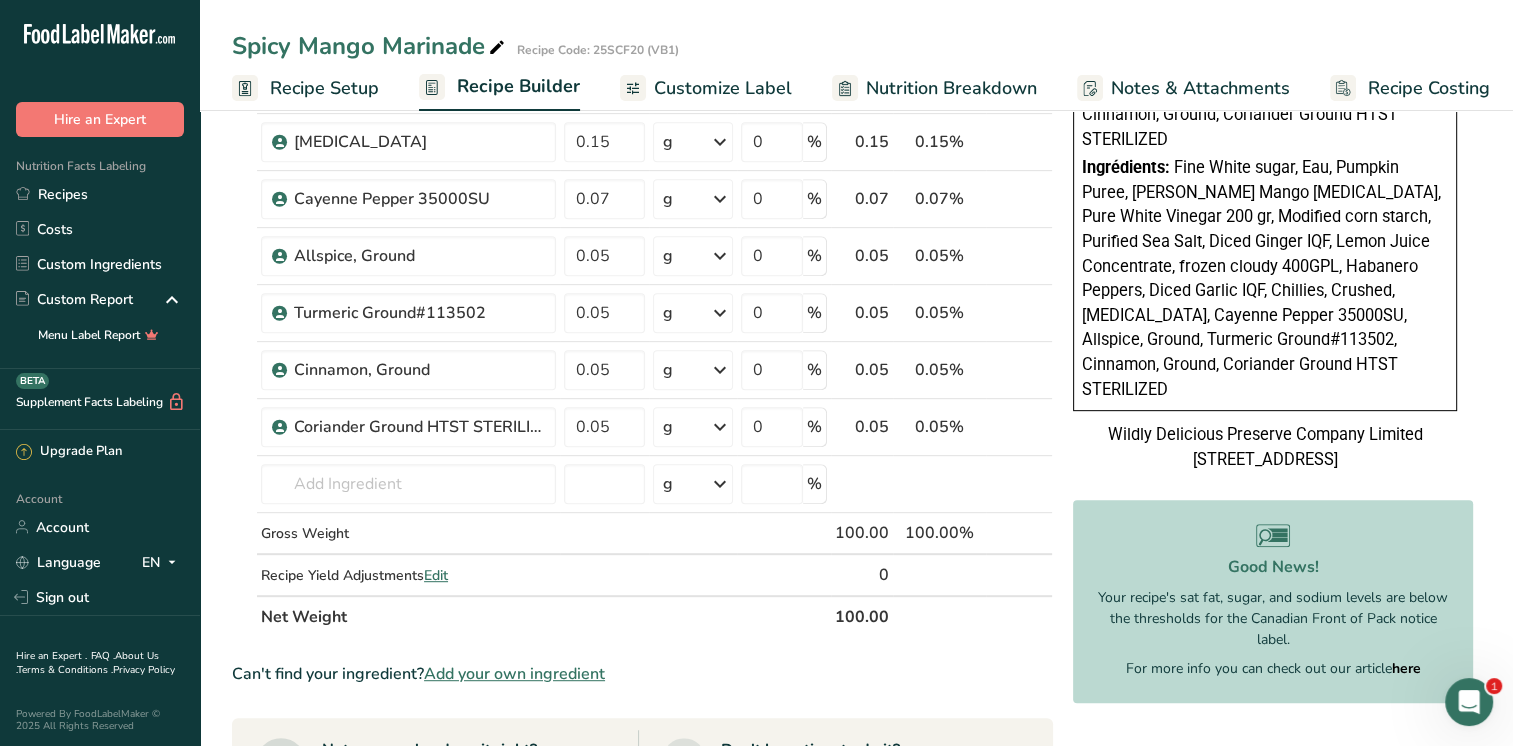 scroll, scrollTop: 700, scrollLeft: 0, axis: vertical 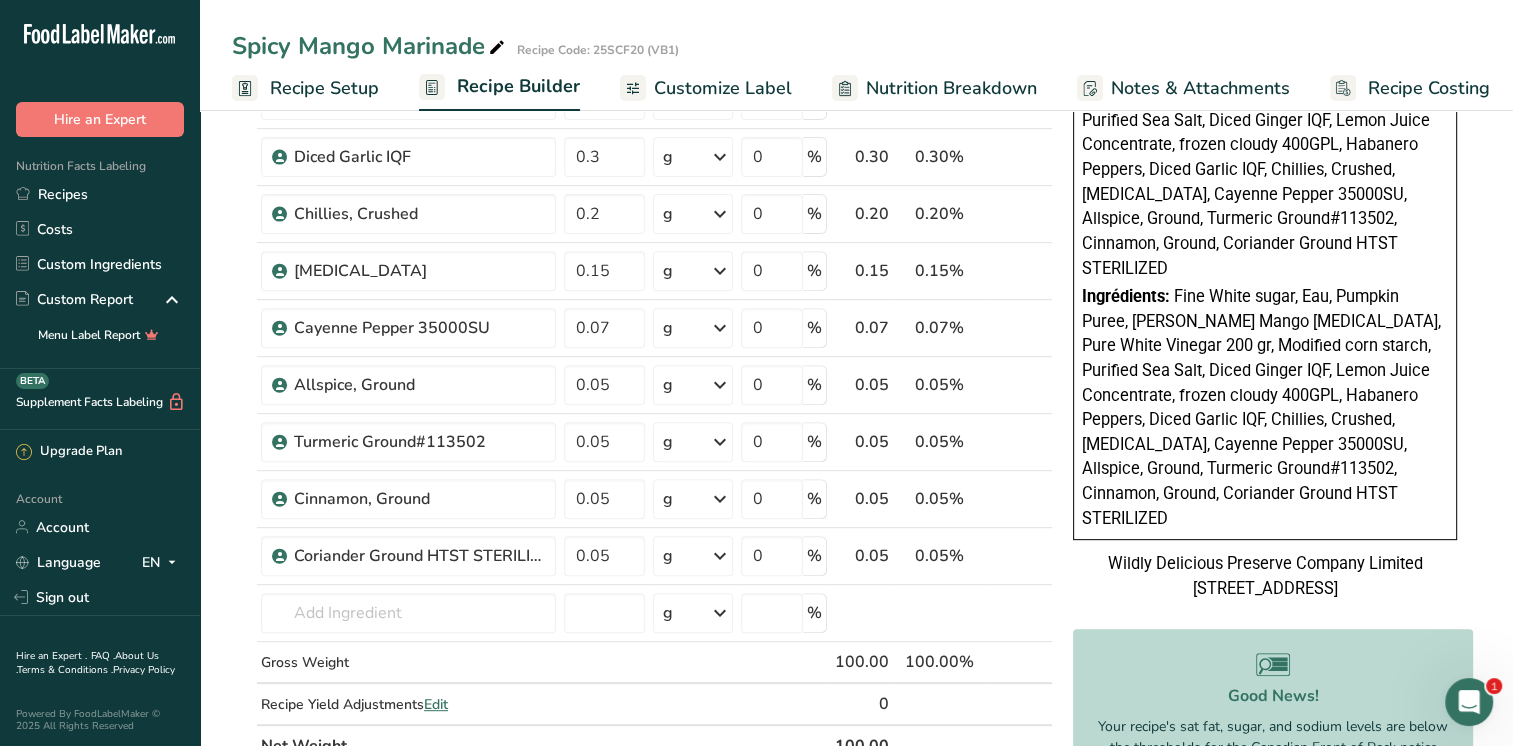click on "Recipe Setup" at bounding box center [324, 88] 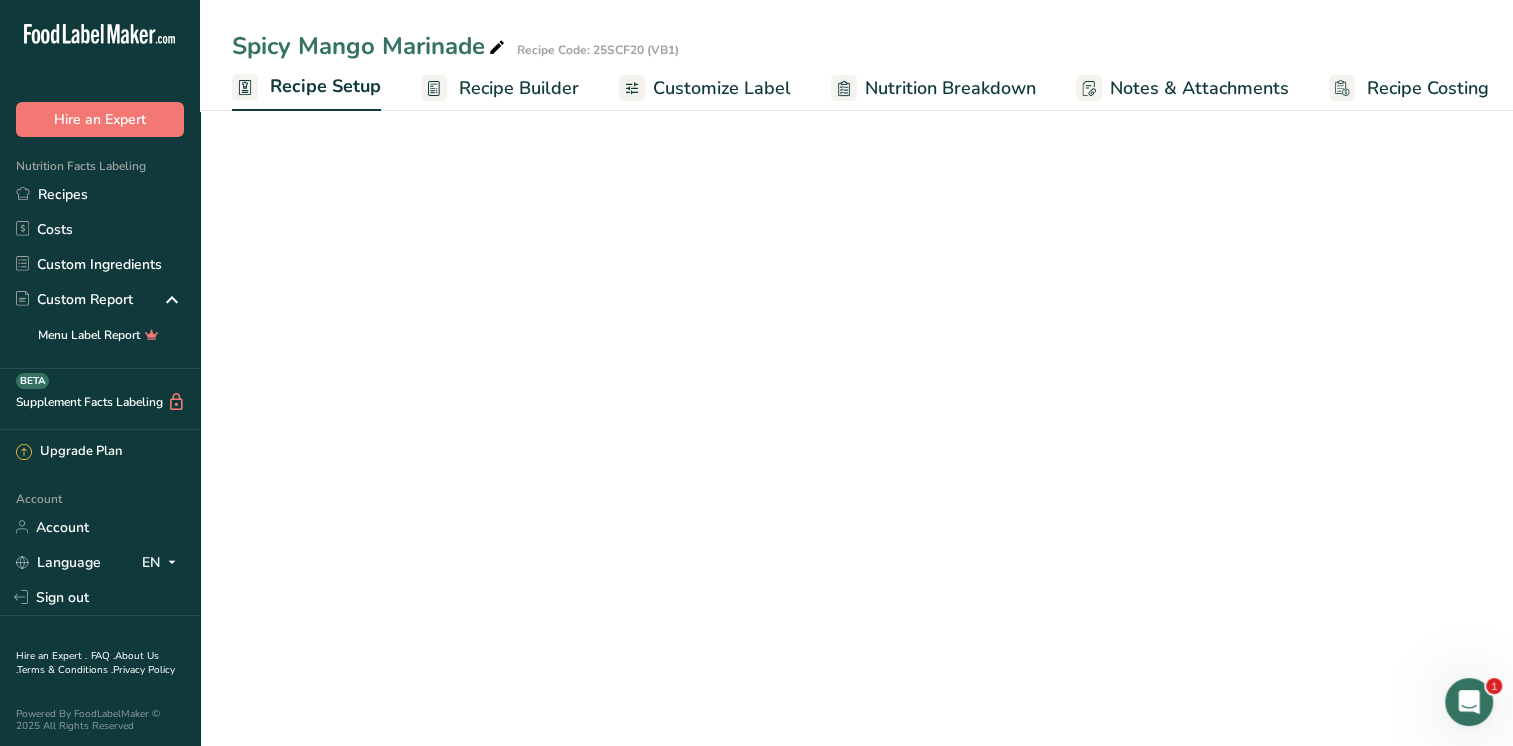scroll, scrollTop: 0, scrollLeft: 7, axis: horizontal 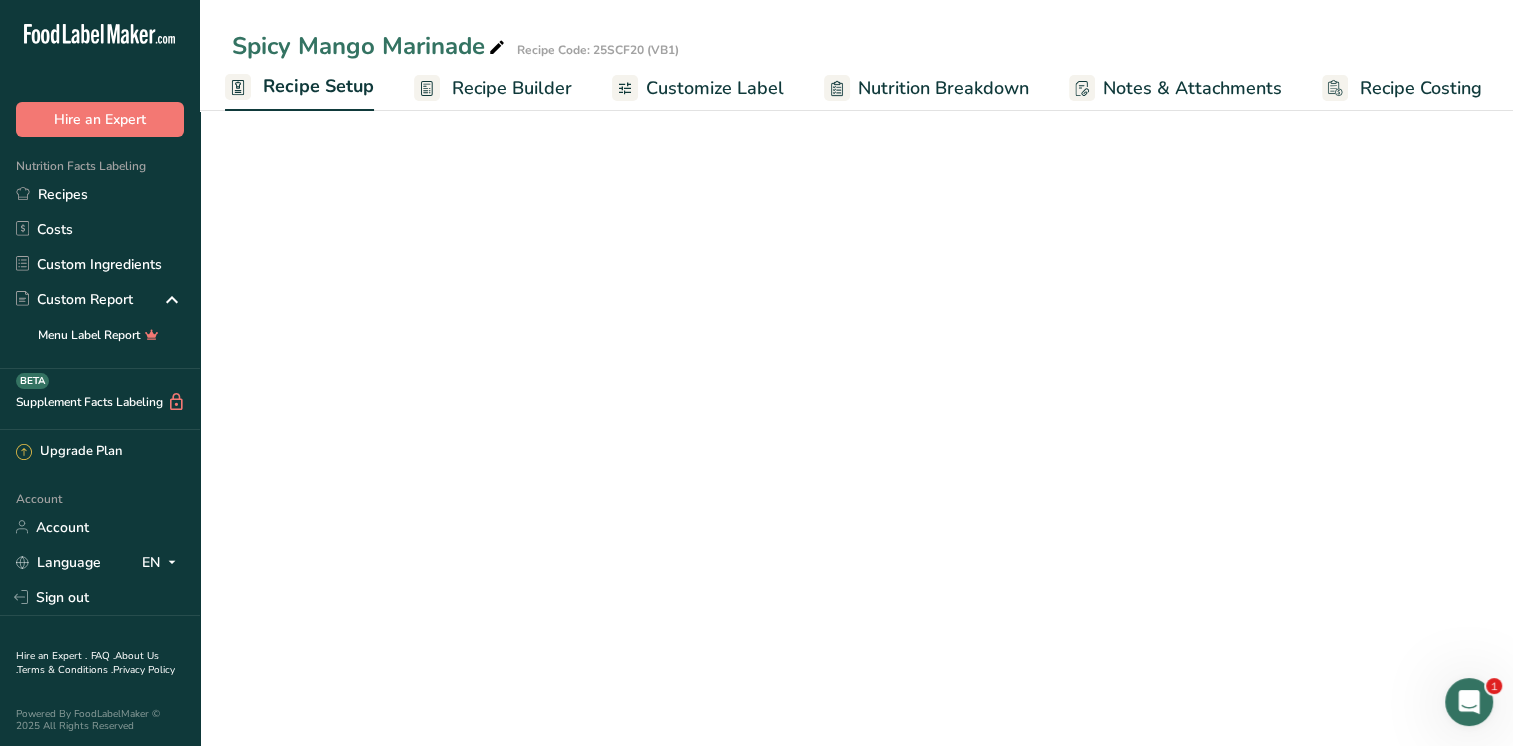 select on "22" 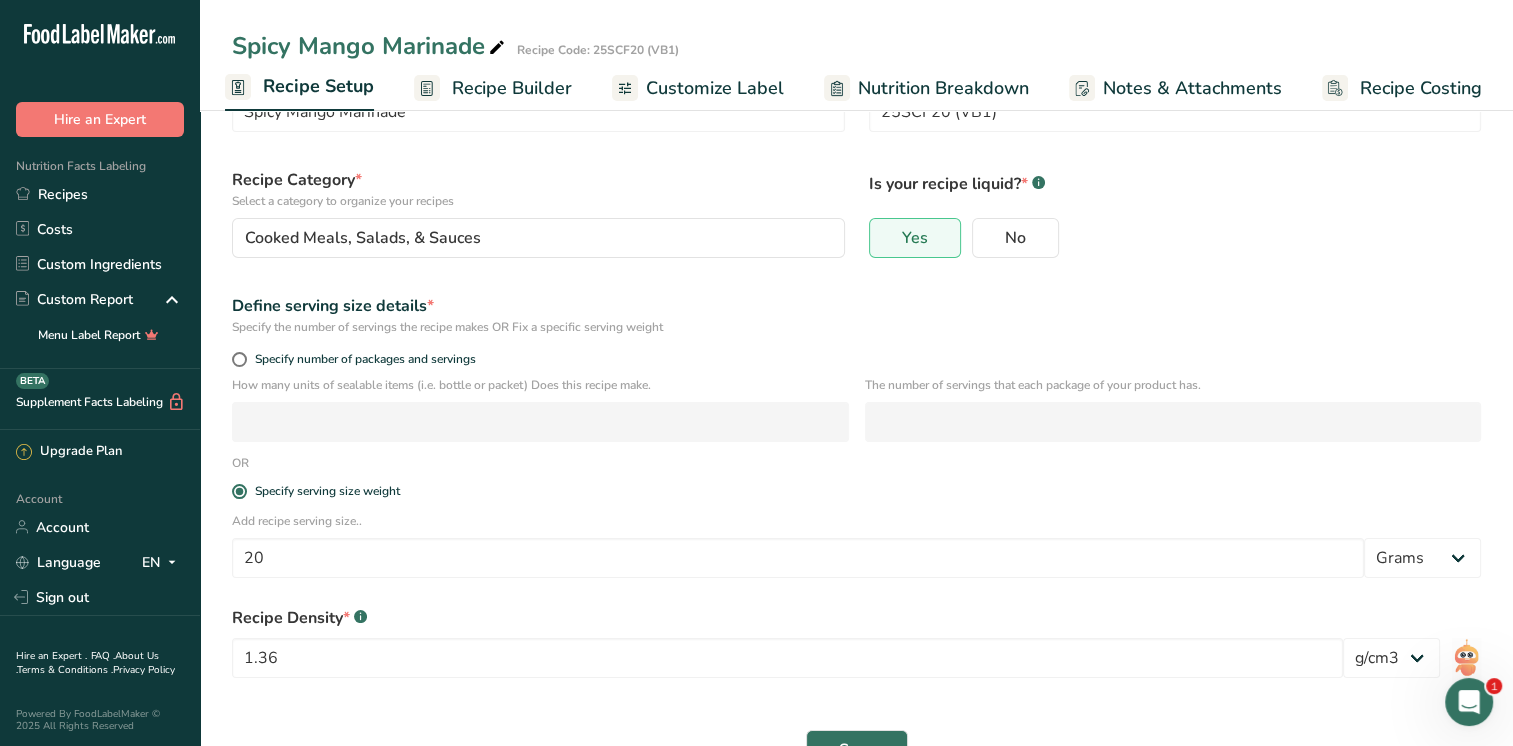 scroll, scrollTop: 152, scrollLeft: 0, axis: vertical 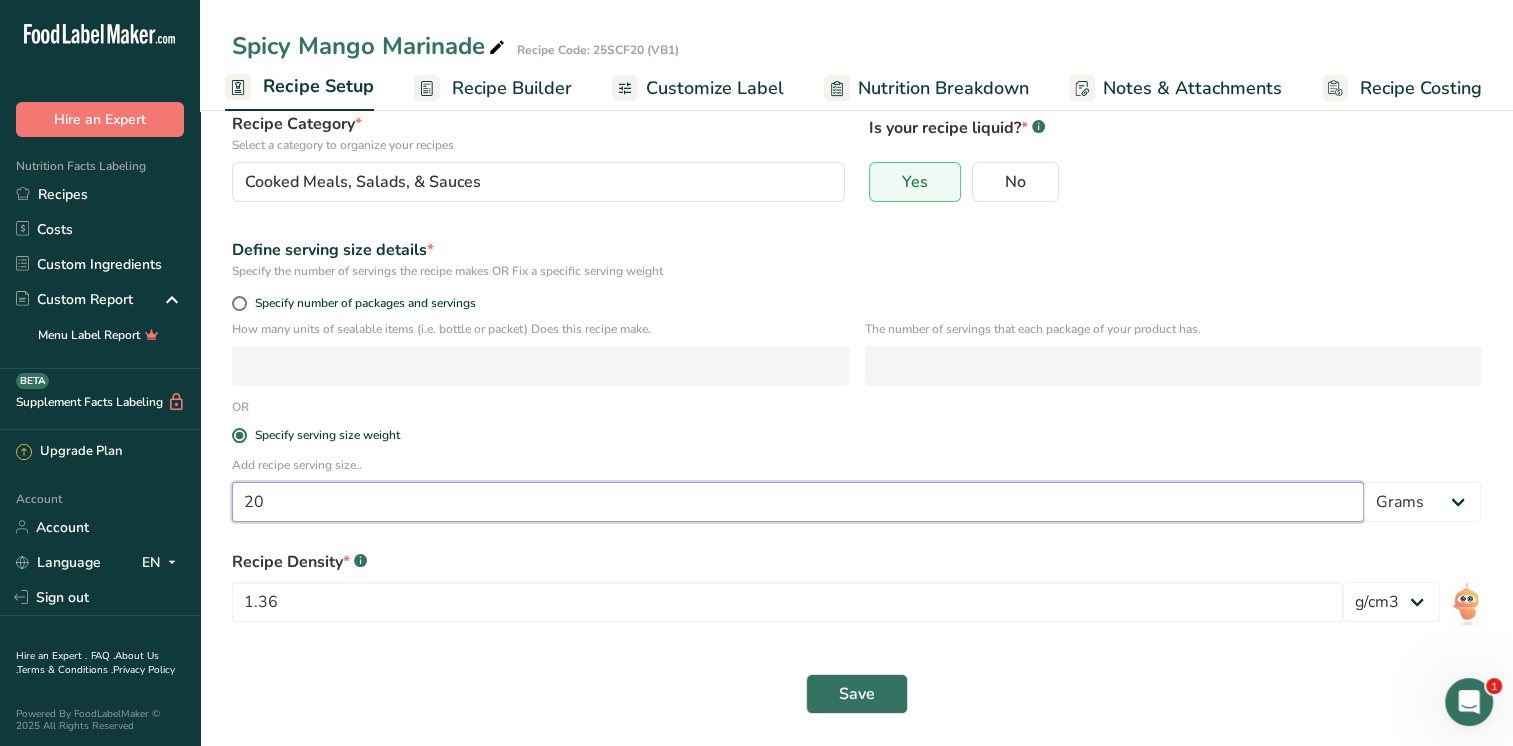drag, startPoint x: 295, startPoint y: 503, endPoint x: 216, endPoint y: 500, distance: 79.05694 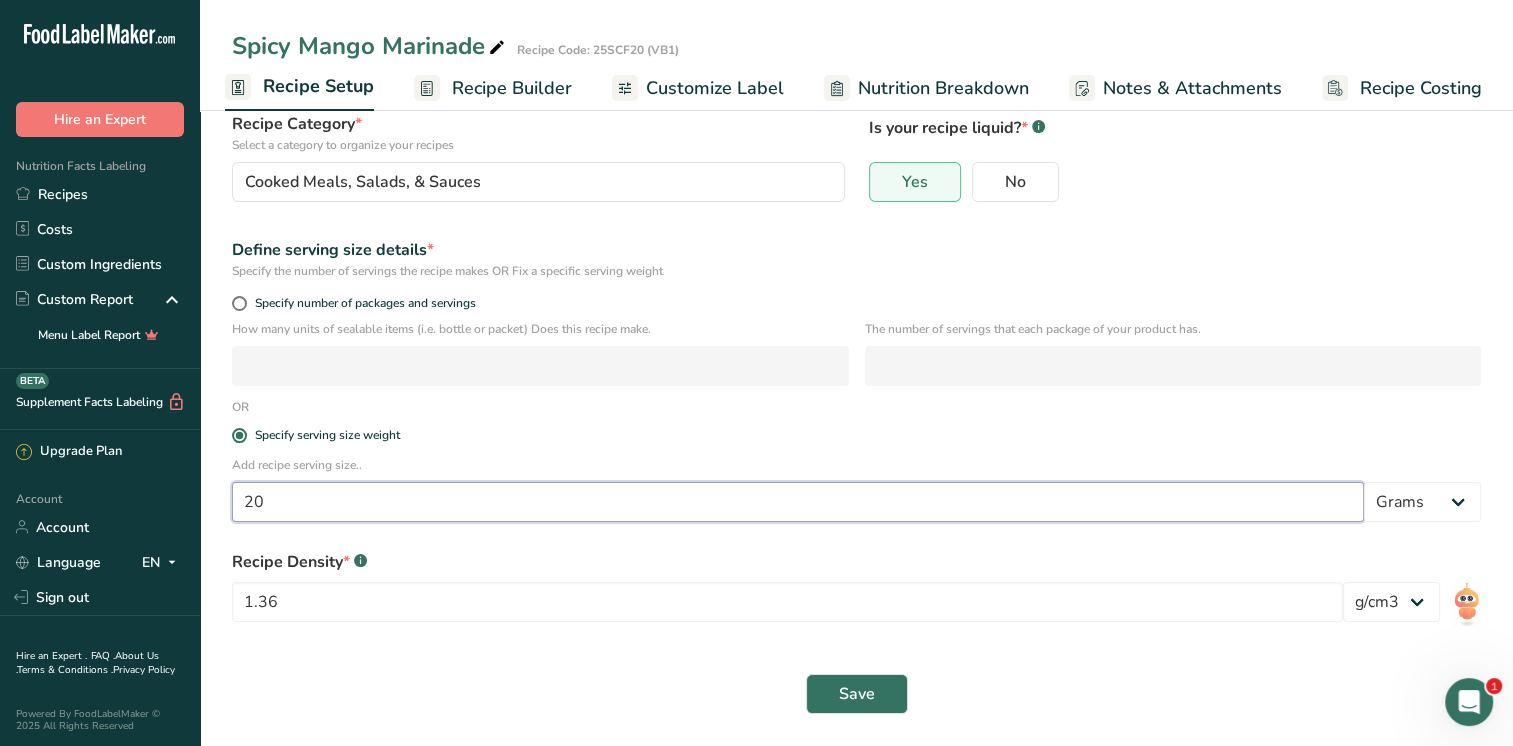 click on "Recipe name *   Spicy Mango Marinade
Recipe code
.a-a{fill:#347362;}.b-a{fill:#fff;}           25SCF20 (VB1)
Recipe Category *
Select a category to organize your recipes
Cooked Meals, Salads, & Sauces
Standard Categories
Custom Categories
.a-a{fill:#347362;}.b-a{fill:#fff;}
Baked Goods
[GEOGRAPHIC_DATA]
Confectionery
Cooked Meals, Salads, & Sauces
[GEOGRAPHIC_DATA]
Snacks
Add New Category
Is your recipe liquid? *   .a-a{fill:#347362;}.b-a{fill:#fff;}           Yes   No
Define serving size details *
Specify the number of servings the recipe makes OR Fix a specific serving weight
Specify number of packages and servings" at bounding box center [856, 349] 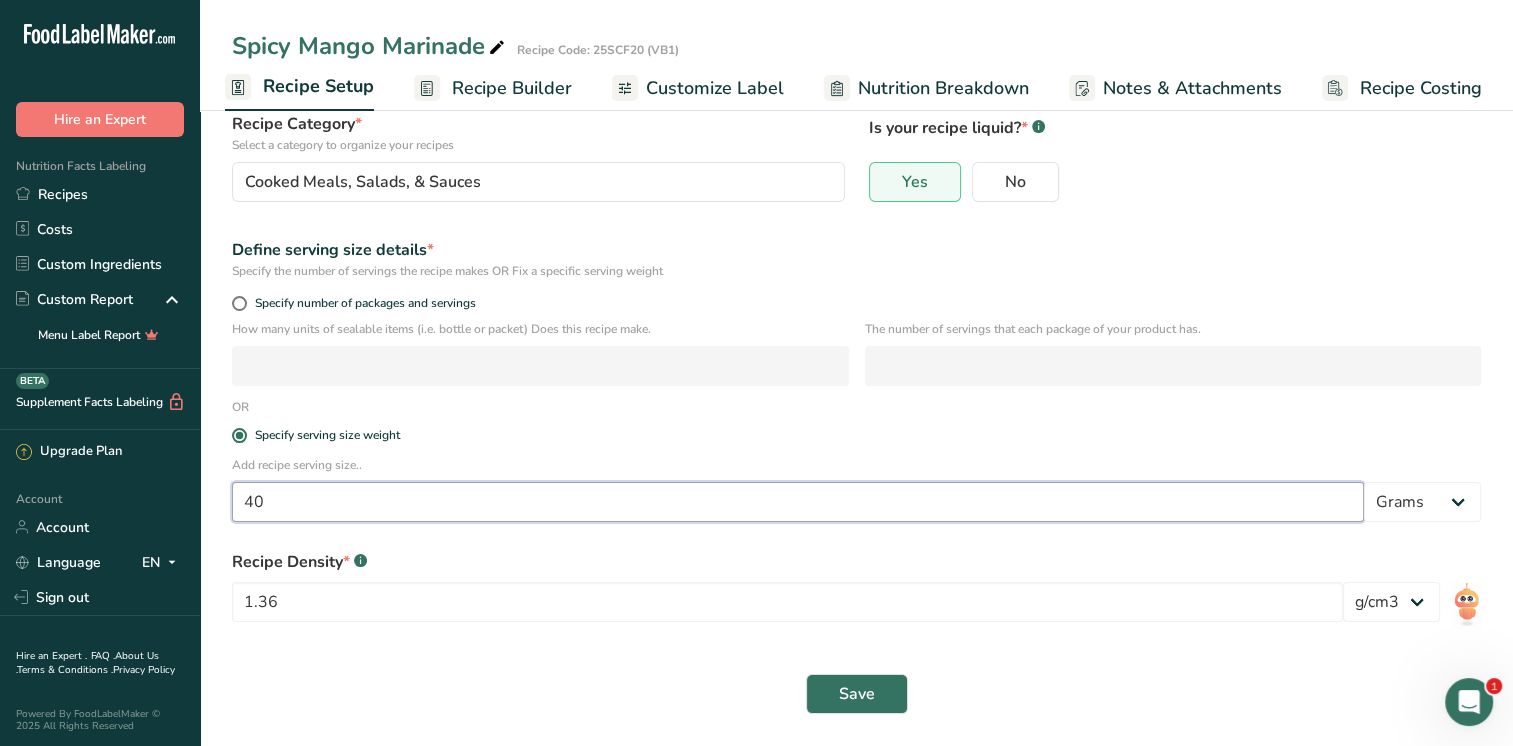 type on "40" 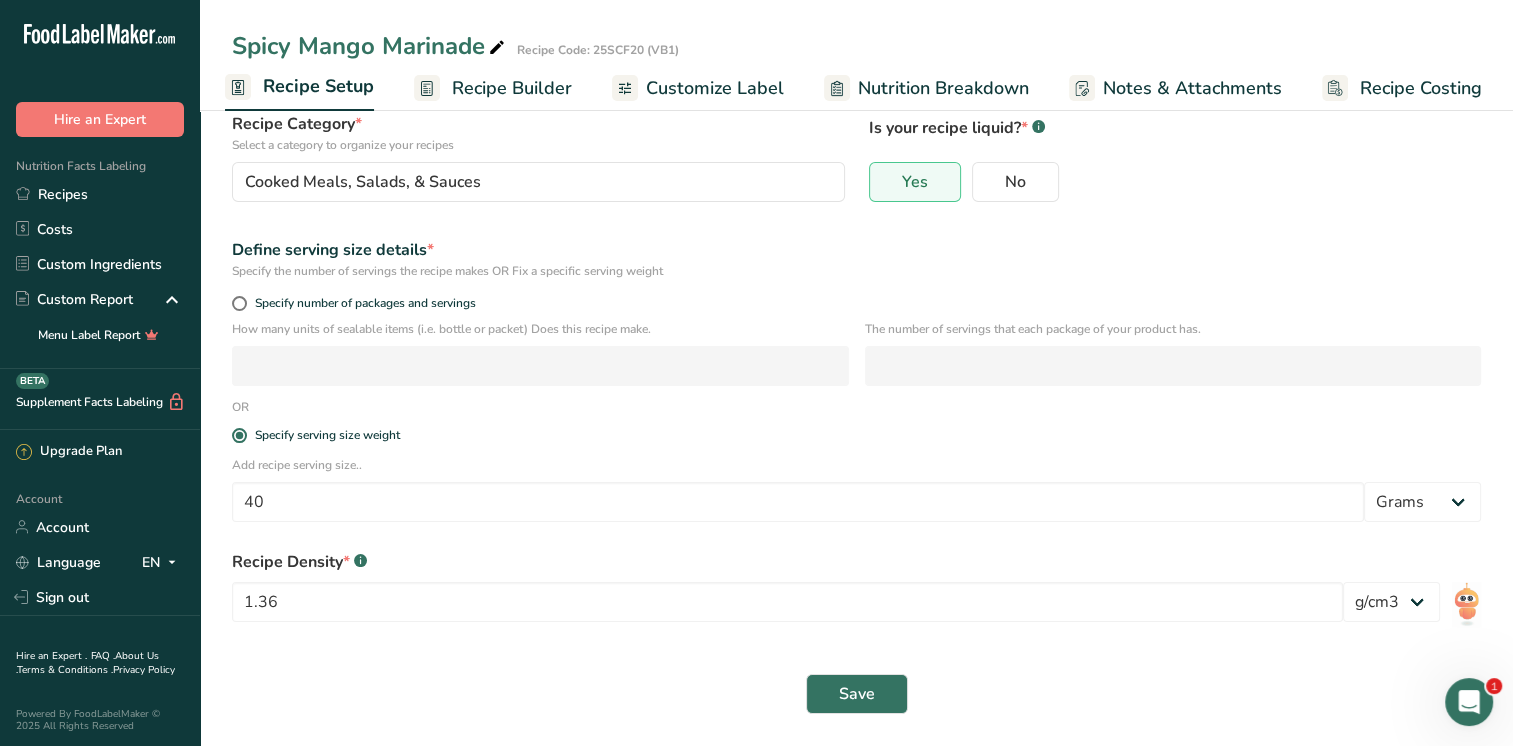 click on "Save" at bounding box center (856, 694) 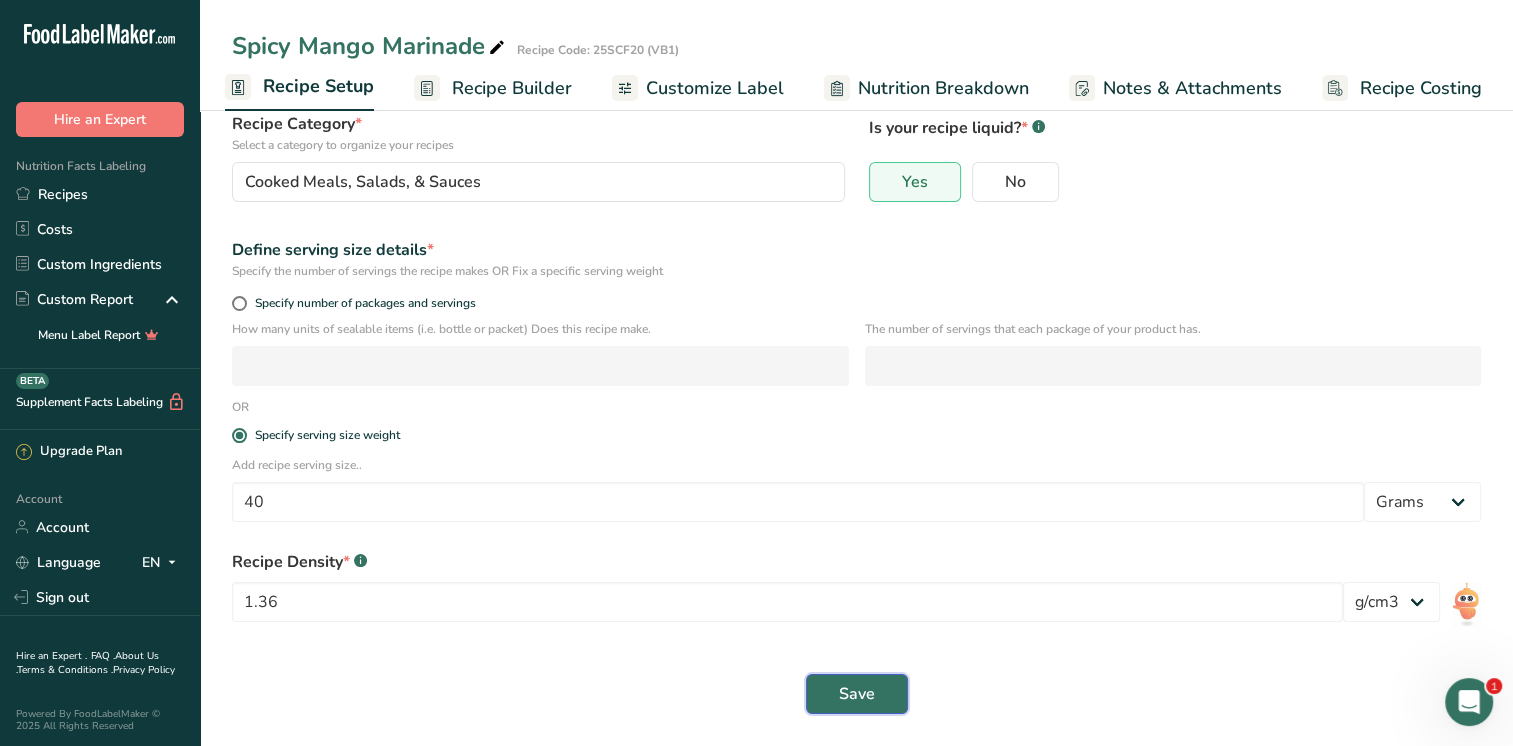 click on "Save" at bounding box center (857, 694) 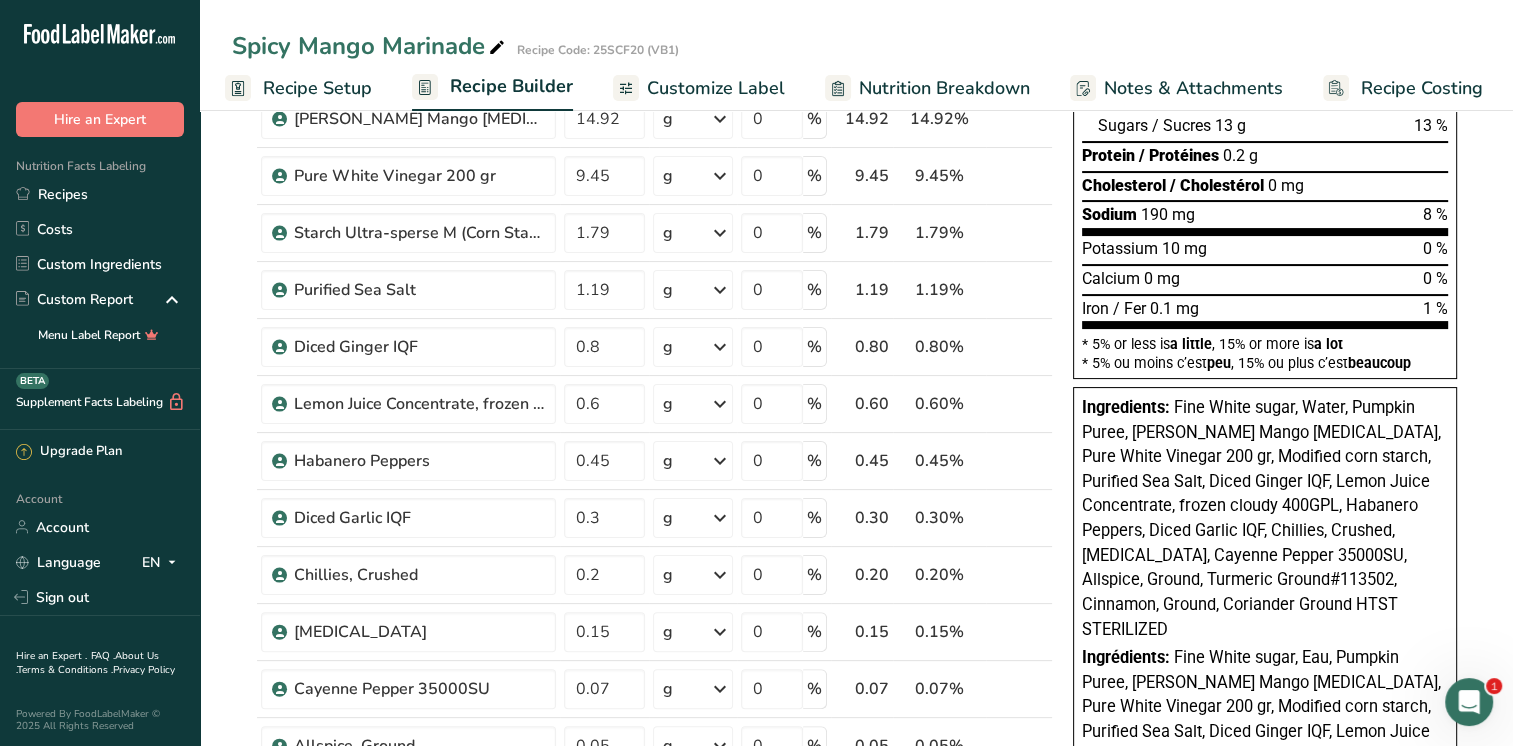 scroll, scrollTop: 0, scrollLeft: 0, axis: both 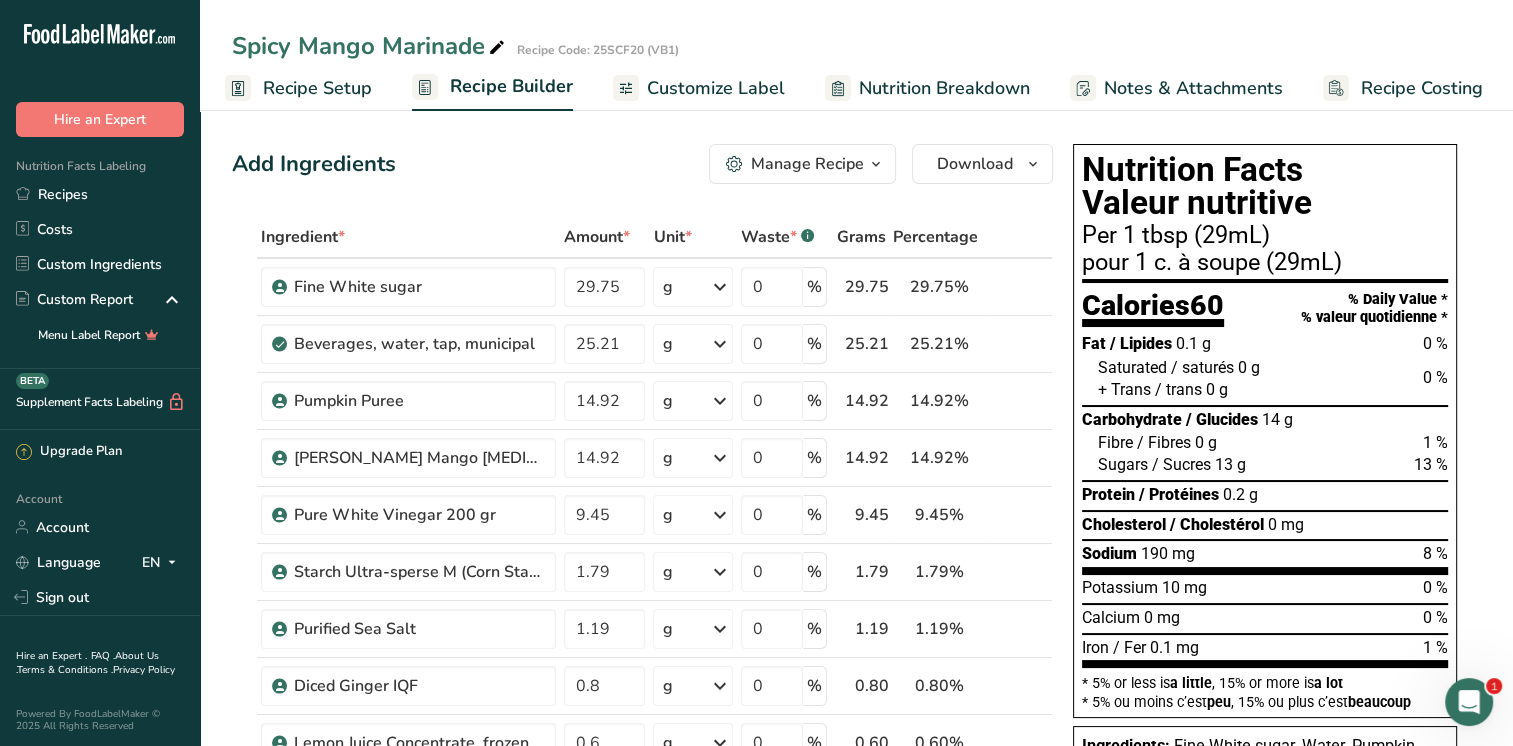 click on "Recipe Setup" at bounding box center [317, 88] 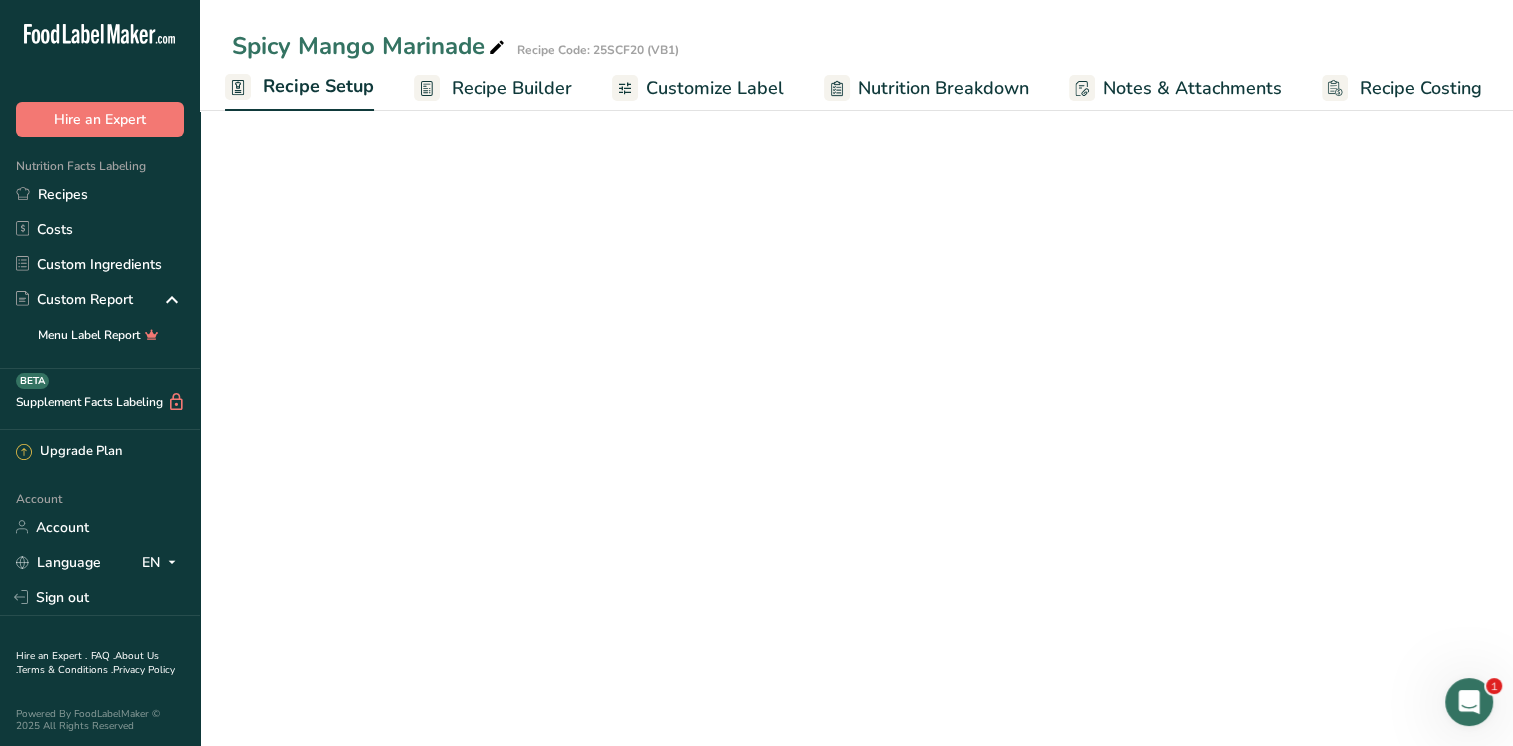 select on "22" 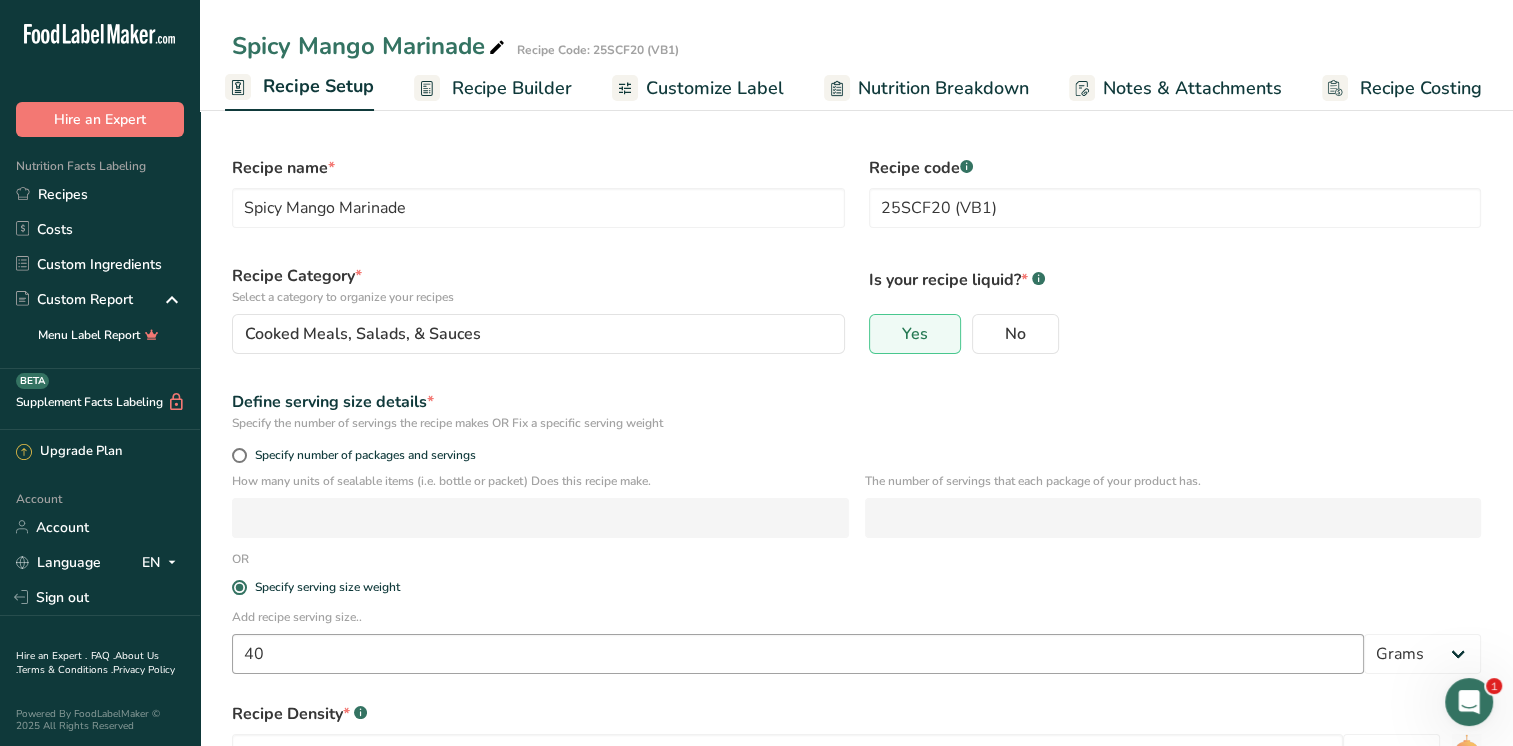 scroll, scrollTop: 152, scrollLeft: 0, axis: vertical 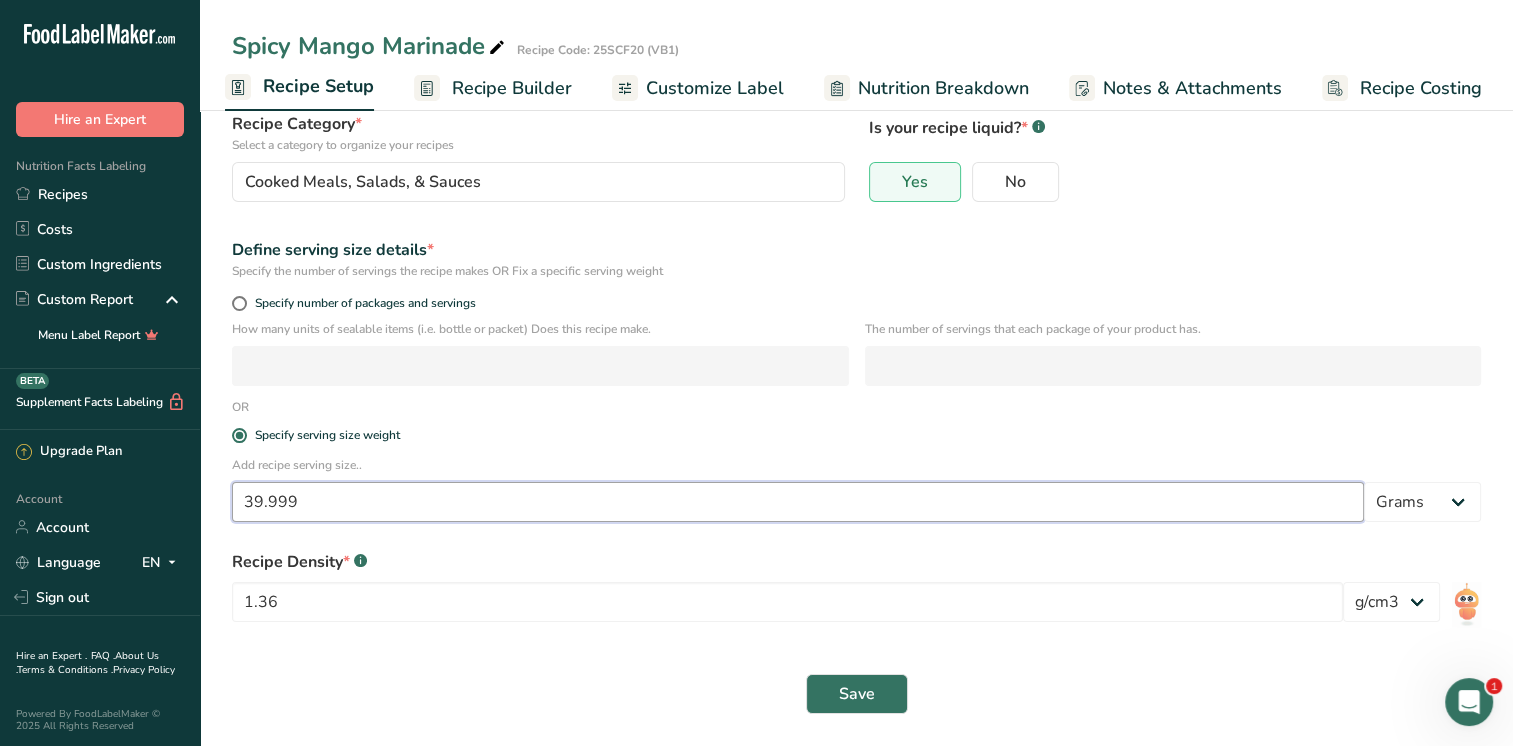 drag, startPoint x: 264, startPoint y: 507, endPoint x: 149, endPoint y: 502, distance: 115.10864 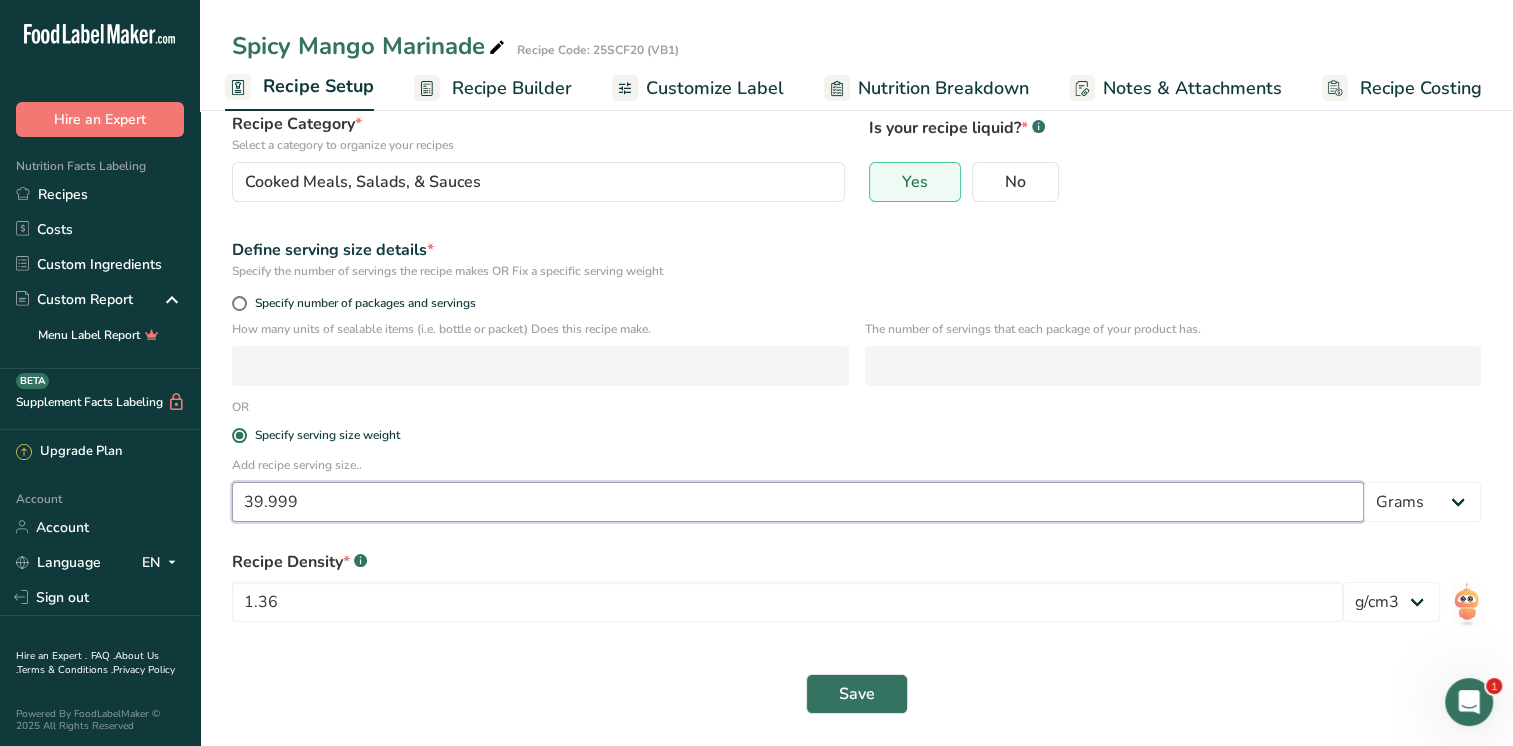 click on ".a-20{fill:#fff;}
Hire an Expert
Nutrition Facts Labeling
Recipes
Costs
Custom Ingredients
Custom Report
Menu Label Report
Supplement Facts Labeling
BETA
Upgrade Plan
Account
Account
Language
EN
English
Spanish
Sign out
Hire an Expert .
FAQ .
About Us .
Terms & Conditions .
Privacy Policy
Powered By FoodLabelMaker ©   2025 All Rights Reserved" at bounding box center (756, 297) 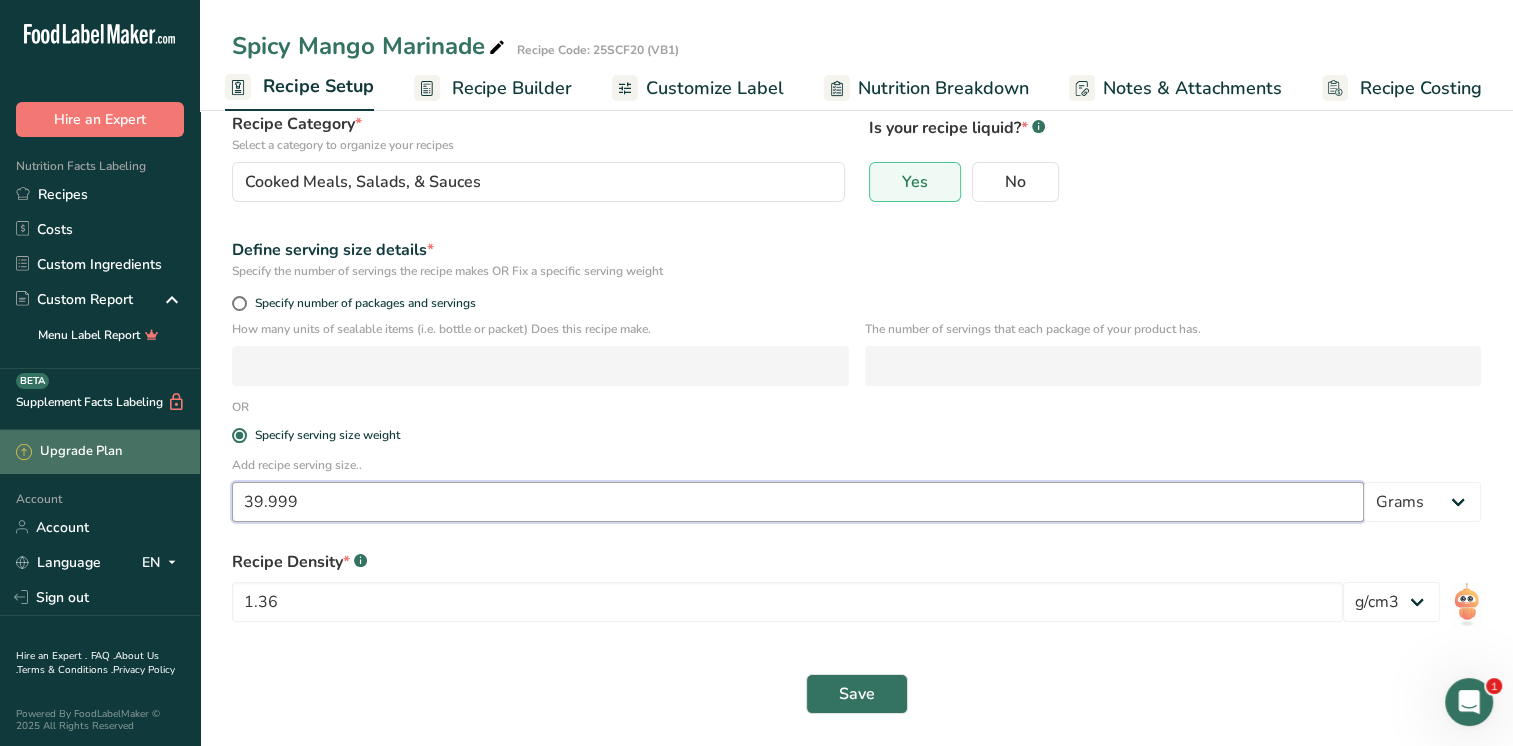 drag, startPoint x: 340, startPoint y: 504, endPoint x: 64, endPoint y: 464, distance: 278.88348 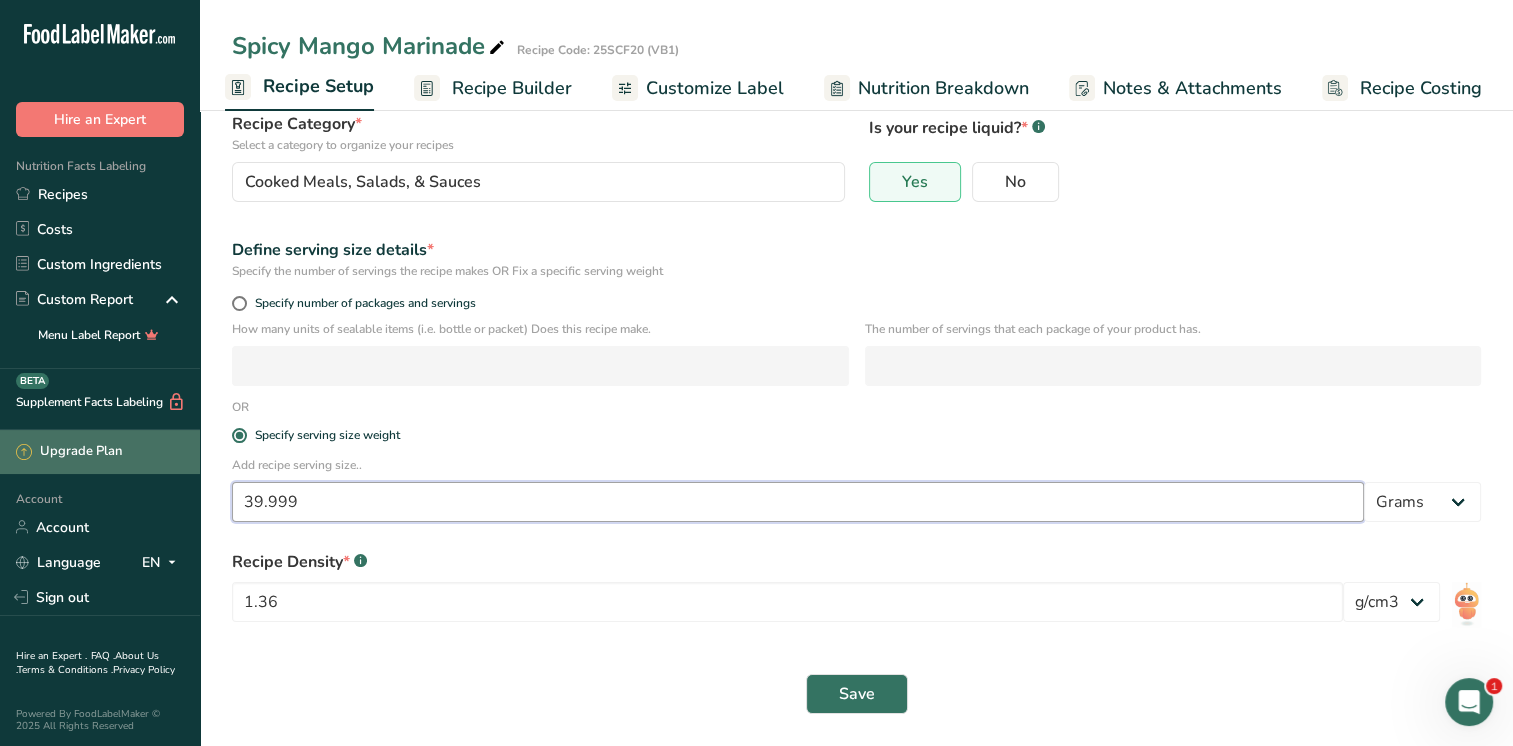 click on ".a-20{fill:#fff;}
Hire an Expert
Nutrition Facts Labeling
Recipes
Costs
Custom Ingredients
Custom Report
Menu Label Report
Supplement Facts Labeling
BETA
Upgrade Plan
Account
Account
Language
EN
English
Spanish
Sign out
Hire an Expert .
FAQ .
About Us .
Terms & Conditions .
Privacy Policy
Powered By FoodLabelMaker ©   2025 All Rights Reserved" at bounding box center [756, 297] 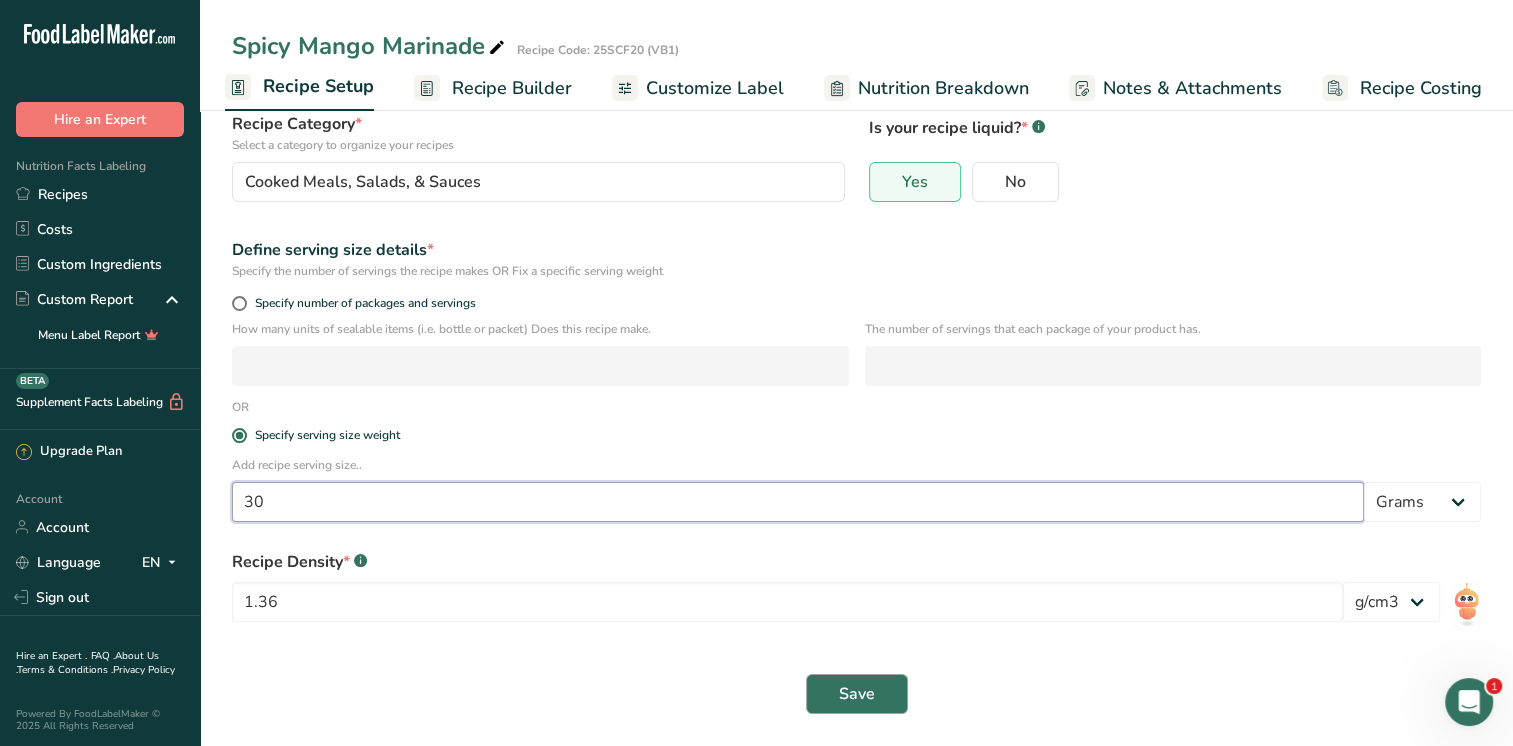 type on "30" 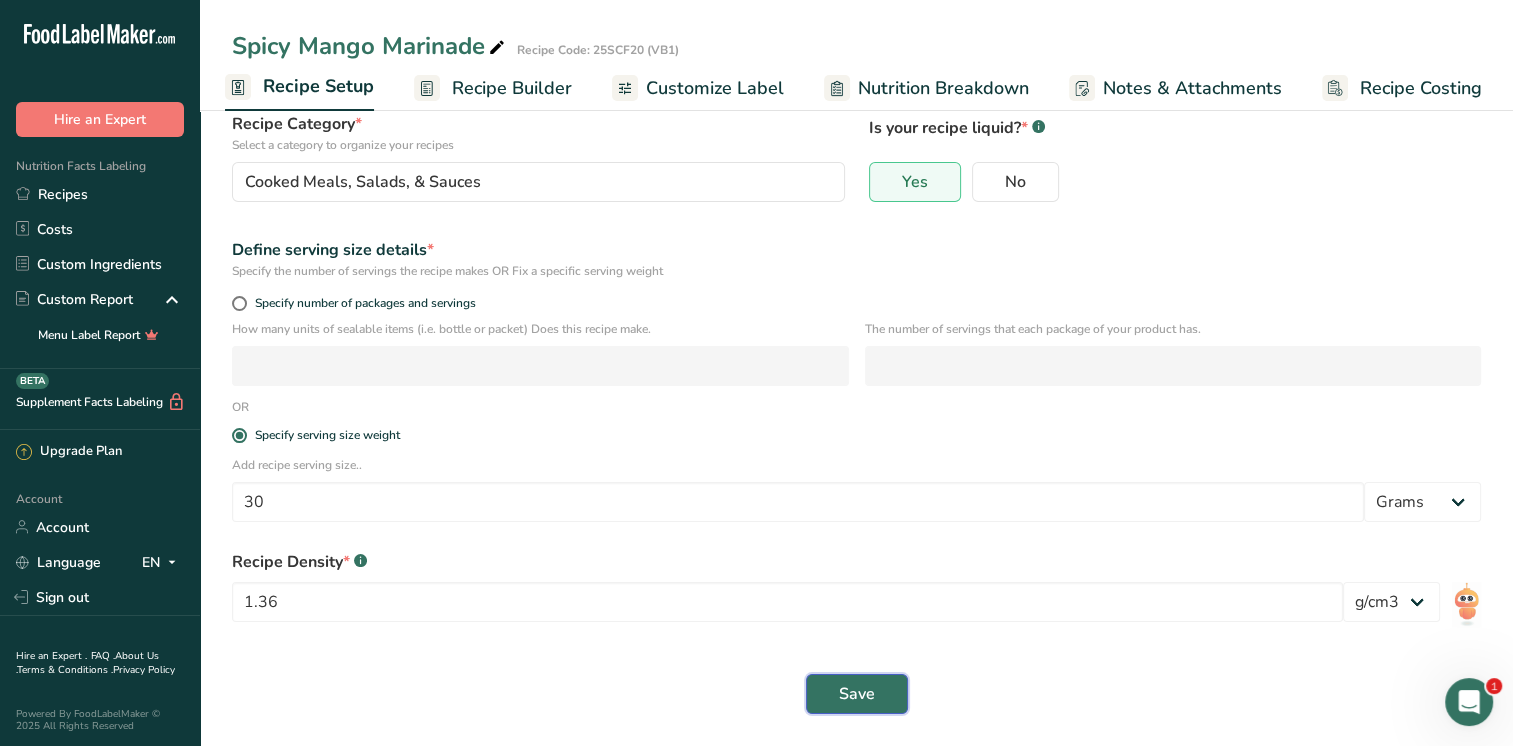 click on "Save" at bounding box center [857, 694] 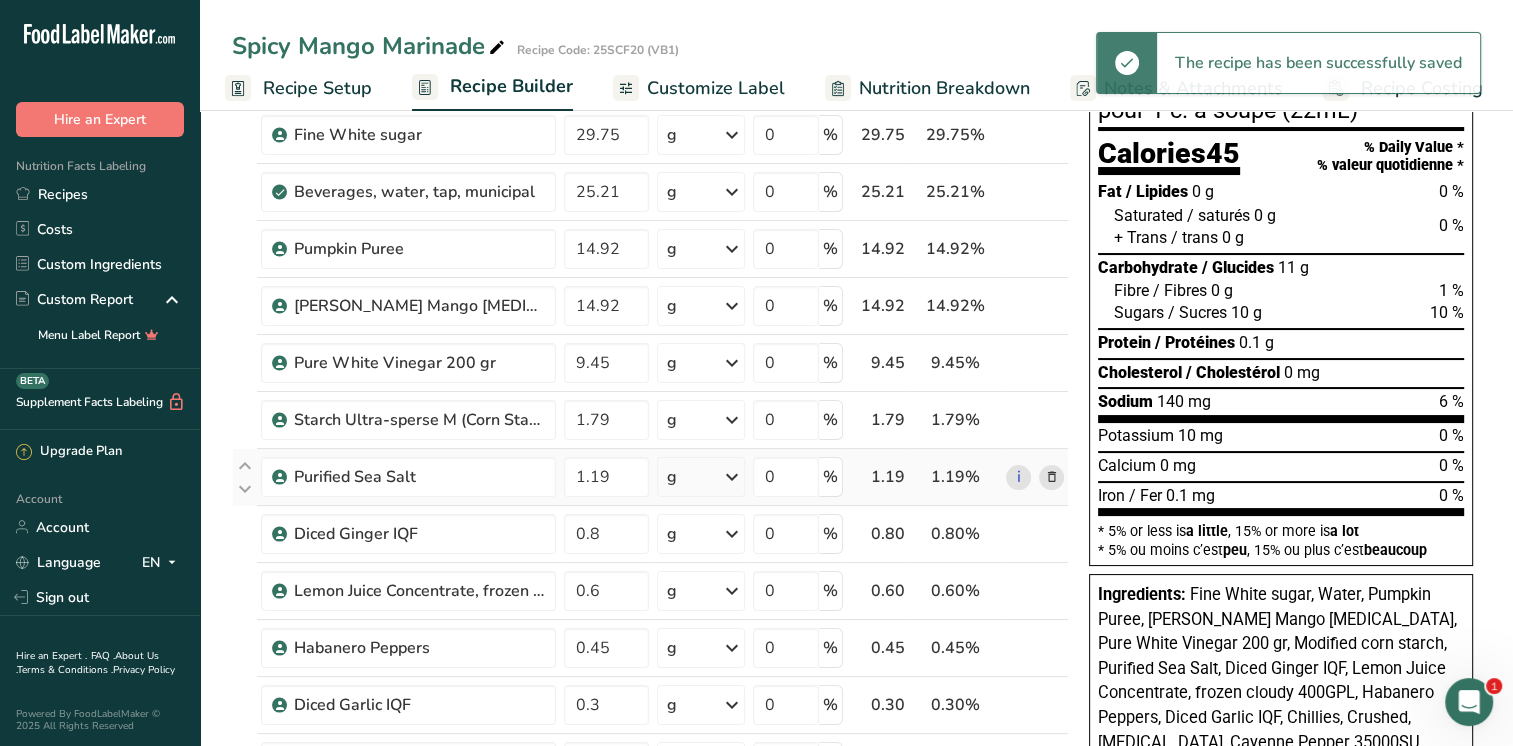 scroll, scrollTop: 0, scrollLeft: 0, axis: both 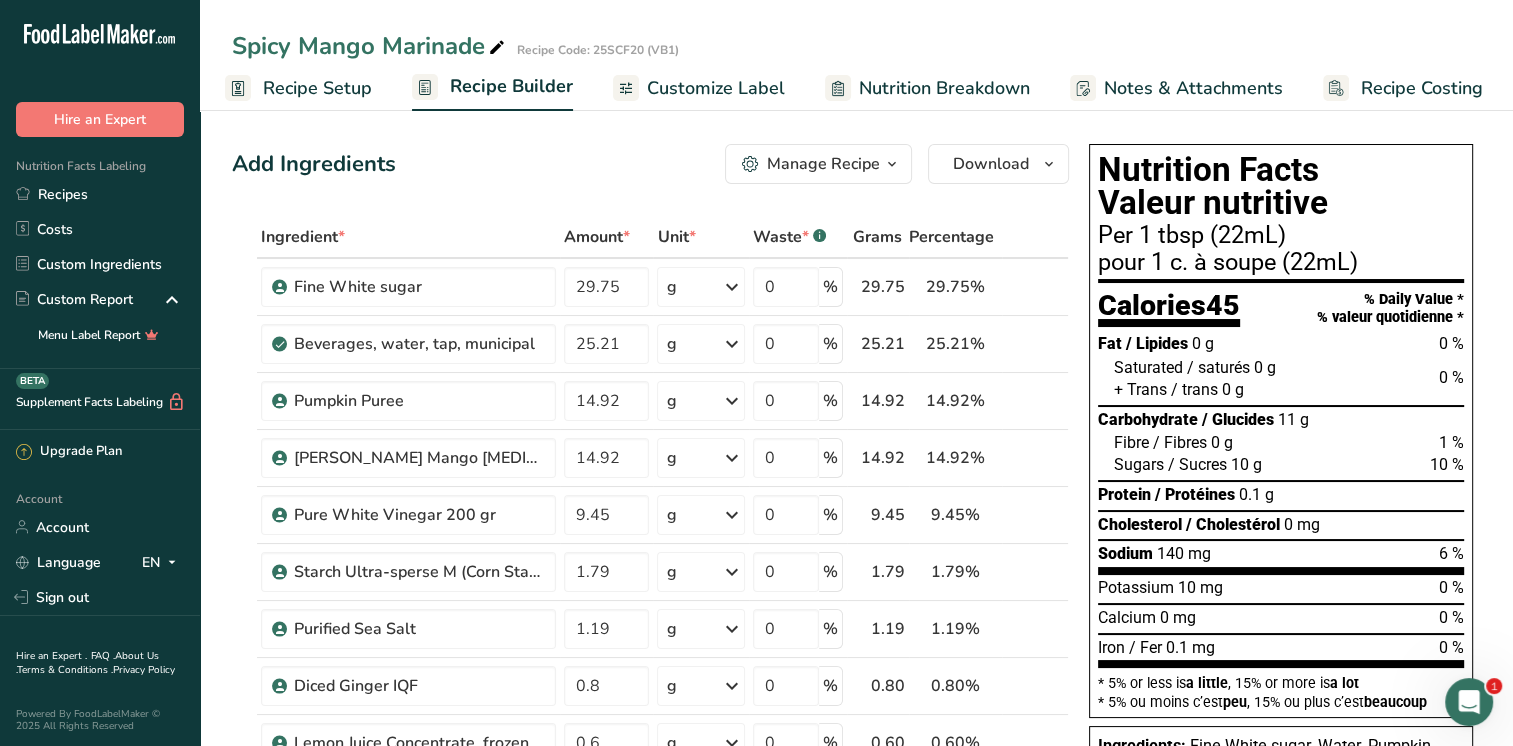 click on "Recipe Setup" at bounding box center (317, 88) 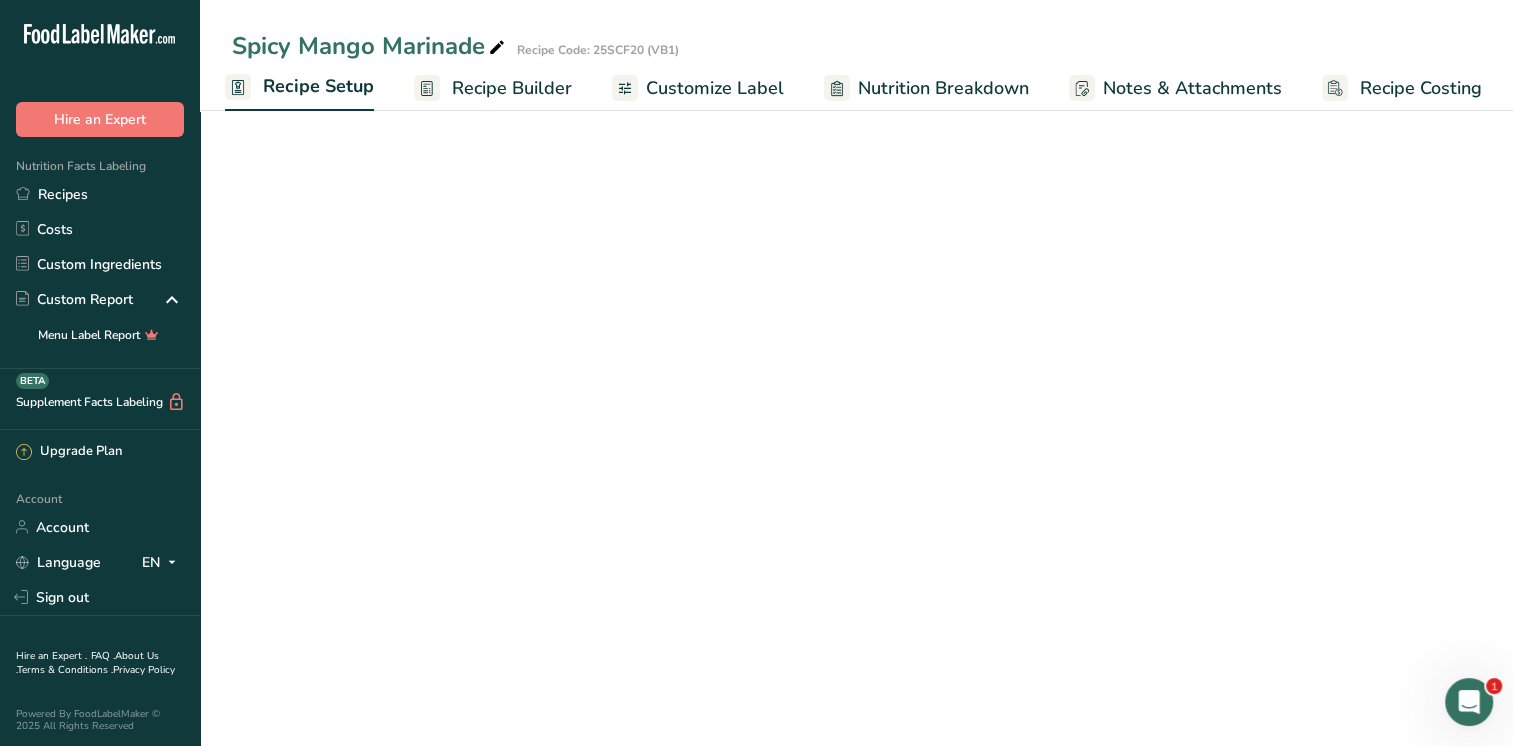 select on "22" 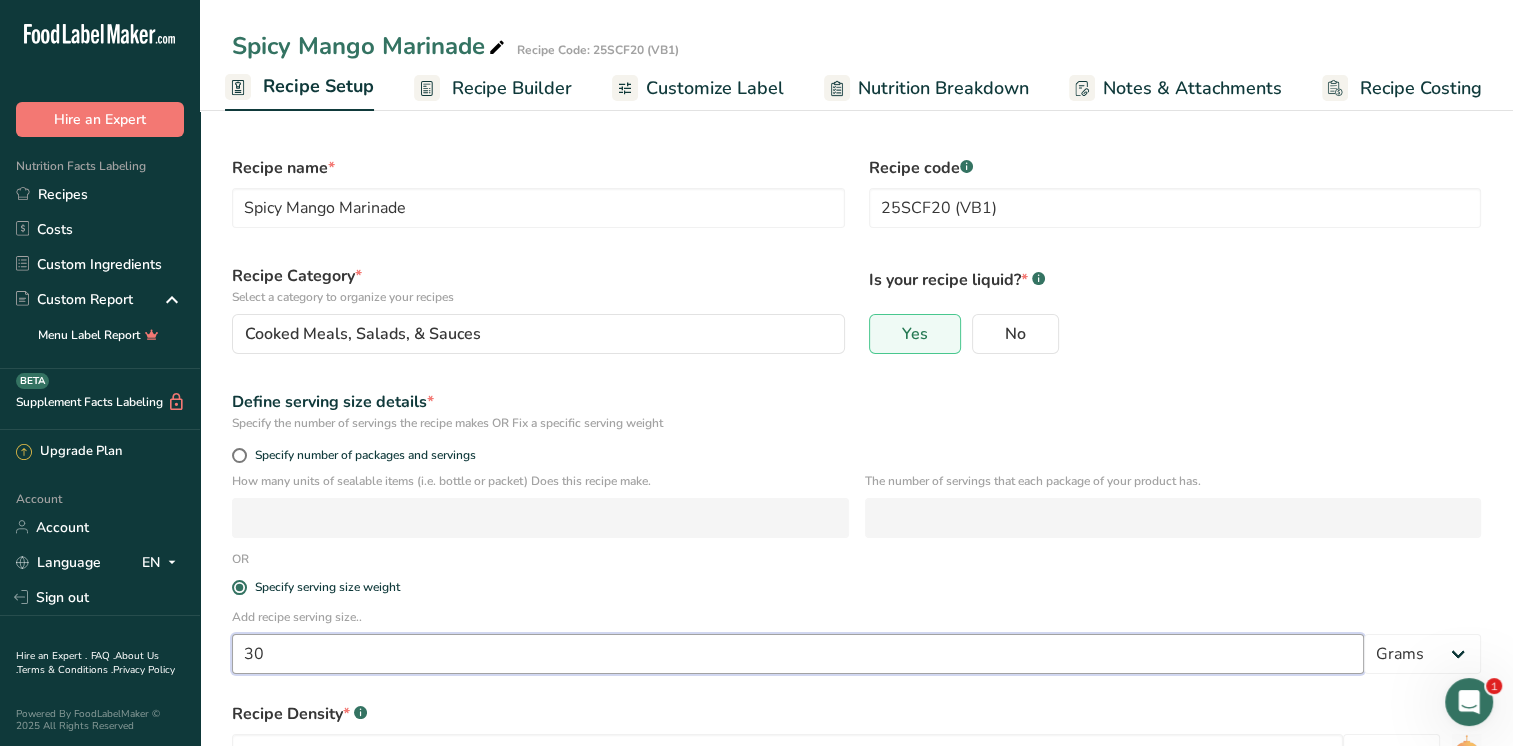 click on "30" at bounding box center (798, 654) 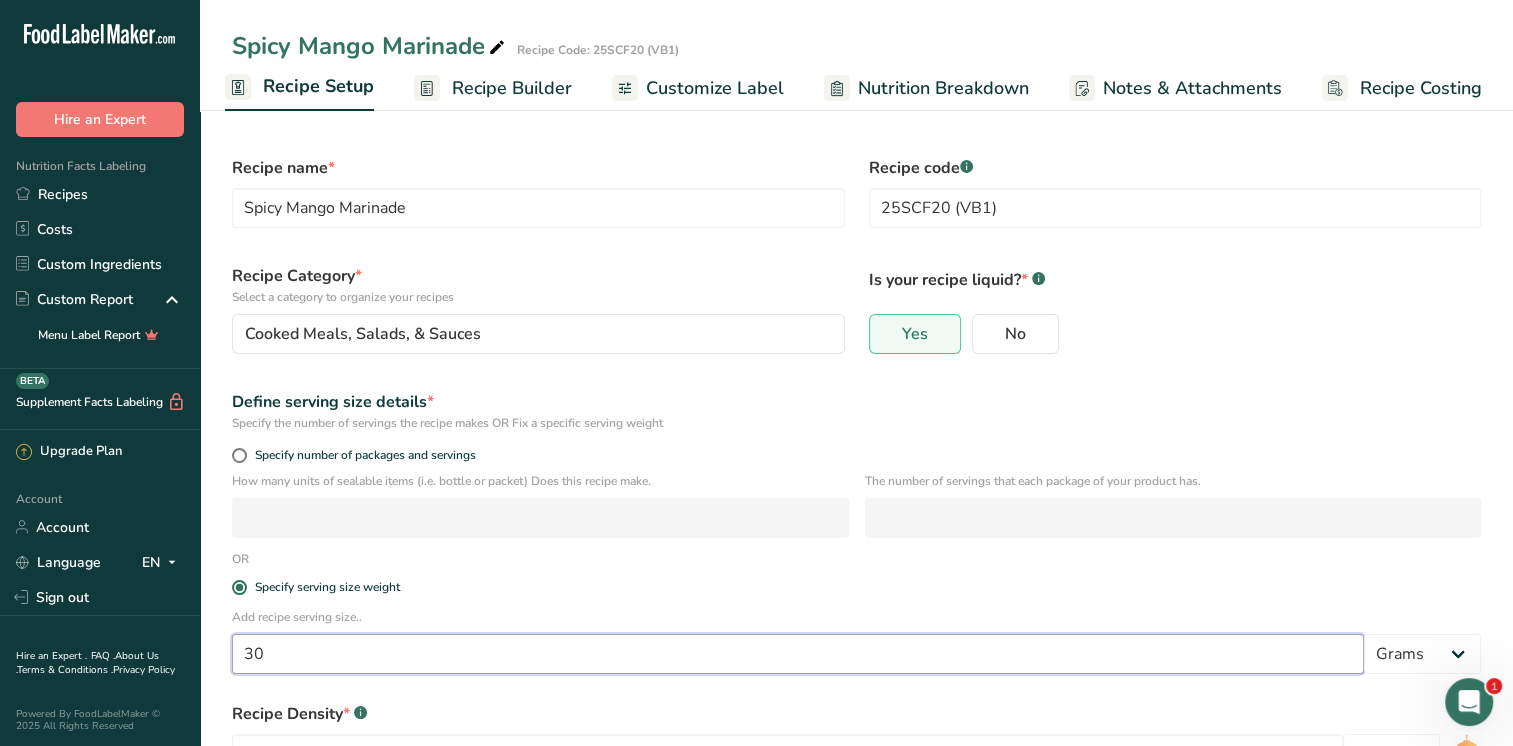 click on "30" at bounding box center [798, 654] 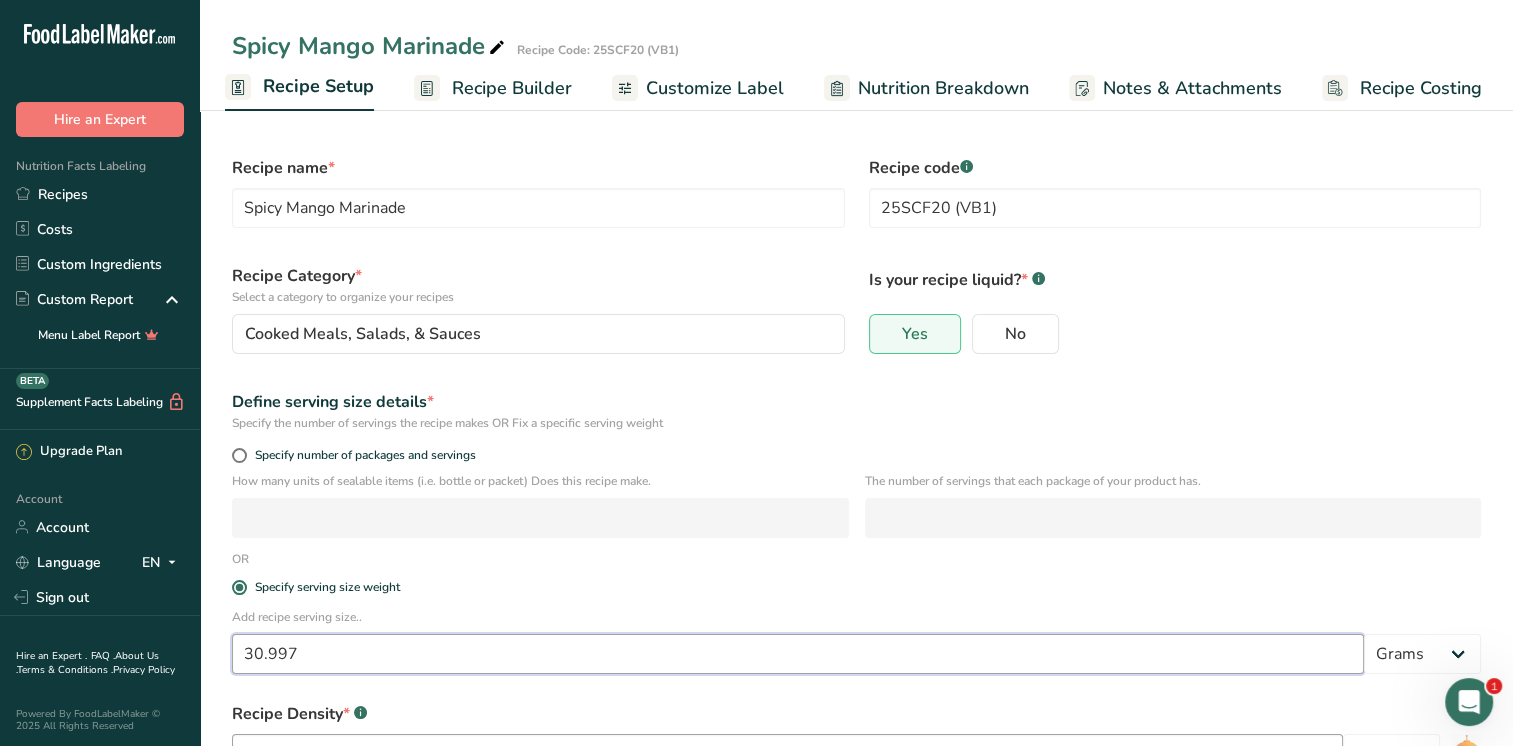 scroll, scrollTop: 152, scrollLeft: 0, axis: vertical 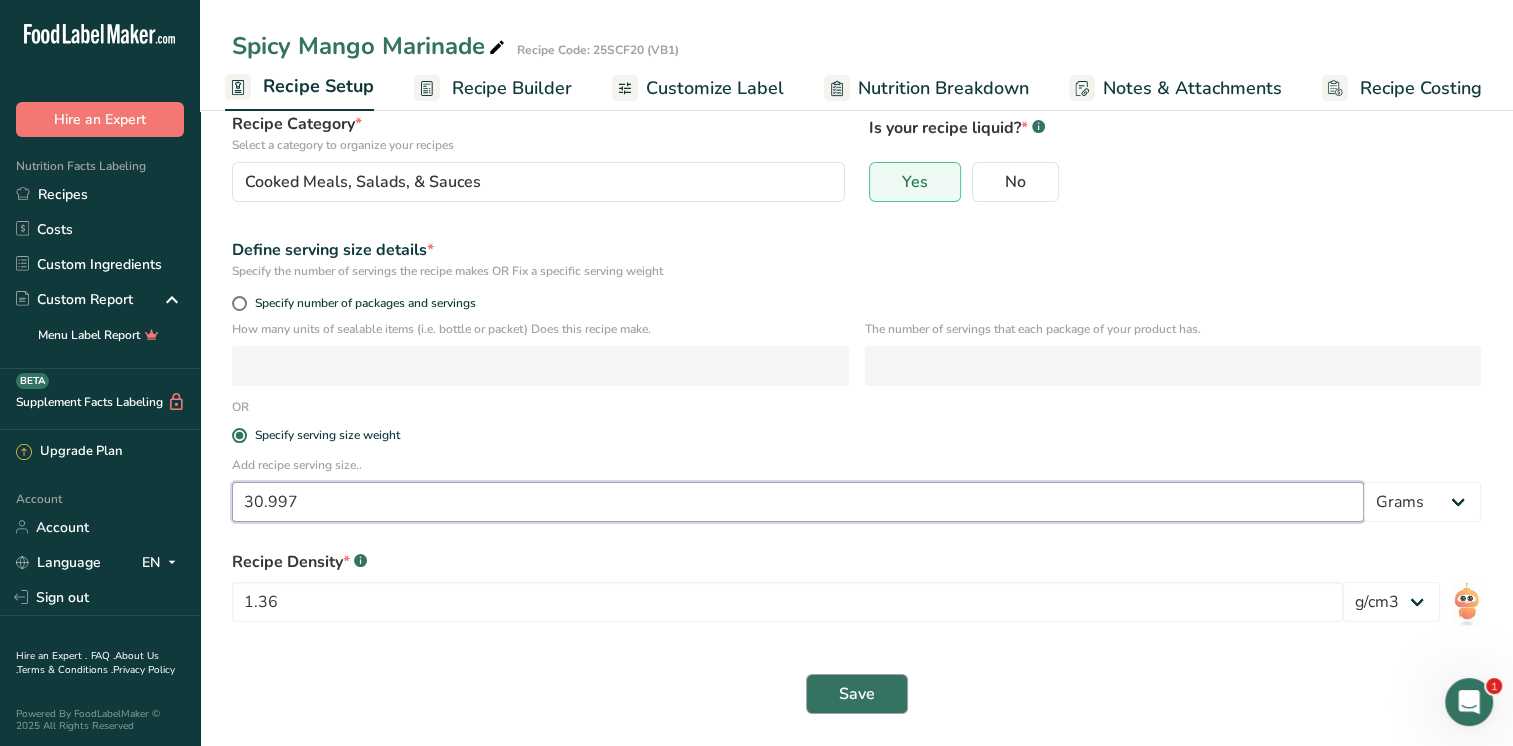 type on "30.997" 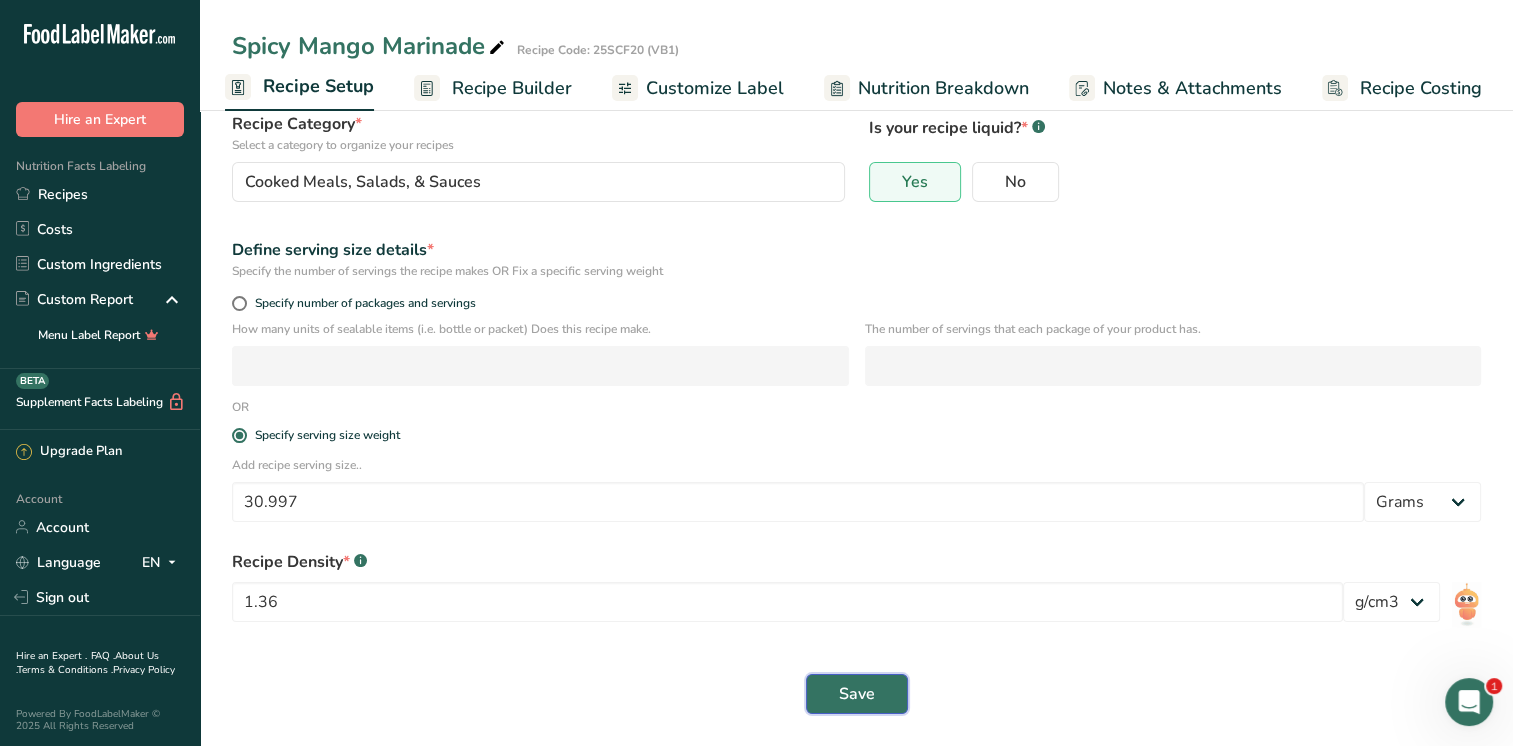 click on "Save" at bounding box center (857, 694) 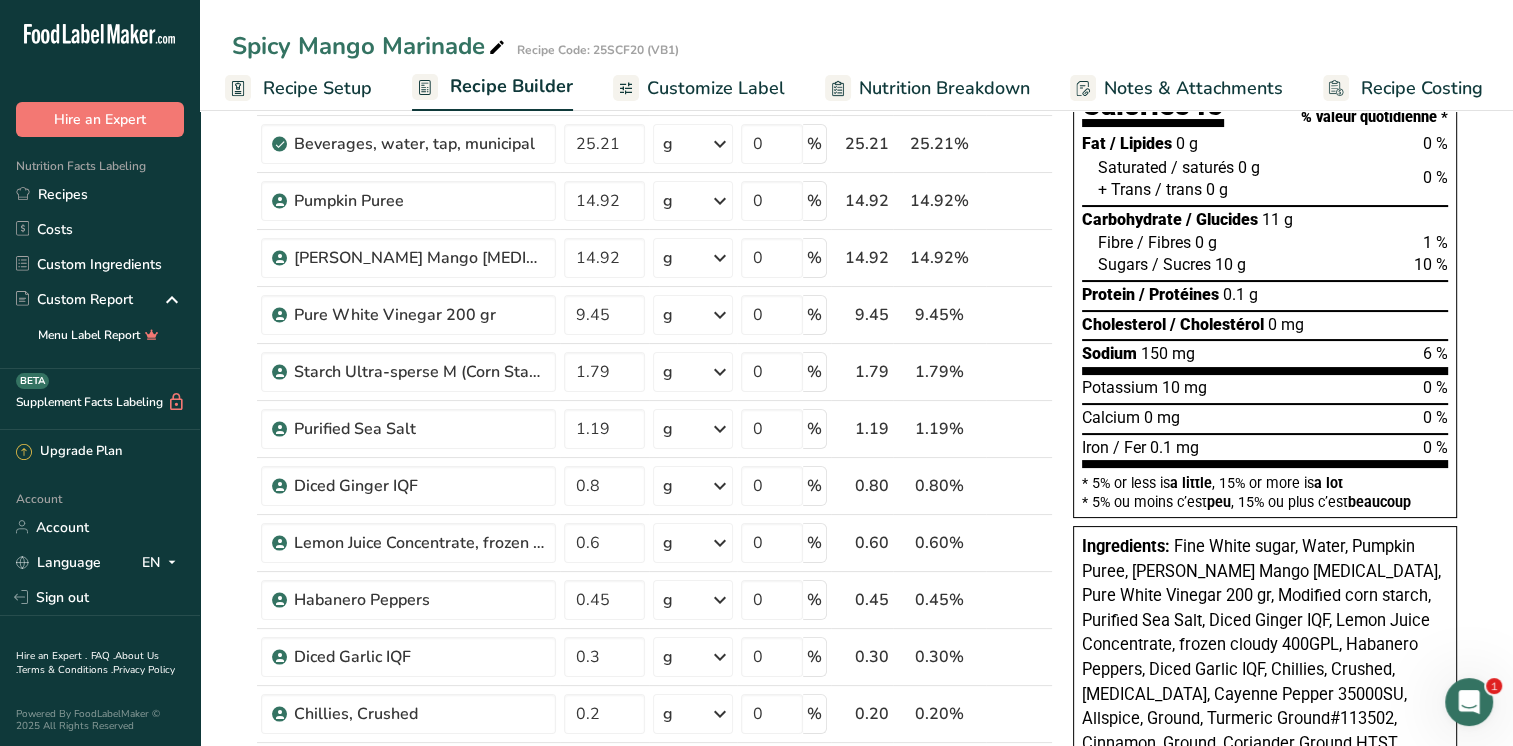 scroll, scrollTop: 0, scrollLeft: 0, axis: both 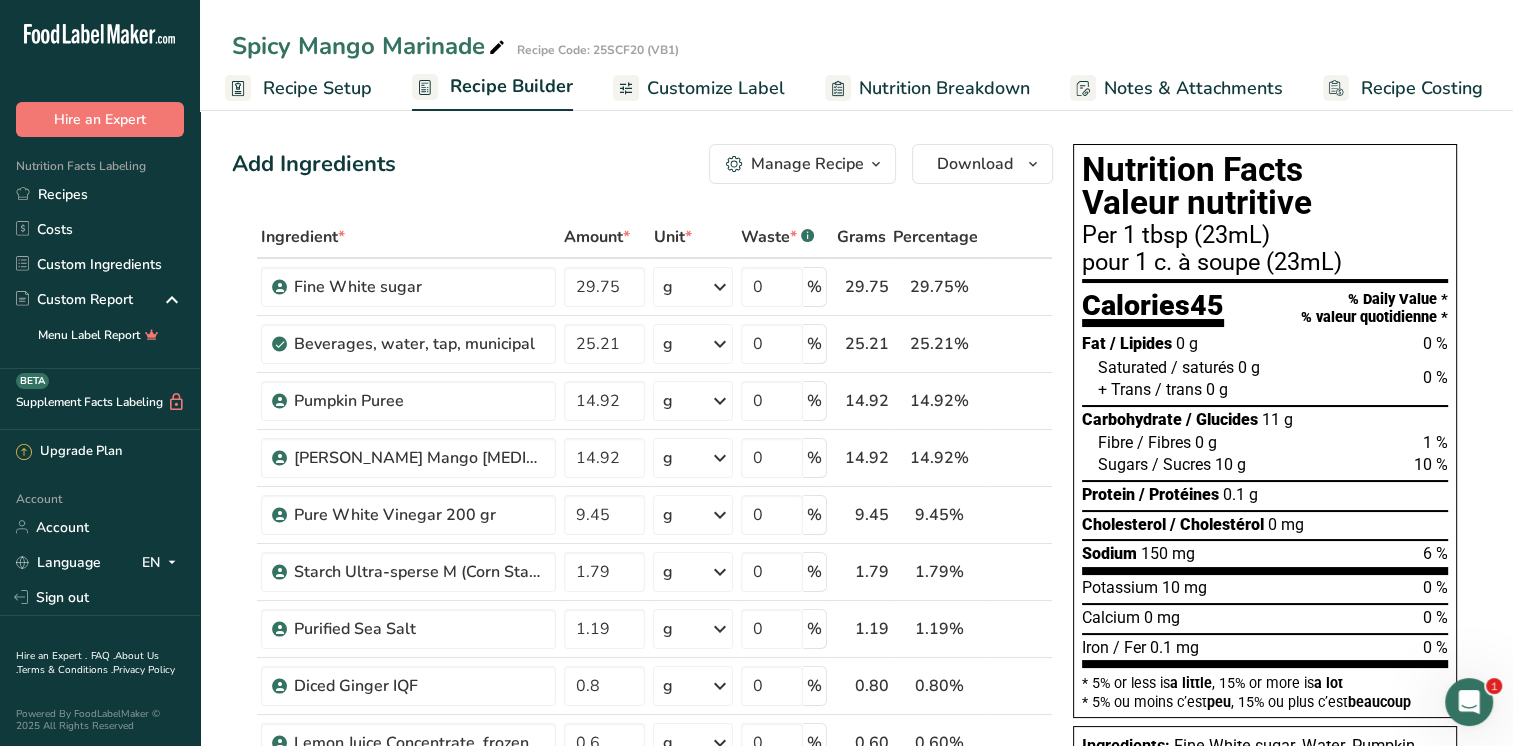 click on "Recipe Setup" at bounding box center (317, 88) 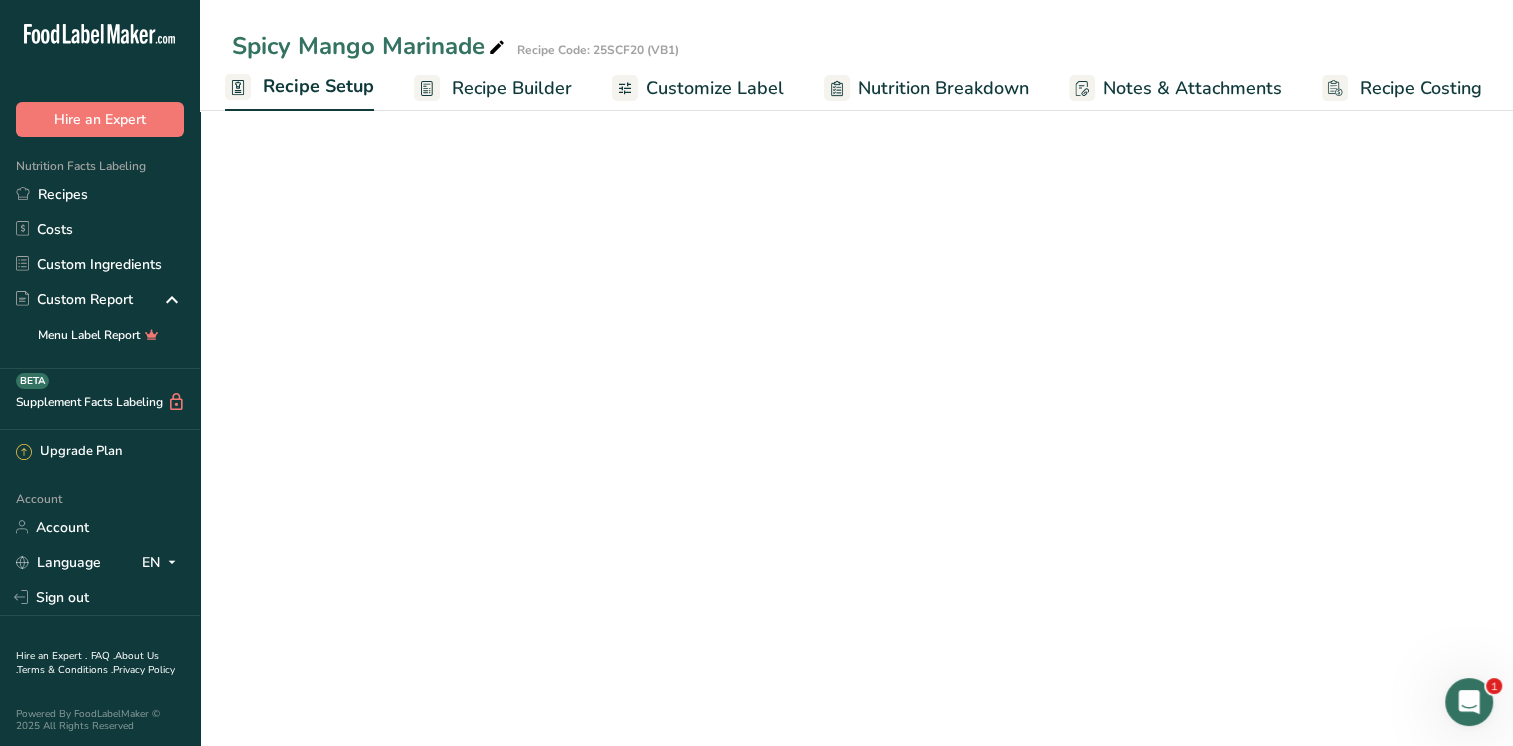 select on "22" 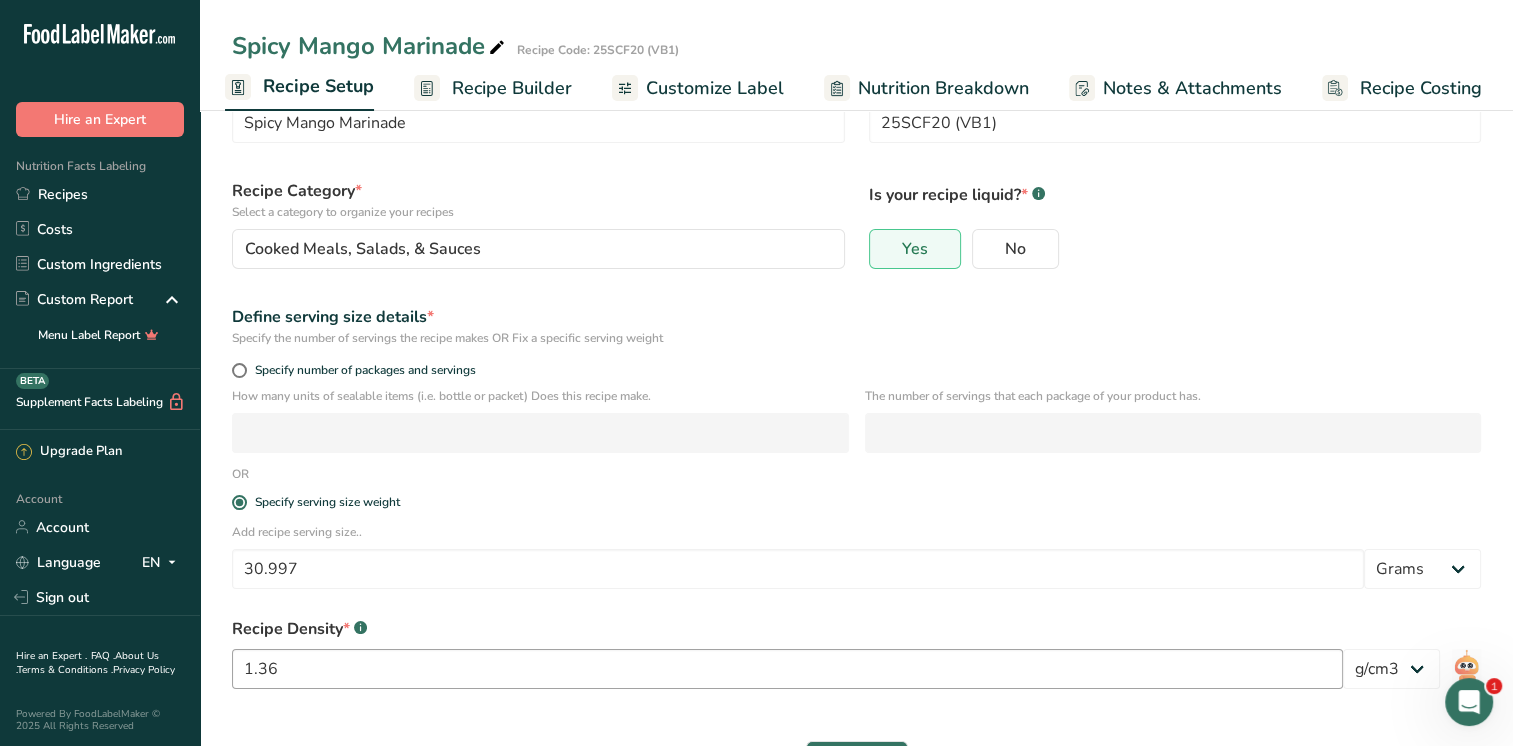 scroll, scrollTop: 152, scrollLeft: 0, axis: vertical 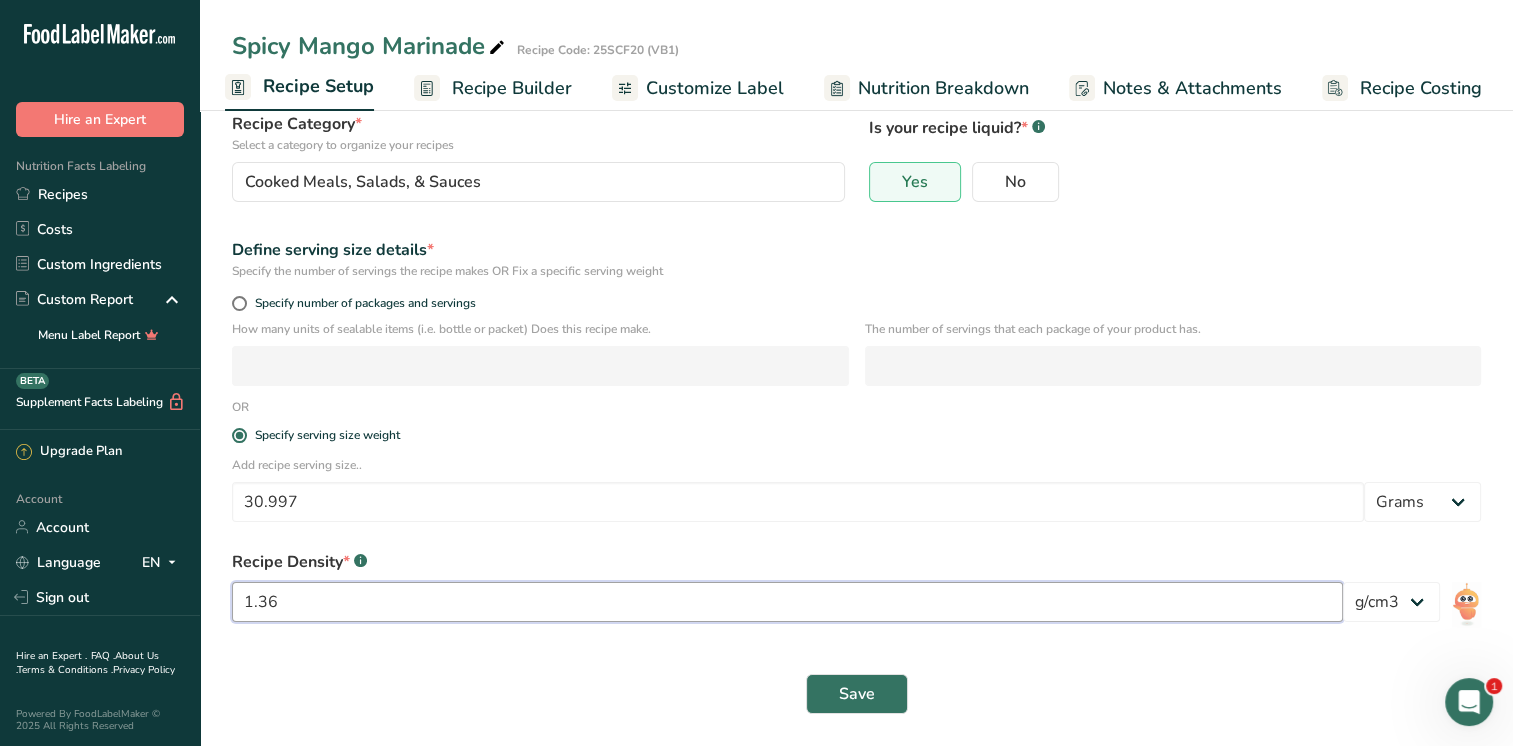 drag, startPoint x: 318, startPoint y: 615, endPoint x: 254, endPoint y: 620, distance: 64.195015 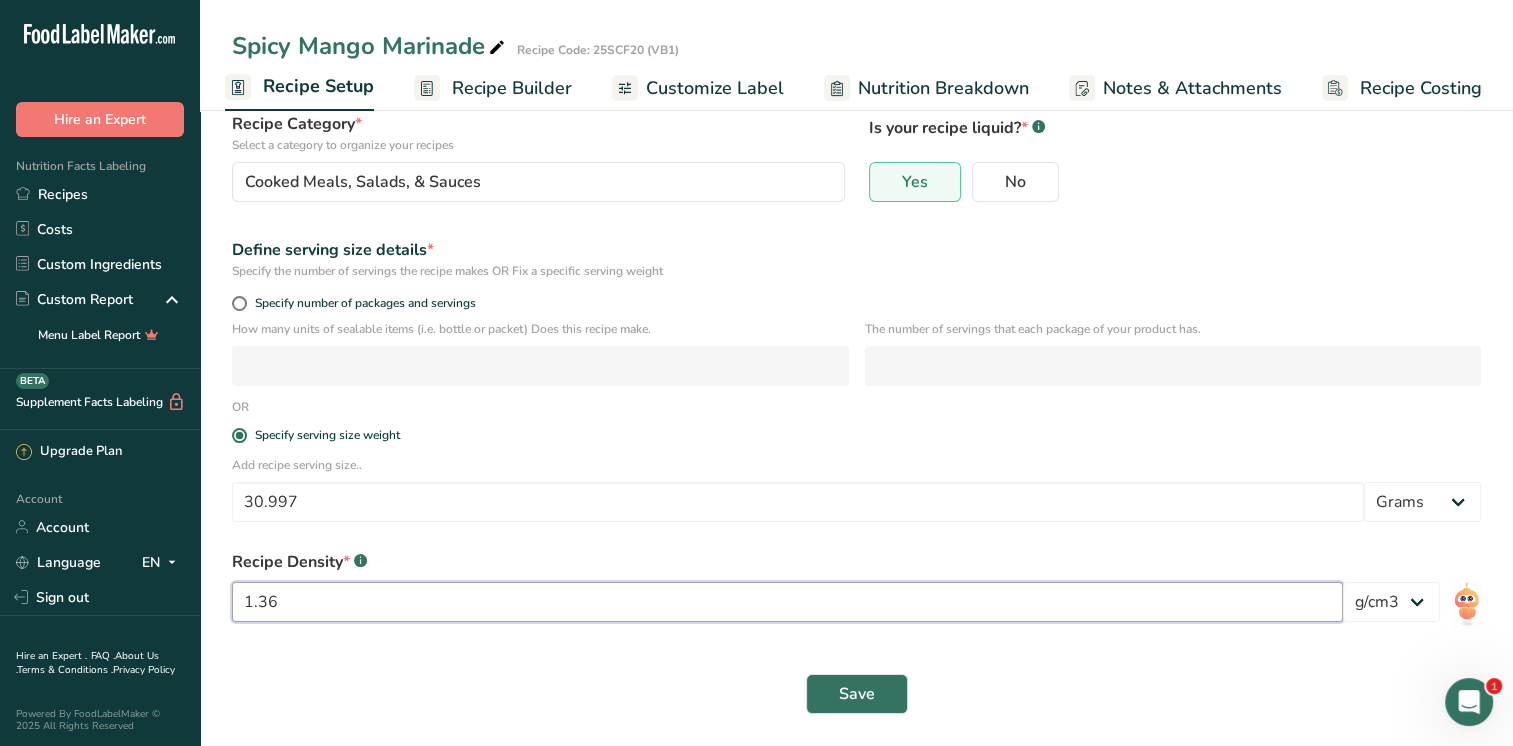 click on "1.36" at bounding box center [787, 602] 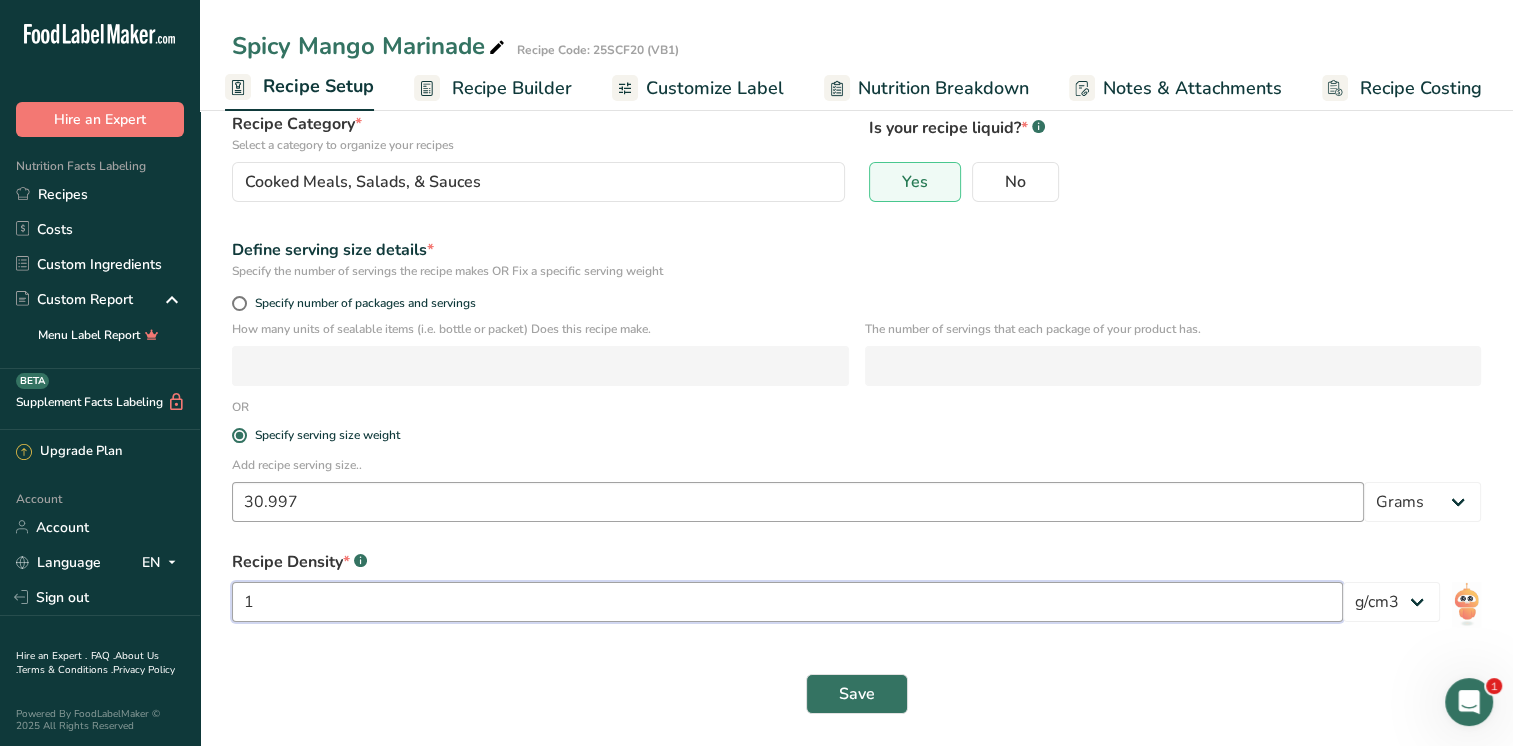 type on "1" 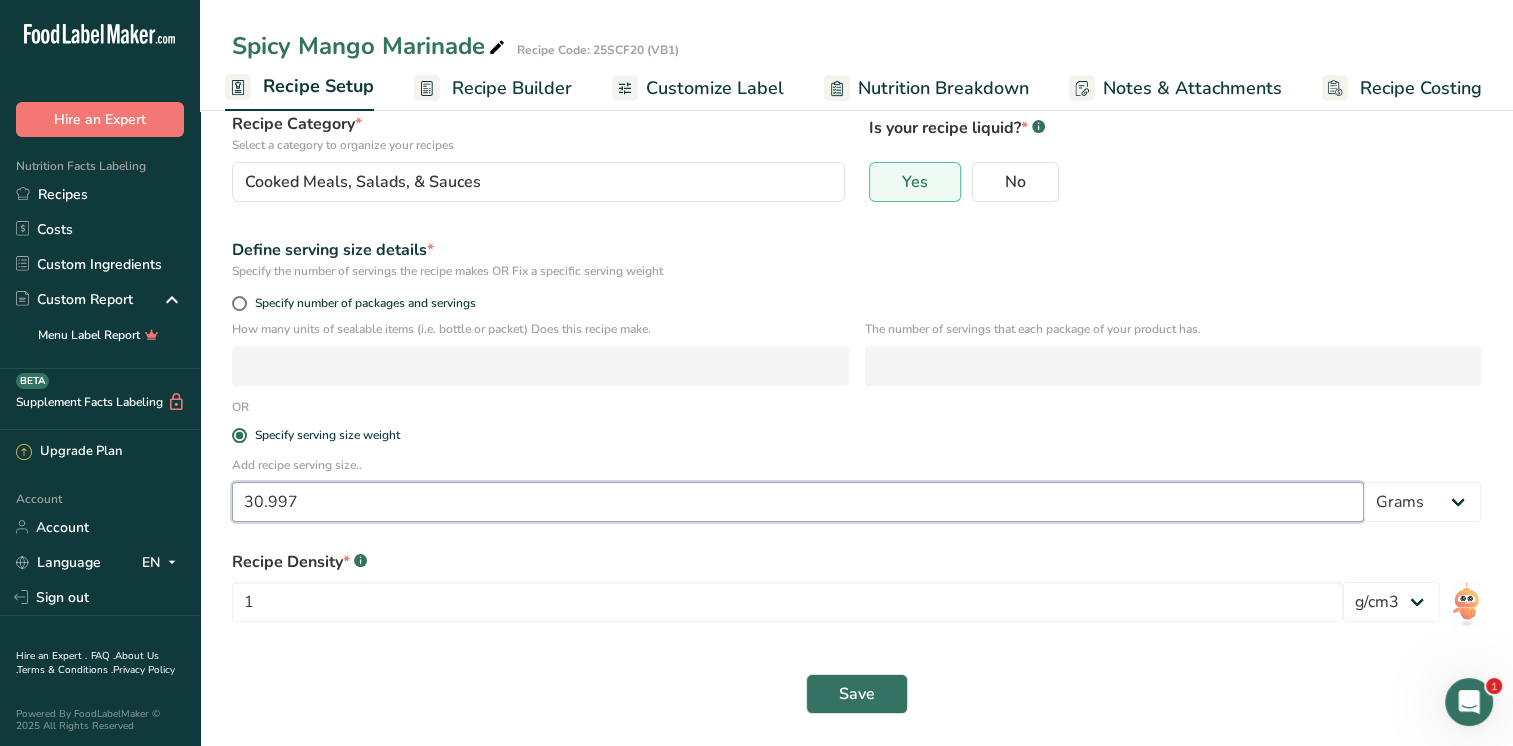 drag, startPoint x: 328, startPoint y: 511, endPoint x: 162, endPoint y: 506, distance: 166.07529 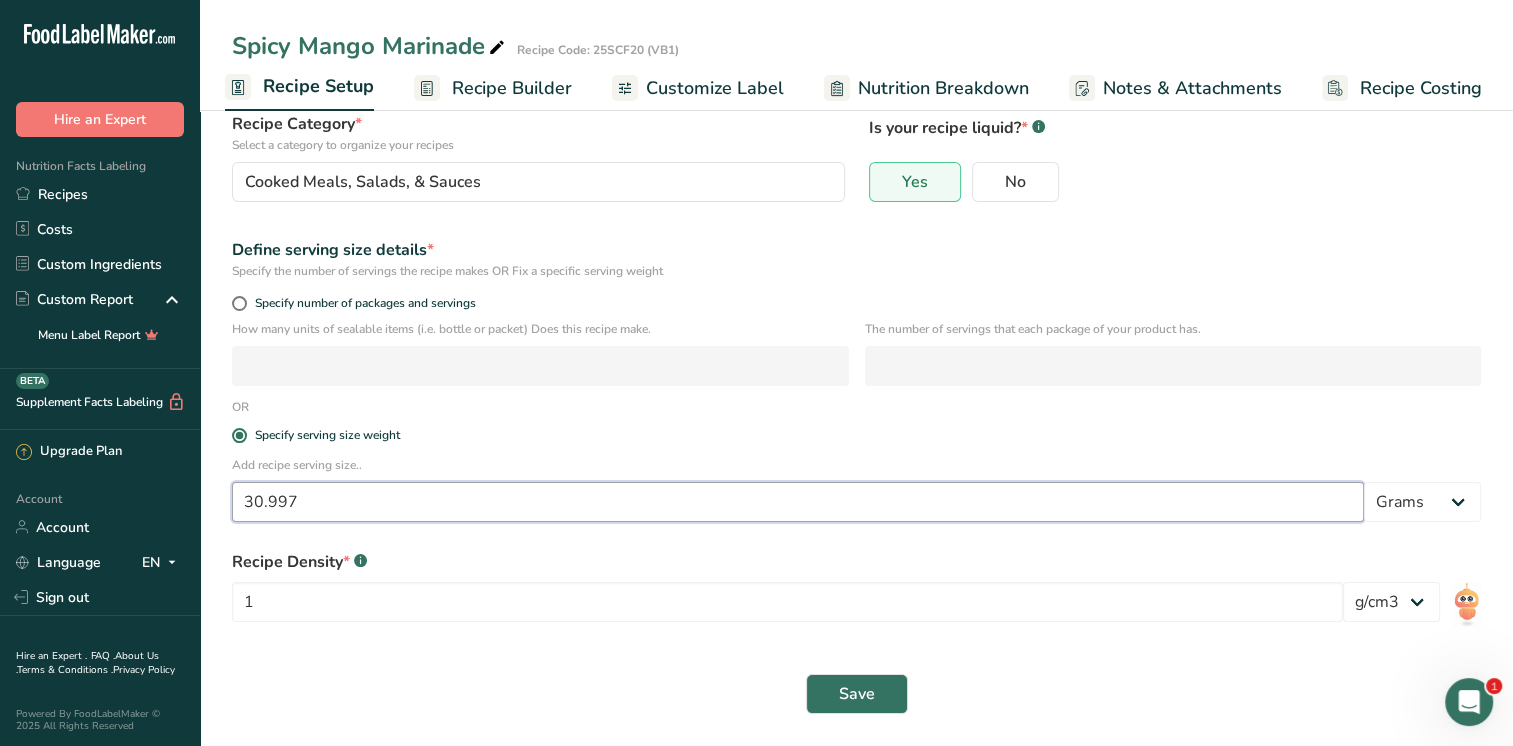 click on ".a-20{fill:#fff;}
Hire an Expert
Nutrition Facts Labeling
Recipes
Costs
Custom Ingredients
Custom Report
Menu Label Report
Supplement Facts Labeling
BETA
Upgrade Plan
Account
Account
Language
EN
English
Spanish
Sign out
Hire an Expert .
FAQ .
About Us .
Terms & Conditions .
Privacy Policy
Powered By FoodLabelMaker ©   2025 All Rights Reserved" at bounding box center [756, 297] 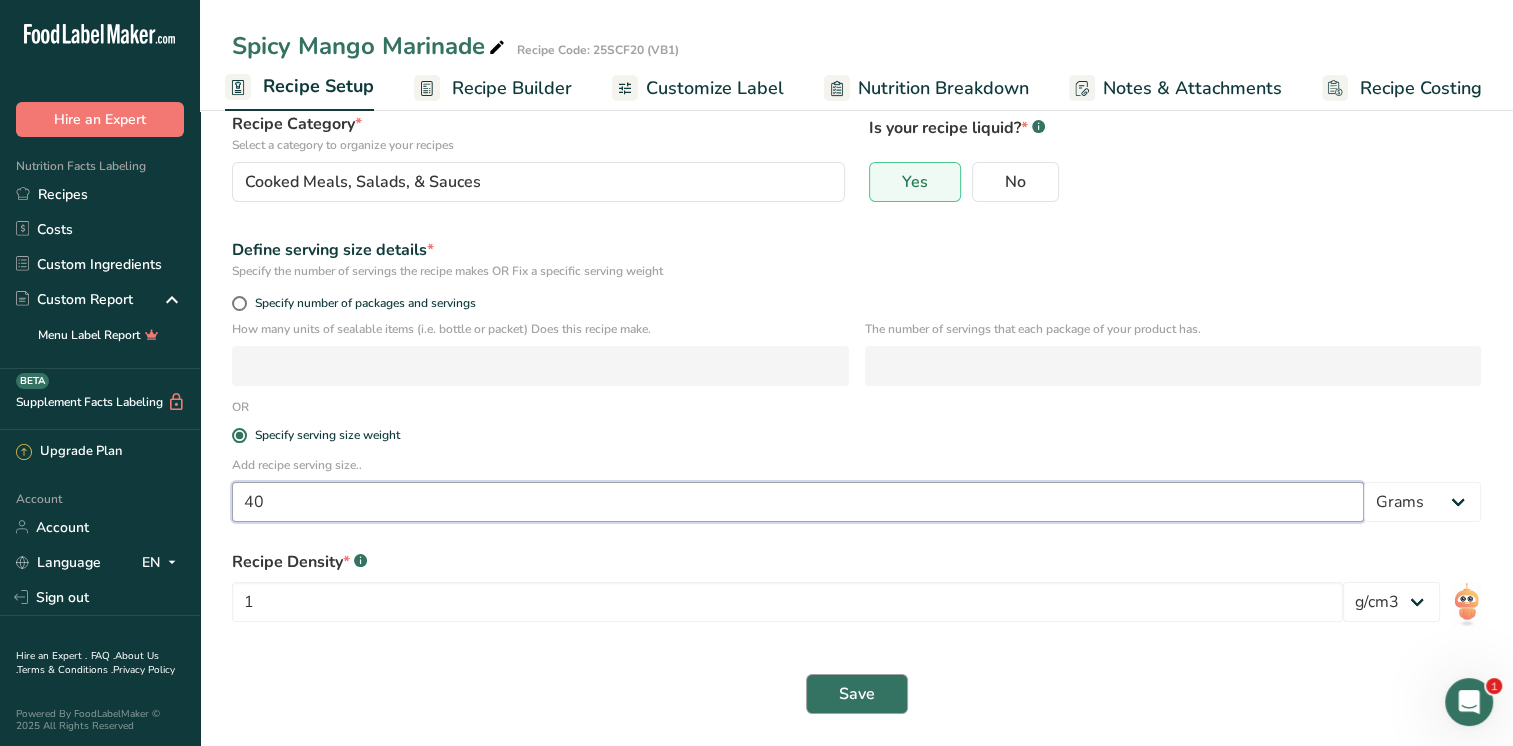 type on "40" 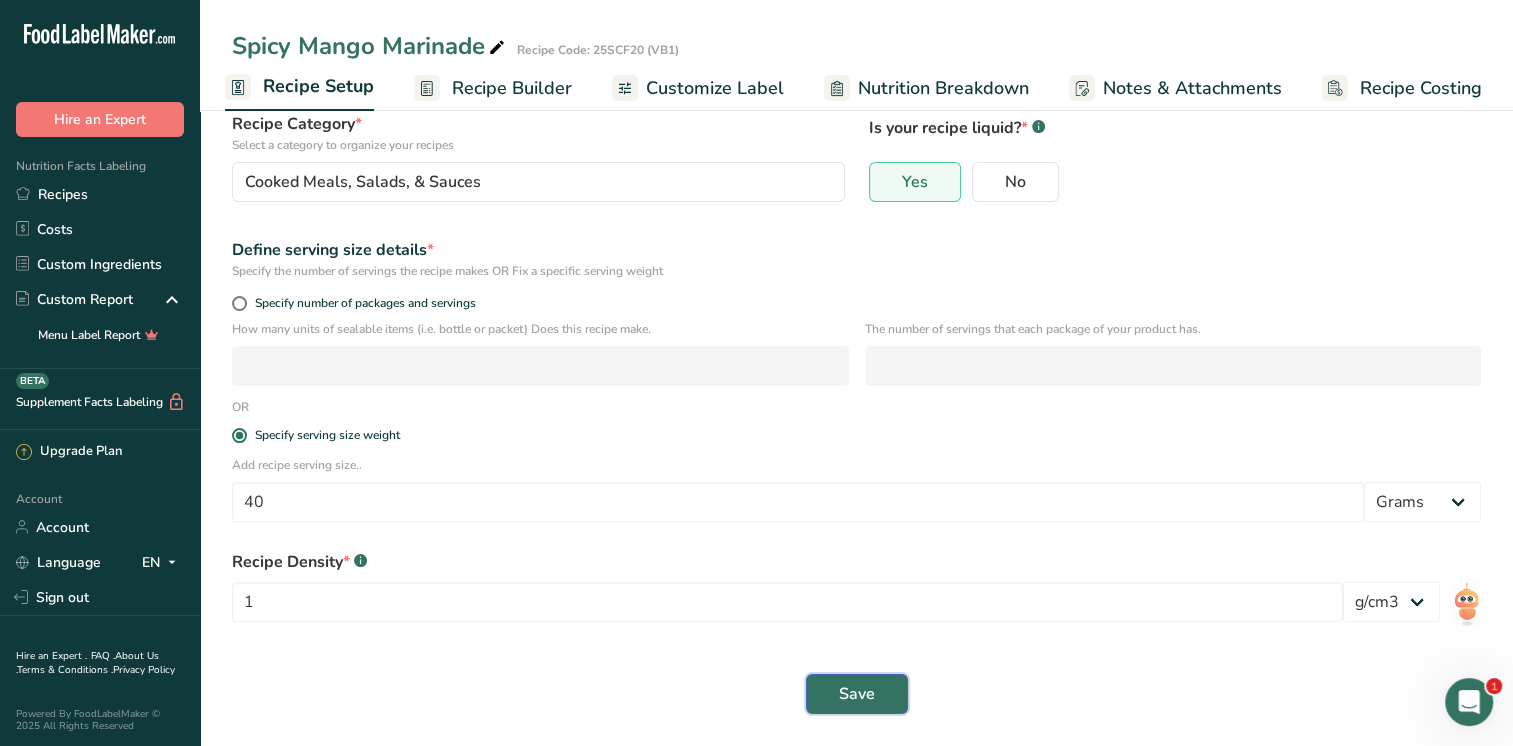 click on "Save" at bounding box center (857, 694) 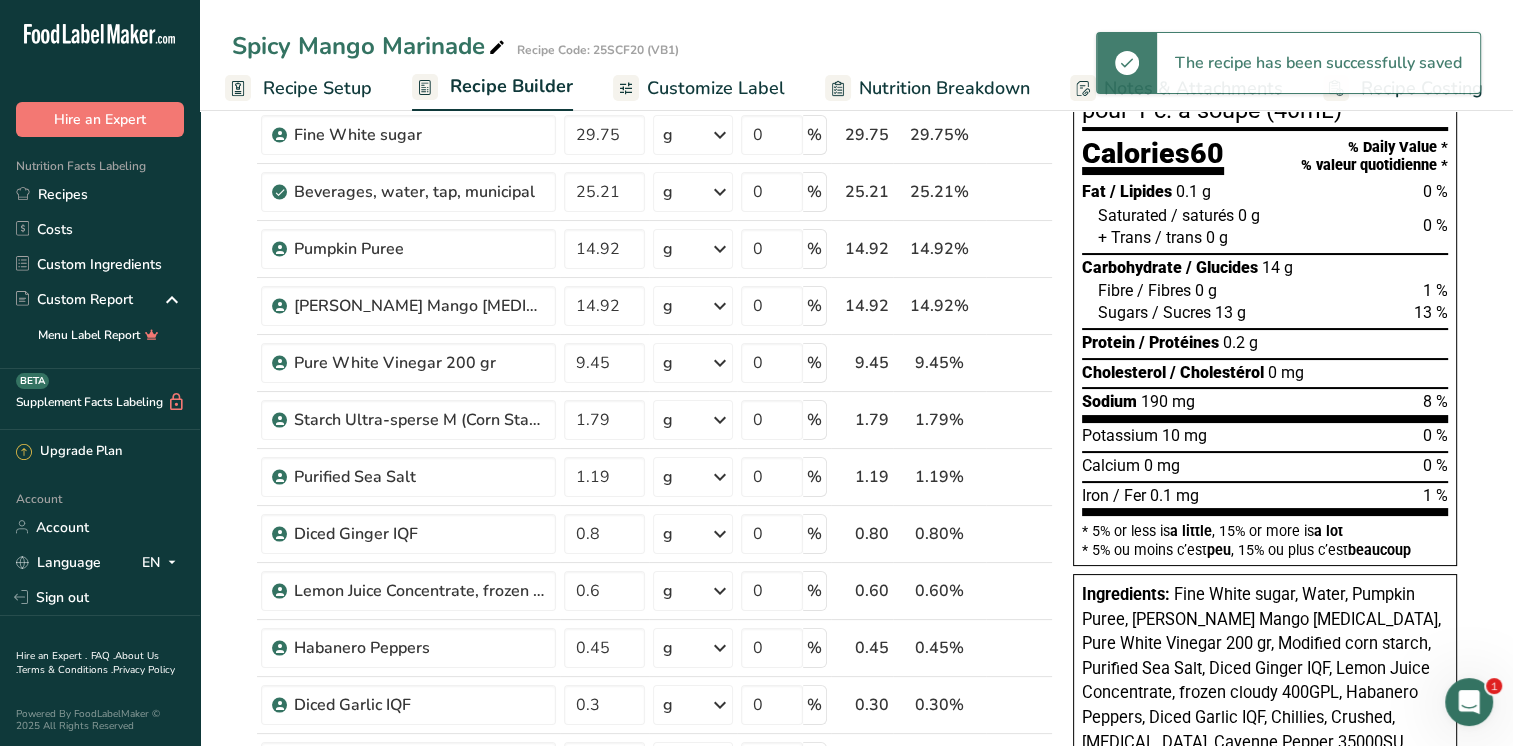 scroll, scrollTop: 0, scrollLeft: 0, axis: both 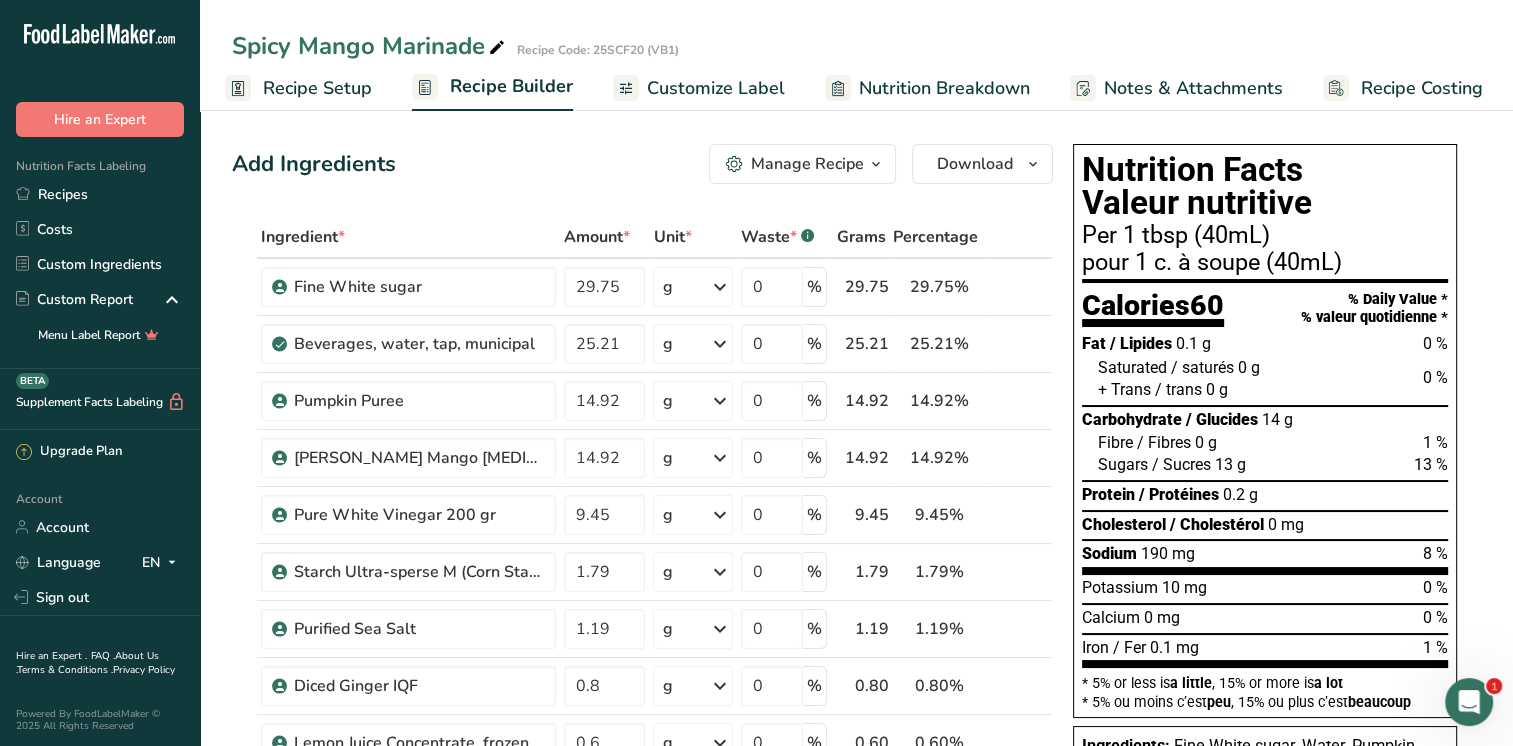 click on "Recipe Setup" at bounding box center (317, 88) 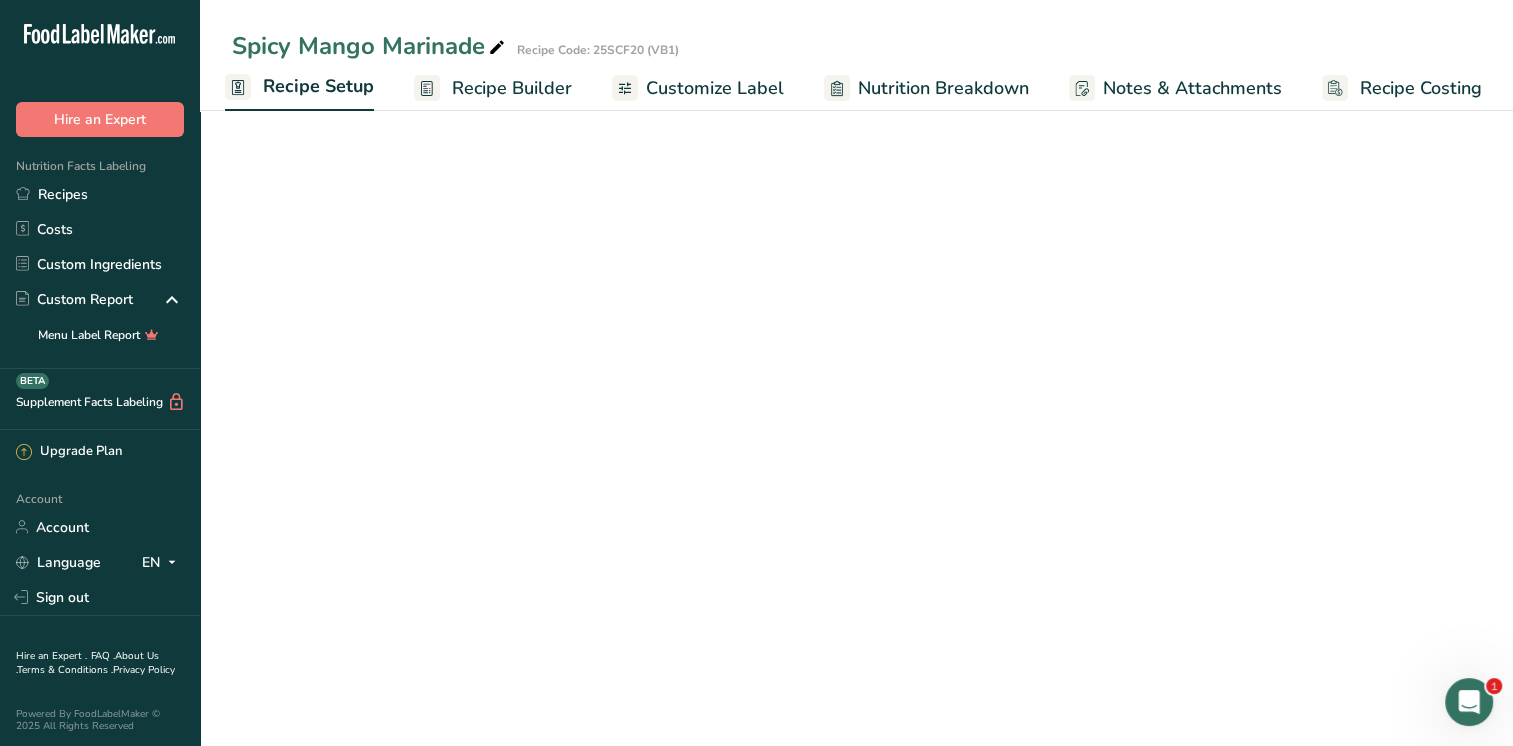 select on "22" 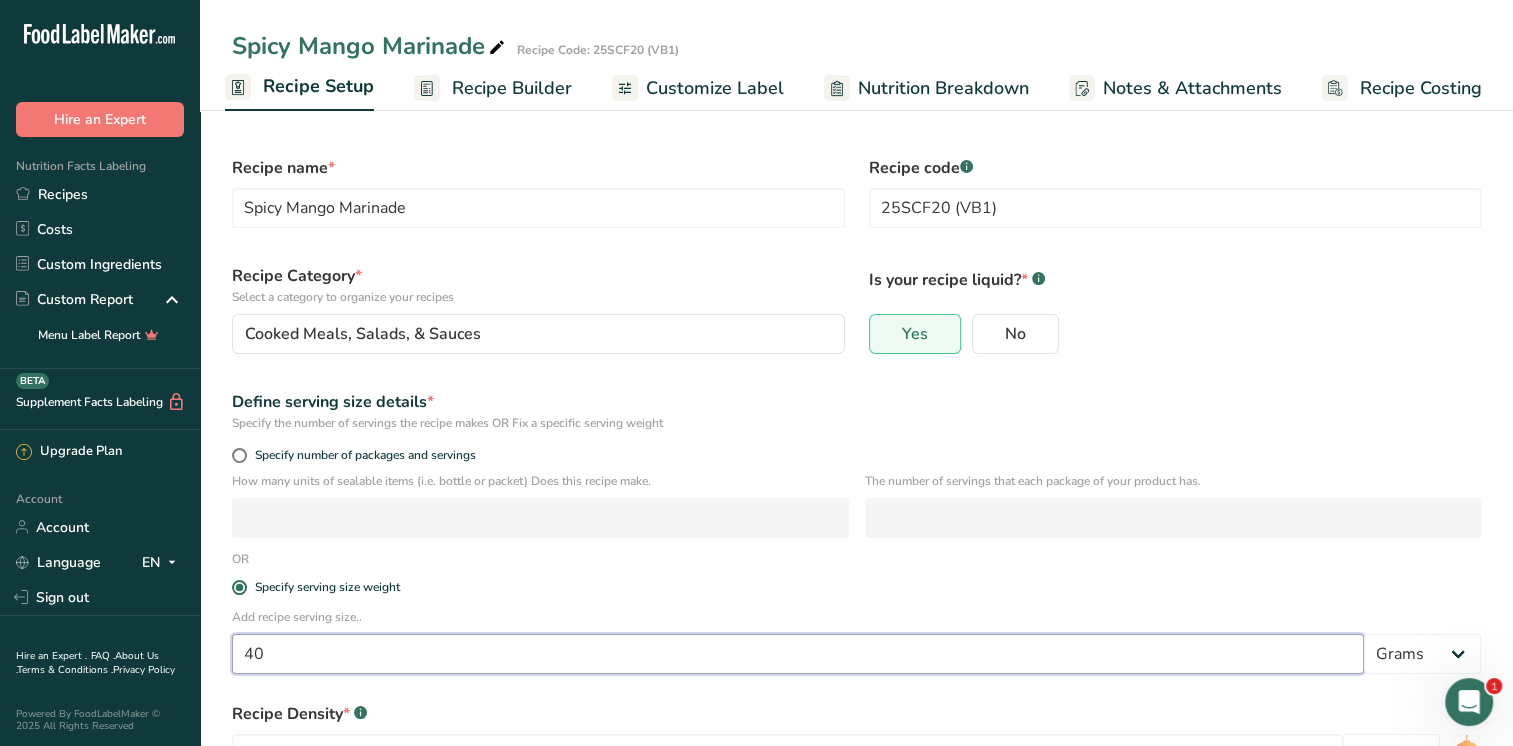 drag, startPoint x: 288, startPoint y: 655, endPoint x: 196, endPoint y: 656, distance: 92.00543 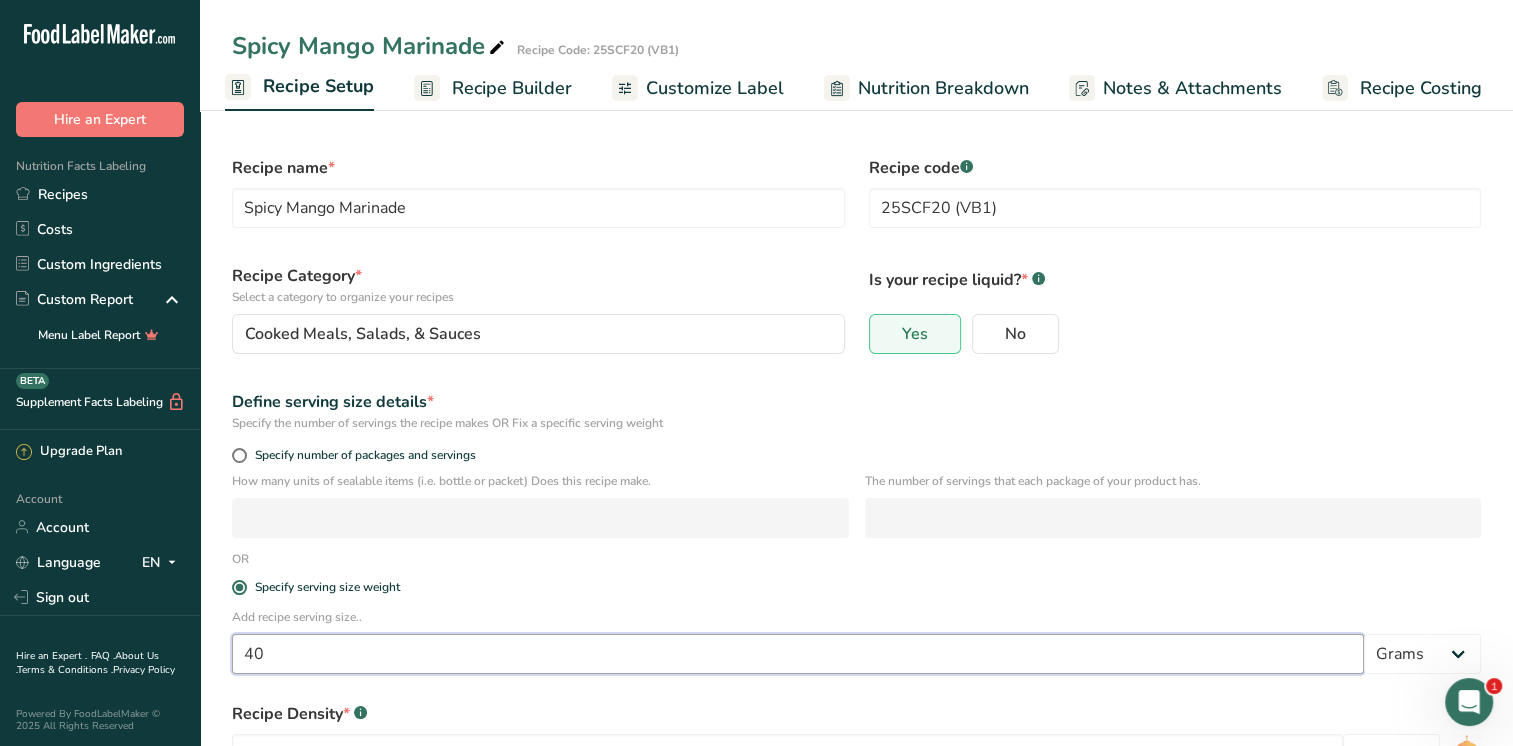click on ".a-20{fill:#fff;}
Hire an Expert
Nutrition Facts Labeling
Recipes
Costs
Custom Ingredients
Custom Report
Menu Label Report
Supplement Facts Labeling
BETA
Upgrade Plan
Account
Account
Language
EN
English
Spanish
Sign out
Hire an Expert .
FAQ .
About Us .
Terms & Conditions .
Privacy Policy
Powered By FoodLabelMaker ©   2025 All Rights Reserved" at bounding box center (756, 449) 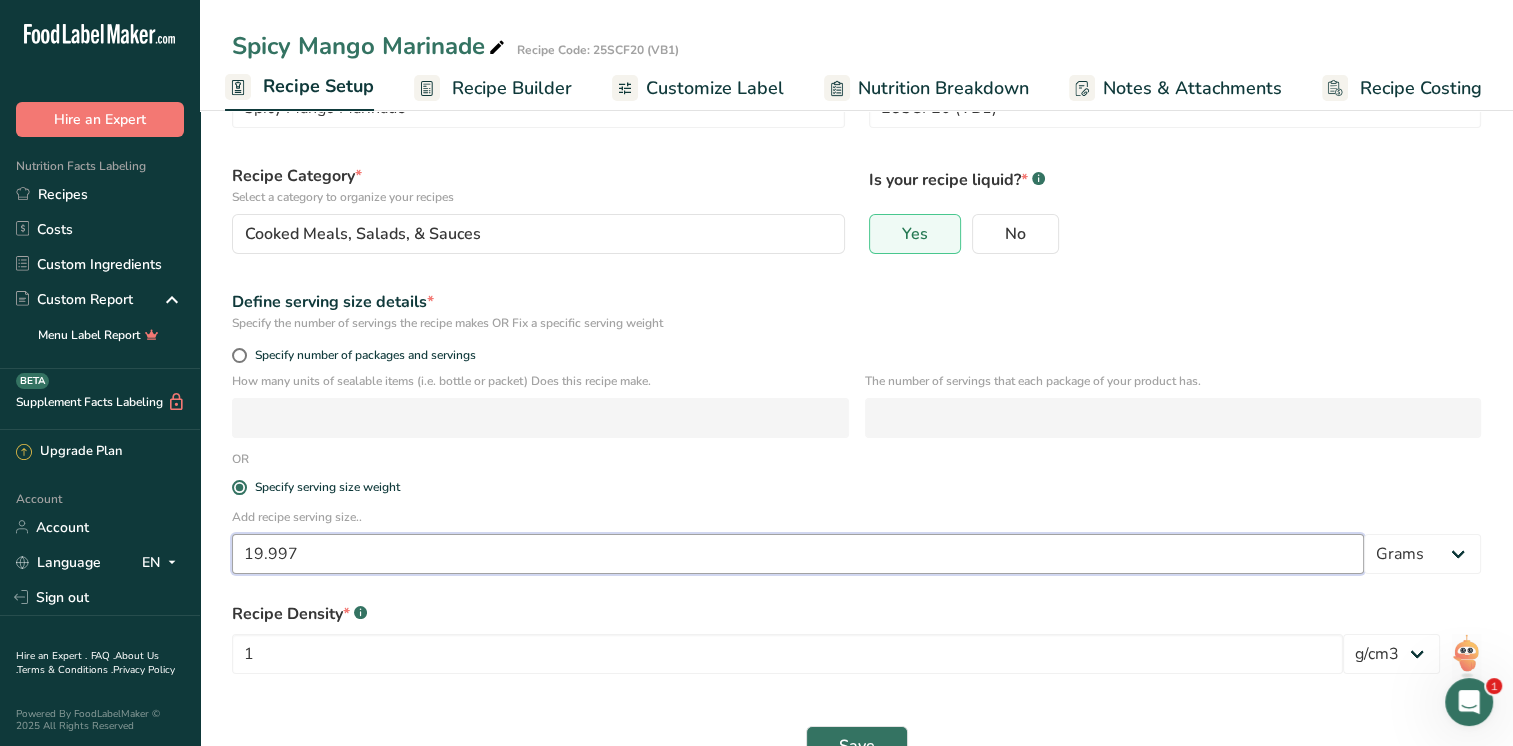 scroll, scrollTop: 152, scrollLeft: 0, axis: vertical 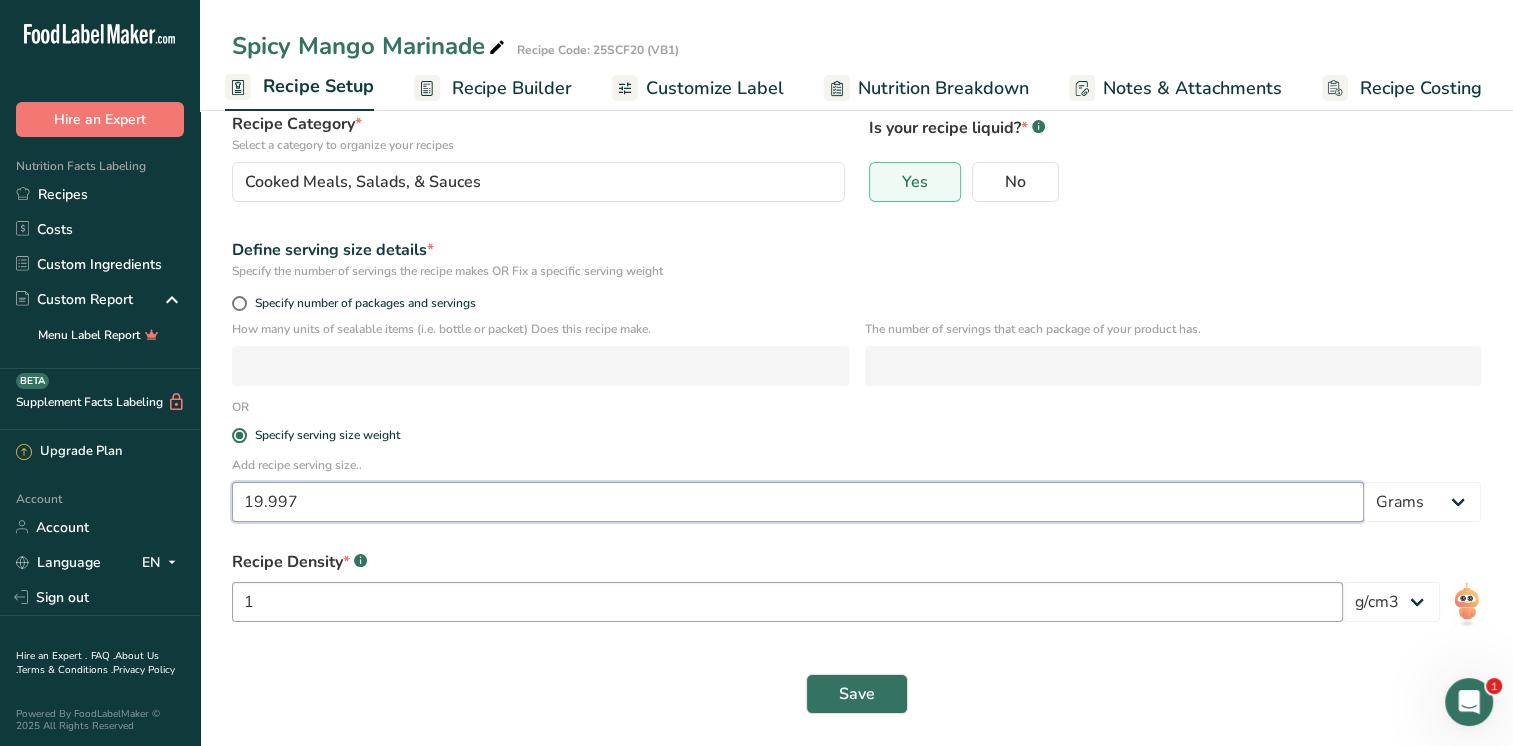type on "19.997" 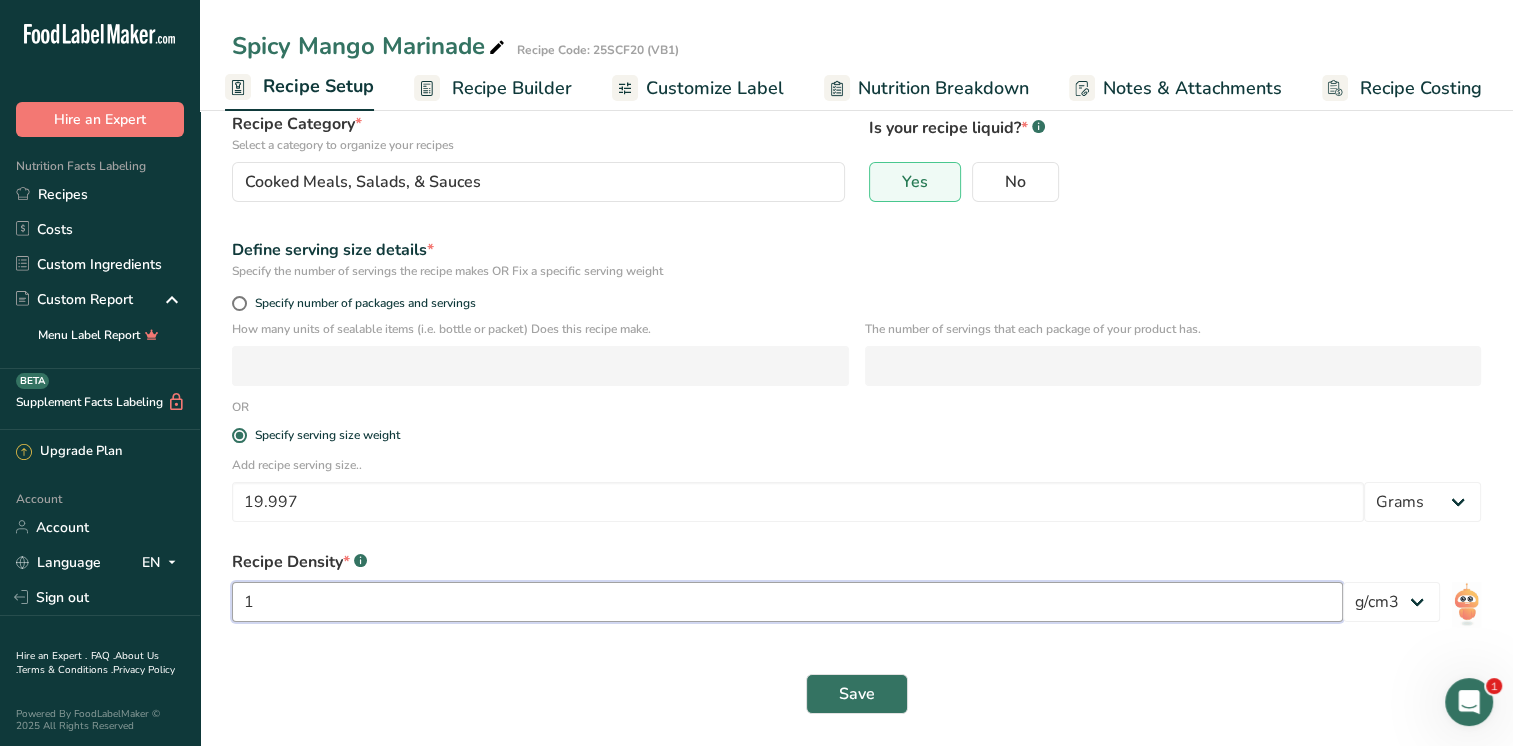 click on "1" at bounding box center (787, 602) 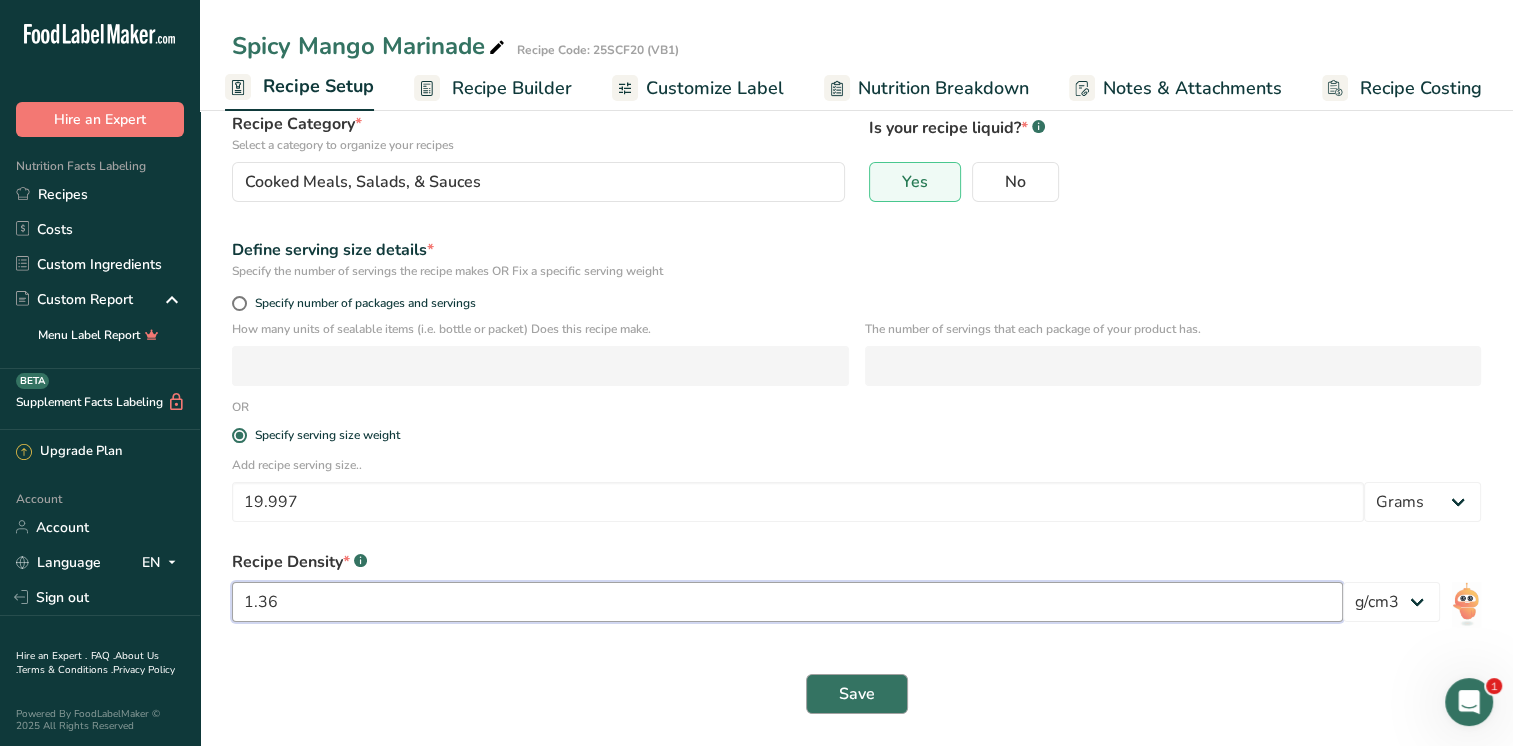 type on "1.36" 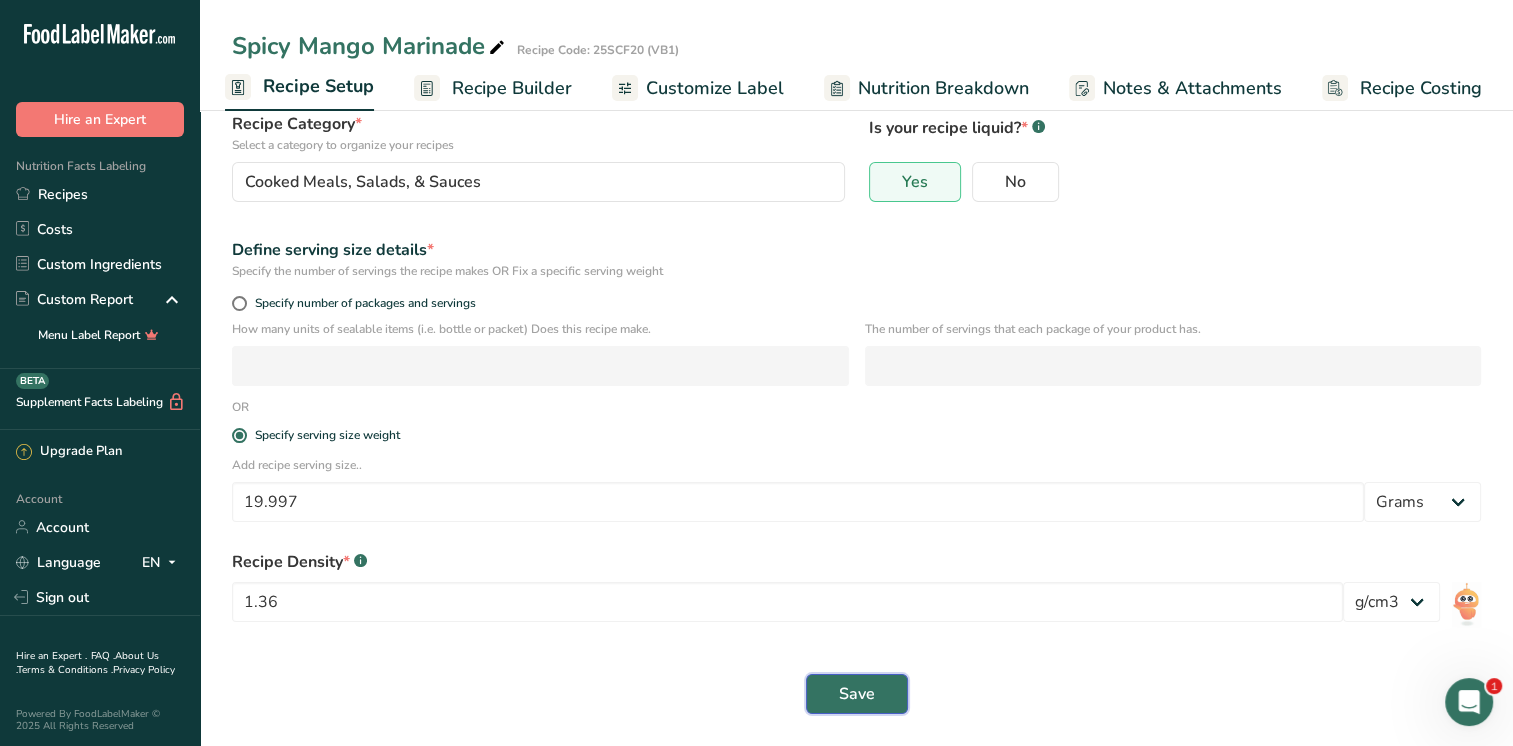 click on "Save" at bounding box center [857, 694] 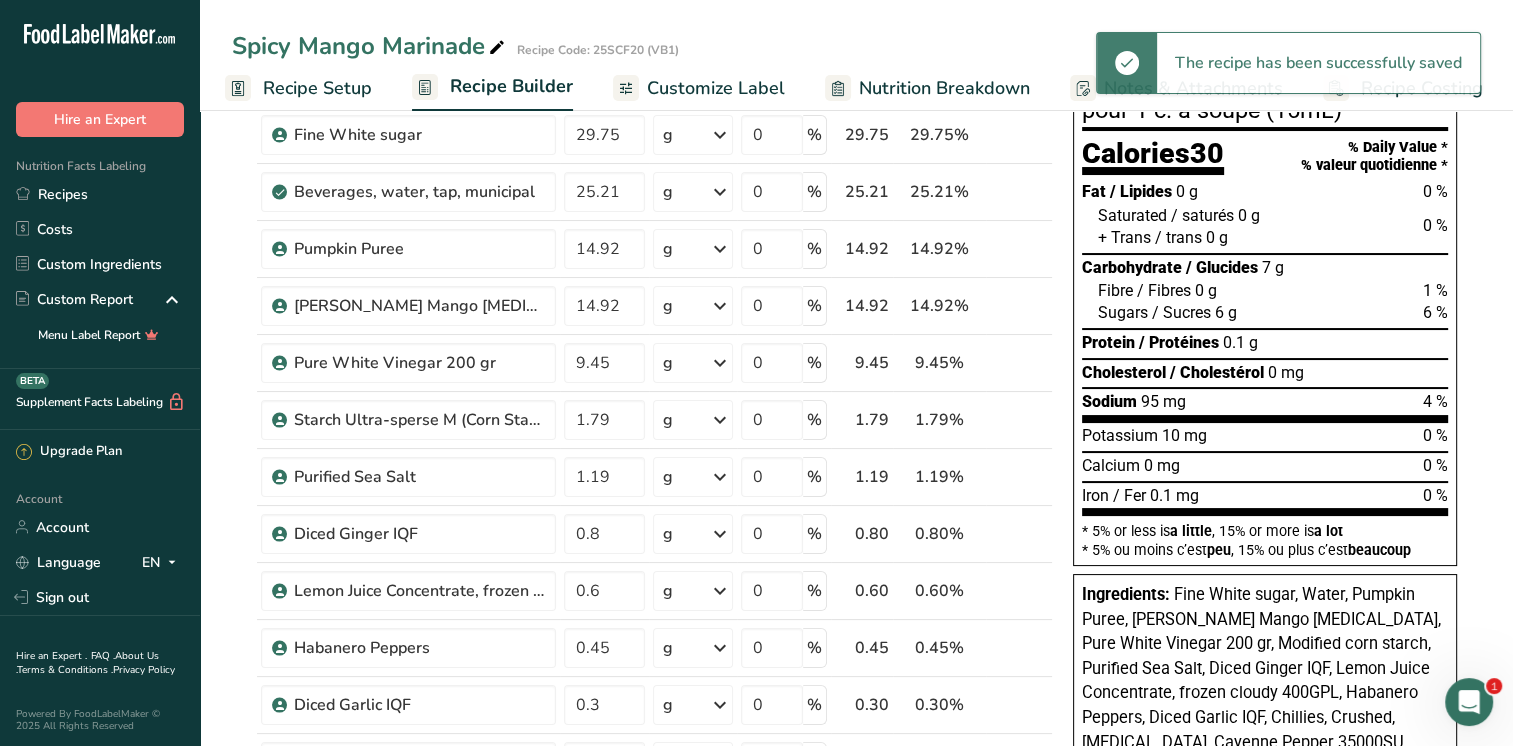 scroll, scrollTop: 0, scrollLeft: 0, axis: both 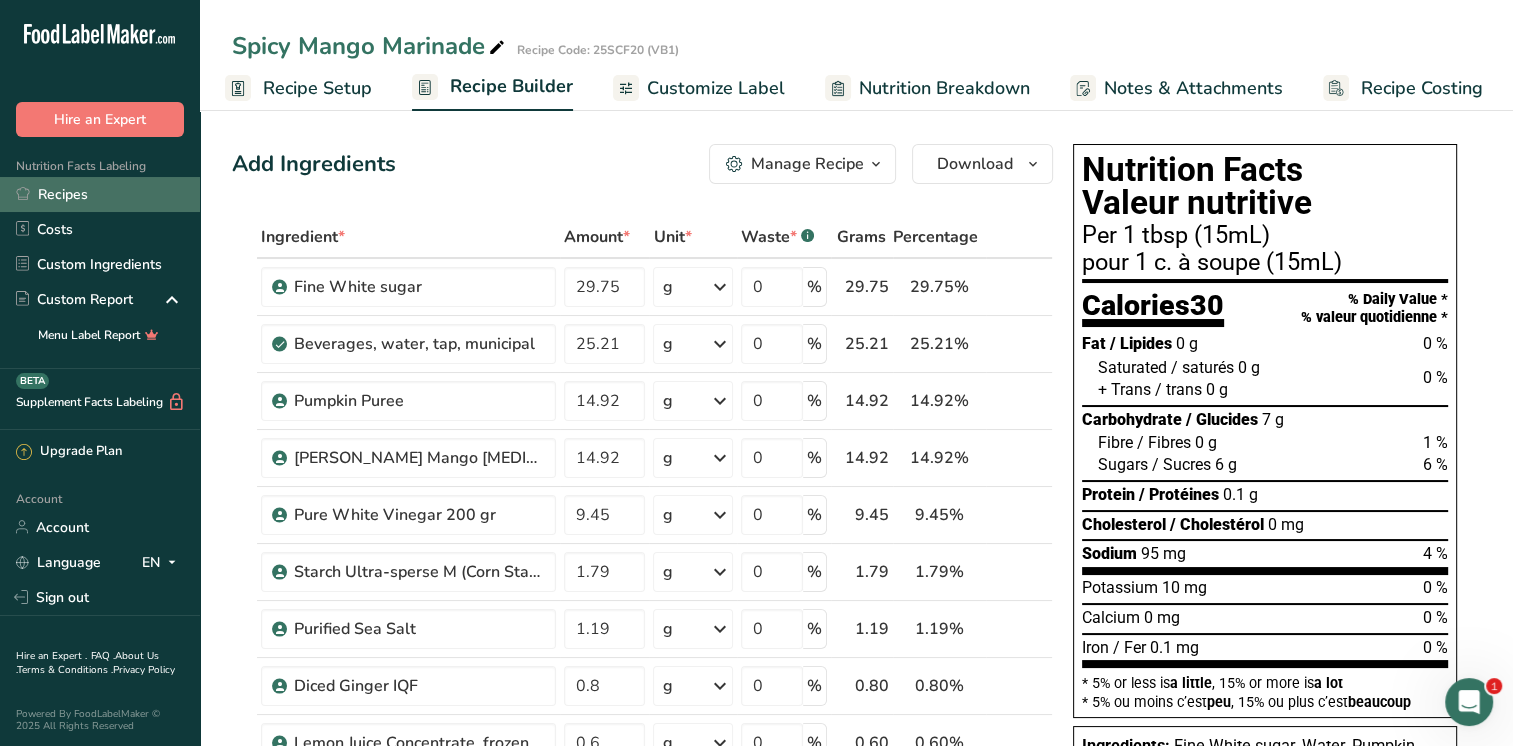 click on "Recipes" at bounding box center (100, 194) 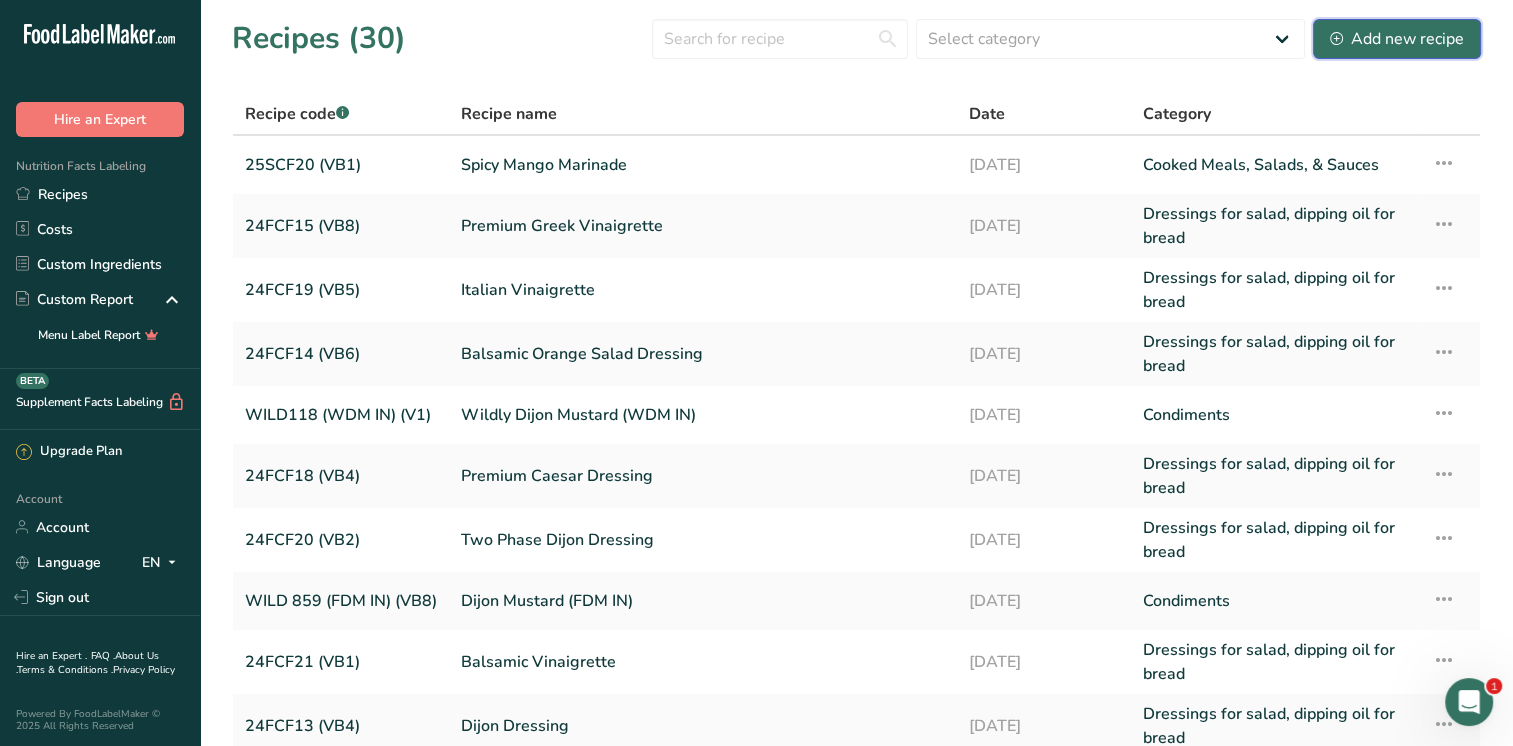 click on "Add new recipe" at bounding box center [1397, 39] 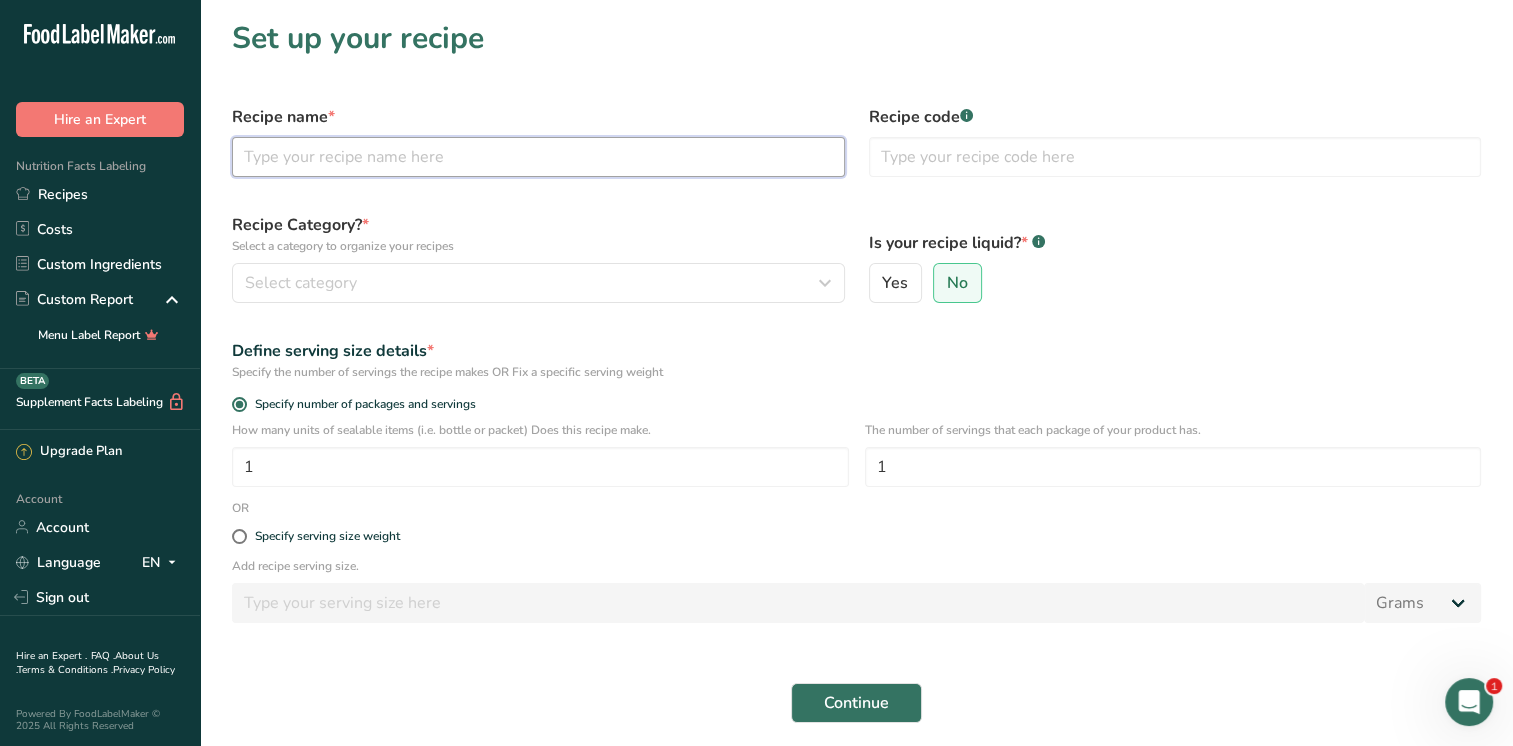 click at bounding box center [538, 157] 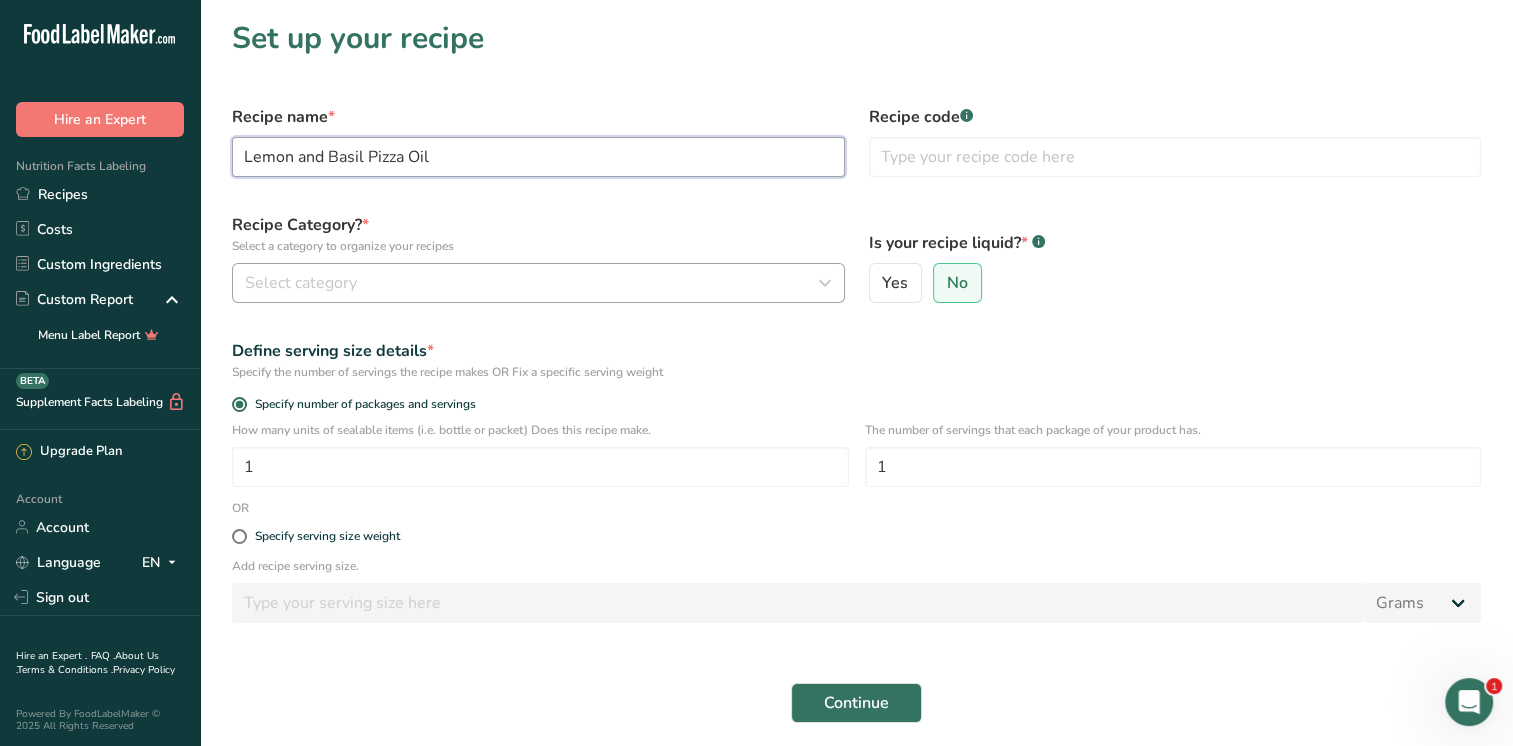 type on "Lemon and Basil Pizza Oil" 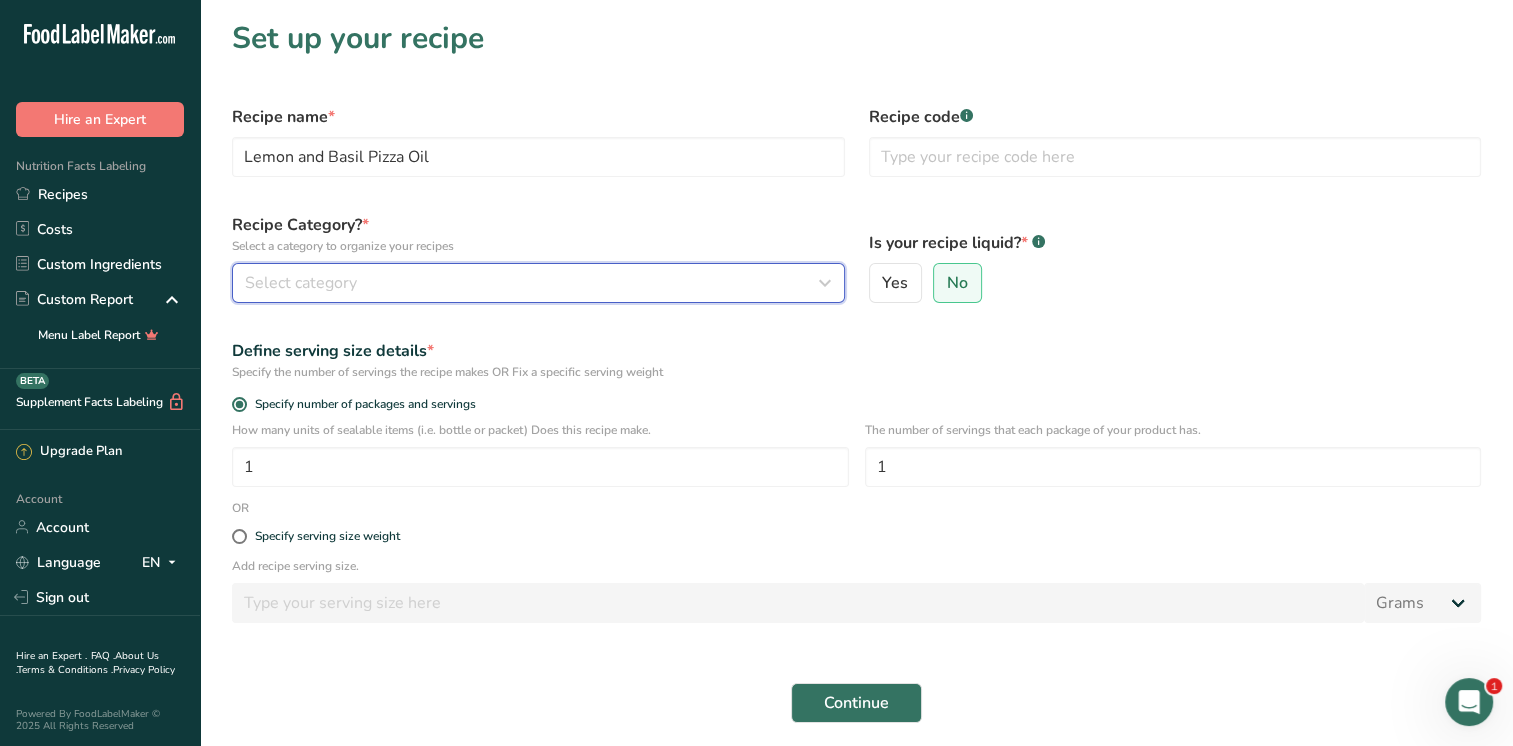 click on "Select category" at bounding box center [301, 283] 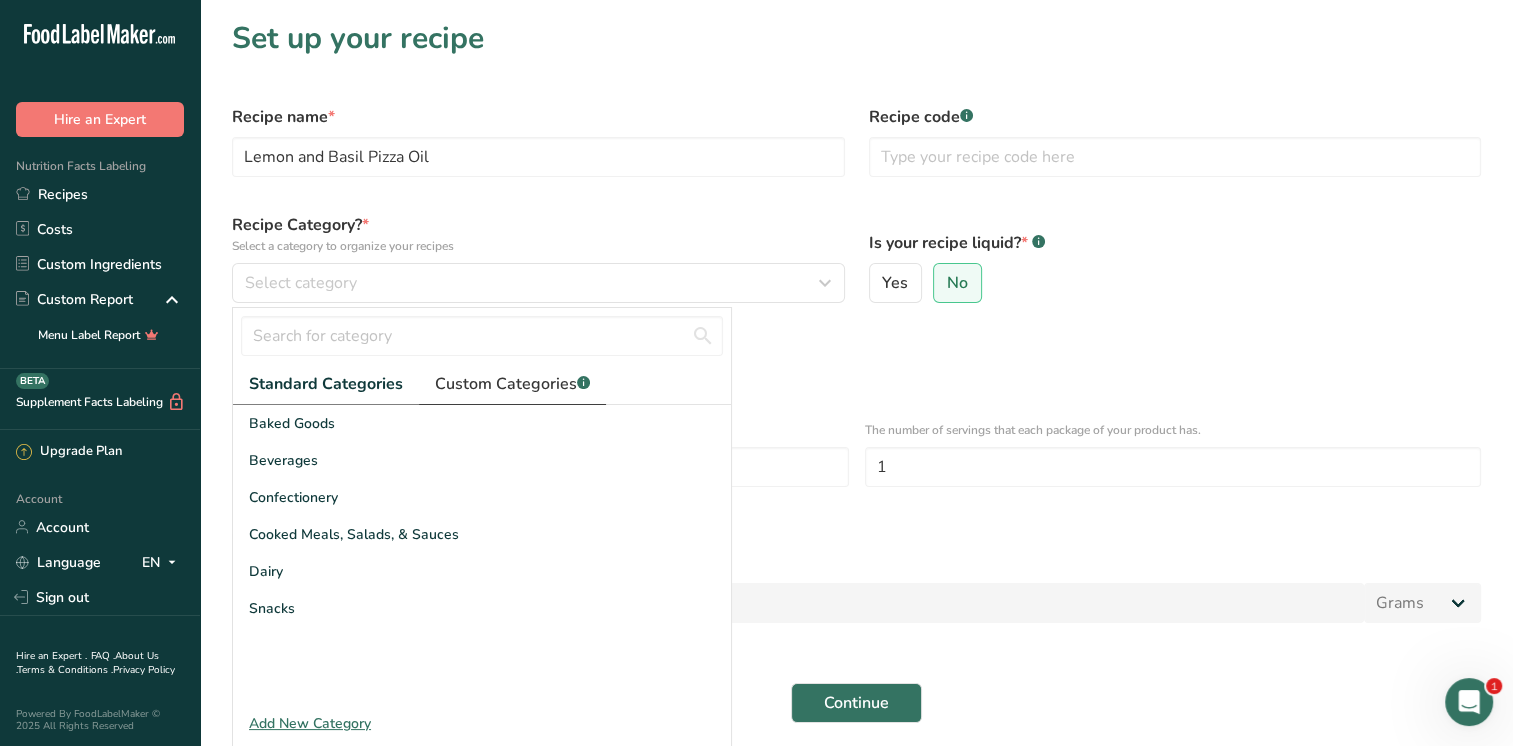 click on "Custom Categories
.a-a{fill:#347362;}.b-a{fill:#fff;}" at bounding box center [512, 384] 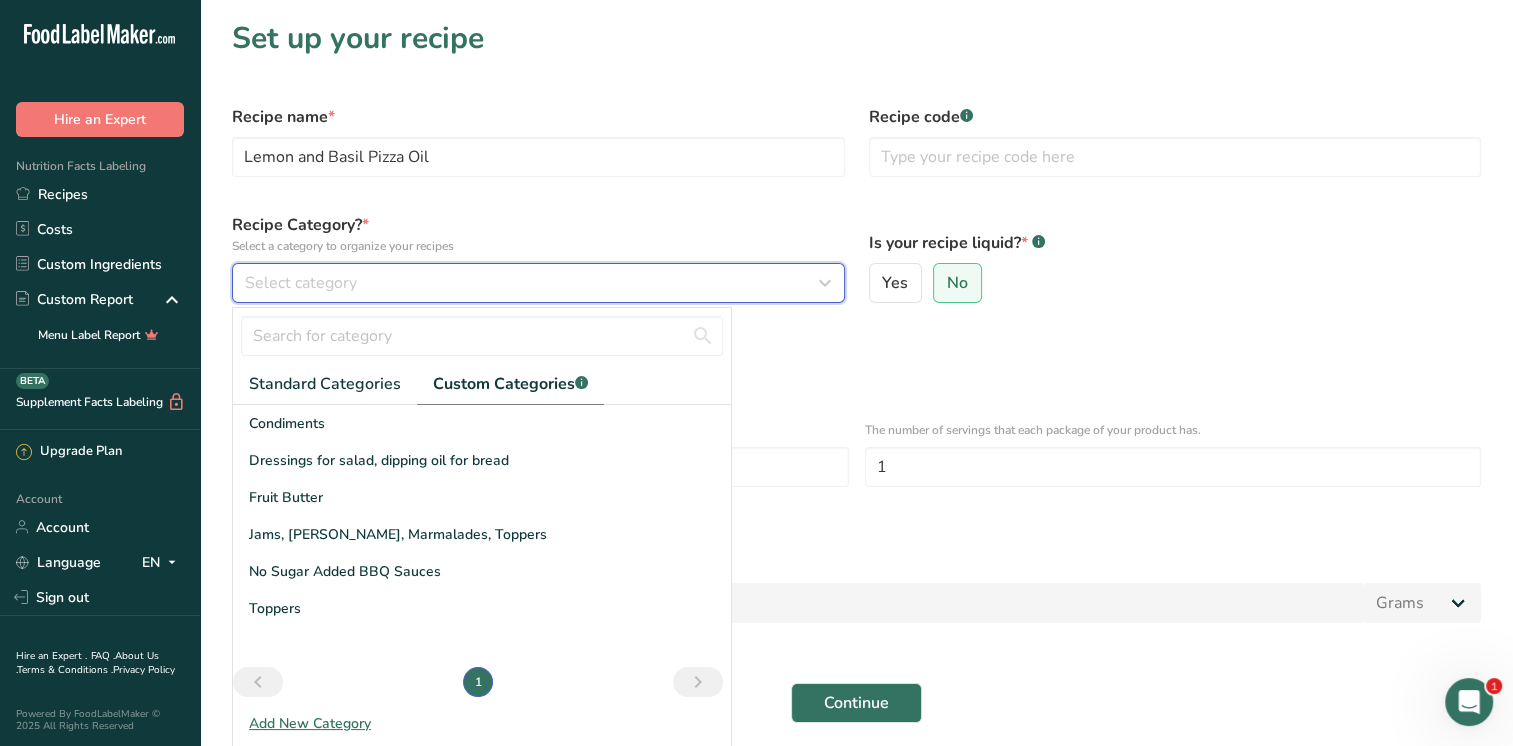 click on "Select category" at bounding box center (301, 283) 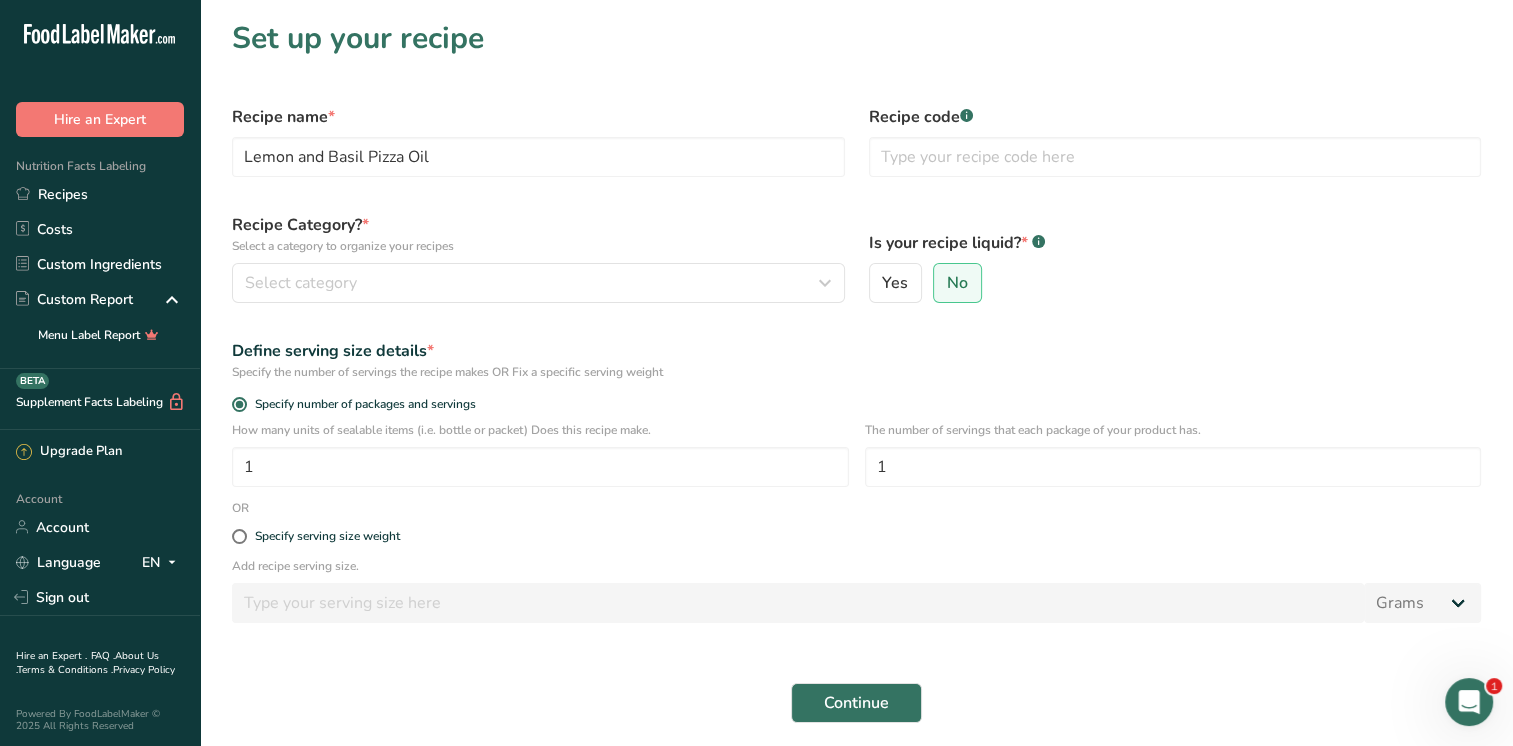 click on "Recipe Category? *
Select a category to organize your recipes
Select category
Standard Categories
Custom Categories
.a-a{fill:#347362;}.b-a{fill:#fff;}
Baked Goods
[GEOGRAPHIC_DATA]
Confectionery
Cooked Meals, Salads, & Sauces
[GEOGRAPHIC_DATA]
Snacks
1
Condiments
Dressings for salad, dipping oil for bread
Fruit Butter
Jams, Jellies, Marmalades, Toppers
No Sugar Added BBQ Sauces
Toppers
1
Add New Category" at bounding box center [538, 258] 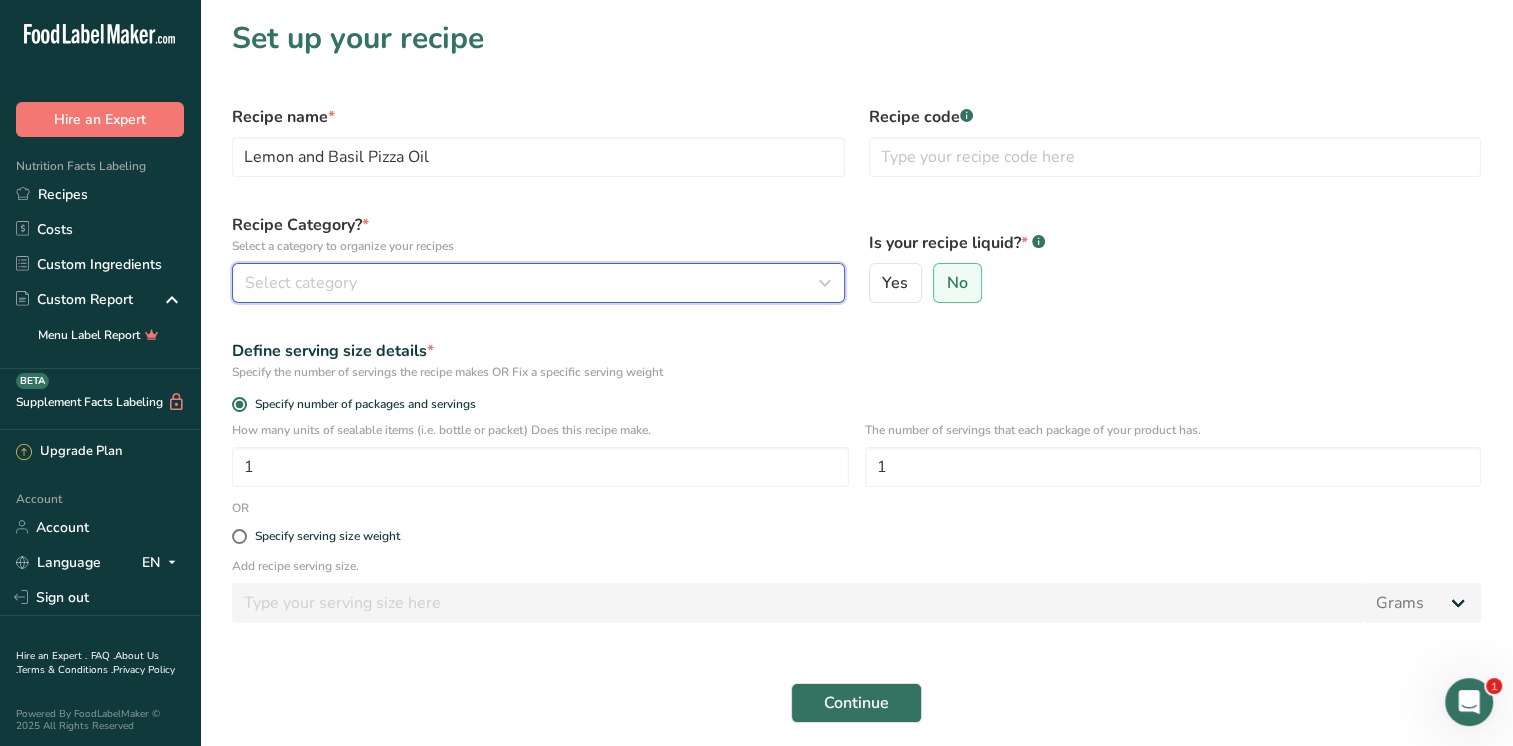 click on "Select category" at bounding box center [301, 283] 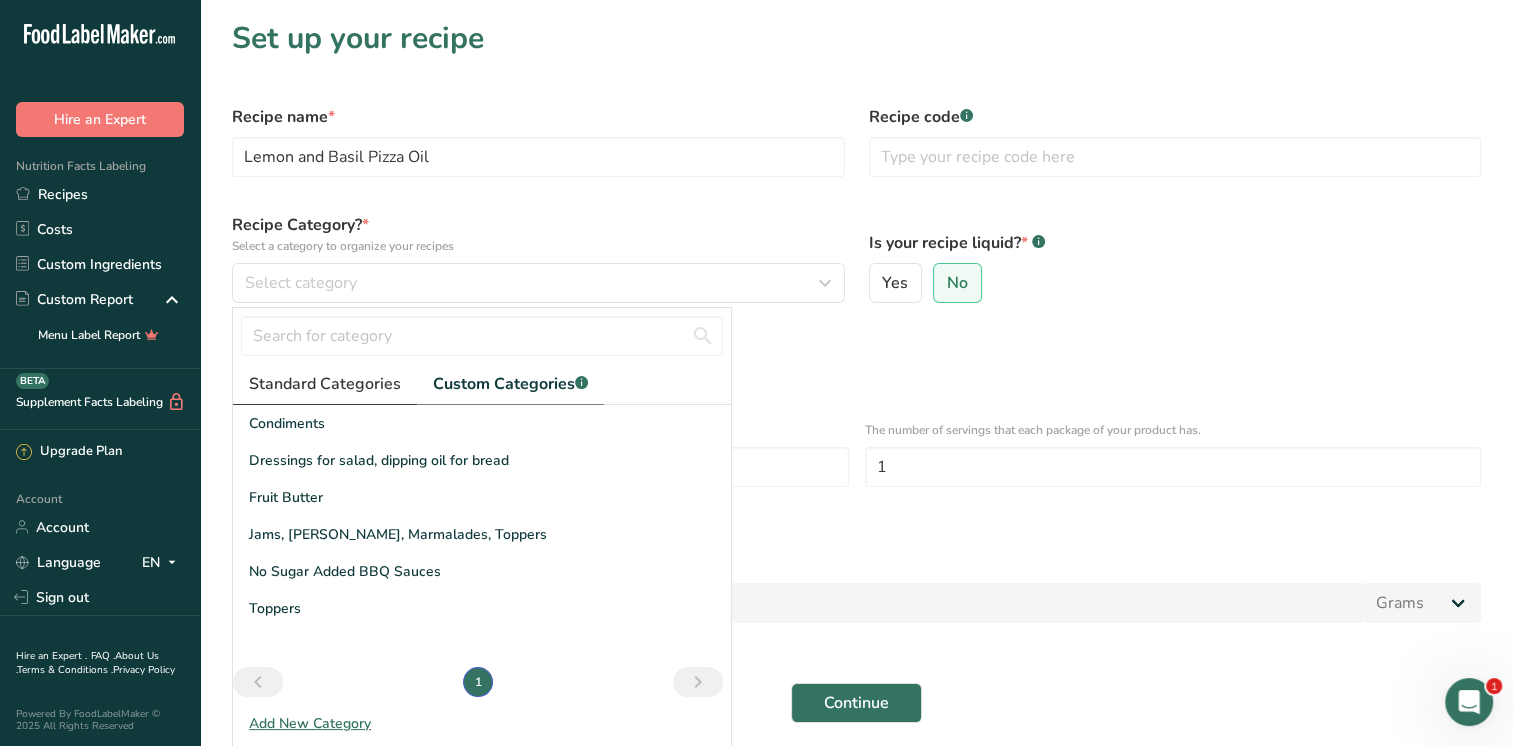 click on "Standard Categories" at bounding box center (325, 384) 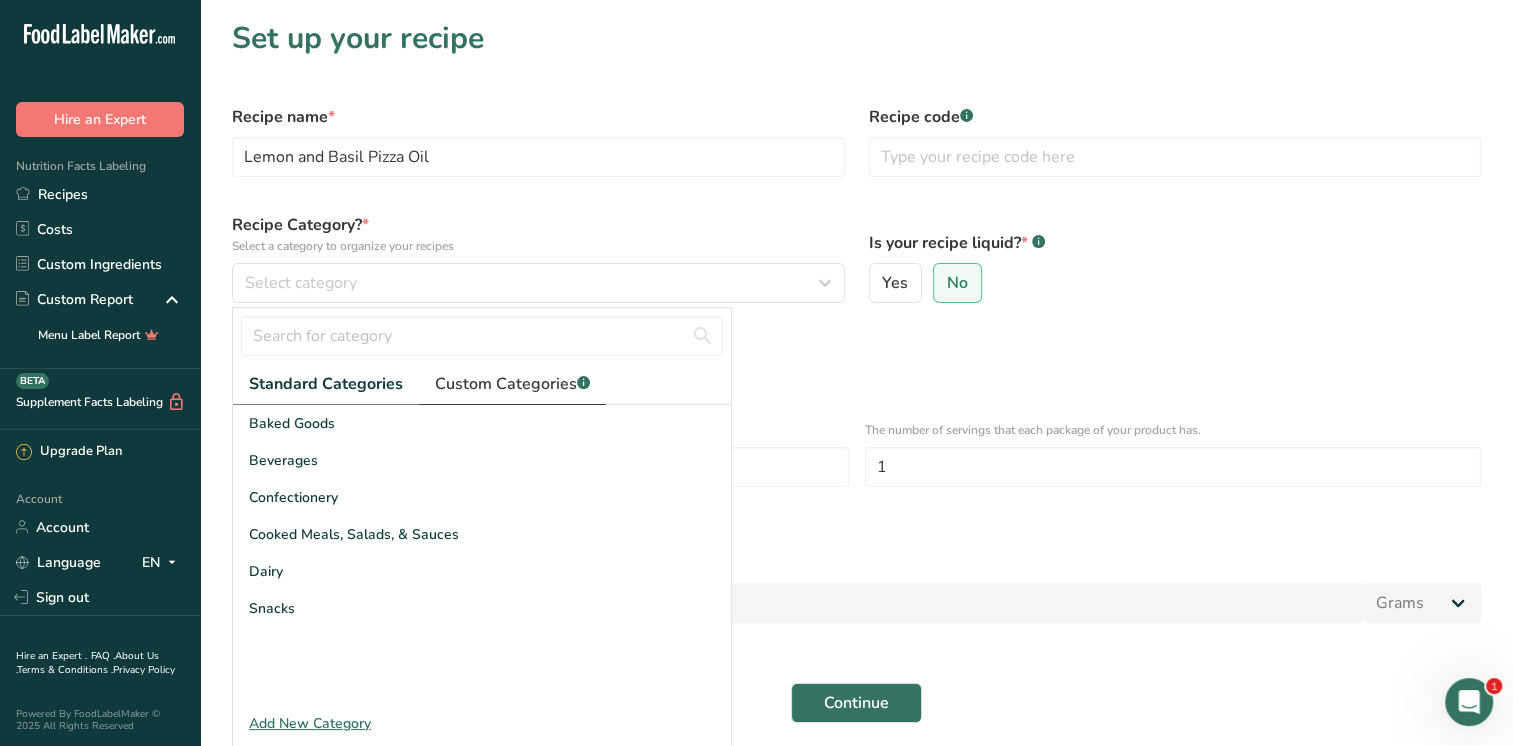 click on "Custom Categories
.a-a{fill:#347362;}.b-a{fill:#fff;}" at bounding box center [512, 384] 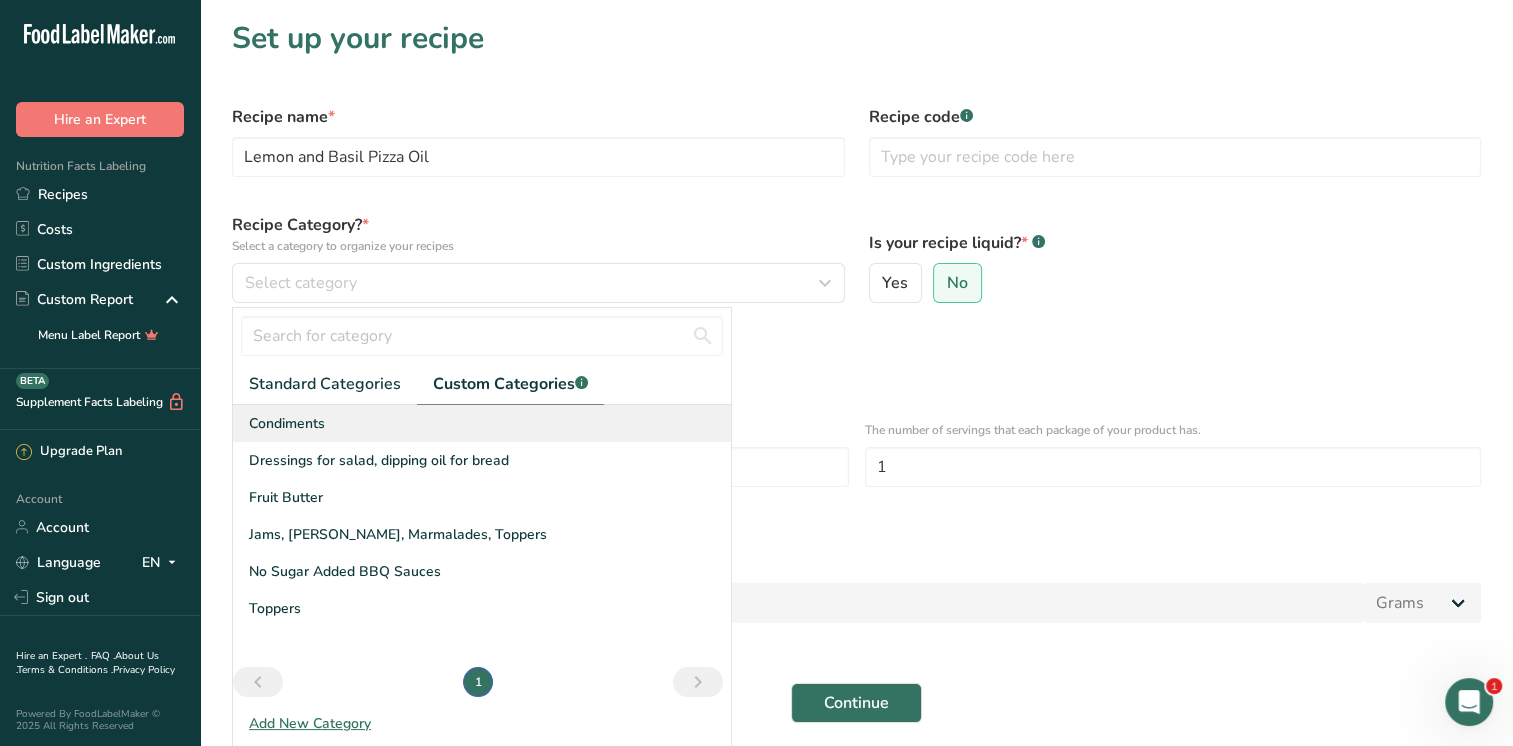 click on "Condiments" at bounding box center (287, 423) 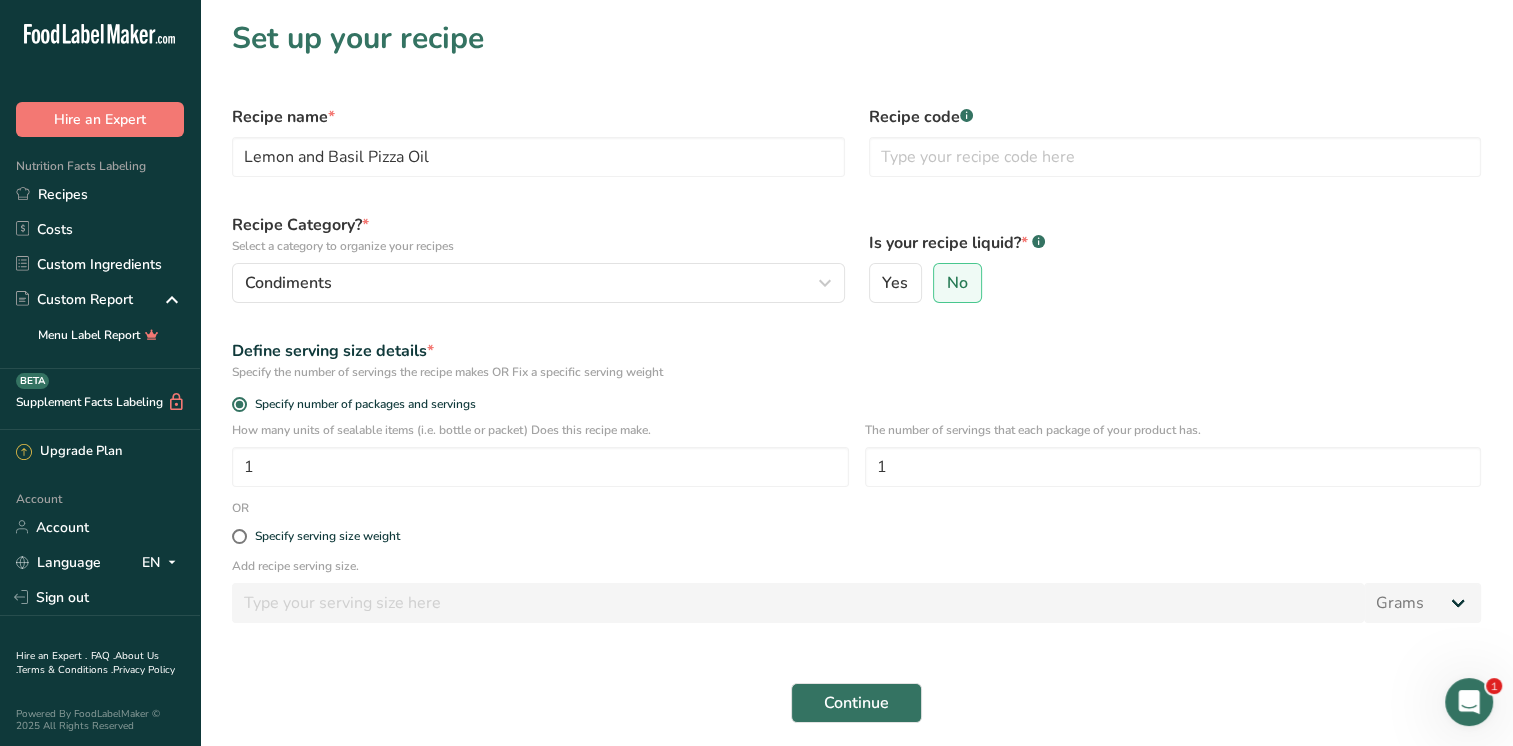 click on "How many units of sealable items (i.e. bottle or packet) Does this recipe make.
1" at bounding box center [540, 454] 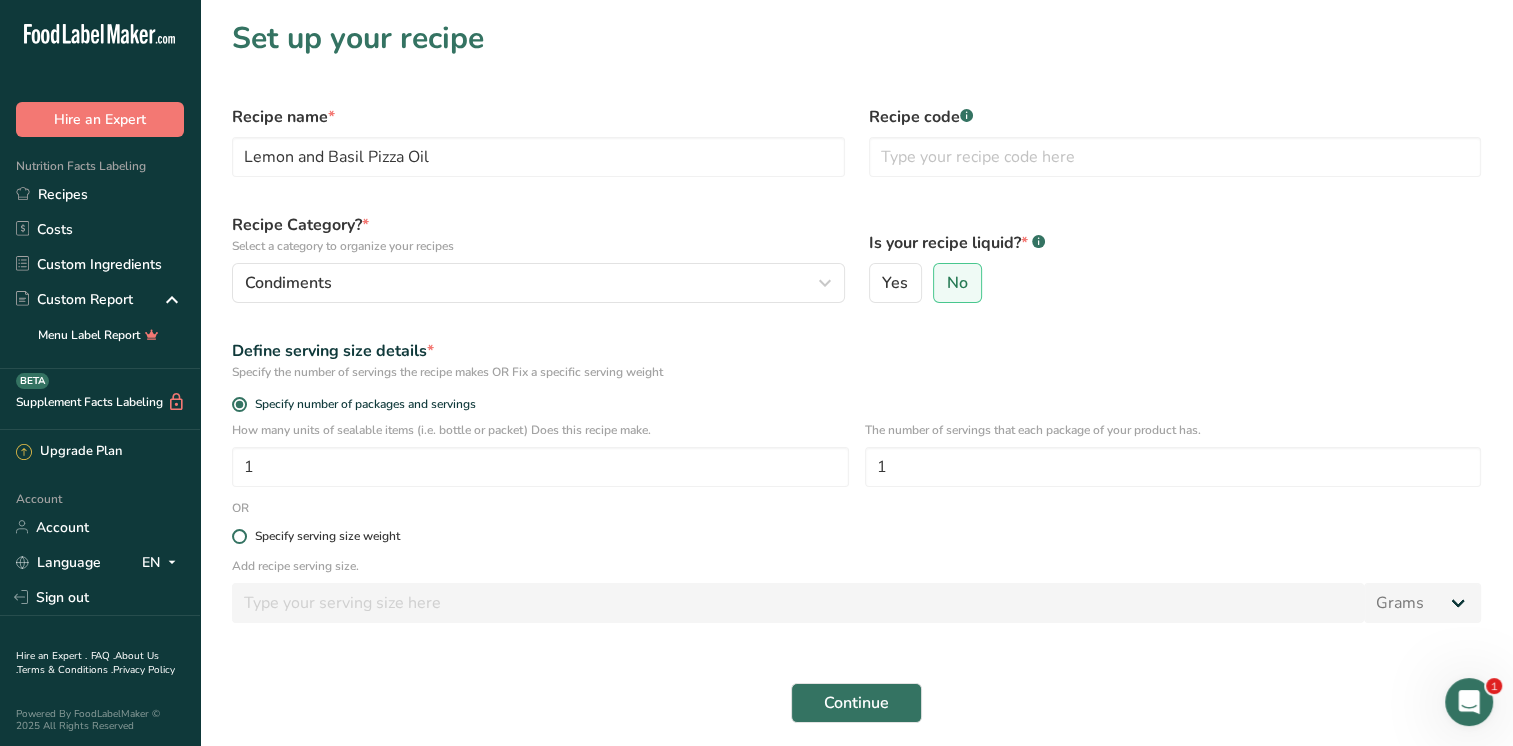 click at bounding box center (239, 536) 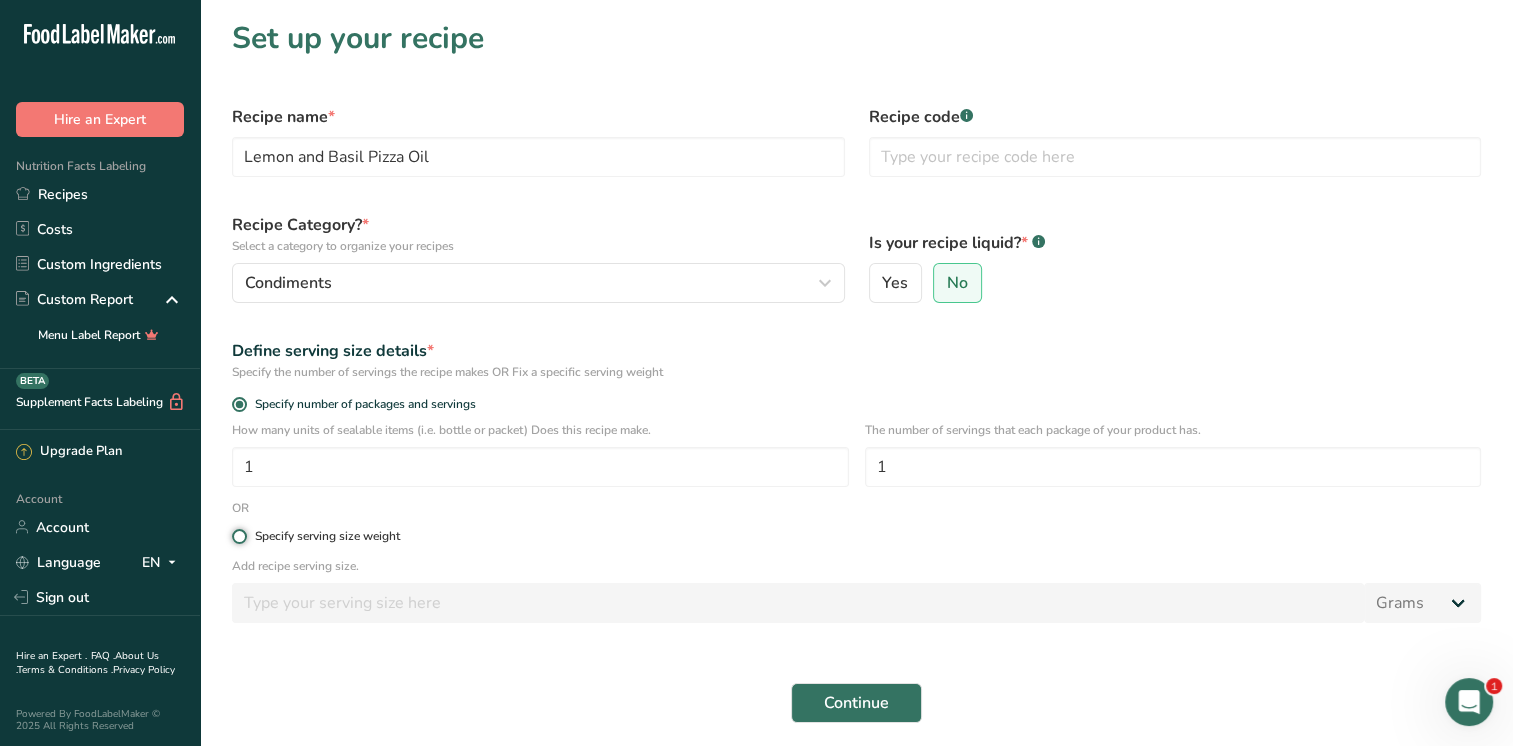 click on "Specify serving size weight" at bounding box center [238, 536] 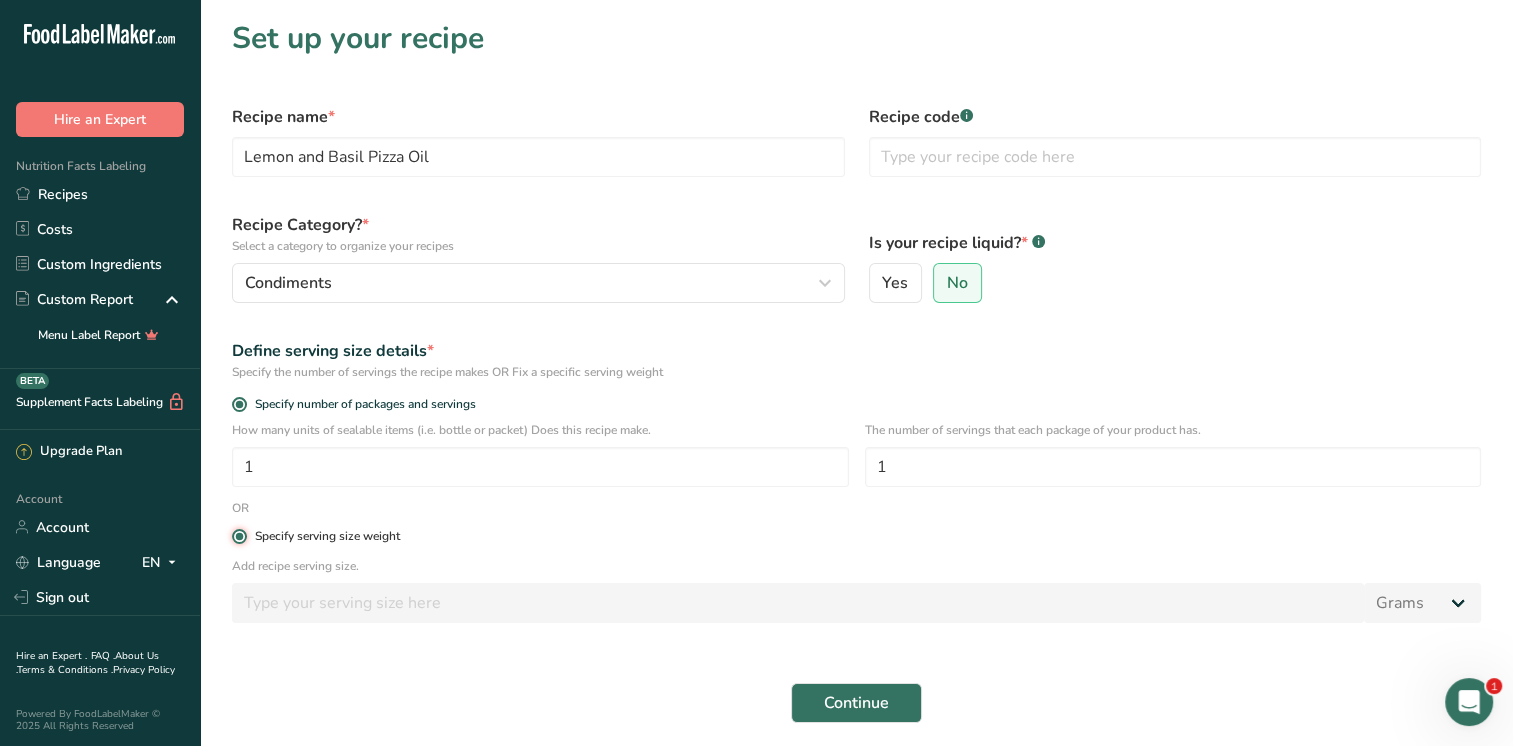 radio on "false" 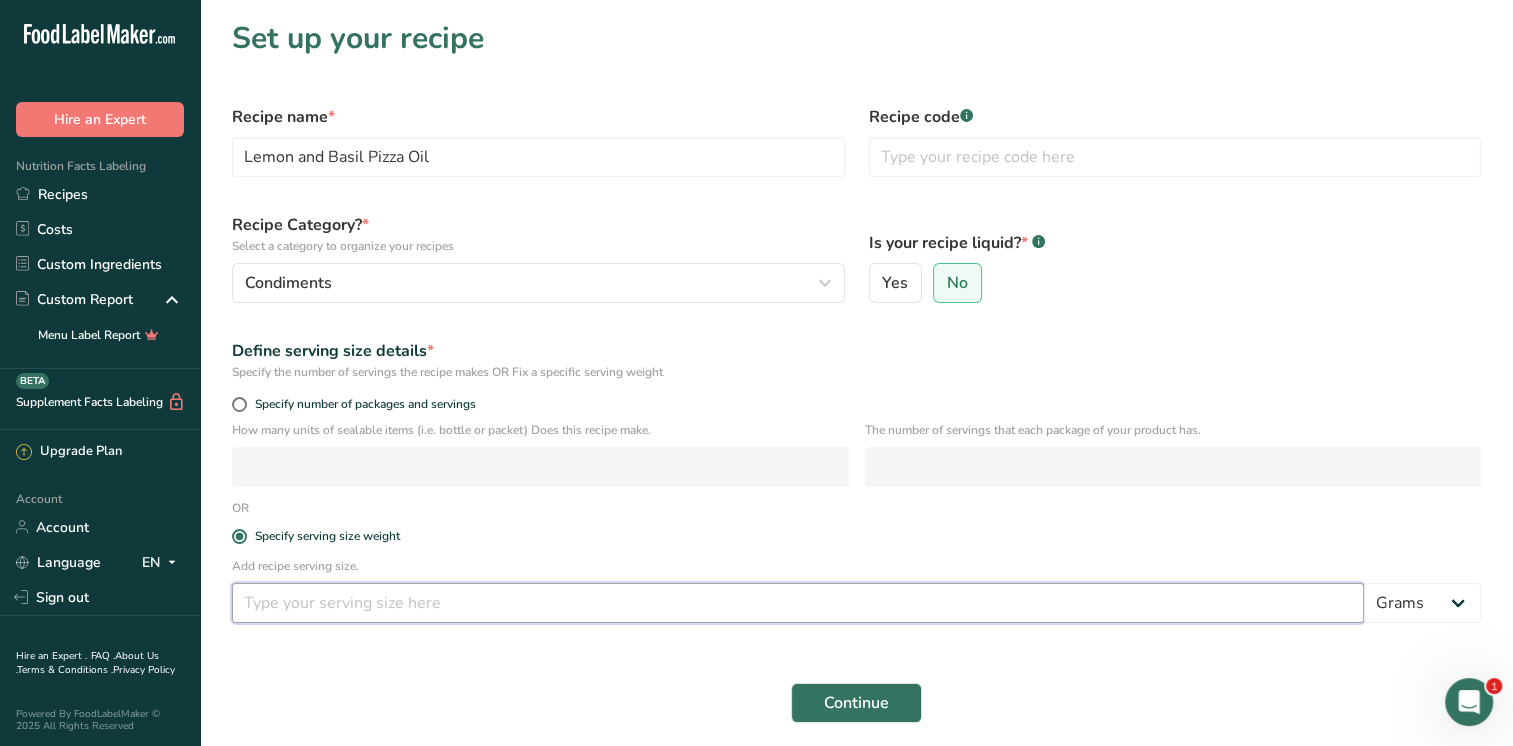 click at bounding box center (798, 603) 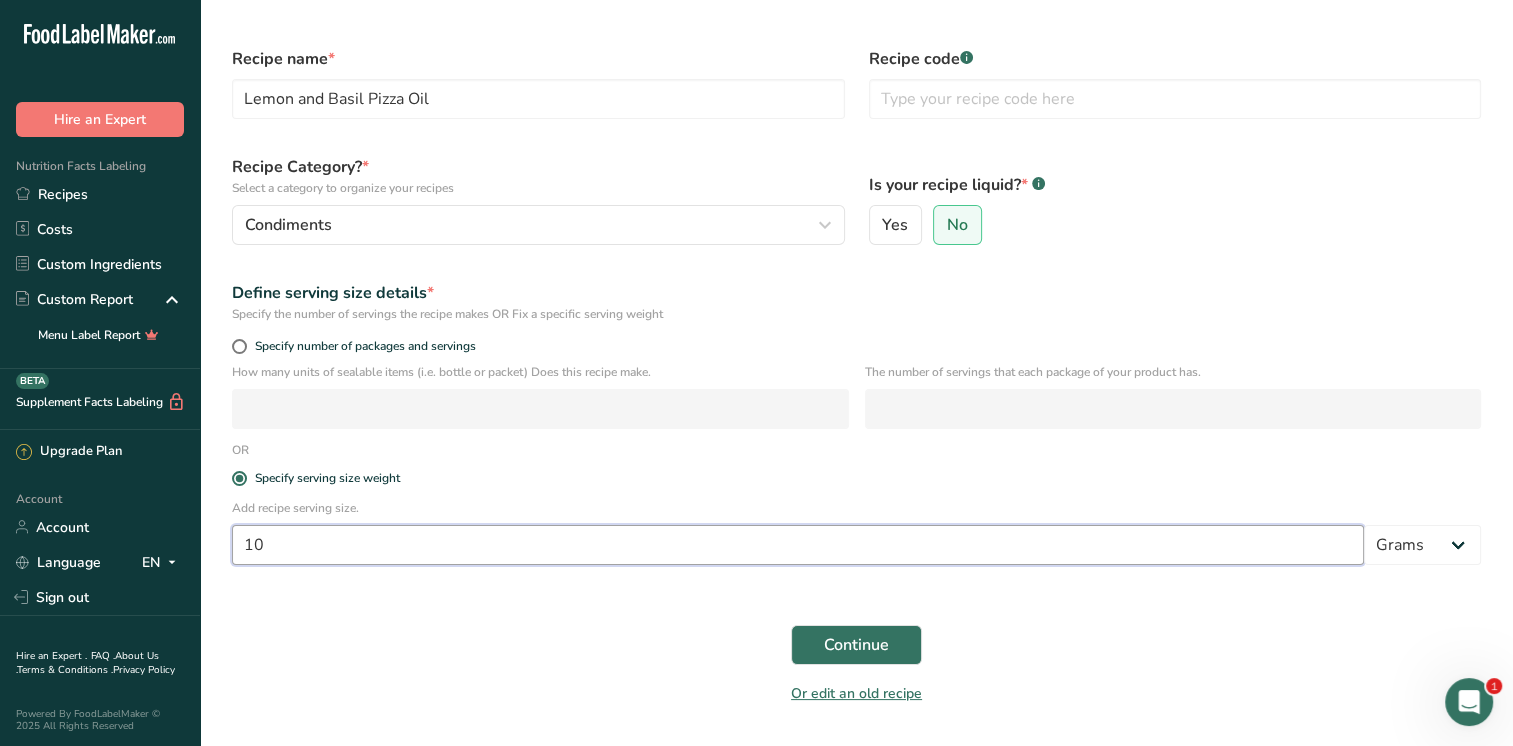 scroll, scrollTop: 112, scrollLeft: 0, axis: vertical 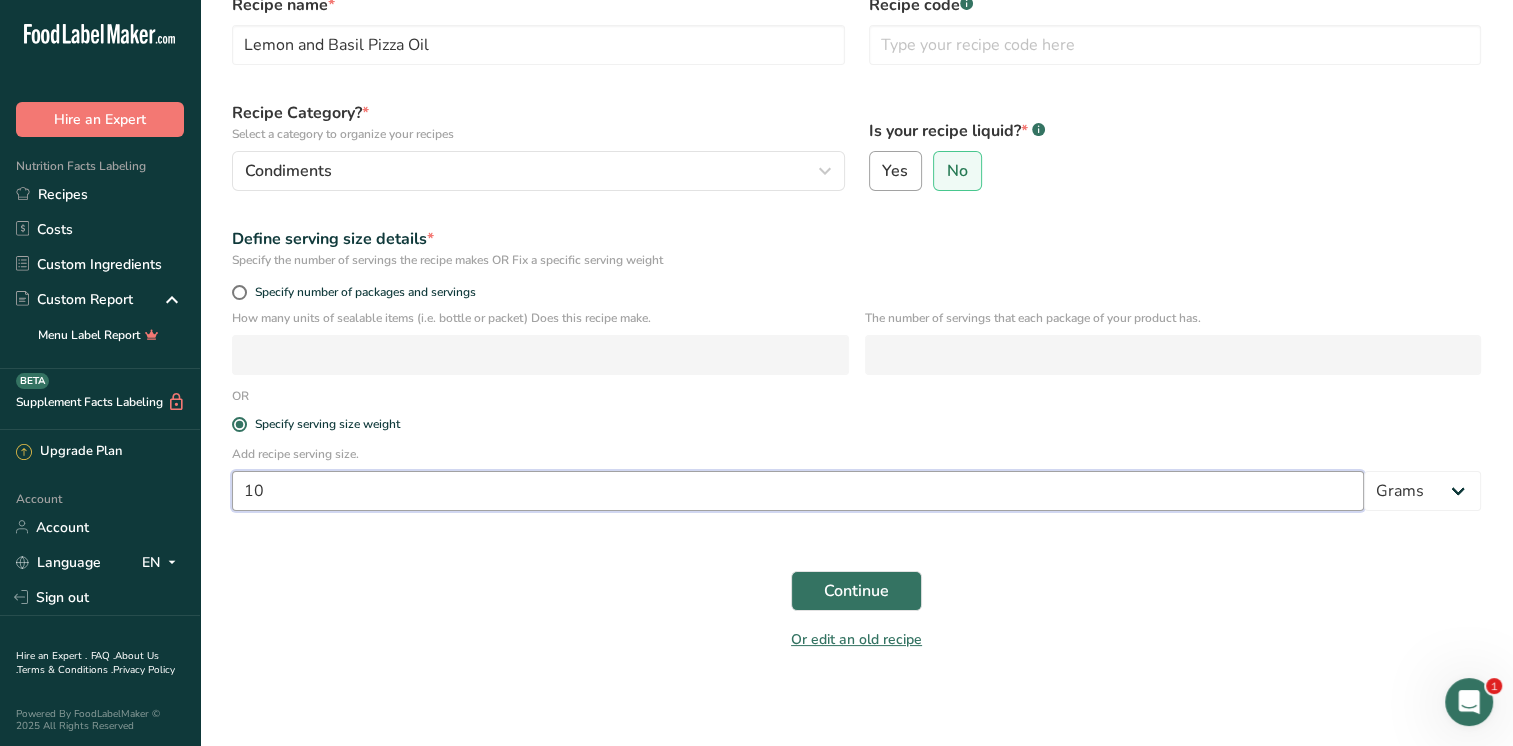 type on "10" 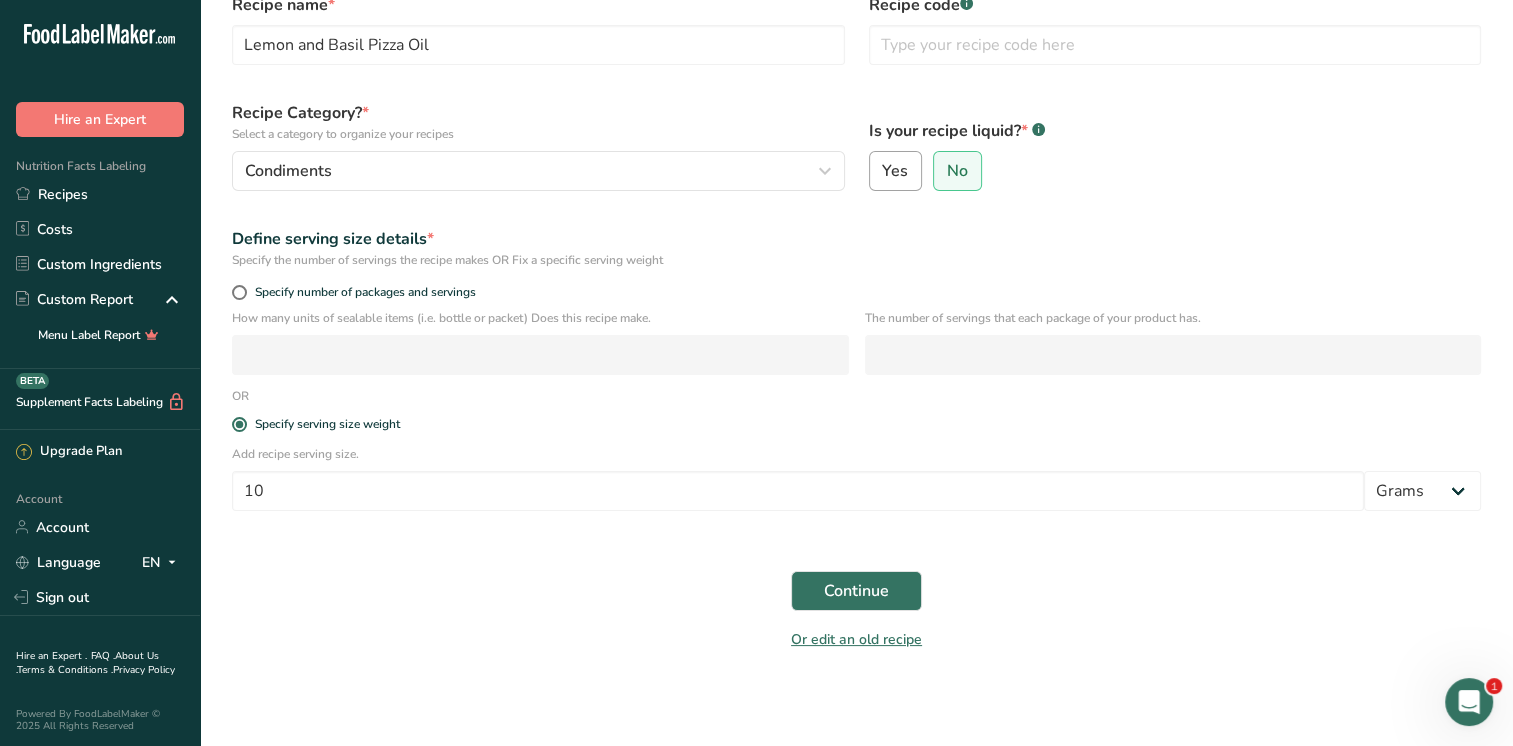 click on "Yes" at bounding box center [895, 171] 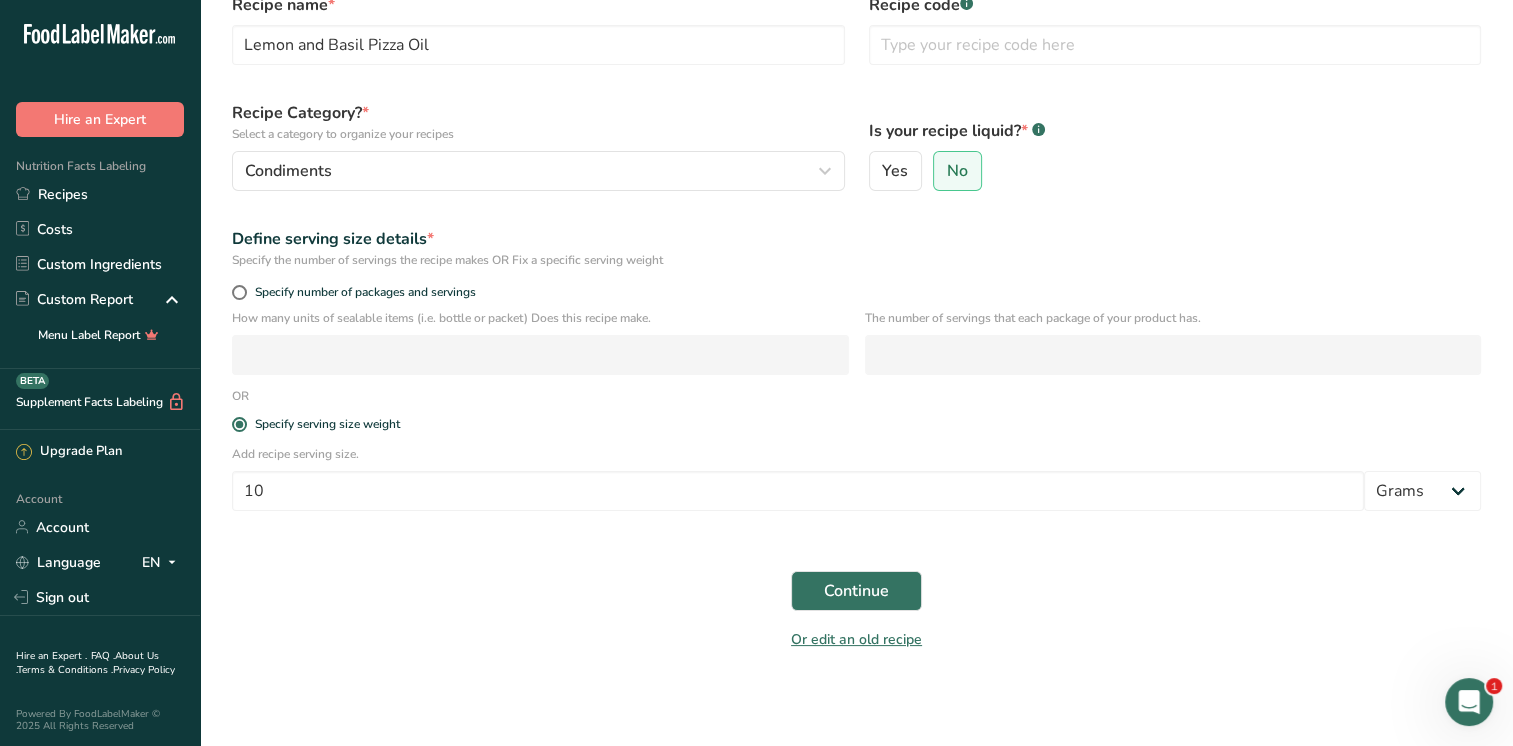 select on "22" 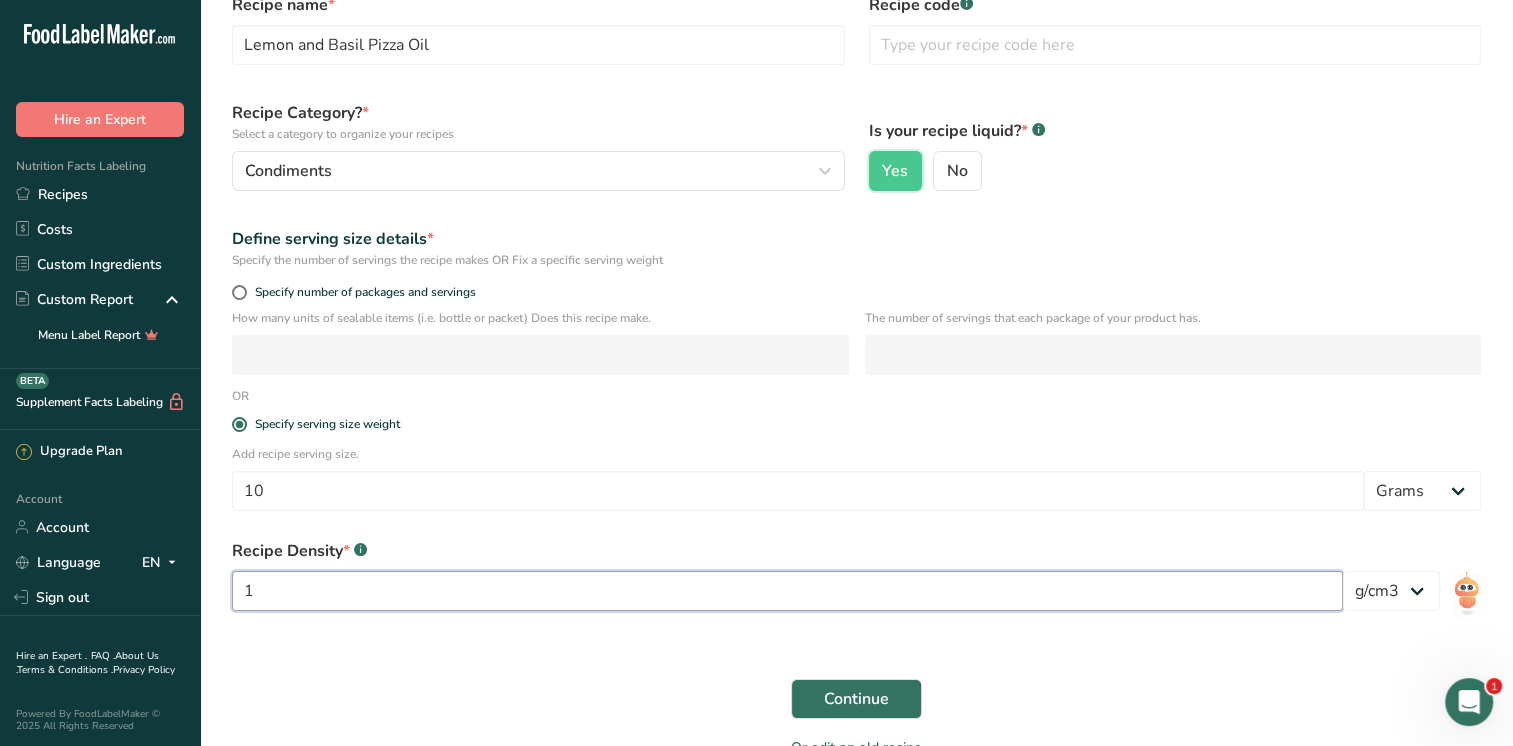 click on "1" at bounding box center [787, 591] 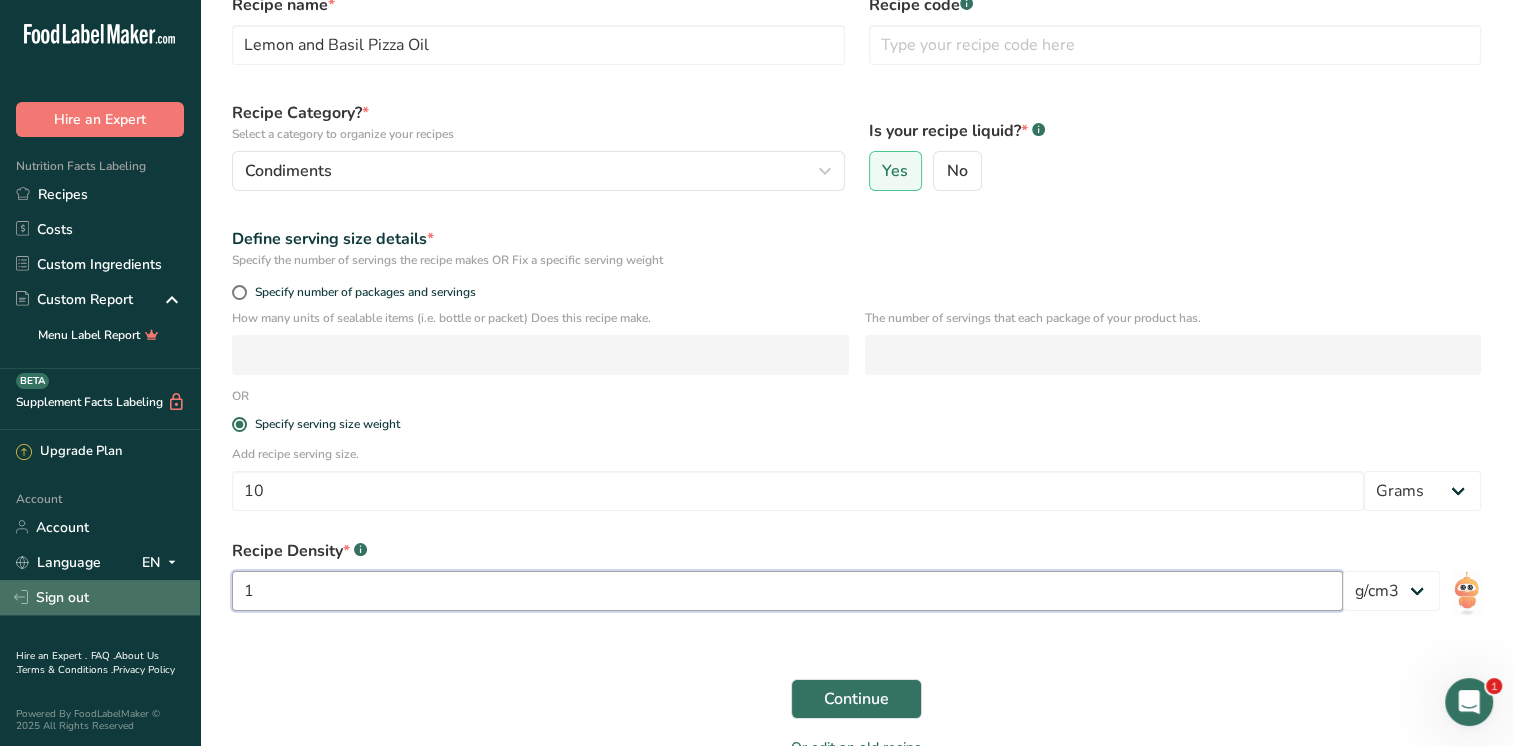 drag, startPoint x: 320, startPoint y: 594, endPoint x: 196, endPoint y: 591, distance: 124.036285 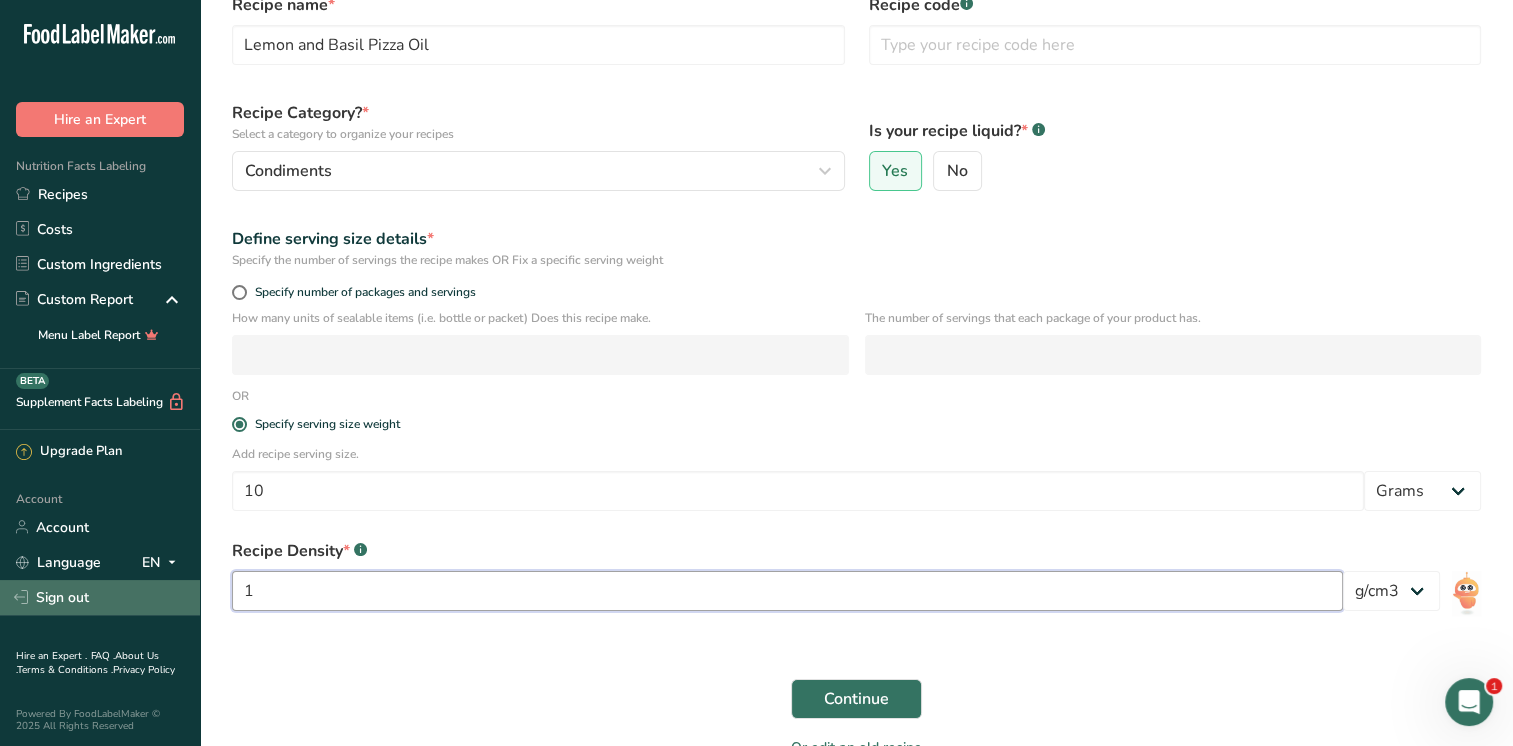 click on ".a-20{fill:#fff;}
Hire an Expert
Nutrition Facts Labeling
Recipes
Costs
Custom Ingredients
Custom Report
Menu Label Report
Supplement Facts Labeling
BETA
Upgrade Plan
Account
Account
Language
EN
English
Spanish
Sign out
Hire an Expert .
FAQ .
About Us .
Terms & Conditions .
Privacy Policy
Powered By FoodLabelMaker ©   2025 All Rights Reserved
Set up your recipe
*" at bounding box center (756, 371) 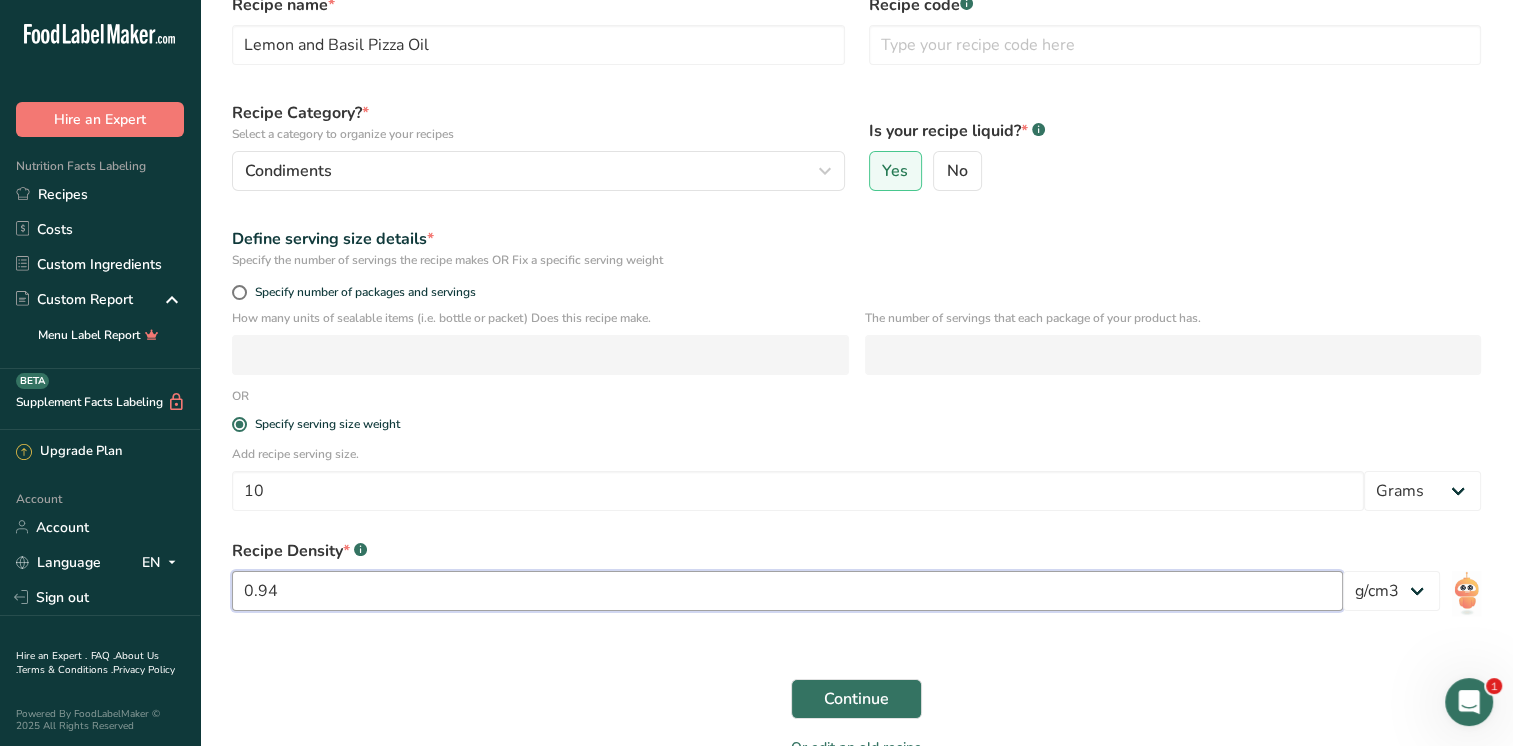type on "0.94" 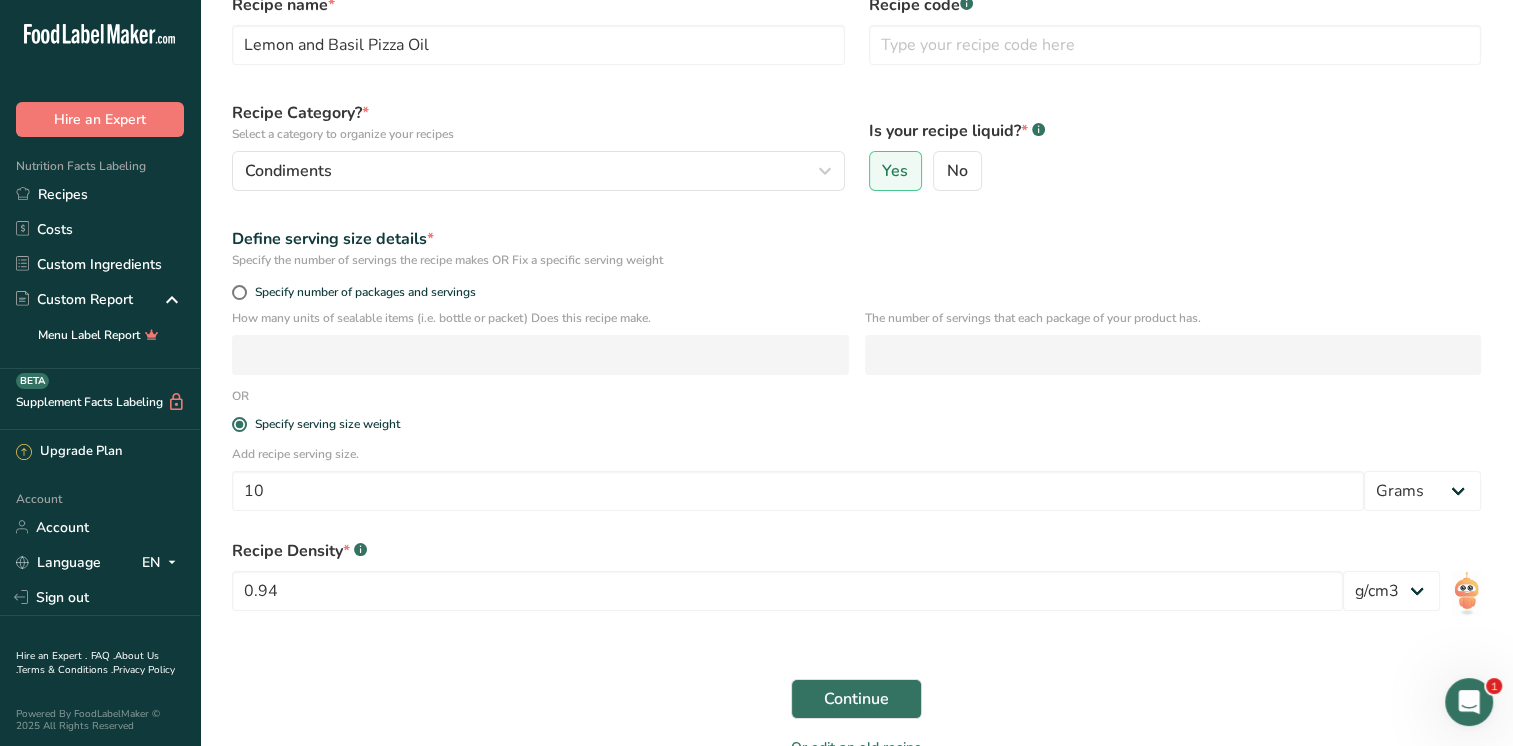 click on "Or edit an old recipe" at bounding box center [856, 751] 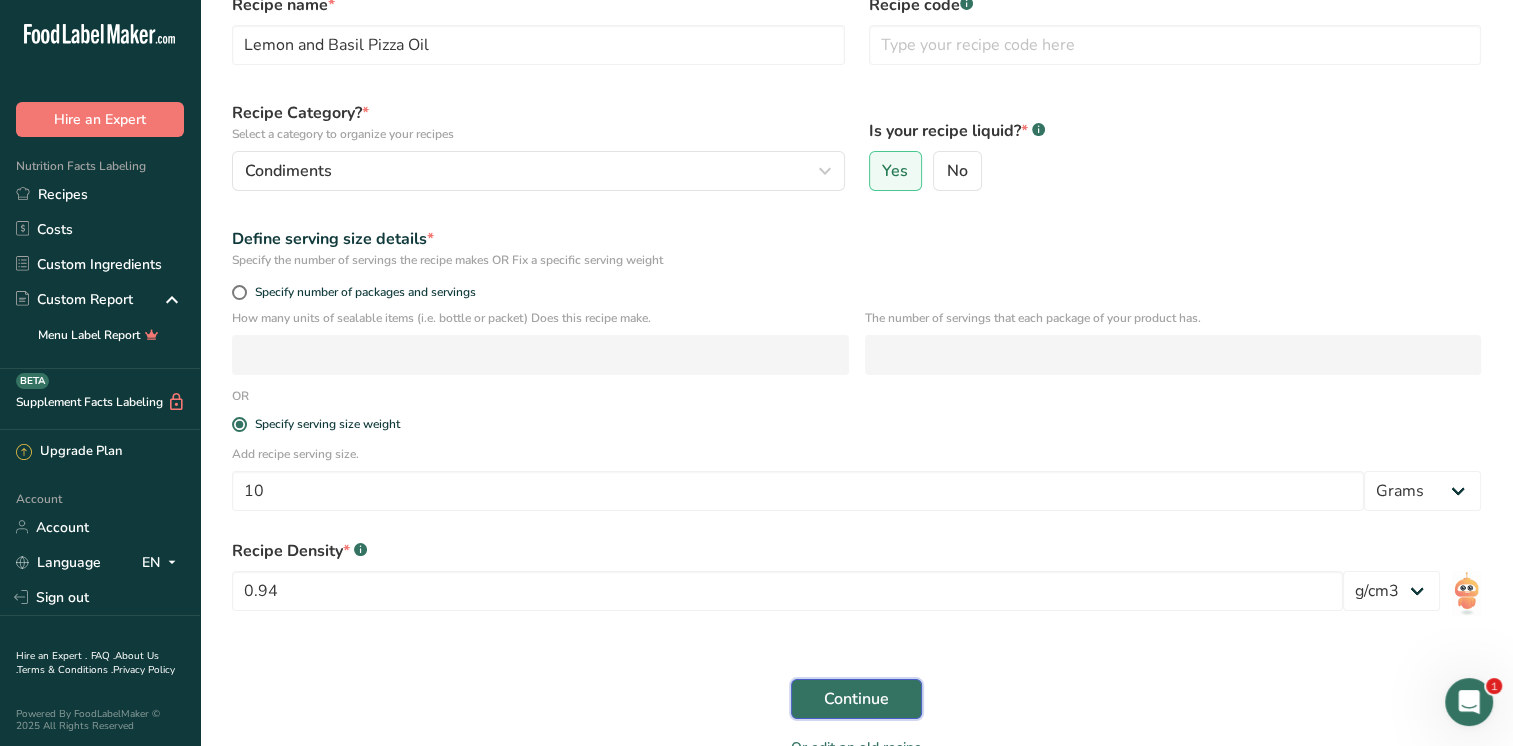 click on "Continue" at bounding box center [856, 699] 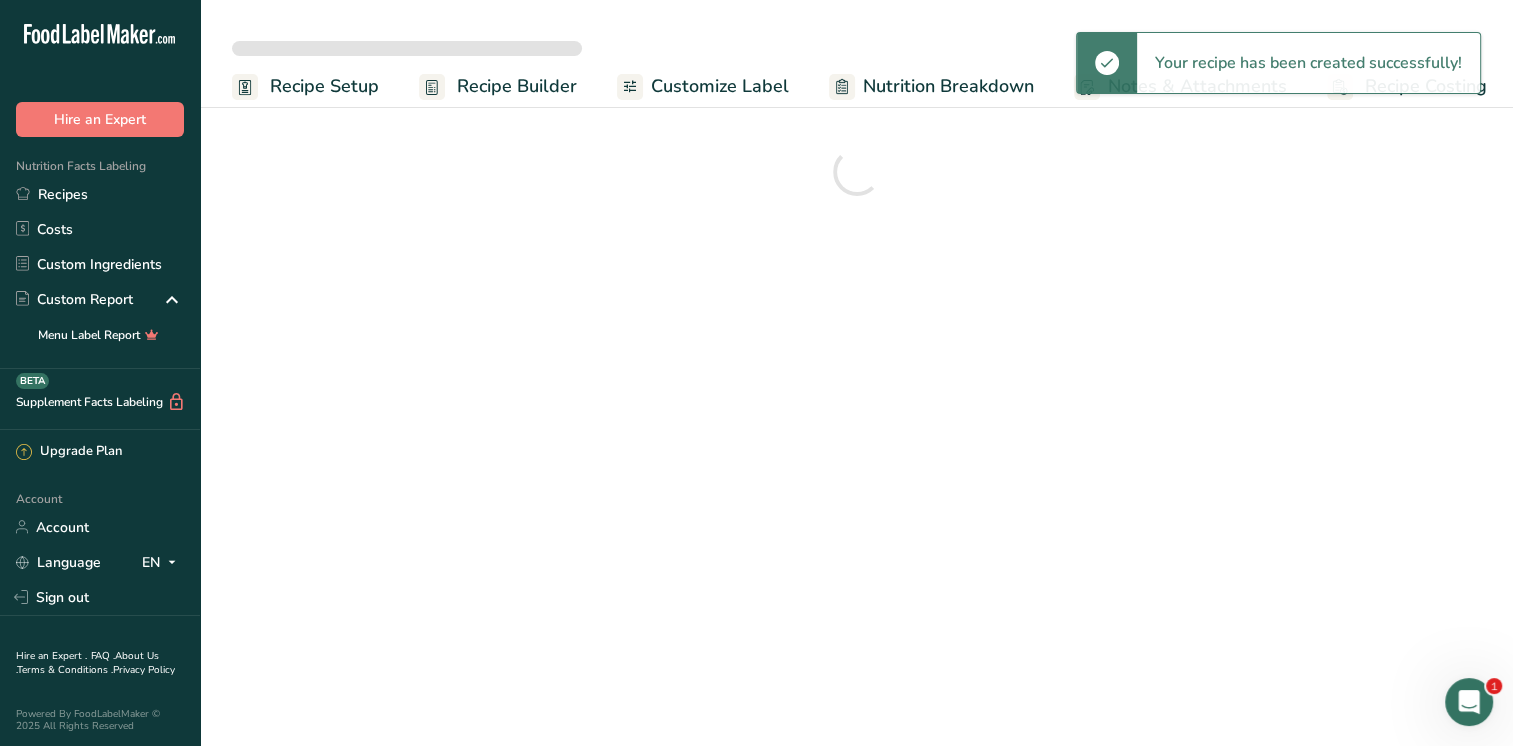 scroll, scrollTop: 0, scrollLeft: 0, axis: both 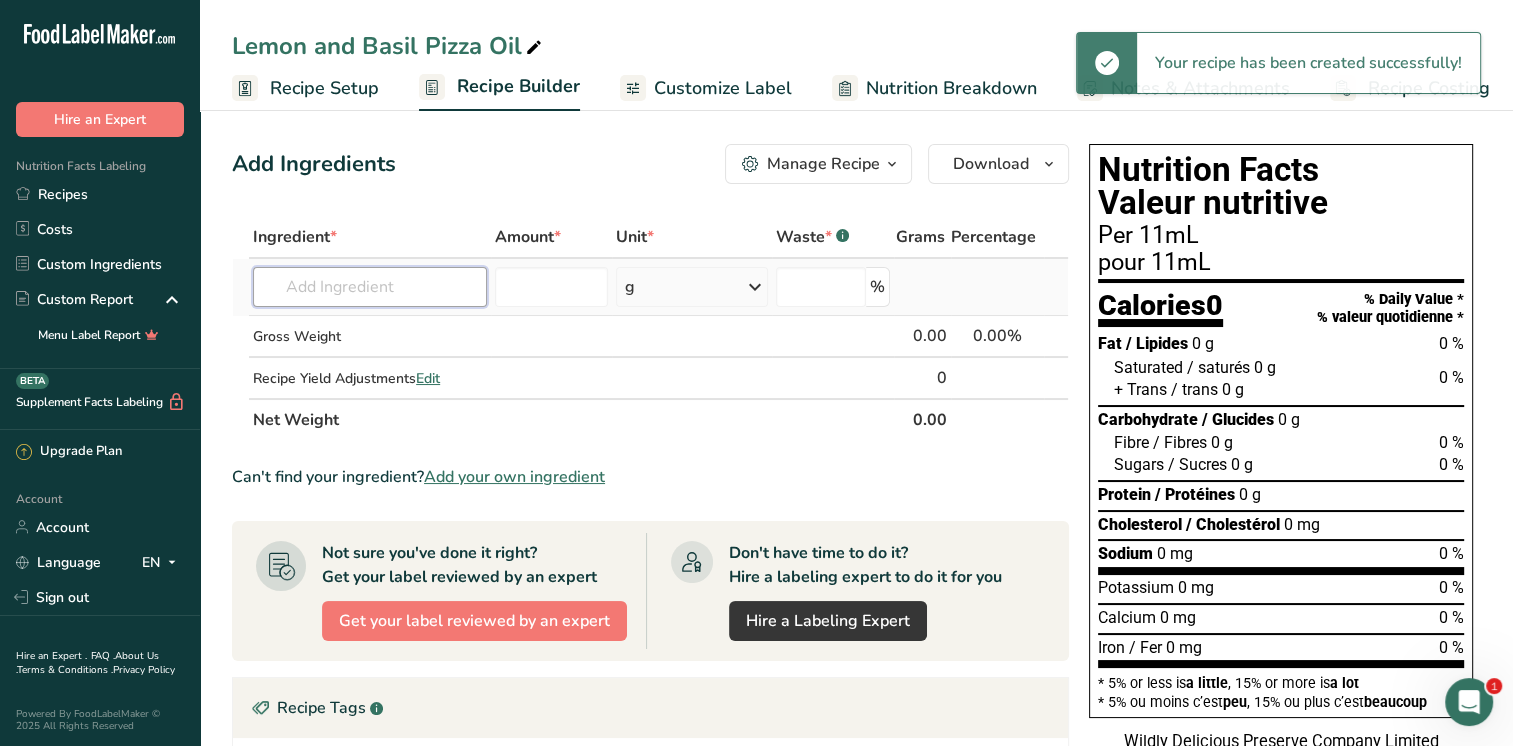 click at bounding box center (369, 287) 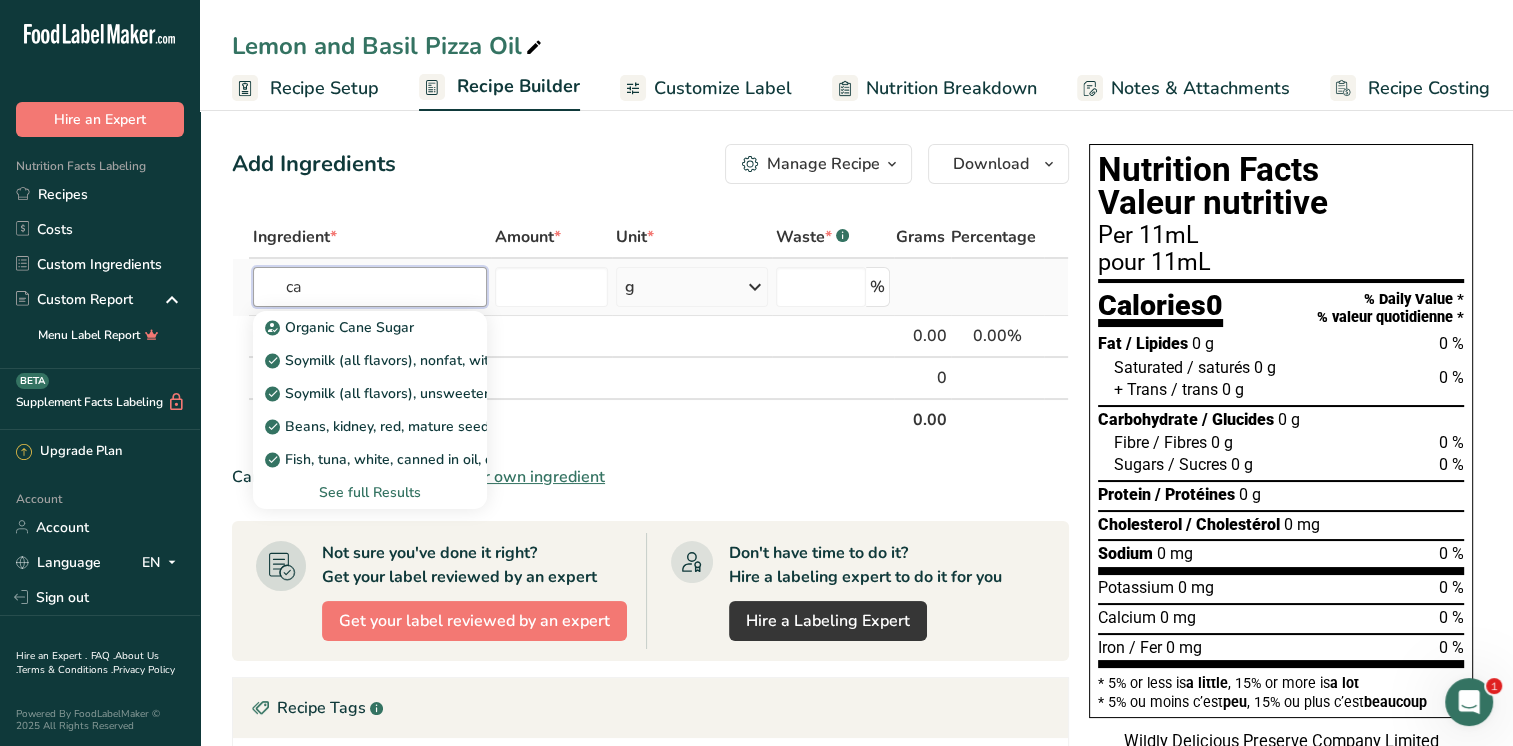 type on "c" 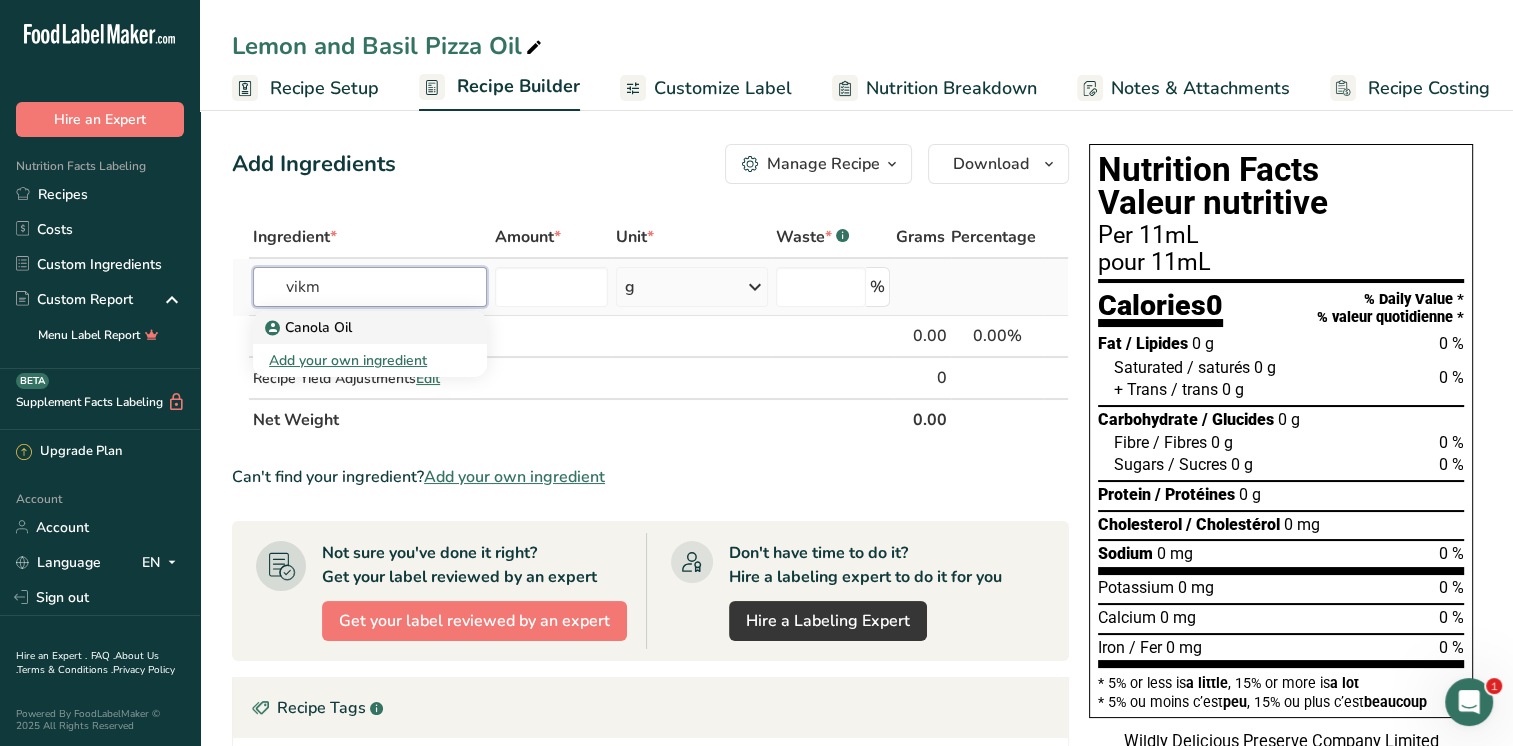 type on "vikm" 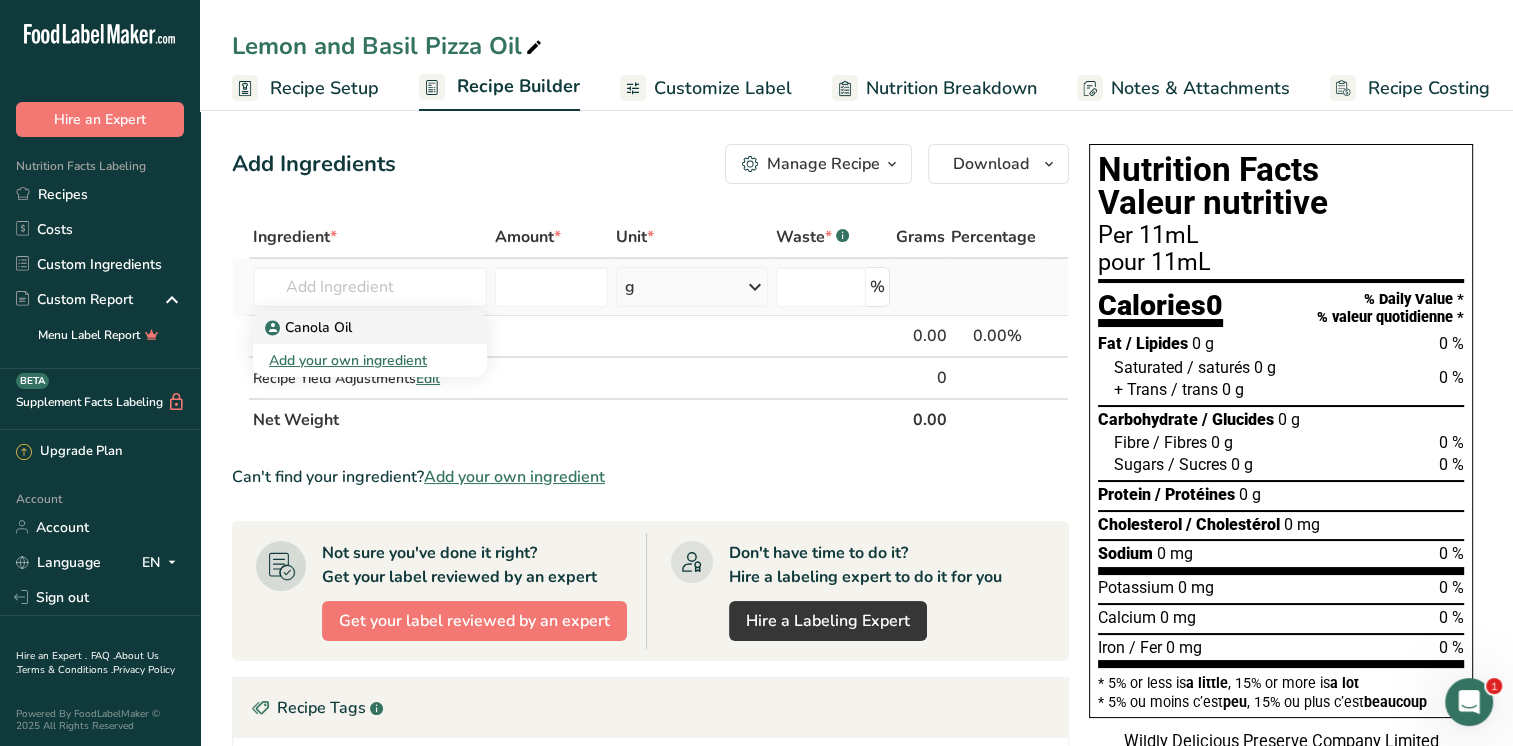 click on "Canola Oil" at bounding box center (353, 327) 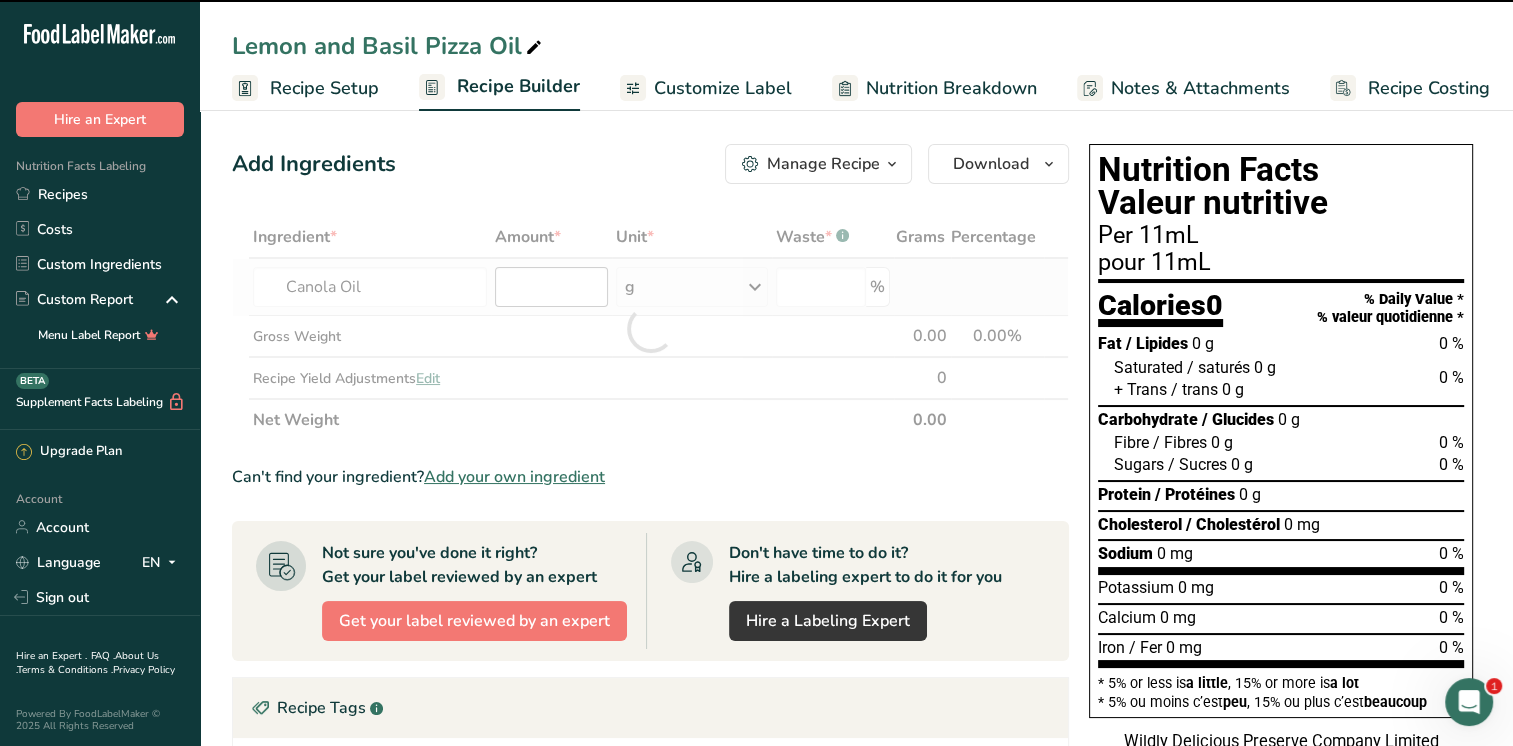 type on "0" 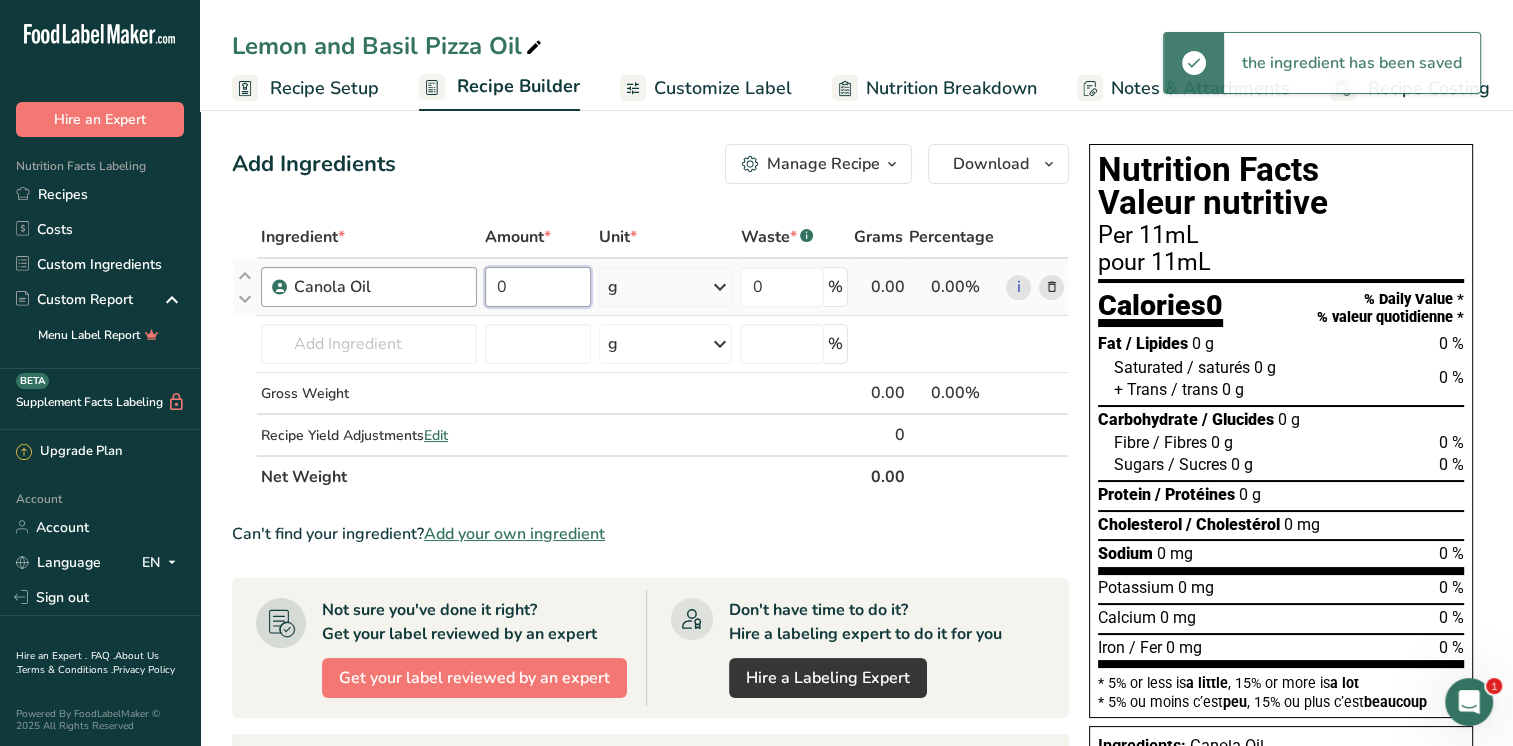 drag, startPoint x: 528, startPoint y: 298, endPoint x: 455, endPoint y: 291, distance: 73.33485 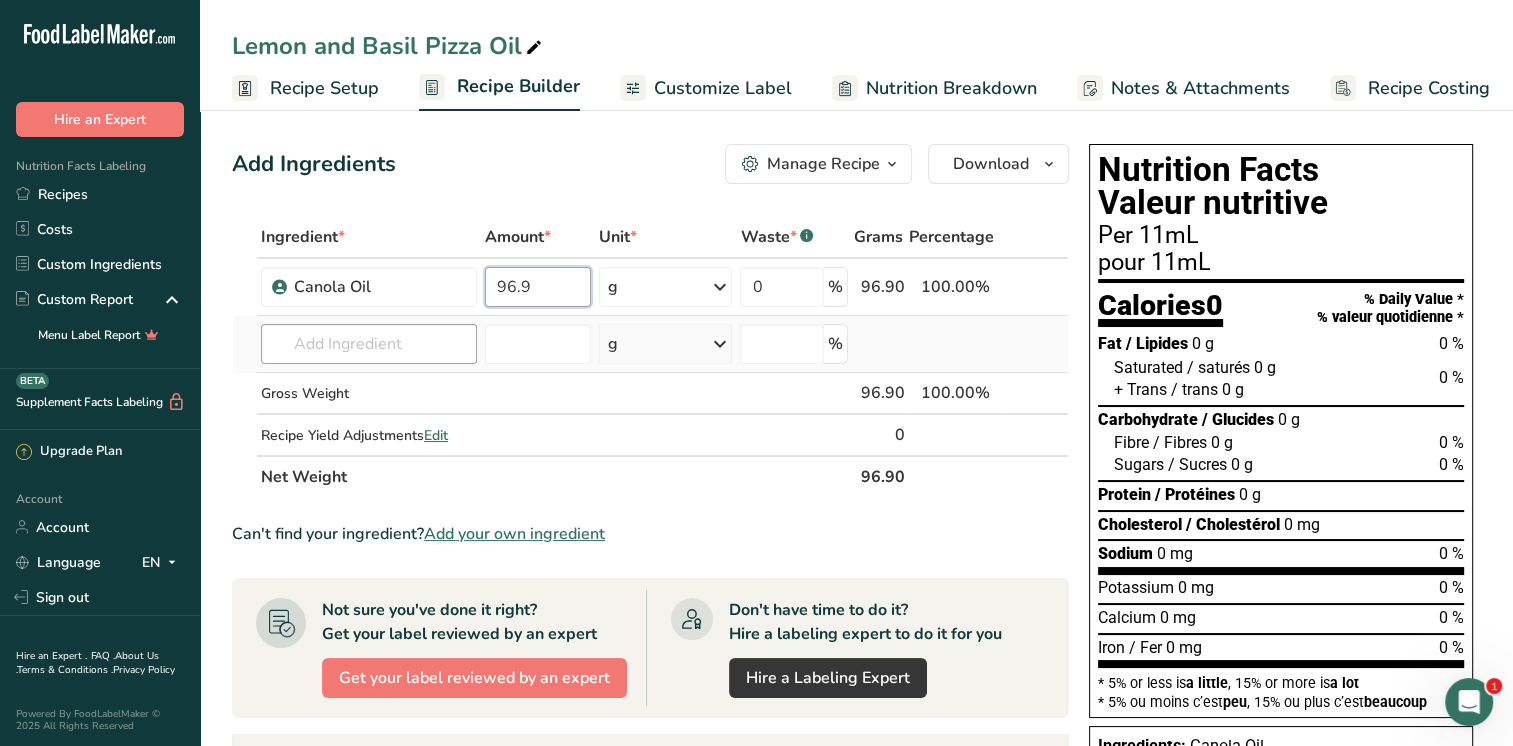 type on "96.9" 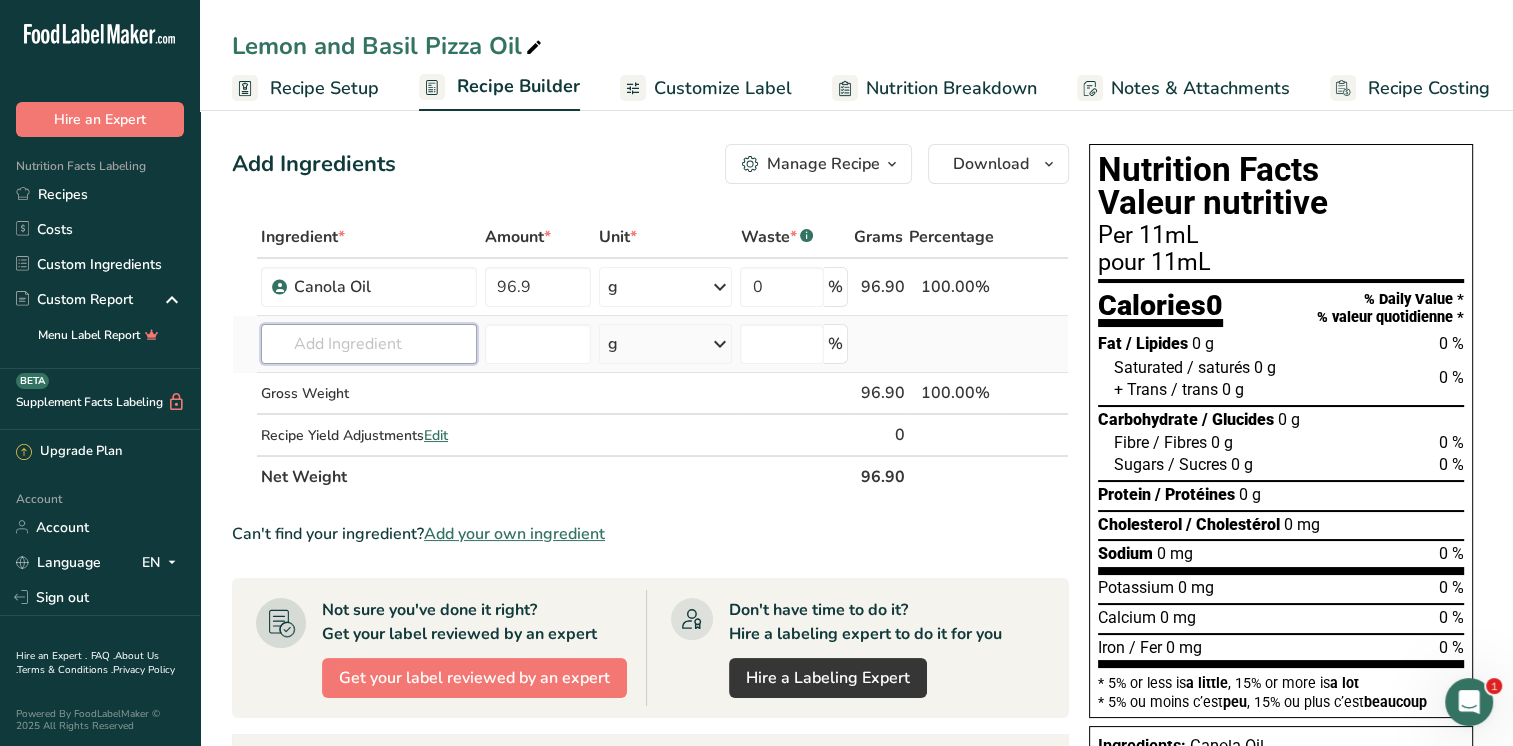 click on "Ingredient *
Amount *
Unit *
Waste *   .a-a{fill:#347362;}.b-a{fill:#fff;}          Grams
Percentage
Canola Oil
96.9
g
Weight Units
g
kg
mg
See more
Volume Units
l
mL
fl oz
See more
0
%
96.90
100.00%
i
Canola Oil
Add your own ingredient
g
Weight Units
g
kg
mg
See more
Volume Units
l
mL
fl oz
See more
%
Gross Weight
96.90" at bounding box center [650, 357] 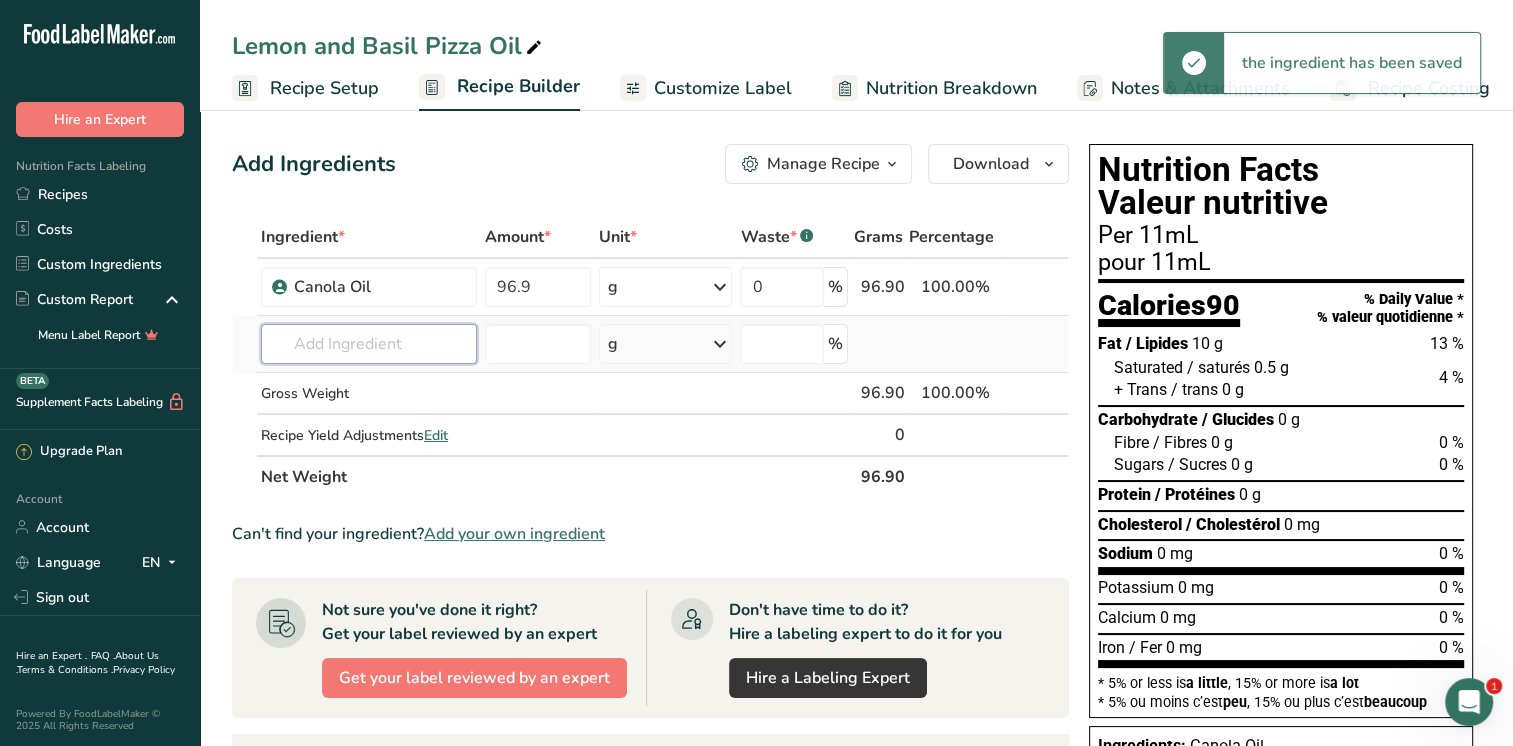 type on "s" 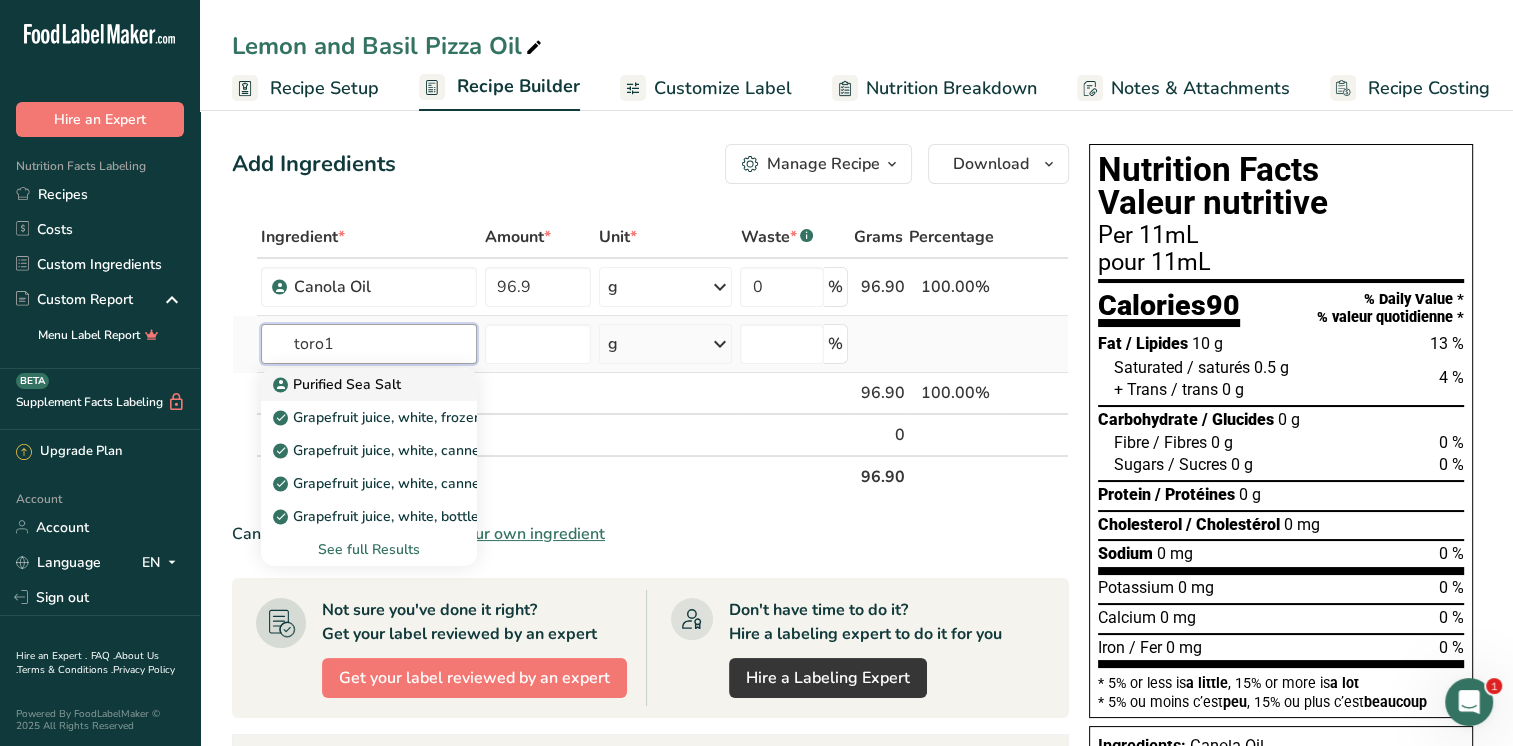 type on "toro1" 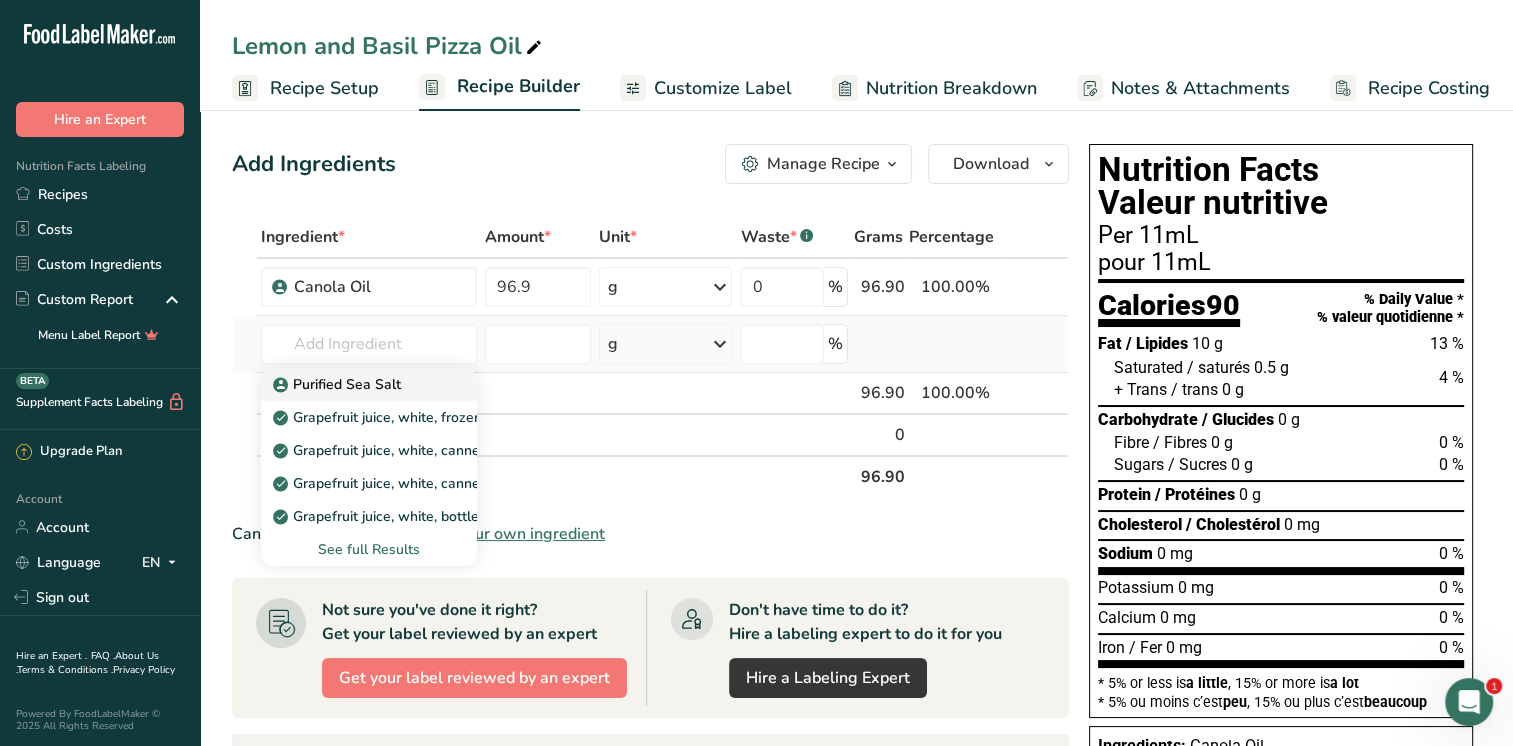 click on "Purified Sea Salt" at bounding box center (353, 384) 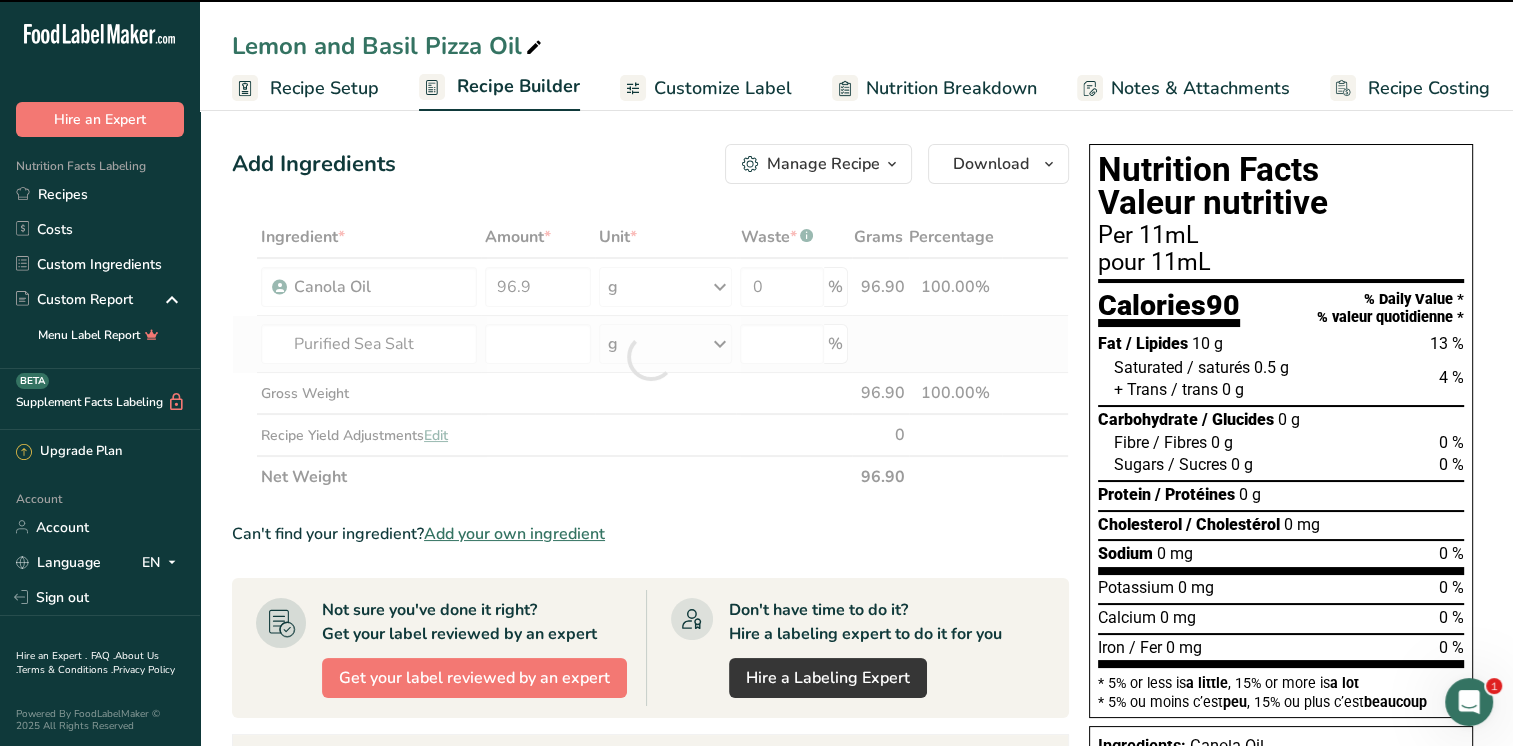 type on "0" 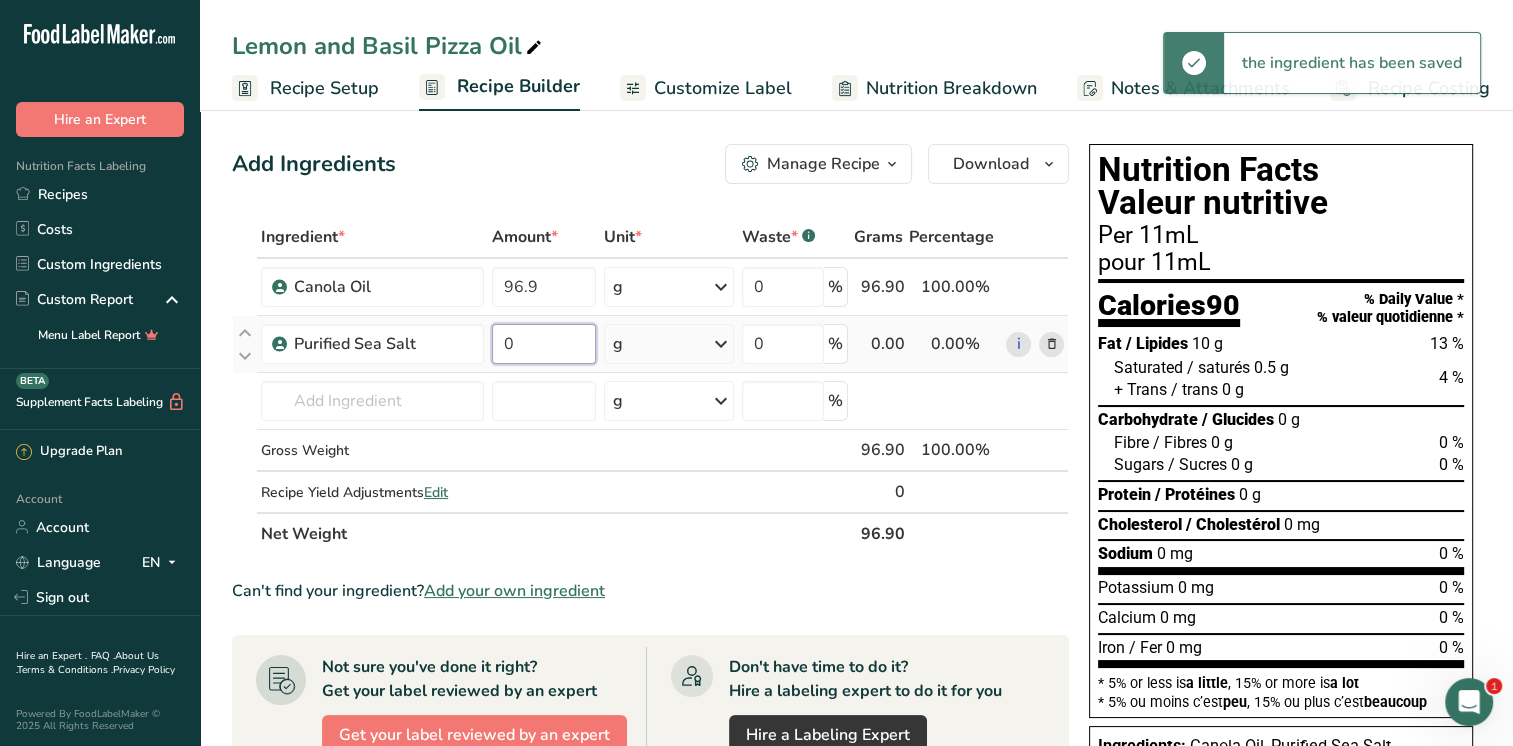 click on "0" at bounding box center [544, 344] 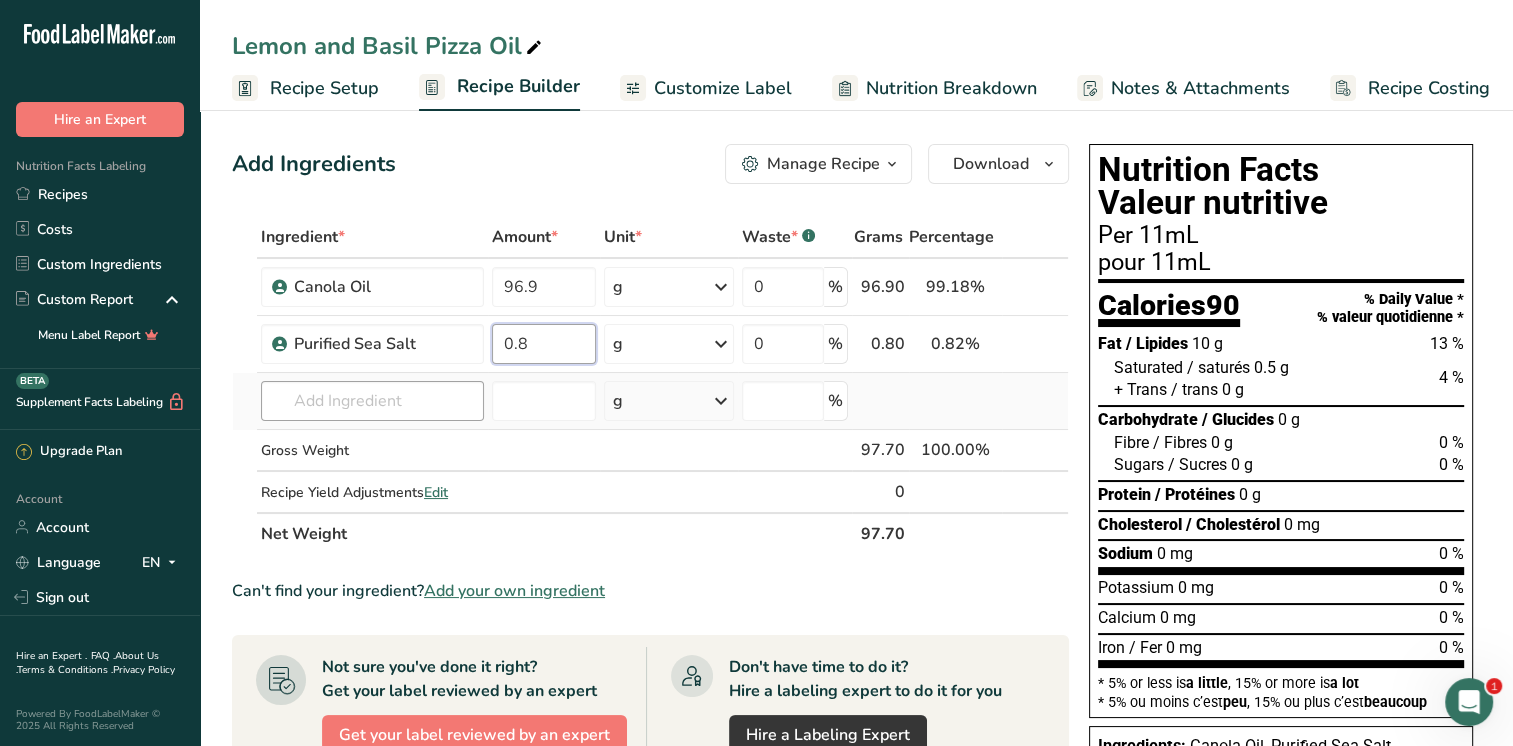 type on "0.8" 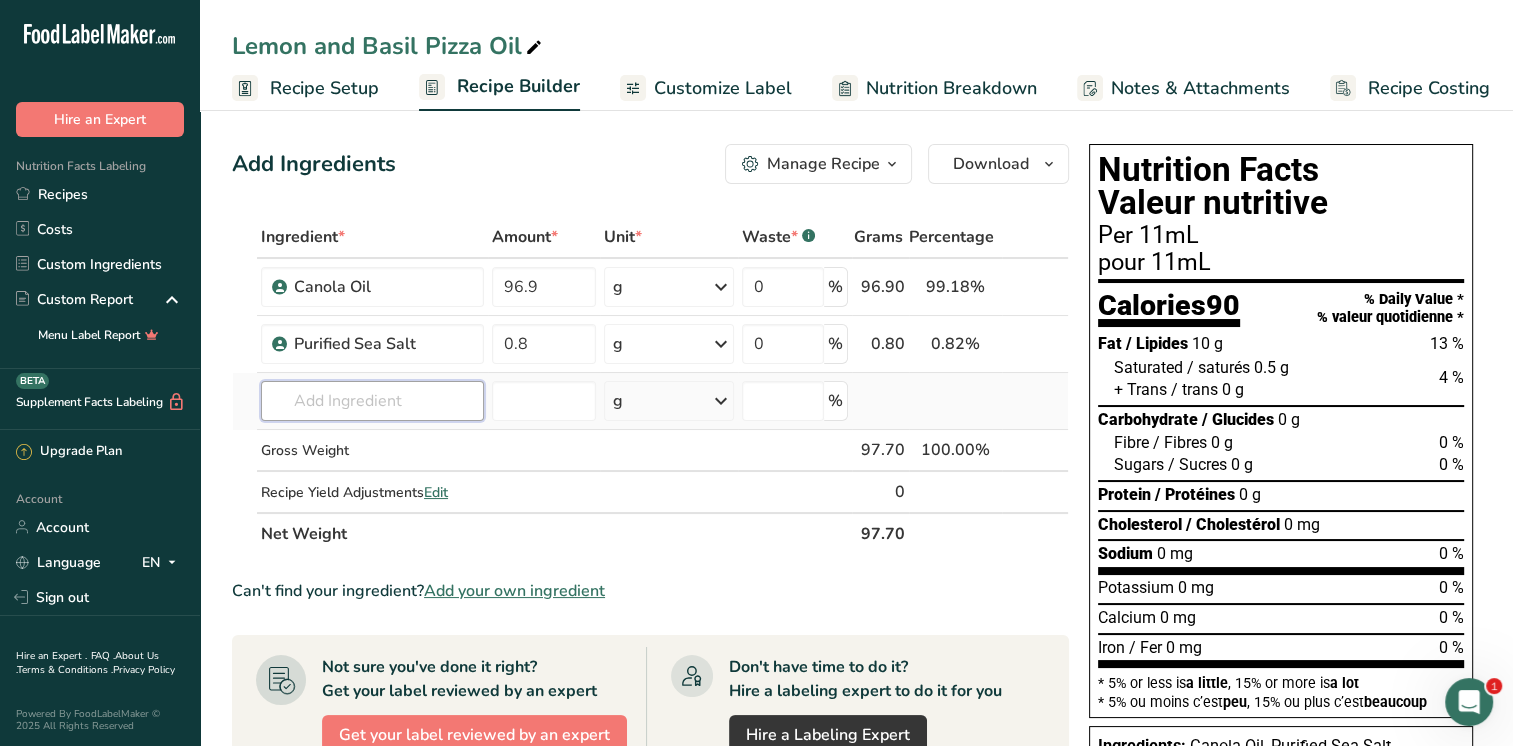click on "Ingredient *
Amount *
Unit *
Waste *   .a-a{fill:#347362;}.b-a{fill:#fff;}          Grams
Percentage
Canola Oil
96.9
g
Weight Units
g
kg
mg
See more
Volume Units
l
mL
fl oz
See more
0
%
96.90
99.18%
i
Purified Sea Salt
0.8
g
Weight Units
g
kg
mg
See more
Volume Units
l
mL
fl oz
See more
0
%
0.80
0.82%
i" at bounding box center [650, 385] 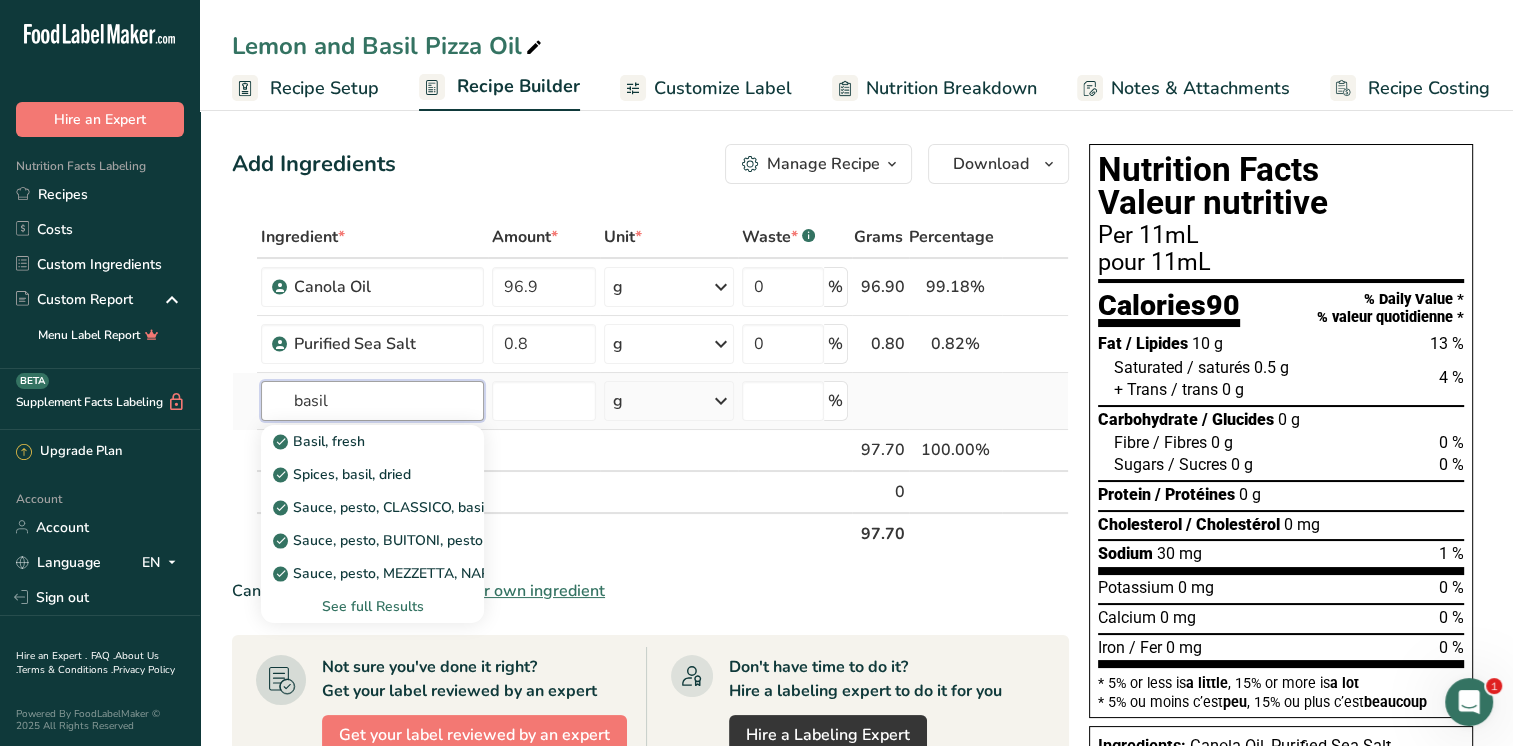drag, startPoint x: 377, startPoint y: 405, endPoint x: 232, endPoint y: 403, distance: 145.0138 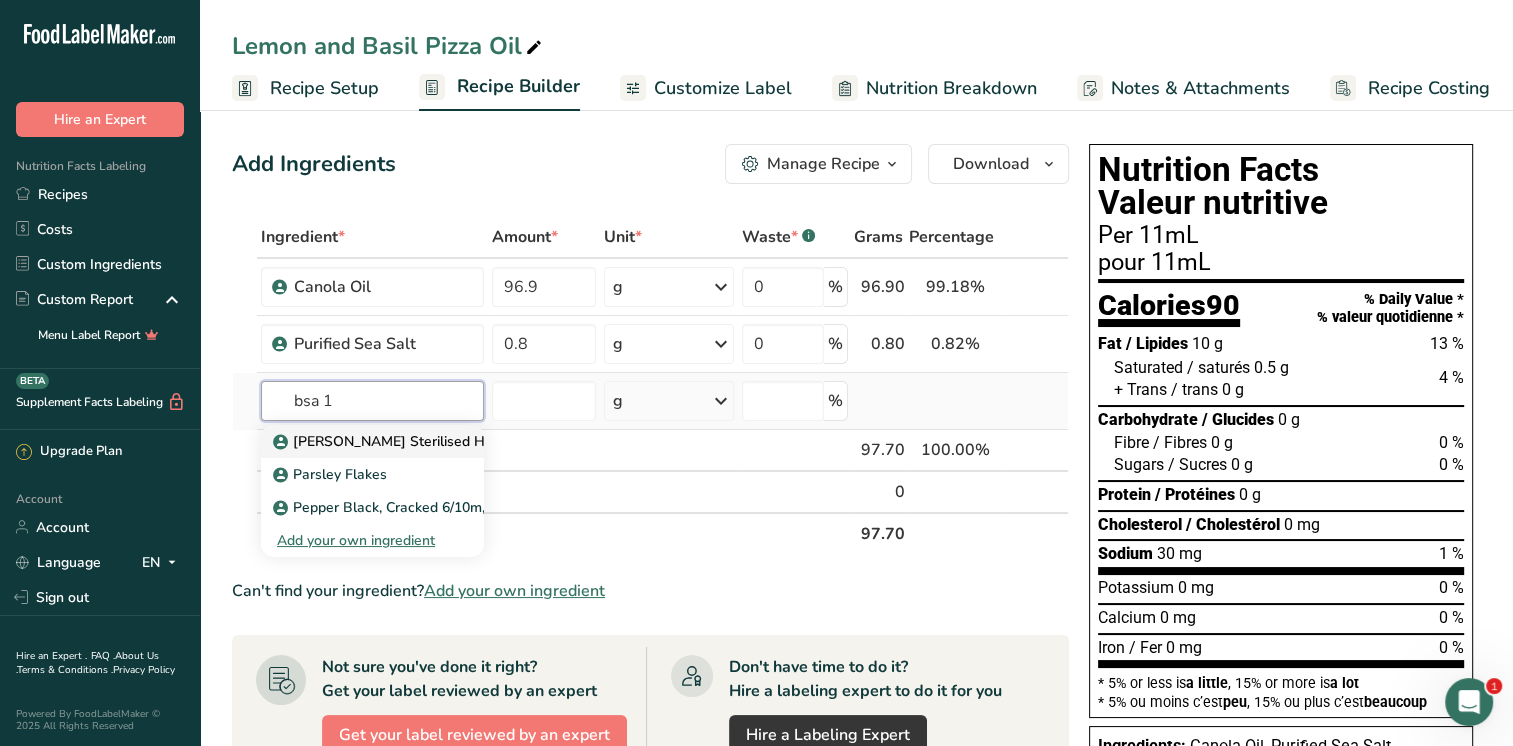 type on "bsa 1" 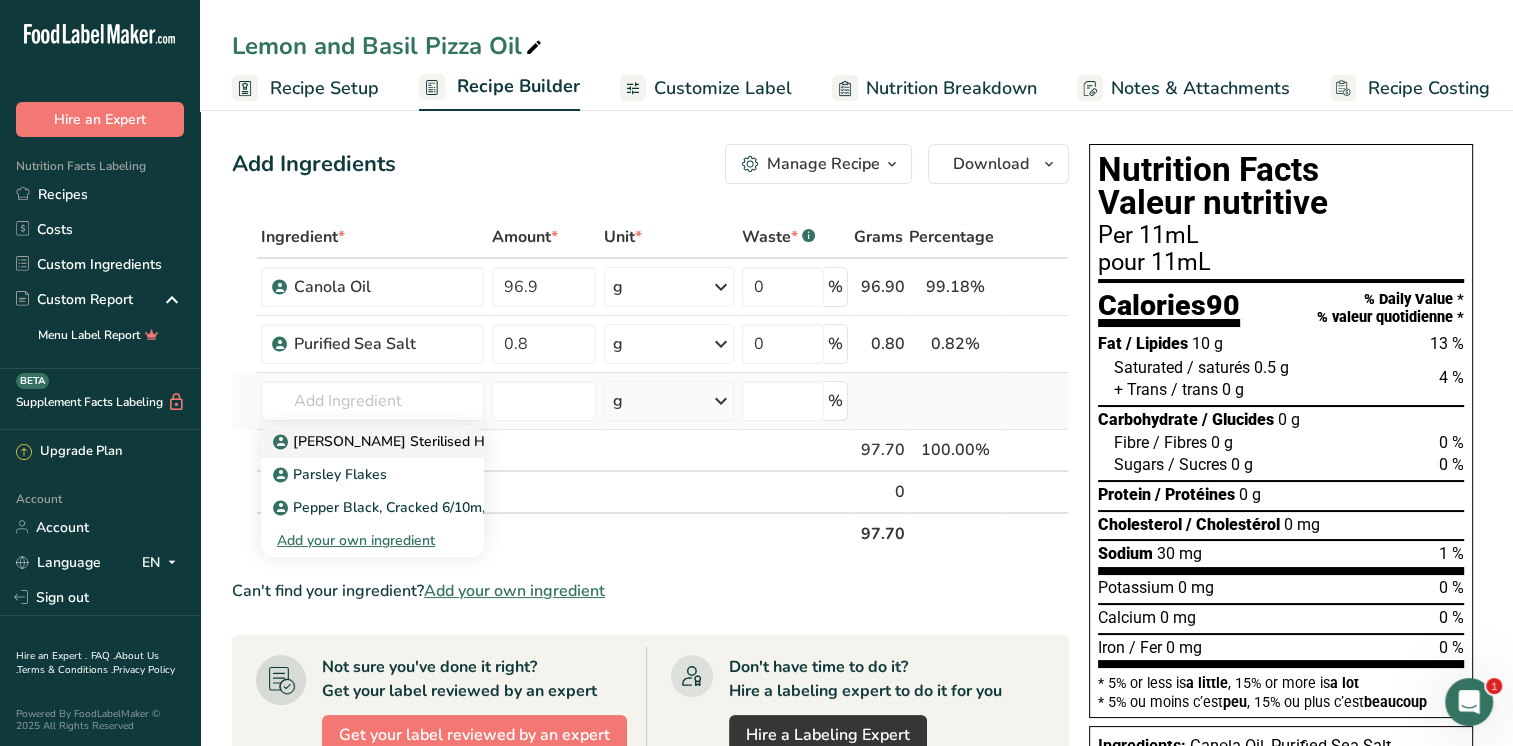 click on "[PERSON_NAME] Sterilised HTST" at bounding box center (394, 441) 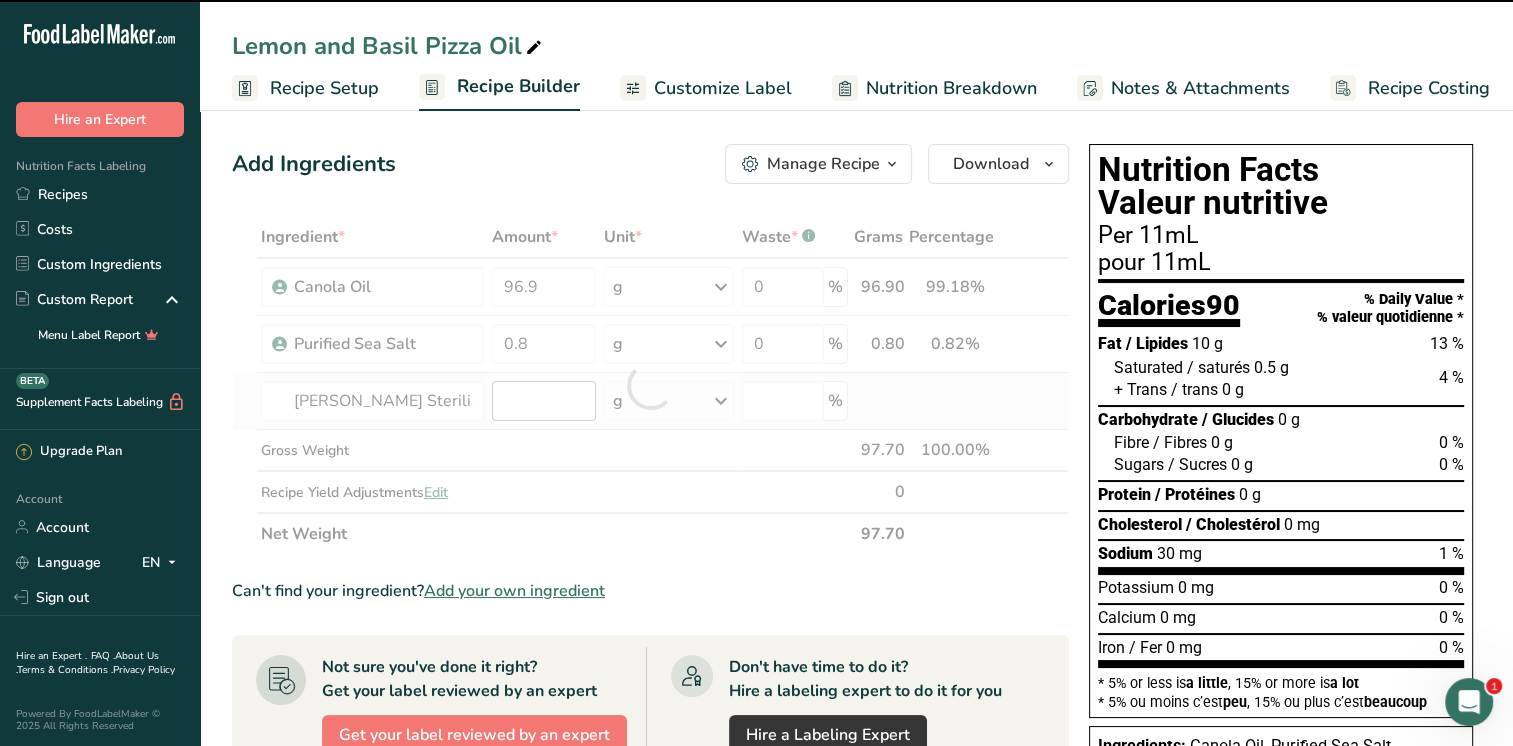 type on "0" 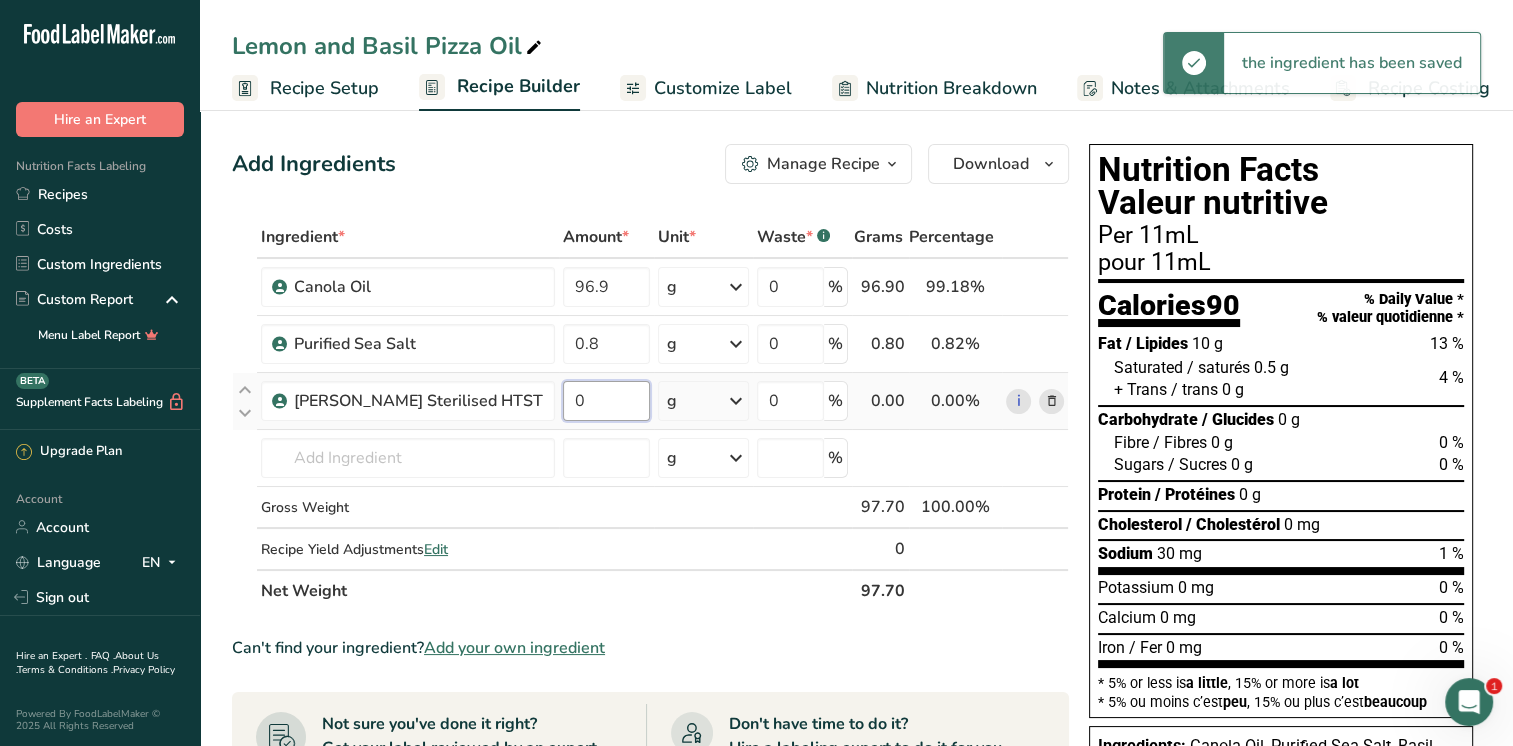 click on "0" at bounding box center [606, 401] 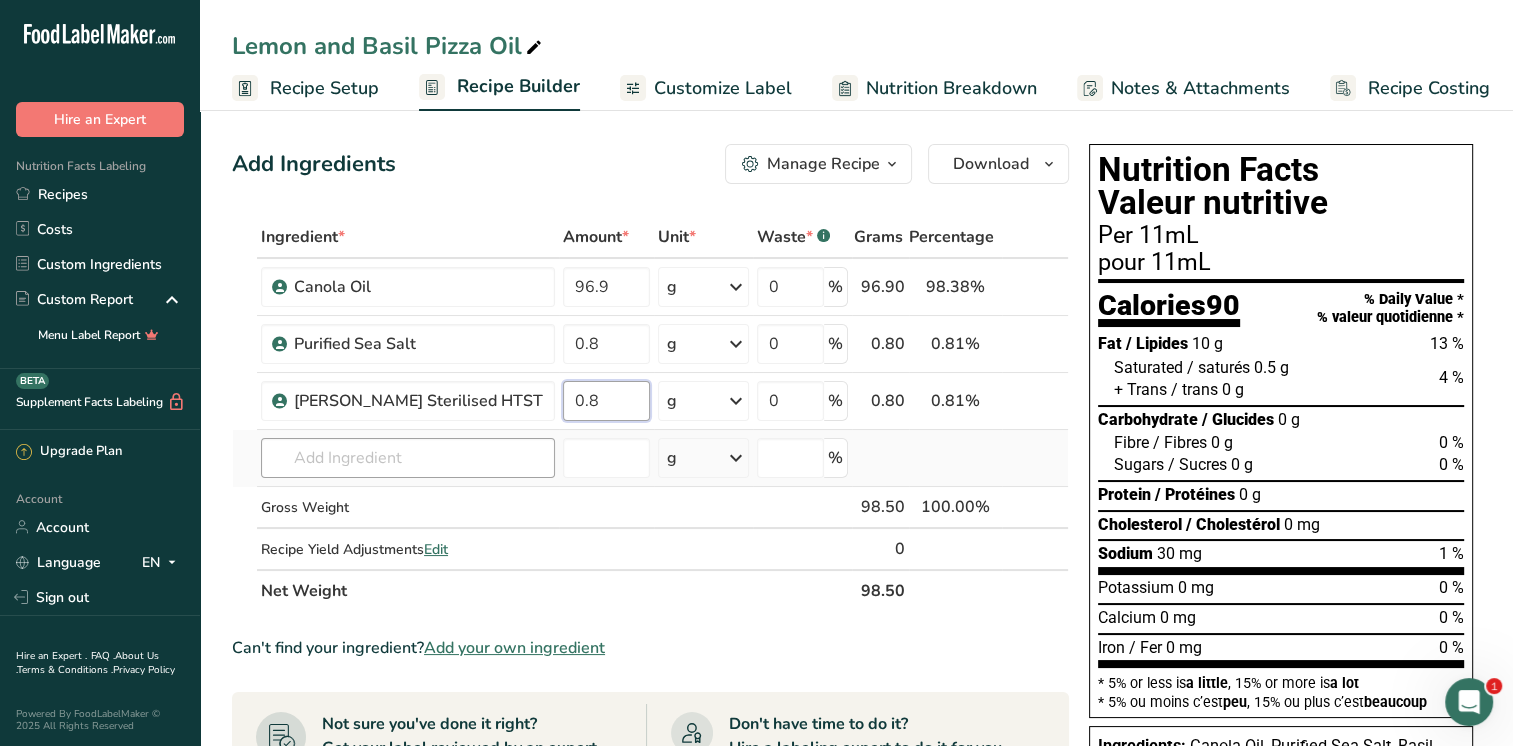 type on "0.8" 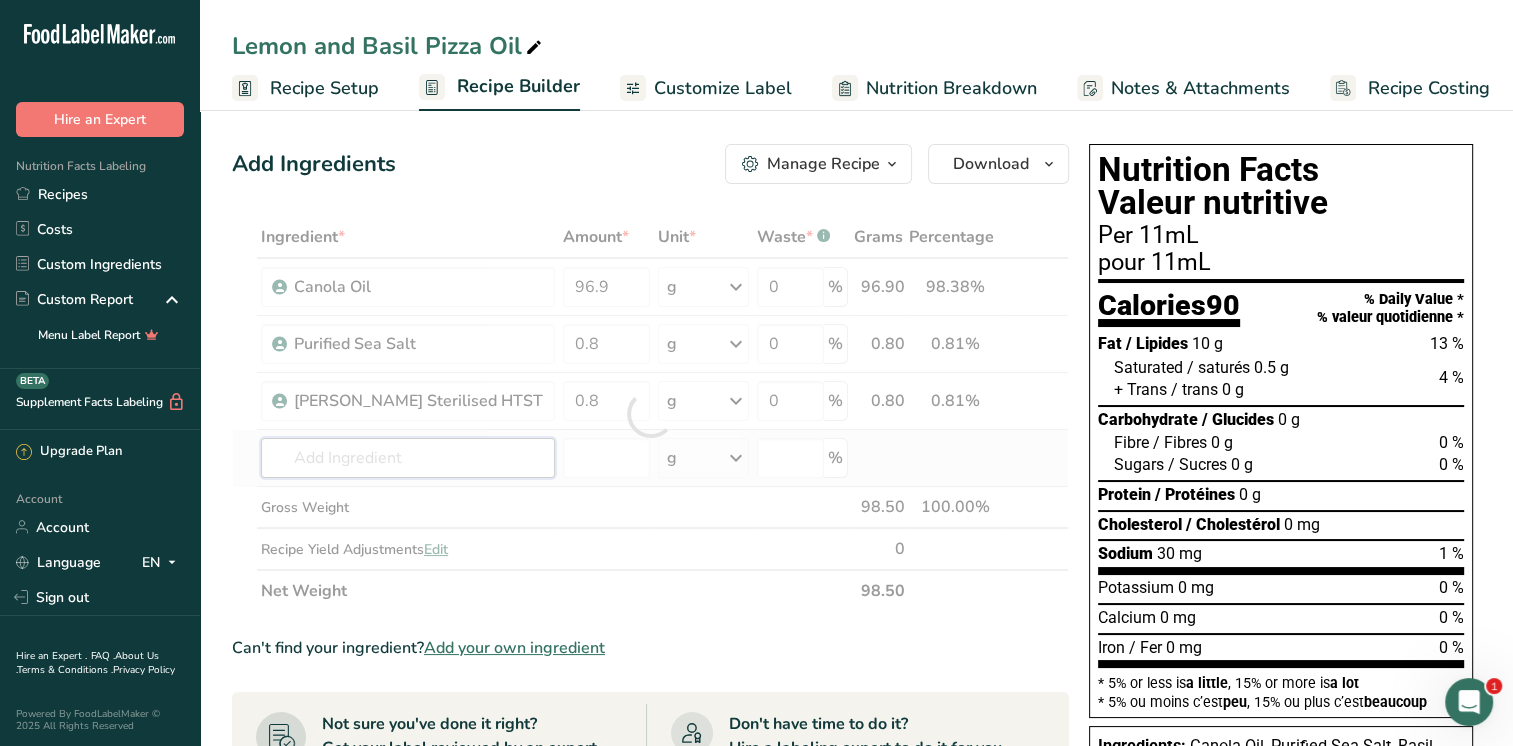 click on "Ingredient *
Amount *
Unit *
Waste *   .a-a{fill:#347362;}.b-a{fill:#fff;}          Grams
Percentage
Canola Oil
96.9
g
Weight Units
g
kg
mg
See more
Volume Units
l
mL
fl oz
See more
0
%
96.90
98.38%
i
Purified Sea Salt
0.8
g
Weight Units
g
kg
mg
See more
Volume Units
l
mL
fl oz
See more
0
%
0.80
0.81%
i
0.8
g" at bounding box center (650, 414) 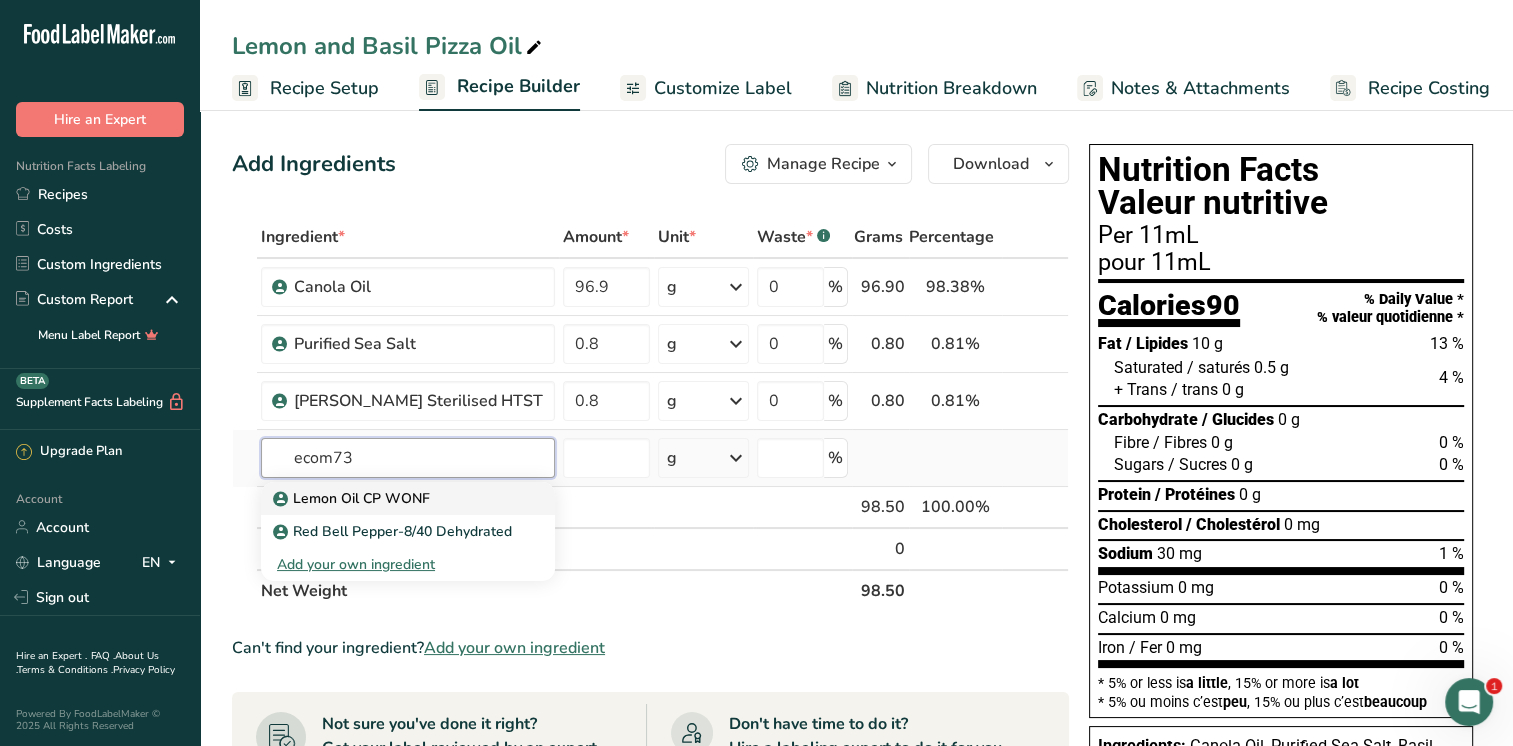 type on "ecom73" 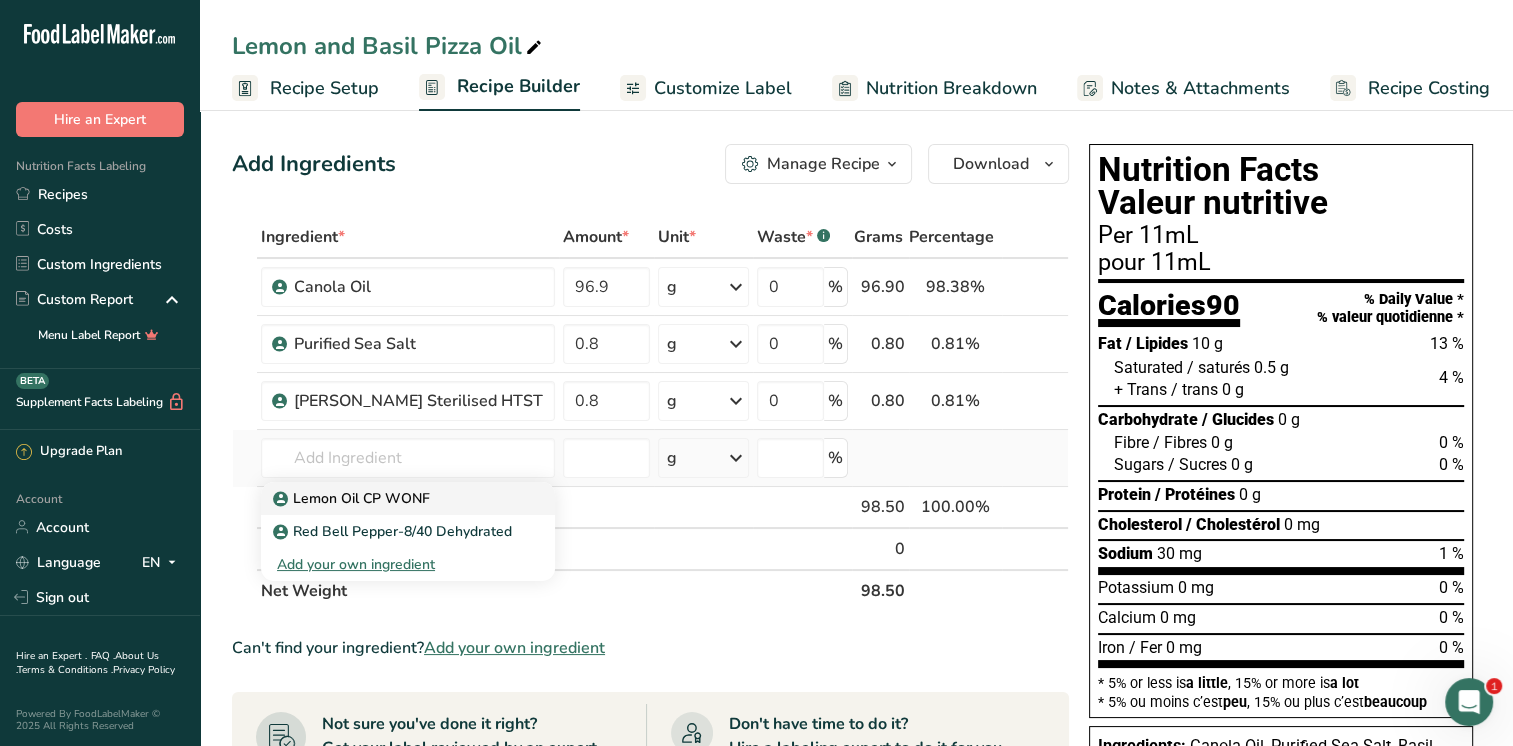 click on "Lemon Oil CP WONF" at bounding box center [353, 498] 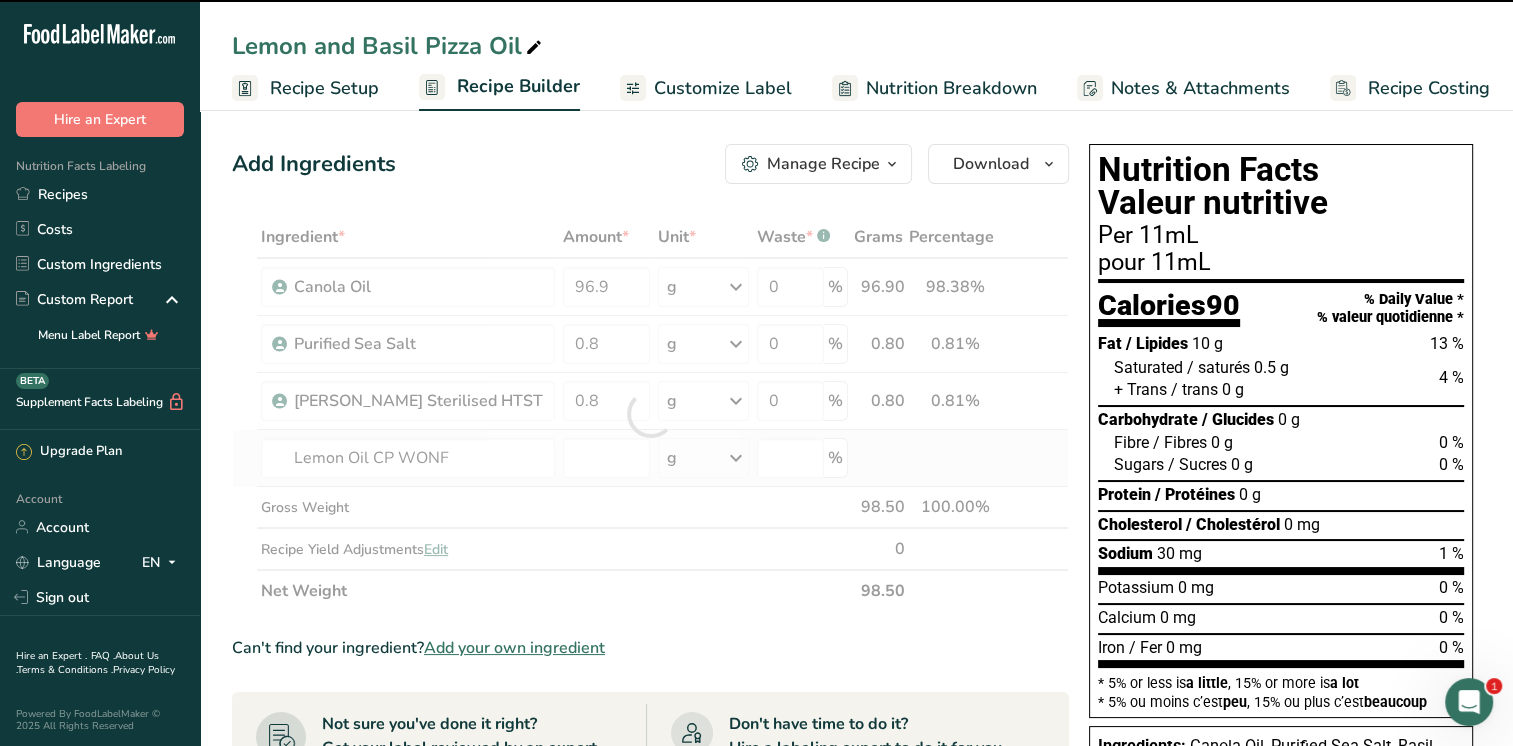 type on "0" 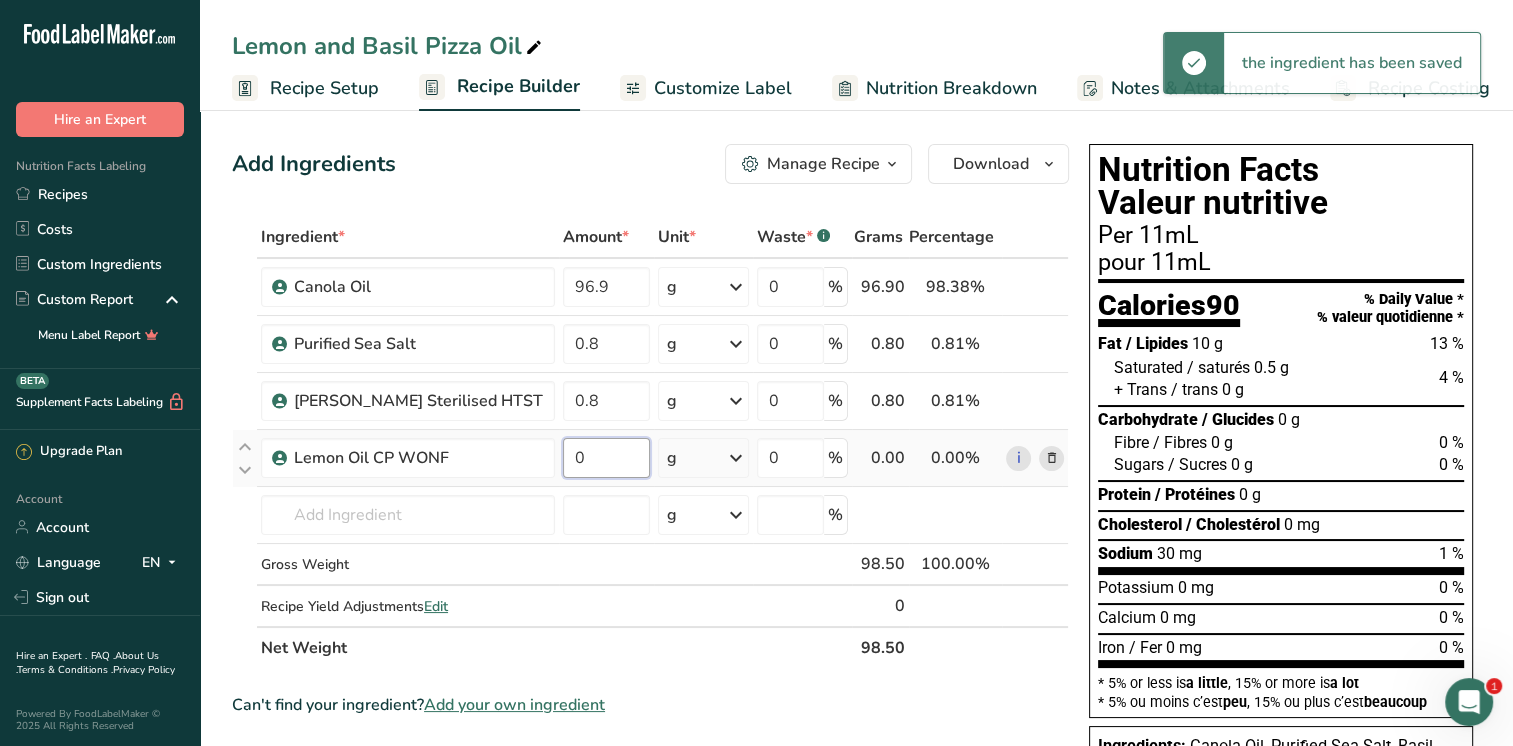click on "0" at bounding box center (606, 458) 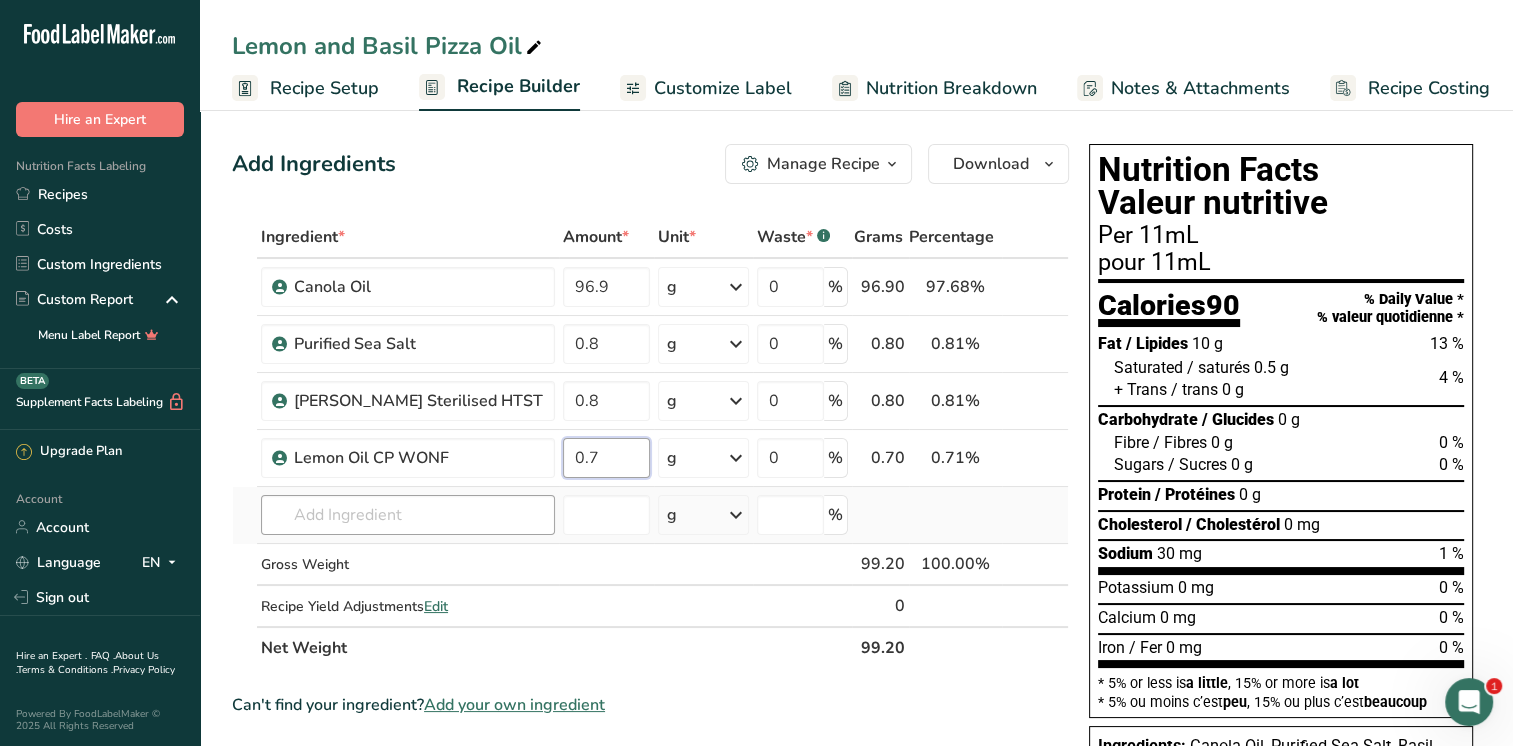 type on "0.7" 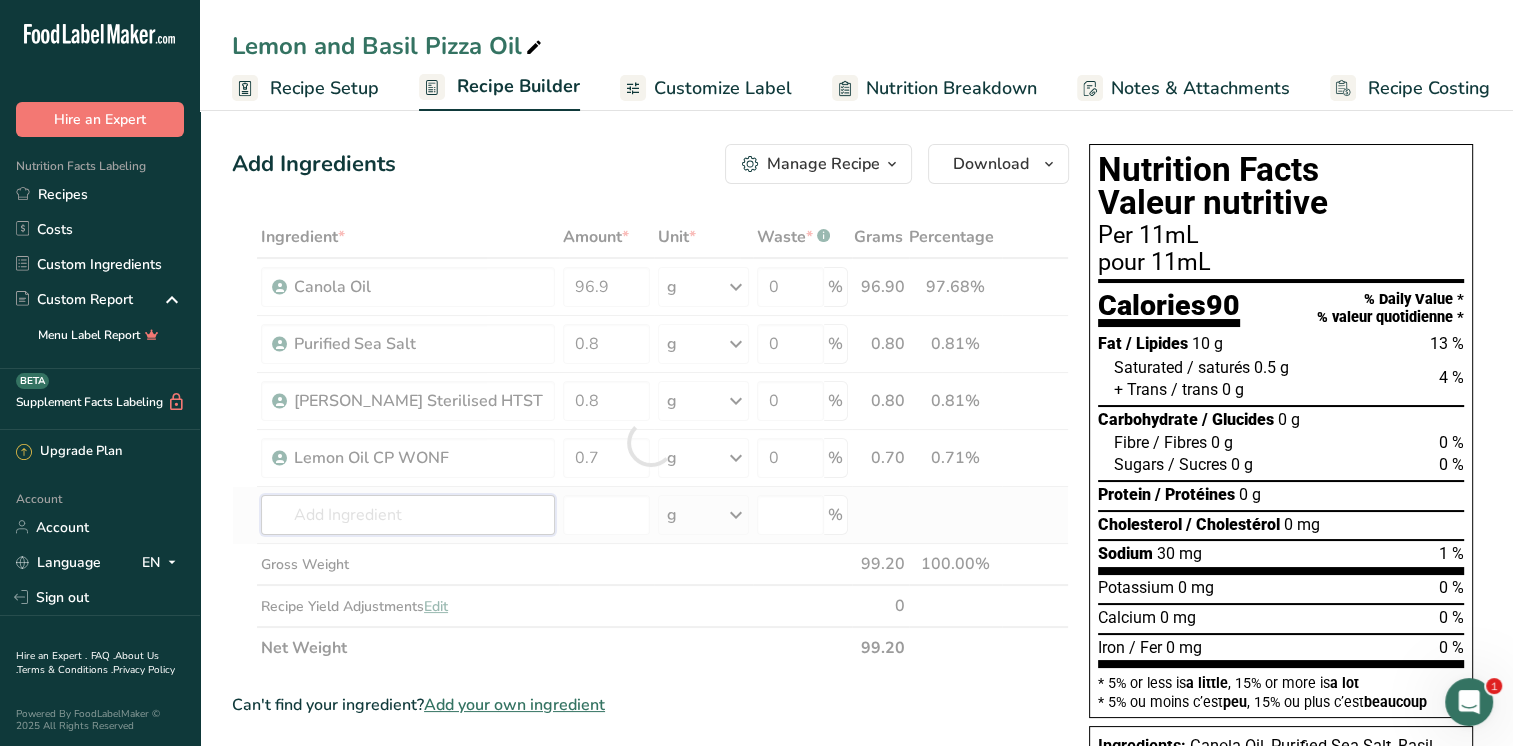 click on "Ingredient *
Amount *
Unit *
Waste *   .a-a{fill:#347362;}.b-a{fill:#fff;}          Grams
Percentage
Canola Oil
96.9
g
Weight Units
g
kg
mg
See more
Volume Units
l
mL
fl oz
See more
0
%
96.90
97.68%
i
Purified Sea Salt
0.8
g
Weight Units
g
kg
mg
See more
Volume Units
l
mL
fl oz
See more
0
%
0.80
0.81%
i
0.8
g" at bounding box center [650, 442] 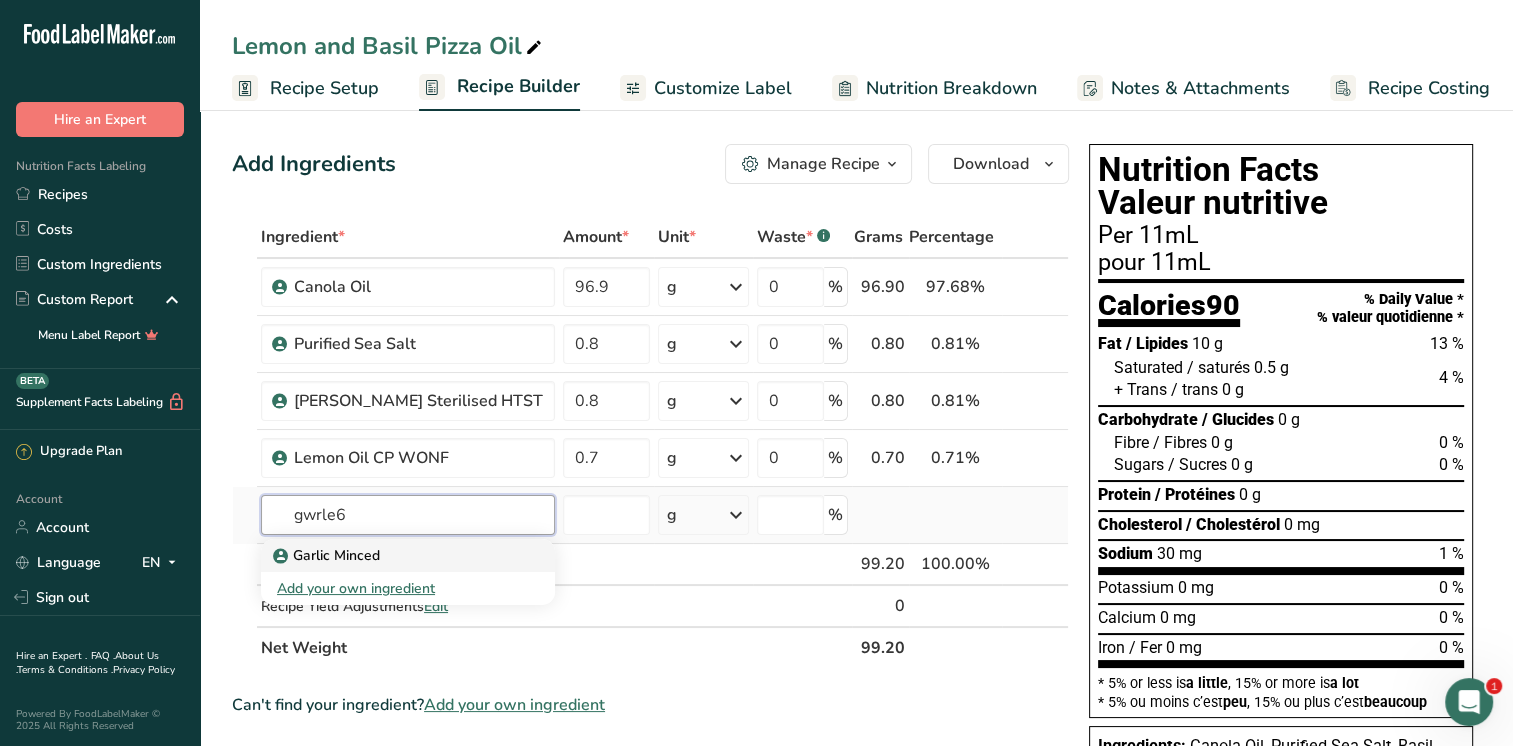 type on "gwrle6" 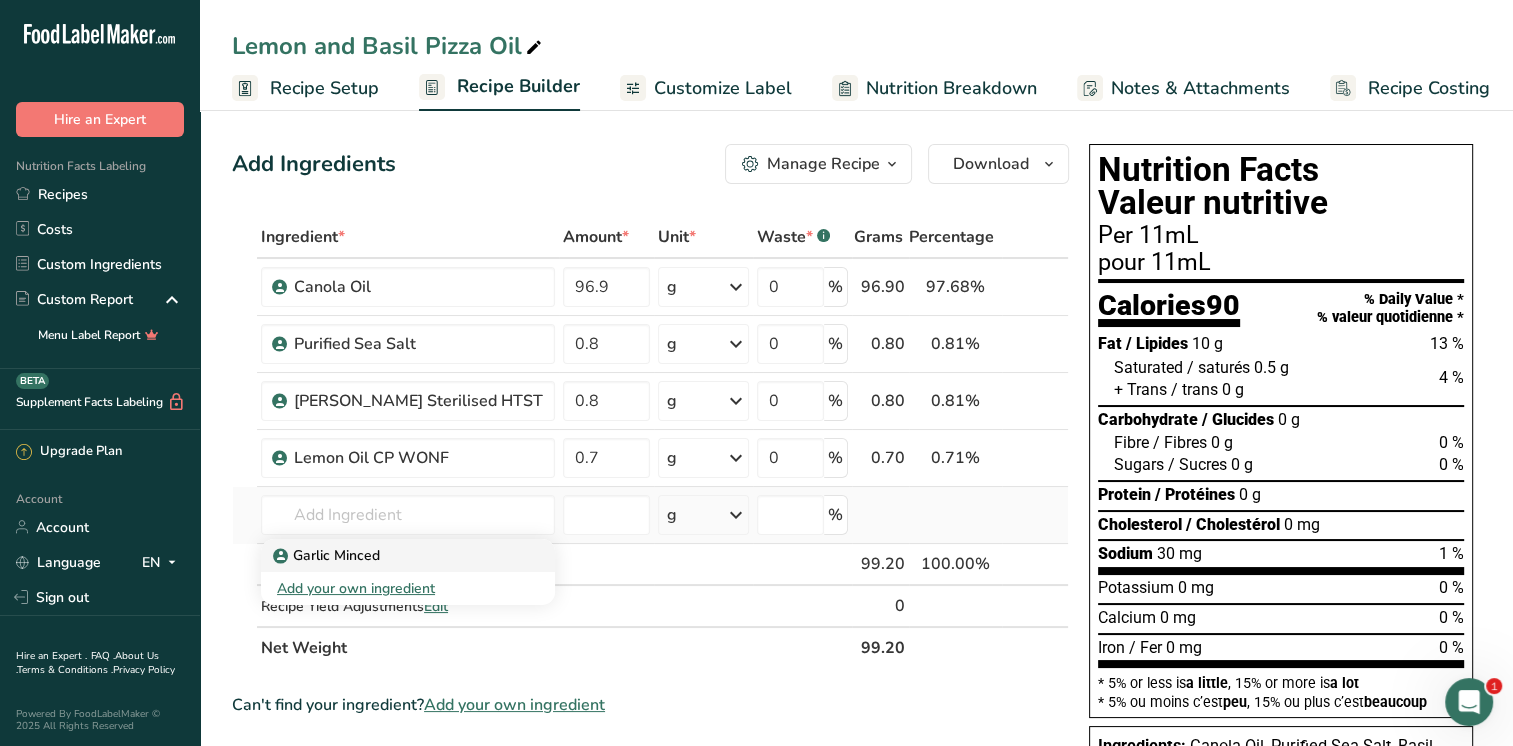 click on "Garlic Minced" at bounding box center (328, 555) 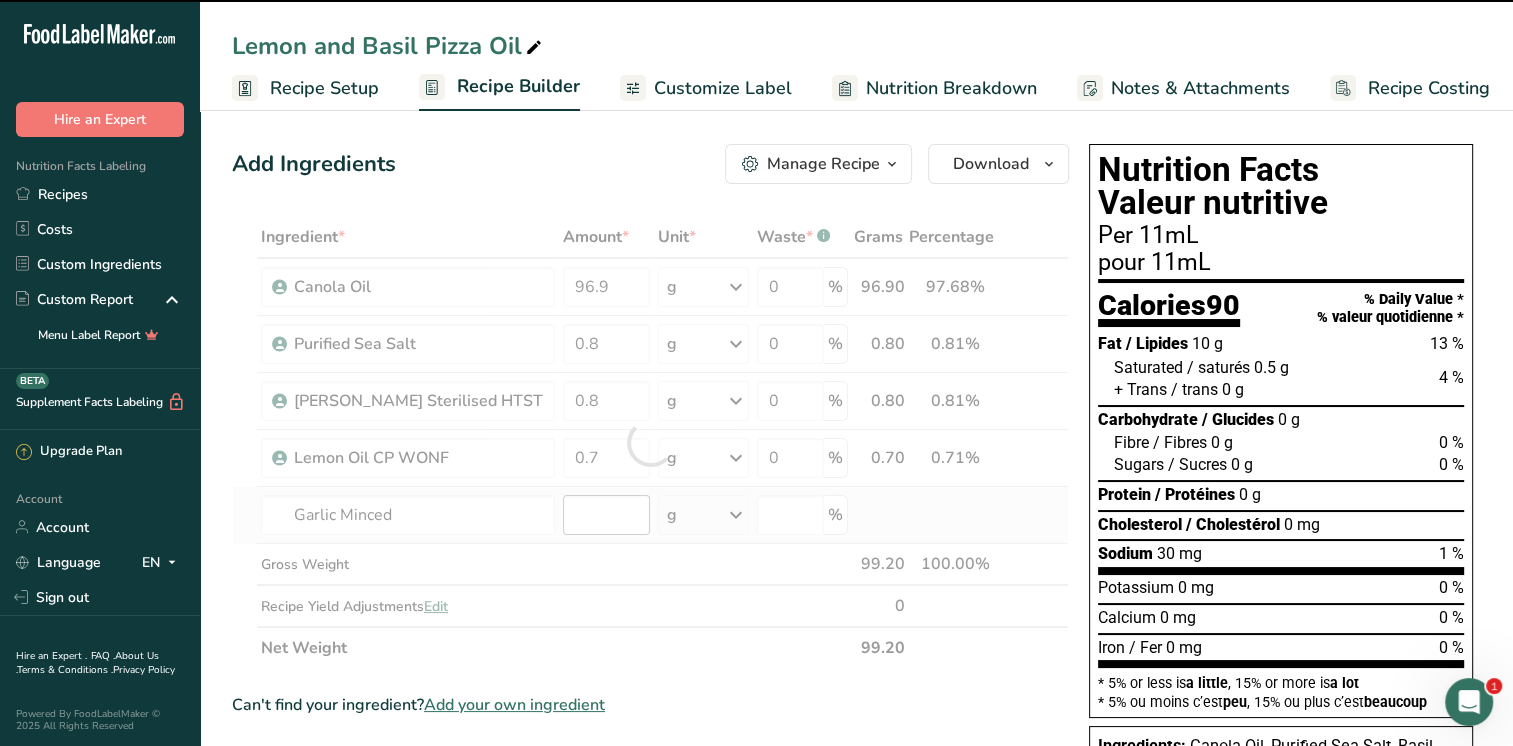 type on "0" 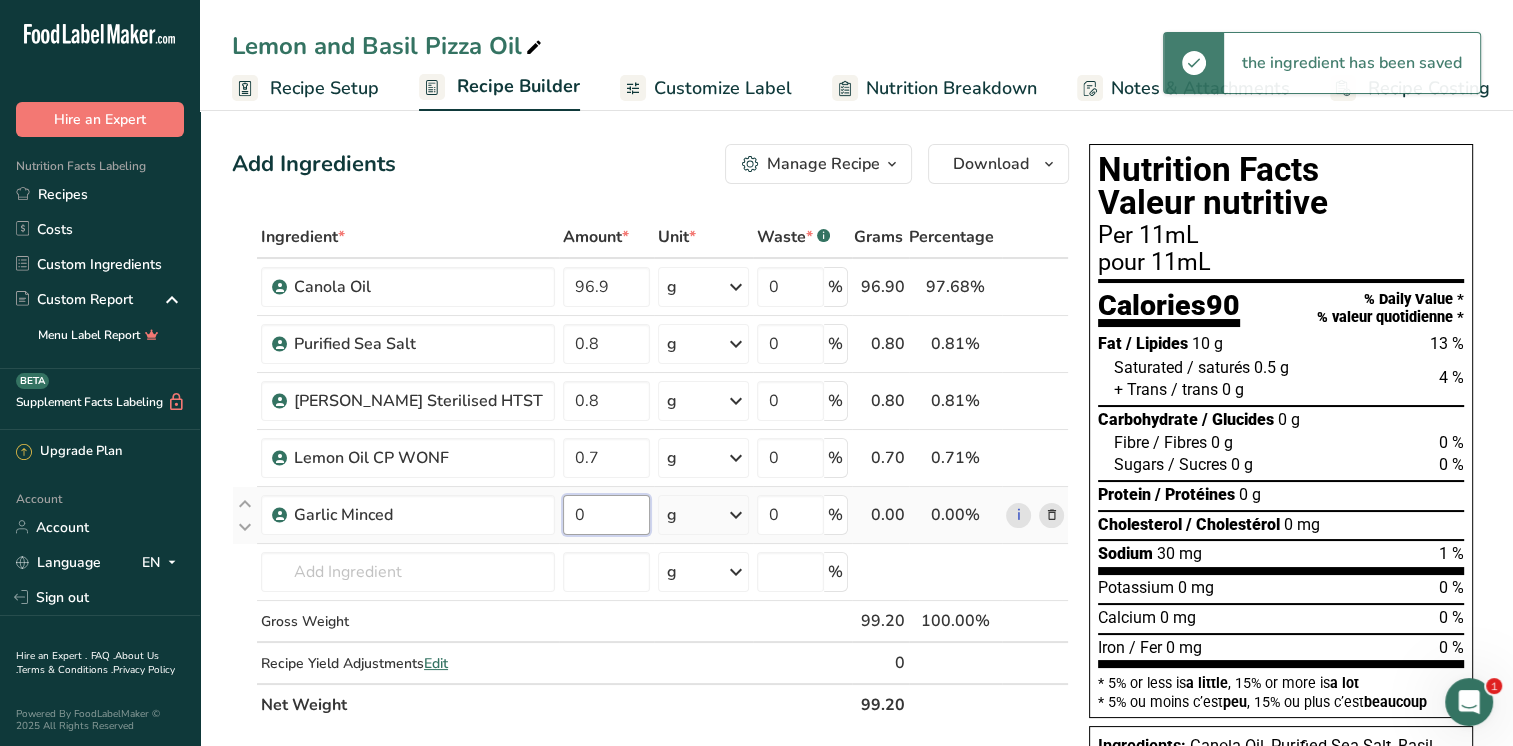 click on "0" at bounding box center [606, 515] 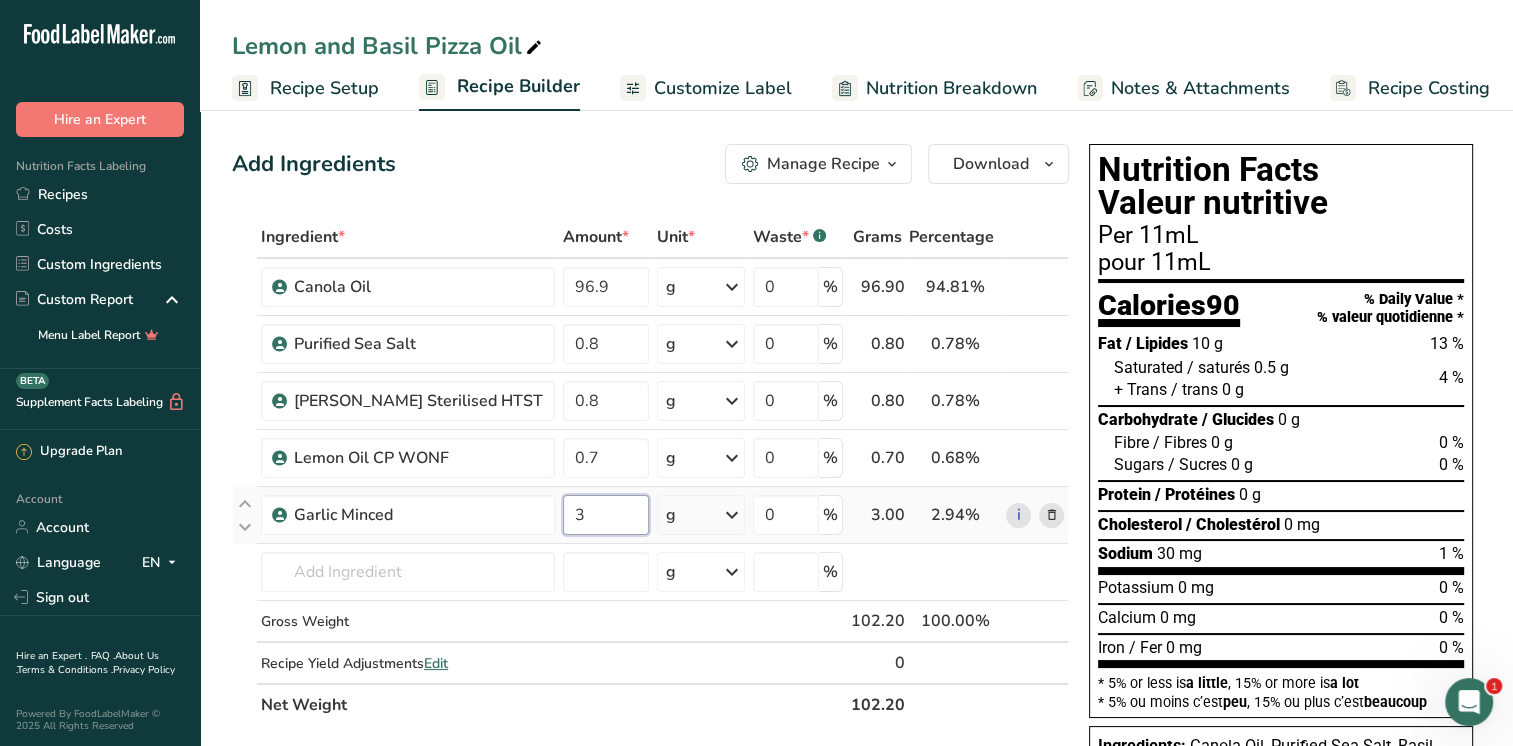 drag, startPoint x: 599, startPoint y: 519, endPoint x: 524, endPoint y: 514, distance: 75.16648 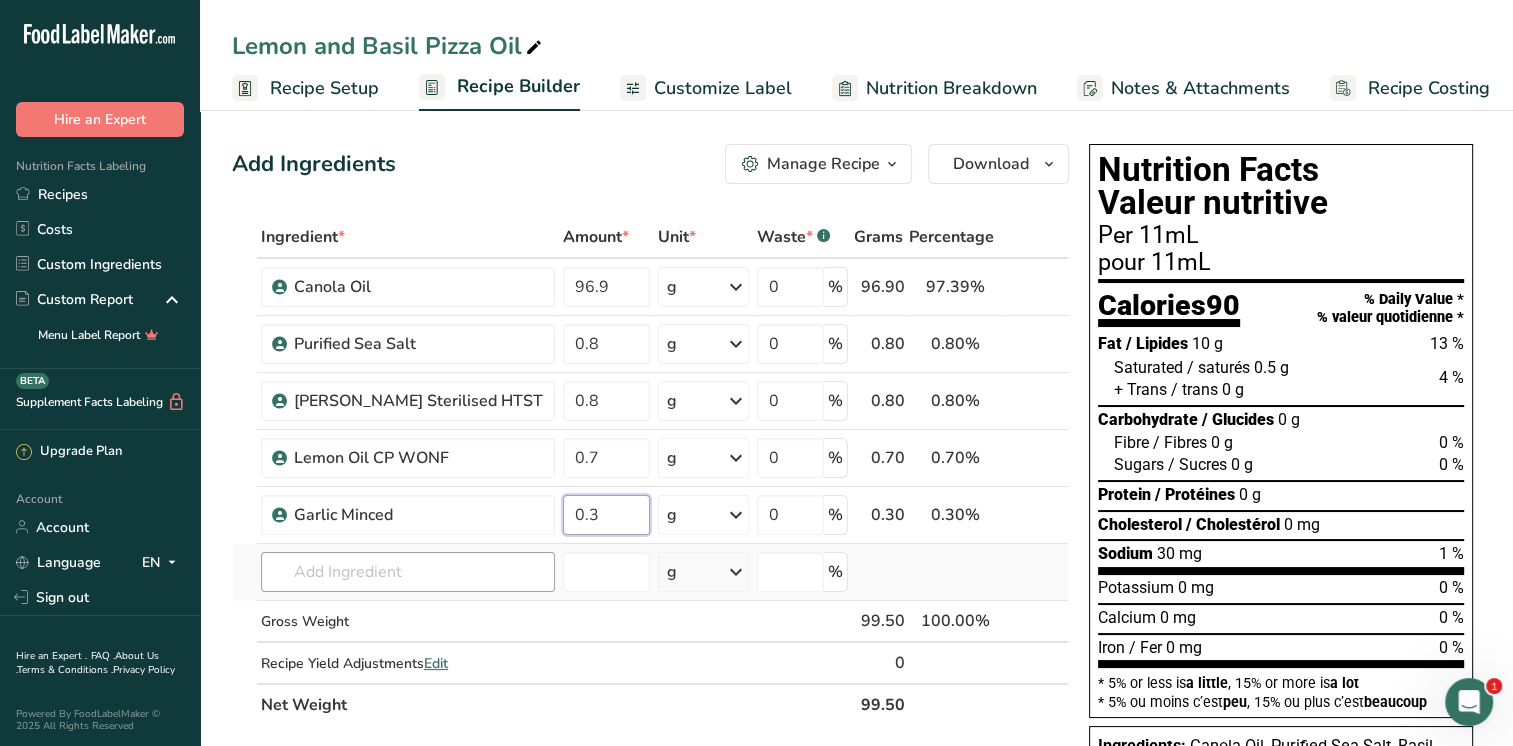 type on "0.3" 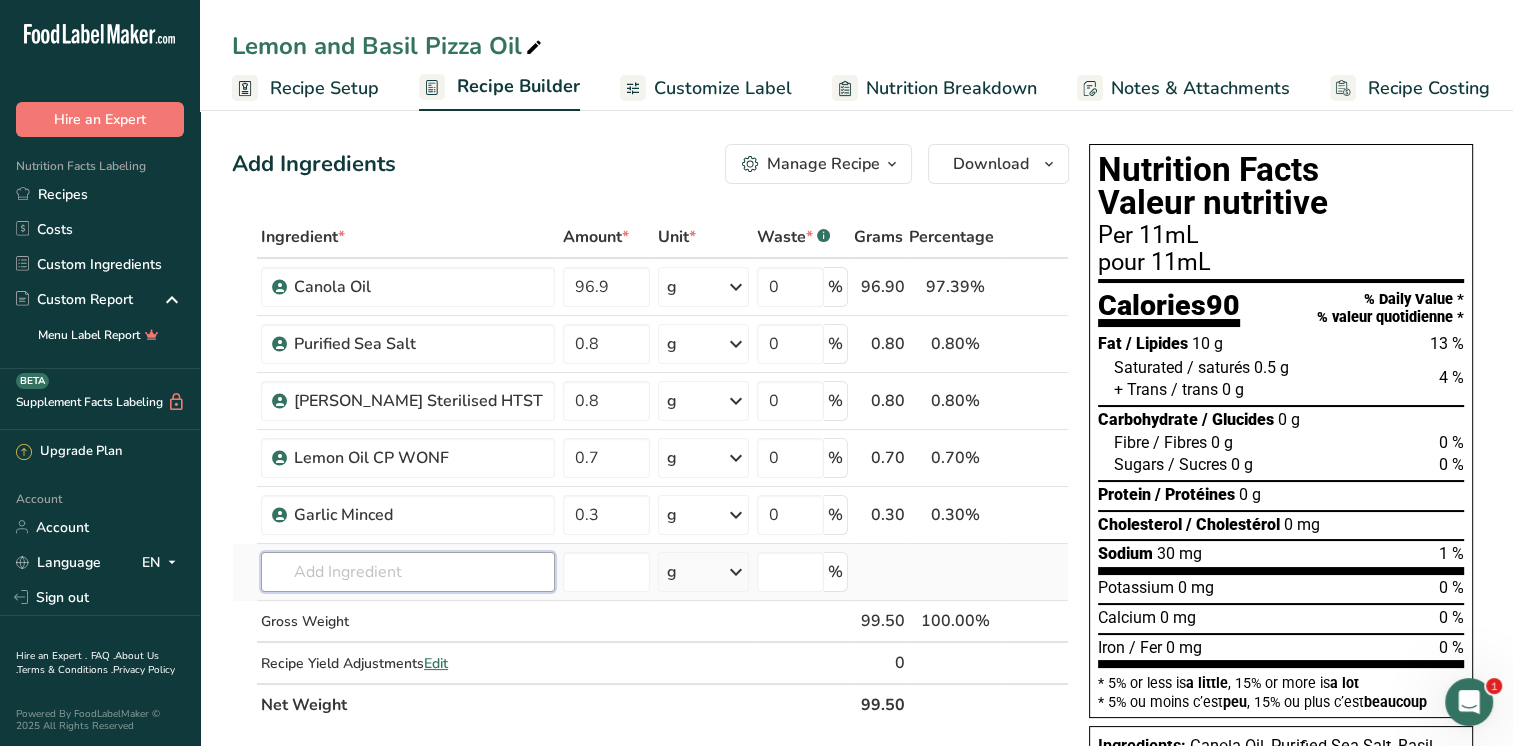 click on "Ingredient *
Amount *
Unit *
Waste *   .a-a{fill:#347362;}.b-a{fill:#fff;}          Grams
Percentage
Canola Oil
96.9
g
Weight Units
g
kg
mg
See more
Volume Units
l
mL
fl oz
See more
0
%
96.90
97.39%
i
Purified Sea Salt
0.8
g
Weight Units
g
kg
mg
See more
Volume Units
l
mL
fl oz
See more
0
%
0.80
0.80%
i
0.8
g" at bounding box center [650, 471] 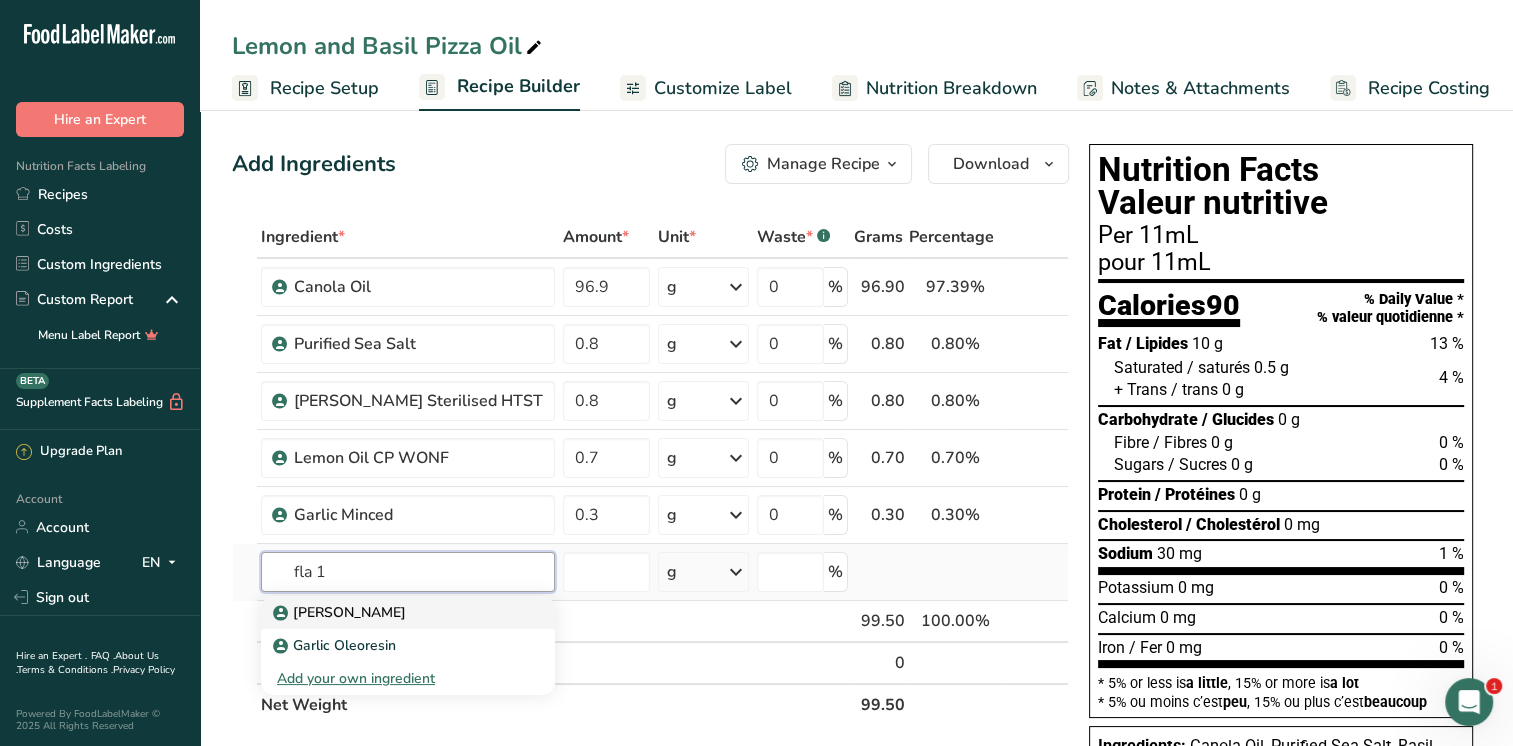 type on "fla 1" 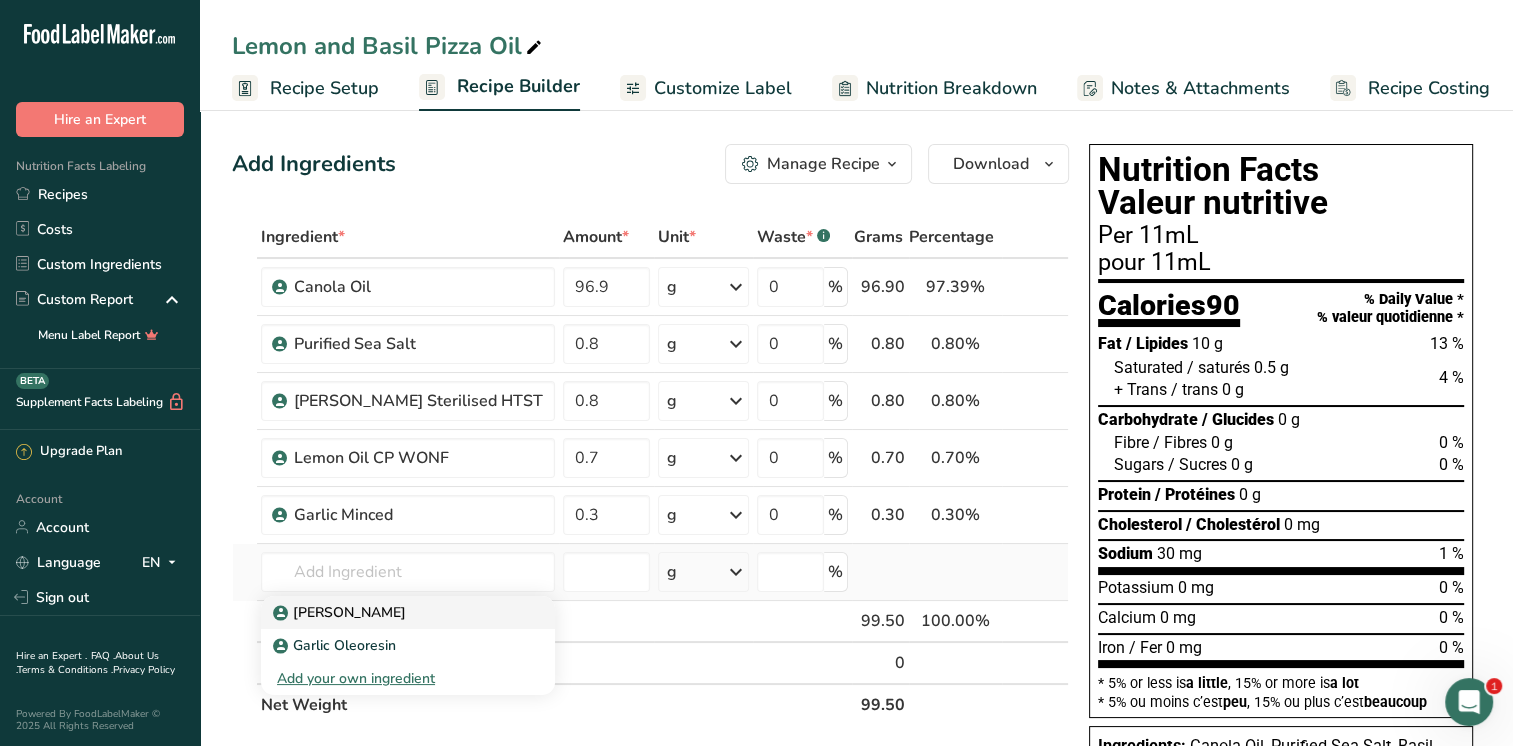 click on "[PERSON_NAME]" at bounding box center [392, 612] 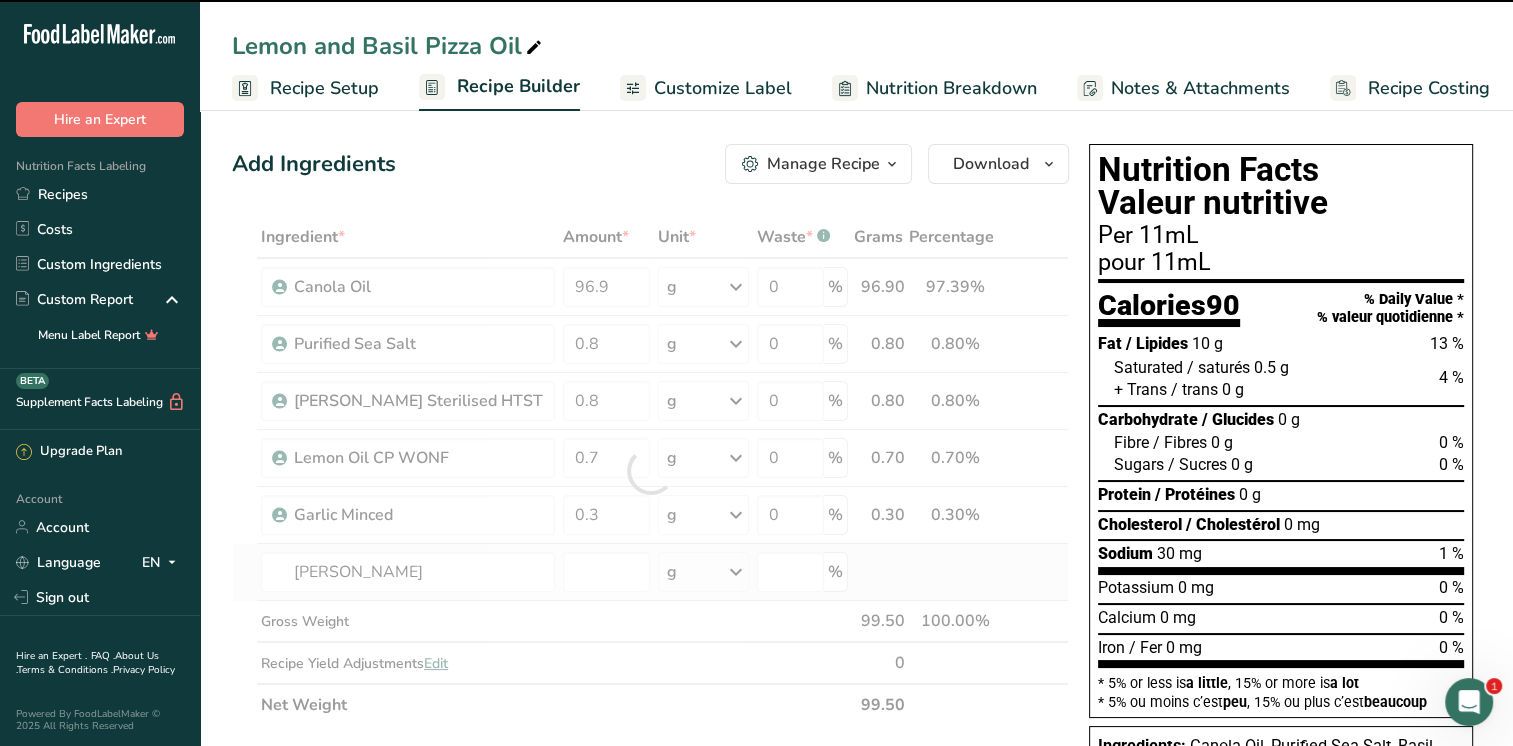 type on "0" 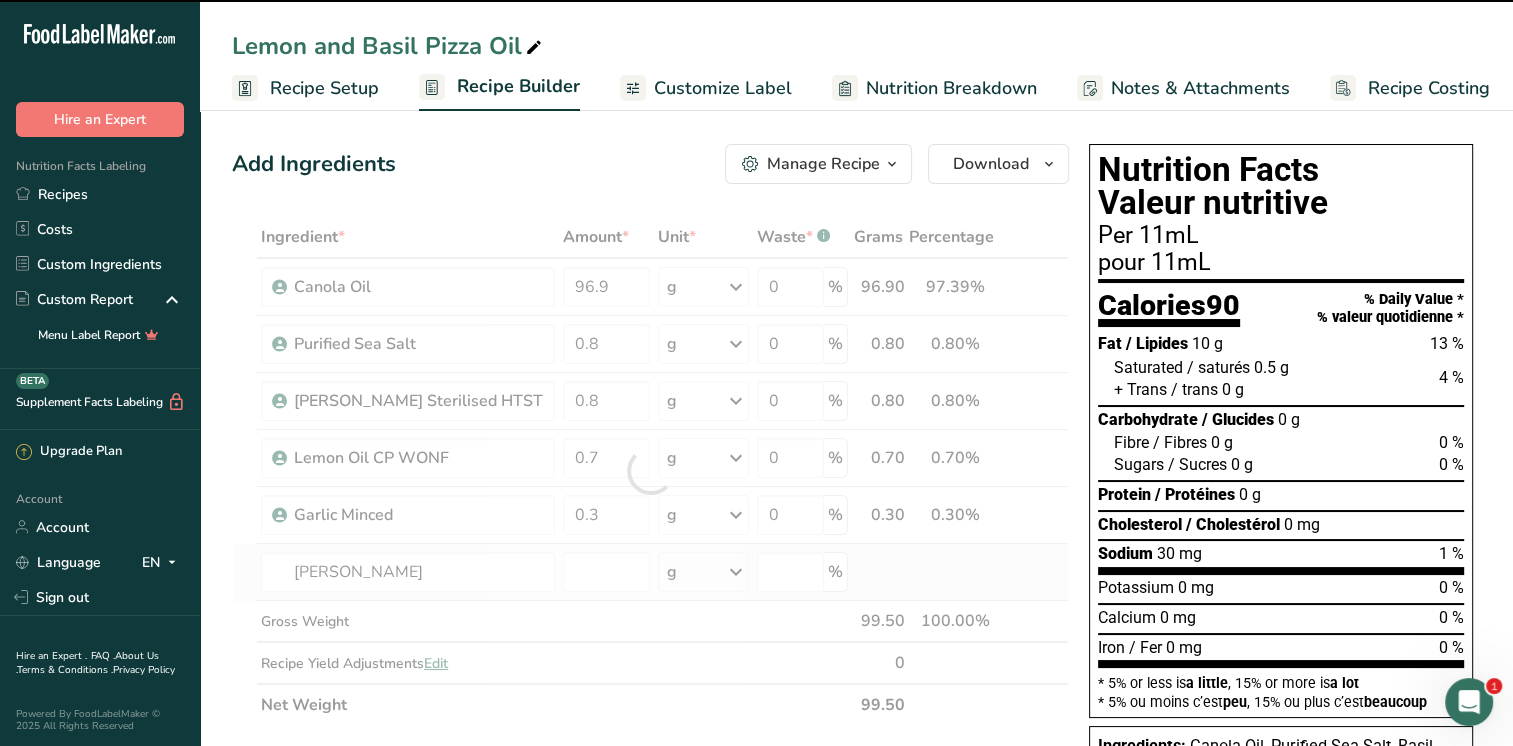 type on "0" 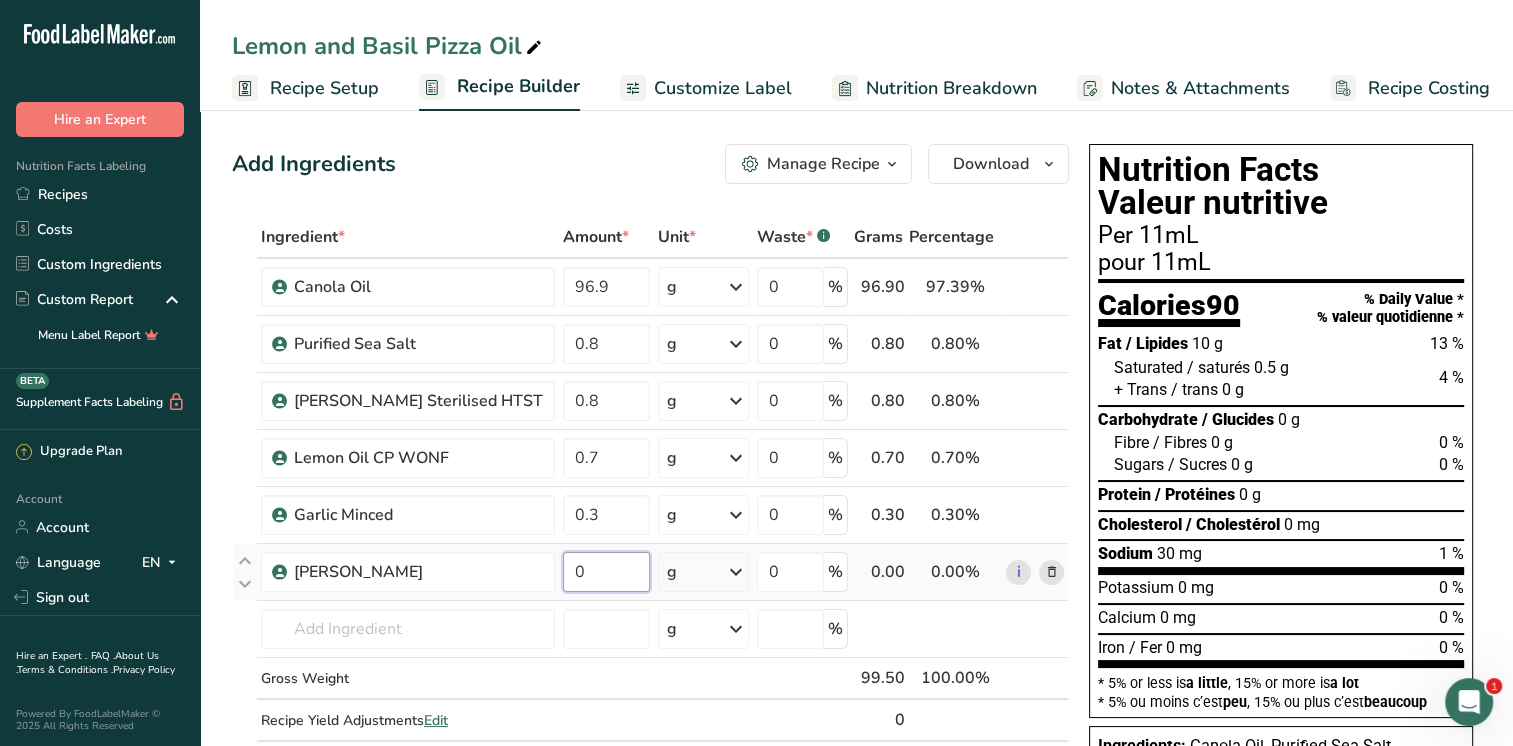 click on "0" at bounding box center (606, 572) 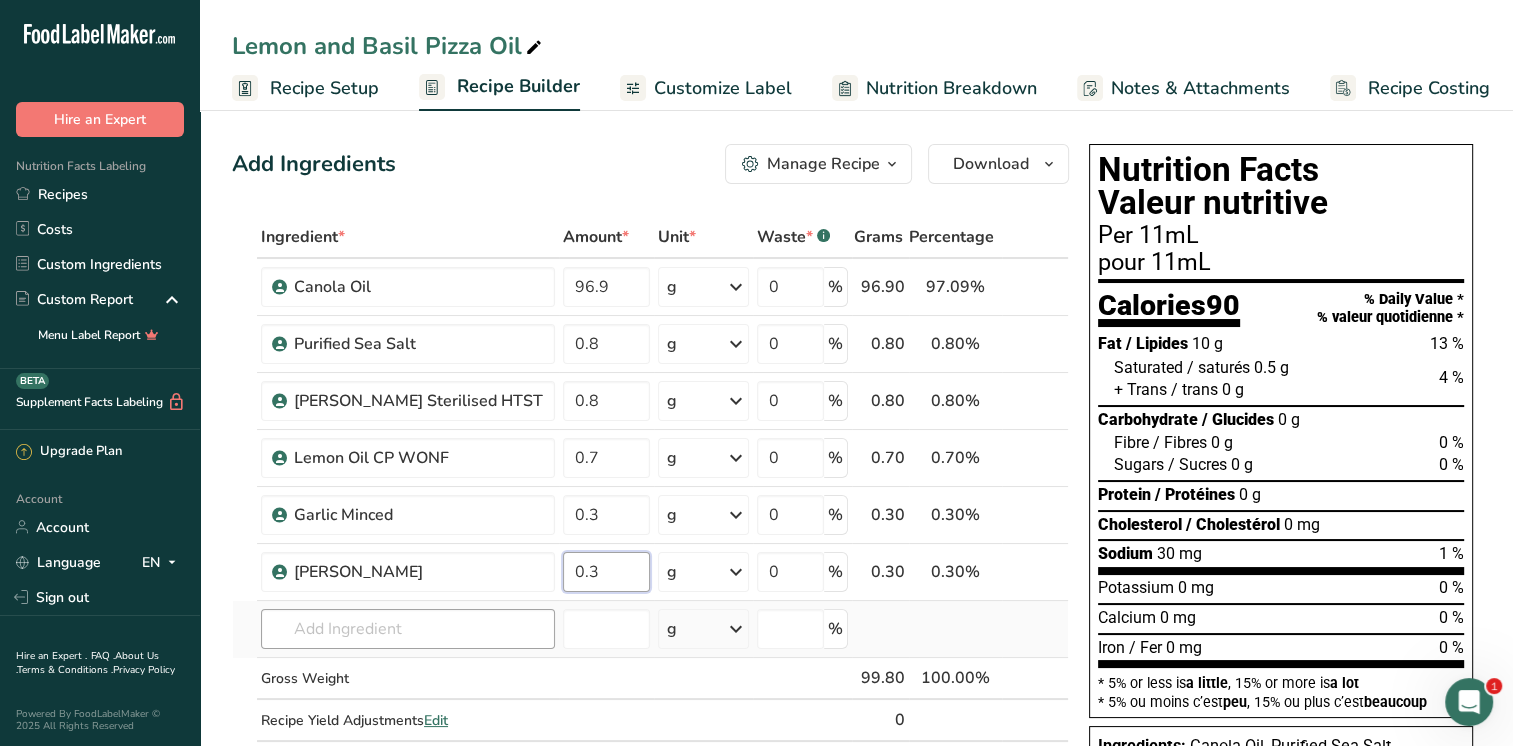 type on "0.3" 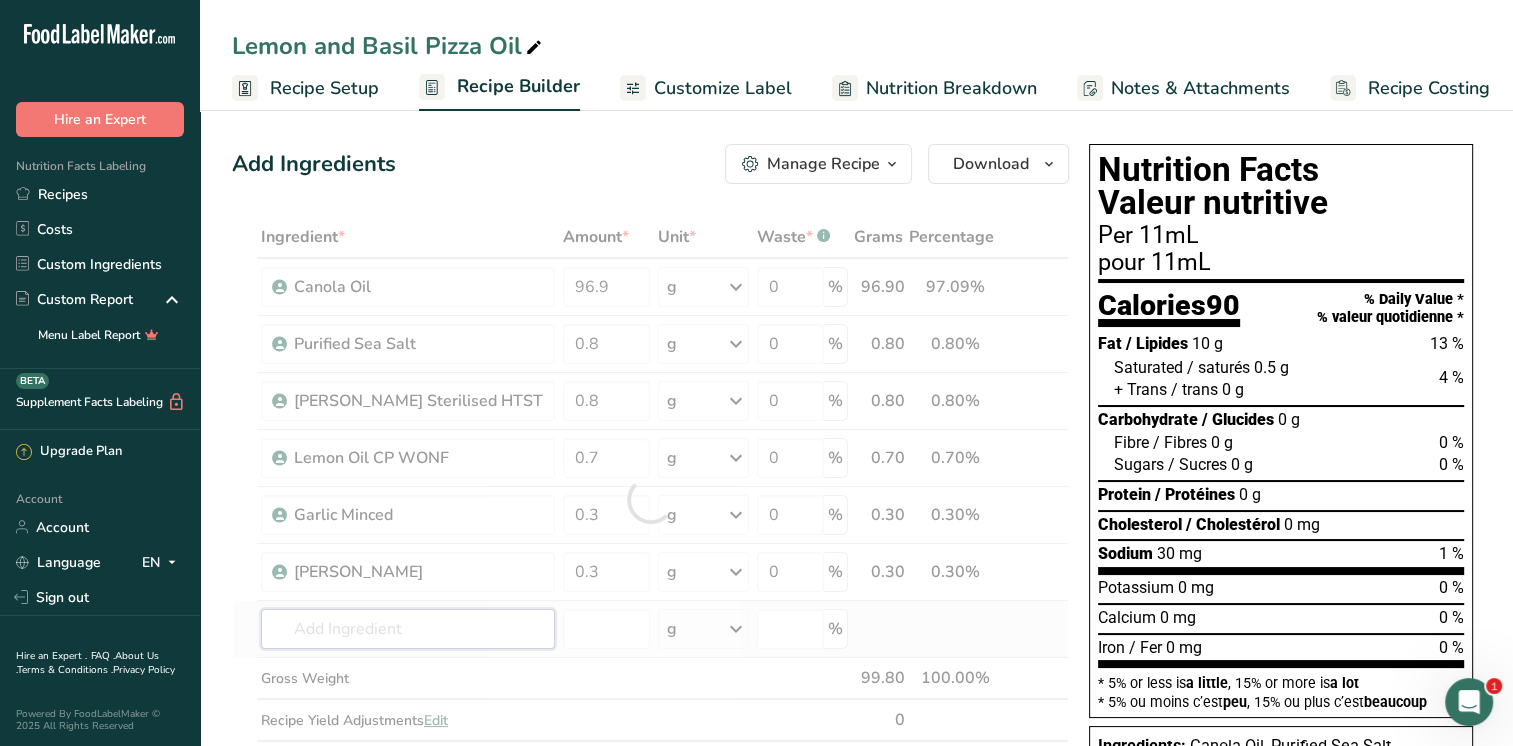 click on "Ingredient *
Amount *
Unit *
Waste *   .a-a{fill:#347362;}.b-a{fill:#fff;}          Grams
Percentage
Canola Oil
96.9
g
Weight Units
g
kg
mg
See more
Volume Units
l
mL
fl oz
See more
0
%
96.90
97.09%
i
Purified Sea Salt
0.8
g
Weight Units
g
kg
mg
See more
Volume Units
l
mL
fl oz
See more
0
%
0.80
0.80%
i
0.8
g" at bounding box center (650, 499) 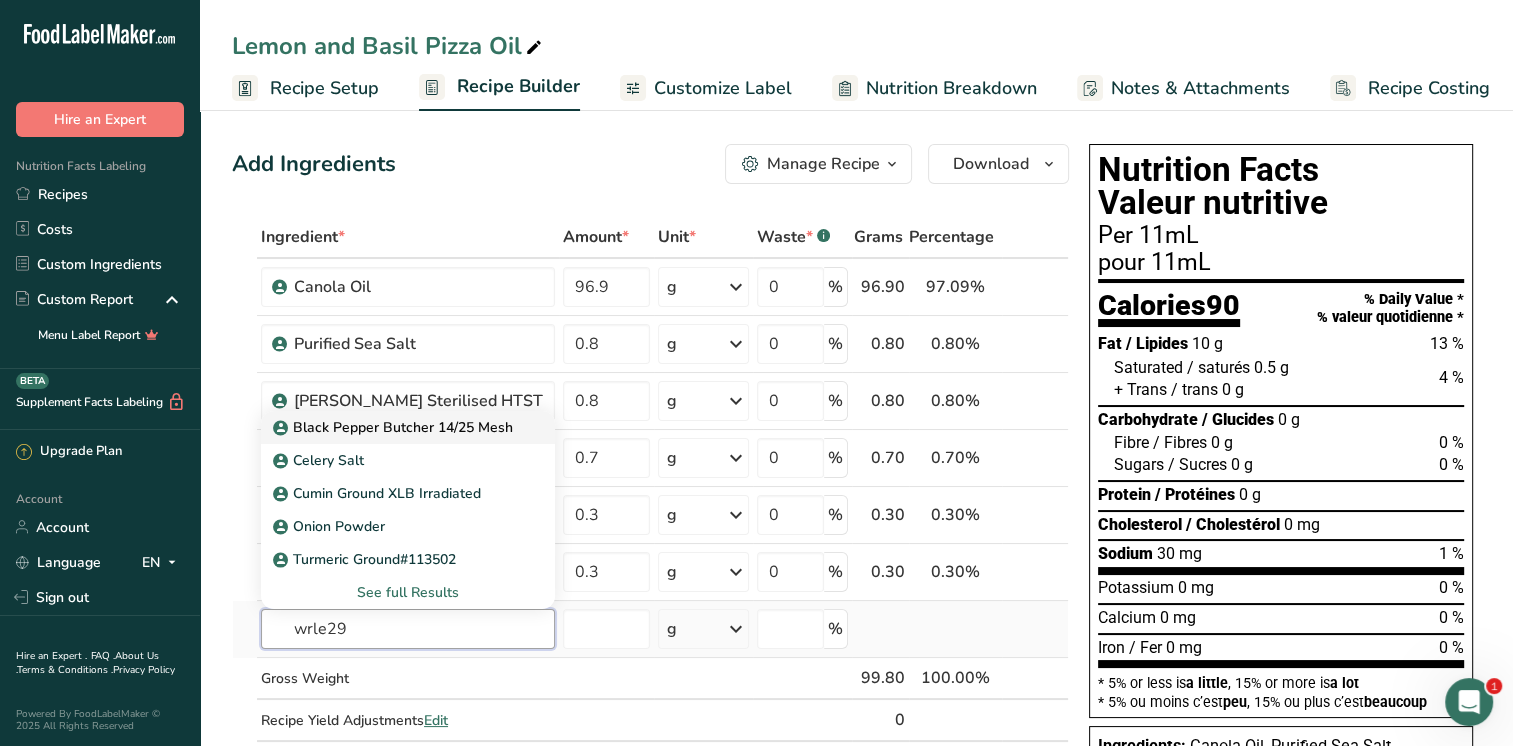 type on "wrle29" 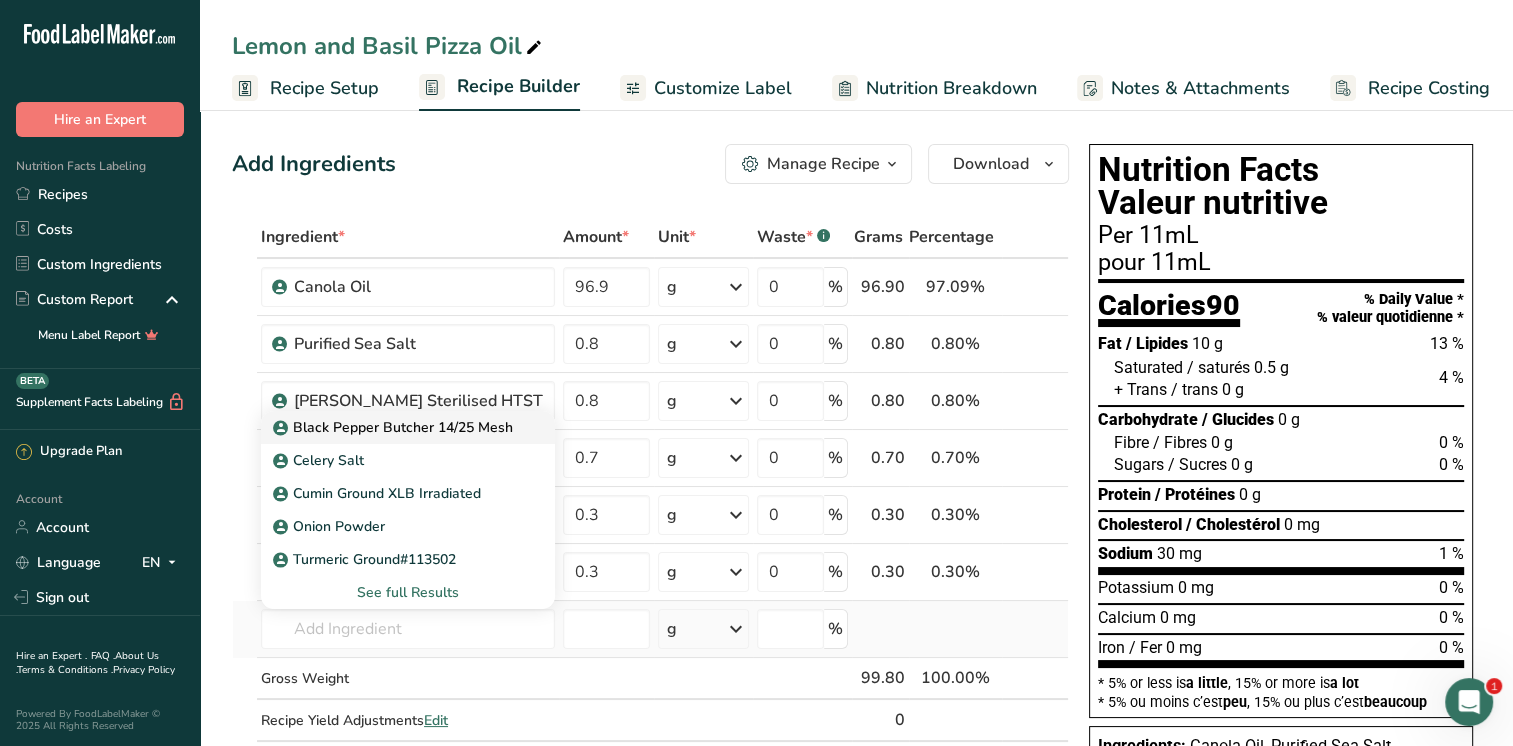 click on "Black Pepper Butcher 14/25 Mesh" at bounding box center (395, 427) 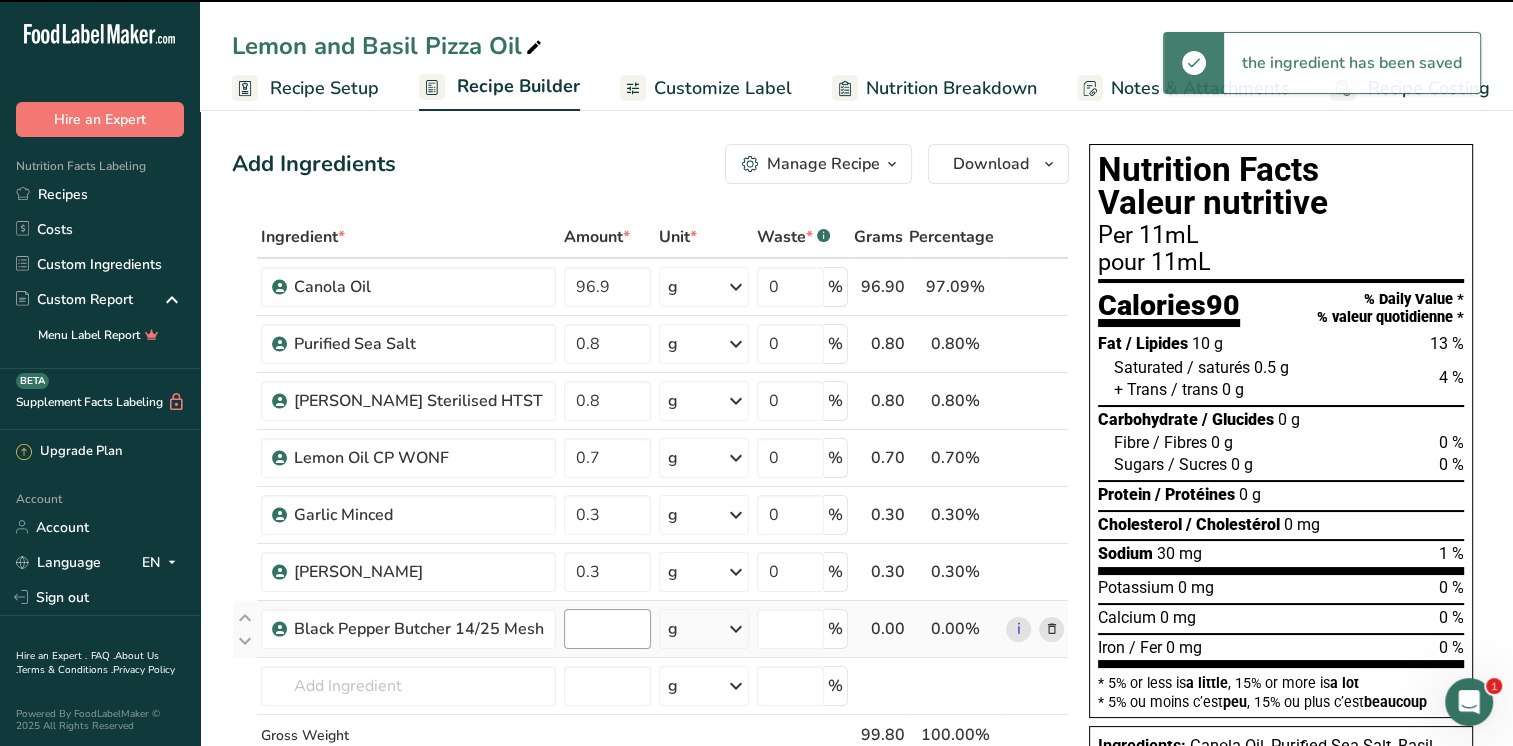 type on "0" 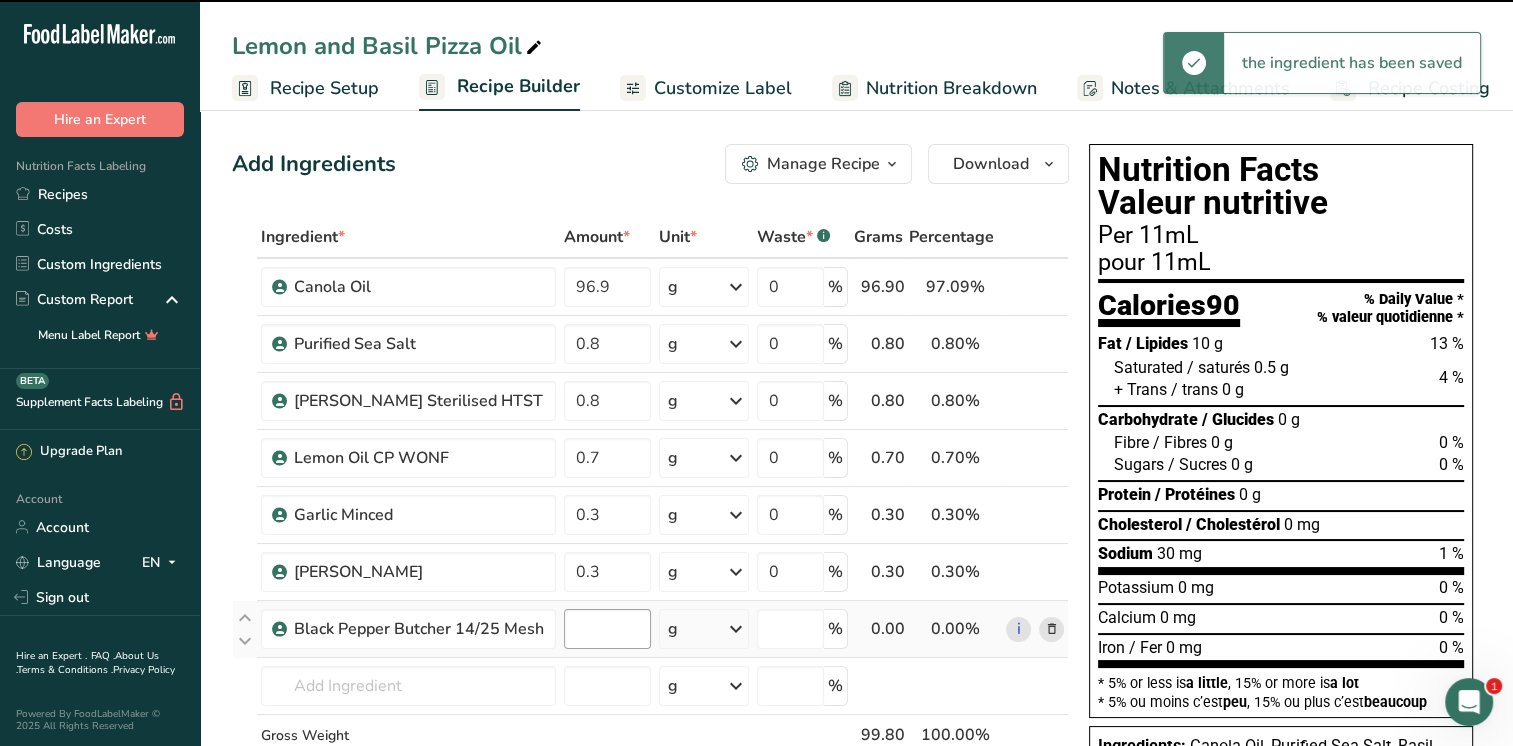 type on "0" 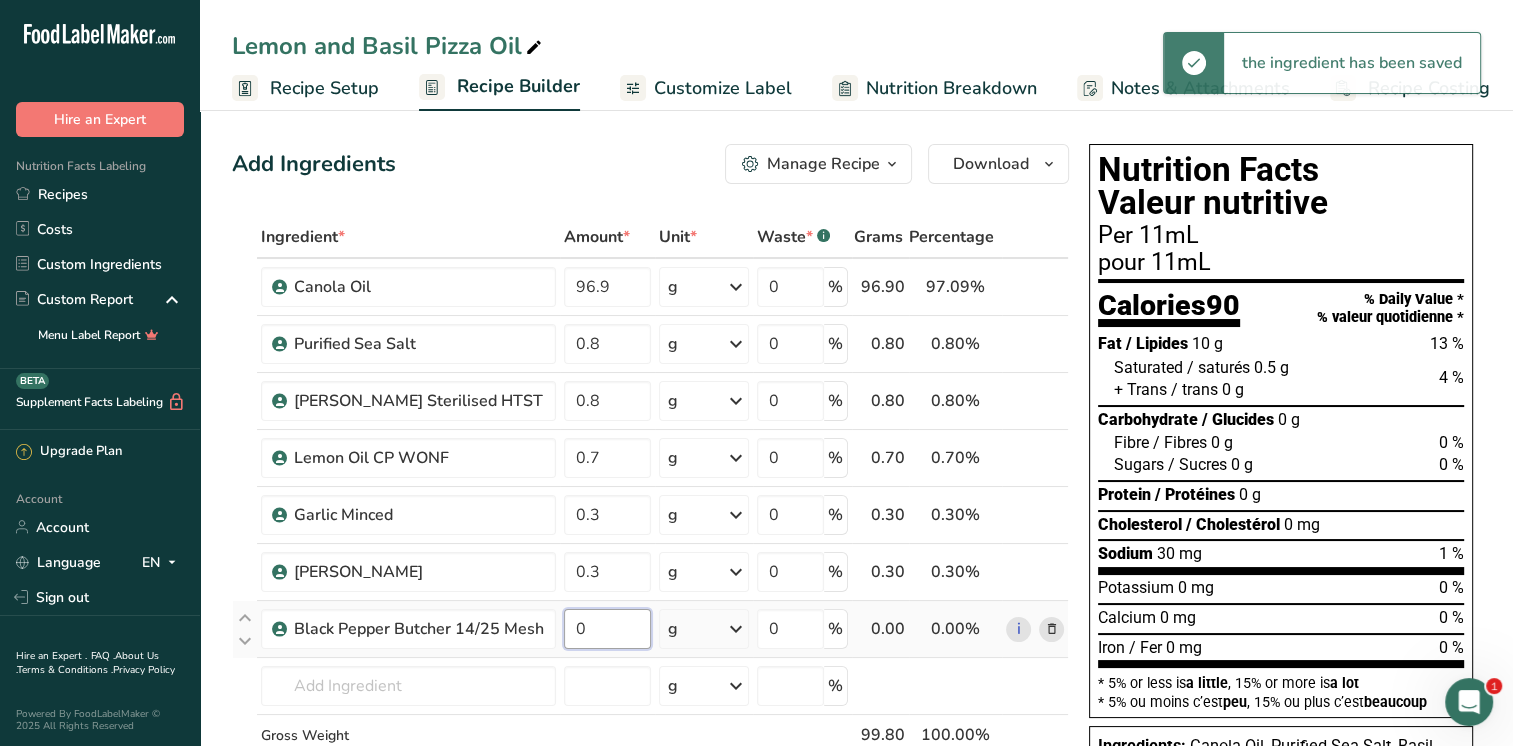 click on "0" at bounding box center [607, 629] 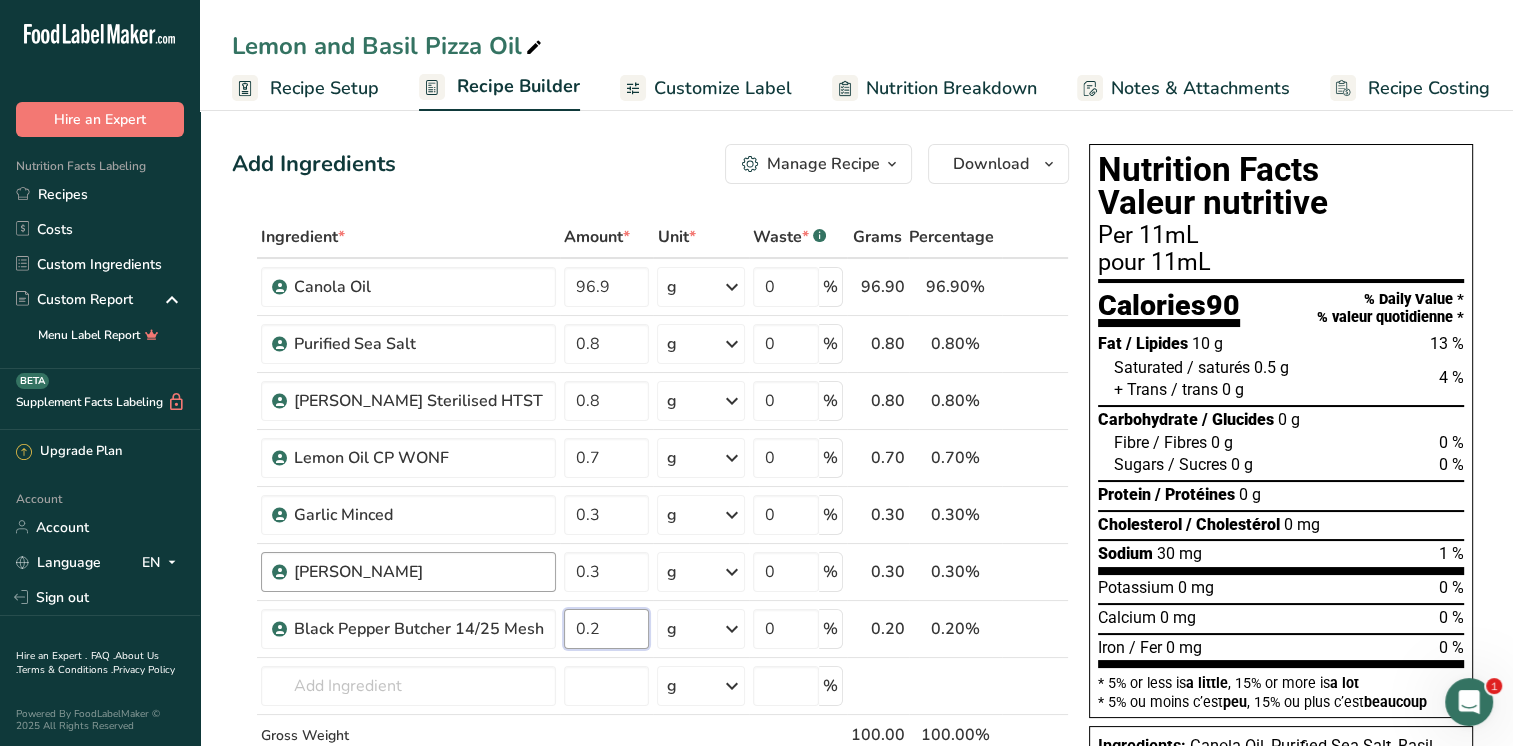 scroll, scrollTop: 400, scrollLeft: 0, axis: vertical 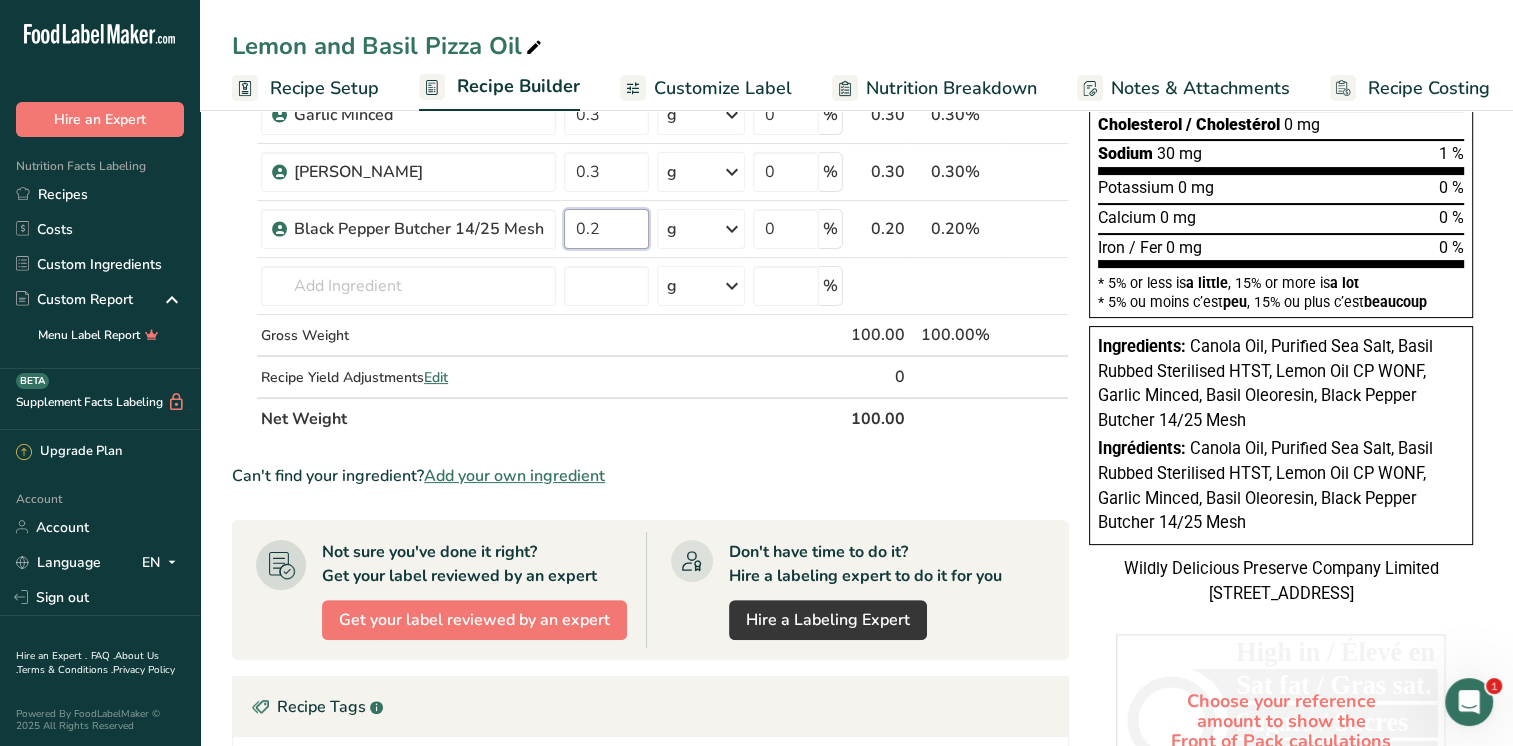 type on "0.2" 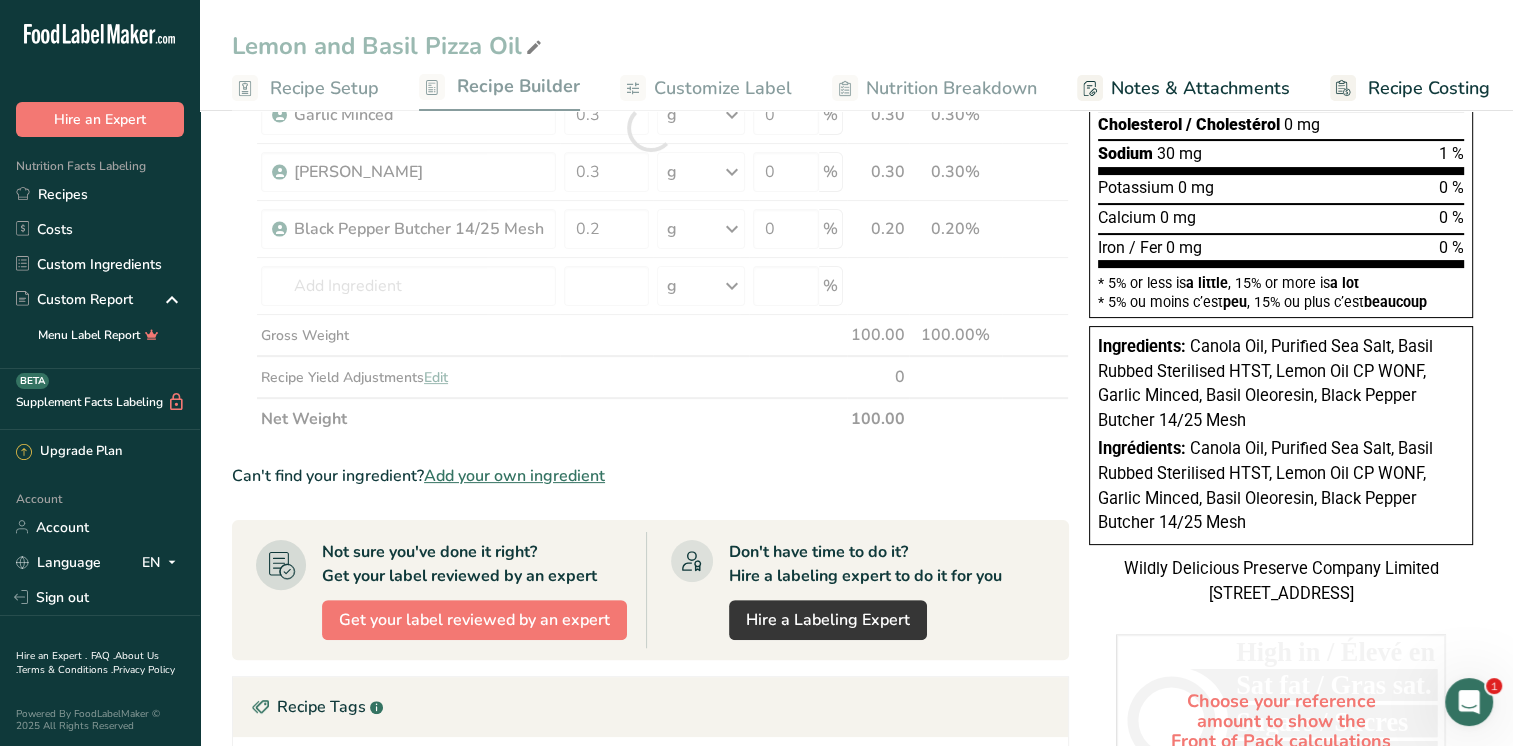 click on "Ingredient *
Amount *
Unit *
Waste *   .a-a{fill:#347362;}.b-a{fill:#fff;}          Grams
Percentage
Canola Oil
96.9
g
Weight Units
g
kg
mg
See more
Volume Units
l
mL
fl oz
See more
0
%
96.90
96.90%
i
Purified Sea Salt
0.8
g
Weight Units
g
kg
mg
See more
Volume Units
l
mL
fl oz
See more
0
%
0.80
0.80%
i
0.8
g" at bounding box center (650, 128) 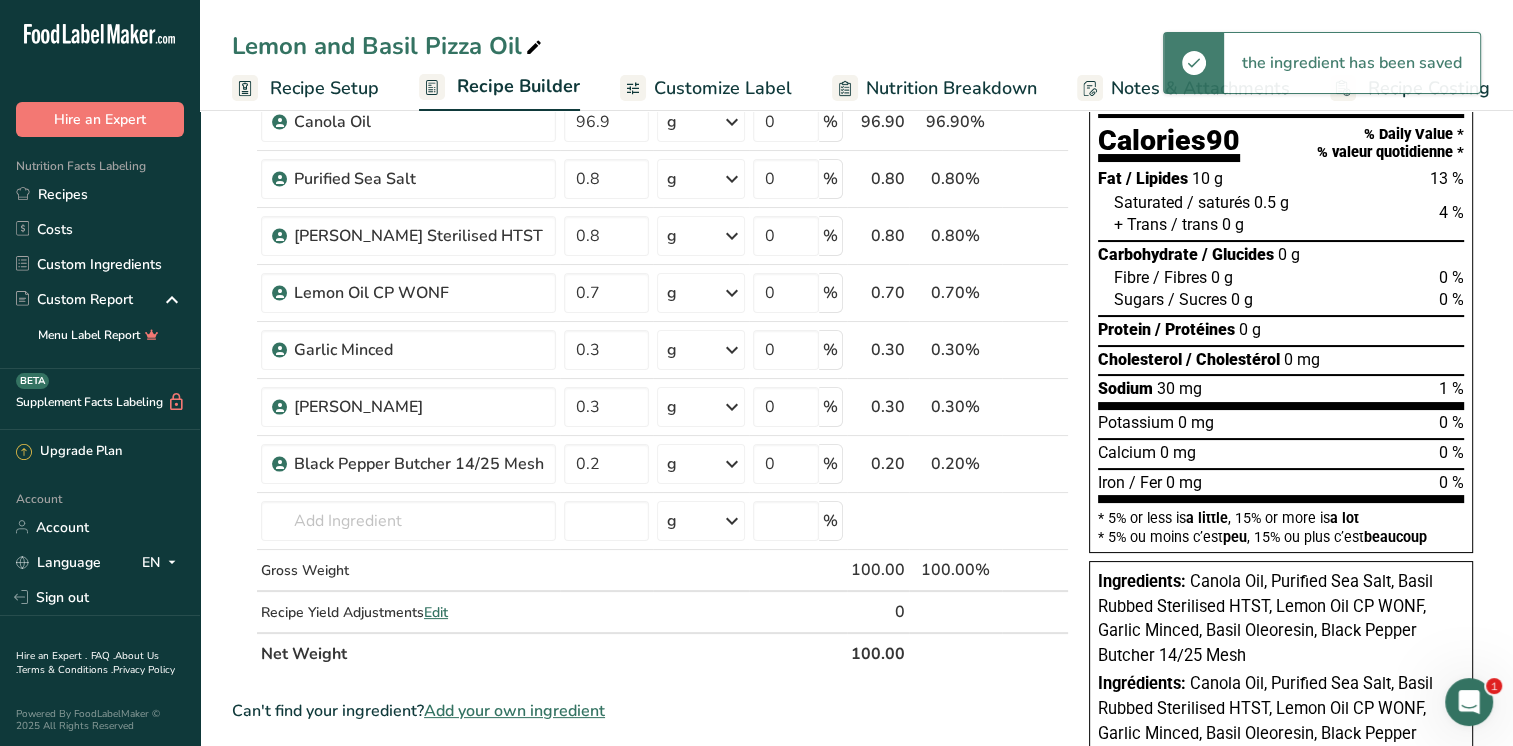 scroll, scrollTop: 0, scrollLeft: 0, axis: both 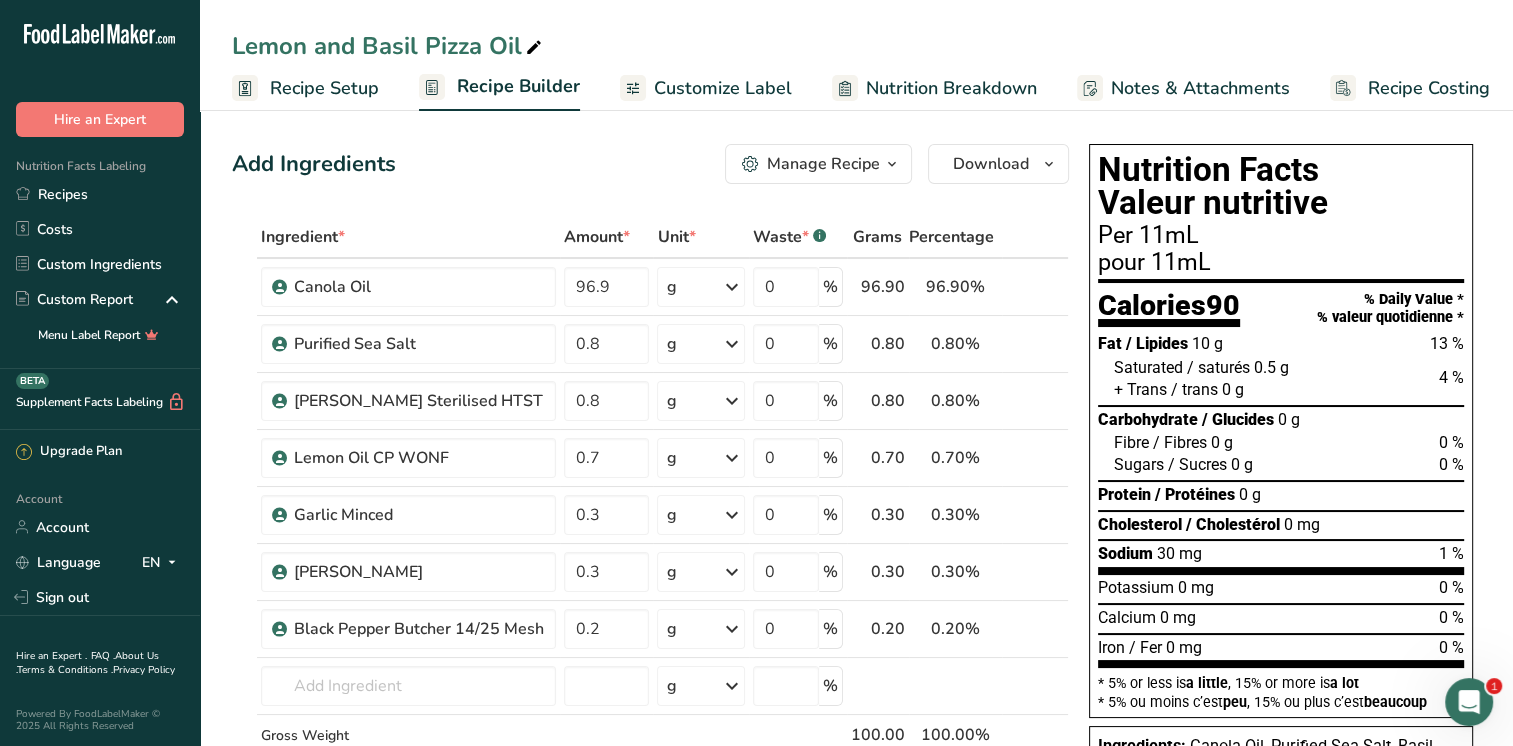 click on "Customize Label" at bounding box center (723, 88) 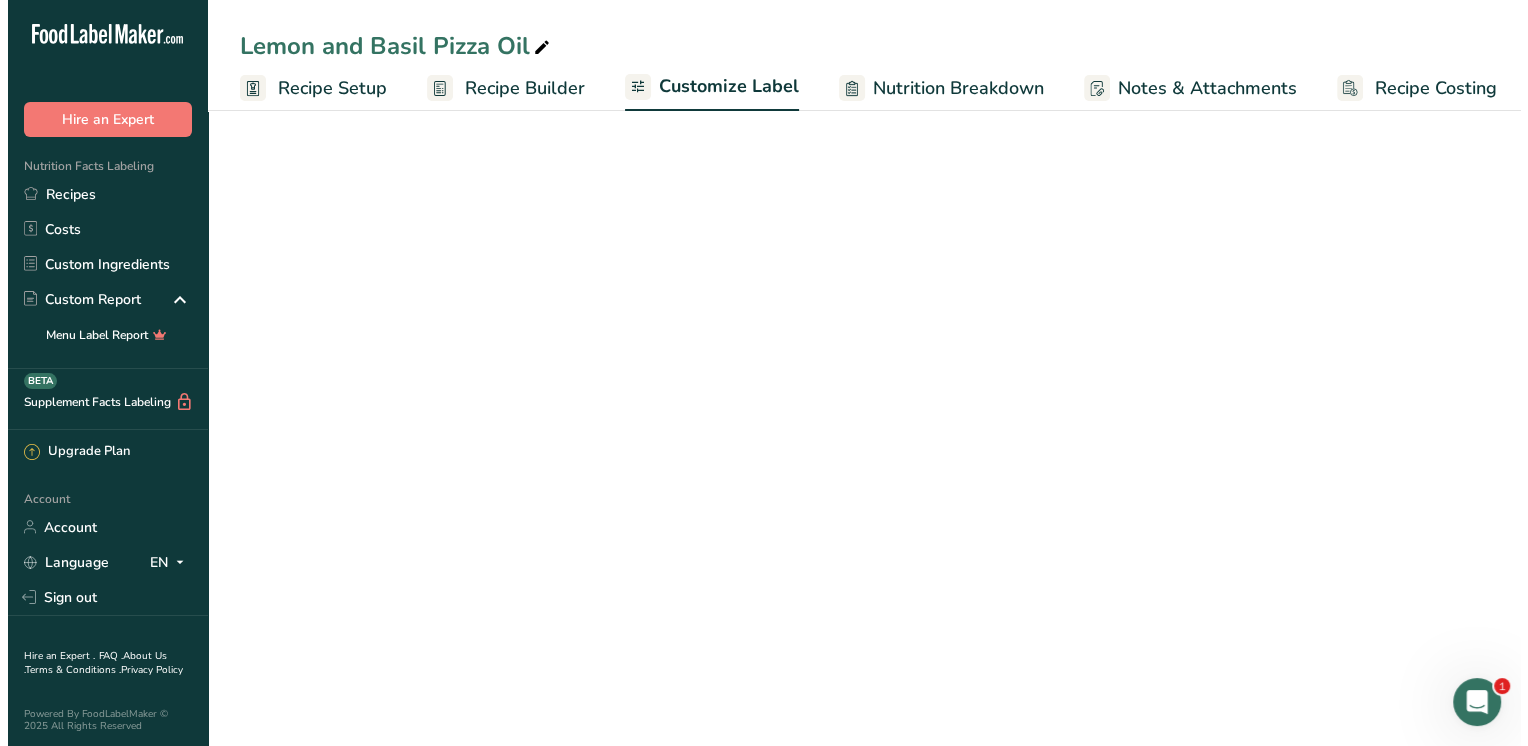 scroll, scrollTop: 0, scrollLeft: 8, axis: horizontal 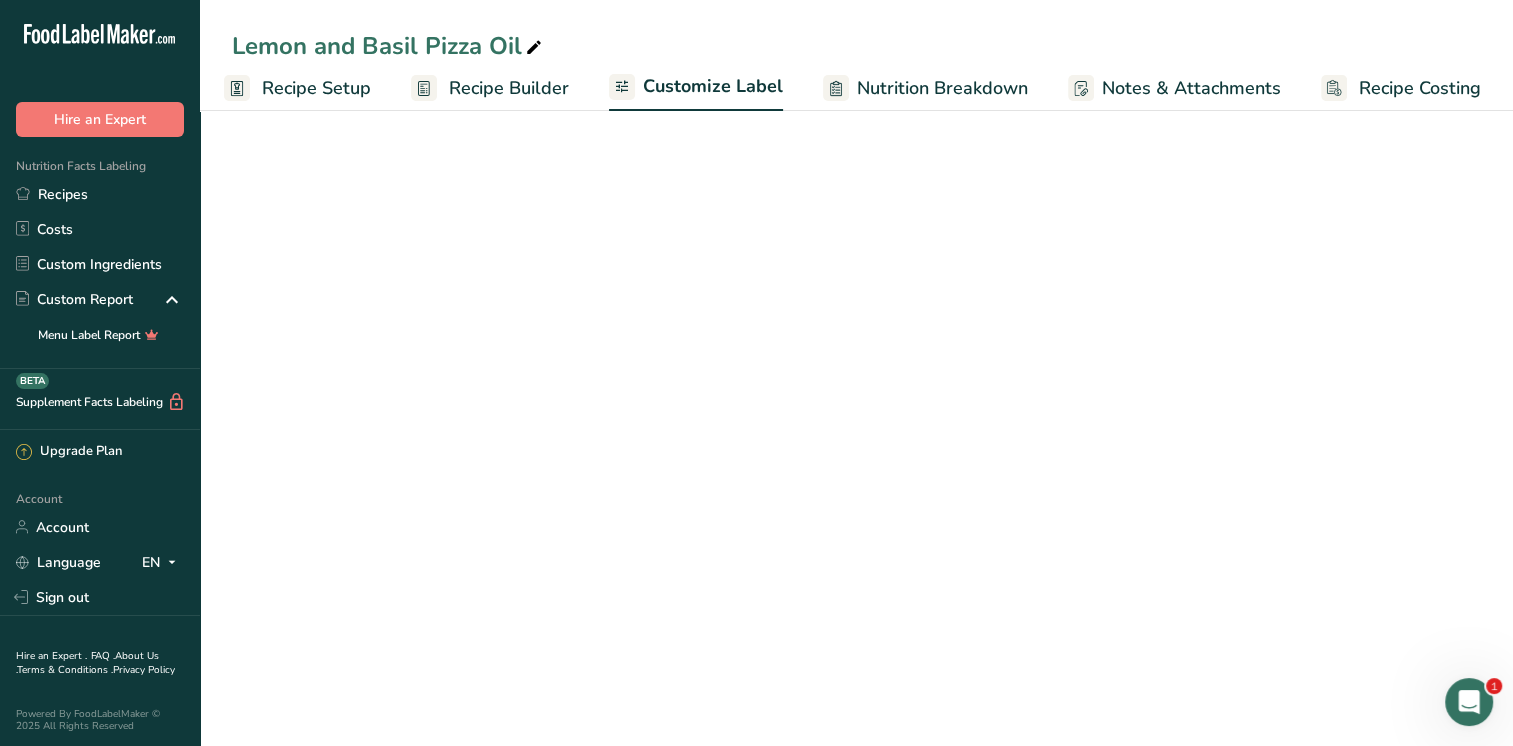 click on "Recipe Setup" at bounding box center [297, 88] 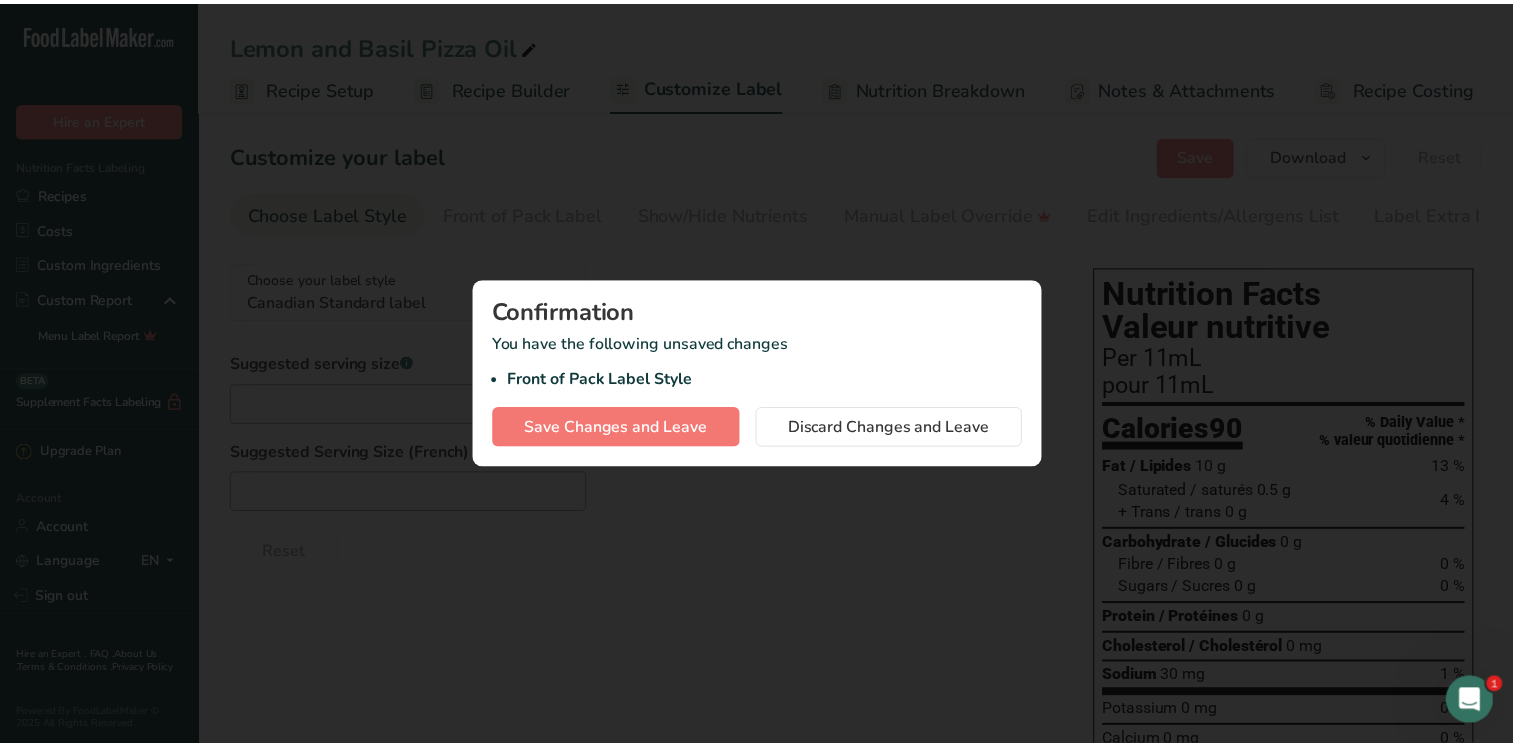 scroll, scrollTop: 0, scrollLeft: 0, axis: both 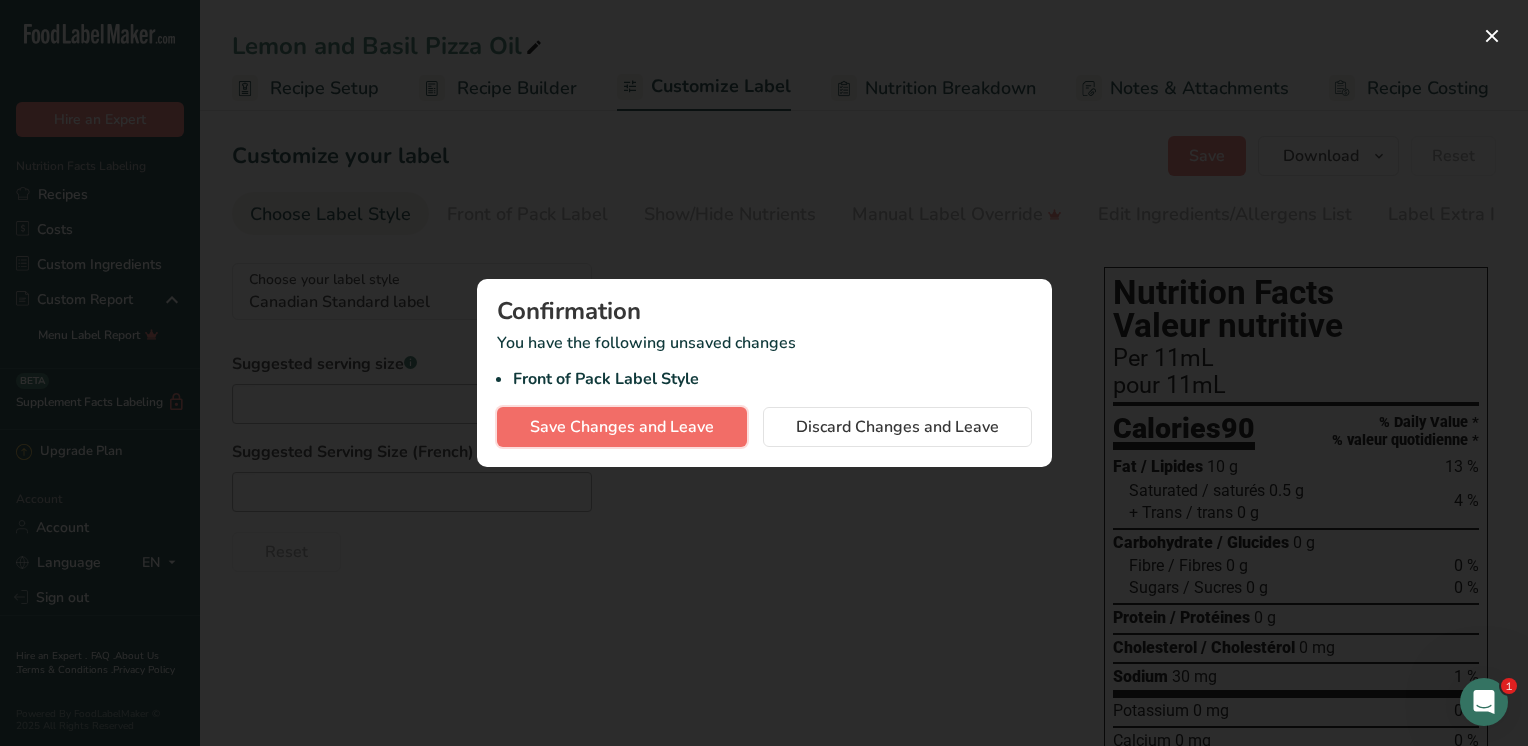 click on "Save Changes and Leave" at bounding box center [622, 427] 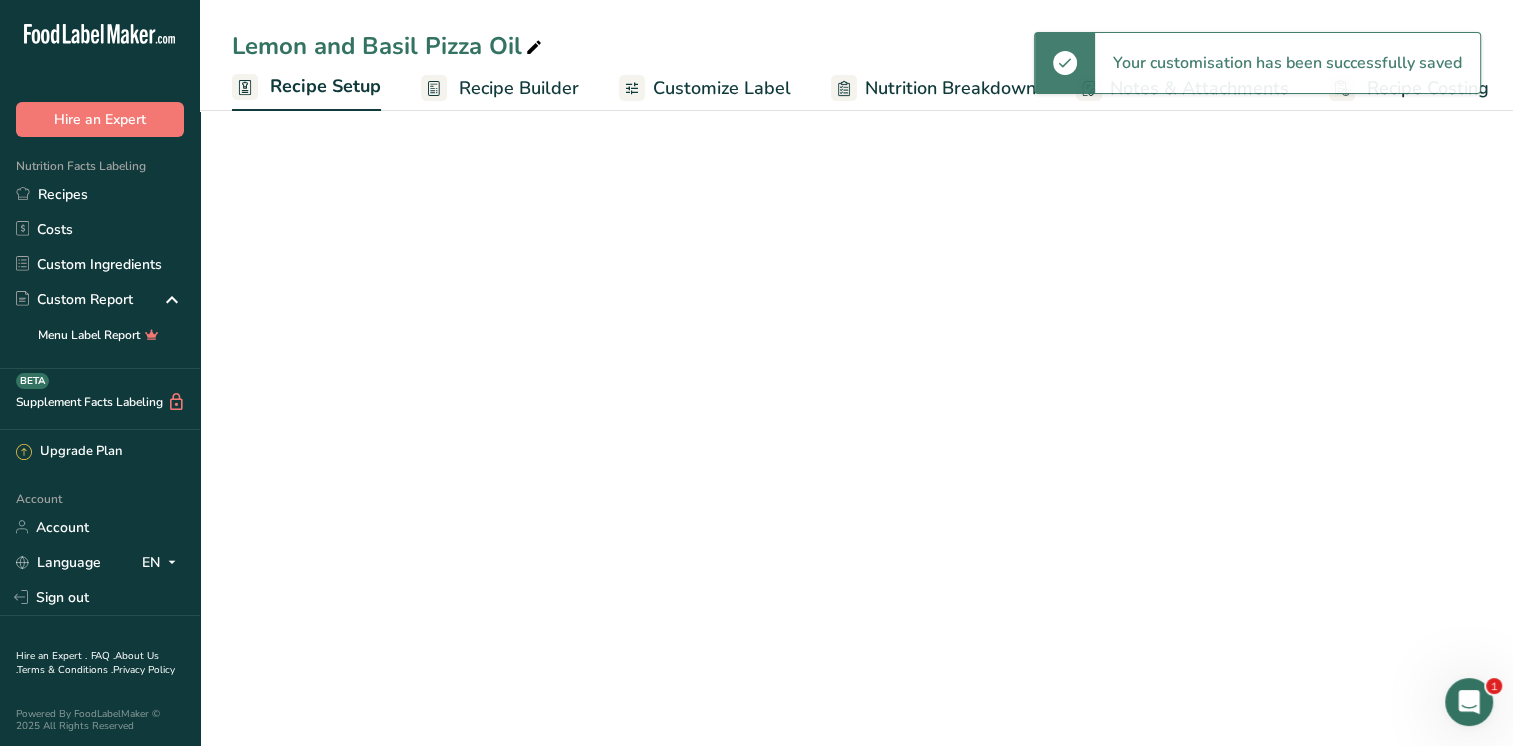 select on "22" 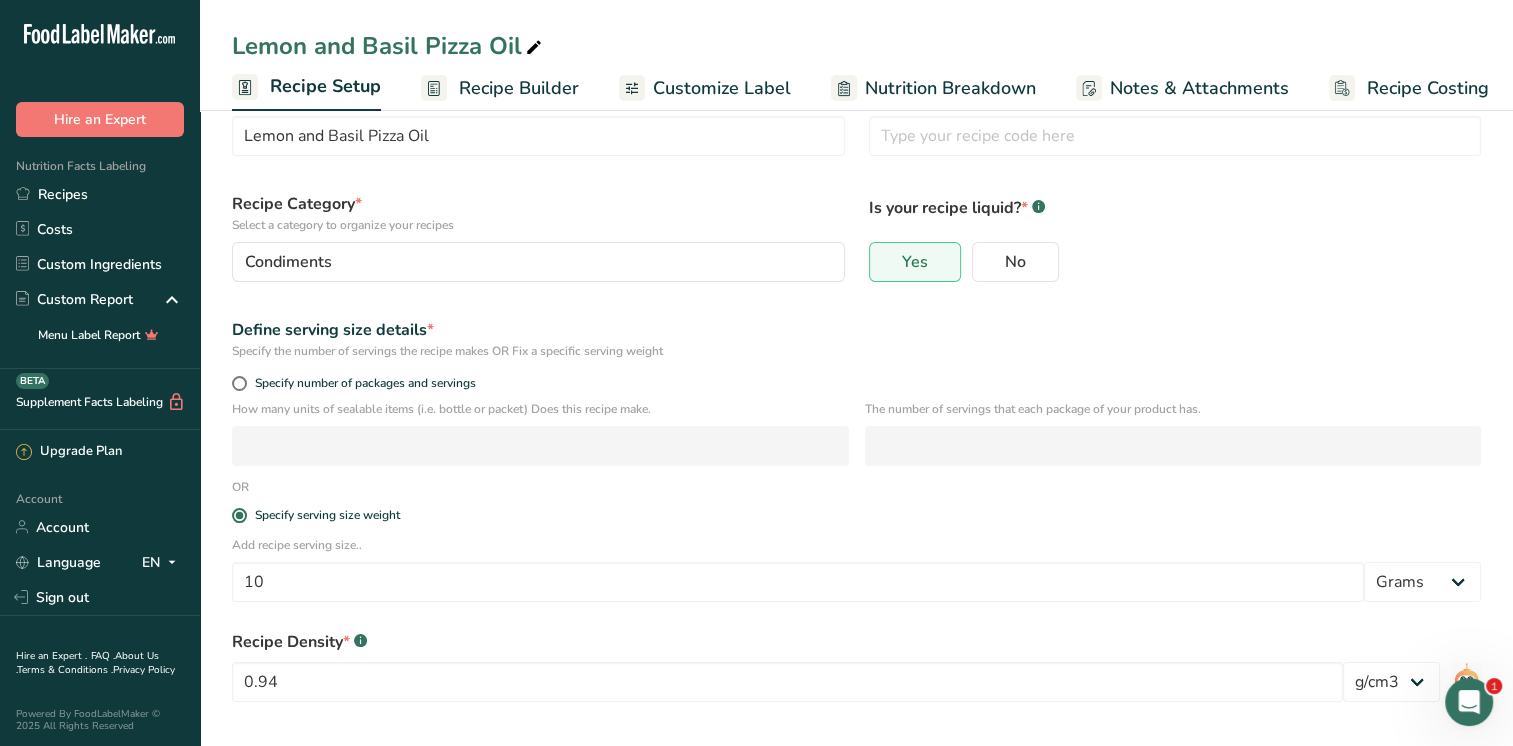 scroll, scrollTop: 152, scrollLeft: 0, axis: vertical 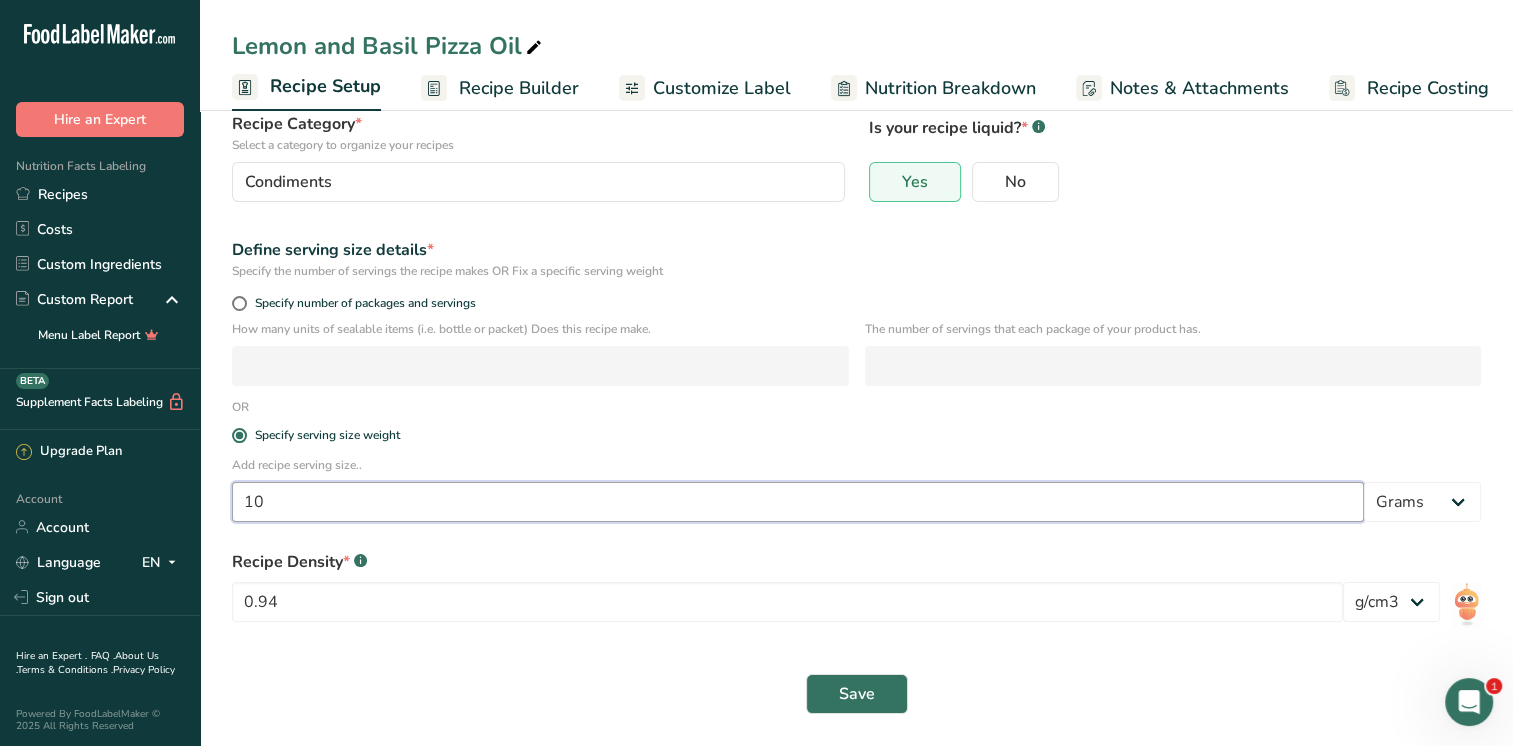 drag, startPoint x: 280, startPoint y: 484, endPoint x: 184, endPoint y: 490, distance: 96.18732 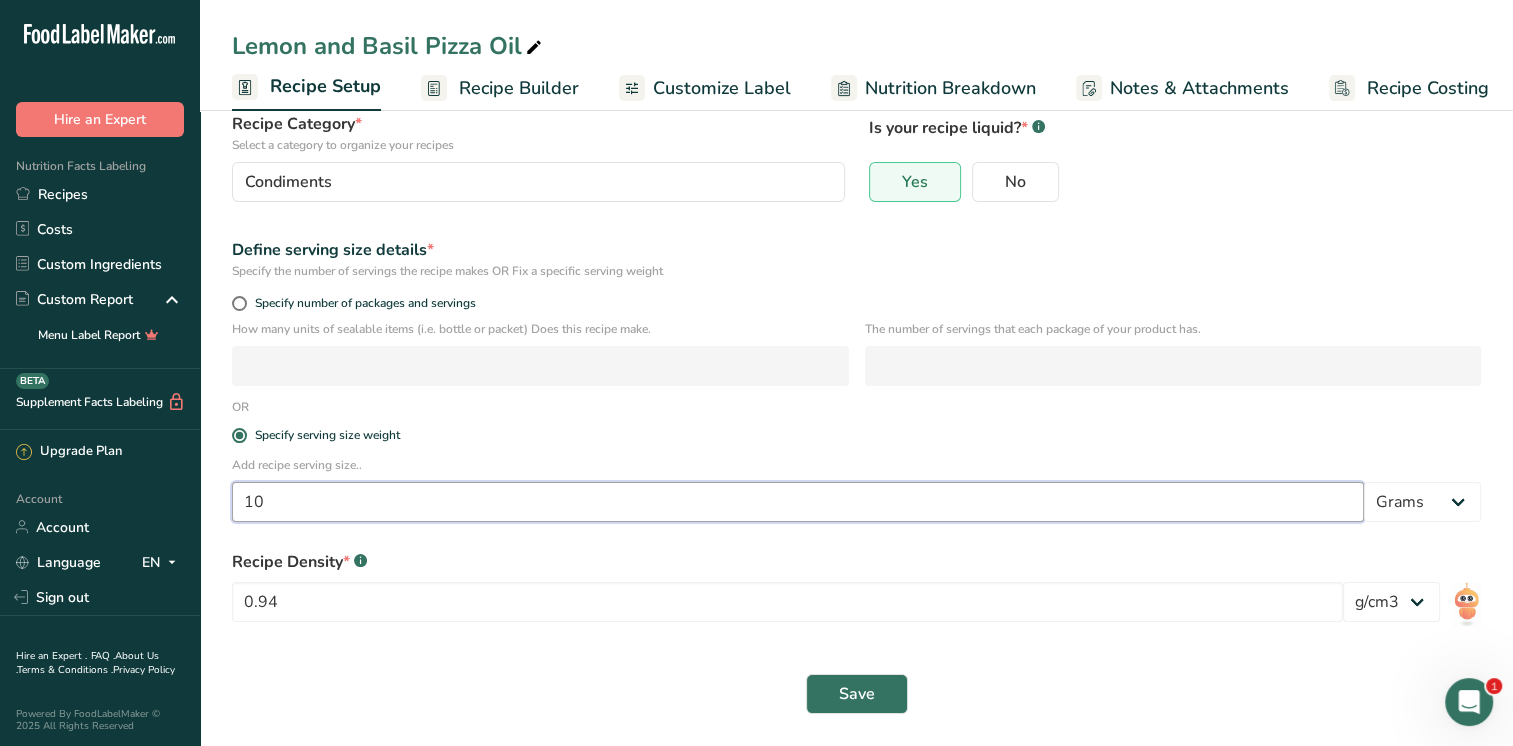 click on ".a-20{fill:#fff;}
Hire an Expert
Nutrition Facts Labeling
Recipes
Costs
Custom Ingredients
Custom Report
Menu Label Report
Supplement Facts Labeling
BETA
Upgrade Plan
Account
Account
Language
EN
English
Spanish
Sign out
Hire an Expert .
FAQ .
About Us .
Terms & Conditions .
Privacy Policy
Powered By FoodLabelMaker ©   2025 All Rights Reserved" at bounding box center [756, 297] 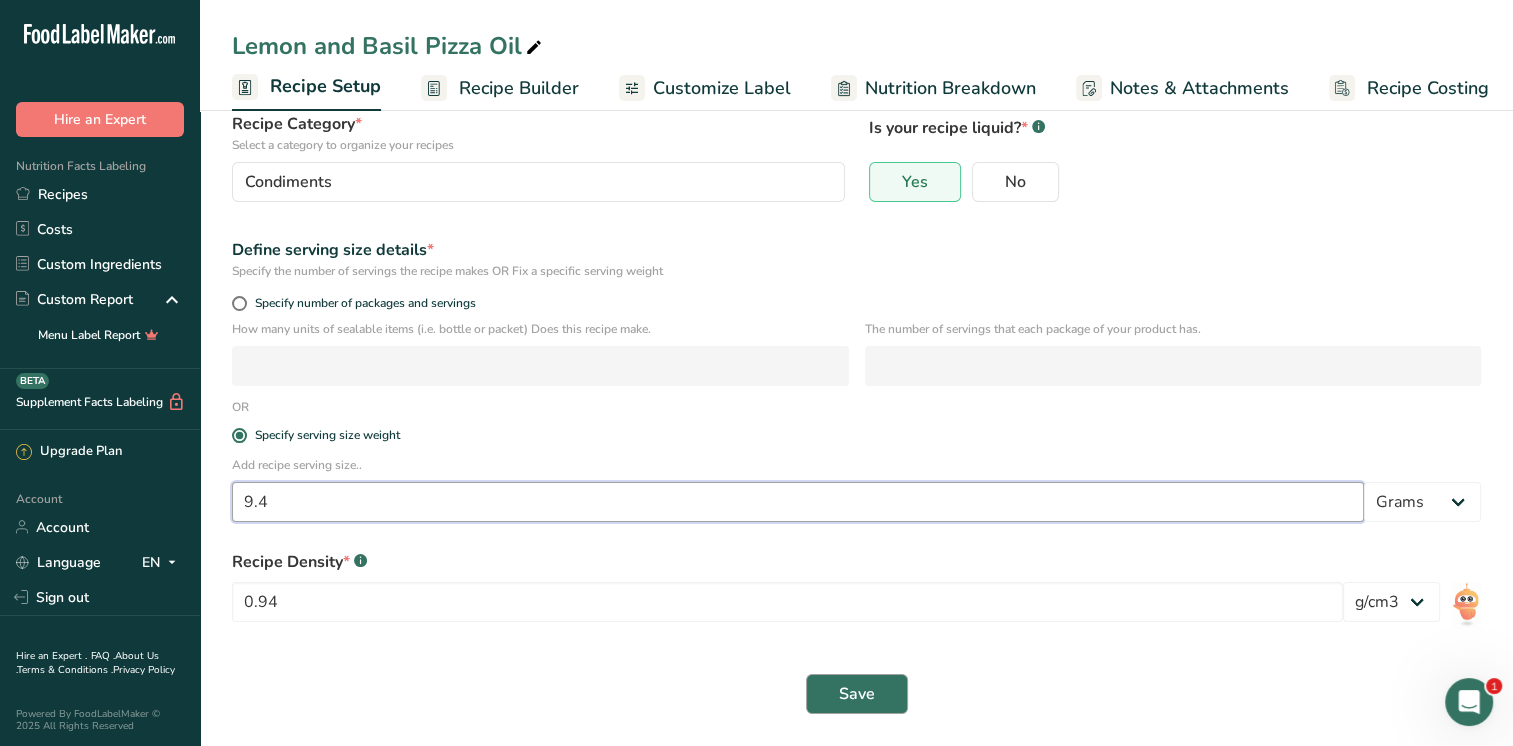 type on "9.4" 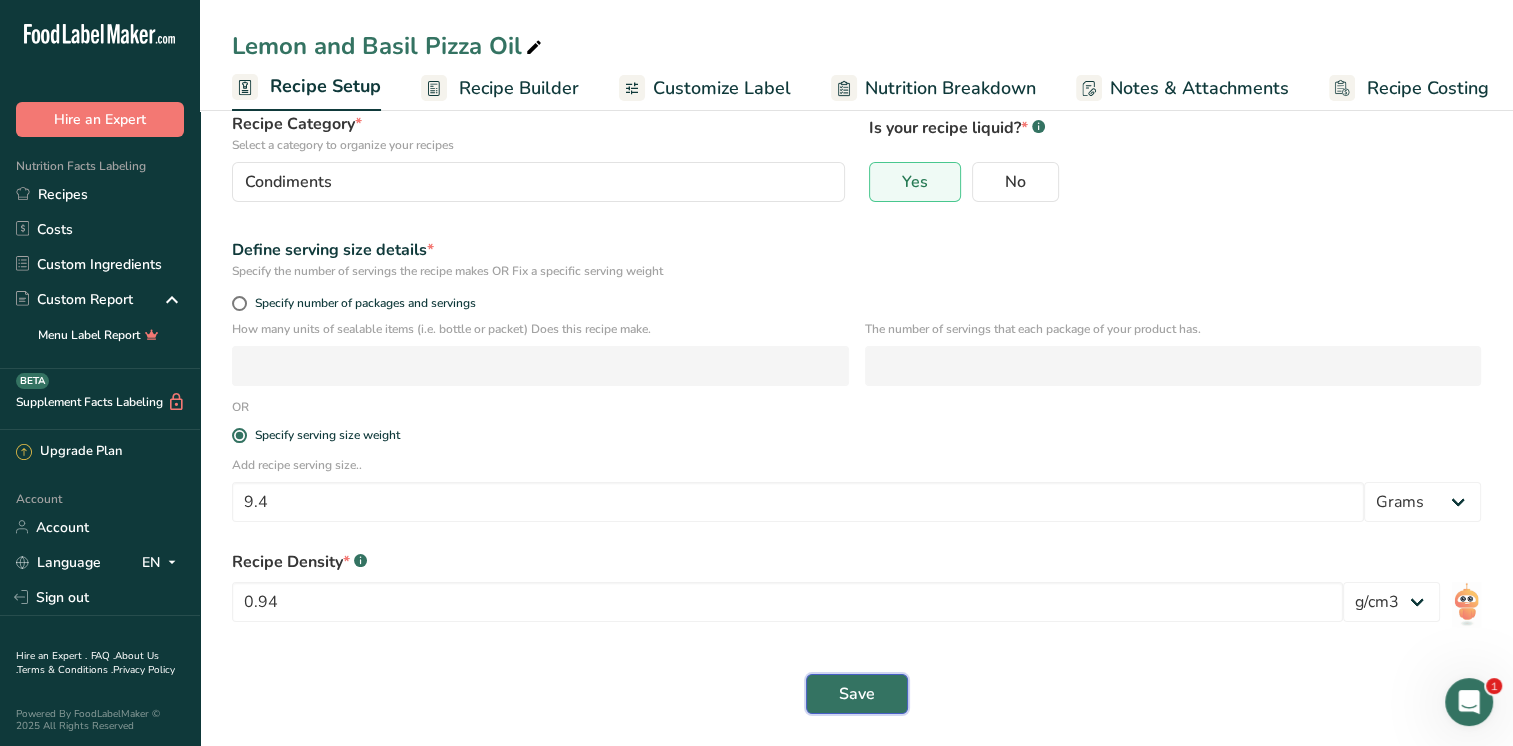 click on "Save" at bounding box center [857, 694] 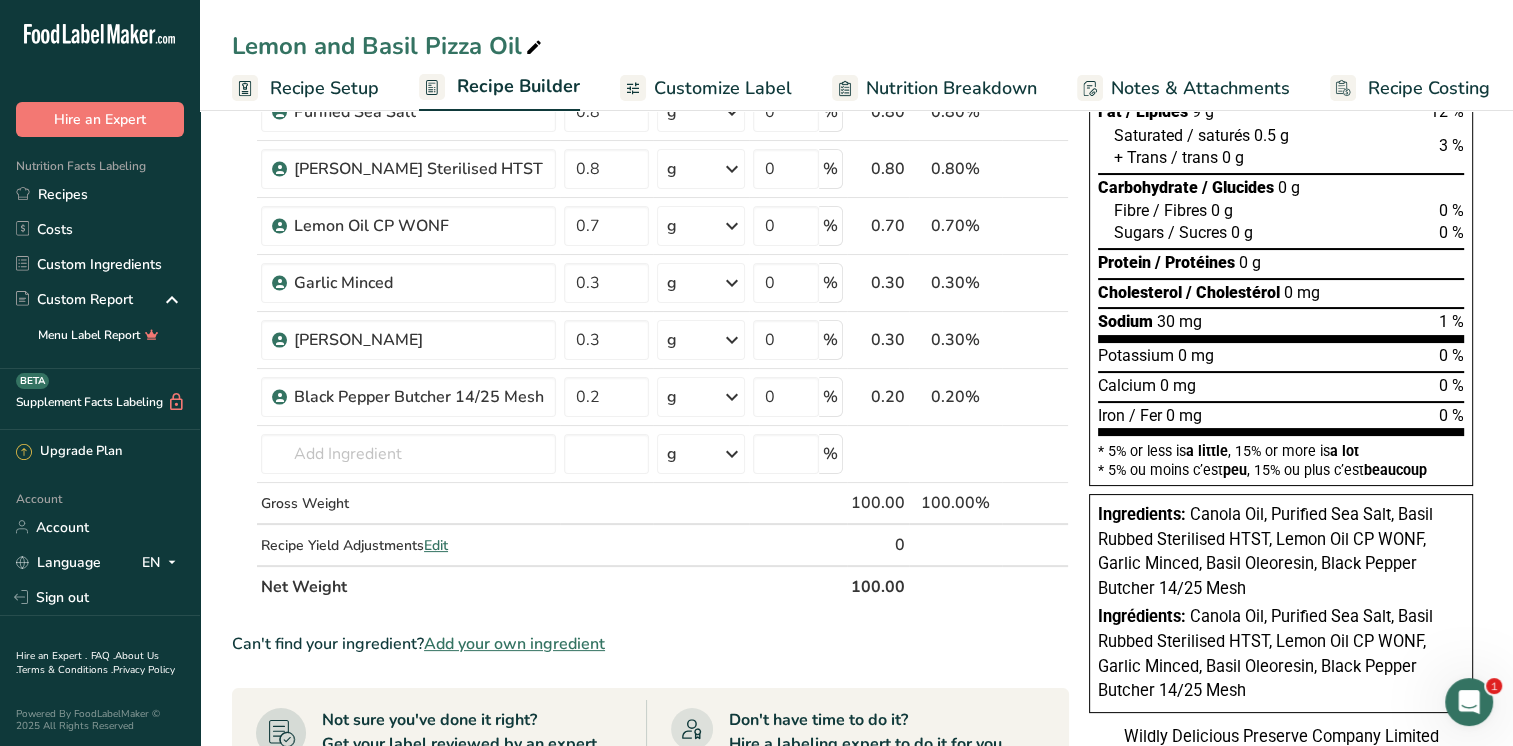 scroll, scrollTop: 0, scrollLeft: 0, axis: both 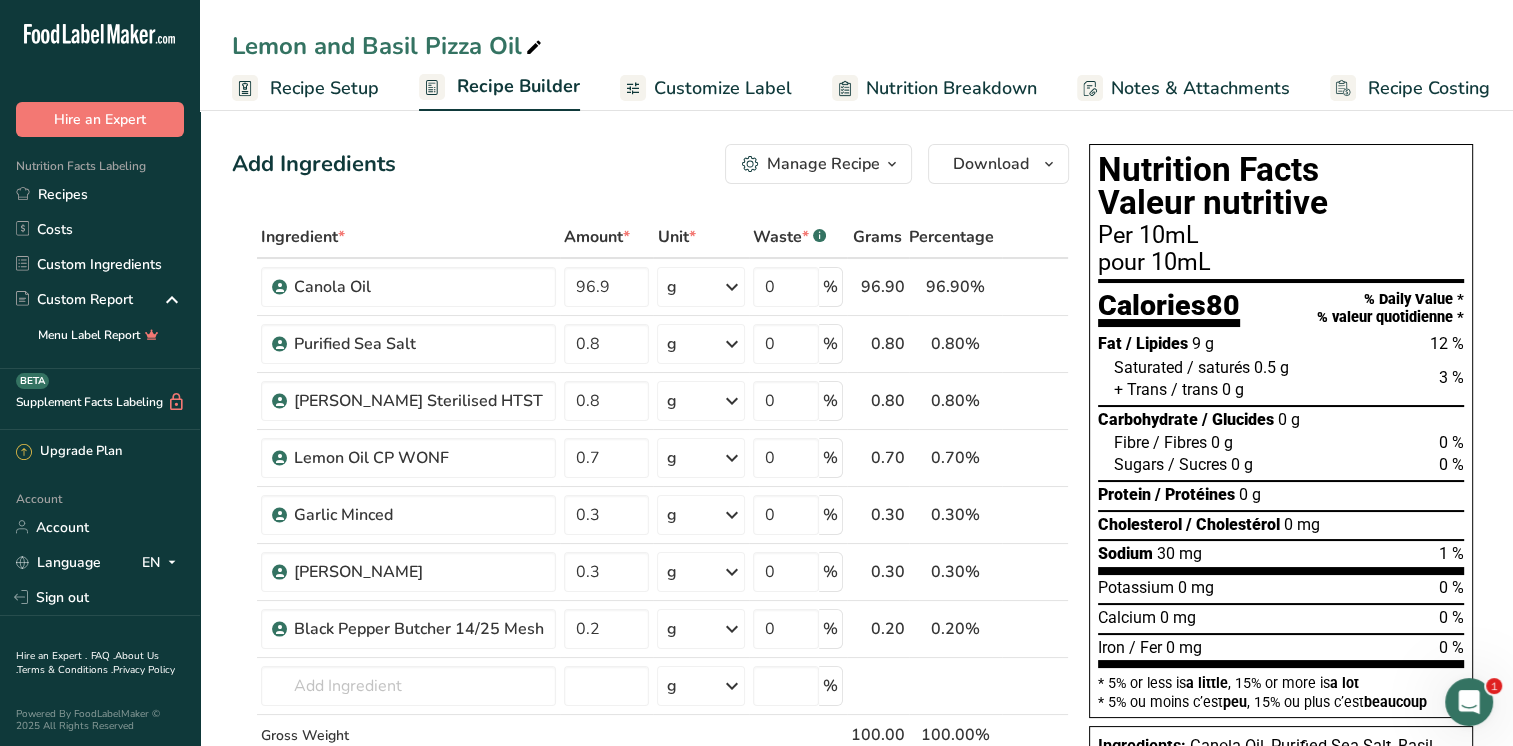 click on "Customize Label" at bounding box center (723, 88) 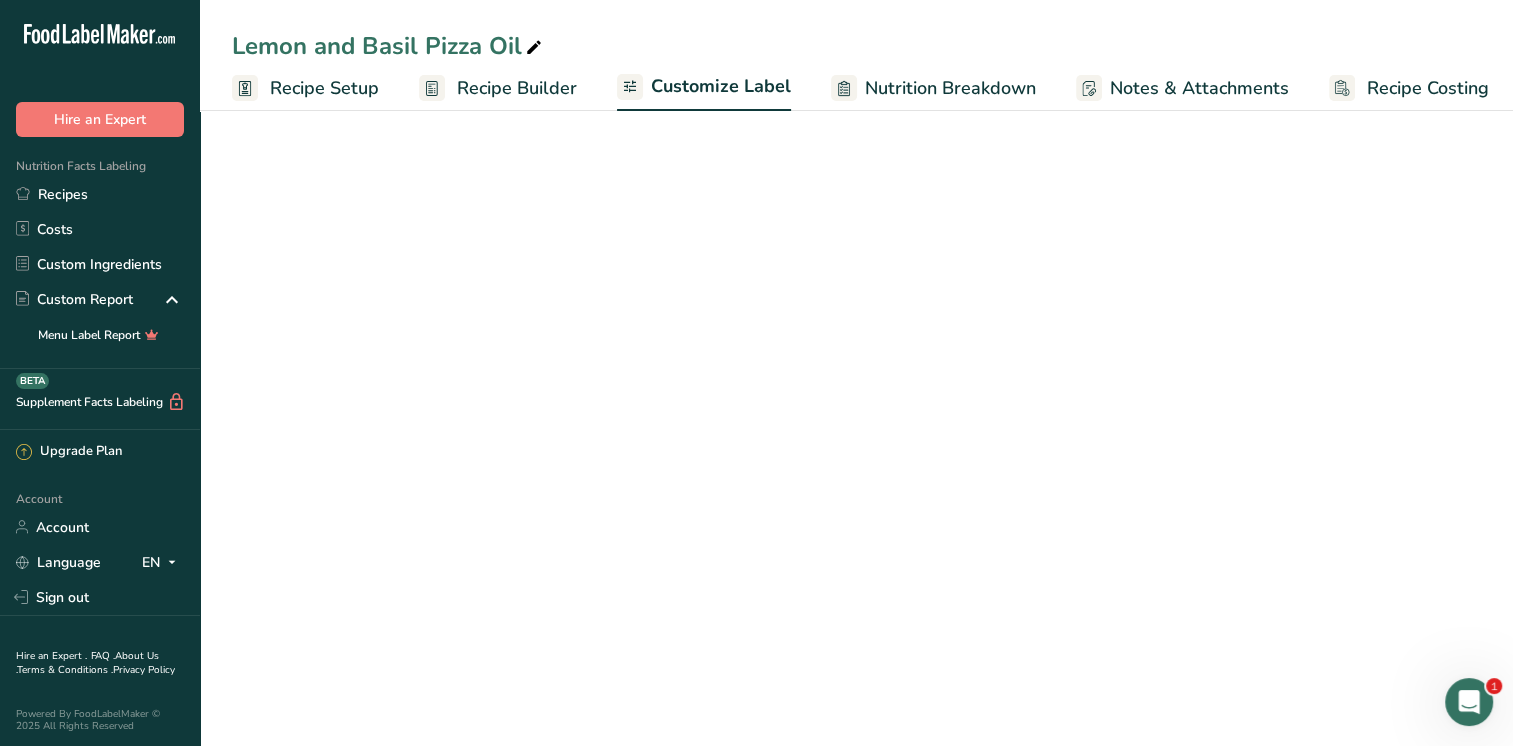 scroll, scrollTop: 0, scrollLeft: 8, axis: horizontal 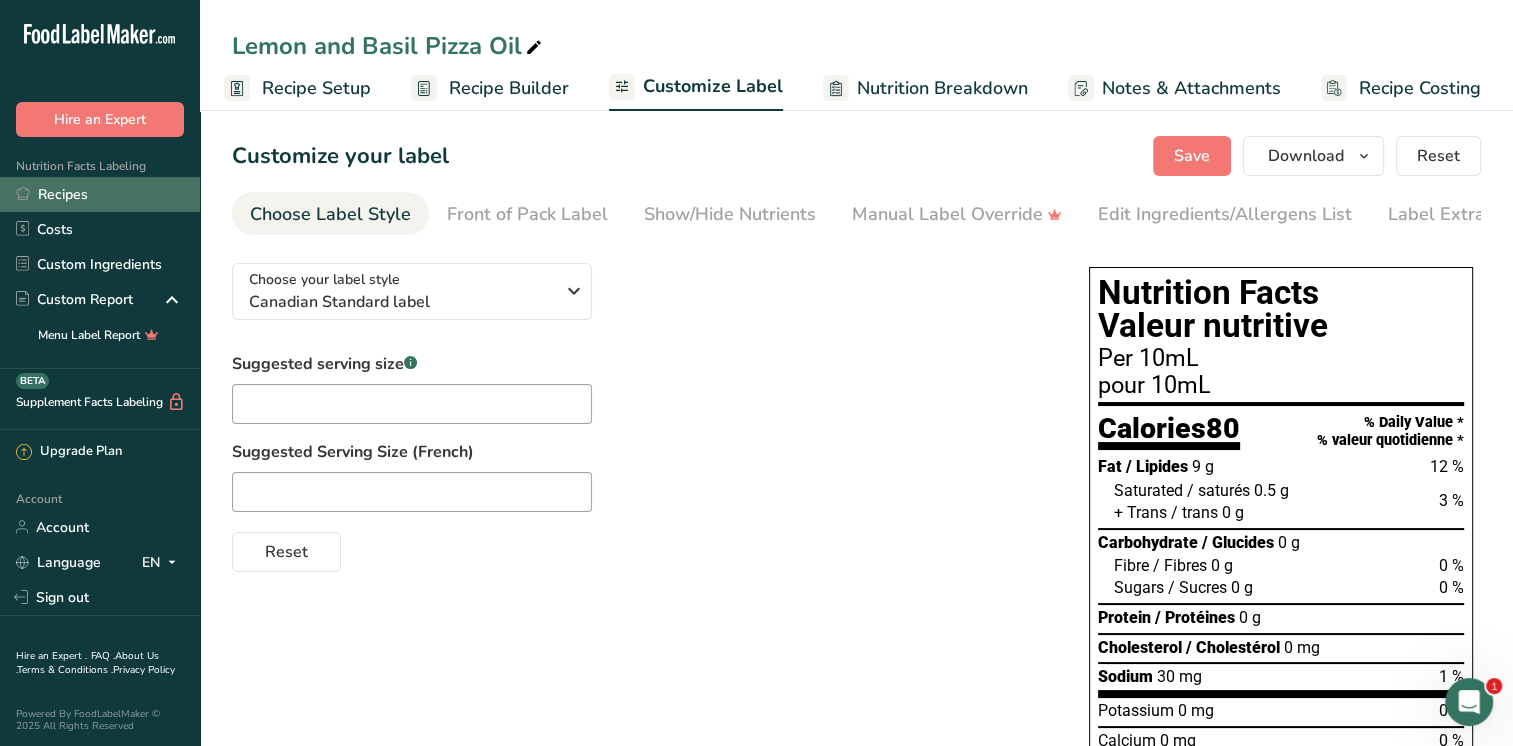 click on "Recipes" at bounding box center [100, 194] 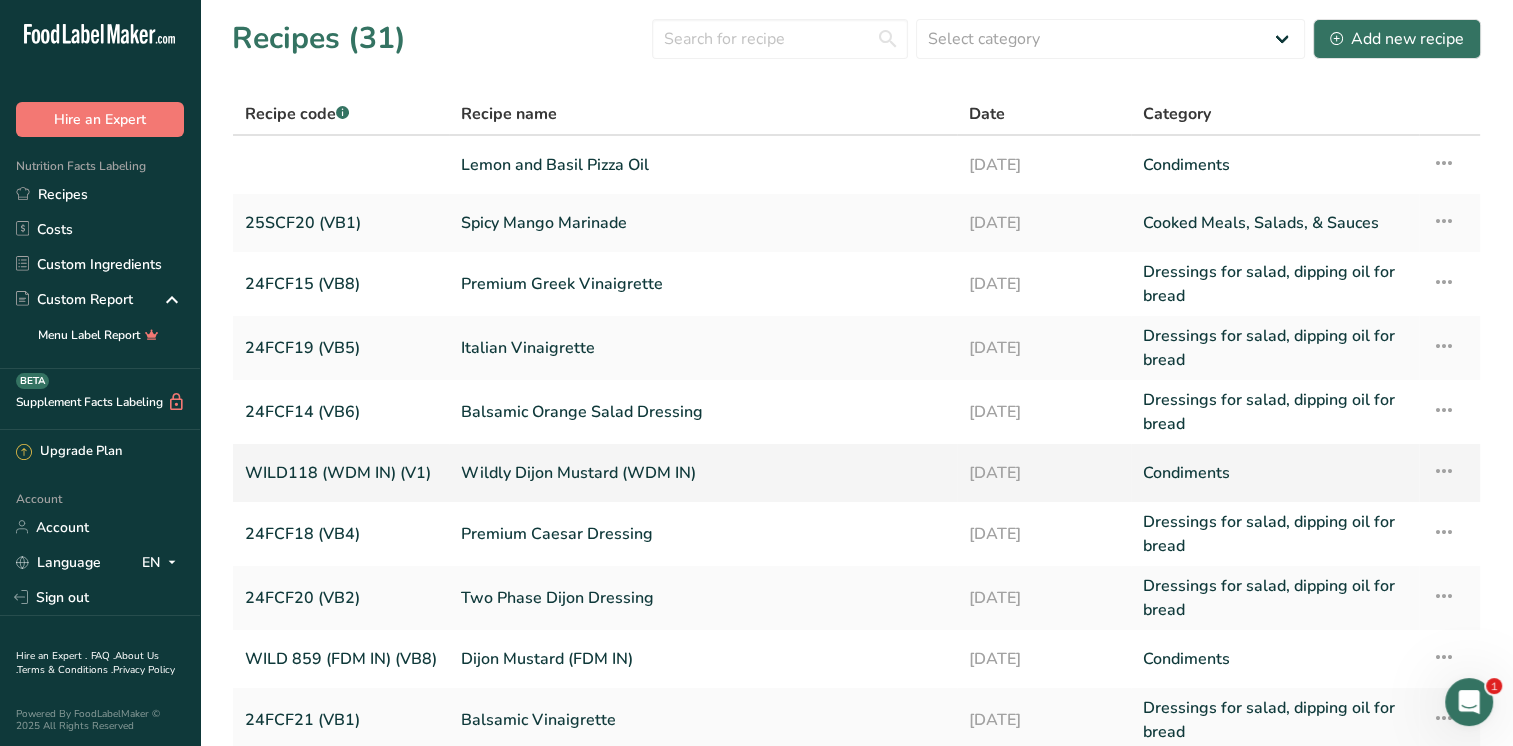 scroll, scrollTop: 165, scrollLeft: 0, axis: vertical 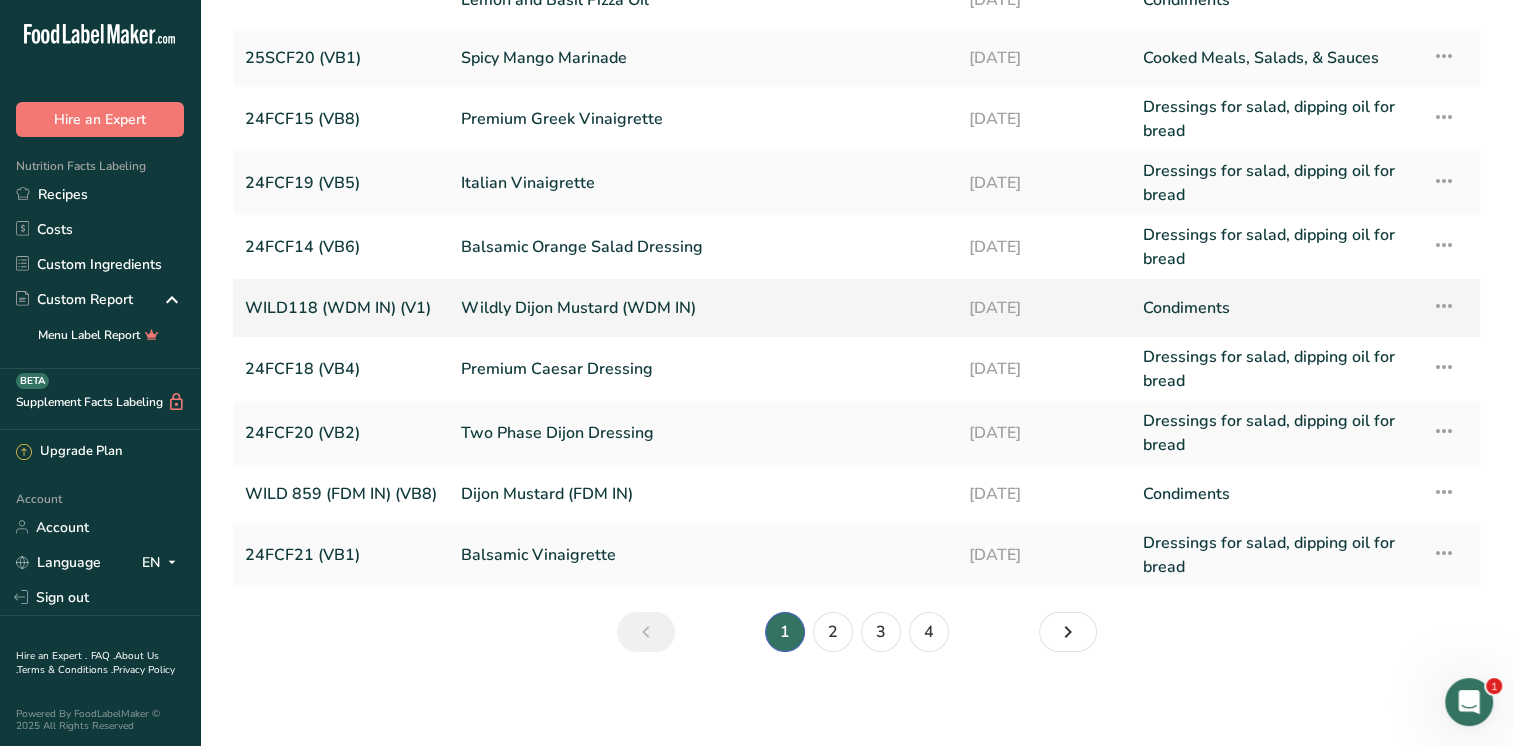 click on "Wildly Dijon Mustard (WDM IN)" at bounding box center (703, 308) 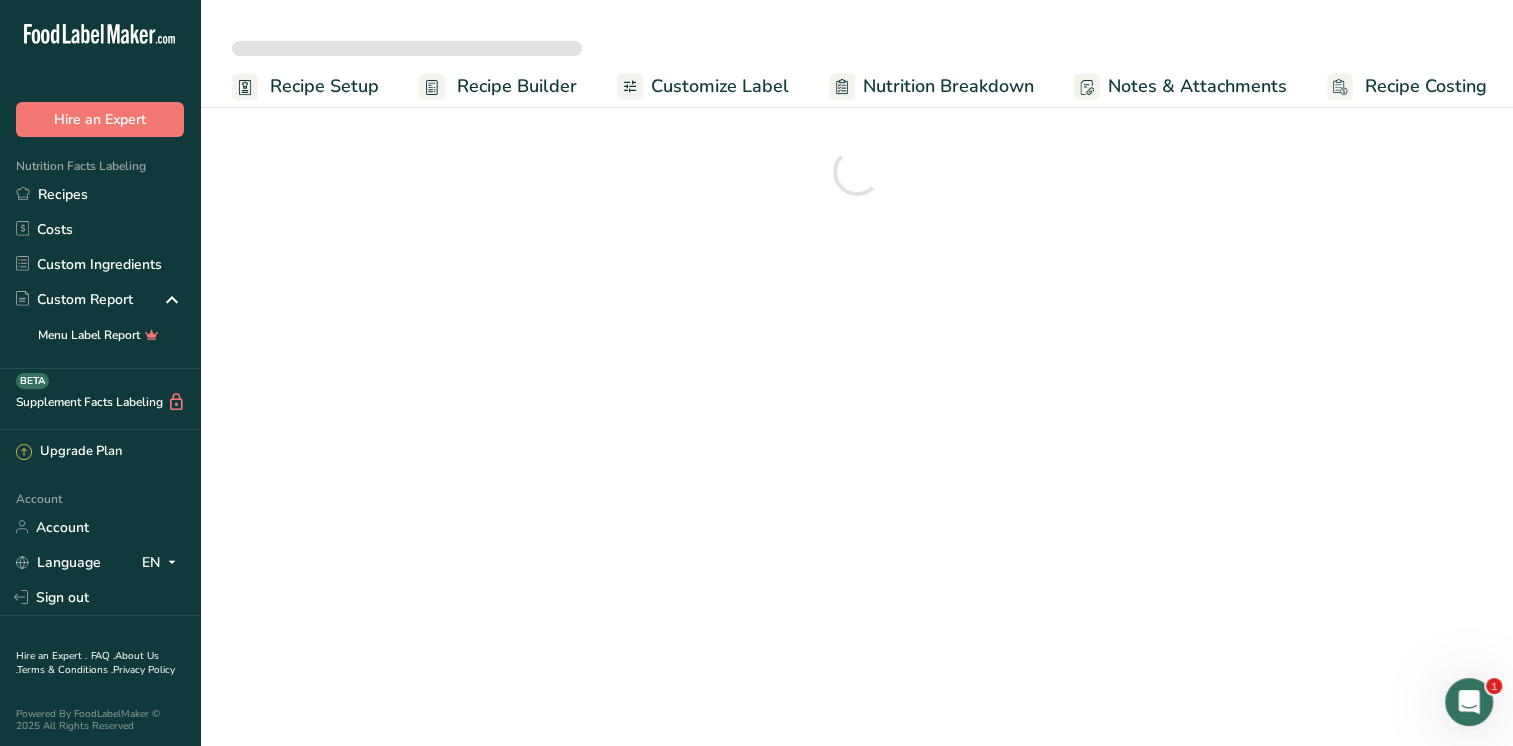scroll, scrollTop: 0, scrollLeft: 0, axis: both 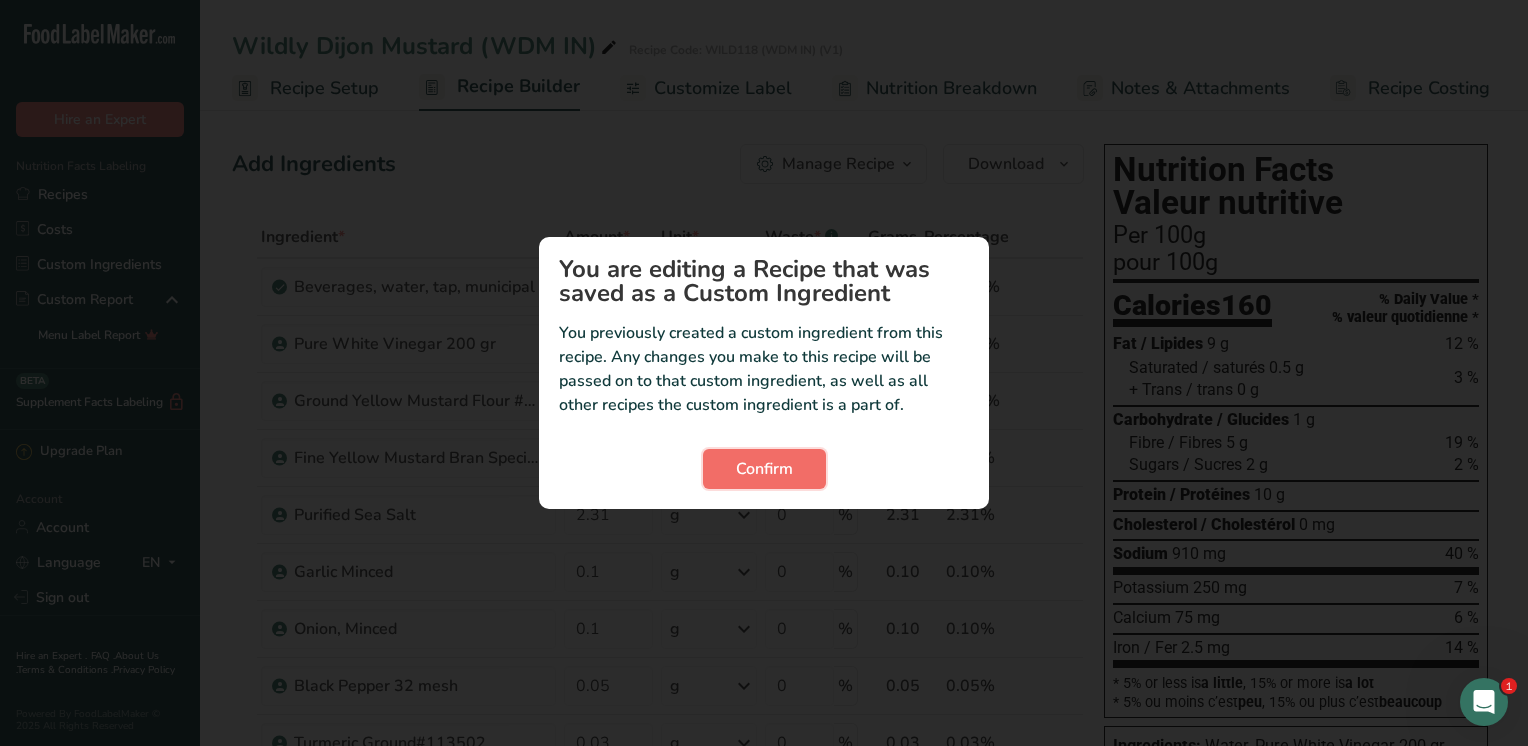 click on "Confirm" at bounding box center [764, 469] 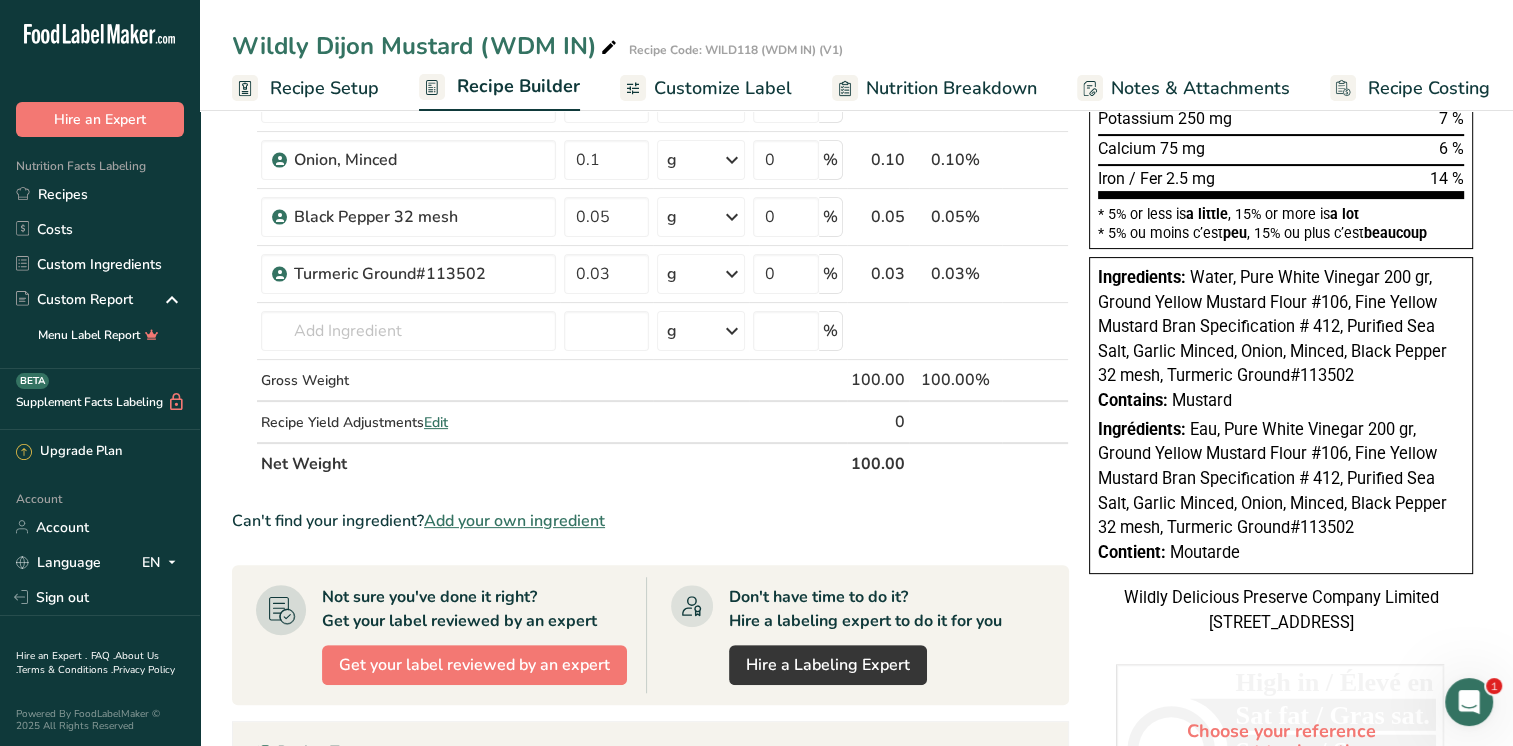 scroll, scrollTop: 0, scrollLeft: 0, axis: both 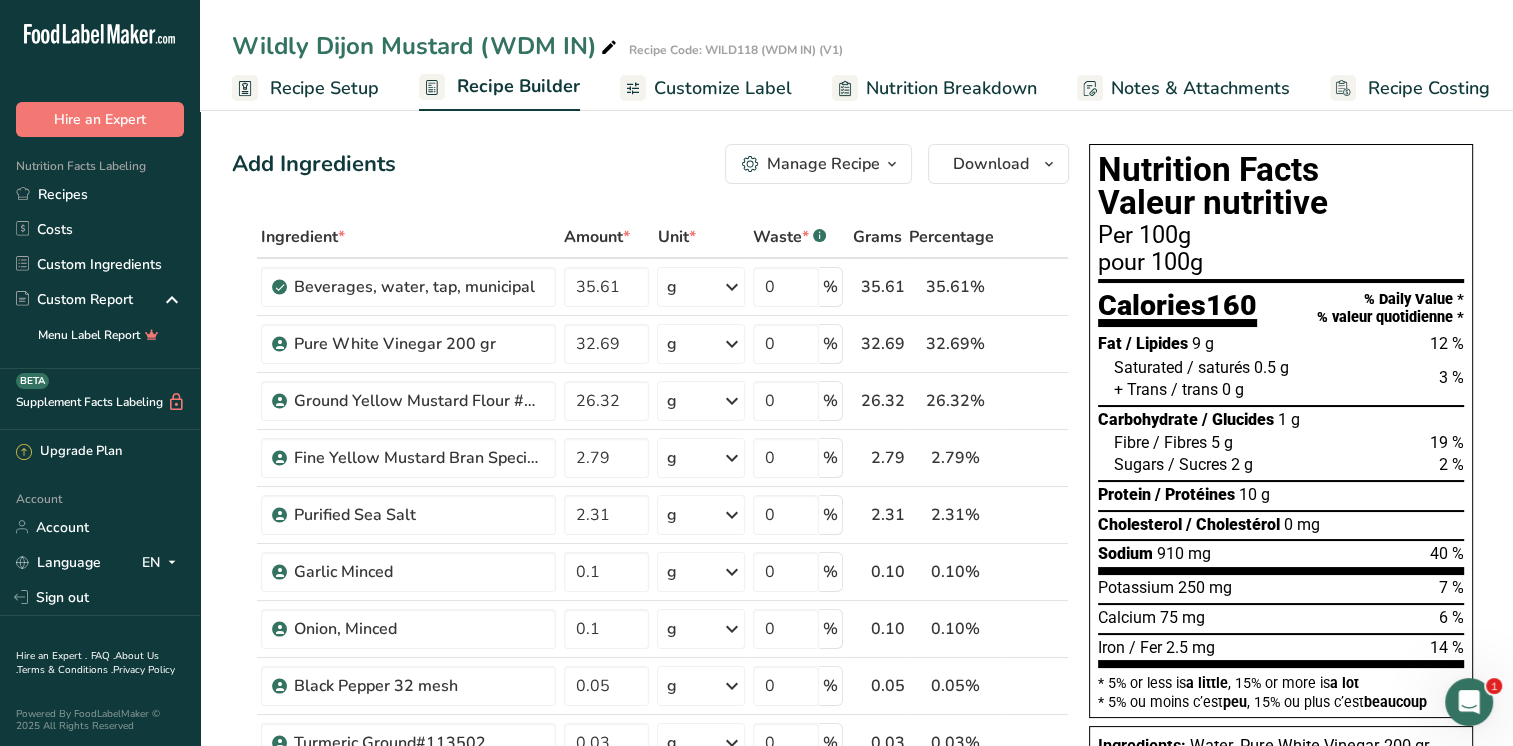 click on "Customize Label" at bounding box center (723, 88) 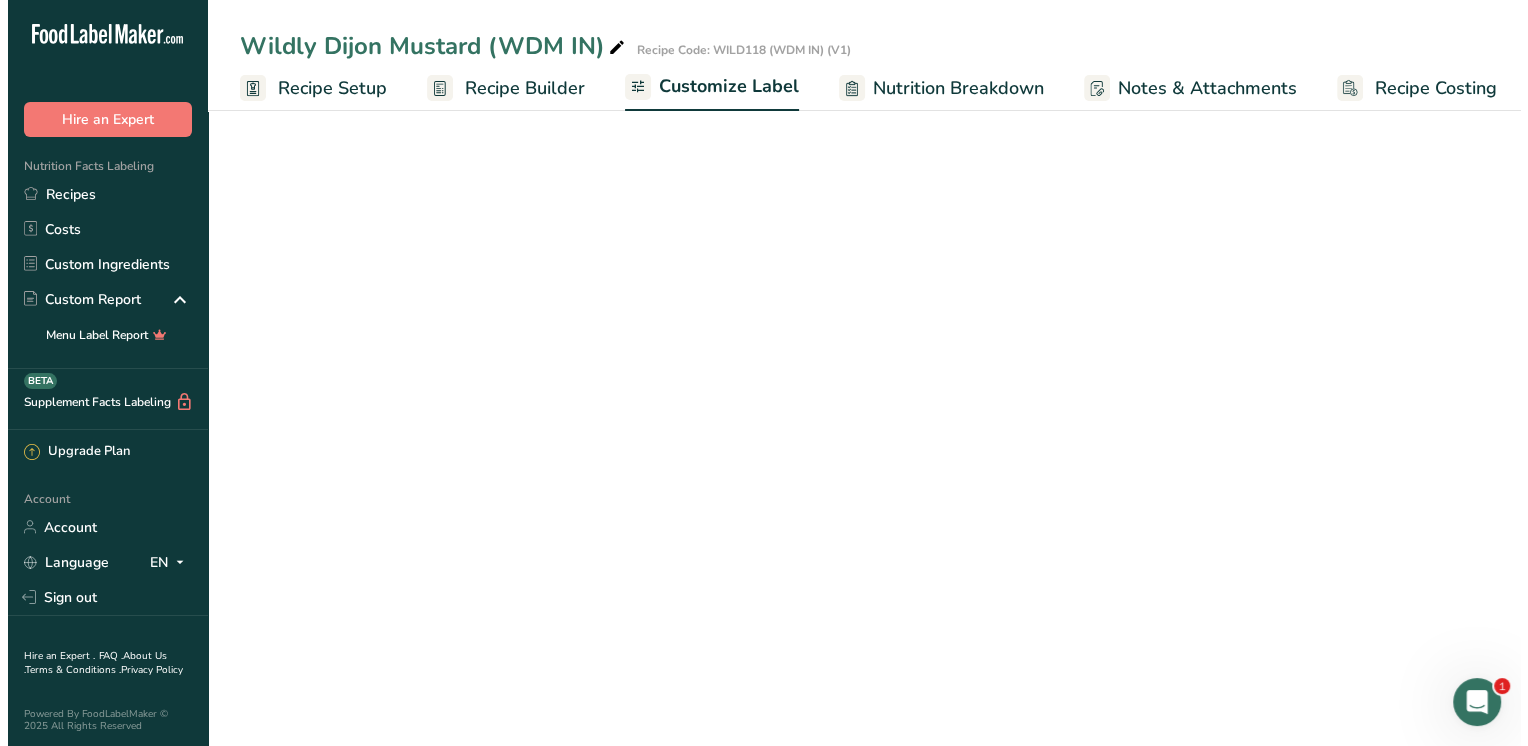 scroll, scrollTop: 0, scrollLeft: 8, axis: horizontal 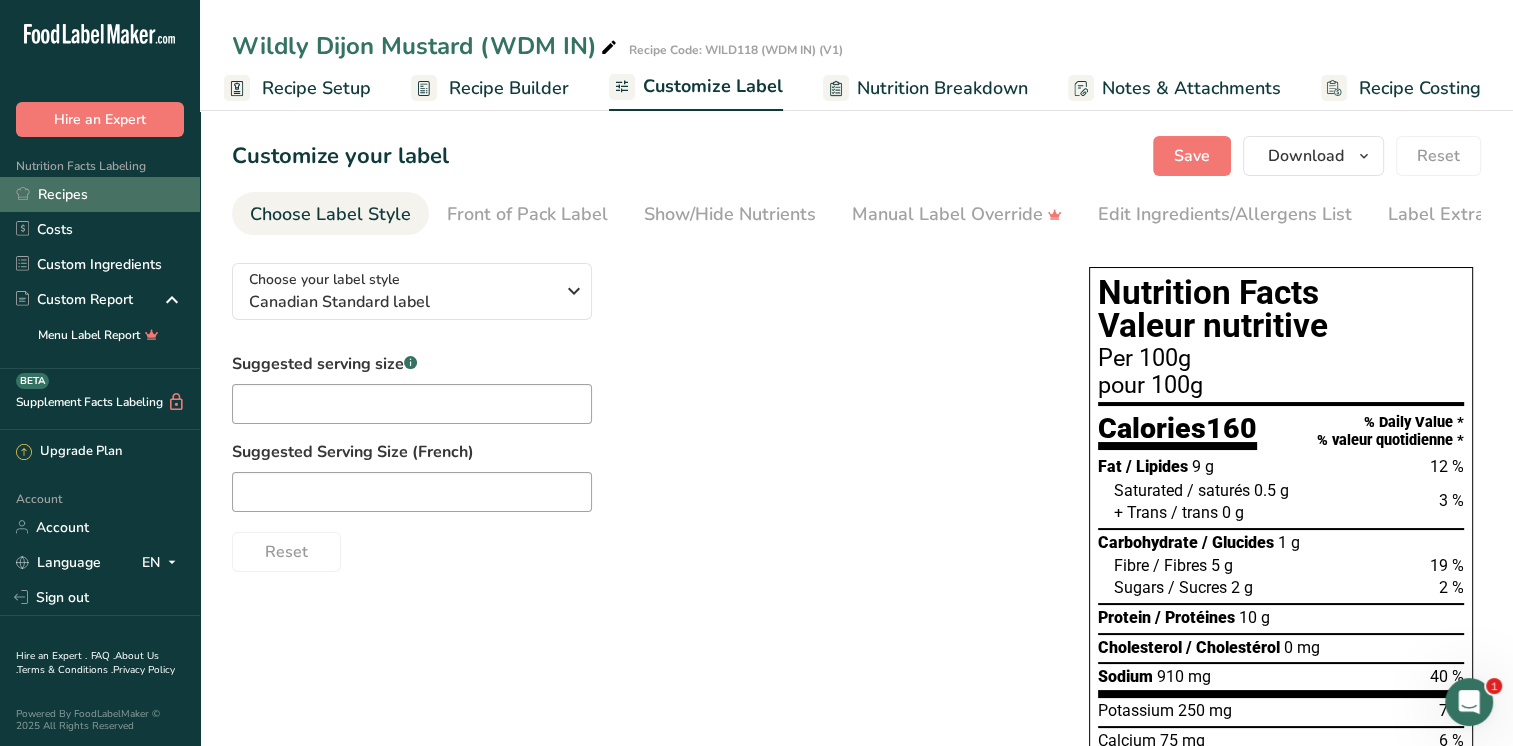 click on "Recipes" at bounding box center (100, 194) 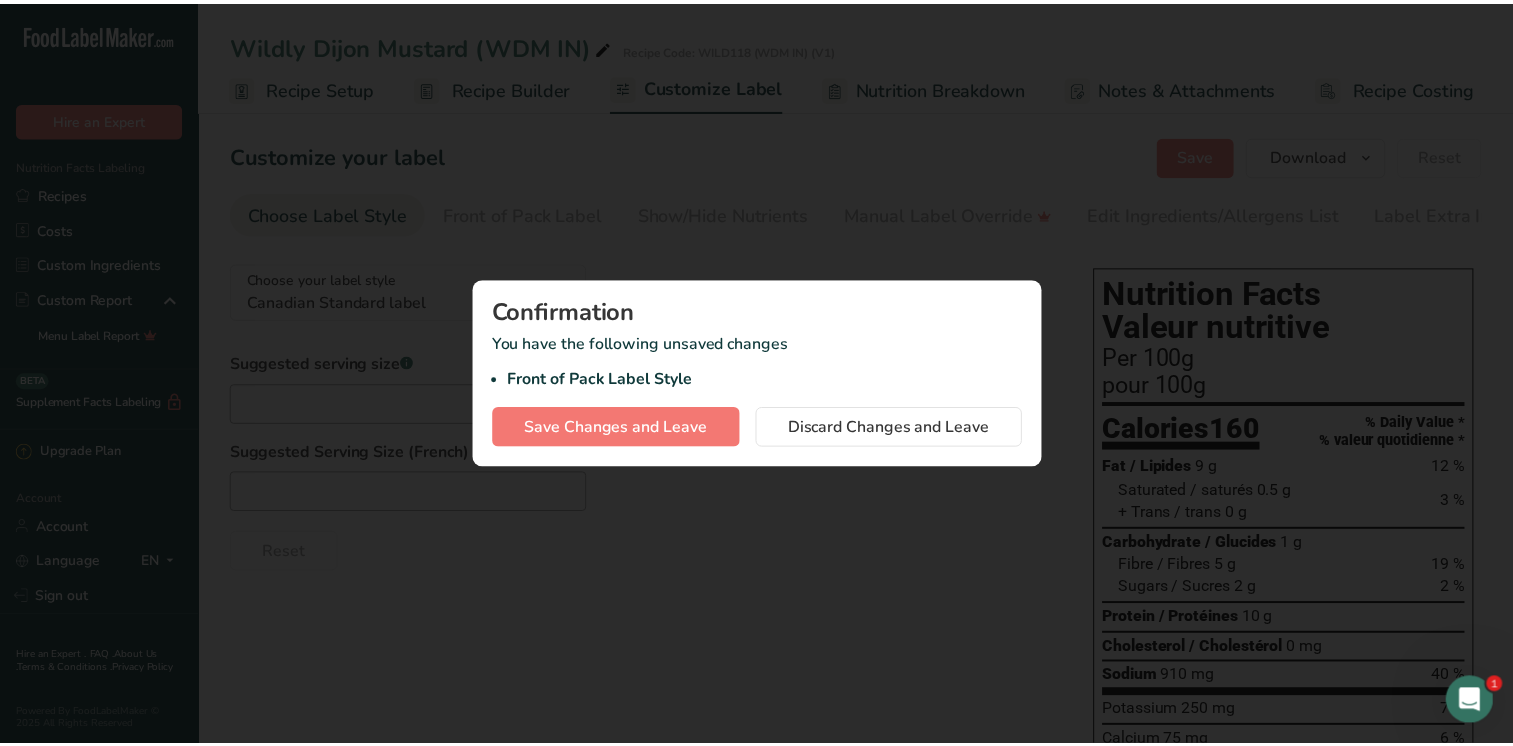 scroll, scrollTop: 0, scrollLeft: 0, axis: both 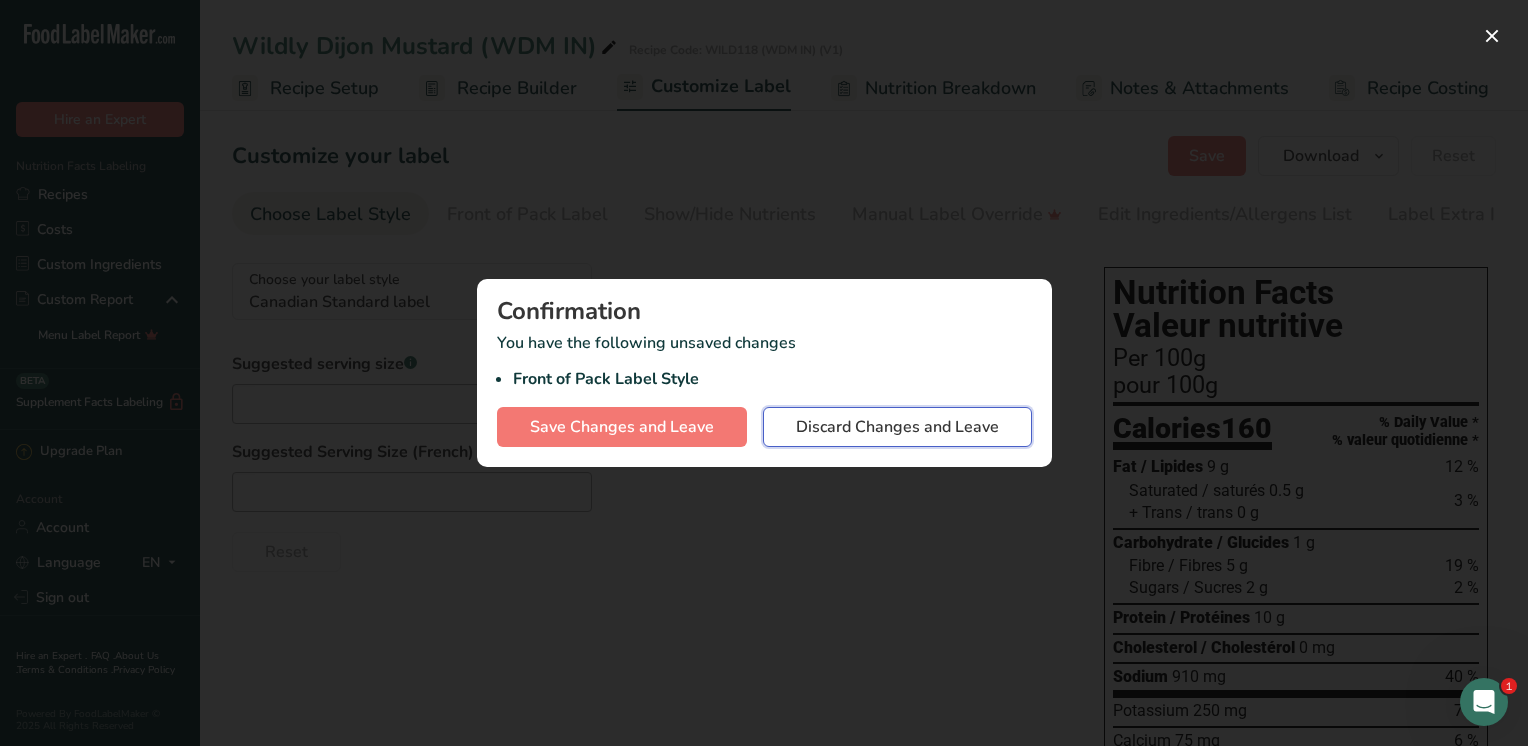 click on "Discard Changes and Leave" at bounding box center [897, 427] 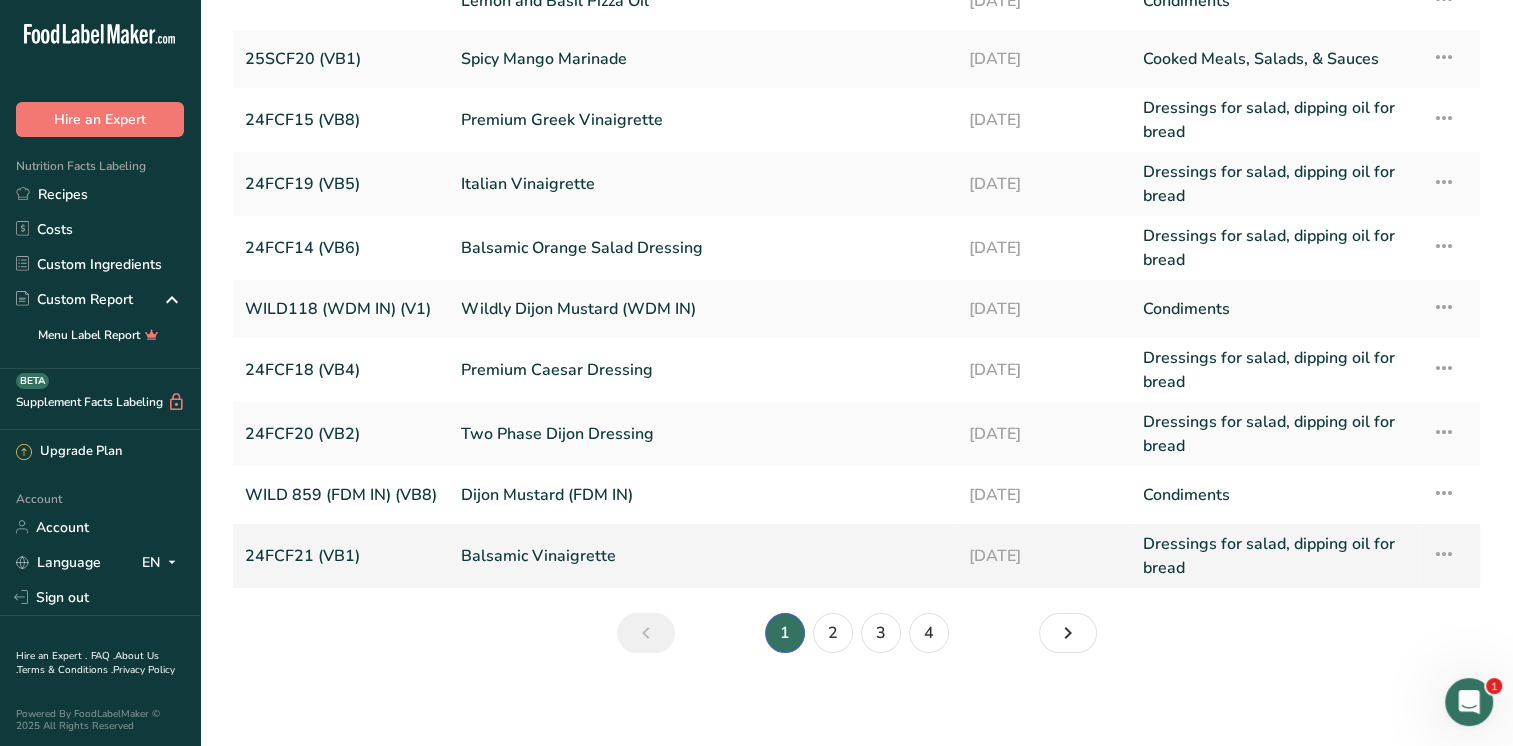 scroll, scrollTop: 165, scrollLeft: 0, axis: vertical 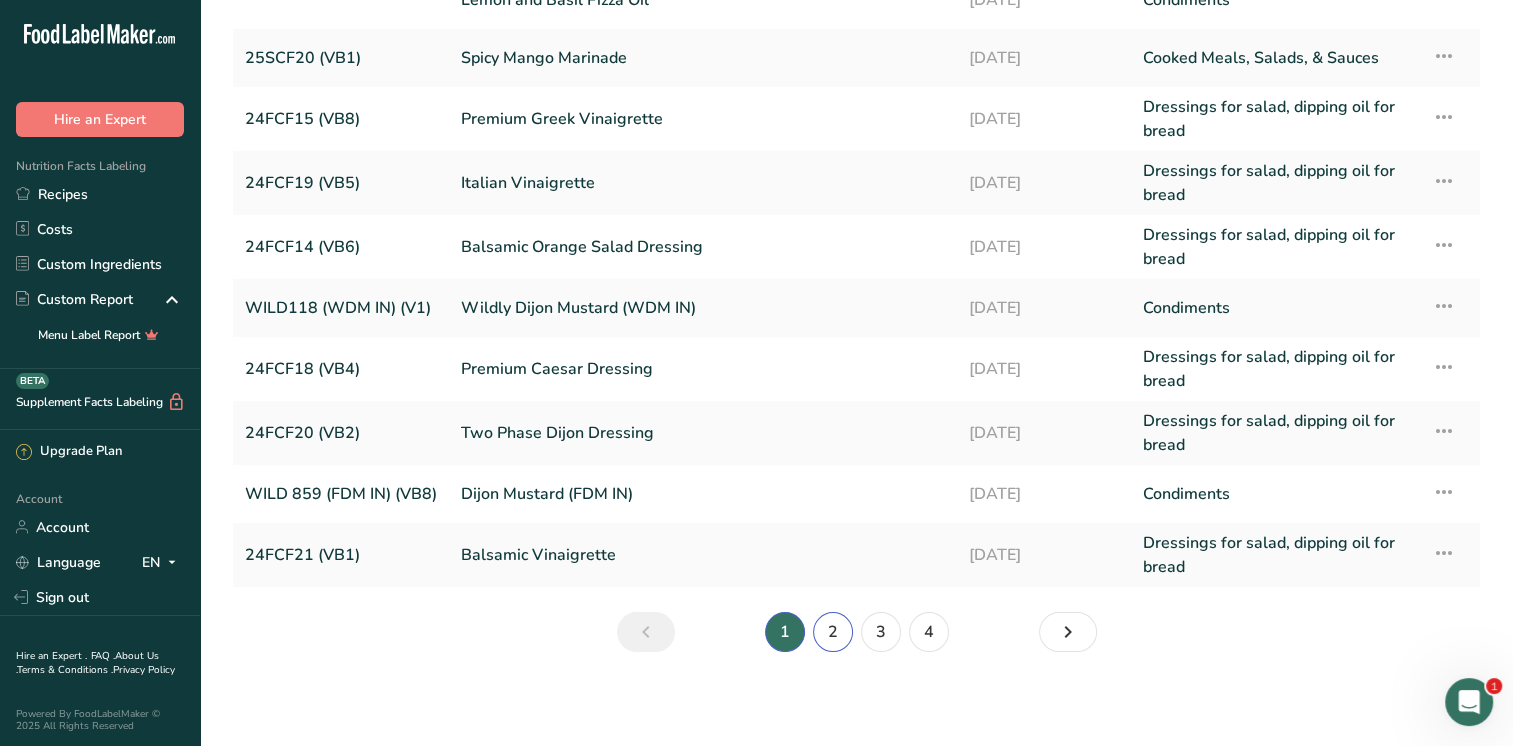 click on "2" at bounding box center [833, 632] 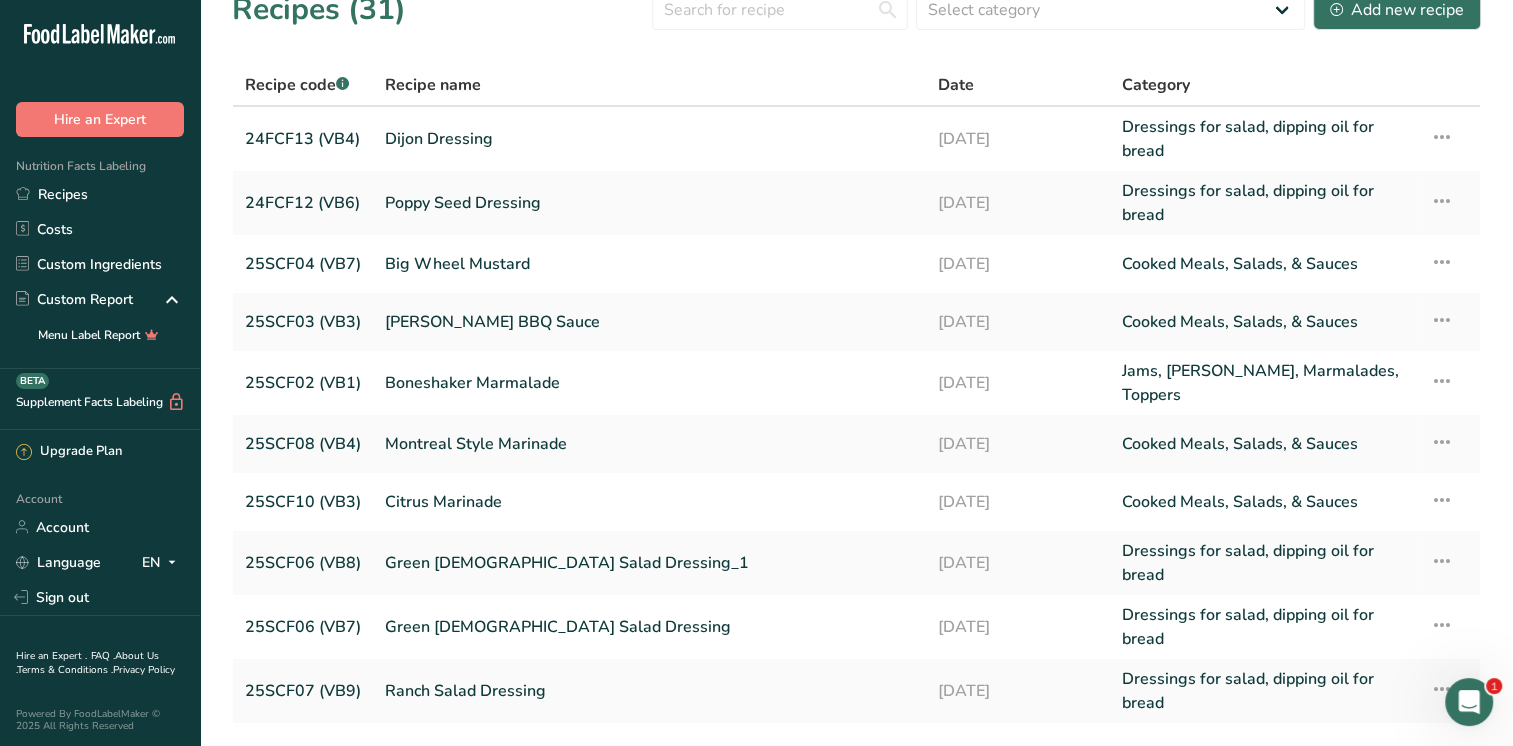 scroll, scrollTop: 0, scrollLeft: 0, axis: both 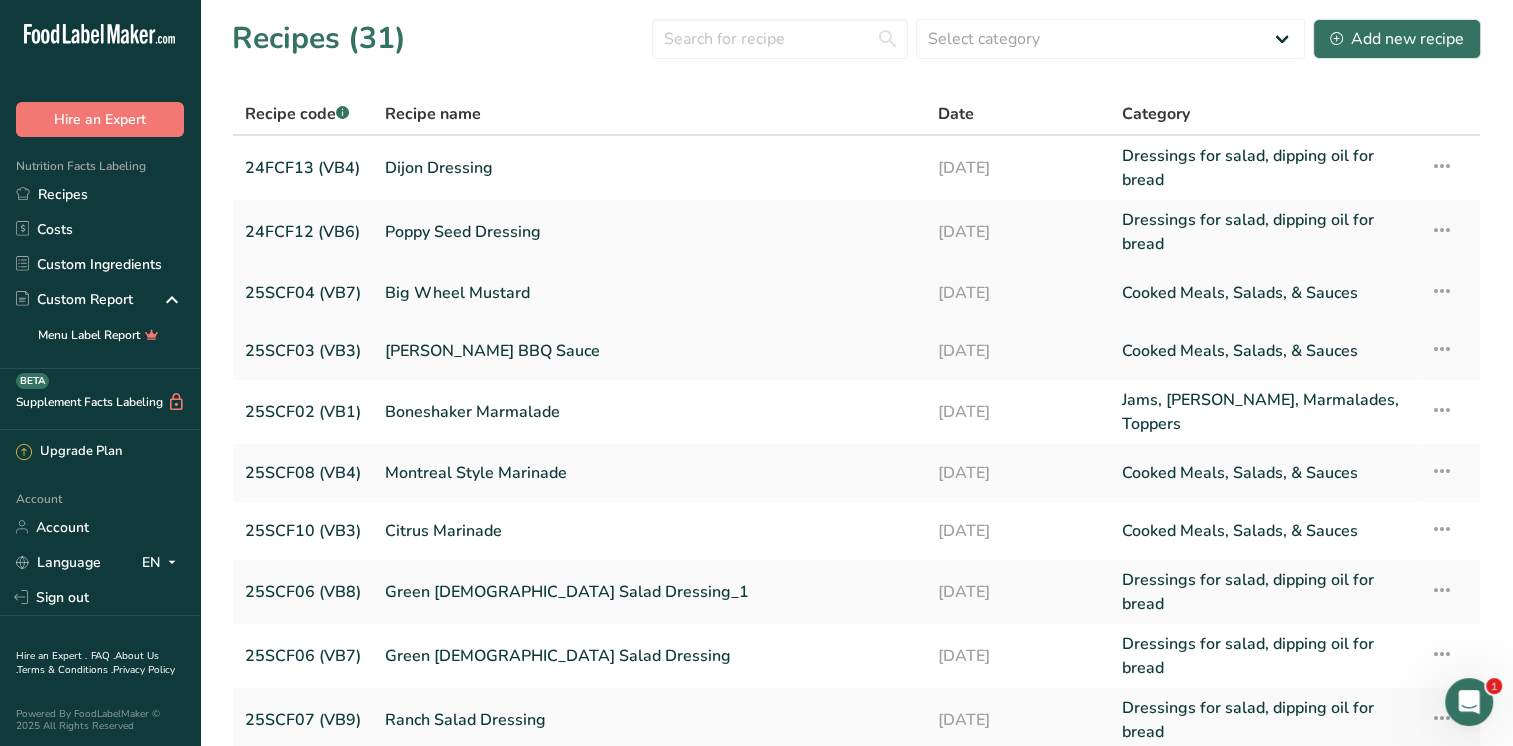 click on "Big Wheel Mustard" at bounding box center [649, 293] 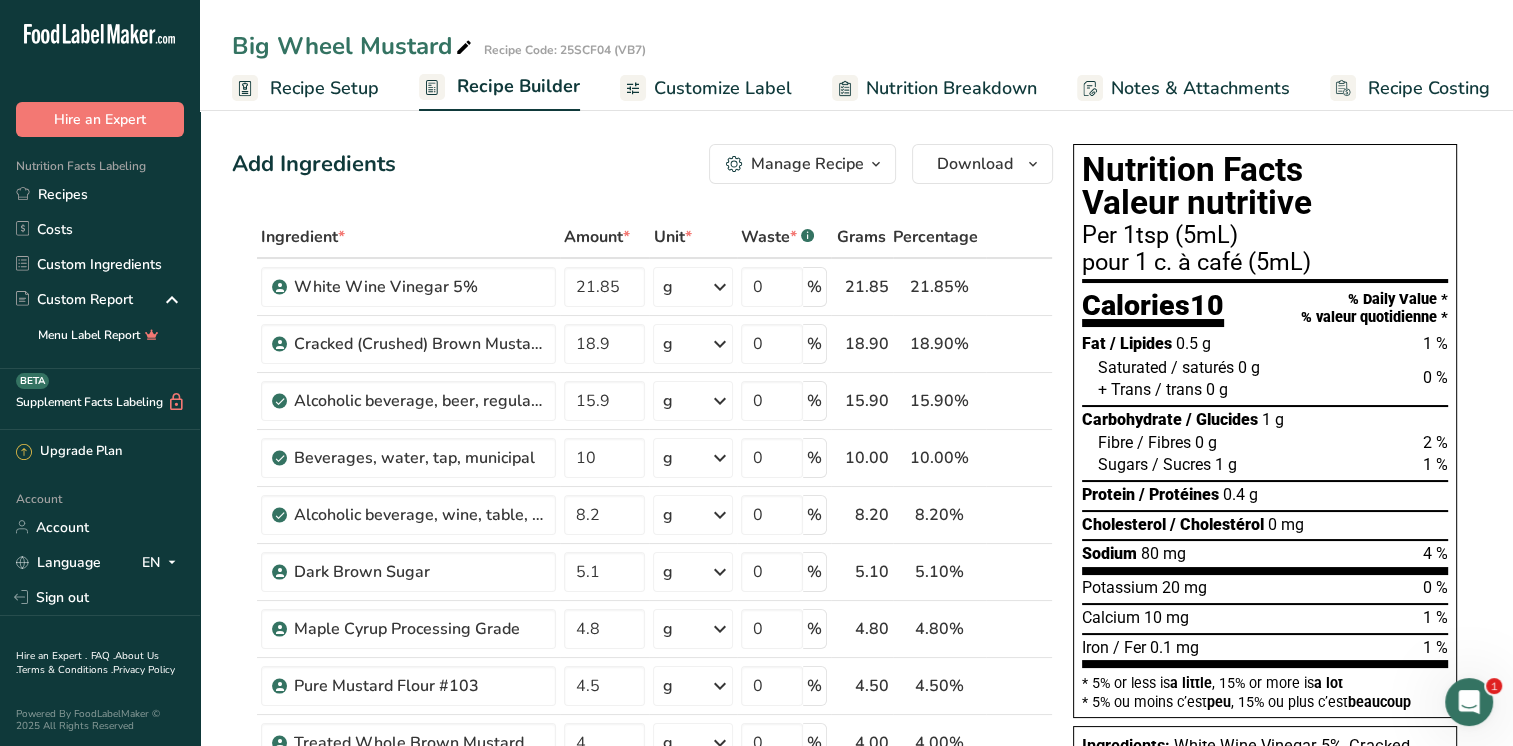 click on "Customize Label" at bounding box center (706, 88) 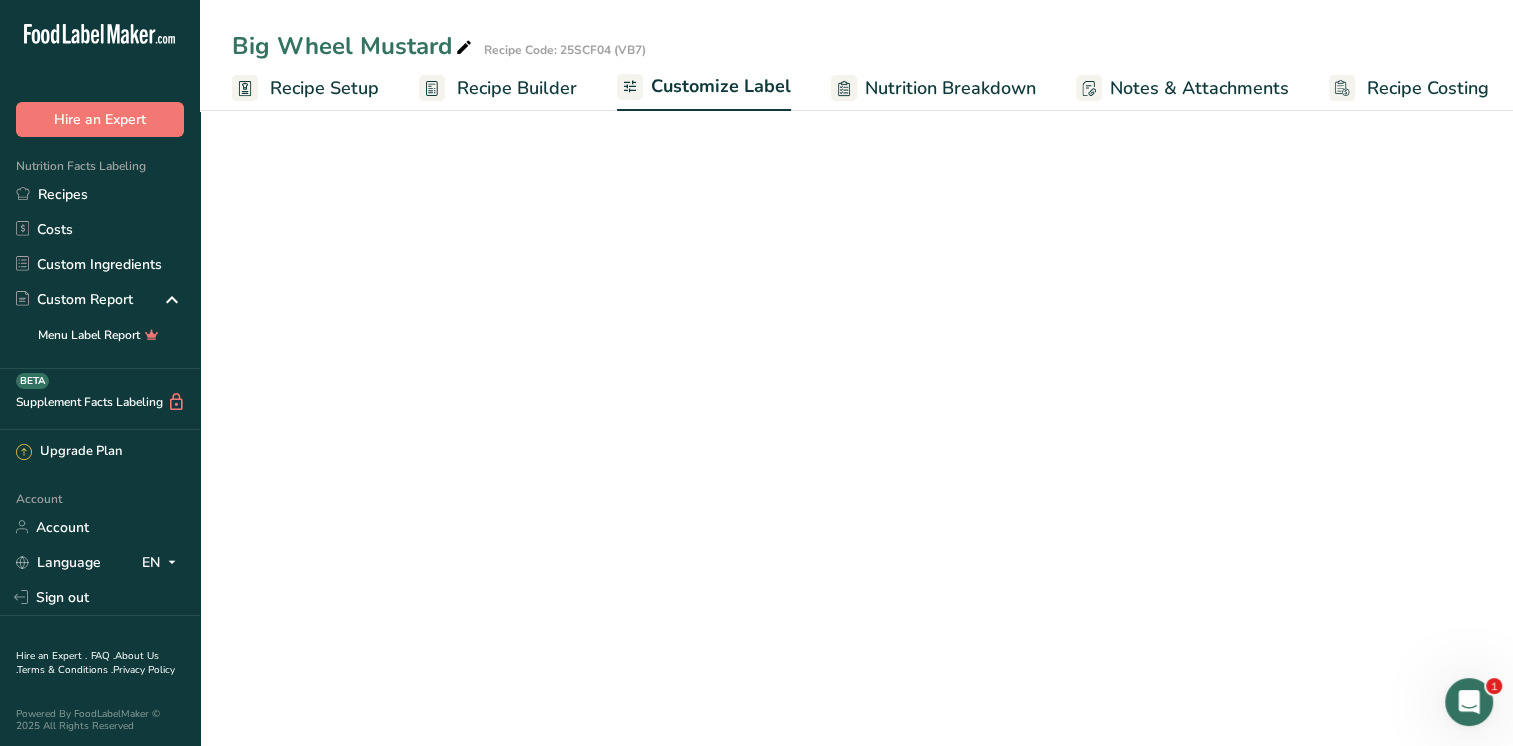 scroll, scrollTop: 0, scrollLeft: 8, axis: horizontal 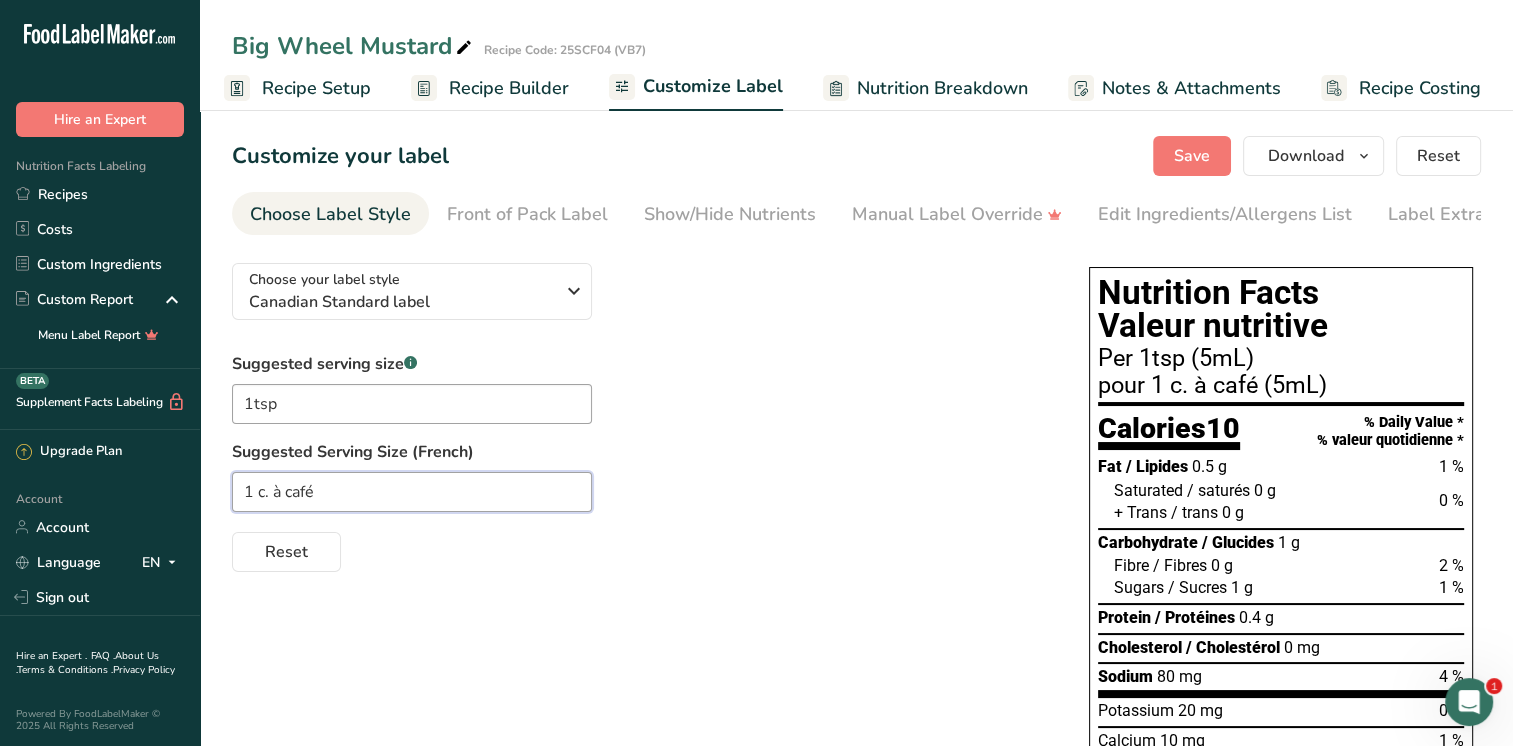 drag, startPoint x: 343, startPoint y: 502, endPoint x: 118, endPoint y: 499, distance: 225.02 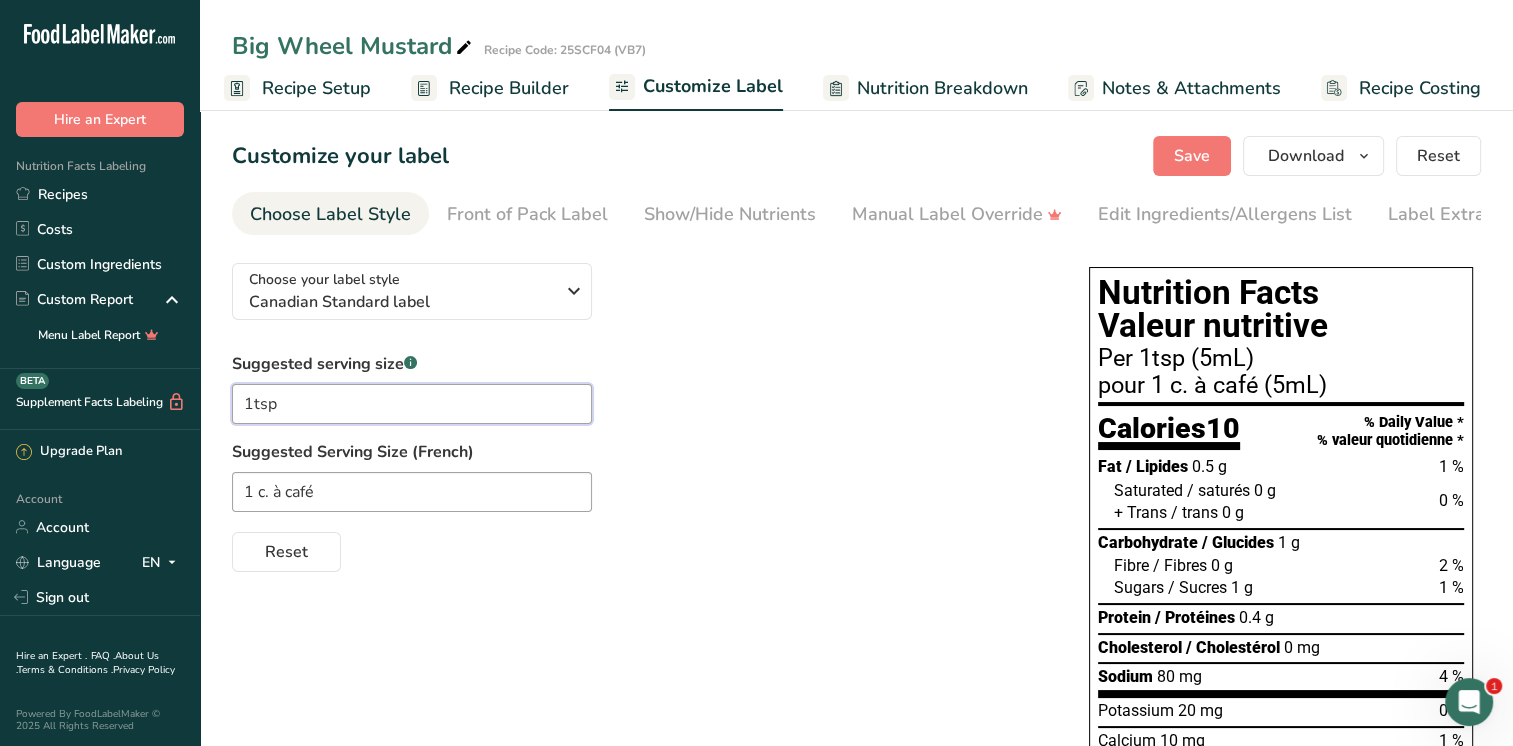 click on "1tsp" at bounding box center [412, 404] 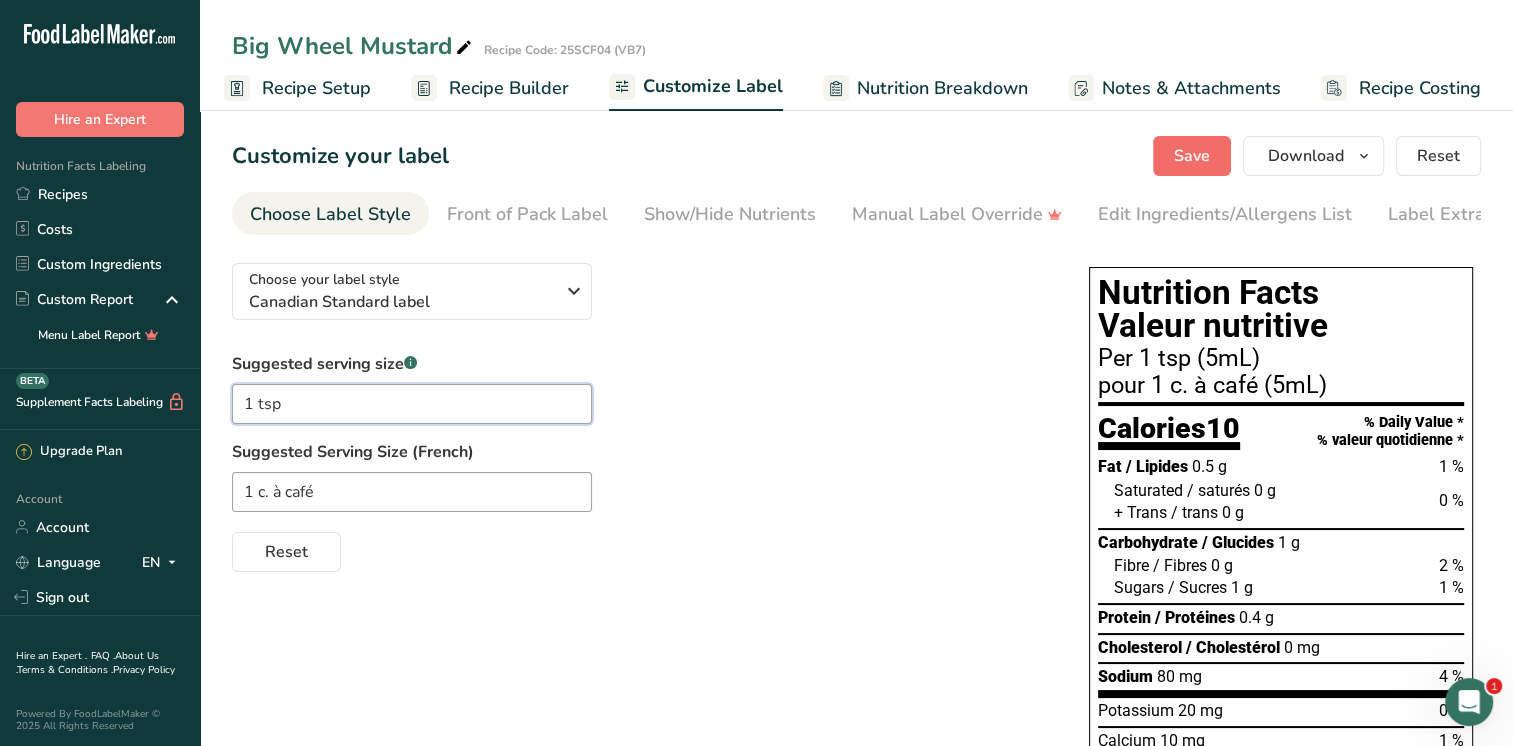 type on "1 tsp" 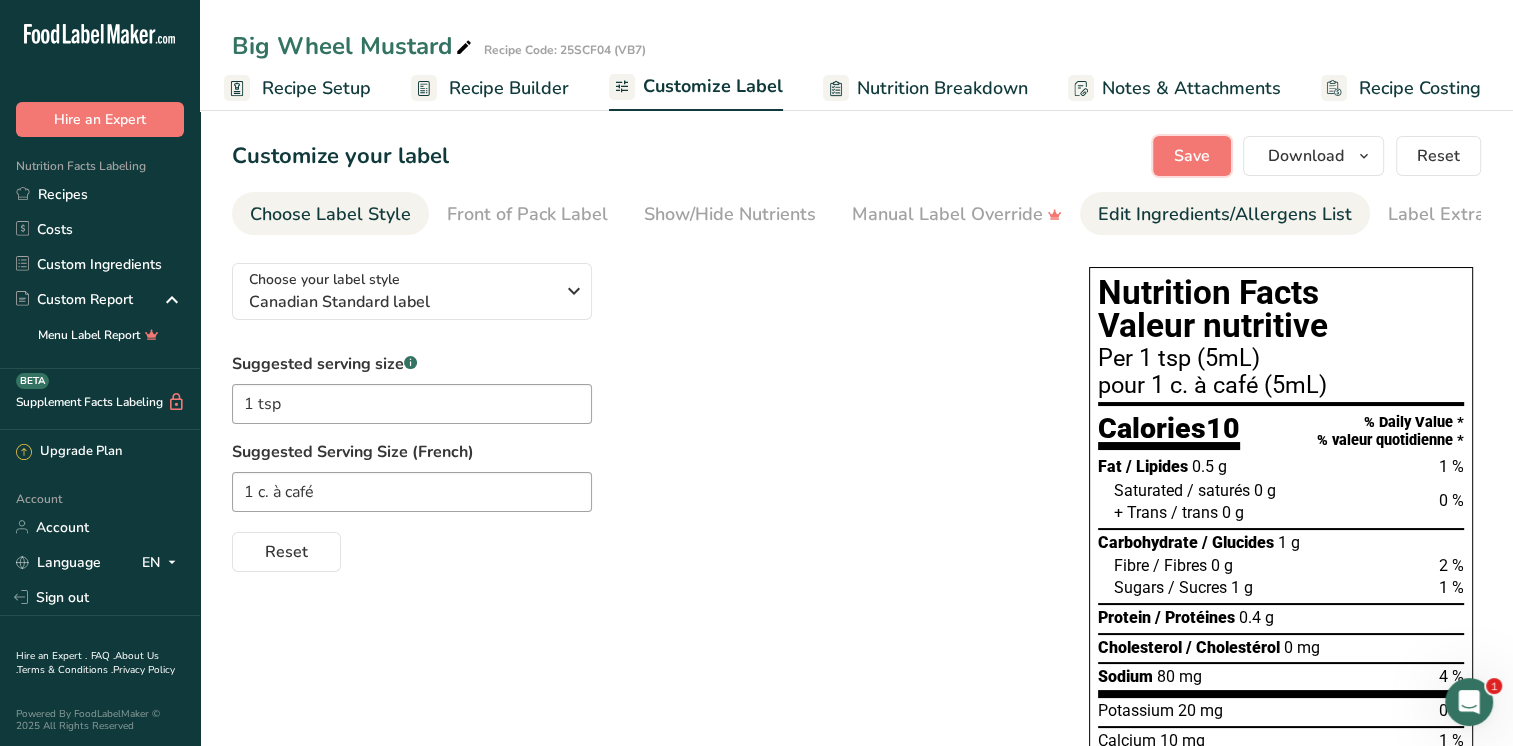 drag, startPoint x: 1215, startPoint y: 158, endPoint x: 1168, endPoint y: 196, distance: 60.440052 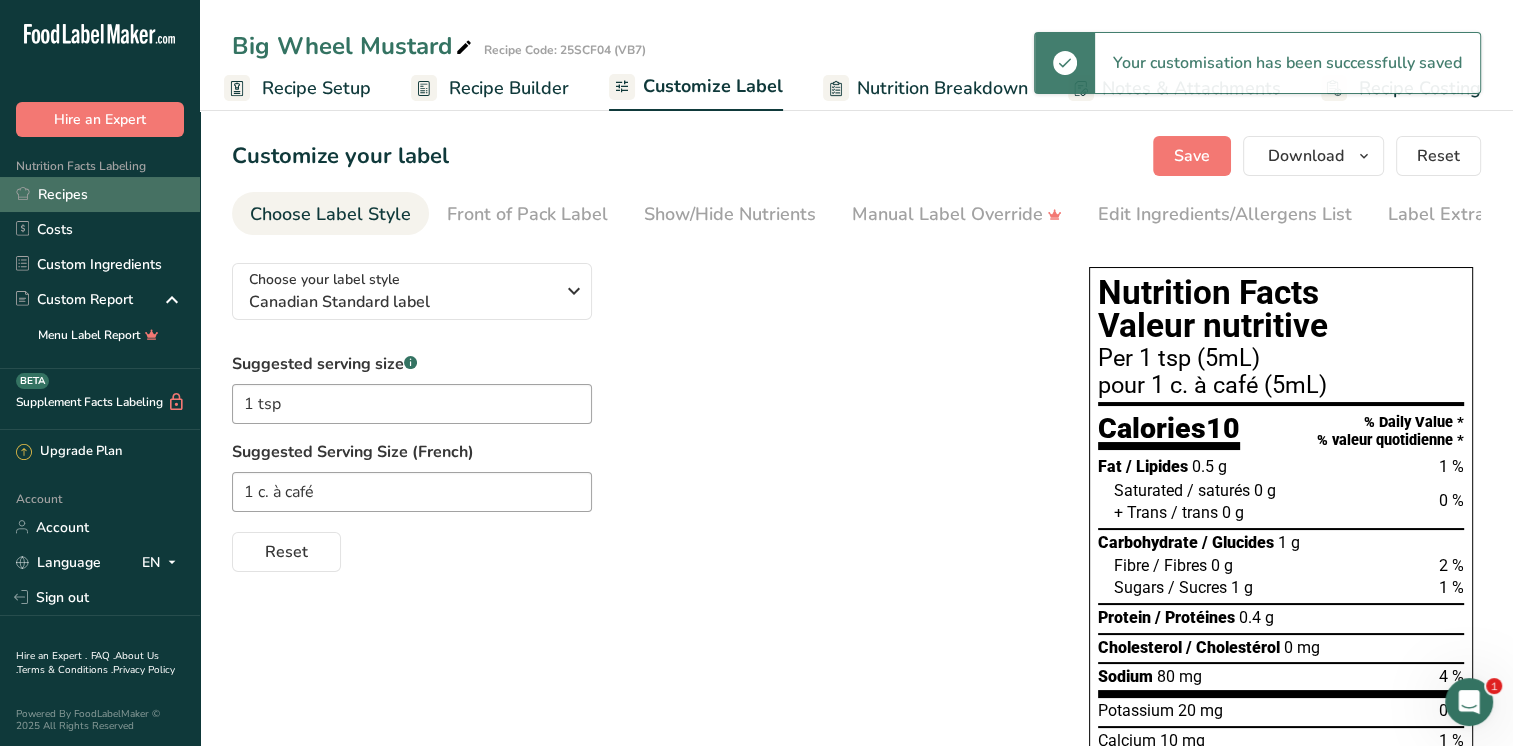 click on "Recipes" at bounding box center [100, 194] 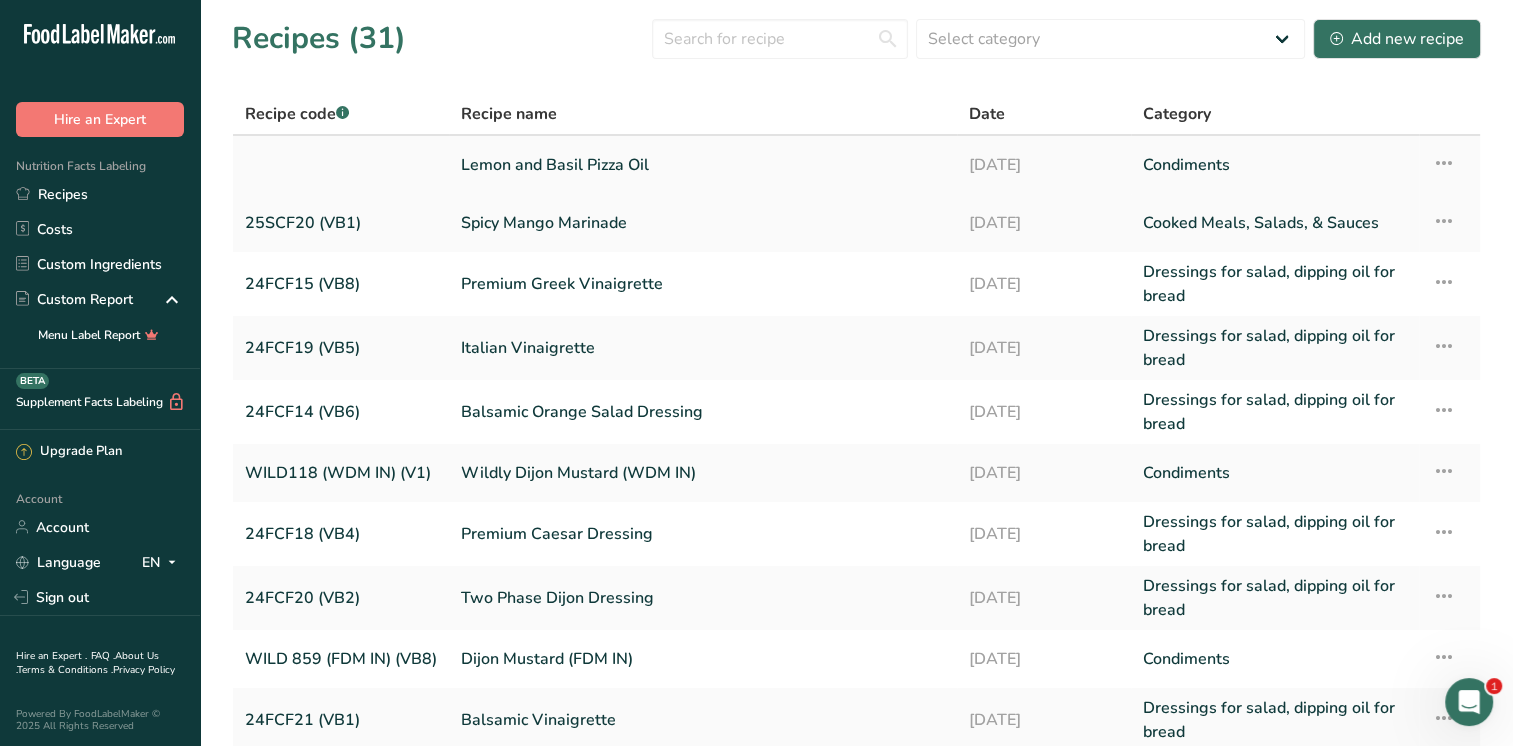 click on "Lemon and Basil Pizza Oil" at bounding box center (703, 165) 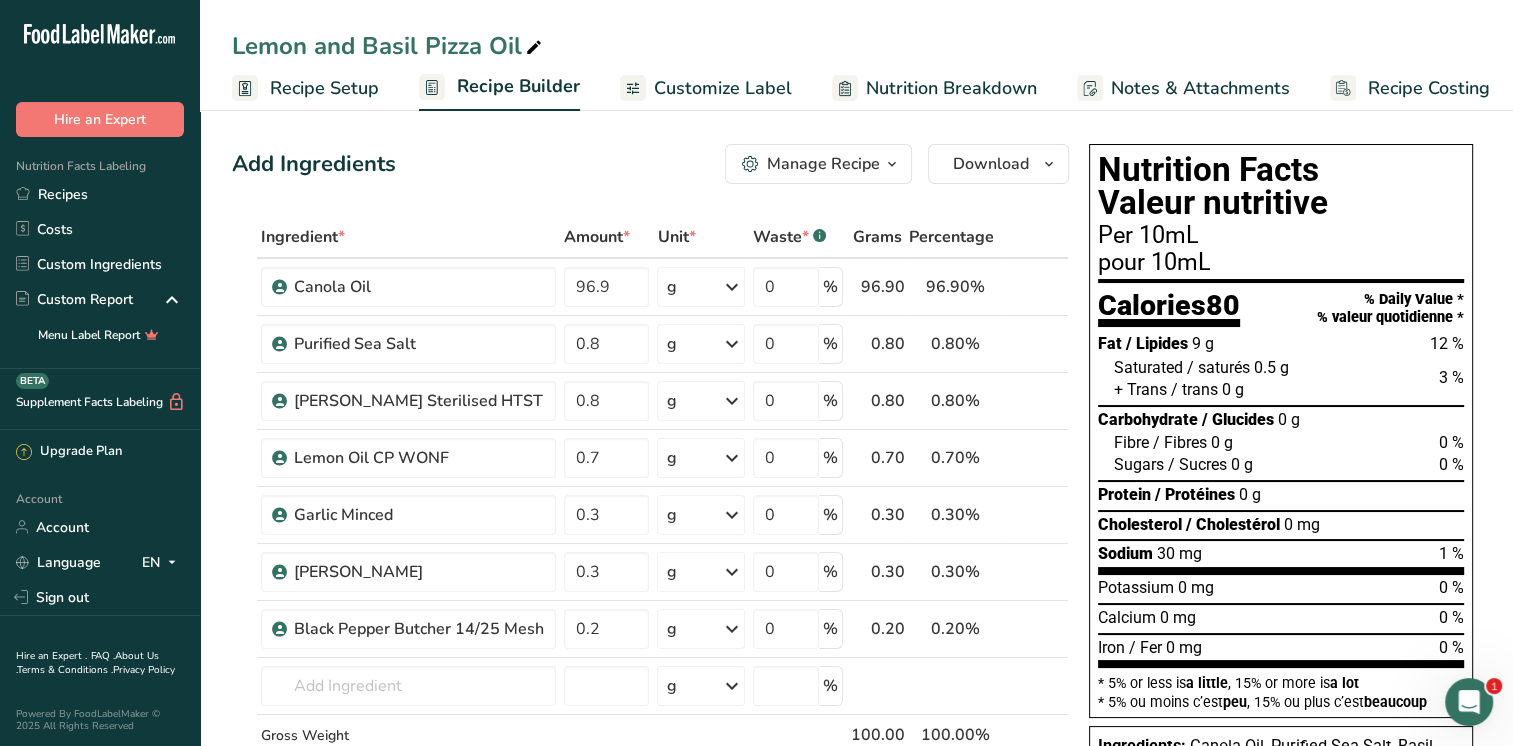click on "Customize Label" at bounding box center [723, 88] 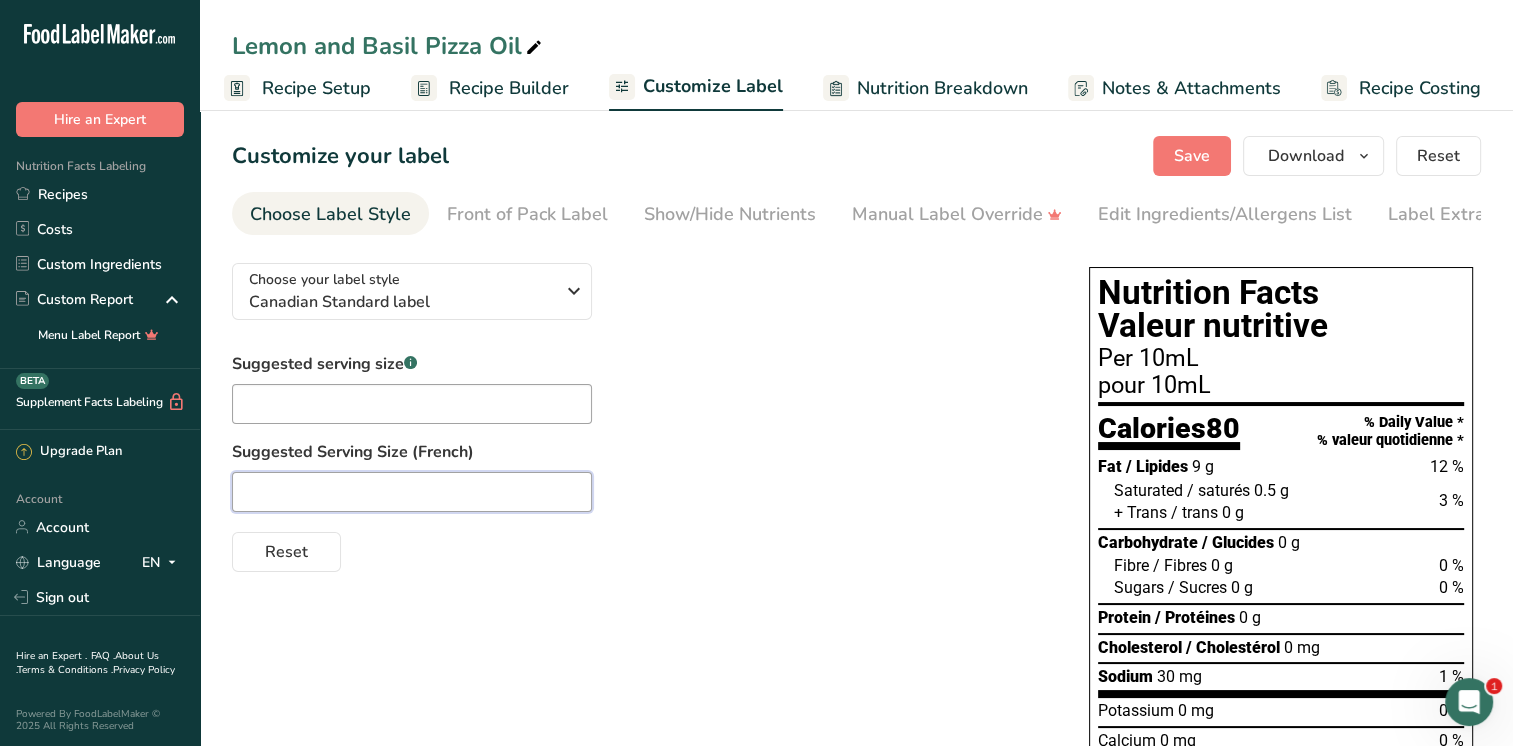 click at bounding box center (412, 492) 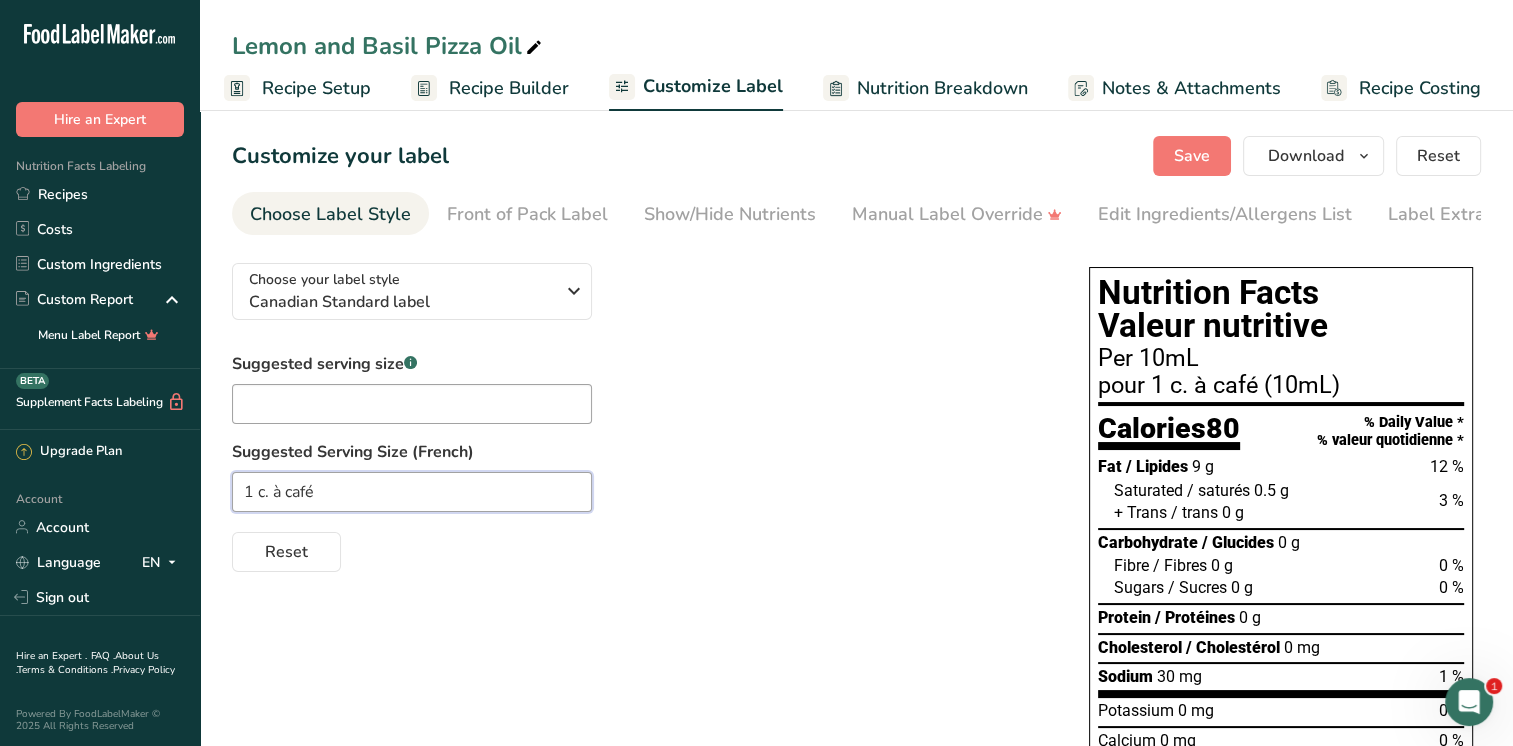 type on "1 c. à café" 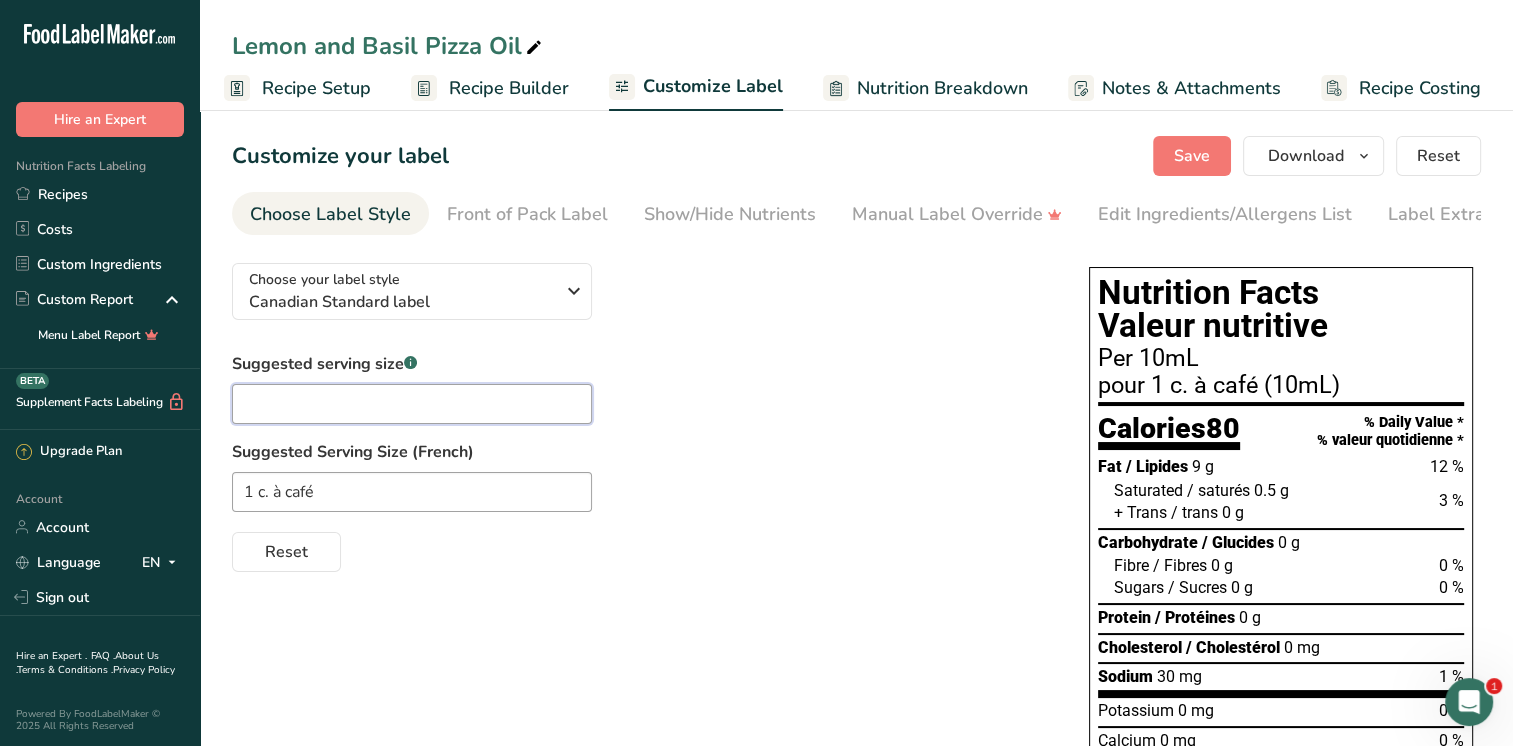 click at bounding box center (412, 404) 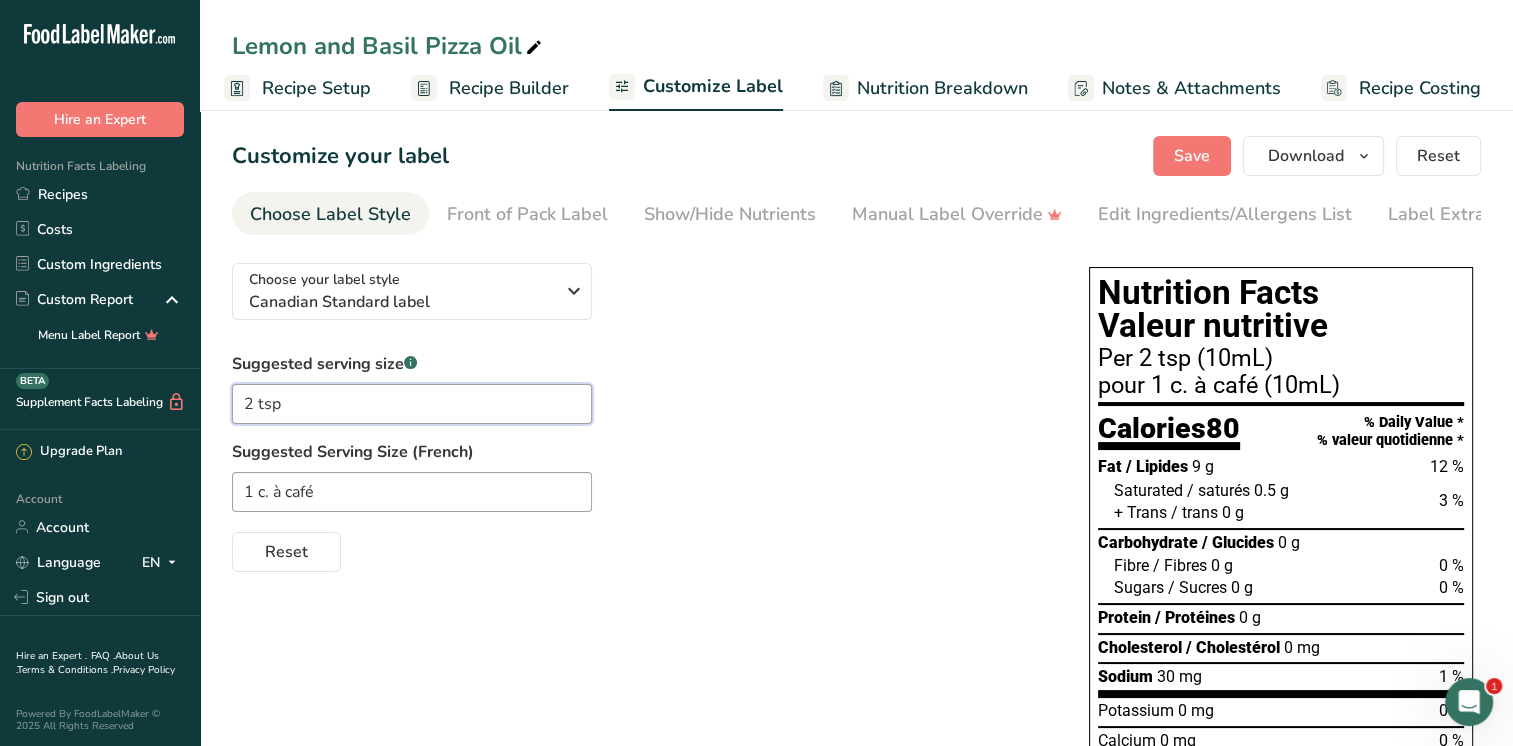 type on "2 tsp" 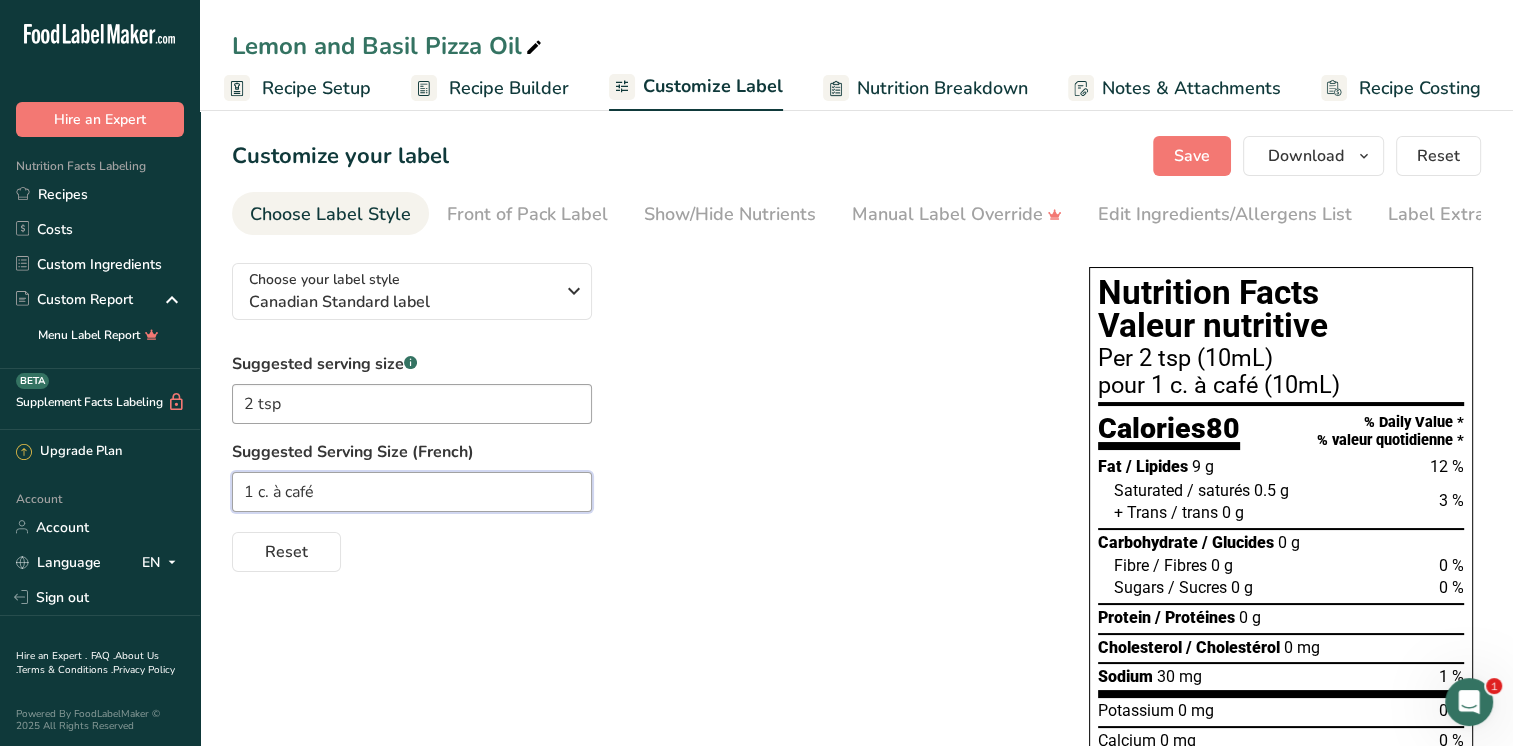 click on "1 c. à café" at bounding box center (412, 492) 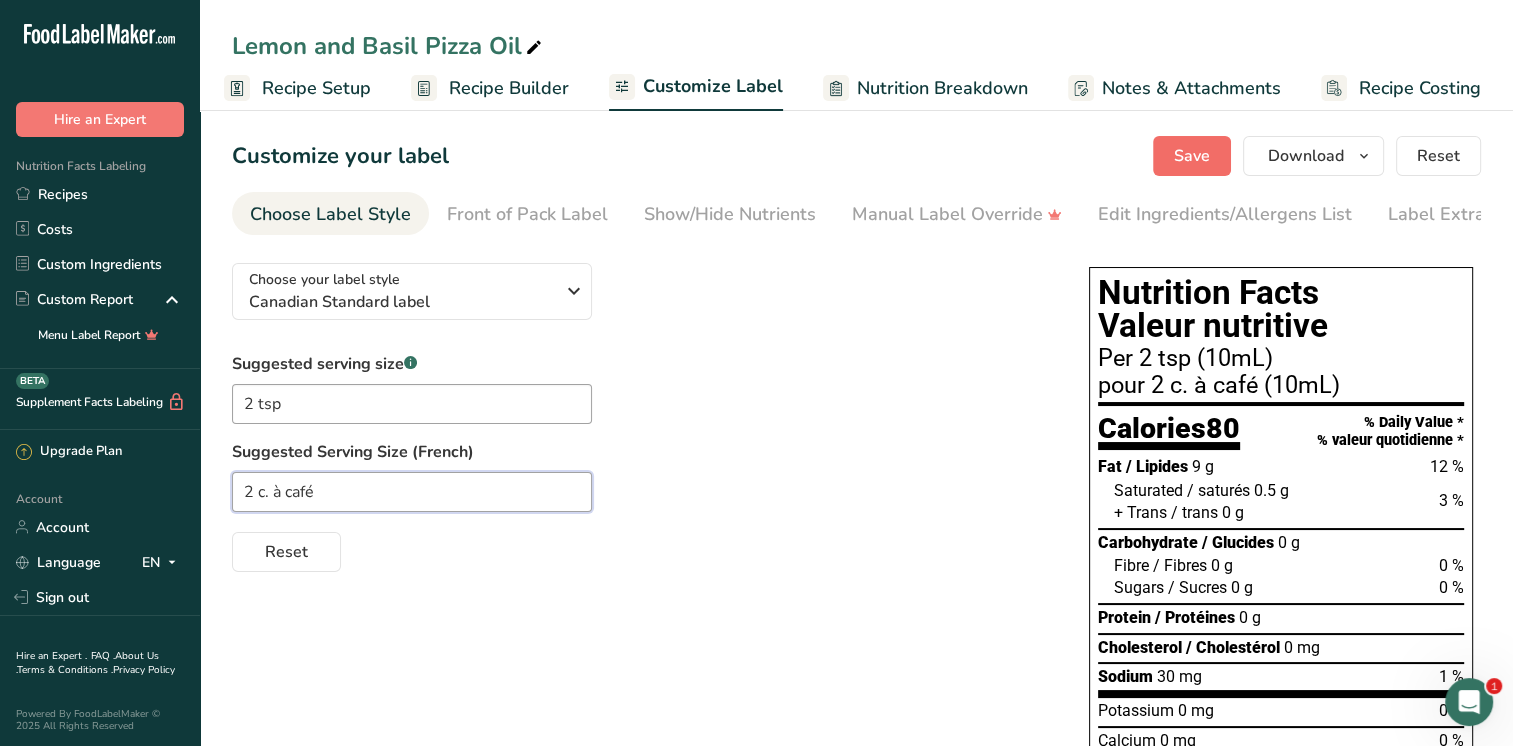 type on "2 c. à café" 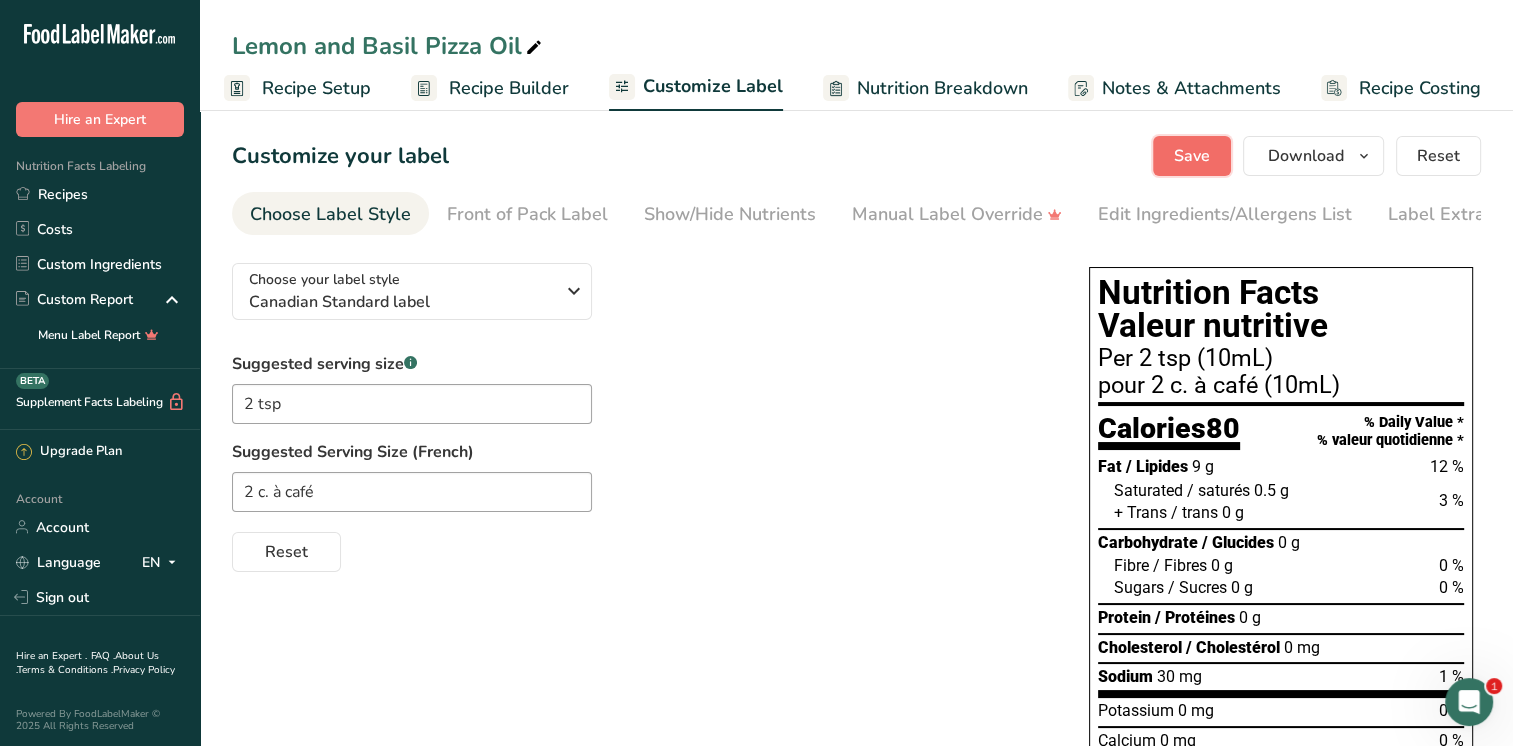 click on "Save" at bounding box center [1192, 156] 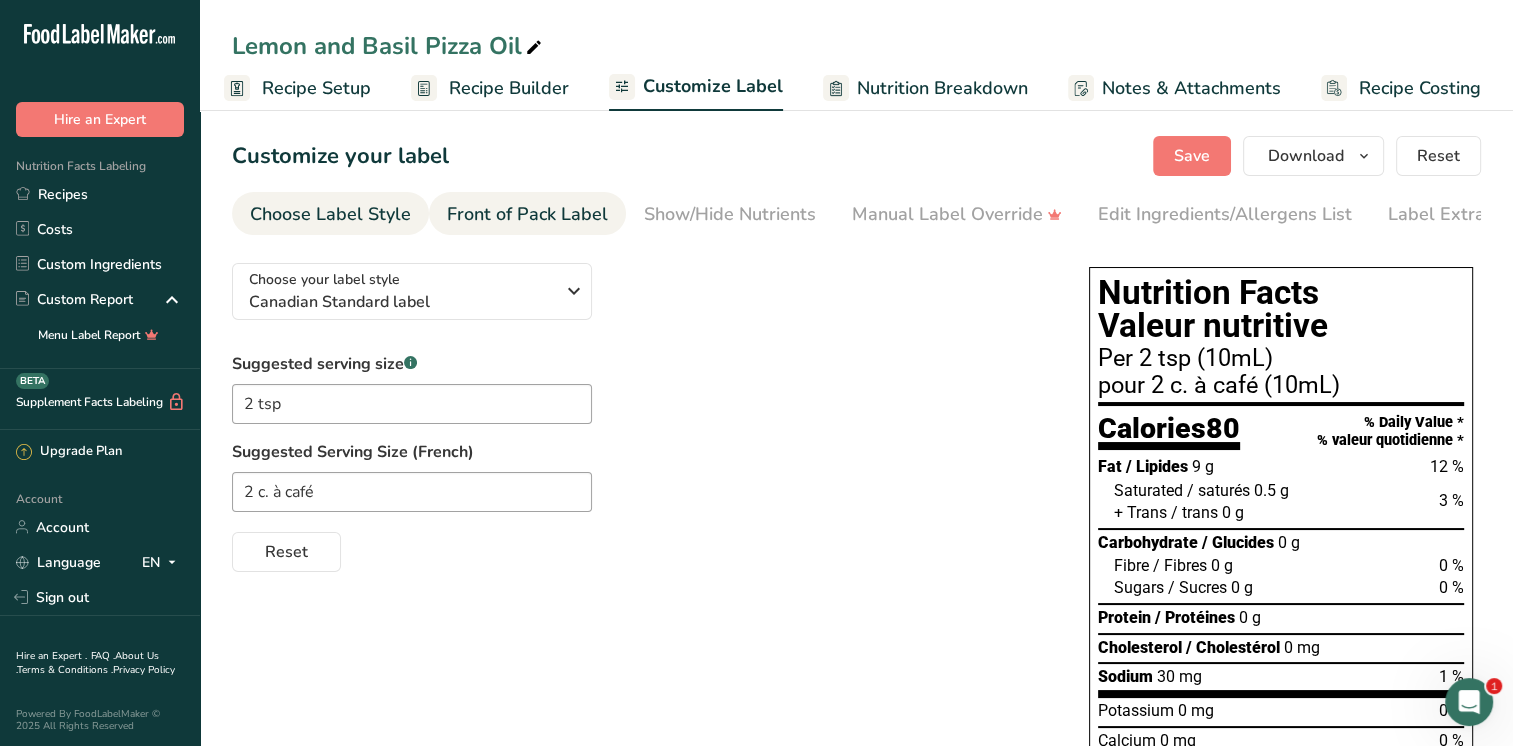 click on "Front of Pack Label" at bounding box center (527, 214) 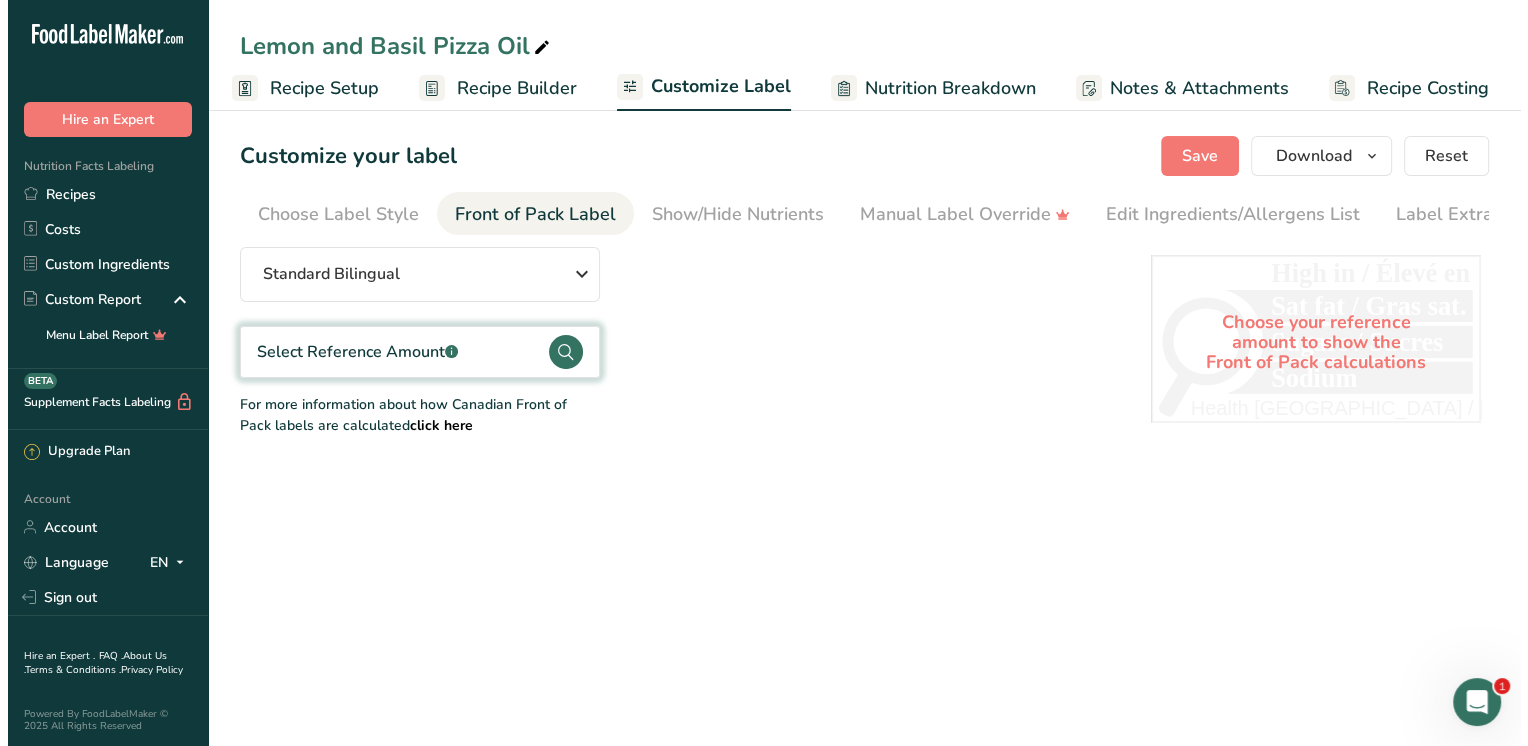 scroll, scrollTop: 0, scrollLeft: 43, axis: horizontal 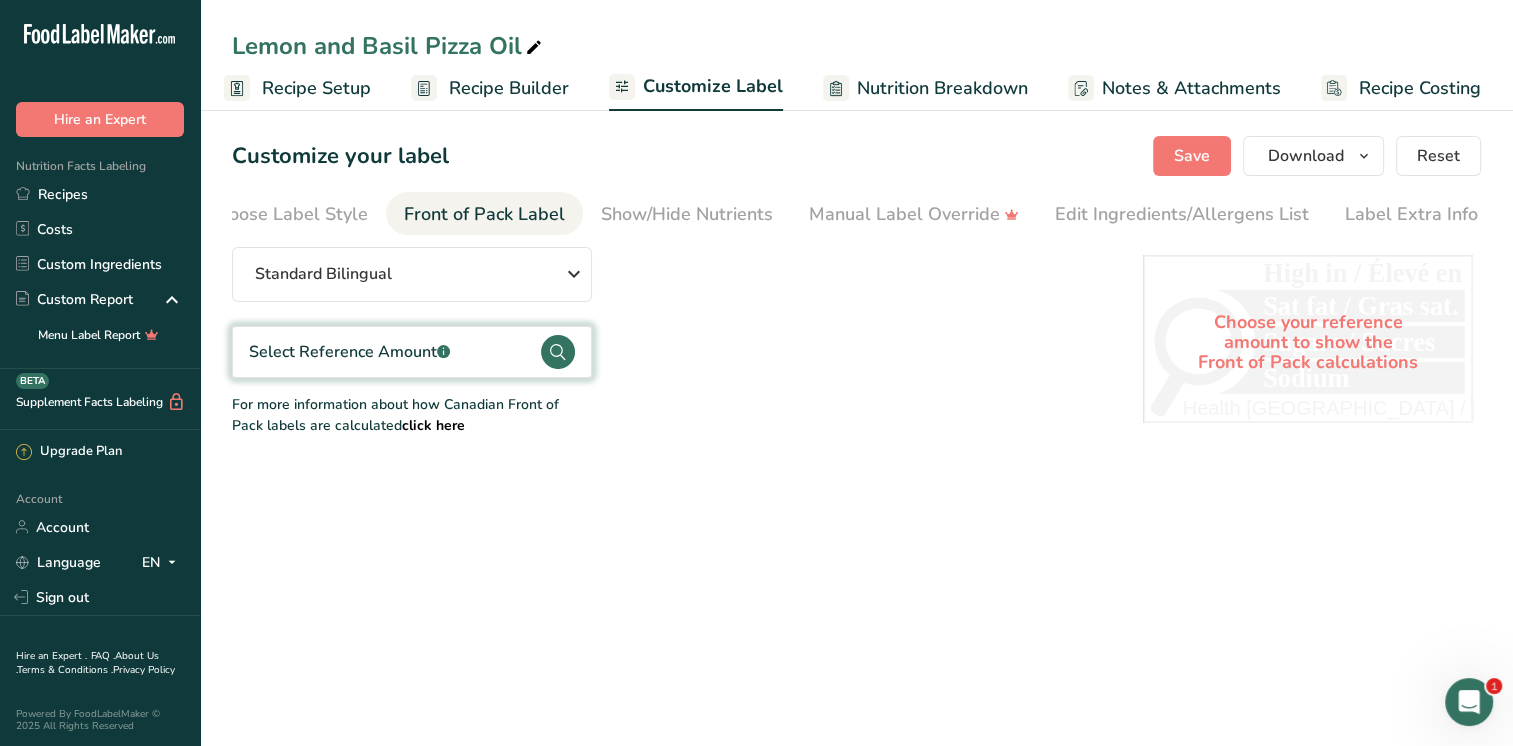 click 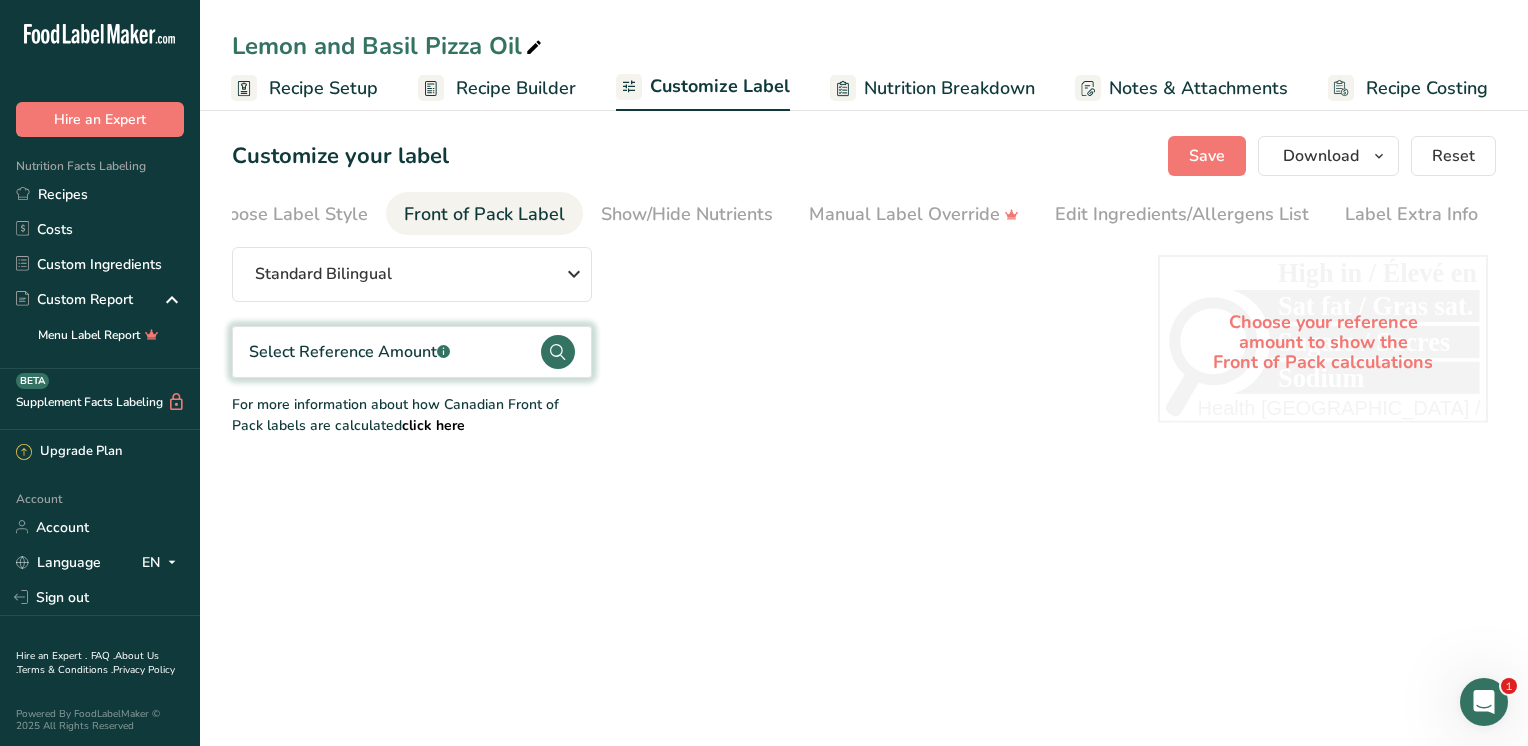 scroll, scrollTop: 0, scrollLeft: 28, axis: horizontal 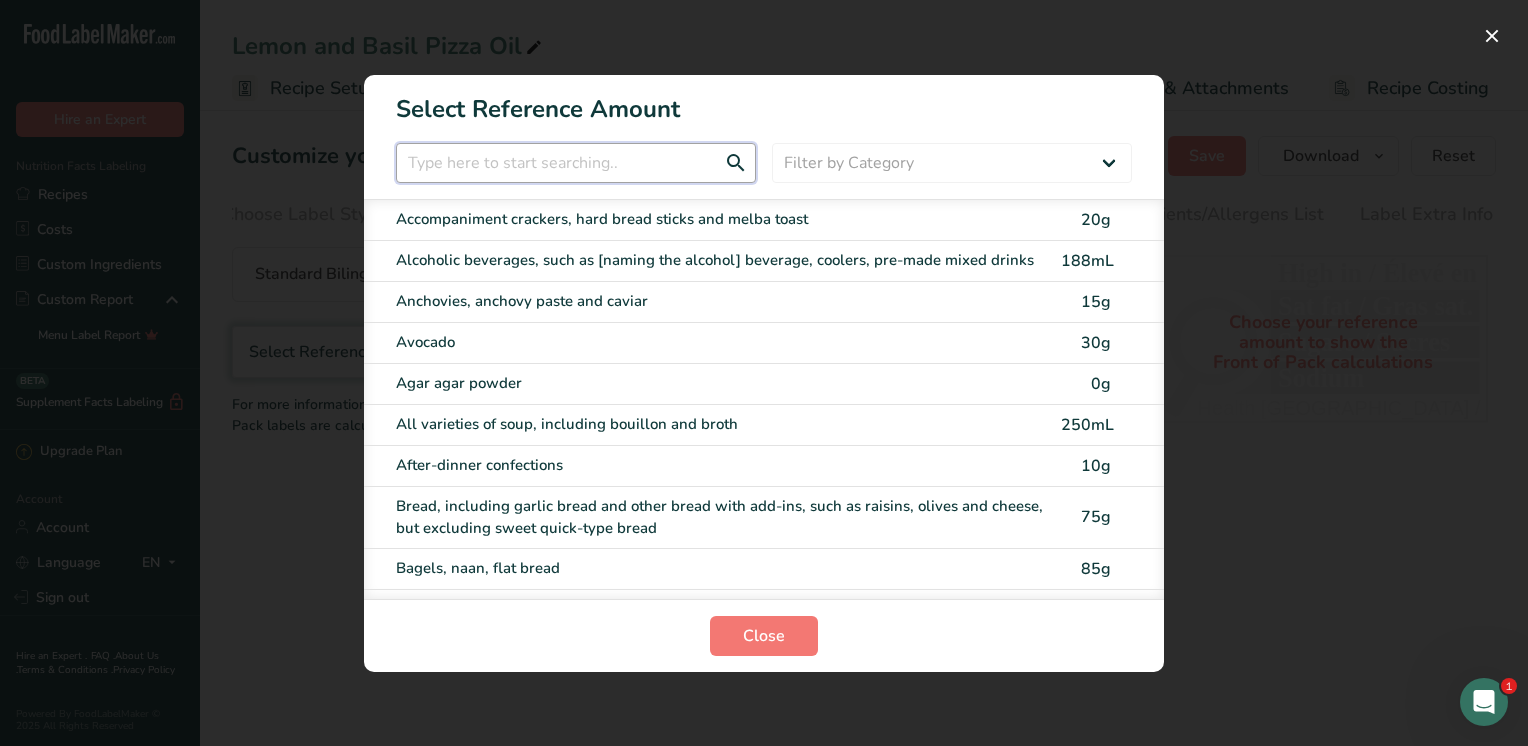 click at bounding box center (576, 163) 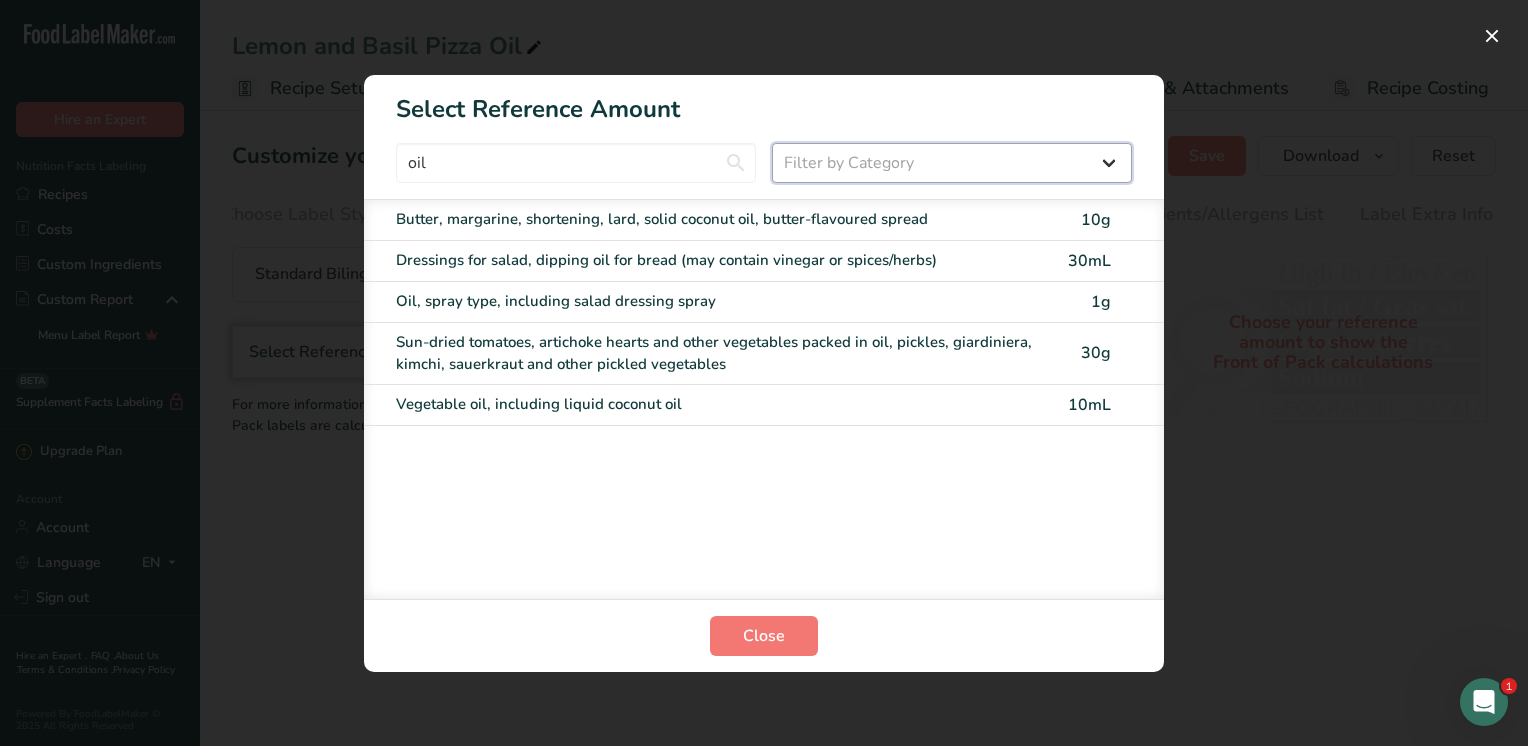 click on "Filter by Category
All
Bakery products and substitutes
[GEOGRAPHIC_DATA]
Cereals, other grain products and substitutes
Dairy products and substitutes
Desserts
Dessert toppings and fillings
Eggs and egg substitutes
Fats and oils
Marine and fresh water animals and substitutes
Fruit and fruit juices
Legumes
Meat, poultry, their products and substitutes
Miscellaneous category
Combination dishes including main dishes
Nuts and seeds
Potatoes, sweet potatoes and yams
Salads
Sauces, dips, gravies and condiments
Snacks
Soups" at bounding box center (952, 163) 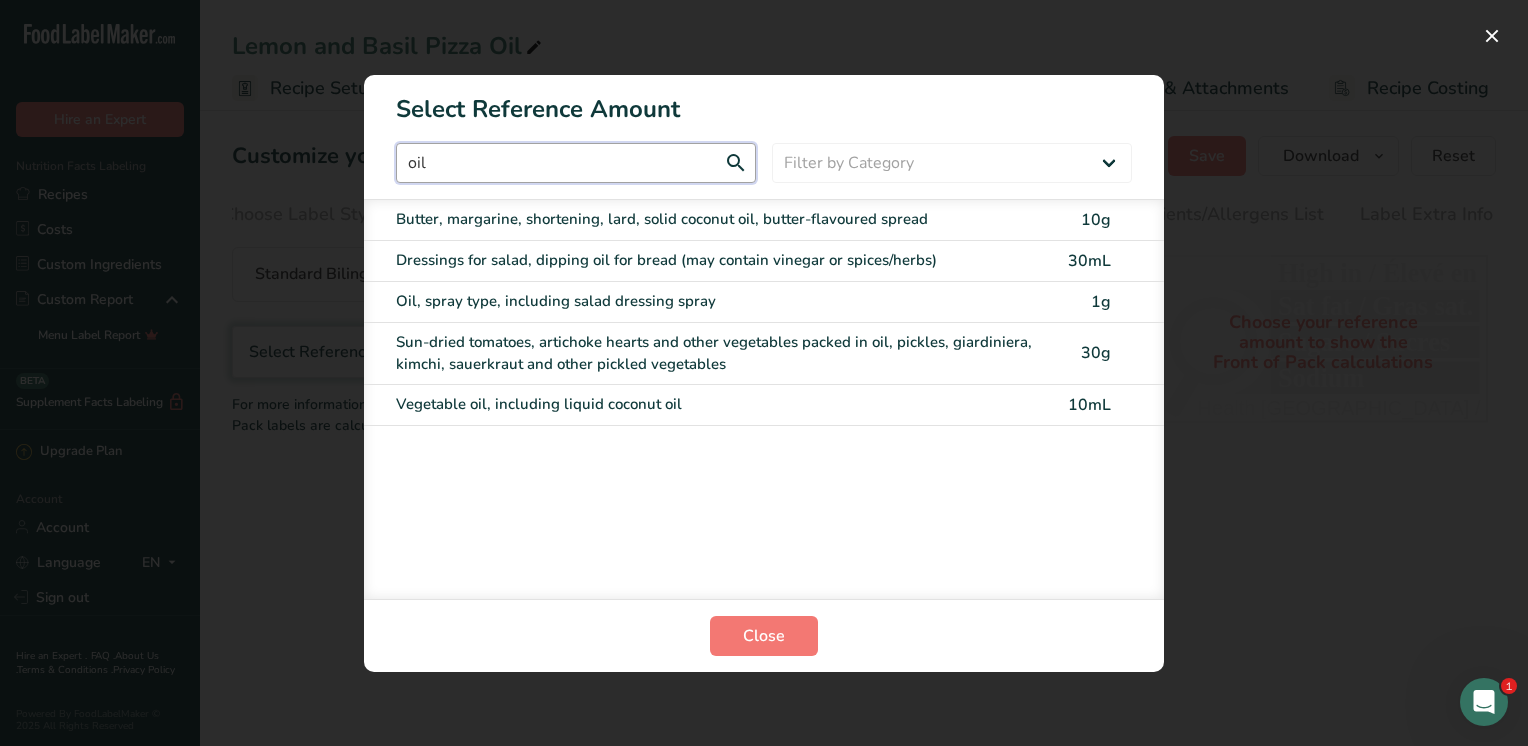 click on "oil" at bounding box center [576, 163] 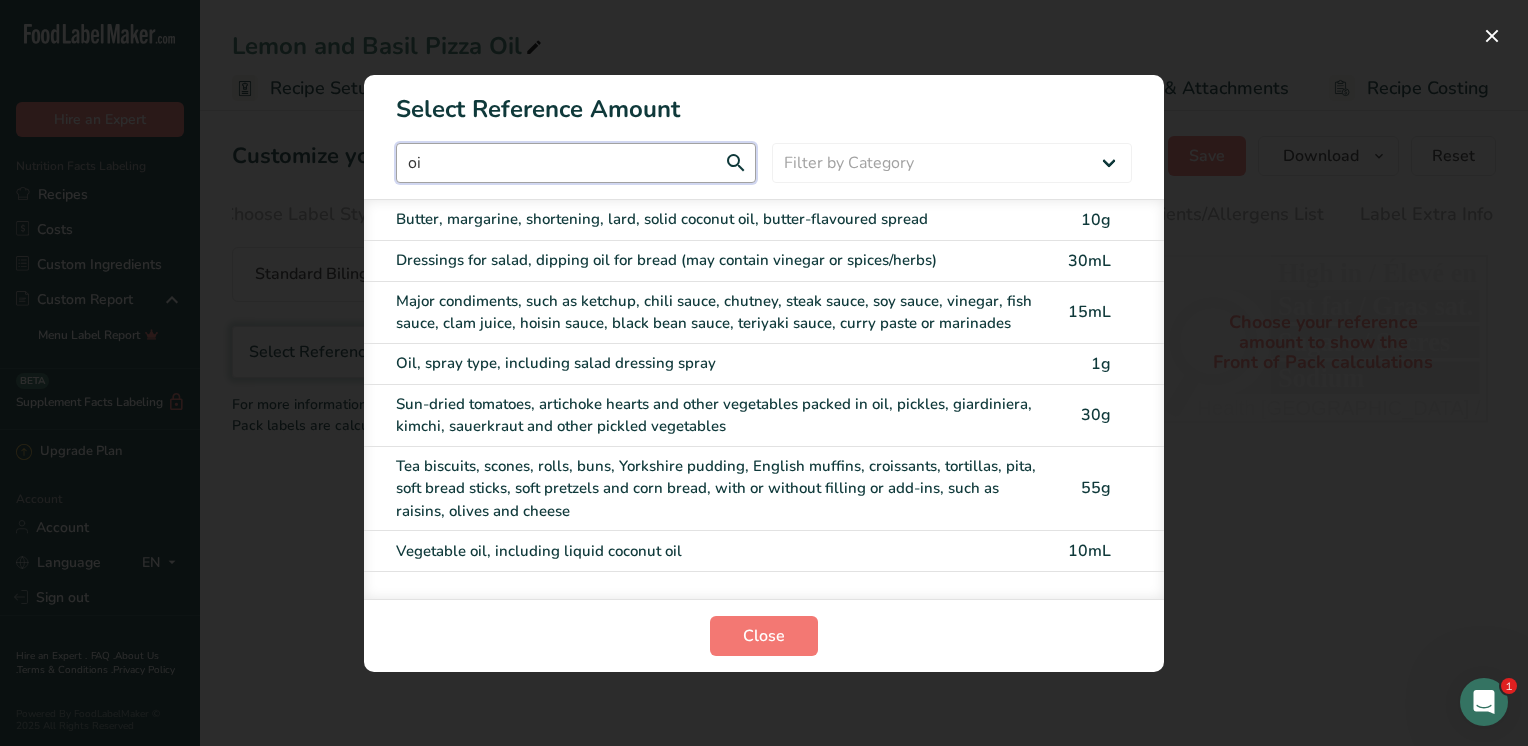 type on "o" 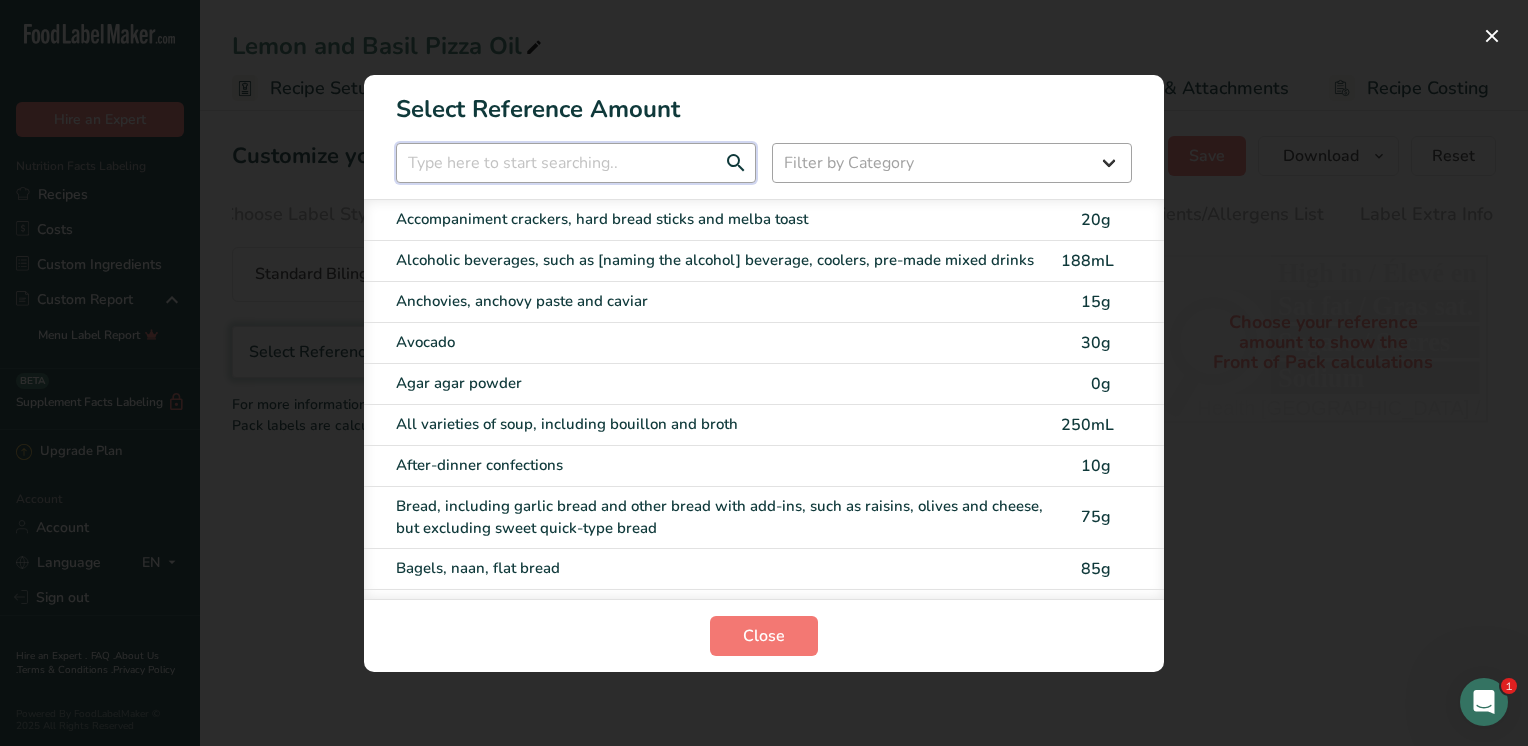 type 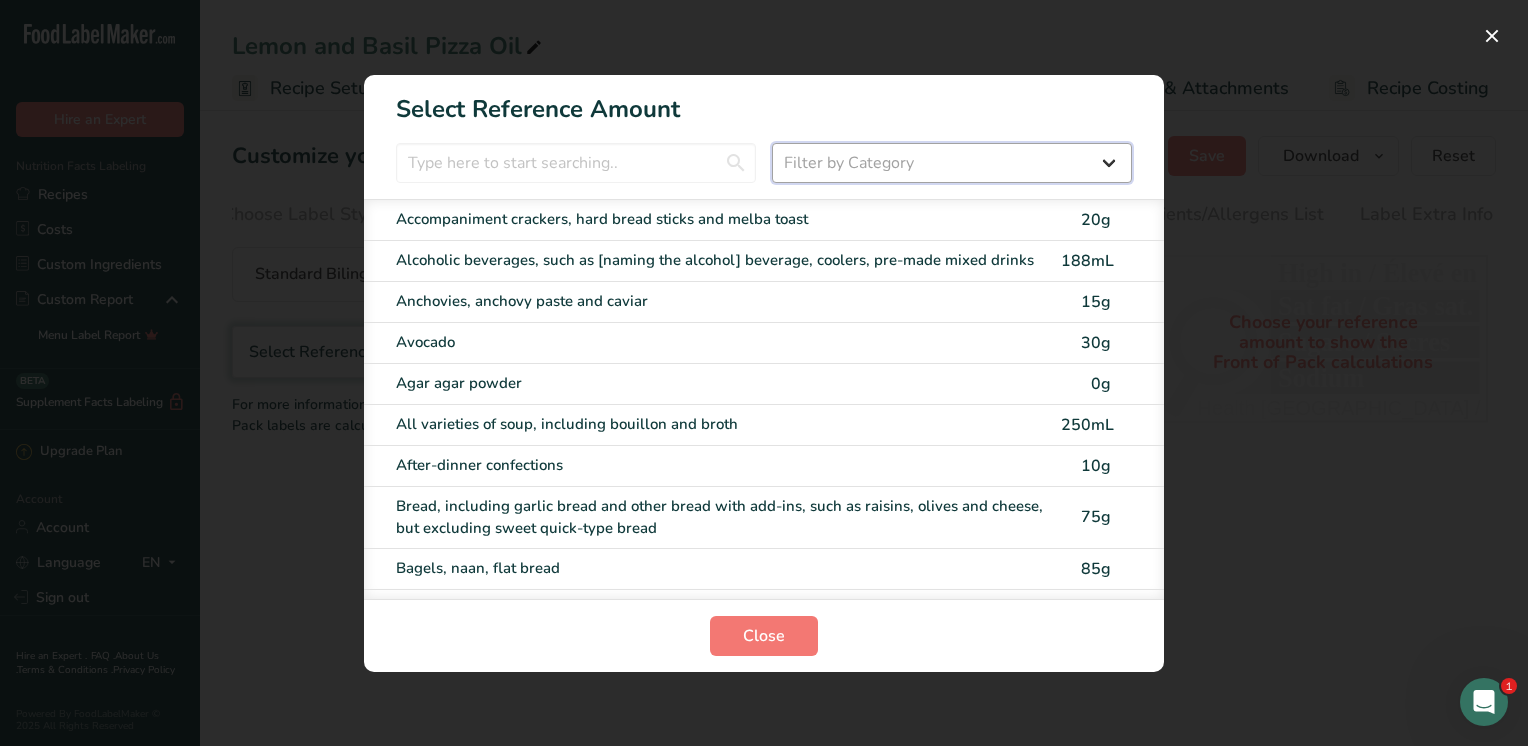 click on "Filter by Category
All
Bakery products and substitutes
[GEOGRAPHIC_DATA]
Cereals, other grain products and substitutes
Dairy products and substitutes
Desserts
Dessert toppings and fillings
Eggs and egg substitutes
Fats and oils
Marine and fresh water animals and substitutes
Fruit and fruit juices
Legumes
Meat, poultry, their products and substitutes
Miscellaneous category
Combination dishes including main dishes
Nuts and seeds
Potatoes, sweet potatoes and yams
Salads
Sauces, dips, gravies and condiments
Snacks
Soups" at bounding box center (952, 163) 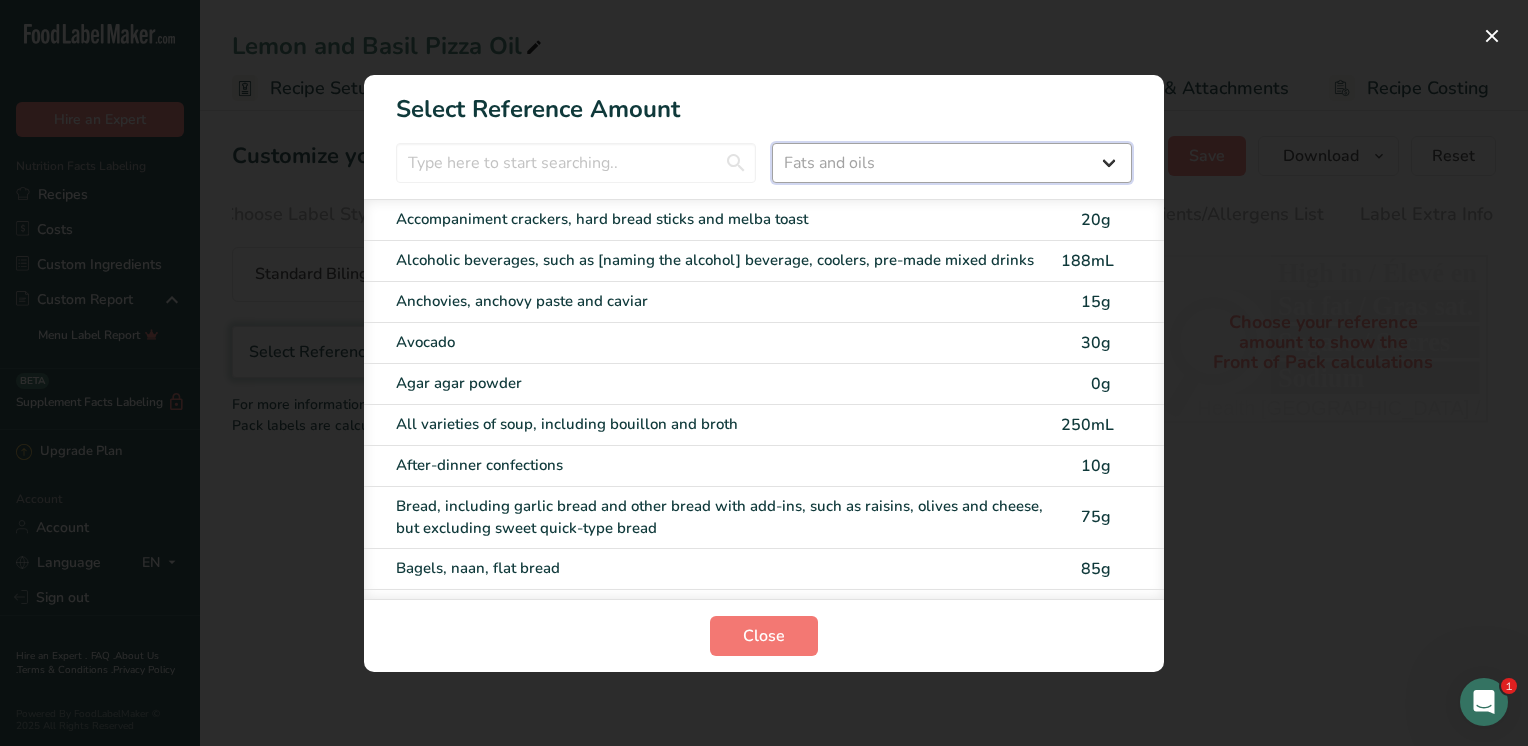 click on "Filter by Category
All
Bakery products and substitutes
[GEOGRAPHIC_DATA]
Cereals, other grain products and substitutes
Dairy products and substitutes
Desserts
Dessert toppings and fillings
Eggs and egg substitutes
Fats and oils
Marine and fresh water animals and substitutes
Fruit and fruit juices
Legumes
Meat, poultry, their products and substitutes
Miscellaneous category
Combination dishes including main dishes
Nuts and seeds
Potatoes, sweet potatoes and yams
Salads
Sauces, dips, gravies and condiments
Snacks
Soups" at bounding box center (952, 163) 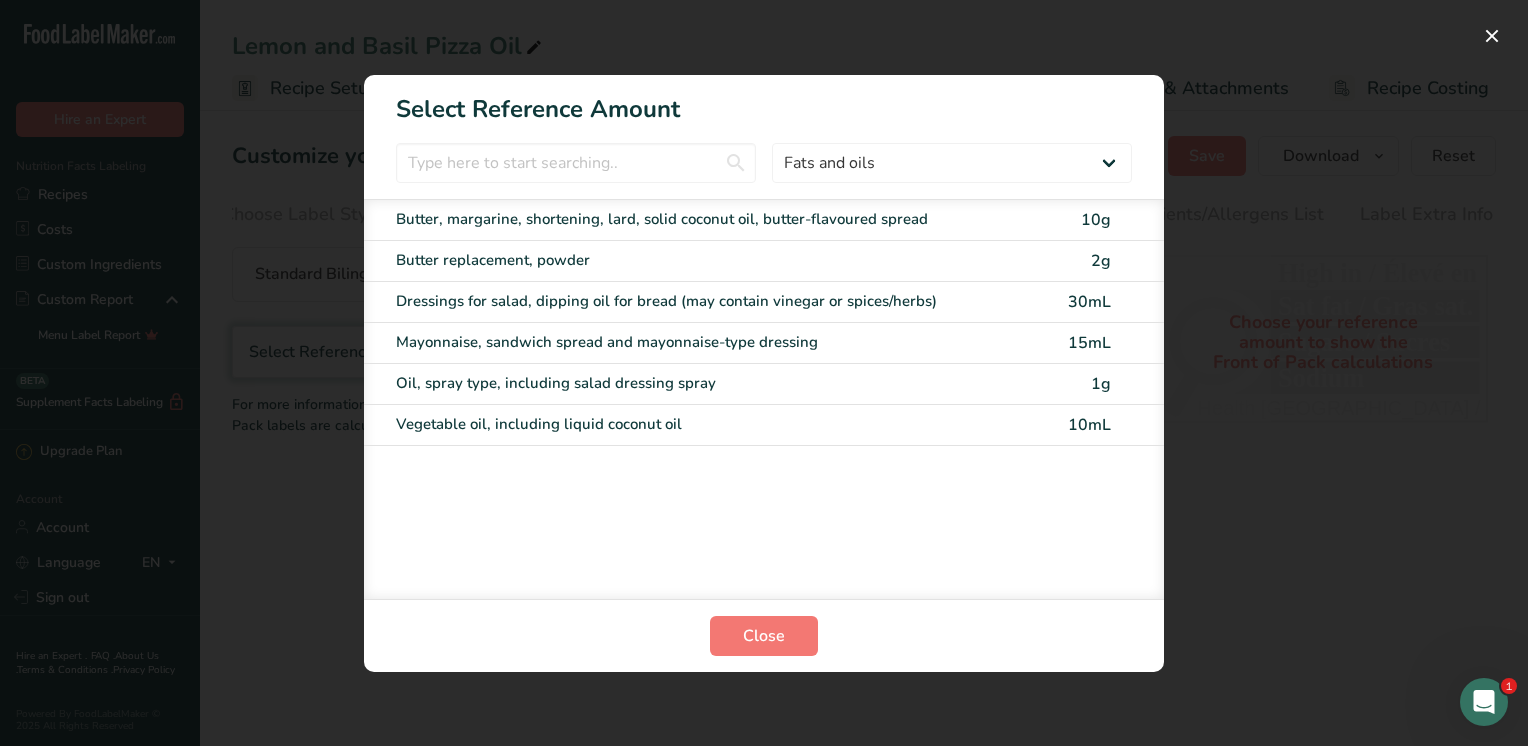 click on "Vegetable oil, including liquid coconut oil" at bounding box center (722, 424) 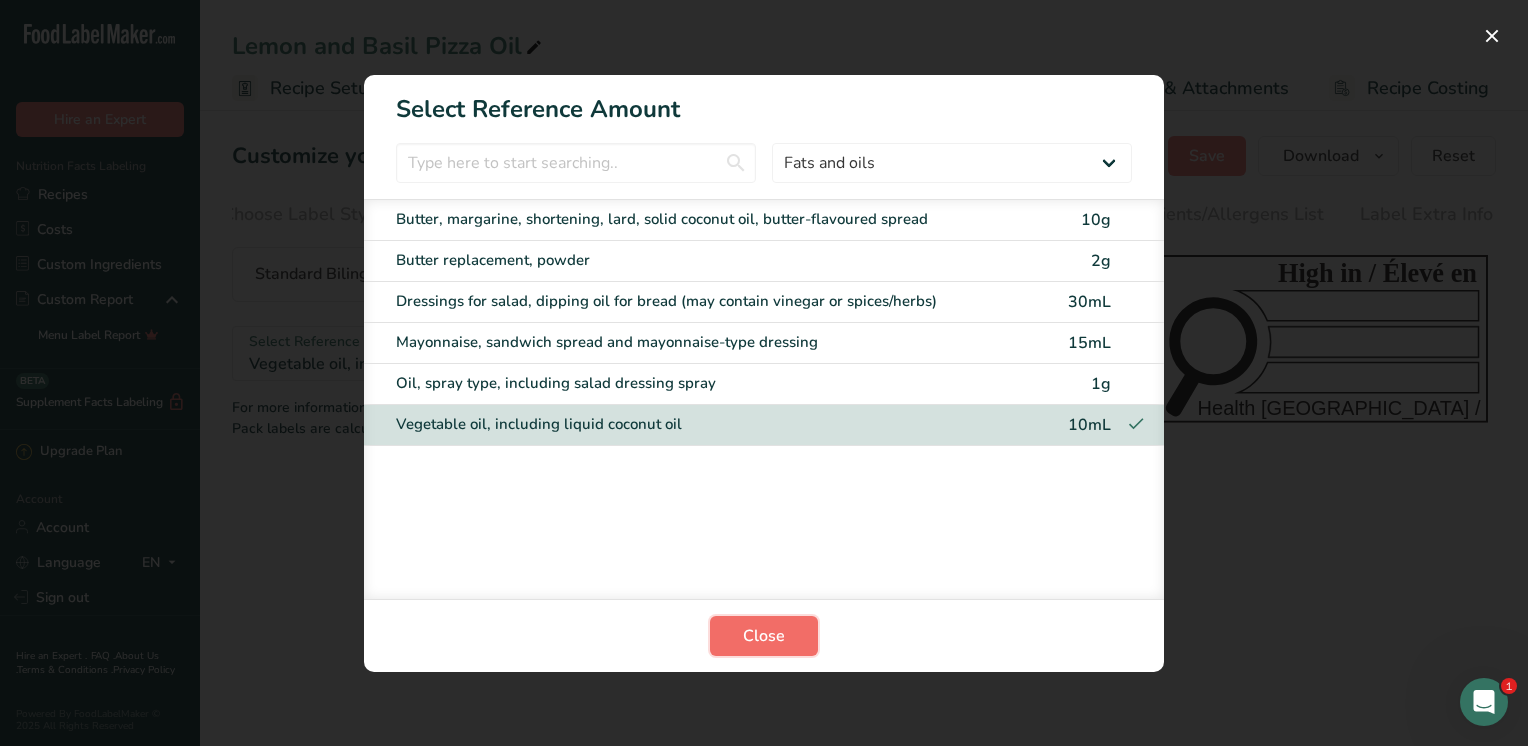 click on "Close" at bounding box center [764, 636] 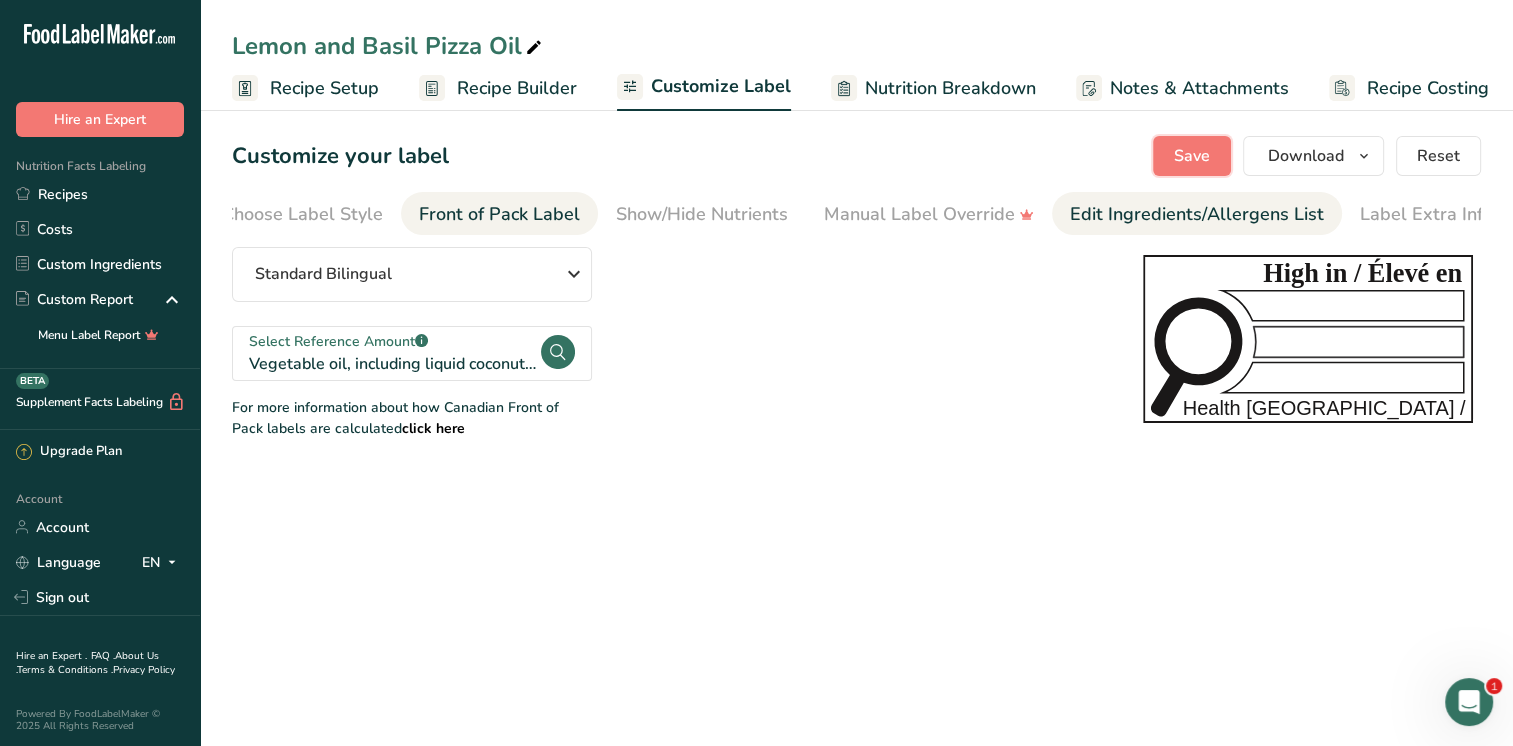drag, startPoint x: 1202, startPoint y: 154, endPoint x: 1178, endPoint y: 198, distance: 50.119858 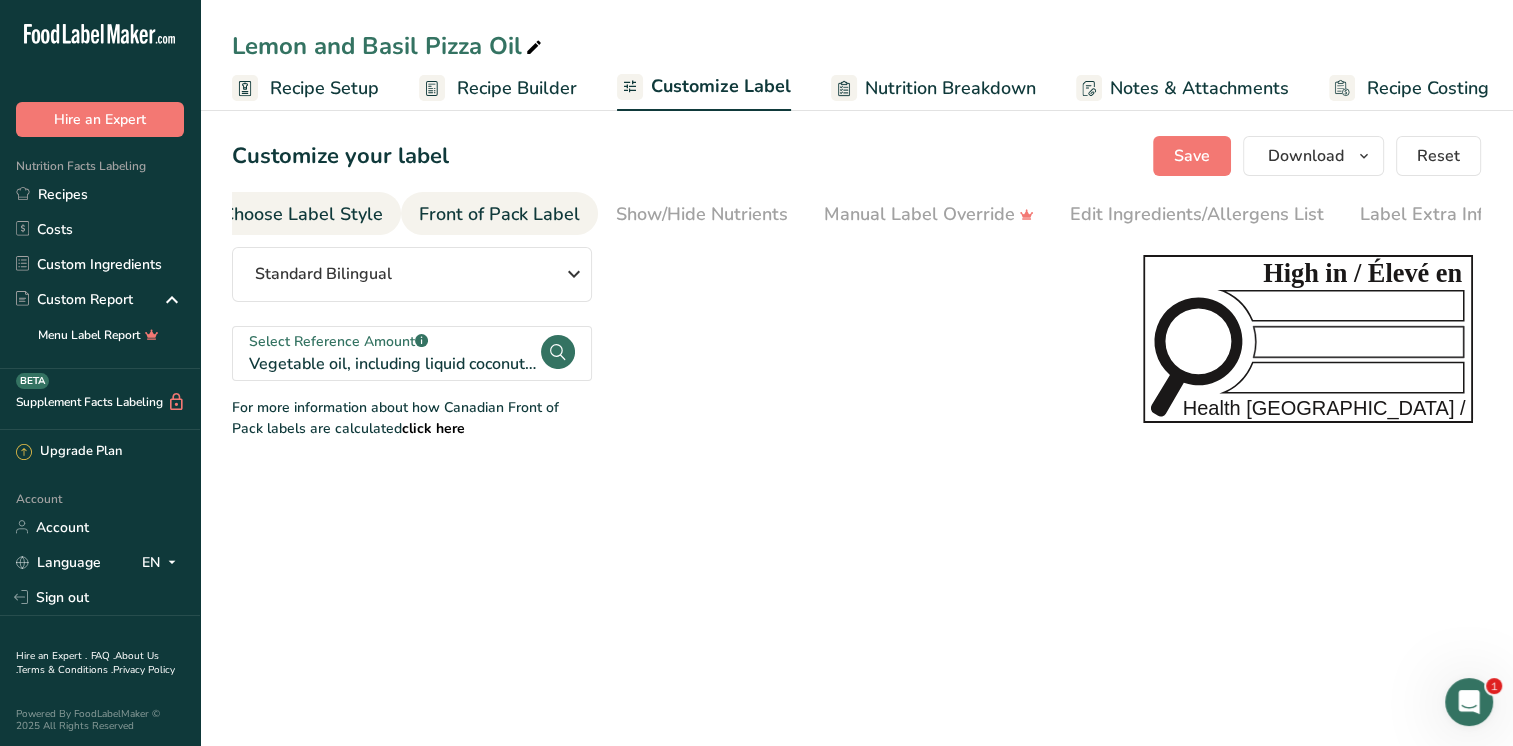 click on "Choose Label Style" at bounding box center [302, 214] 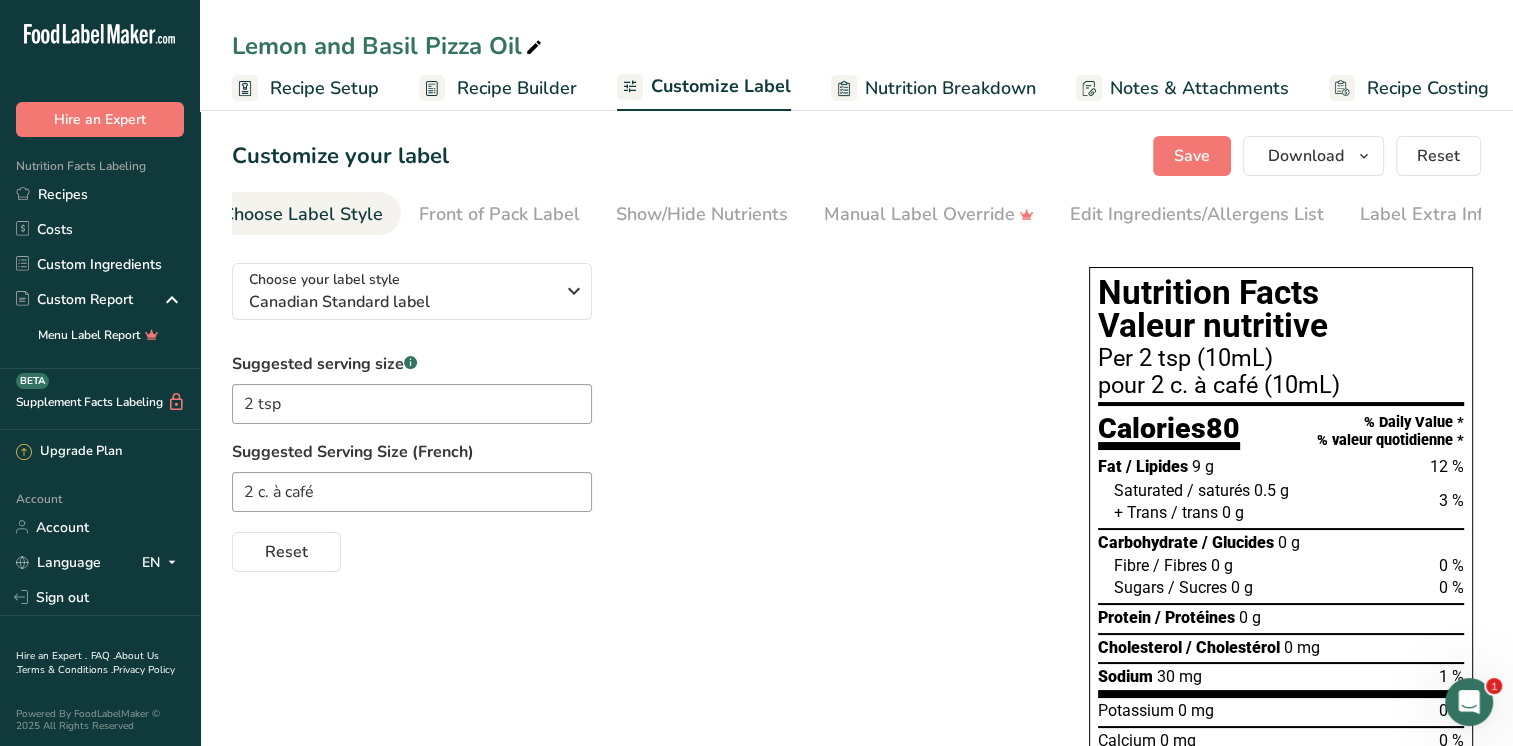 scroll, scrollTop: 0, scrollLeft: 0, axis: both 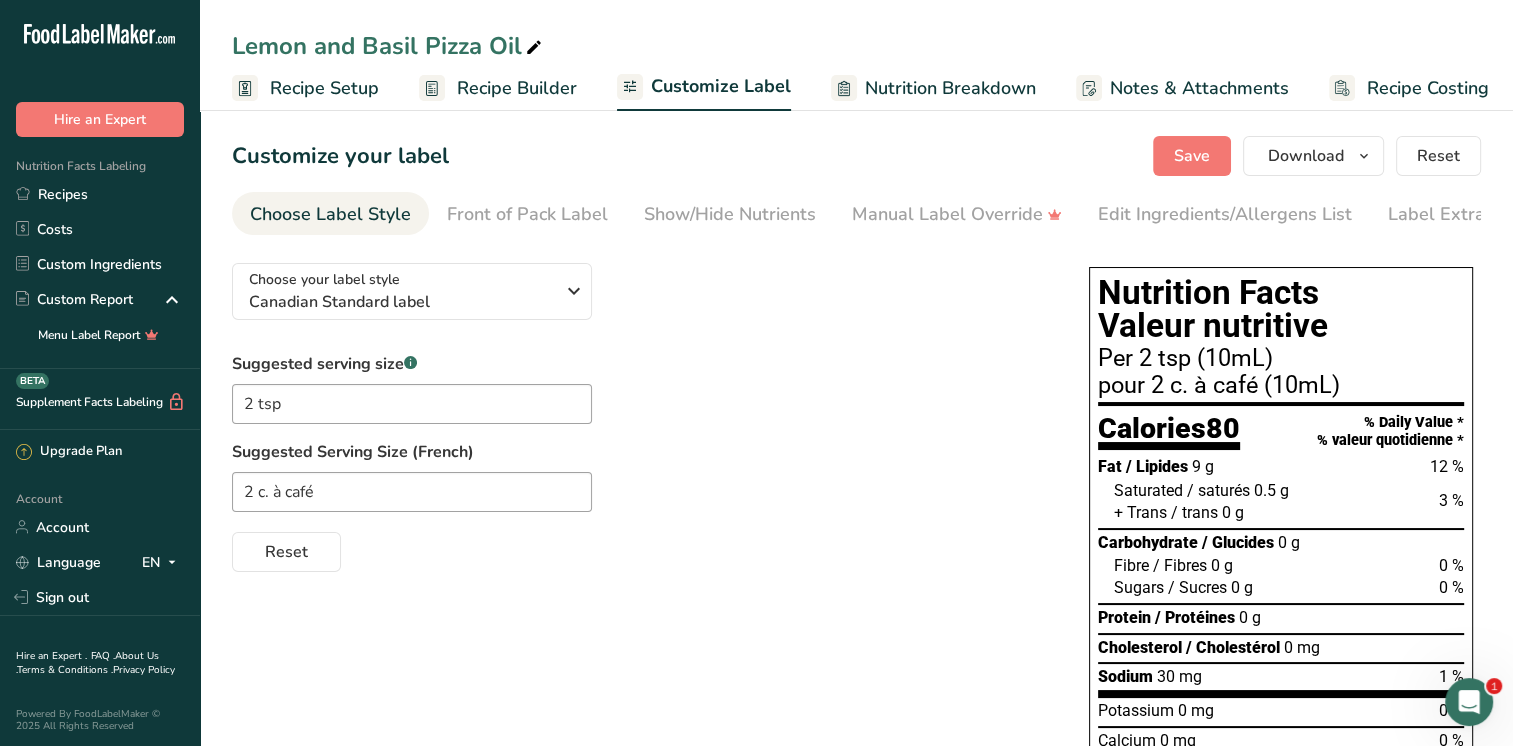 click on "Recipe Setup" at bounding box center [324, 88] 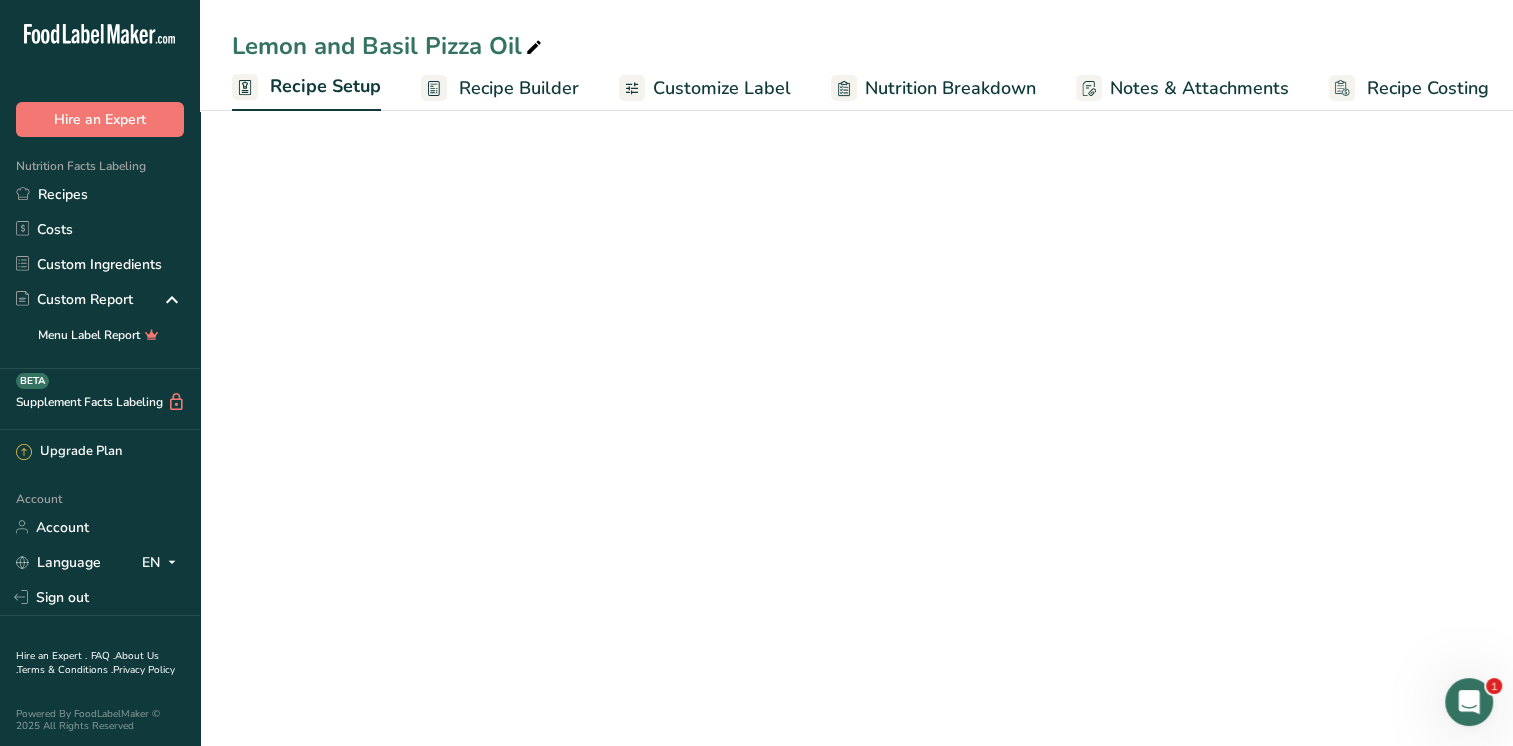 scroll, scrollTop: 0, scrollLeft: 7, axis: horizontal 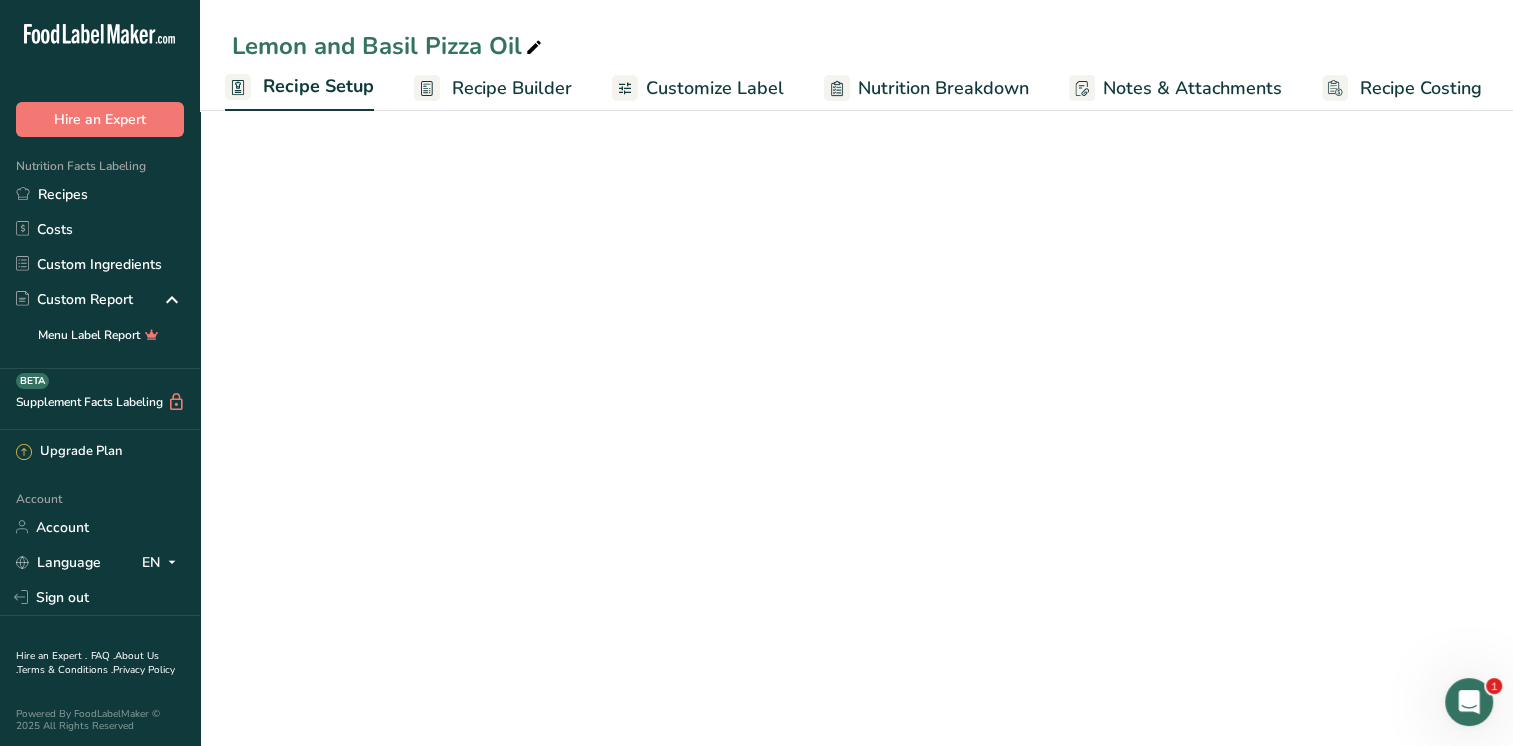 select on "22" 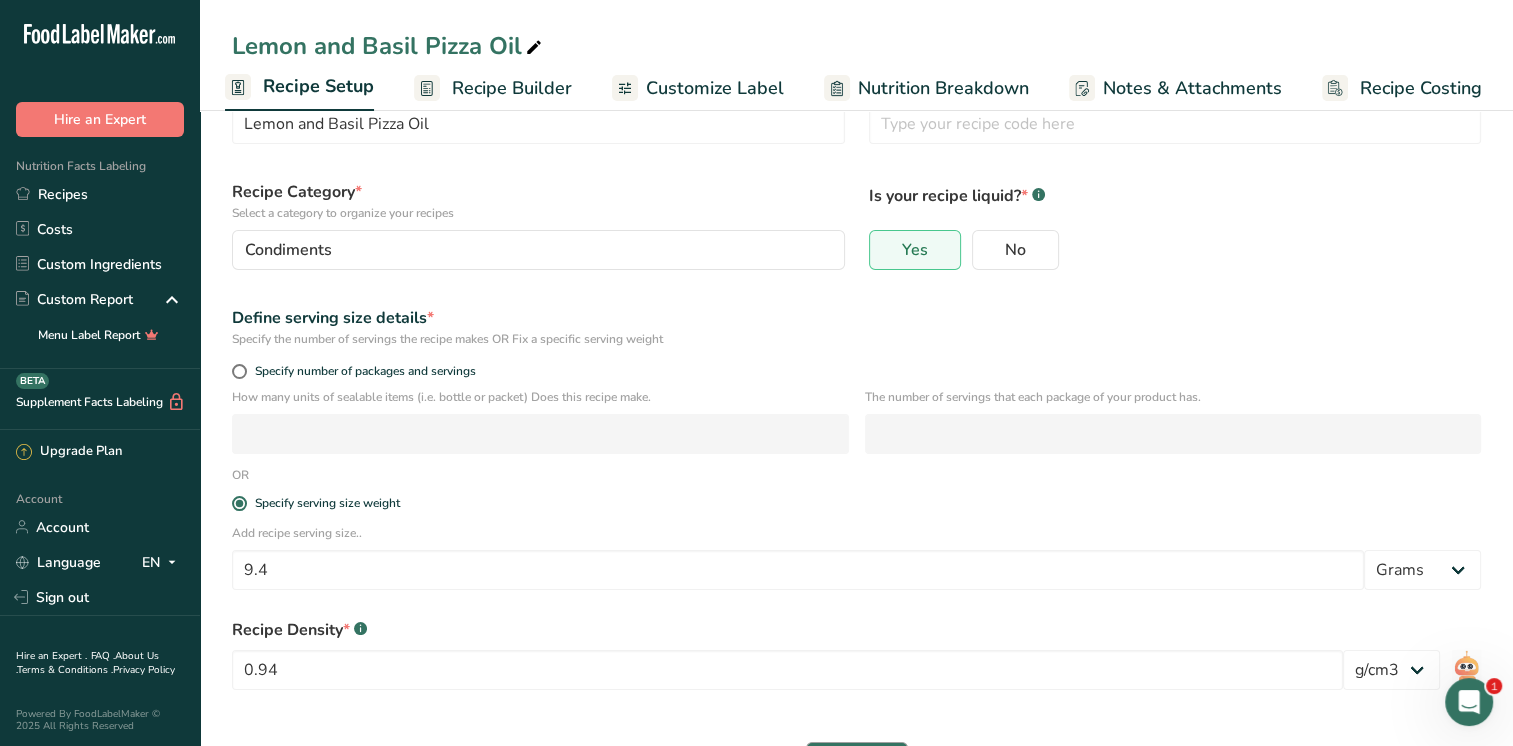 scroll, scrollTop: 152, scrollLeft: 0, axis: vertical 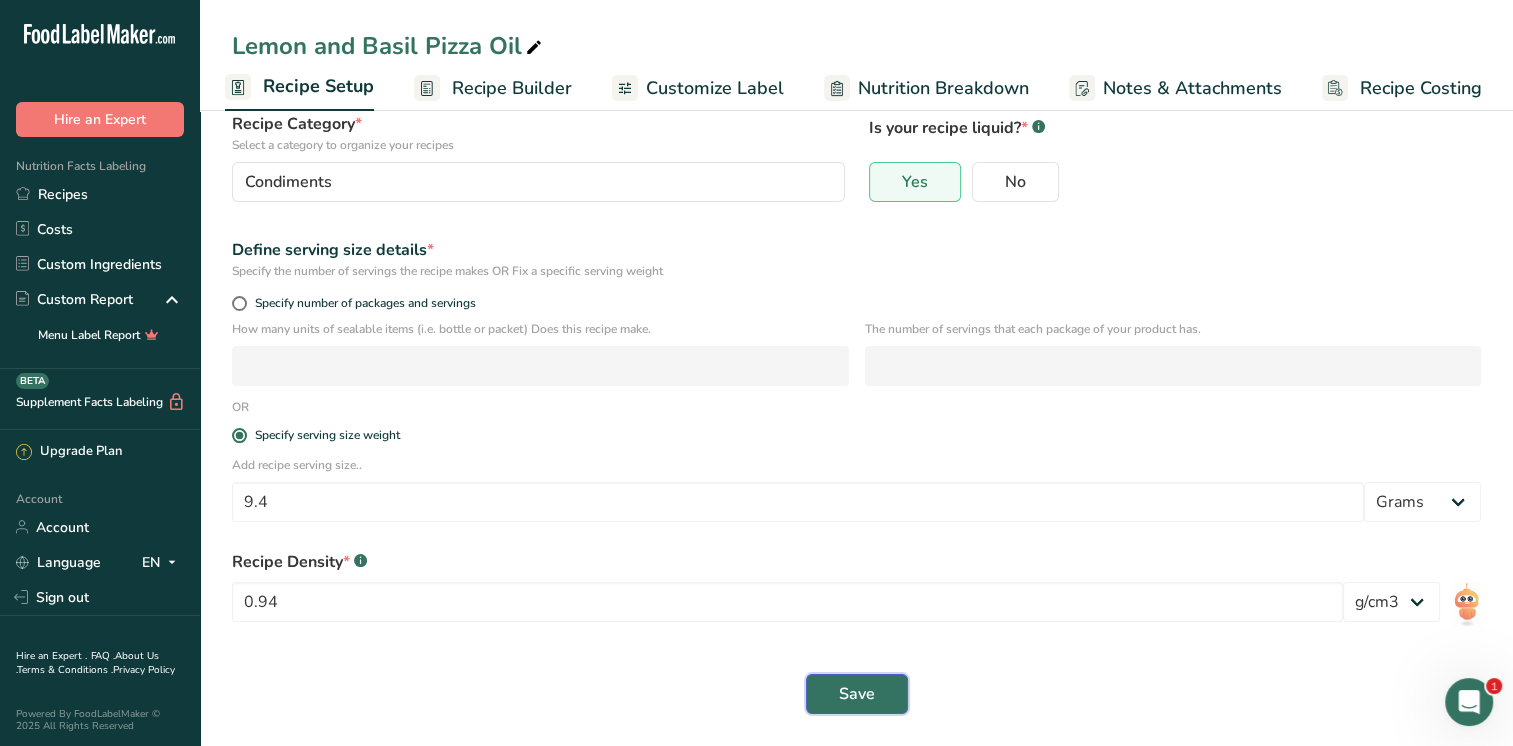 click on "Save" at bounding box center (857, 694) 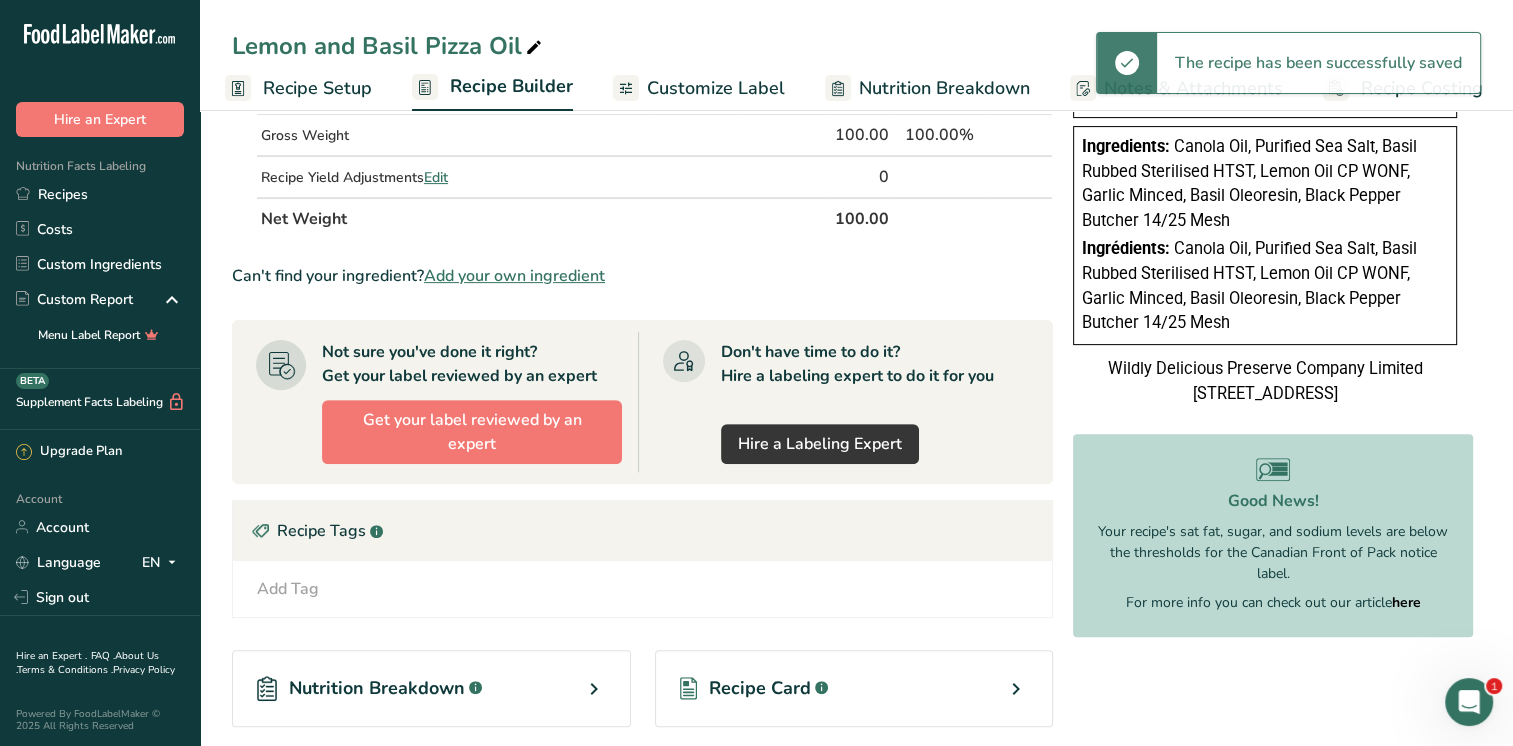 scroll, scrollTop: 0, scrollLeft: 0, axis: both 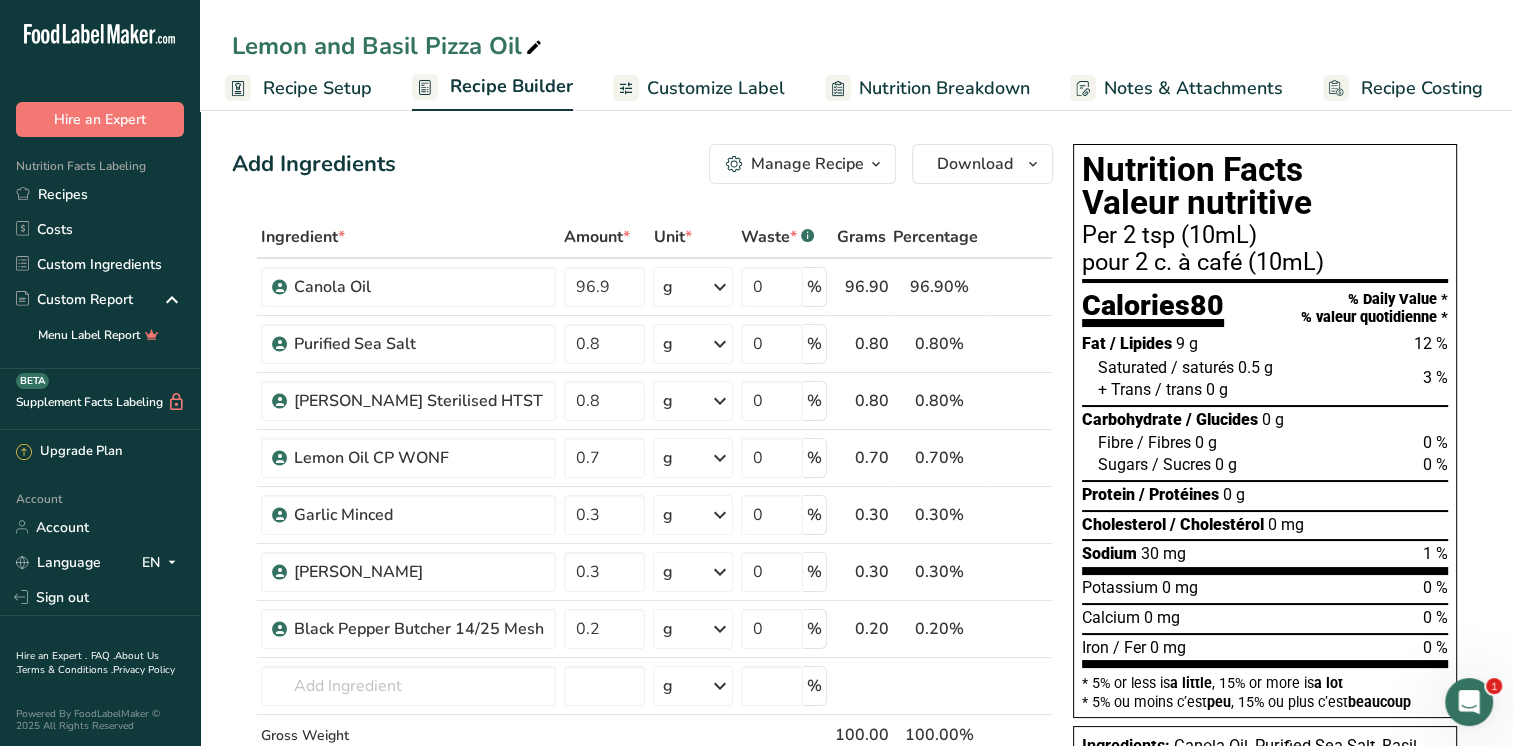 click on "Customize Label" at bounding box center [716, 88] 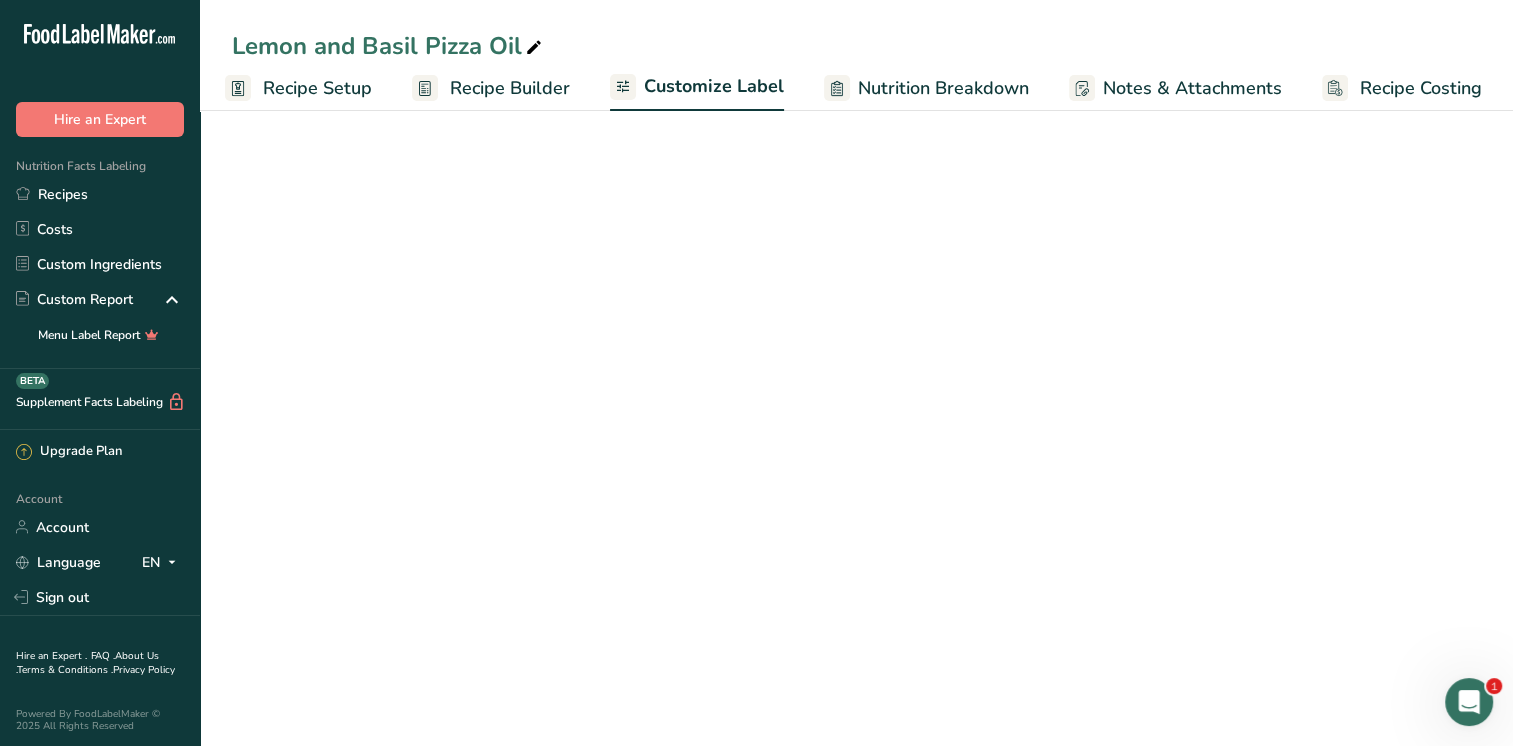 scroll, scrollTop: 0, scrollLeft: 8, axis: horizontal 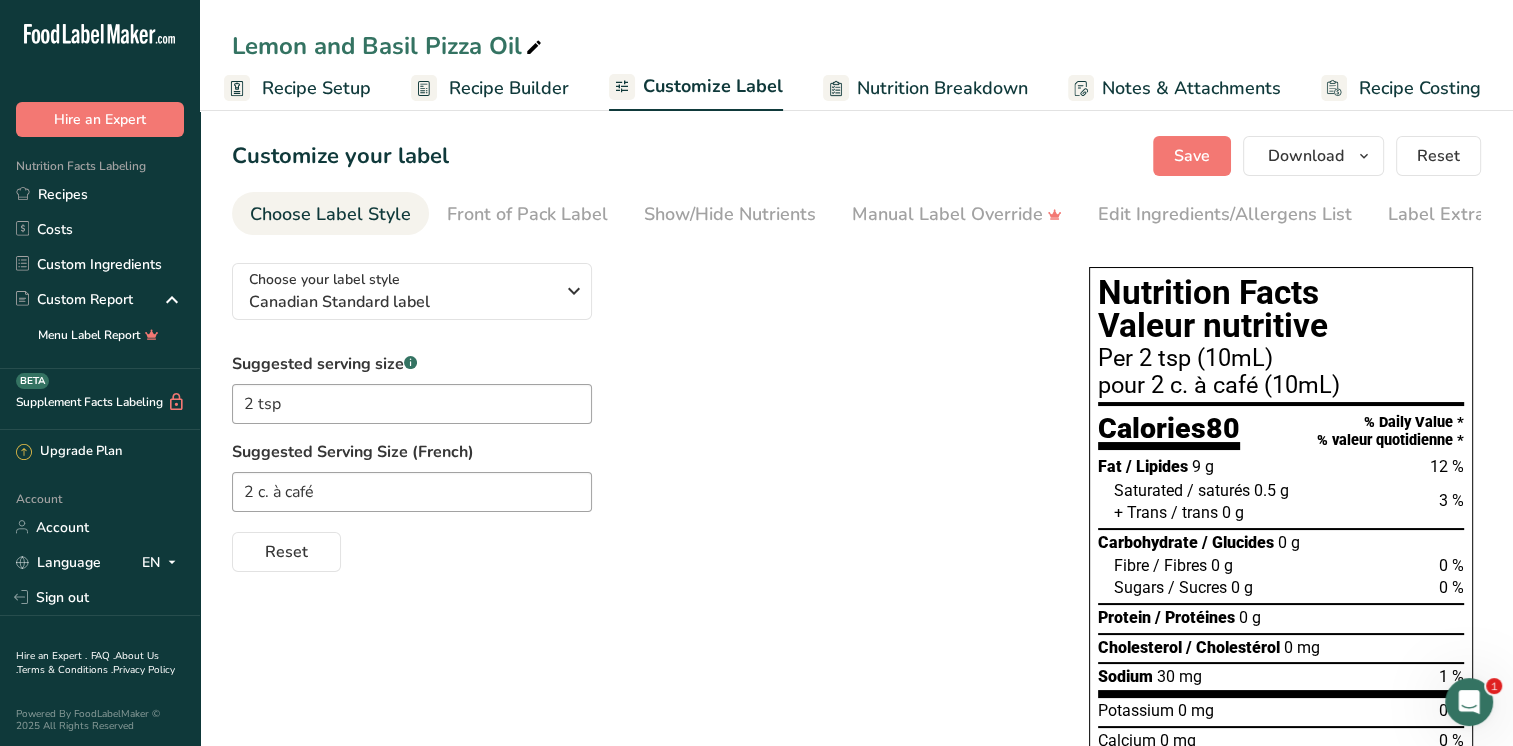 click on "Nutrition Breakdown" at bounding box center (942, 88) 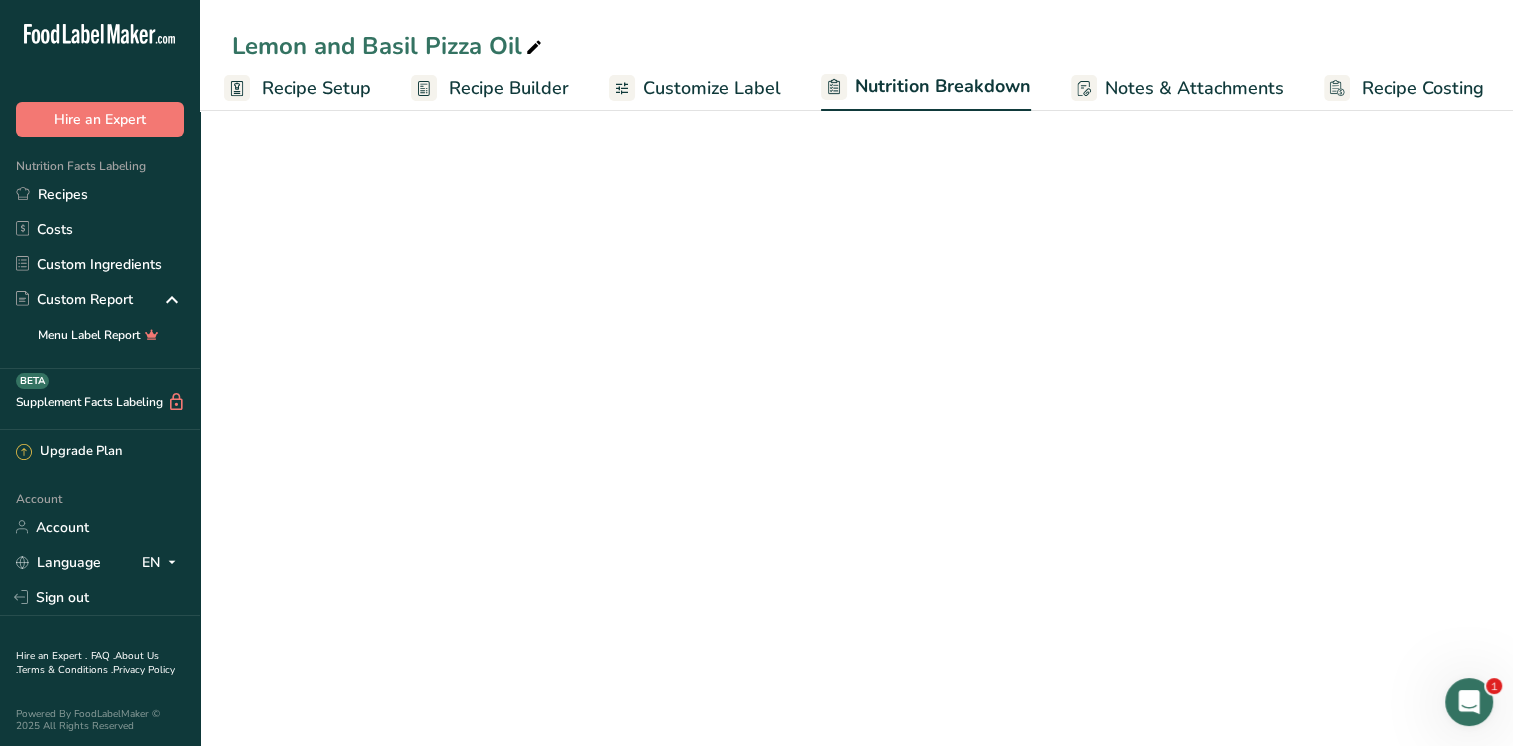 select on "Calories" 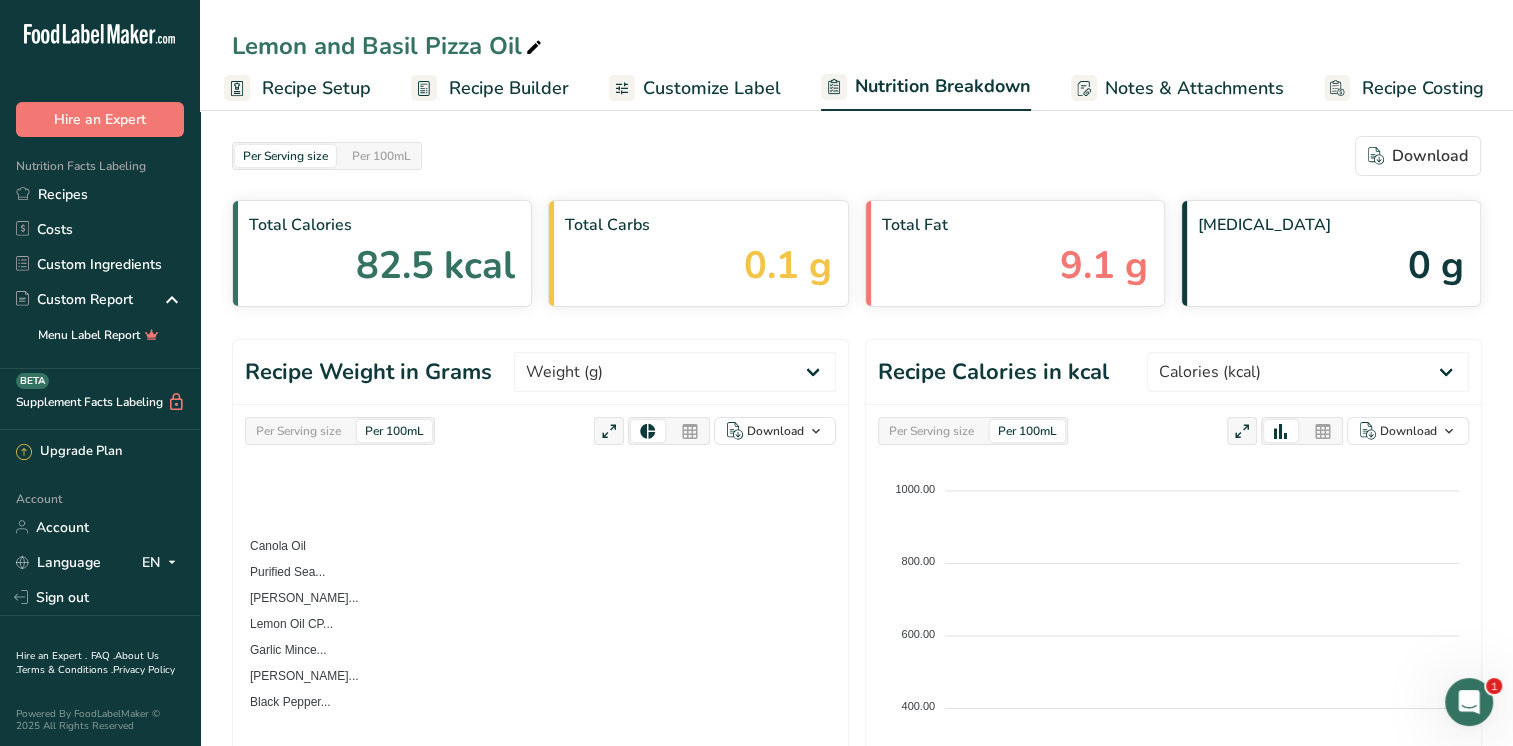 click on "Customize Label" at bounding box center (695, 88) 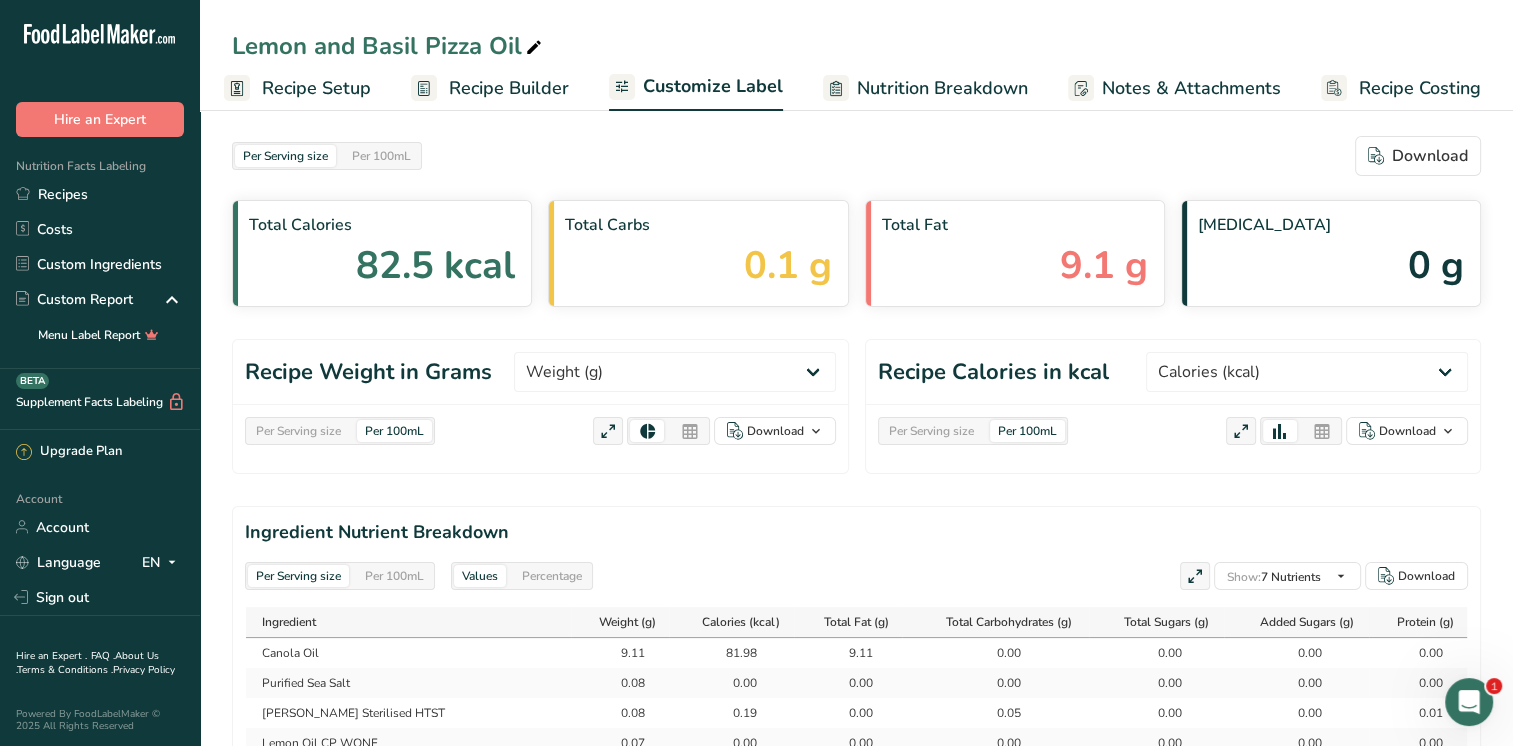 scroll, scrollTop: 0, scrollLeft: 8, axis: horizontal 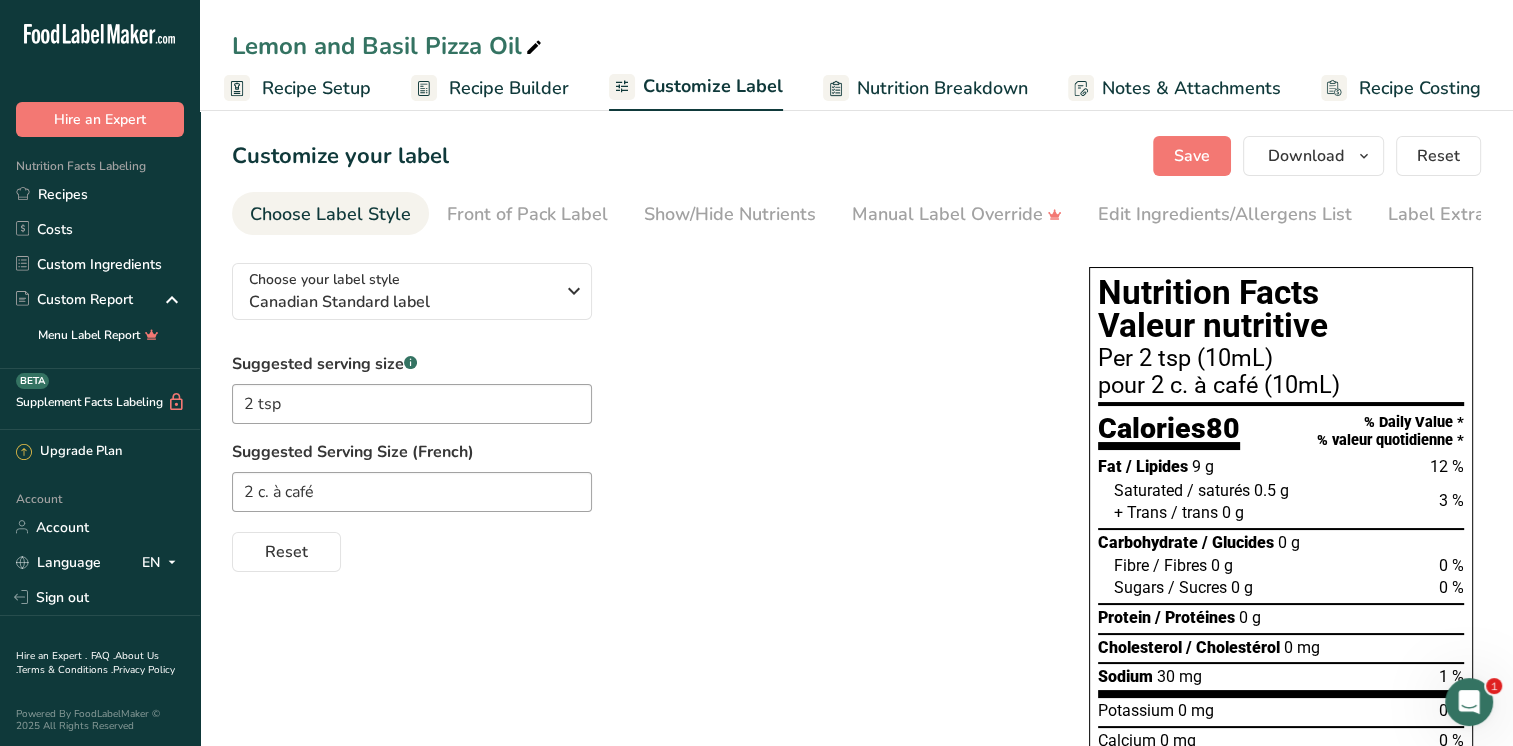 click on "Recipe Builder" at bounding box center [509, 88] 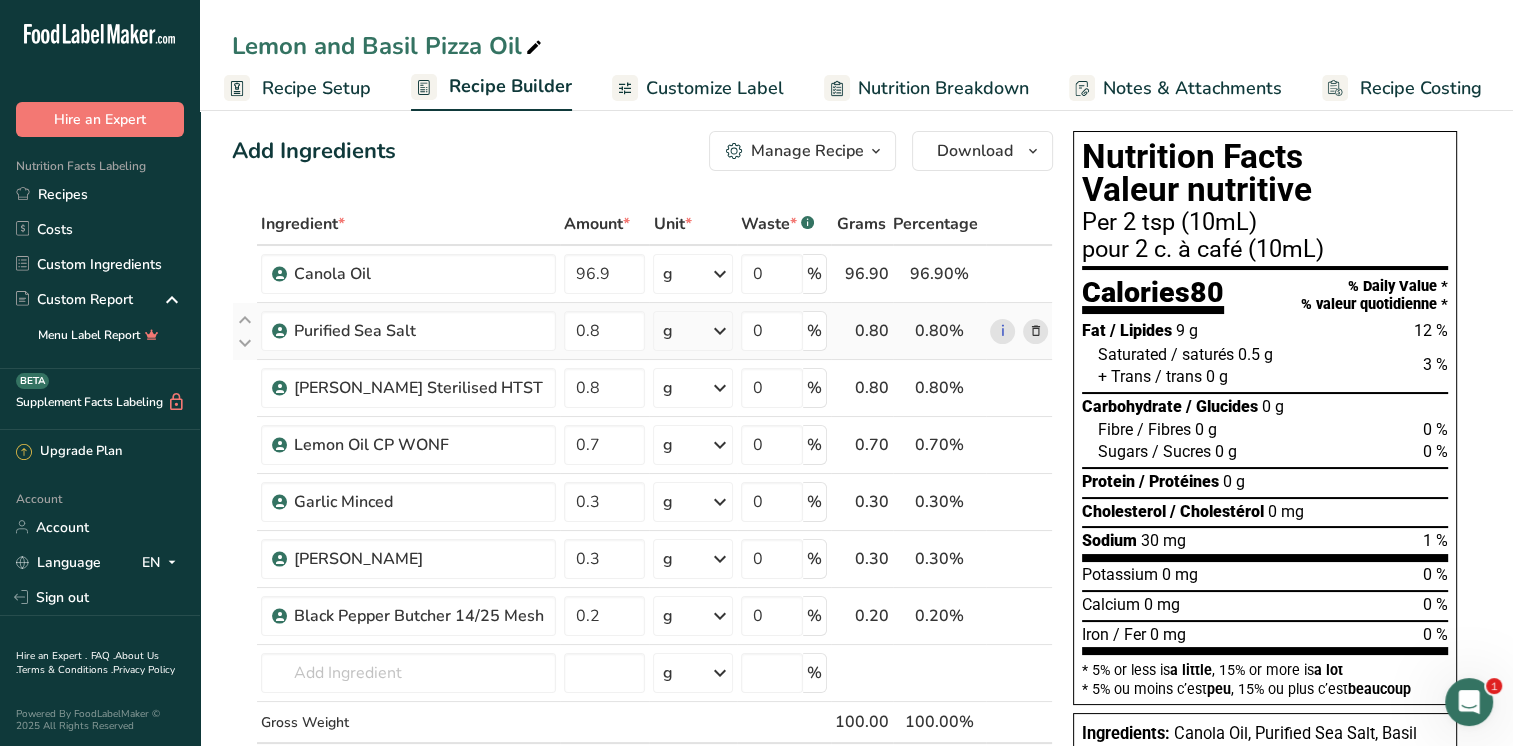 scroll, scrollTop: 0, scrollLeft: 0, axis: both 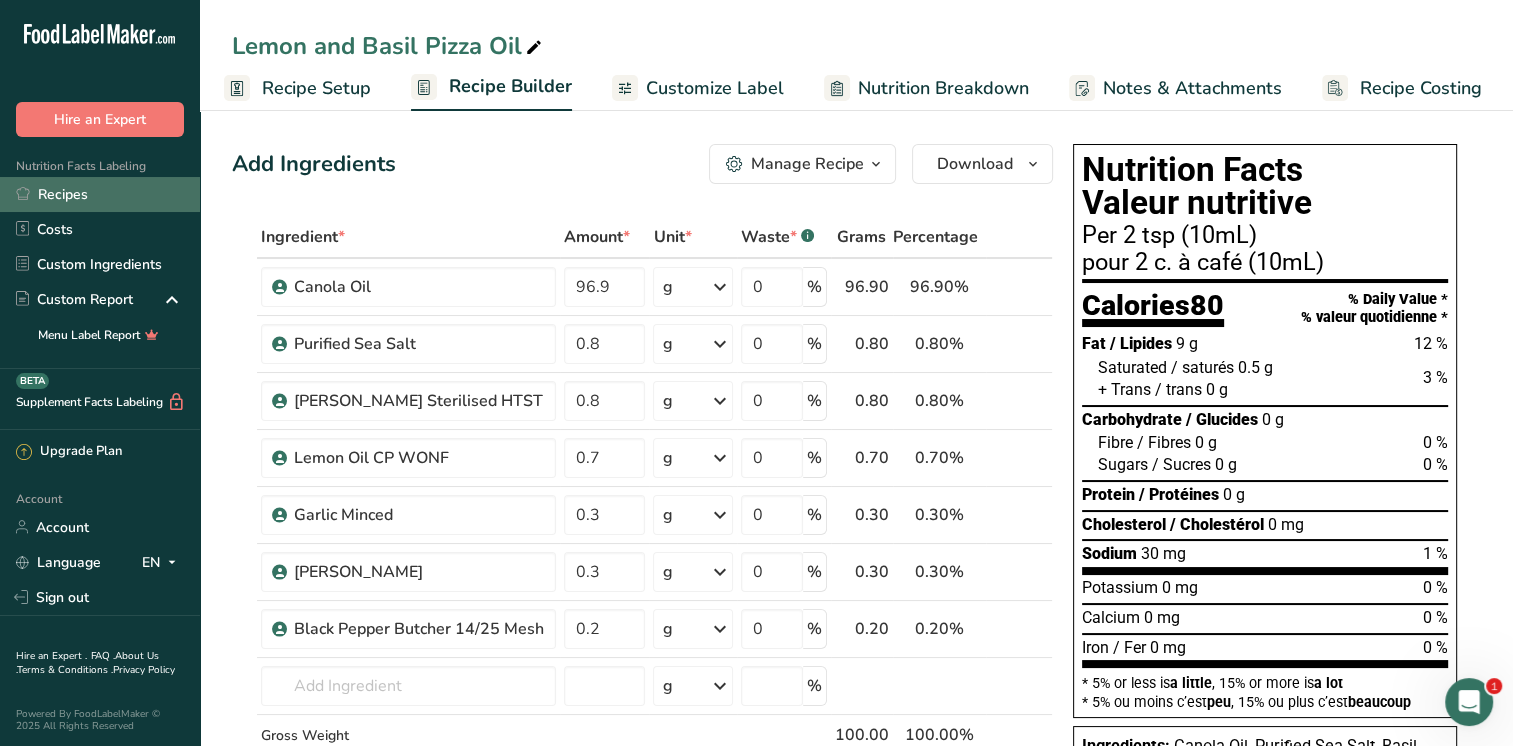 click on "Recipes" at bounding box center [100, 194] 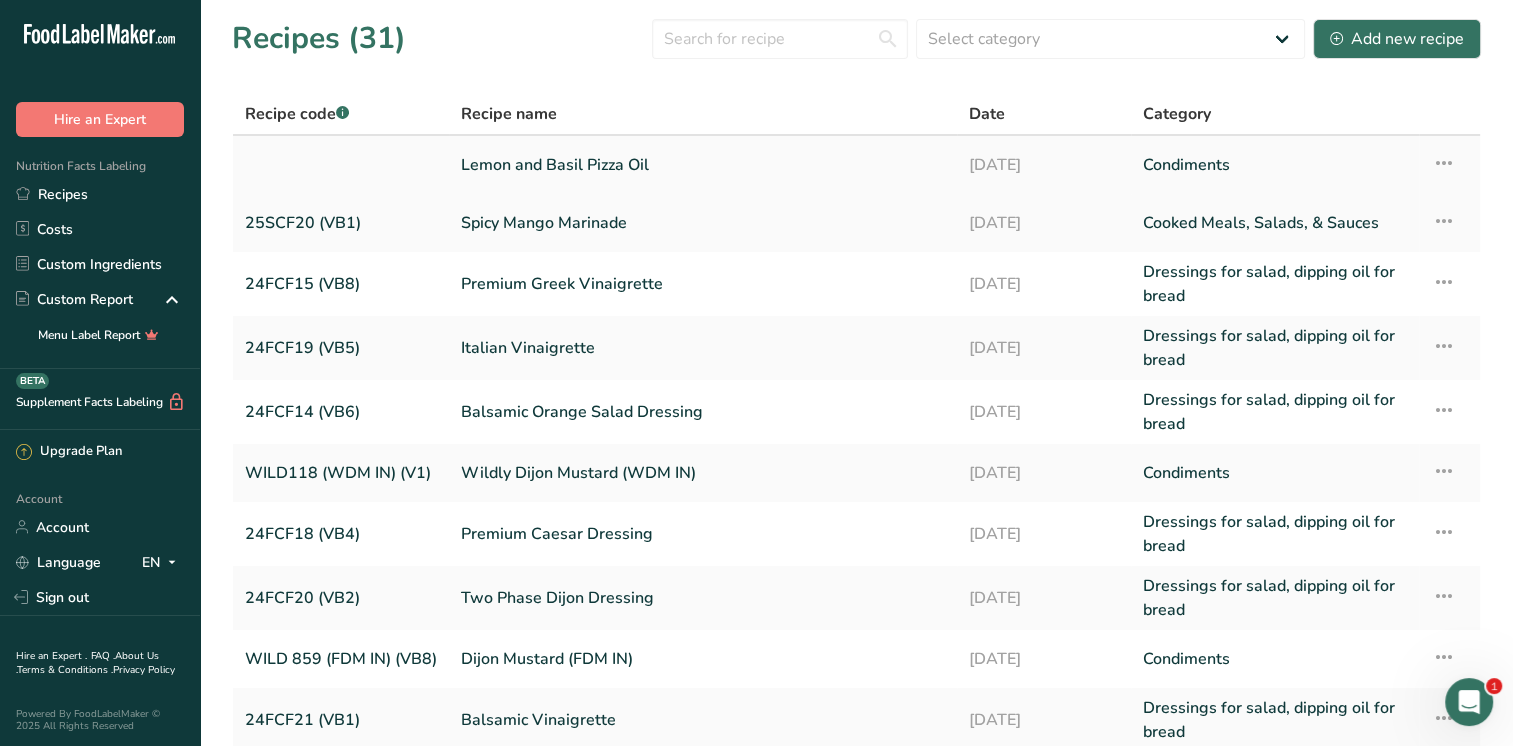 click on "Lemon and Basil Pizza Oil" at bounding box center [703, 165] 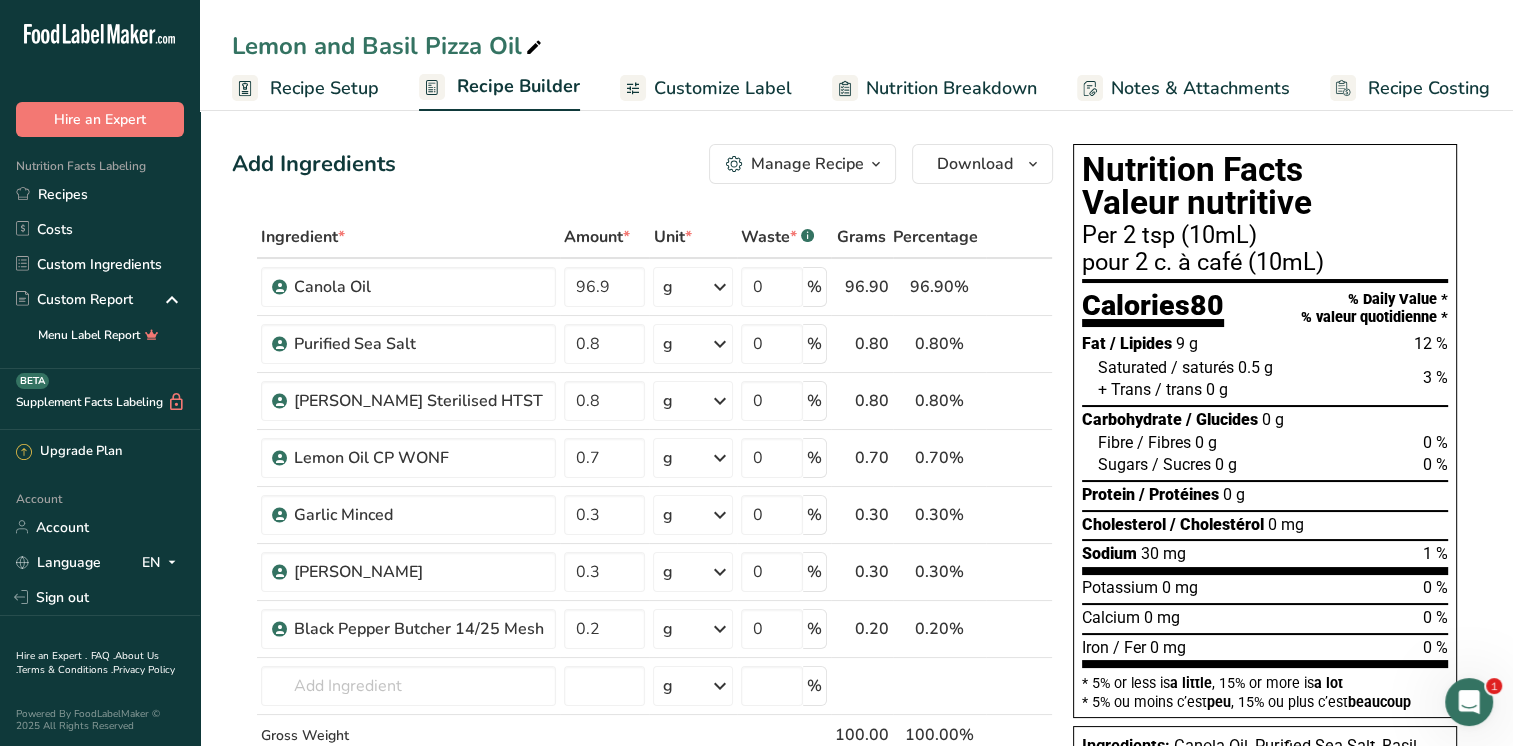 click on "Recipe Setup" at bounding box center (305, 88) 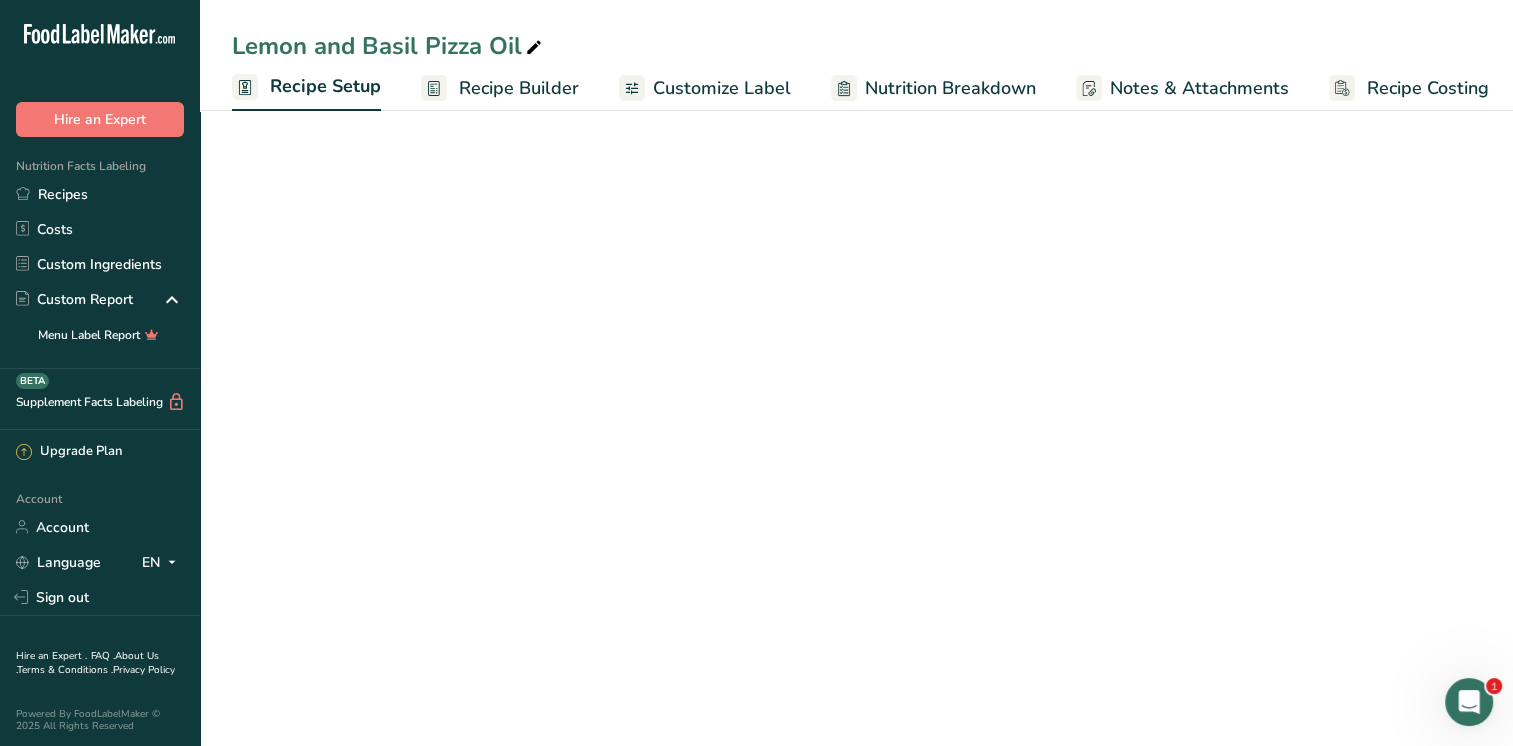 scroll, scrollTop: 0, scrollLeft: 7, axis: horizontal 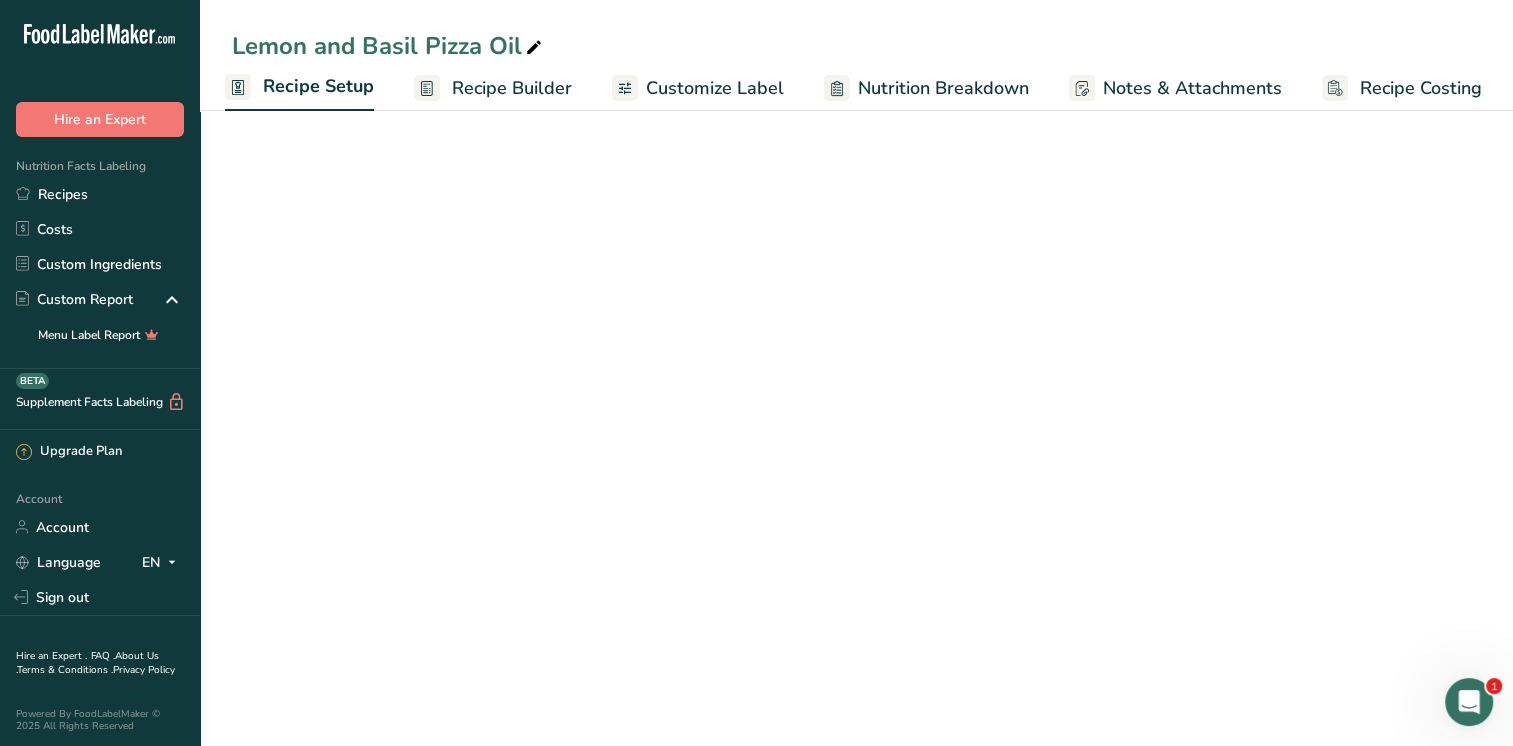 select on "22" 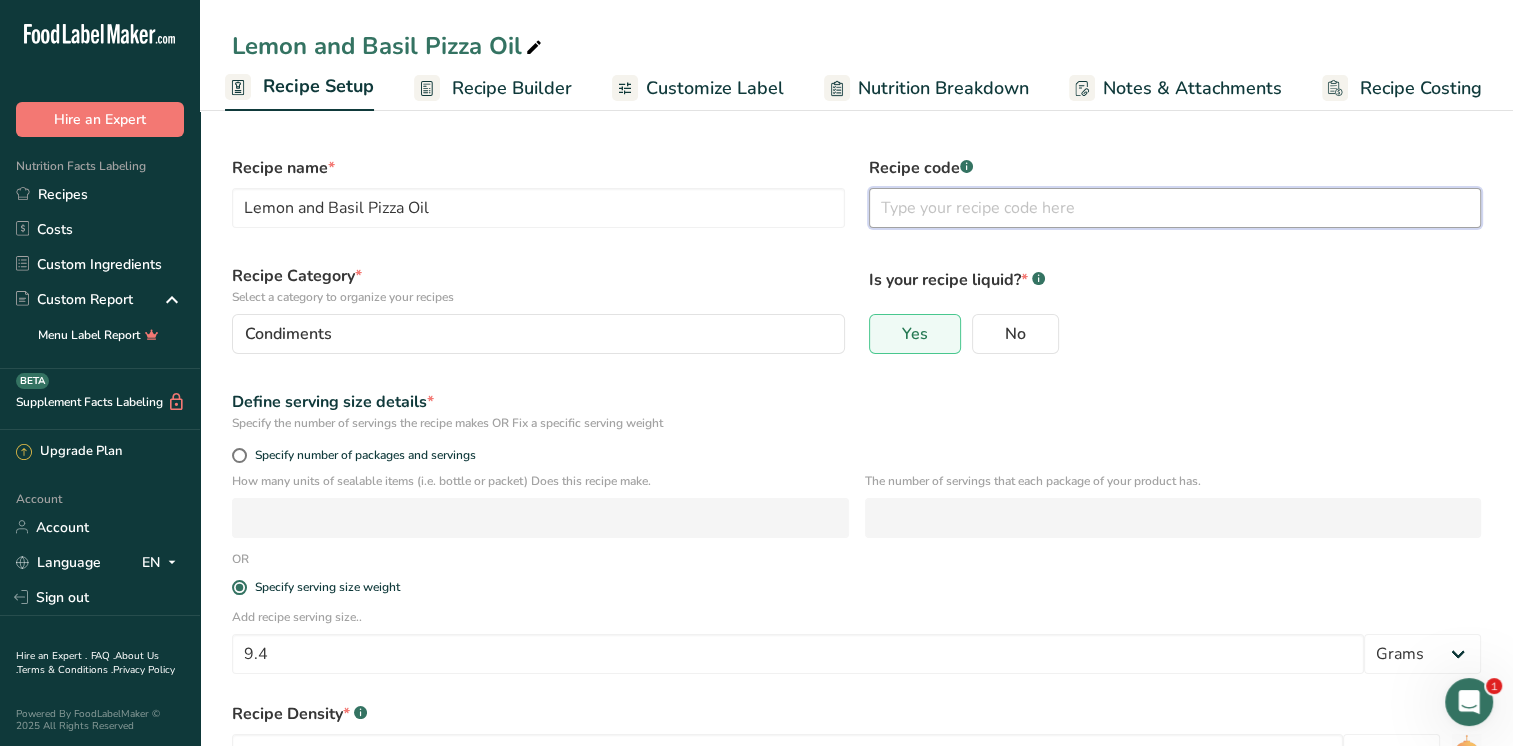 click at bounding box center [1175, 208] 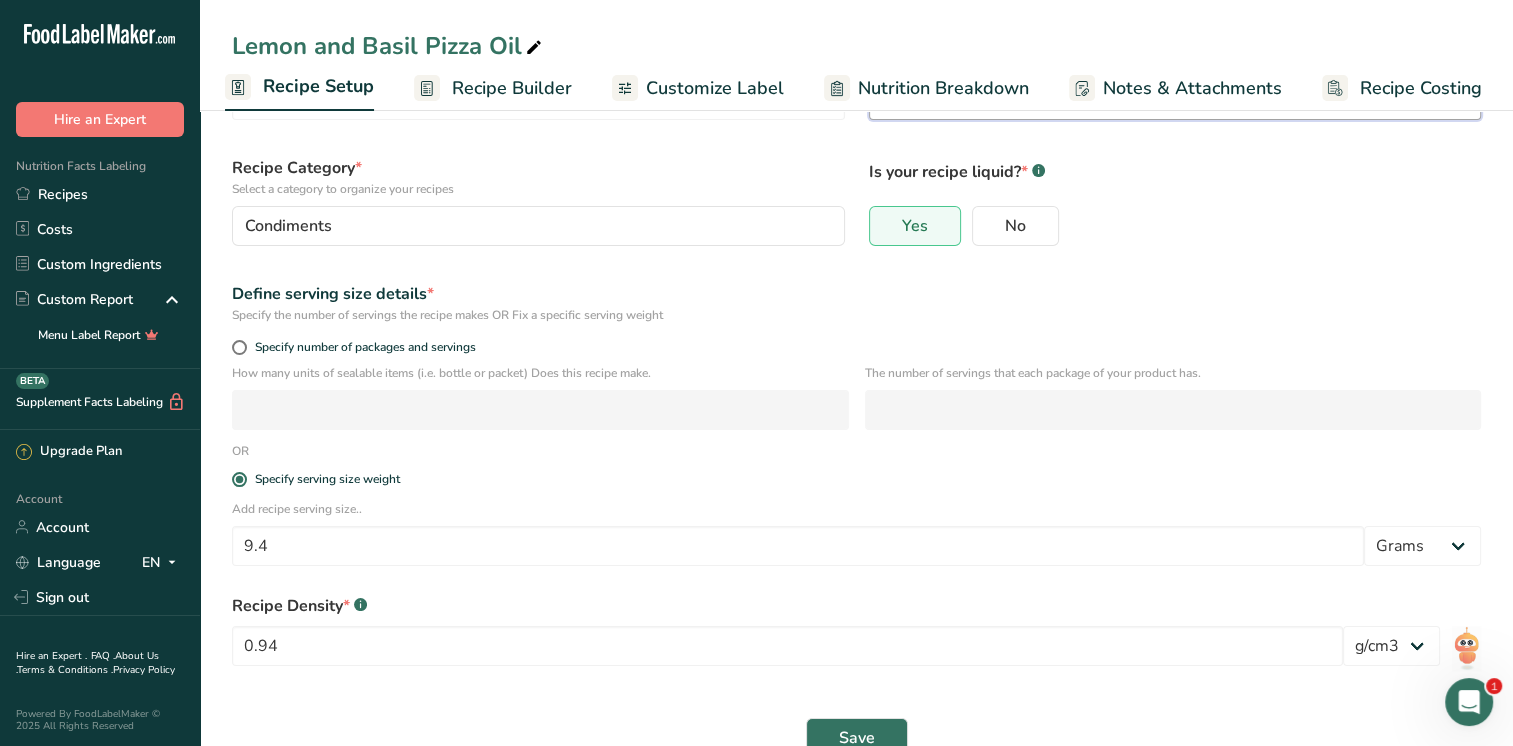 scroll, scrollTop: 152, scrollLeft: 0, axis: vertical 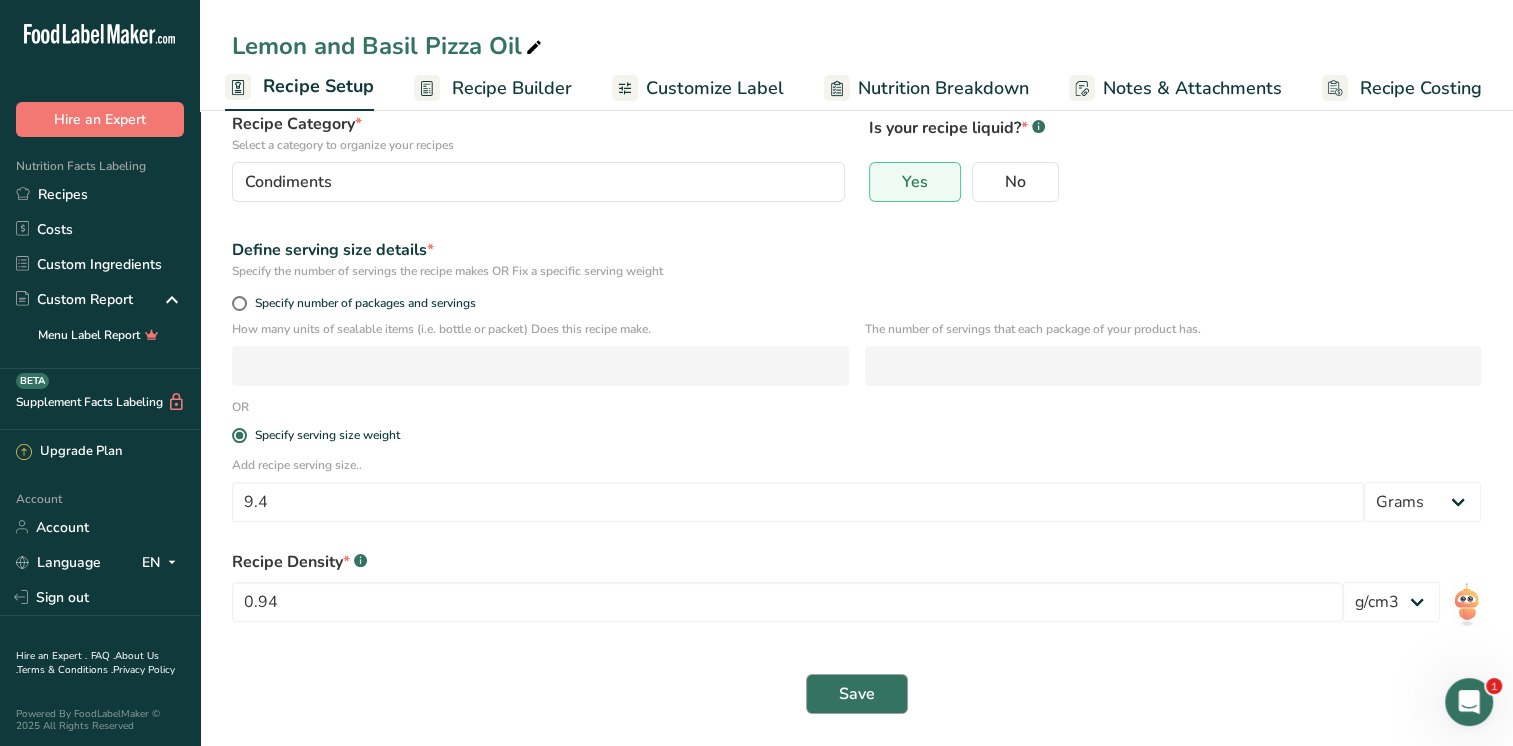 type on "25SCF15" 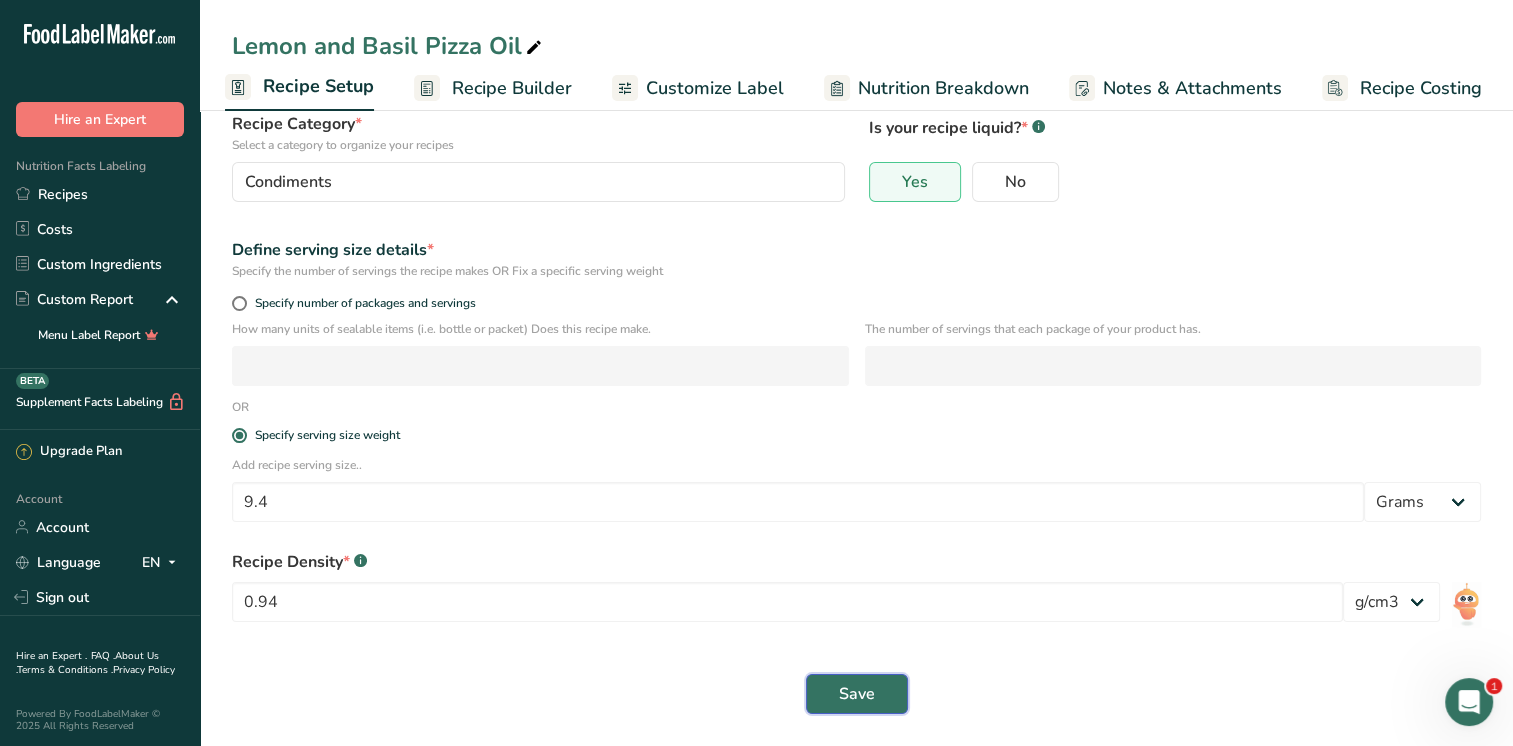 click on "Save" at bounding box center (857, 694) 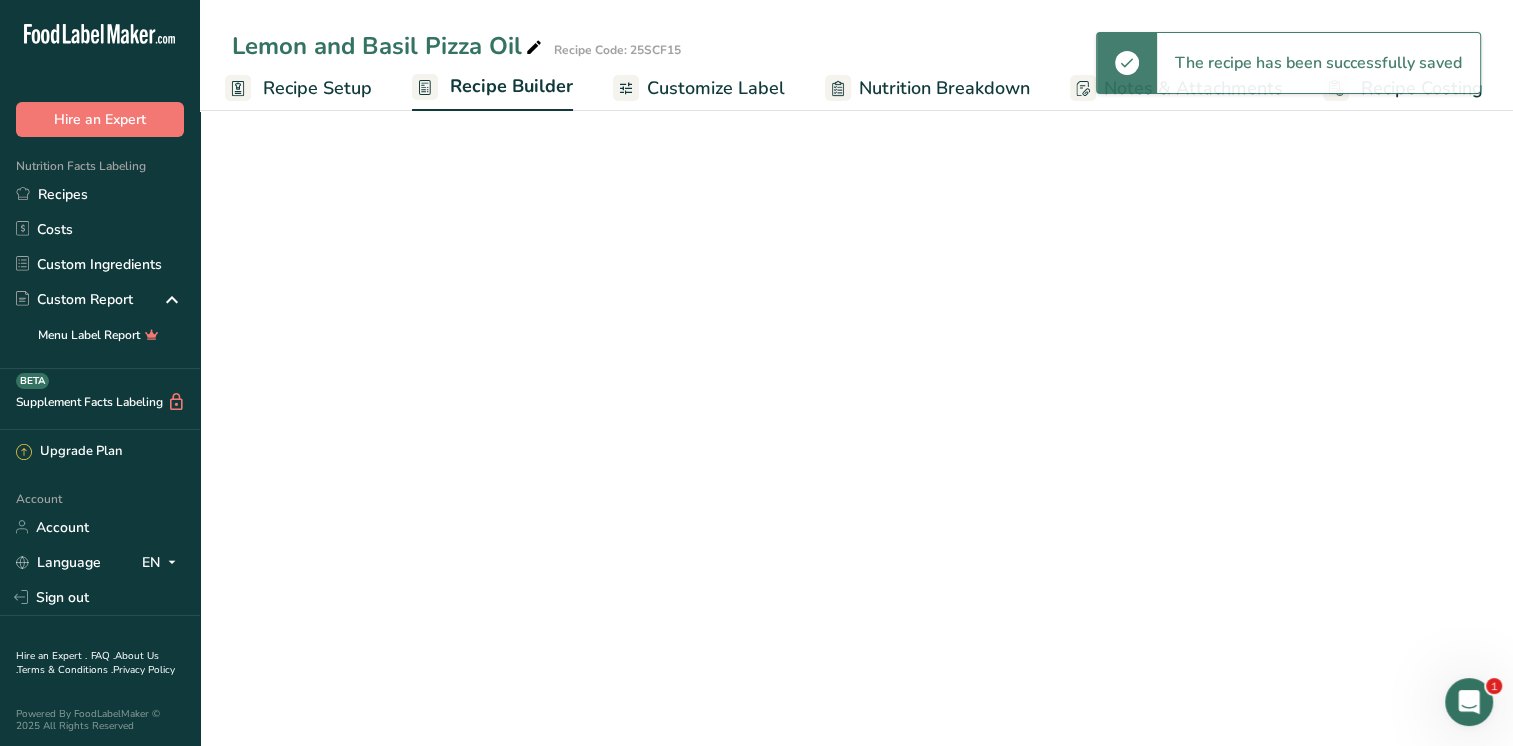 scroll, scrollTop: 0, scrollLeft: 0, axis: both 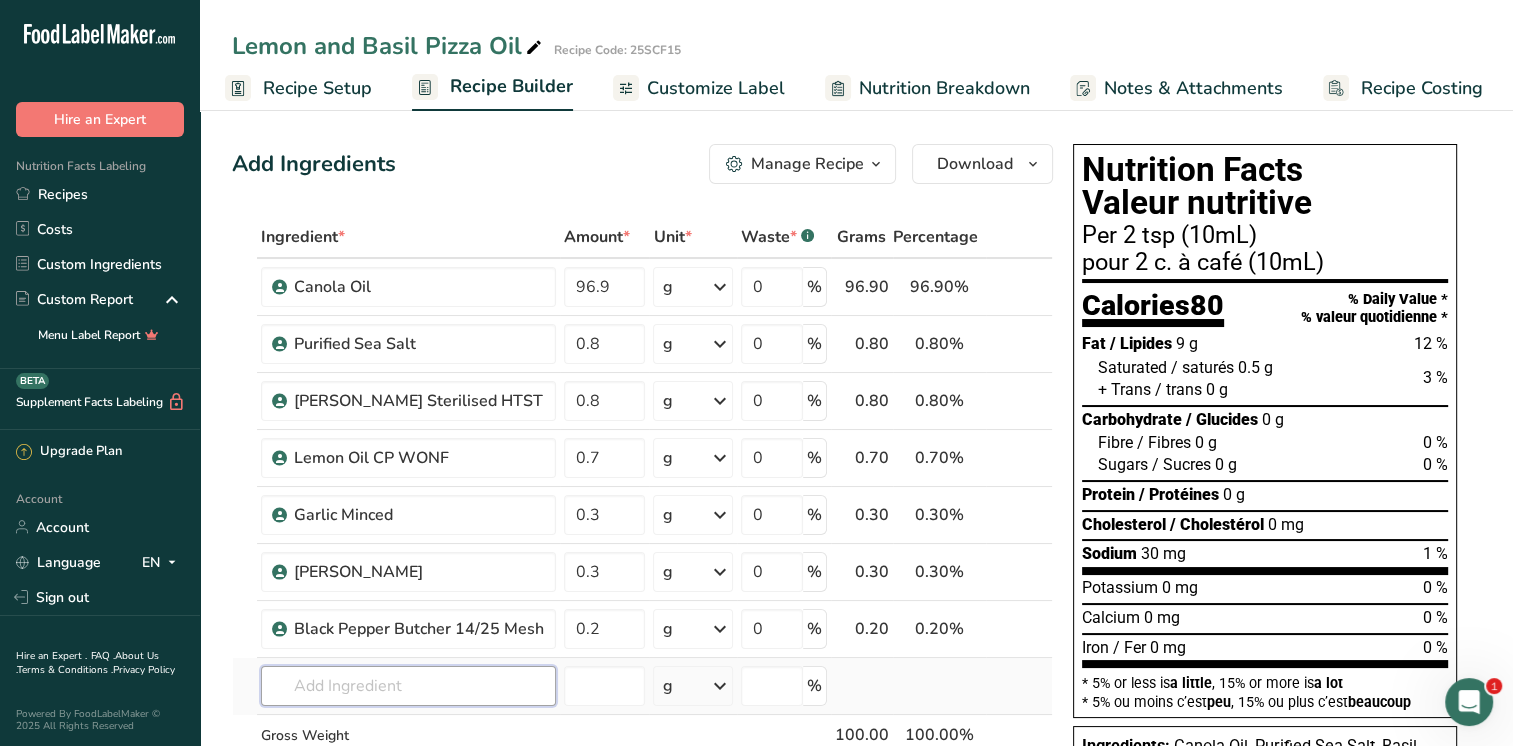 click at bounding box center (408, 686) 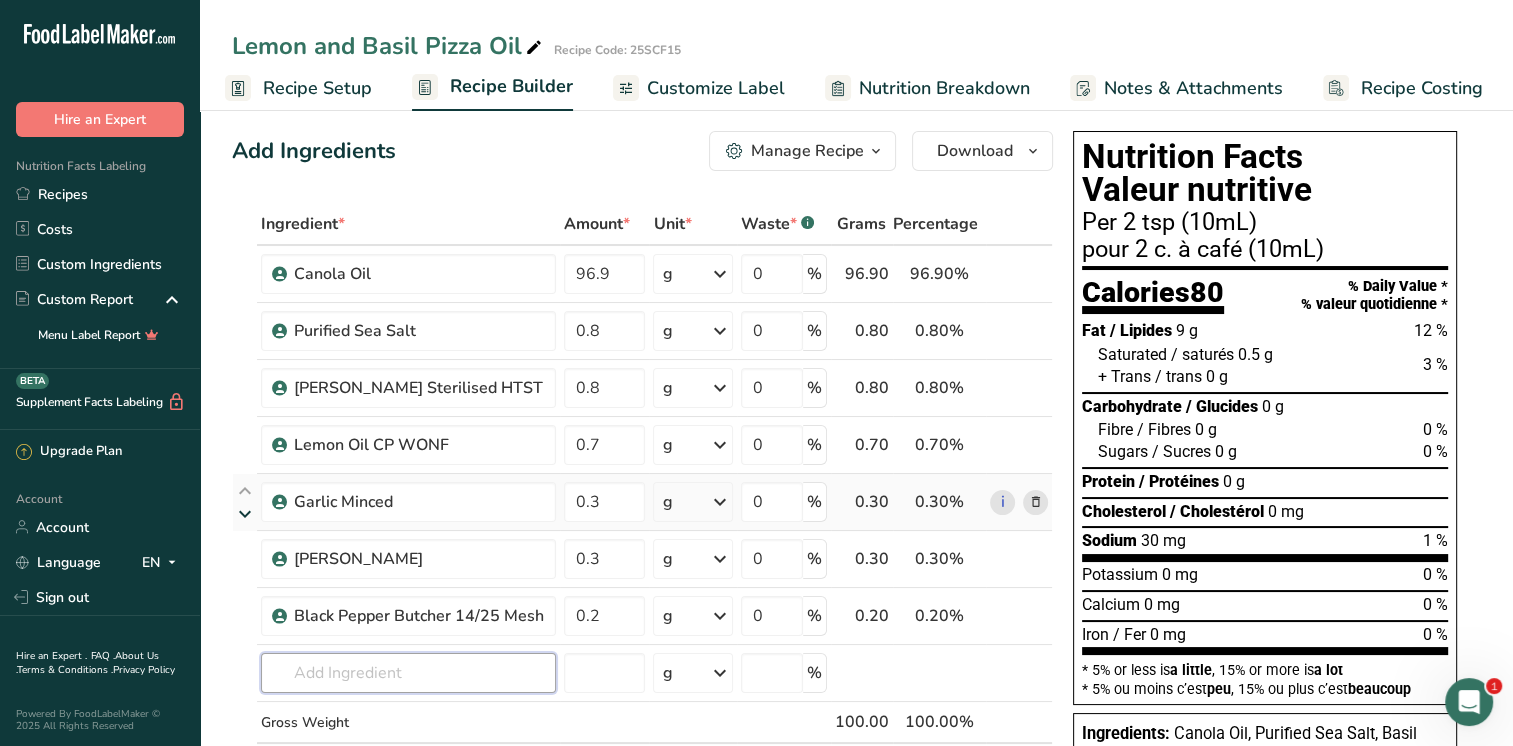 scroll, scrollTop: 0, scrollLeft: 0, axis: both 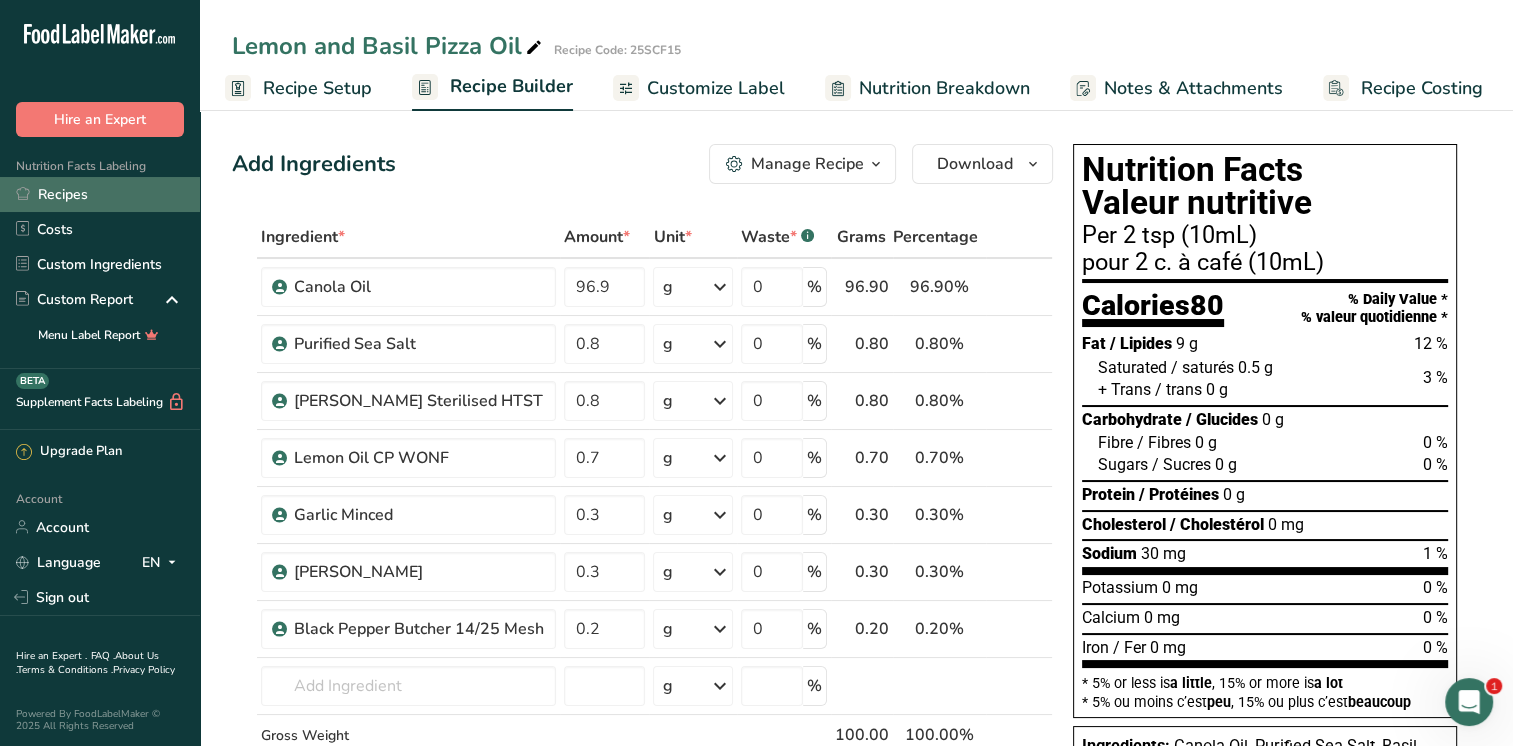 click on "Recipes" at bounding box center [100, 194] 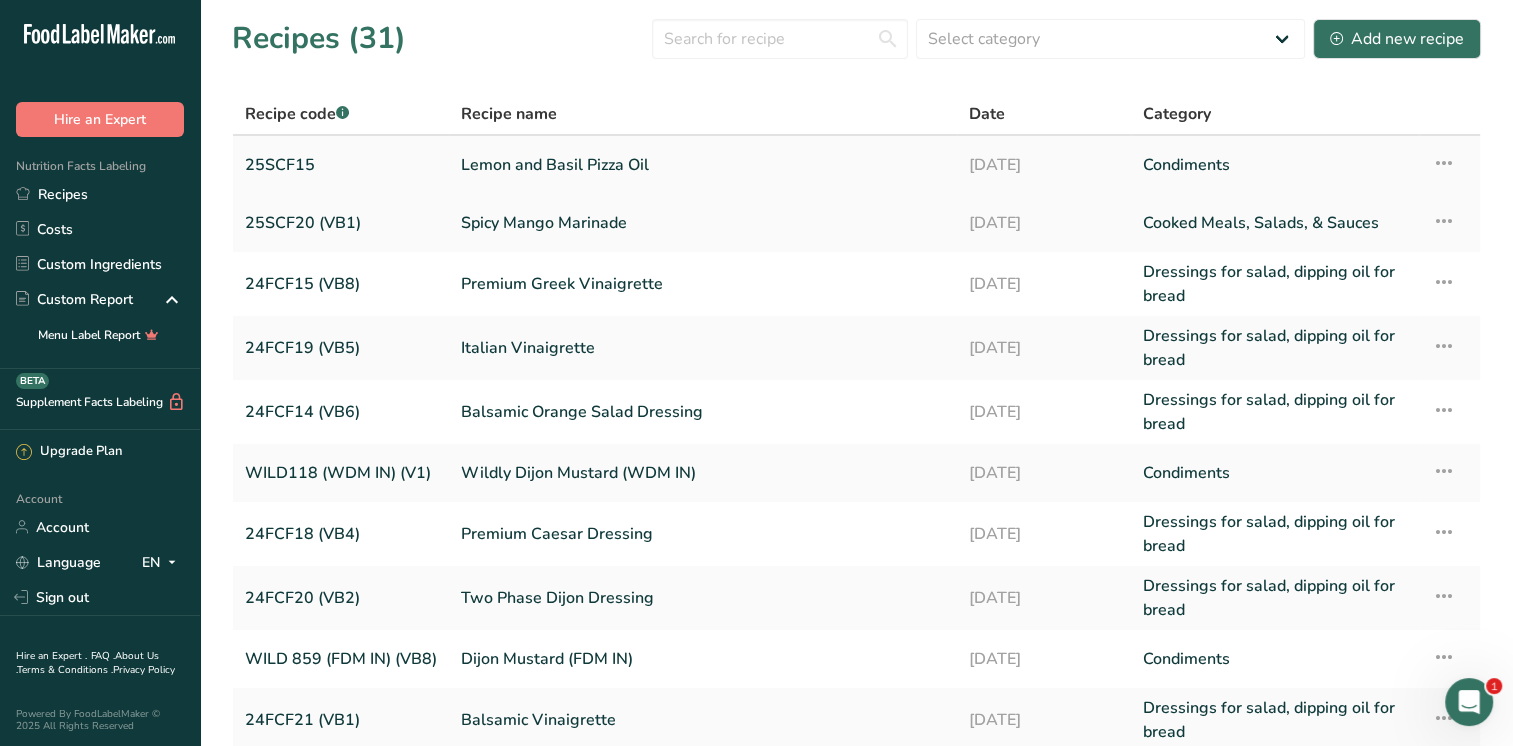 click on "25SCF15" at bounding box center [341, 165] 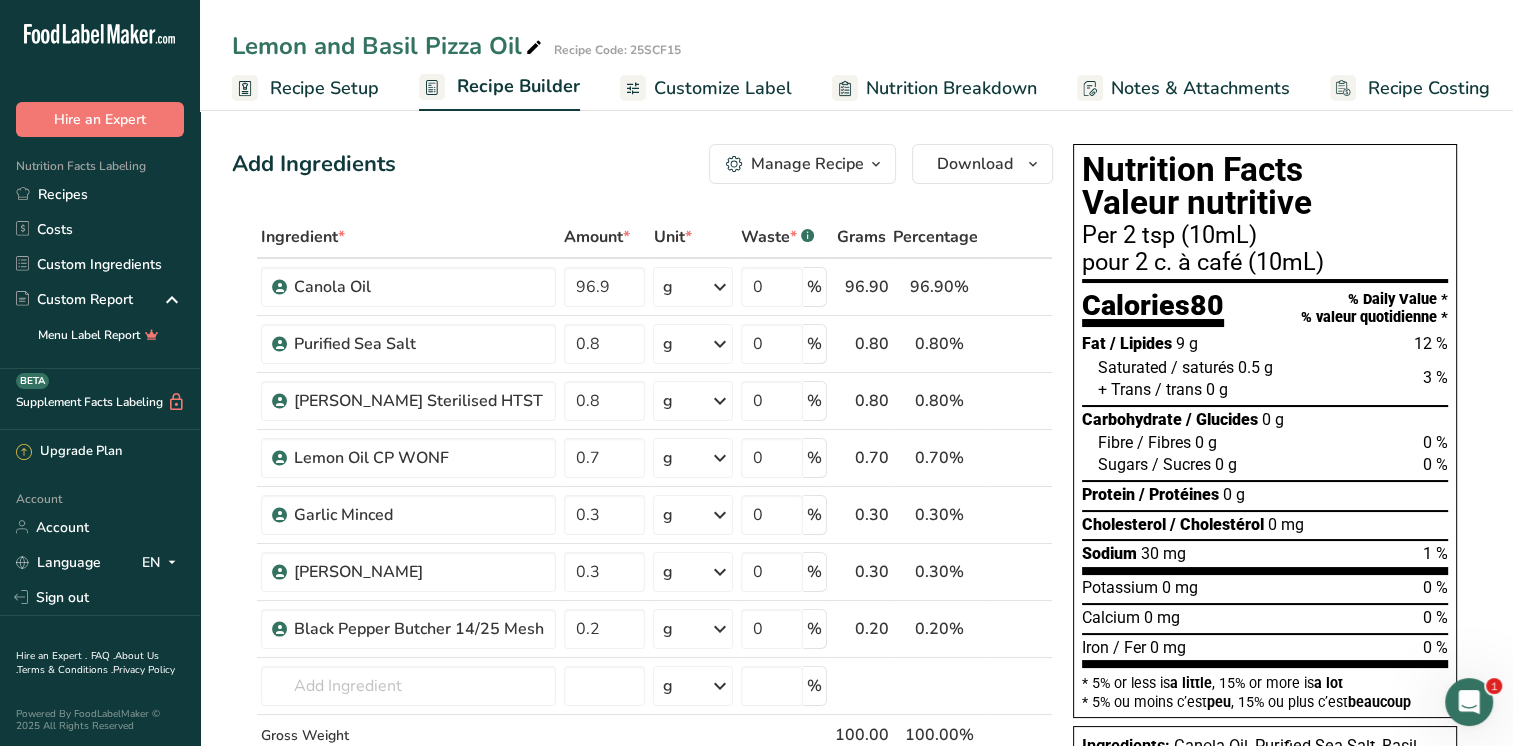 click on "Customize Label" at bounding box center (723, 88) 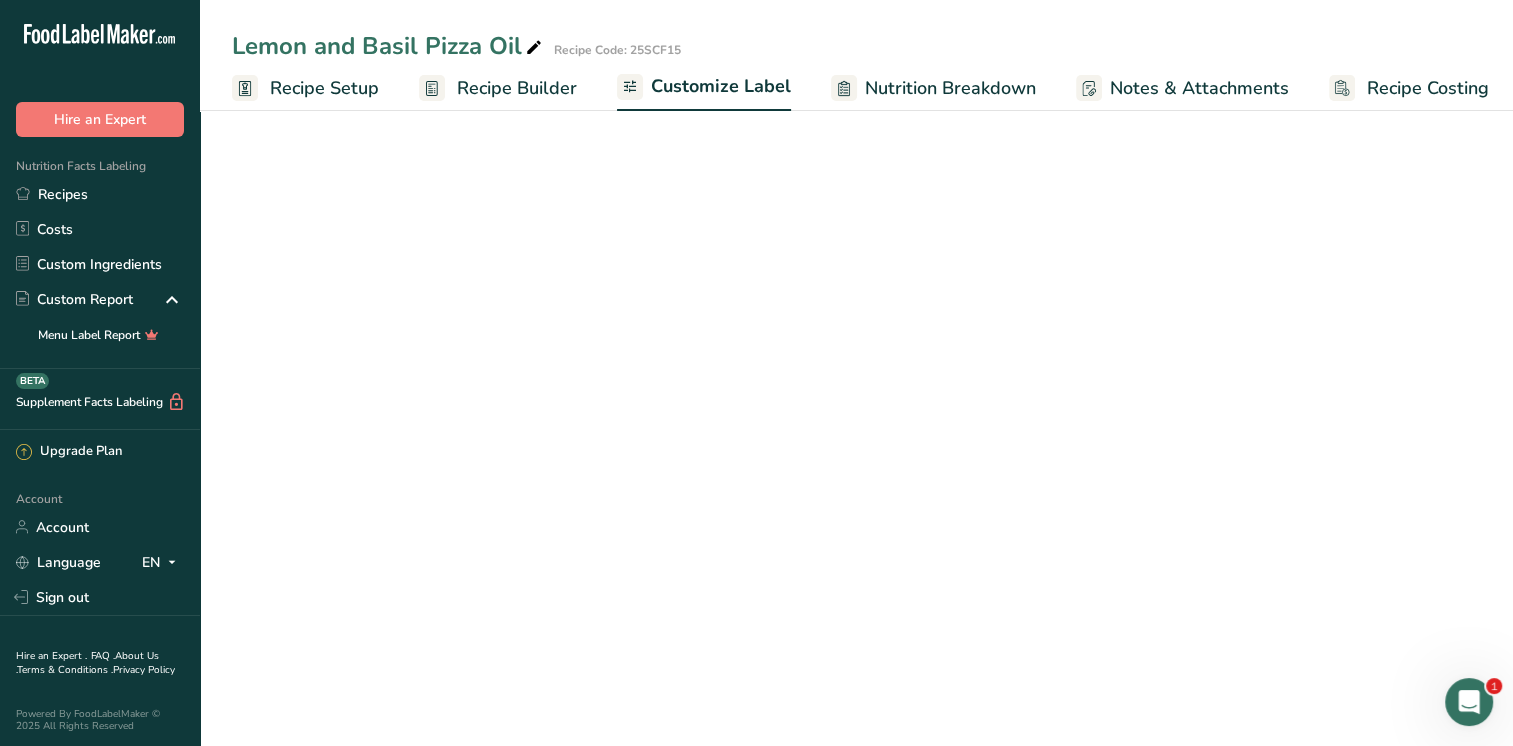 scroll, scrollTop: 0, scrollLeft: 8, axis: horizontal 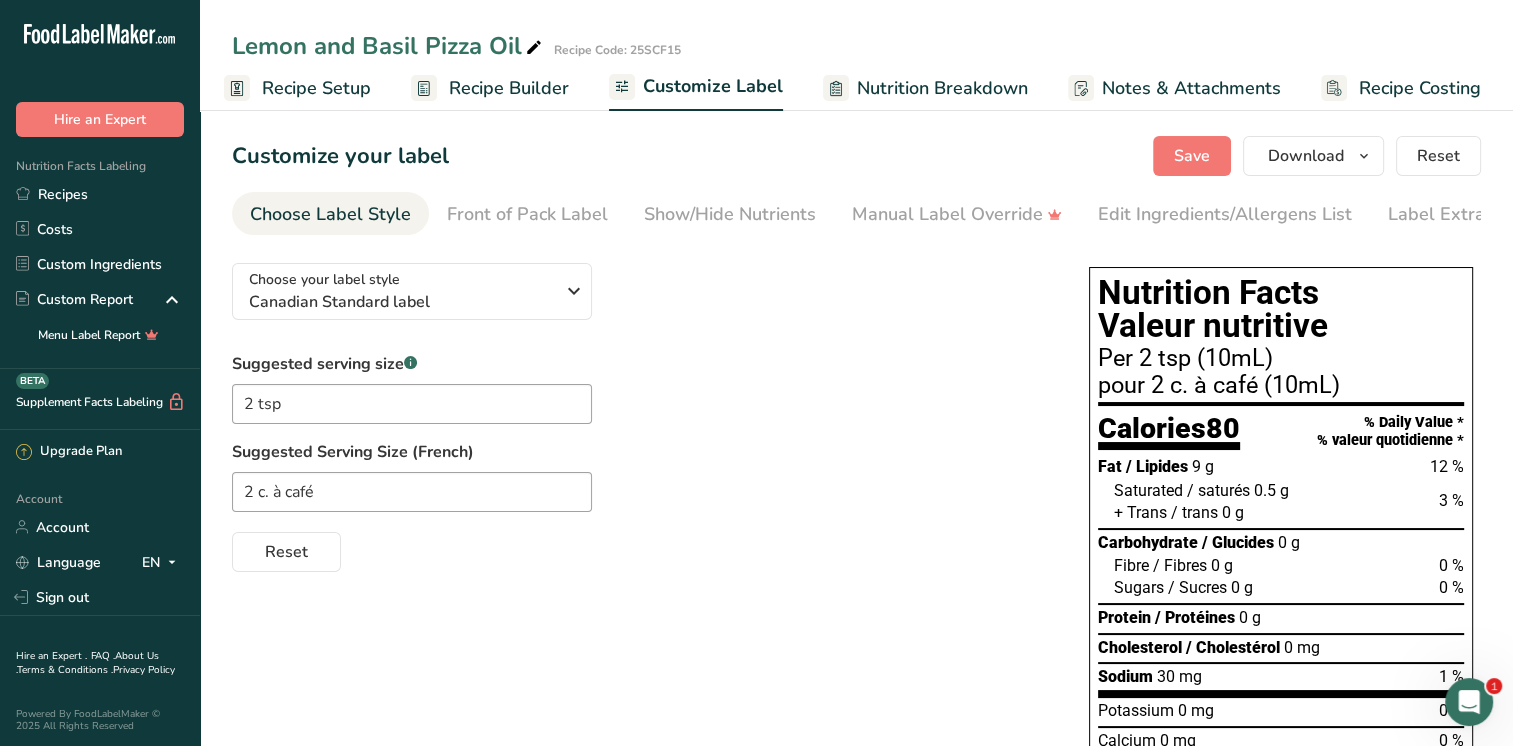 click on "Recipe Setup" at bounding box center (316, 88) 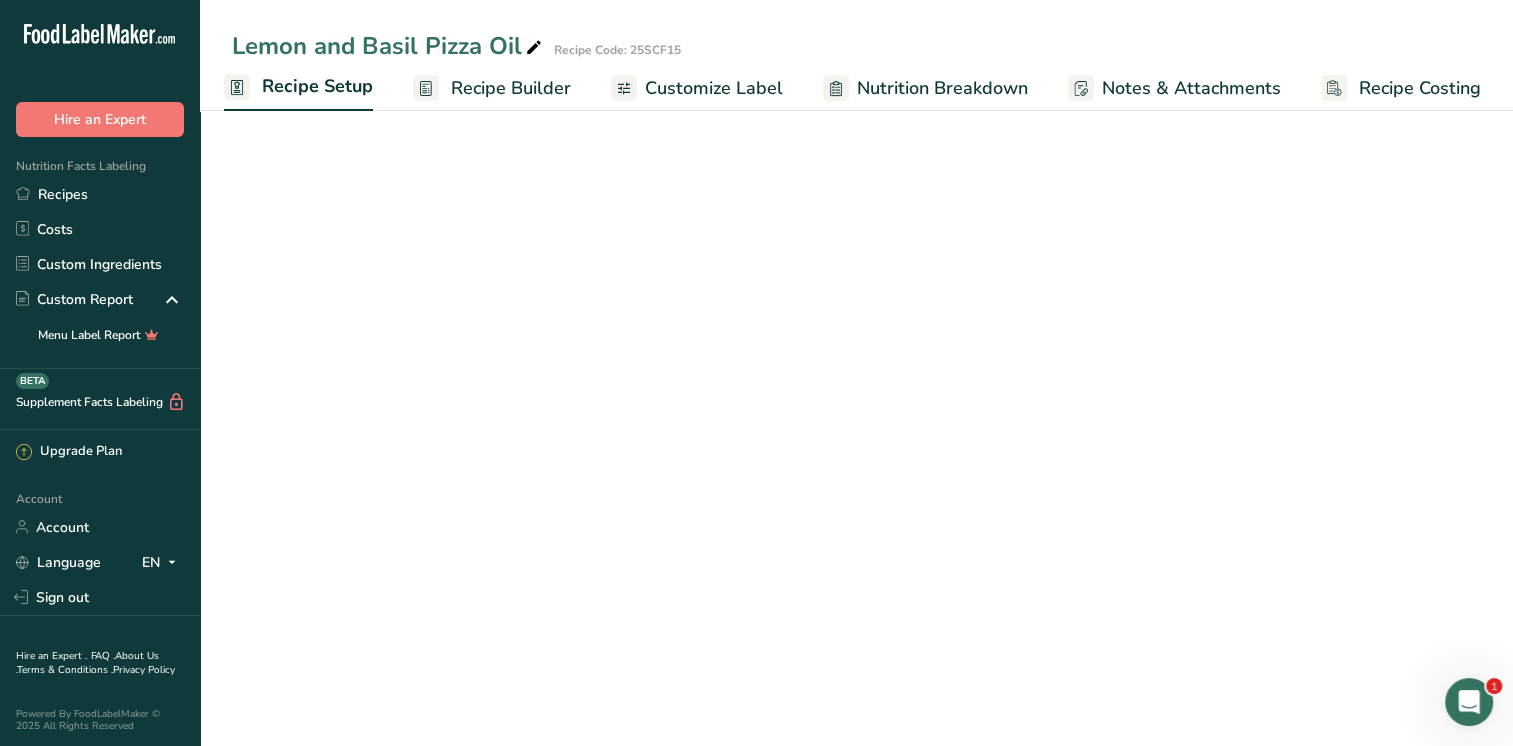 scroll, scrollTop: 0, scrollLeft: 7, axis: horizontal 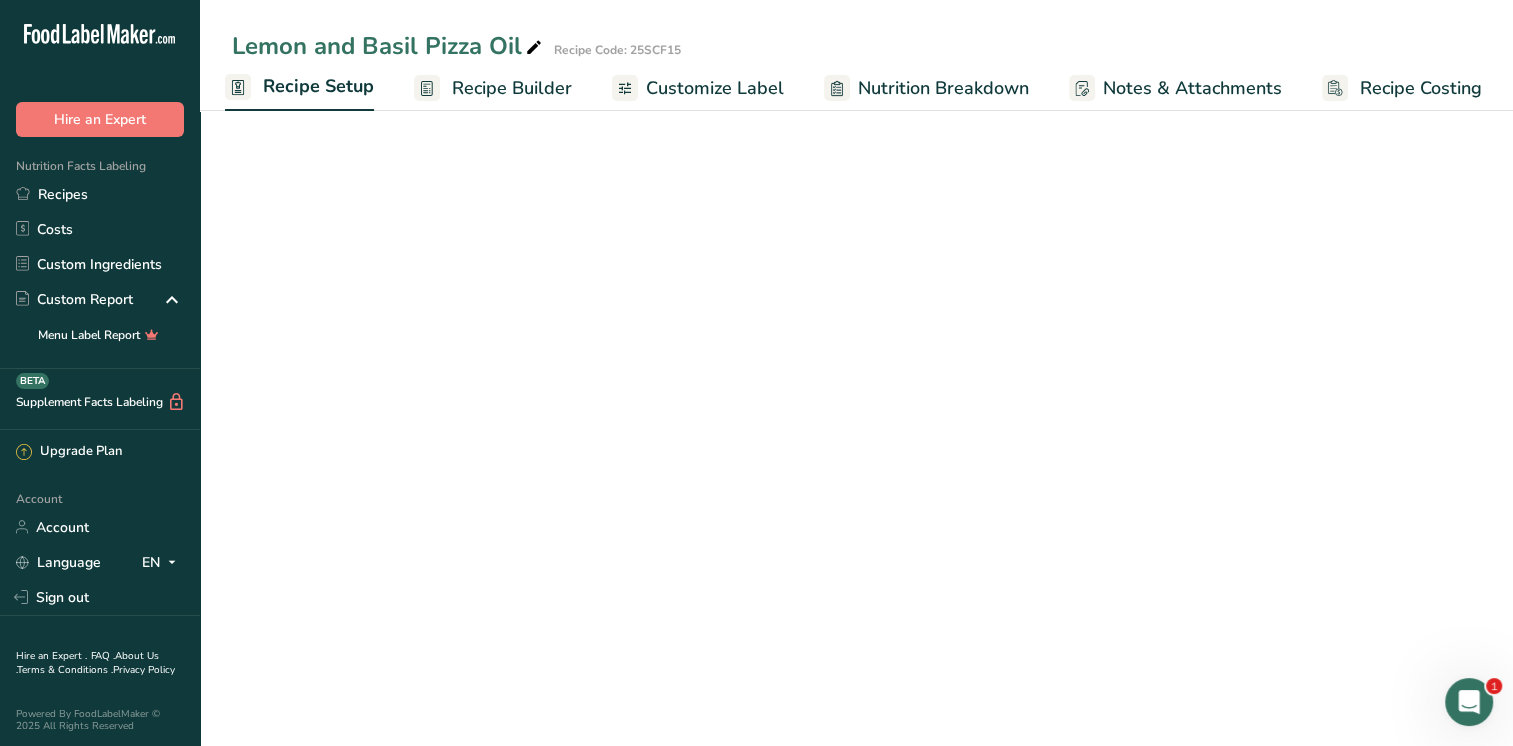 select on "22" 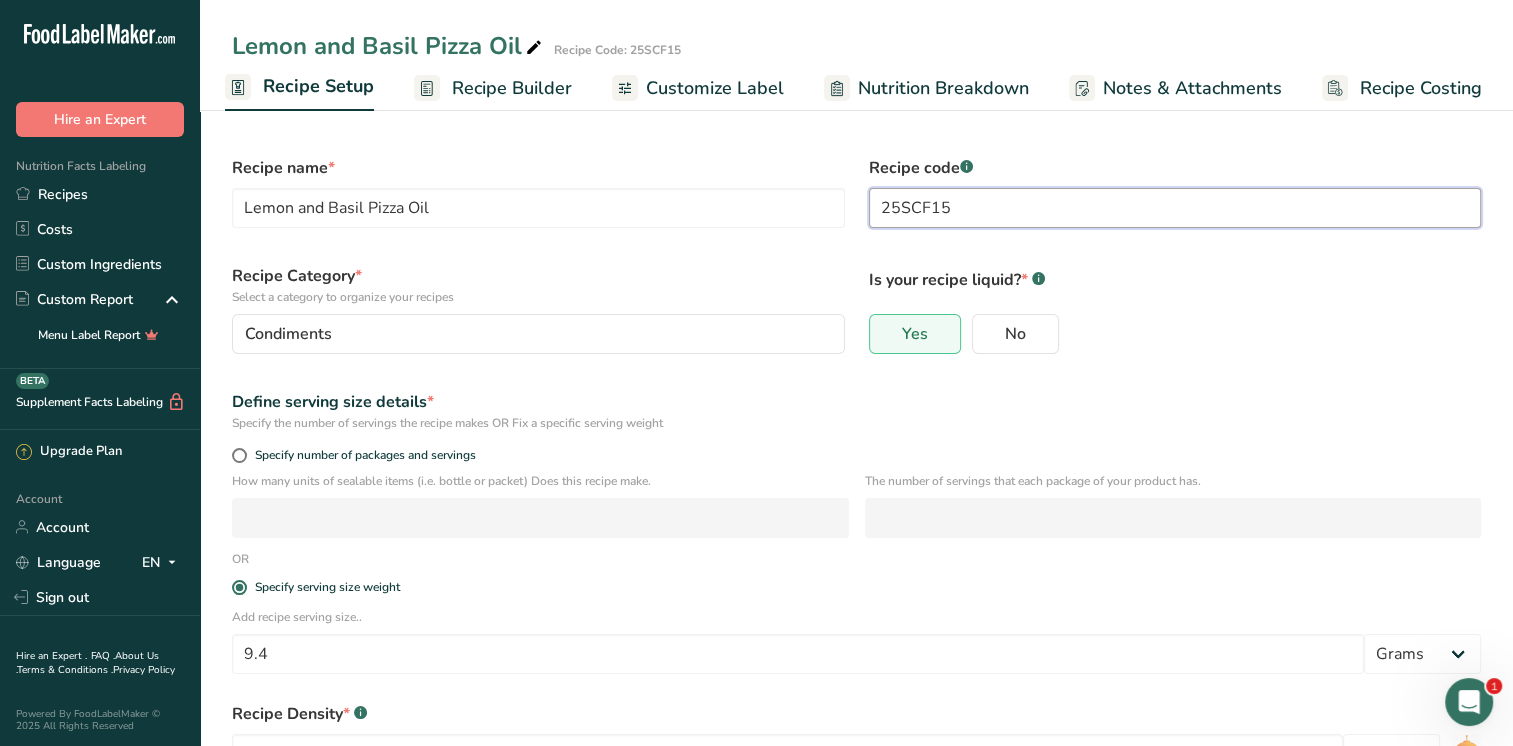 click on "25SCF15" at bounding box center [1175, 208] 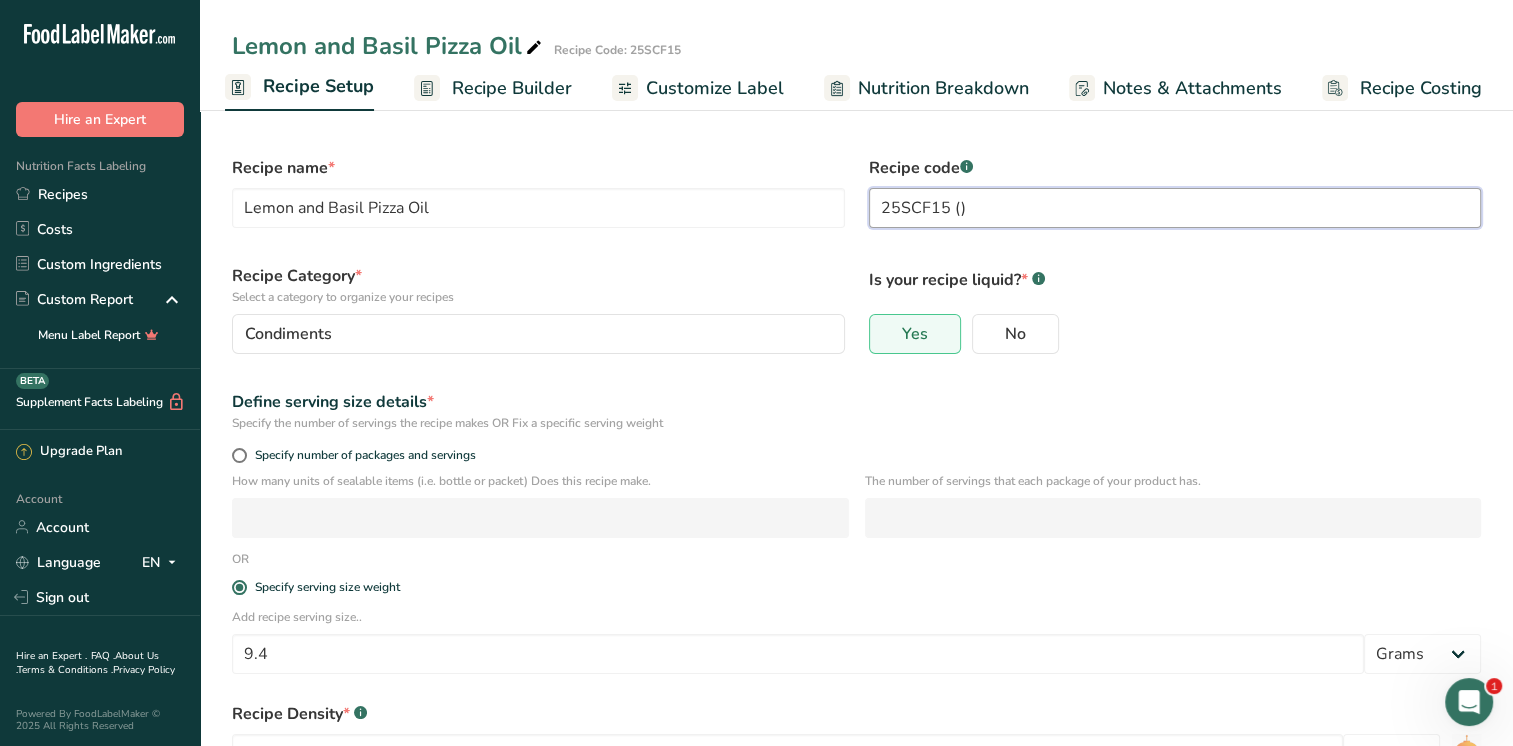 click on "25SCF15 ()" at bounding box center (1175, 208) 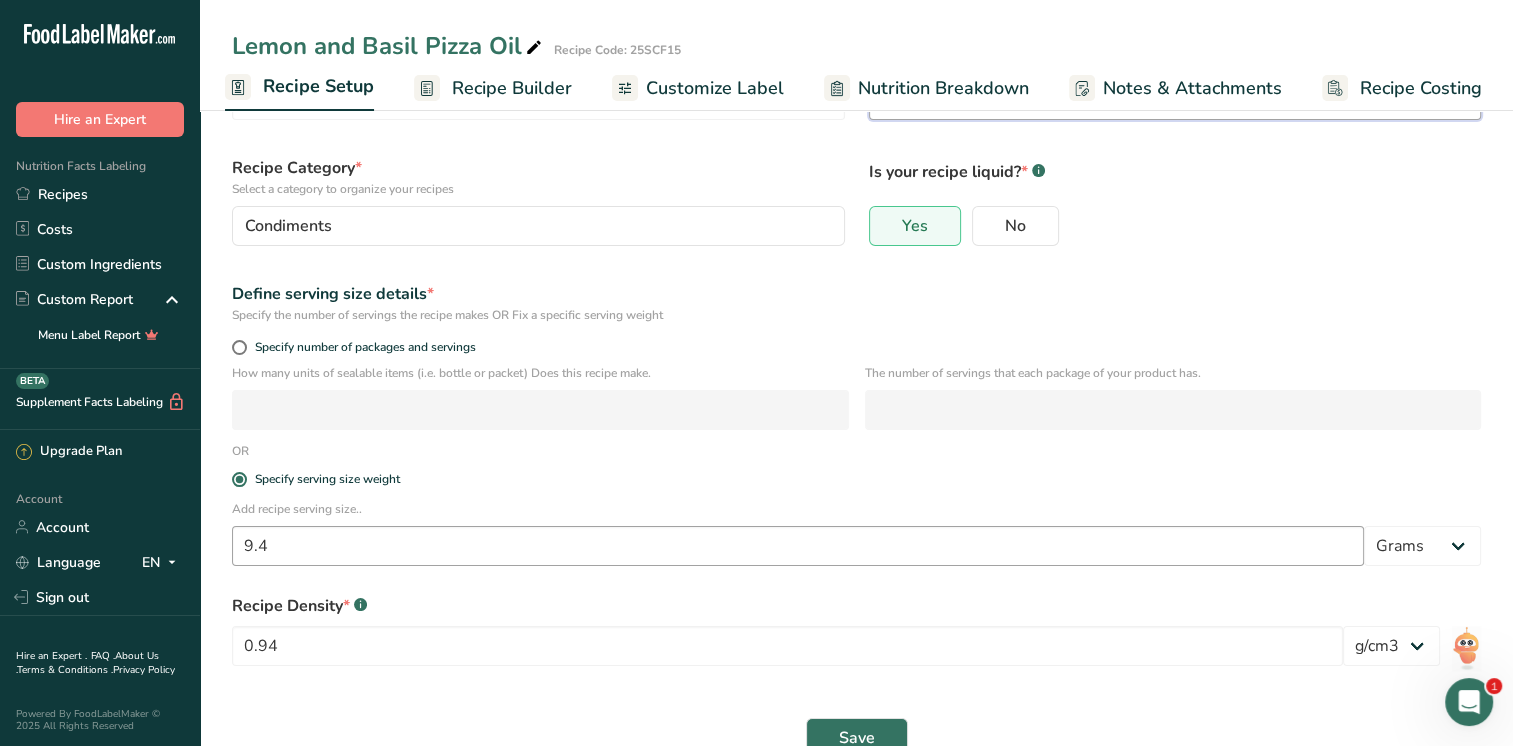 scroll, scrollTop: 152, scrollLeft: 0, axis: vertical 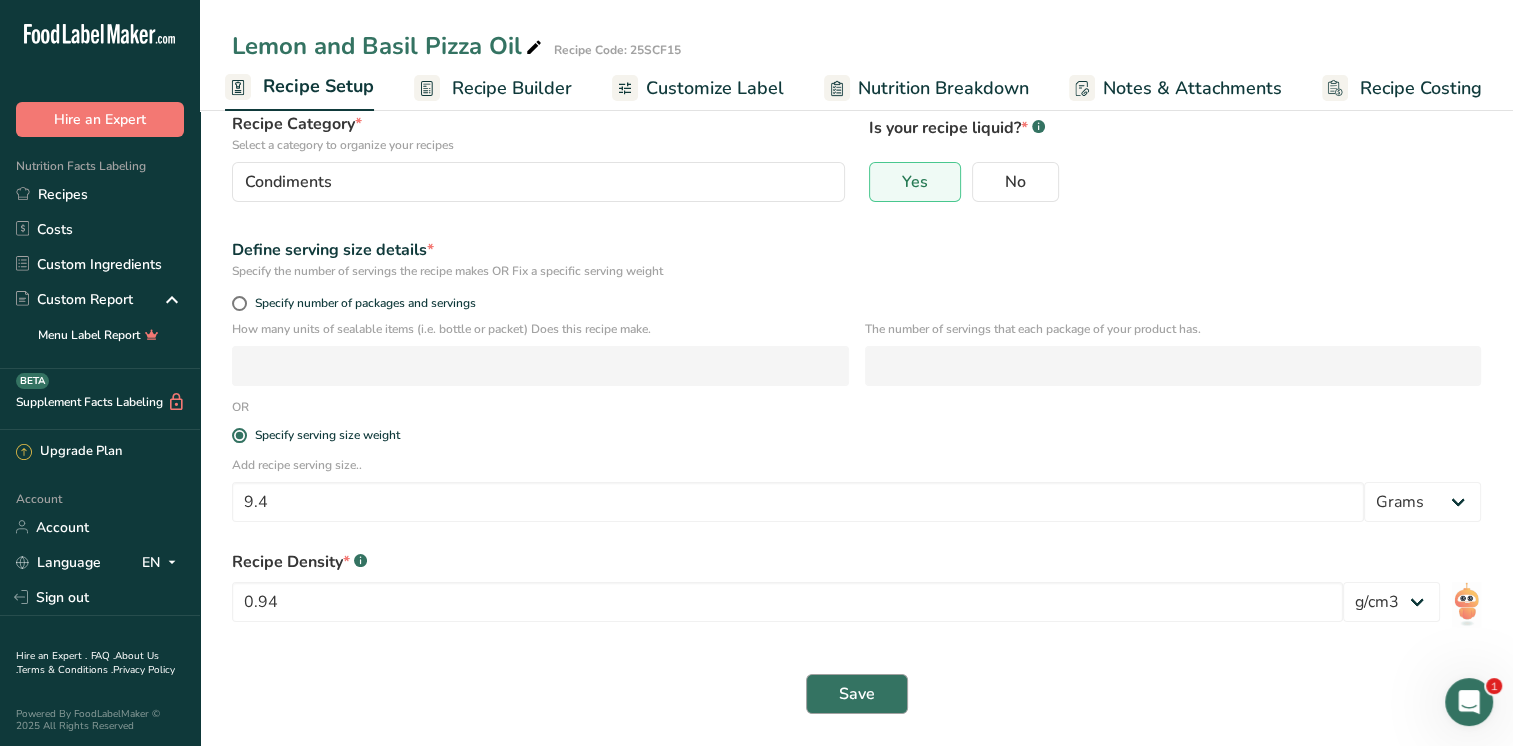 type on "25SCF15 (VB1)" 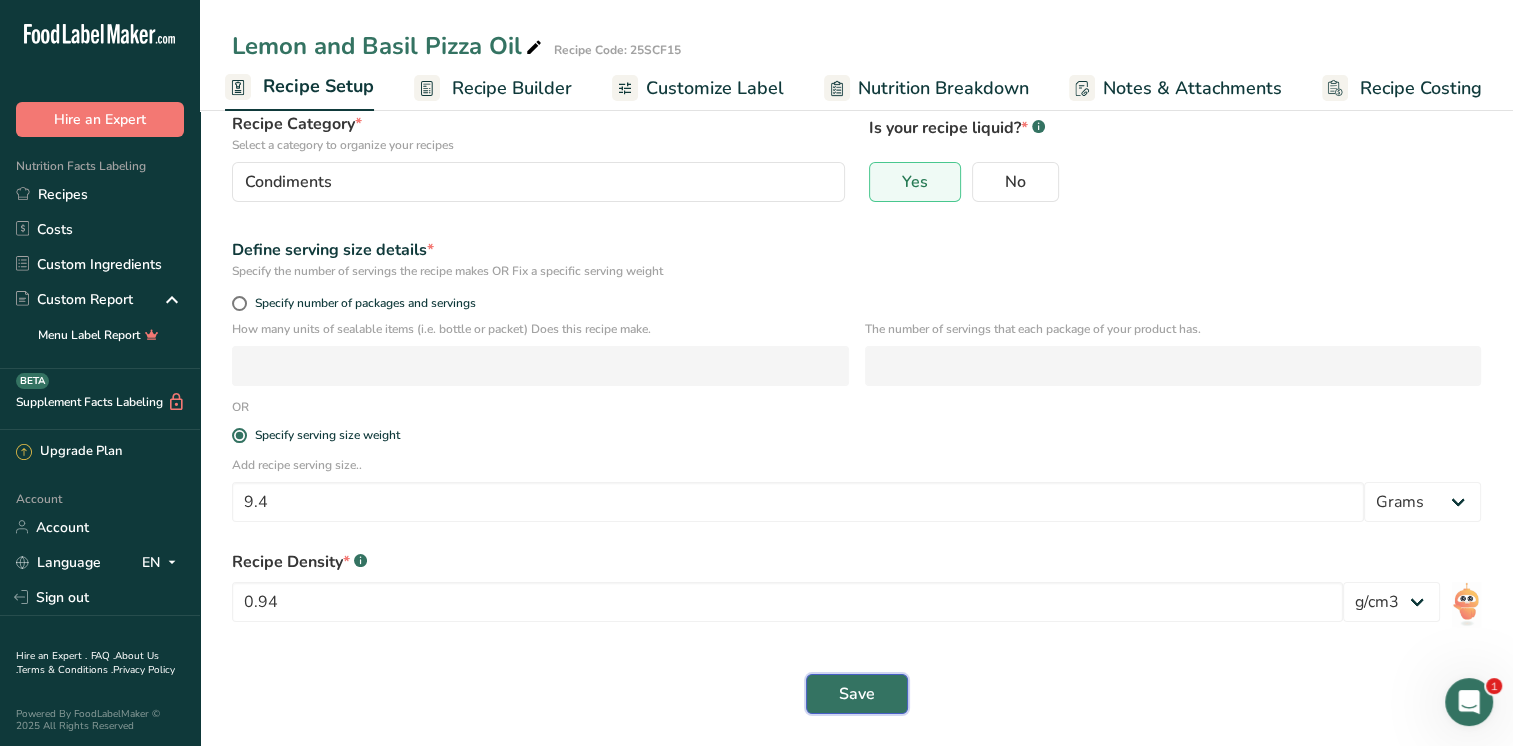 click on "Save" at bounding box center [857, 694] 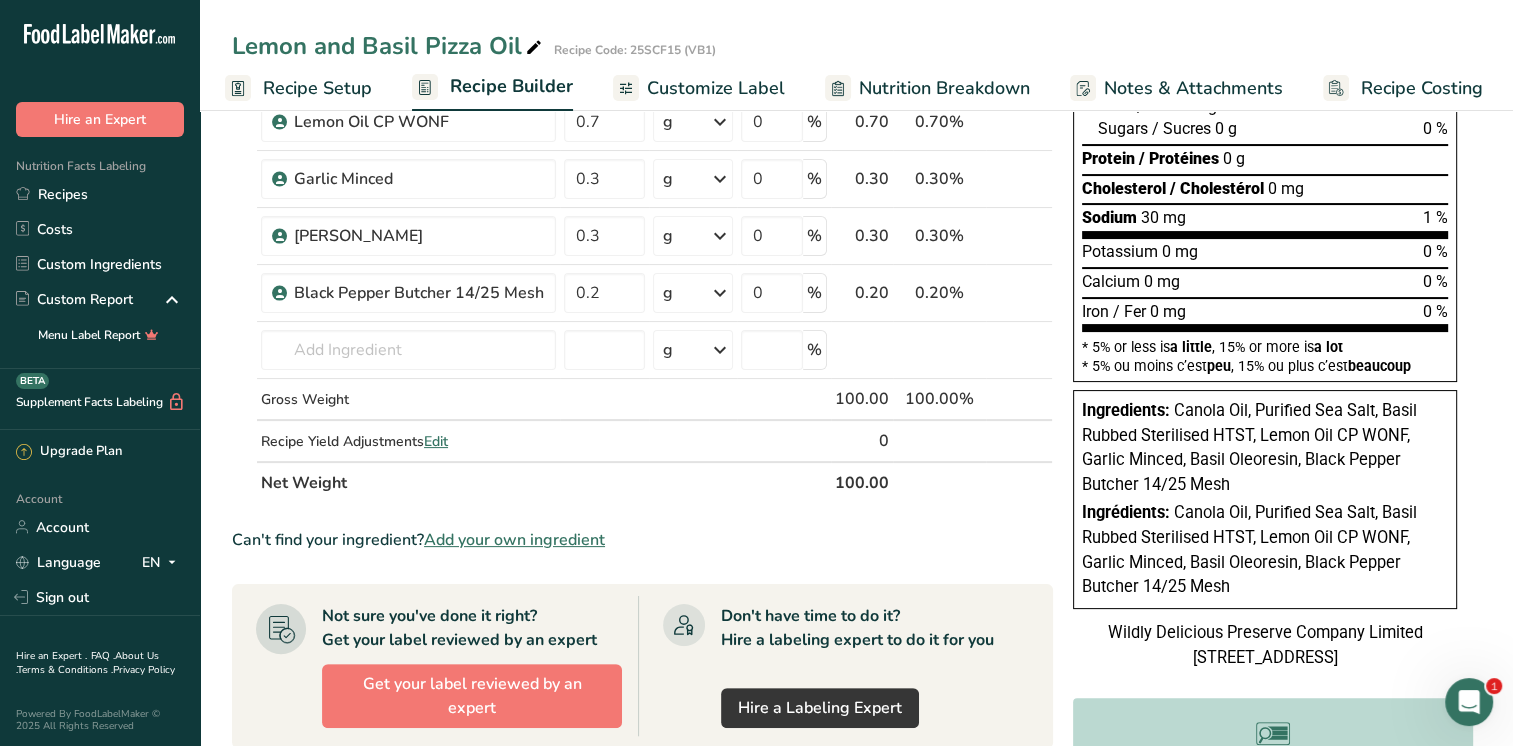 scroll, scrollTop: 0, scrollLeft: 0, axis: both 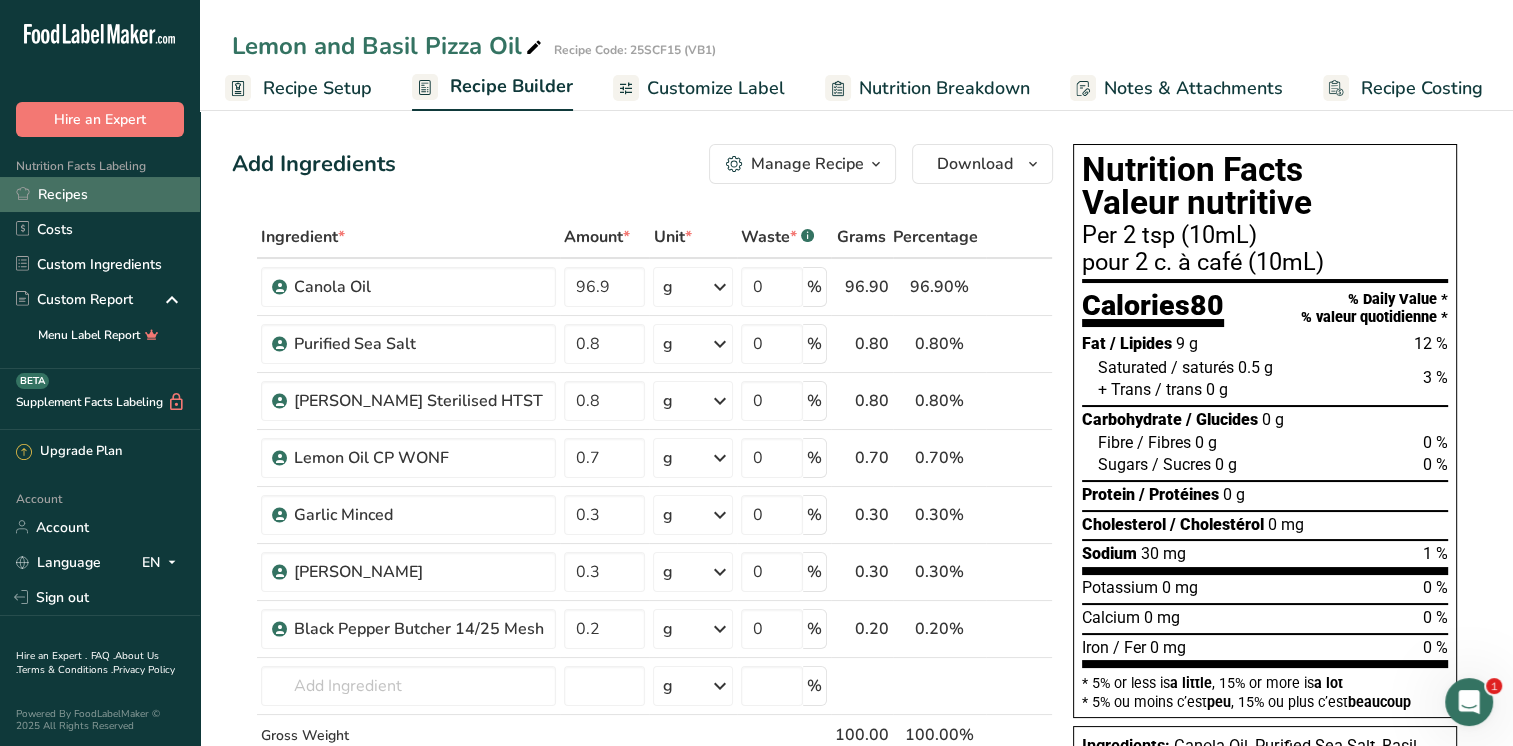 click on "Recipes" at bounding box center [100, 194] 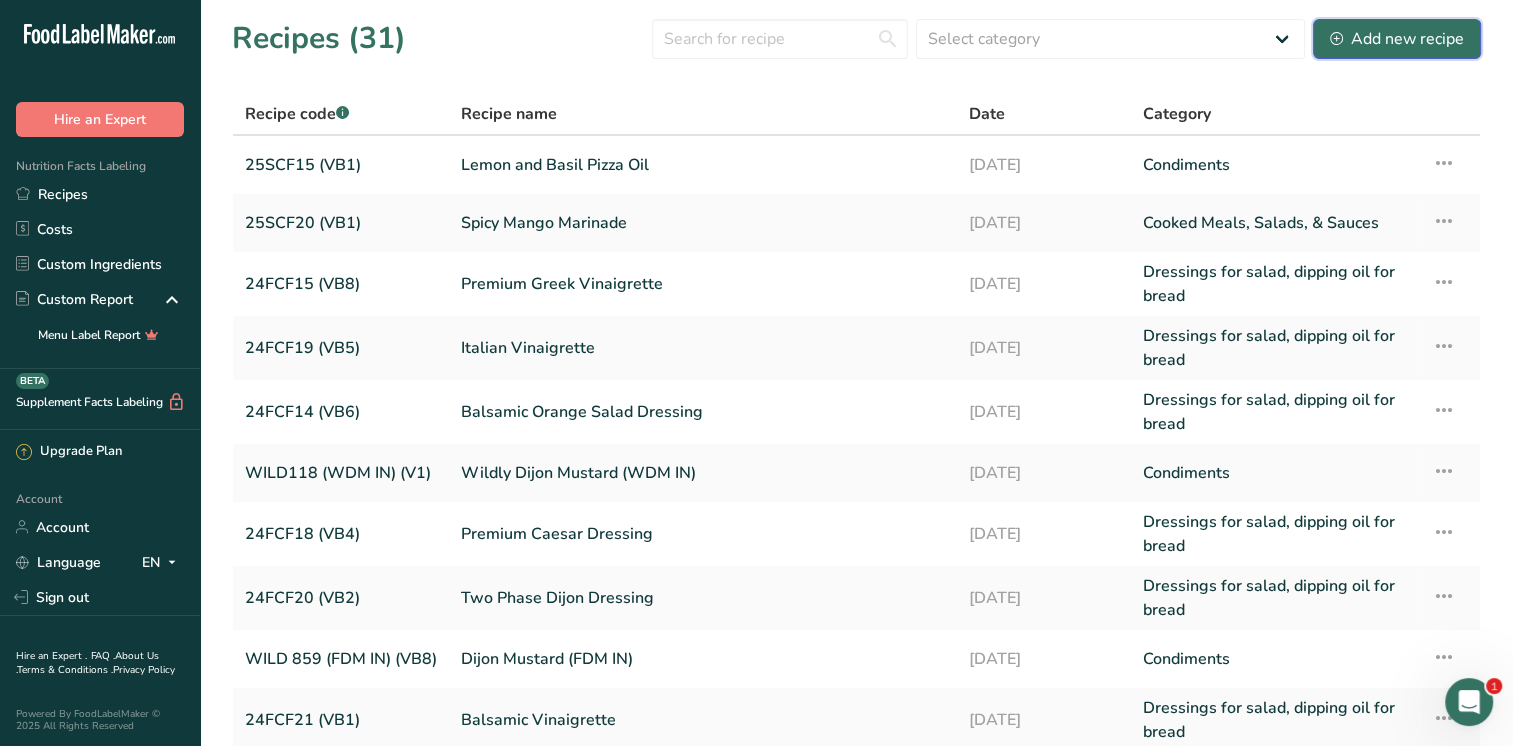 click on "Add new recipe" at bounding box center (1397, 39) 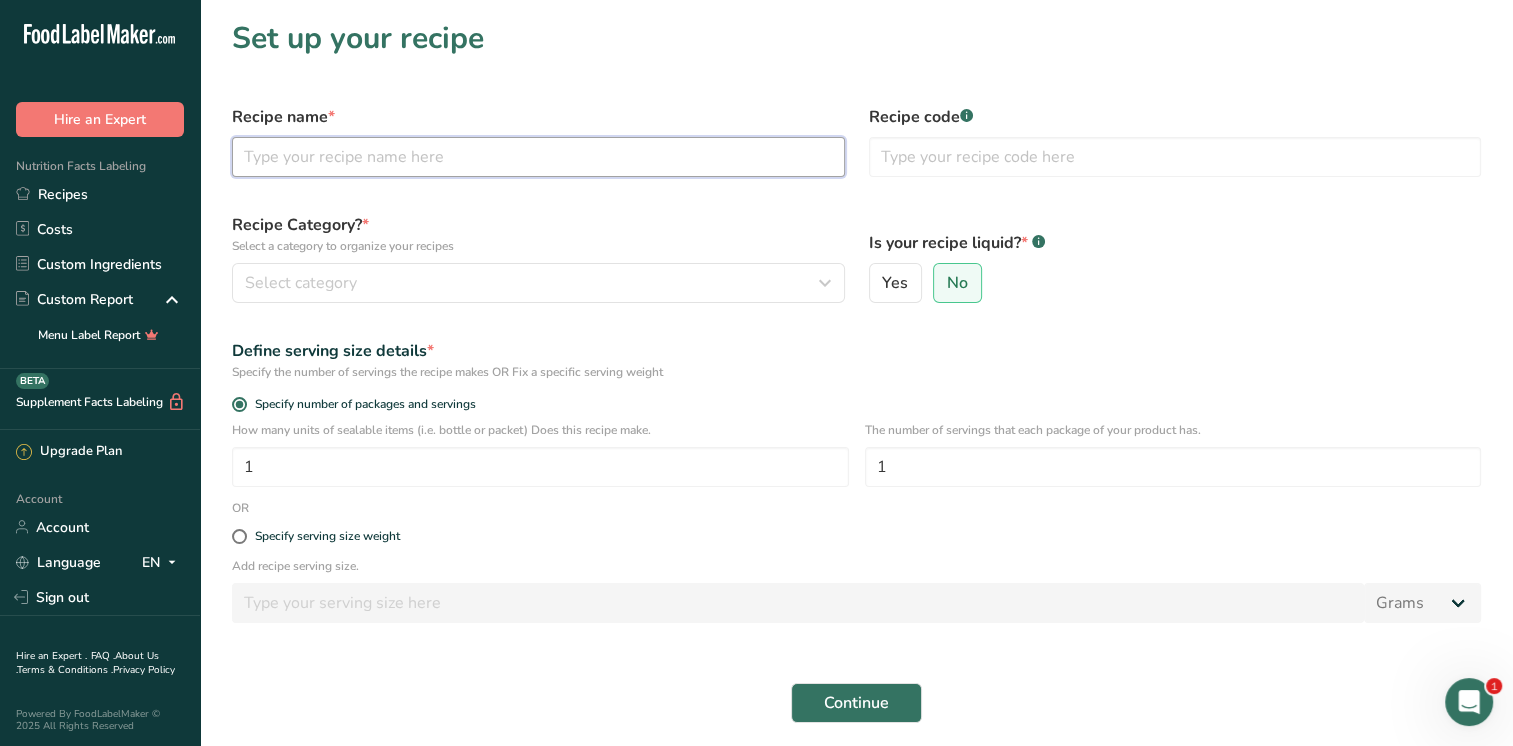 click at bounding box center [538, 157] 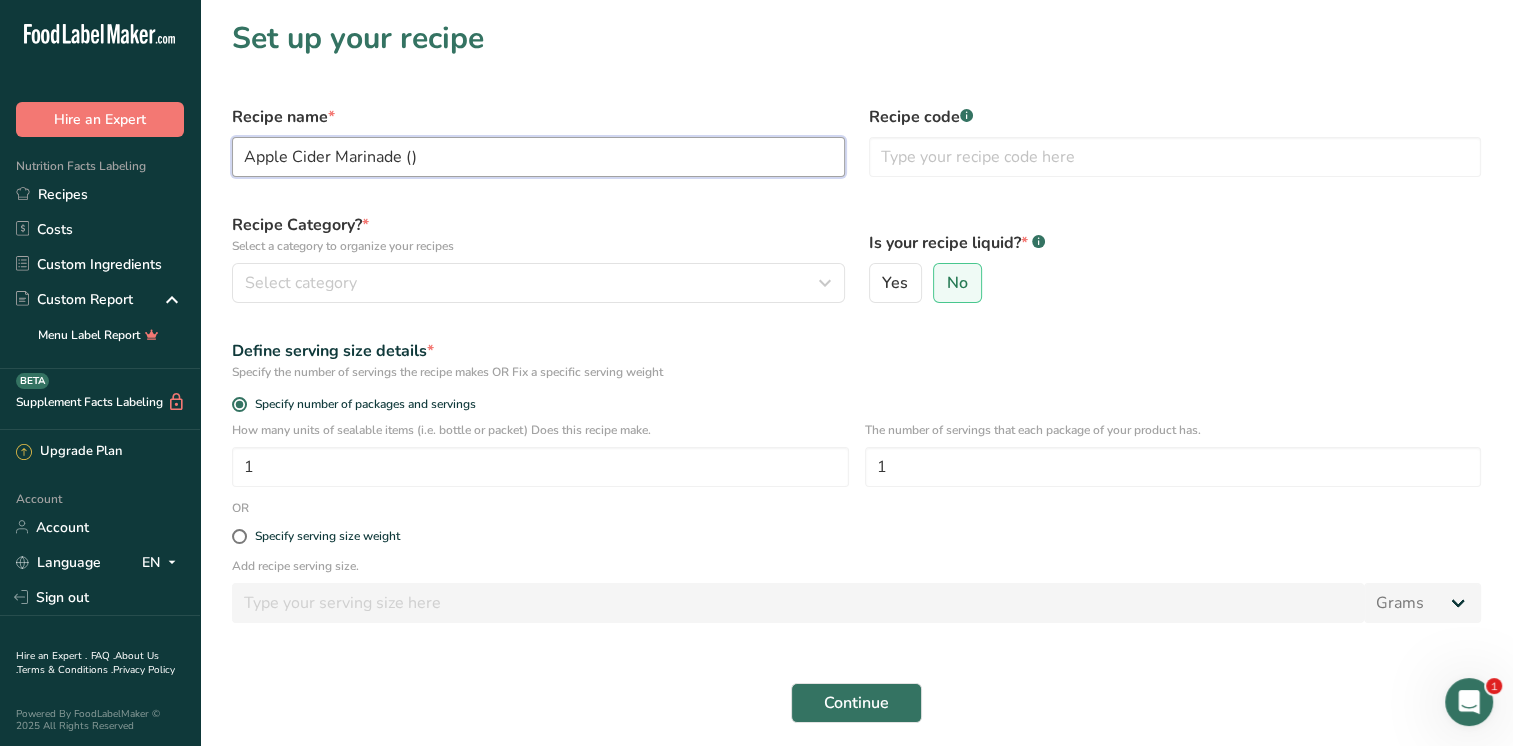 drag, startPoint x: 405, startPoint y: 155, endPoint x: 419, endPoint y: 156, distance: 14.035668 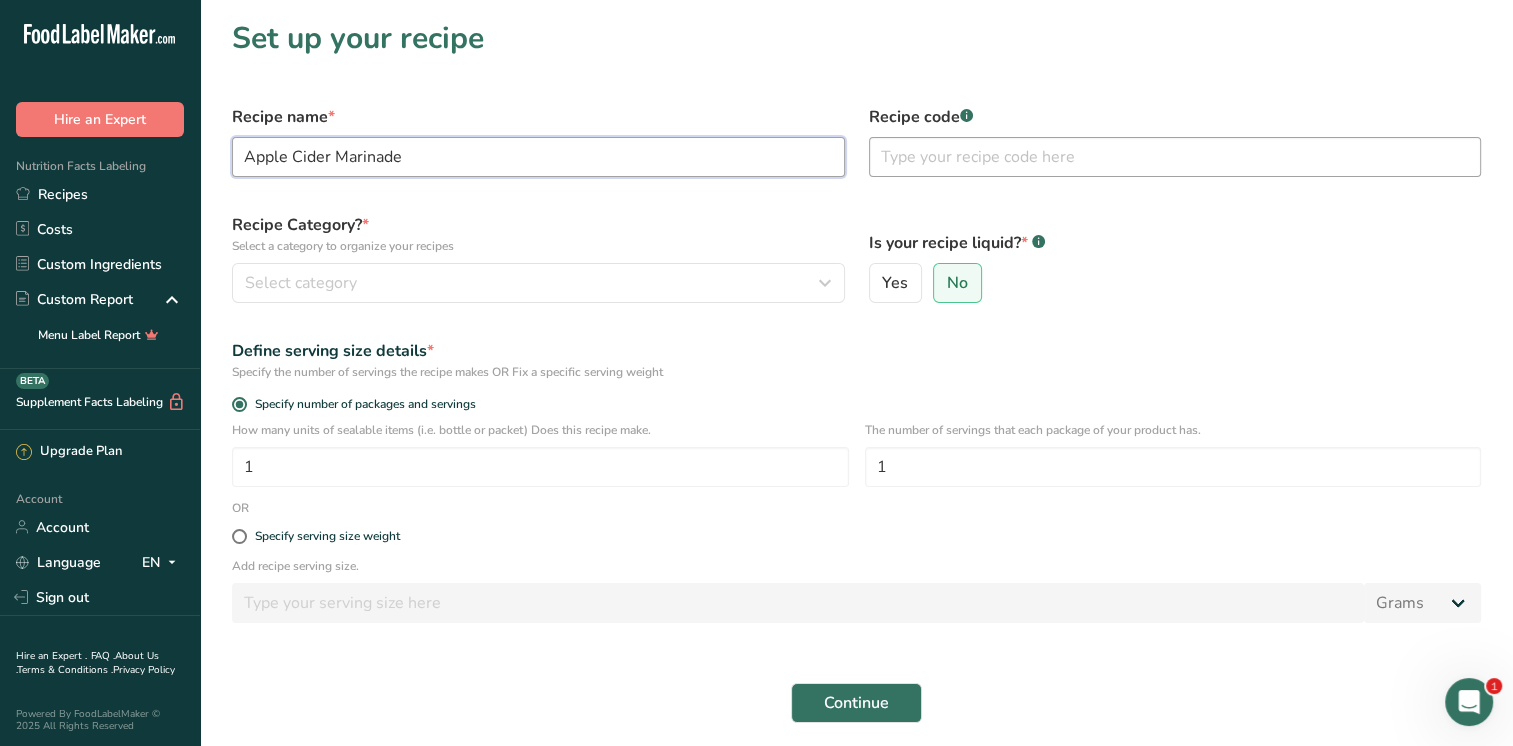 type on "Apple Cider Marinade" 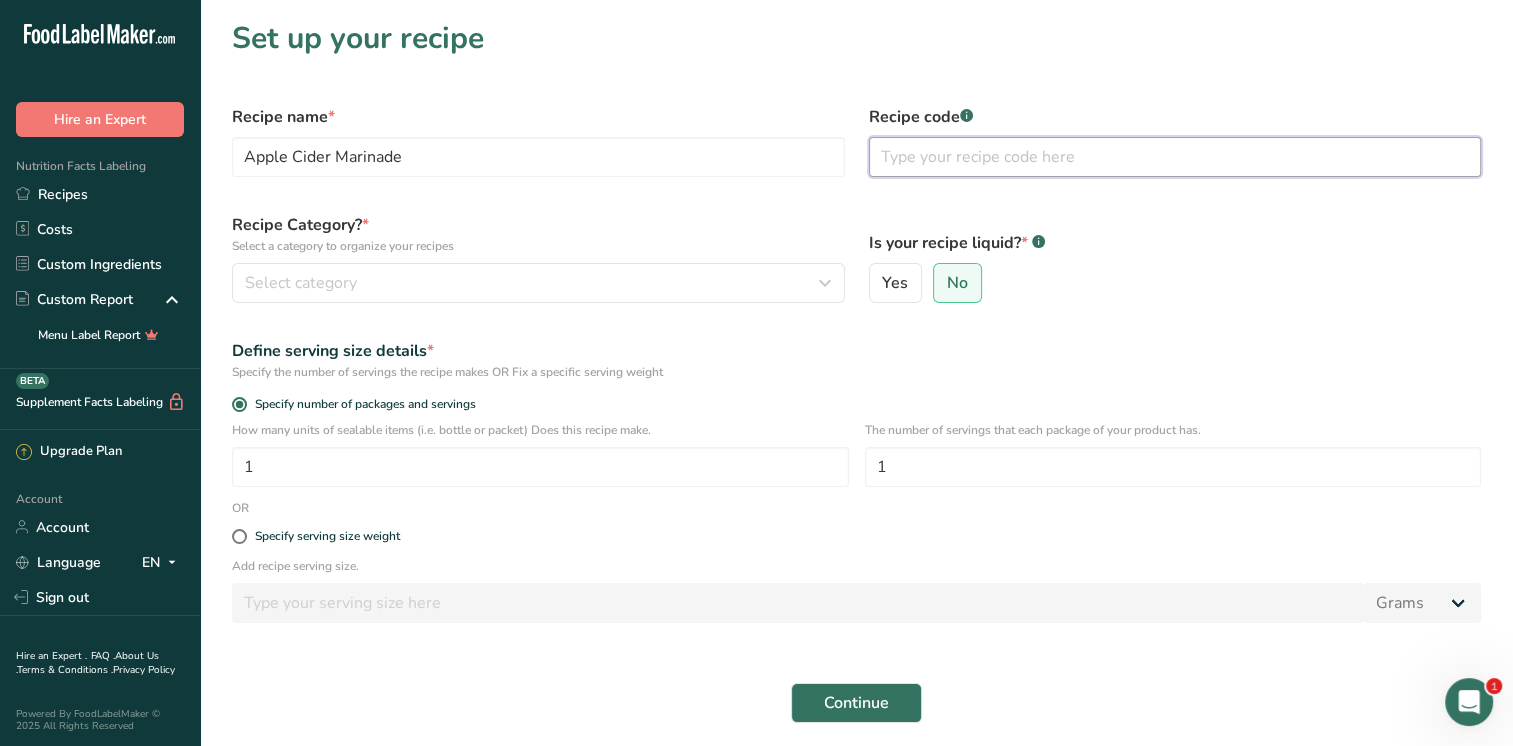 click at bounding box center [1175, 157] 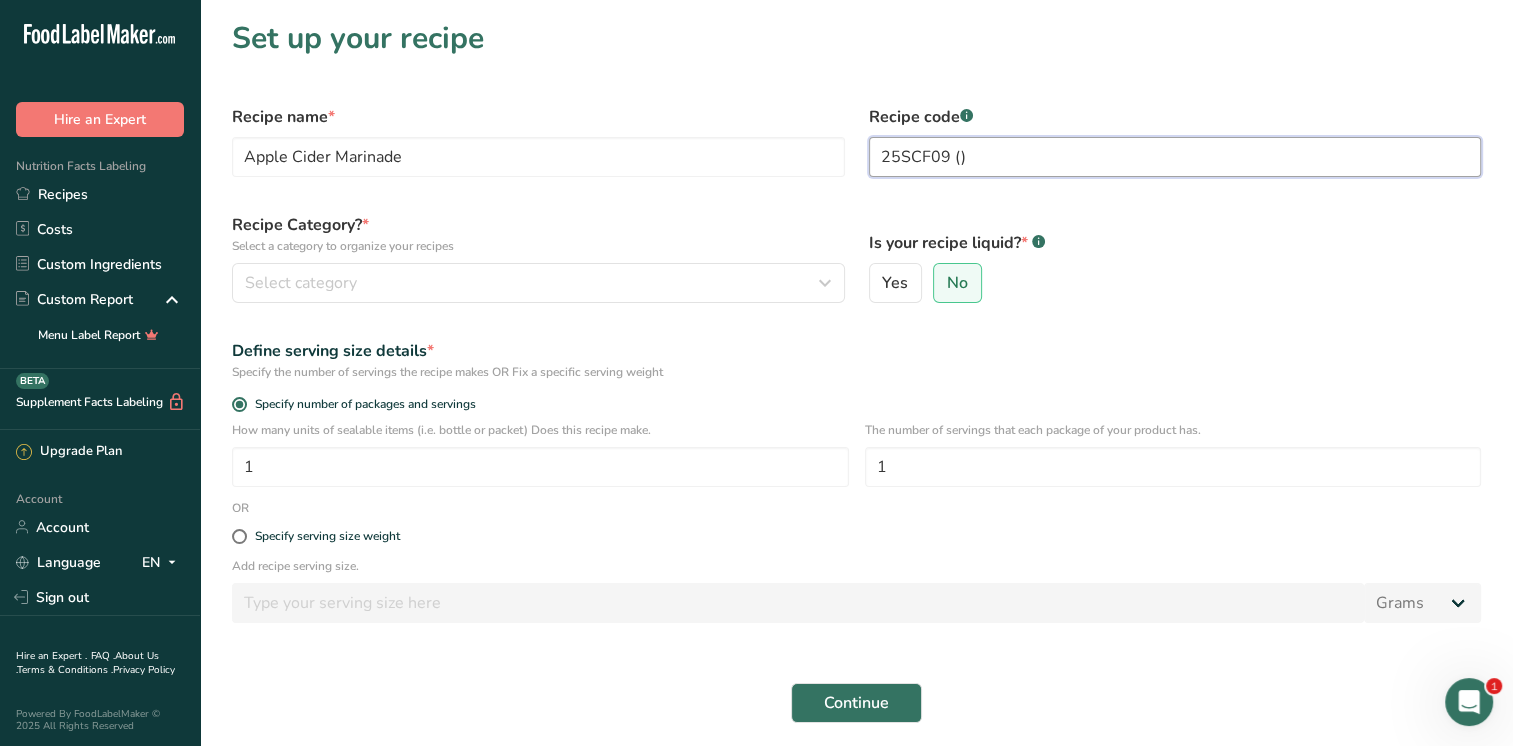 click on "25SCF09 ()" at bounding box center [1175, 157] 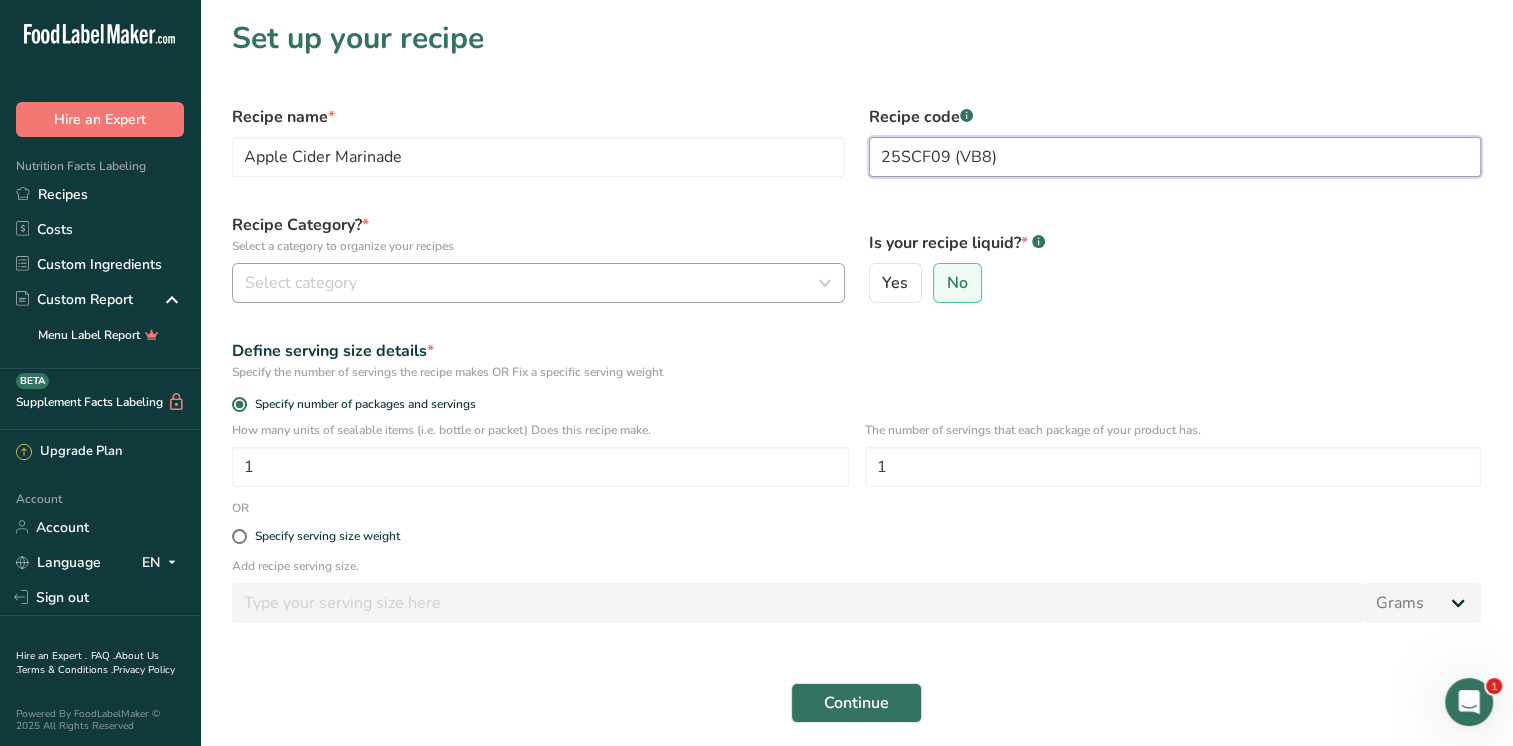 type on "25SCF09 (VB8)" 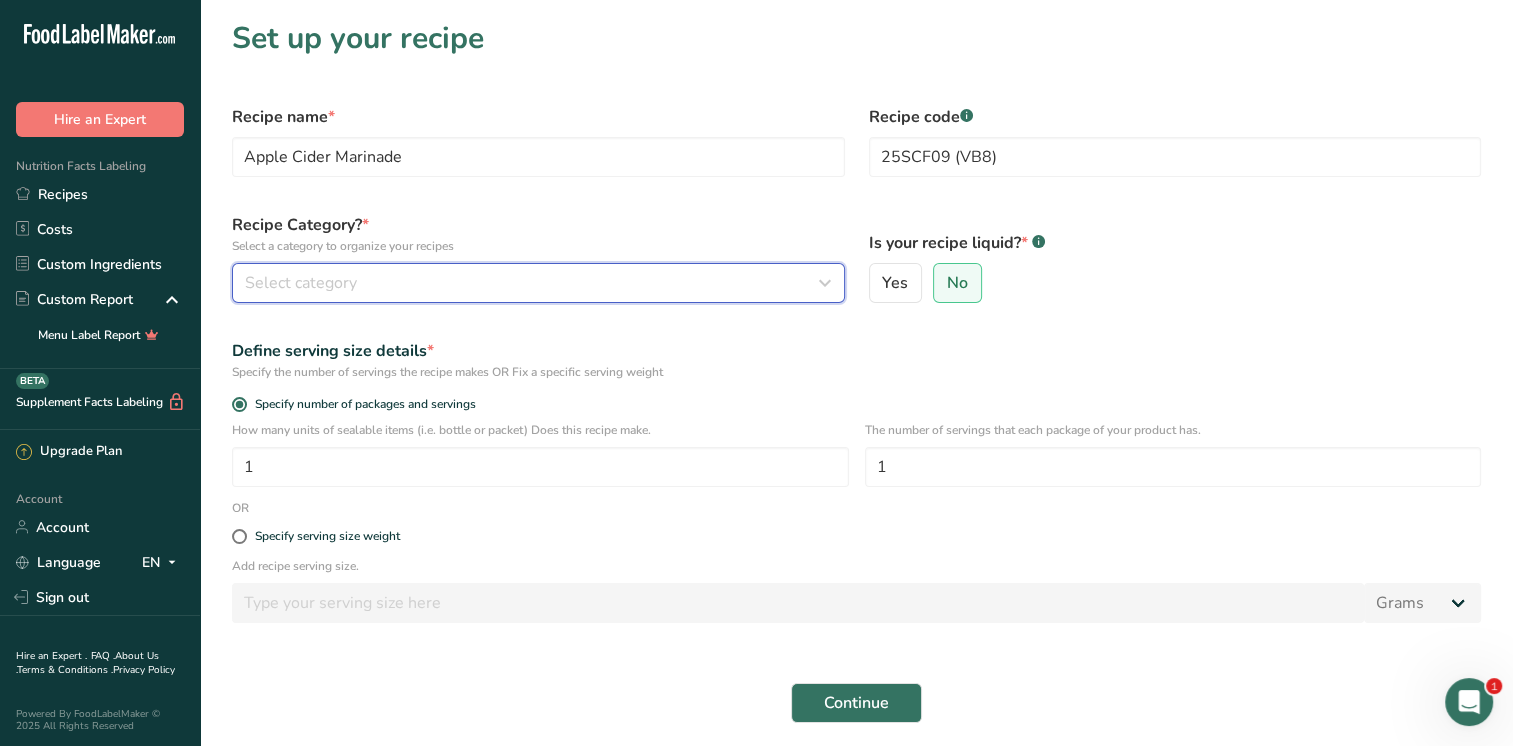 click on "Select category" at bounding box center [532, 283] 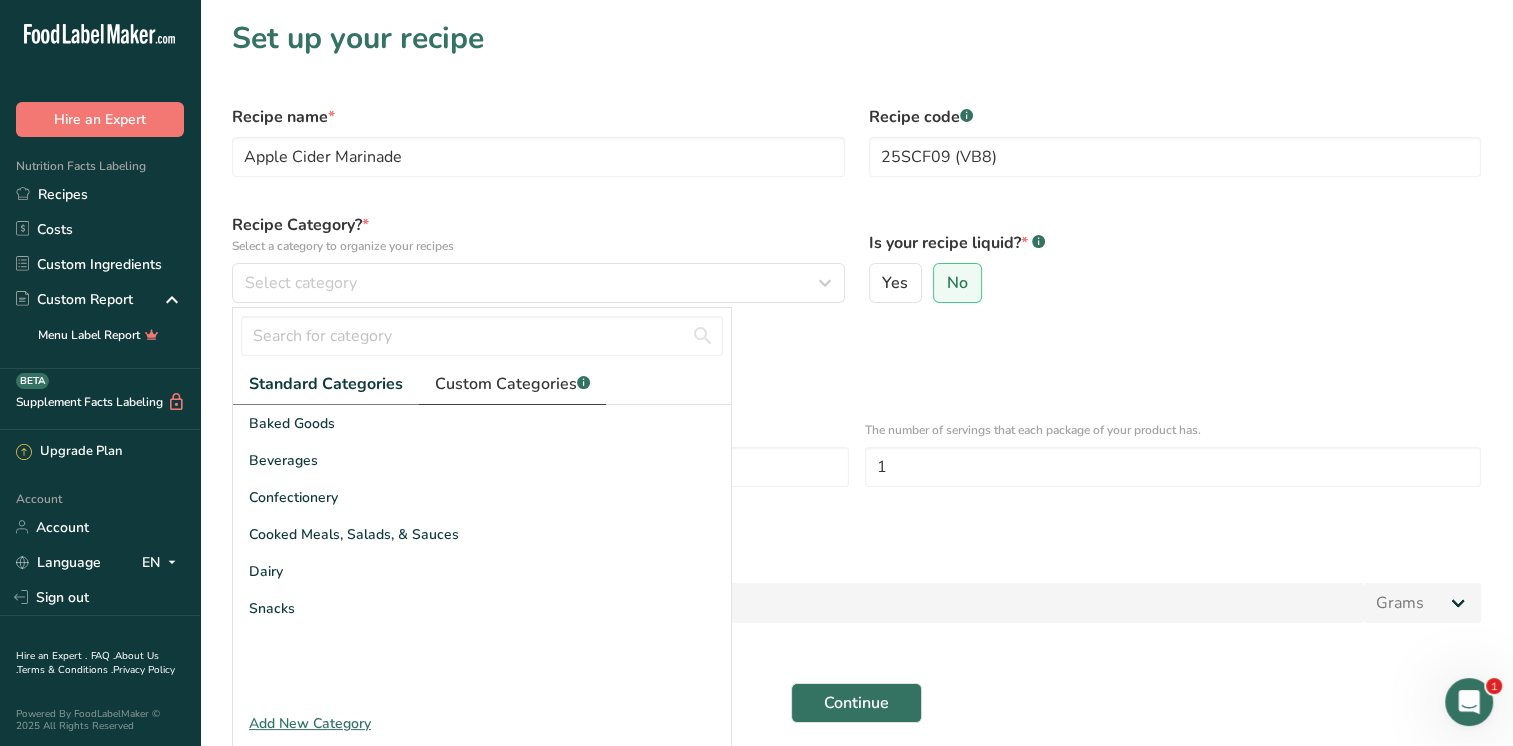 click on "Custom Categories
.a-a{fill:#347362;}.b-a{fill:#fff;}" at bounding box center (512, 384) 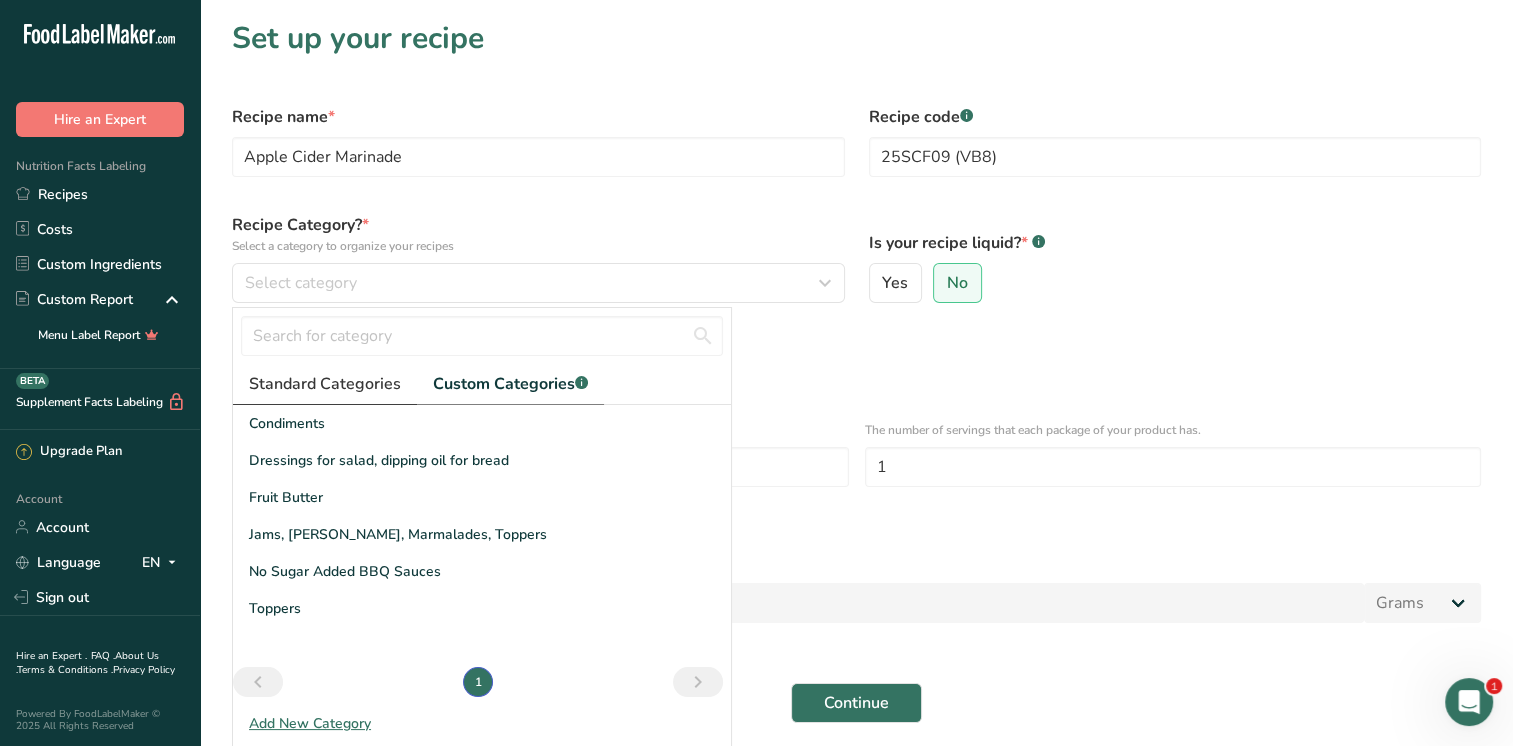 click on "Standard Categories" at bounding box center (325, 384) 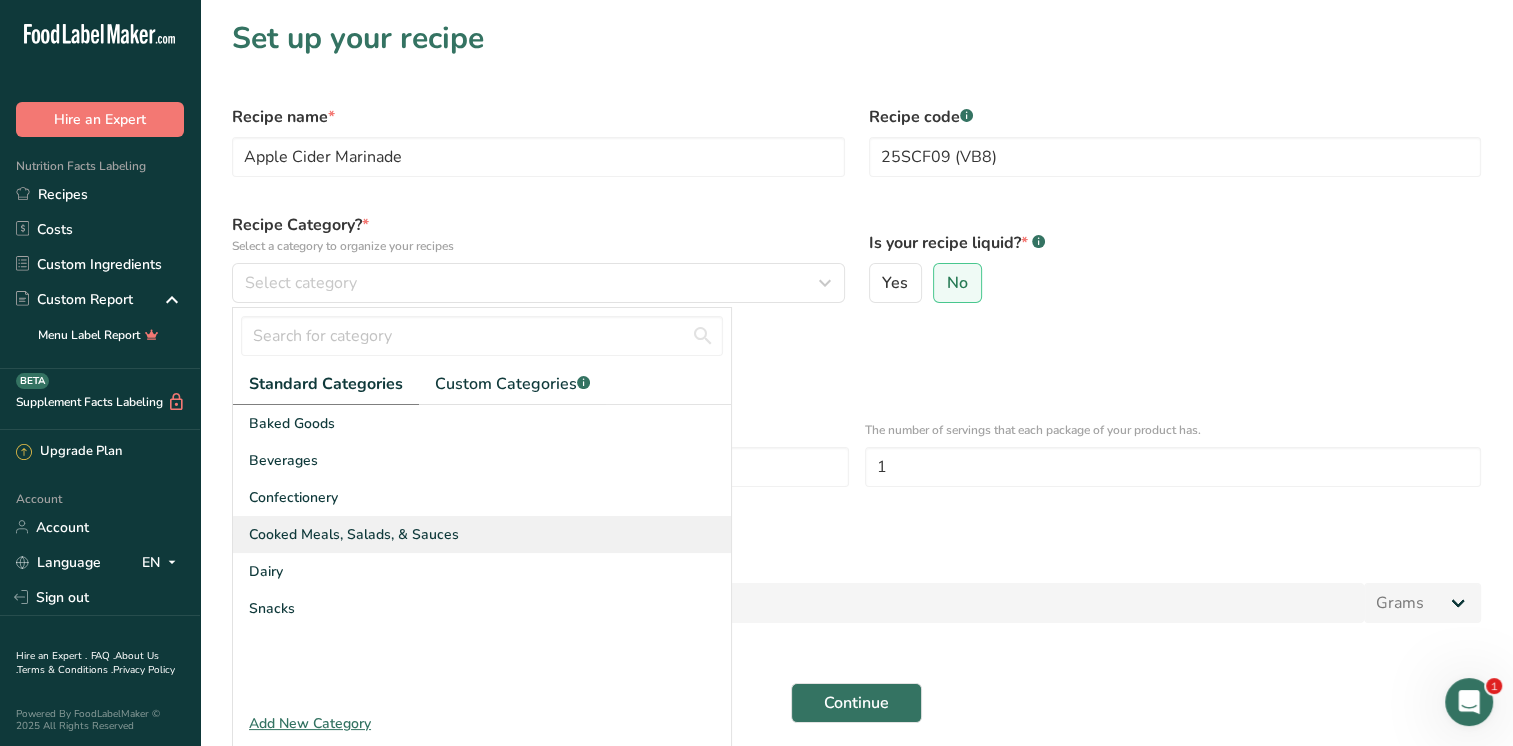click on "Cooked Meals, Salads, & Sauces" at bounding box center (482, 534) 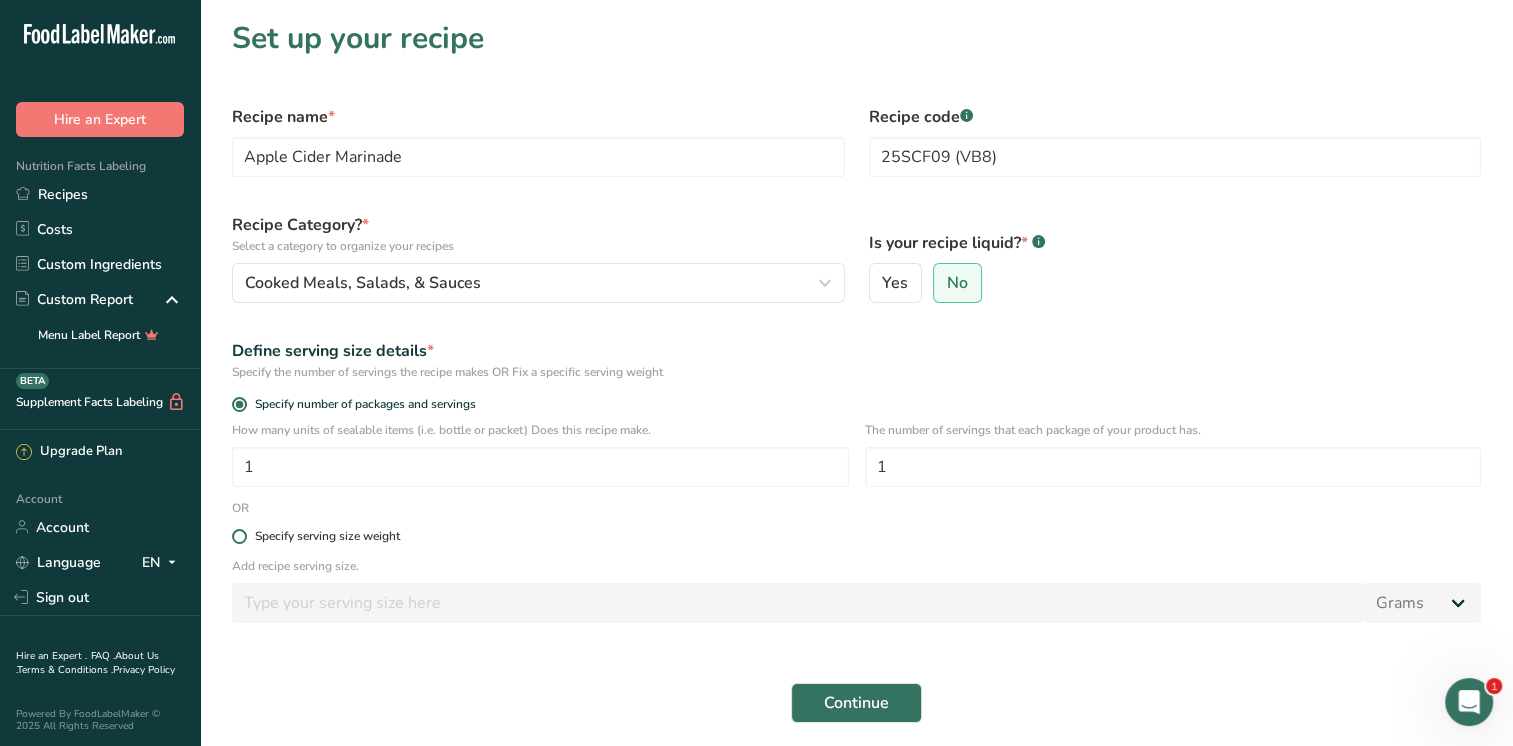 click on "Specify serving size weight" at bounding box center (323, 536) 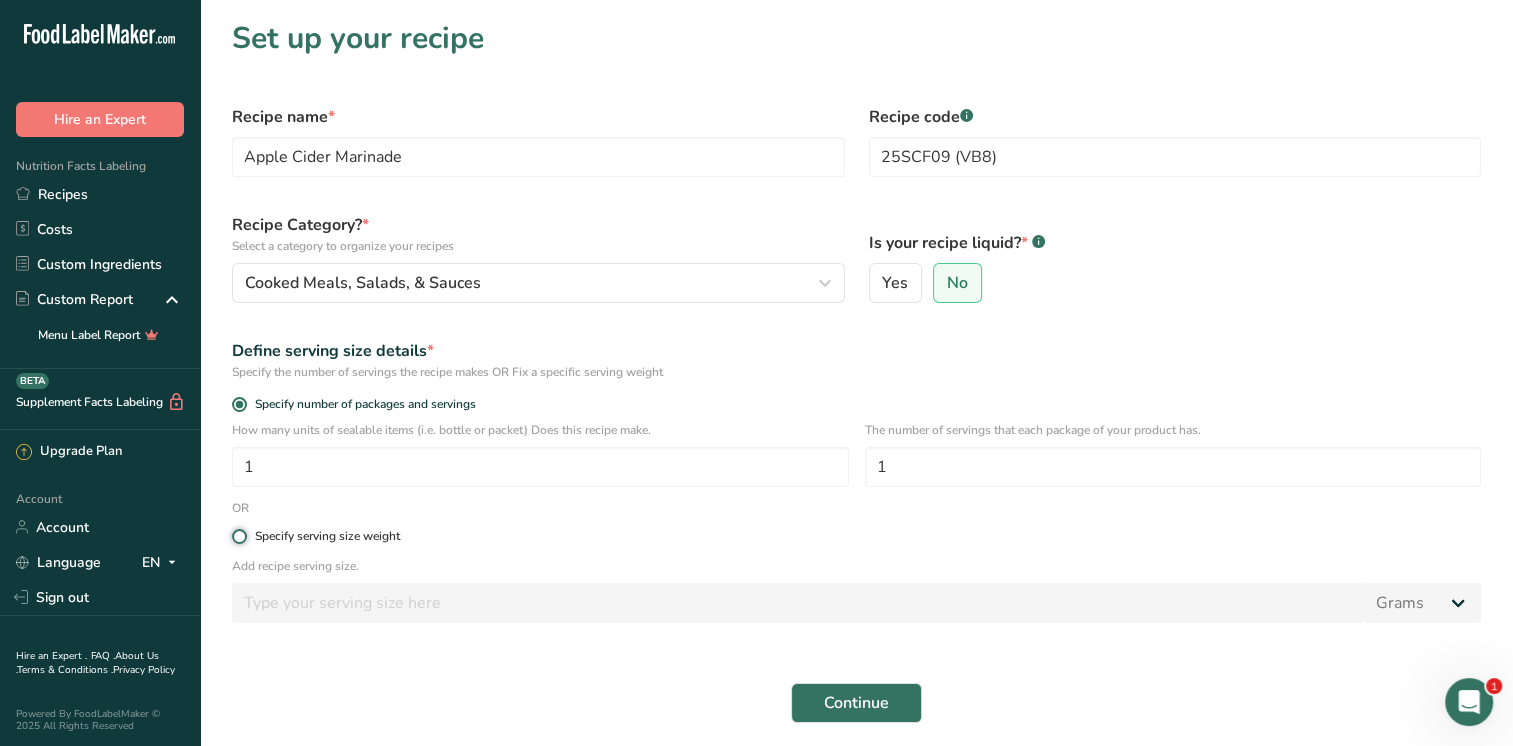 click on "Specify serving size weight" at bounding box center [238, 536] 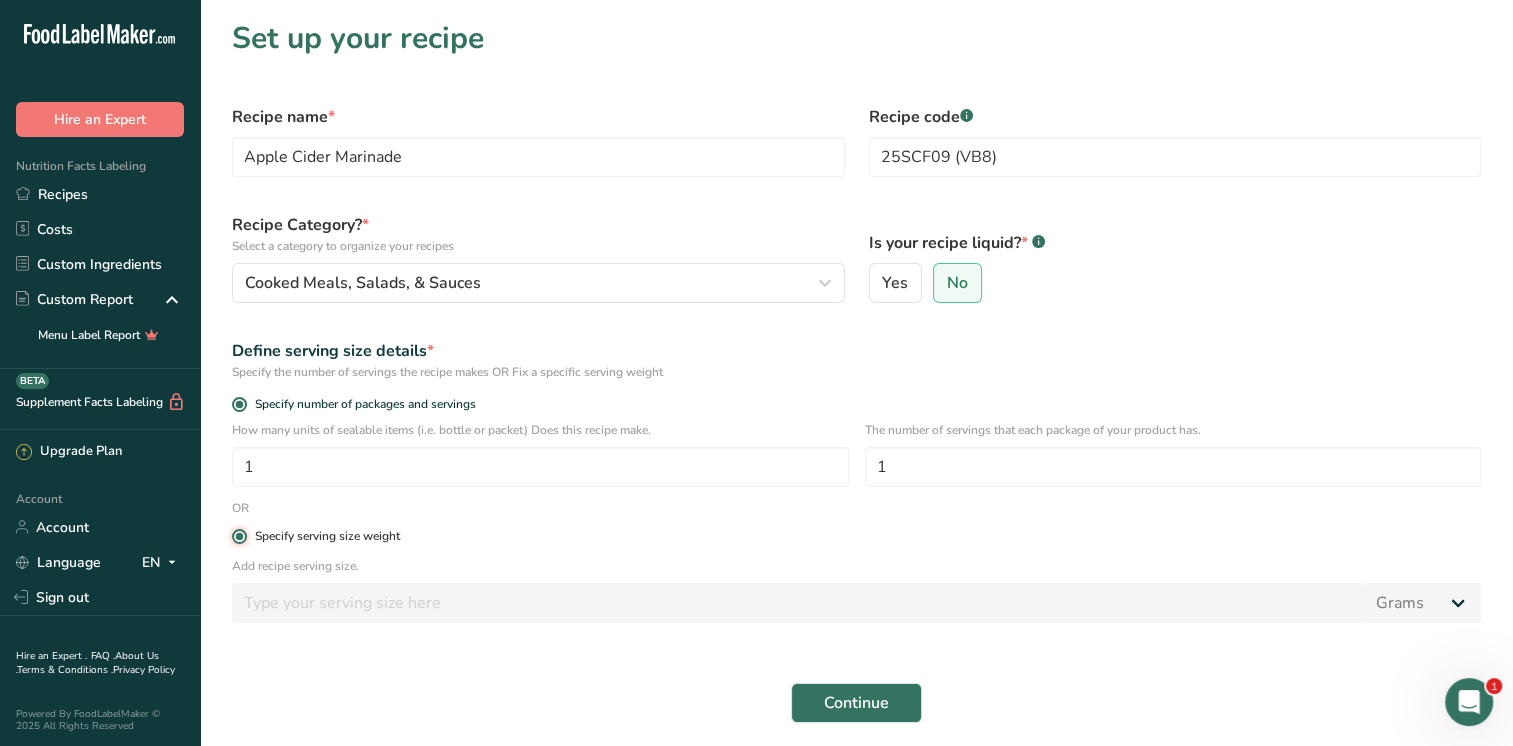 radio on "false" 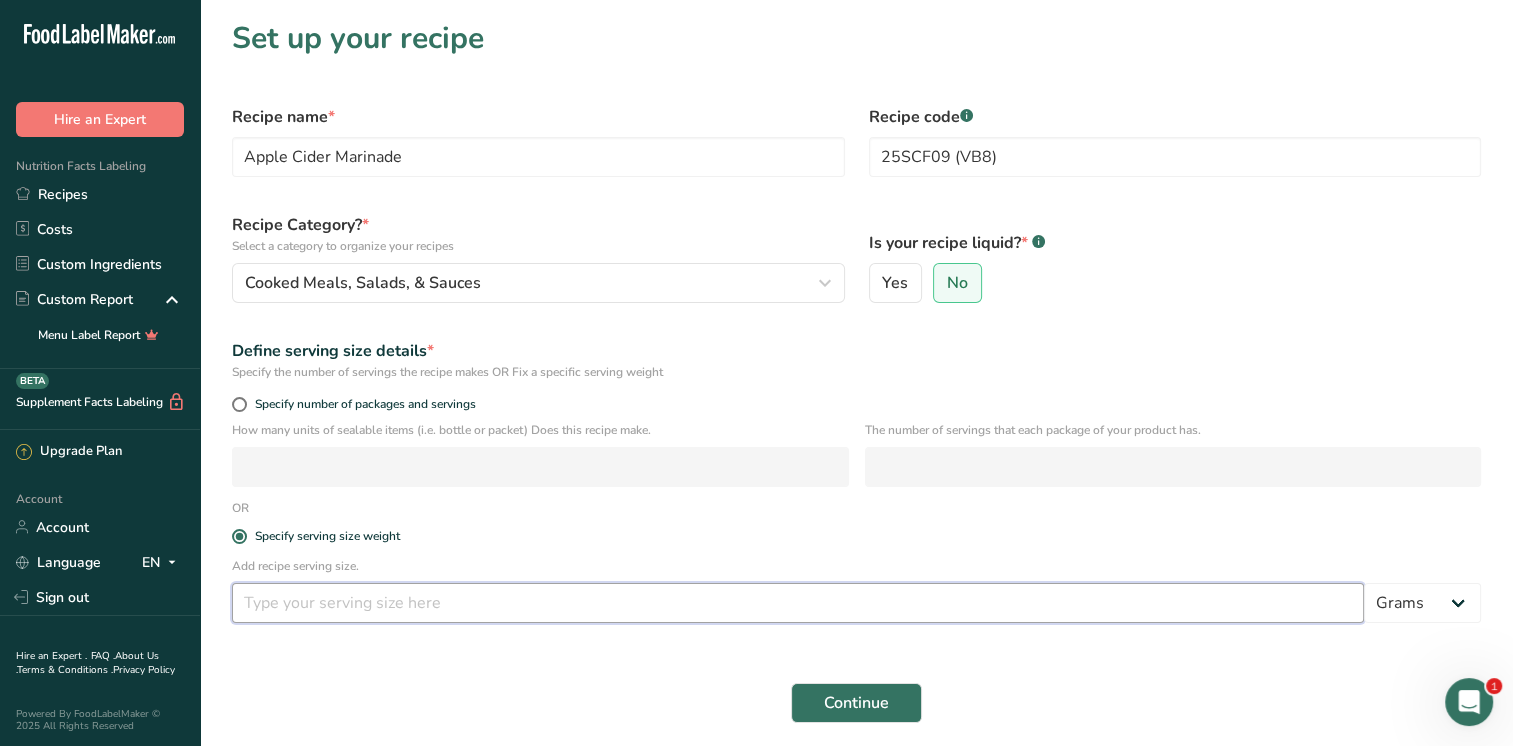 click at bounding box center (798, 603) 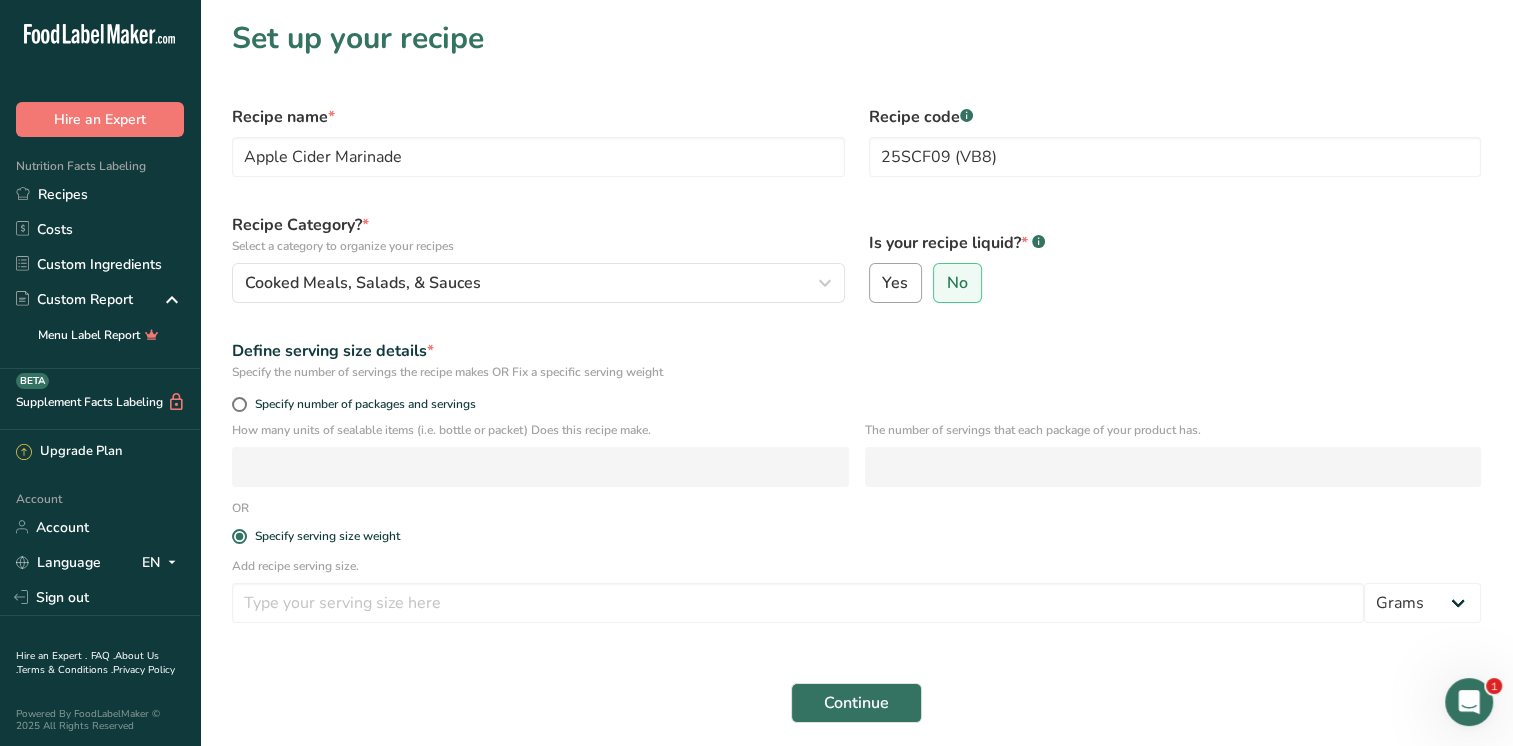 click on "Yes" at bounding box center (895, 283) 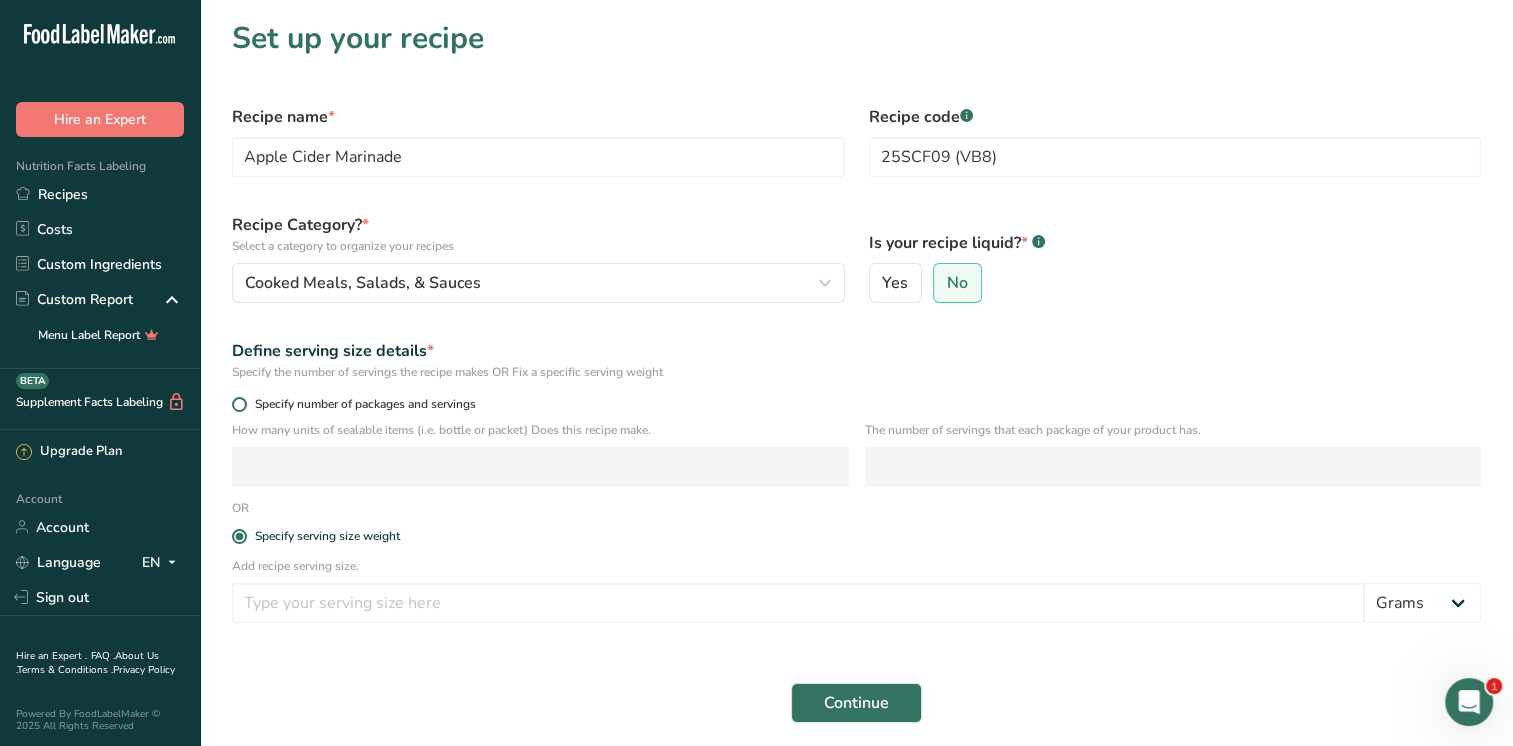 select on "22" 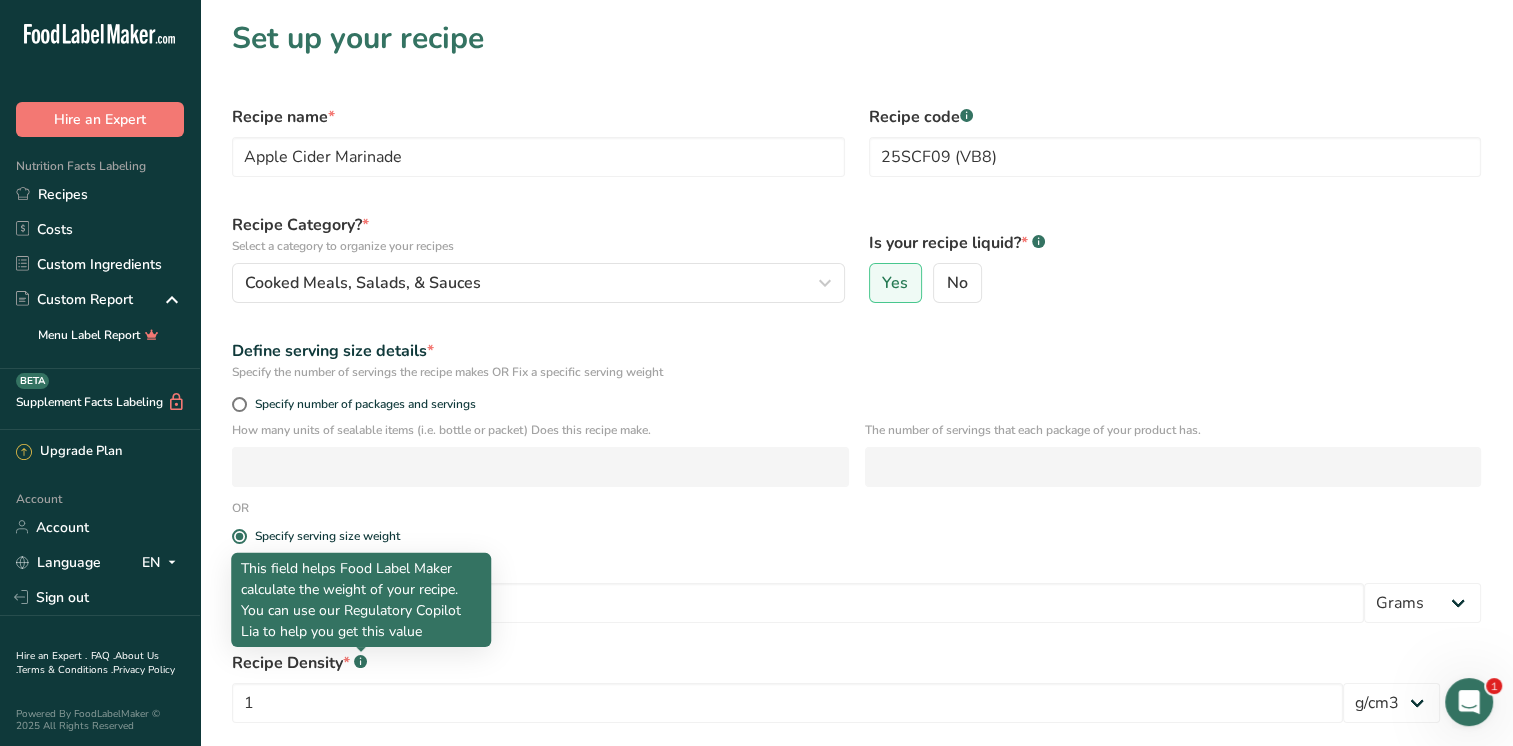 click on "This field helps Food Label Maker calculate the weight of your recipe. You can use our Regulatory Copilot Lia to help you get this value" at bounding box center [361, 600] 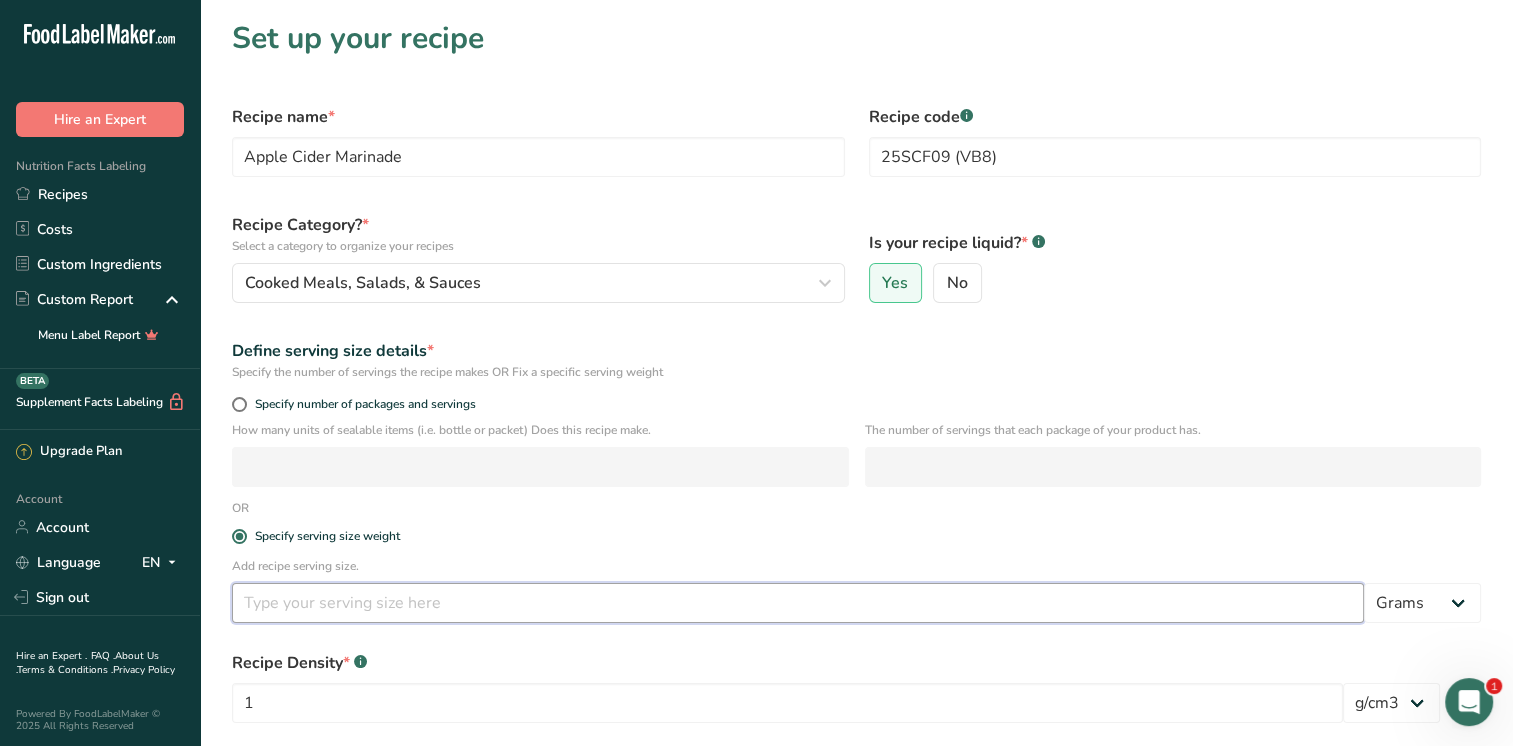 click at bounding box center [798, 603] 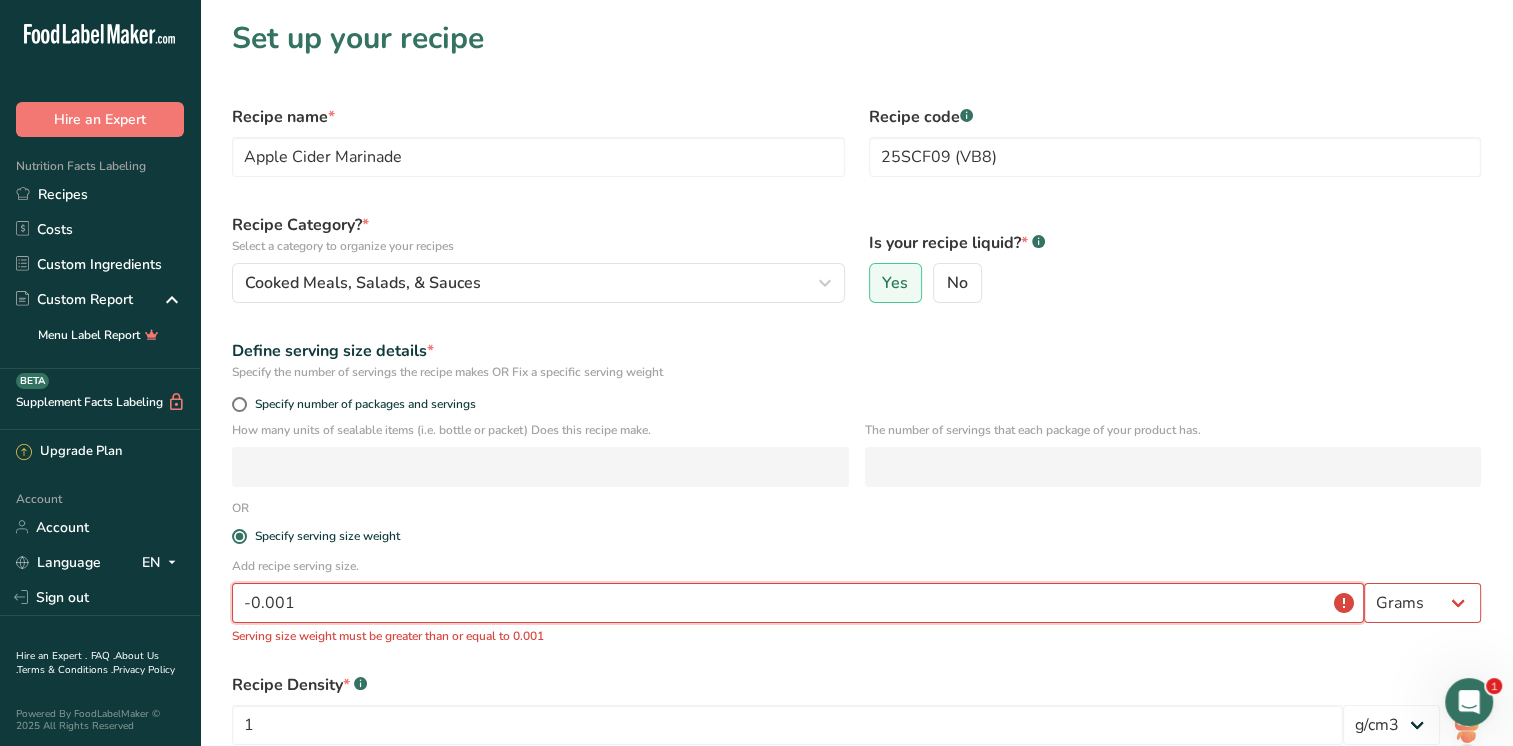 scroll, scrollTop: 200, scrollLeft: 0, axis: vertical 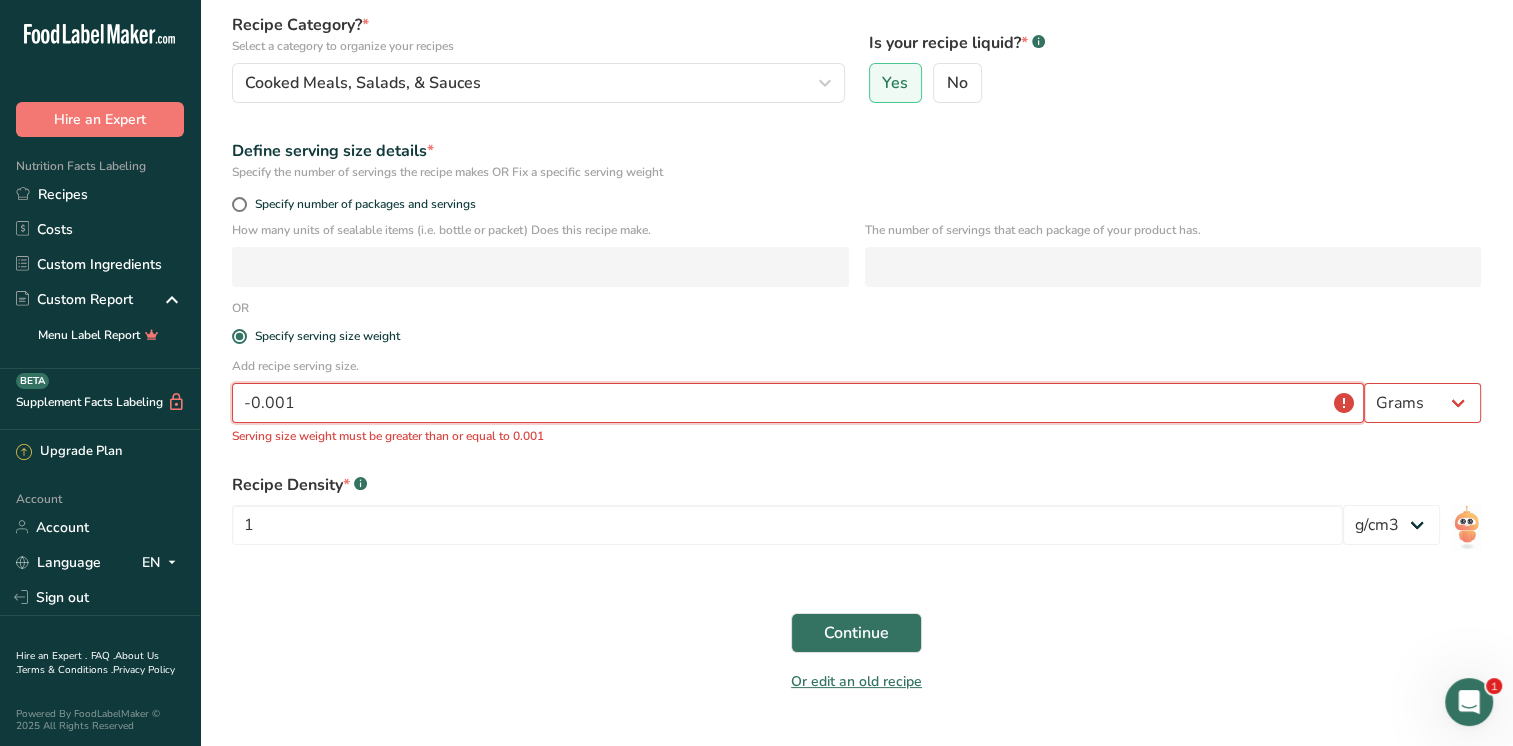 drag, startPoint x: 323, startPoint y: 409, endPoint x: 176, endPoint y: 413, distance: 147.05441 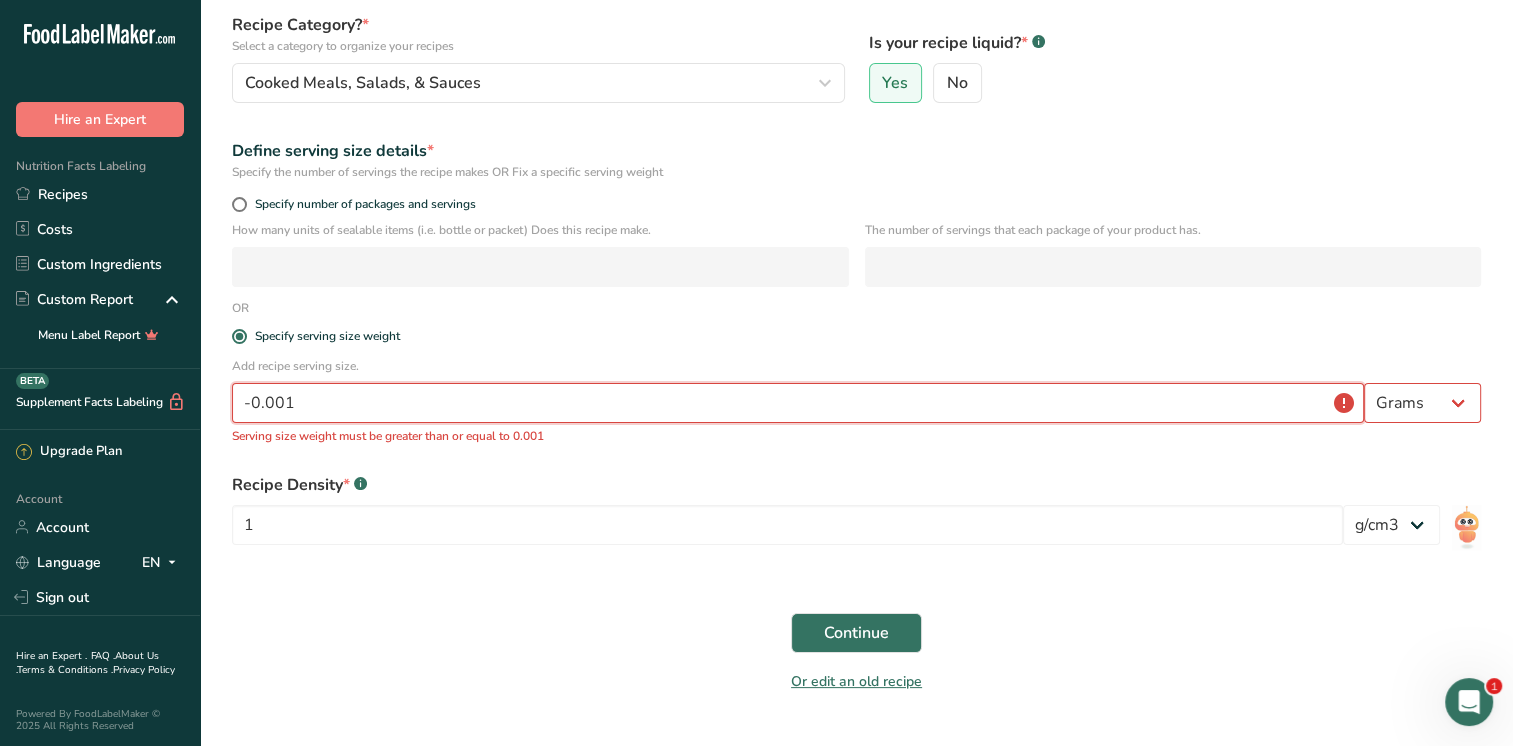 click on ".a-20{fill:#fff;}
Hire an Expert
Nutrition Facts Labeling
Recipes
Costs
Custom Ingredients
Custom Report
Menu Label Report
Supplement Facts Labeling
BETA
Upgrade Plan
Account
Account
Language
EN
English
Spanish
Sign out
Hire an Expert .
FAQ .
About Us .
Terms & Conditions .
Privacy Policy
Powered By FoodLabelMaker ©   2025 All Rights Reserved
Set up your recipe
*" at bounding box center [756, 294] 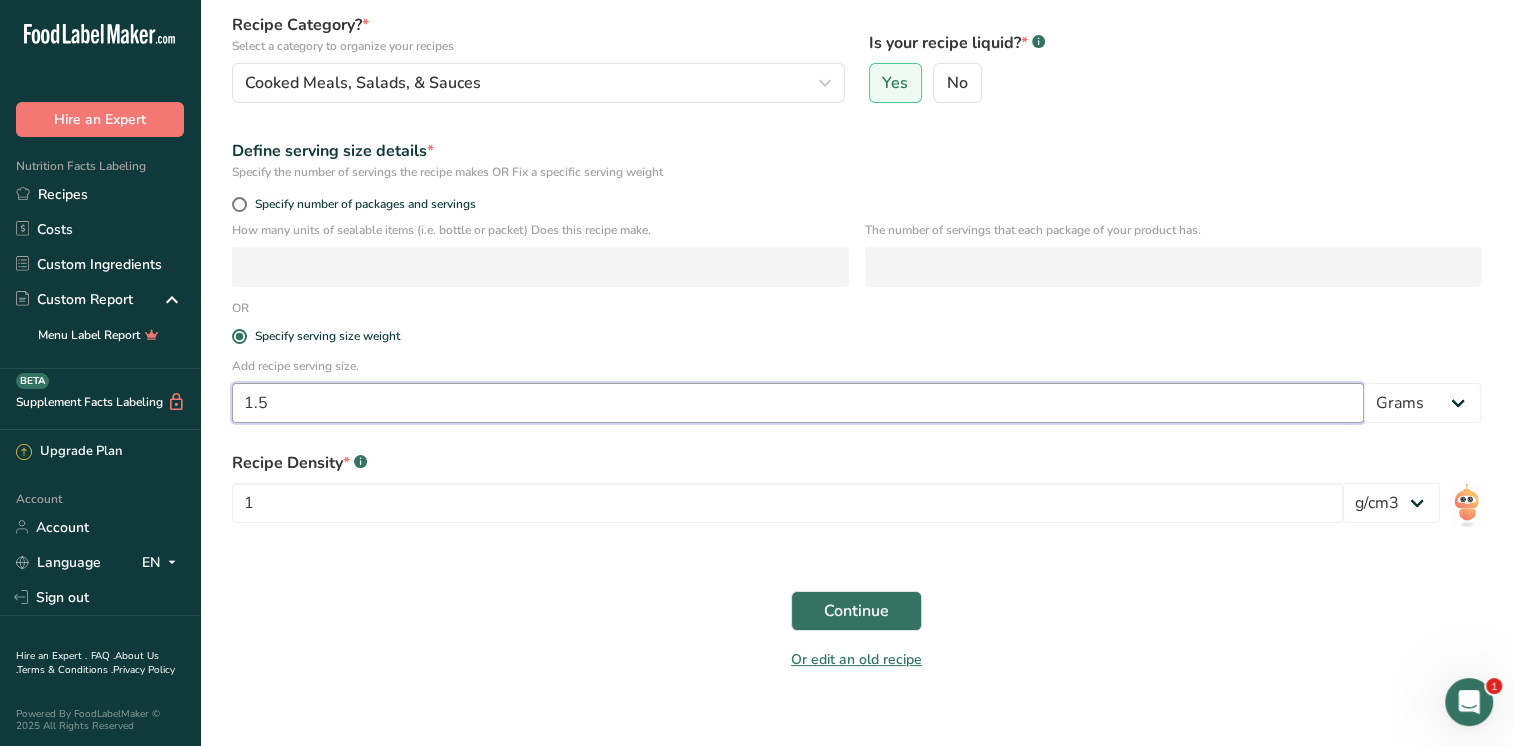 click on "1.5" at bounding box center (798, 403) 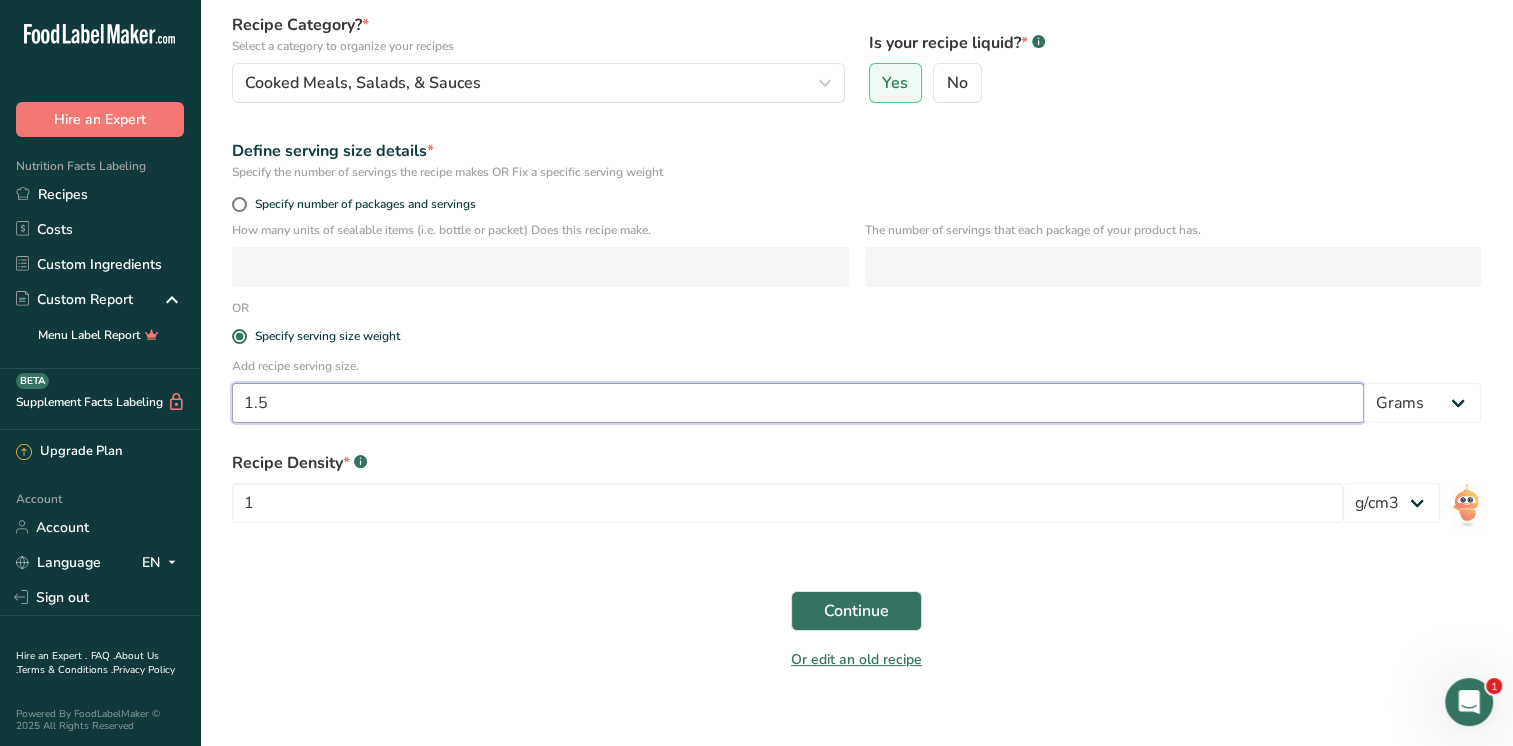 click on "1.5" at bounding box center (798, 403) 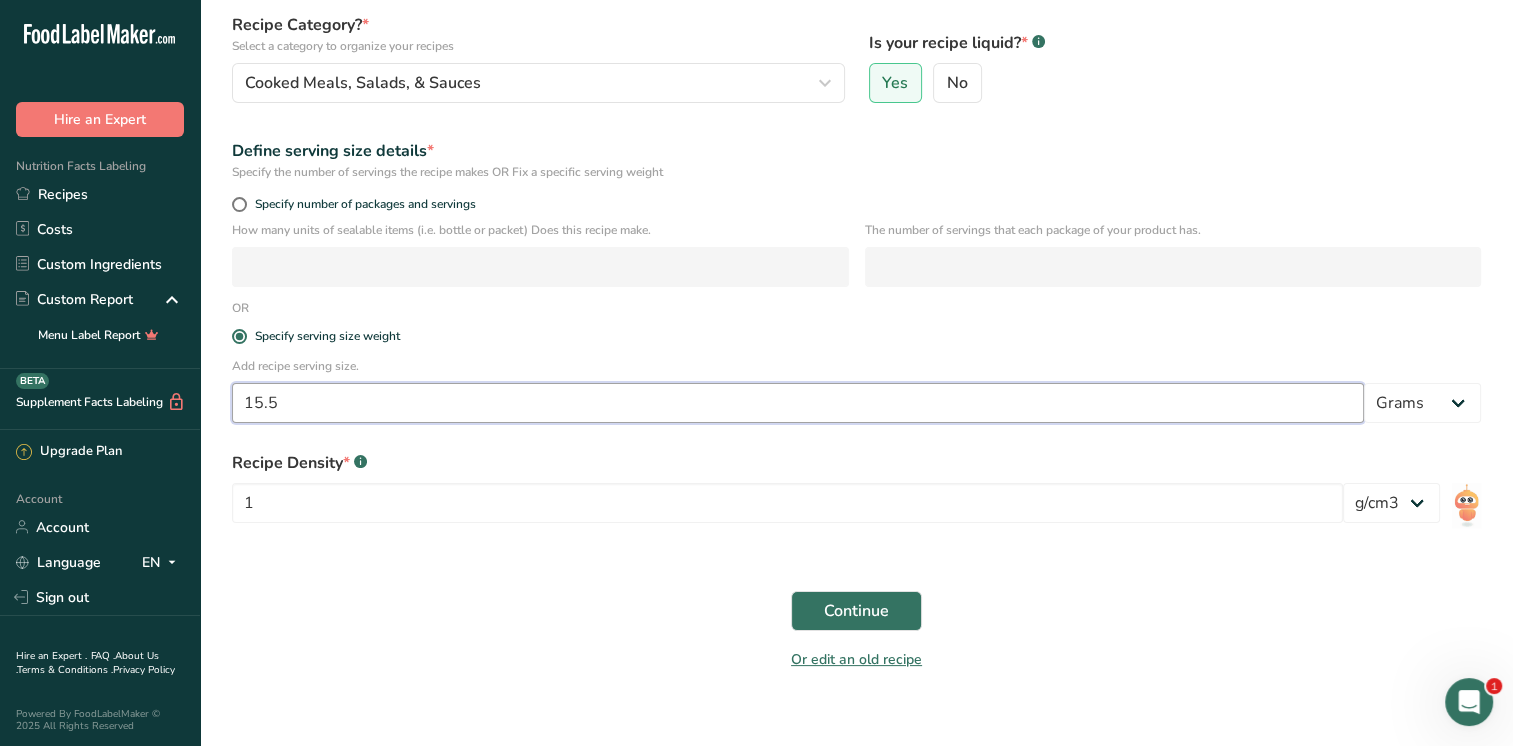 type on "15.5" 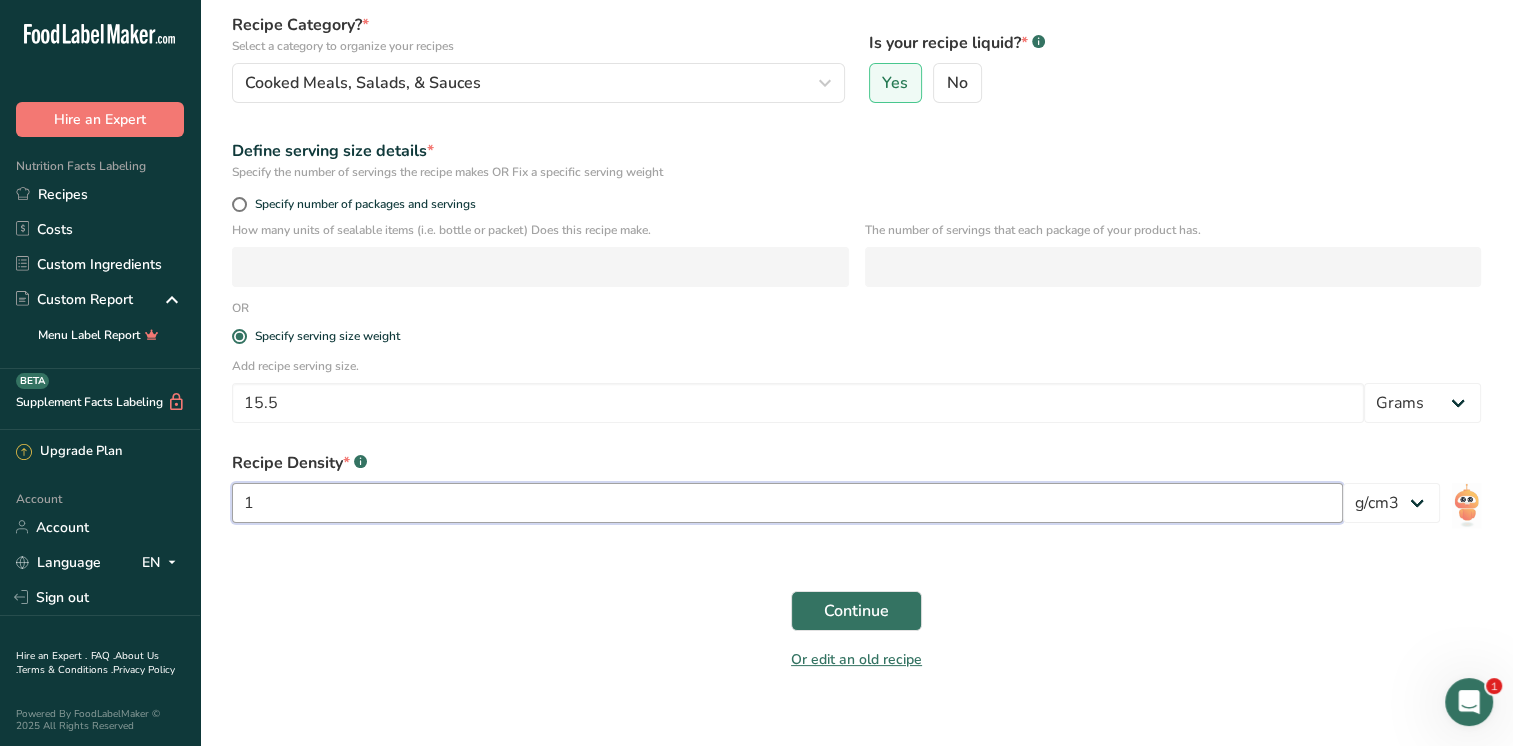 click on "1" at bounding box center (787, 503) 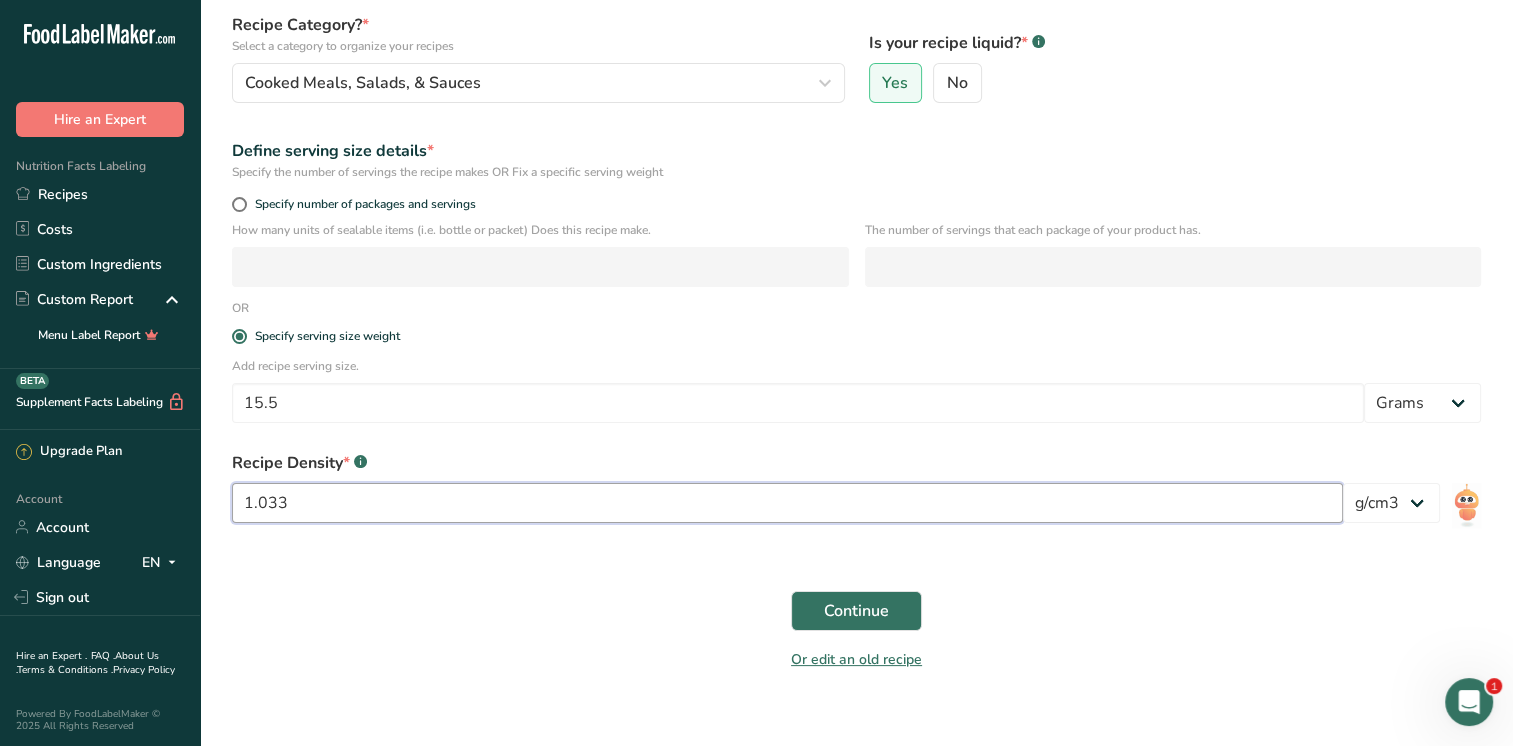 type on "1.033" 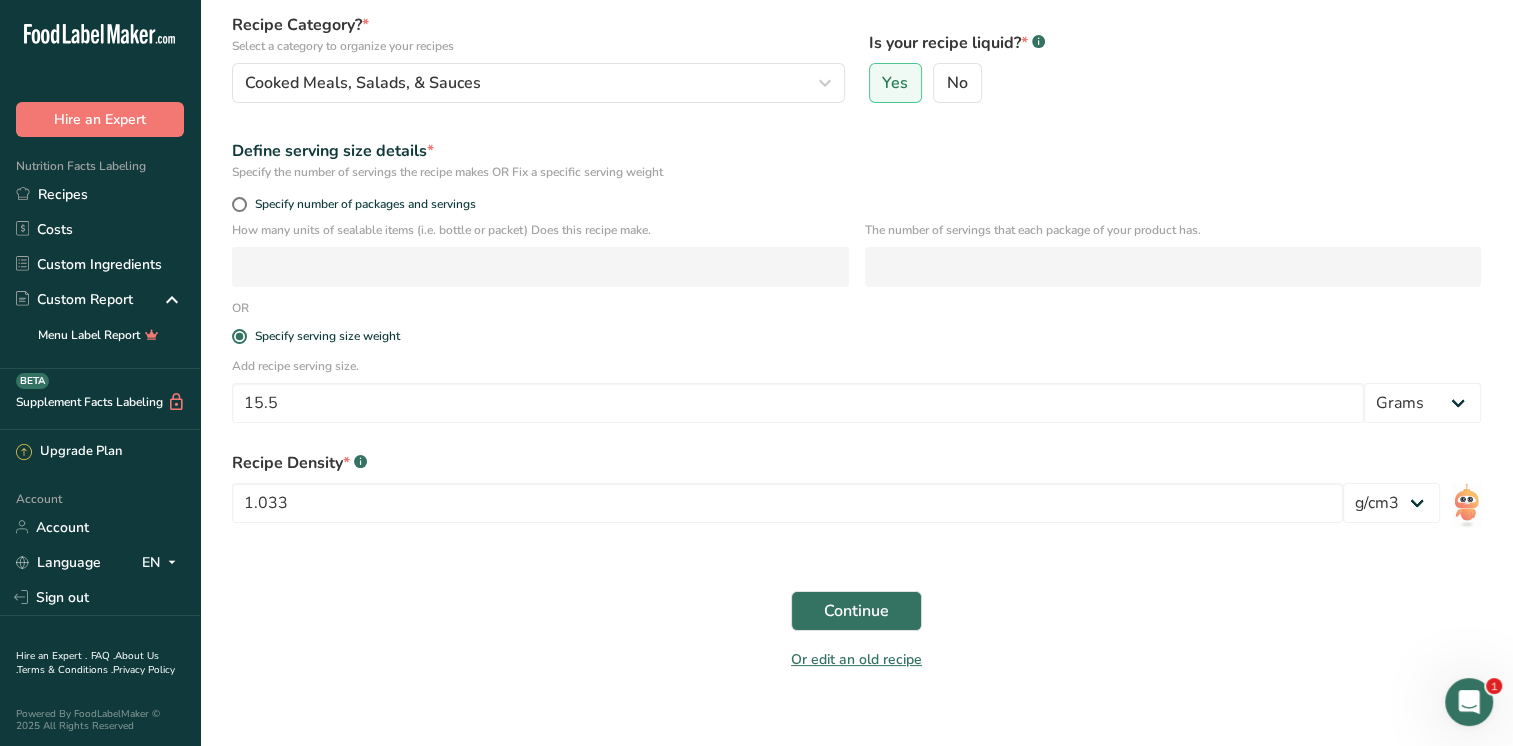 click on "Continue" at bounding box center (856, 611) 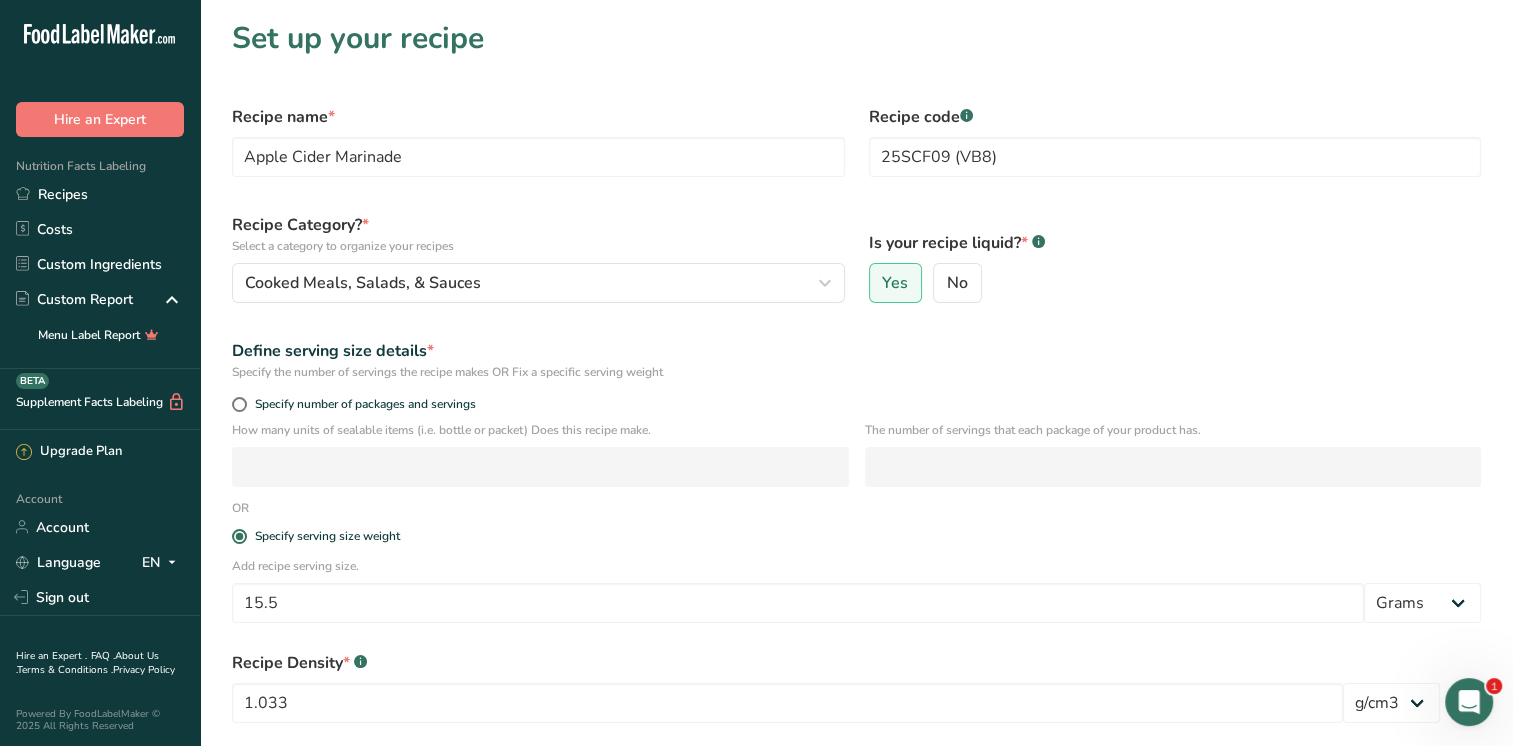 scroll, scrollTop: 221, scrollLeft: 0, axis: vertical 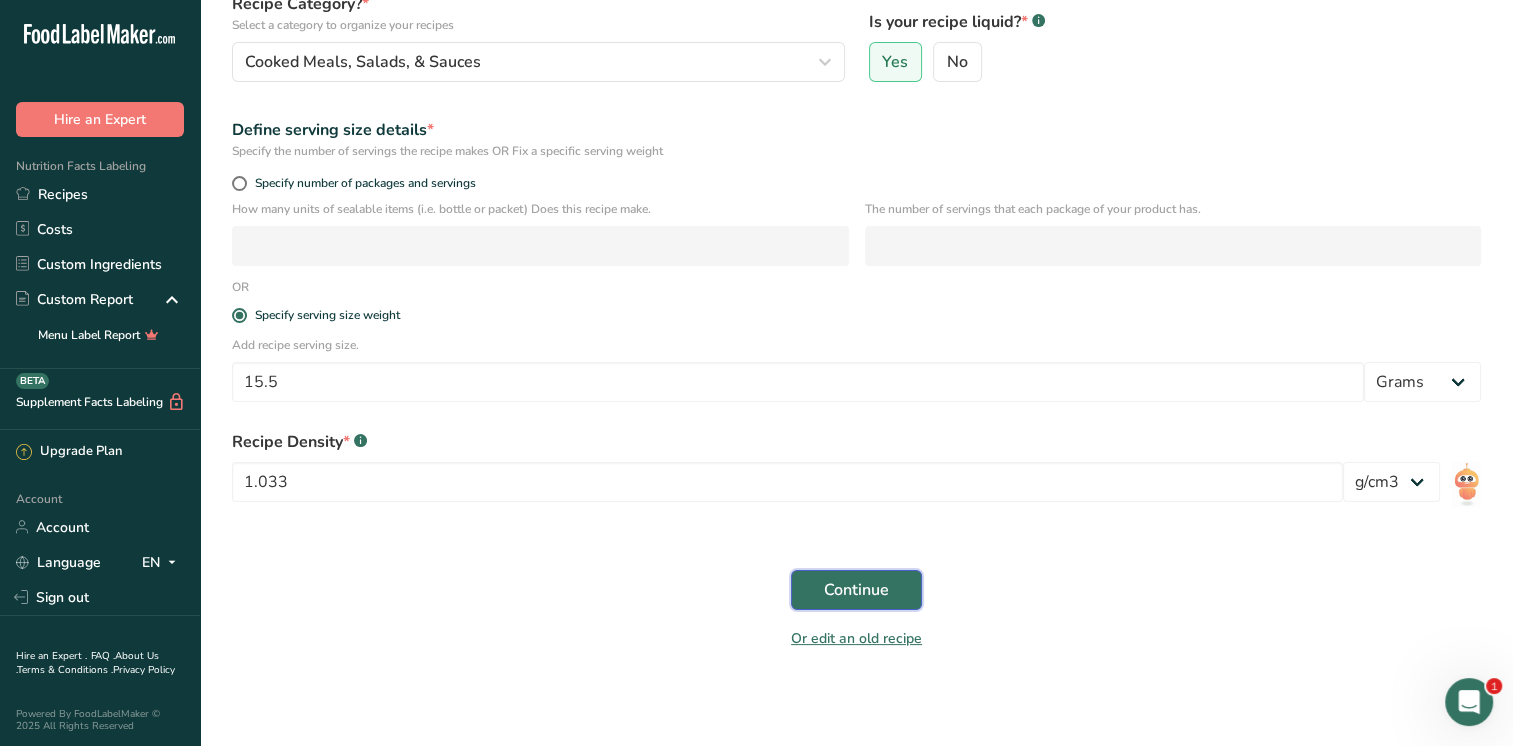 drag, startPoint x: 846, startPoint y: 606, endPoint x: 594, endPoint y: 620, distance: 252.3886 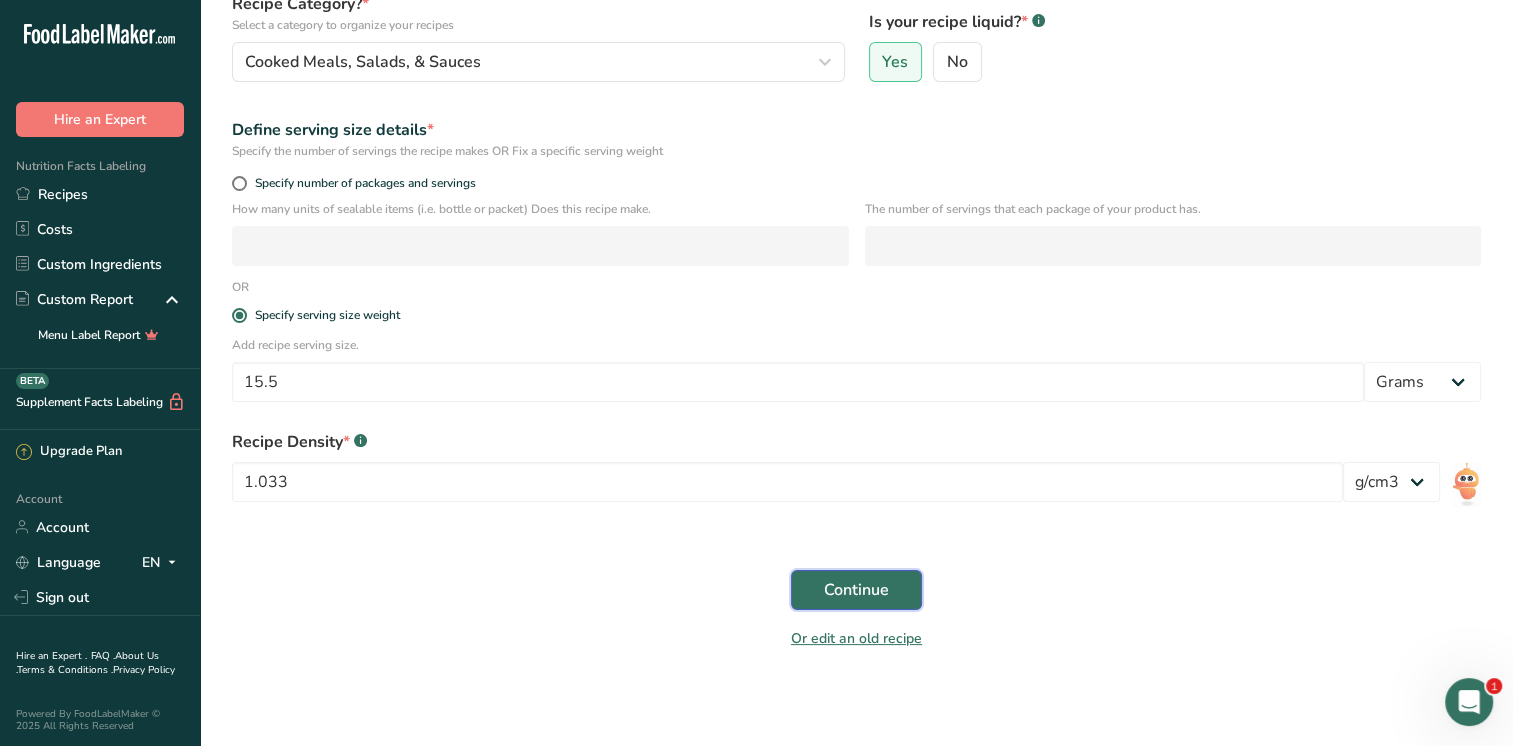 click on "Continue" at bounding box center [856, 590] 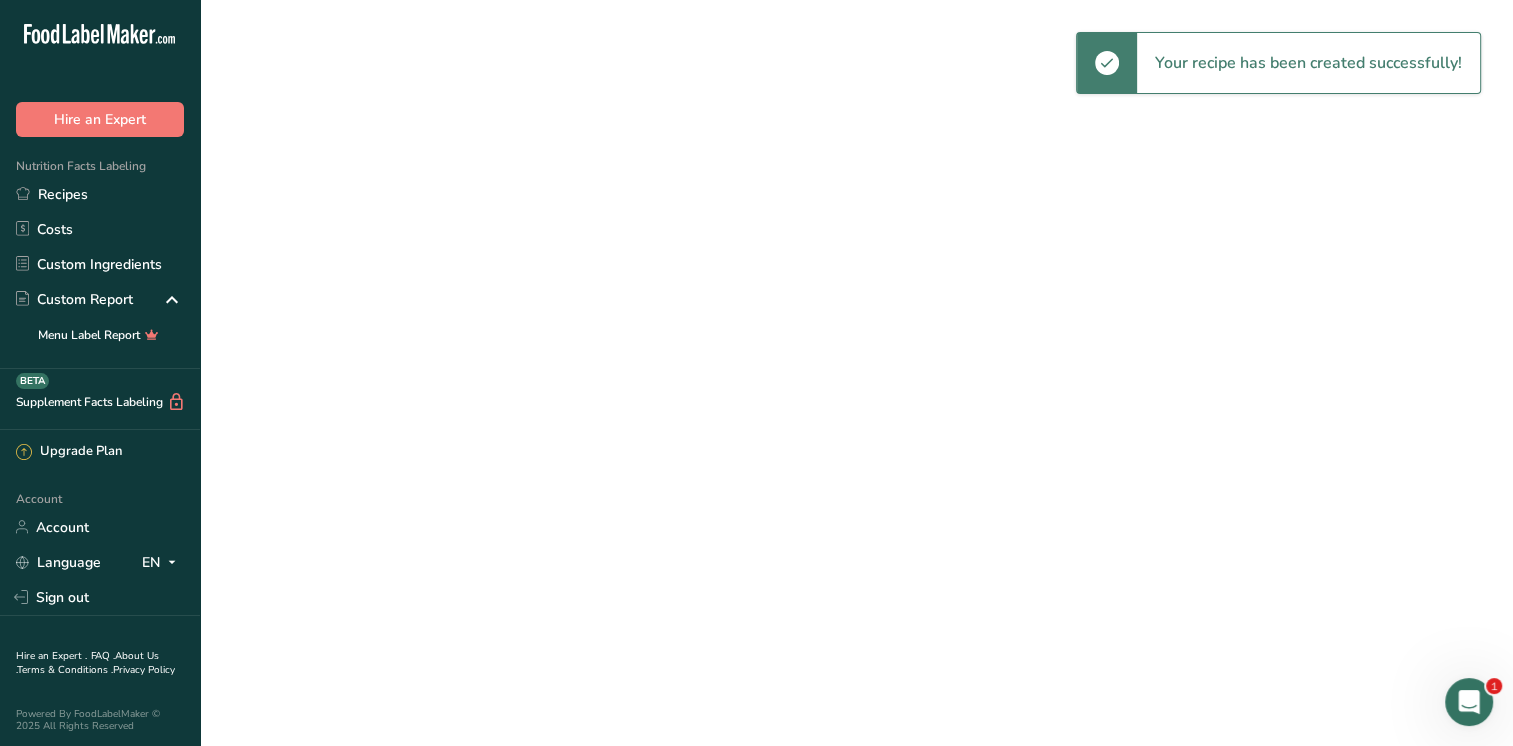 scroll, scrollTop: 0, scrollLeft: 0, axis: both 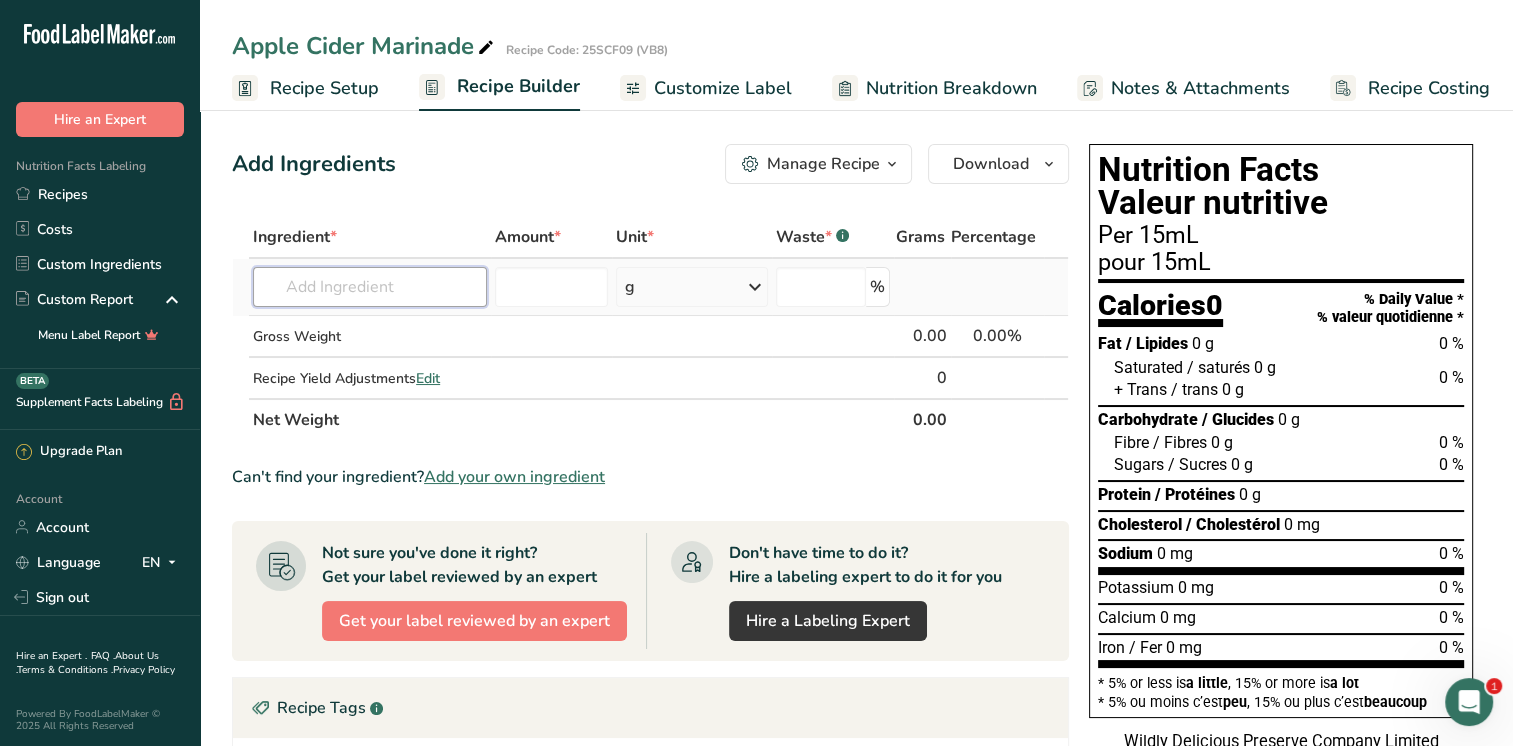 click at bounding box center [369, 287] 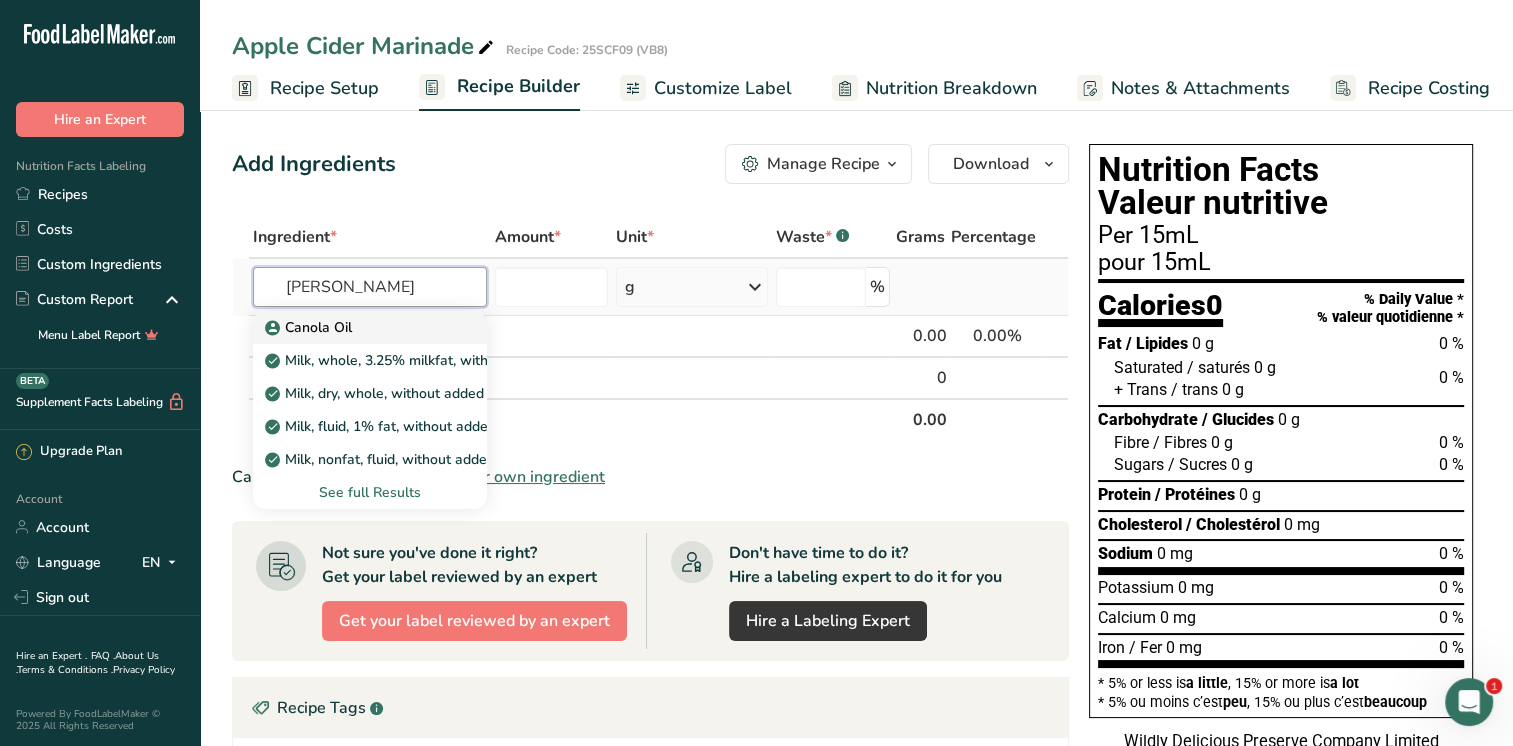 type on "[PERSON_NAME]" 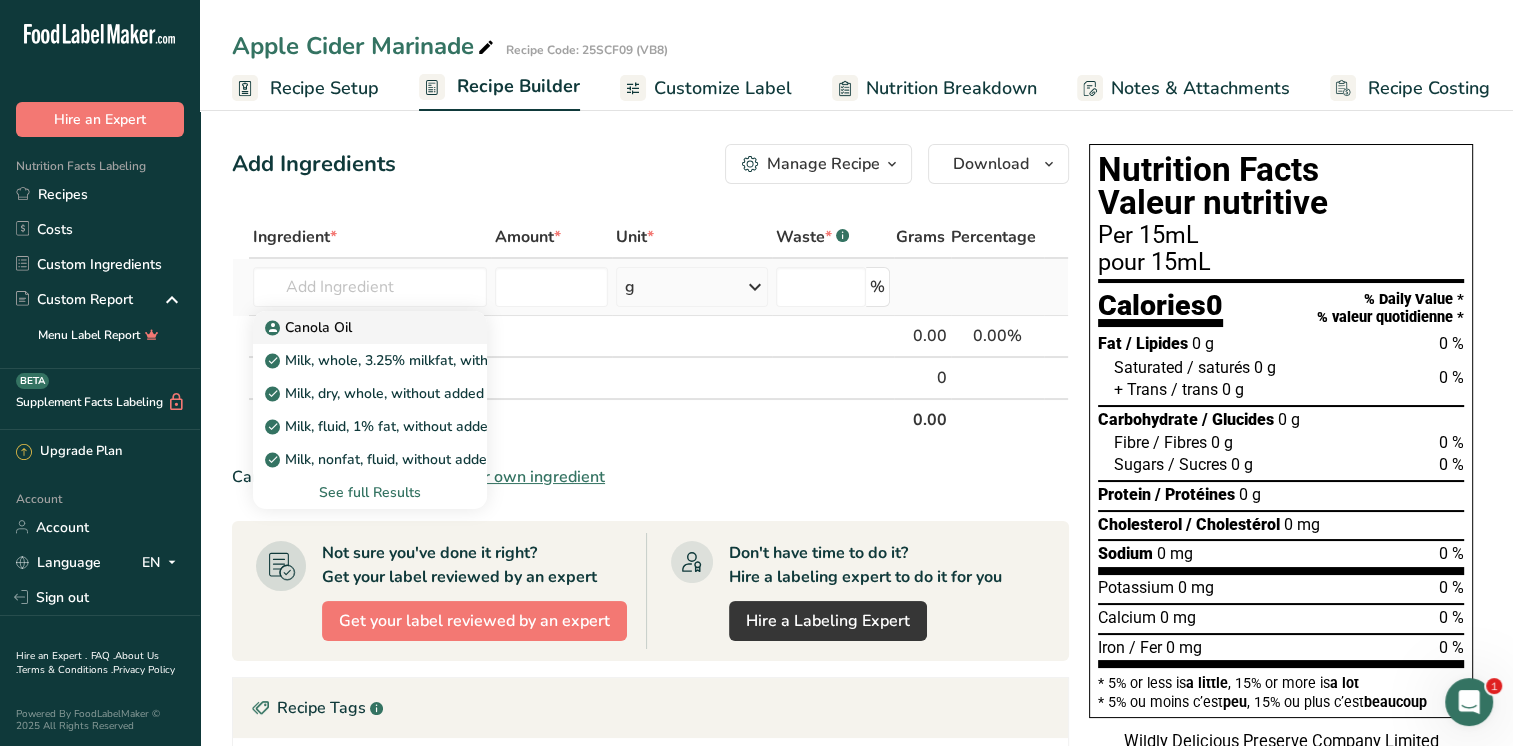 click on "Canola Oil" at bounding box center [310, 327] 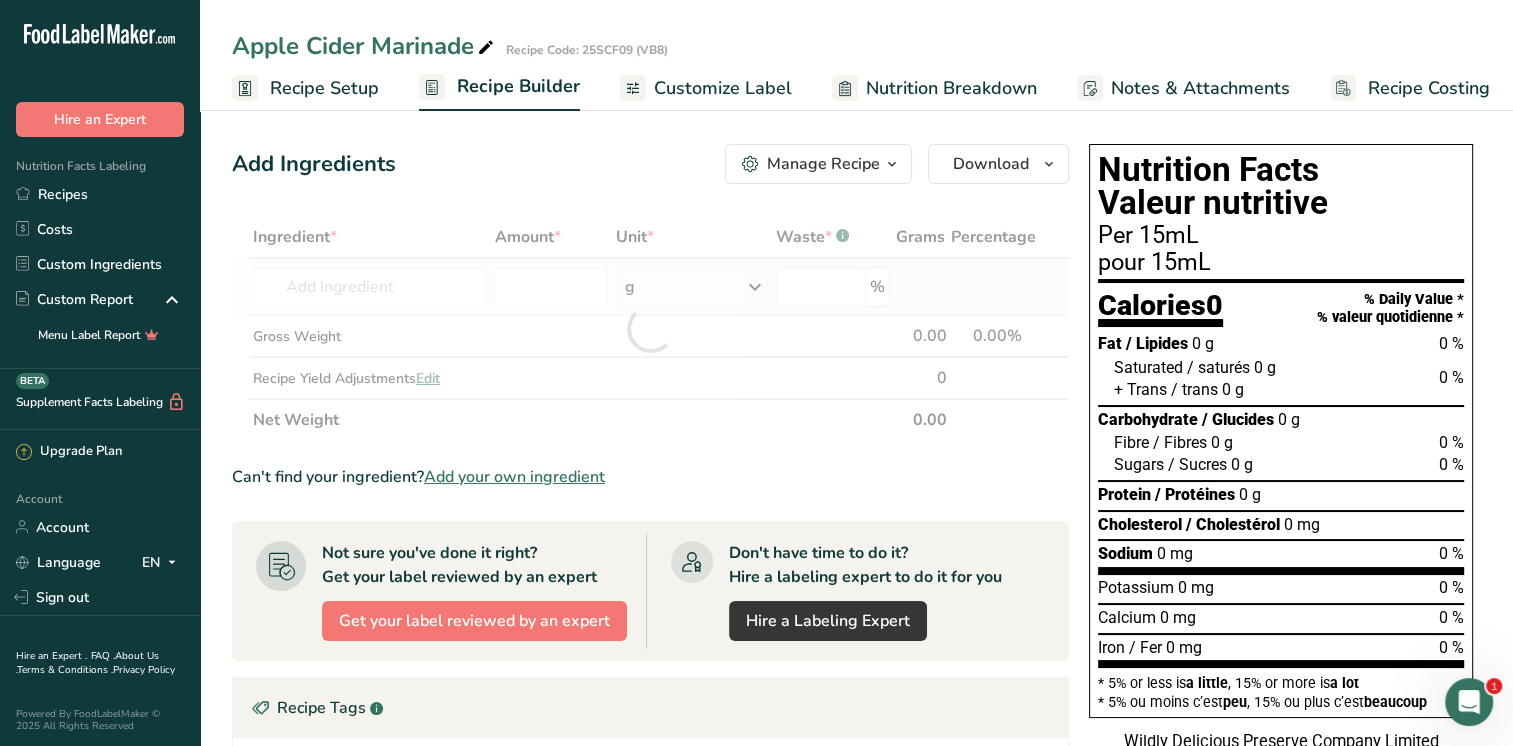 type on "Canola Oil" 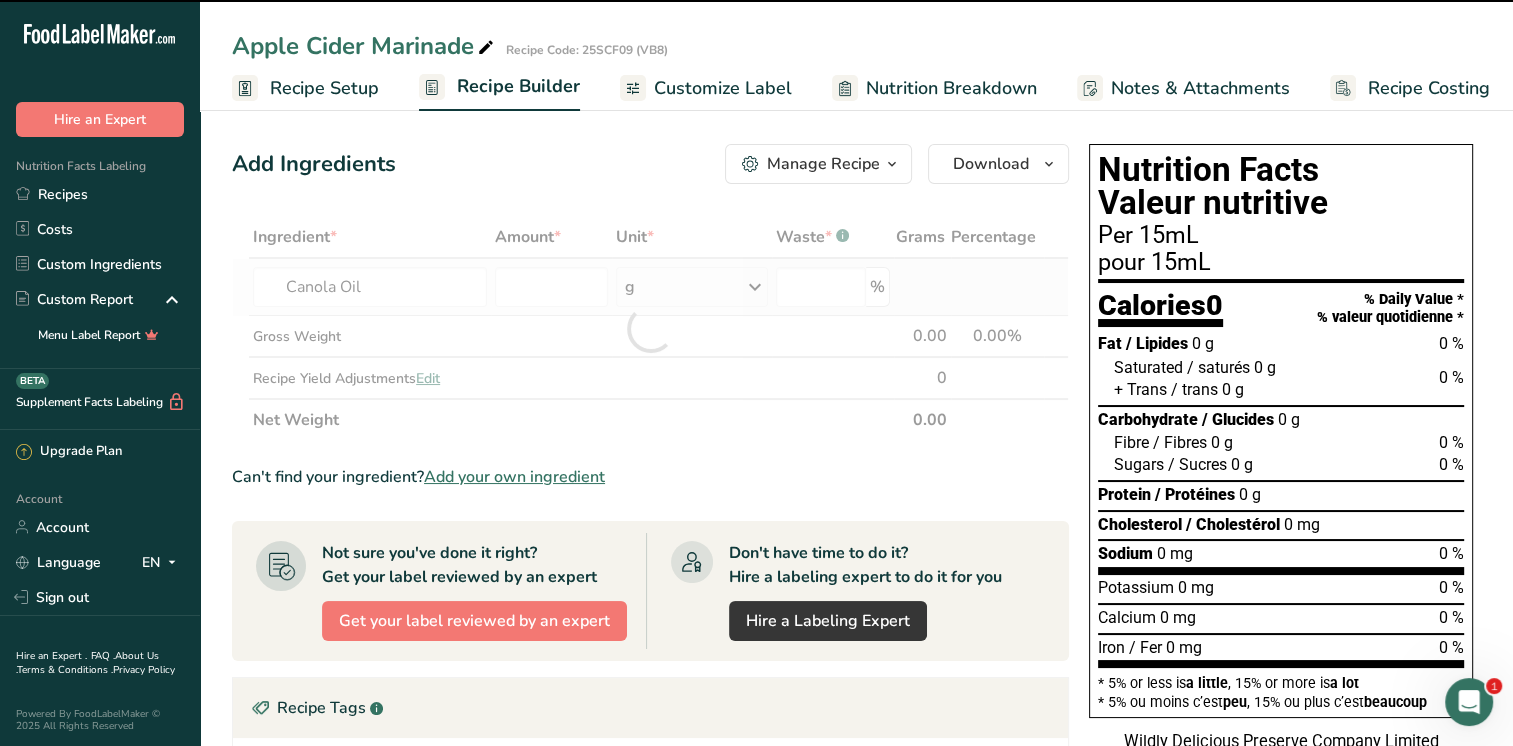 type on "0" 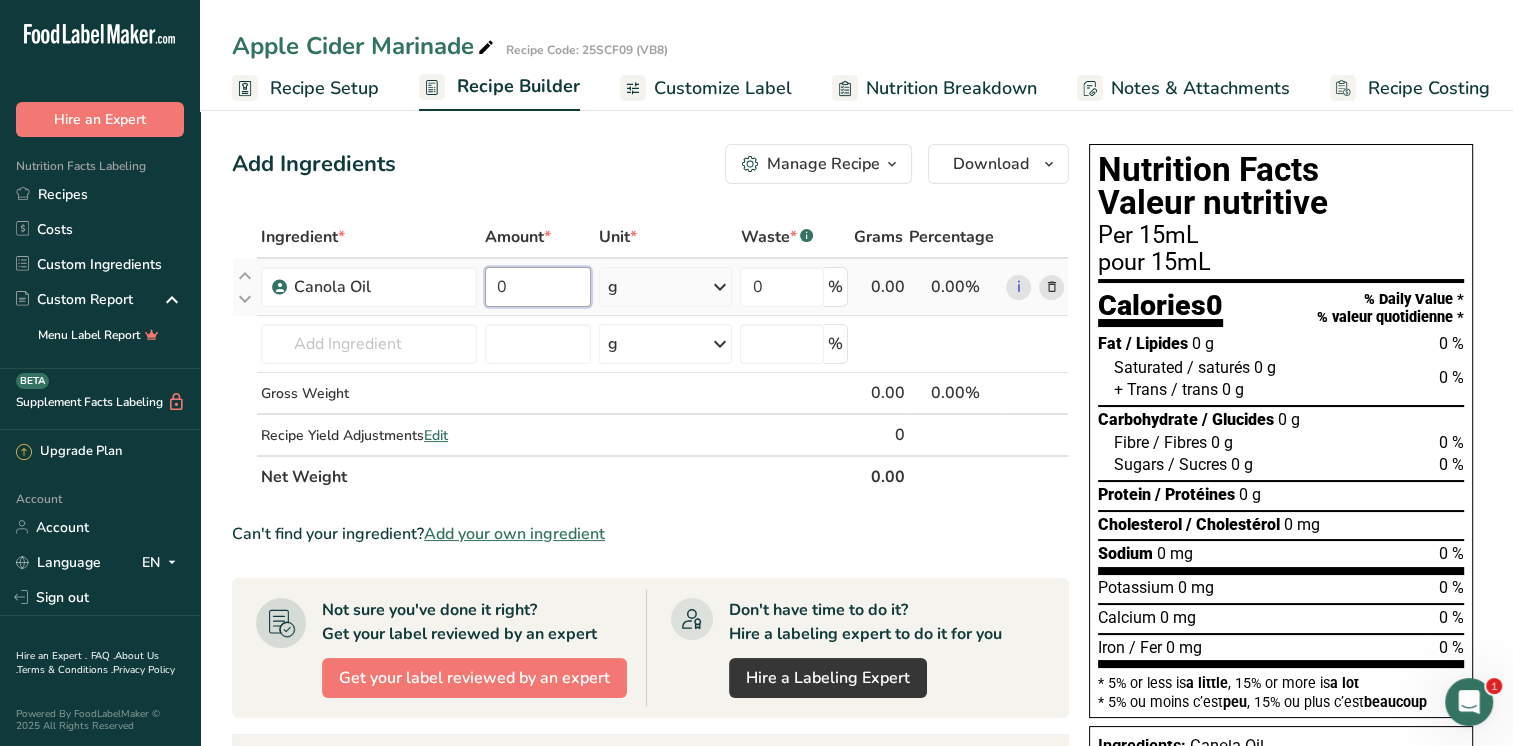 drag, startPoint x: 522, startPoint y: 282, endPoint x: 494, endPoint y: 286, distance: 28.284271 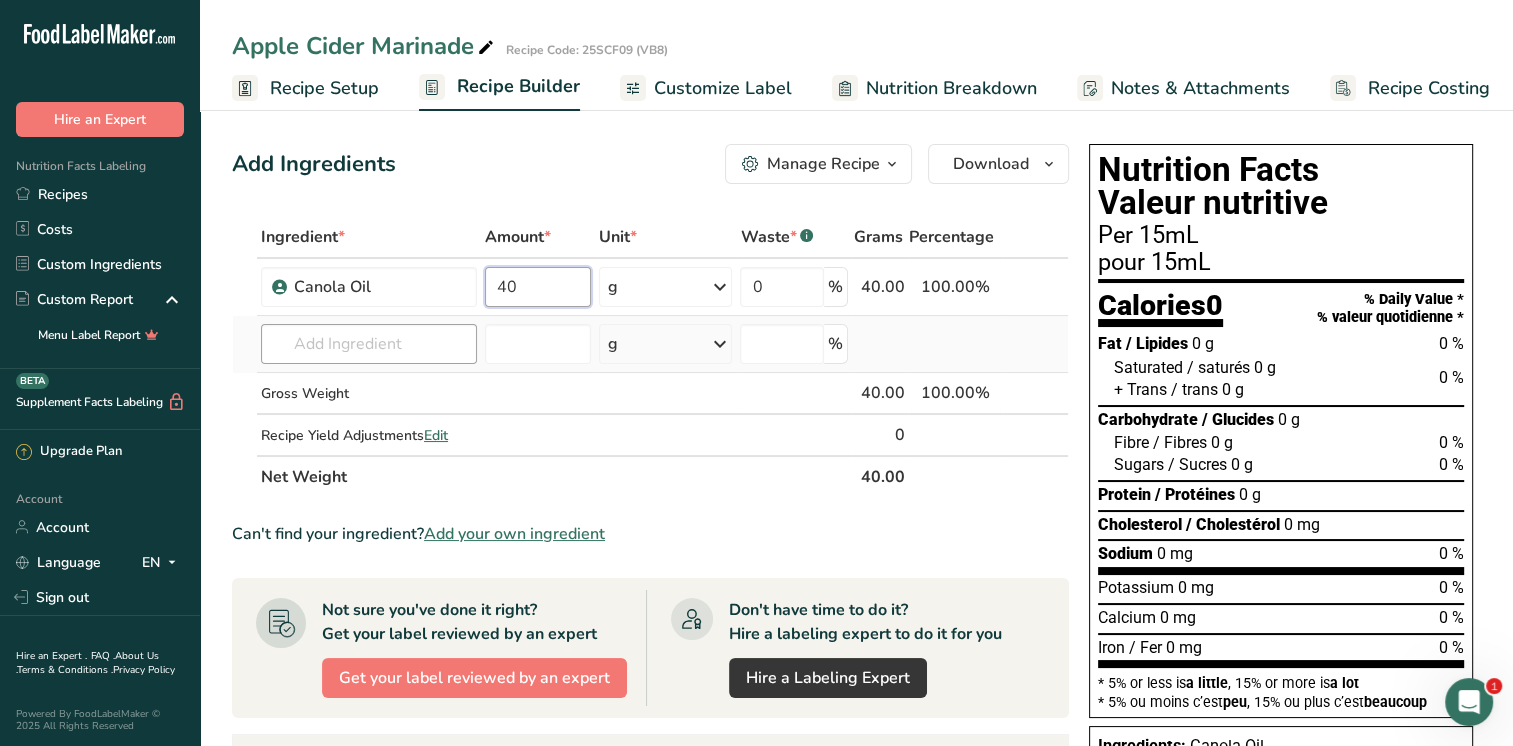 type on "40" 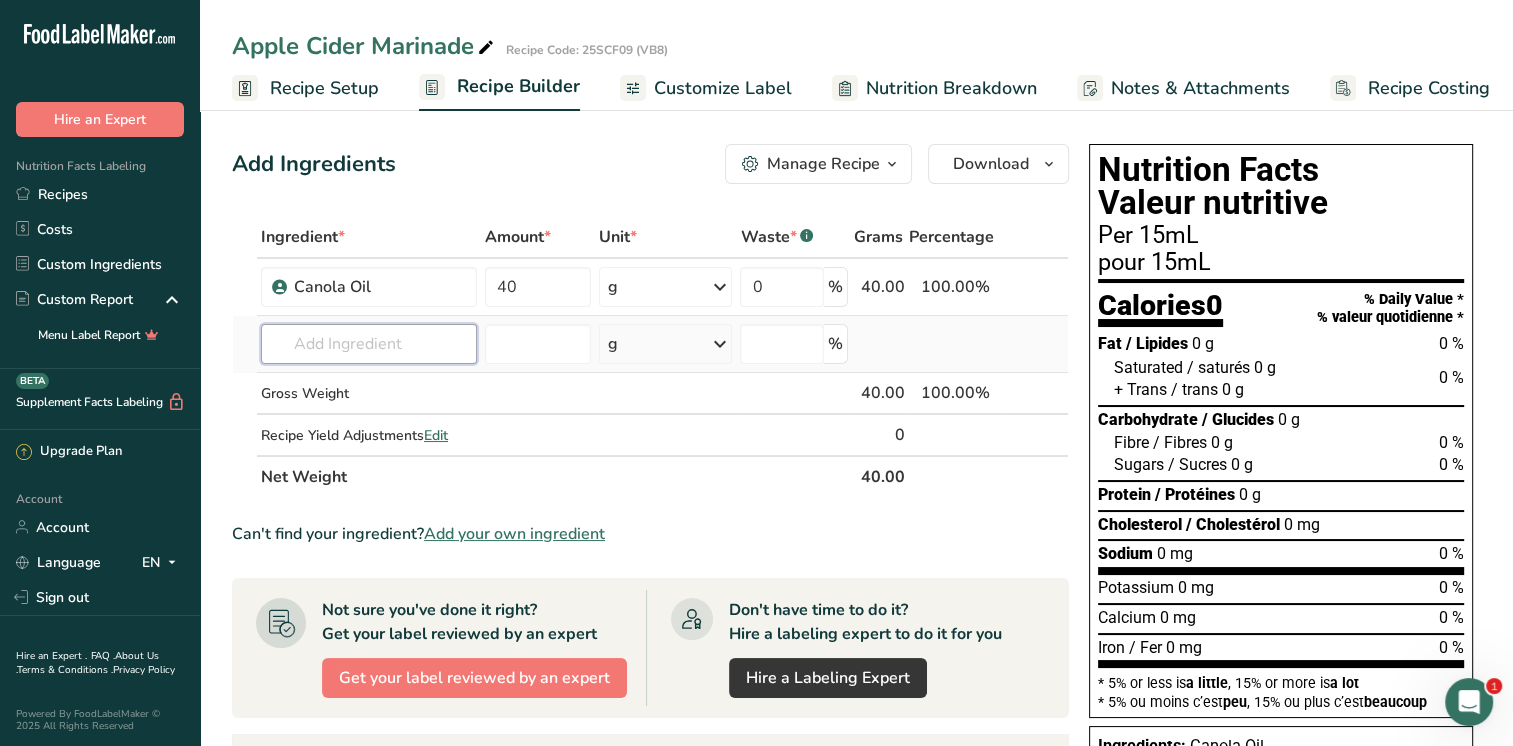 click on "Ingredient *
Amount *
Unit *
Waste *   .a-a{fill:#347362;}.b-a{fill:#fff;}          Grams
Percentage
Canola Oil
40
g
Weight Units
g
kg
mg
See more
Volume Units
l
mL
fl oz
See more
0
%
40.00
100.00%
i
Canola Oil
Milk, whole, 3.25% milkfat, without added vitamin A and [MEDICAL_DATA]
Milk, dry, whole, without added [MEDICAL_DATA]
Milk, fluid, 1% fat, without added vitamin A and [MEDICAL_DATA]
See full Results
g
Weight Units" at bounding box center (650, 357) 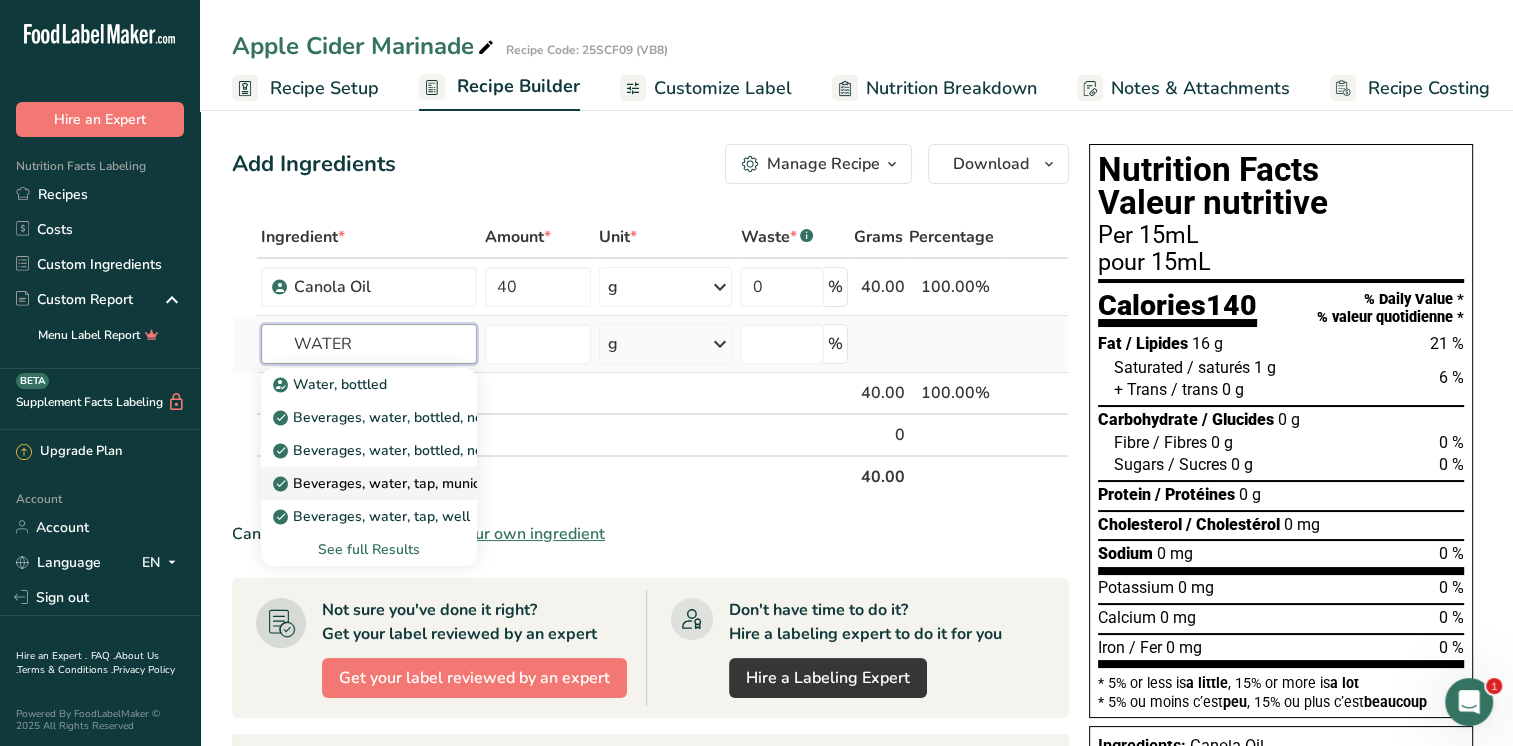 type on "WATER" 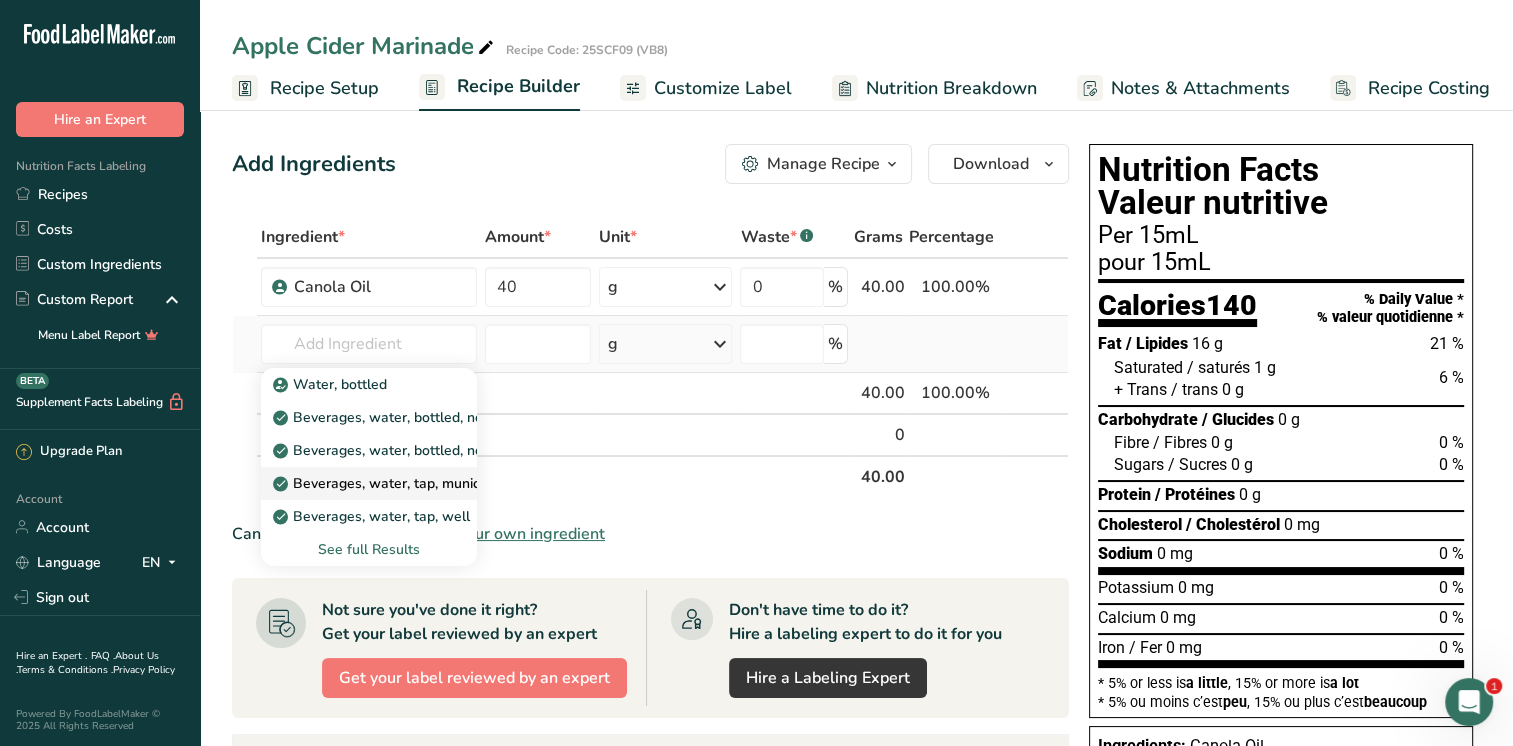 click on "Beverages, water, tap, municipal" at bounding box center [390, 483] 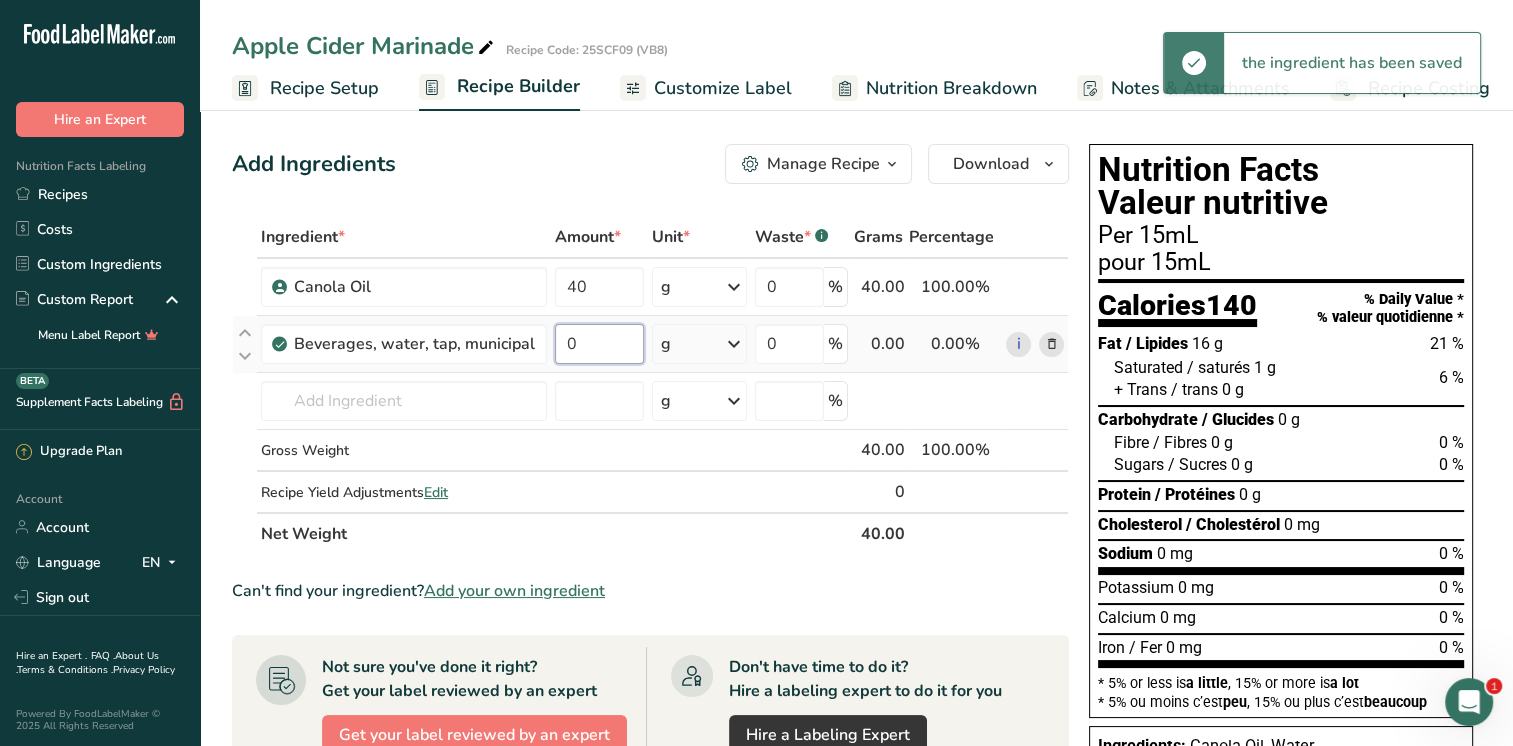 drag, startPoint x: 581, startPoint y: 341, endPoint x: 556, endPoint y: 341, distance: 25 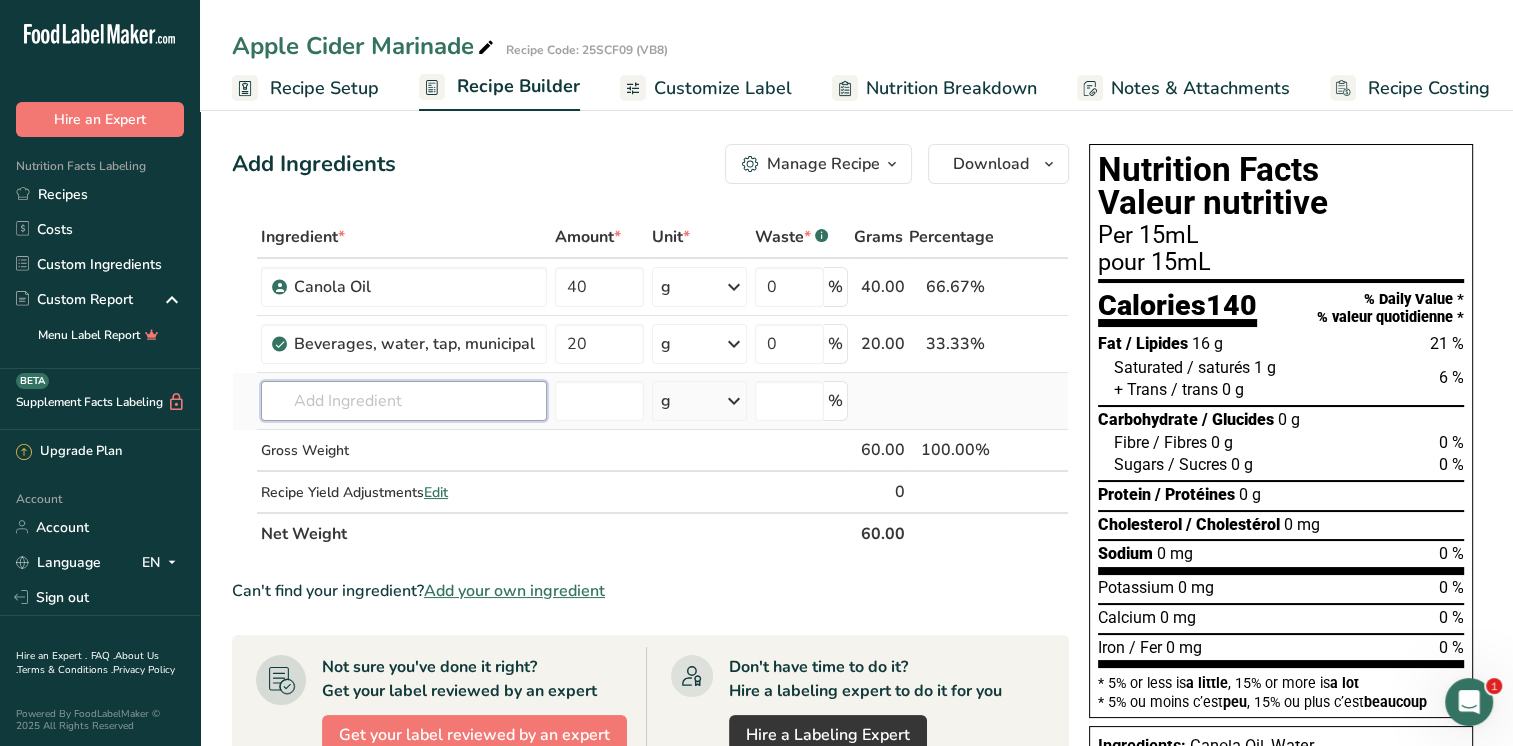 click on "Ingredient *
Amount *
Unit *
Waste *   .a-a{fill:#347362;}.b-a{fill:#fff;}          Grams
Percentage
Canola Oil
40
g
Weight Units
g
kg
mg
See more
Volume Units
l
mL
fl oz
See more
0
%
40.00
66.67%
i
[GEOGRAPHIC_DATA], water, tap, municipal
20
g
Portions
1 fl oz
1 bottle 8 fl oz
1 liter
See more
Weight Units
g
kg
mg
See more
Volume Units
l
lb/ft3
mL" at bounding box center (650, 385) 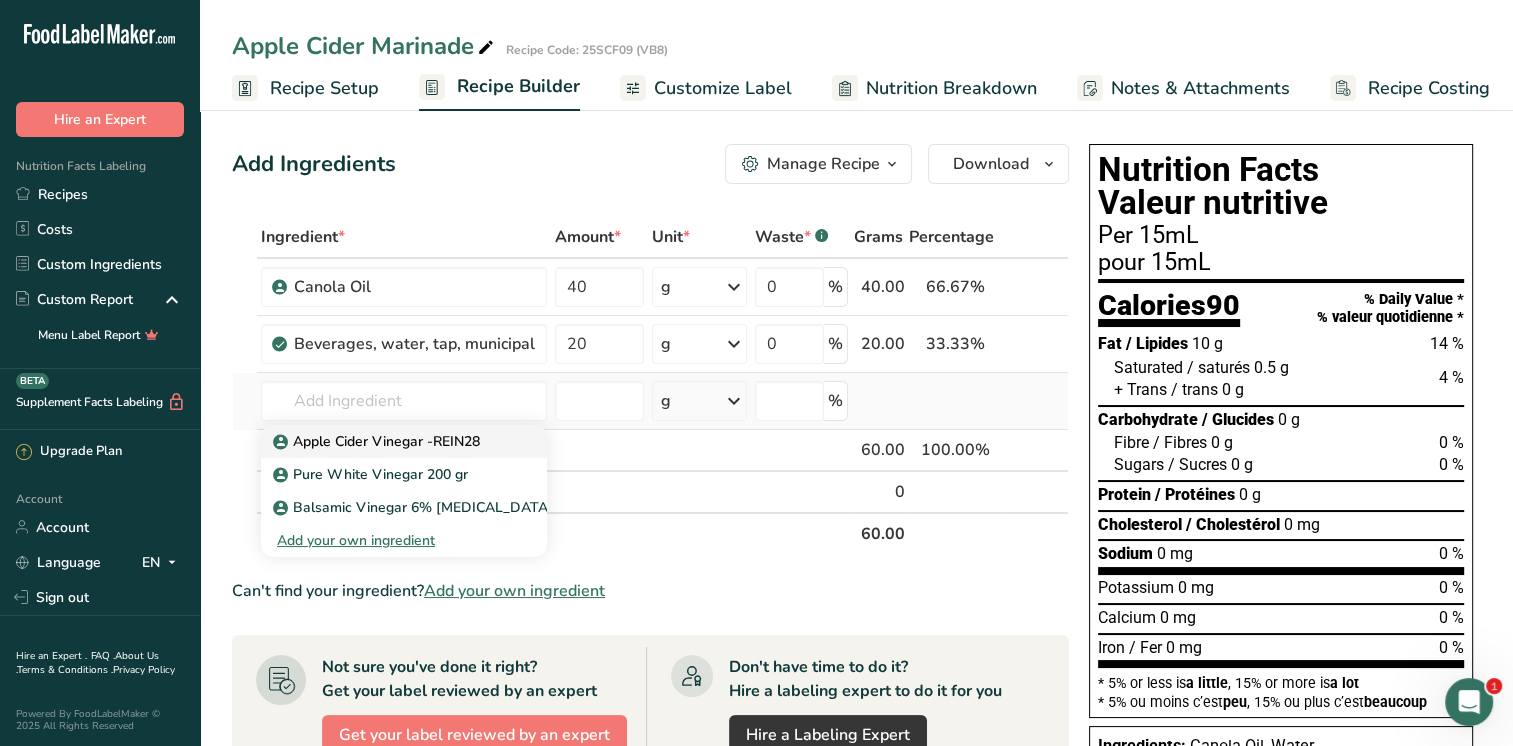 click on "Apple Cider Vinegar -REIN28" at bounding box center (378, 441) 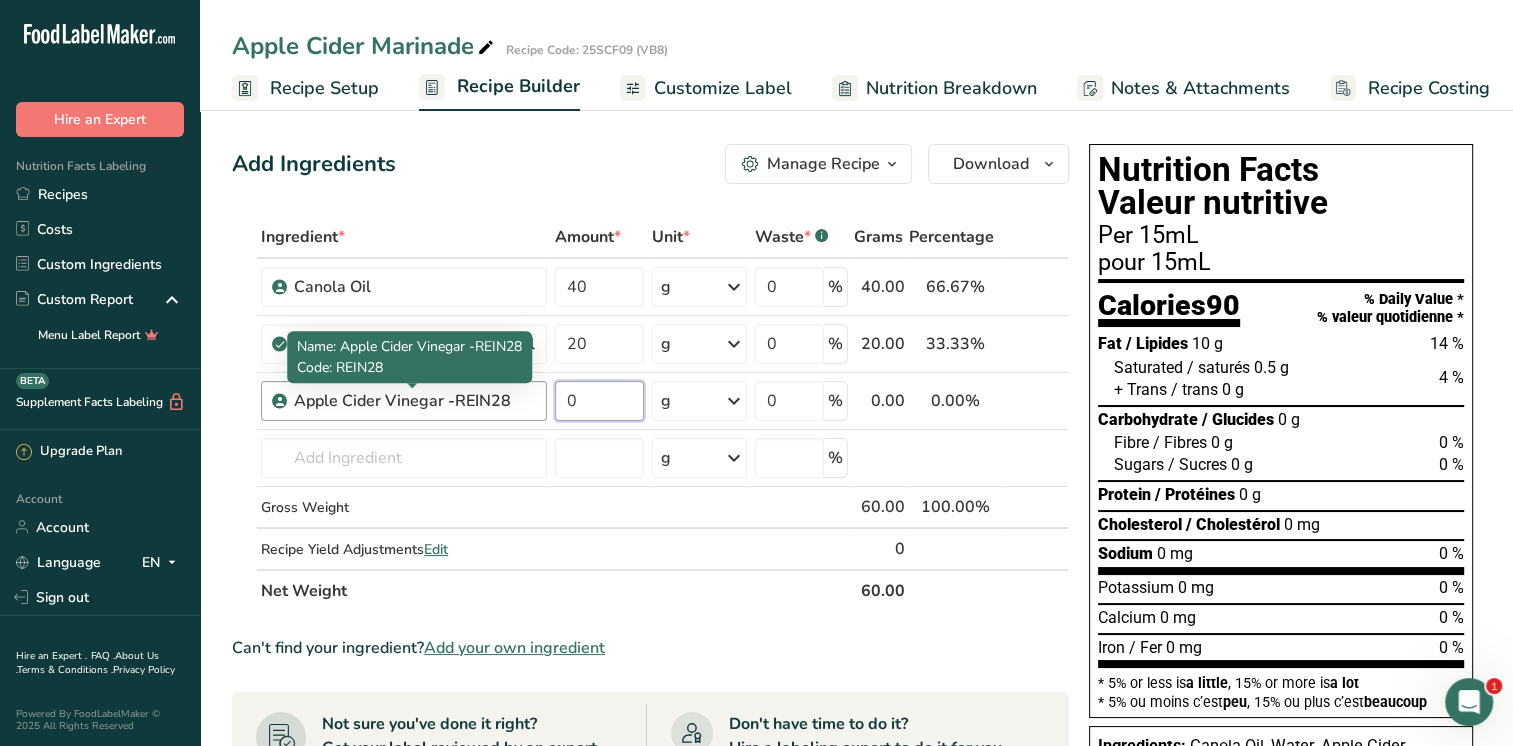drag, startPoint x: 584, startPoint y: 402, endPoint x: 481, endPoint y: 415, distance: 103.81715 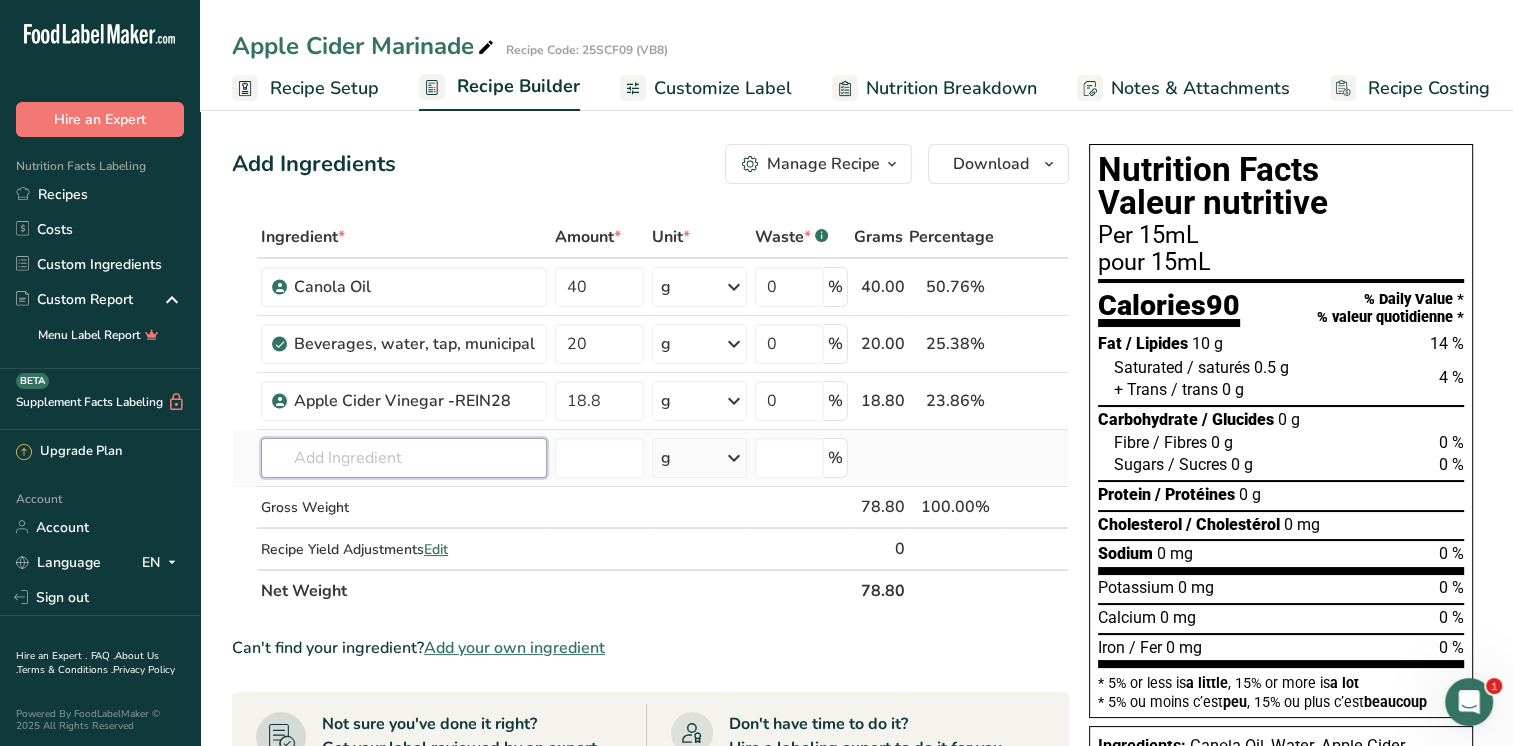click on "Ingredient *
Amount *
Unit *
Waste *   .a-a{fill:#347362;}.b-a{fill:#fff;}          Grams
Percentage
Canola Oil
40
g
Weight Units
g
kg
mg
See more
Volume Units
l
mL
fl oz
See more
0
%
40.00
50.76%
i
[GEOGRAPHIC_DATA], water, tap, municipal
20
g
Portions
1 fl oz
1 bottle 8 fl oz
1 liter
See more
Weight Units
g
kg
mg
See more
Volume Units
l
lb/ft3
mL" at bounding box center (650, 414) 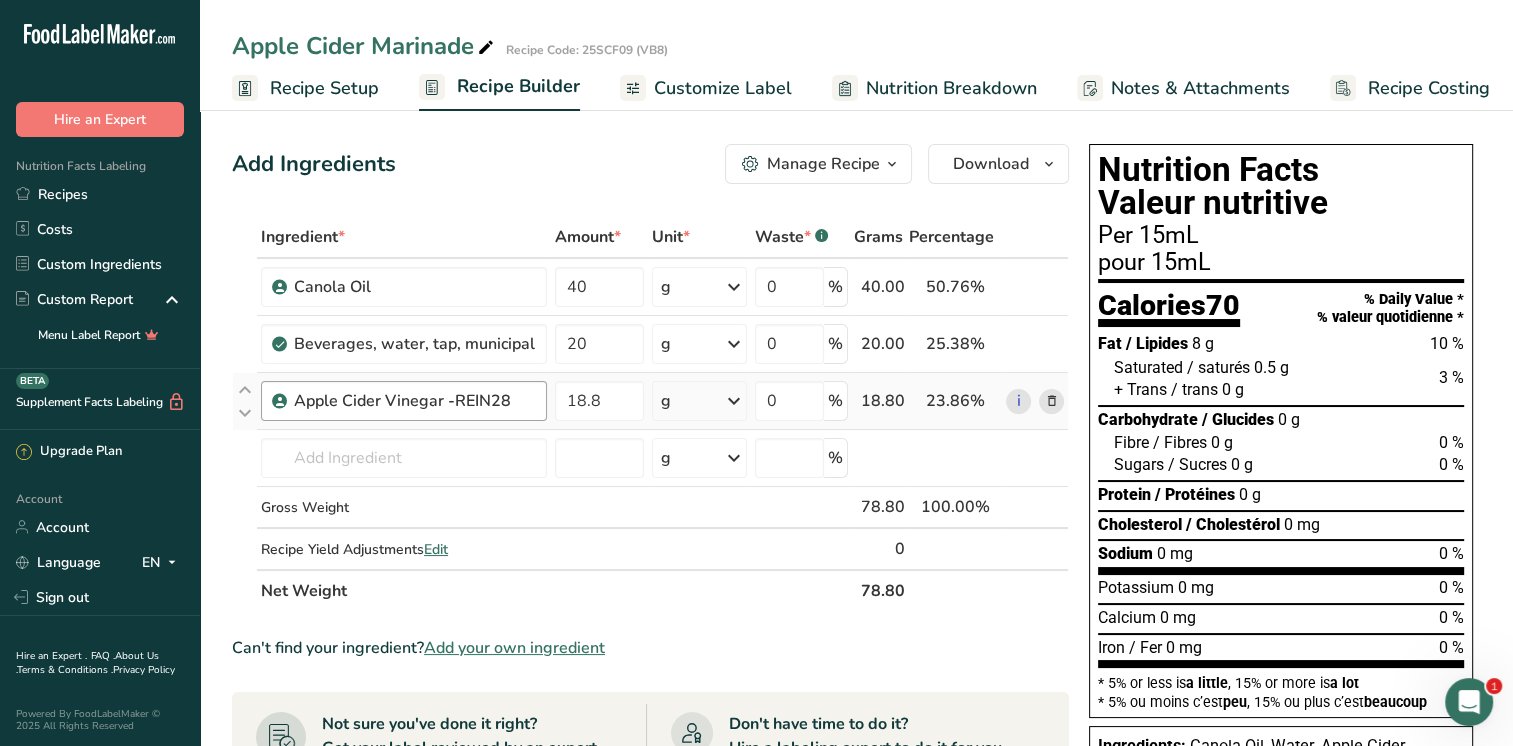 drag, startPoint x: 55, startPoint y: 200, endPoint x: 383, endPoint y: 409, distance: 388.928 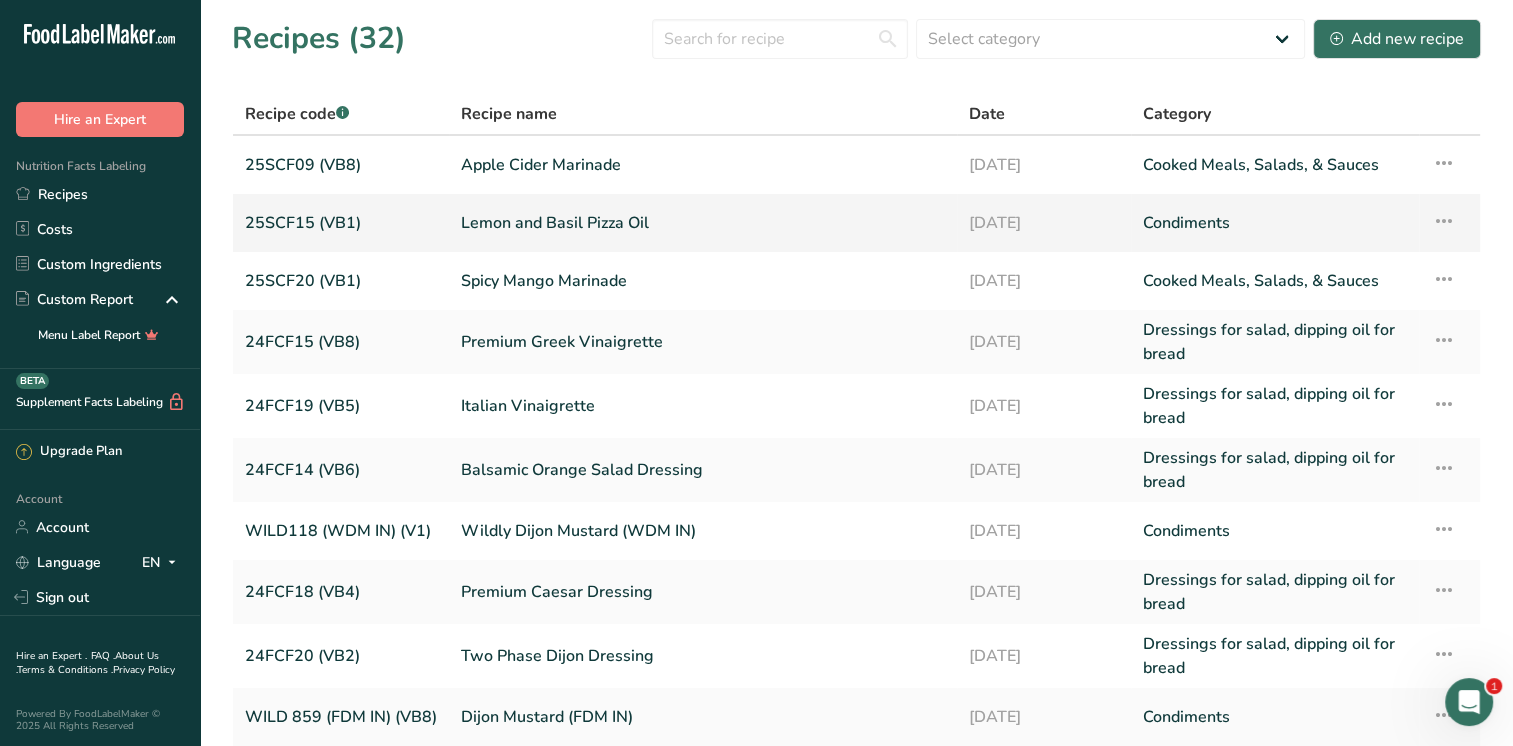 click on "Lemon and Basil Pizza Oil" at bounding box center [703, 223] 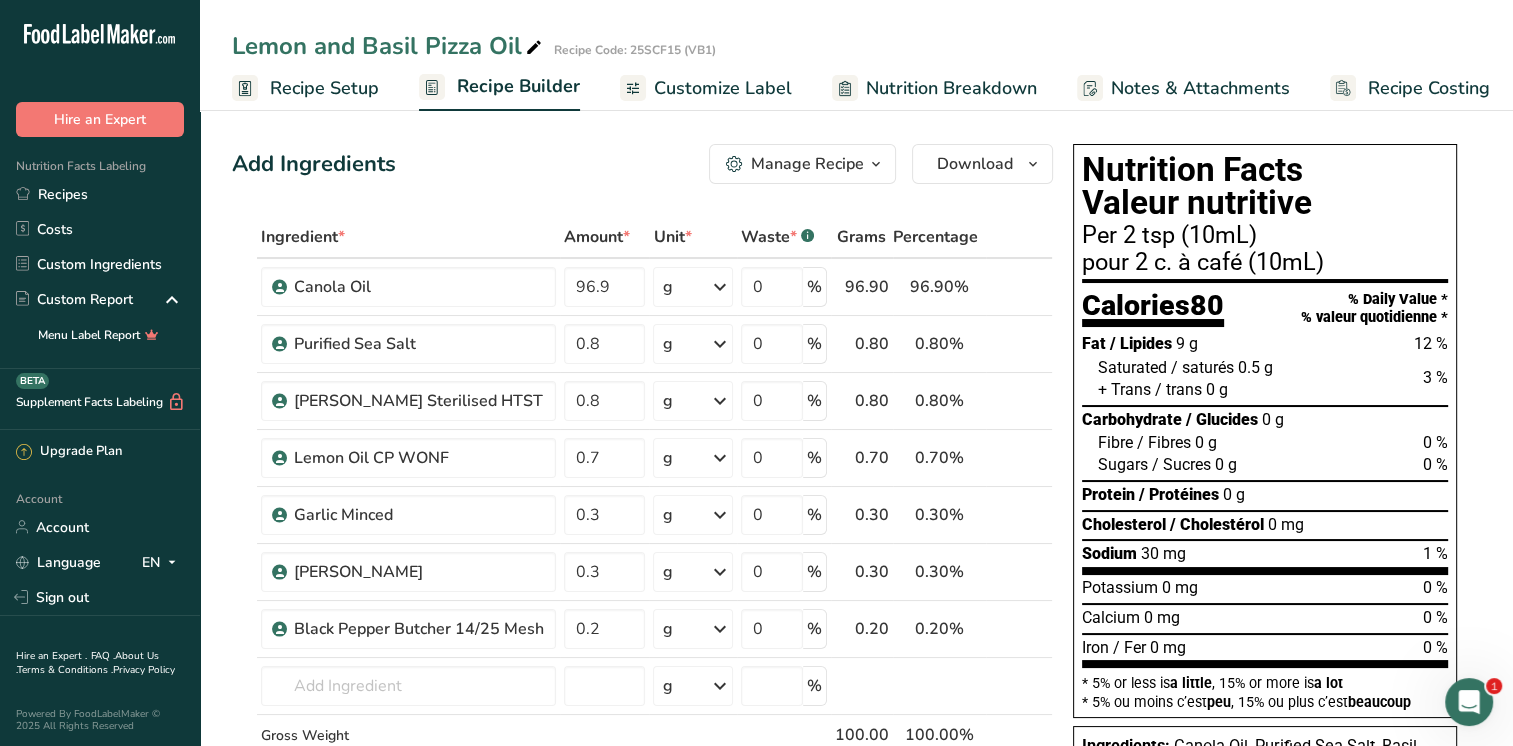click on "Customize Label" at bounding box center [723, 88] 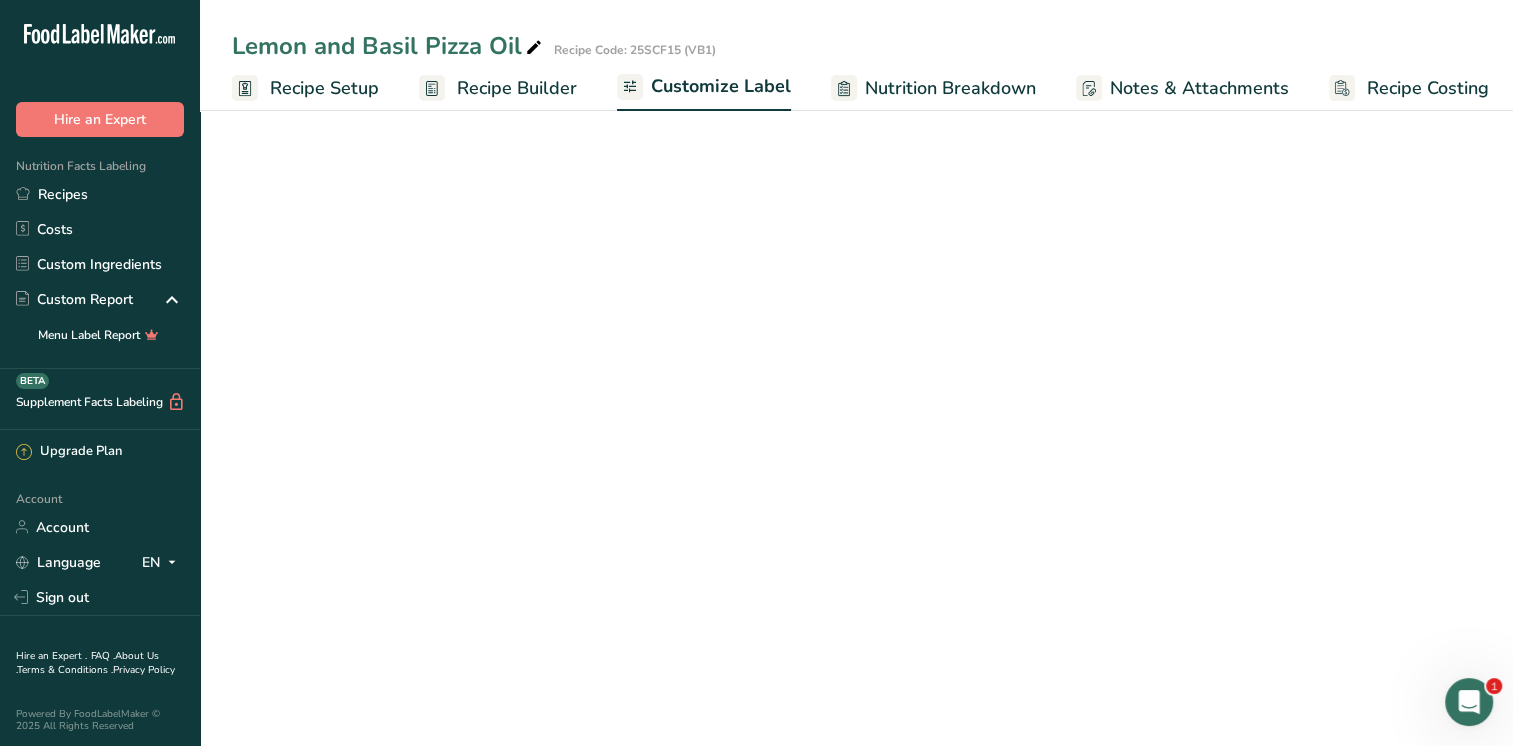 scroll, scrollTop: 0, scrollLeft: 8, axis: horizontal 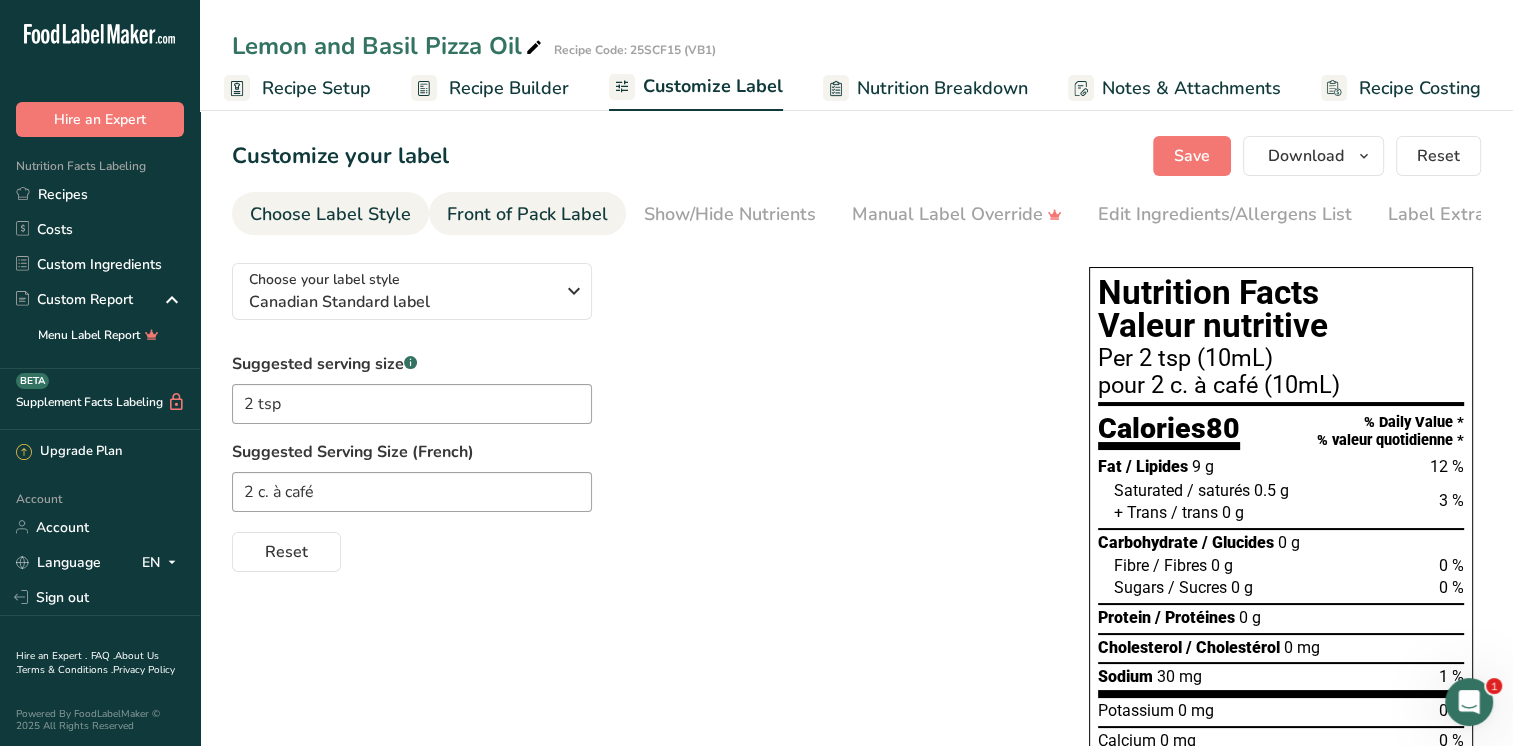 click on "Front of Pack Label" at bounding box center [527, 214] 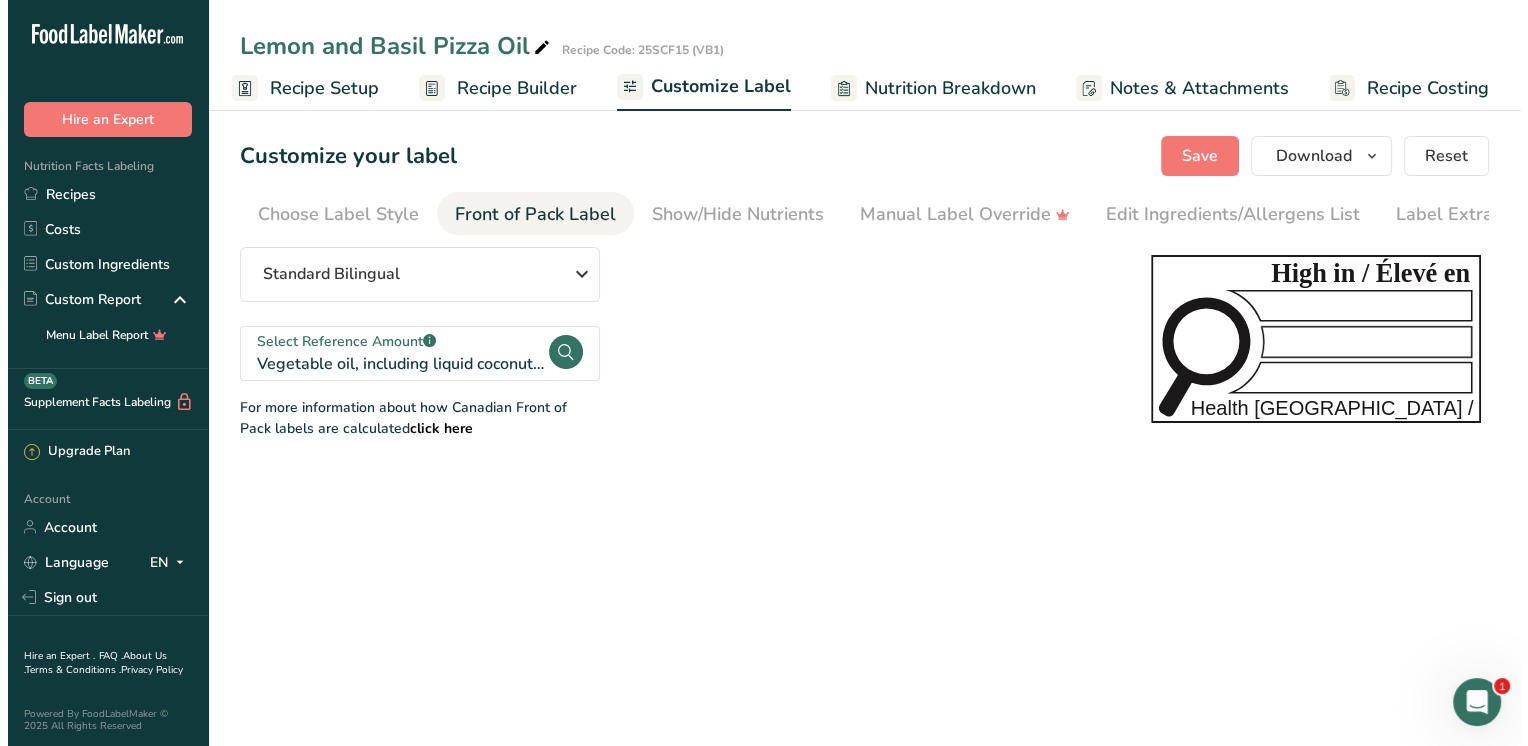 scroll, scrollTop: 0, scrollLeft: 43, axis: horizontal 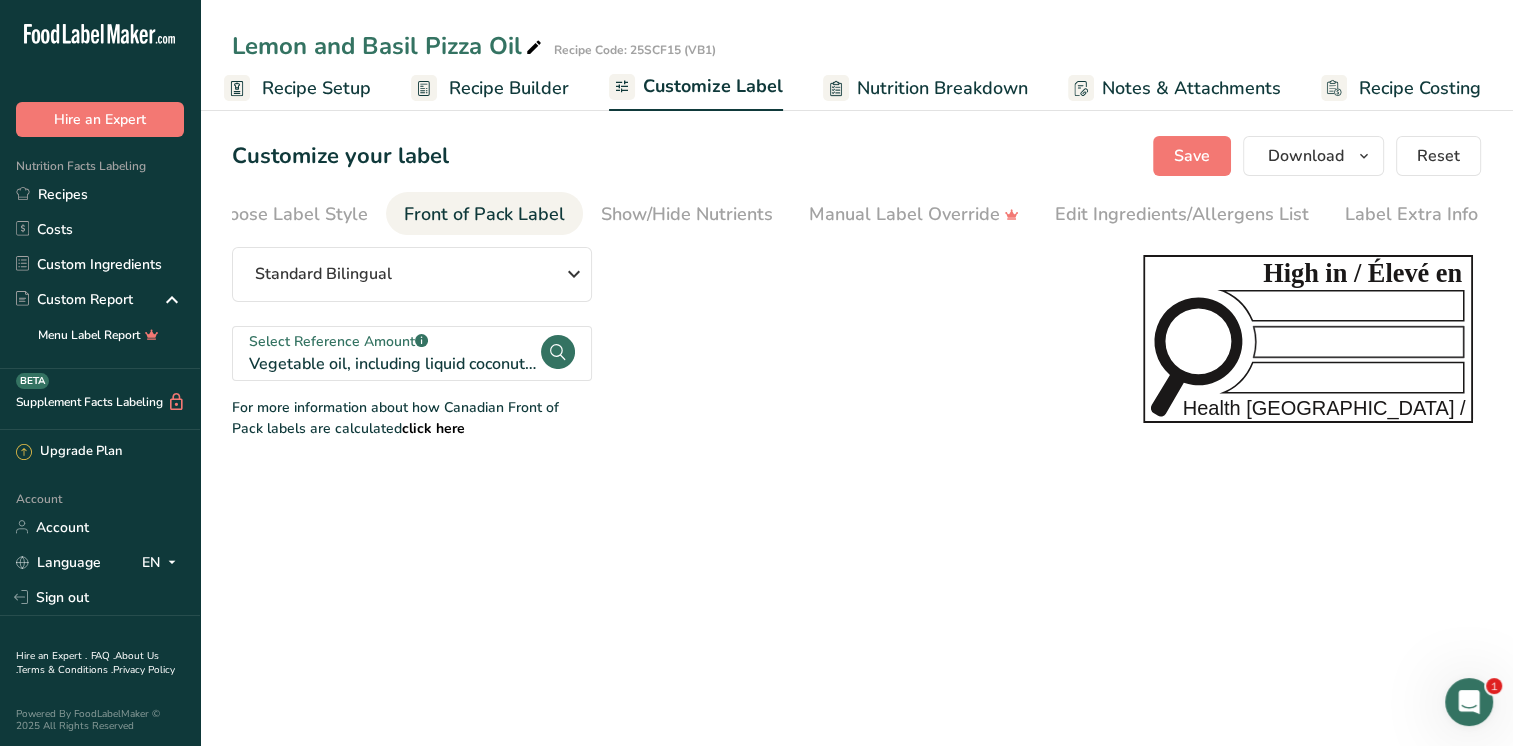 click 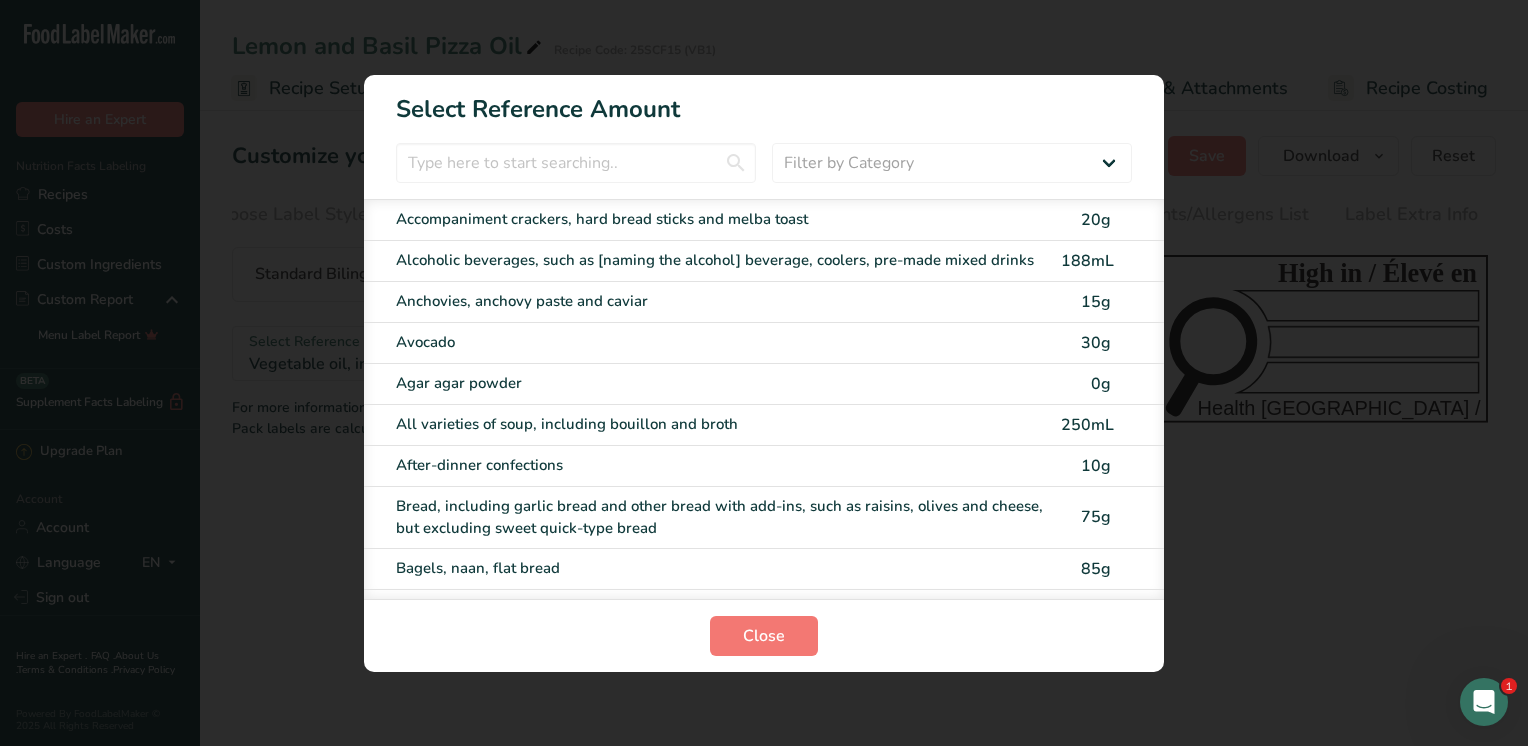 scroll, scrollTop: 0, scrollLeft: 28, axis: horizontal 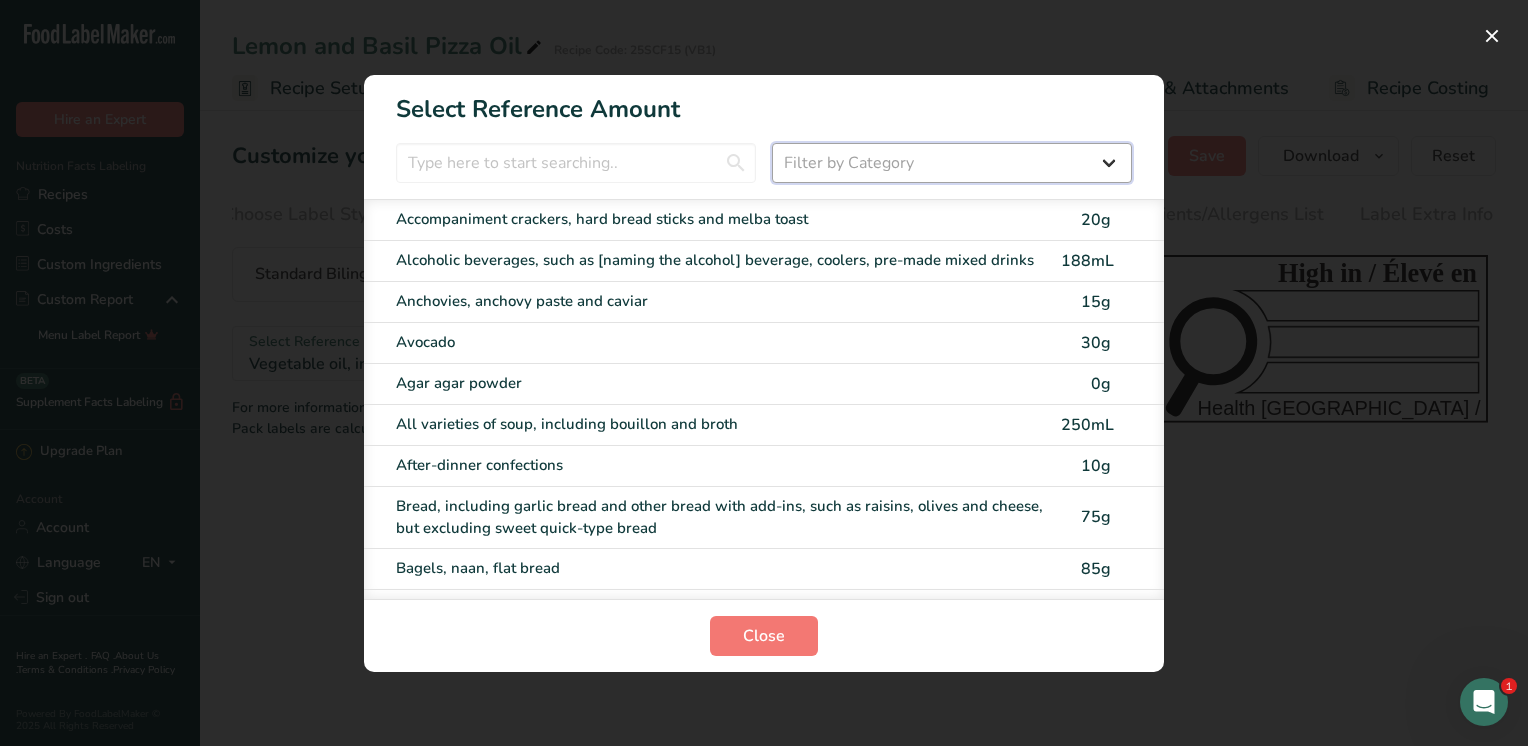 click on "Filter by Category
All
Bakery products and substitutes
[GEOGRAPHIC_DATA]
Cereals, other grain products and substitutes
Dairy products and substitutes
Desserts
Dessert toppings and fillings
Eggs and egg substitutes
Fats and oils
Marine and fresh water animals and substitutes
Fruit and fruit juices
Legumes
Meat, poultry, their products and substitutes
Miscellaneous category
Combination dishes including main dishes
Nuts and seeds
Potatoes, sweet potatoes and yams
Salads
Sauces, dips, gravies and condiments
Snacks
Soups" at bounding box center [952, 163] 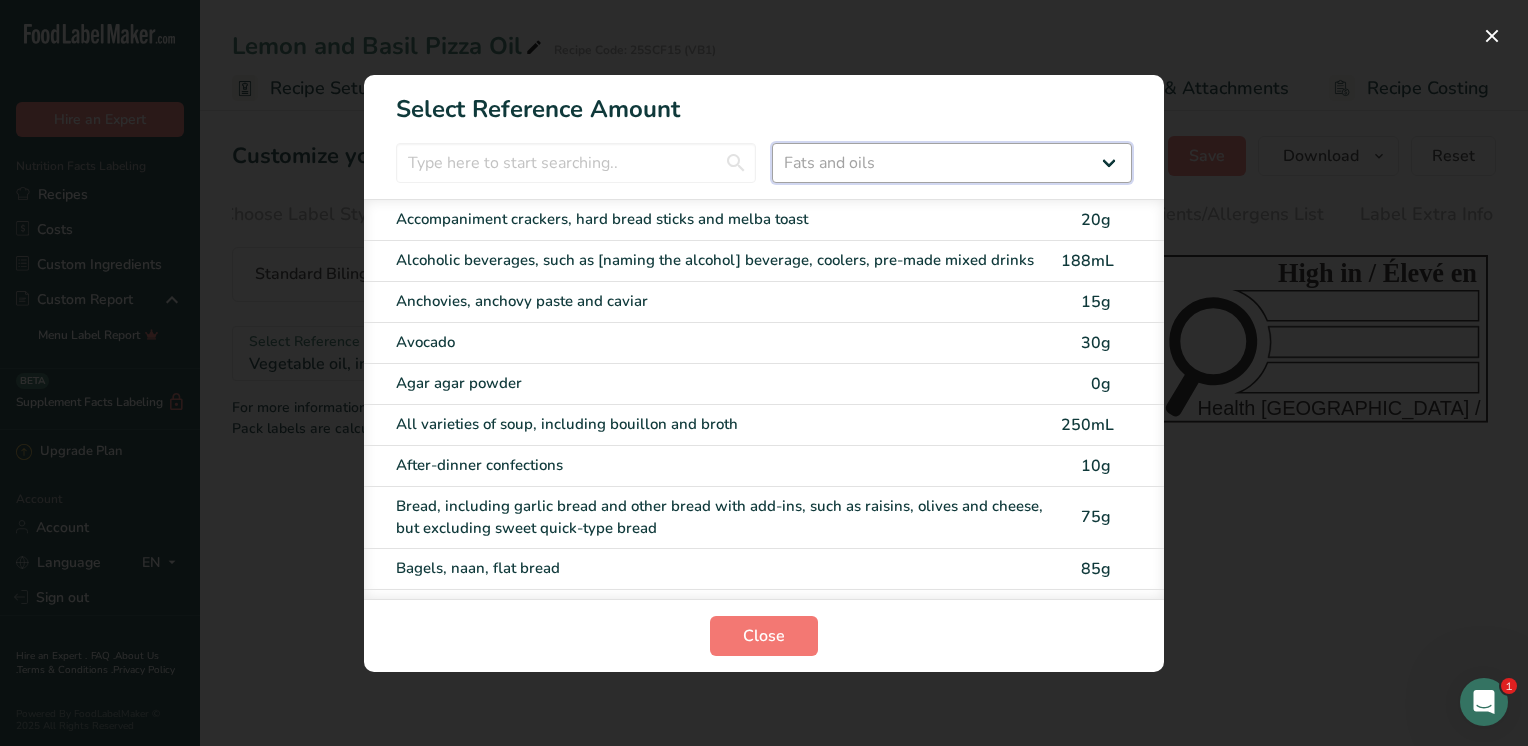 click on "Filter by Category
All
Bakery products and substitutes
[GEOGRAPHIC_DATA]
Cereals, other grain products and substitutes
Dairy products and substitutes
Desserts
Dessert toppings and fillings
Eggs and egg substitutes
Fats and oils
Marine and fresh water animals and substitutes
Fruit and fruit juices
Legumes
Meat, poultry, their products and substitutes
Miscellaneous category
Combination dishes including main dishes
Nuts and seeds
Potatoes, sweet potatoes and yams
Salads
Sauces, dips, gravies and condiments
Snacks
Soups" at bounding box center (952, 163) 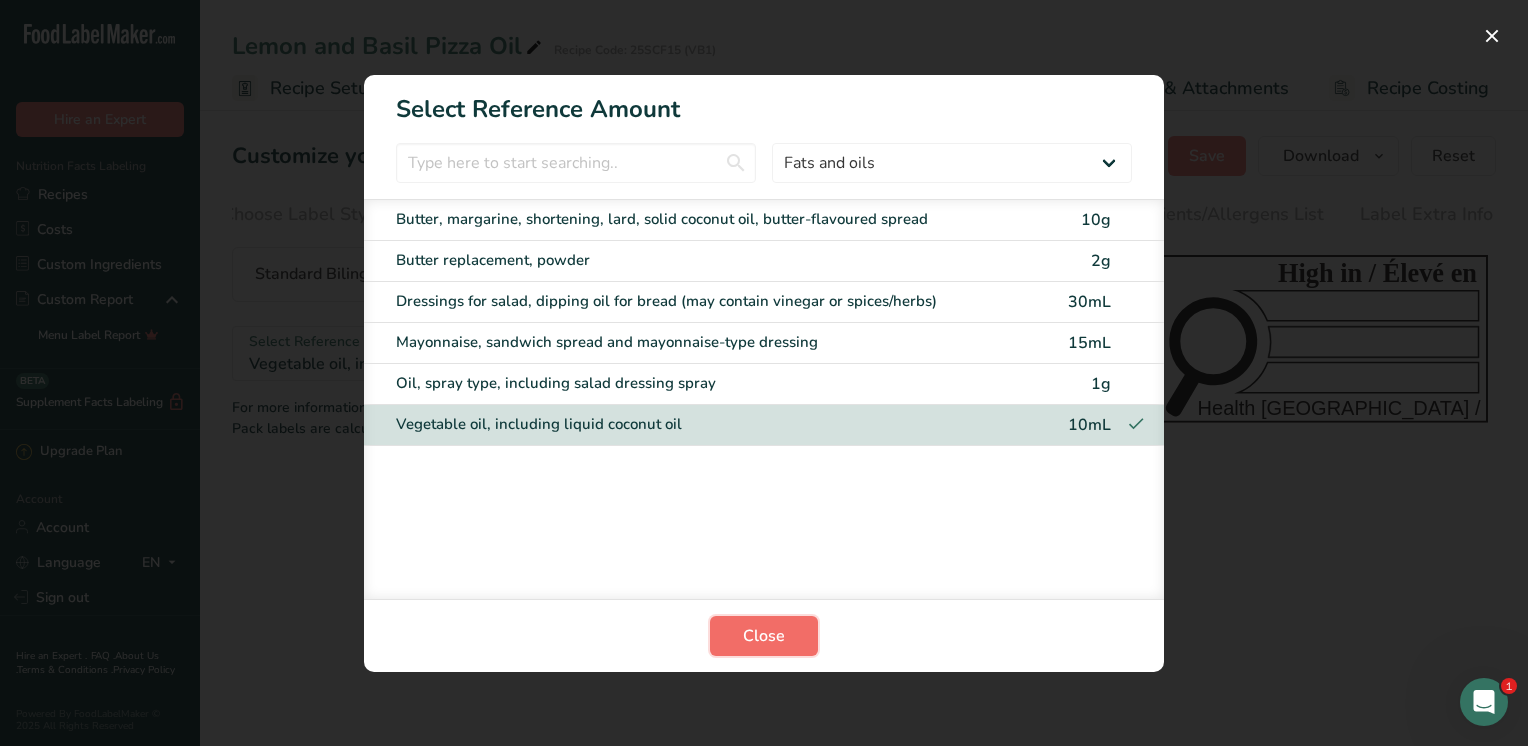 click on "Close" at bounding box center (764, 636) 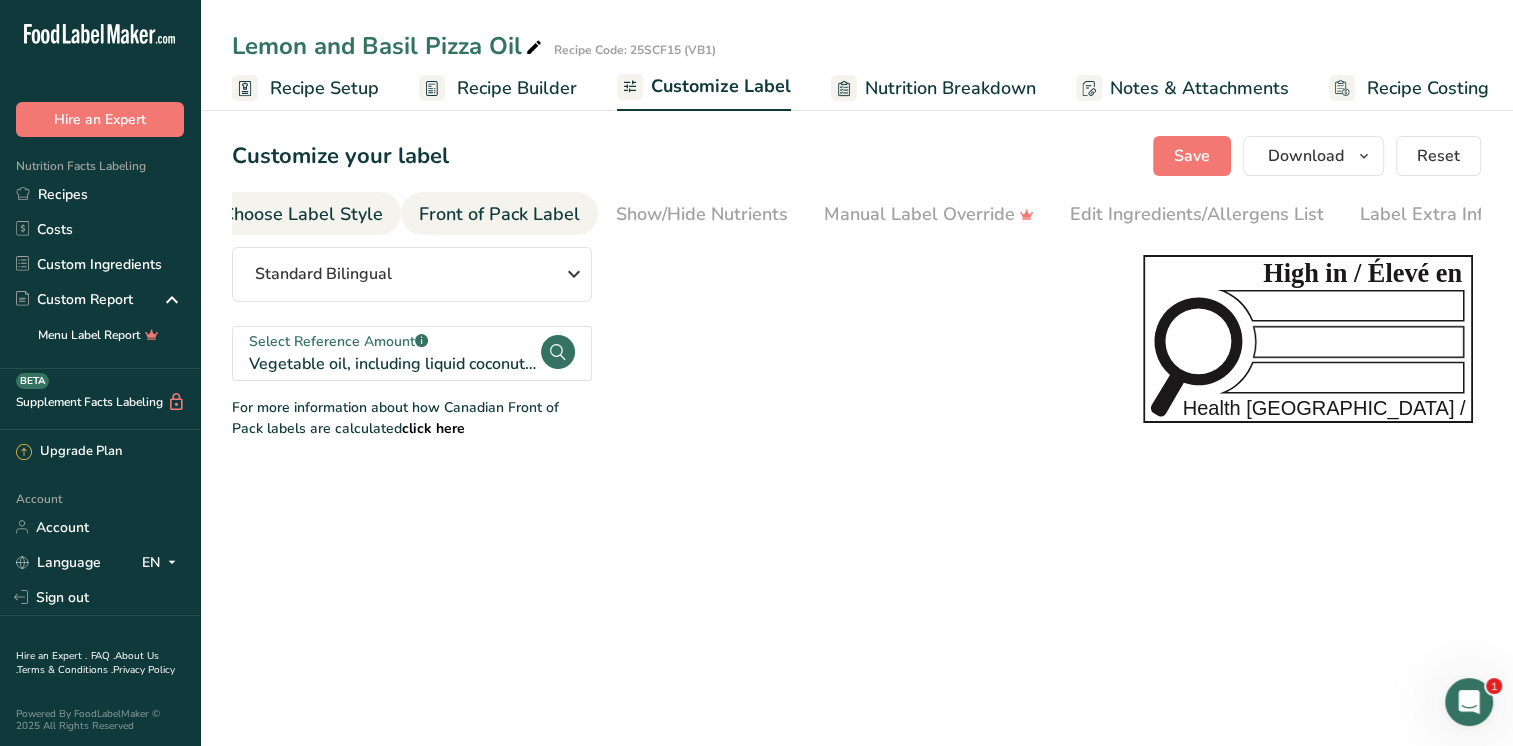 click on "Choose Label Style" at bounding box center [302, 214] 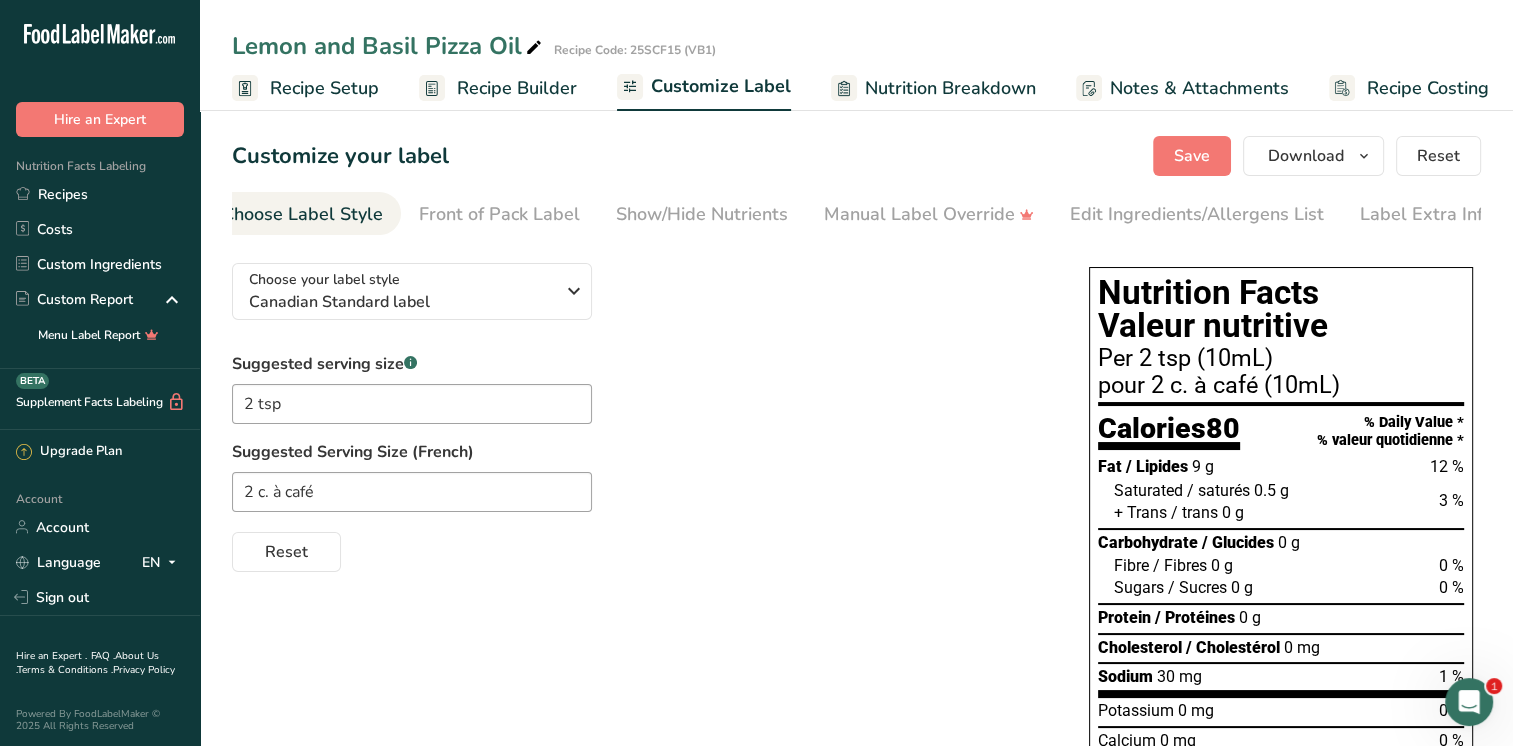 scroll, scrollTop: 0, scrollLeft: 0, axis: both 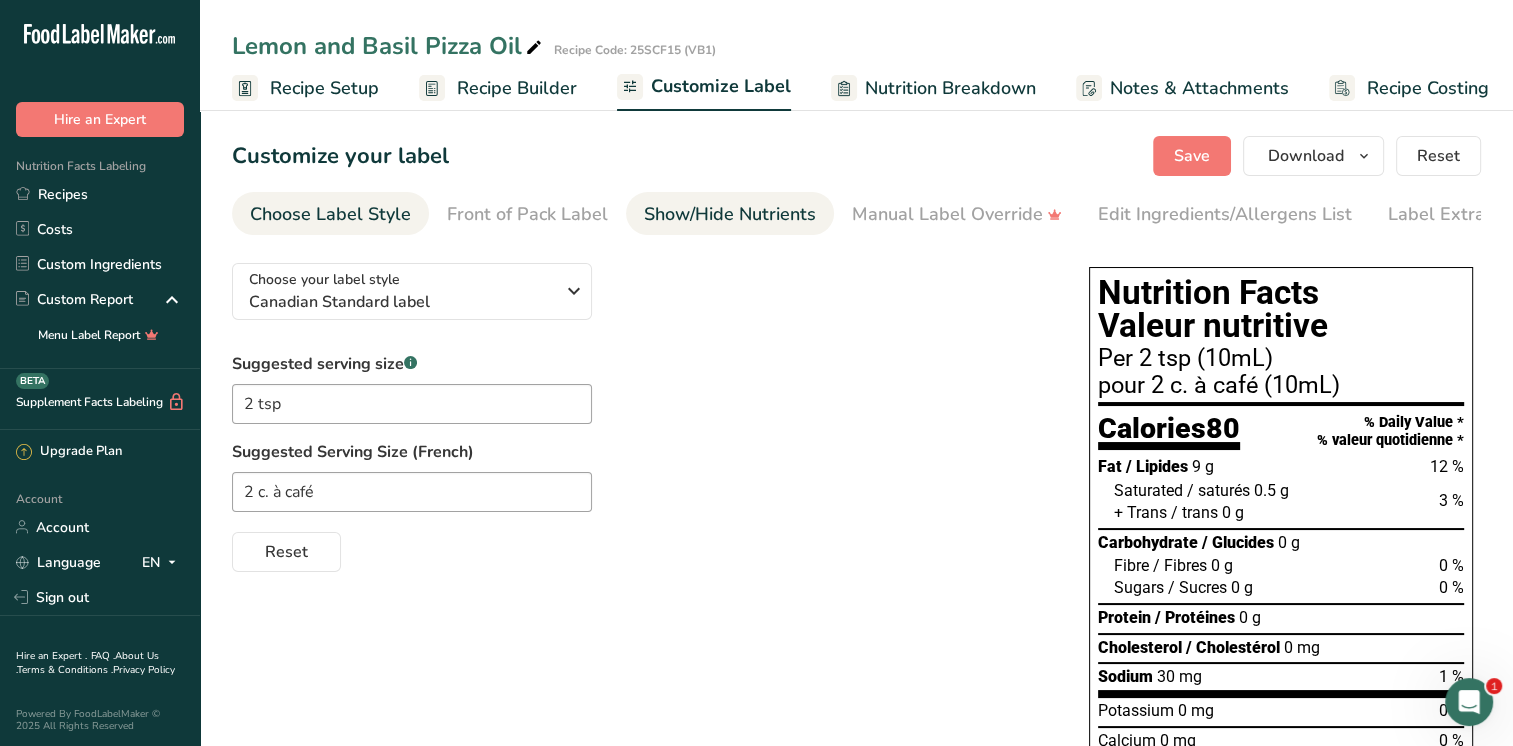 click on "Show/Hide Nutrients" at bounding box center [730, 214] 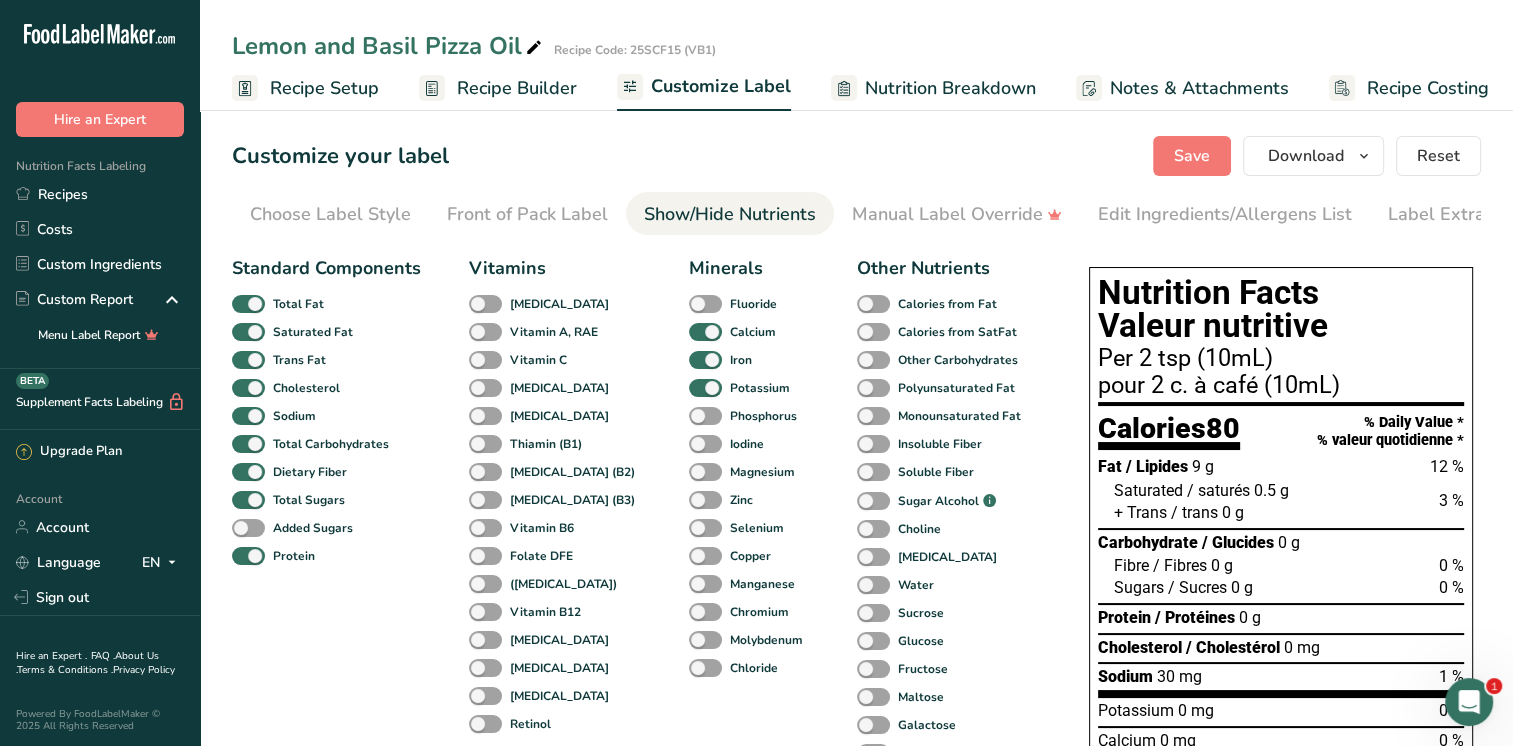 scroll, scrollTop: 0, scrollLeft: 43, axis: horizontal 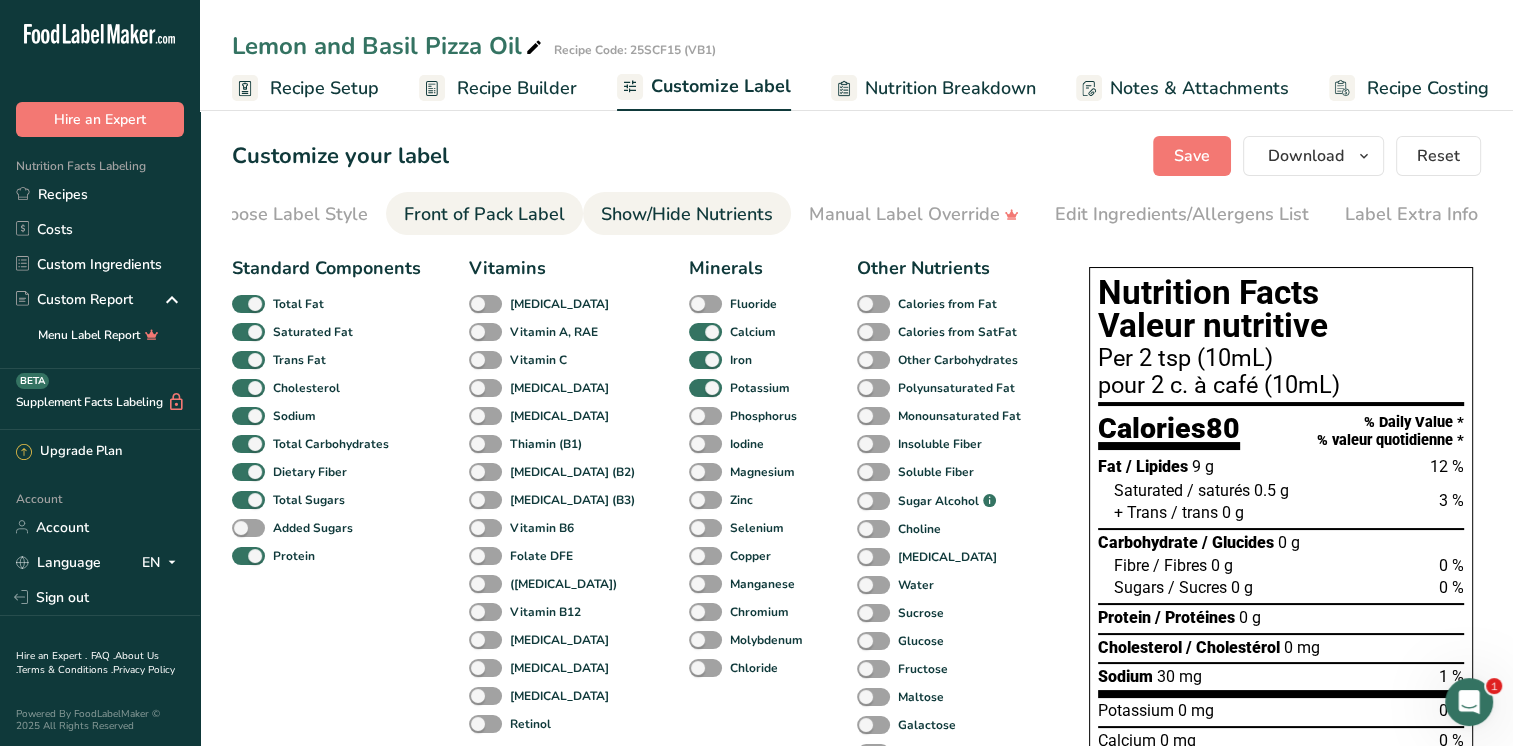 click on "Front of Pack Label" at bounding box center (484, 214) 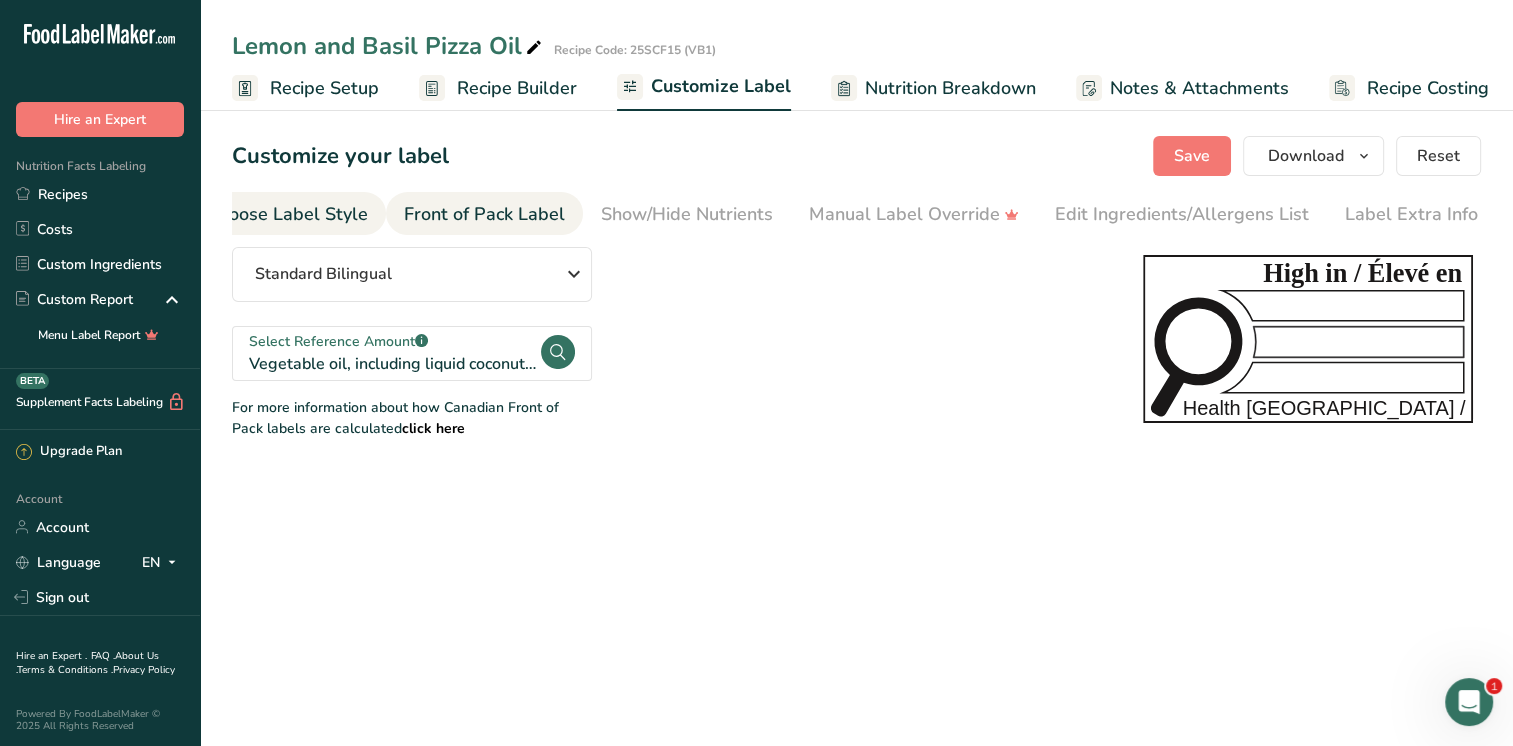click on "Choose Label Style" at bounding box center [287, 214] 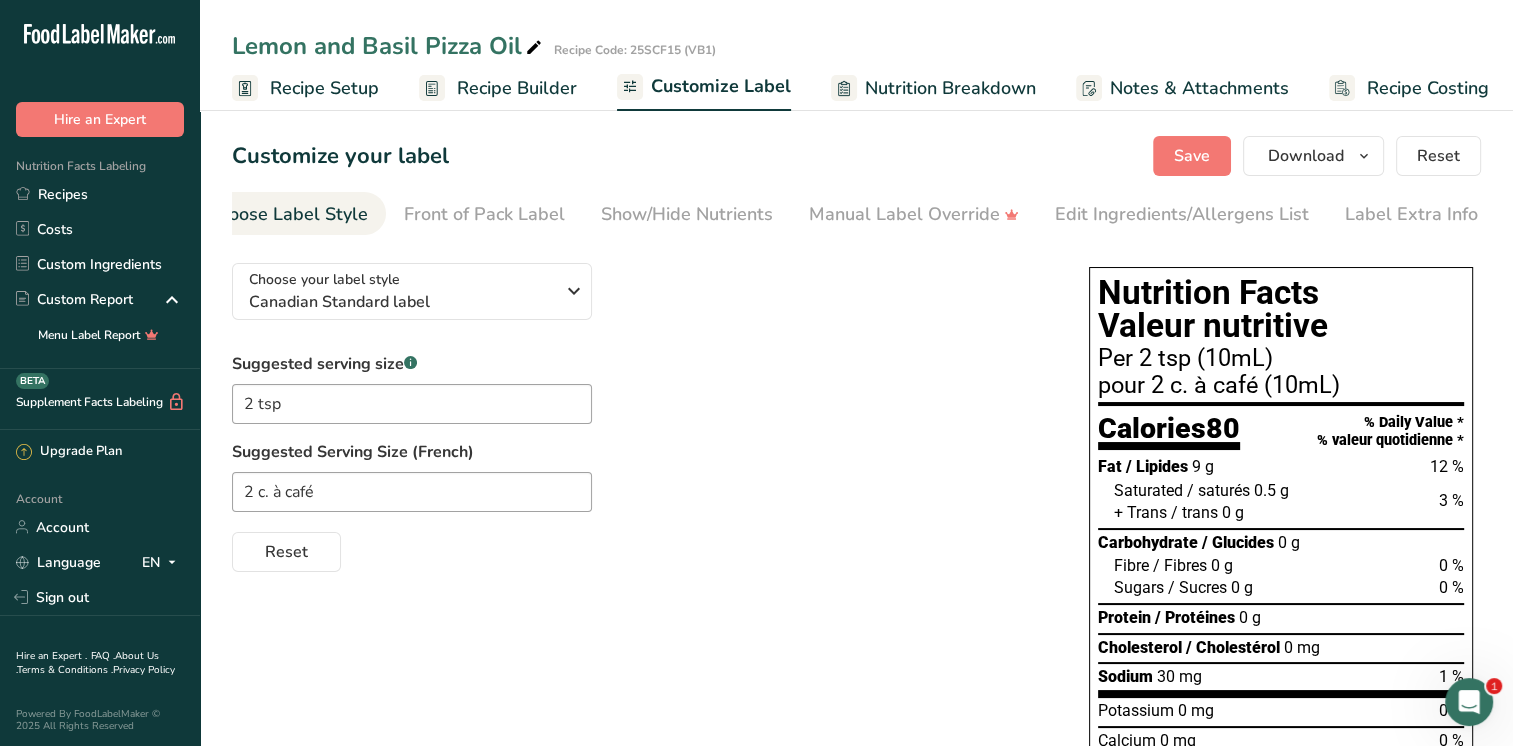 scroll, scrollTop: 0, scrollLeft: 0, axis: both 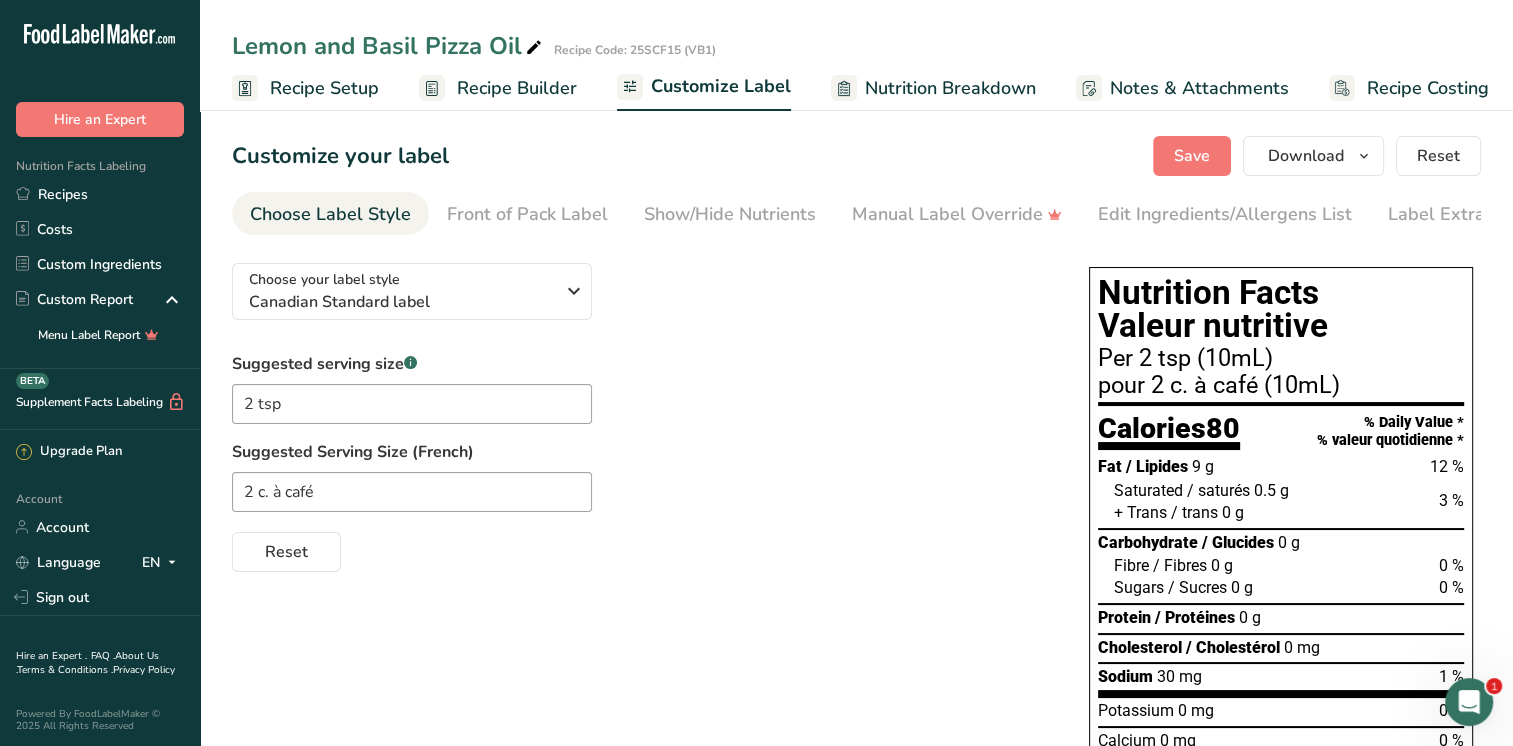 click on "Recipe Setup" at bounding box center (324, 88) 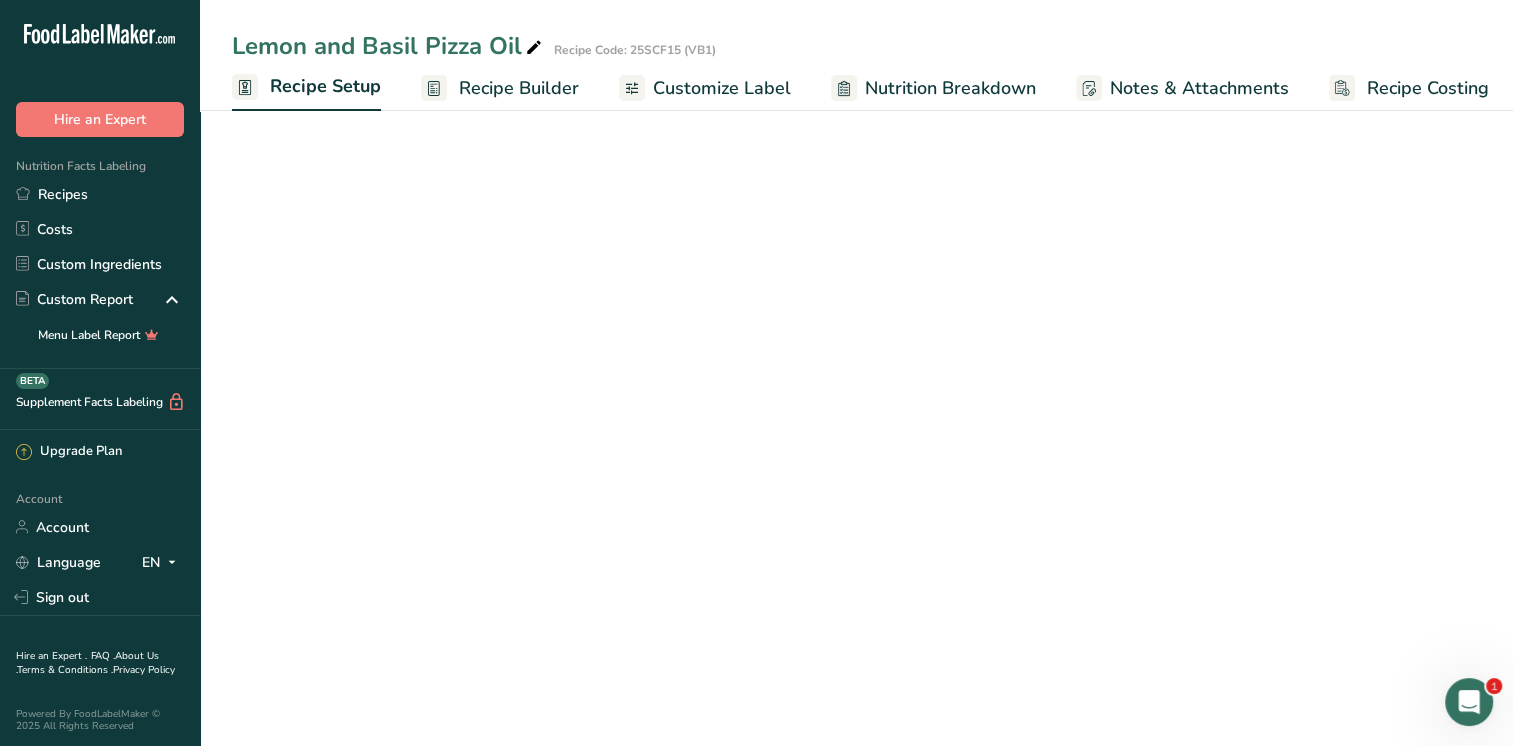 scroll, scrollTop: 0, scrollLeft: 7, axis: horizontal 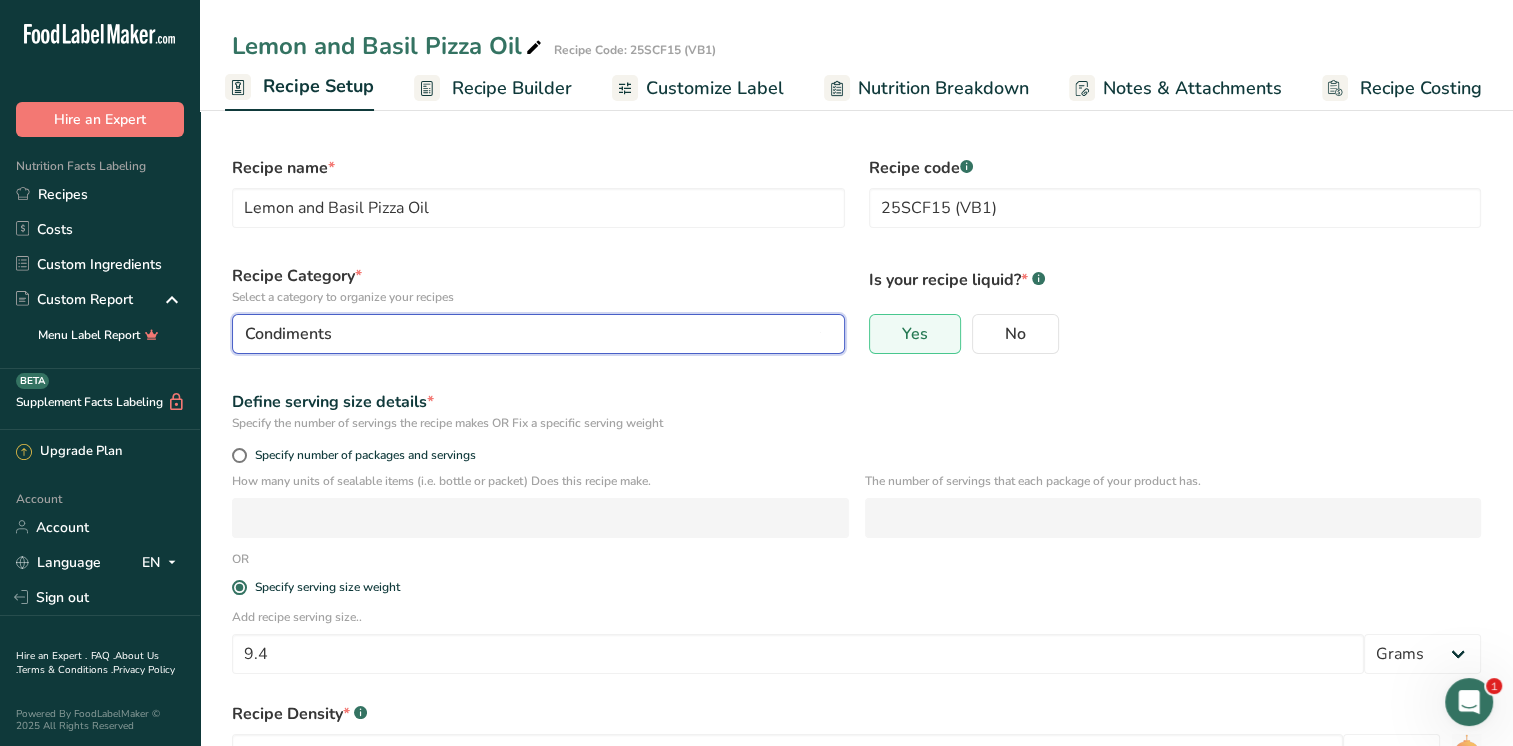 click on "Condiments" at bounding box center (532, 334) 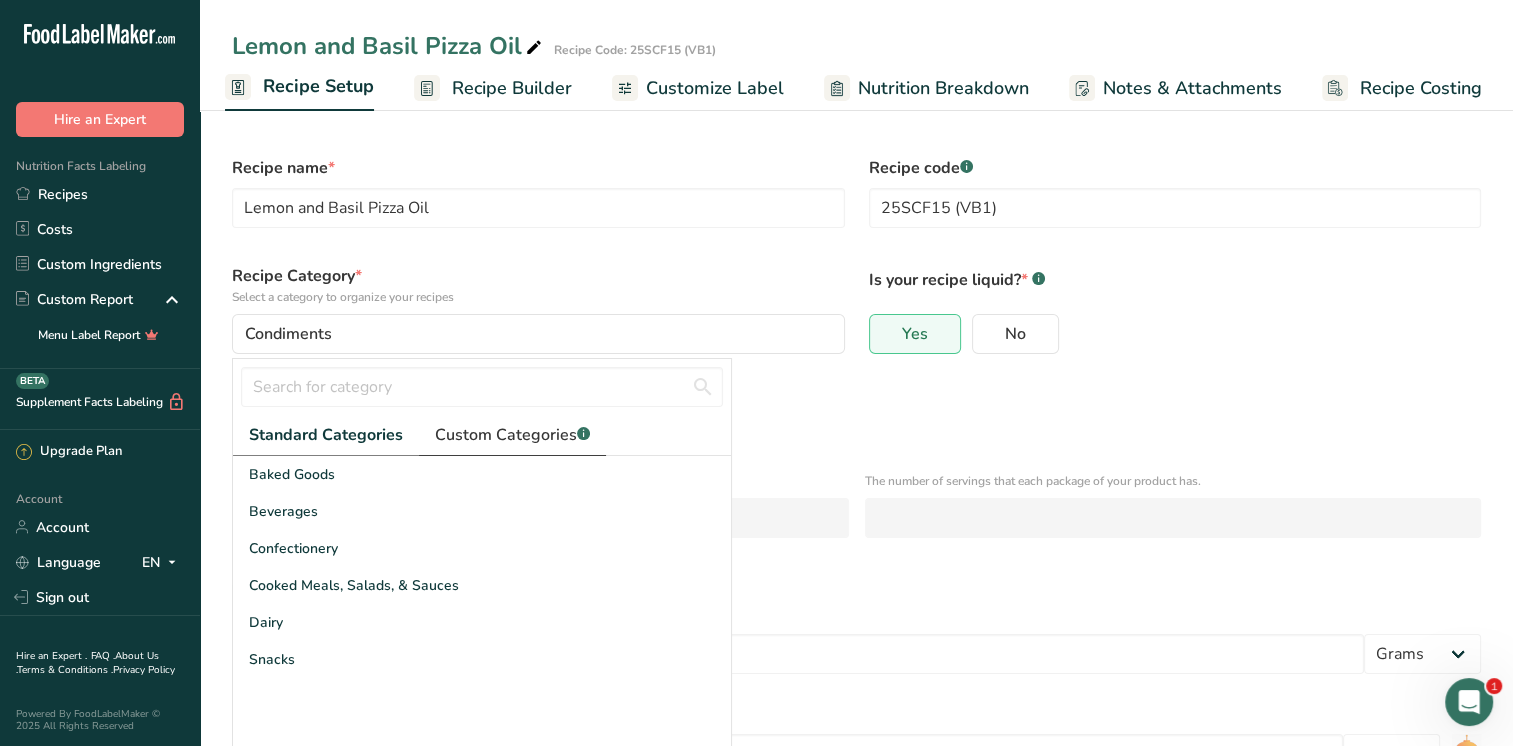 click on "Custom Categories
.a-a{fill:#347362;}.b-a{fill:#fff;}" at bounding box center [512, 435] 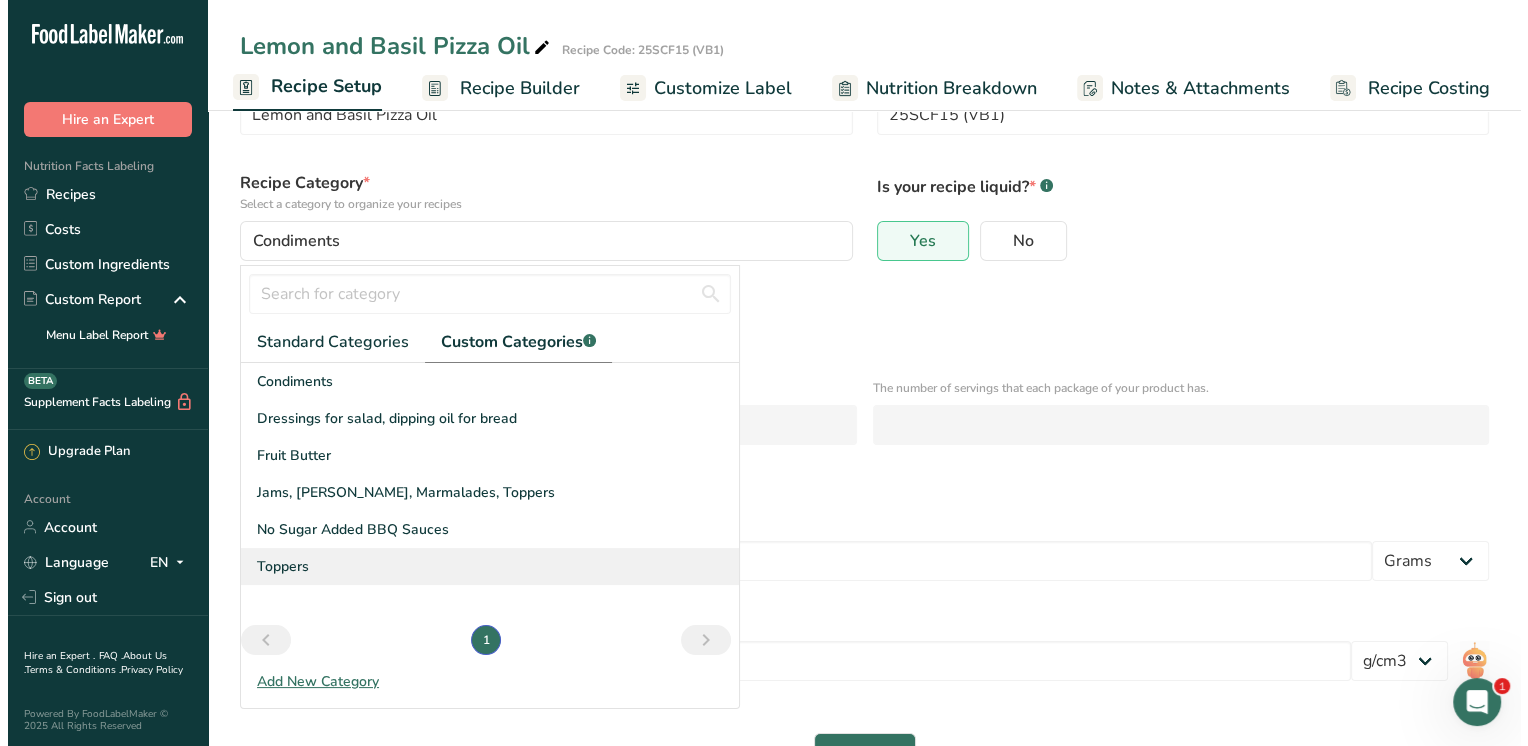 scroll, scrollTop: 152, scrollLeft: 0, axis: vertical 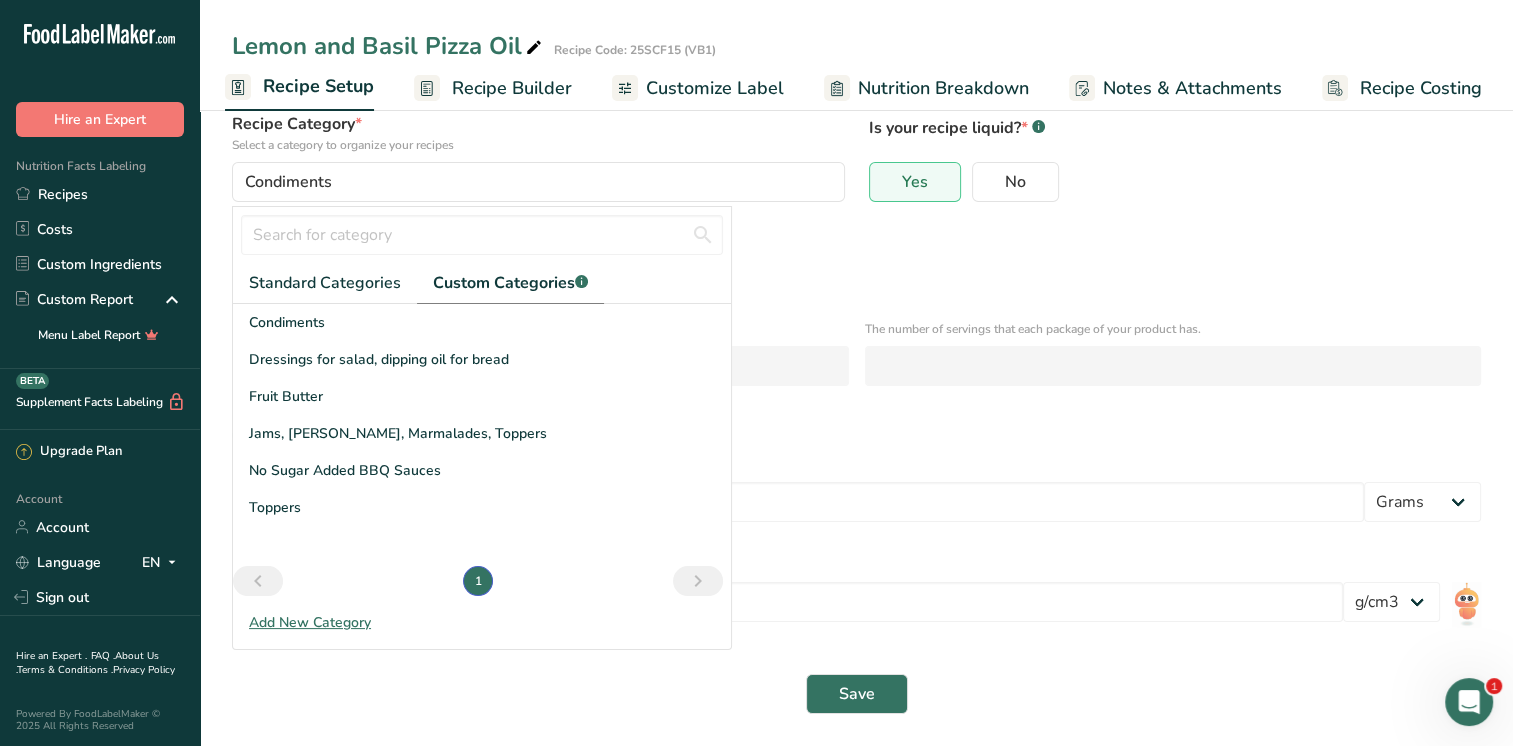 click on "Add New Category" at bounding box center (482, 622) 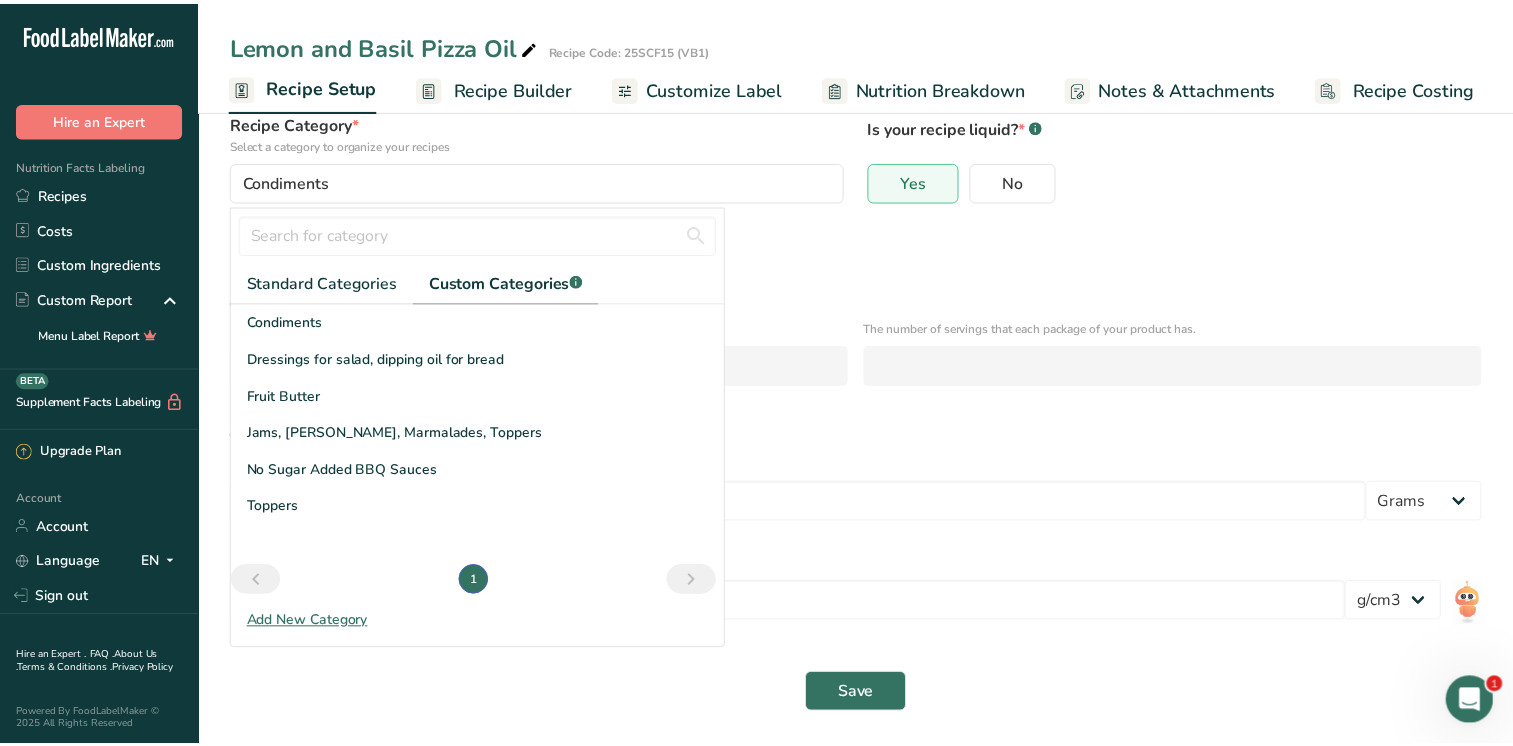 scroll, scrollTop: 0, scrollLeft: 0, axis: both 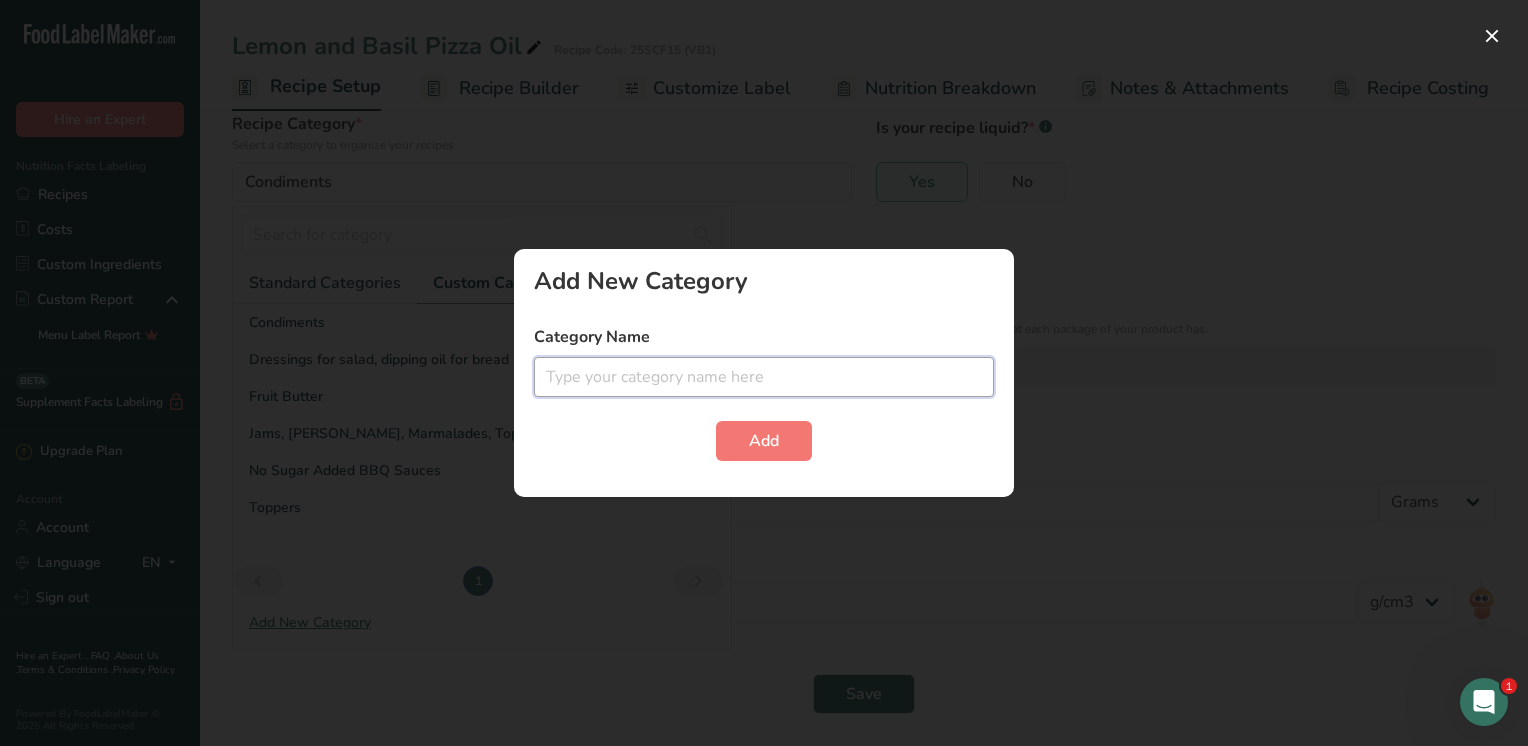 click at bounding box center (764, 377) 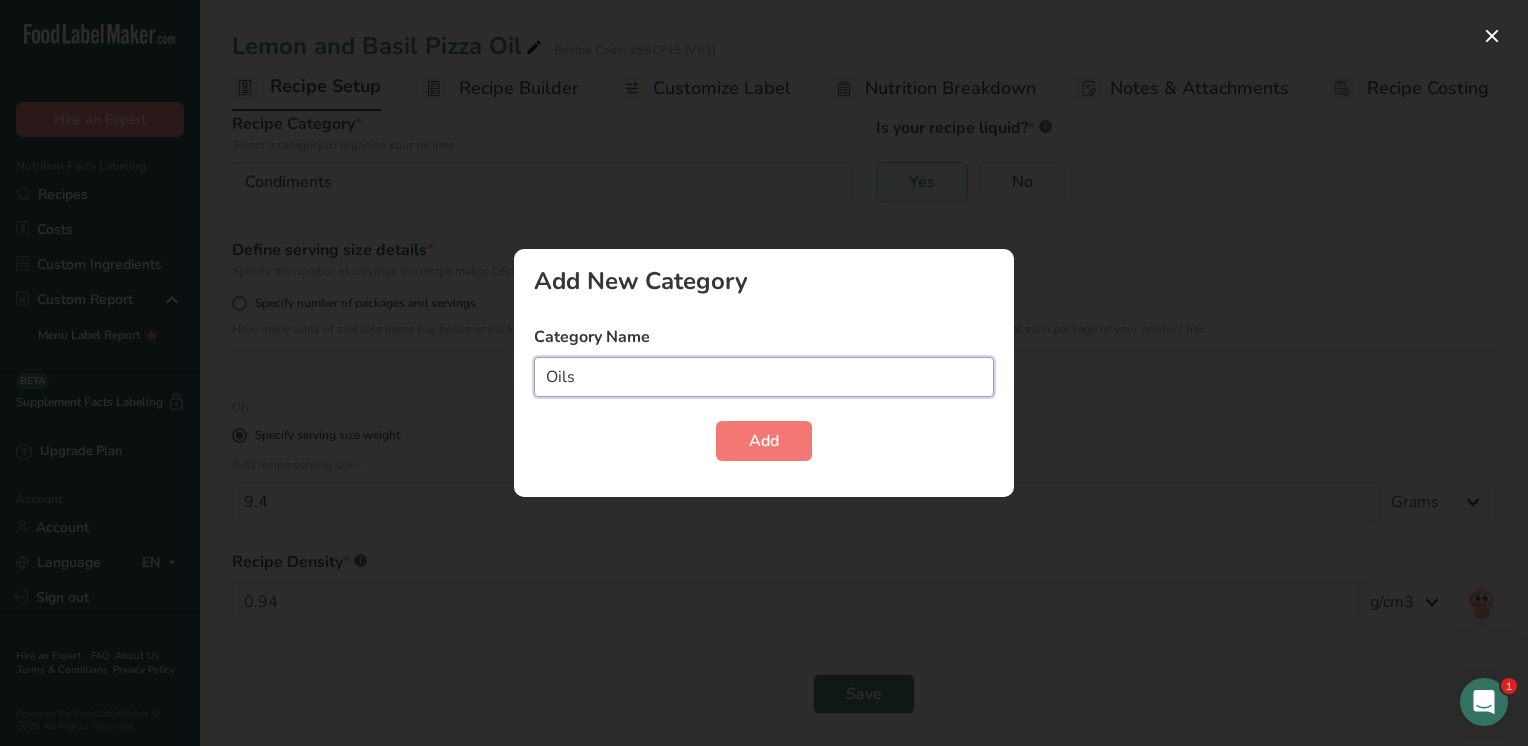 click on "Oils" at bounding box center (764, 377) 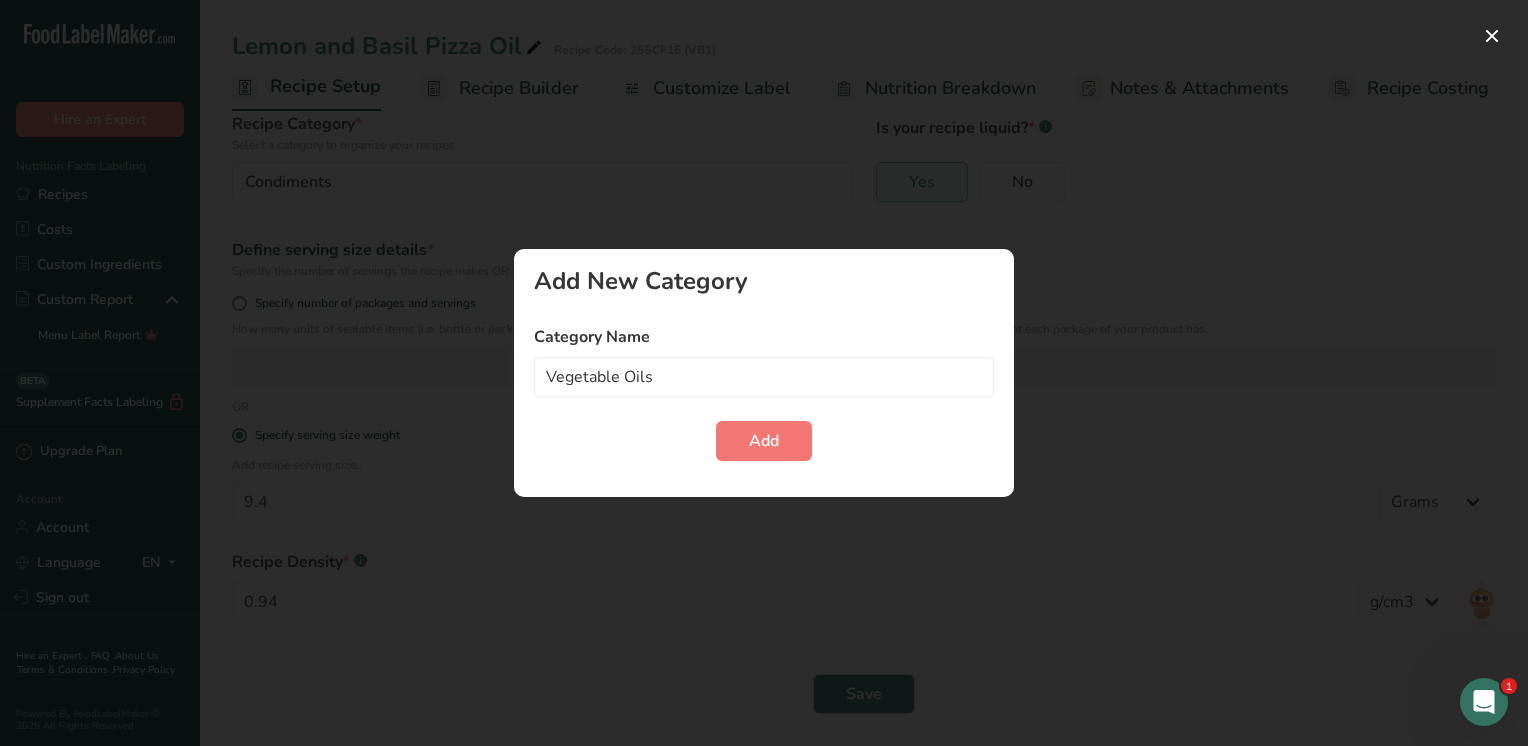 click on "Add" at bounding box center (764, 441) 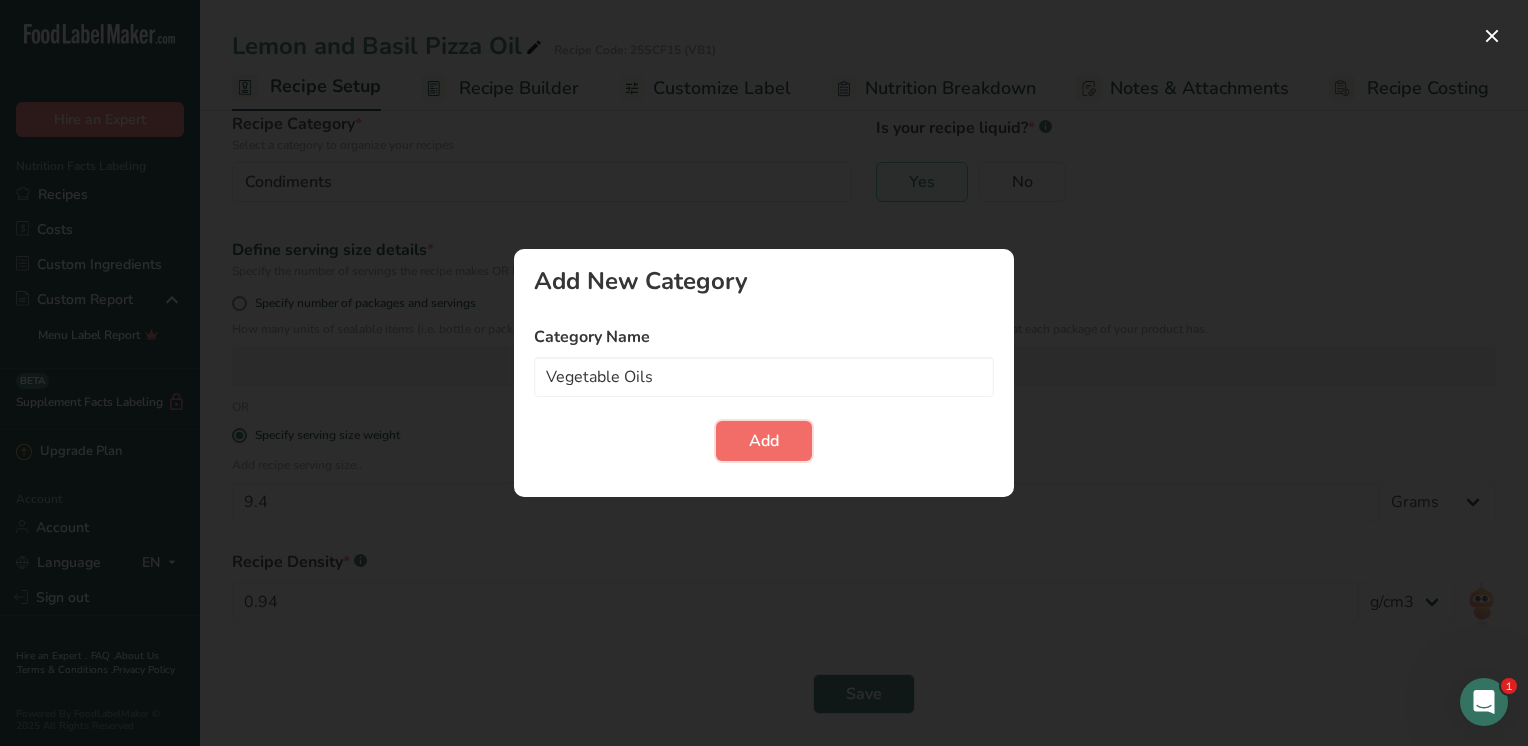 click on "Add" at bounding box center (764, 441) 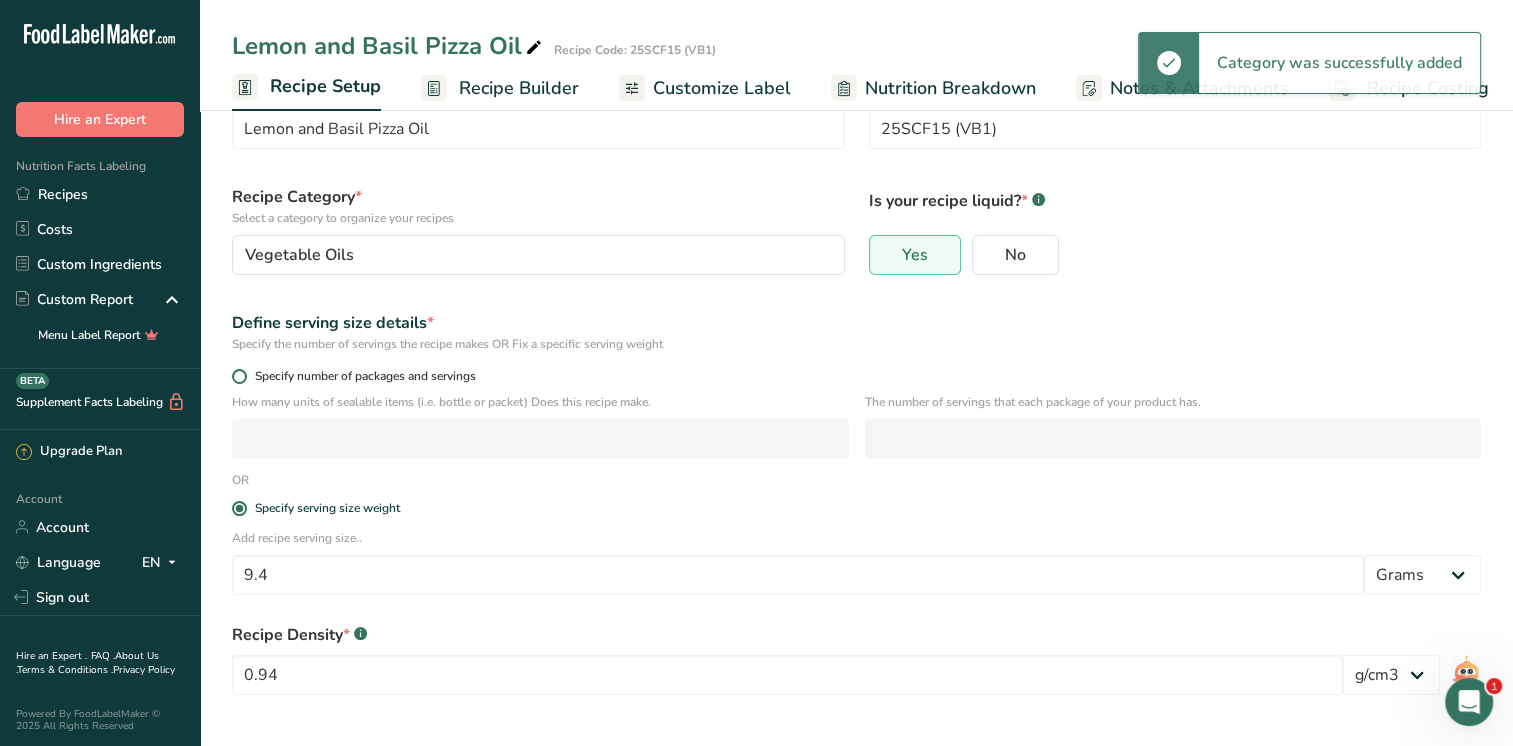 scroll, scrollTop: 52, scrollLeft: 0, axis: vertical 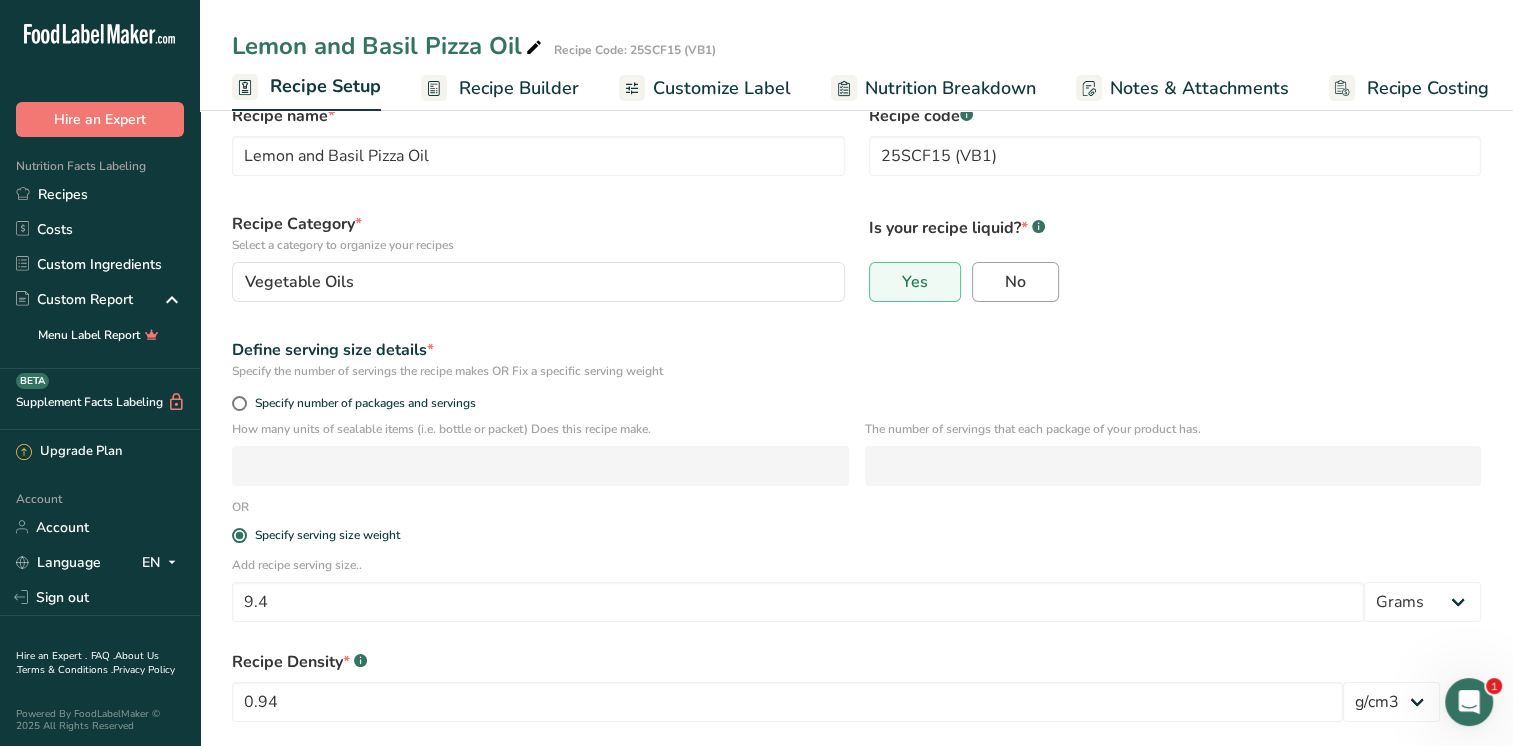 click on "No" at bounding box center (1015, 282) 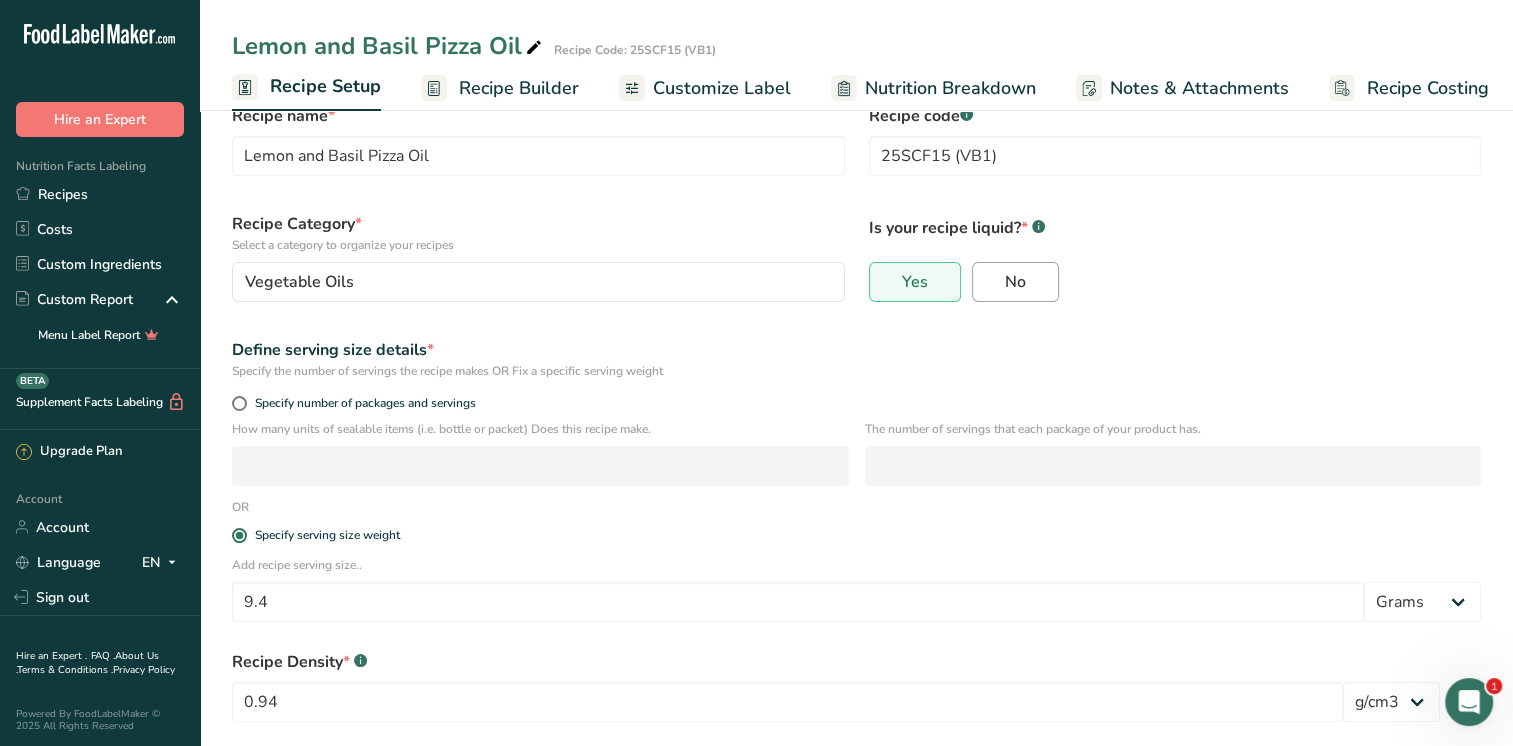 click on "No" at bounding box center [979, 282] 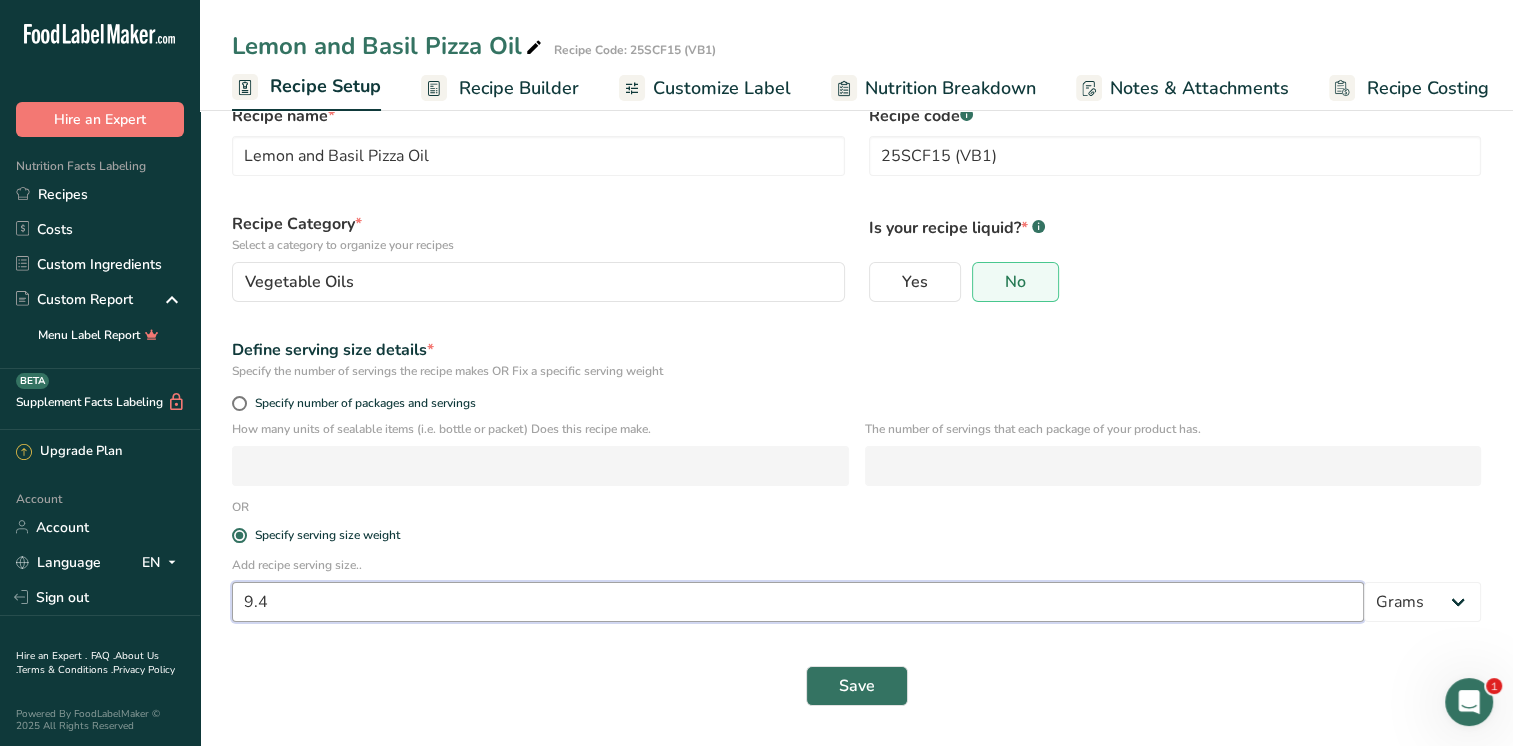 click on "9.4" at bounding box center [798, 602] 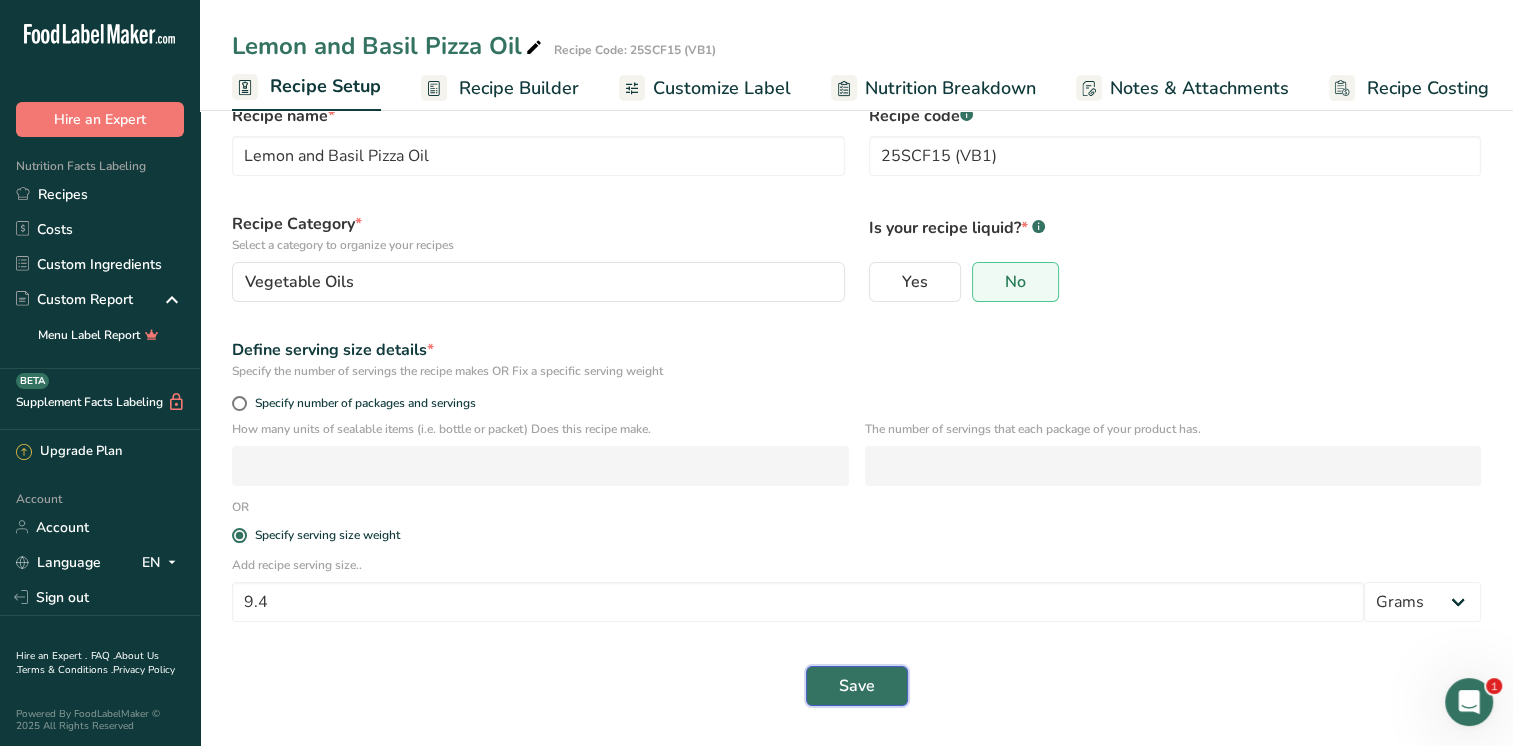 click on "Save" at bounding box center [857, 686] 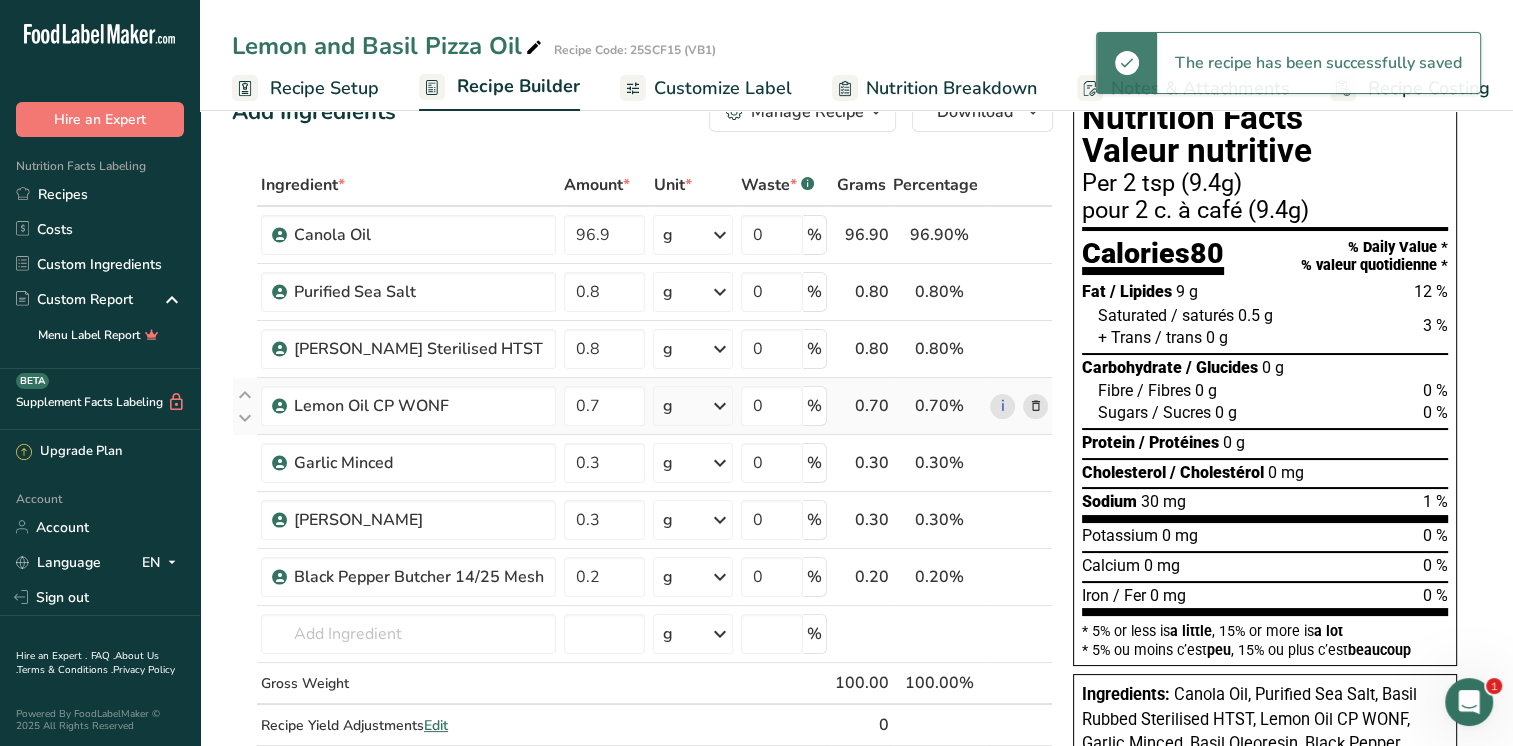scroll, scrollTop: 0, scrollLeft: 0, axis: both 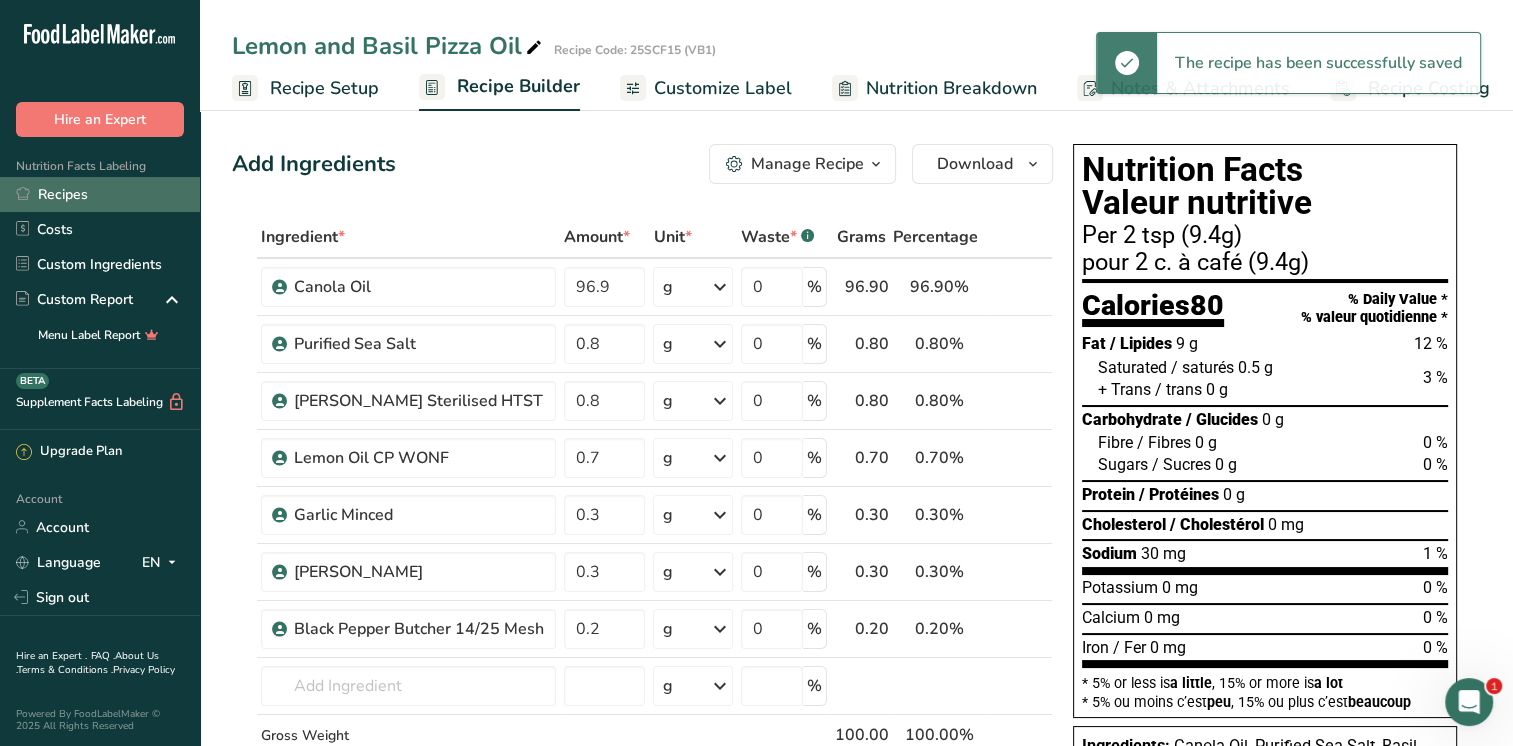 click on "Recipes" at bounding box center (100, 194) 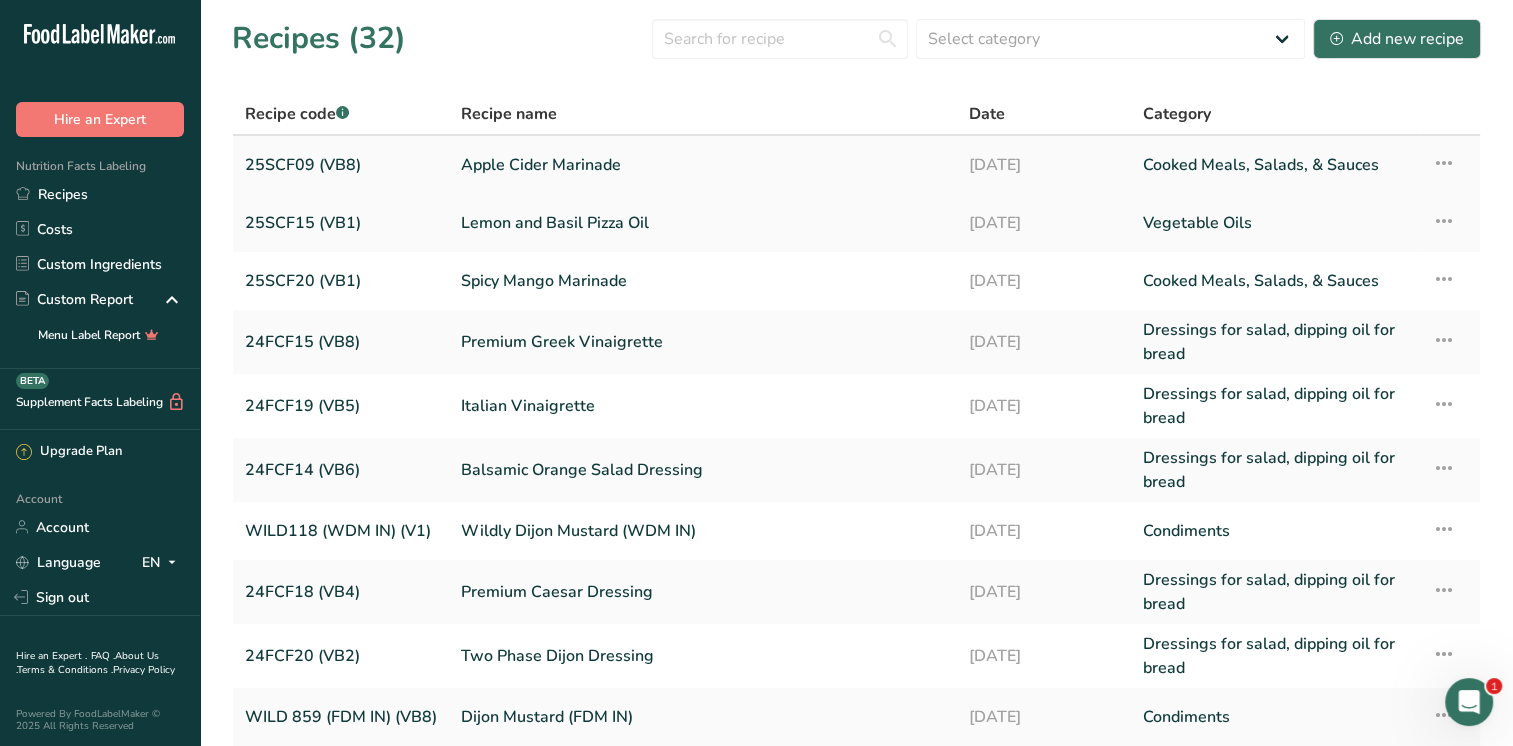 click on "Apple Cider Marinade" at bounding box center [703, 165] 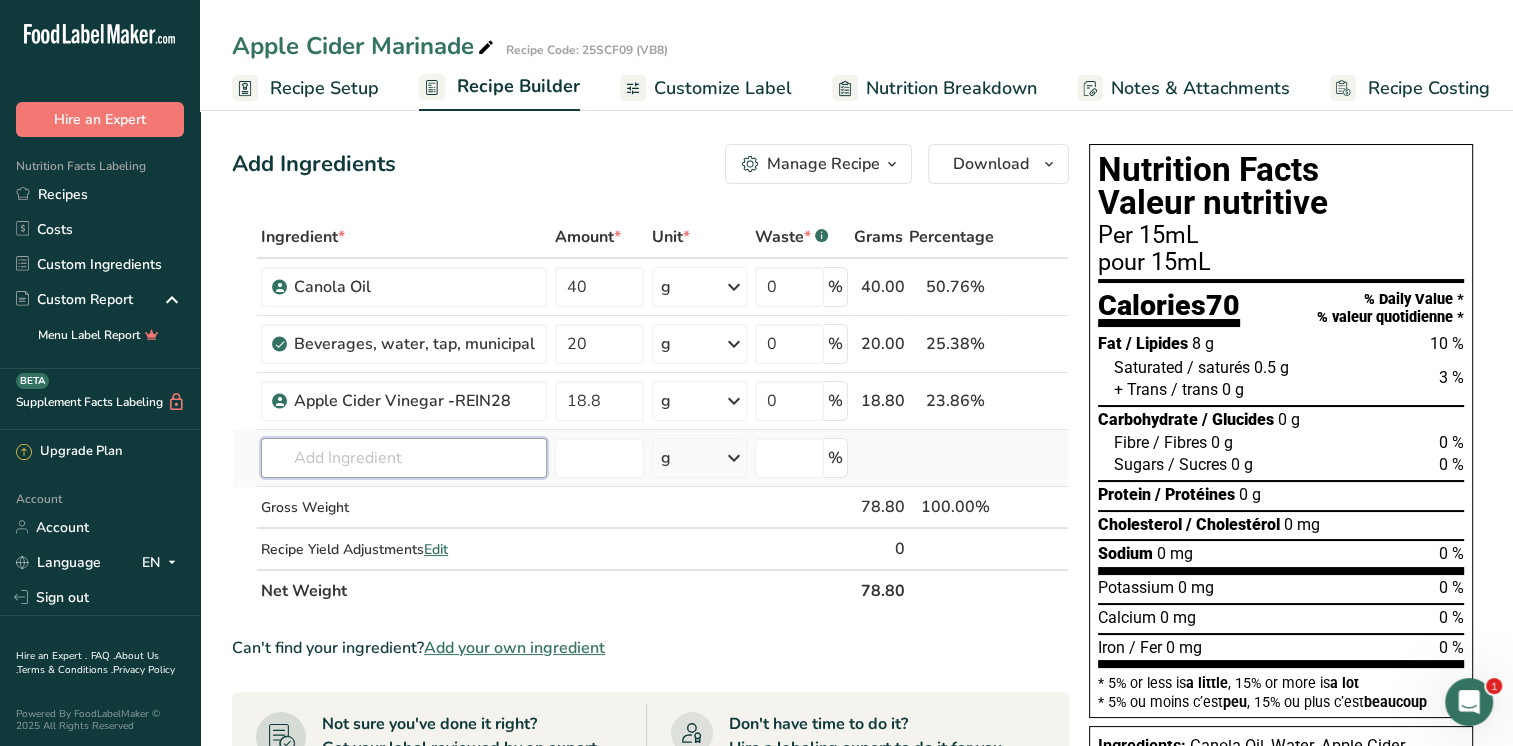 click at bounding box center (404, 458) 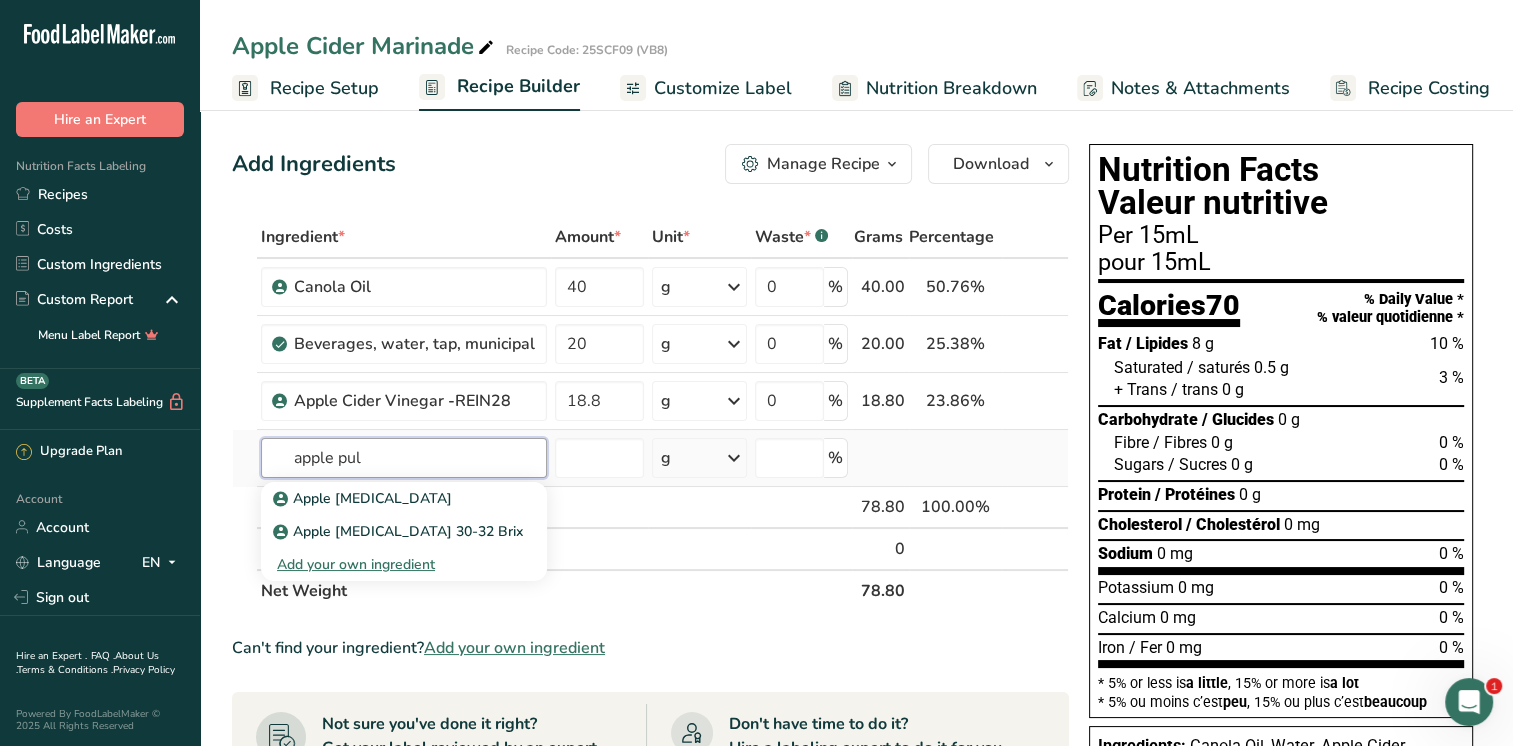 drag, startPoint x: 404, startPoint y: 458, endPoint x: 248, endPoint y: 445, distance: 156.54073 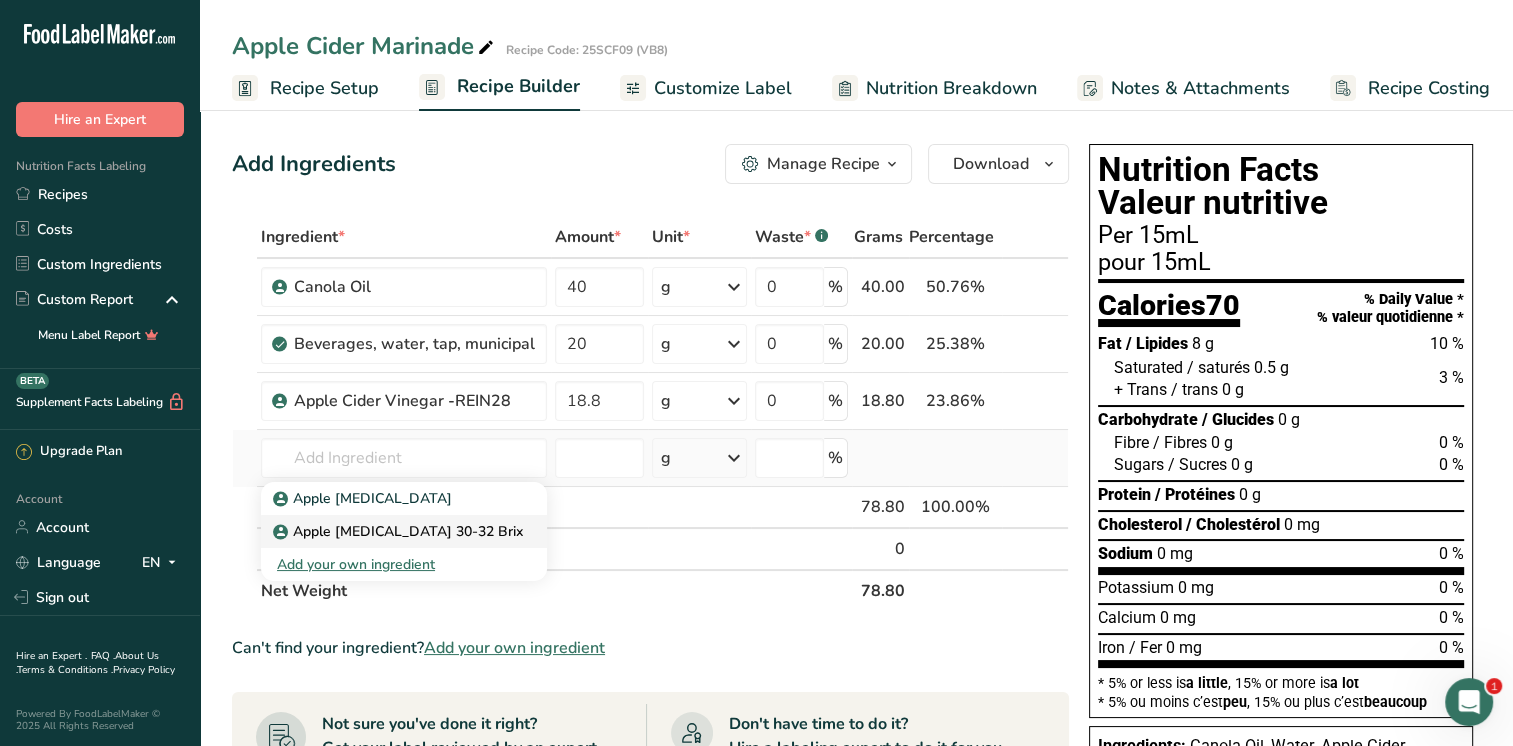 click on "Apple [MEDICAL_DATA] 30-32 Brix" at bounding box center (400, 531) 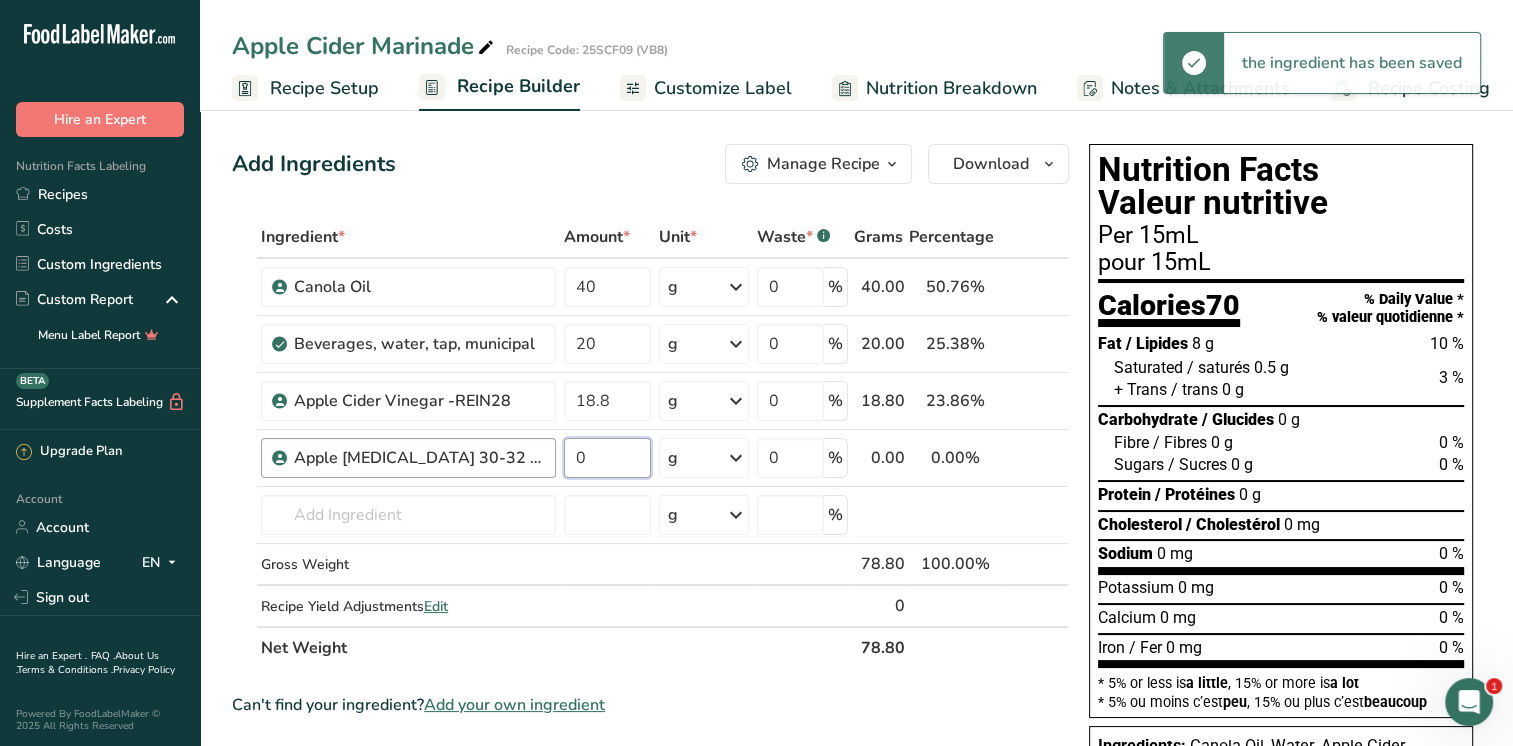 drag, startPoint x: 588, startPoint y: 470, endPoint x: 523, endPoint y: 462, distance: 65.490456 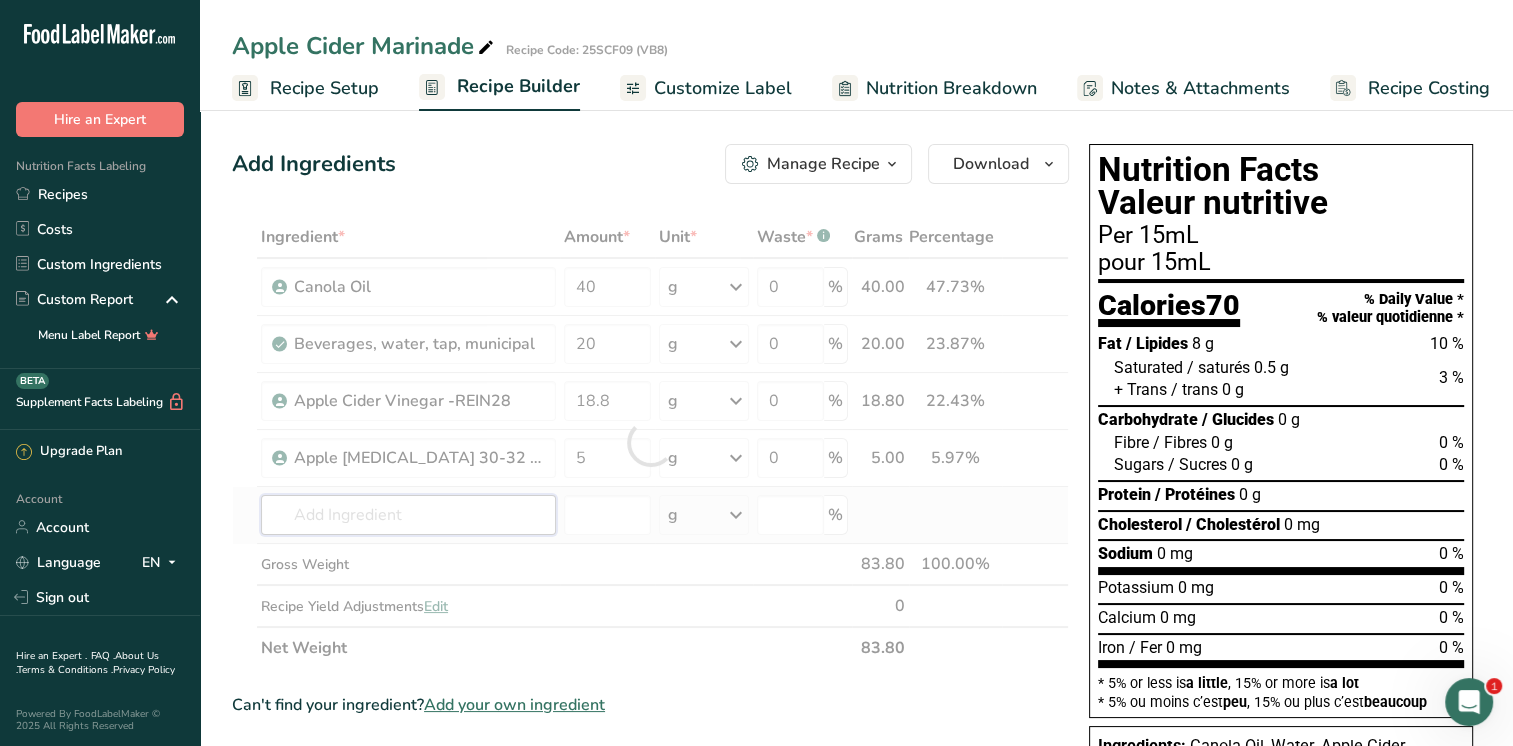 click on "Ingredient *
Amount *
Unit *
Waste *   .a-a{fill:#347362;}.b-a{fill:#fff;}          Grams
Percentage
Canola Oil
40
g
Weight Units
g
kg
mg
See more
Volume Units
l
mL
fl oz
See more
0
%
40.00
47.73%
i
[GEOGRAPHIC_DATA], water, tap, municipal
20
g
Portions
1 fl oz
1 bottle 8 fl oz
1 liter
See more
Weight Units
g
kg
mg
See more
Volume Units
l
lb/ft3
mL" at bounding box center (650, 442) 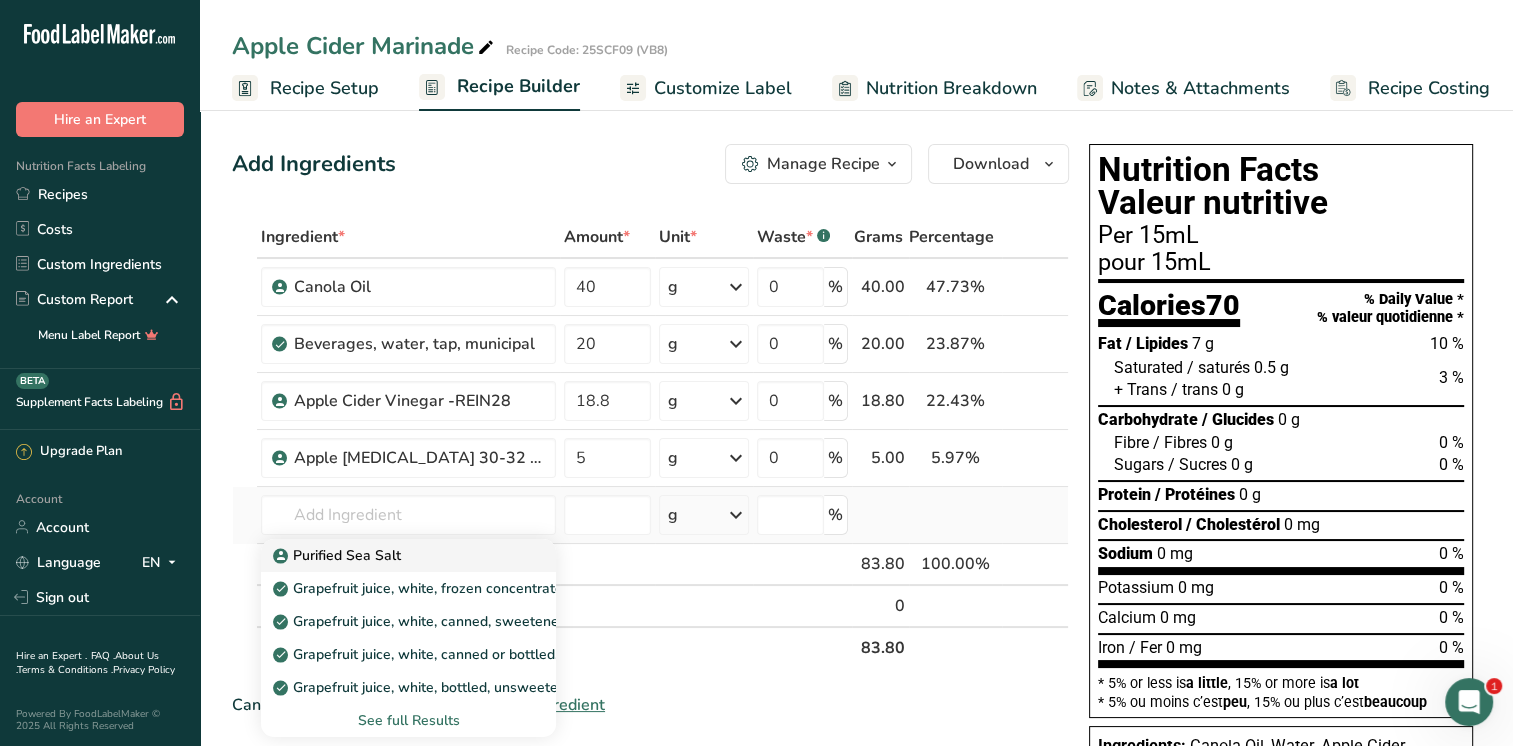 click on "Purified Sea Salt" at bounding box center (392, 555) 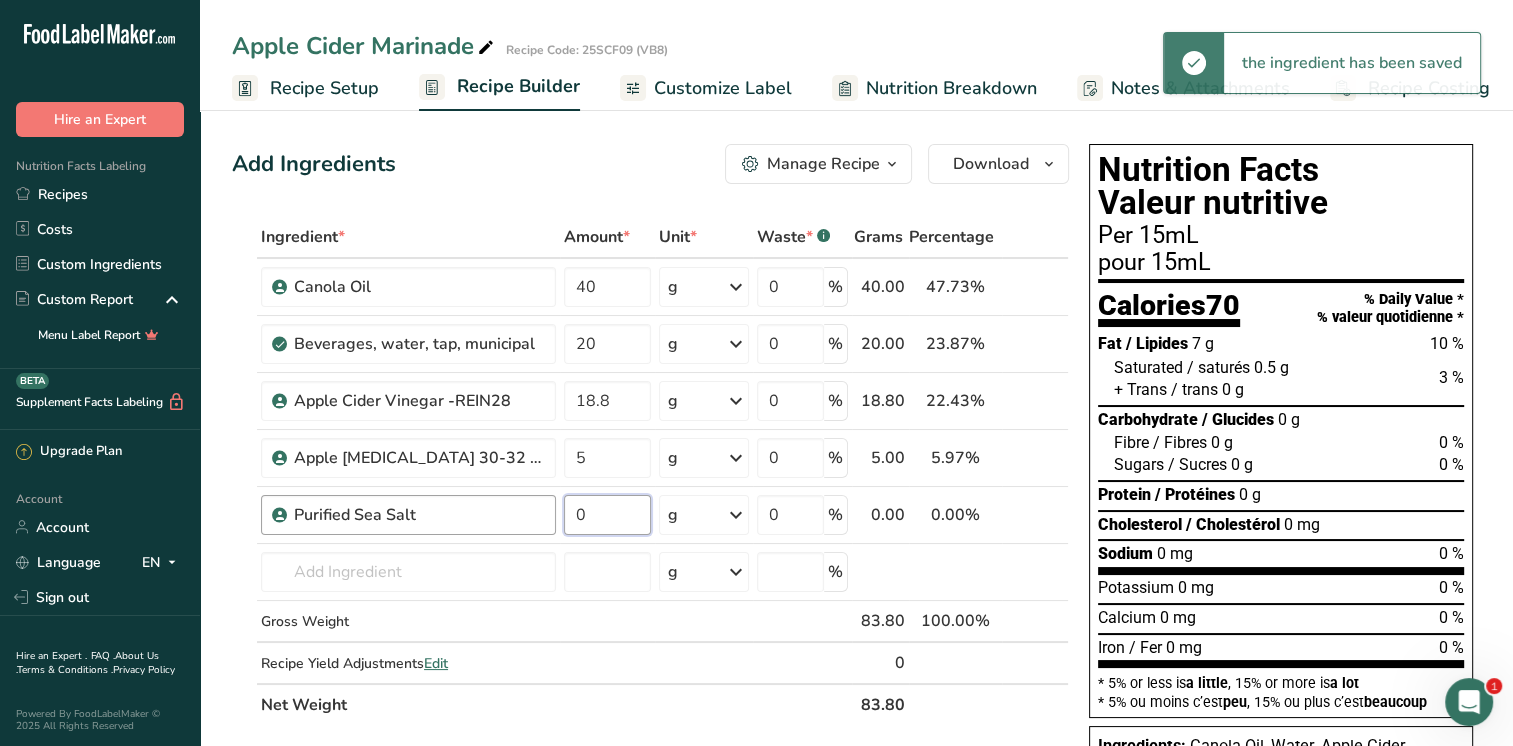 drag, startPoint x: 605, startPoint y: 519, endPoint x: 541, endPoint y: 515, distance: 64.12488 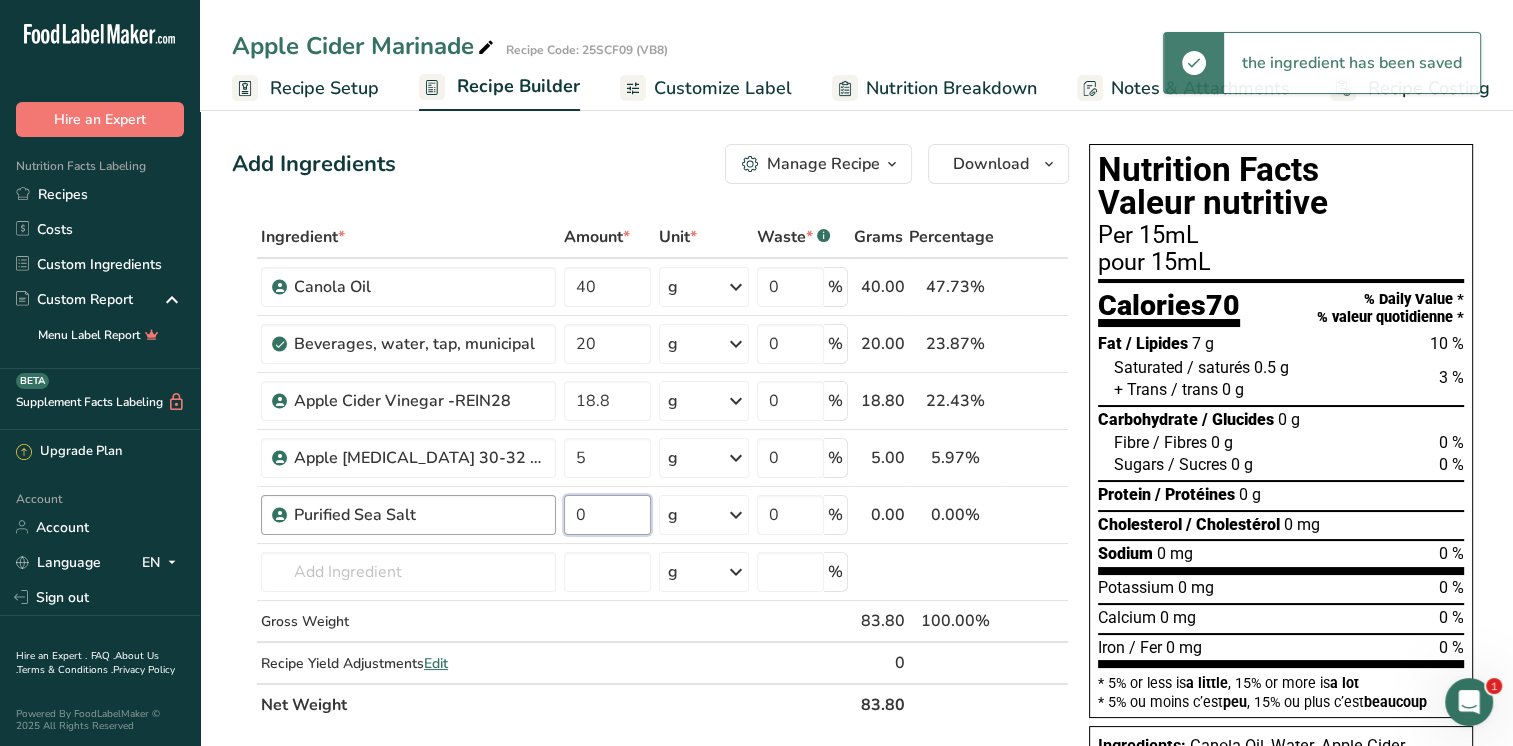 click on "Purified Sea Salt
0
g
Weight Units
g
kg
mg
See more
Volume Units
l
mL
fl oz
See more
0
%
0.00
0.00%
i" at bounding box center (650, 515) 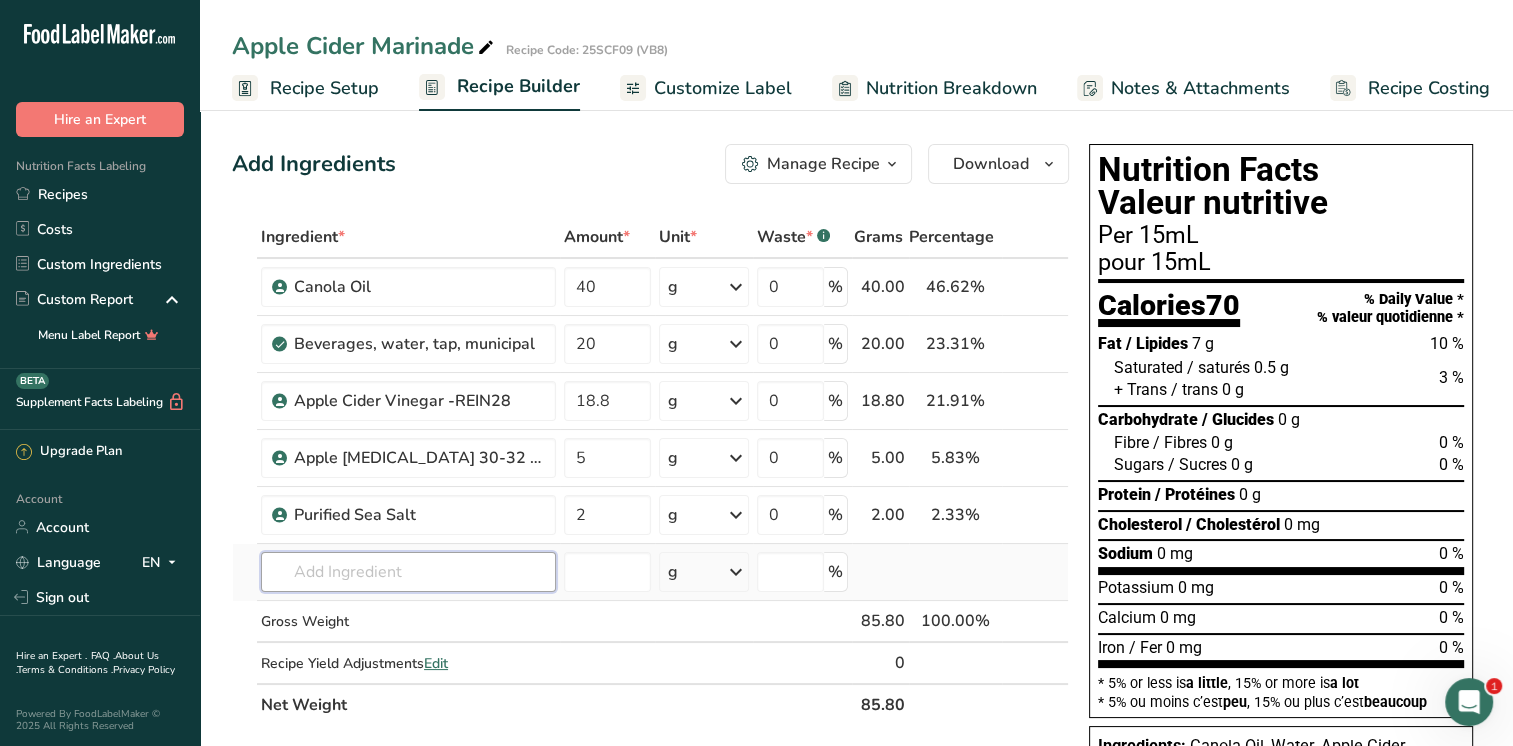 click on "Ingredient *
Amount *
Unit *
Waste *   .a-a{fill:#347362;}.b-a{fill:#fff;}          Grams
Percentage
Canola Oil
40
g
Weight Units
g
kg
mg
See more
Volume Units
l
mL
fl oz
See more
0
%
40.00
46.62%
i
[GEOGRAPHIC_DATA], water, tap, municipal
20
g
Portions
1 fl oz
1 bottle 8 fl oz
1 liter
See more
Weight Units
g
kg
mg
See more
Volume Units
l
lb/ft3
mL" at bounding box center (650, 471) 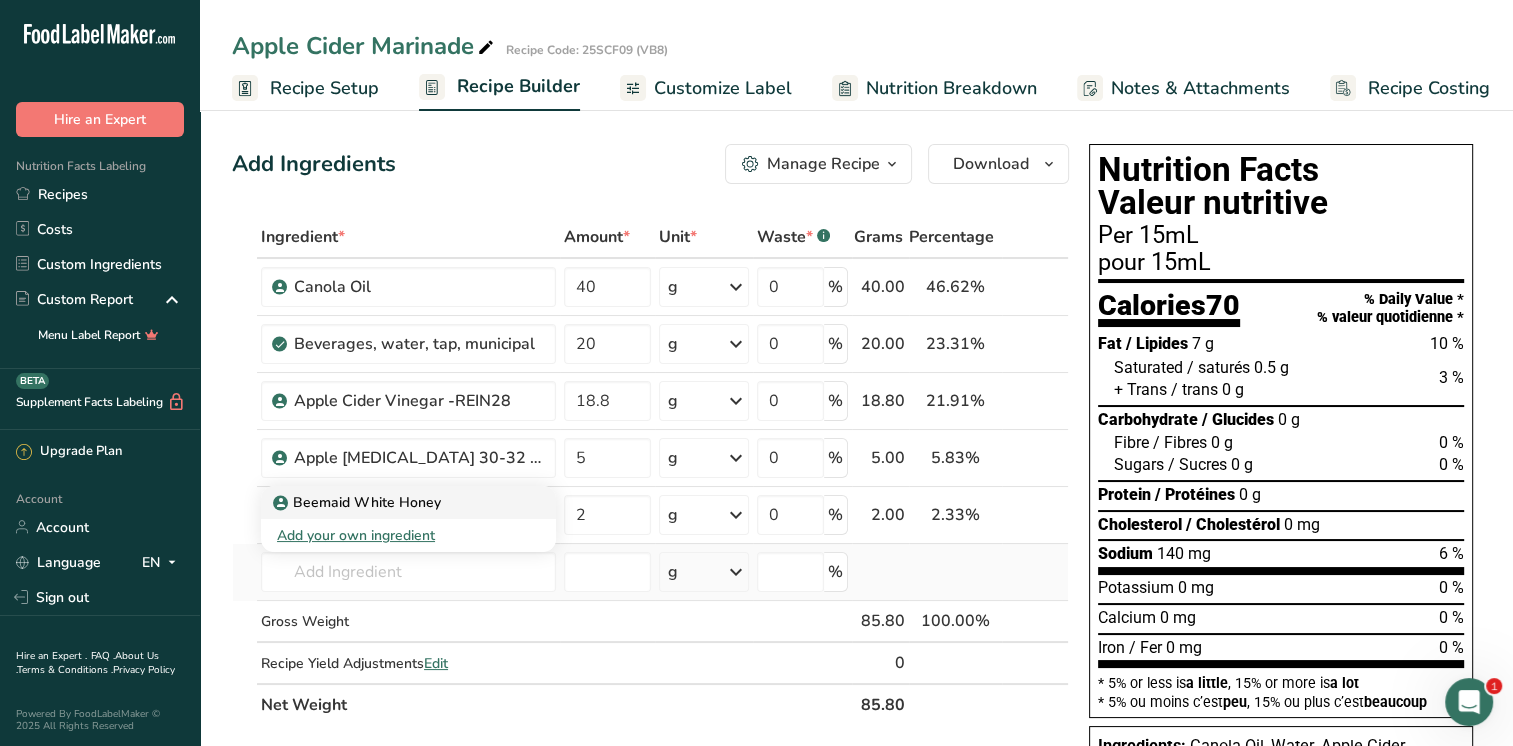 click on "Beemaid White Honey" at bounding box center (359, 502) 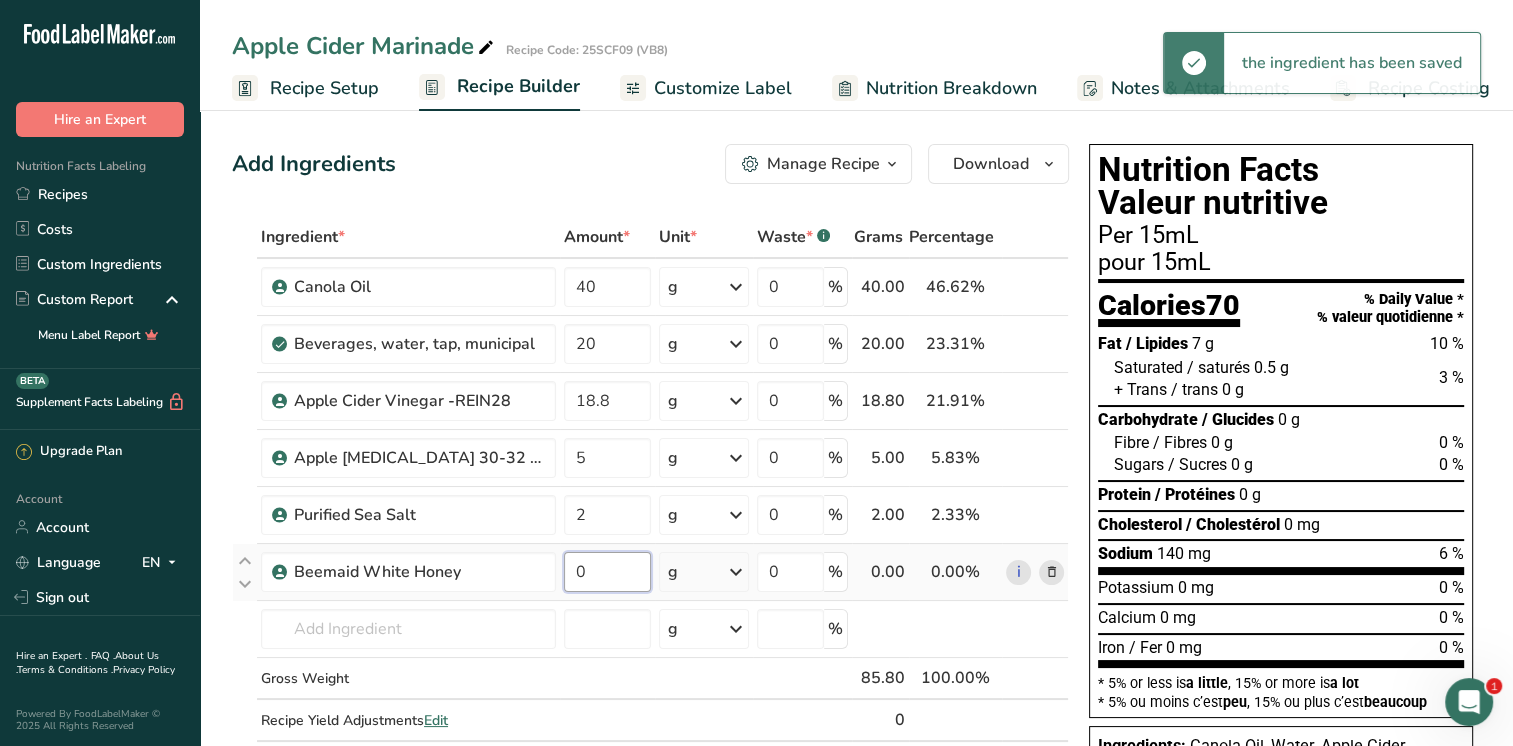 drag, startPoint x: 592, startPoint y: 576, endPoint x: 564, endPoint y: 574, distance: 28.071337 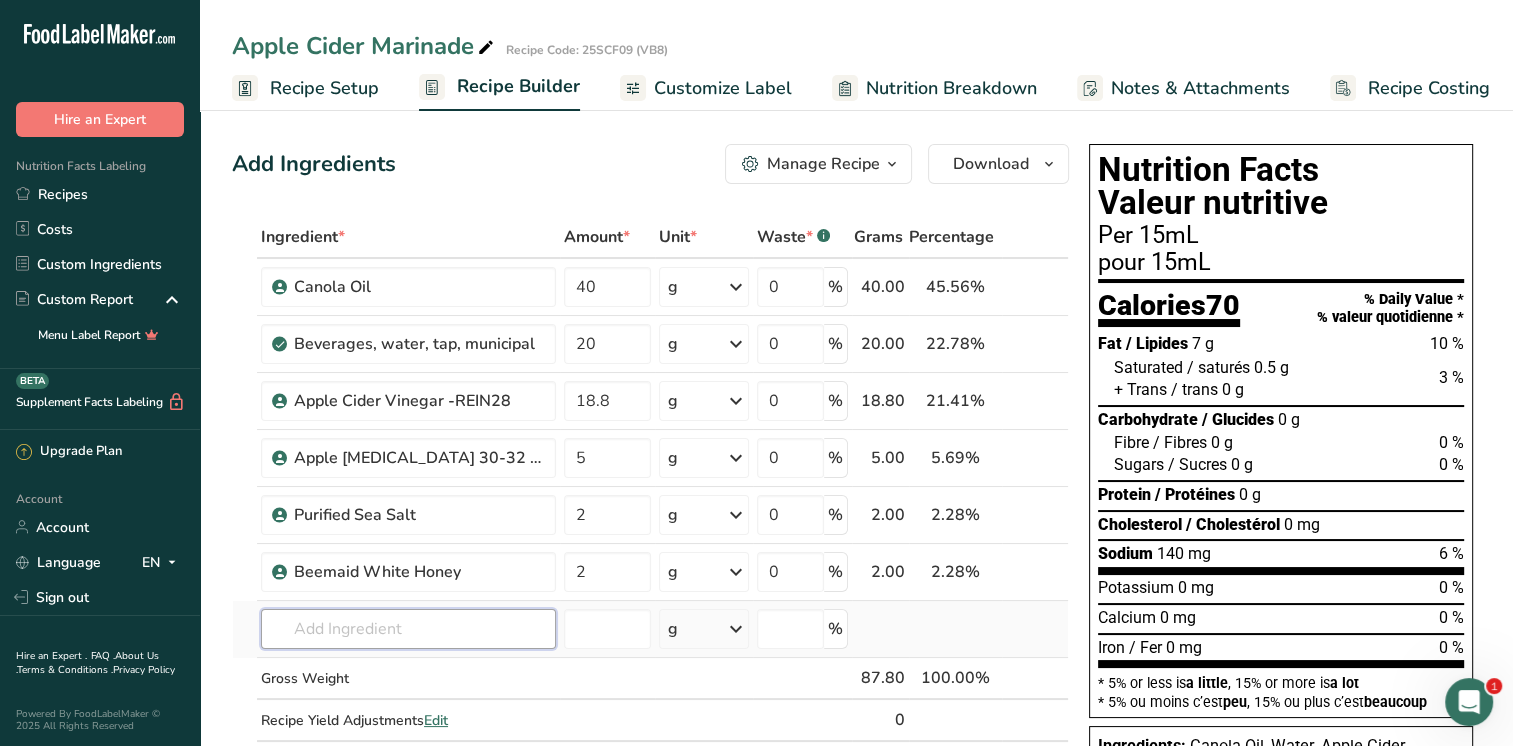 click on "Ingredient *
Amount *
Unit *
Waste *   .a-a{fill:#347362;}.b-a{fill:#fff;}          Grams
Percentage
Canola Oil
40
g
Weight Units
g
kg
mg
See more
Volume Units
l
mL
fl oz
See more
0
%
40.00
45.56%
i
[GEOGRAPHIC_DATA], water, tap, municipal
20
g
Portions
1 fl oz
1 bottle 8 fl oz
1 liter
See more
Weight Units
g
kg
mg
See more
Volume Units
l
lb/ft3
mL" at bounding box center (650, 499) 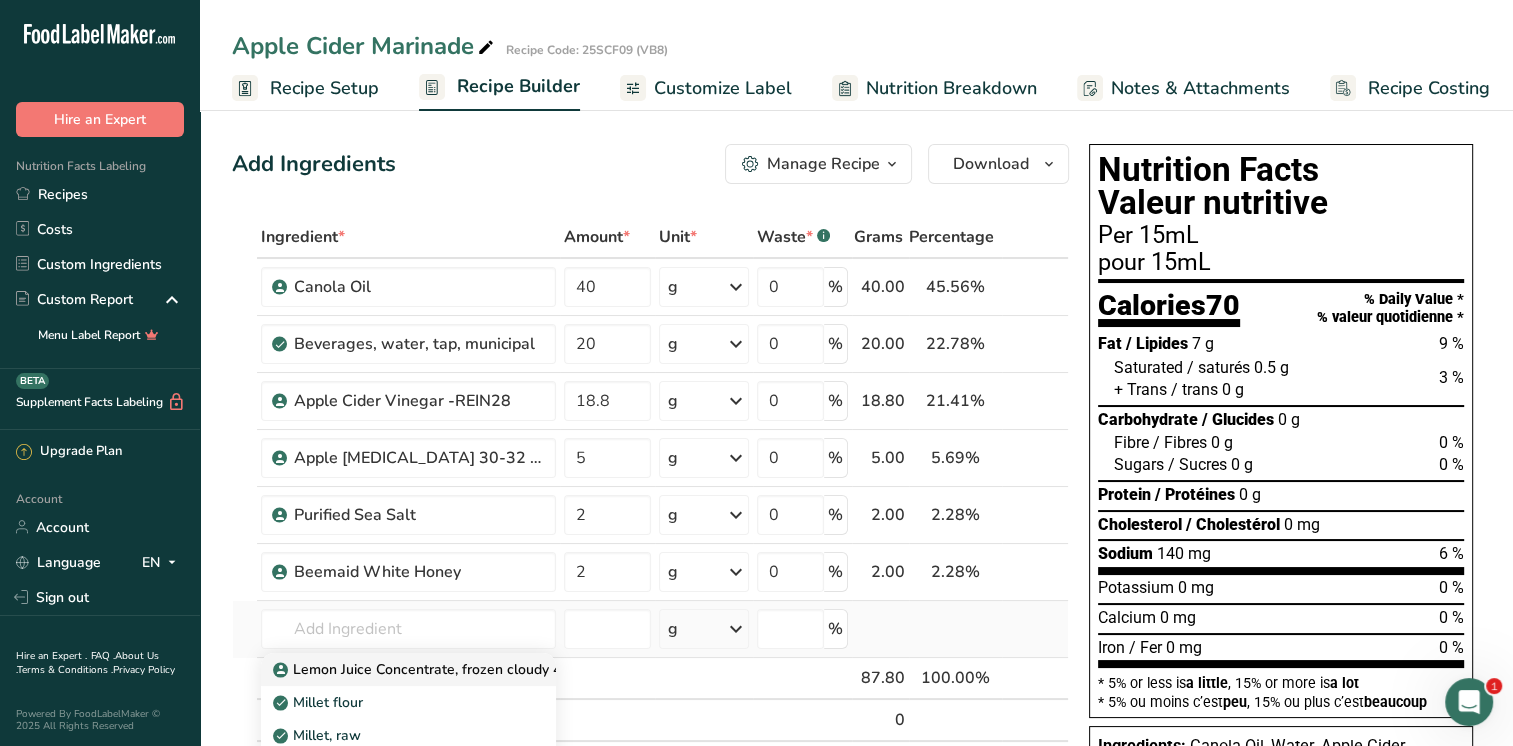 click on "Lemon Juice Concentrate, frozen cloudy 400GPL" at bounding box center [440, 669] 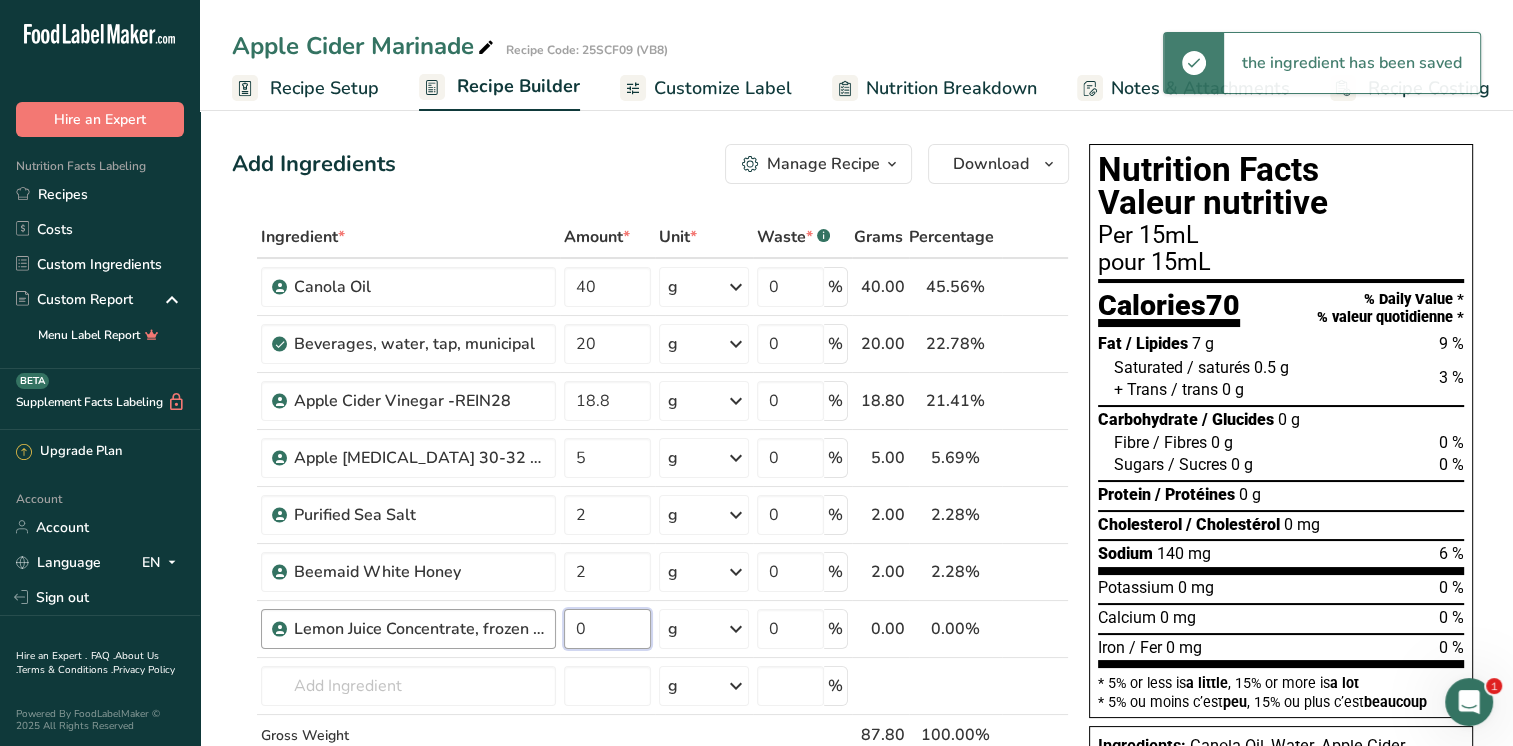 drag, startPoint x: 611, startPoint y: 634, endPoint x: 520, endPoint y: 629, distance: 91.13726 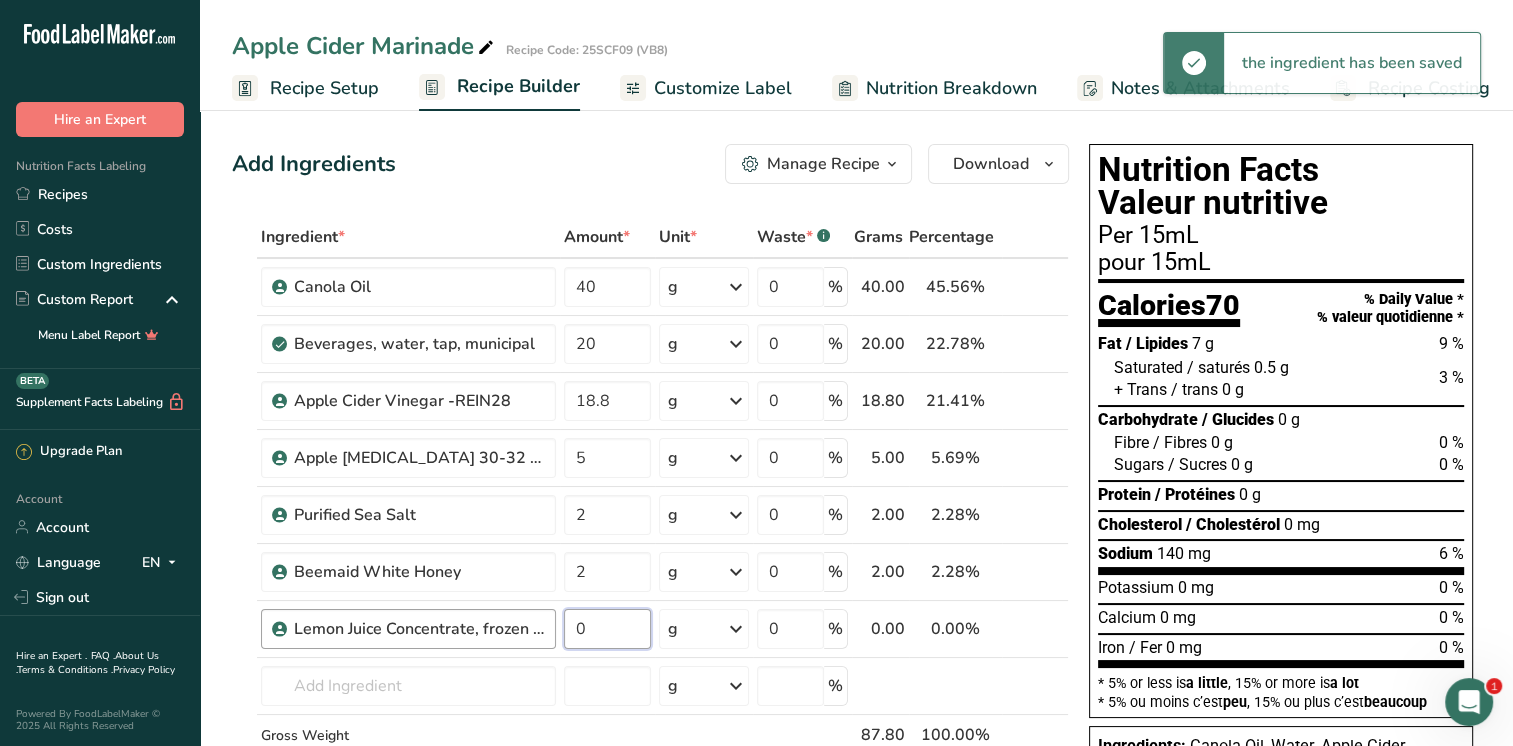 click on "Lemon Juice Concentrate, frozen cloudy 400GPL
0
g
Weight Units
g
kg
mg
See more
Volume Units
l
mL
fl oz
See more
0
%
0.00
0.00%
i" at bounding box center [650, 629] 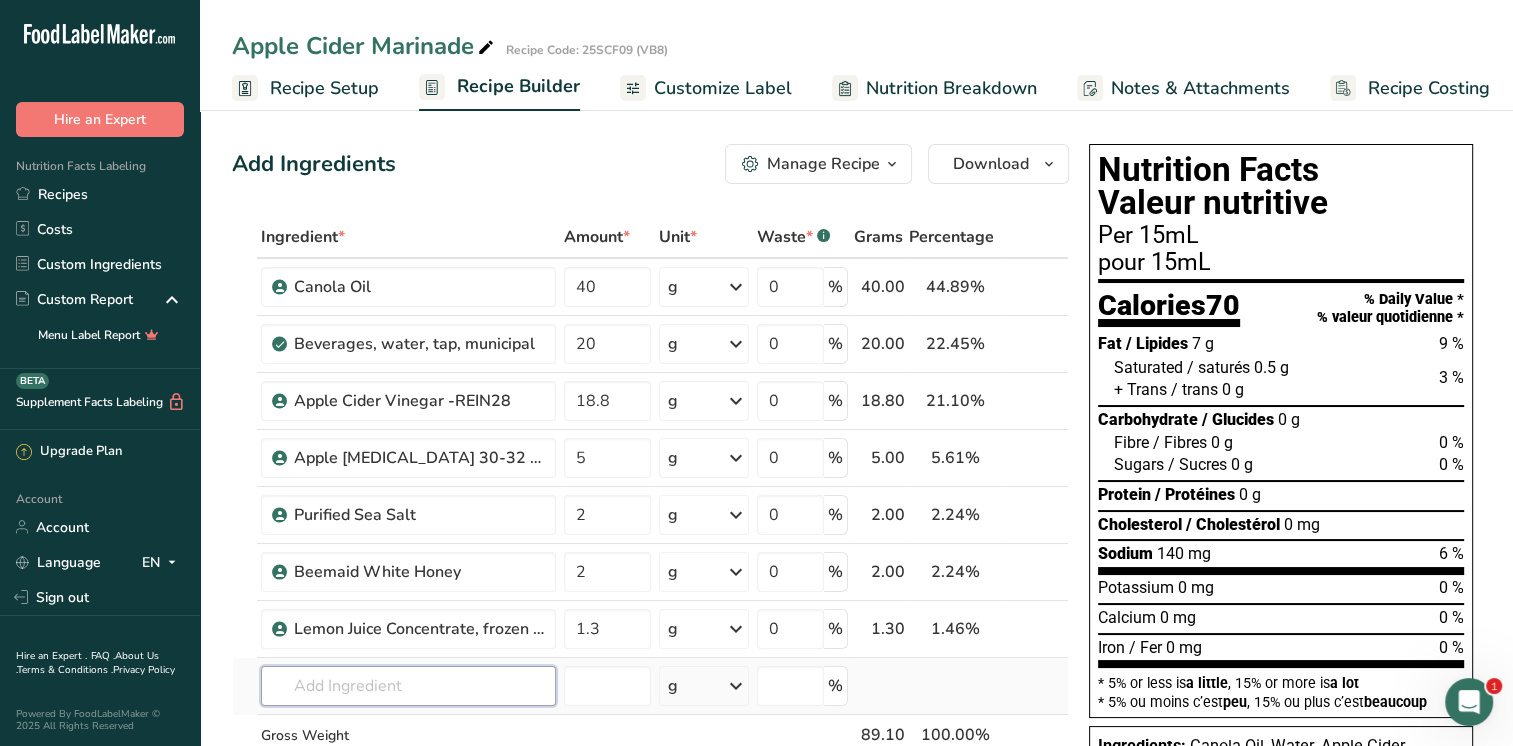 click on "Ingredient *
Amount *
Unit *
Waste *   .a-a{fill:#347362;}.b-a{fill:#fff;}          Grams
Percentage
Canola Oil
40
g
Weight Units
g
kg
mg
See more
Volume Units
l
mL
fl oz
See more
0
%
40.00
44.89%
i
[GEOGRAPHIC_DATA], water, tap, municipal
20
g
Portions
1 fl oz
1 bottle 8 fl oz
1 liter
See more
Weight Units
g
kg
mg
See more
Volume Units
l
lb/ft3
mL" at bounding box center [650, 528] 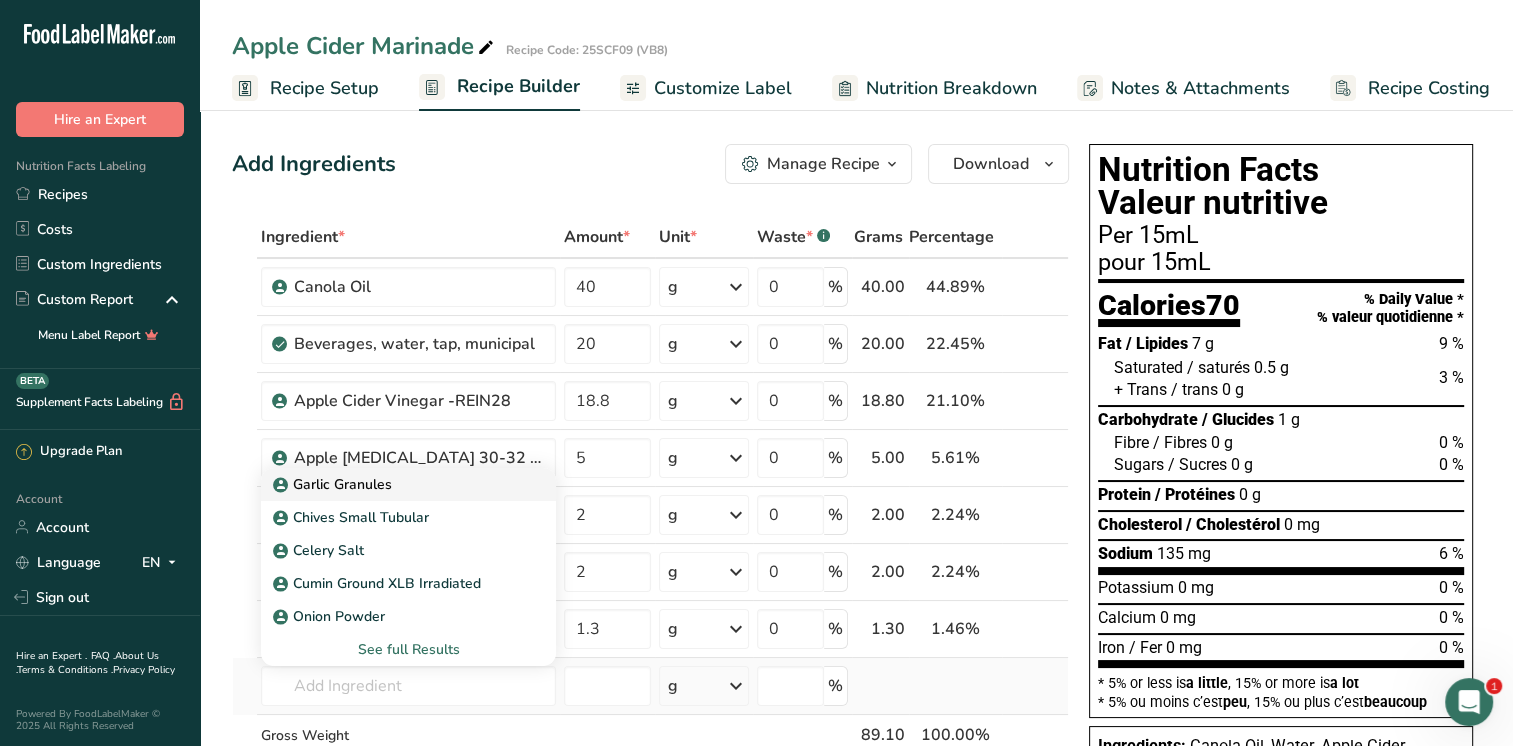 click on "Garlic Granules" at bounding box center [334, 484] 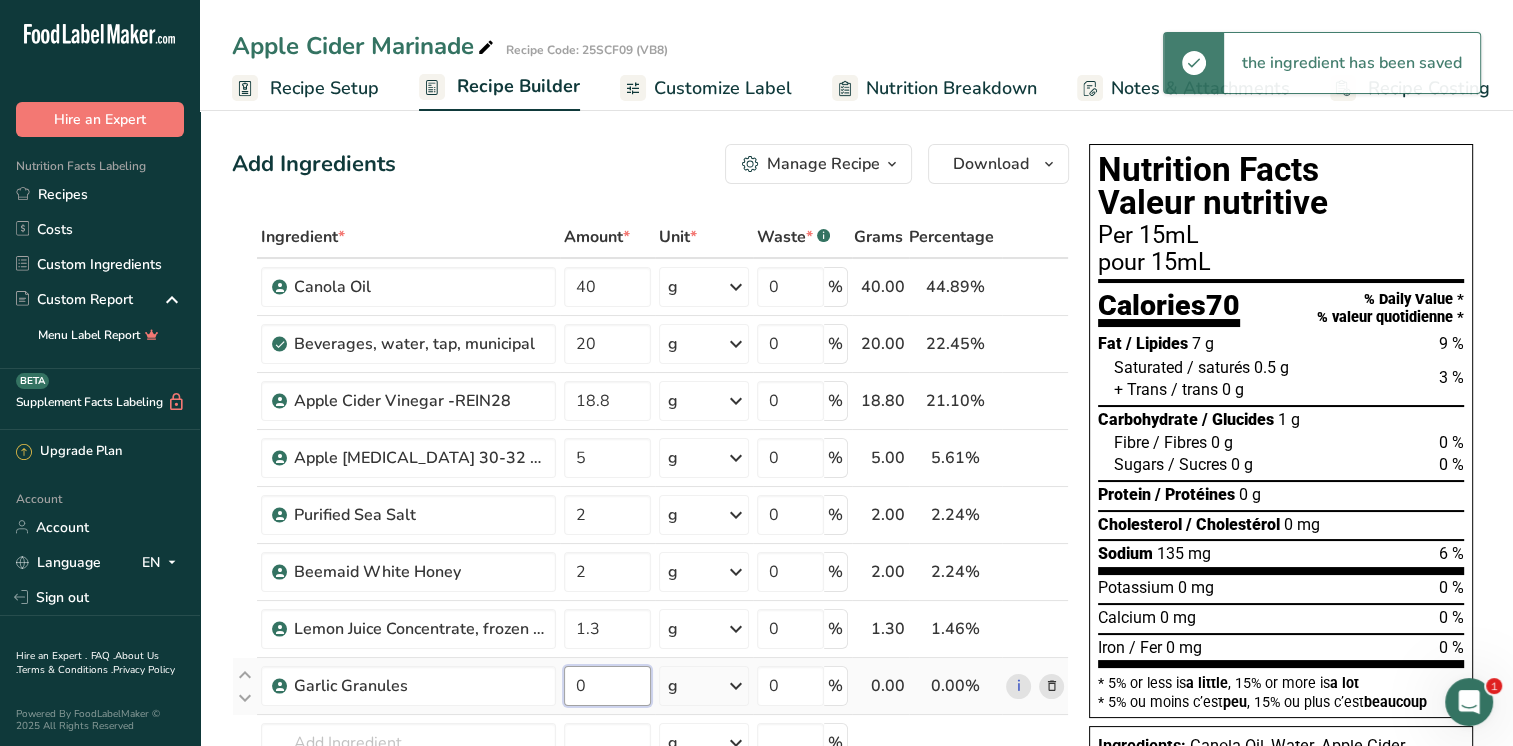drag, startPoint x: 600, startPoint y: 686, endPoint x: 568, endPoint y: 690, distance: 32.24903 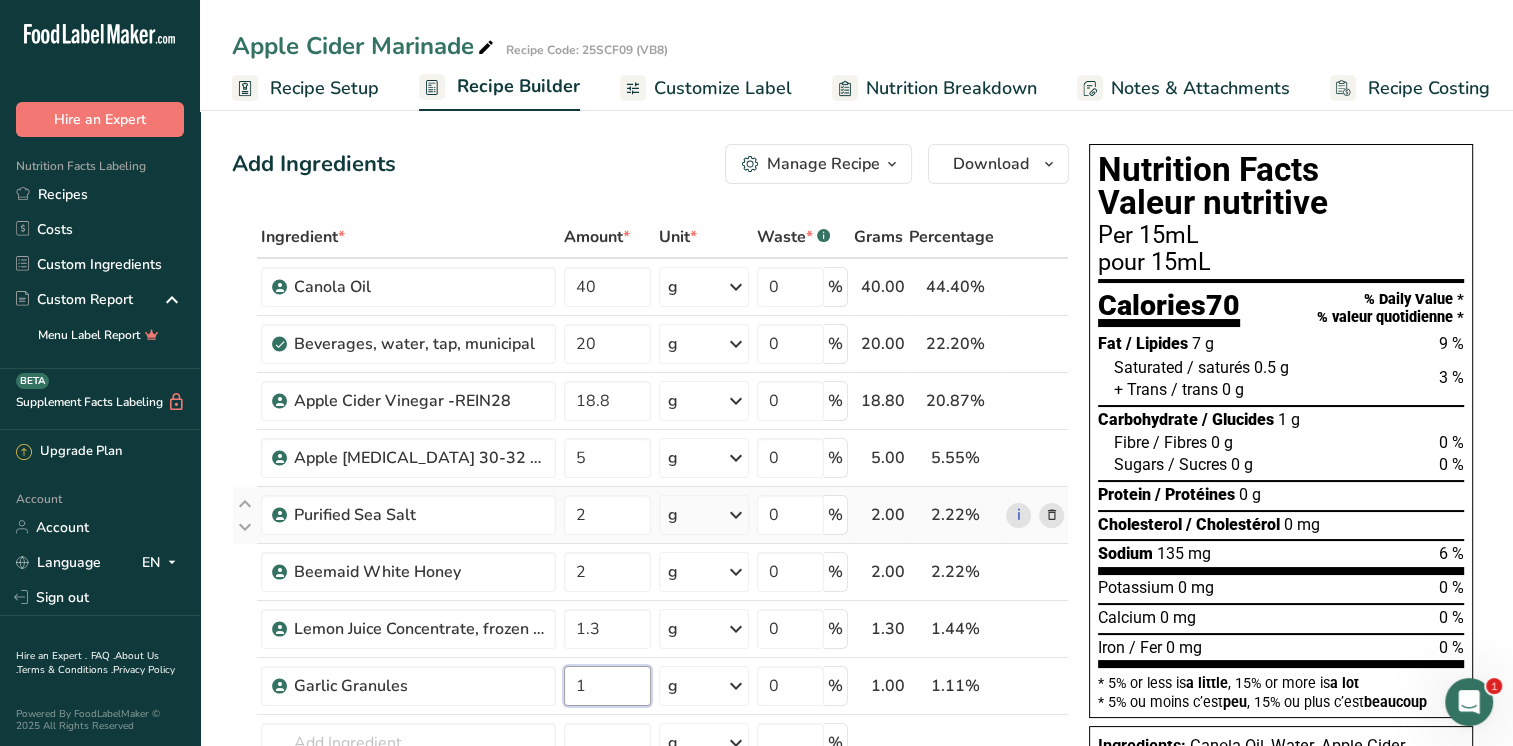 scroll, scrollTop: 400, scrollLeft: 0, axis: vertical 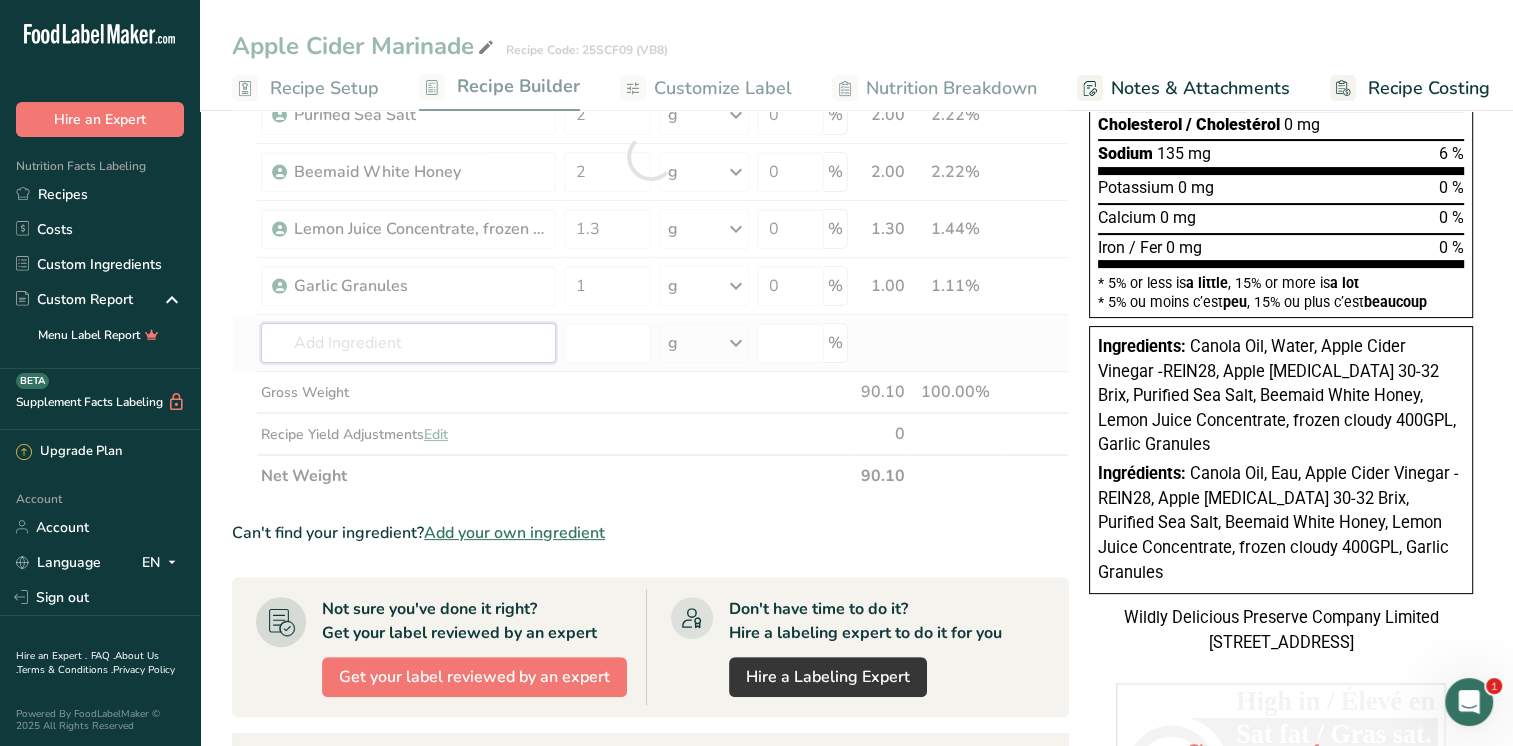 click on "Ingredient *
Amount *
Unit *
Waste *   .a-a{fill:#347362;}.b-a{fill:#fff;}          Grams
Percentage
Canola Oil
40
g
Weight Units
g
kg
mg
See more
Volume Units
l
mL
fl oz
See more
0
%
40.00
44.40%
i
[GEOGRAPHIC_DATA], water, tap, municipal
20
g
Portions
1 fl oz
1 bottle 8 fl oz
1 liter
See more
Weight Units
g
kg
mg
See more
Volume Units
l
lb/ft3
mL" at bounding box center [650, 156] 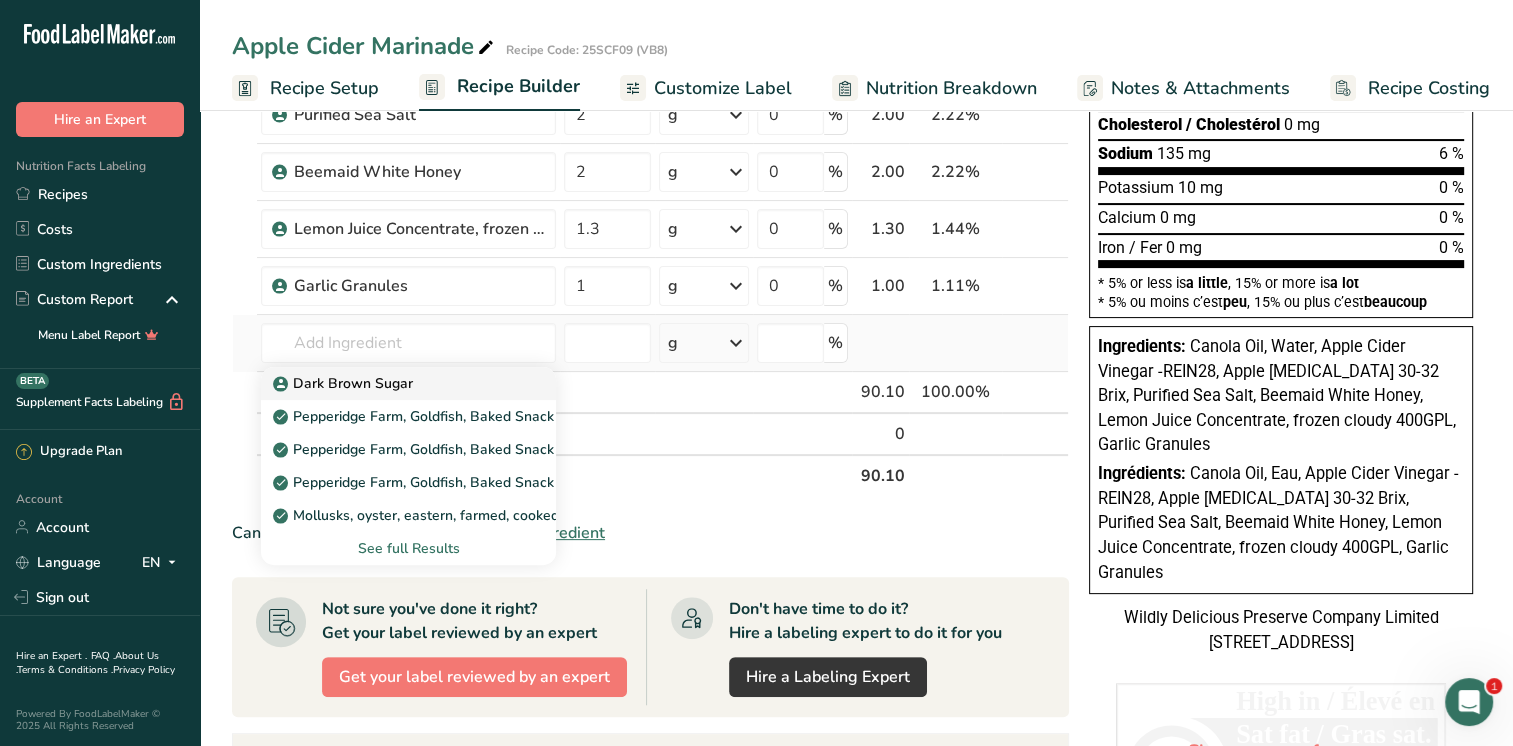 click on "Dark Brown Sugar" at bounding box center (345, 383) 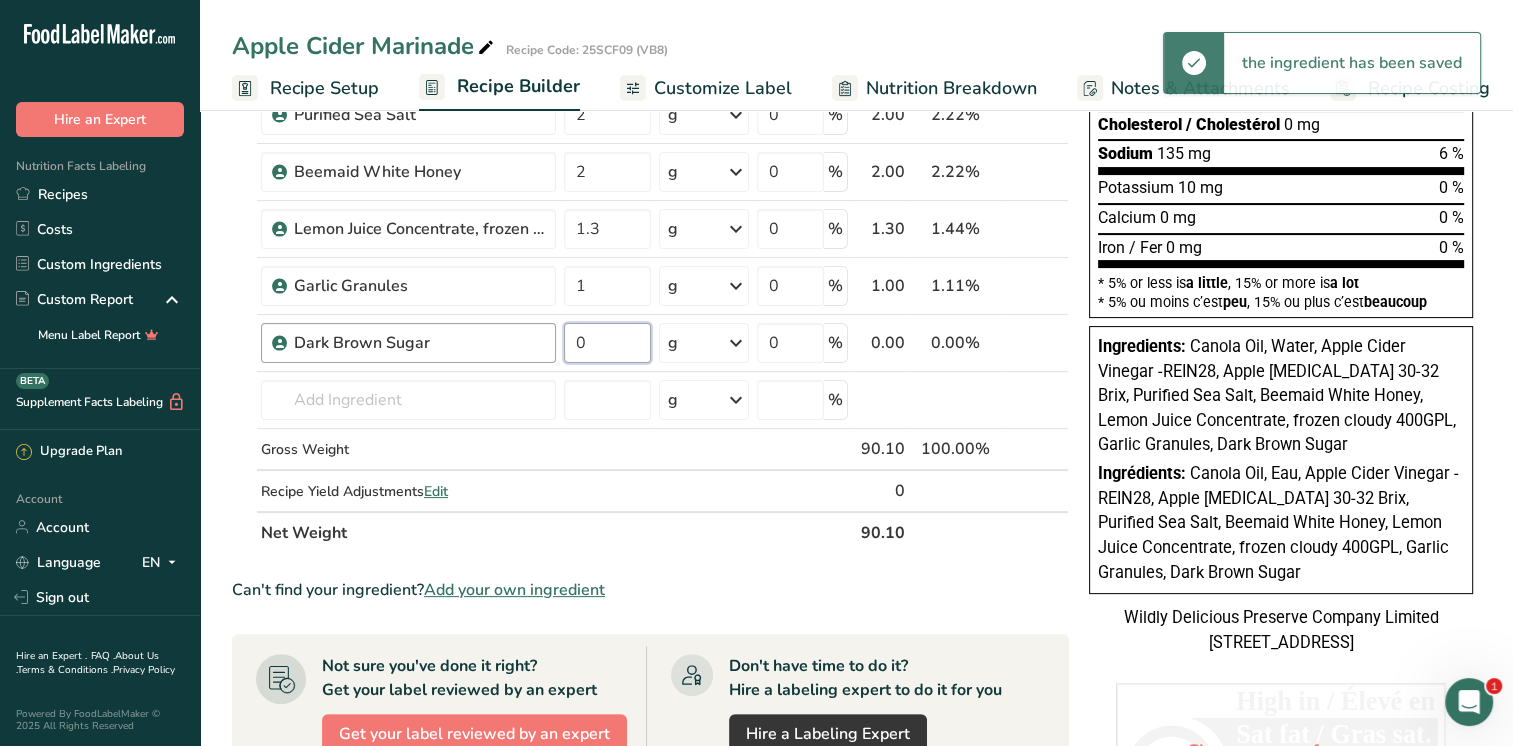 drag, startPoint x: 608, startPoint y: 347, endPoint x: 533, endPoint y: 327, distance: 77.62087 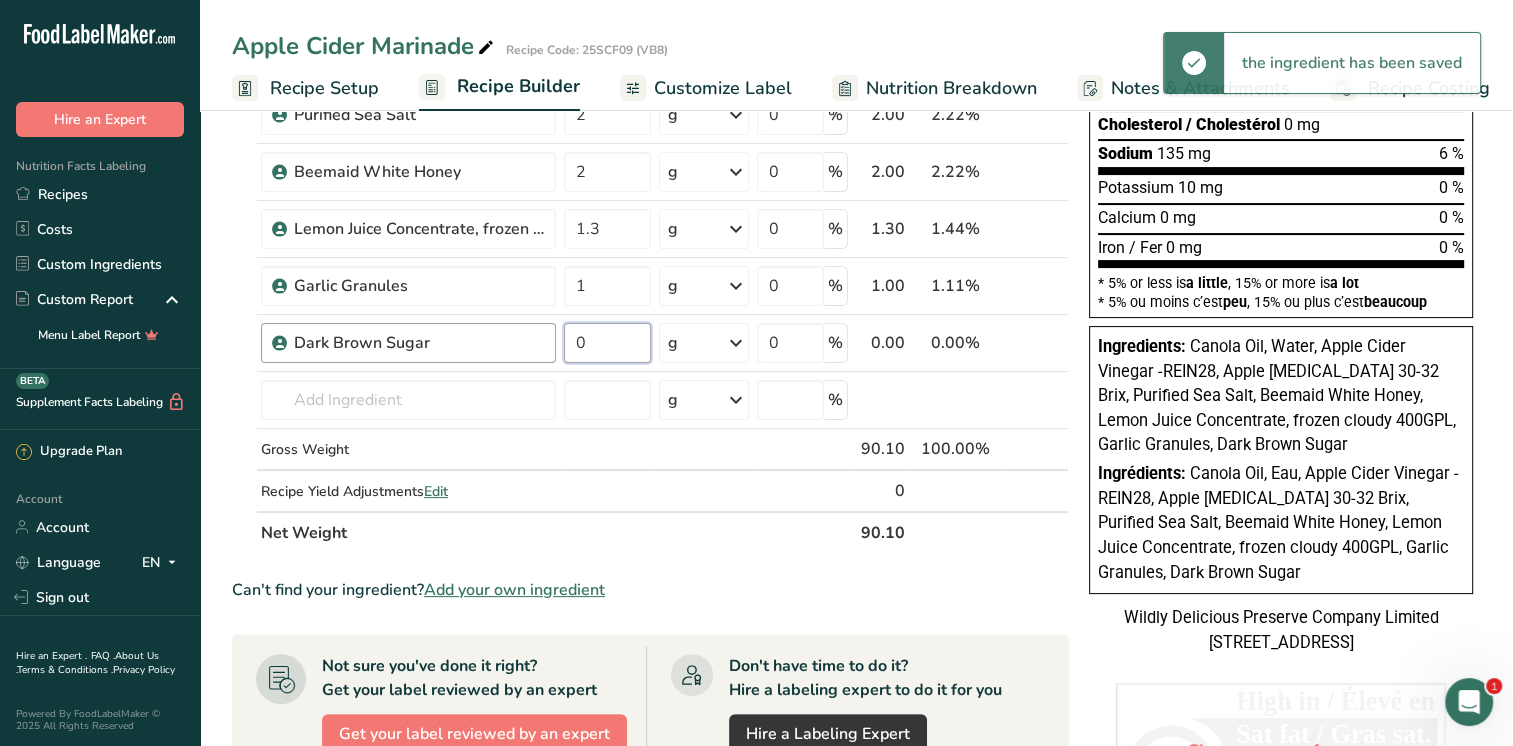 click on "Dark Brown Sugar
0
g
Weight Units
g
kg
mg
See more
Volume Units
l
mL
fl oz
See more
0
%
0.00
0.00%
i" at bounding box center (650, 343) 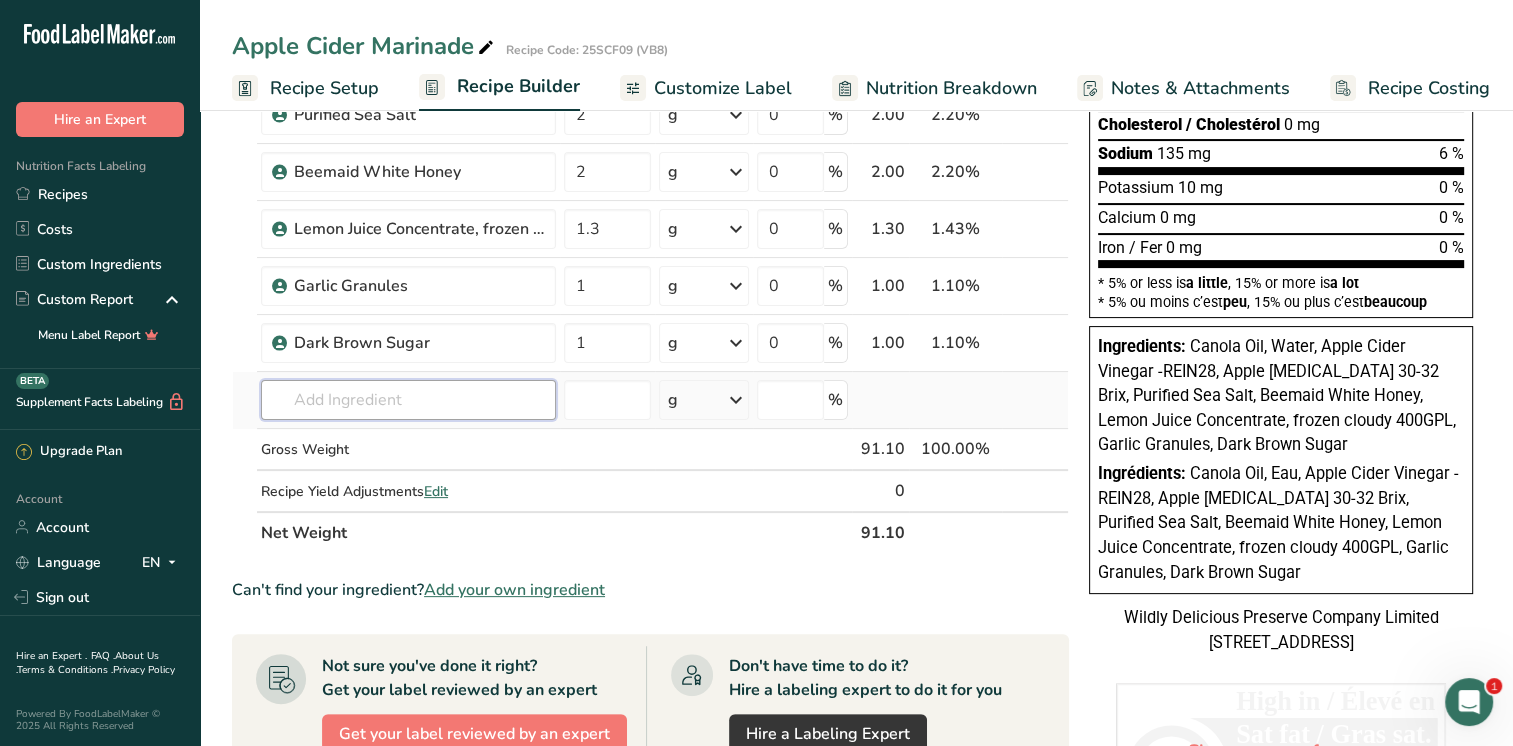 click on "Ingredient *
Amount *
Unit *
Waste *   .a-a{fill:#347362;}.b-a{fill:#fff;}          Grams
Percentage
Canola Oil
40
g
Weight Units
g
kg
mg
See more
Volume Units
l
mL
fl oz
See more
0
%
40.00
43.91%
i
[GEOGRAPHIC_DATA], water, tap, municipal
20
g
Portions
1 fl oz
1 bottle 8 fl oz
1 liter
See more
Weight Units
g
kg
mg
See more
Volume Units
l
lb/ft3
mL" at bounding box center (650, 185) 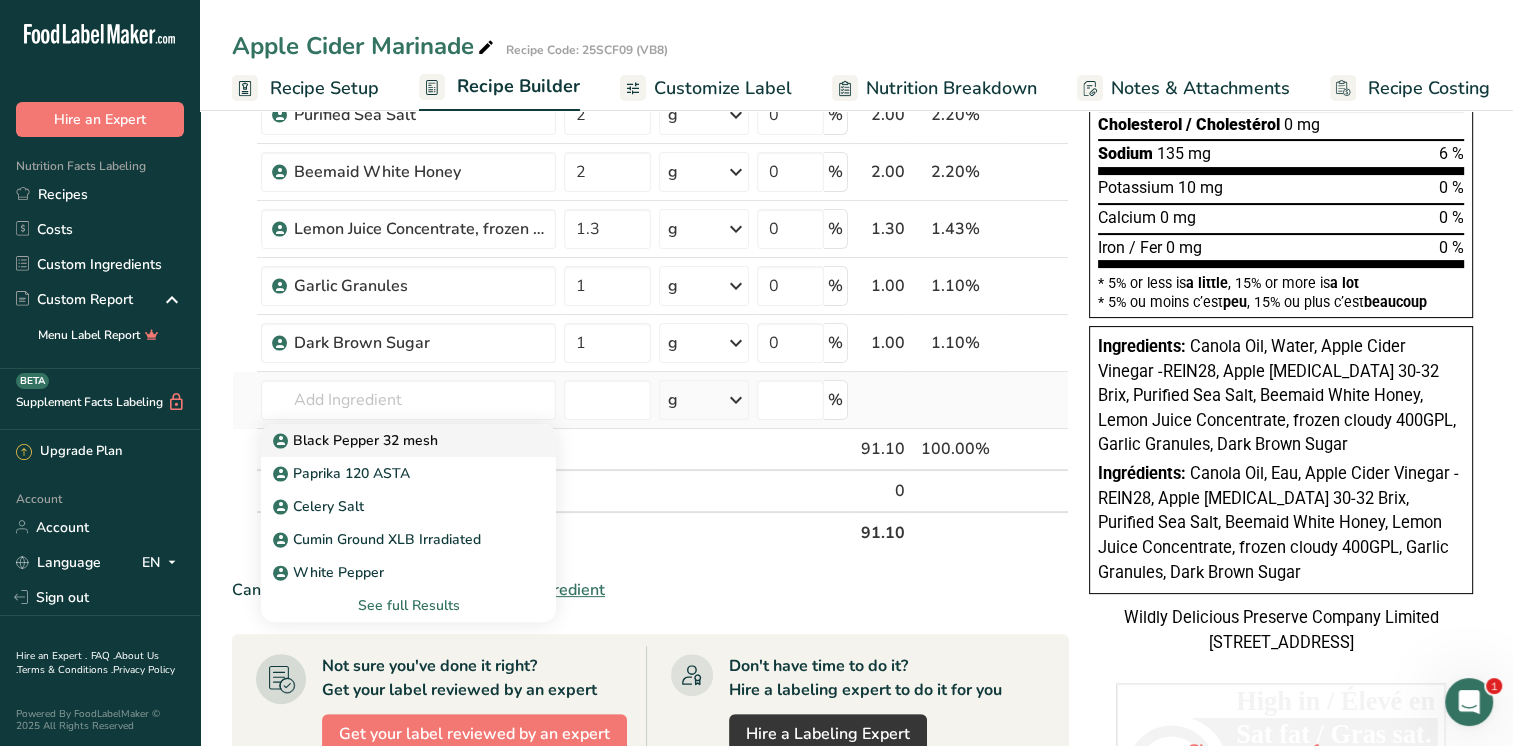click on "Black Pepper 32 mesh" at bounding box center [357, 440] 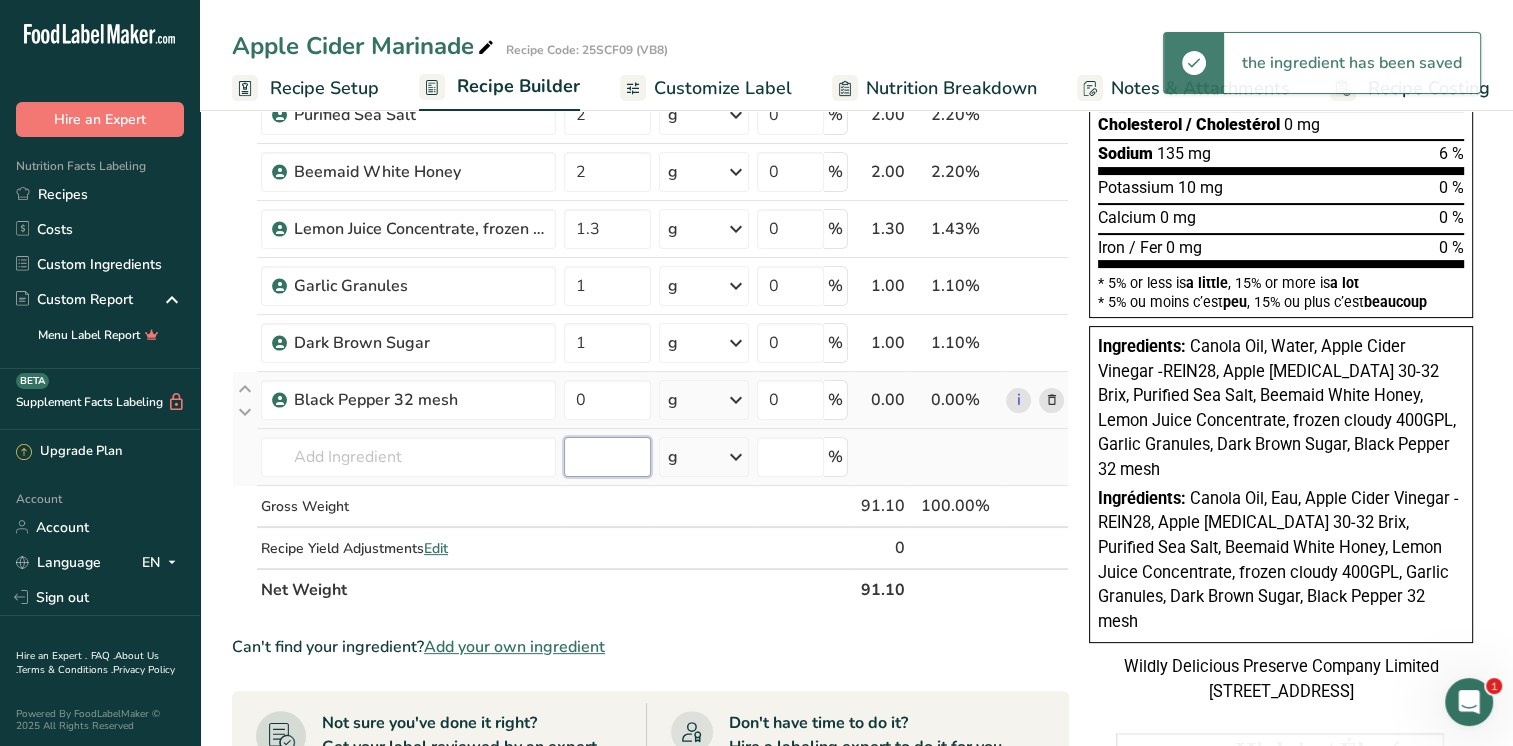 click at bounding box center (607, 457) 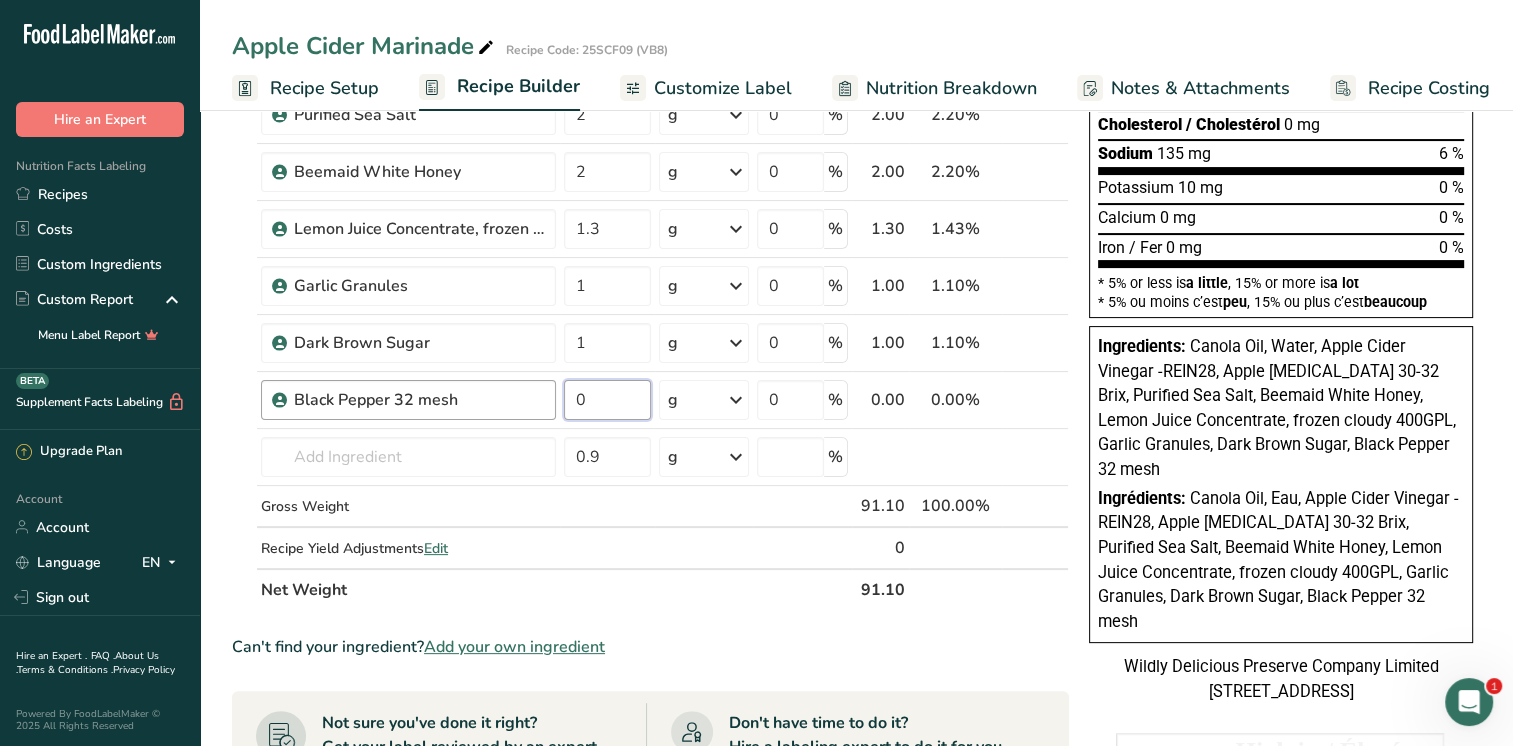 drag, startPoint x: 618, startPoint y: 398, endPoint x: 543, endPoint y: 389, distance: 75.53807 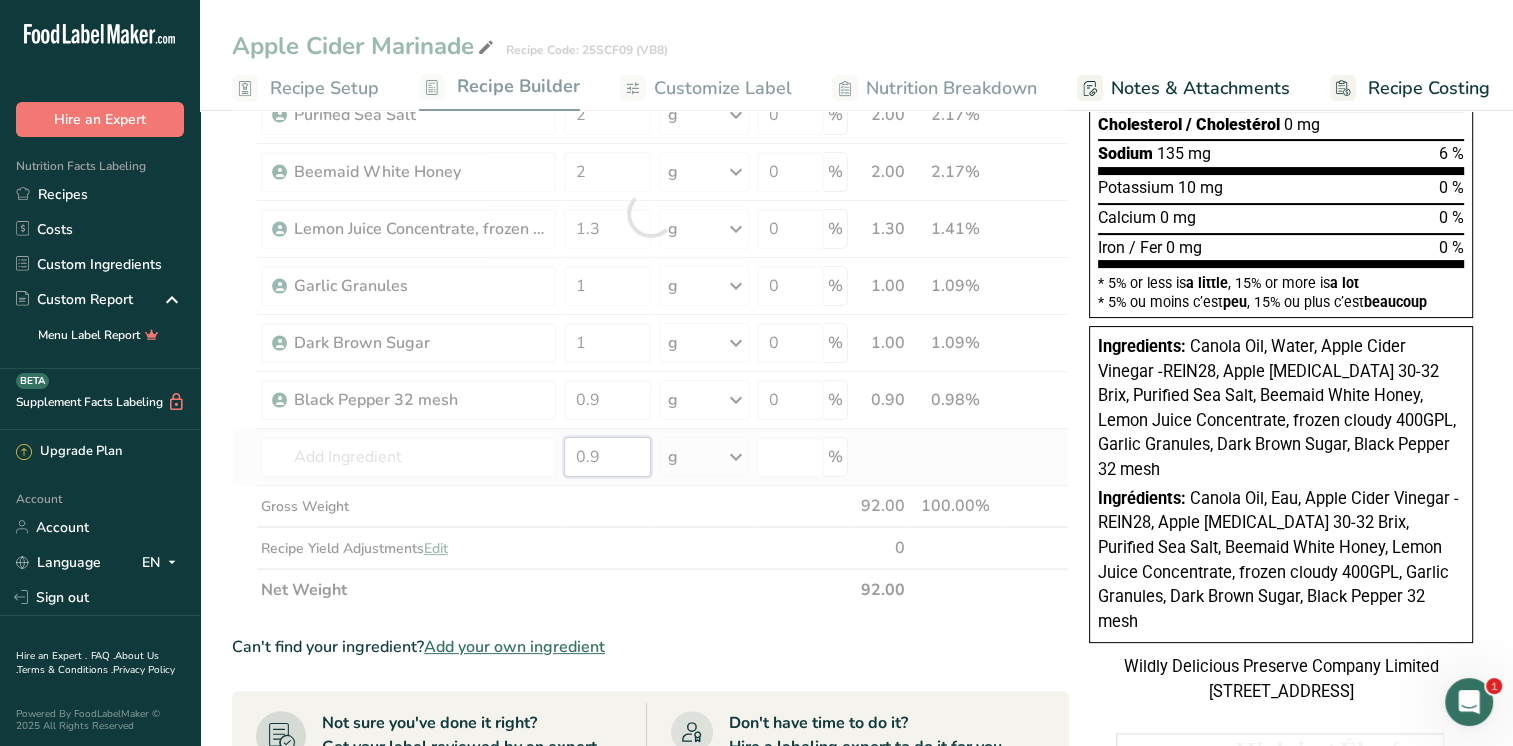 click on "Ingredient *
Amount *
Unit *
Waste *   .a-a{fill:#347362;}.b-a{fill:#fff;}          Grams
Percentage
Canola Oil
40
g
Weight Units
g
kg
mg
See more
Volume Units
l
mL
fl oz
See more
0
%
40.00
43.48%
i
[GEOGRAPHIC_DATA], water, tap, municipal
20
g
Portions
1 fl oz
1 bottle 8 fl oz
1 liter
See more
Weight Units
g
kg
mg
See more
Volume Units
l
lb/ft3
mL" at bounding box center (650, 213) 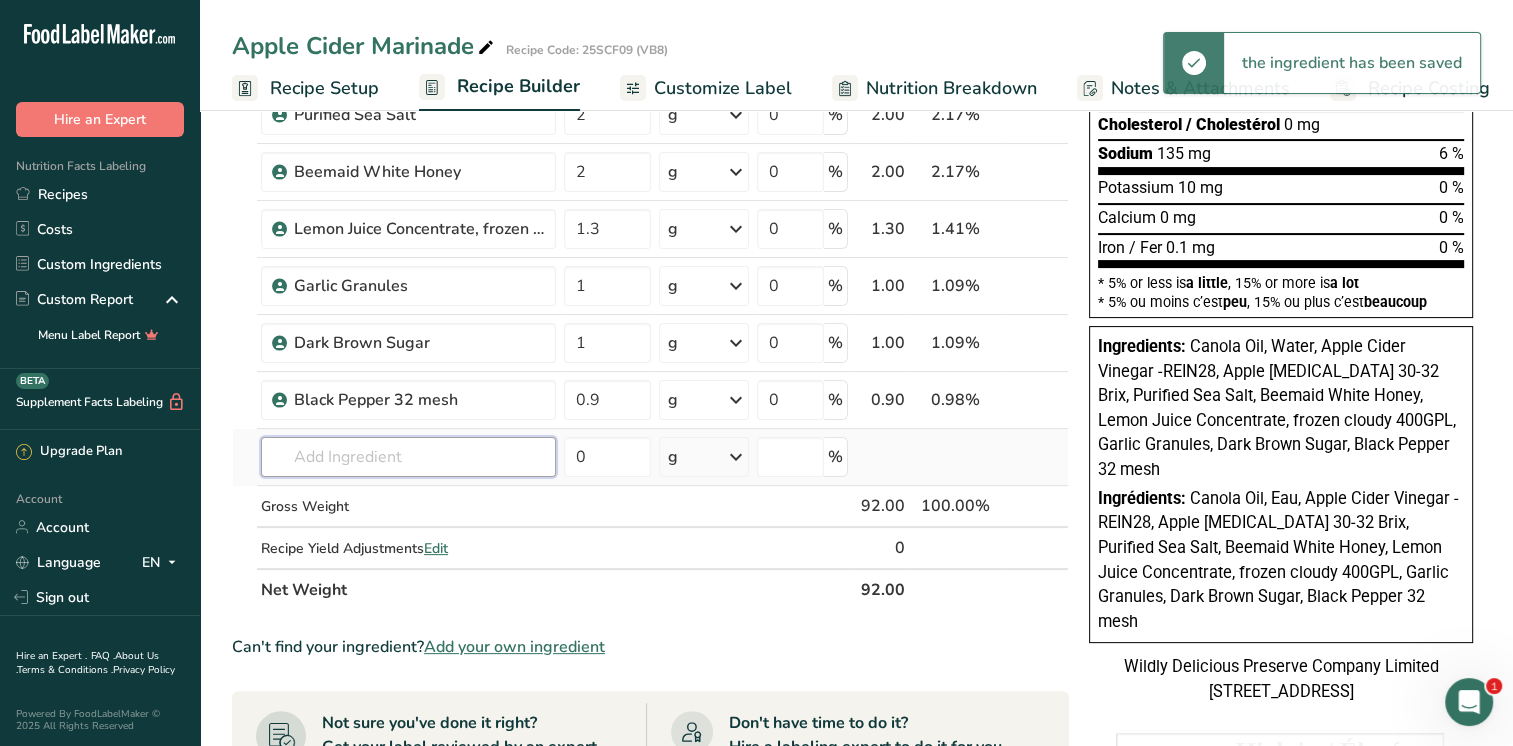 click at bounding box center [408, 457] 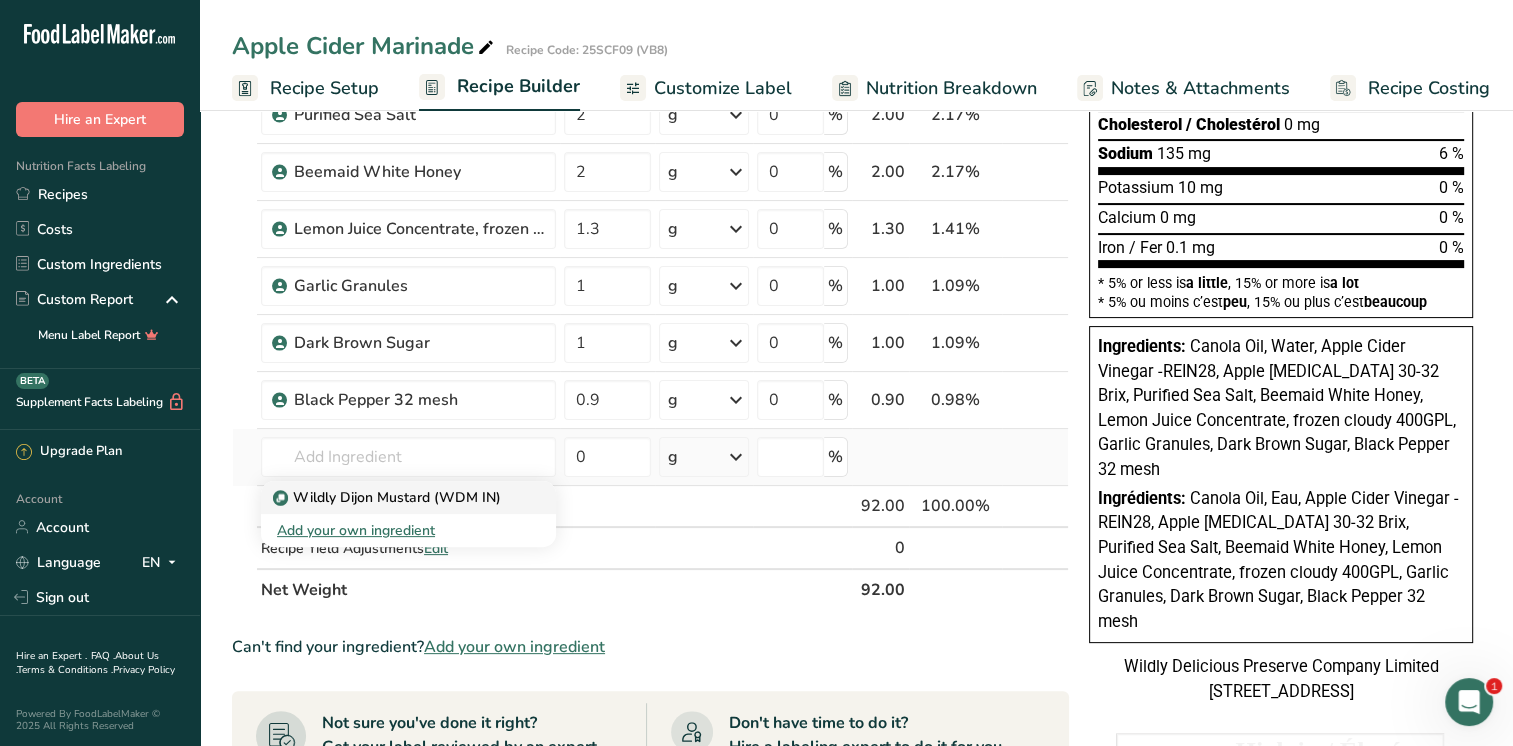 click on "Wildly Dijon Mustard (WDM IN)" at bounding box center (389, 497) 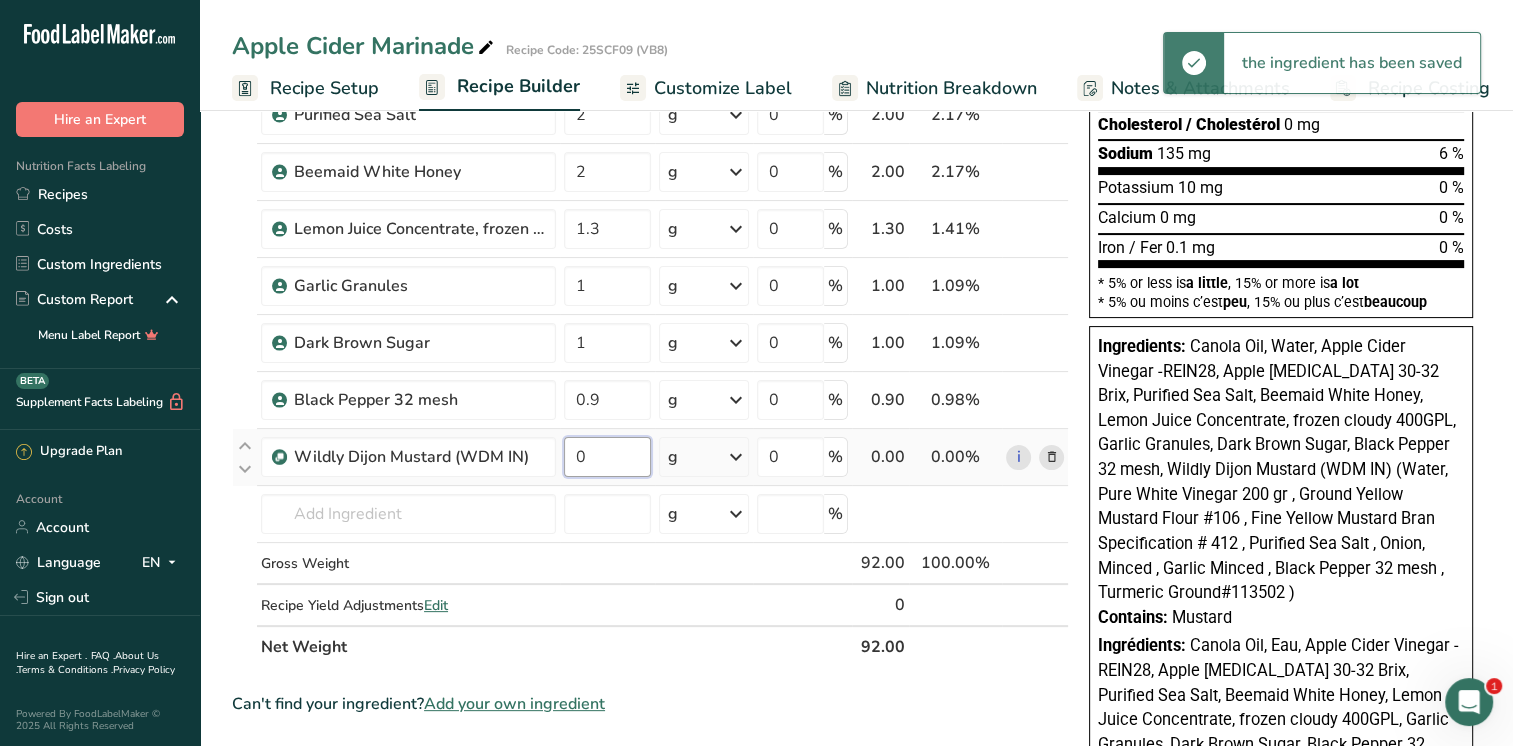 click on "0" at bounding box center [607, 457] 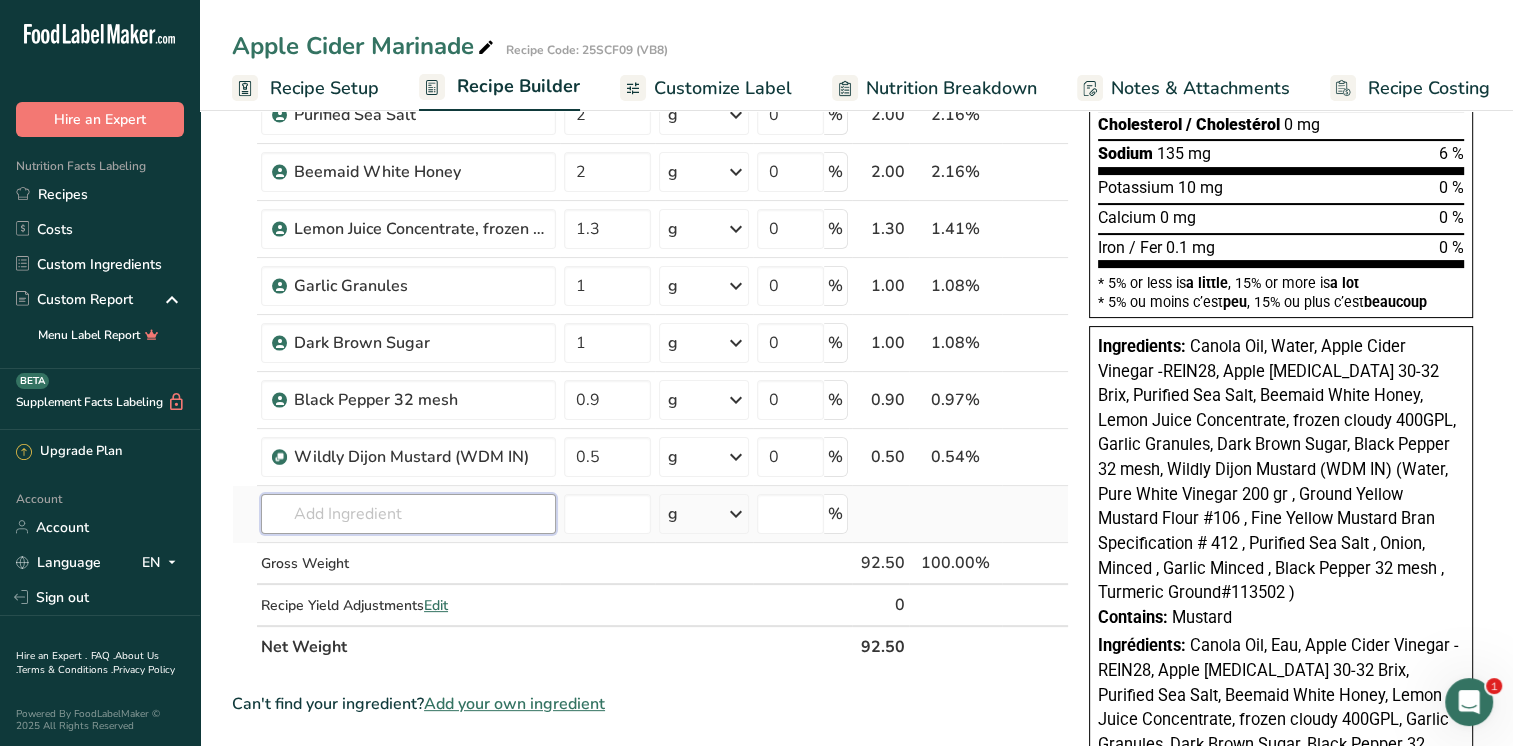 click on "Ingredient *
Amount *
Unit *
Waste *   .a-a{fill:#347362;}.b-a{fill:#fff;}          Grams
Percentage
Canola Oil
40
g
Weight Units
g
kg
mg
See more
Volume Units
l
mL
fl oz
See more
0
%
40.00
43.24%
i
[GEOGRAPHIC_DATA], water, tap, municipal
20
g
Portions
1 fl oz
1 bottle 8 fl oz
1 liter
See more
Weight Units
g
kg
mg
See more
Volume Units
l
lb/ft3
mL" at bounding box center (650, 242) 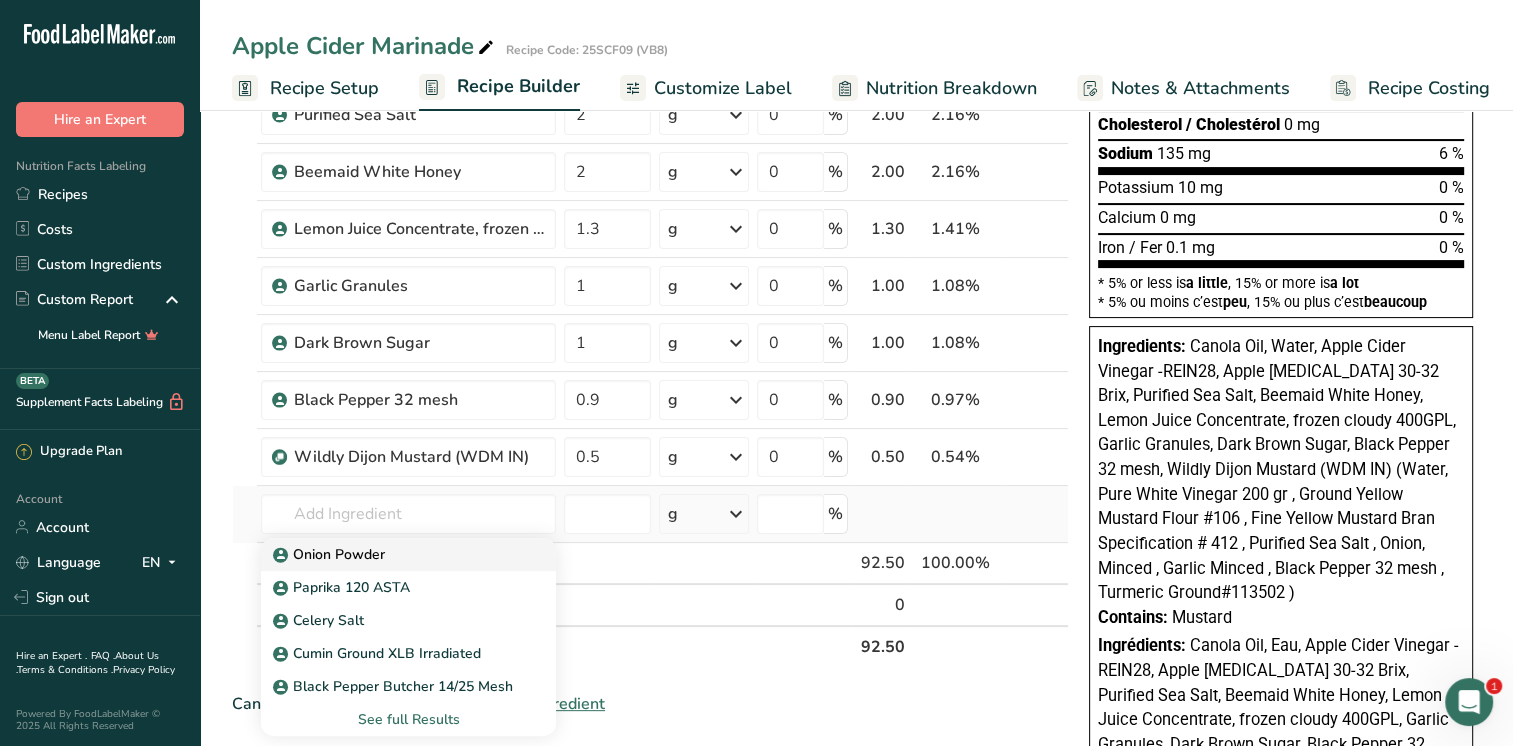 click on "Onion Powder" at bounding box center (331, 554) 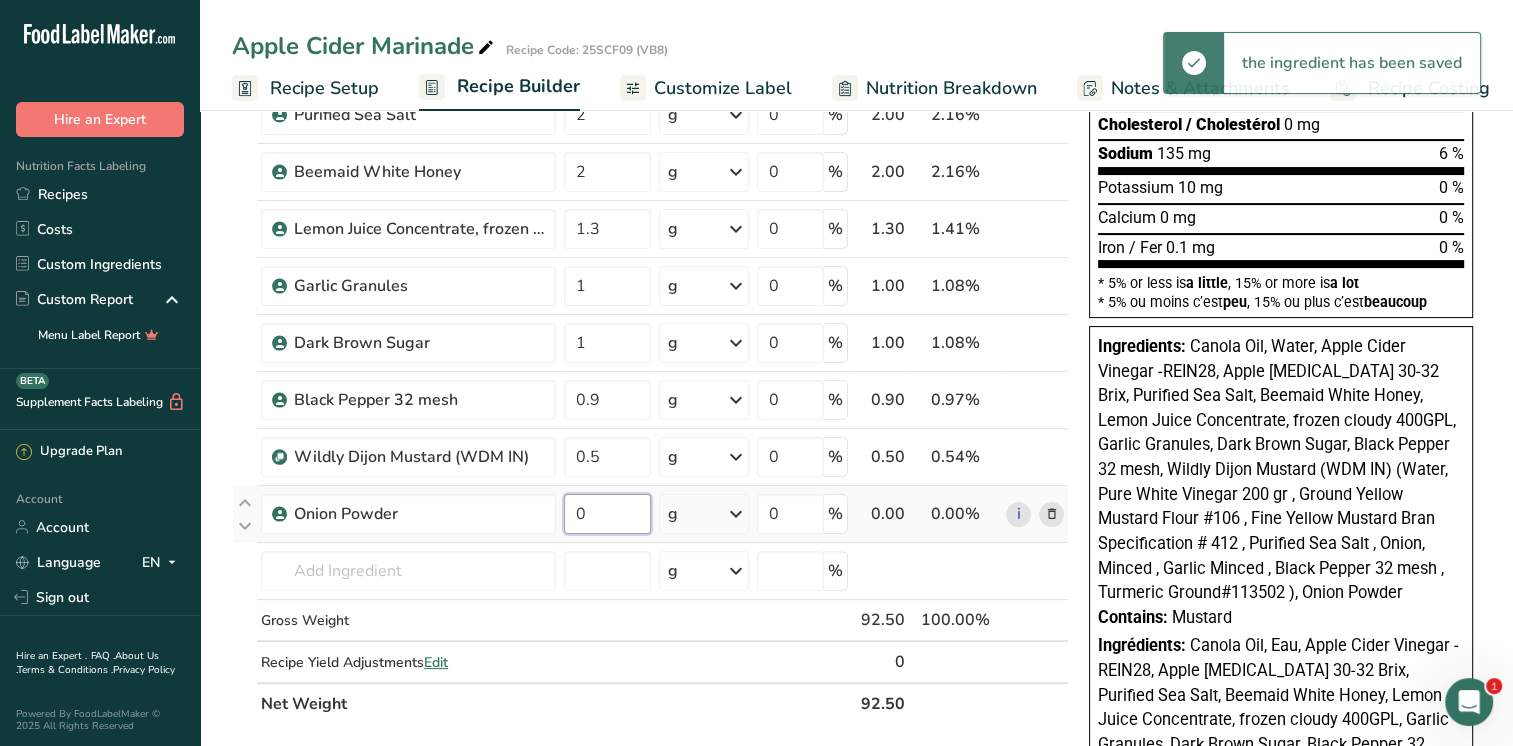 drag, startPoint x: 609, startPoint y: 518, endPoint x: 569, endPoint y: 507, distance: 41.484936 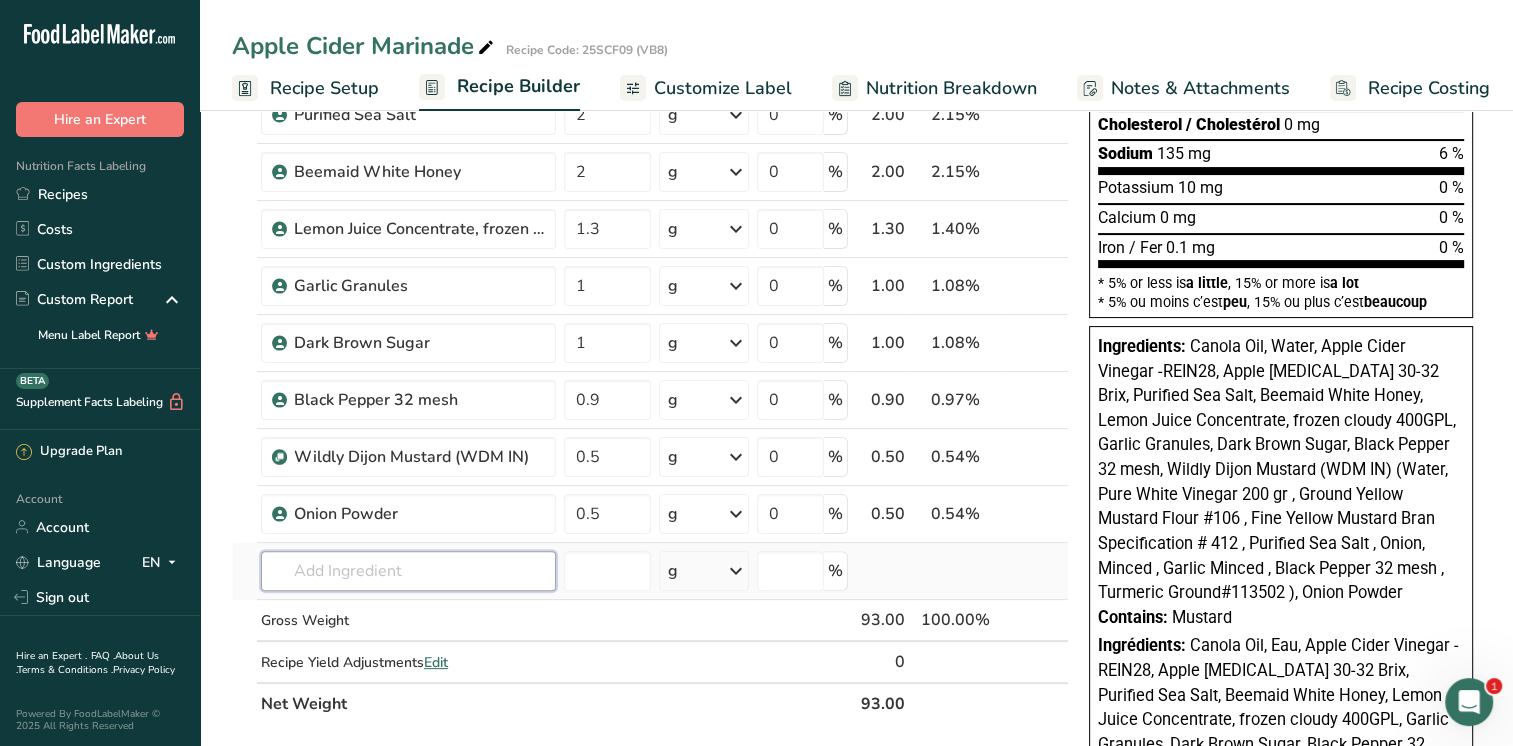 click on "Ingredient *
Amount *
Unit *
Waste *   .a-a{fill:#347362;}.b-a{fill:#fff;}          Grams
Percentage
Canola Oil
40
g
Weight Units
g
kg
mg
See more
Volume Units
l
mL
fl oz
See more
0
%
40.00
43.01%
i
[GEOGRAPHIC_DATA], water, tap, municipal
20
g
Portions
1 fl oz
1 bottle 8 fl oz
1 liter
See more
Weight Units
g
kg
mg
See more
Volume Units
l
lb/ft3
mL" at bounding box center (650, 270) 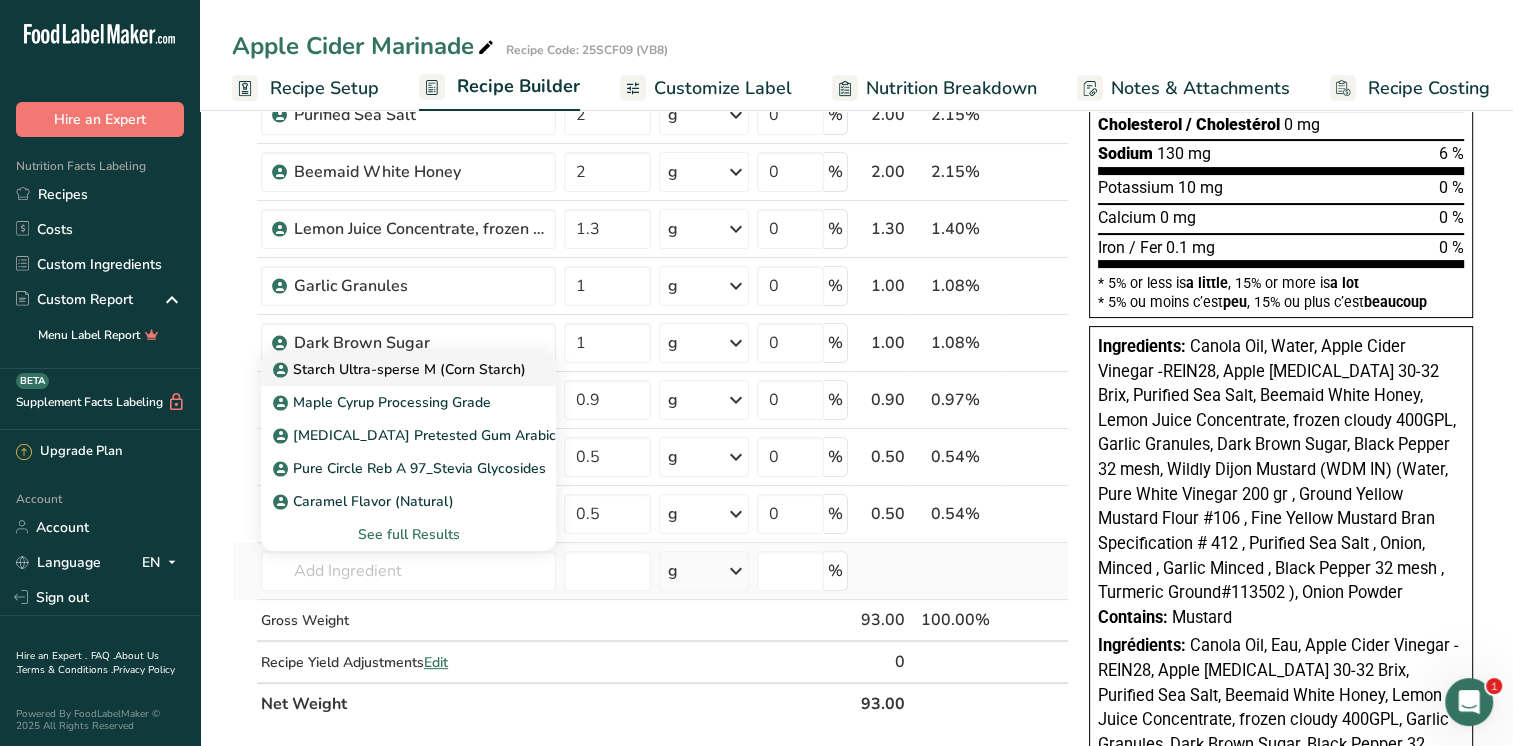 click on "Starch Ultra-sperse M (Corn Starch)" at bounding box center (401, 369) 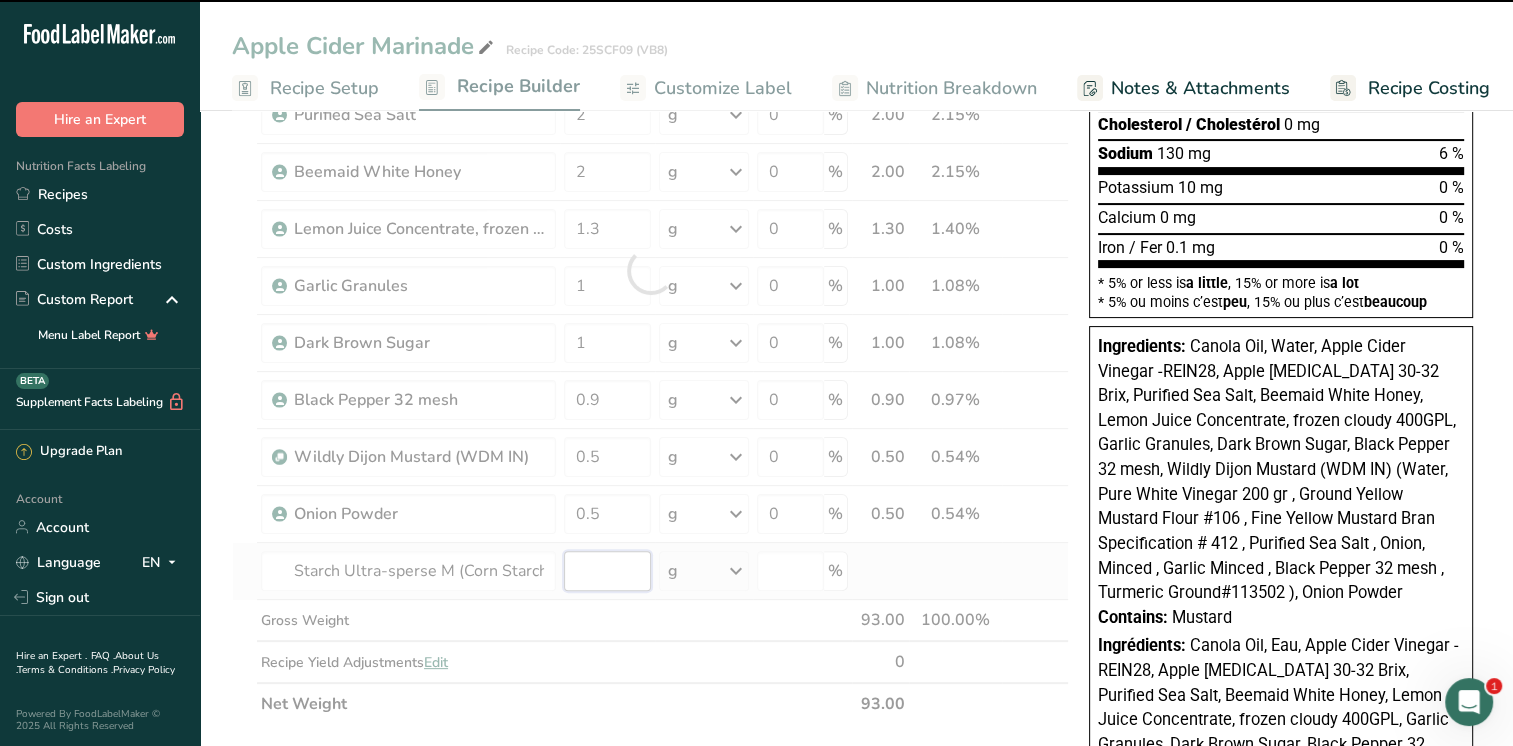 click at bounding box center [607, 571] 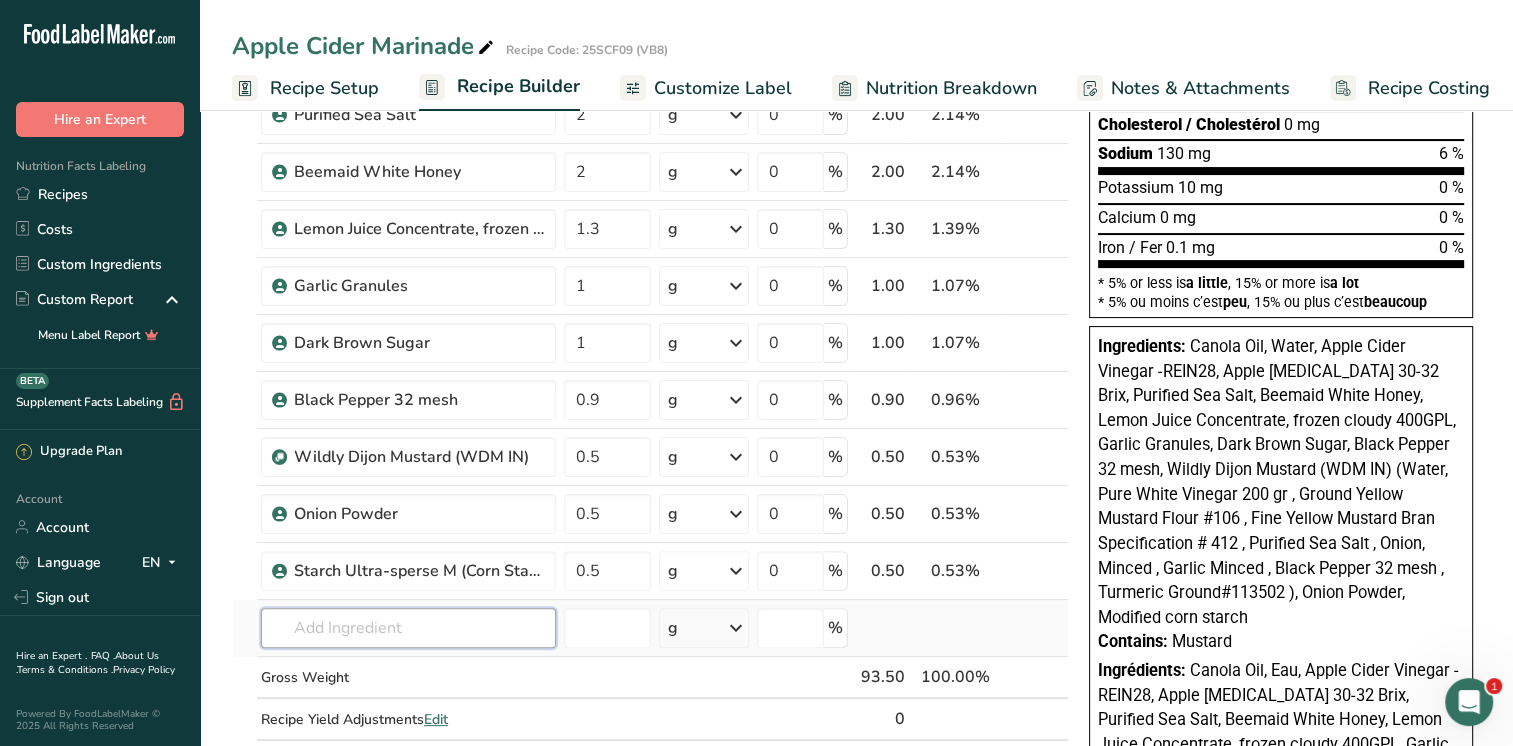 click on "Ingredient *
Amount *
Unit *
Waste *   .a-a{fill:#347362;}.b-a{fill:#fff;}          Grams
Percentage
Canola Oil
40
g
Weight Units
g
kg
mg
See more
Volume Units
l
mL
fl oz
See more
0
%
40.00
42.78%
i
[GEOGRAPHIC_DATA], water, tap, municipal
20
g
Portions
1 fl oz
1 bottle 8 fl oz
1 liter
See more
Weight Units
g
kg
mg
See more
Volume Units
l
lb/ft3
mL" at bounding box center [650, 299] 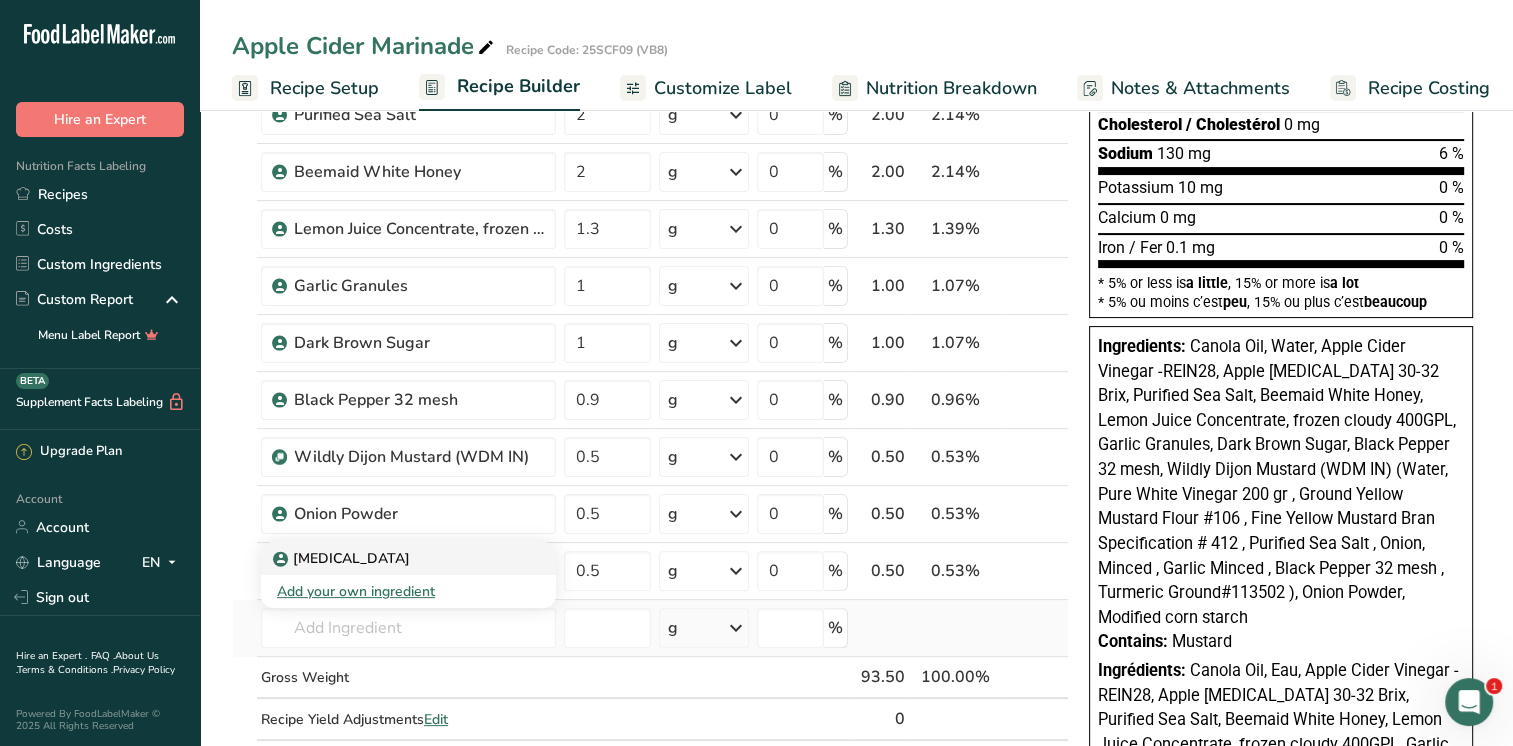 click on "[MEDICAL_DATA]" at bounding box center [343, 558] 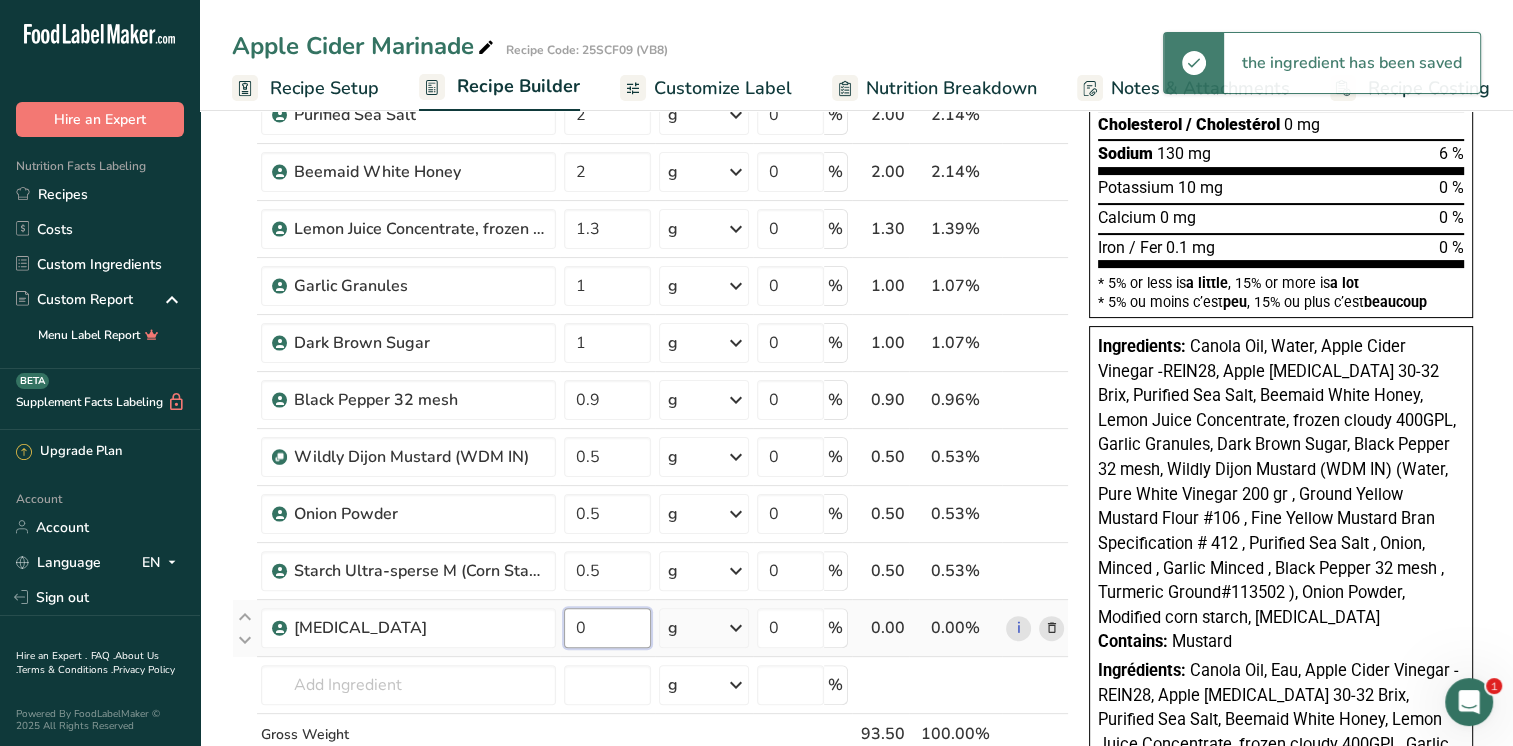 click on "0" at bounding box center [607, 628] 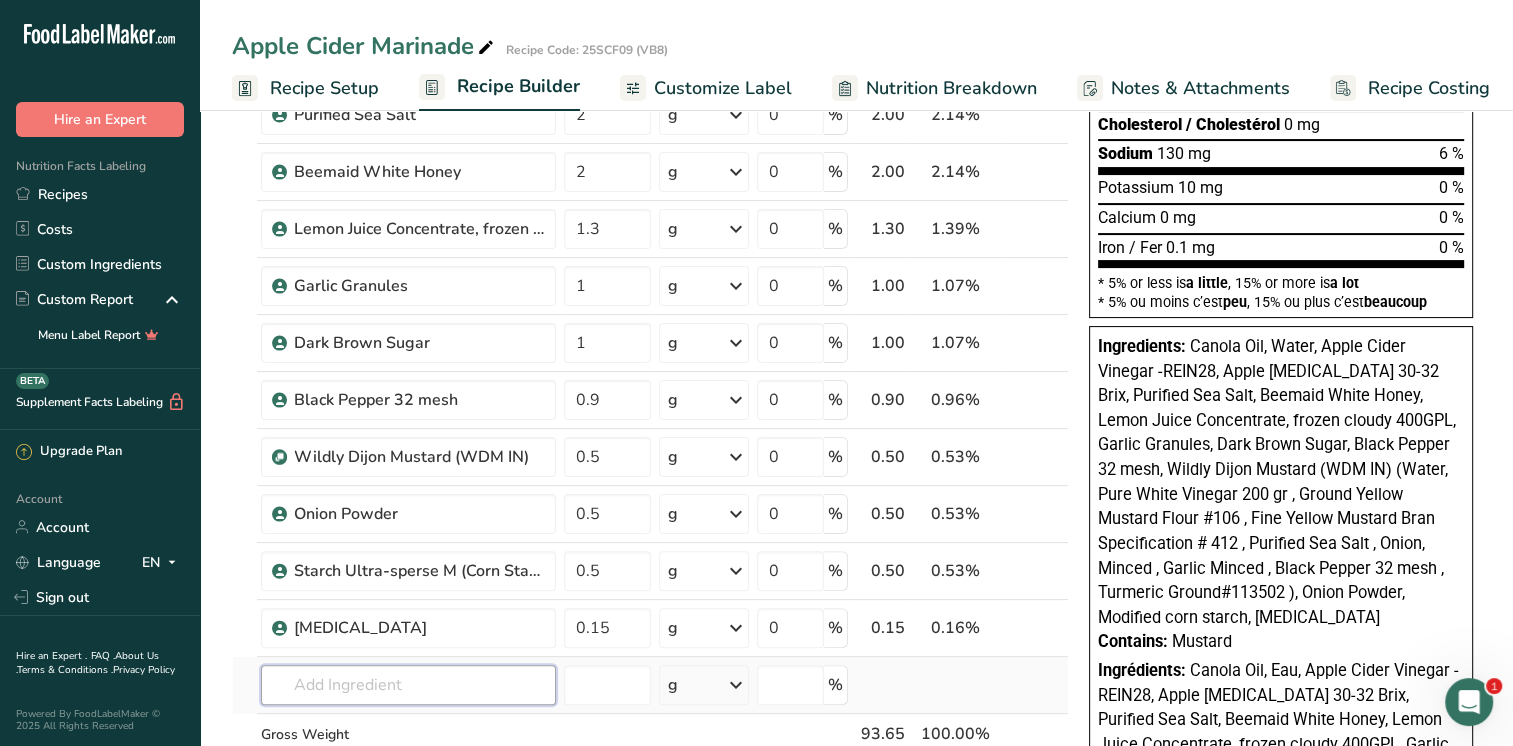 click on "Ingredient *
Amount *
Unit *
Waste *   .a-a{fill:#347362;}.b-a{fill:#fff;}          Grams
Percentage
Canola Oil
40
g
Weight Units
g
kg
mg
See more
Volume Units
l
mL
fl oz
See more
0
%
40.00
42.71%
i
[GEOGRAPHIC_DATA], water, tap, municipal
20
g
Portions
1 fl oz
1 bottle 8 fl oz
1 liter
See more
Weight Units
g
kg
mg
See more
Volume Units
l
lb/ft3
mL" at bounding box center (650, 327) 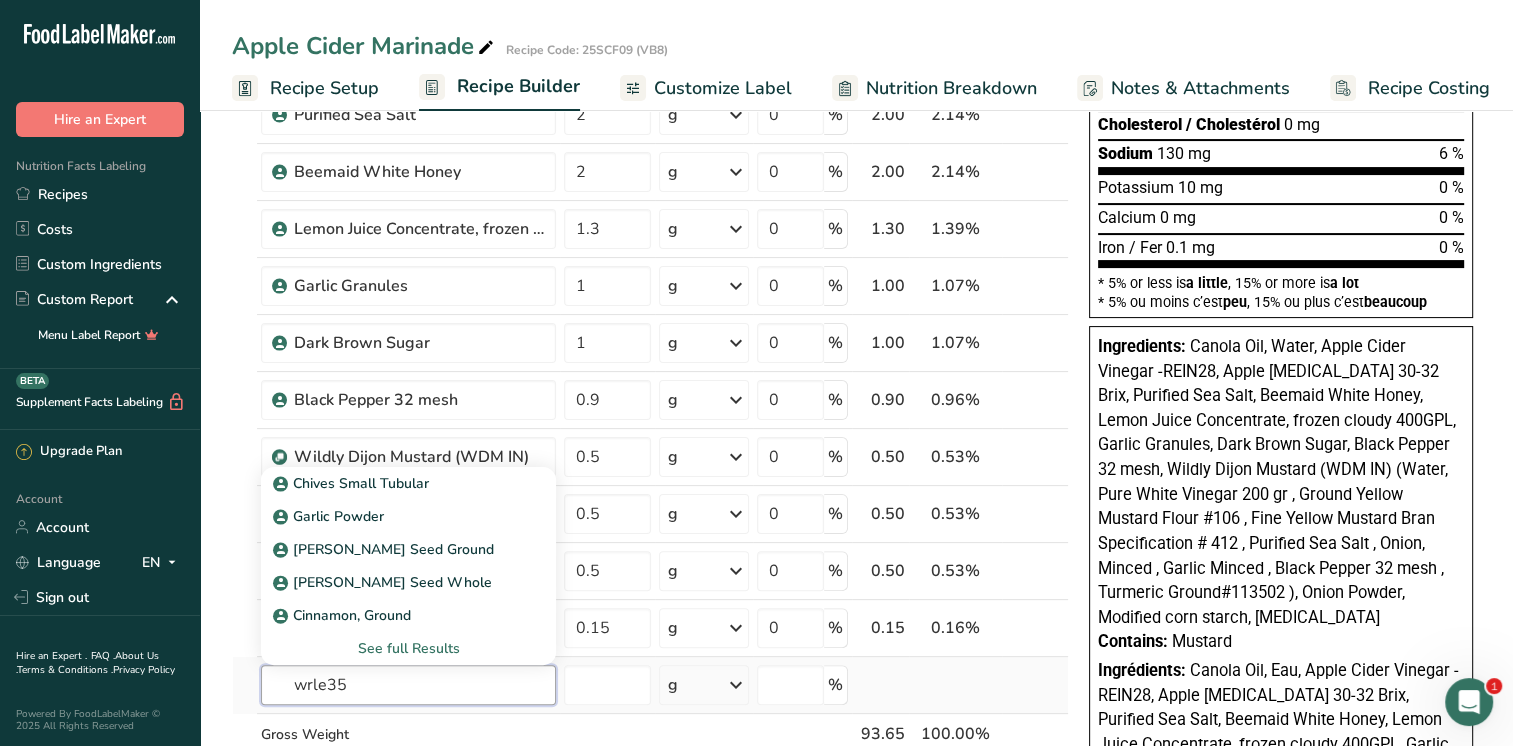 drag, startPoint x: 400, startPoint y: 692, endPoint x: 269, endPoint y: 684, distance: 131.24405 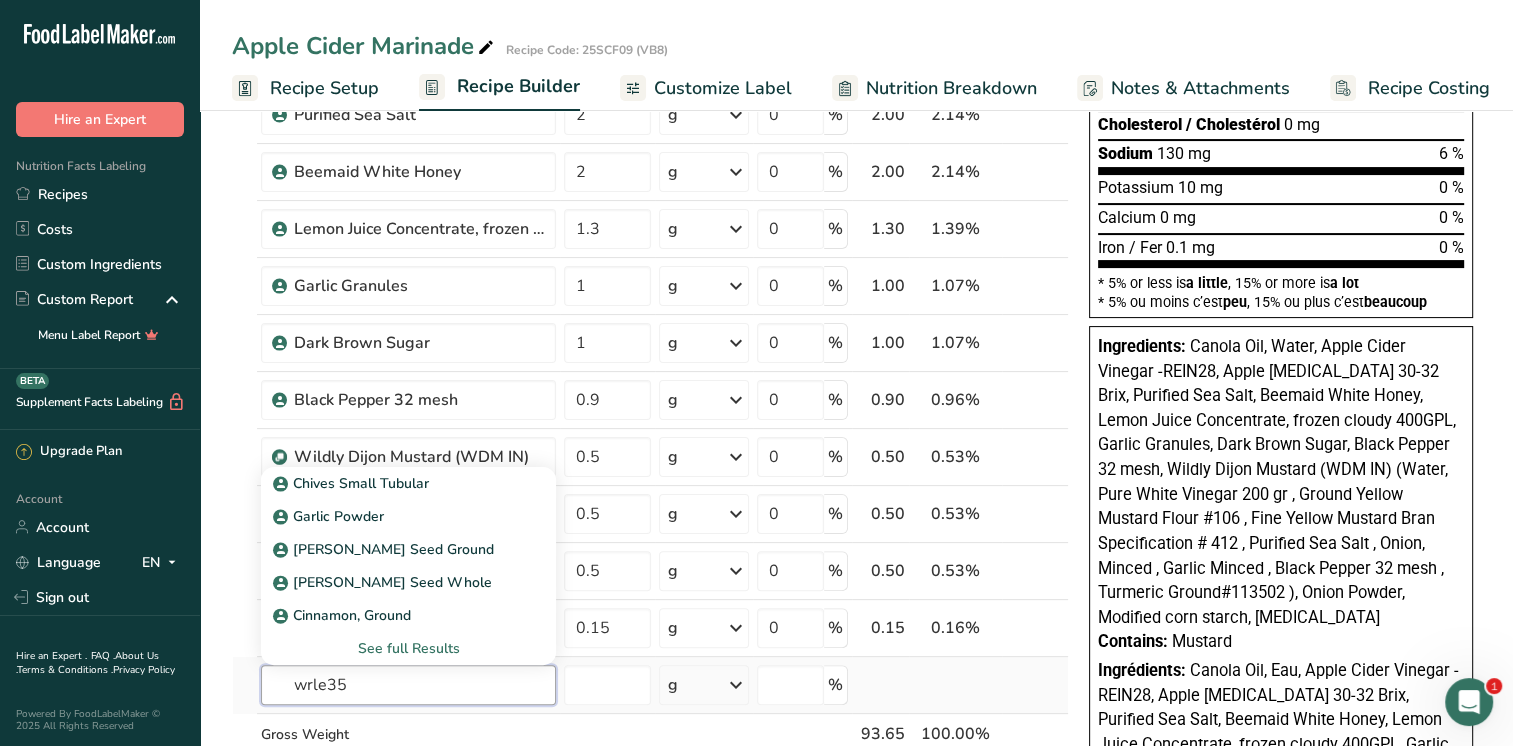 click on "wrle35" at bounding box center [408, 685] 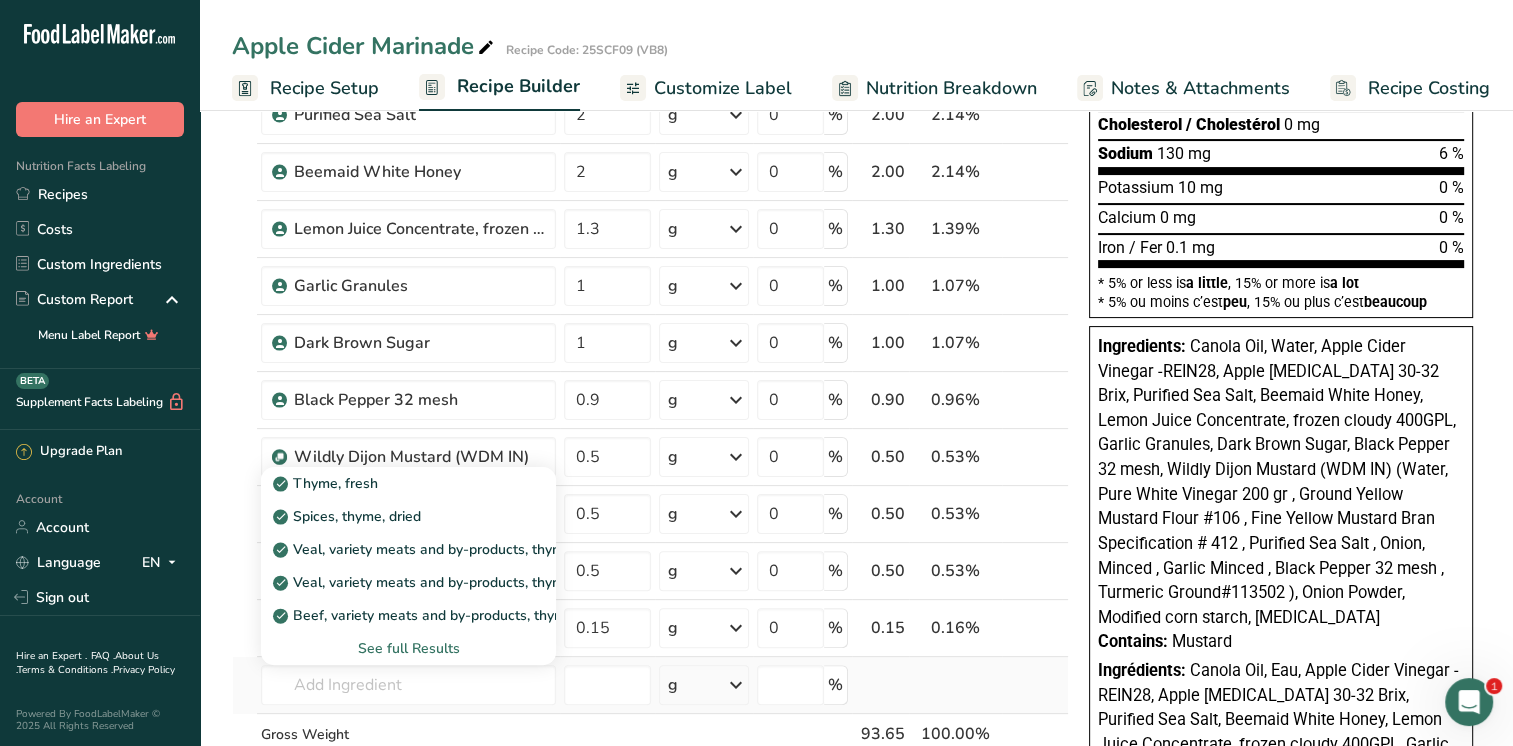 click on "See full Results" at bounding box center (408, 648) 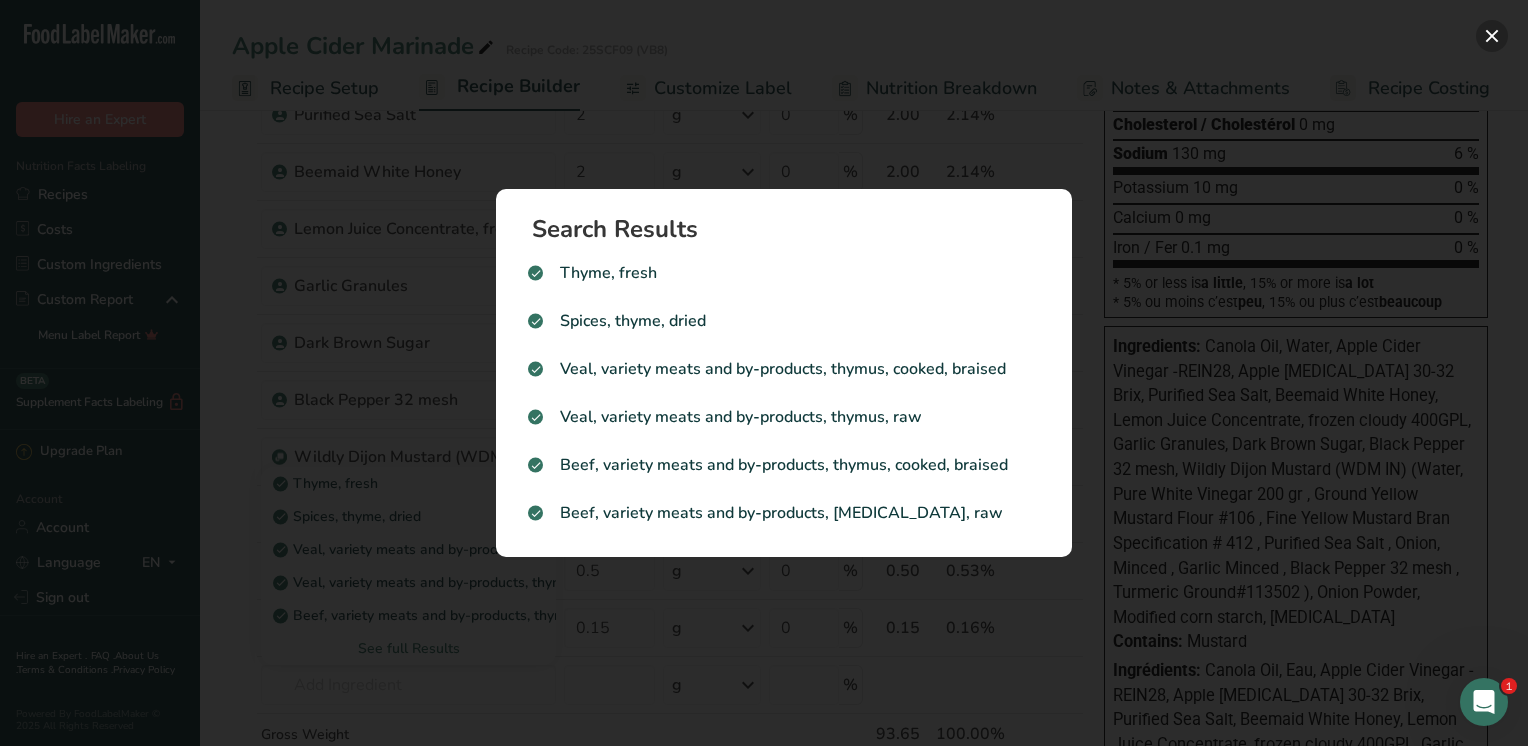 click at bounding box center [1492, 36] 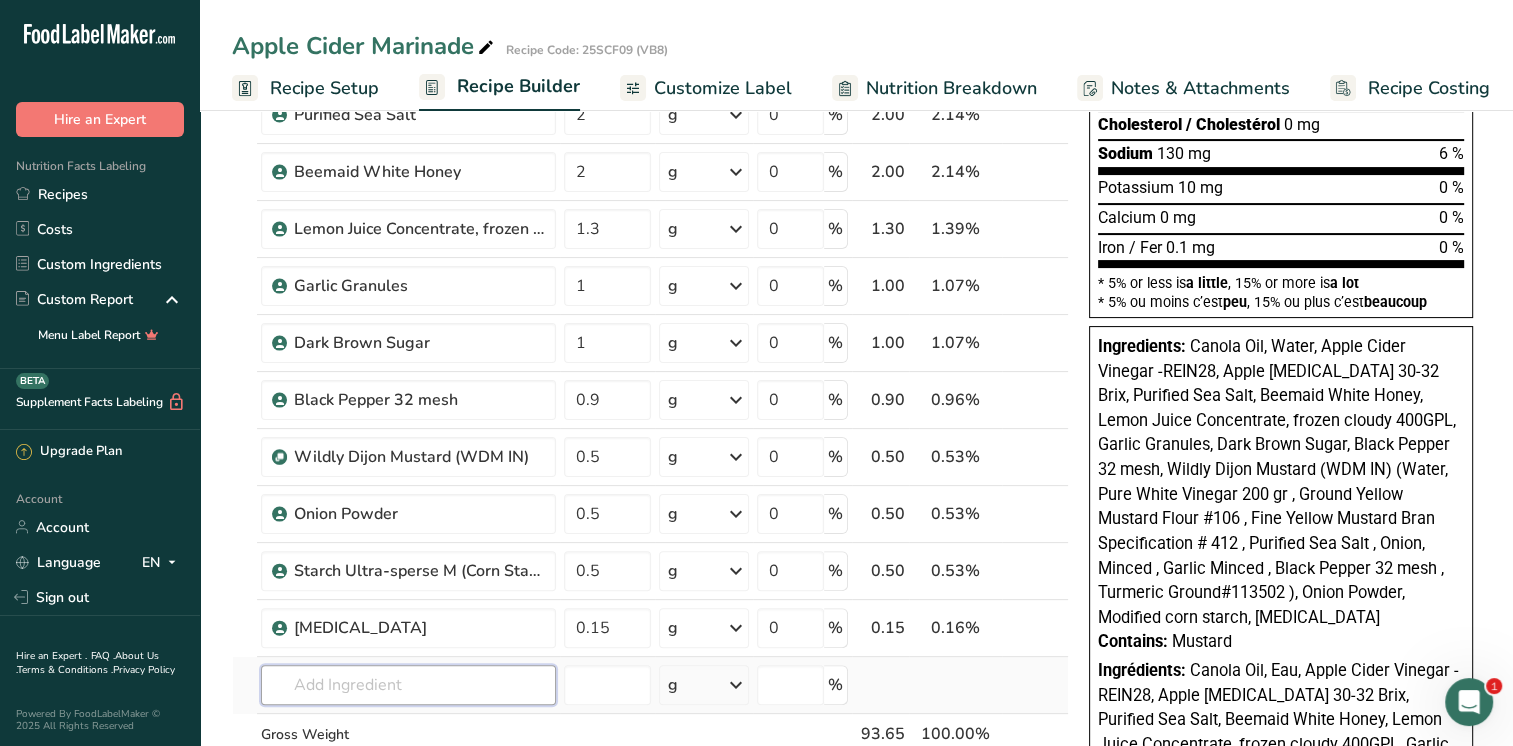 click at bounding box center (408, 685) 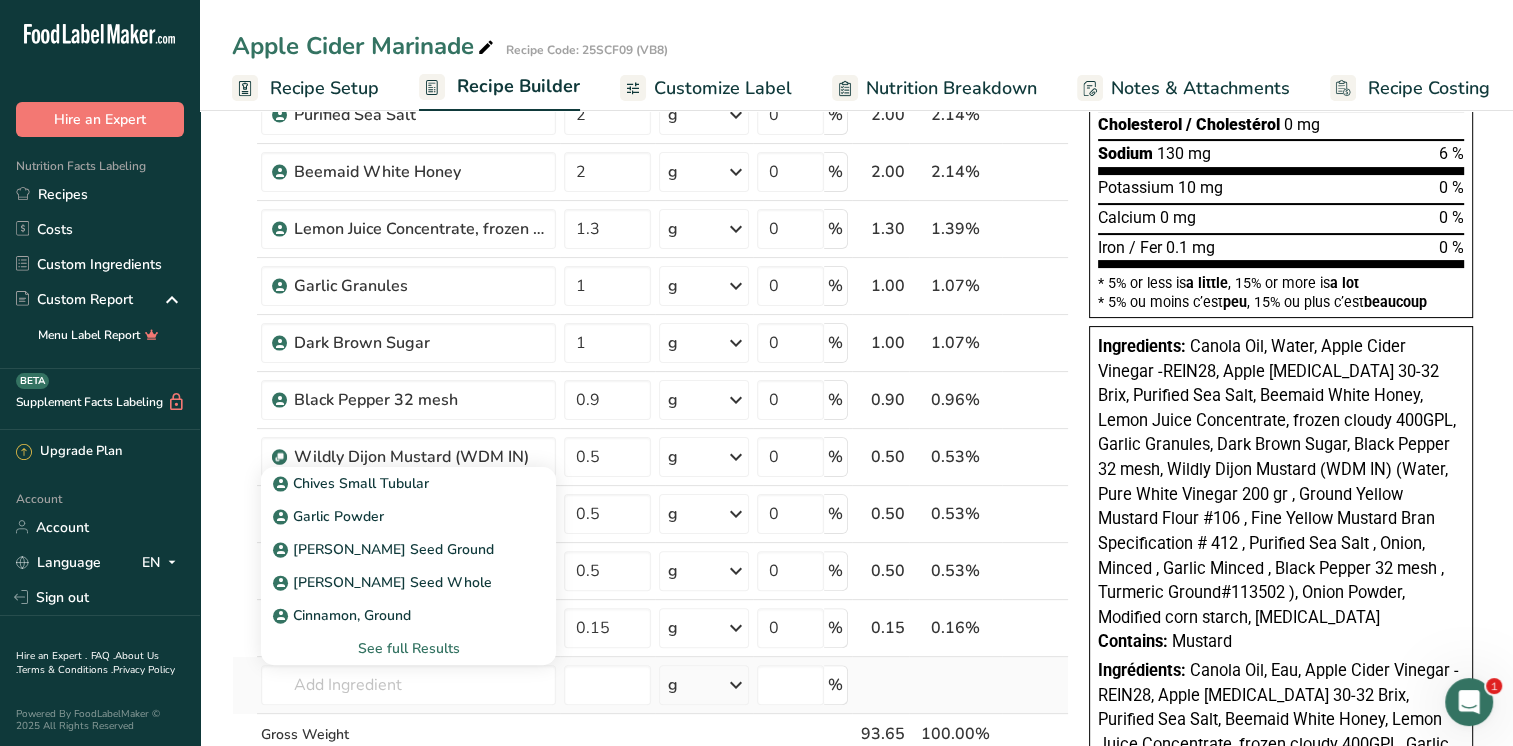 click on "See full Results" at bounding box center (408, 648) 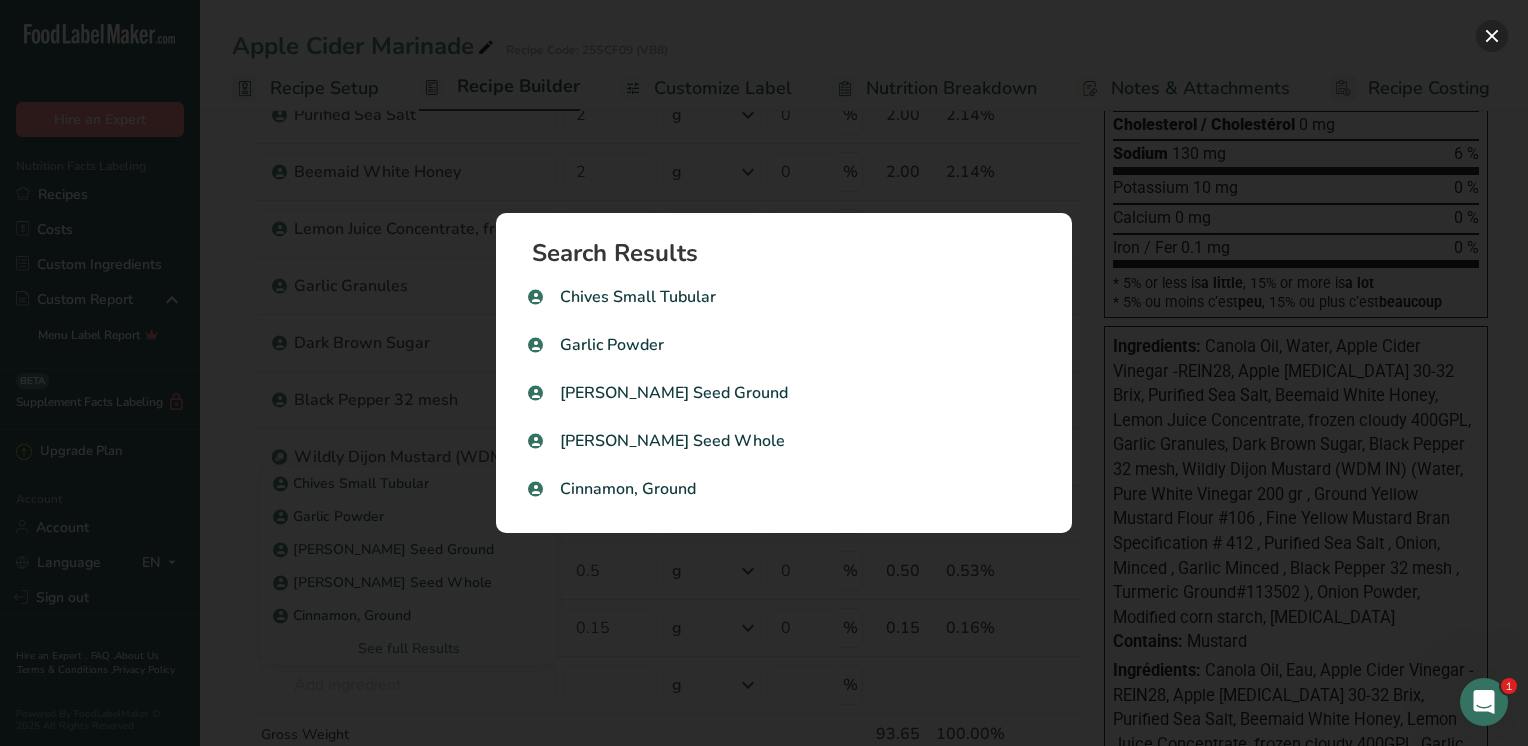 click at bounding box center [1492, 36] 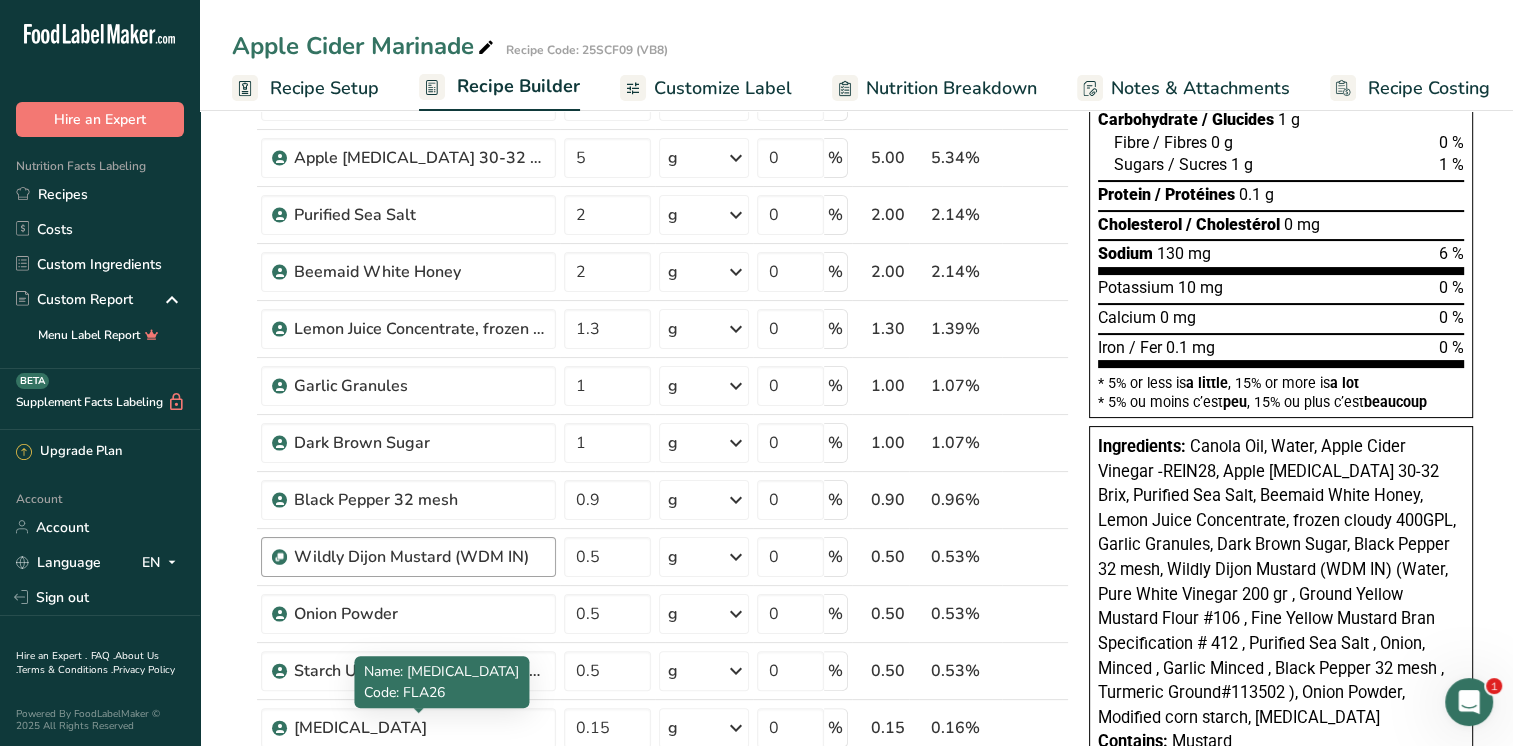 scroll, scrollTop: 900, scrollLeft: 0, axis: vertical 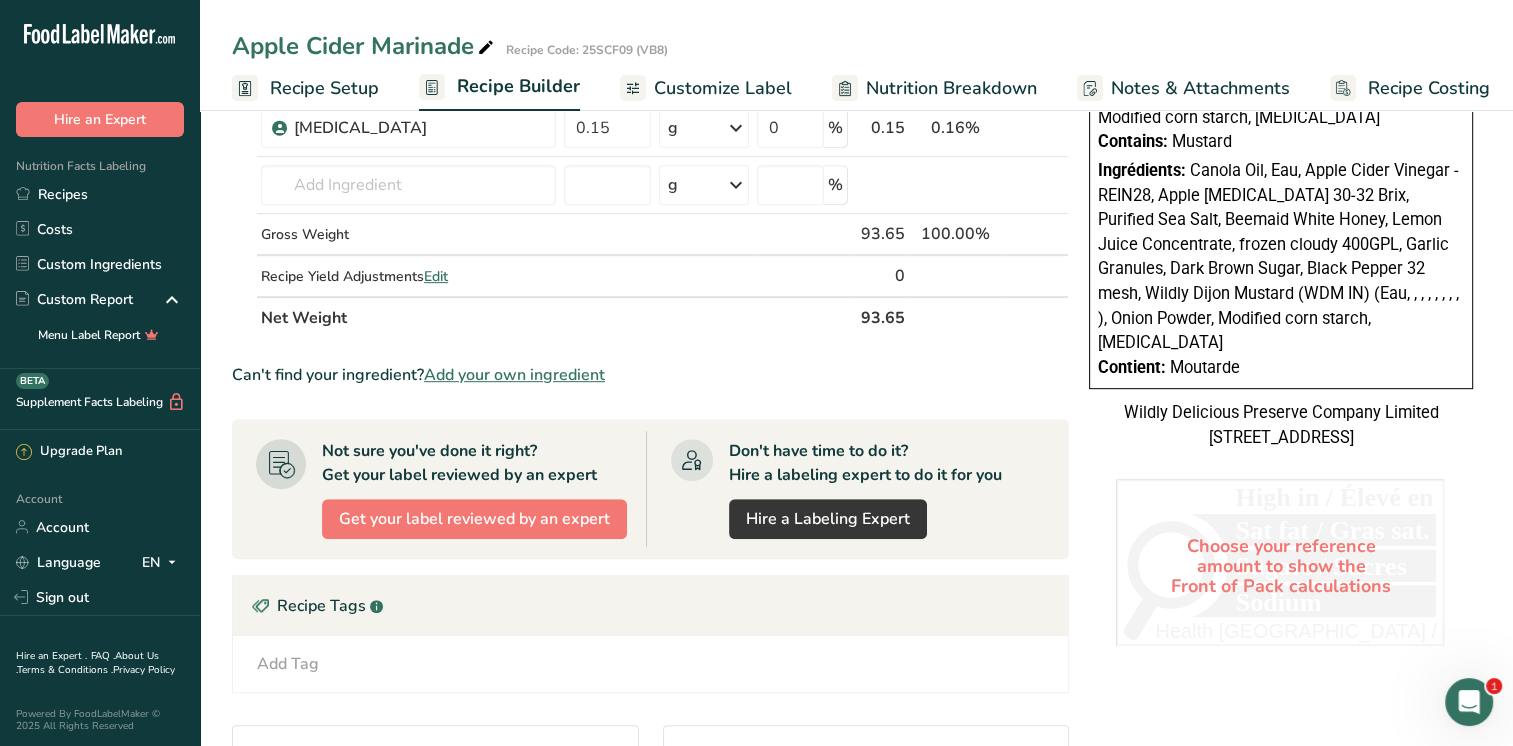 click on "Add your own ingredient" at bounding box center (514, 375) 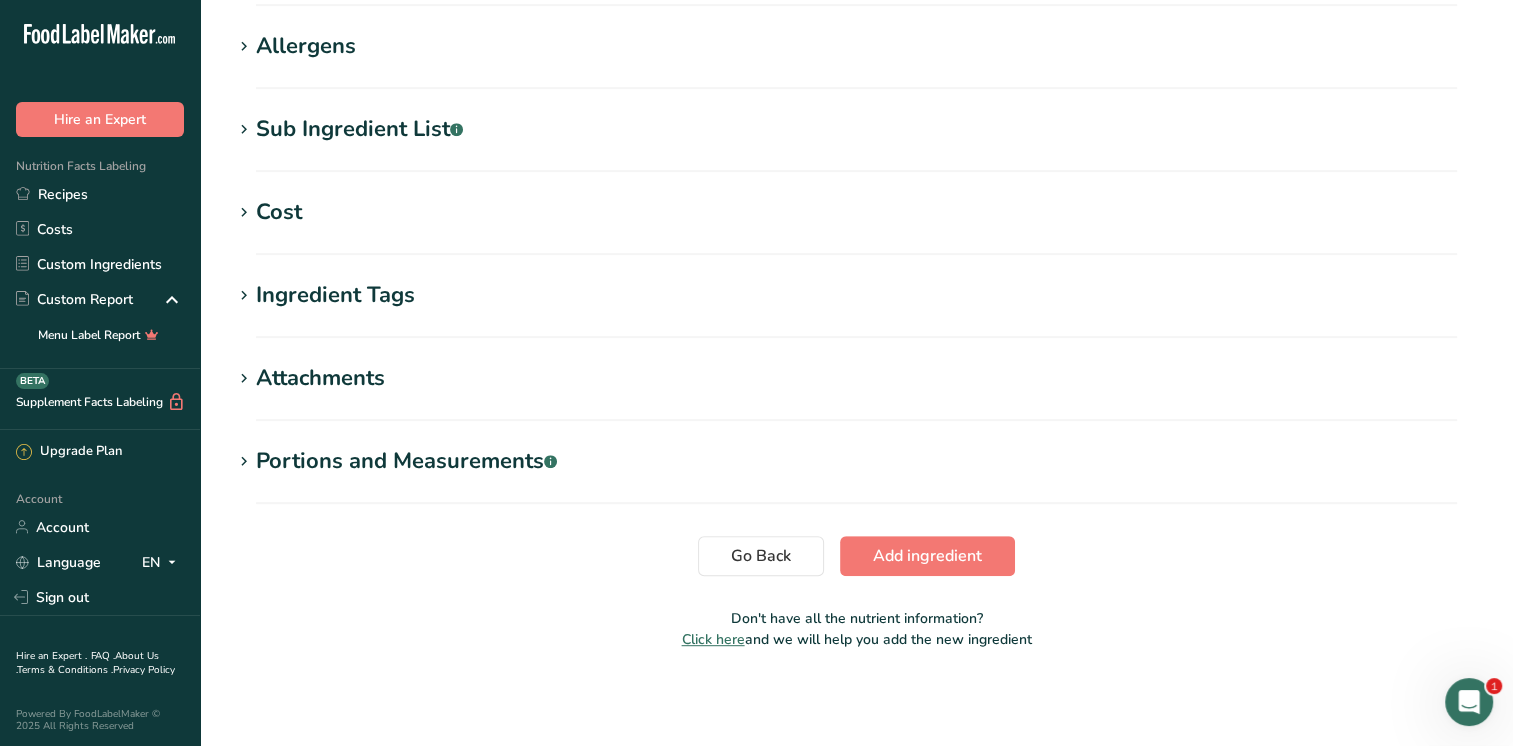 scroll, scrollTop: 0, scrollLeft: 0, axis: both 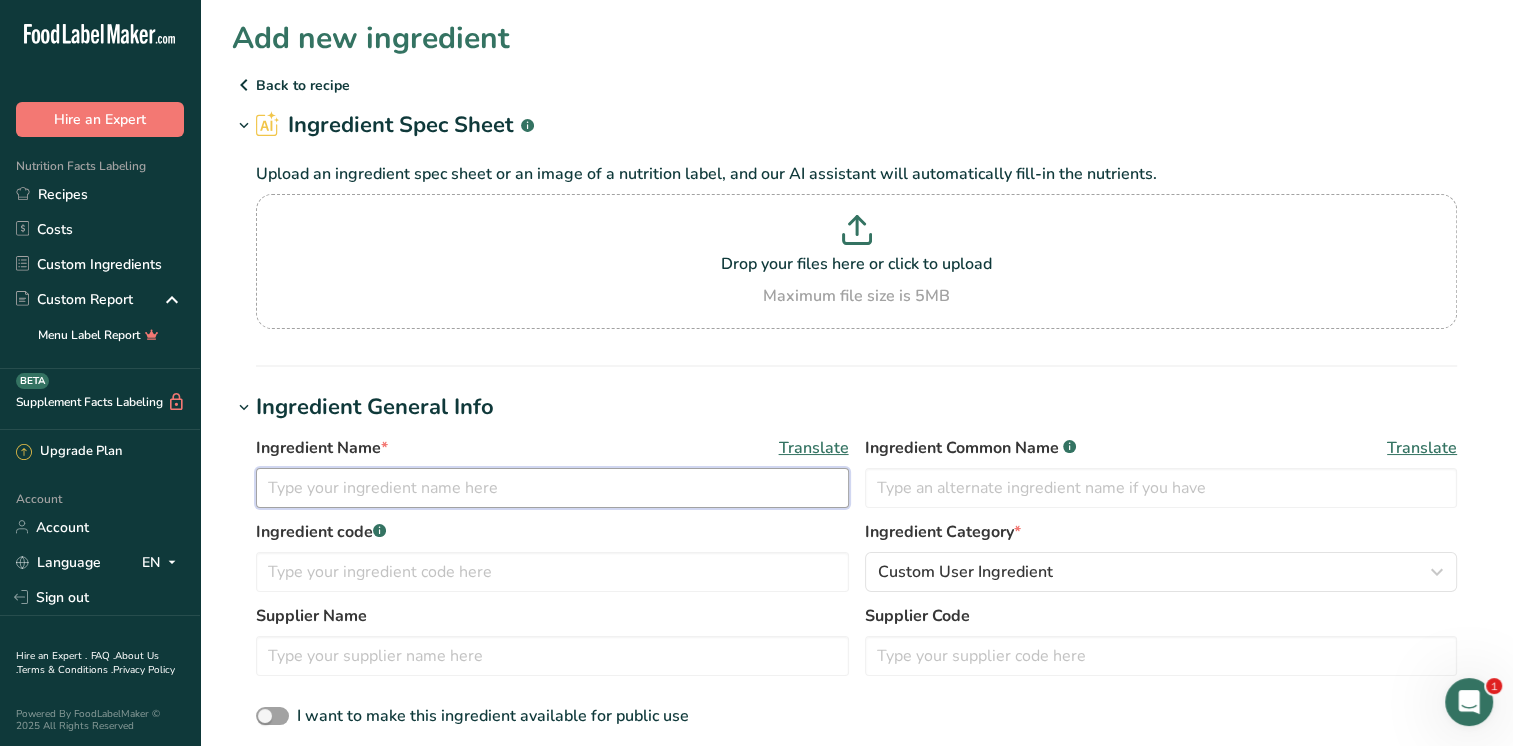 click at bounding box center (552, 488) 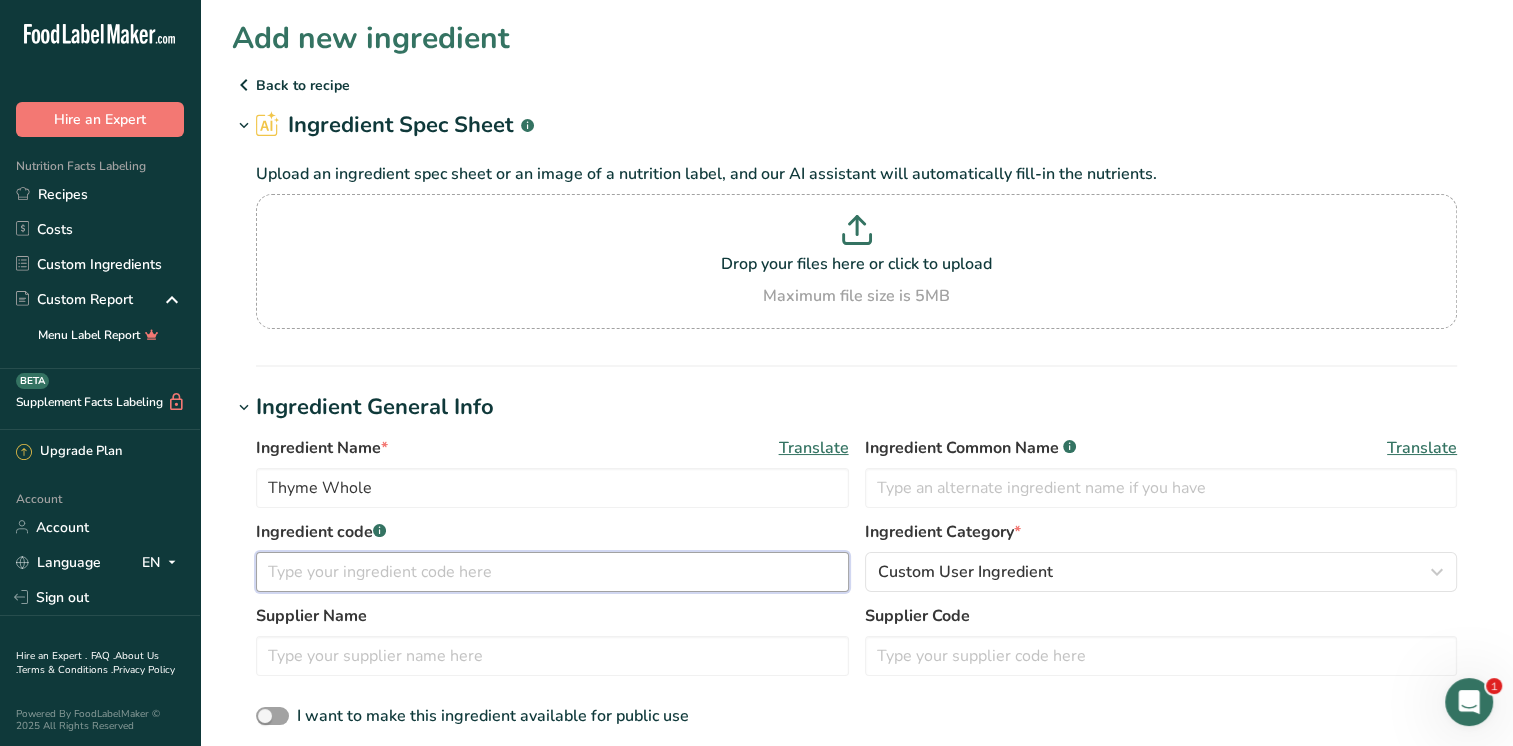 click at bounding box center [552, 572] 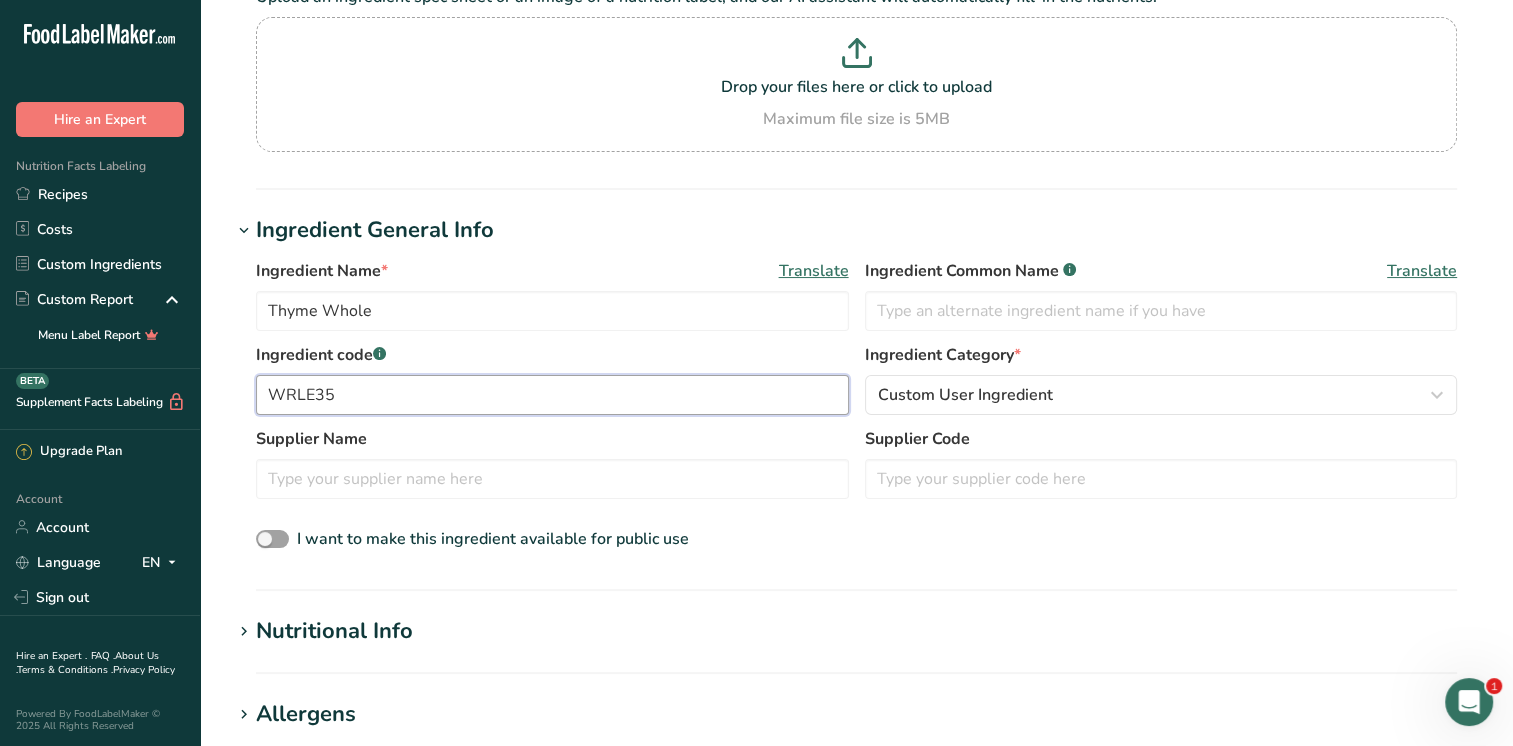 scroll, scrollTop: 300, scrollLeft: 0, axis: vertical 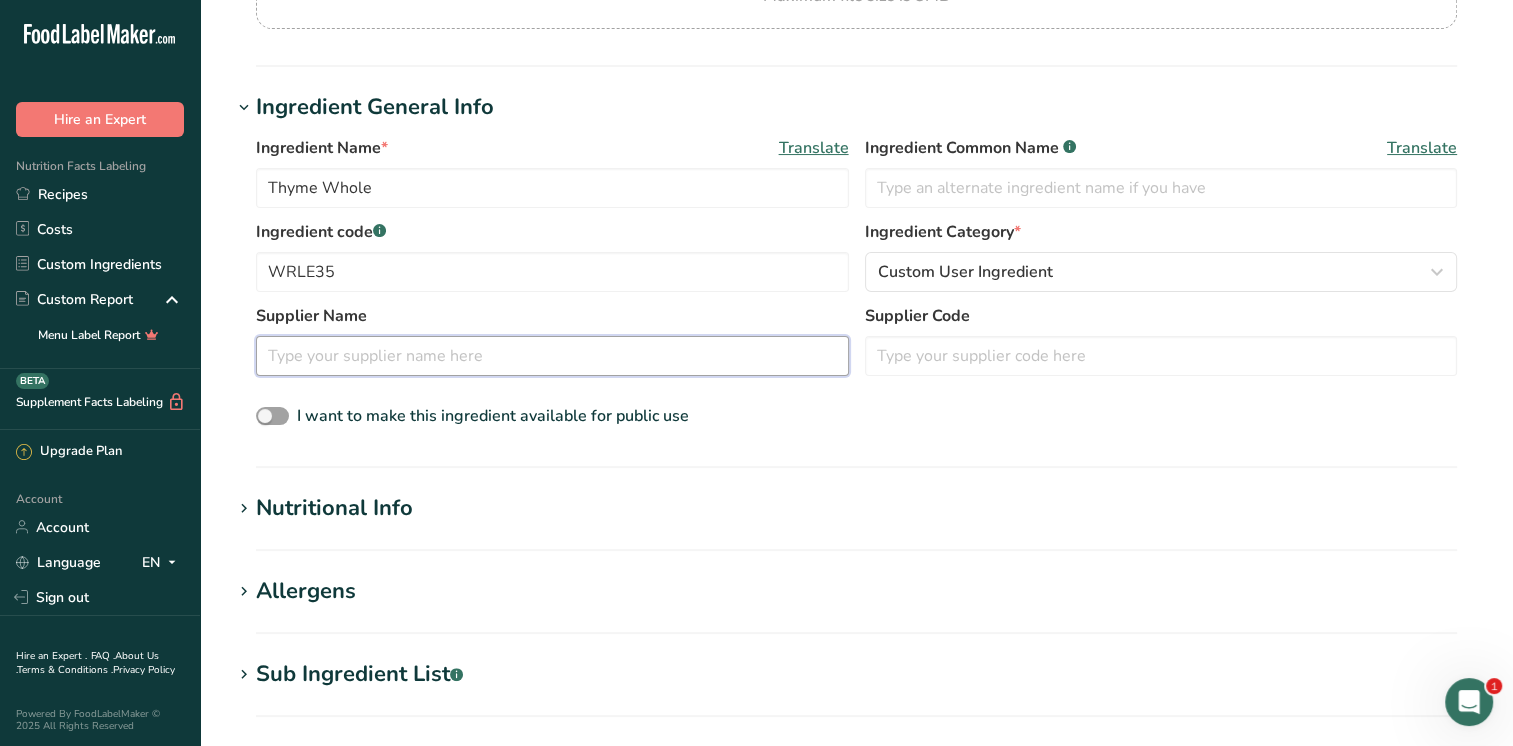 click at bounding box center [552, 356] 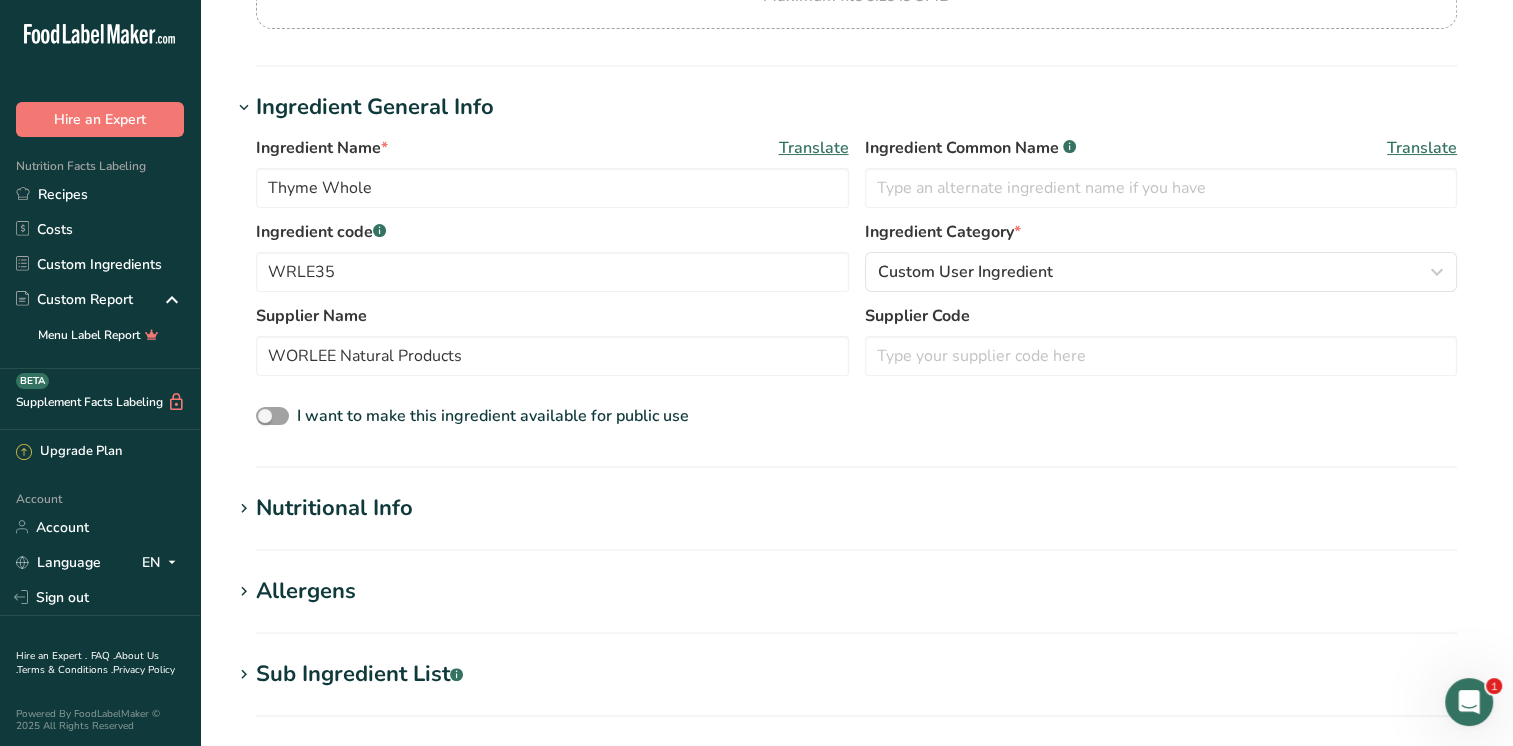 click on "Nutritional Info" at bounding box center [334, 508] 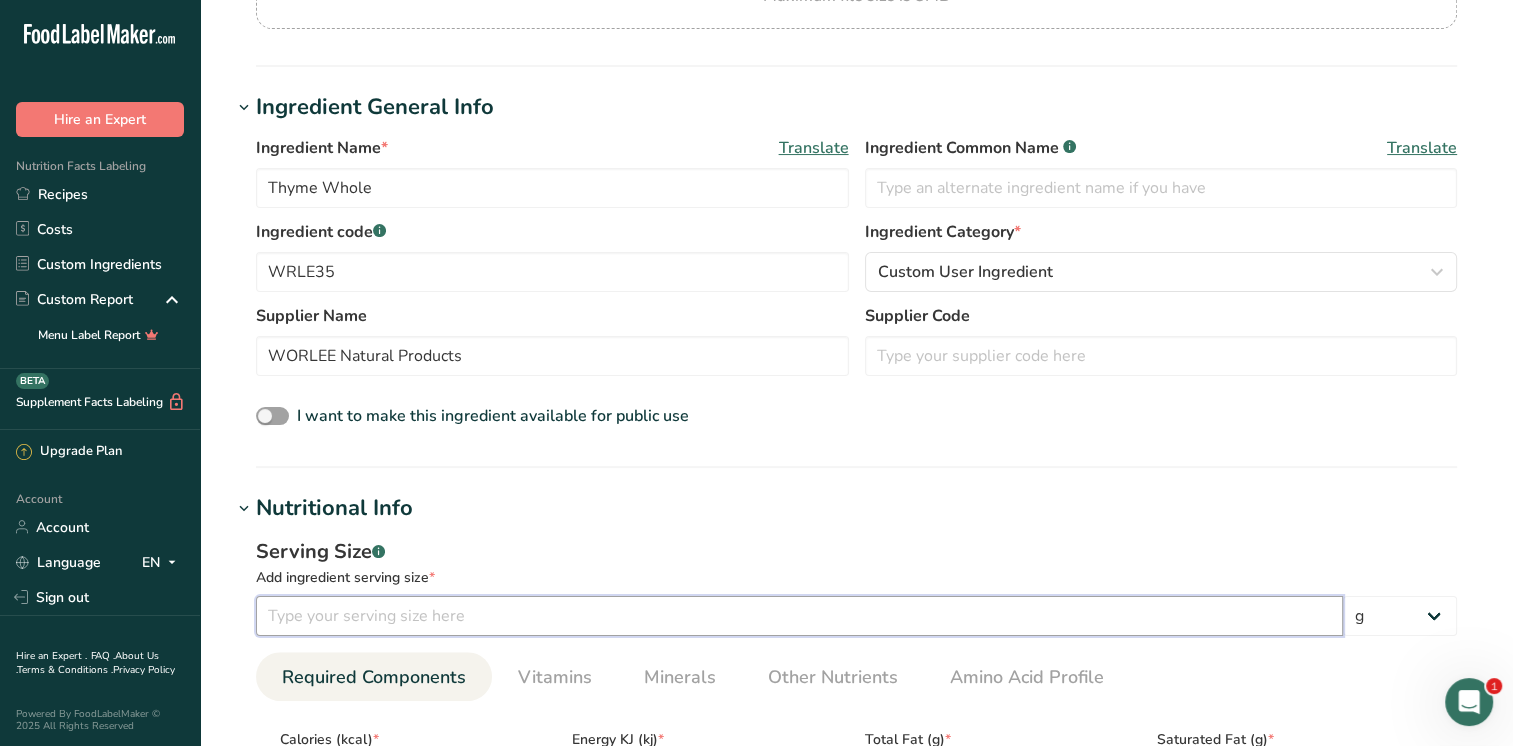 click at bounding box center [799, 616] 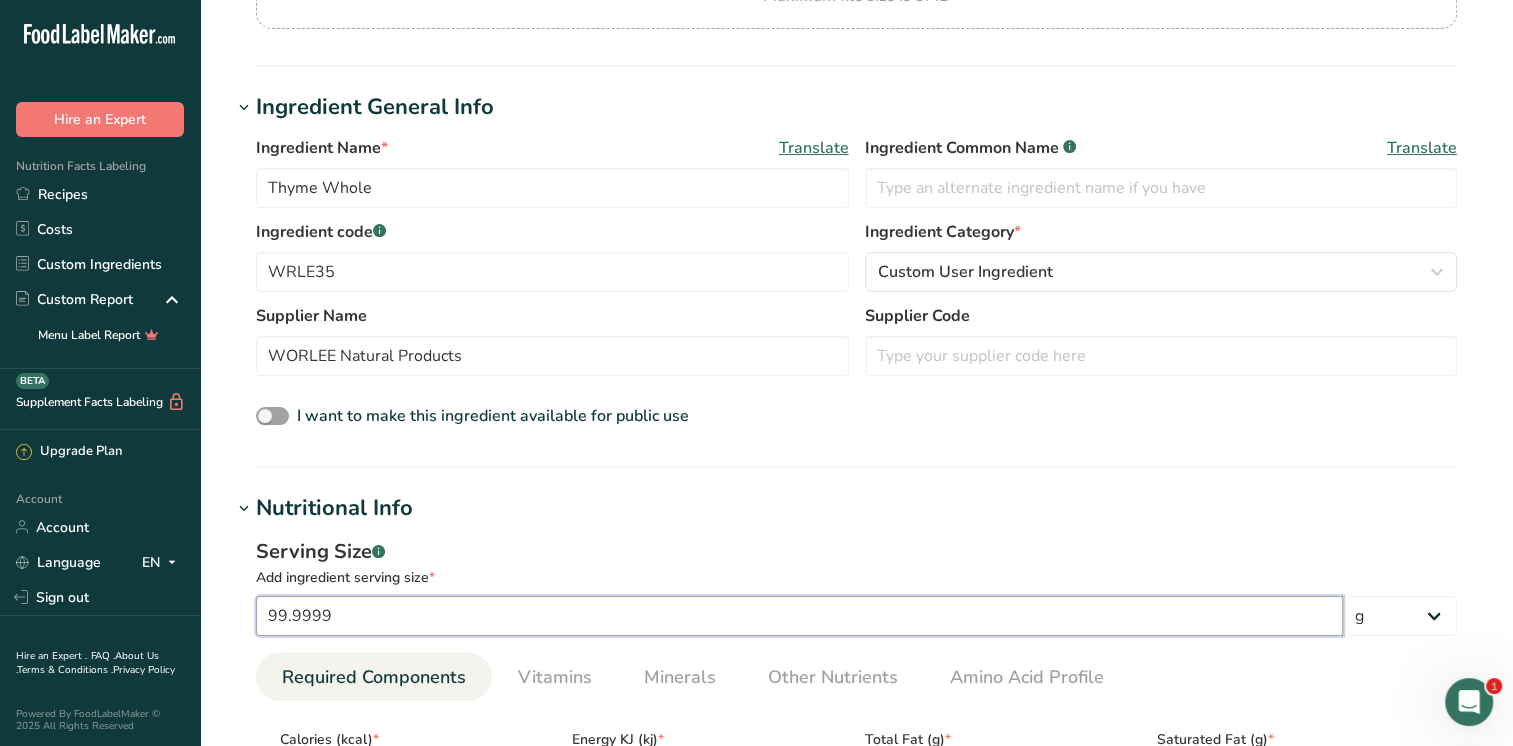 scroll, scrollTop: 800, scrollLeft: 0, axis: vertical 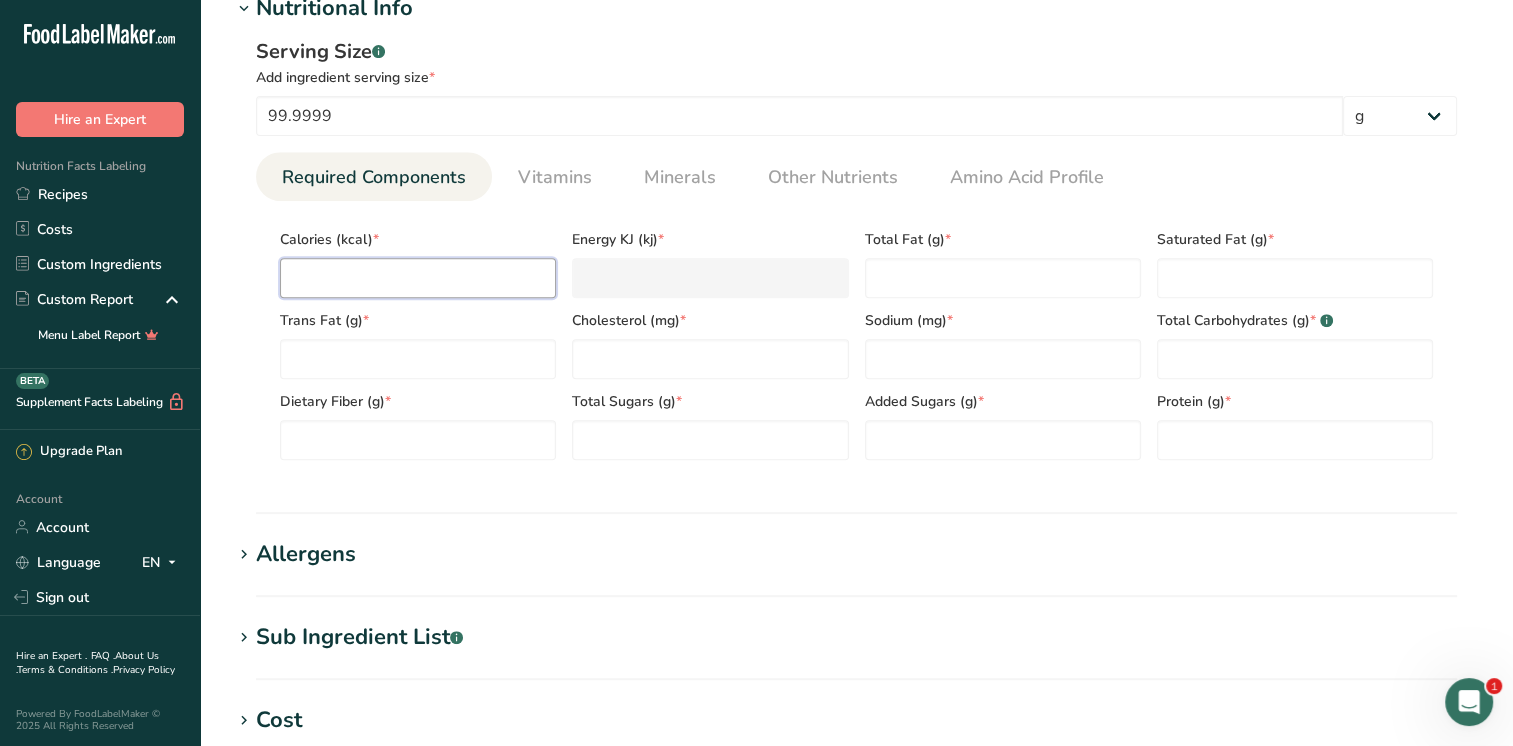 click at bounding box center (418, 278) 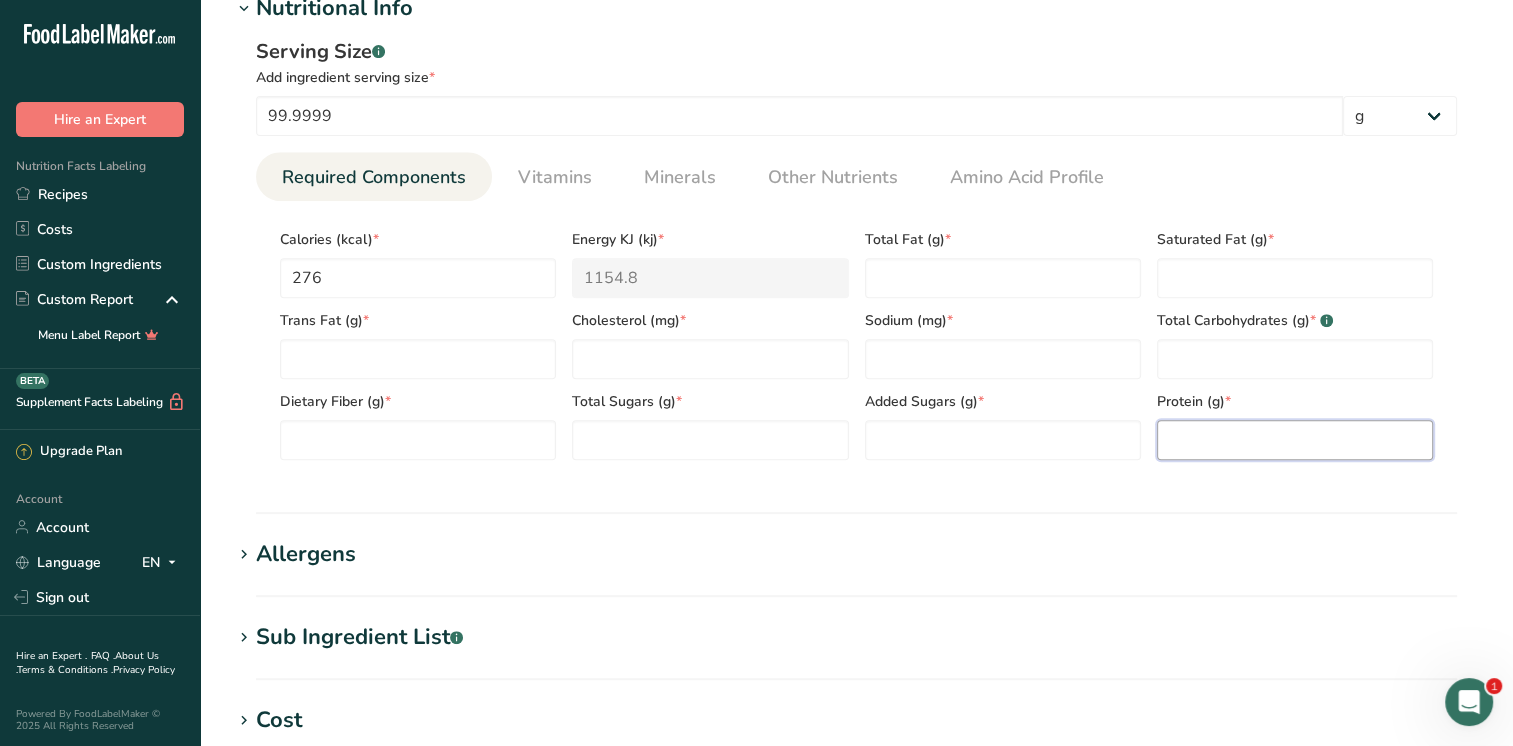 click at bounding box center [1295, 440] 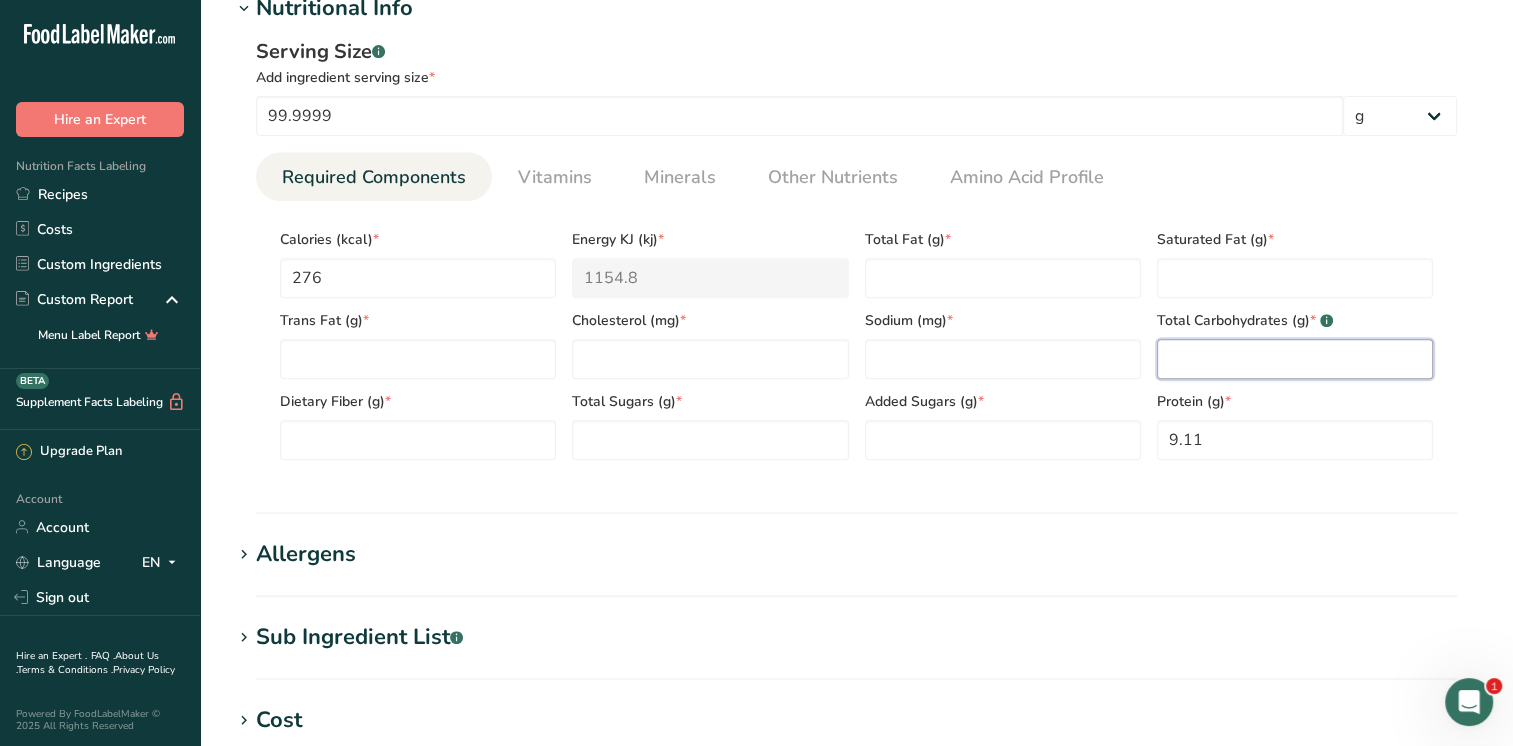 click at bounding box center (1295, 359) 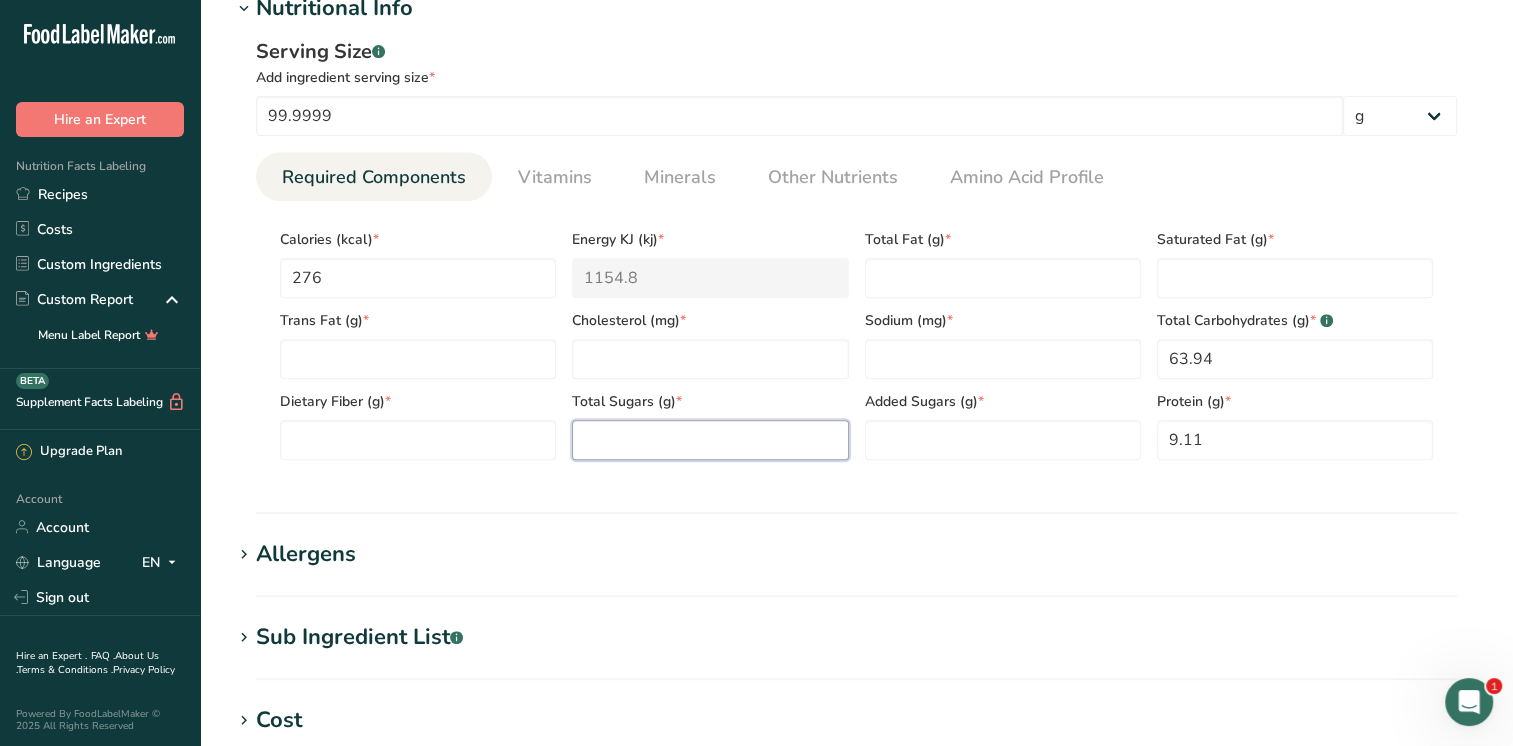 click at bounding box center [710, 440] 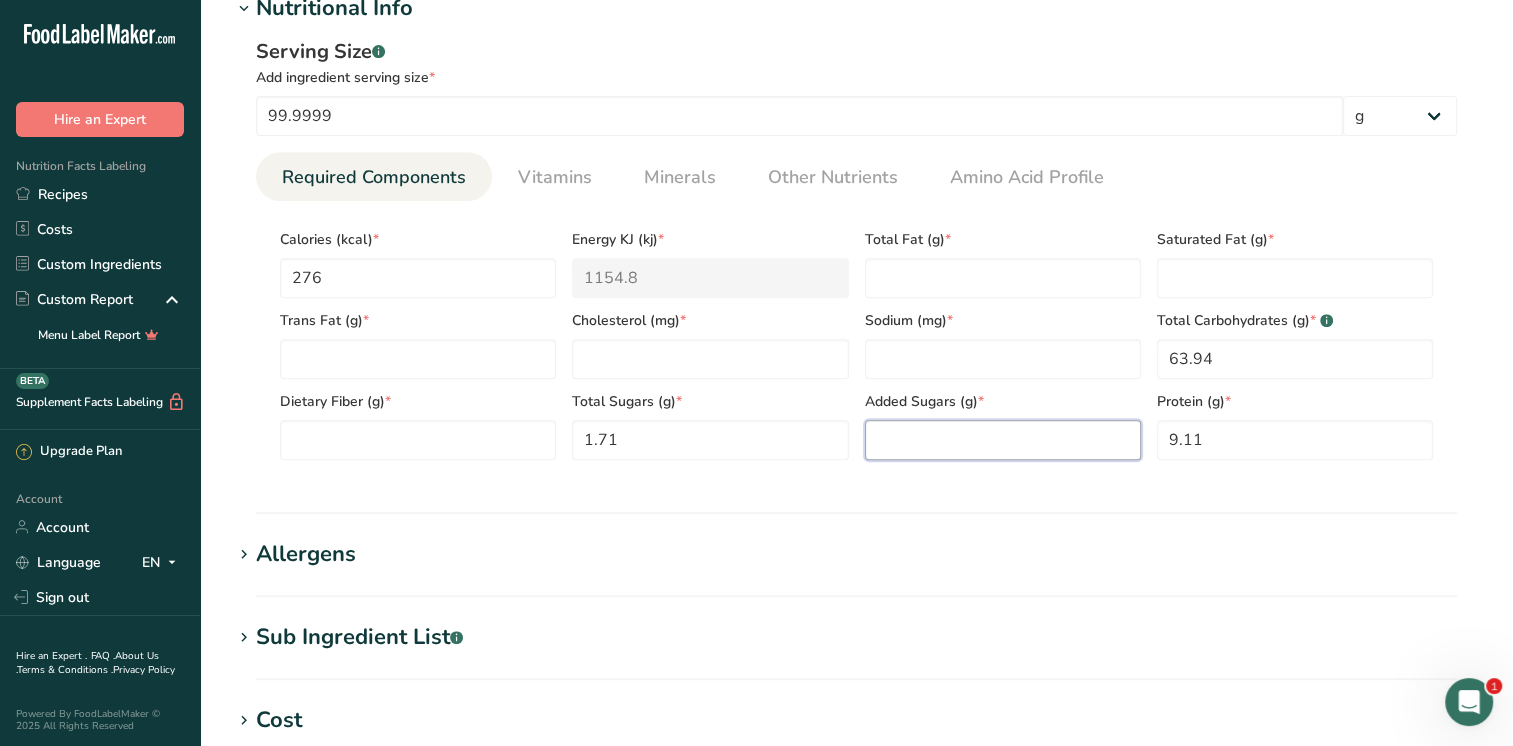 click at bounding box center (1003, 440) 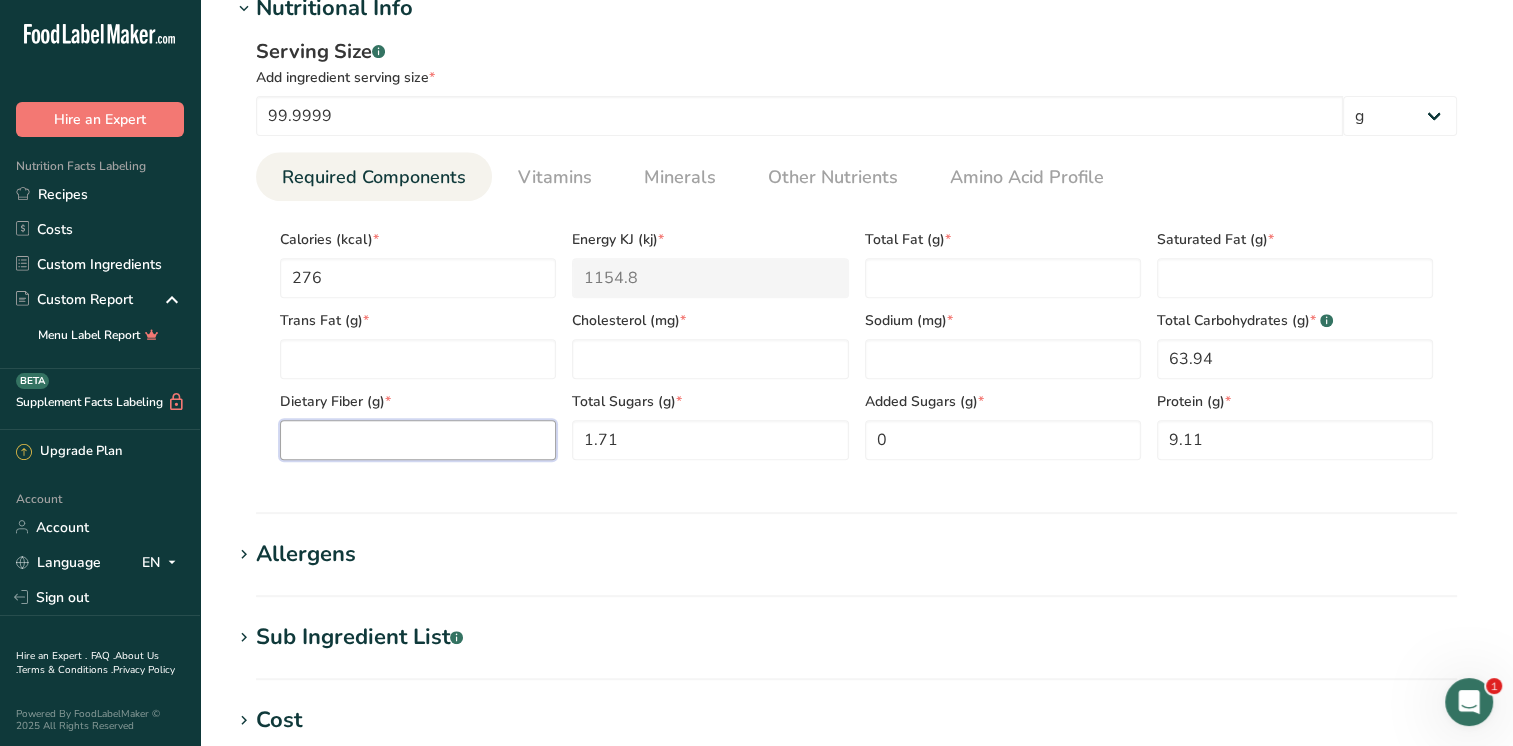 click at bounding box center [418, 440] 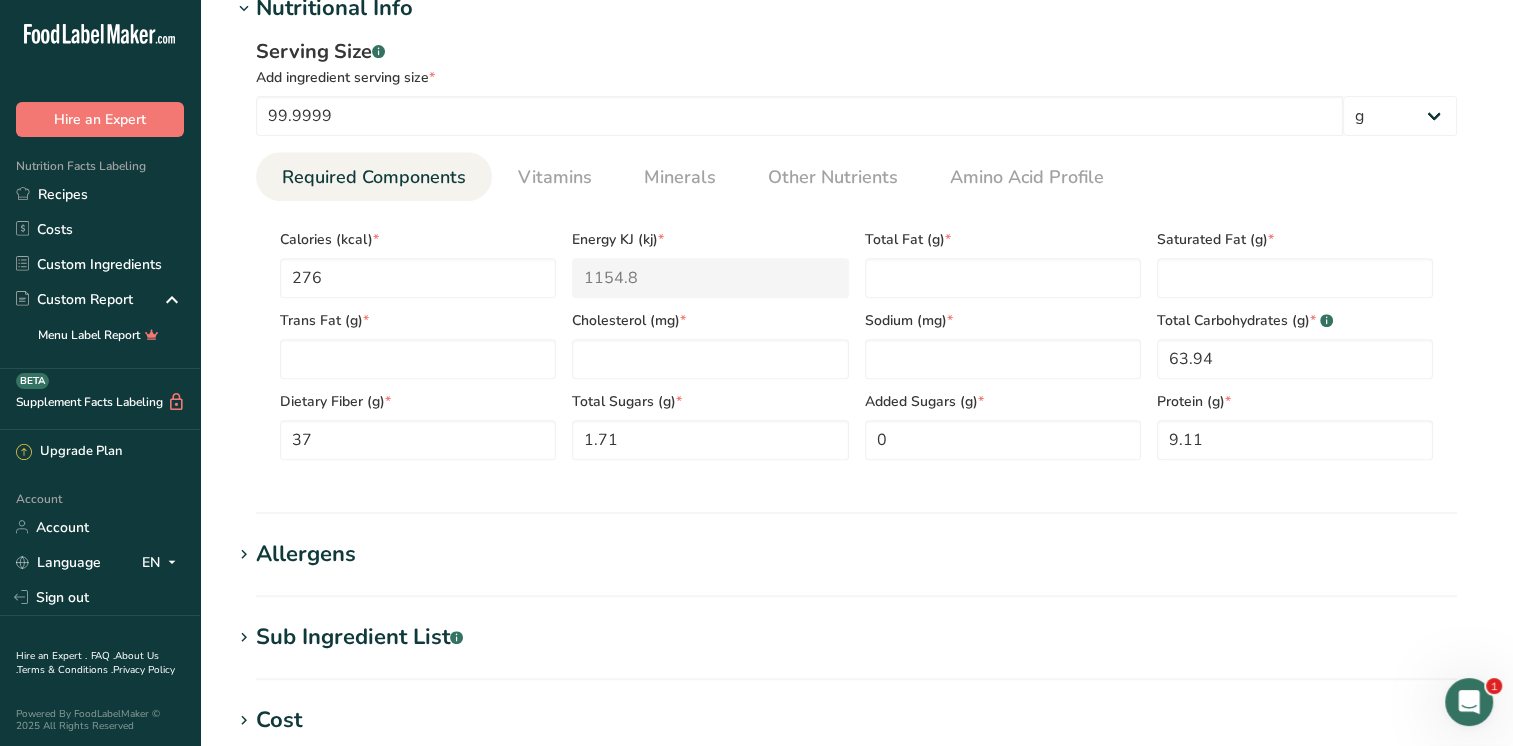 click on "Dietary Fiber
(g) *     37" at bounding box center [418, 419] 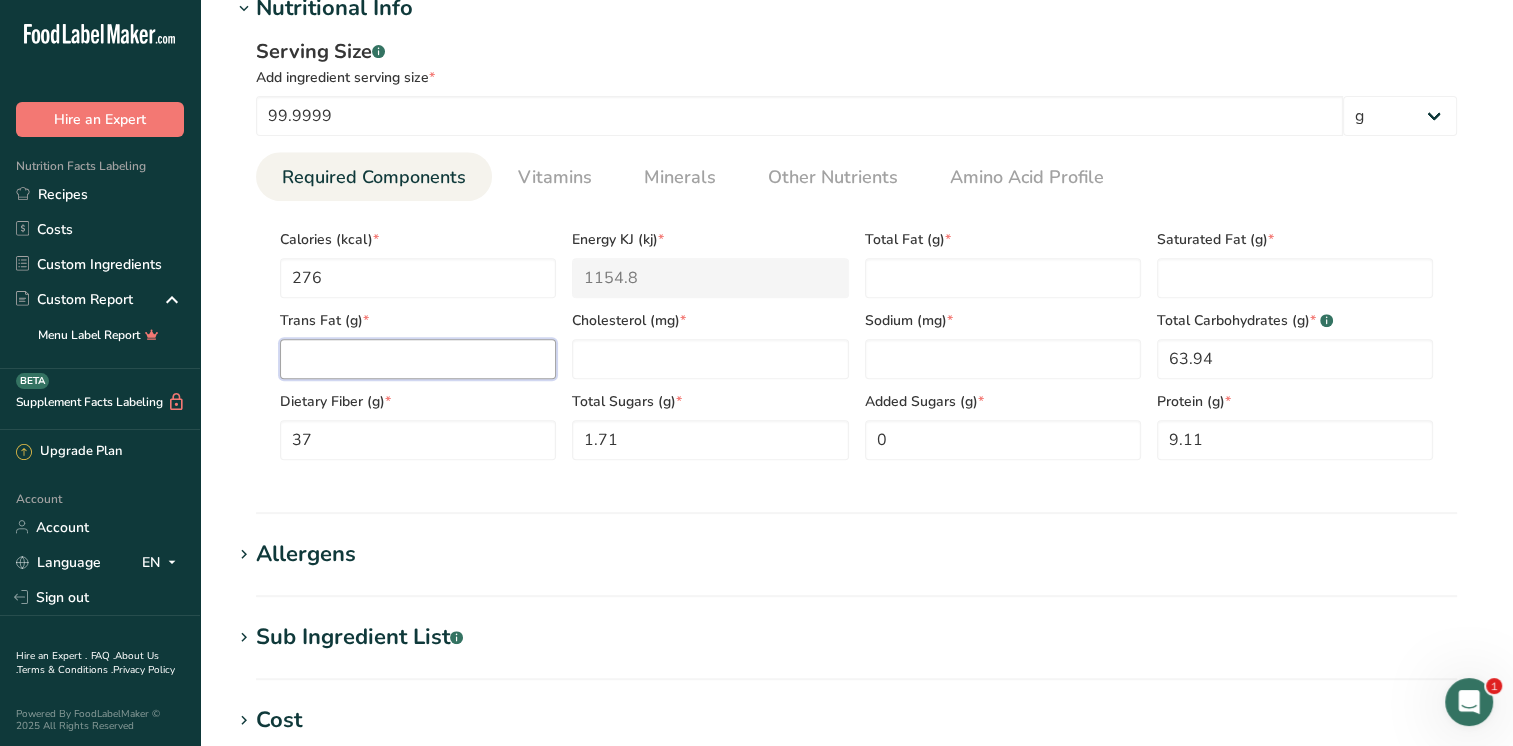 click at bounding box center (418, 359) 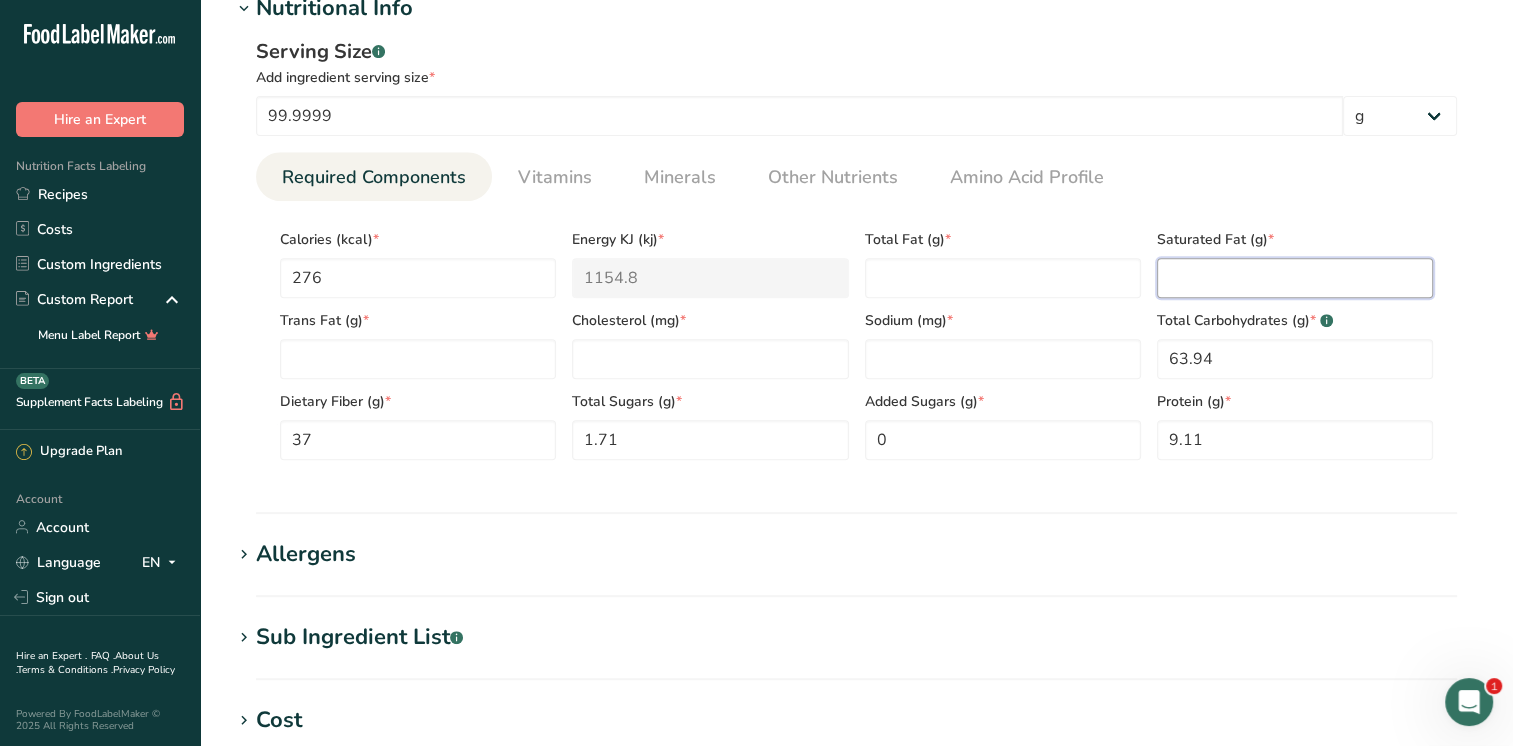 click at bounding box center [1295, 278] 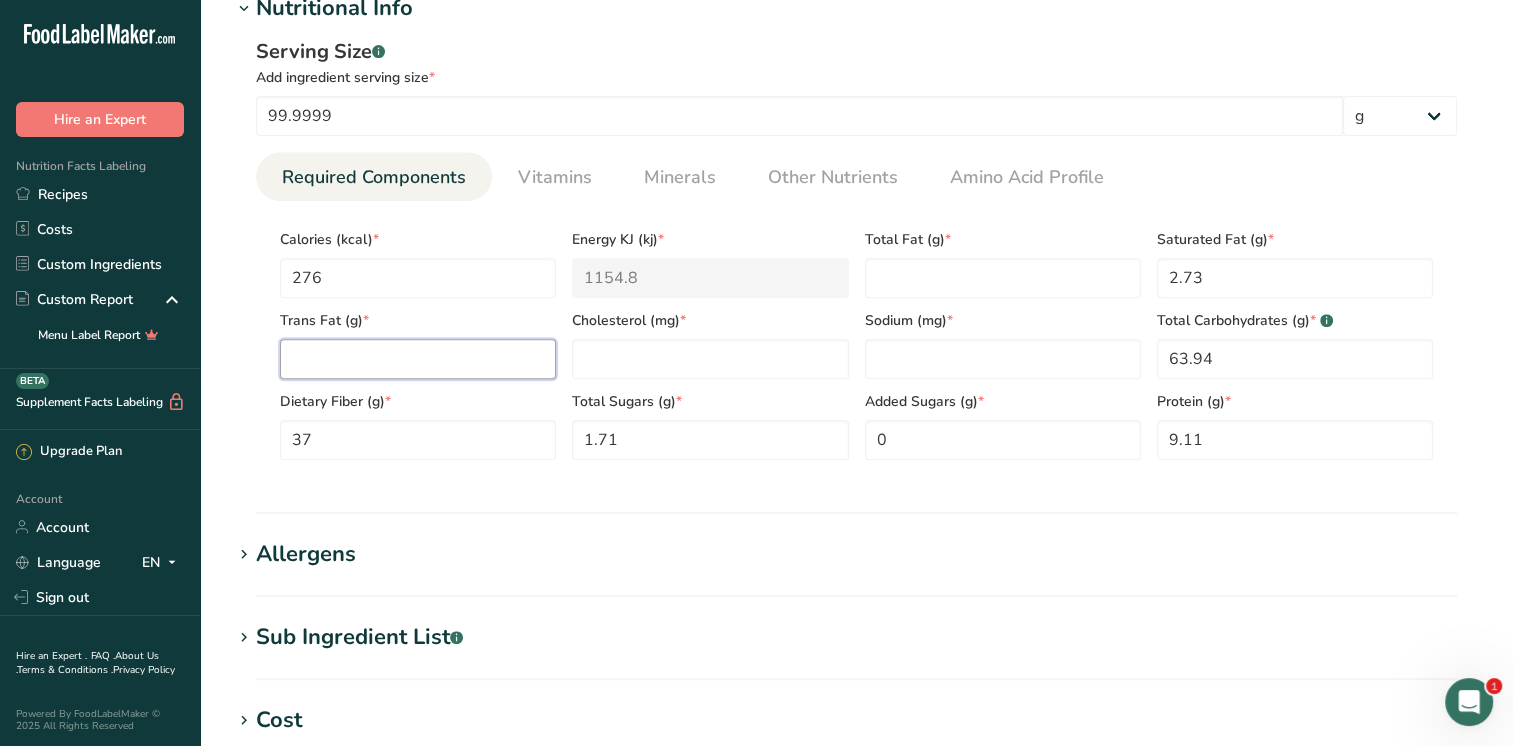 click at bounding box center (418, 359) 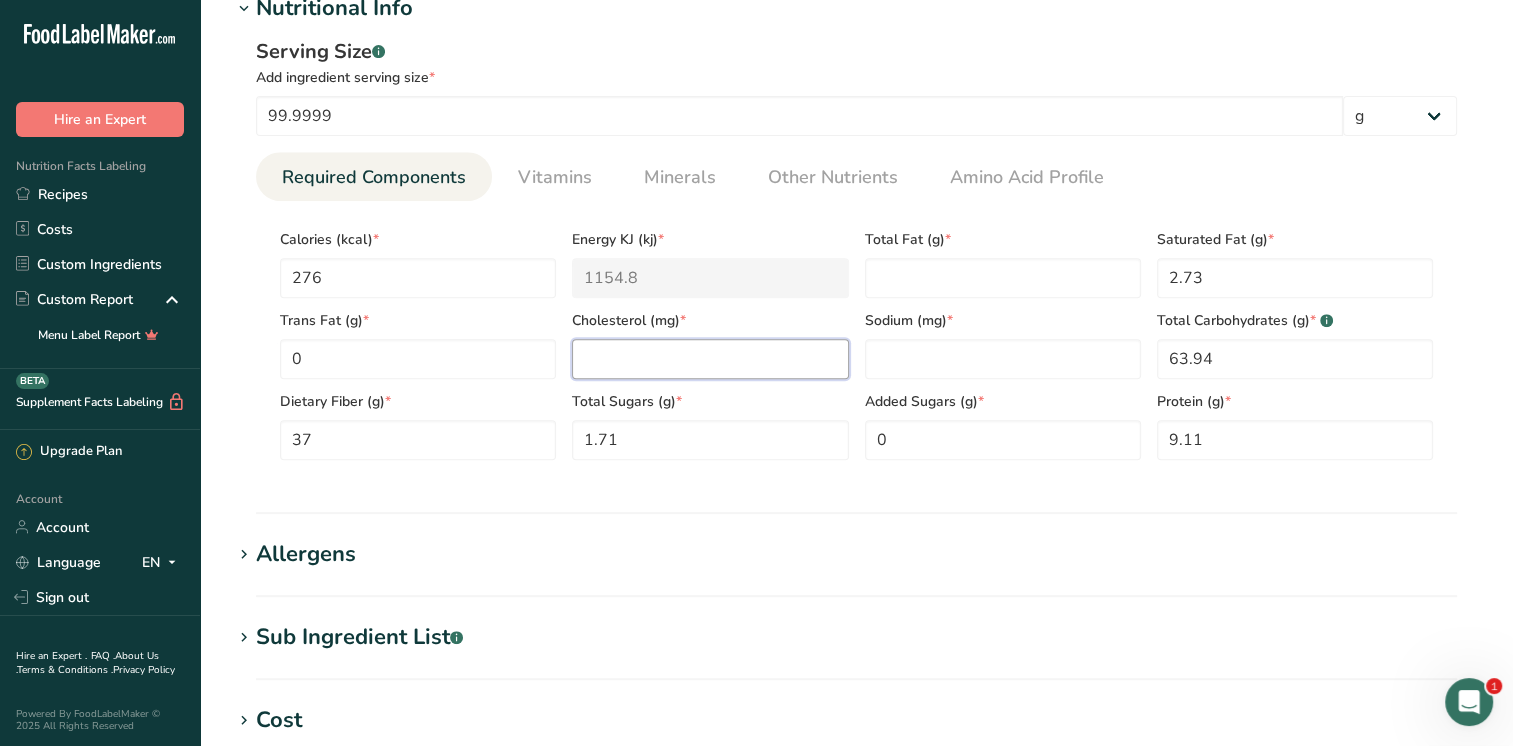 click at bounding box center (710, 359) 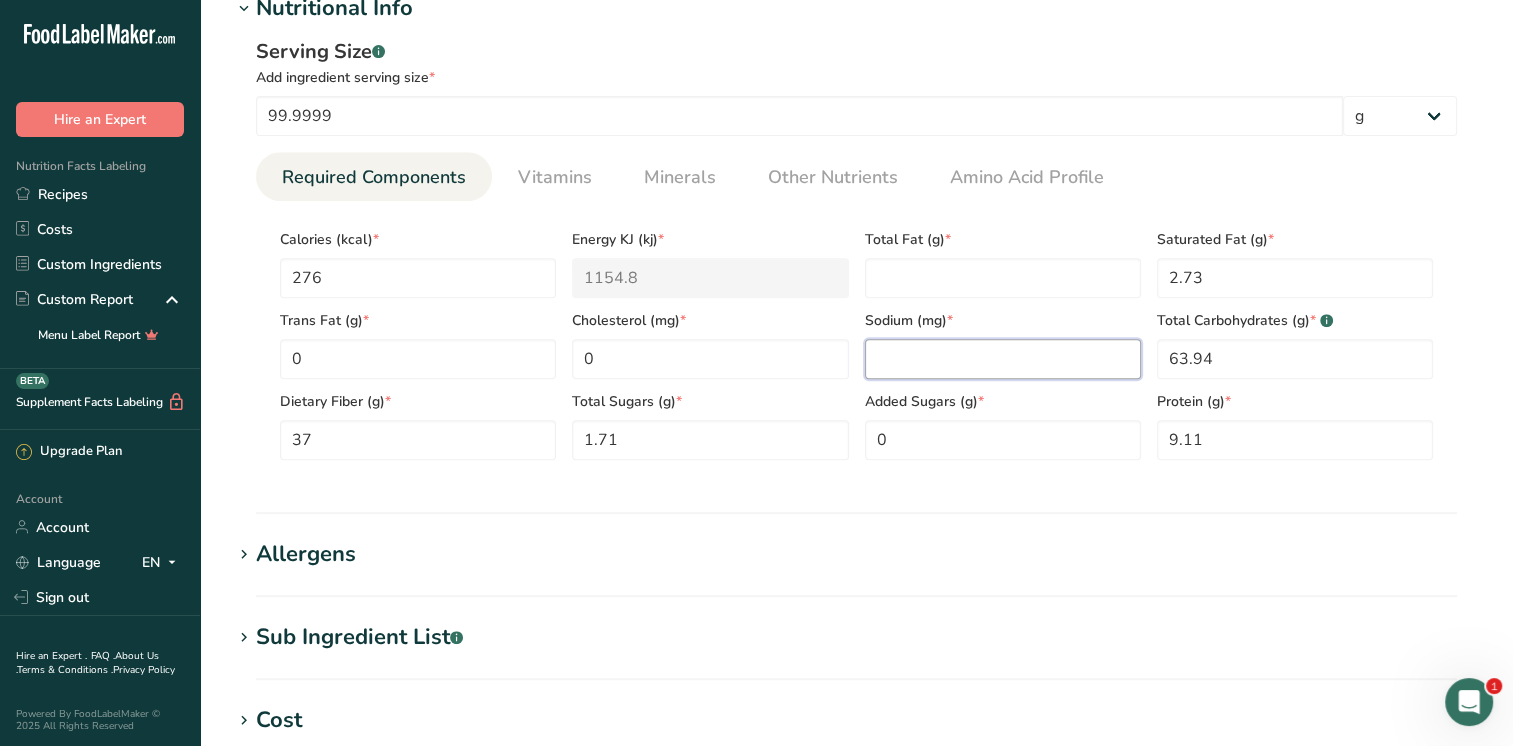 click at bounding box center (1003, 359) 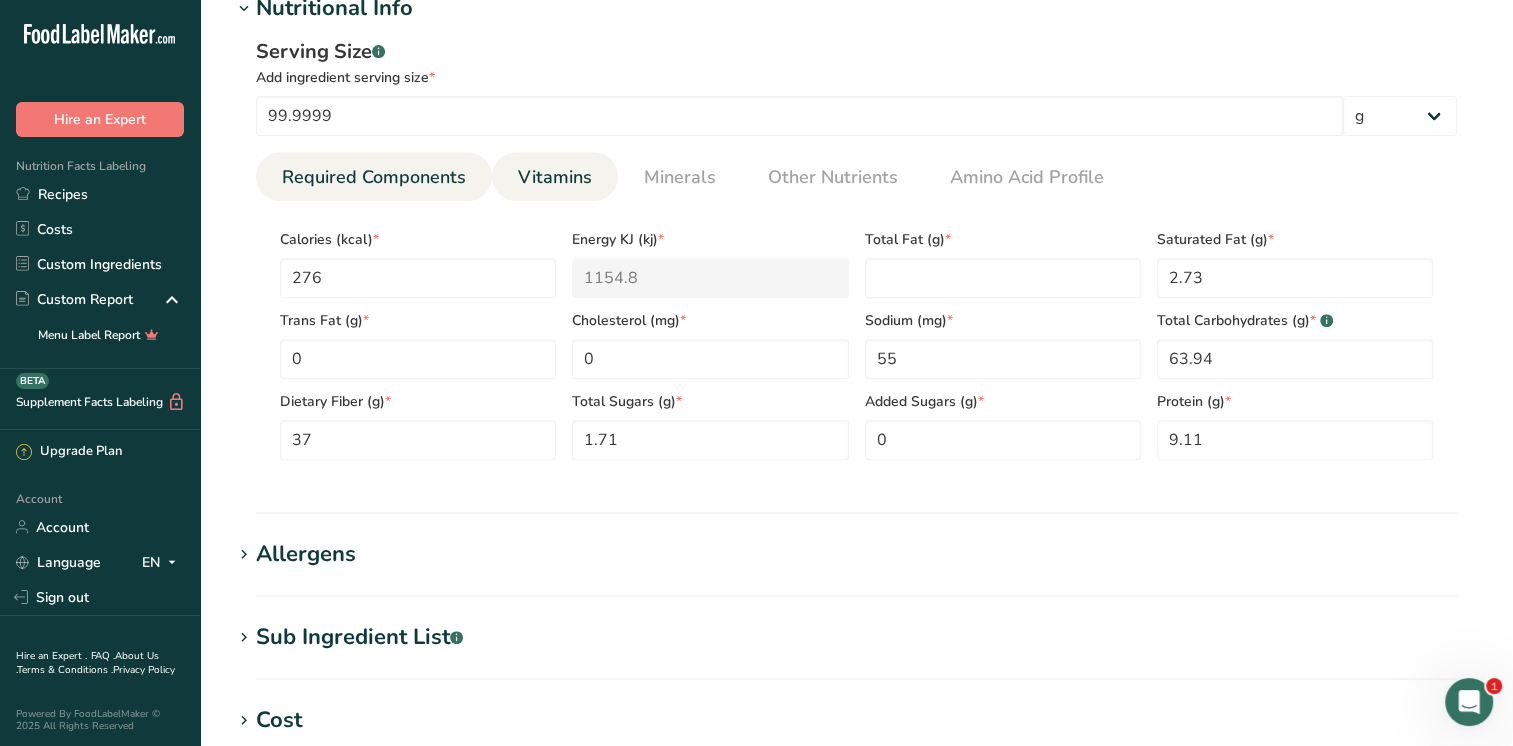 click on "Vitamins" at bounding box center [555, 177] 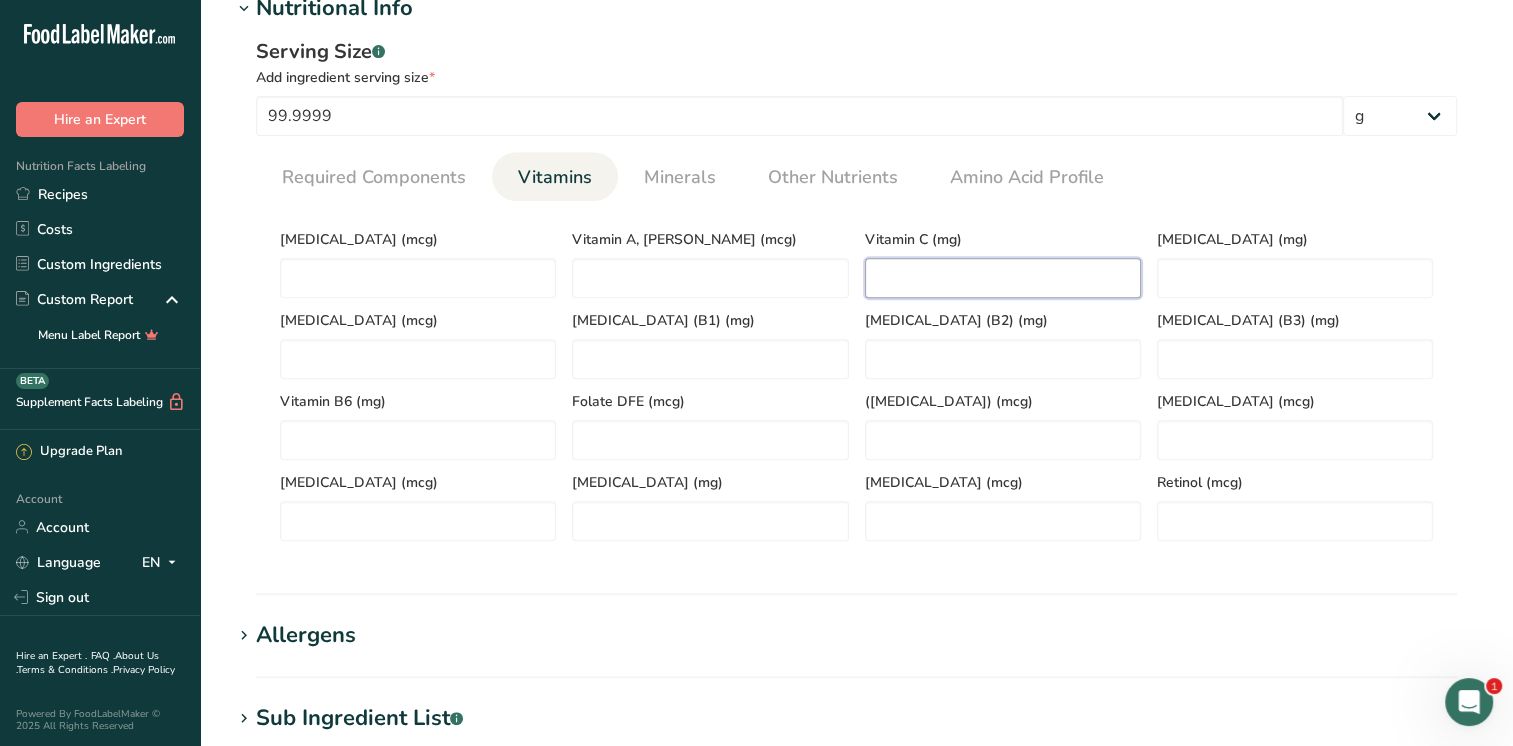 click at bounding box center (1003, 278) 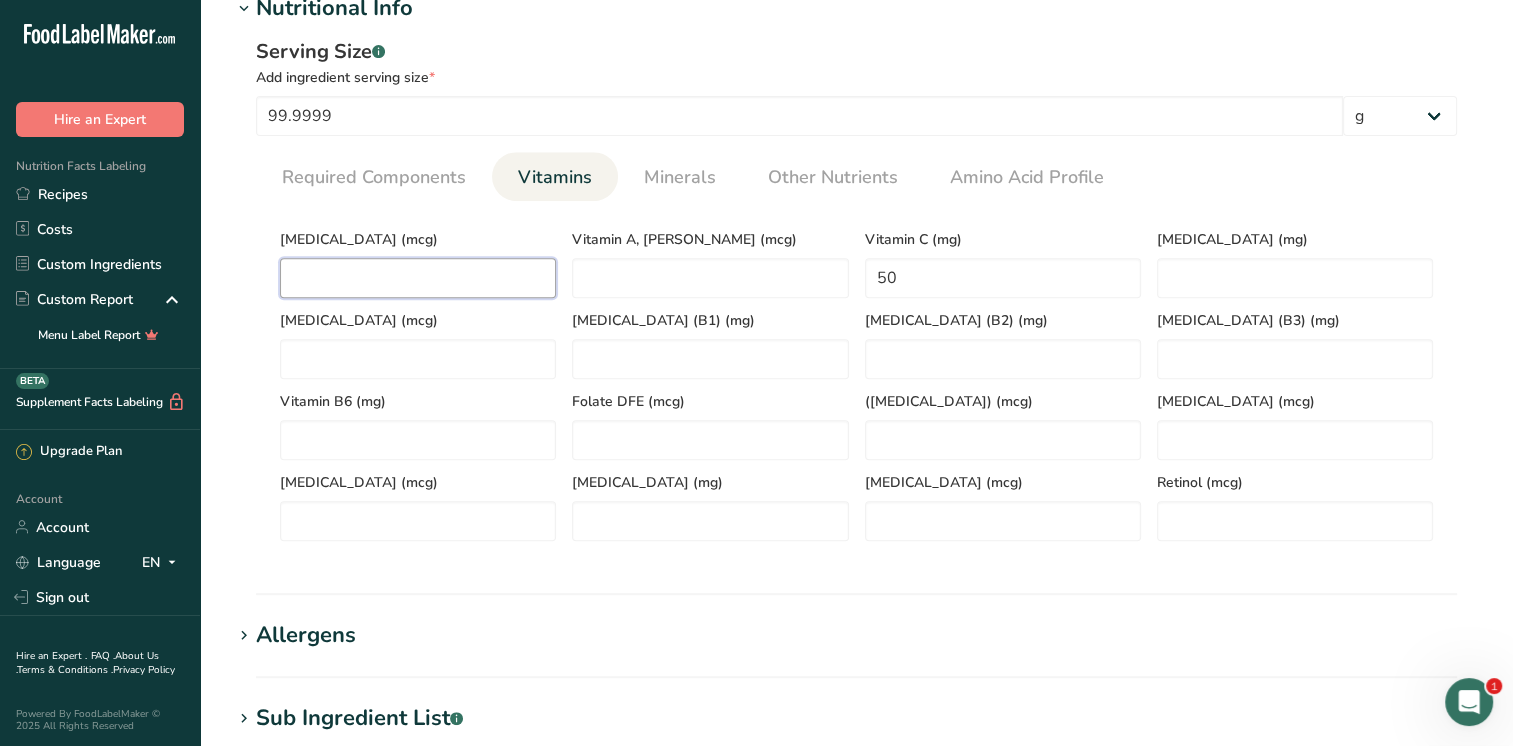 click at bounding box center (418, 278) 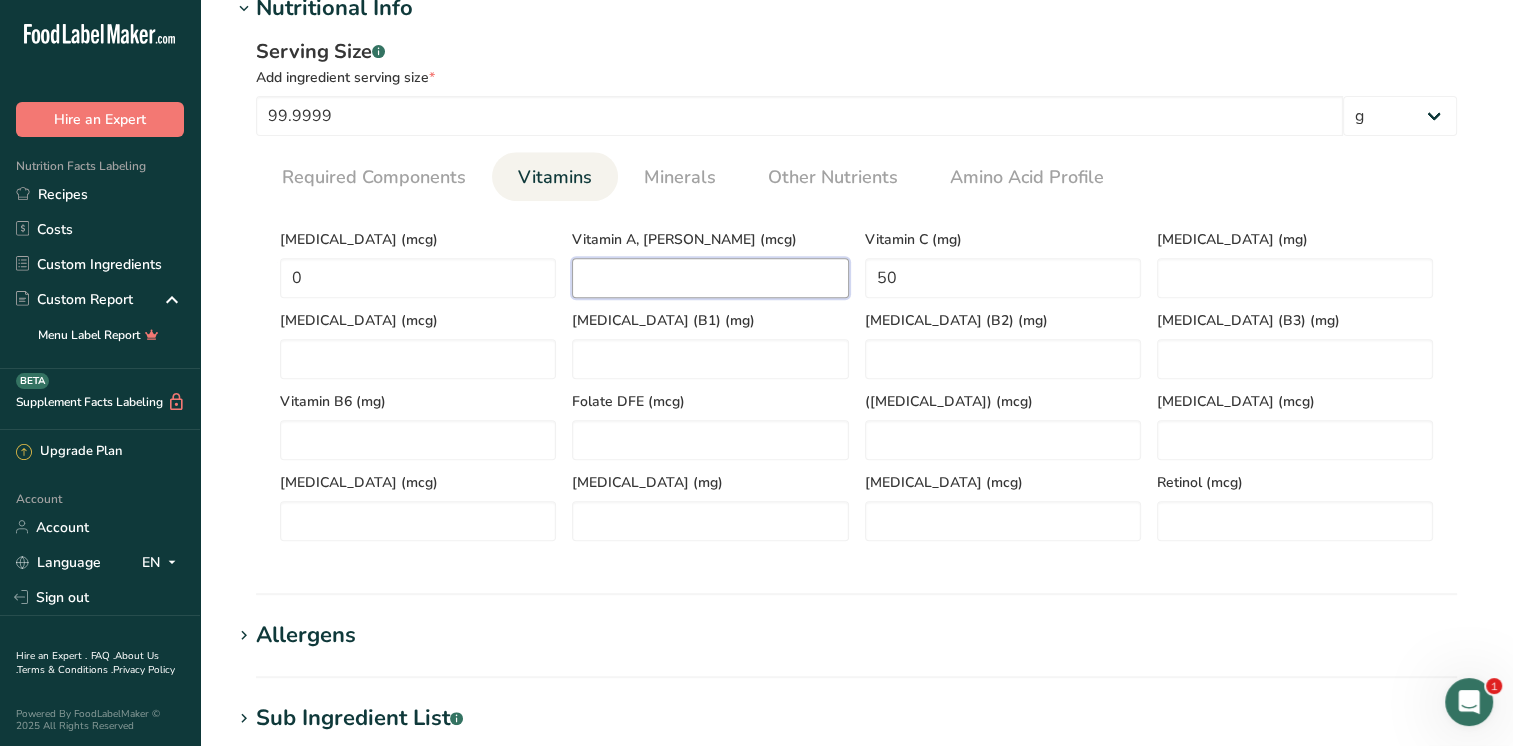 click at bounding box center (710, 278) 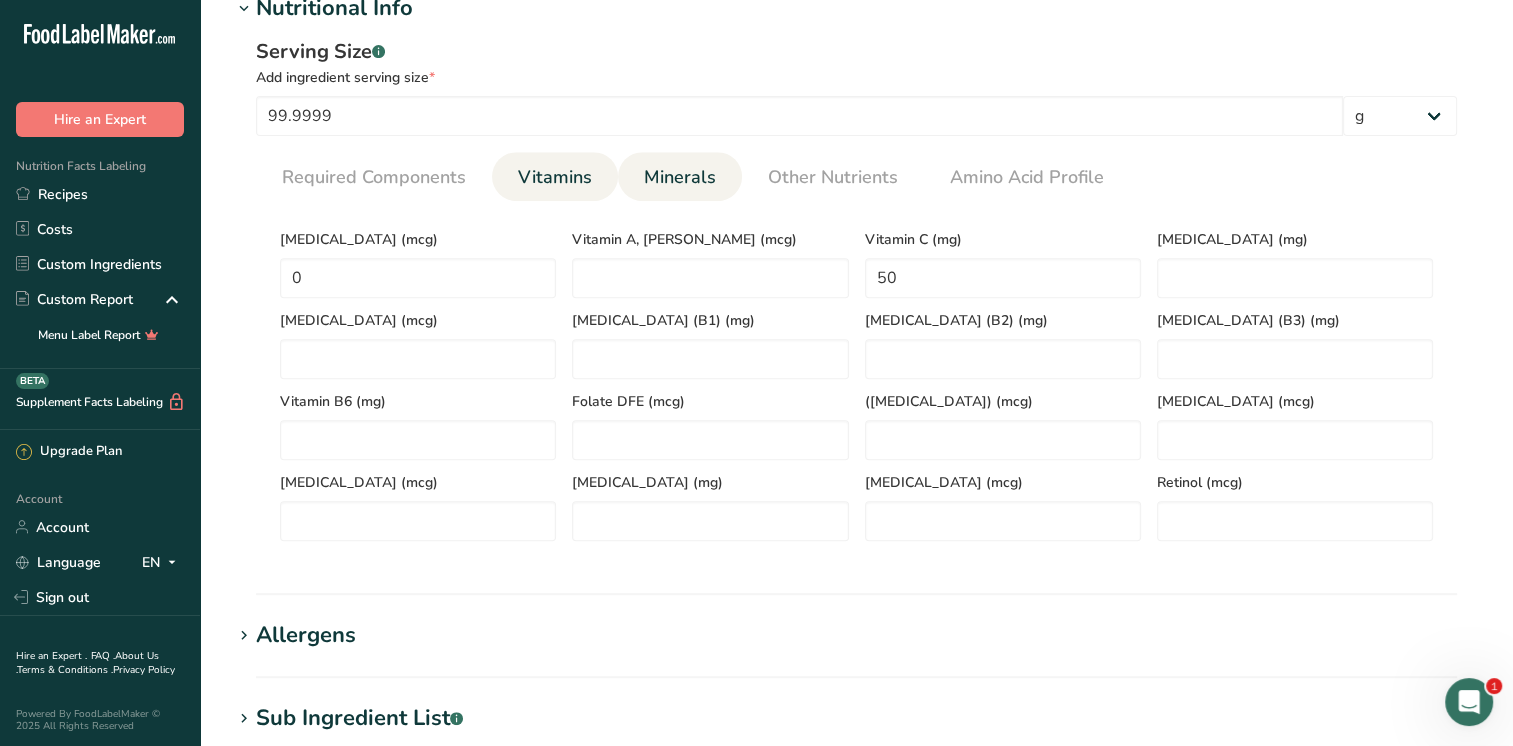 click on "Minerals" at bounding box center [680, 177] 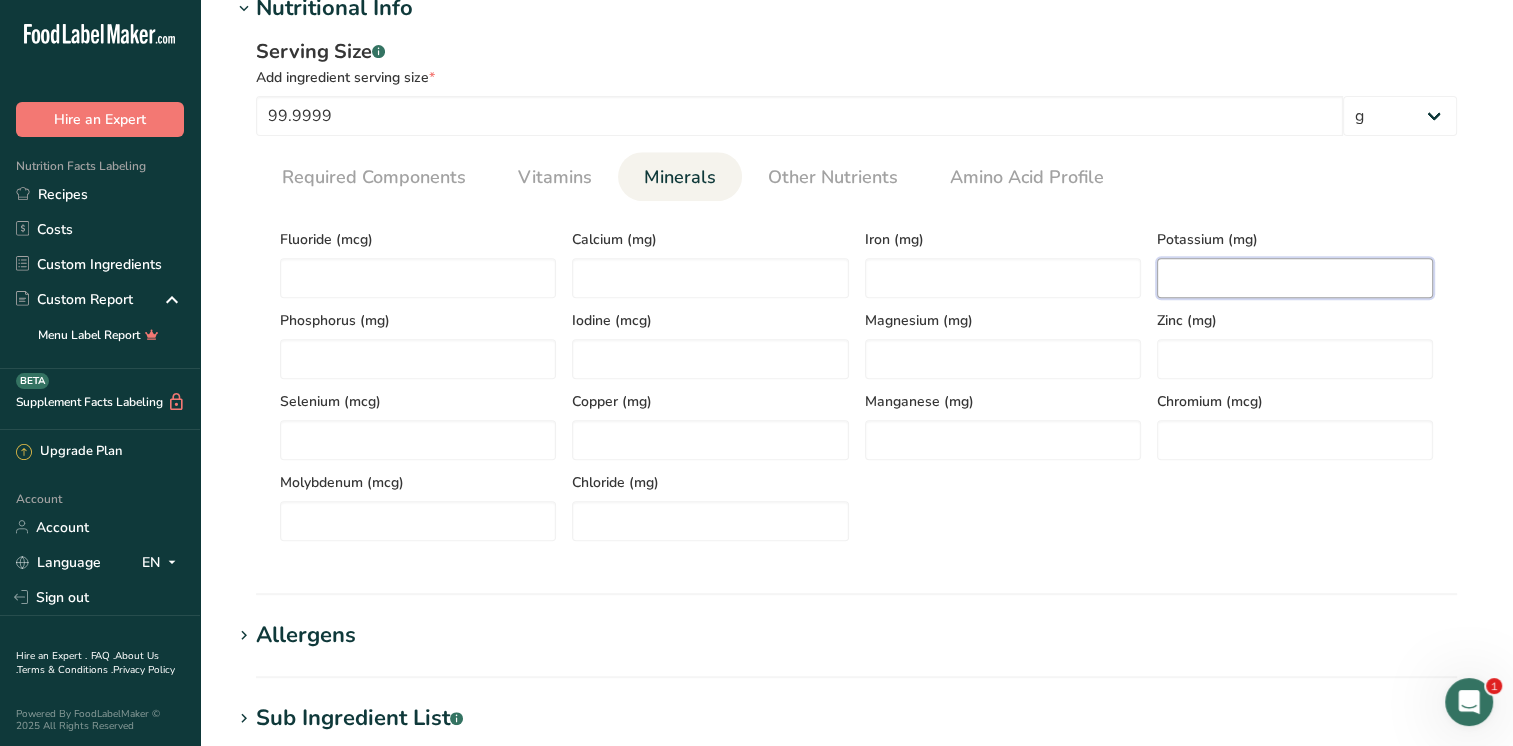 click at bounding box center [1295, 278] 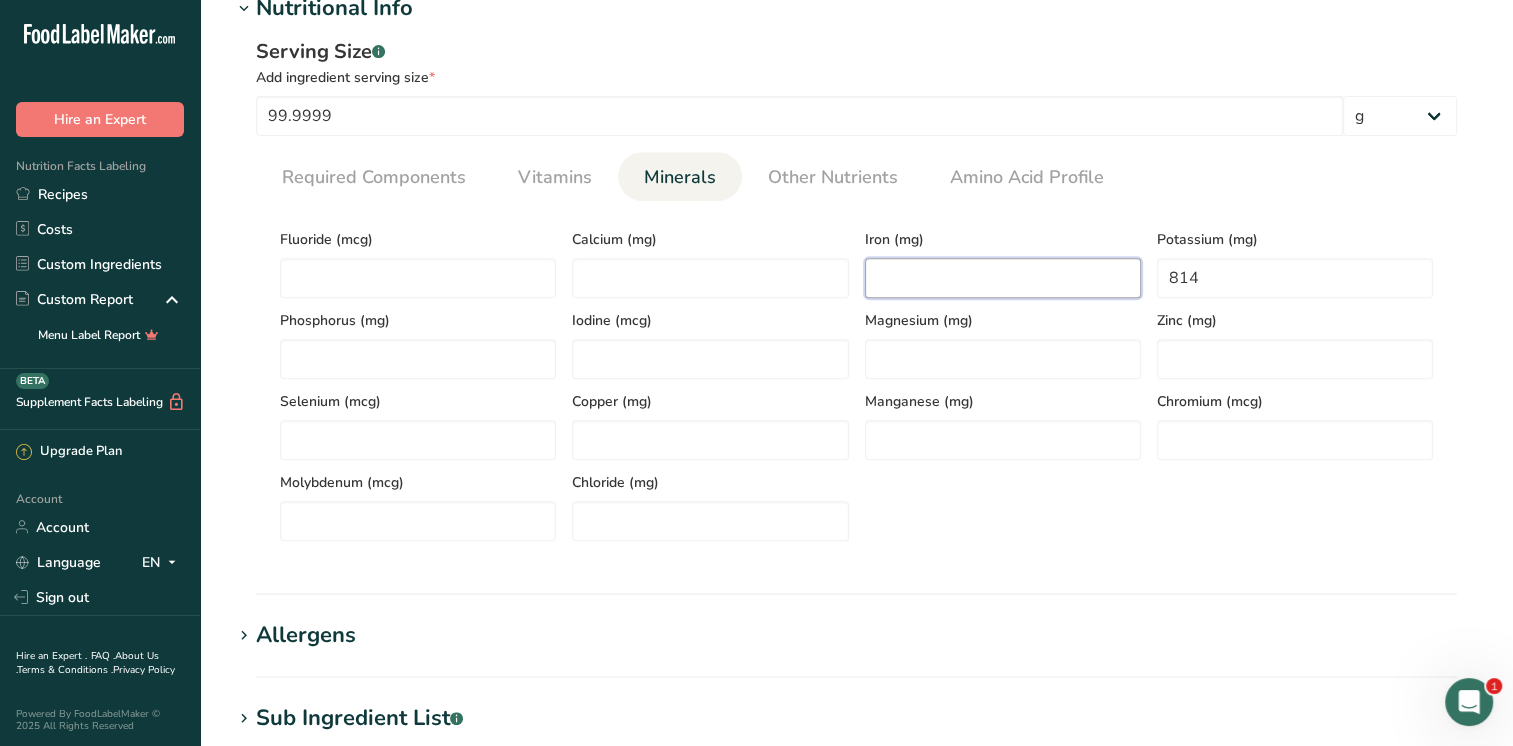 click at bounding box center [1003, 278] 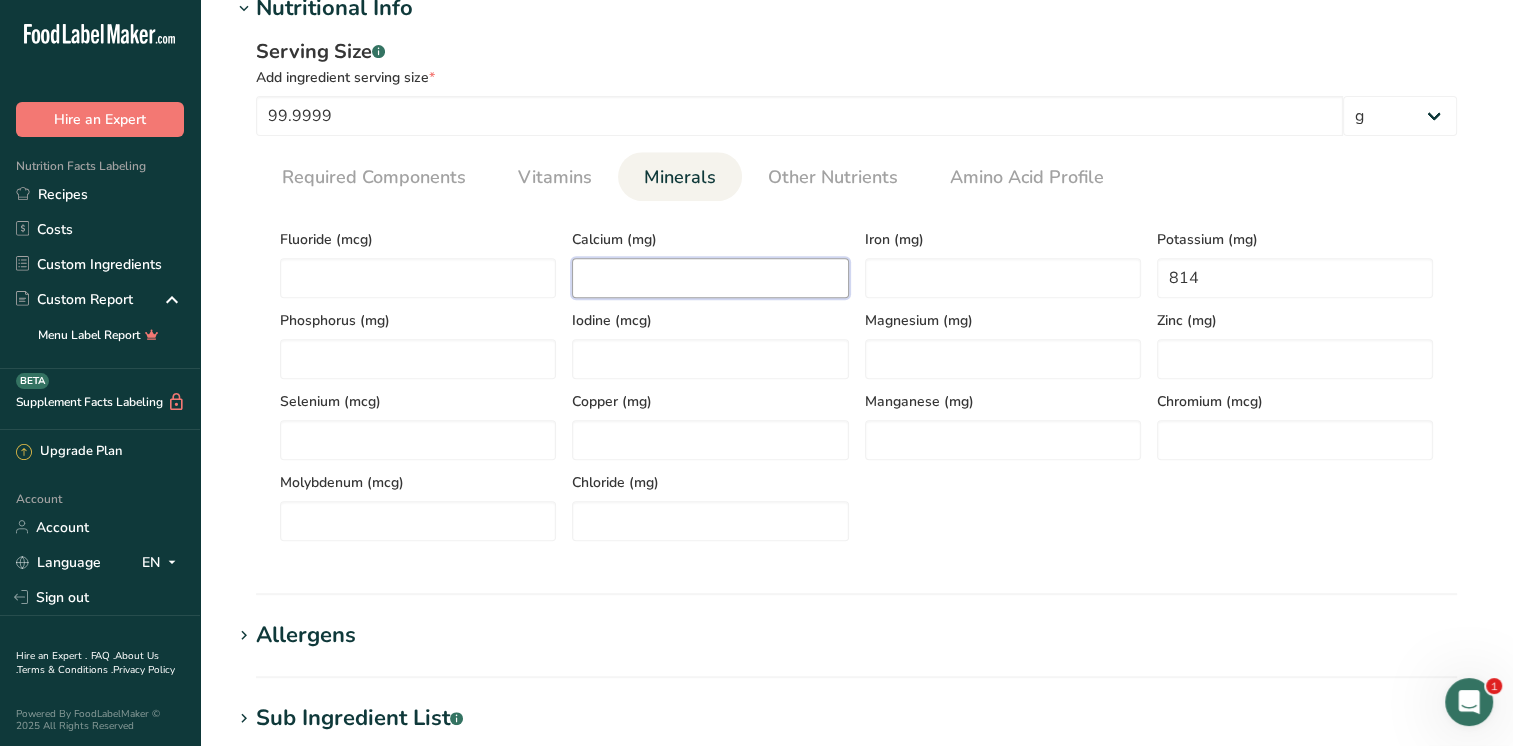 click at bounding box center (710, 278) 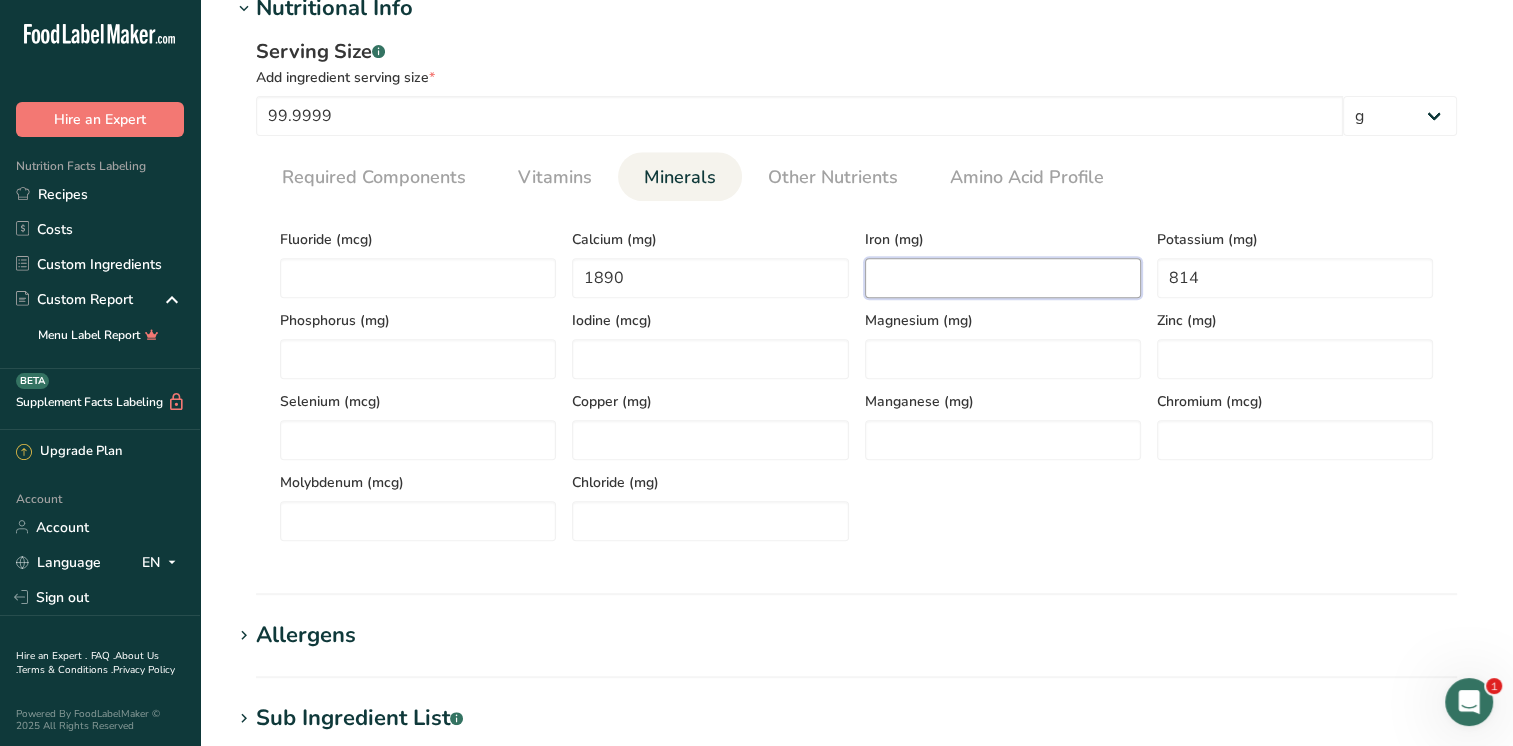 click at bounding box center [1003, 278] 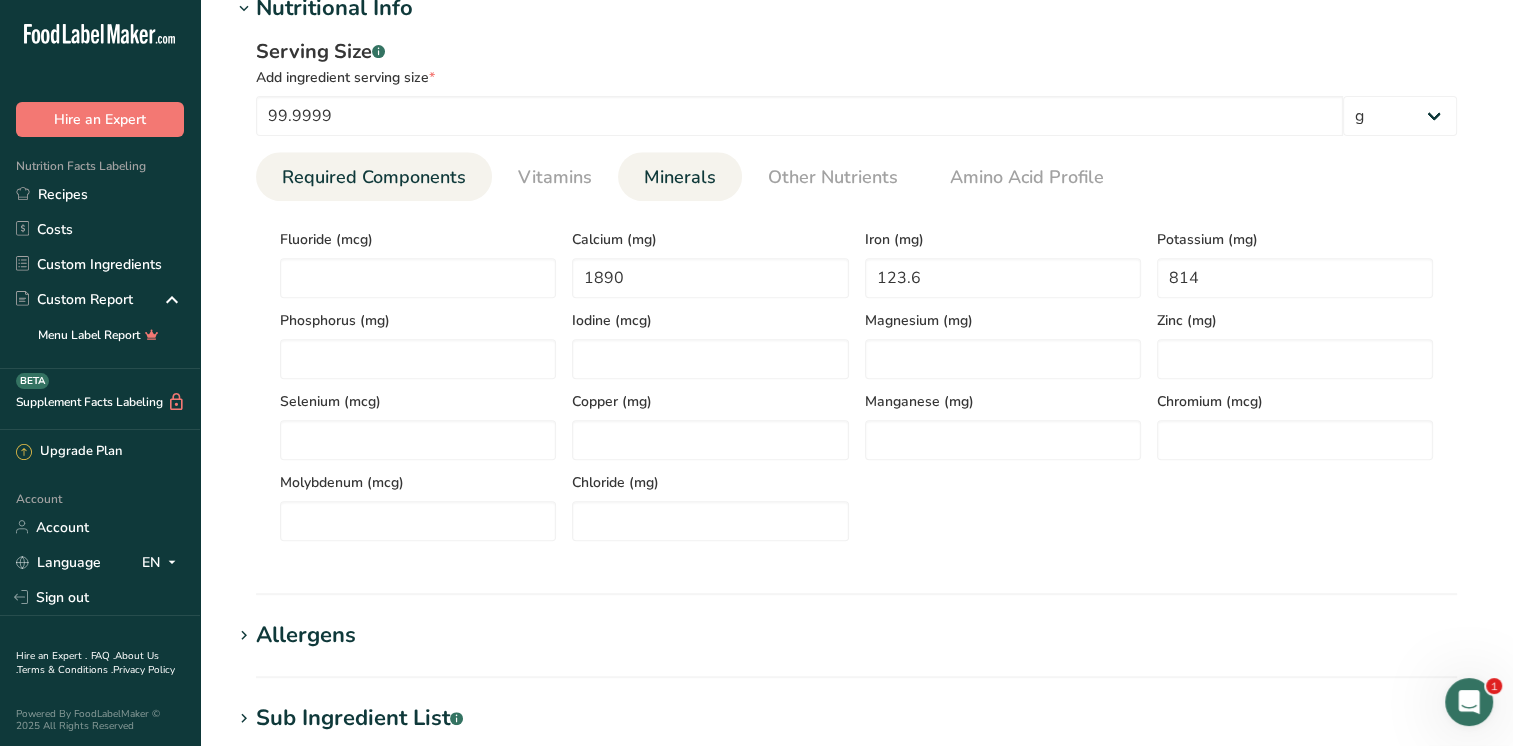 click on "Required Components" at bounding box center (374, 177) 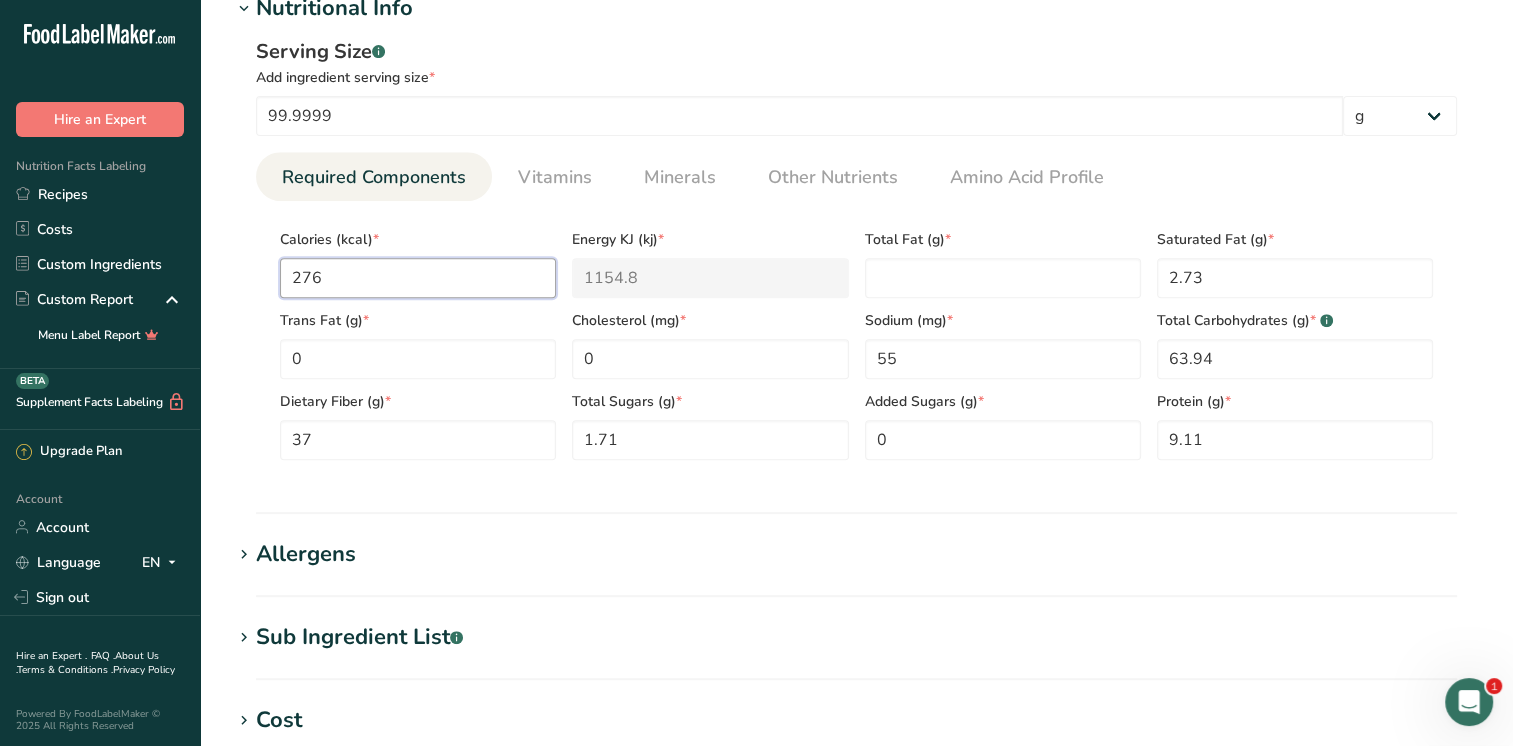 click on "276" at bounding box center (418, 278) 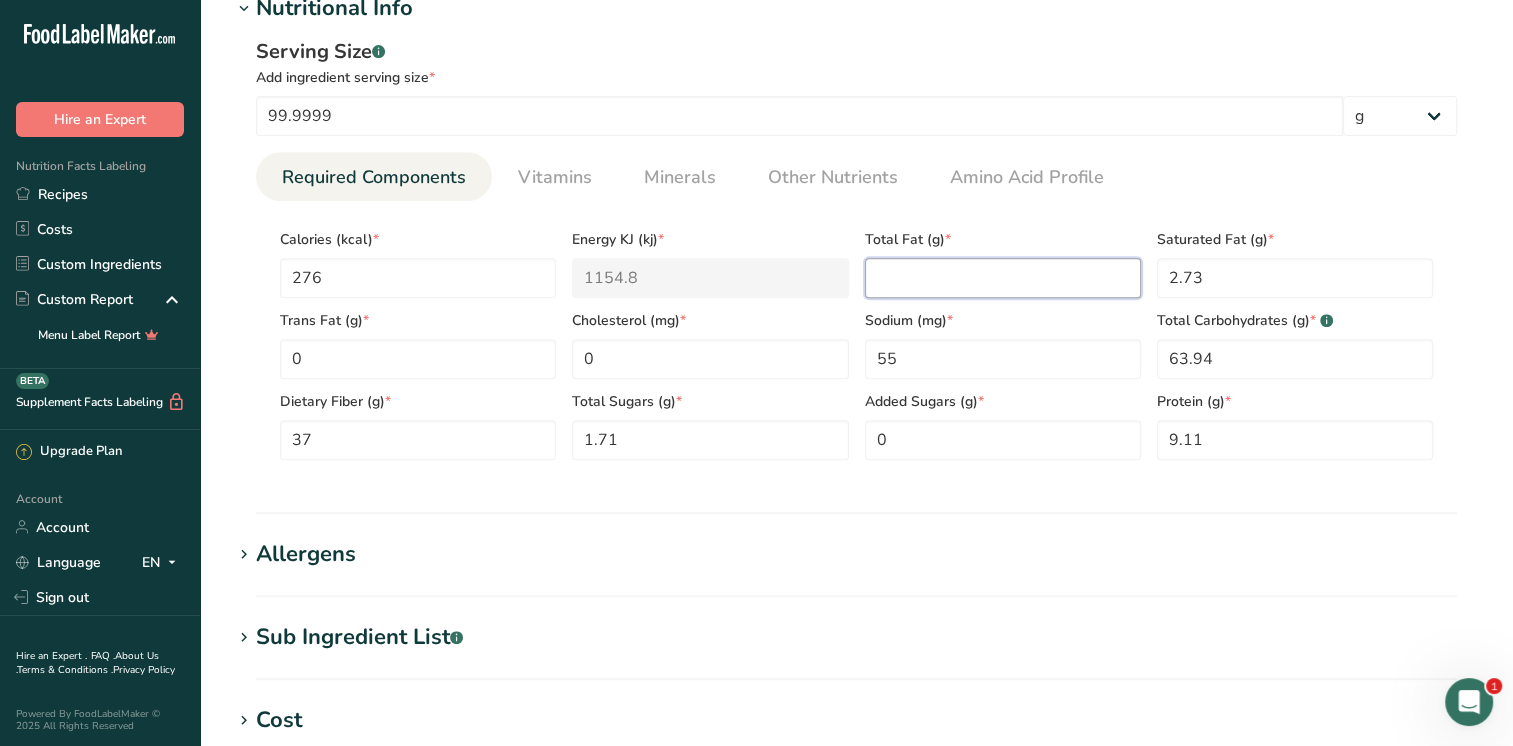 click at bounding box center (1003, 278) 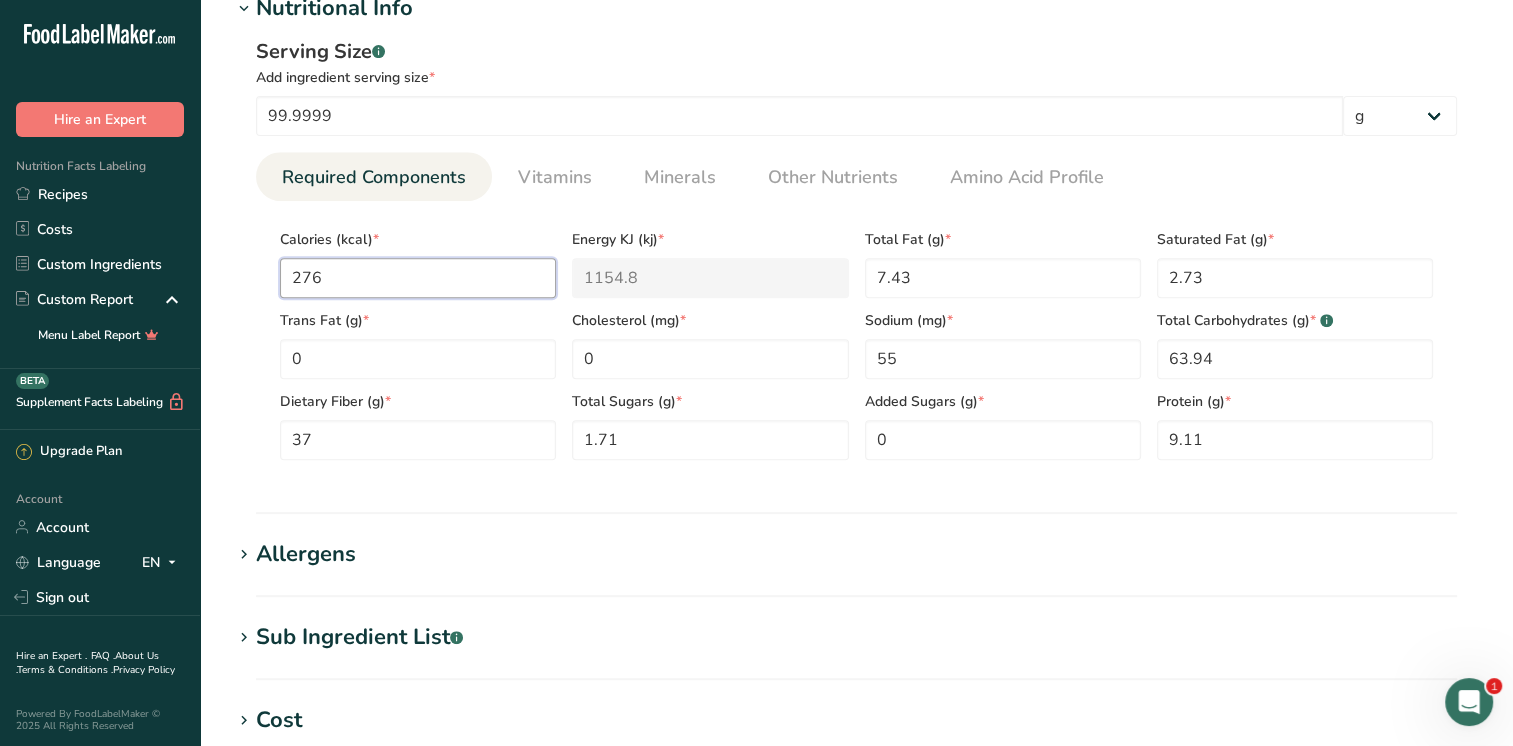 click on "276" at bounding box center [418, 278] 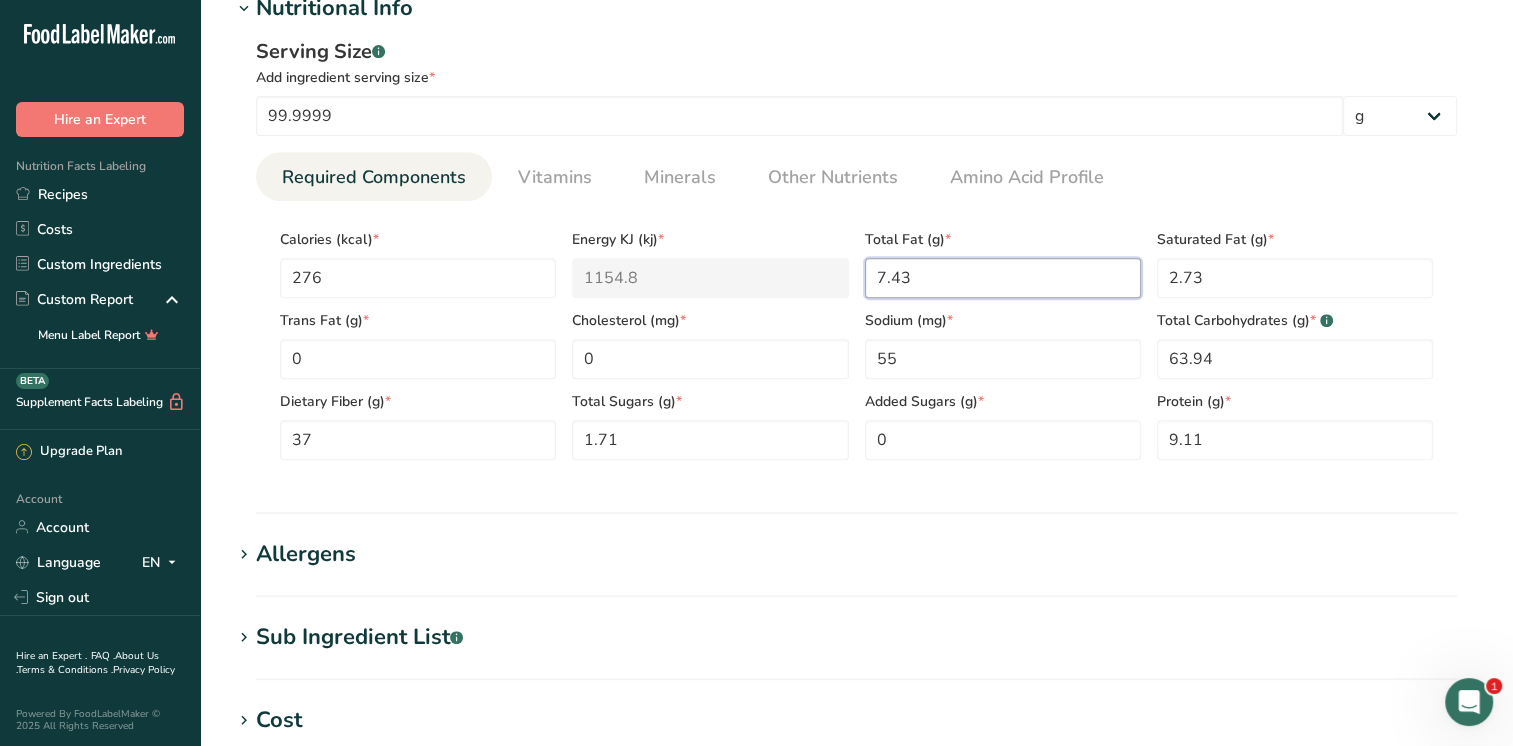 click on "7.43" at bounding box center [1003, 278] 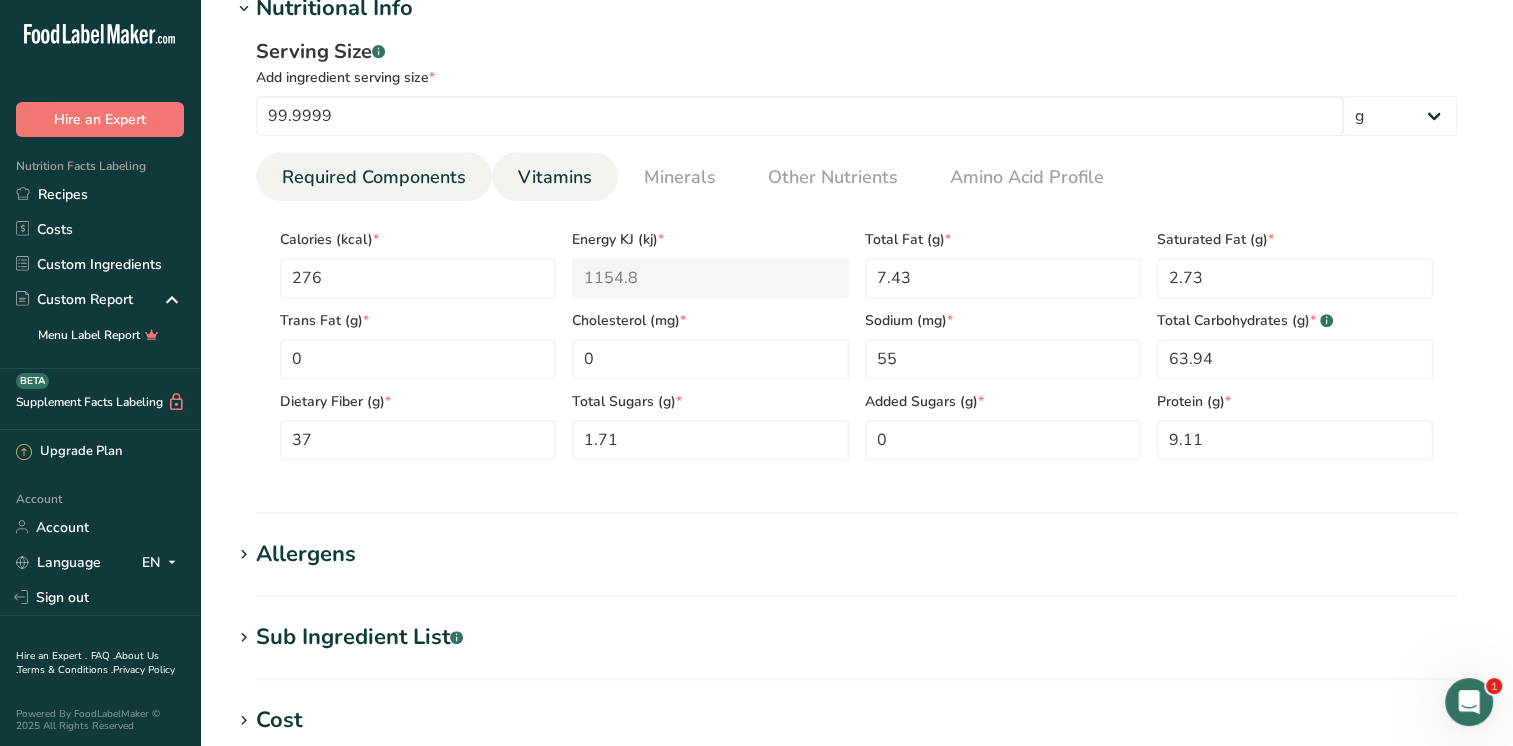 click on "Vitamins" at bounding box center (555, 177) 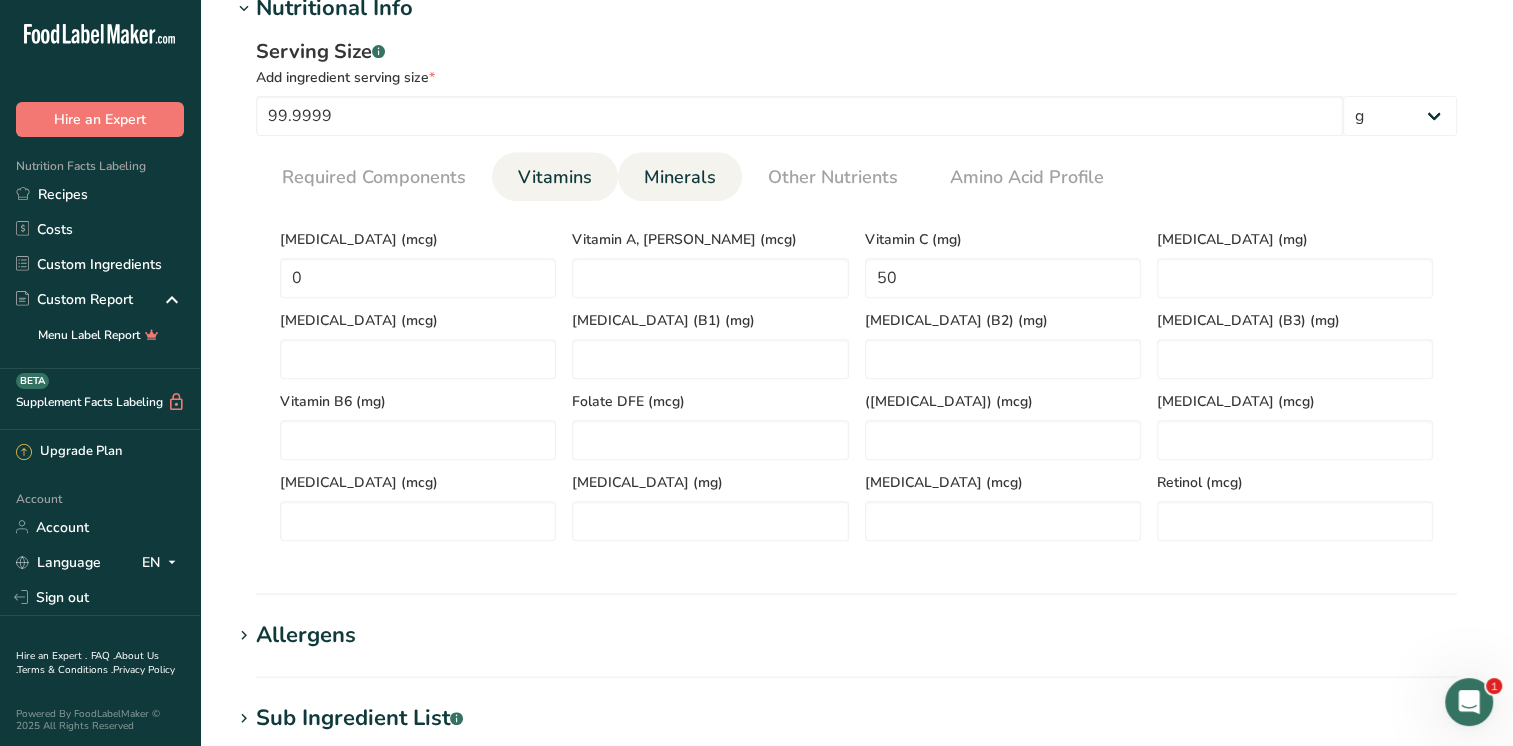 click on "Minerals" at bounding box center (680, 177) 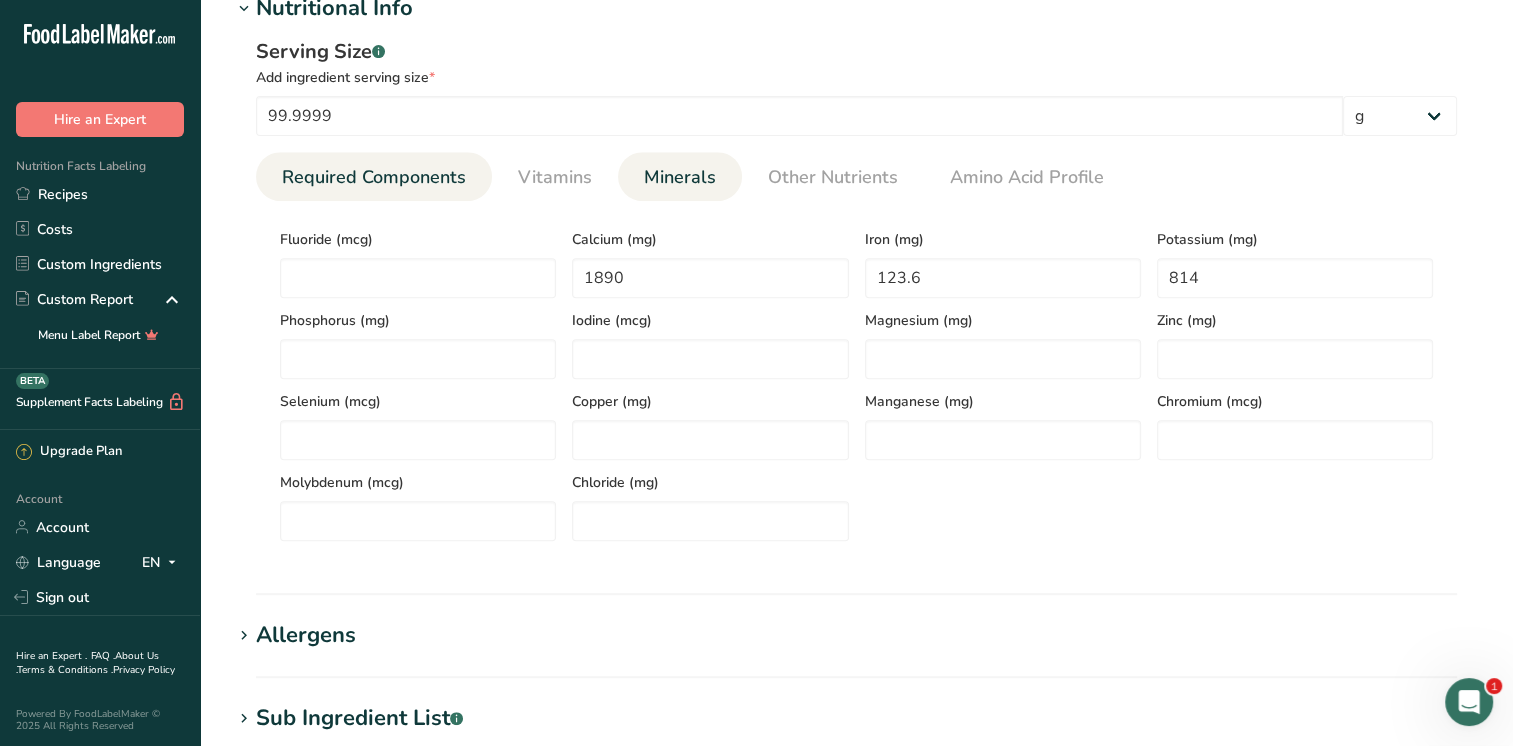 click on "Required Components" at bounding box center (374, 177) 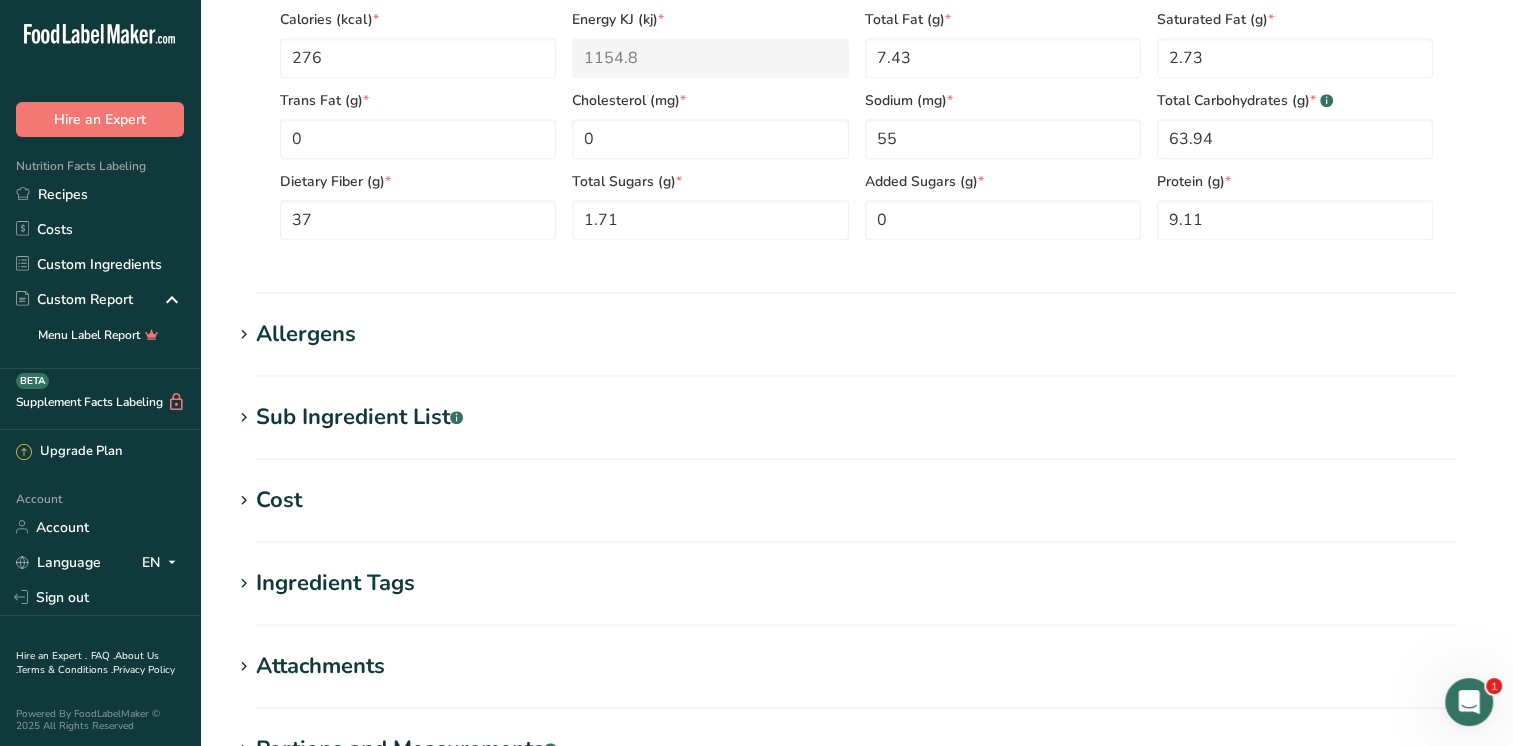scroll, scrollTop: 1200, scrollLeft: 0, axis: vertical 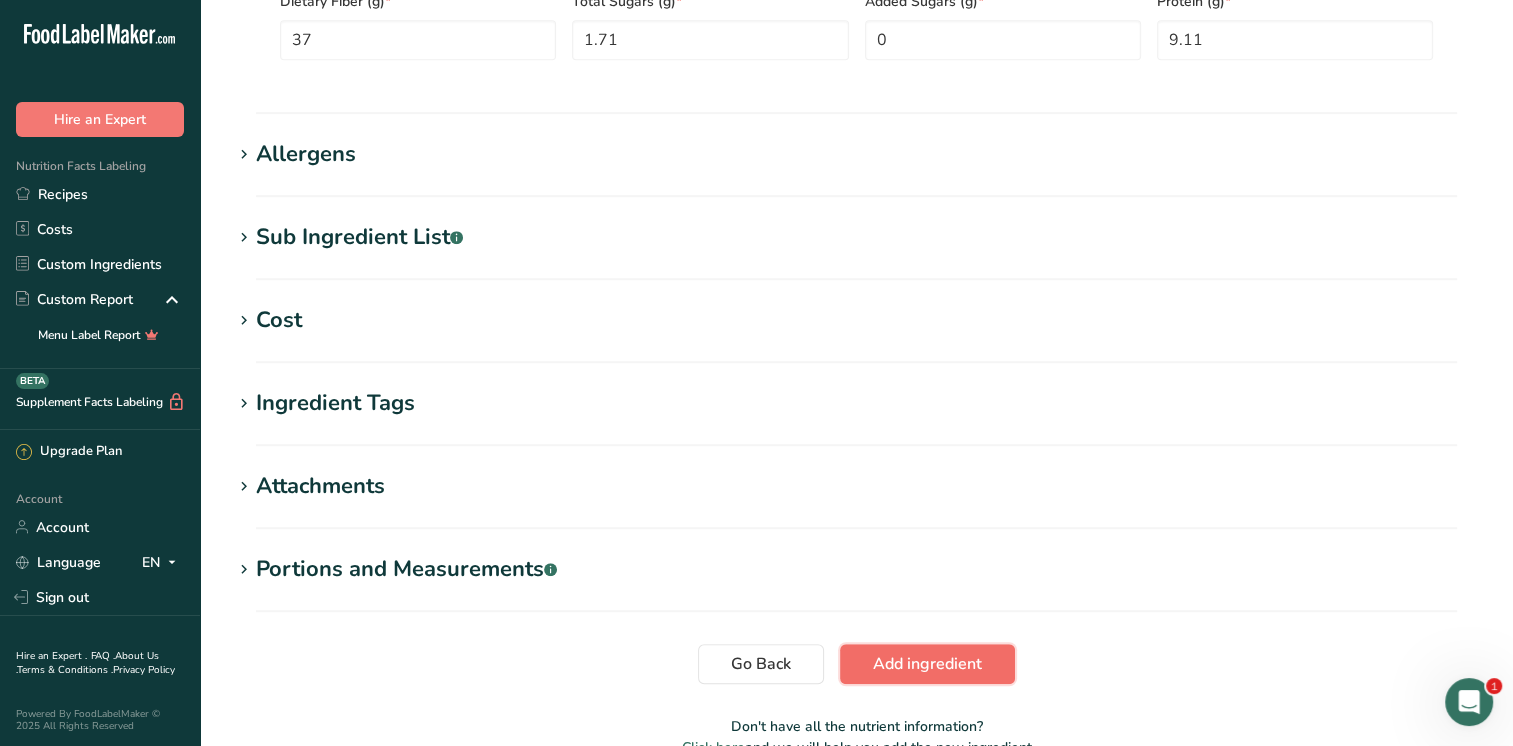 click on "Add ingredient" at bounding box center [927, 664] 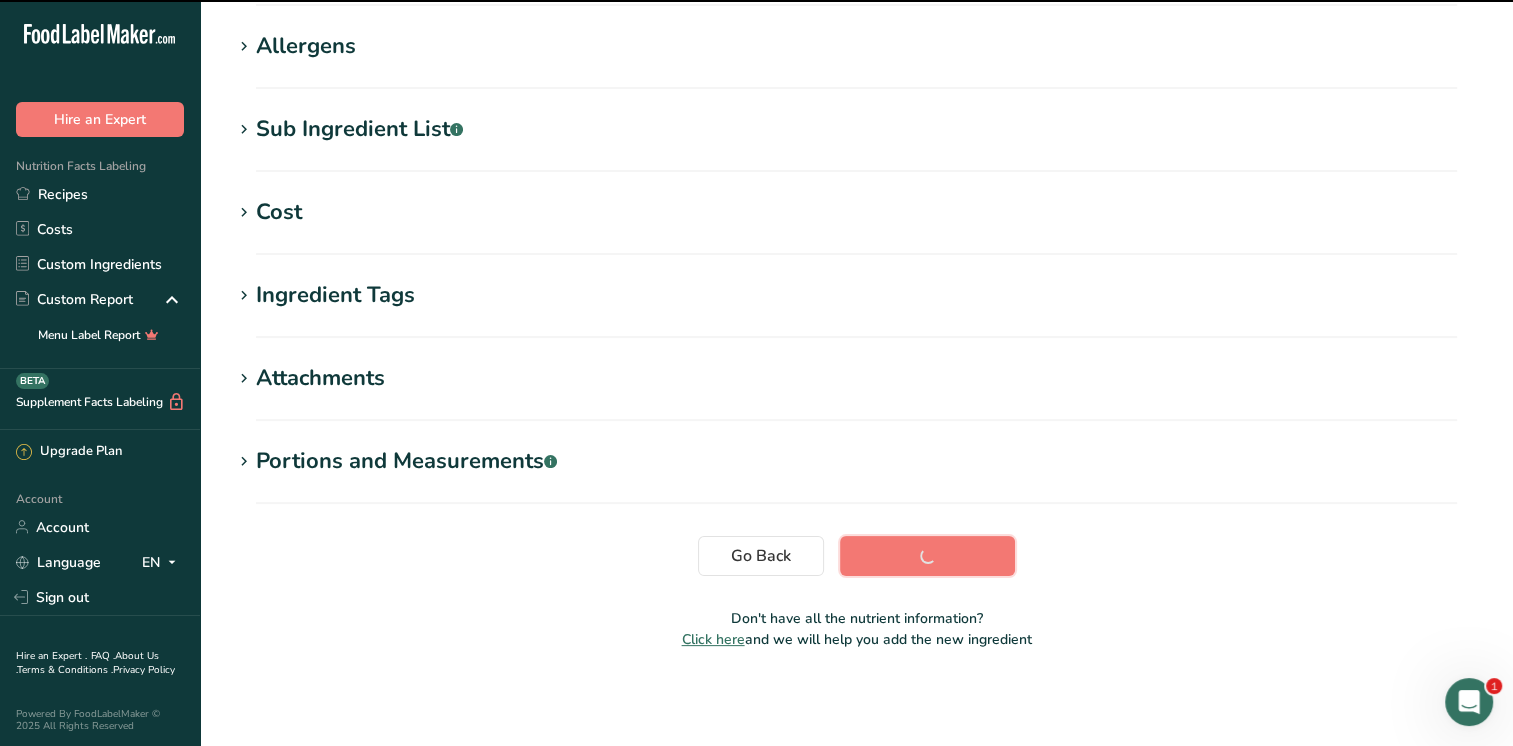scroll, scrollTop: 328, scrollLeft: 0, axis: vertical 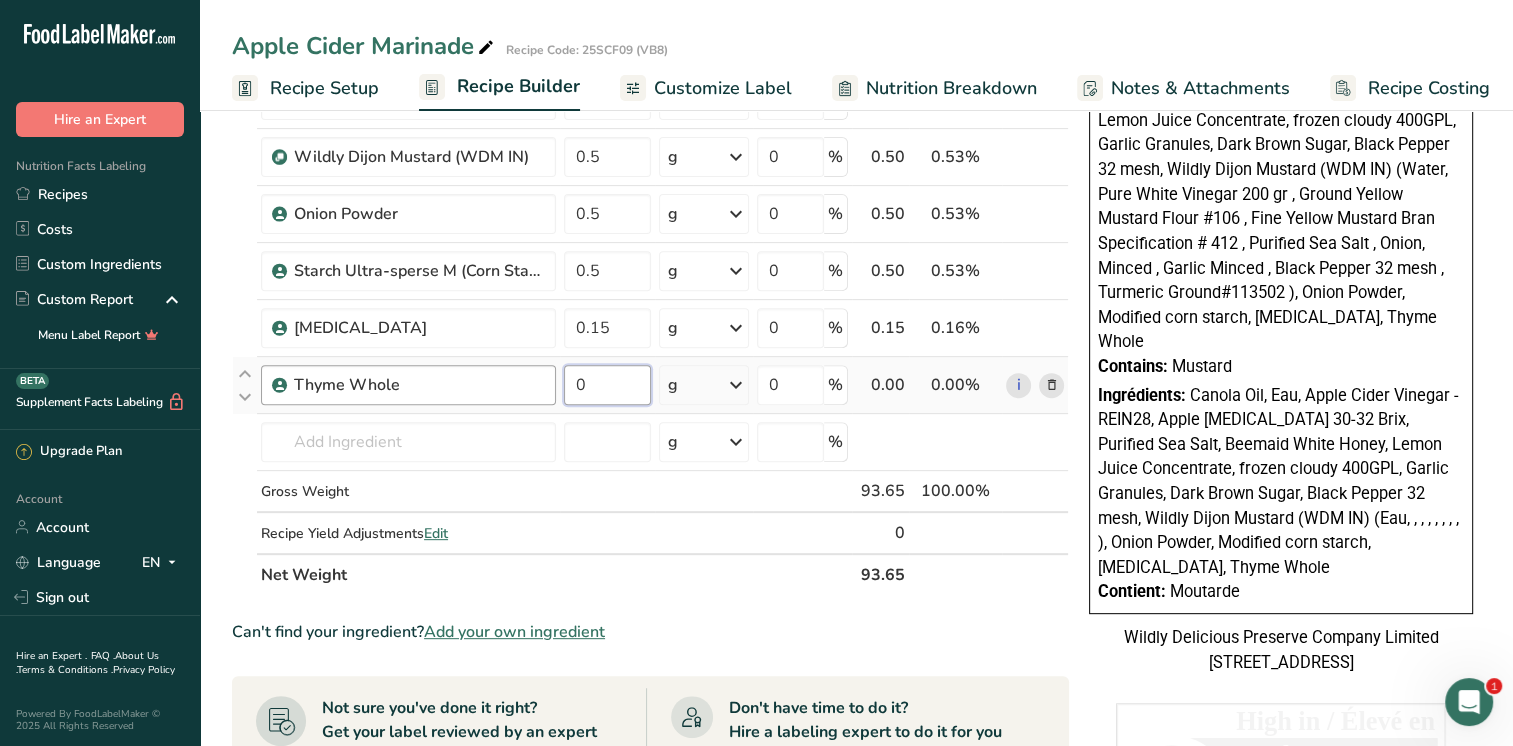 drag, startPoint x: 575, startPoint y: 383, endPoint x: 545, endPoint y: 380, distance: 30.149628 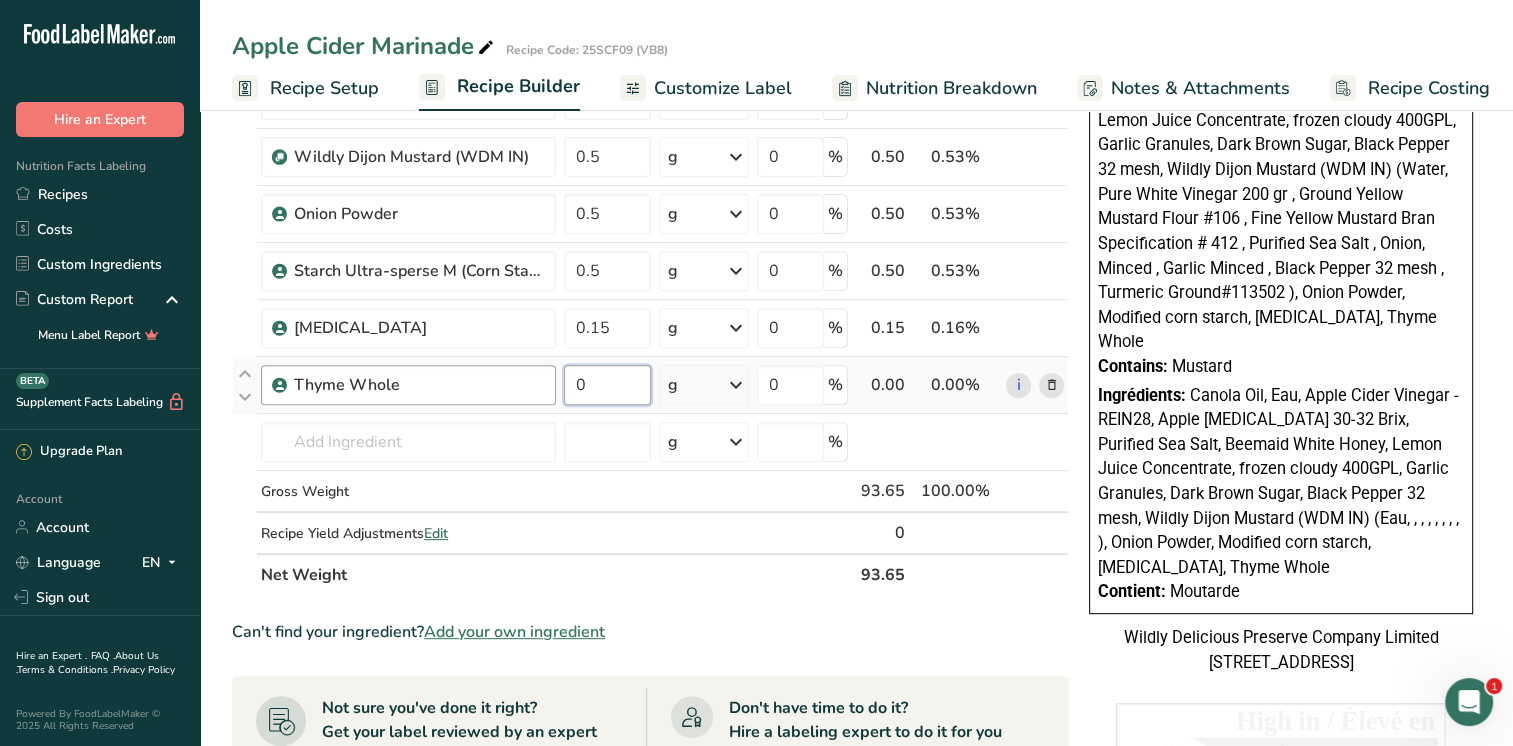 click on "Thyme Whole
0
g
Weight Units
g
kg
mg
See more
Volume Units
l
mL
fl oz
See more
0
%
0.00
0.00%
i" at bounding box center (650, 385) 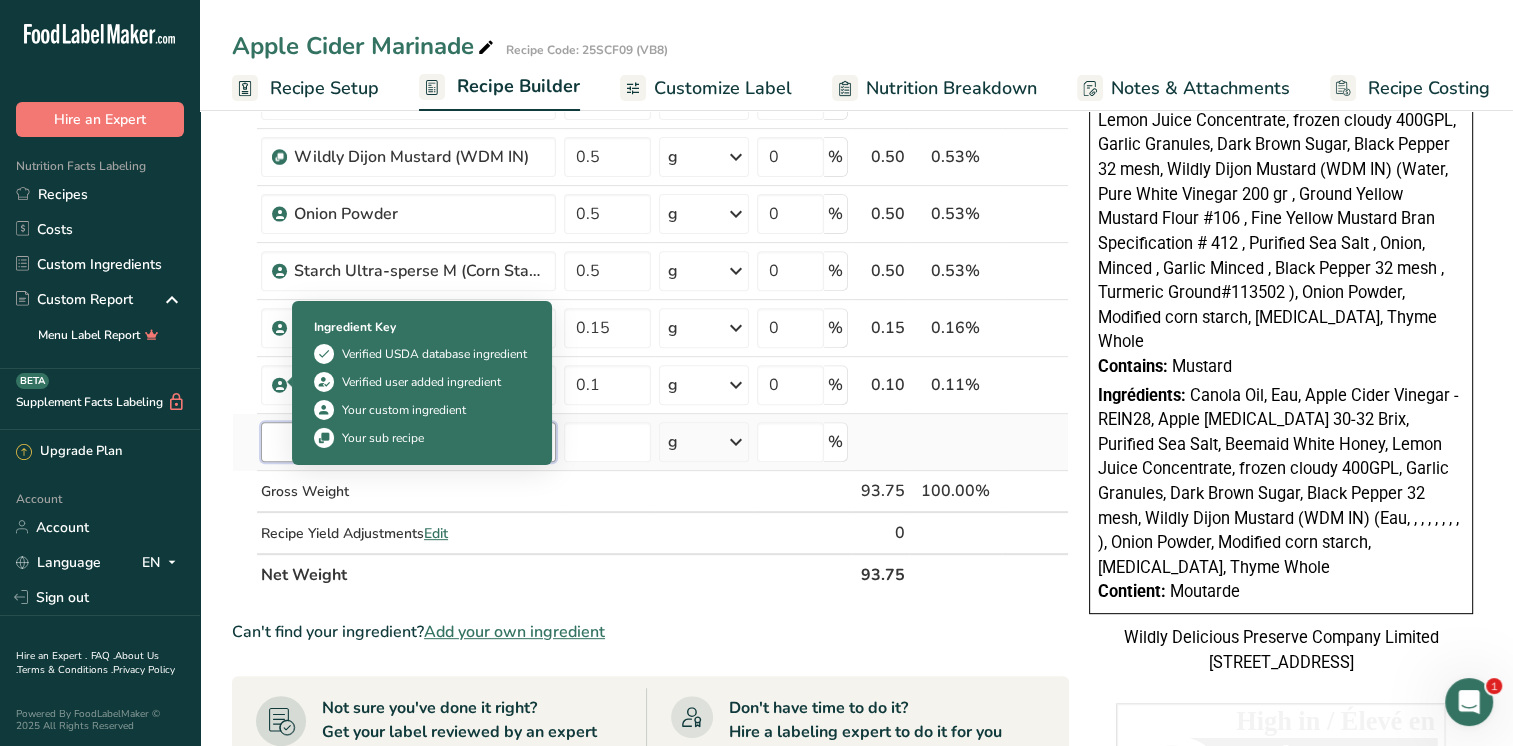 click on "Ingredient *
Amount *
Unit *
Waste *   .a-a{fill:#347362;}.b-a{fill:#fff;}          Grams
Percentage
Canola Oil
40
g
Weight Units
g
kg
mg
See more
Volume Units
l
mL
fl oz
See more
0
%
40.00
42.67%
i
[GEOGRAPHIC_DATA], water, tap, municipal
20
g
Portions
1 fl oz
1 bottle 8 fl oz
1 liter
See more
Weight Units
g
kg
mg
See more
Volume Units
l
lb/ft3
mL" at bounding box center (650, 56) 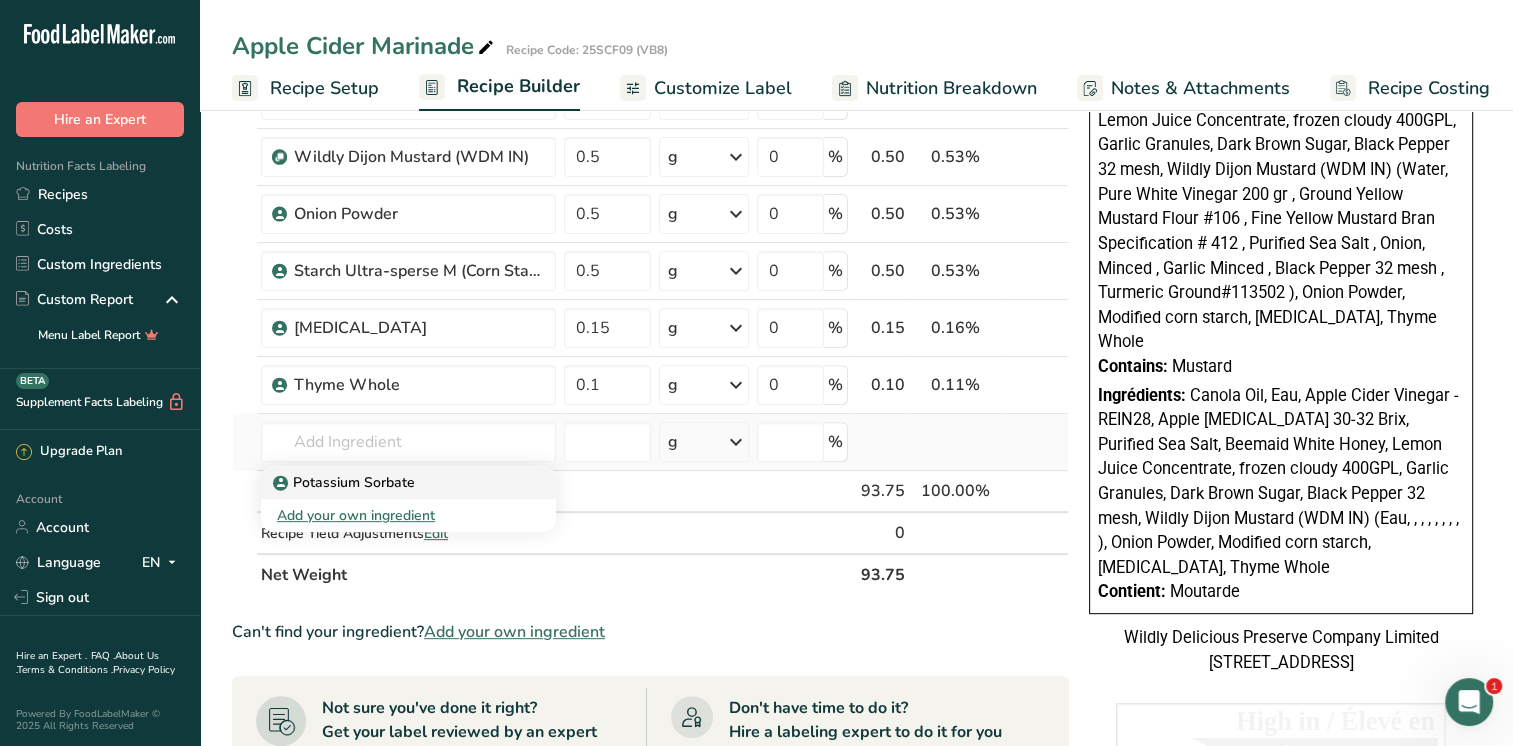 click on "Potassium Sorbate" at bounding box center (346, 482) 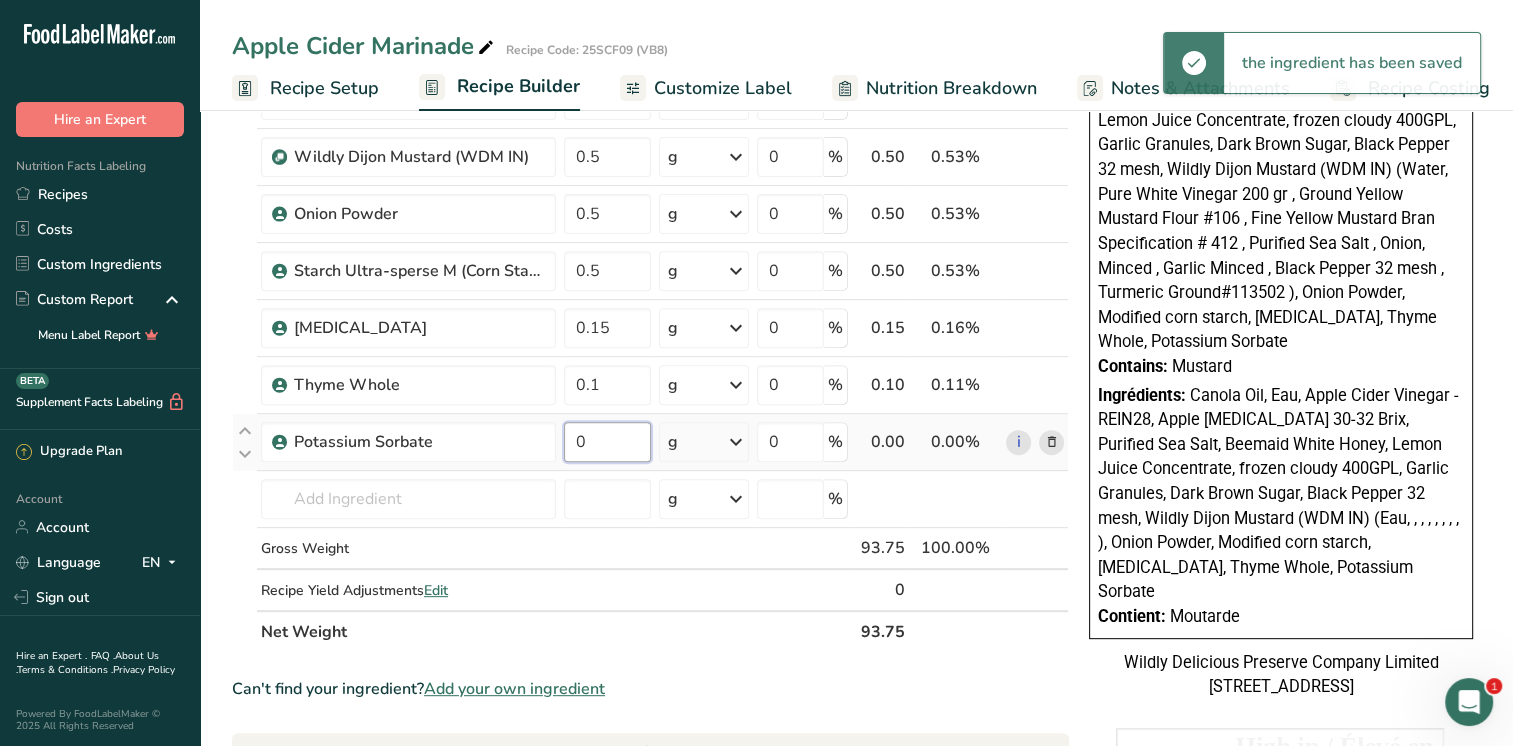 click on "0" at bounding box center (607, 442) 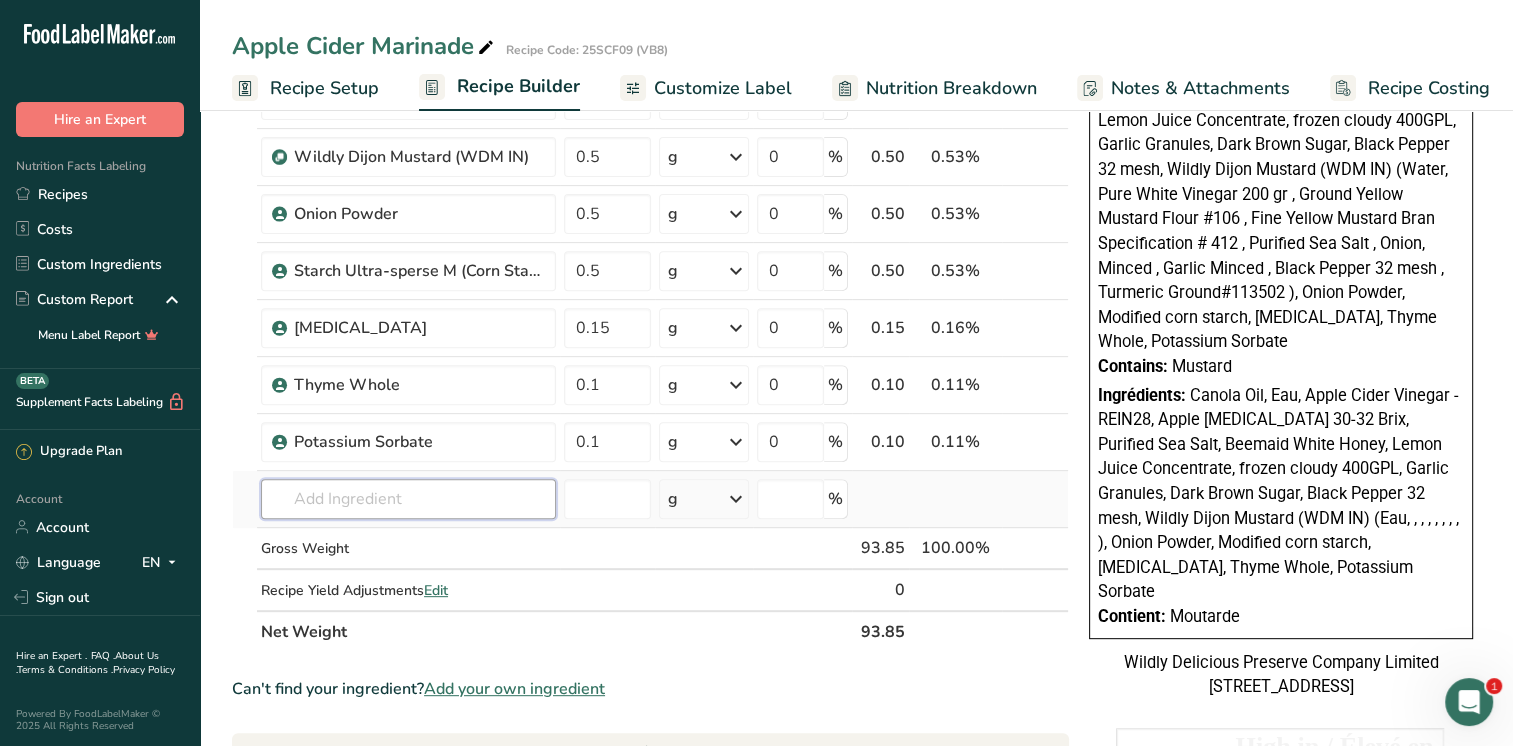 click on "Ingredient *
Amount *
Unit *
Waste *   .a-a{fill:#347362;}.b-a{fill:#fff;}          Grams
Percentage
Canola Oil
40
g
Weight Units
g
kg
mg
See more
Volume Units
l
mL
fl oz
See more
0
%
40.00
42.62%
i
[GEOGRAPHIC_DATA], water, tap, municipal
20
g
Portions
1 fl oz
1 bottle 8 fl oz
1 liter
See more
Weight Units
g
kg
mg
See more
Volume Units
l
lb/ft3
mL" at bounding box center [650, 84] 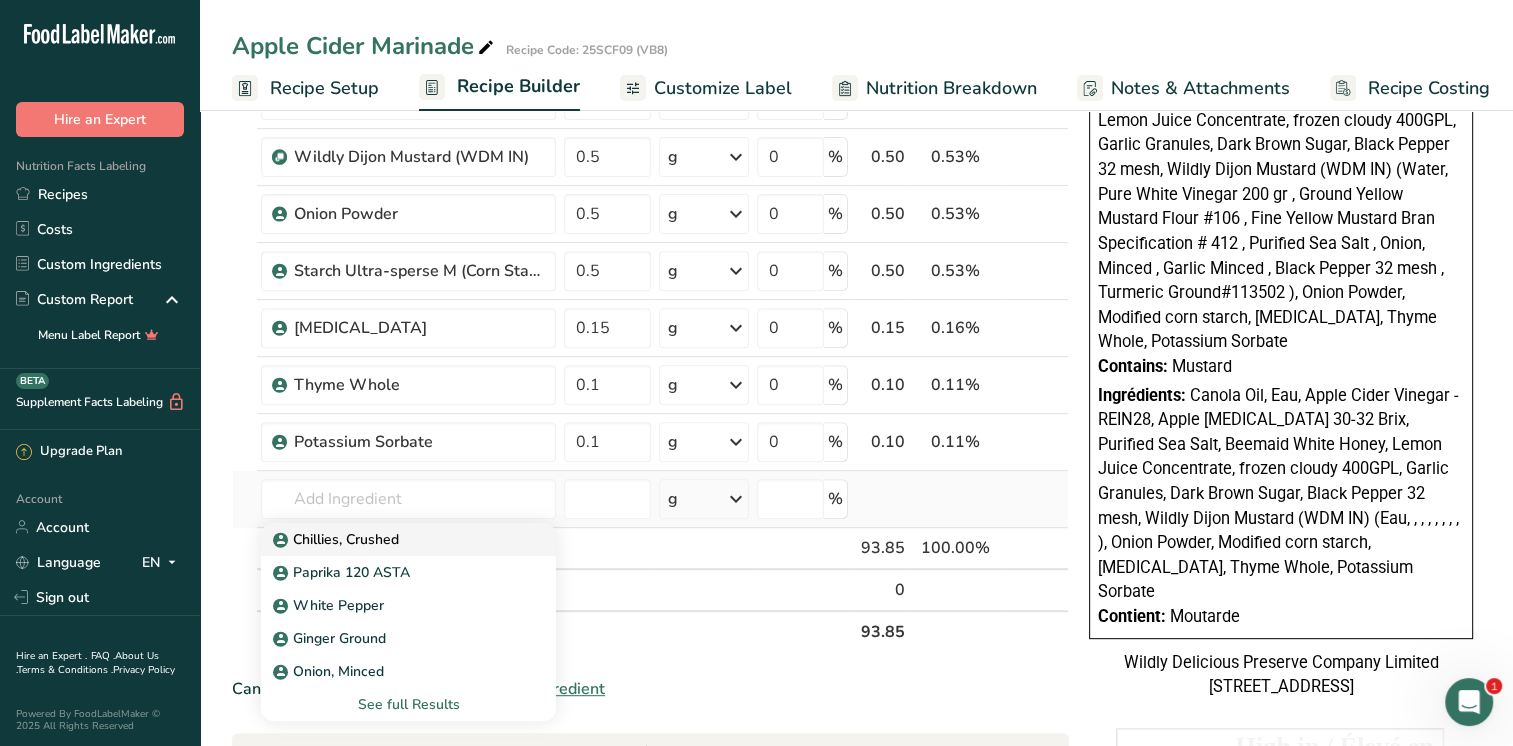click on "Chillies, Crushed" at bounding box center [338, 539] 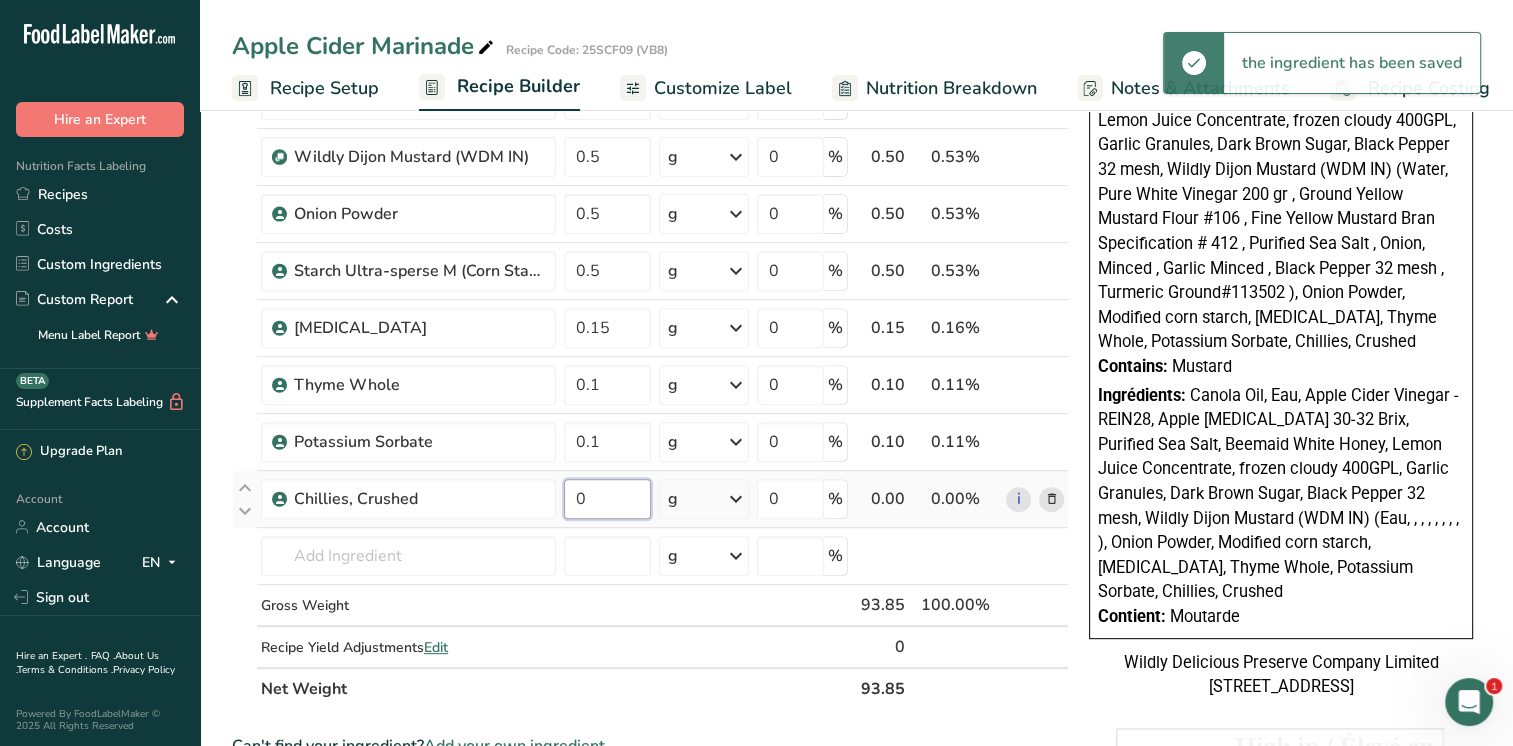 click on "0" at bounding box center [607, 499] 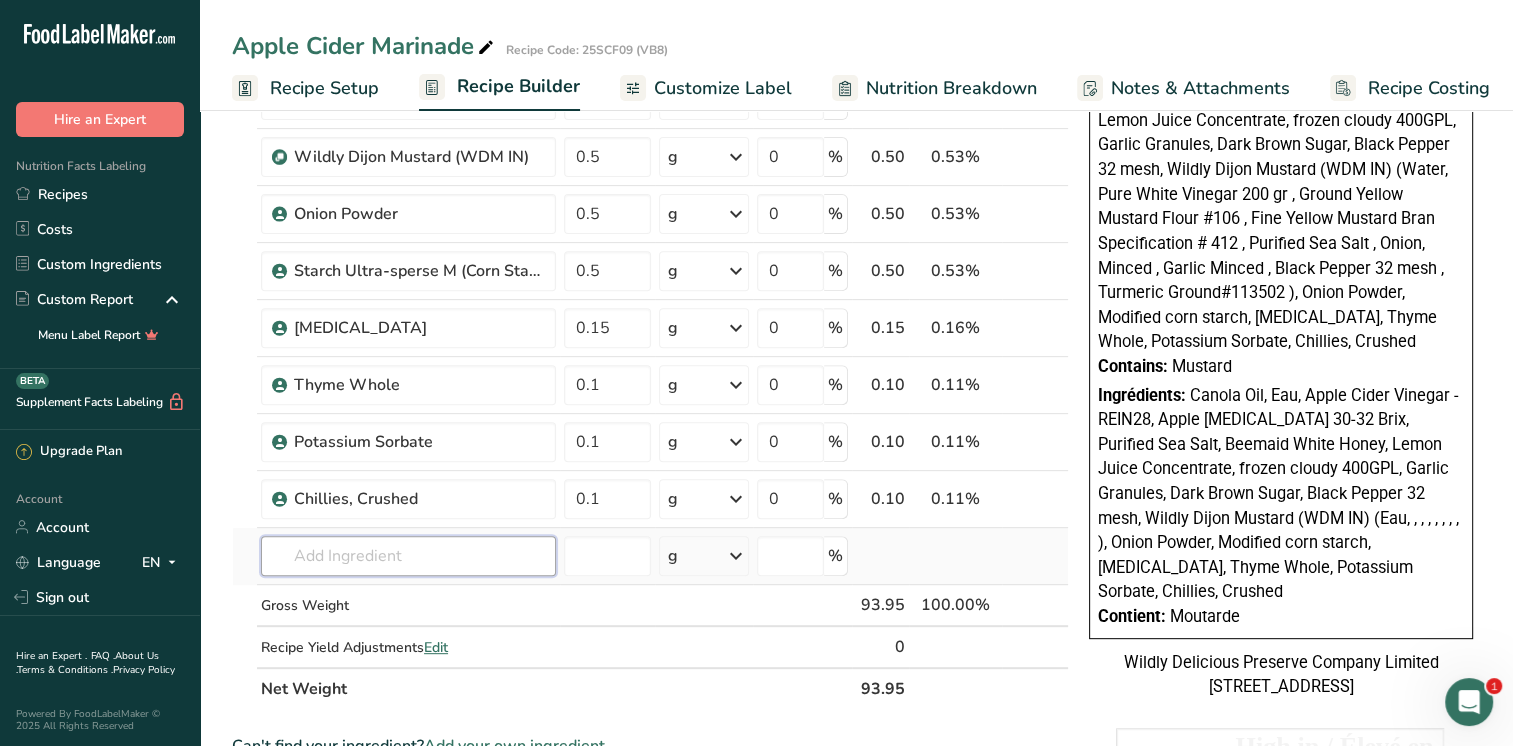 click on "Ingredient *
Amount *
Unit *
Waste *   .a-a{fill:#347362;}.b-a{fill:#fff;}          Grams
Percentage
Canola Oil
40
g
Weight Units
g
kg
mg
See more
Volume Units
l
mL
fl oz
See more
0
%
40.00
42.58%
i
[GEOGRAPHIC_DATA], water, tap, municipal
20
g
Portions
1 fl oz
1 bottle 8 fl oz
1 liter
See more
Weight Units
g
kg
mg
See more
Volume Units
l
lb/ft3
mL" at bounding box center (650, 113) 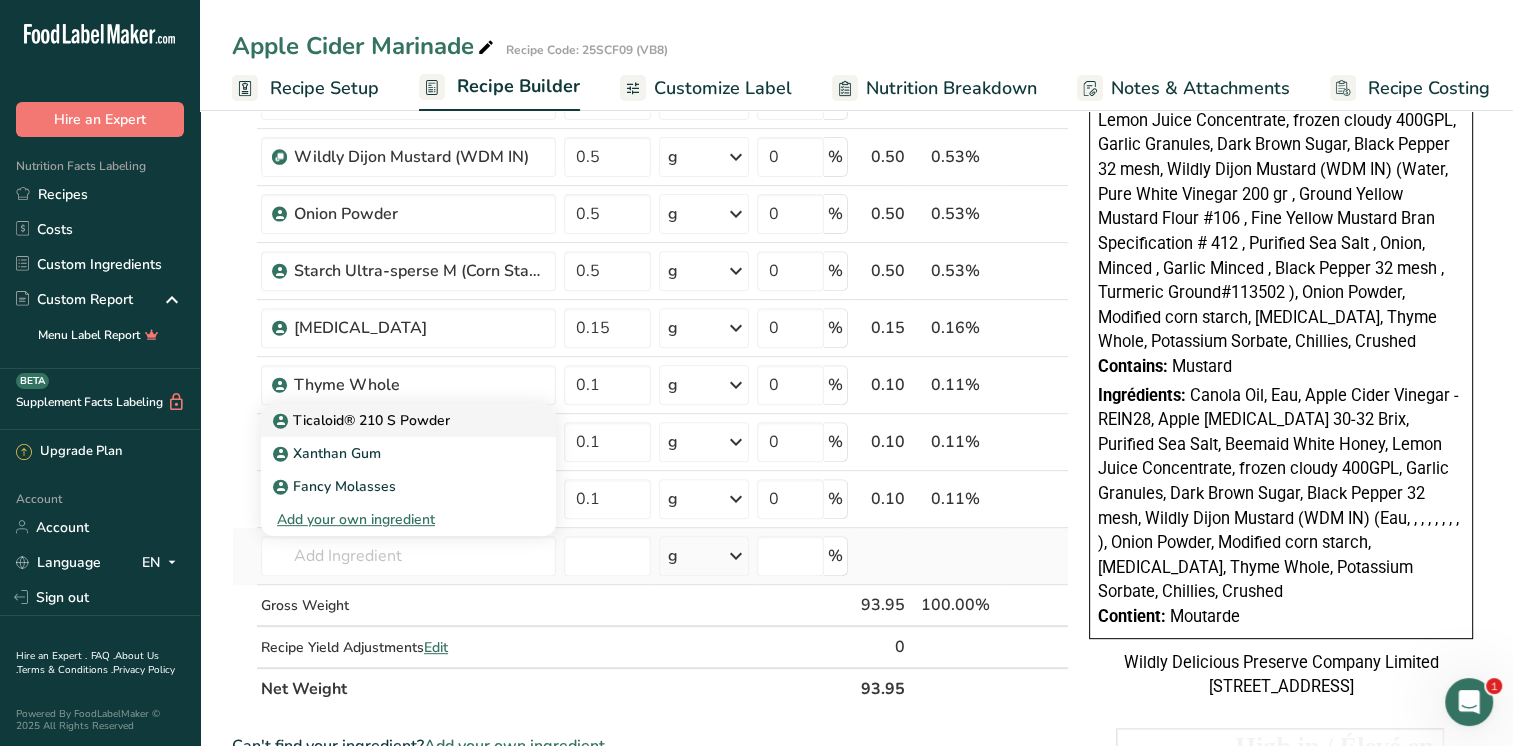 click on "Ticaloid® 210 S Powder" at bounding box center [363, 420] 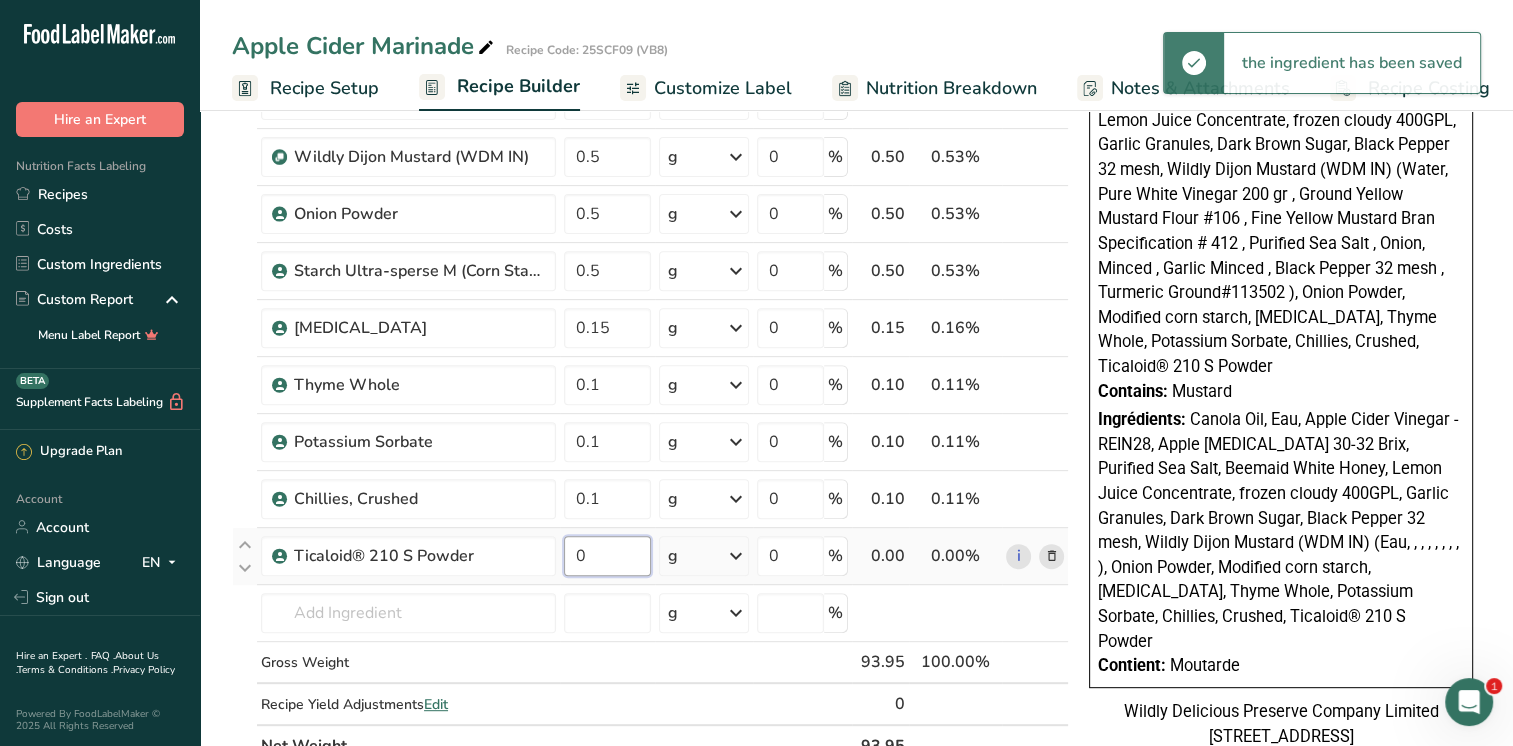 click on "0" at bounding box center [607, 556] 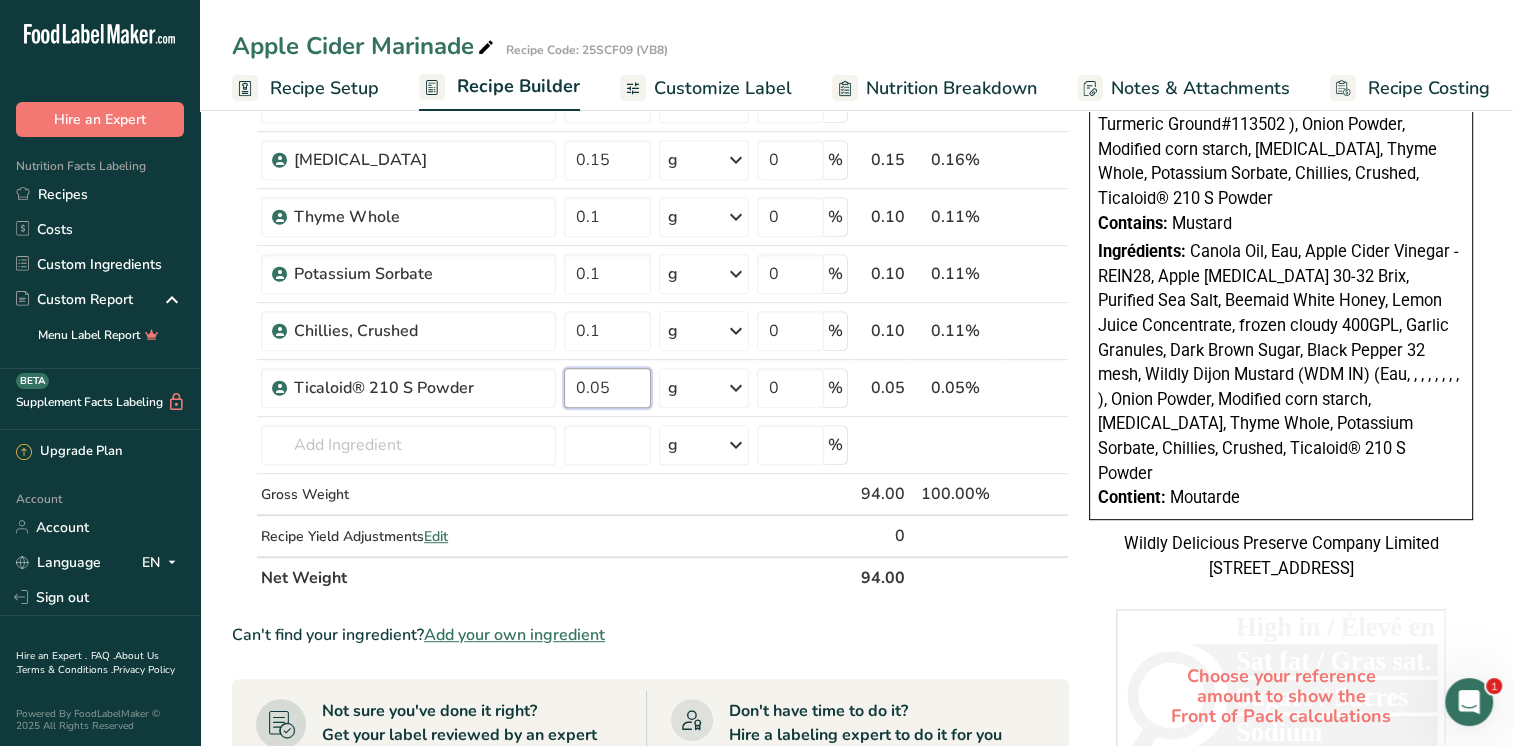 scroll, scrollTop: 1100, scrollLeft: 0, axis: vertical 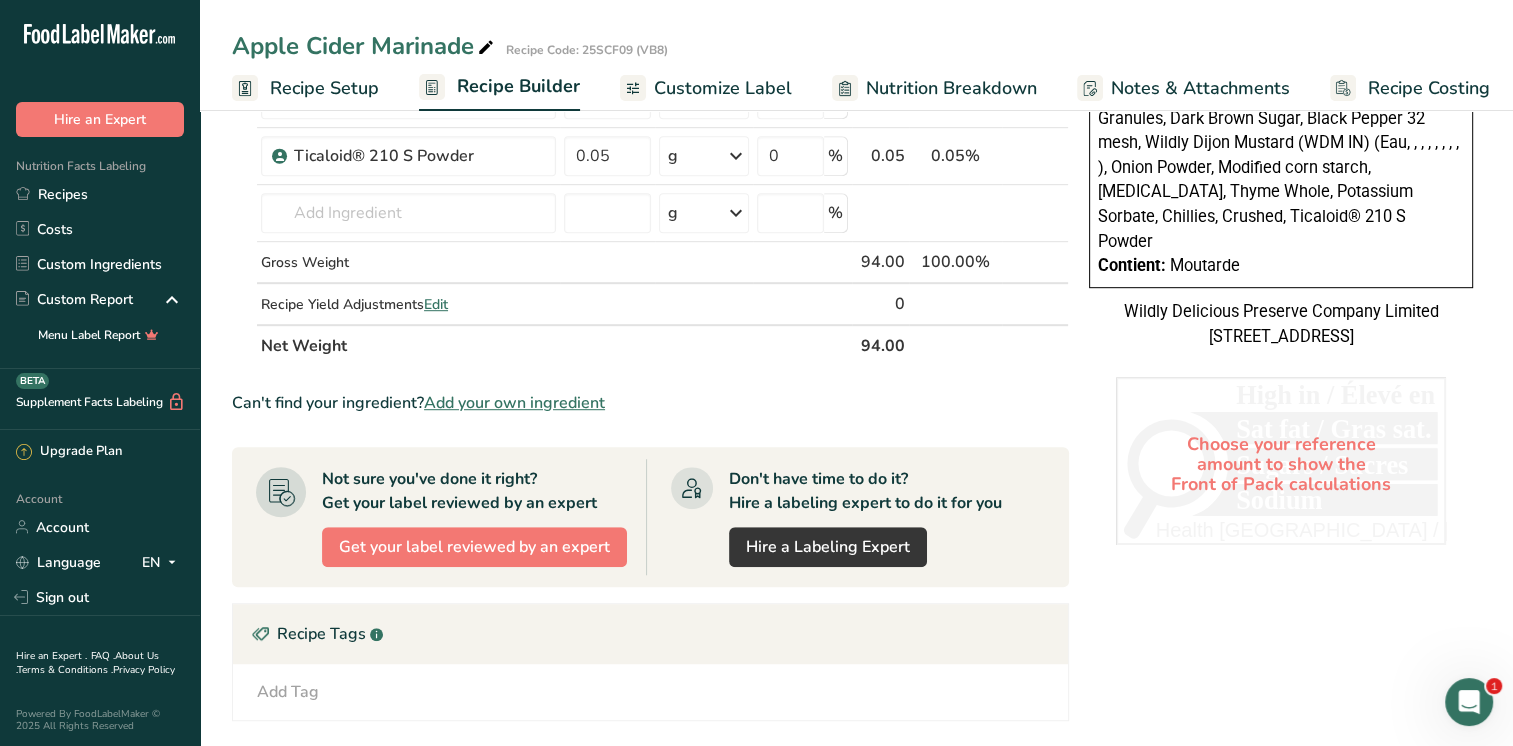 click on "Can't find your ingredient?
Add your own ingredient" at bounding box center [650, 403] 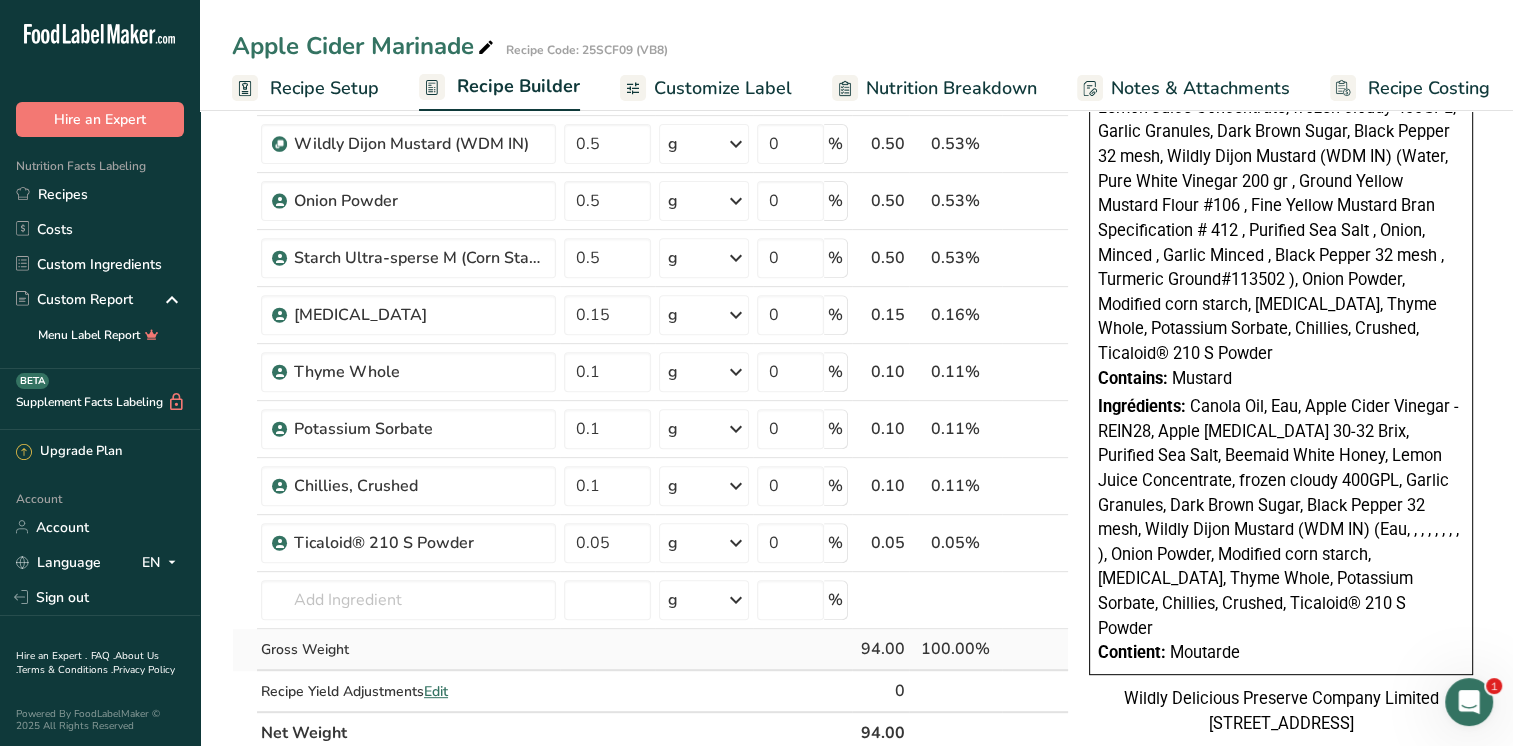 scroll, scrollTop: 800, scrollLeft: 0, axis: vertical 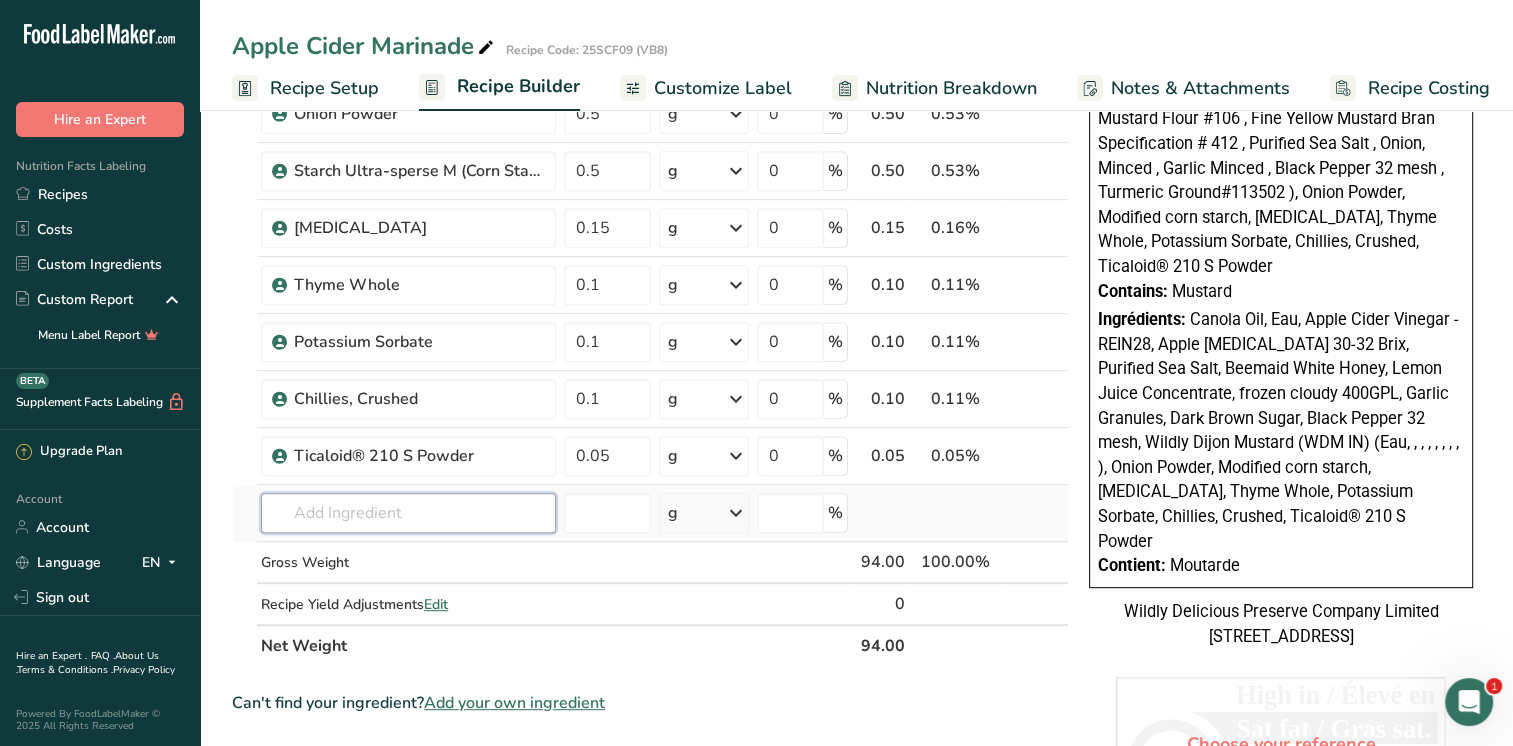 click at bounding box center (408, 513) 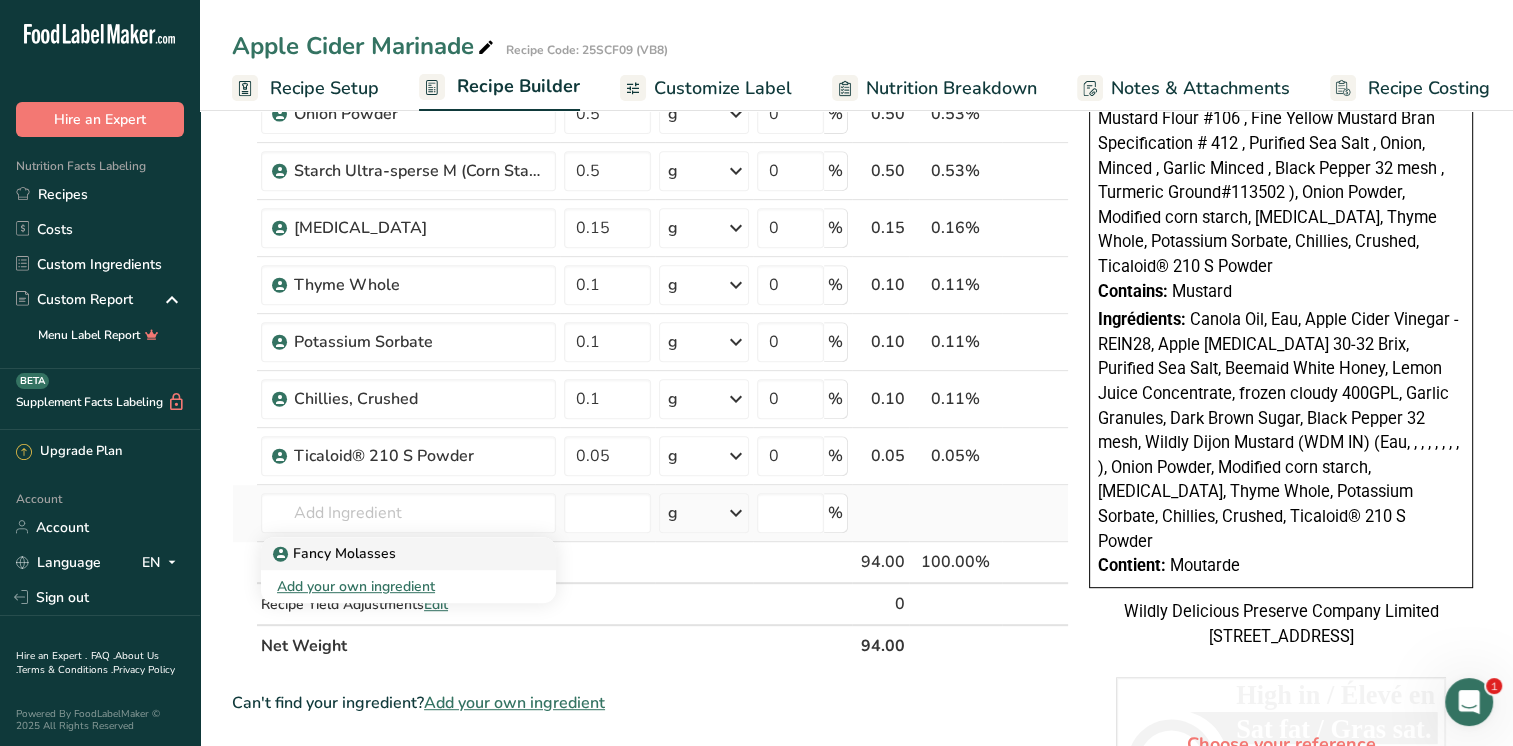 click on "Fancy Molasses" at bounding box center (336, 553) 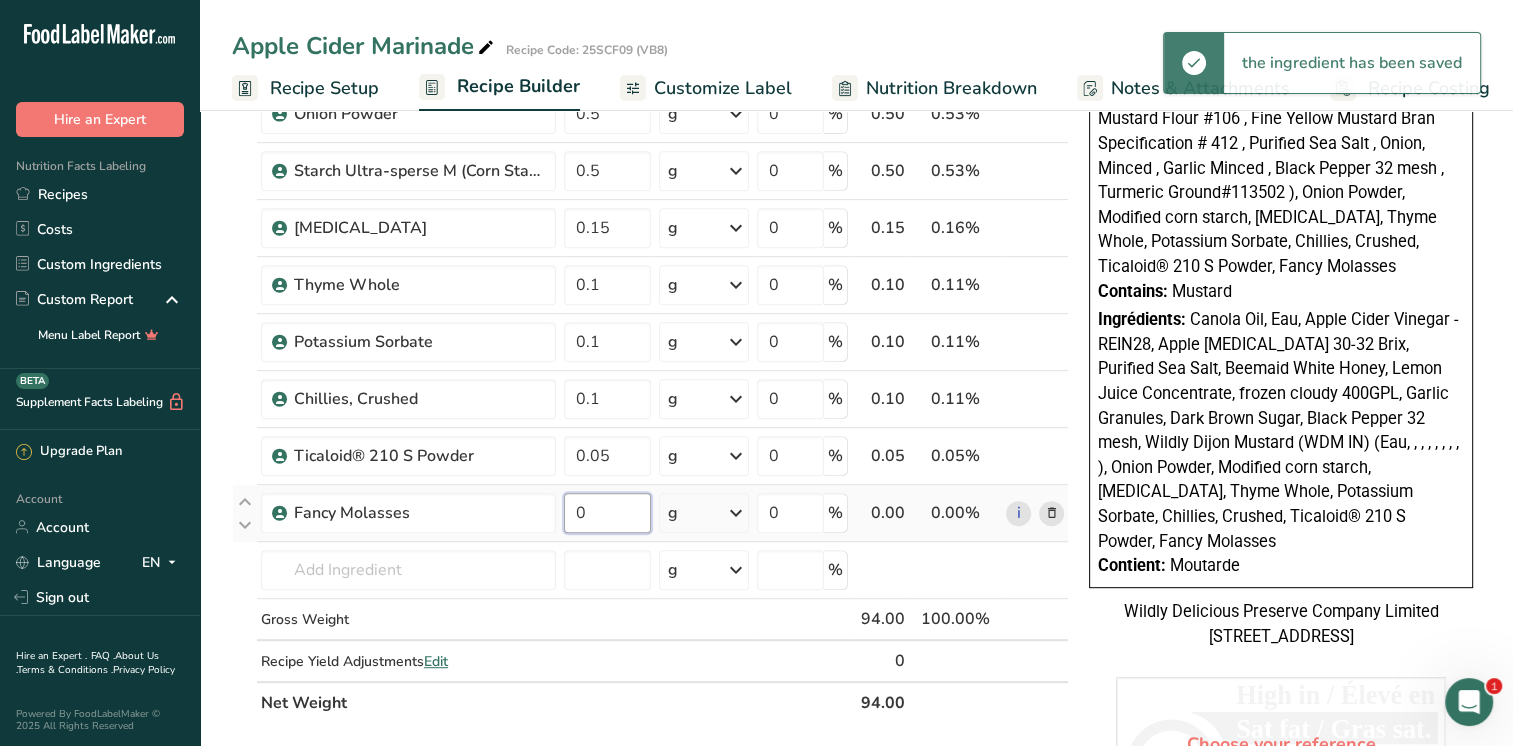 drag, startPoint x: 641, startPoint y: 514, endPoint x: 580, endPoint y: 496, distance: 63.600315 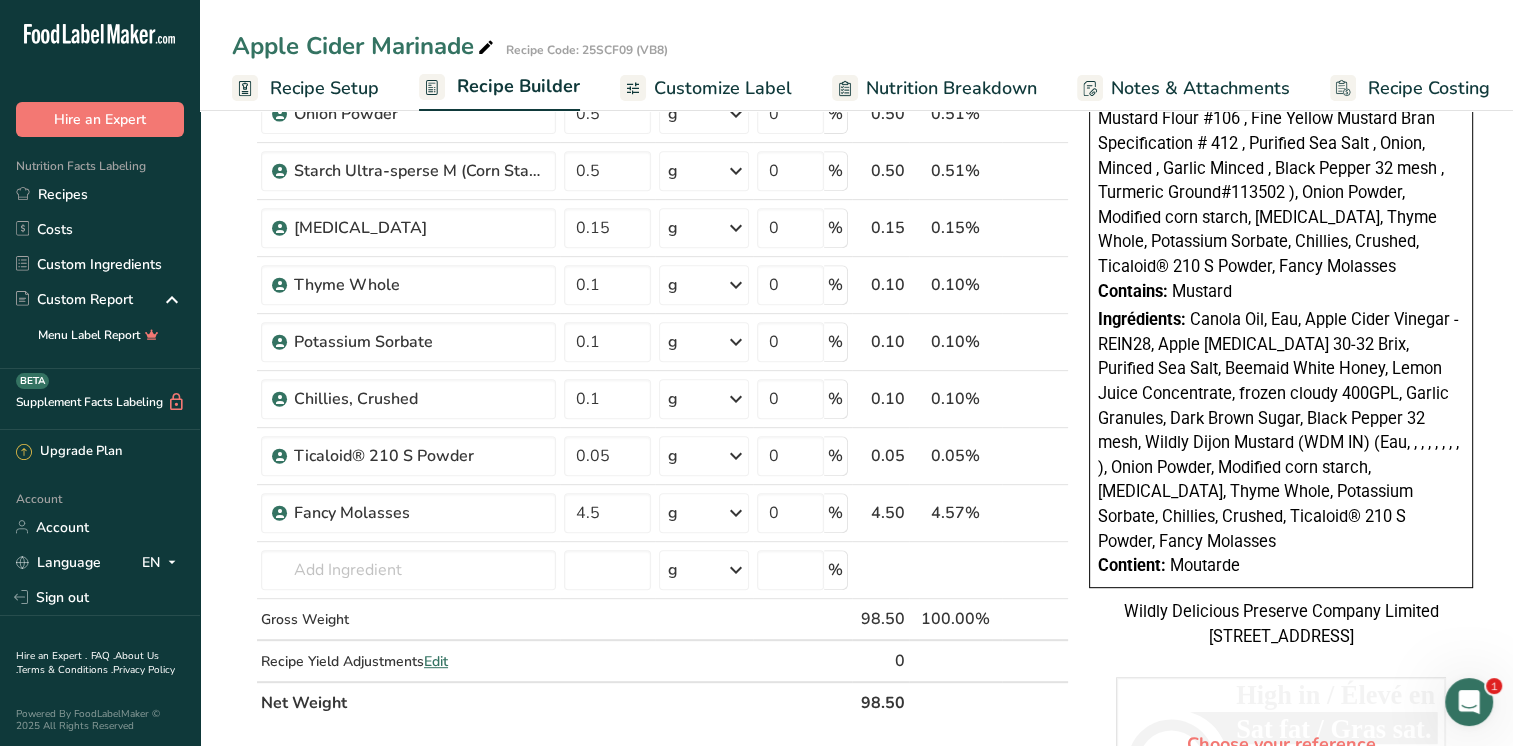 click on "Add Ingredients
Manage Recipe         Delete Recipe           Duplicate Recipe             Scale Recipe             Save as Sub-Recipe   .a-a{fill:#347362;}.b-a{fill:#fff;}                               Nutrition Breakdown                 Recipe Card
NEW
[MEDICAL_DATA] Pattern Report             Activity History
Download
Choose your preferred label style
Standard FDA label
Standard FDA label
The most common format for nutrition facts labels in compliance with the FDA's typeface, style and requirements
Tabular FDA label
A label format compliant with the FDA regulations presented in a tabular (horizontal) display.
Linear FDA label
A simple linear display for small sized packages.
Simplified FDA label" at bounding box center (856, 348) 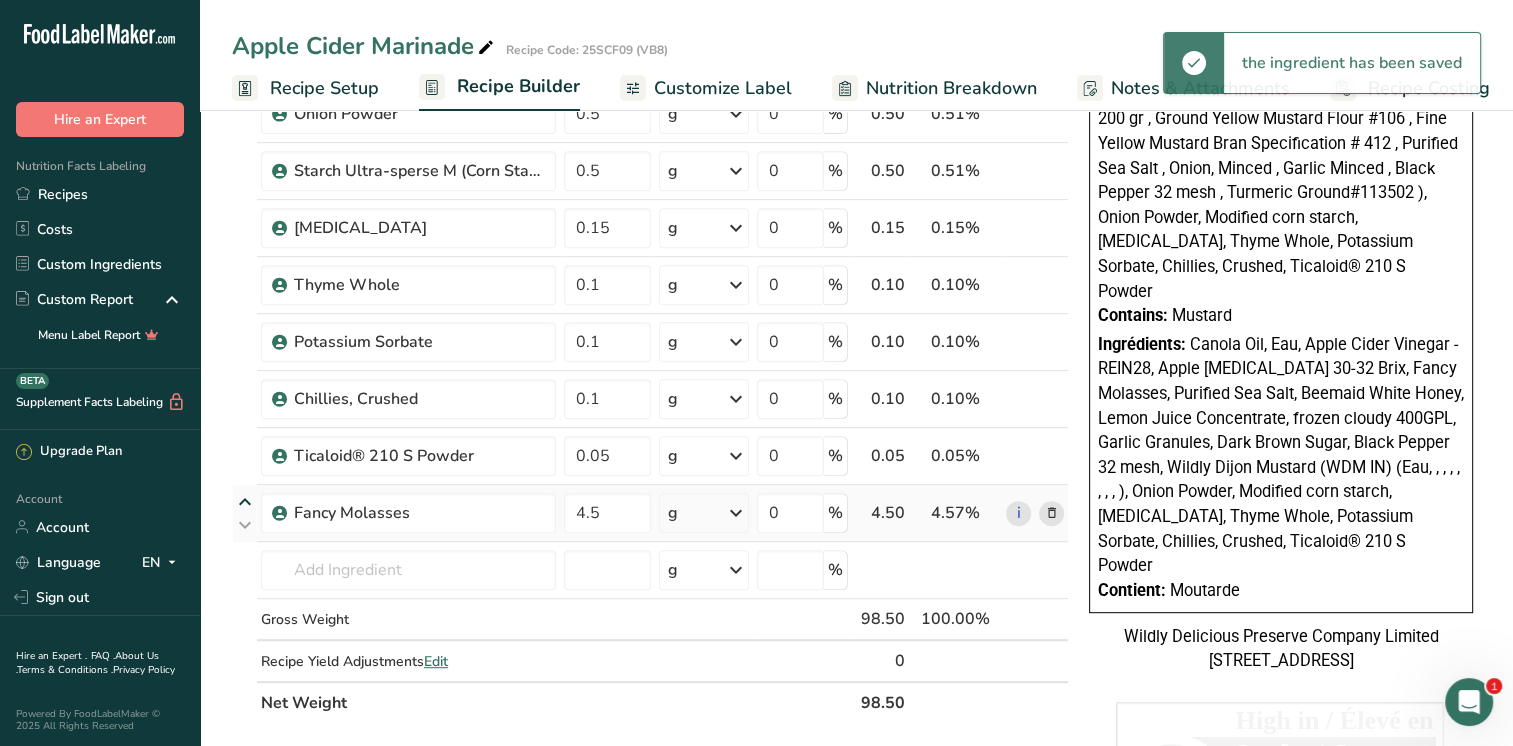 click at bounding box center (245, 502) 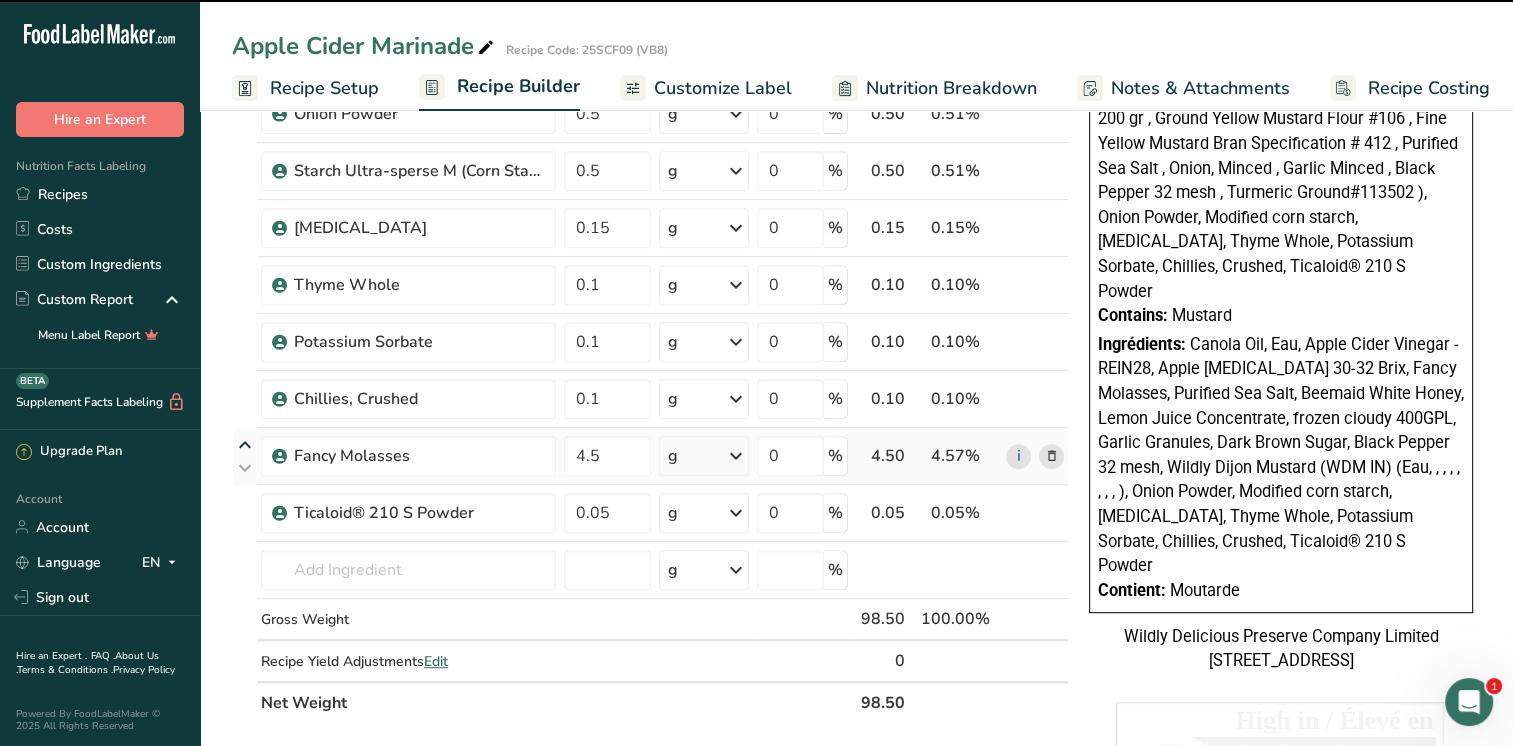 click at bounding box center [245, 445] 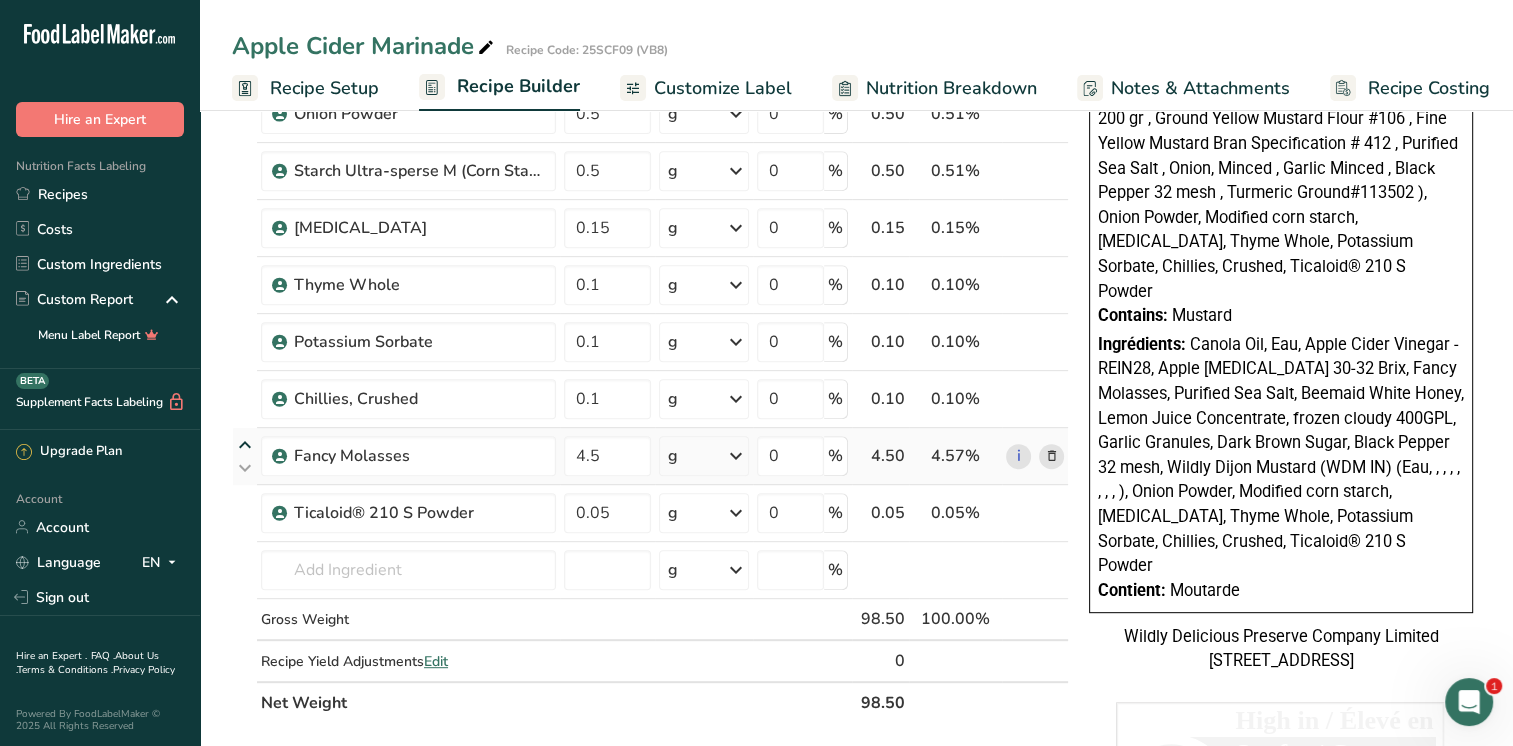 click at bounding box center (245, 445) 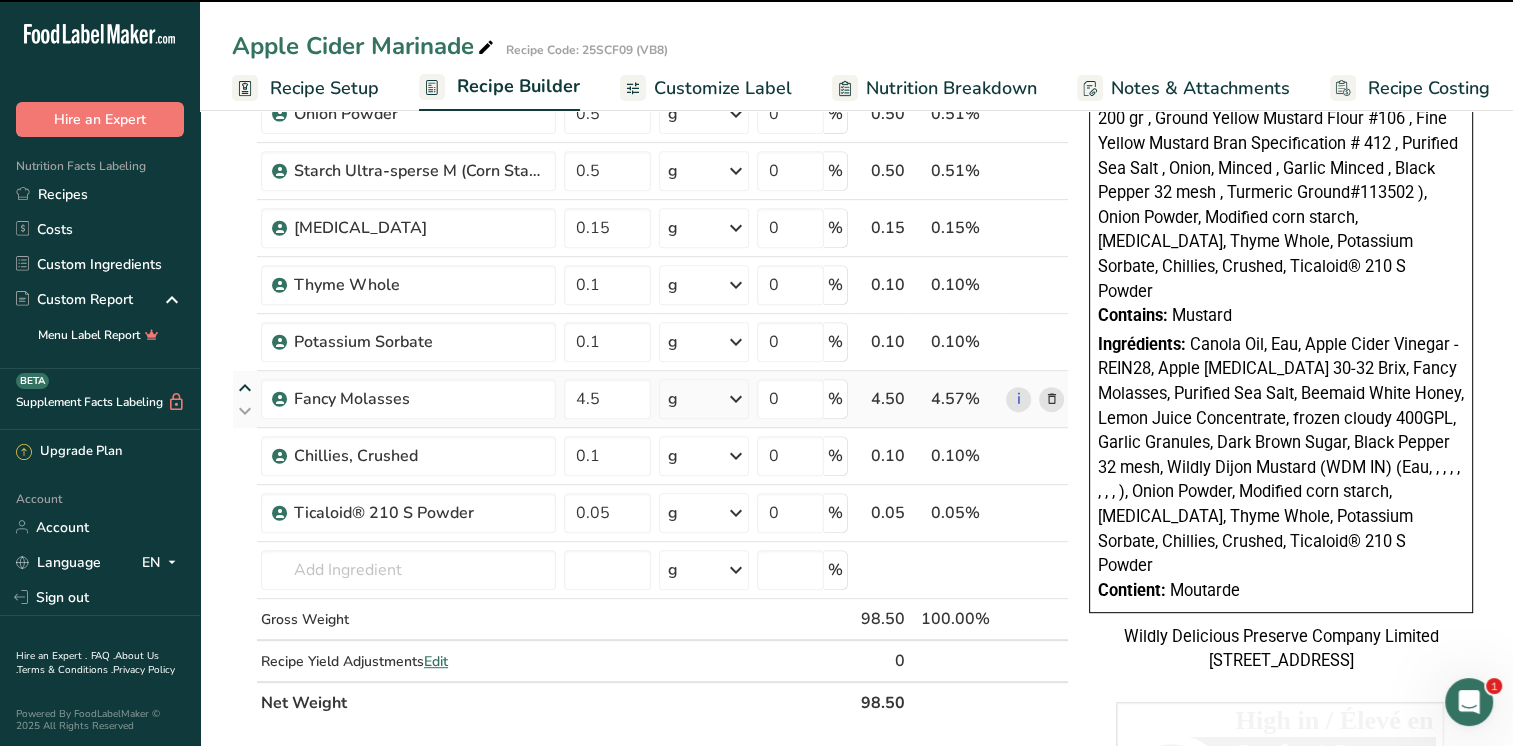 click at bounding box center (245, 388) 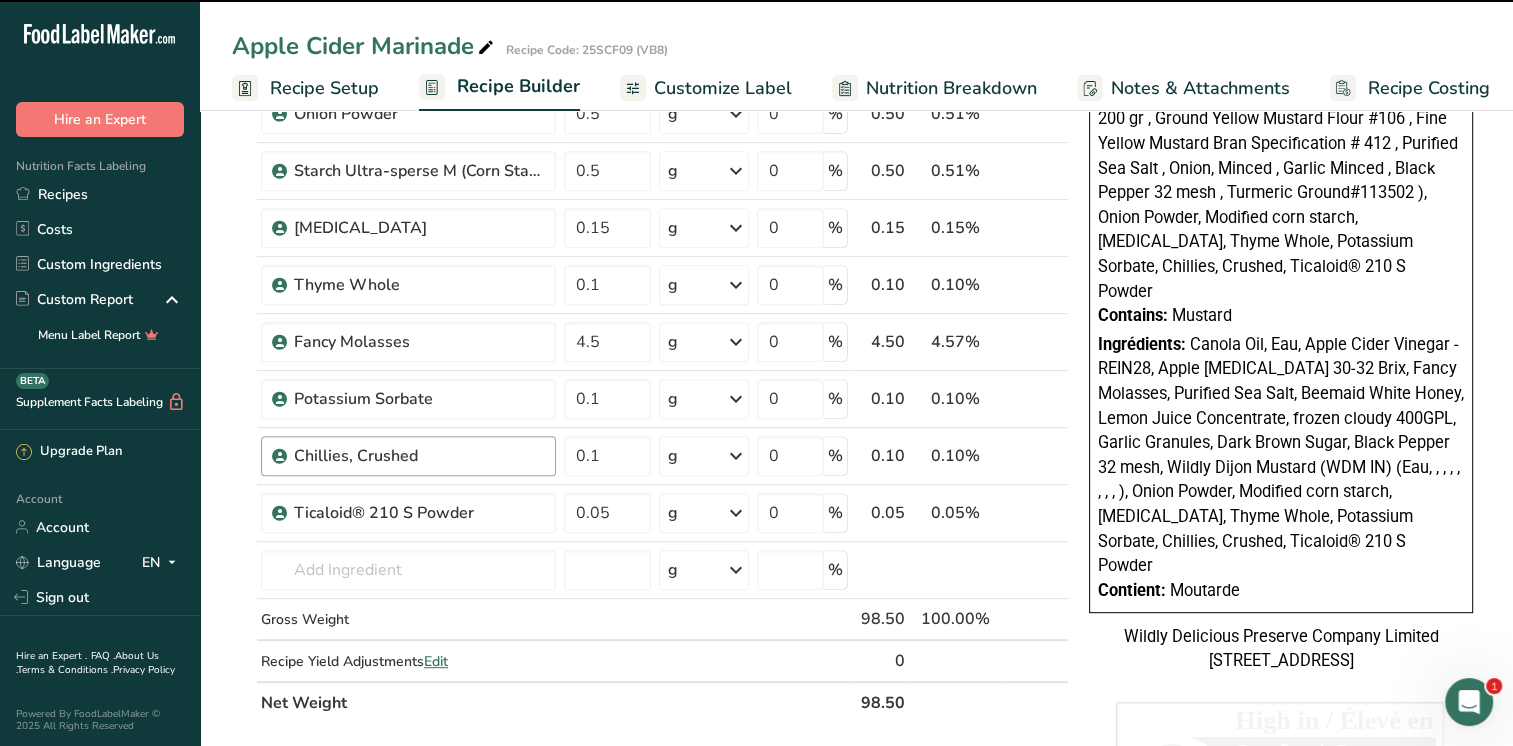 click at bounding box center [245, 331] 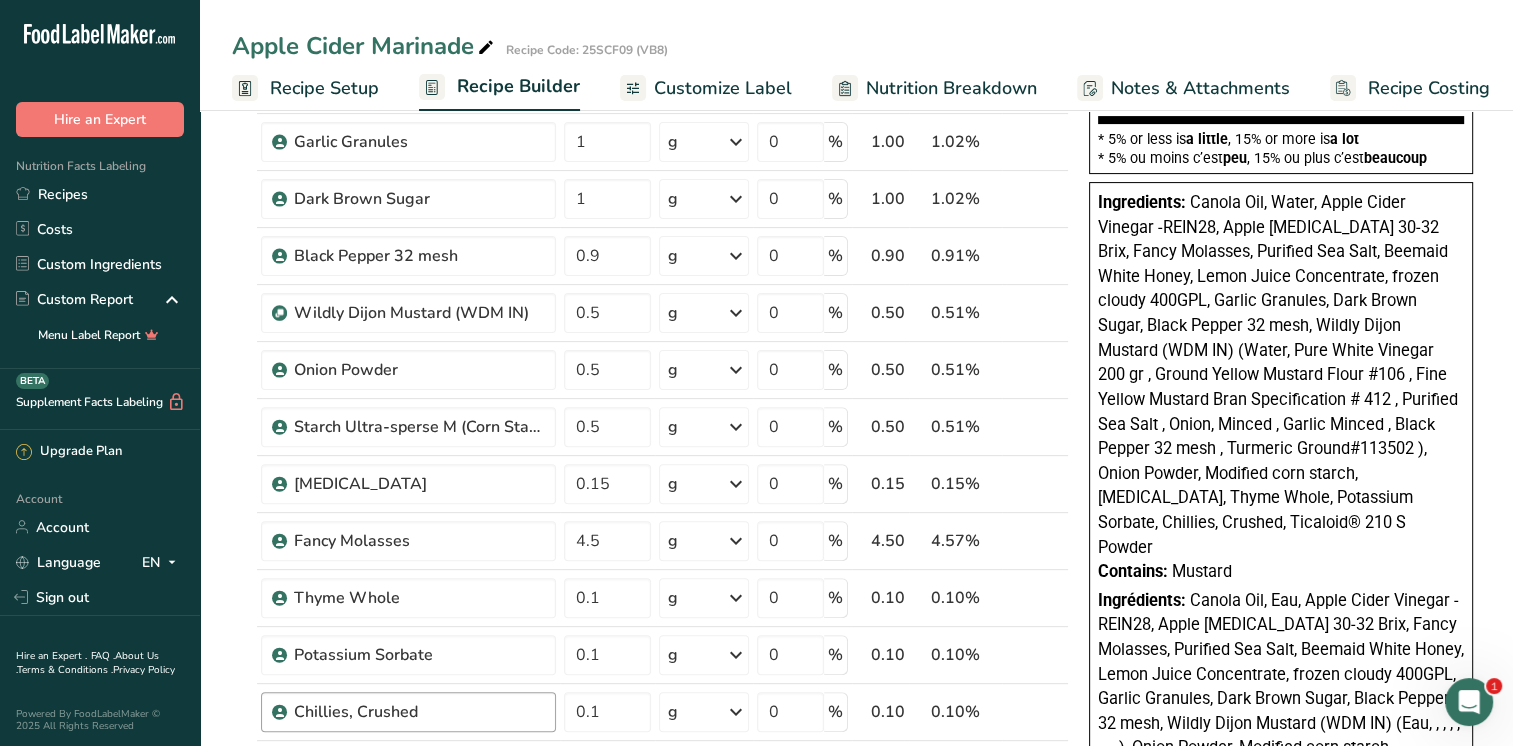 scroll, scrollTop: 500, scrollLeft: 0, axis: vertical 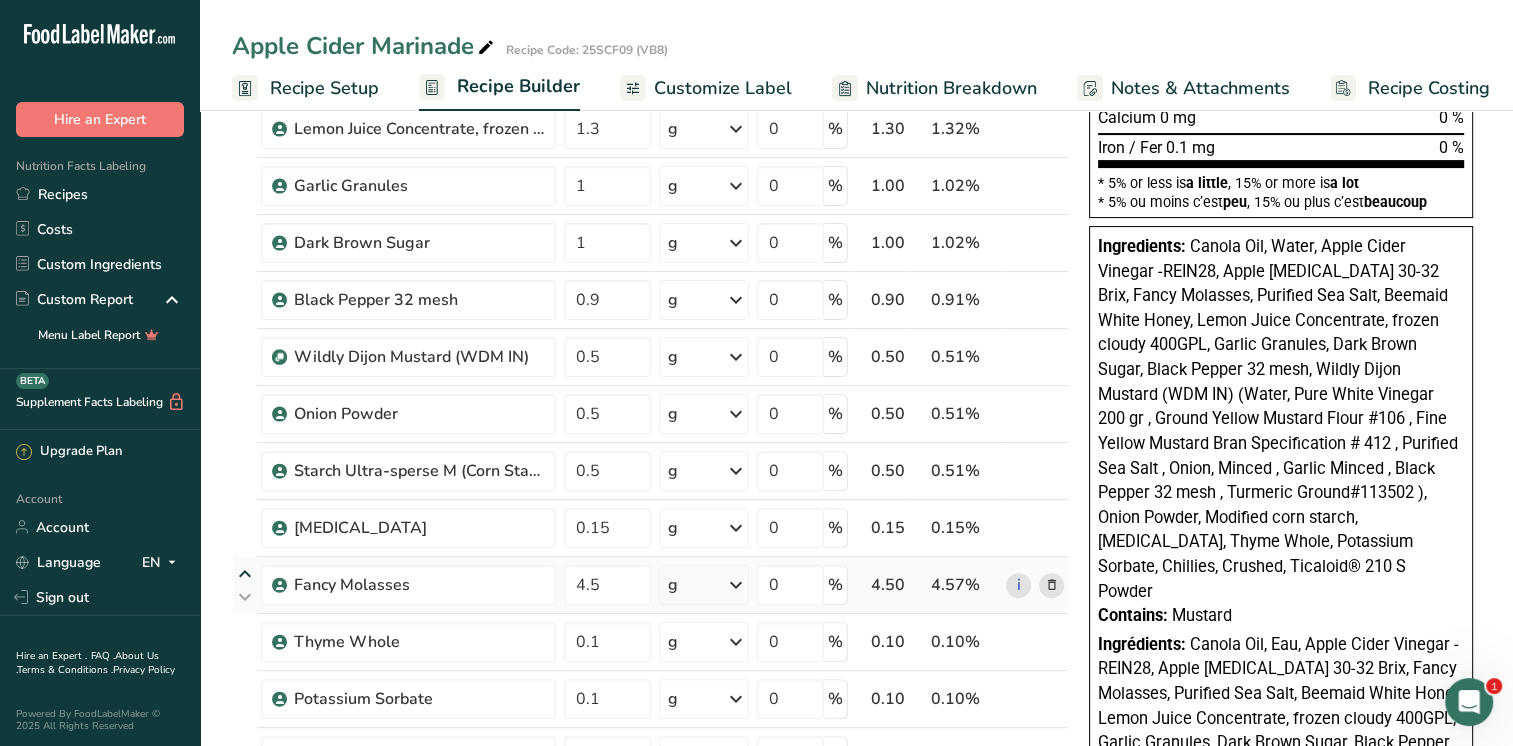 click at bounding box center [245, 574] 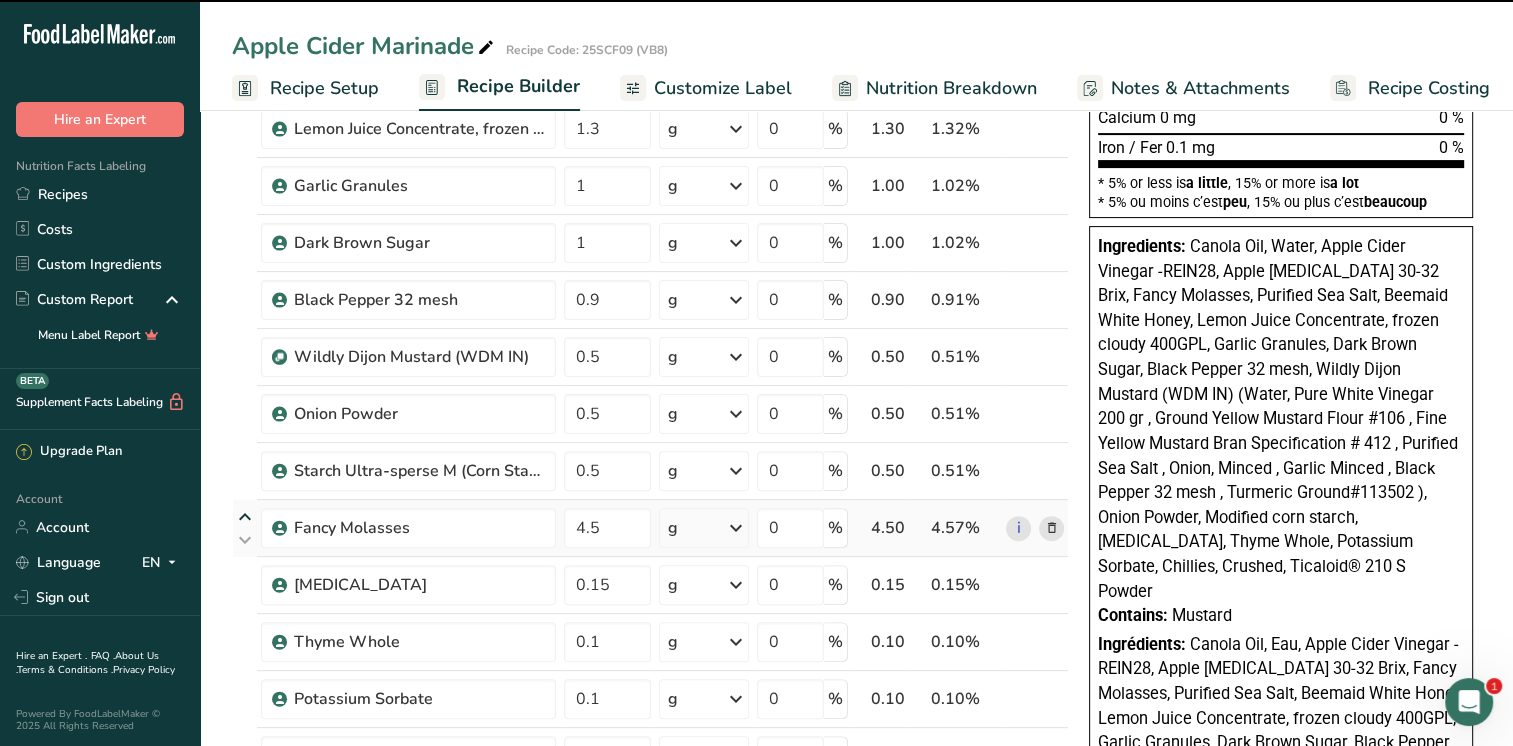 click at bounding box center [245, 517] 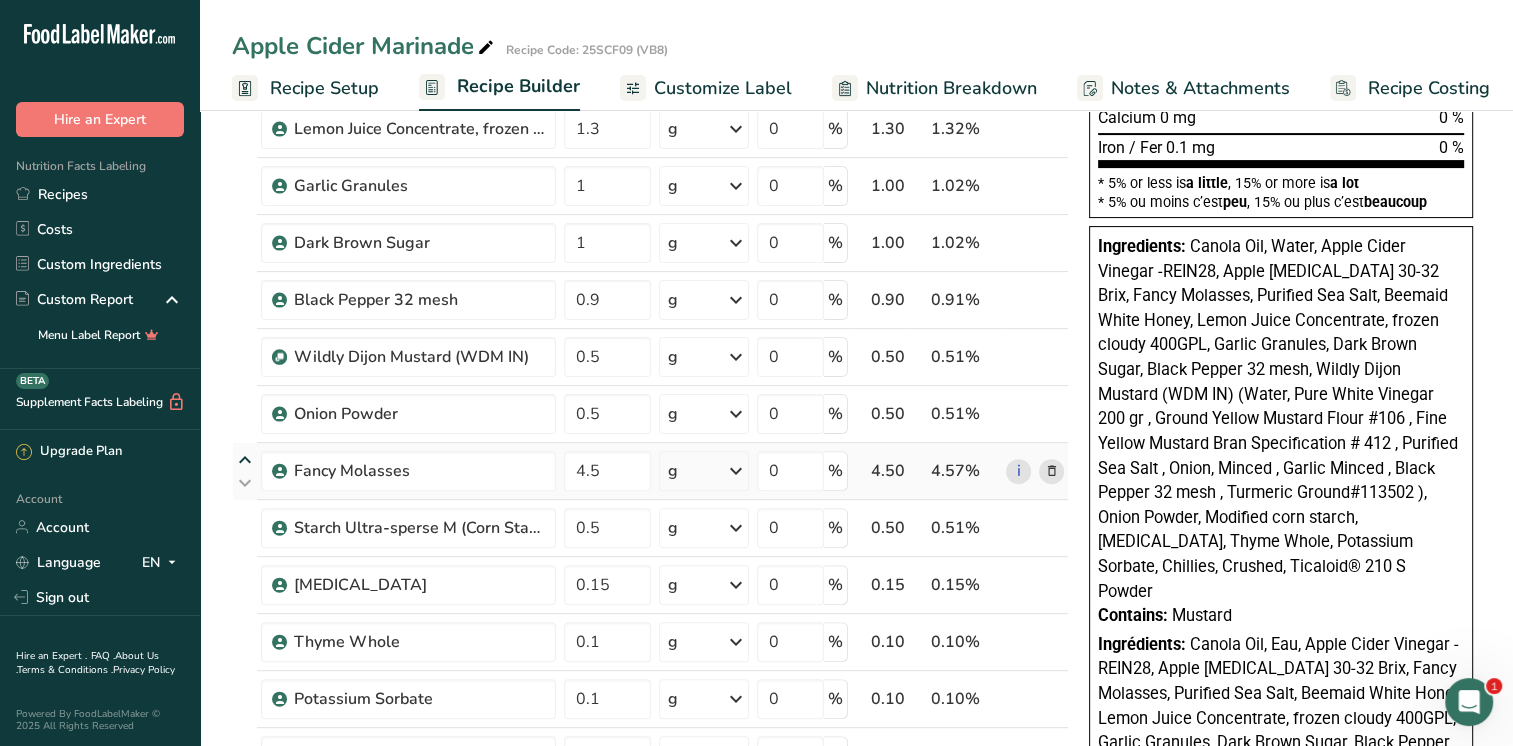 click at bounding box center (245, 460) 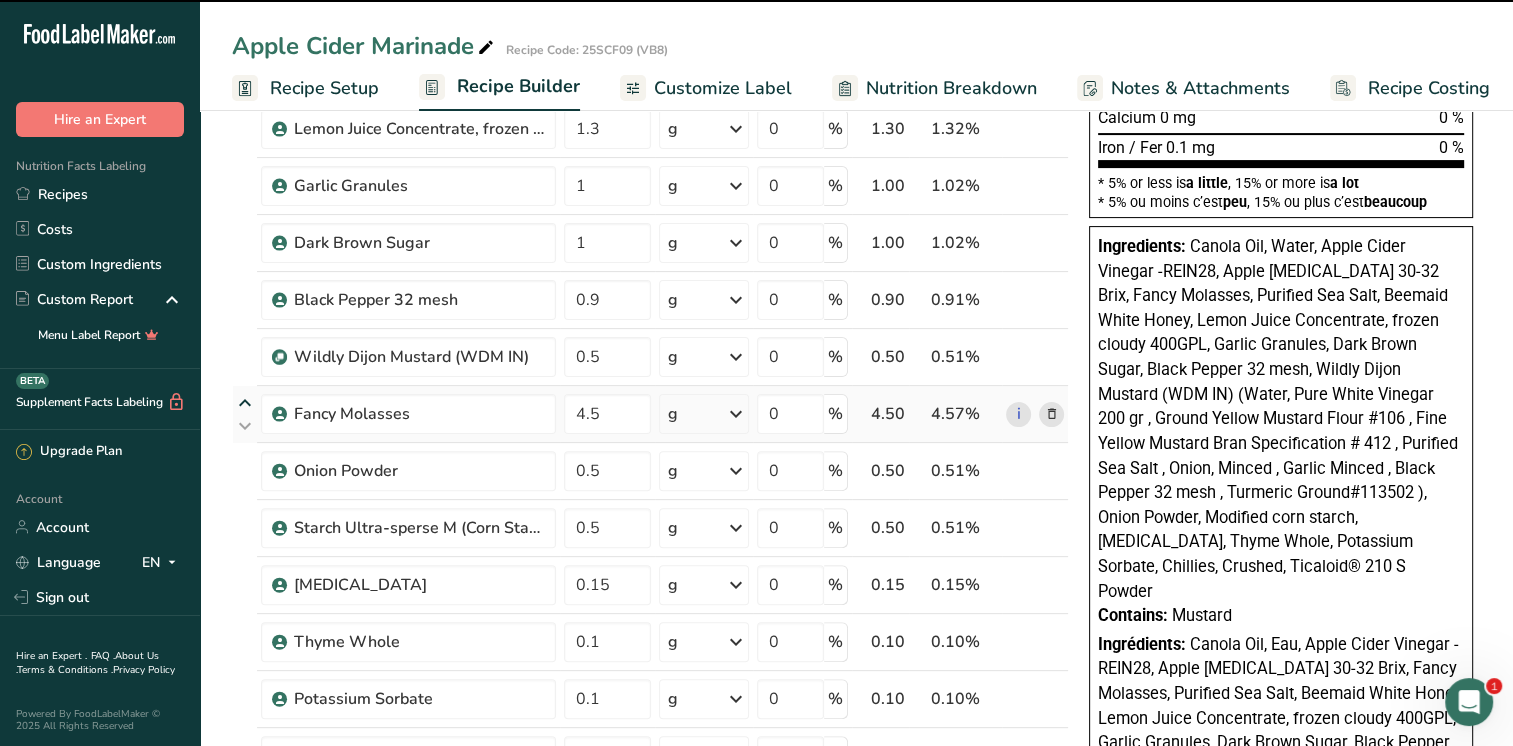 click at bounding box center [245, 403] 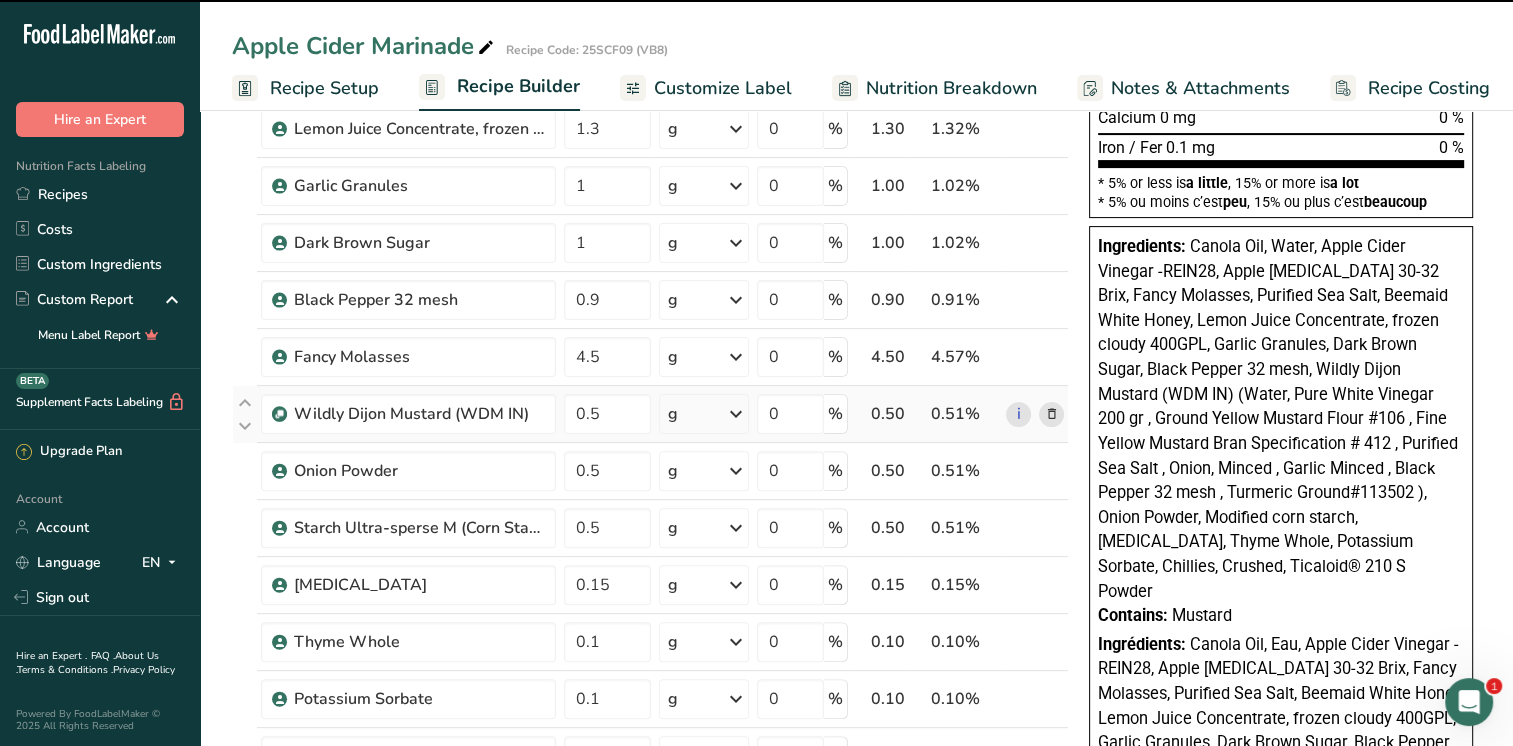 click at bounding box center [245, 346] 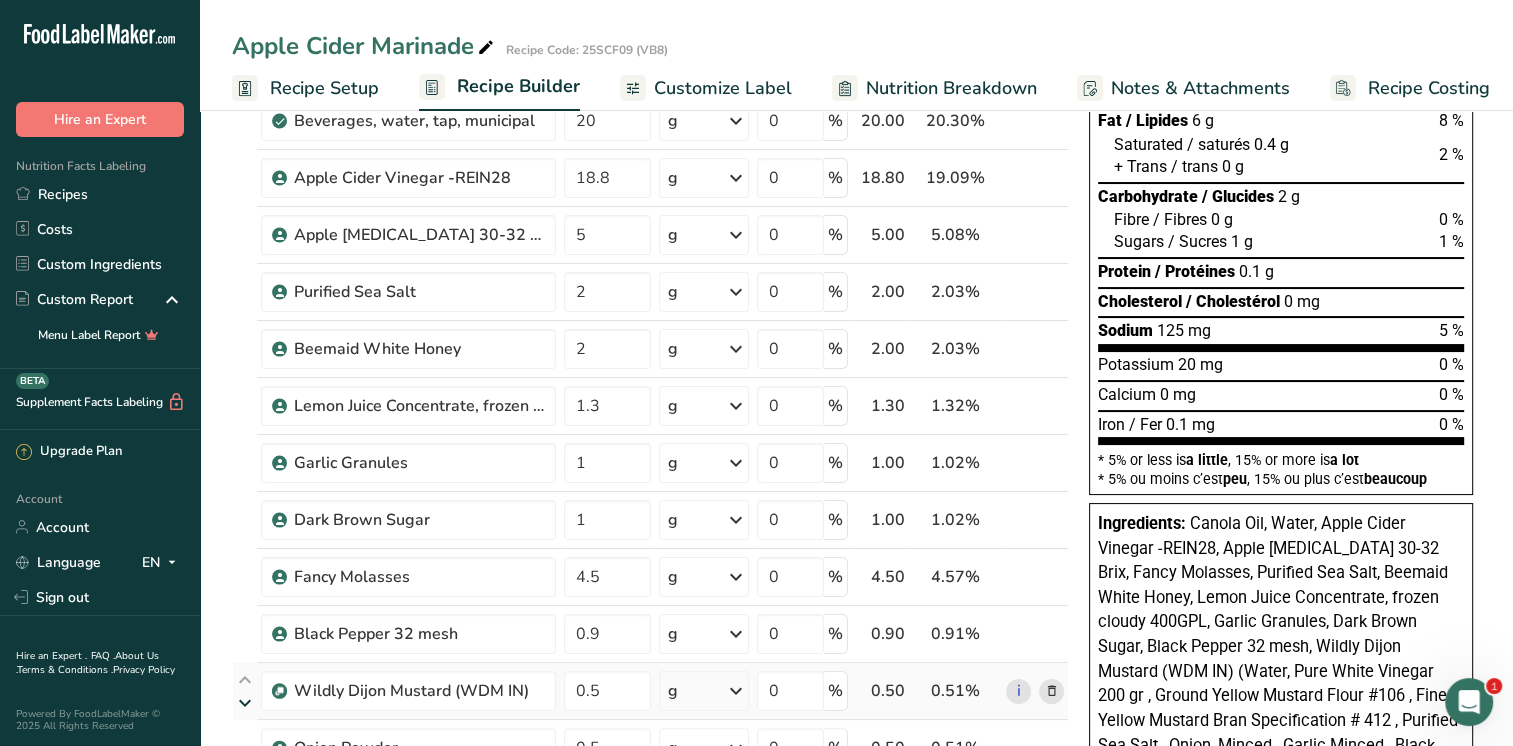 scroll, scrollTop: 200, scrollLeft: 0, axis: vertical 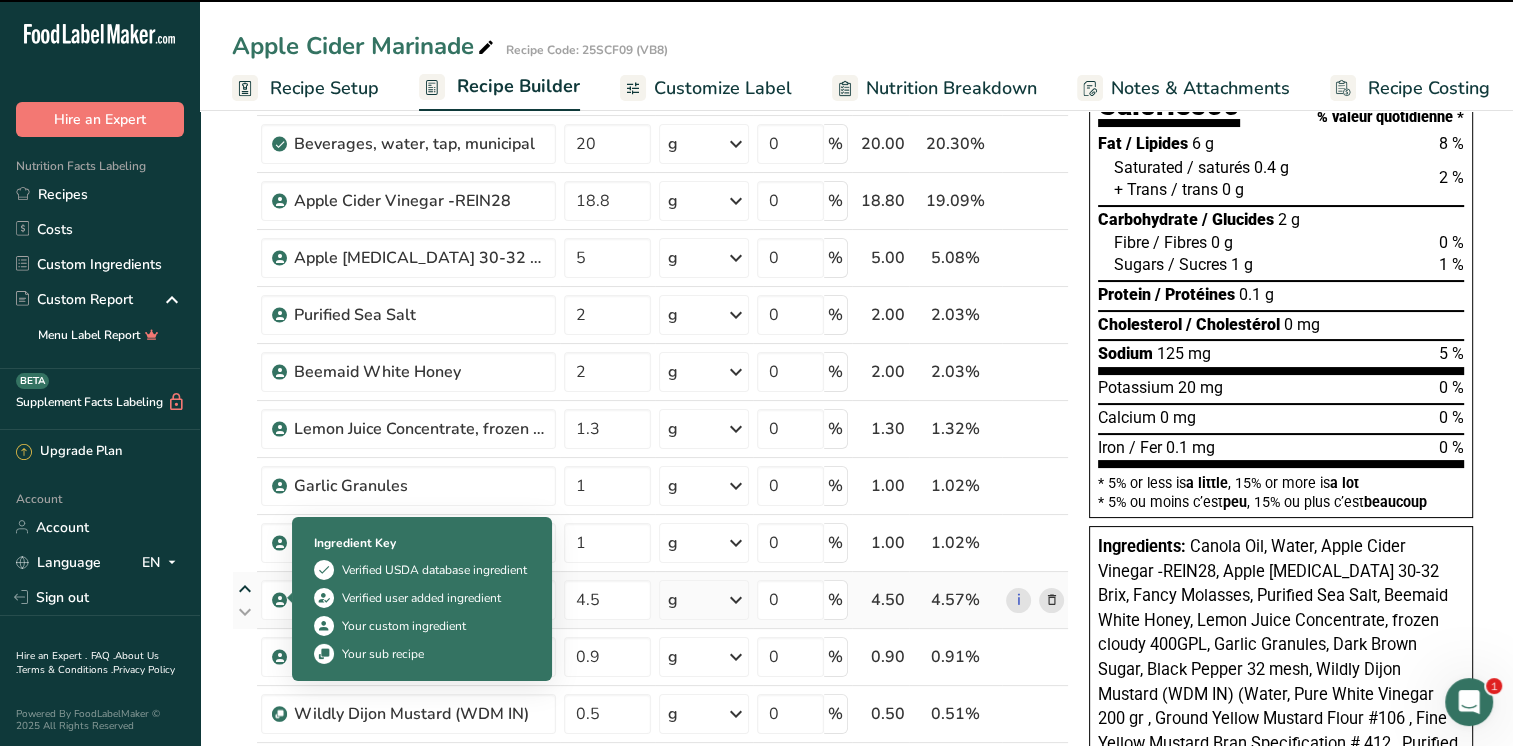 click at bounding box center (245, 589) 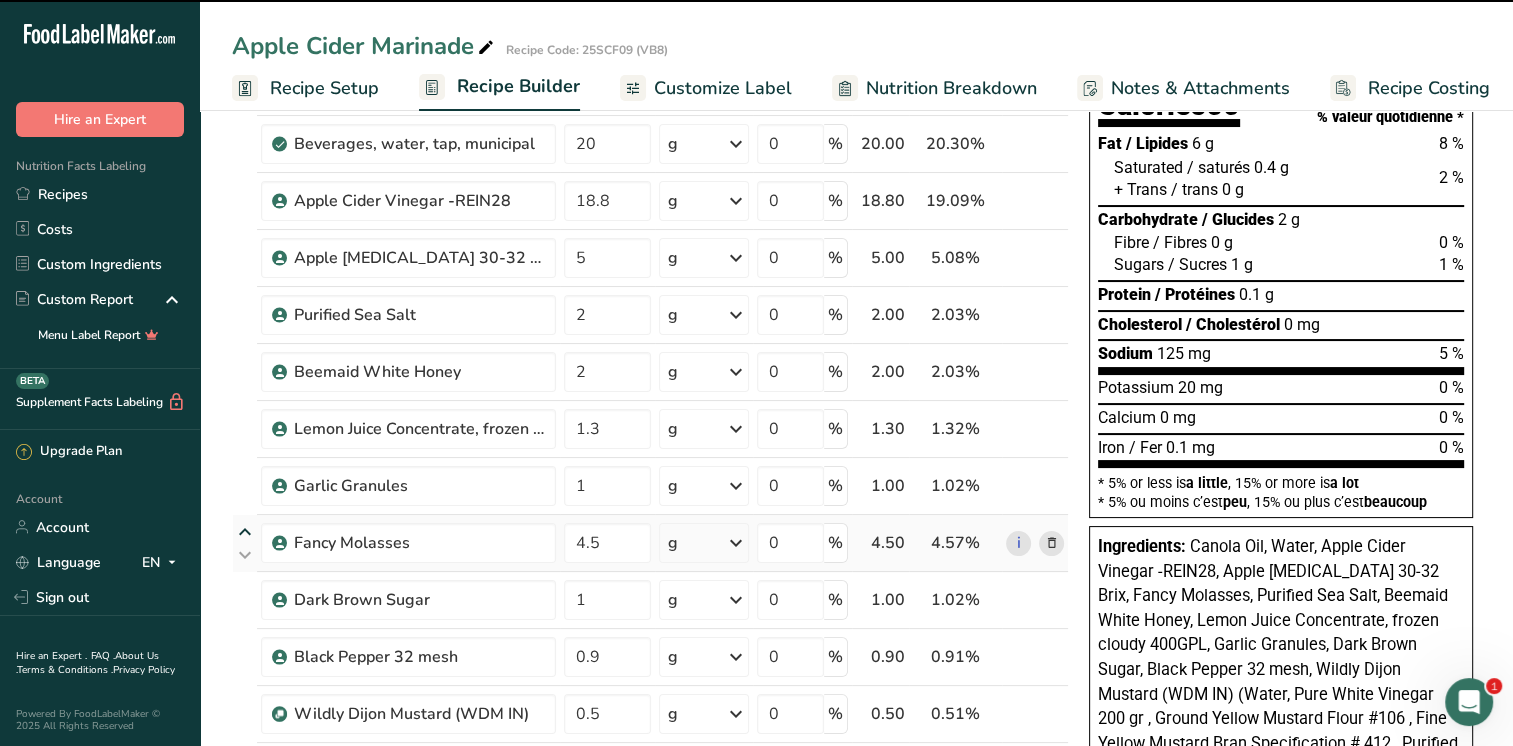 click at bounding box center (245, 532) 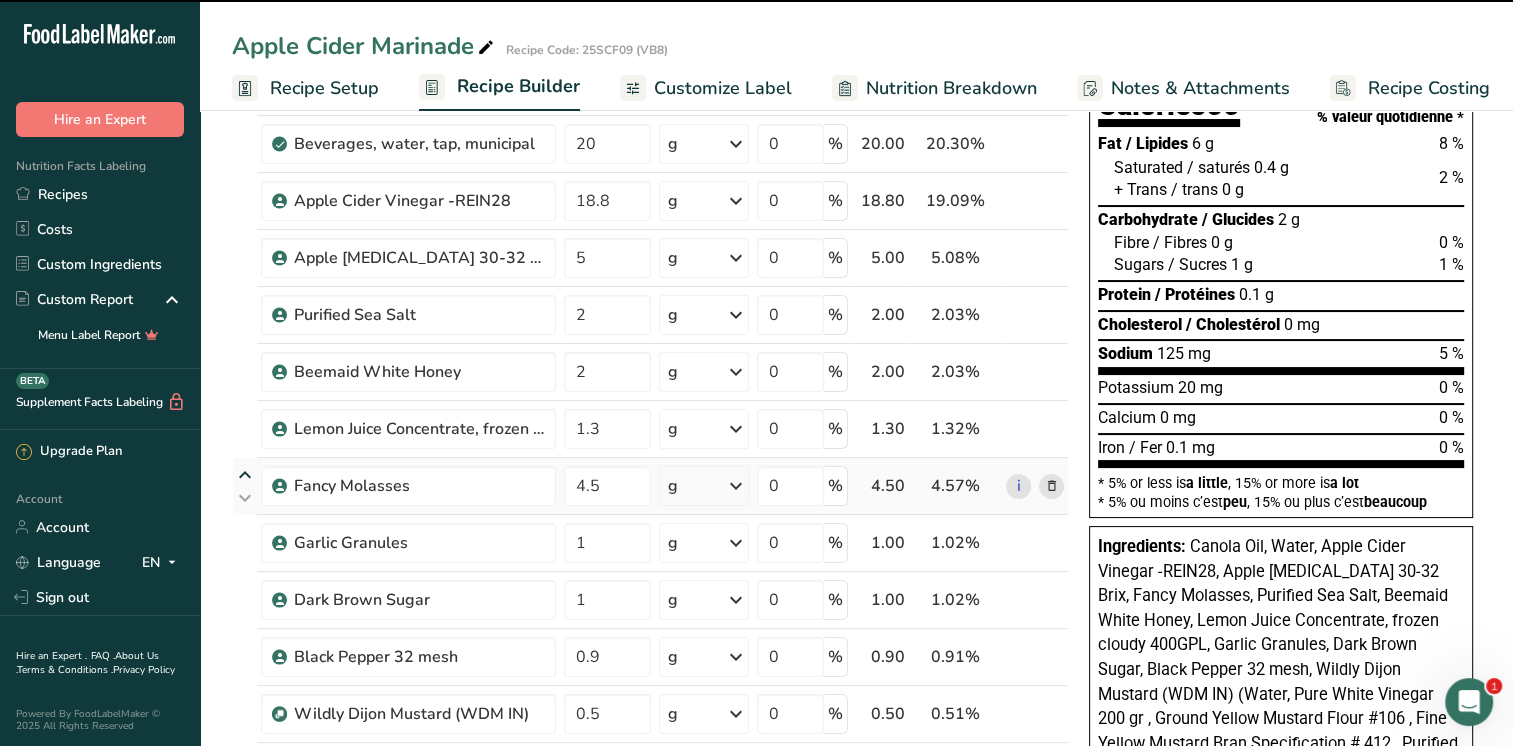 click at bounding box center [245, 475] 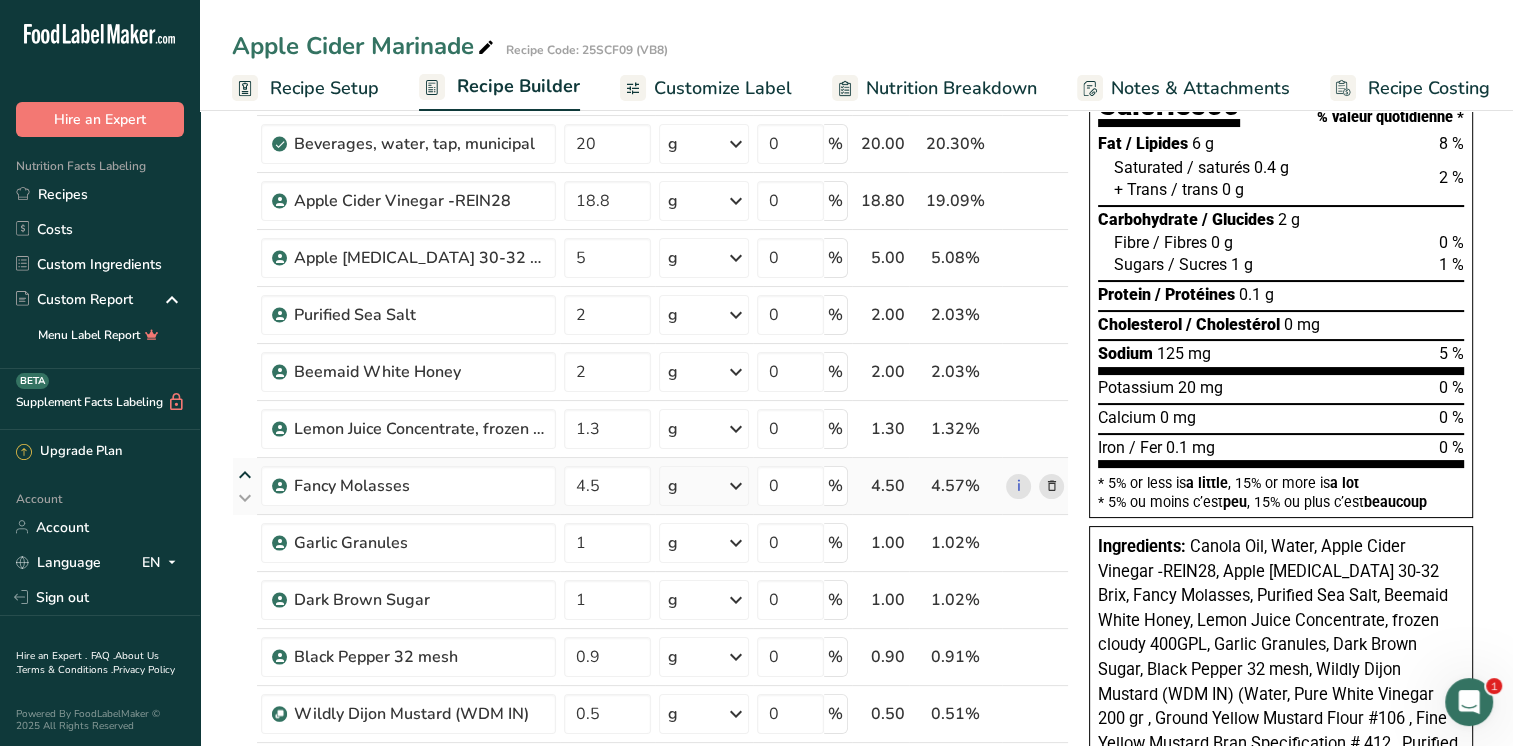 click at bounding box center [245, 475] 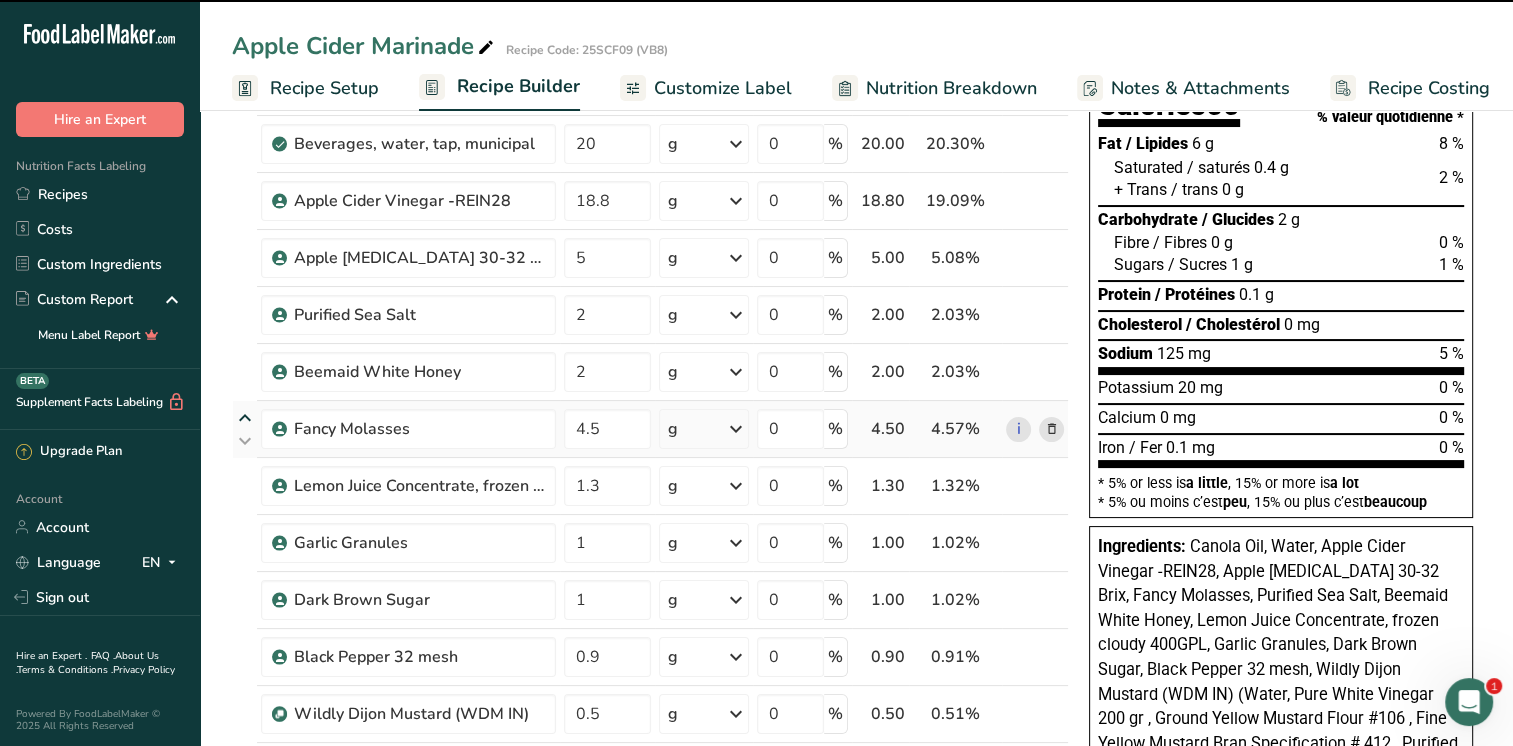 click at bounding box center (245, 418) 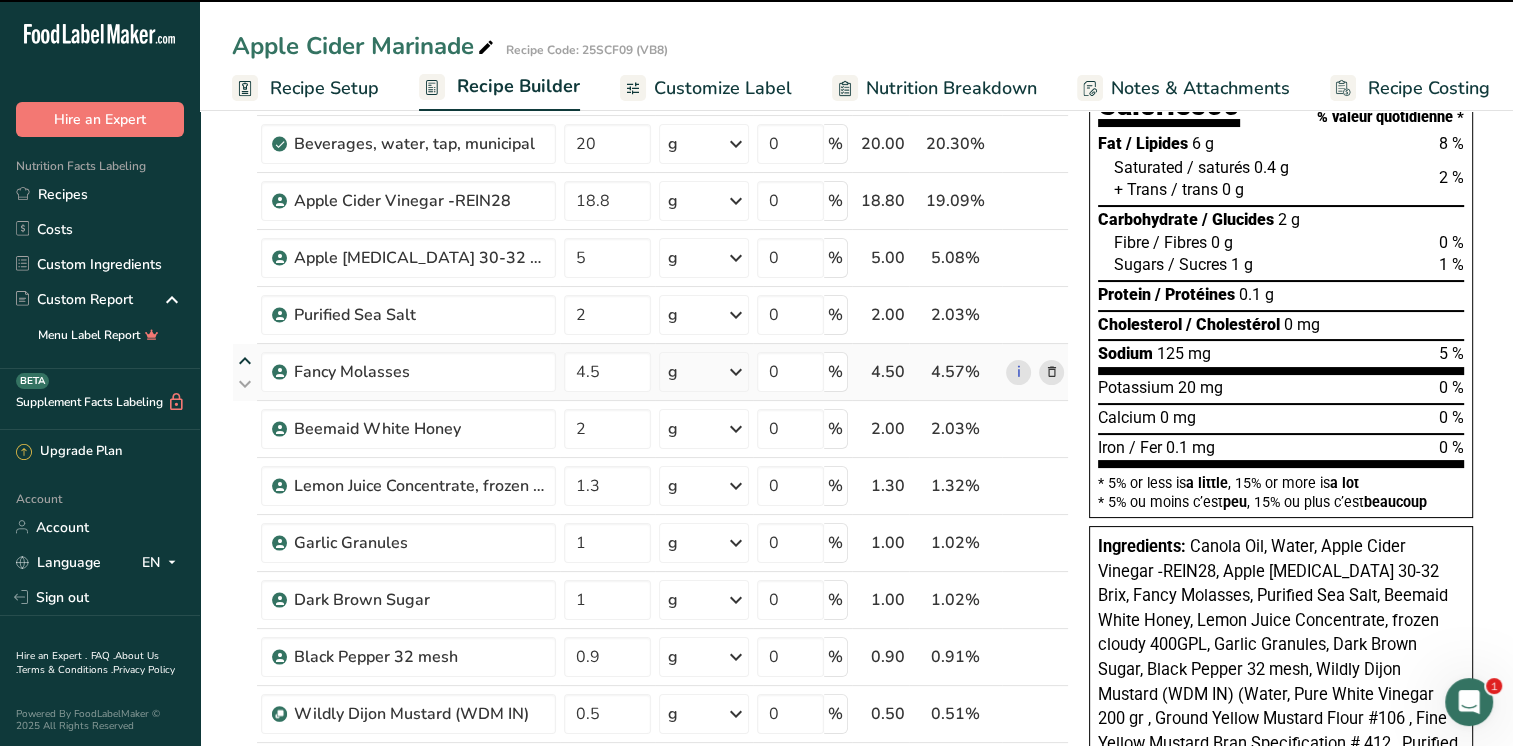 click at bounding box center [245, 361] 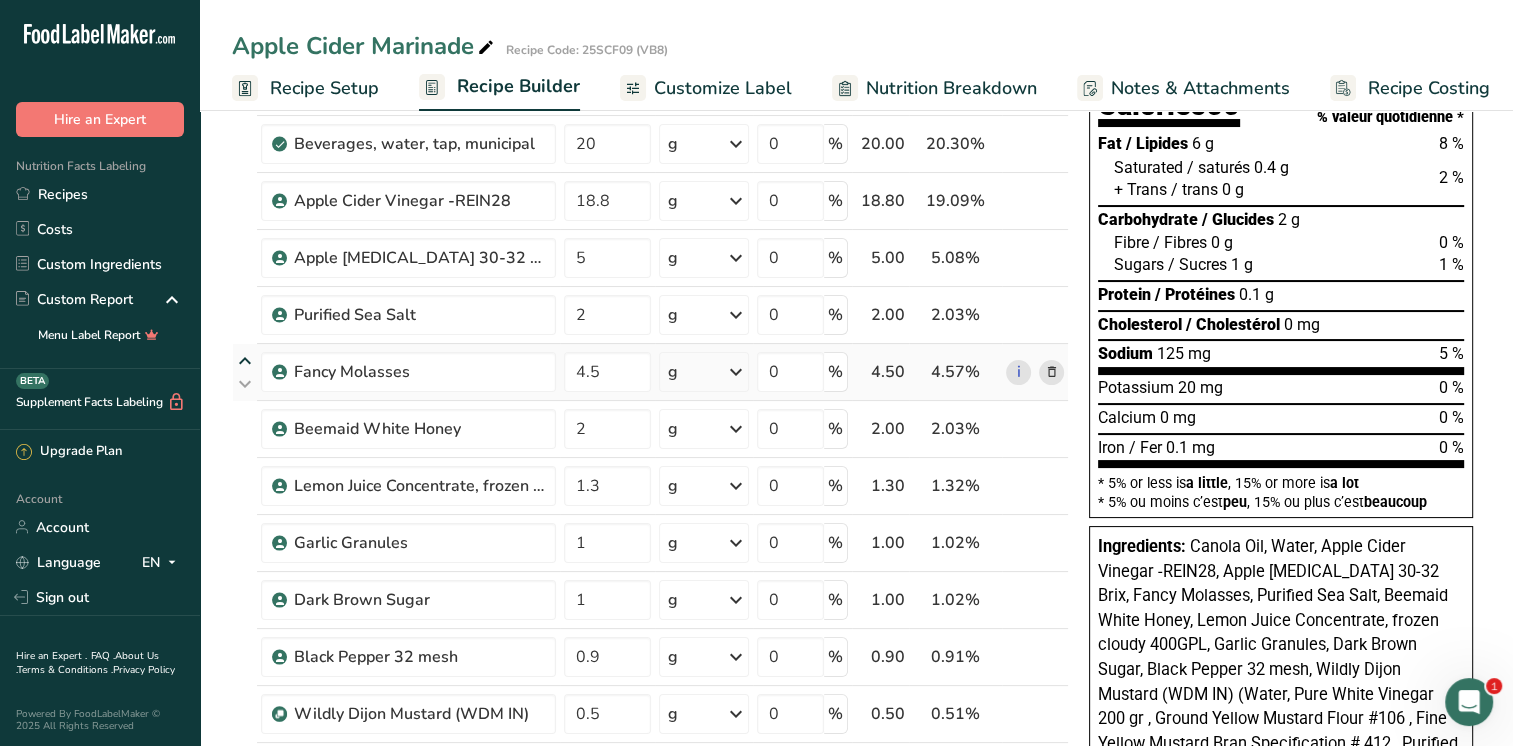 click at bounding box center (245, 361) 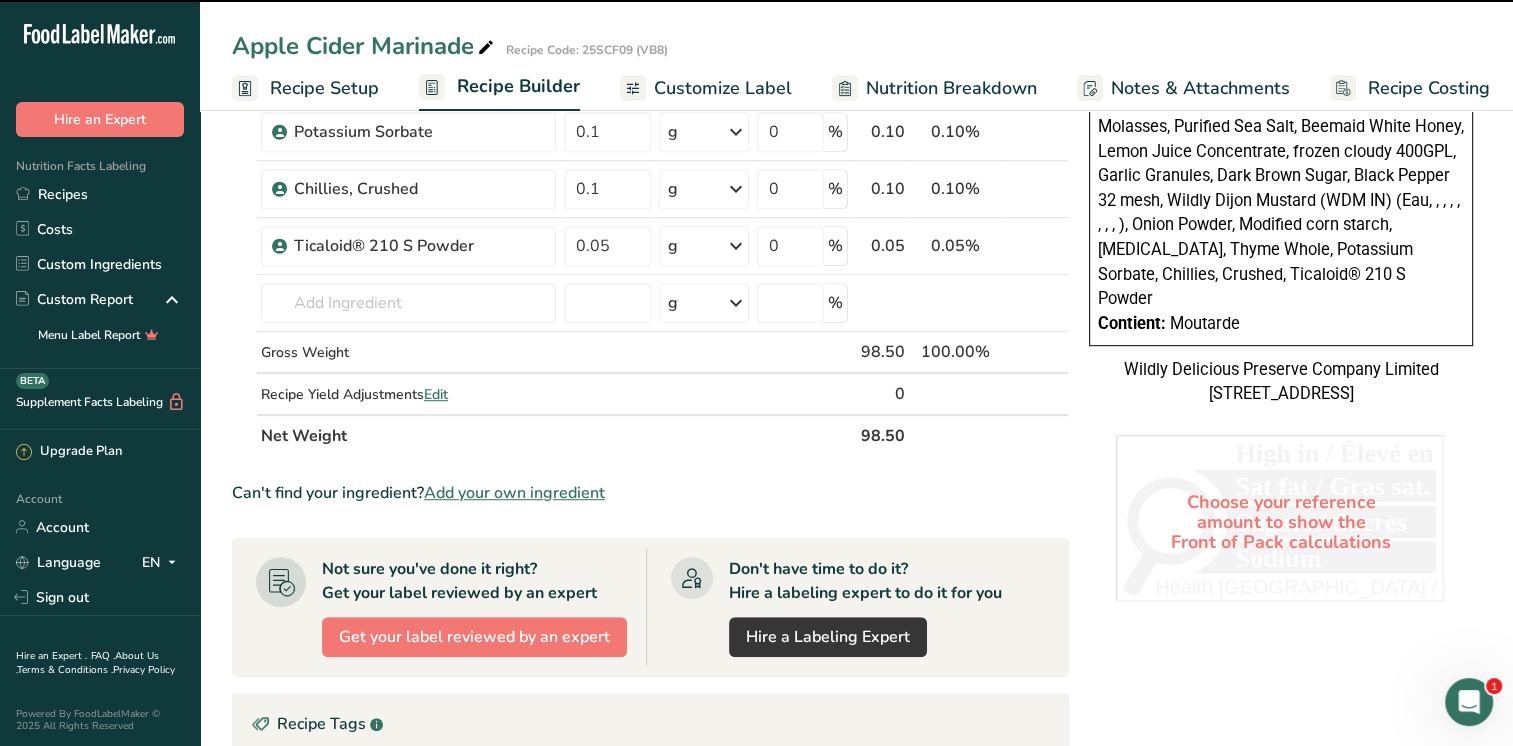 scroll, scrollTop: 1038, scrollLeft: 0, axis: vertical 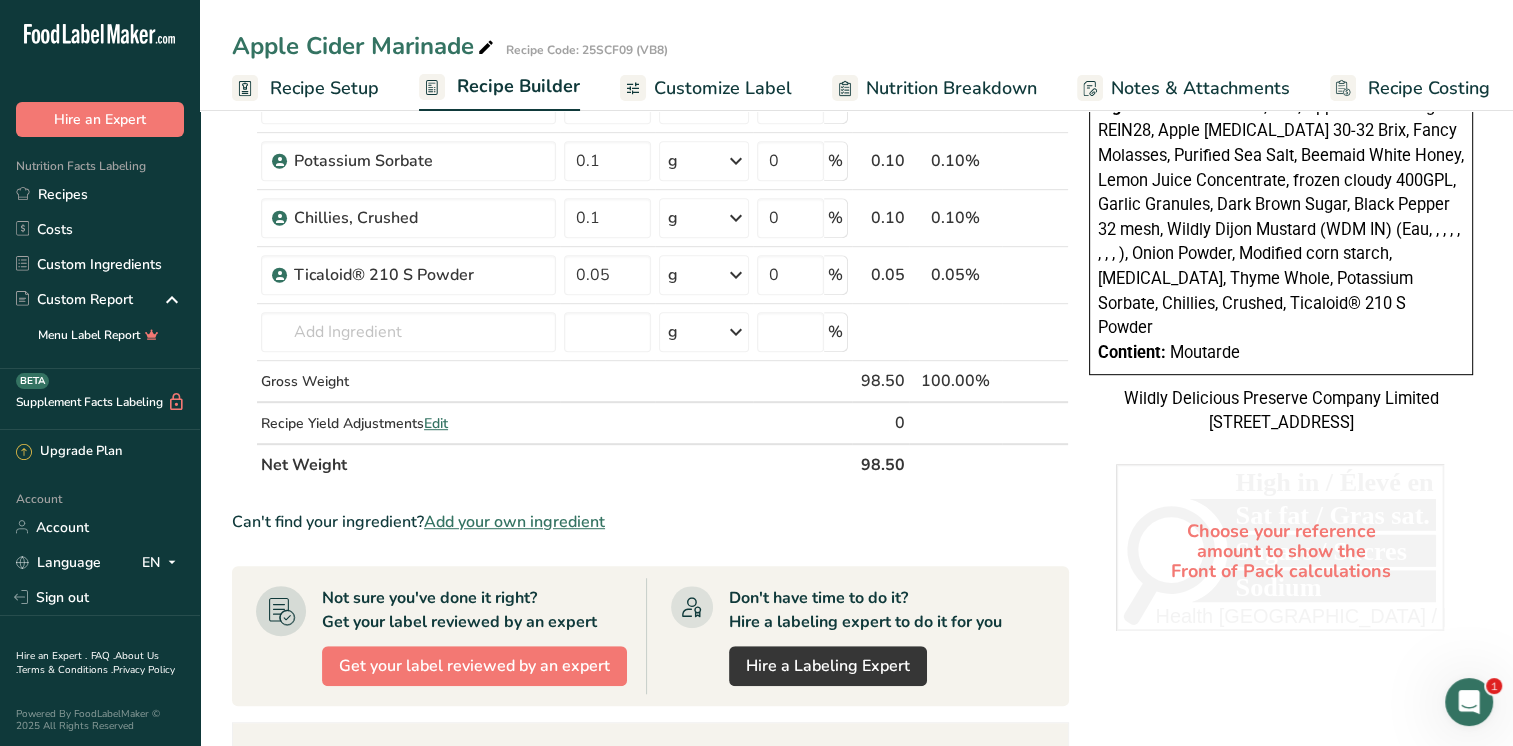 click on "Ingredient *
Amount *
Unit *
Waste *   .a-a{fill:#347362;}.b-a{fill:#fff;}          Grams
Percentage
Canola Oil
40
g
Weight Units
g
kg
mg
See more
Volume Units
l
mL
fl oz
See more
0
%
40.00
40.61%
i
[GEOGRAPHIC_DATA], water, tap, municipal
20
g
Portions
1 fl oz
1 bottle 8 fl oz
1 liter
See more
Weight Units
g
kg
mg
See more
Volume Units
l
lb/ft3" at bounding box center (650, 134) 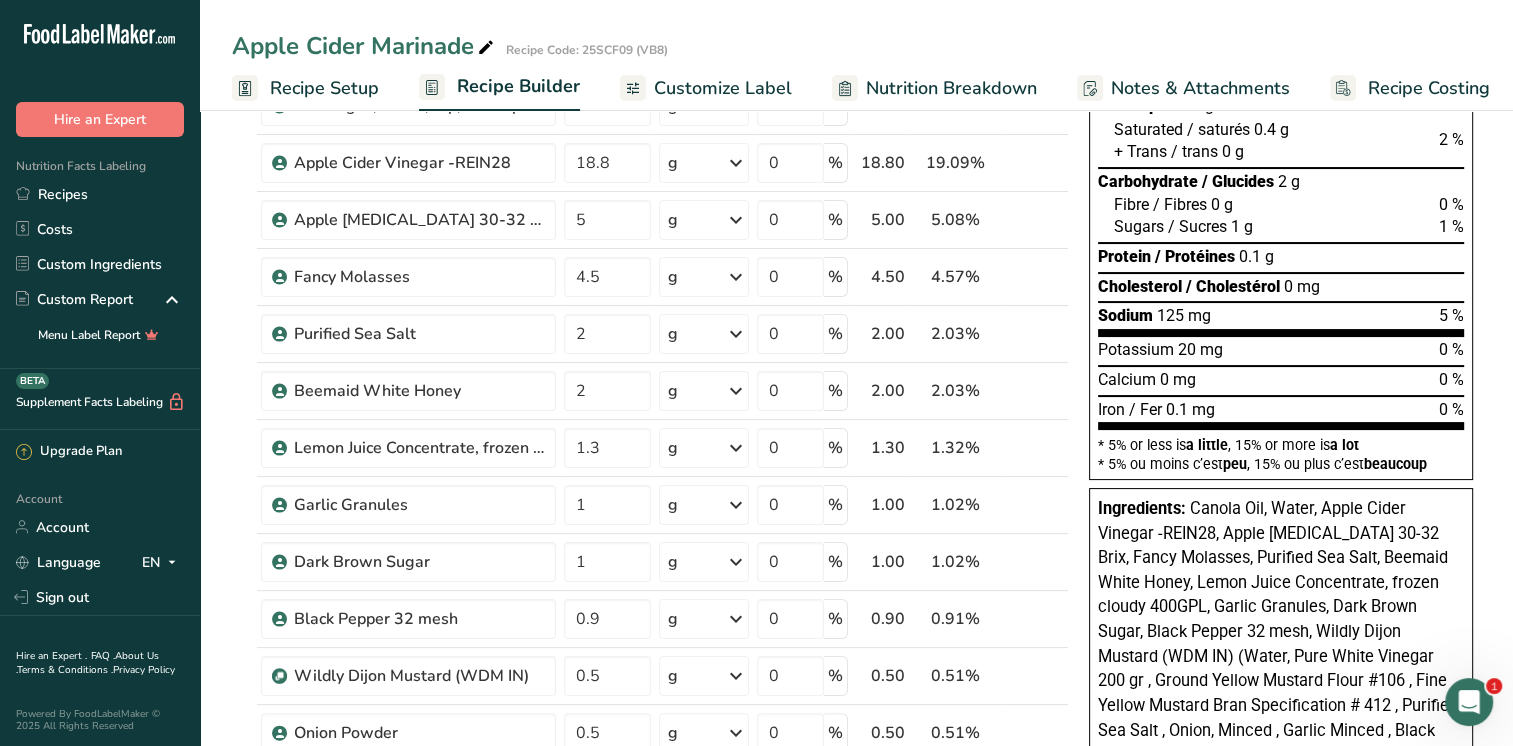 scroll, scrollTop: 938, scrollLeft: 0, axis: vertical 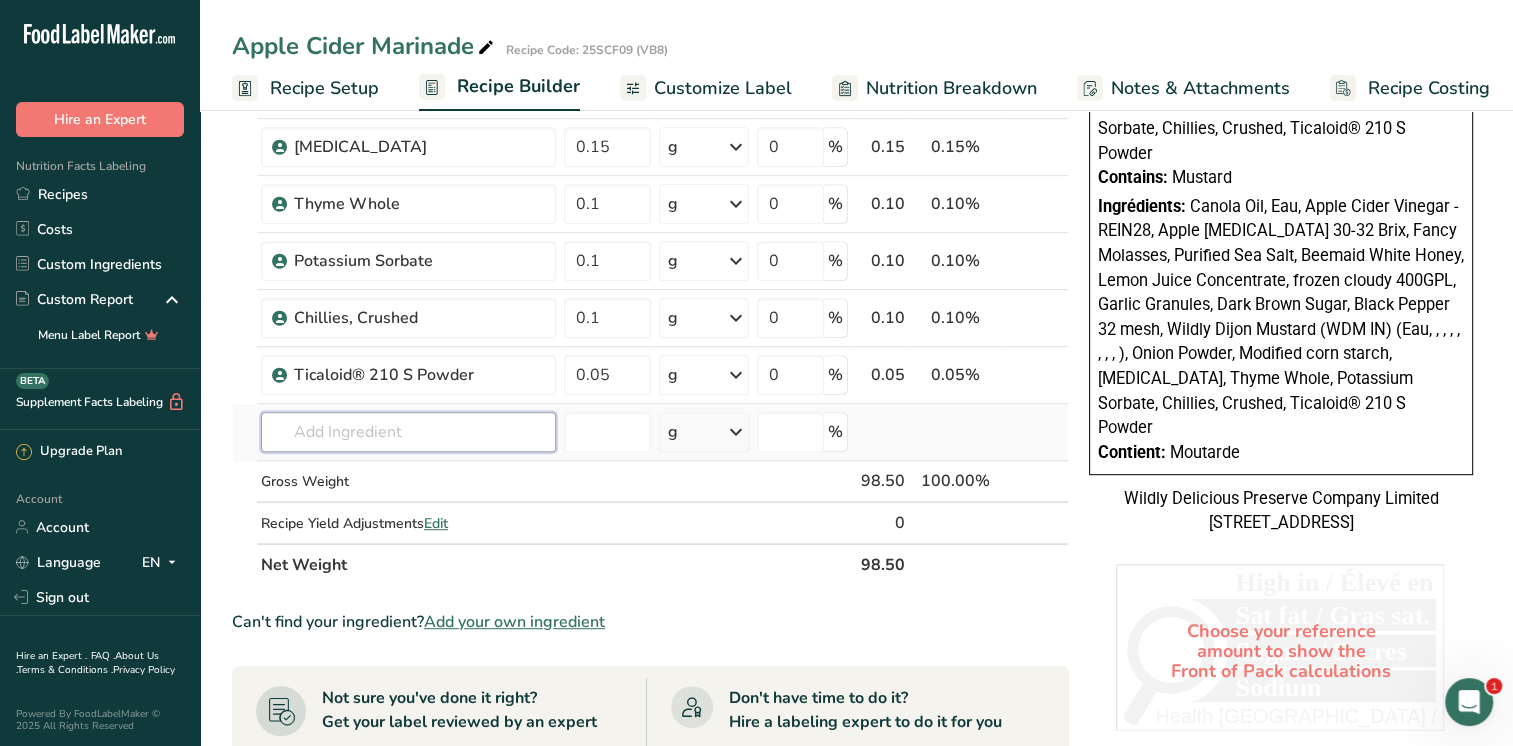 click at bounding box center [408, 432] 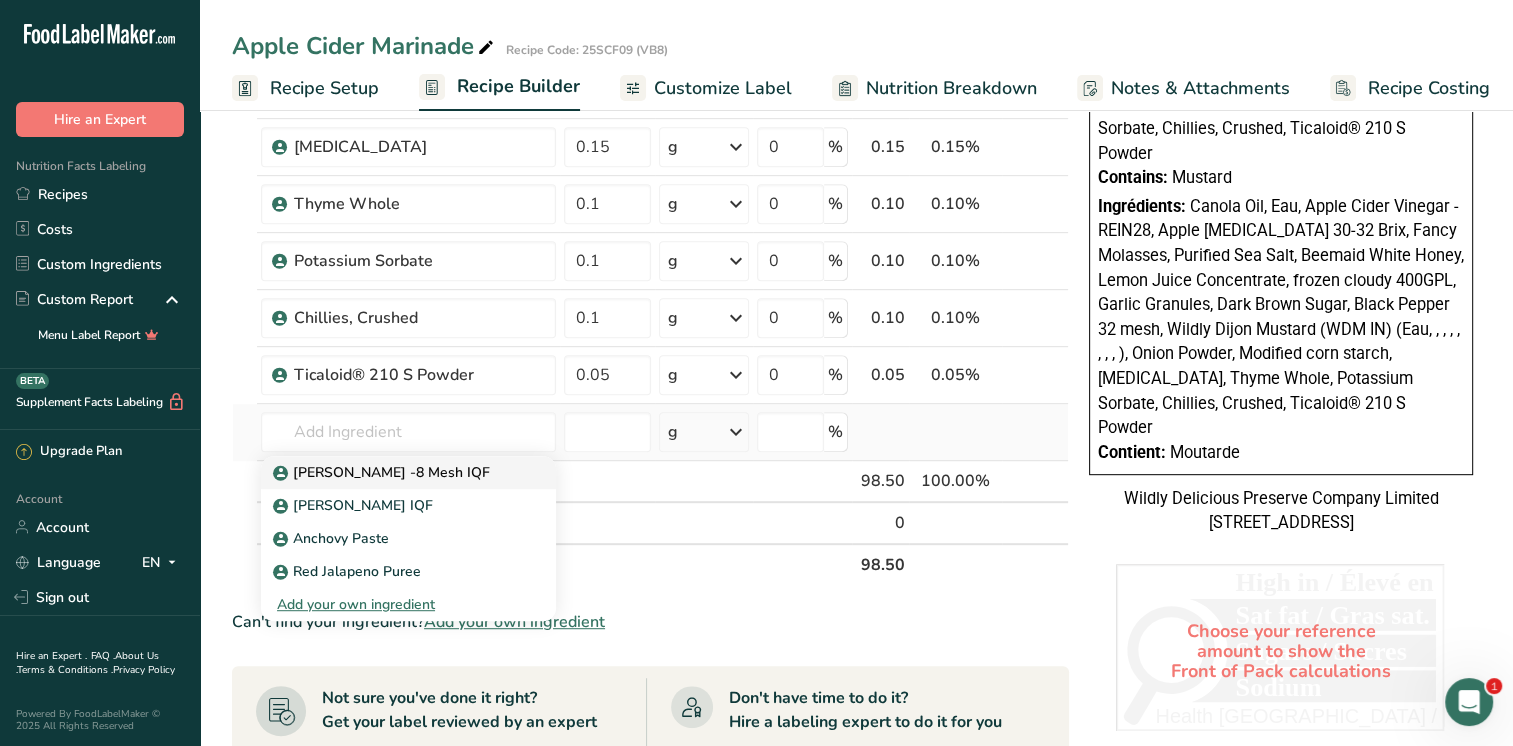 click on "[PERSON_NAME] -8 Mesh IQF" at bounding box center [383, 472] 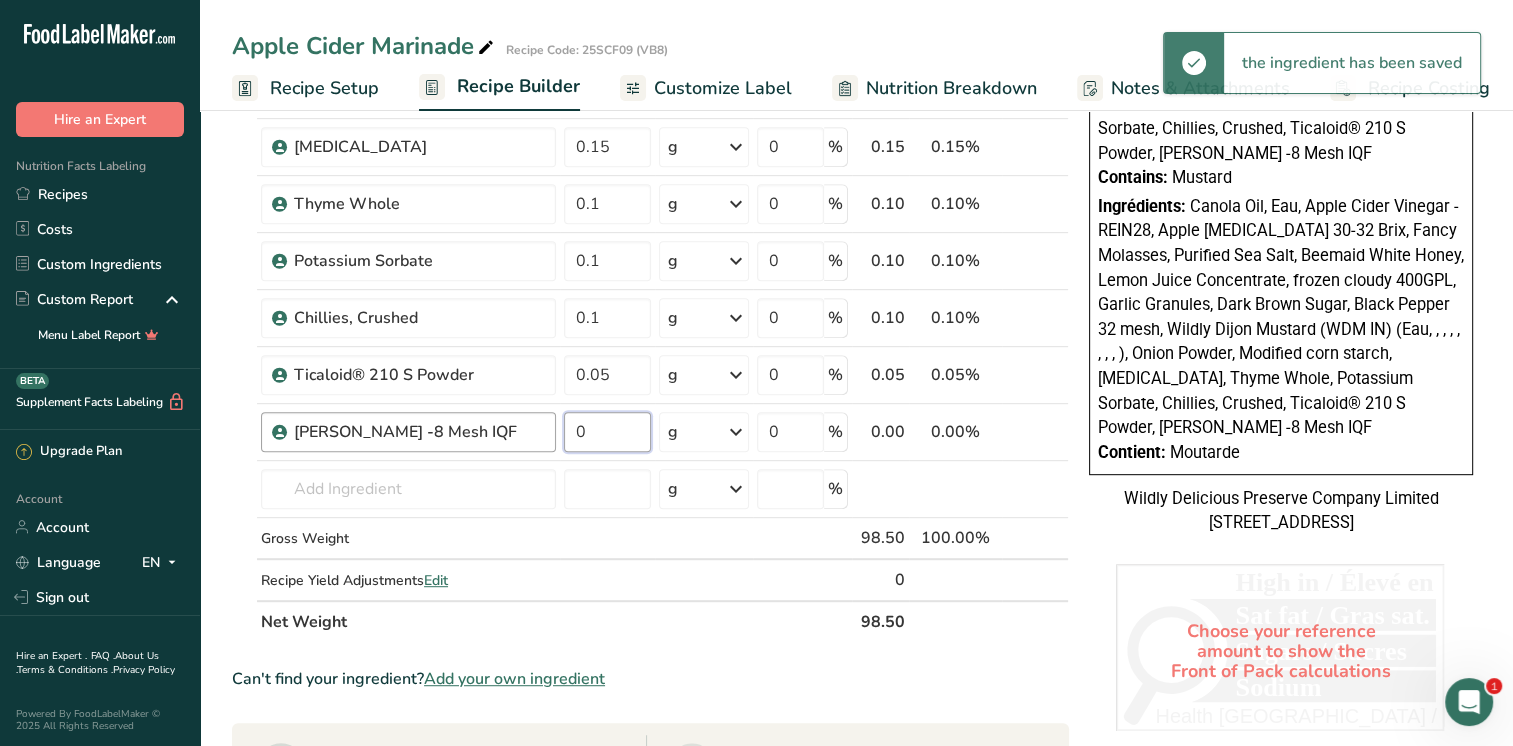 drag, startPoint x: 597, startPoint y: 430, endPoint x: 544, endPoint y: 425, distance: 53.235325 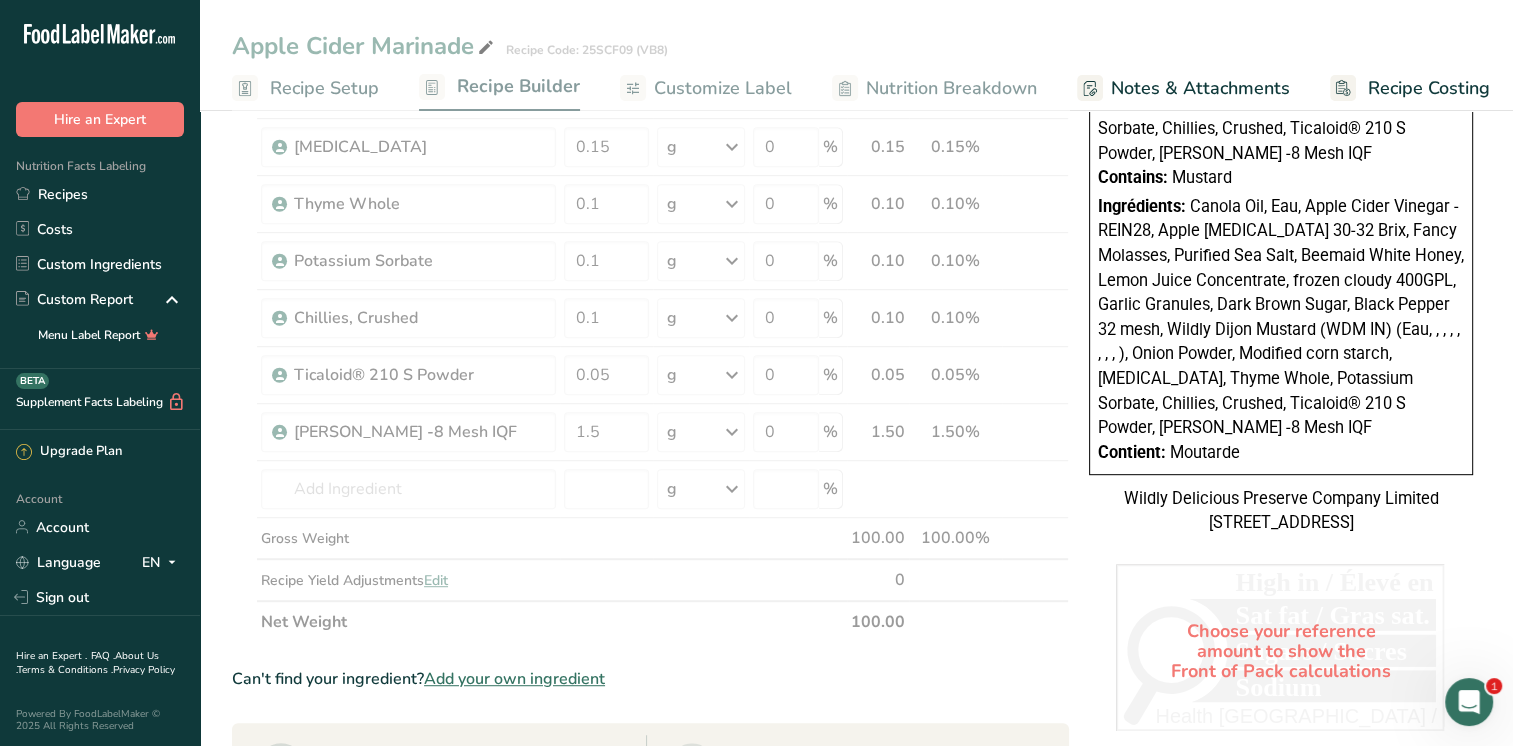 click on "Add Ingredients
Manage Recipe         Delete Recipe           Duplicate Recipe             Scale Recipe             Save as Sub-Recipe   .a-a{fill:#347362;}.b-a{fill:#fff;}                               Nutrition Breakdown                 Recipe Card
NEW
[MEDICAL_DATA] Pattern Report             Activity History
Download
Choose your preferred label style
Standard FDA label
Standard FDA label
The most common format for nutrition facts labels in compliance with the FDA's typeface, style and requirements
Tabular FDA label
A label format compliant with the FDA regulations presented in a tabular (horizontal) display.
Linear FDA label
A simple linear display for small sized packages.
Simplified FDA label" at bounding box center [856, 238] 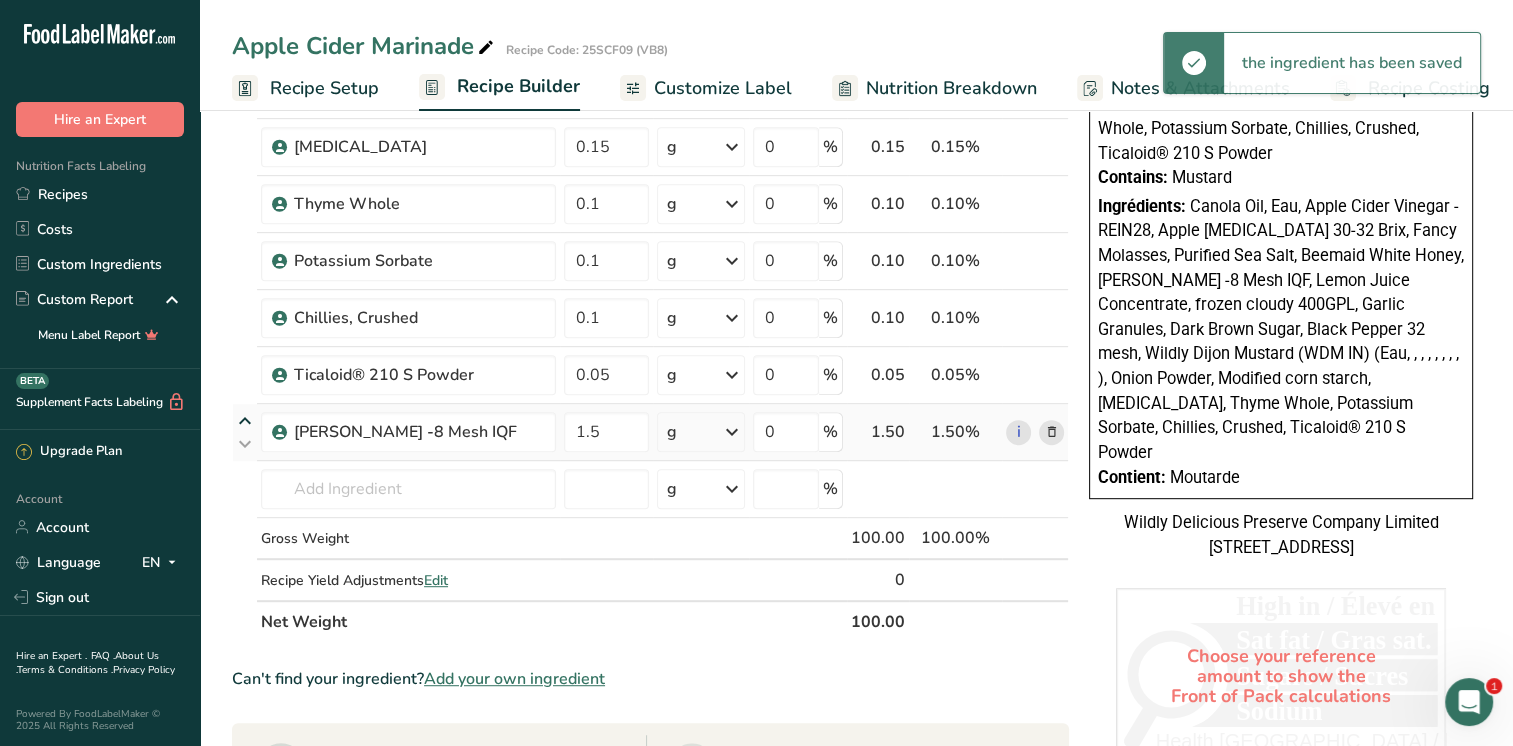 click at bounding box center (245, 421) 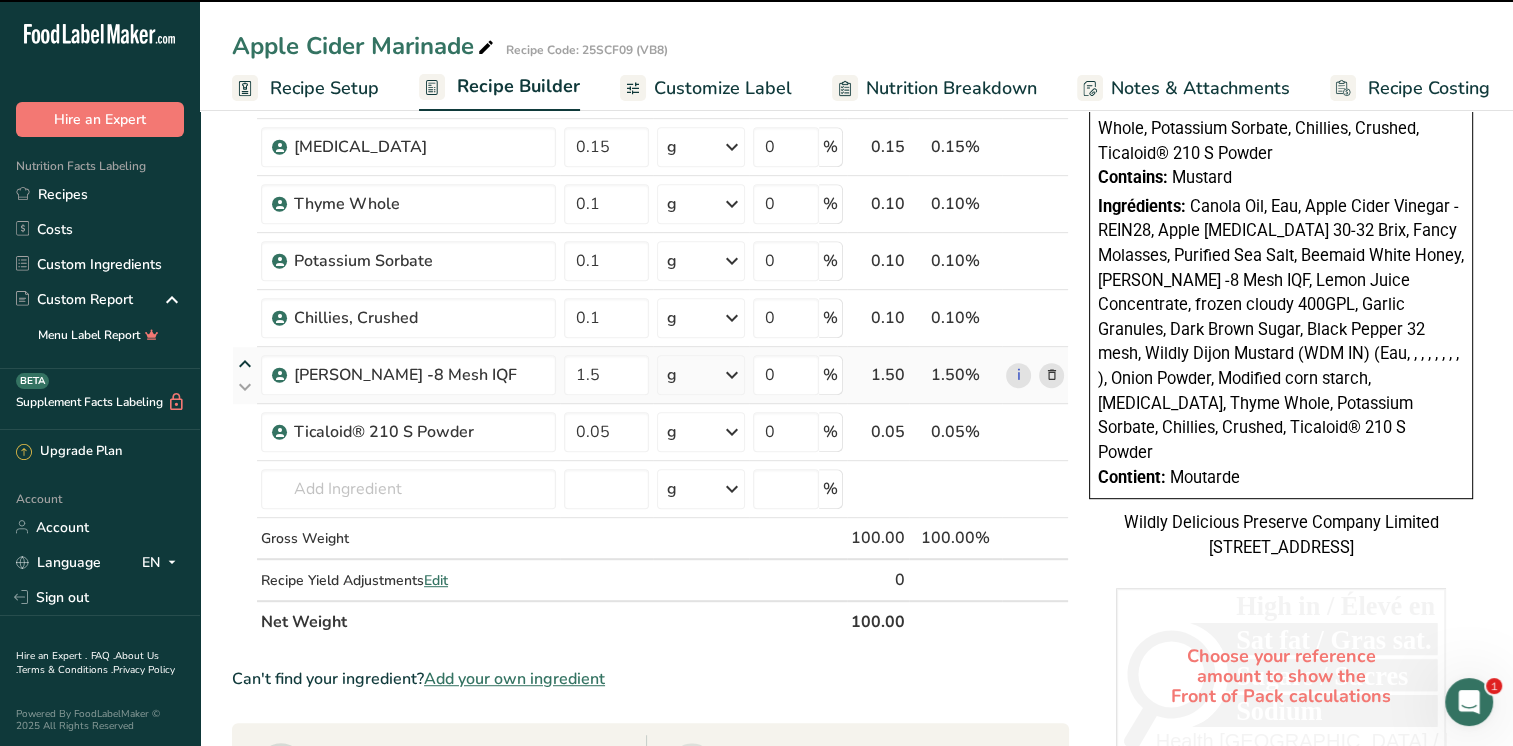 click at bounding box center (245, 364) 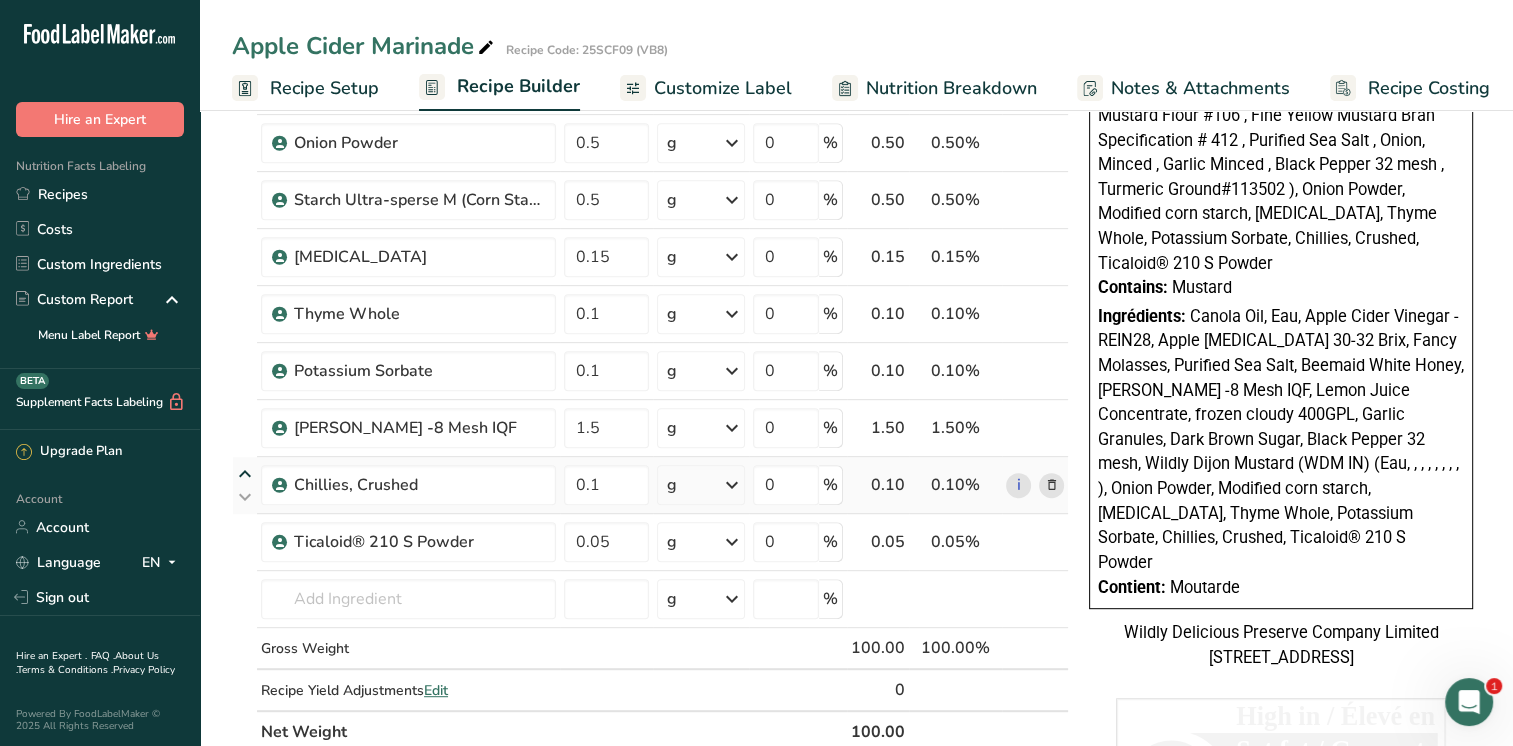scroll, scrollTop: 738, scrollLeft: 0, axis: vertical 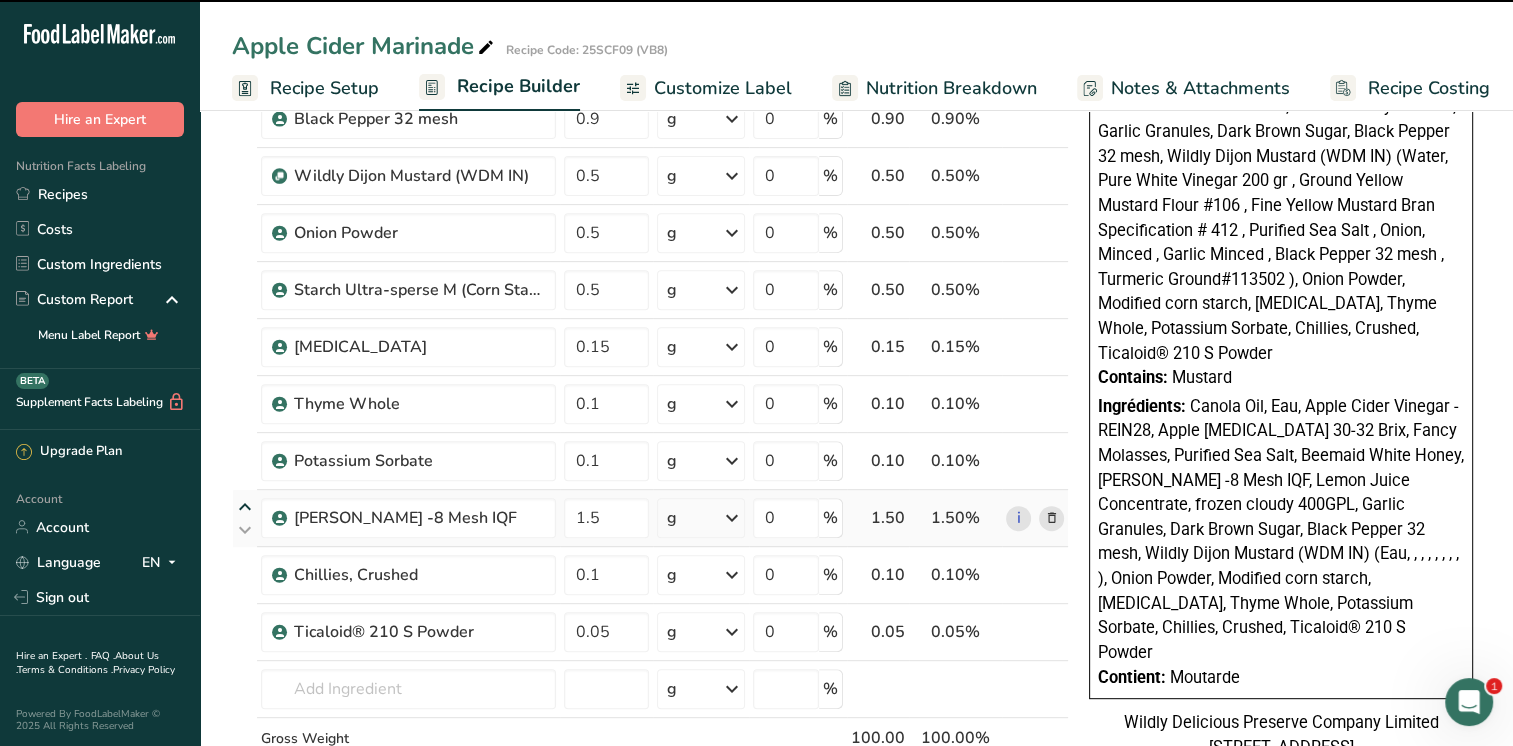 click at bounding box center (245, 507) 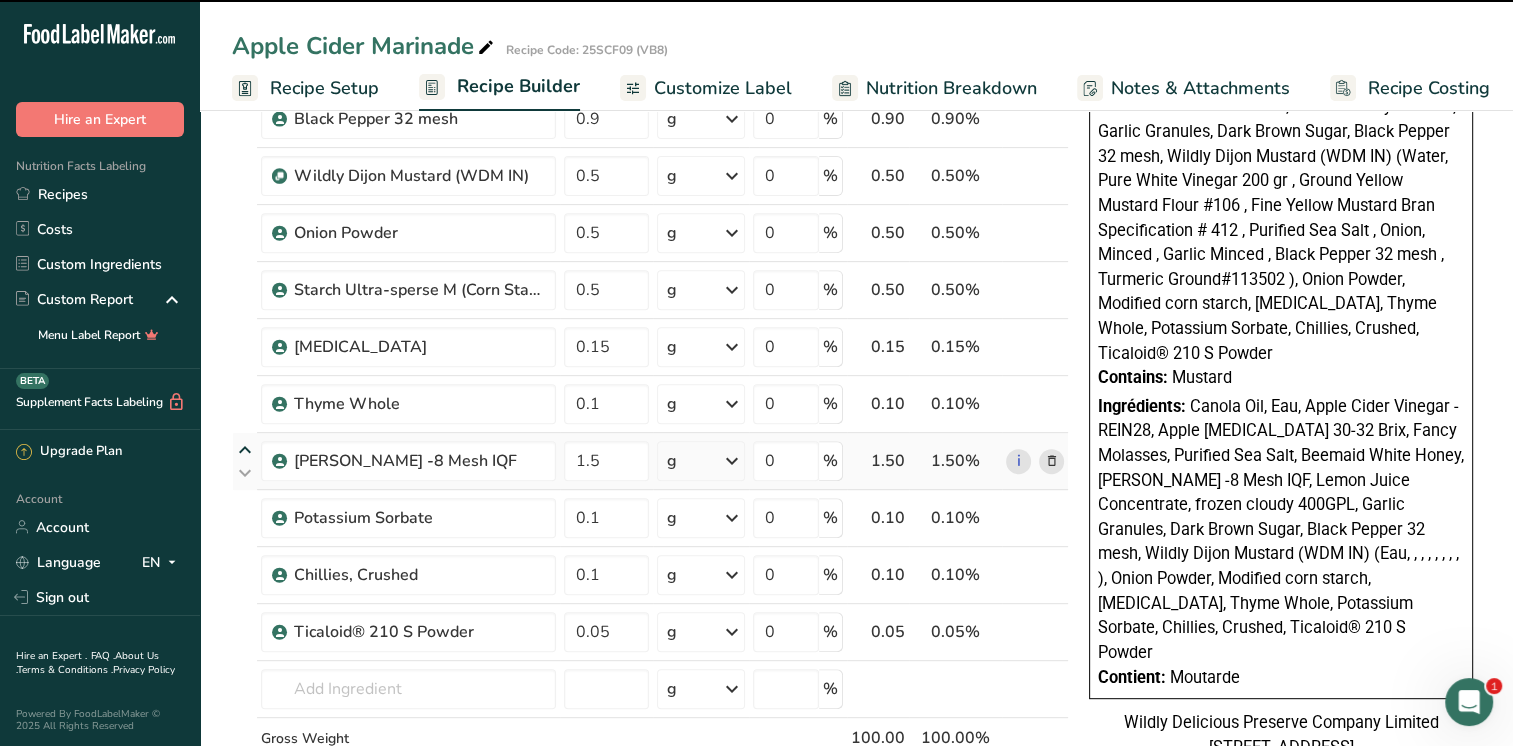 click at bounding box center (245, 450) 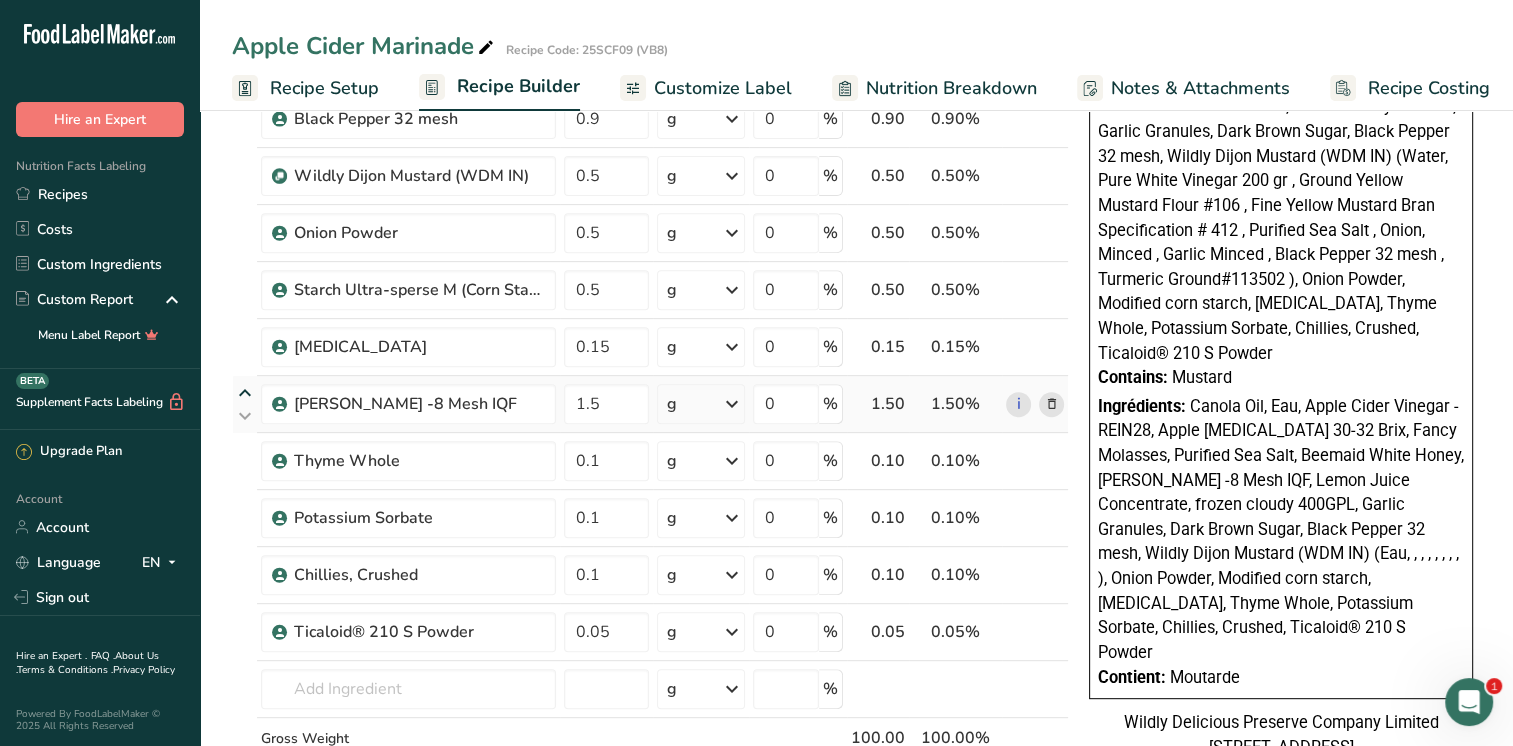 click at bounding box center [245, 393] 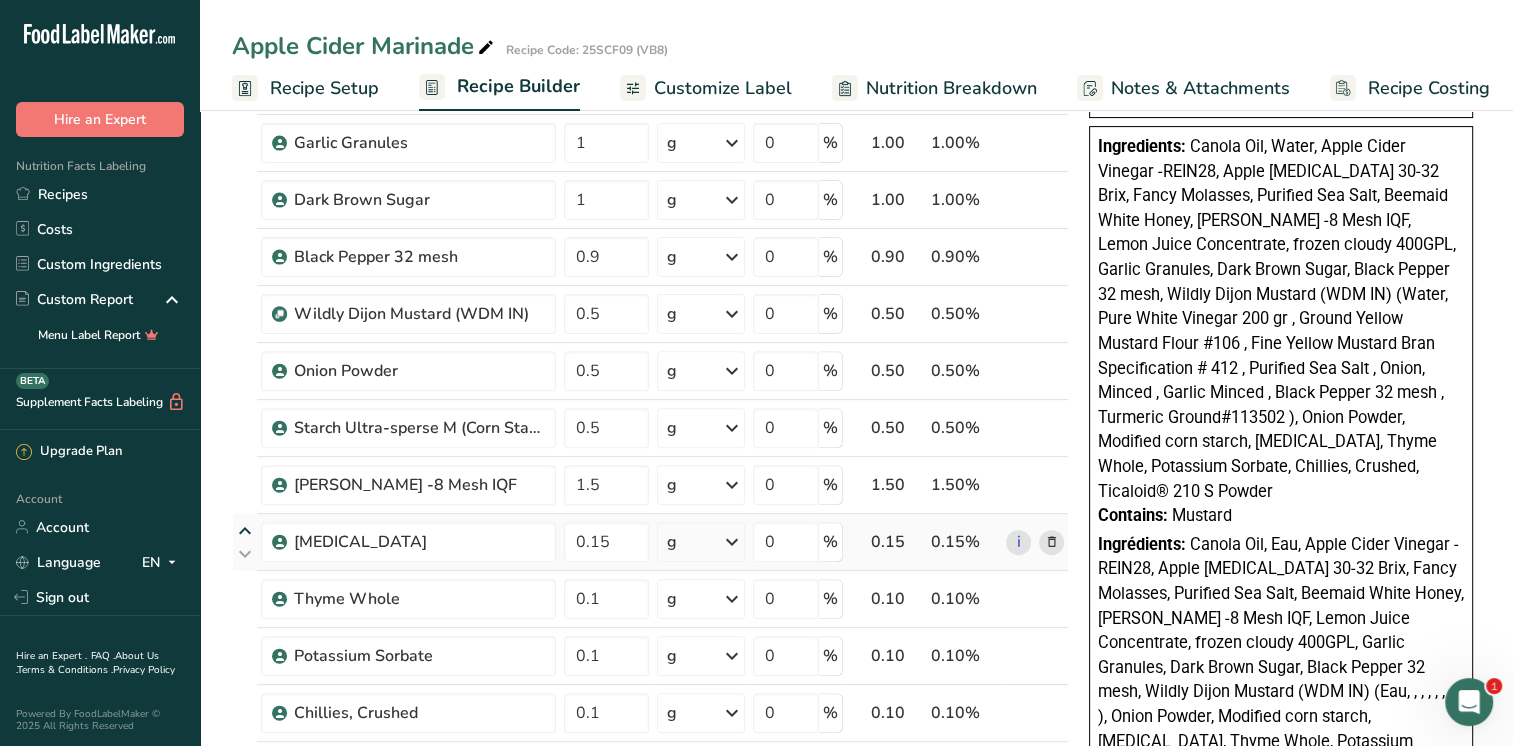 scroll, scrollTop: 538, scrollLeft: 0, axis: vertical 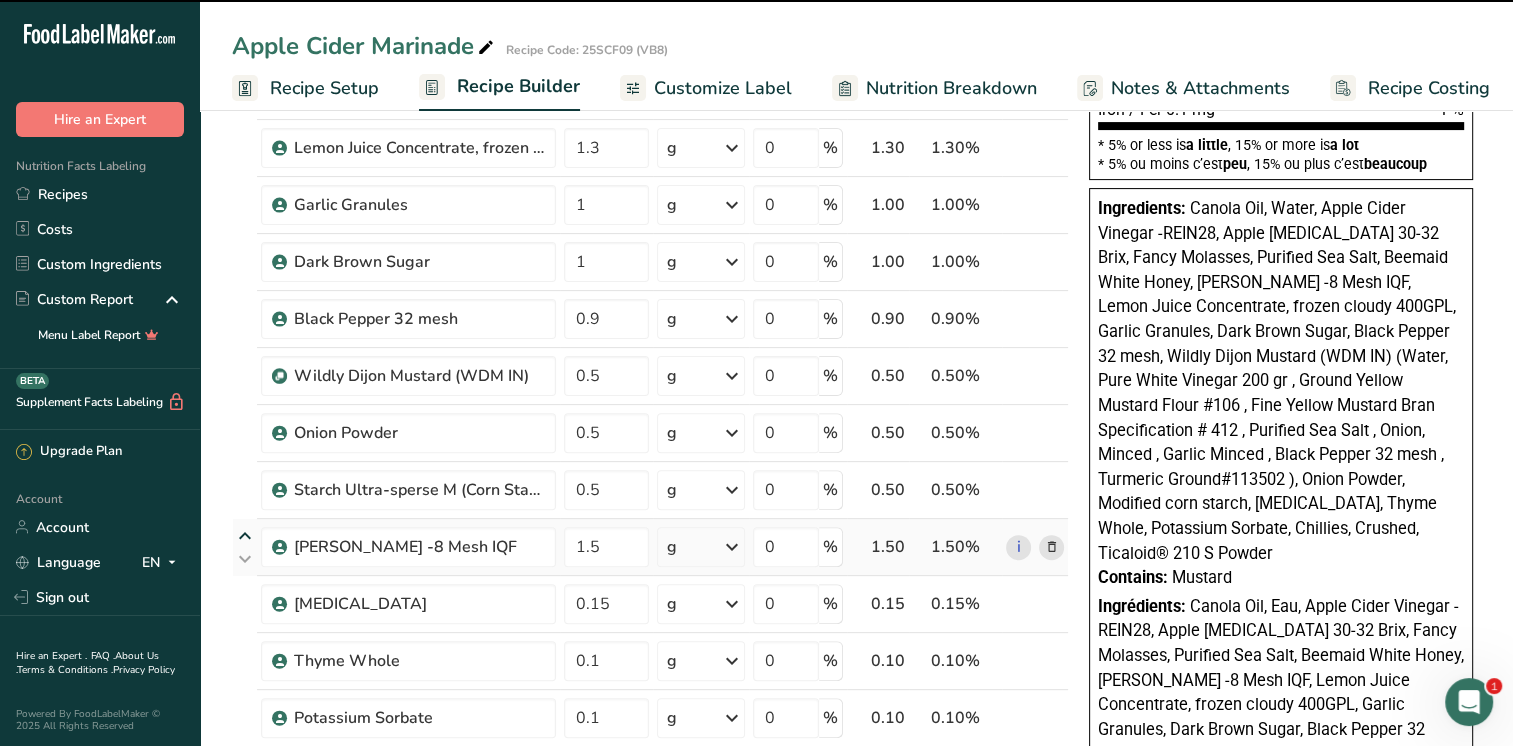 click at bounding box center [245, 536] 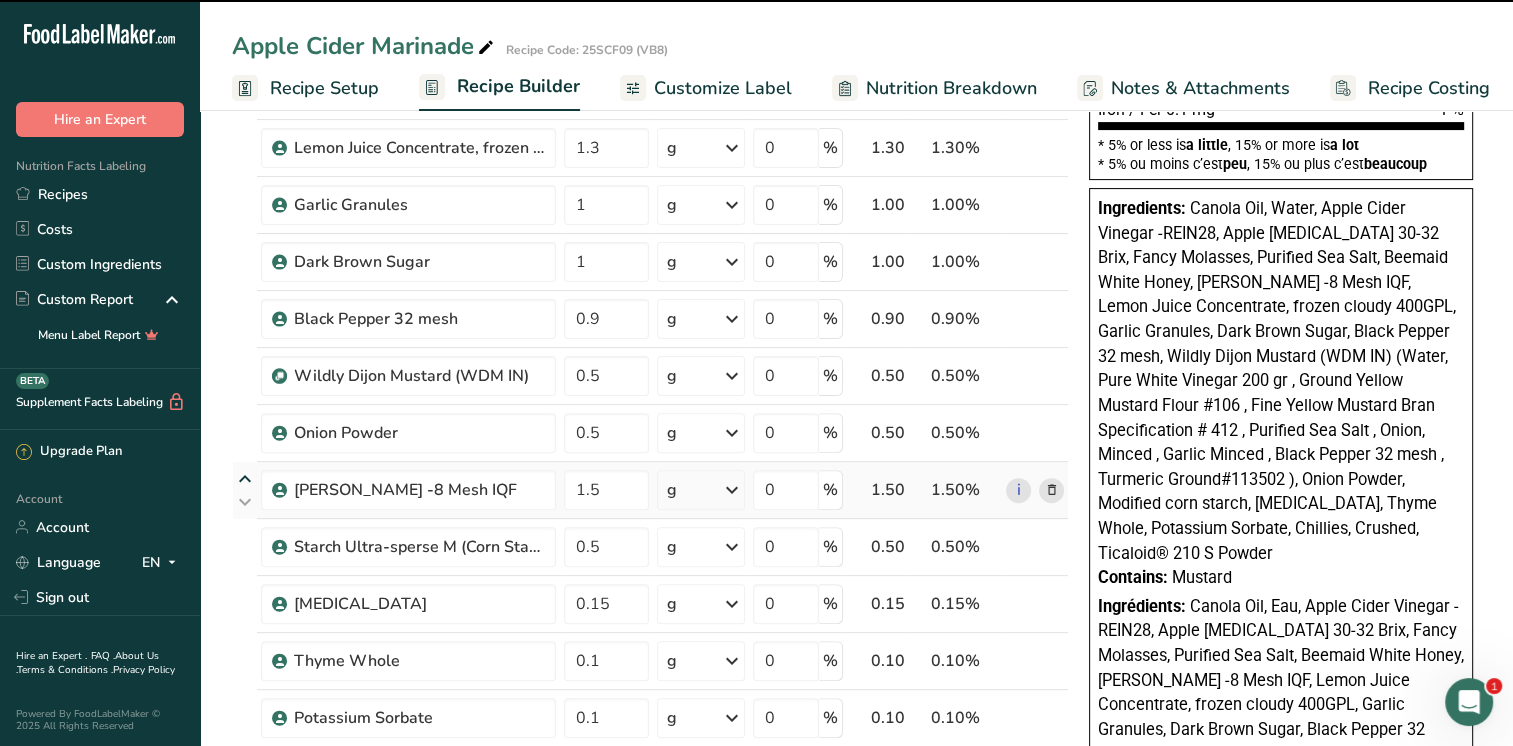 click at bounding box center [245, 479] 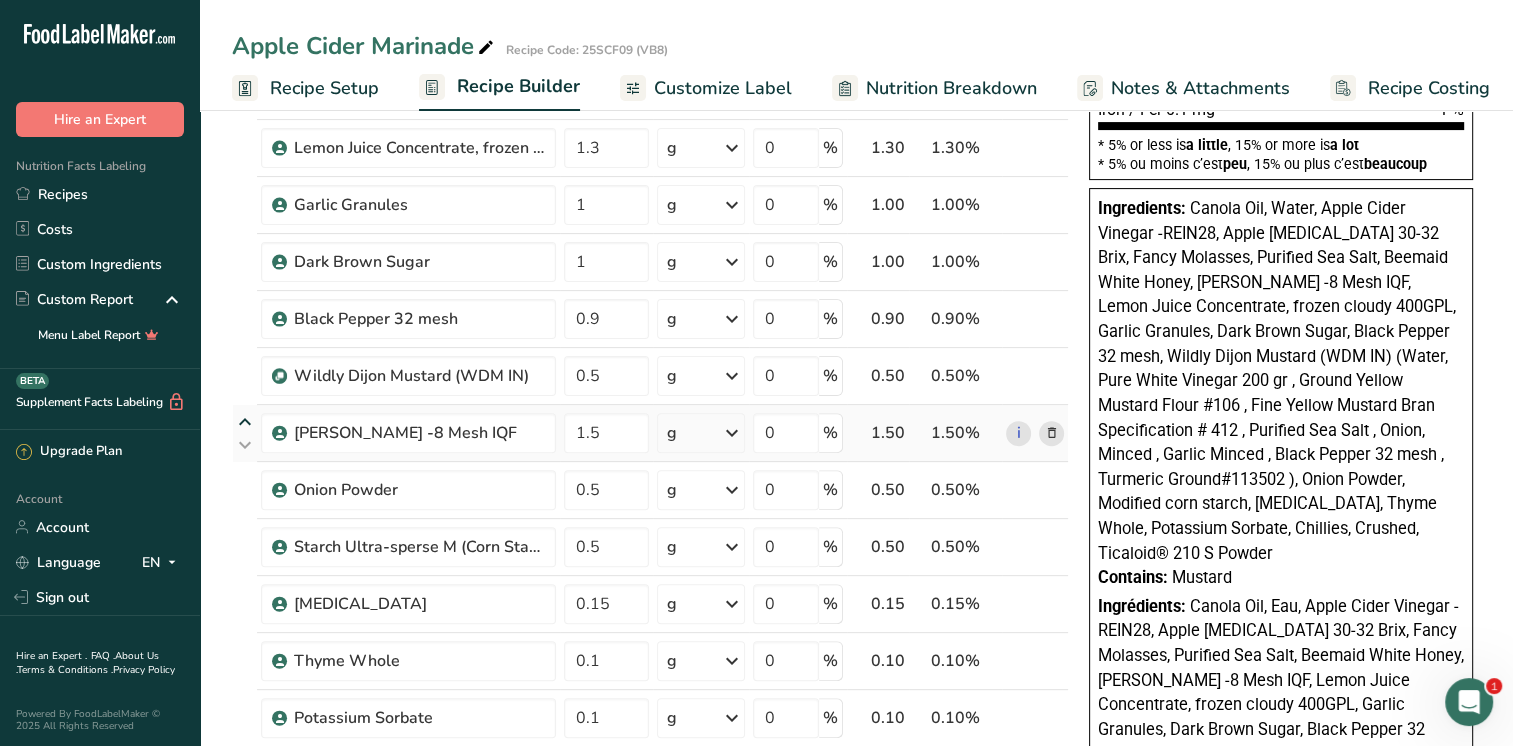 click at bounding box center (245, 422) 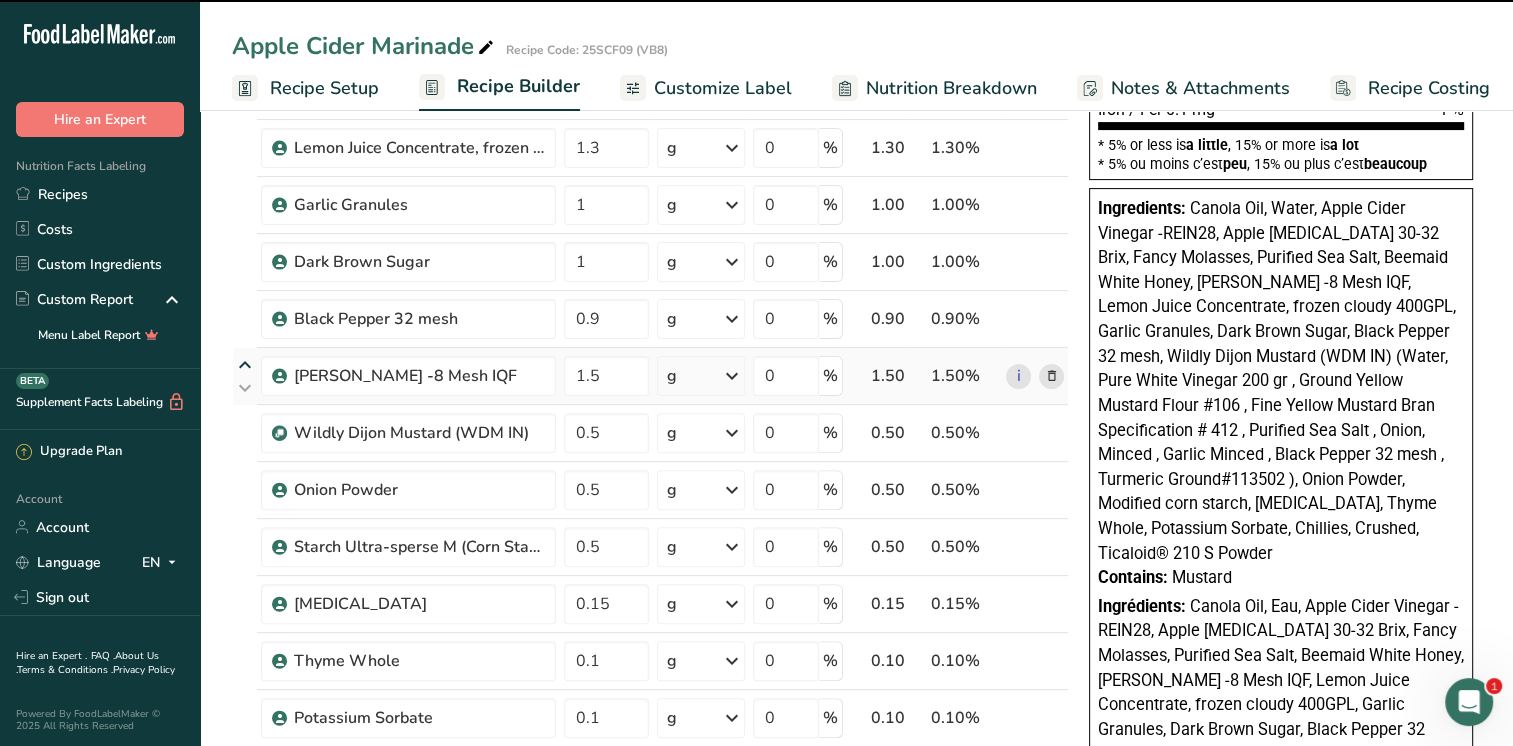 click at bounding box center [245, 365] 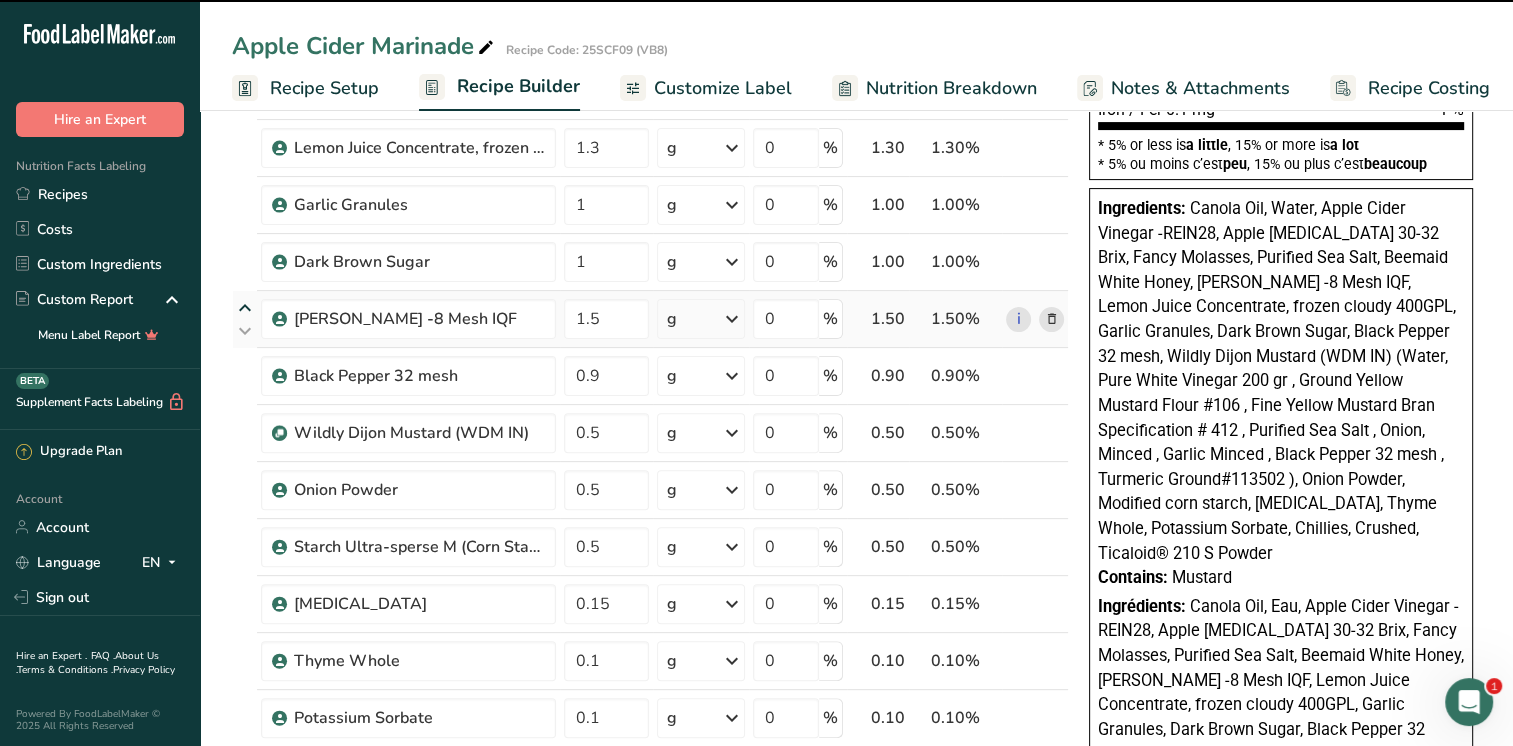 click at bounding box center (245, 308) 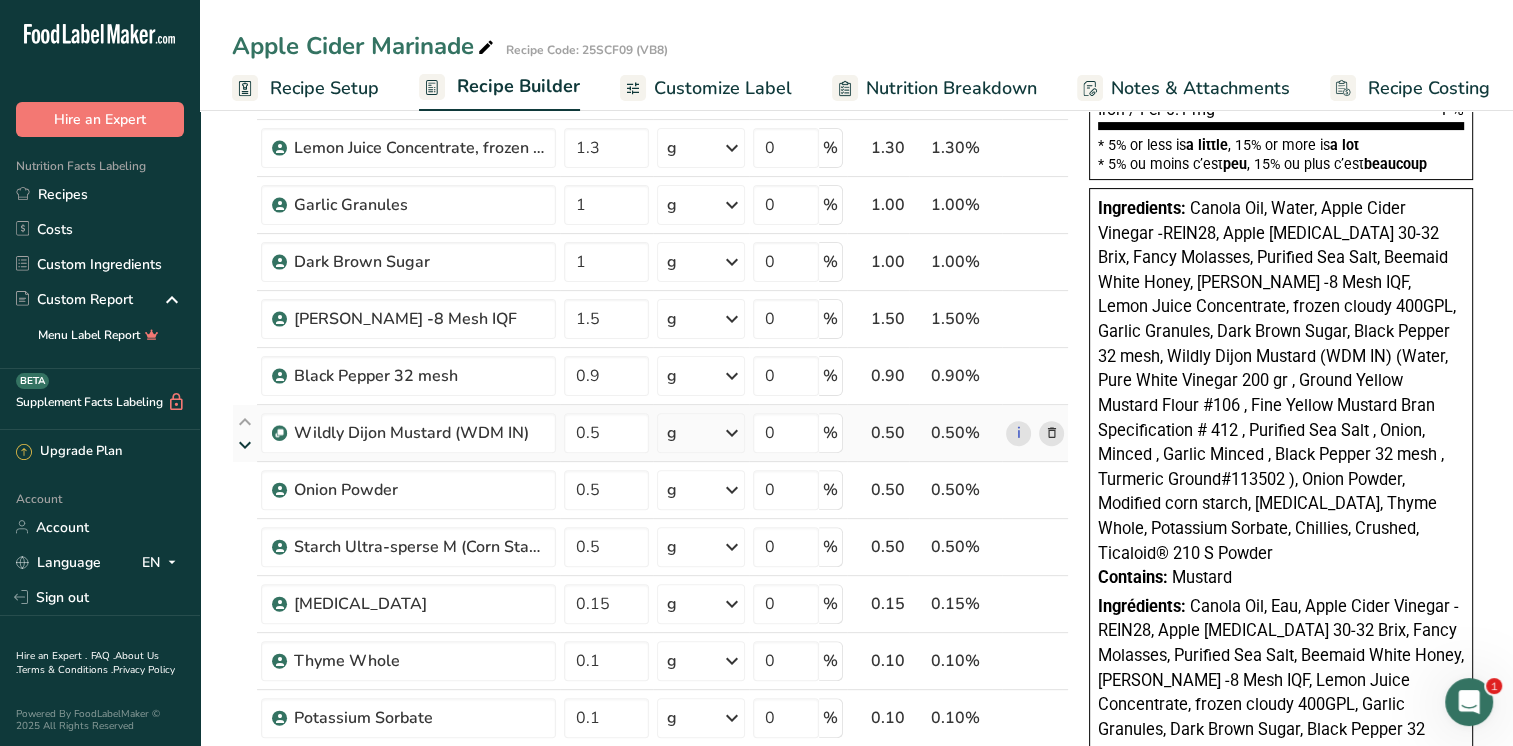 scroll, scrollTop: 338, scrollLeft: 0, axis: vertical 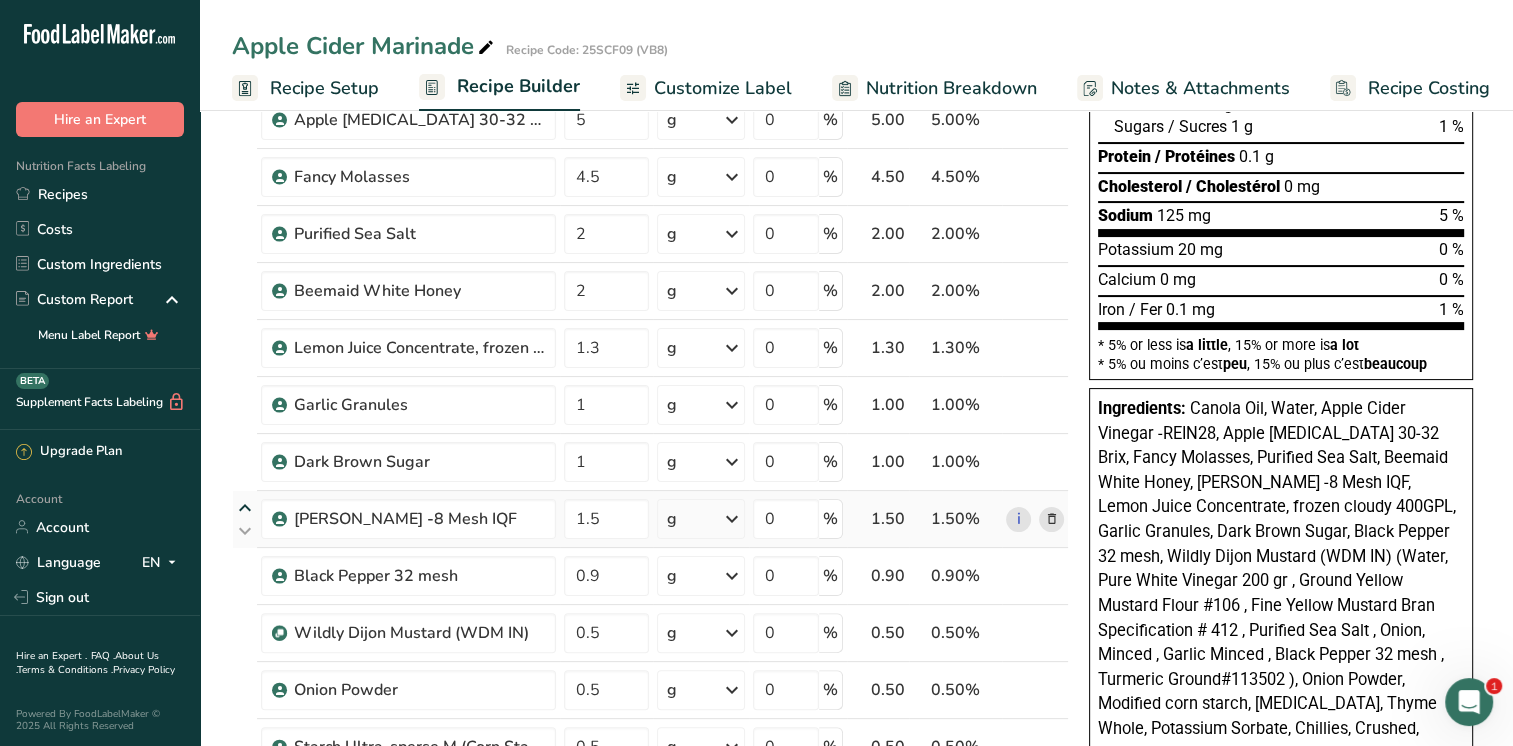 click at bounding box center (245, 508) 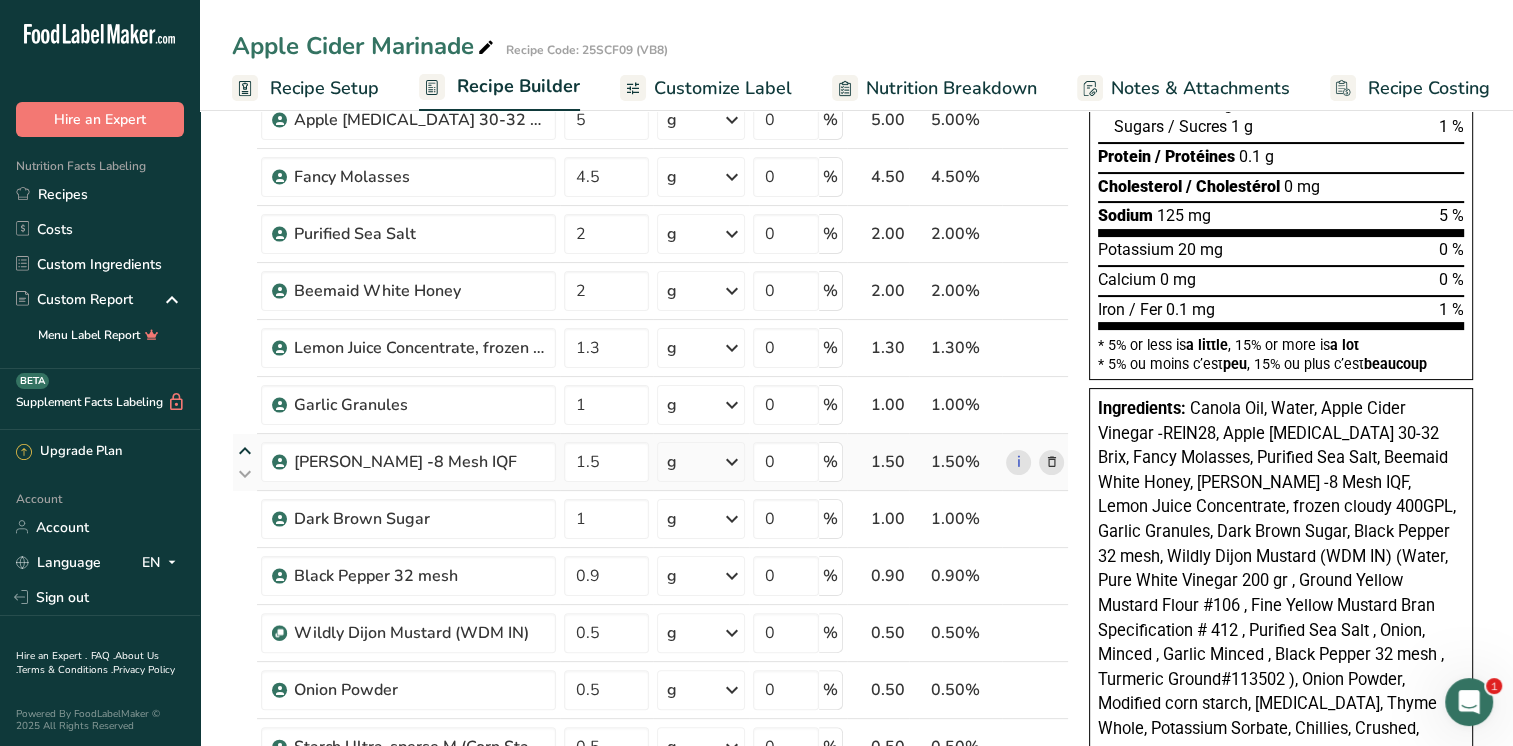 click at bounding box center (245, 451) 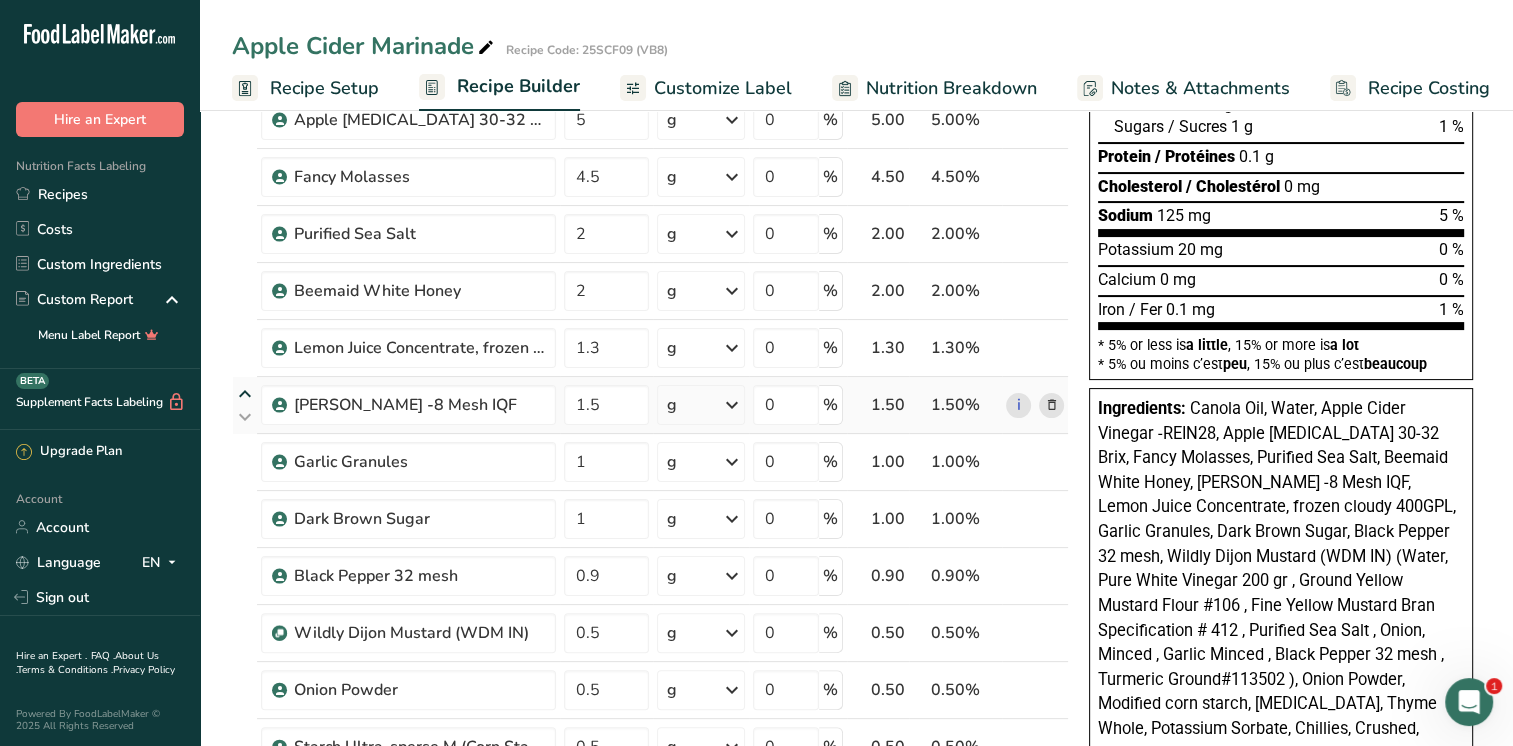 click at bounding box center (245, 394) 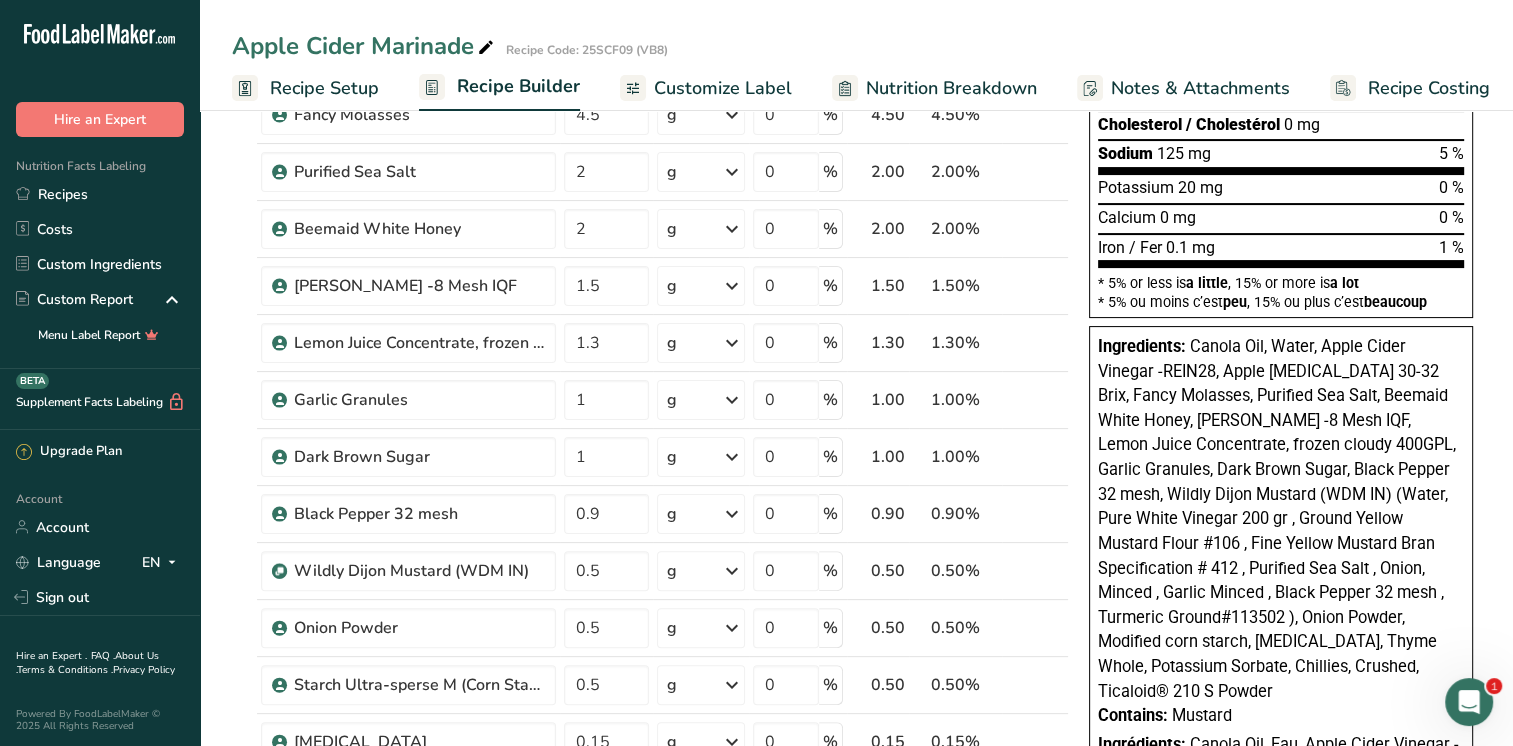 scroll, scrollTop: 0, scrollLeft: 0, axis: both 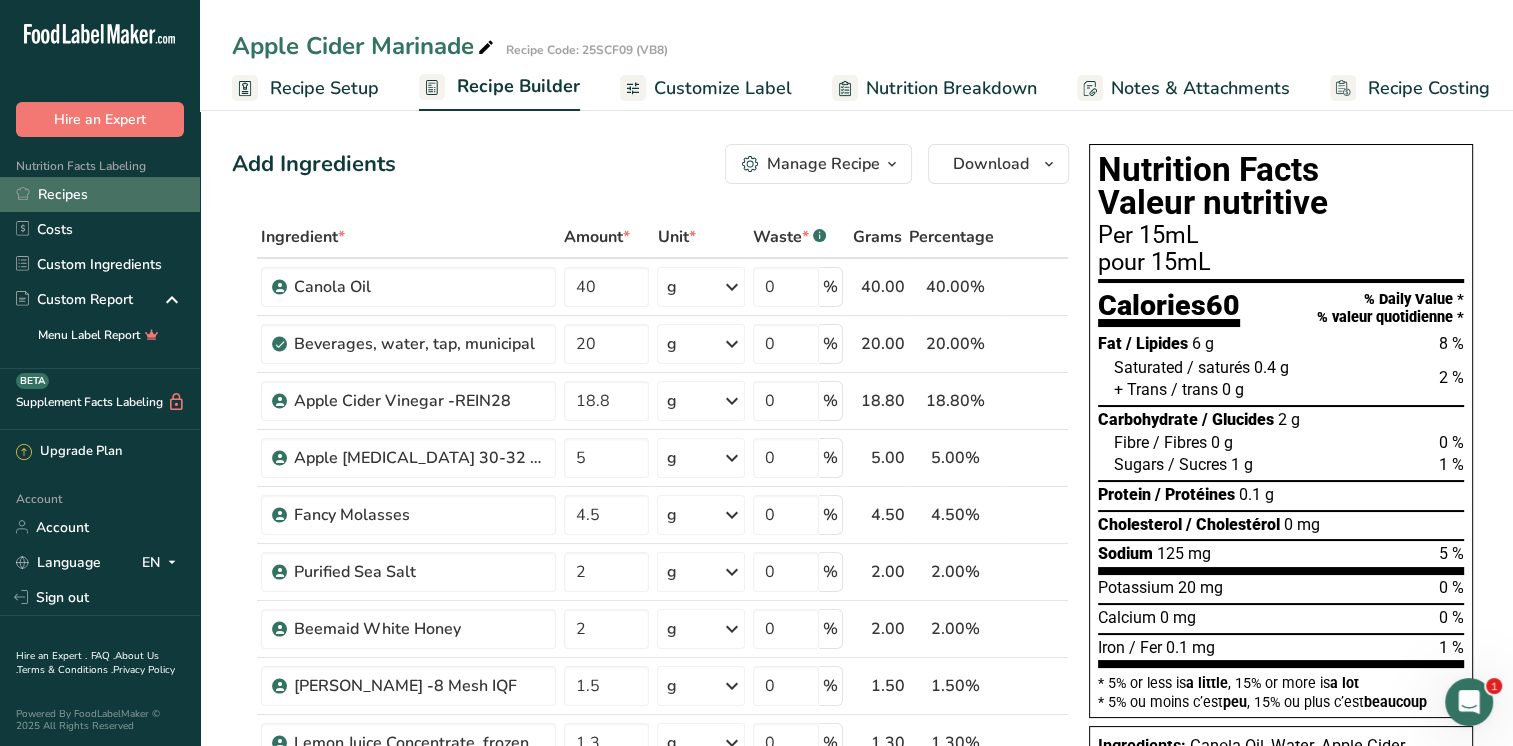 click on "Recipes" at bounding box center [100, 194] 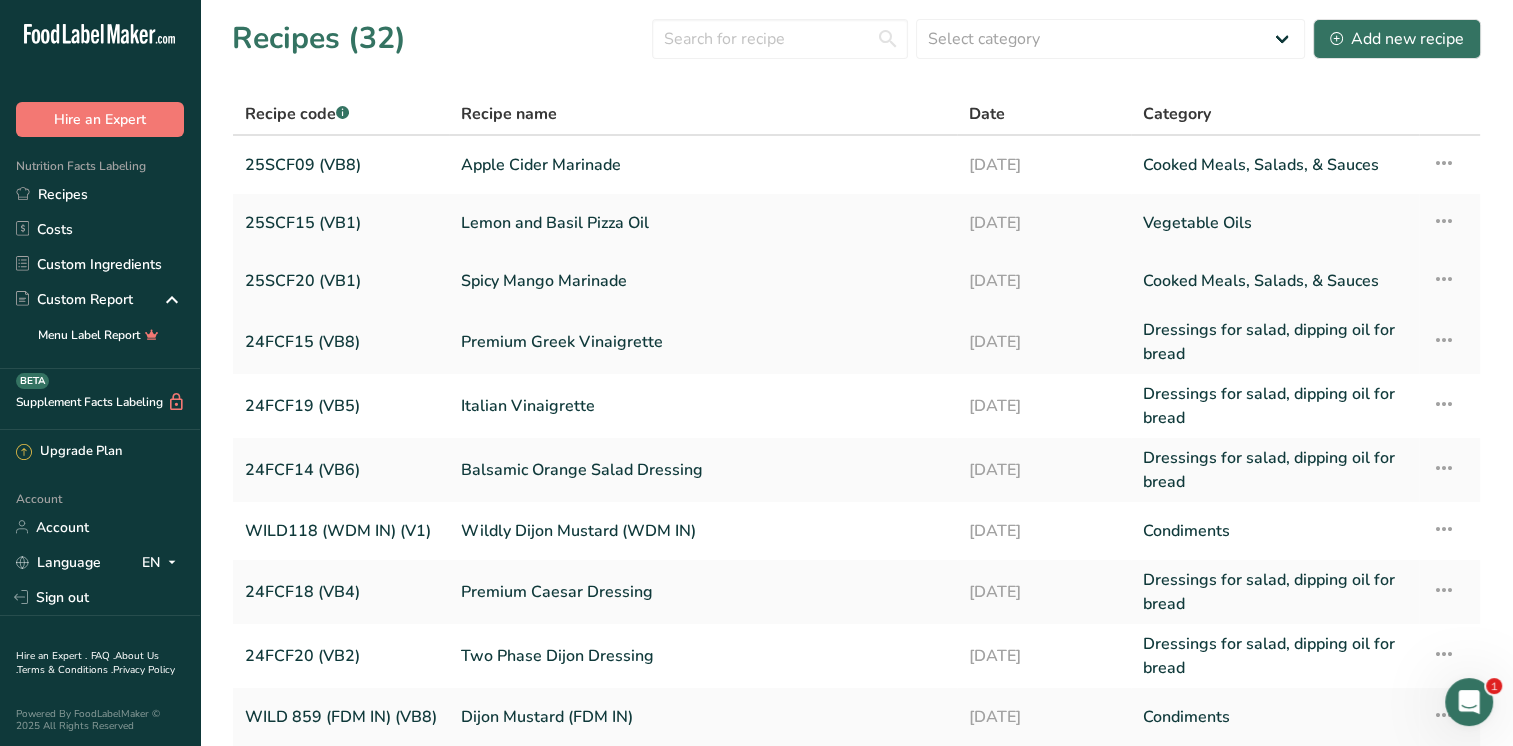 click on "Spicy Mango Marinade" at bounding box center [703, 281] 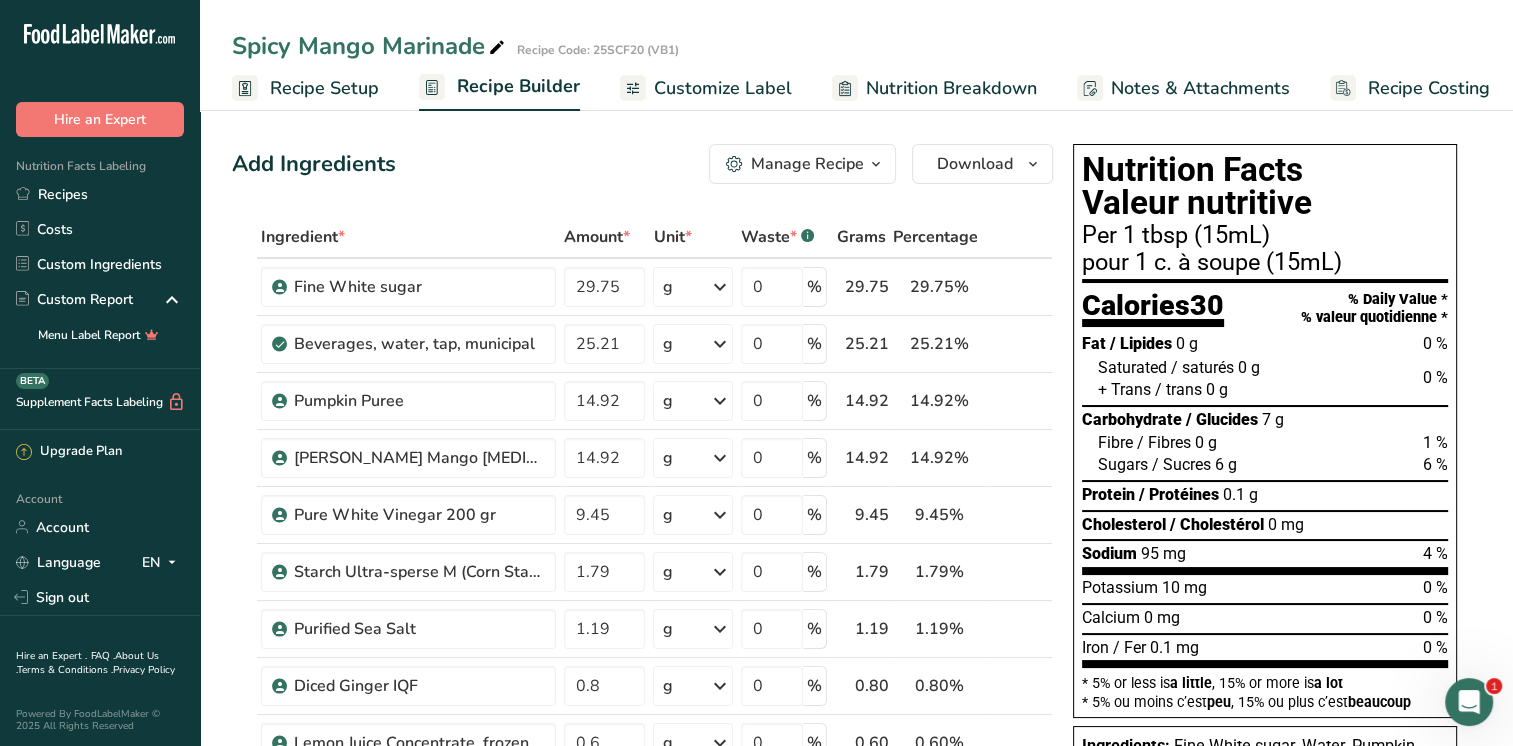 click on "Customize Label" at bounding box center [723, 88] 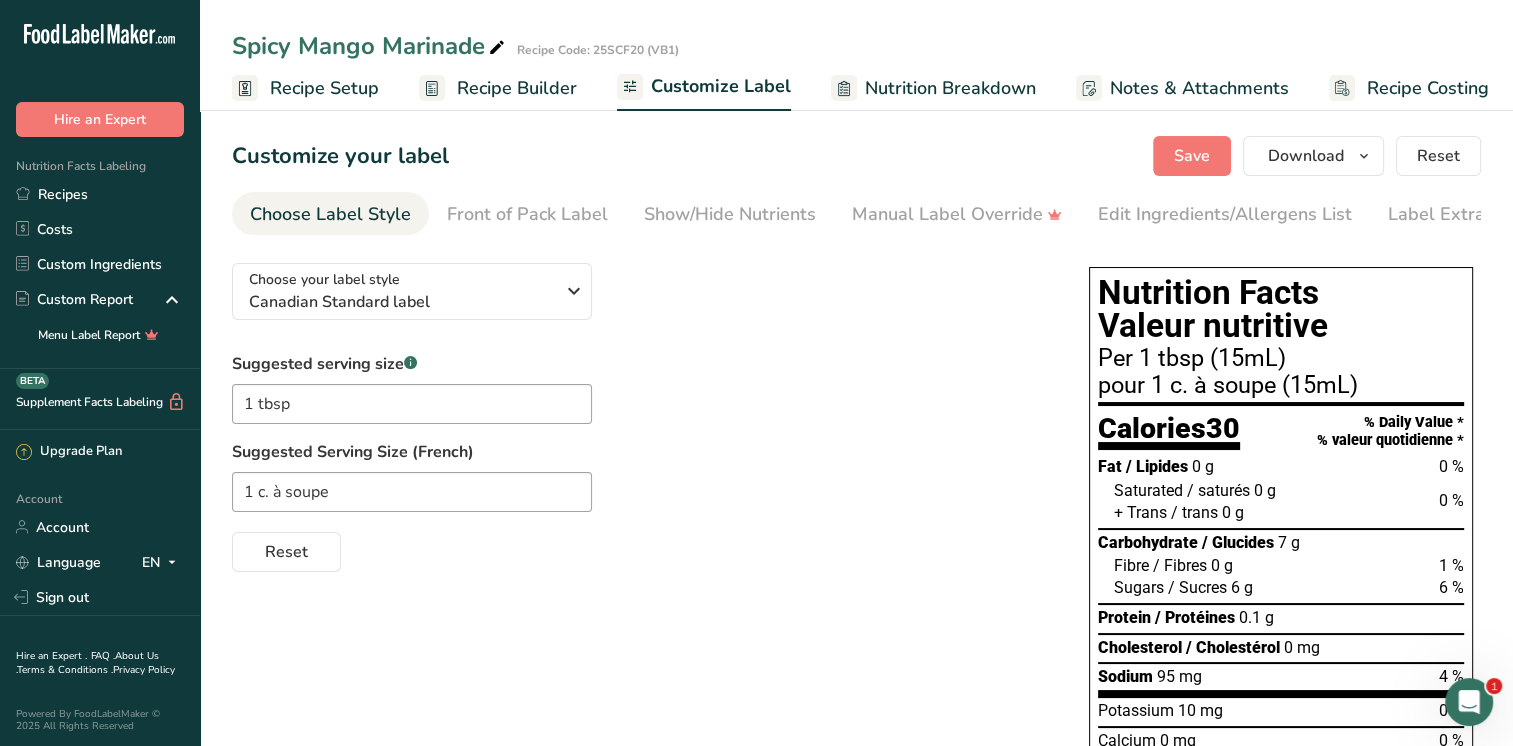scroll, scrollTop: 0, scrollLeft: 8, axis: horizontal 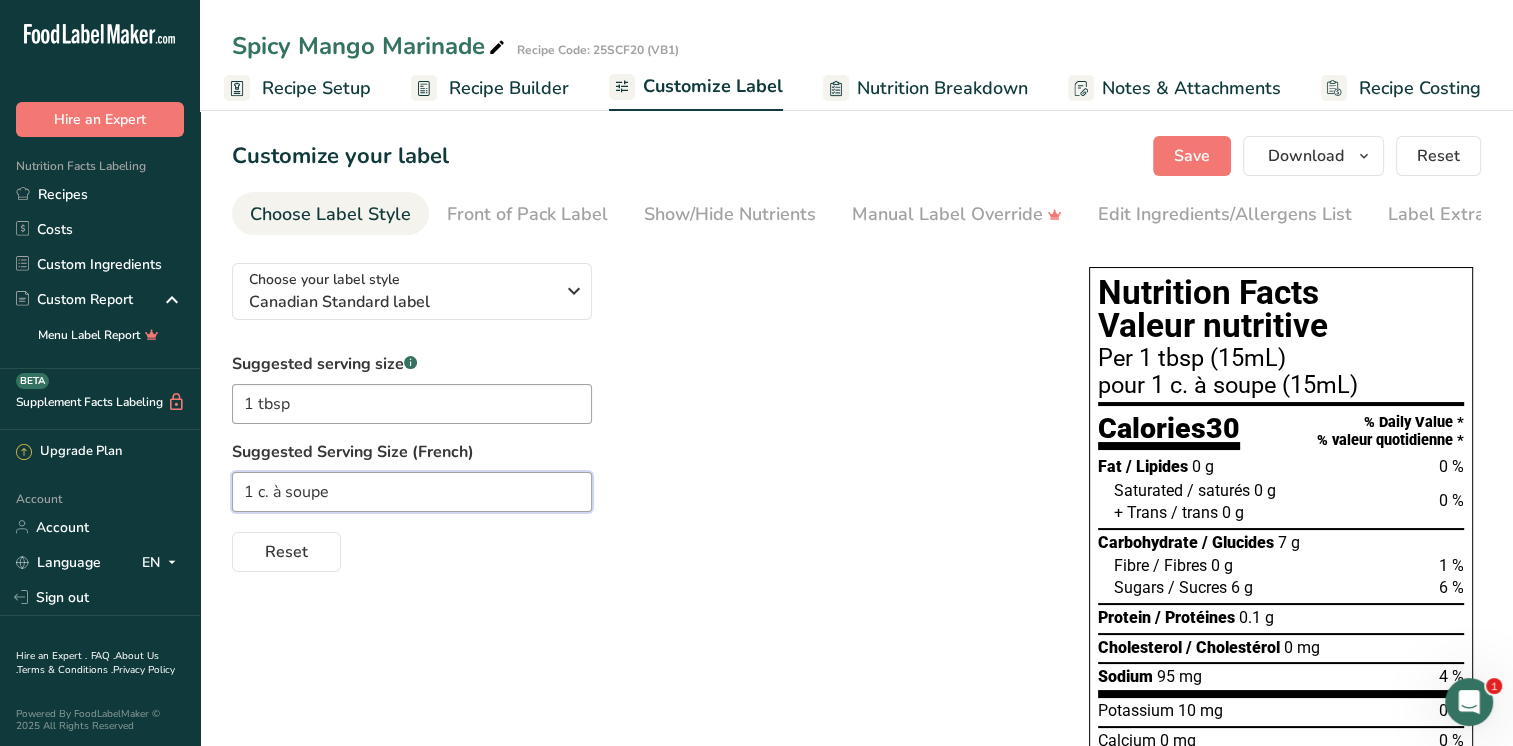 drag, startPoint x: 349, startPoint y: 499, endPoint x: 200, endPoint y: 505, distance: 149.12076 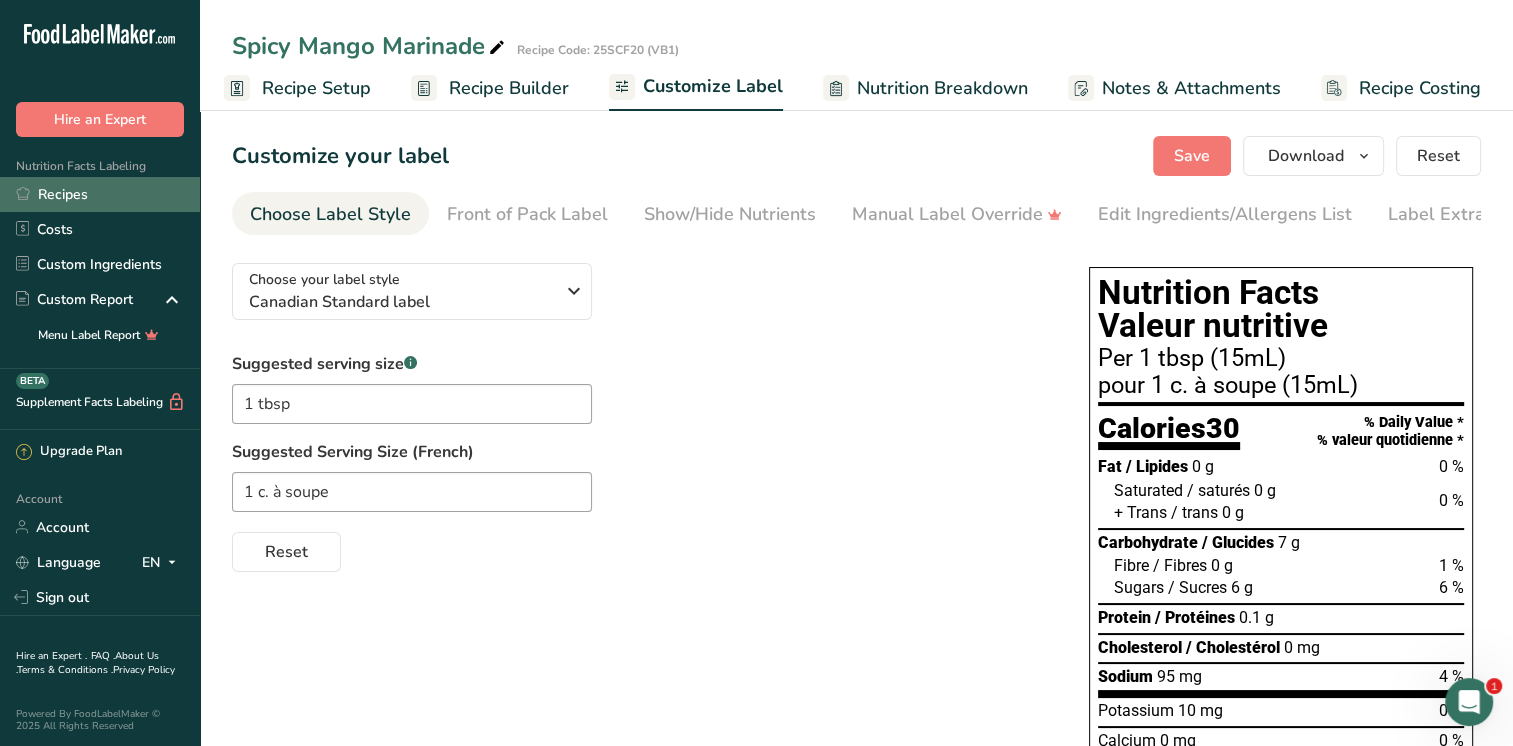 click on "Recipes" at bounding box center (100, 194) 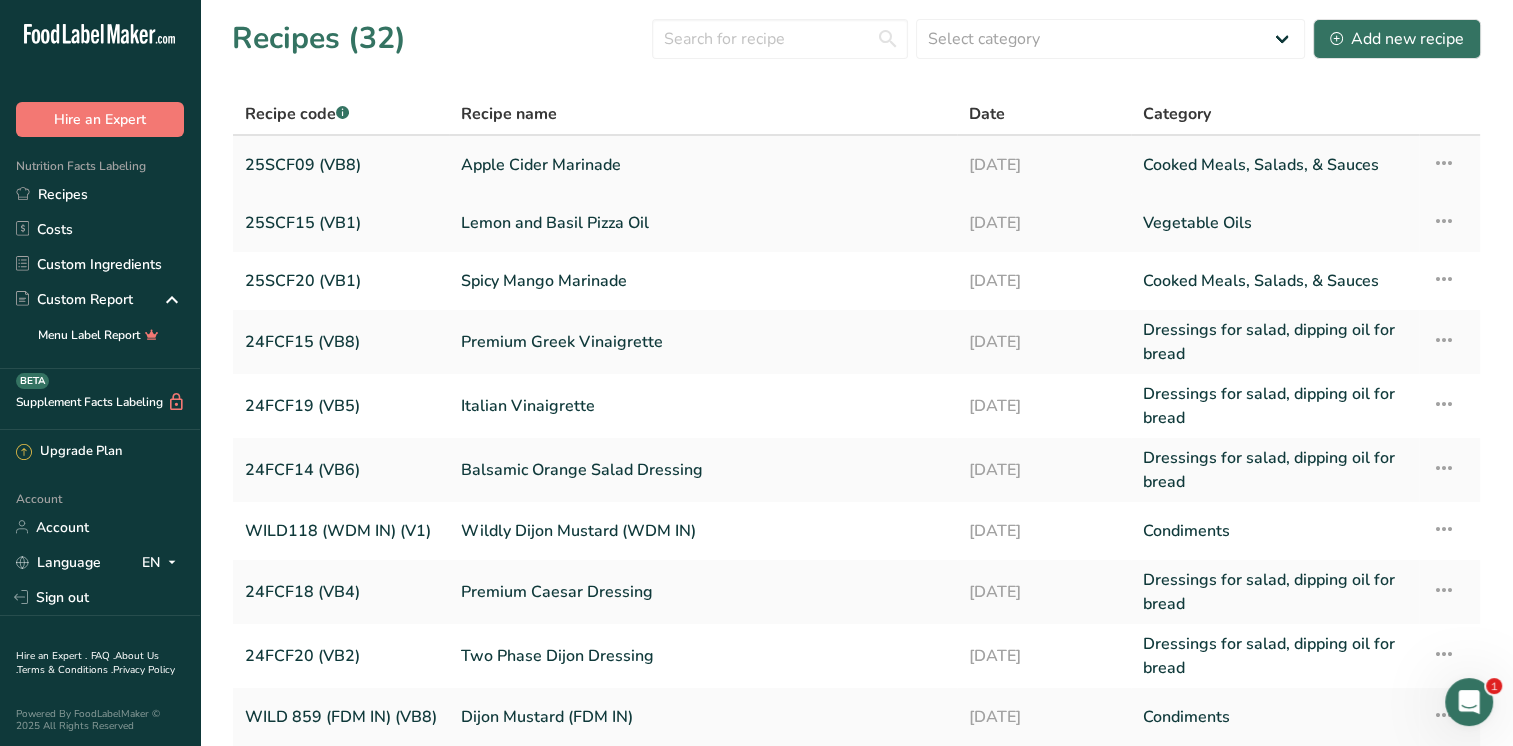 click on "Apple Cider Marinade" at bounding box center (703, 165) 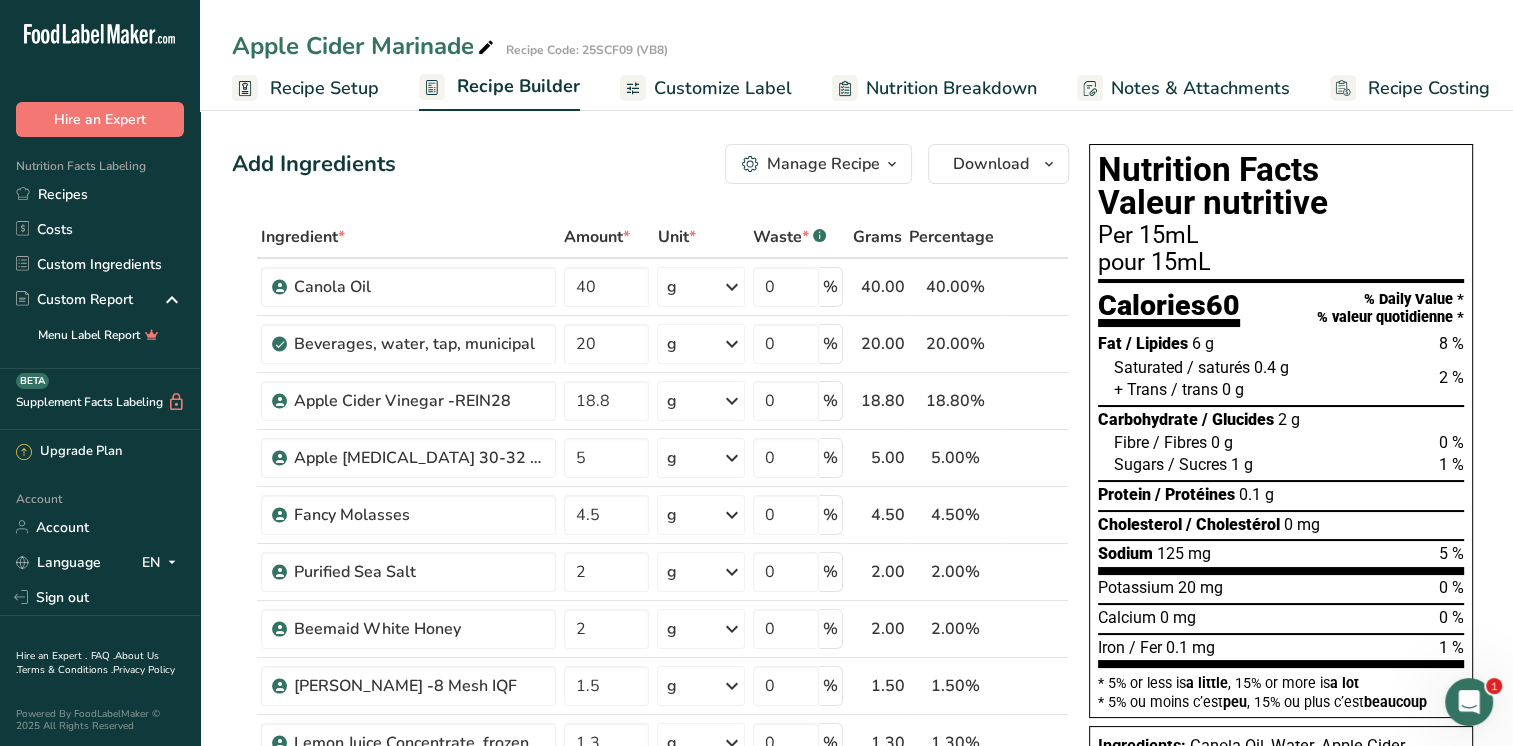 click on "Customize Label" at bounding box center (723, 88) 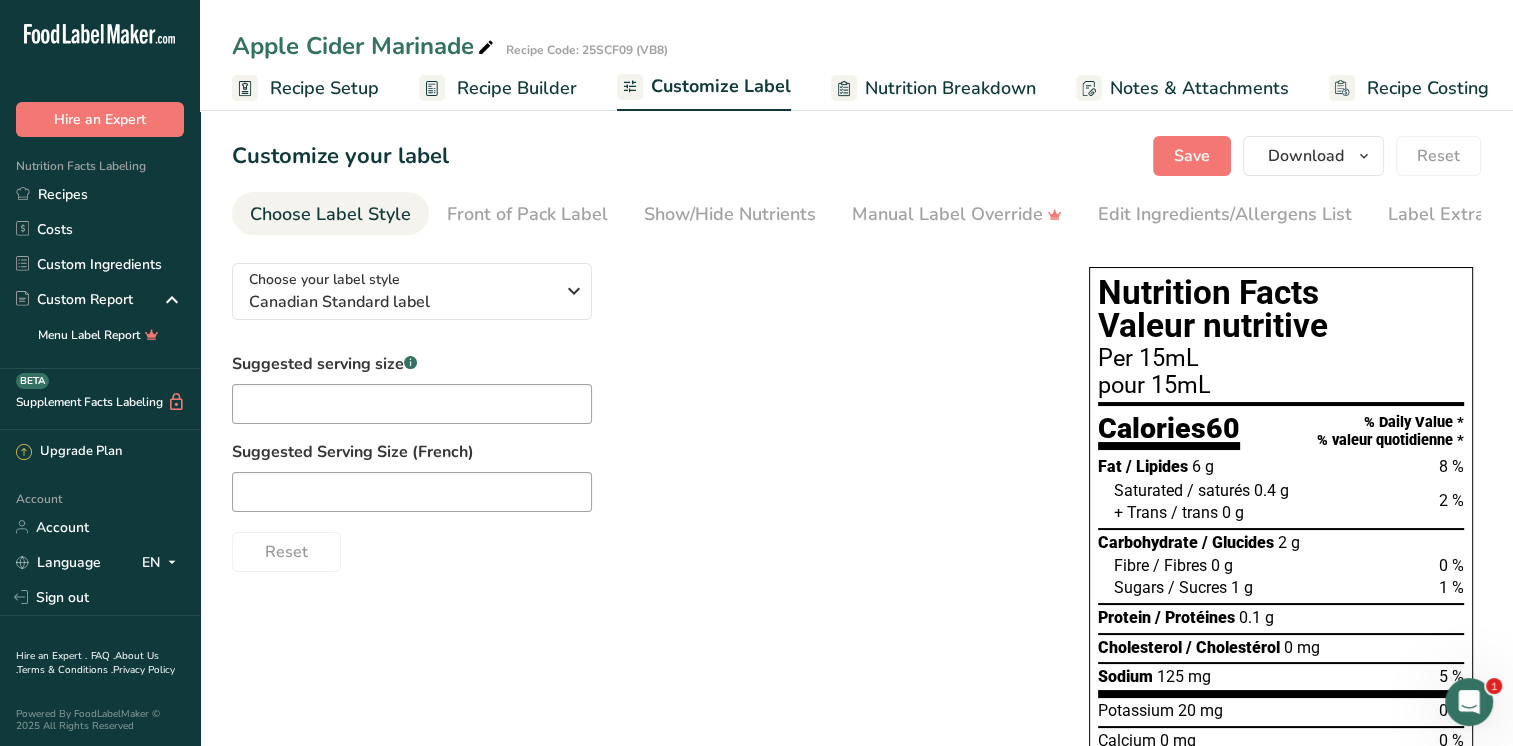scroll, scrollTop: 0, scrollLeft: 8, axis: horizontal 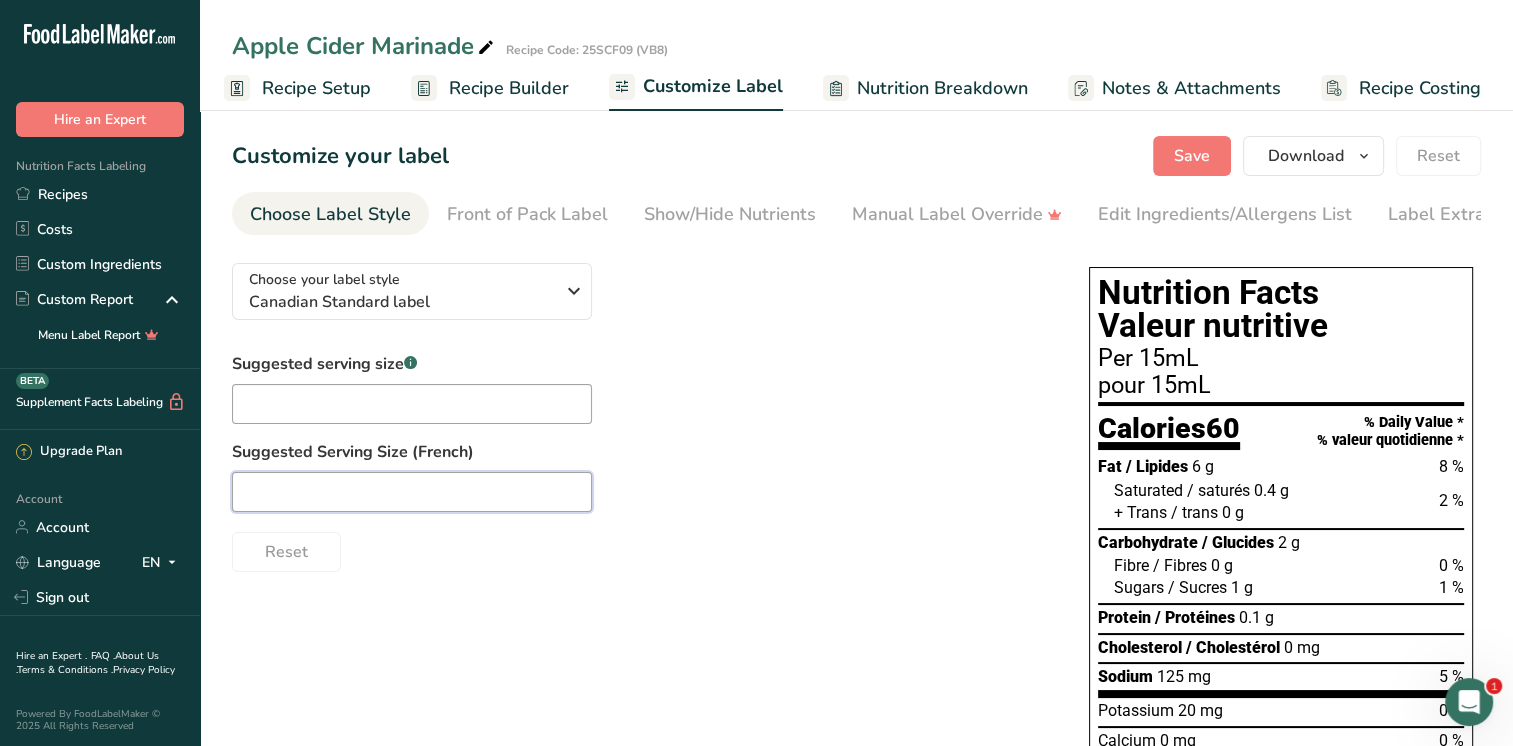click at bounding box center (412, 492) 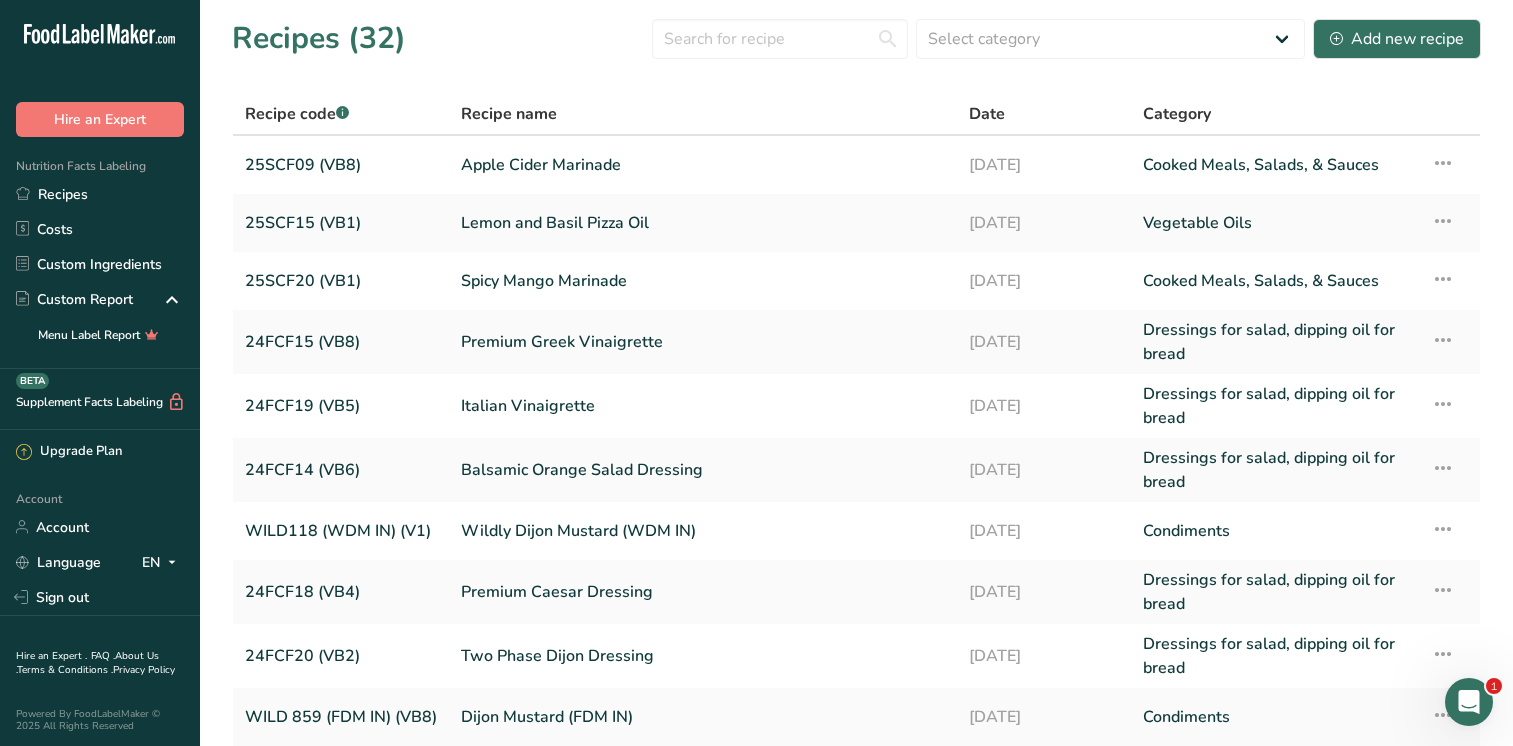 scroll, scrollTop: 0, scrollLeft: 0, axis: both 